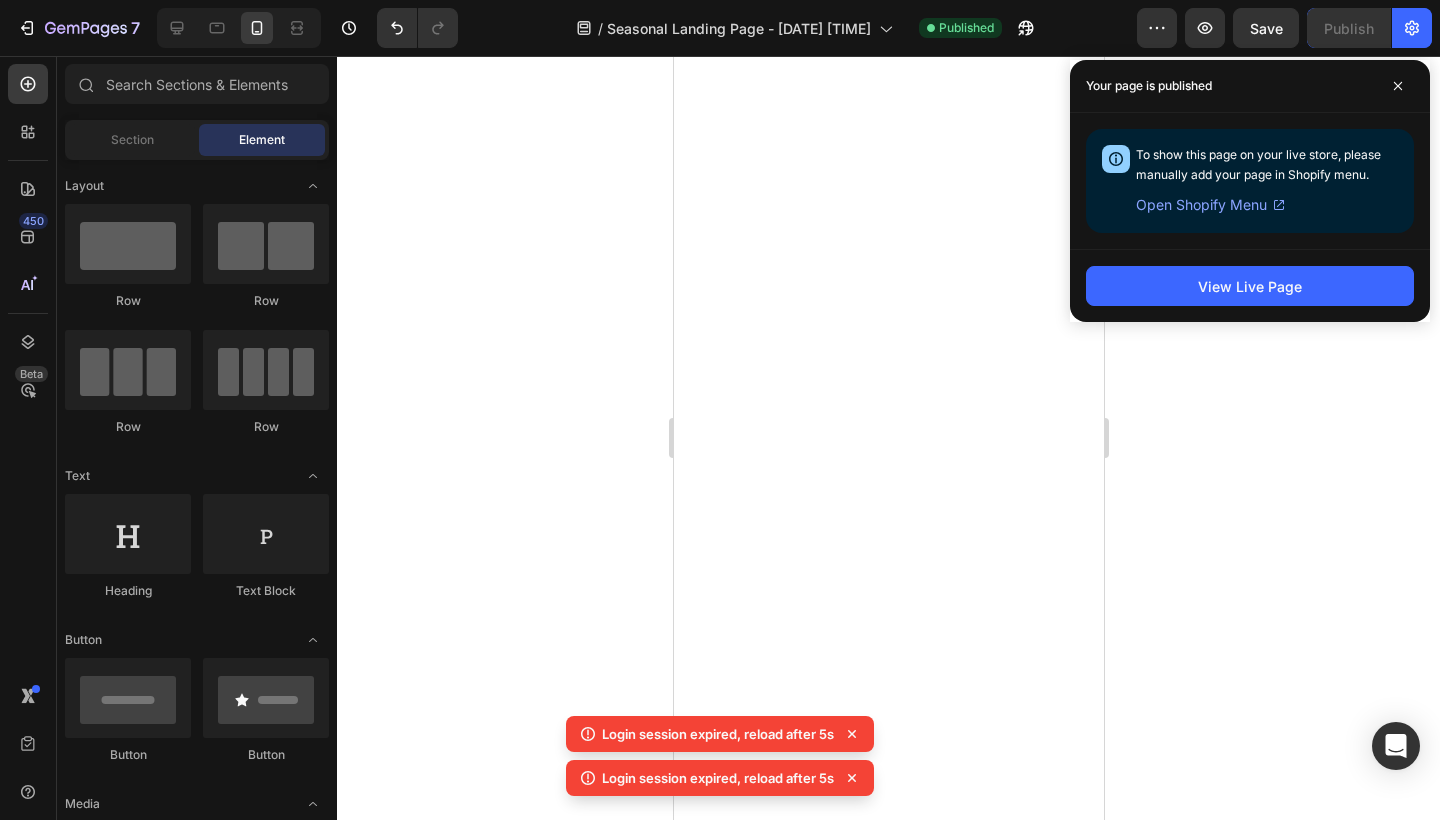 scroll, scrollTop: 0, scrollLeft: 0, axis: both 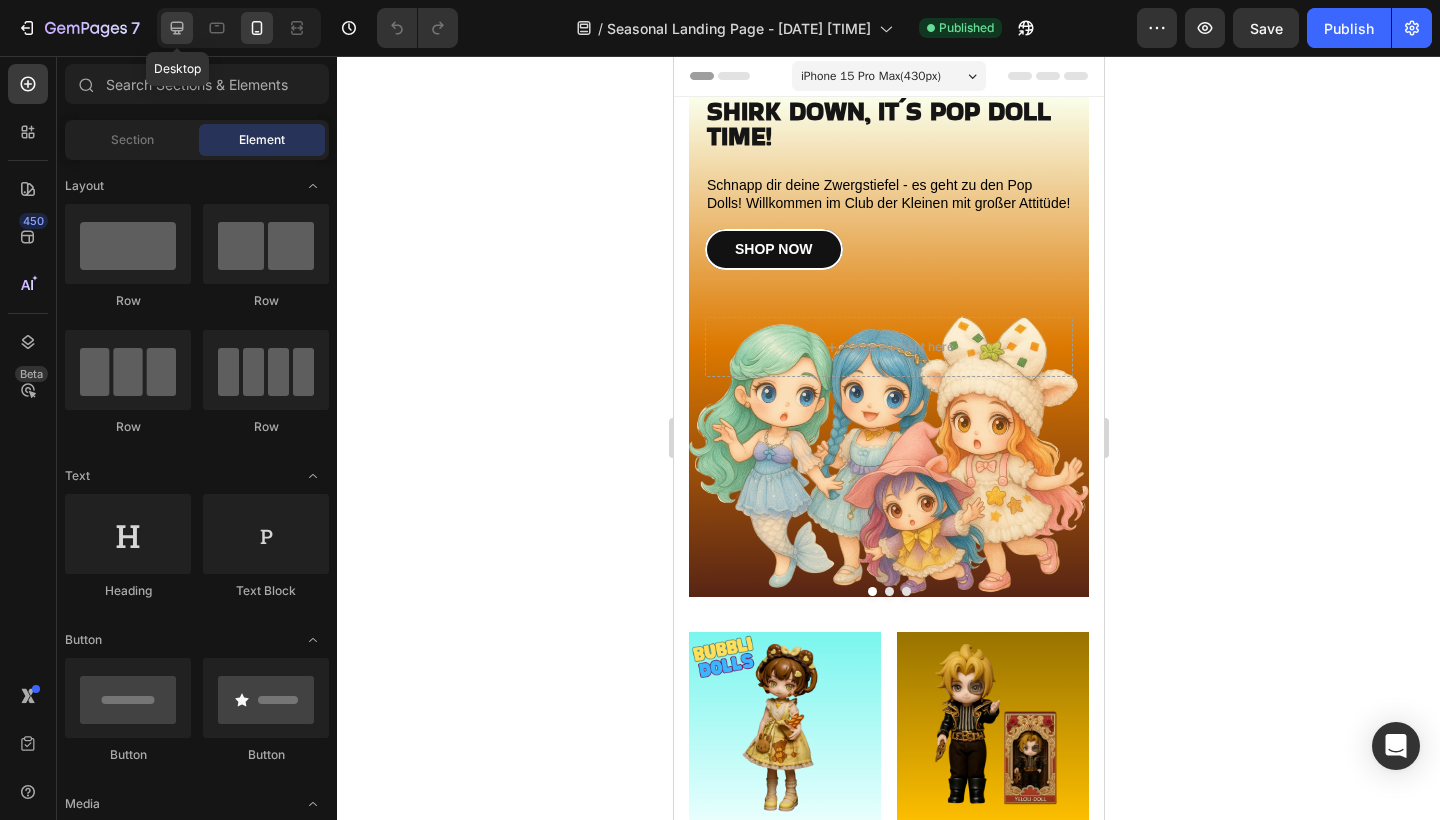 click 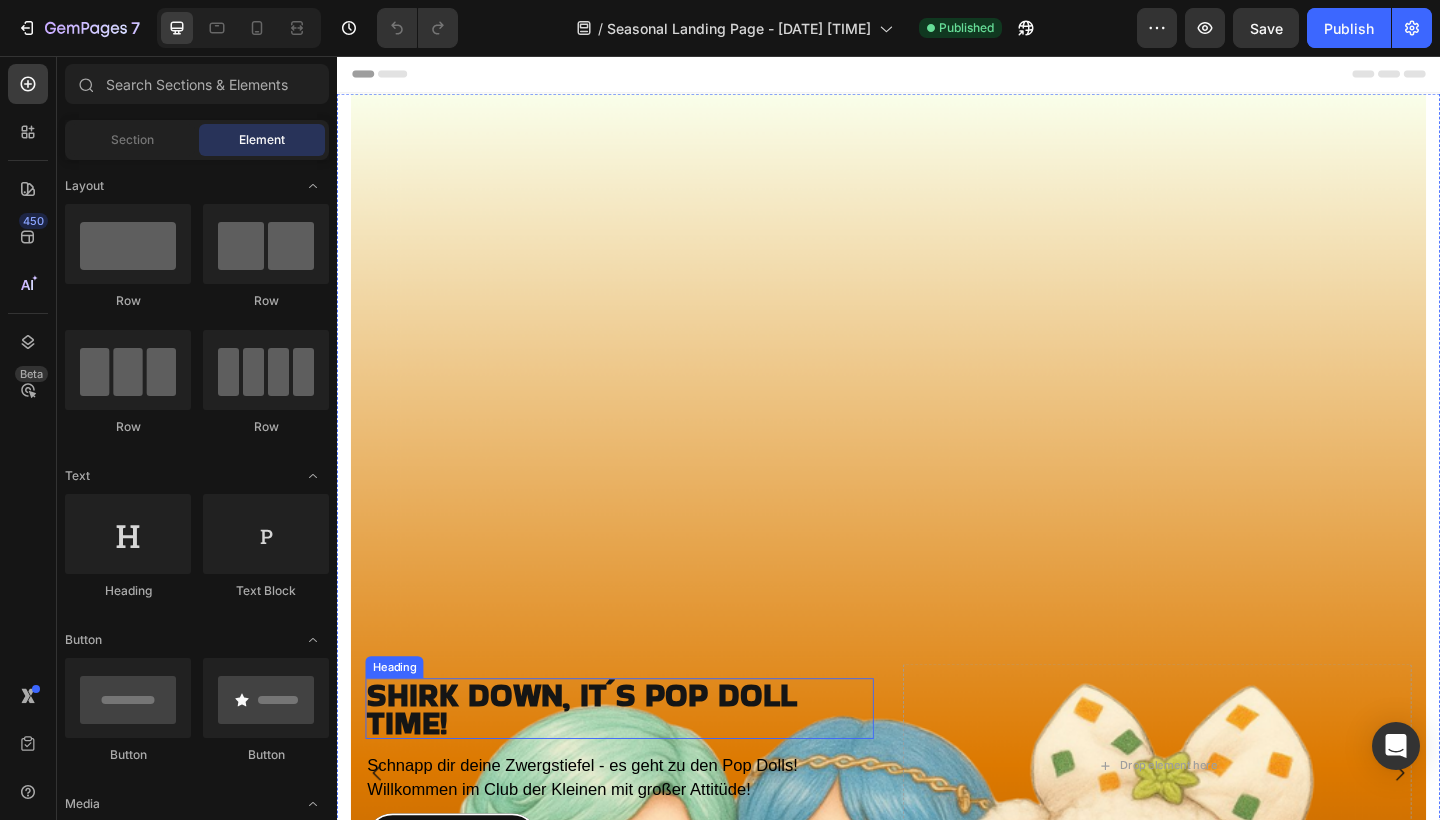 scroll, scrollTop: 0, scrollLeft: 0, axis: both 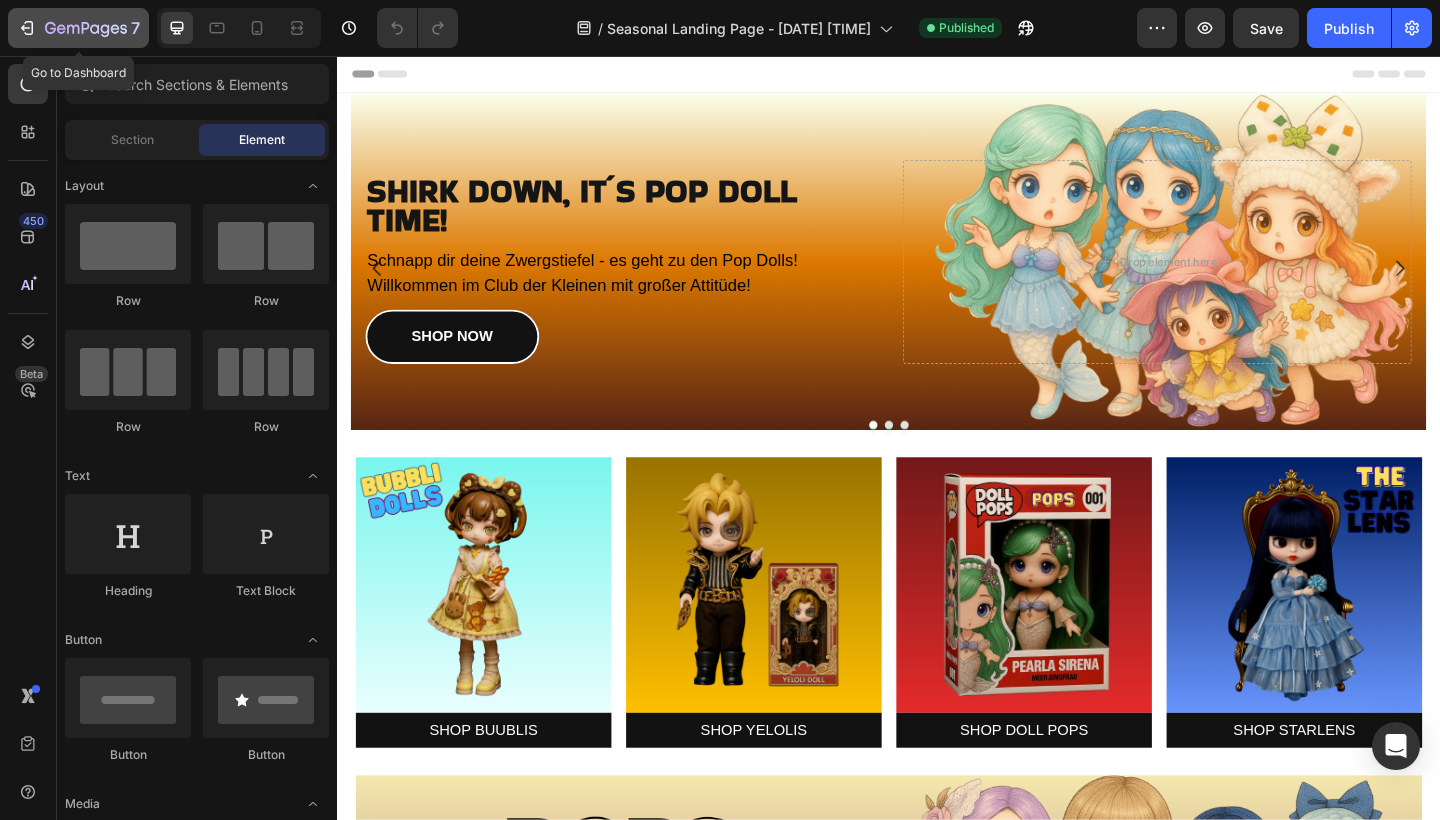 click on "7" at bounding box center [78, 28] 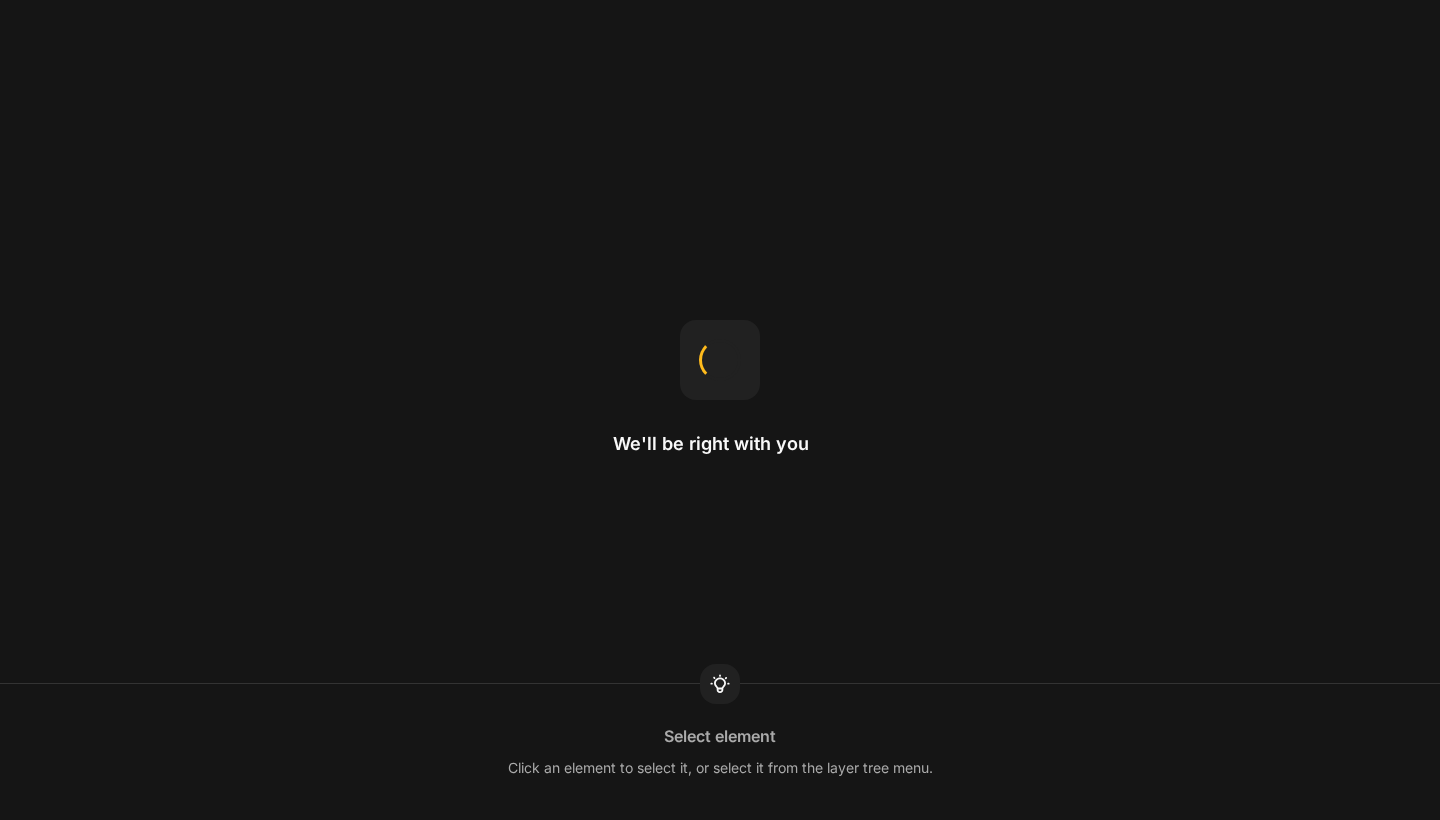 scroll, scrollTop: 0, scrollLeft: 0, axis: both 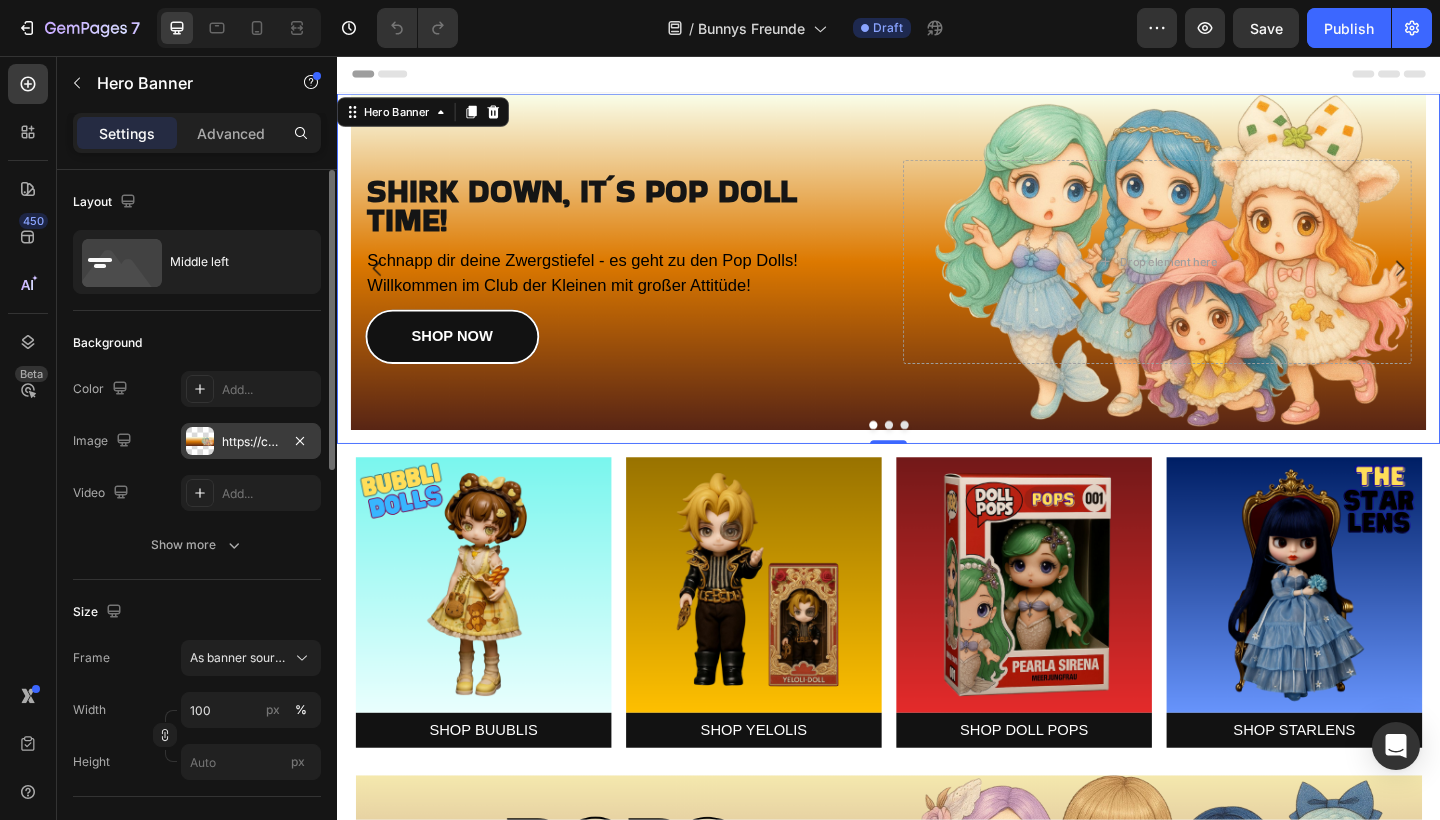 click on "https://cdn.shopify.com/s/files/1/0883/4033/2880/files/gempages_570780491876139904-bae3d649-2b48-4f24-a958-ceba26a3ee12.png" at bounding box center (251, 442) 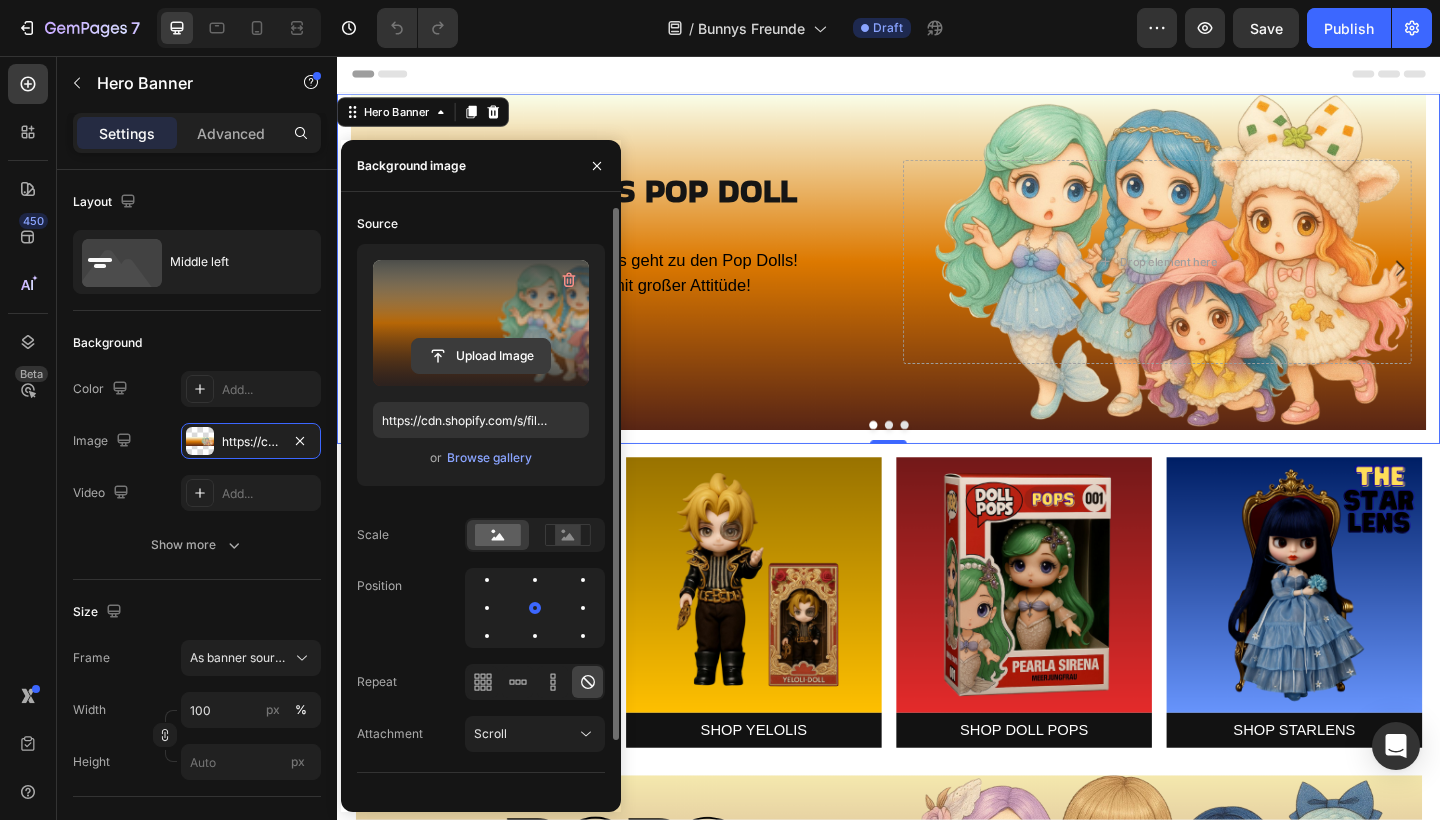click 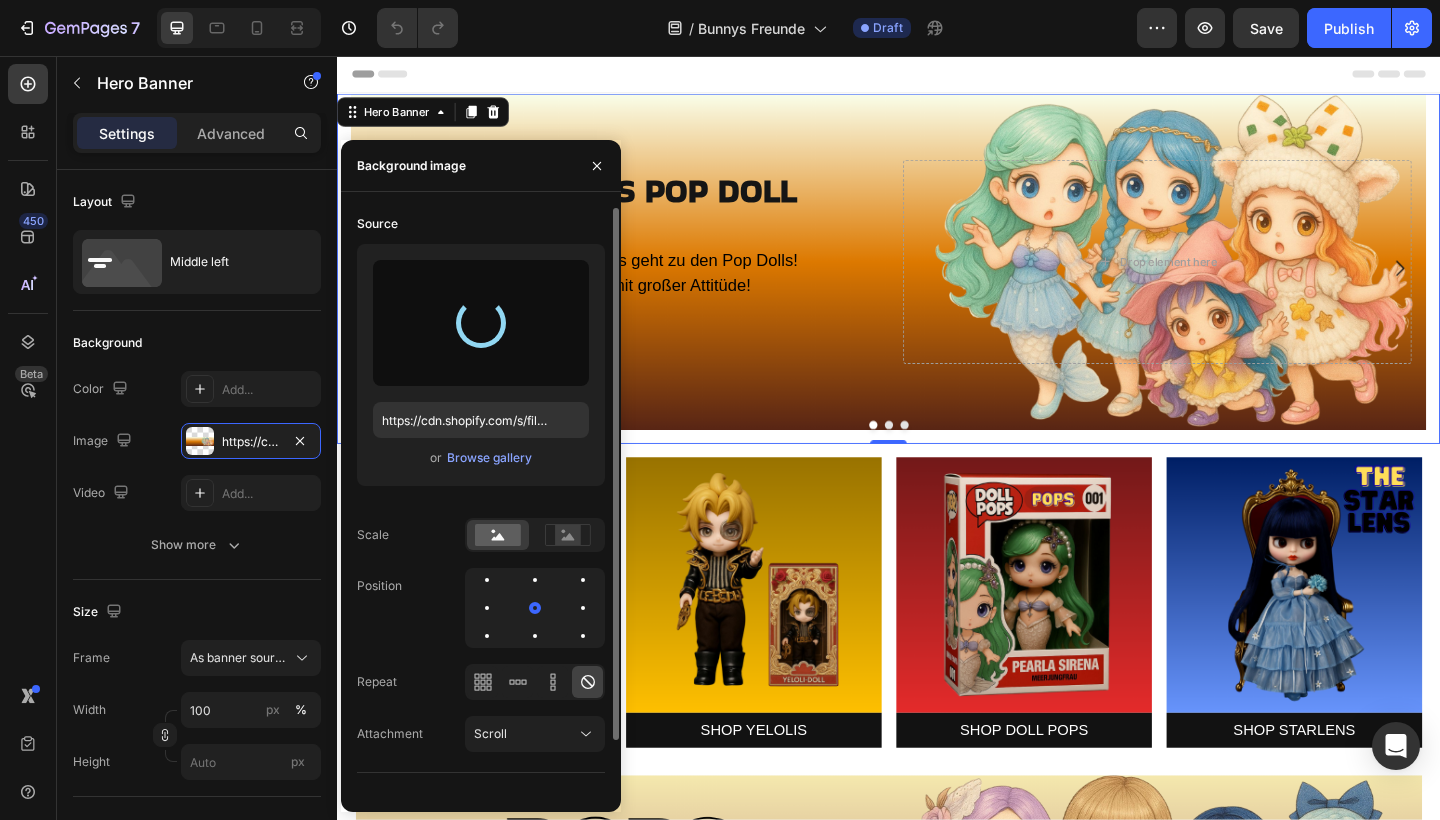 type on "https://cdn.shopify.com/s/files/1/0883/4033/2880/files/gempages_570780491876139904-ff6959b0-b055-4354-922a-cf3a98c45f15.png" 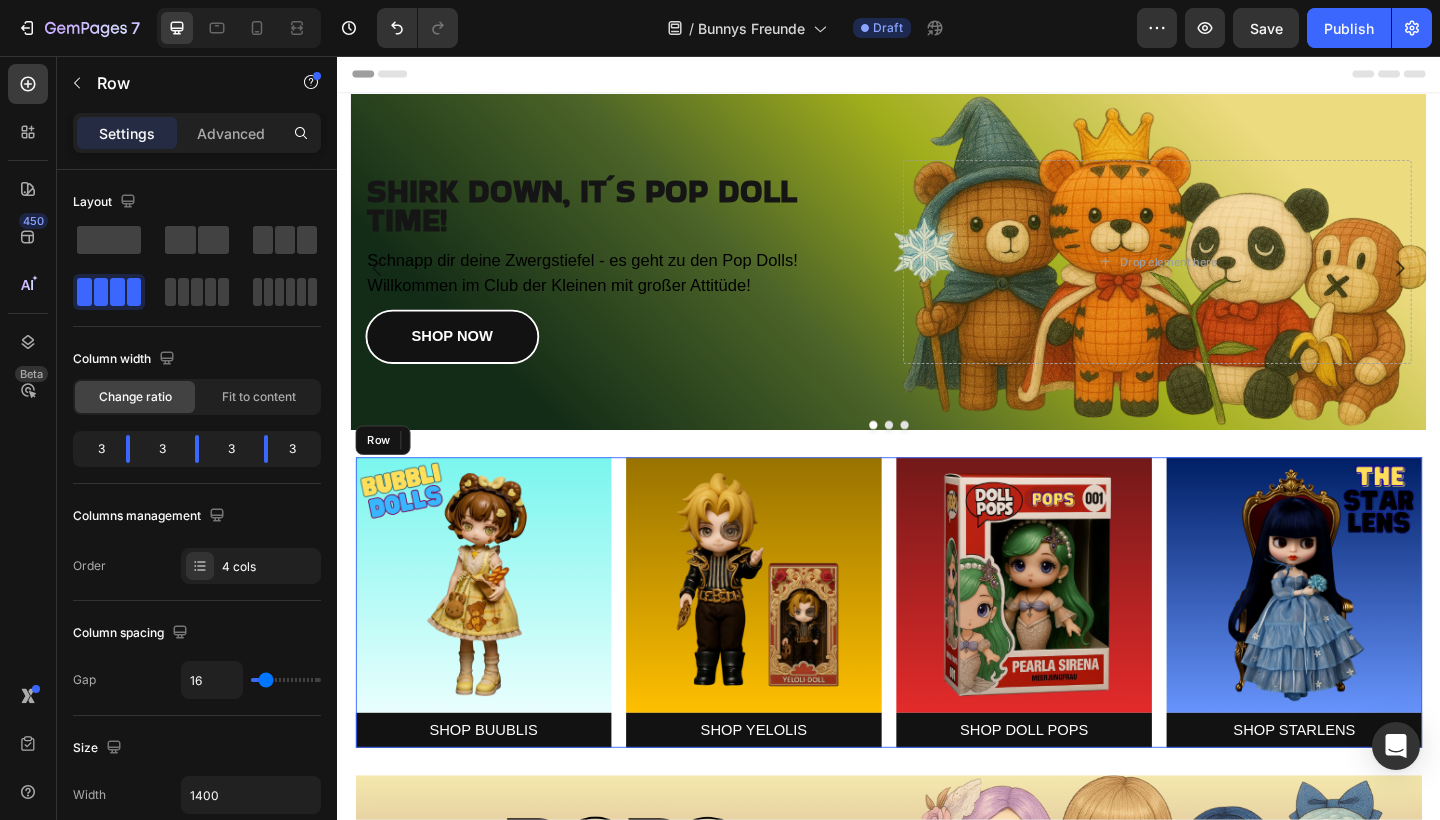 click on "Image SHOP BUUBLIS Button Image SHOP YELOLIS Button Image SHOP DOLL POPS Button Image SHOP STARLENS Button Row" at bounding box center (937, 651) 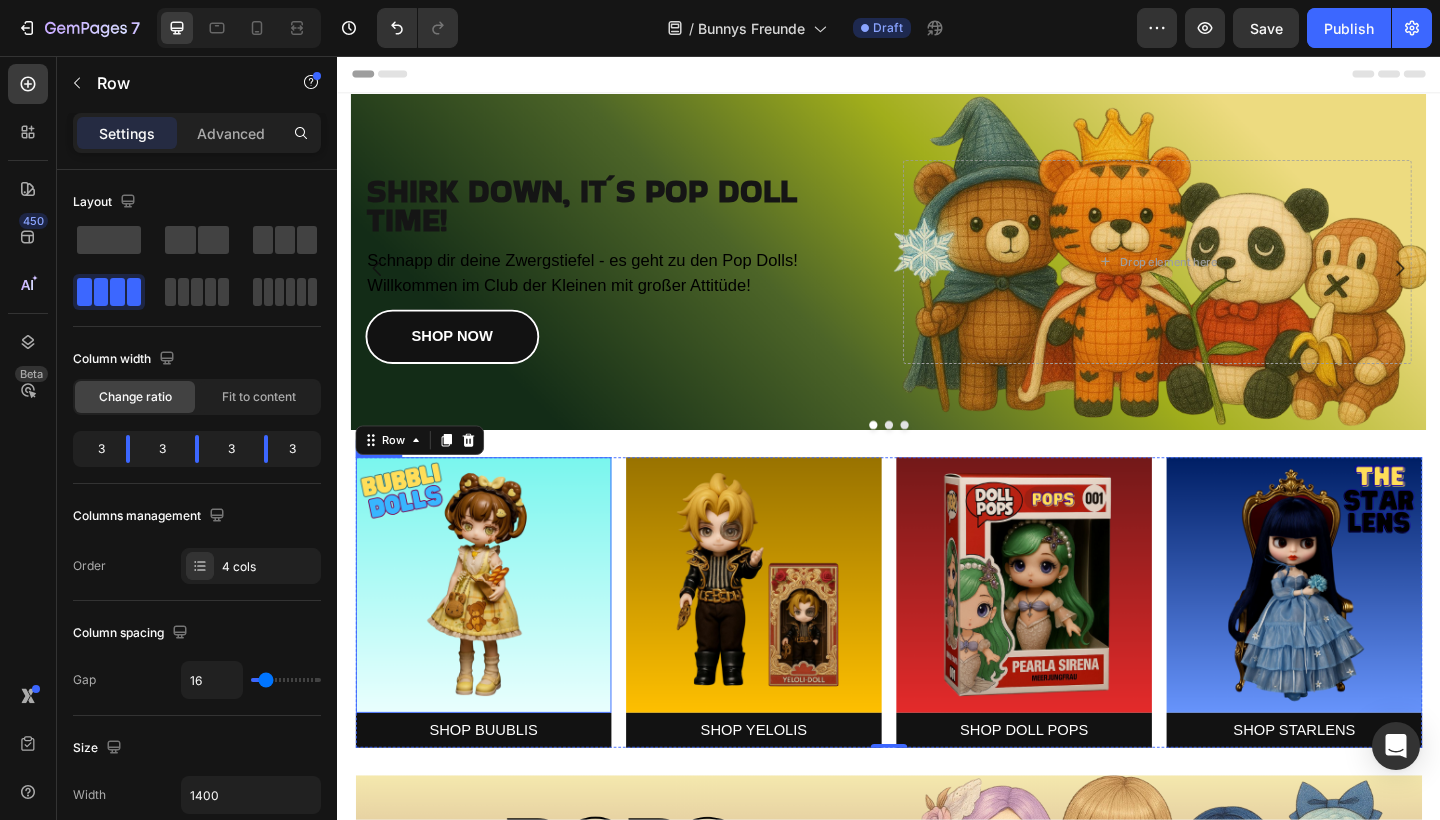 click at bounding box center (496, 632) 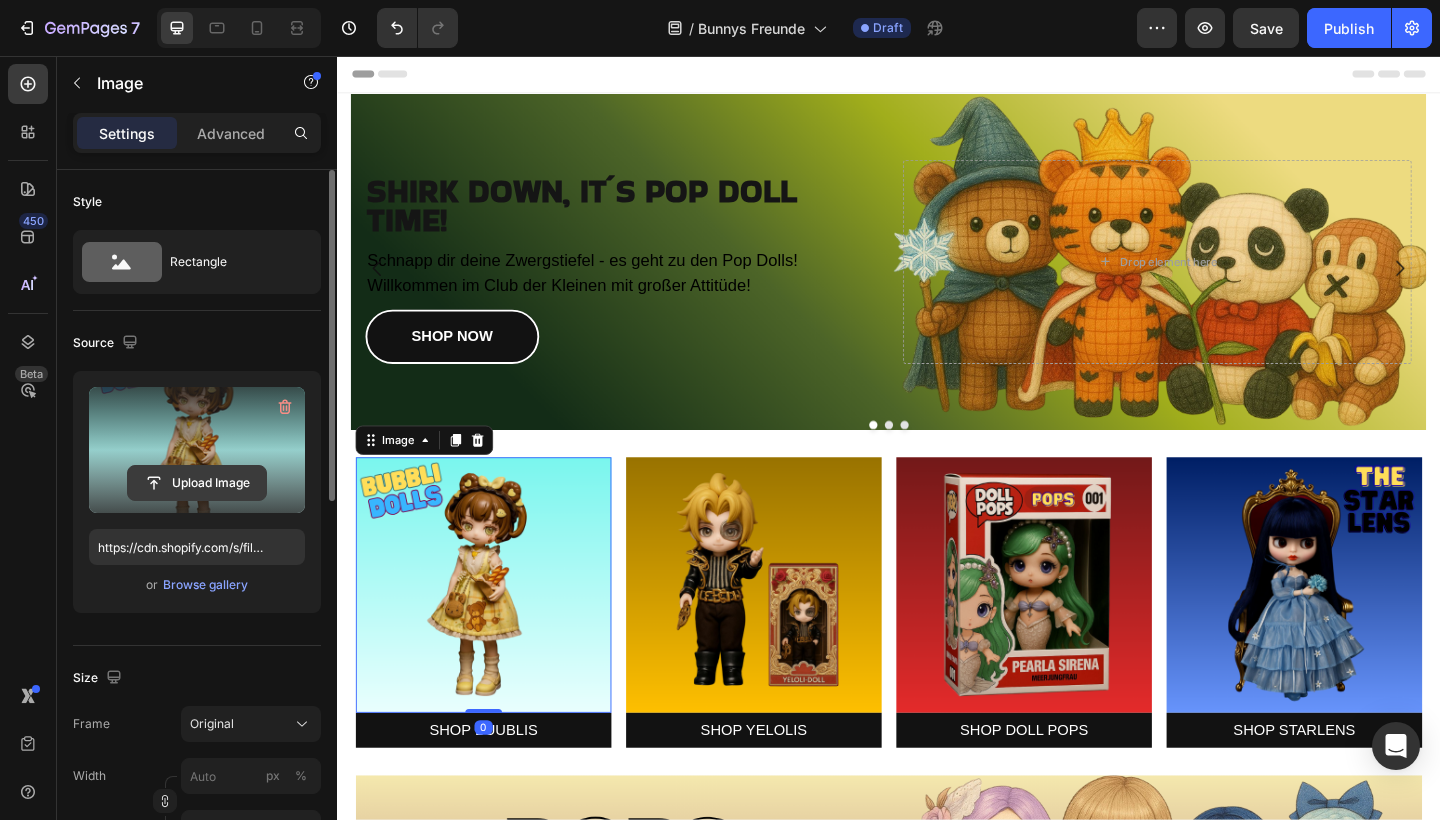 click 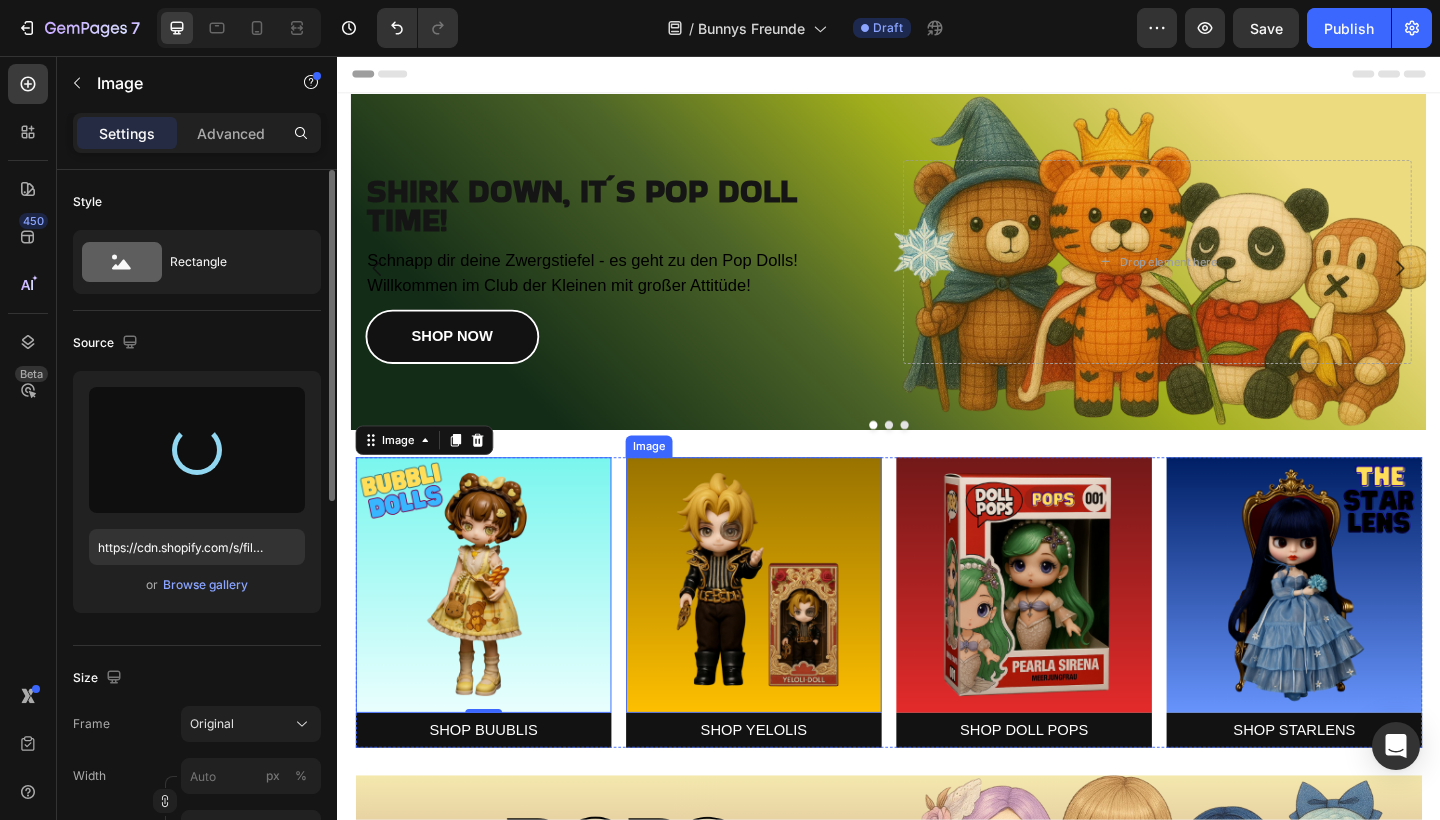 type on "https://cdn.shopify.com/s/files/1/0883/4033/2880/files/gempages_570780491876139904-c3a71642-5364-48b1-8a9b-54955055e810.jpg" 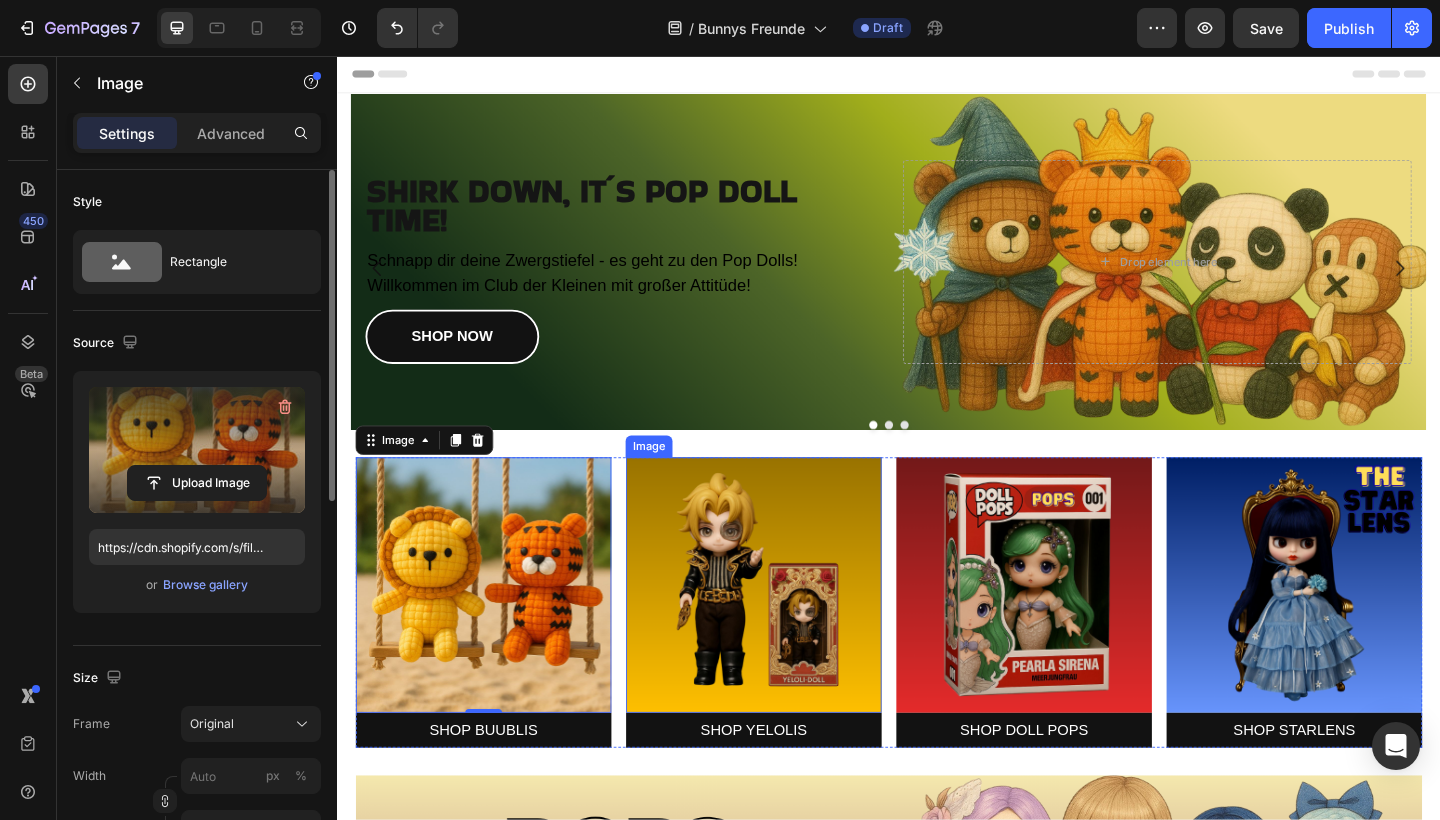 click at bounding box center [790, 632] 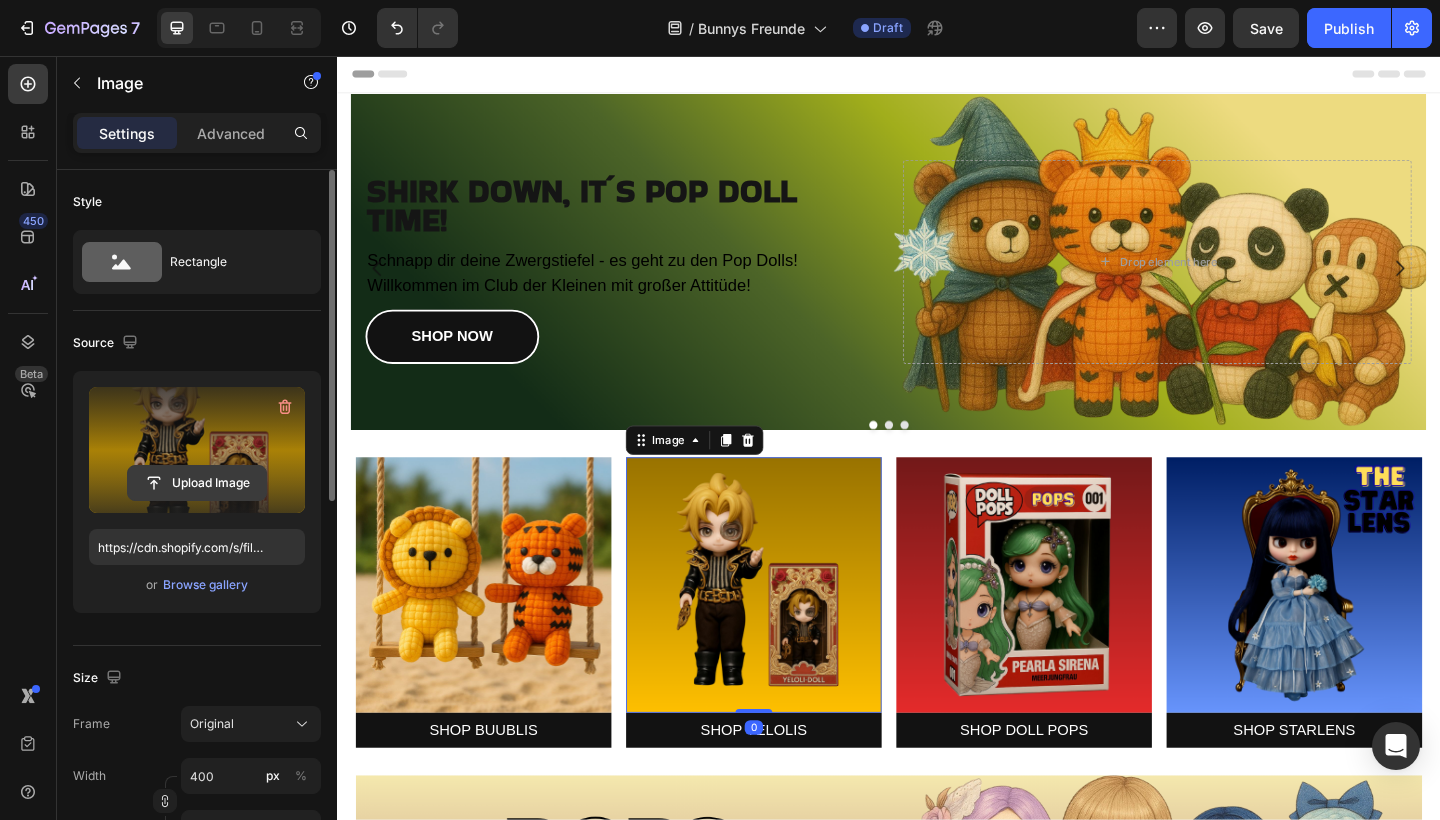 click 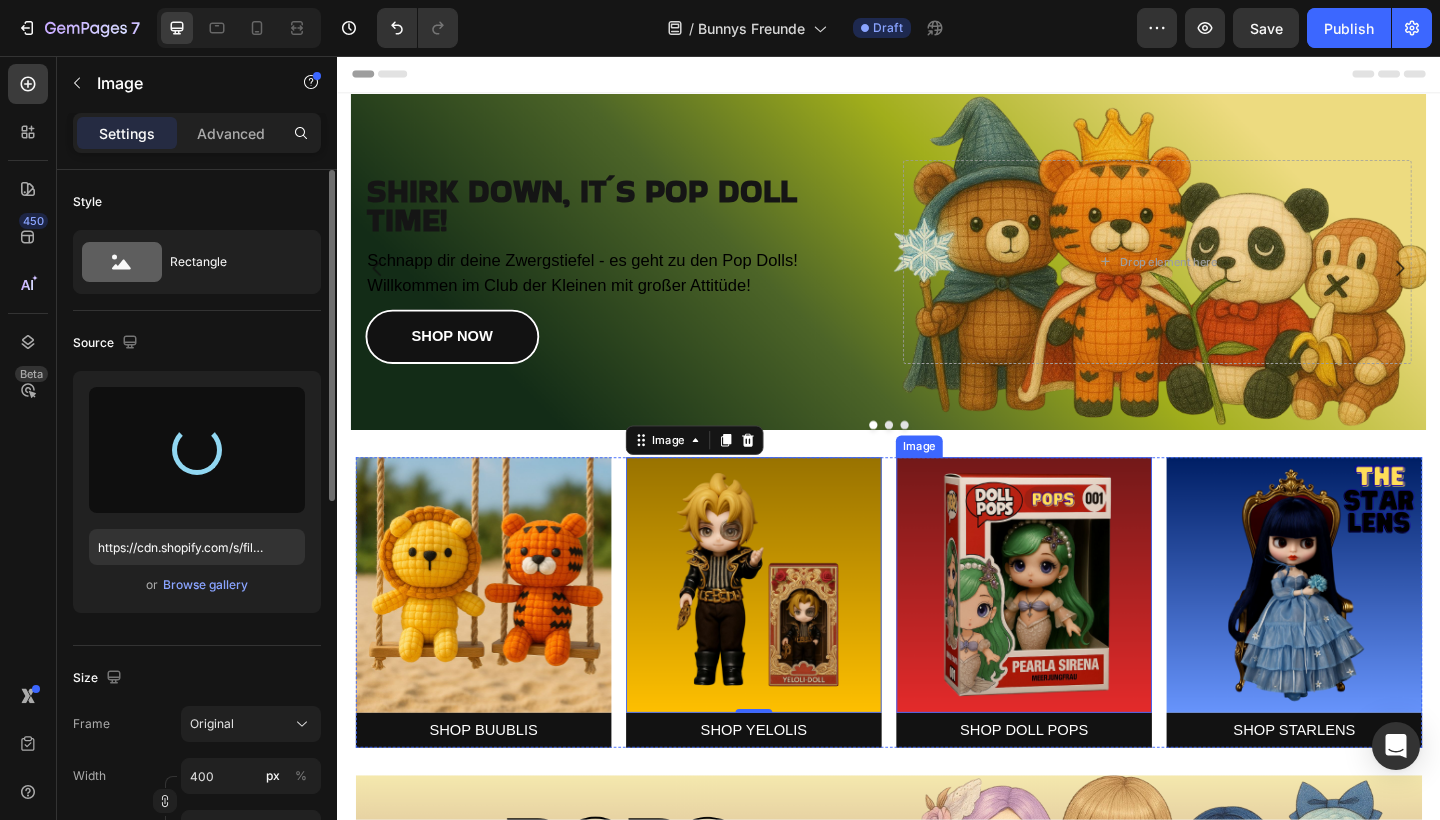 type on "https://cdn.shopify.com/s/files/1/0883/4033/2880/files/gempages_570780491876139904-2aca58d3-0fe2-4111-b98c-d2afb54ea9fd.jpg" 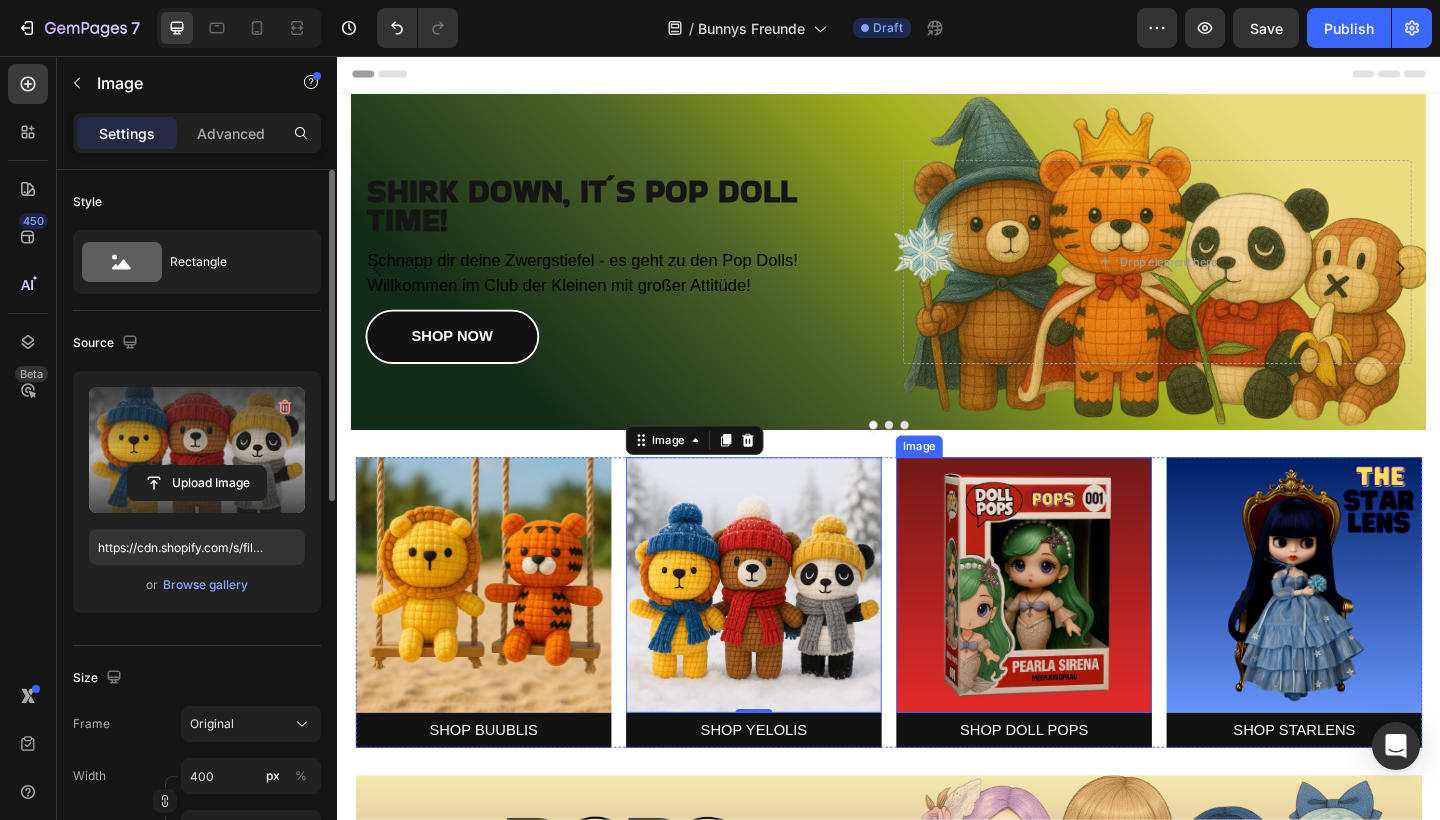 click at bounding box center [1084, 632] 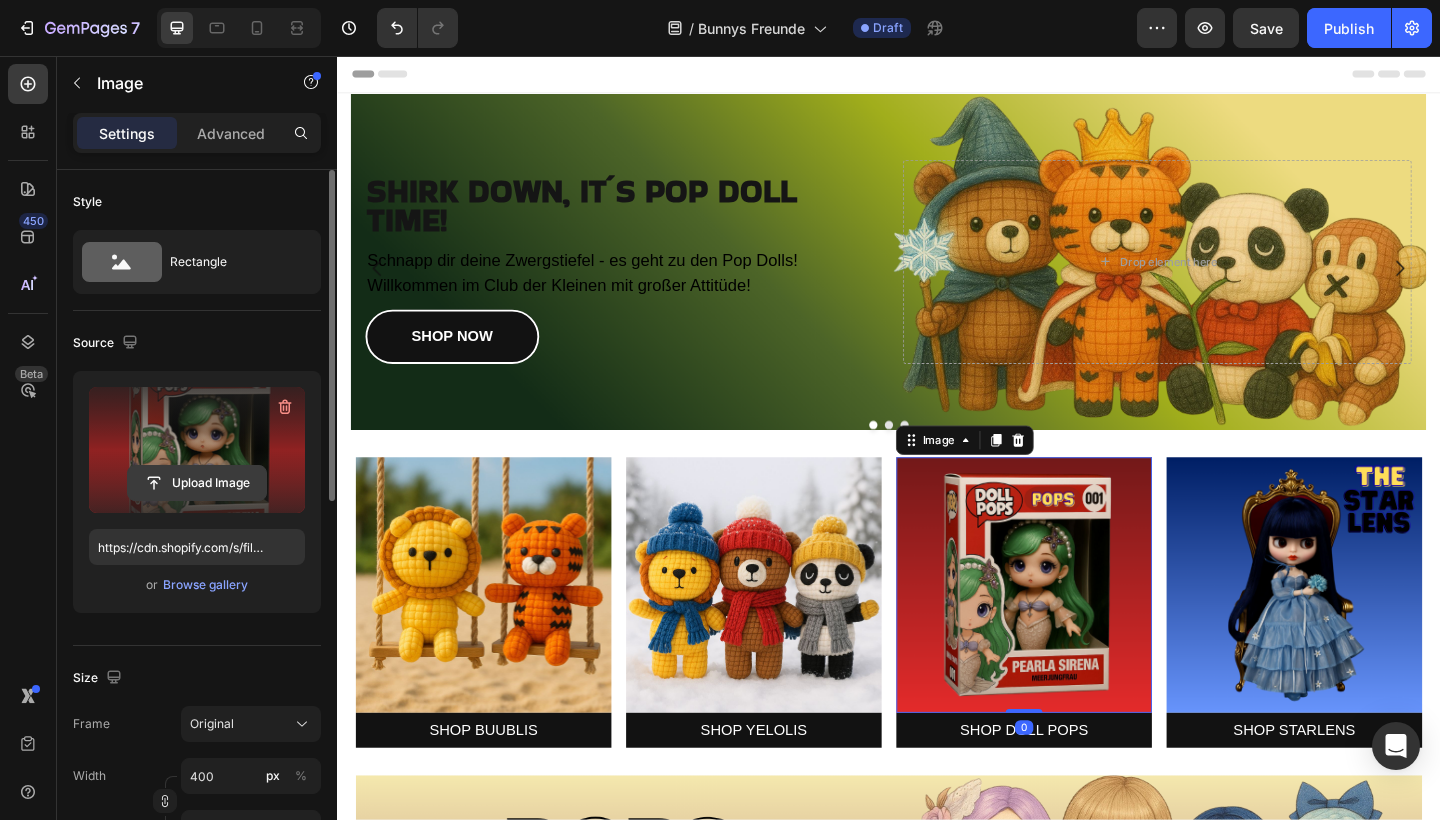 click 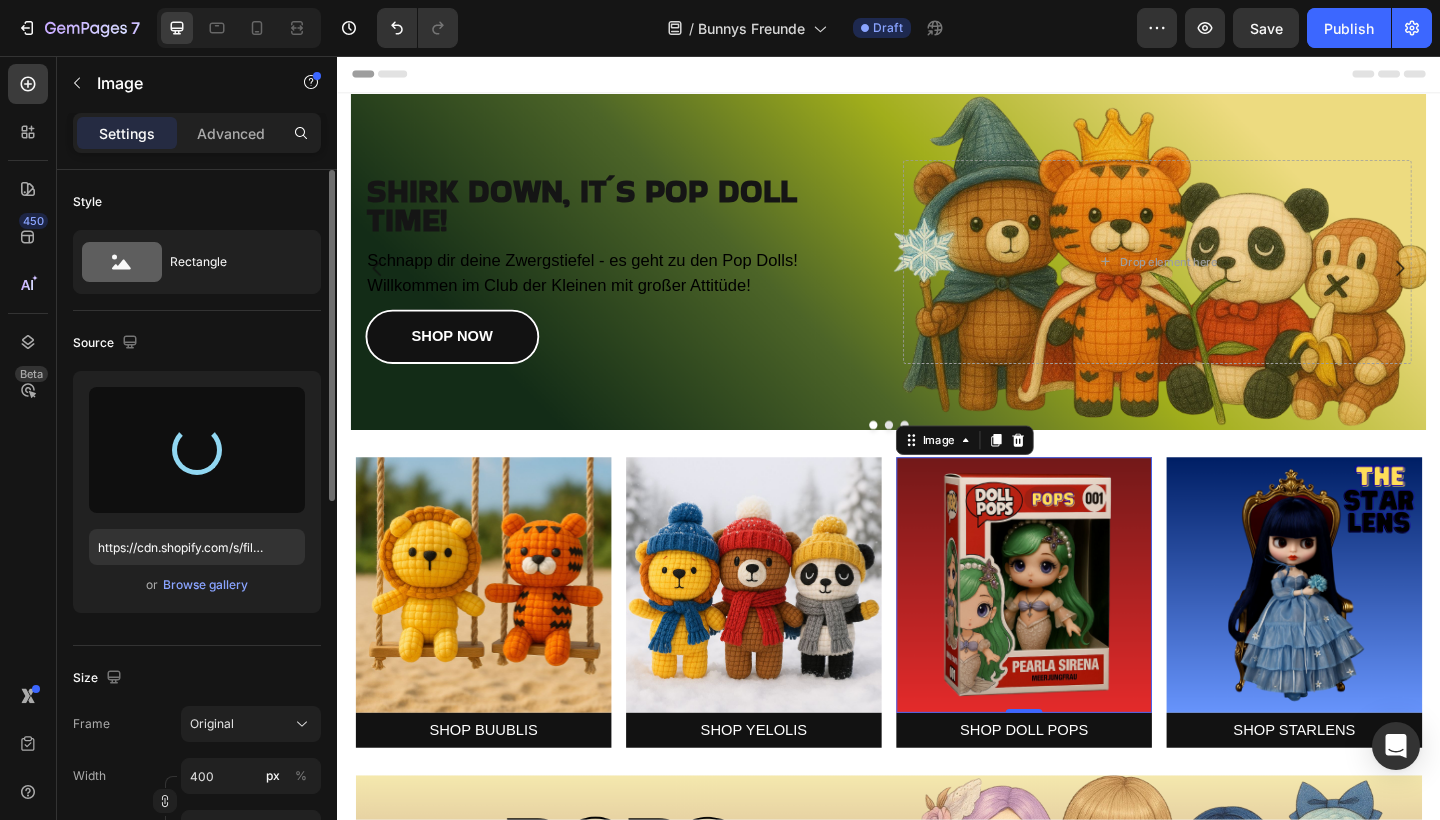 type on "https://cdn.shopify.com/s/files/1/0883/4033/2880/files/gempages_570780491876139904-02a8cc76-6141-45ec-978c-595d15f6ceac.jpg" 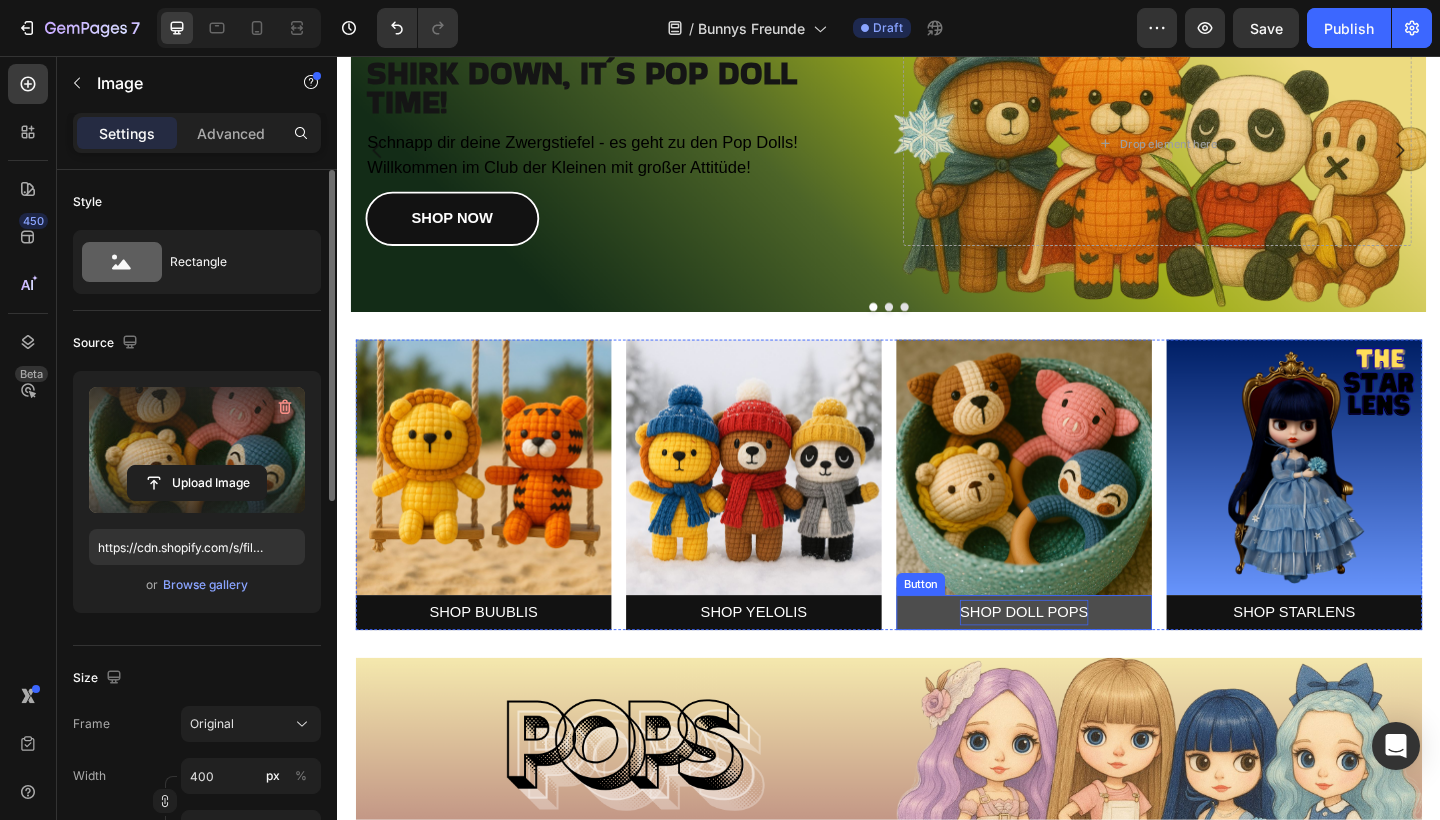 scroll, scrollTop: 164, scrollLeft: 0, axis: vertical 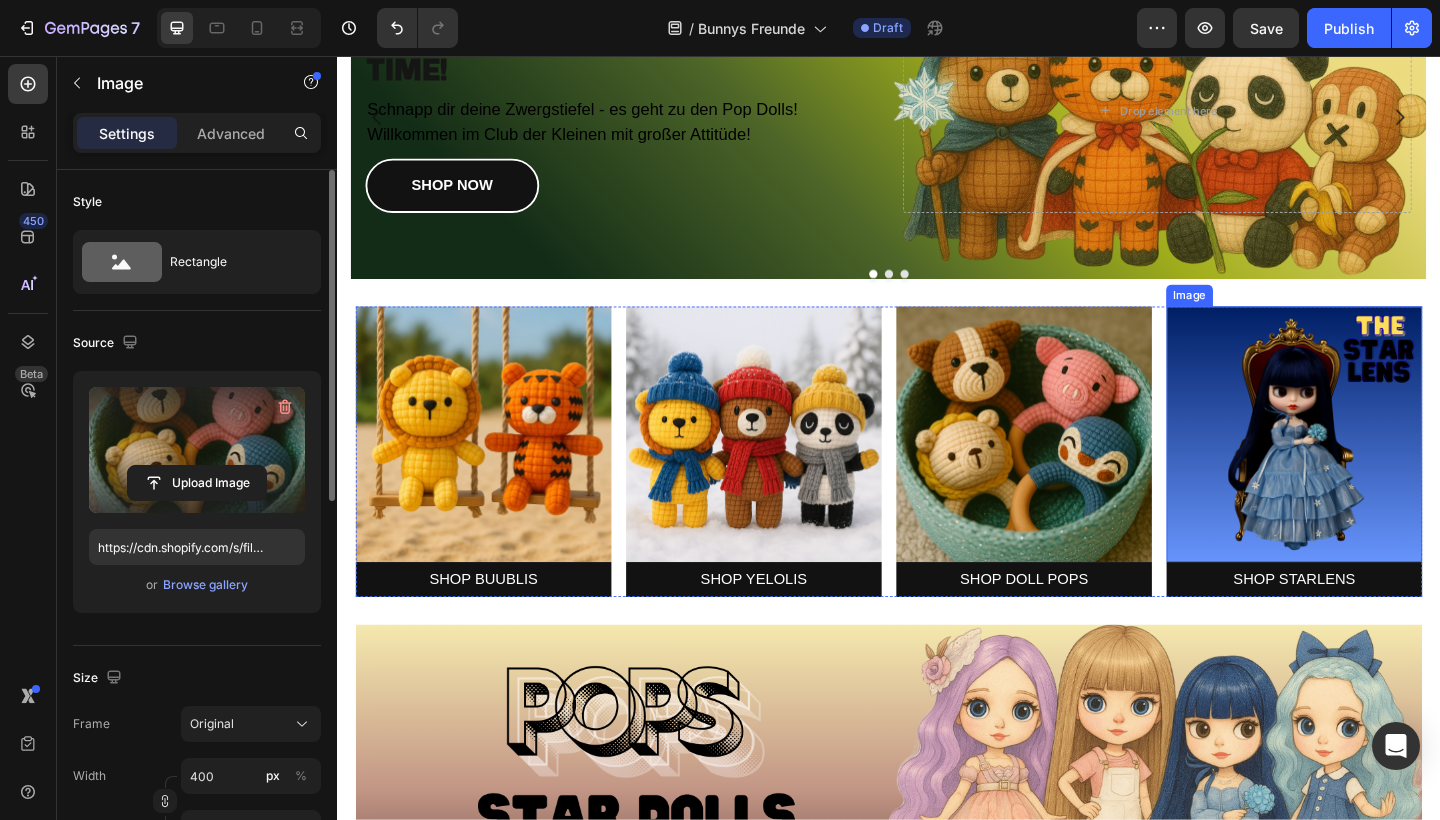 click at bounding box center [1378, 468] 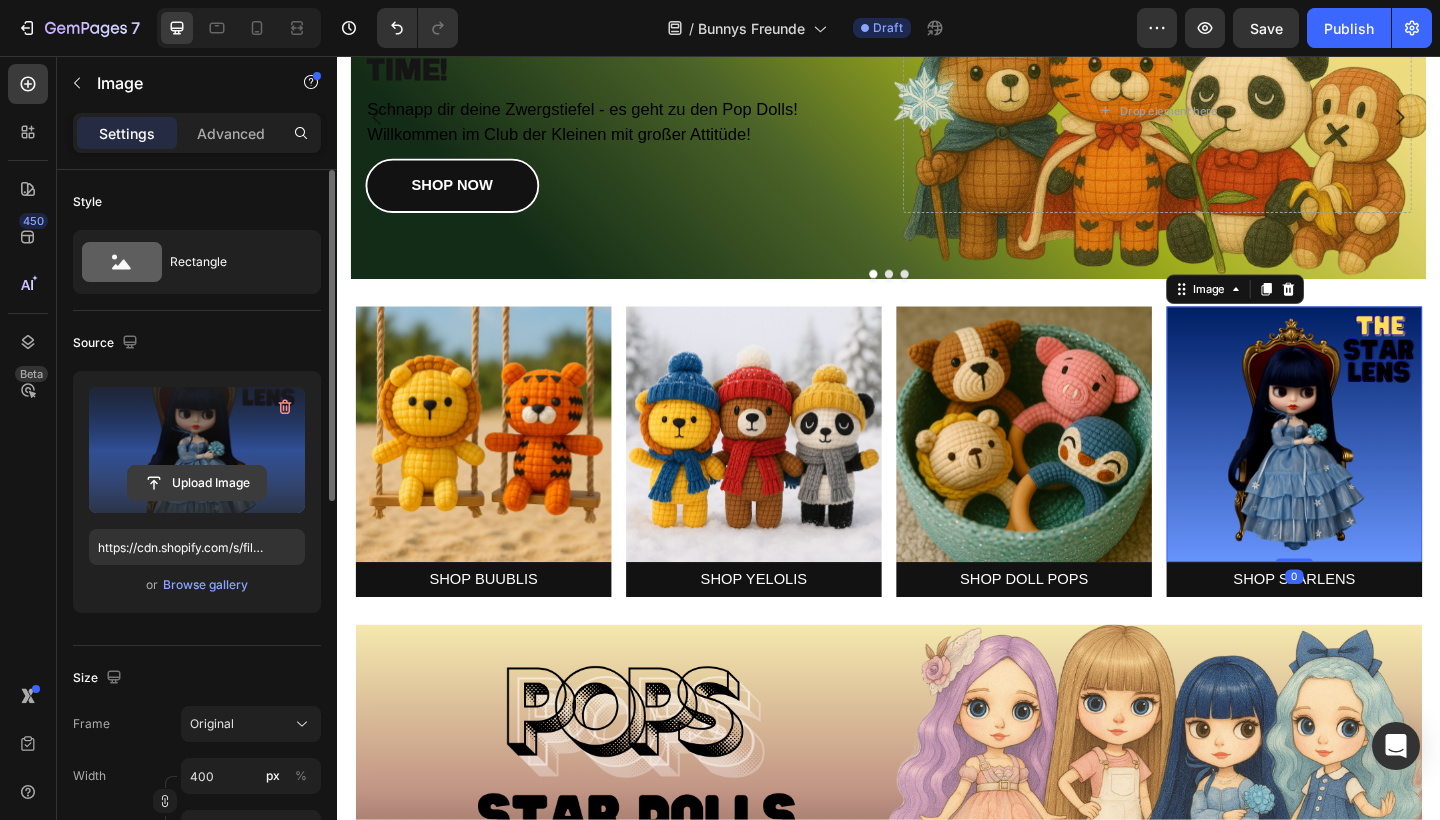 click 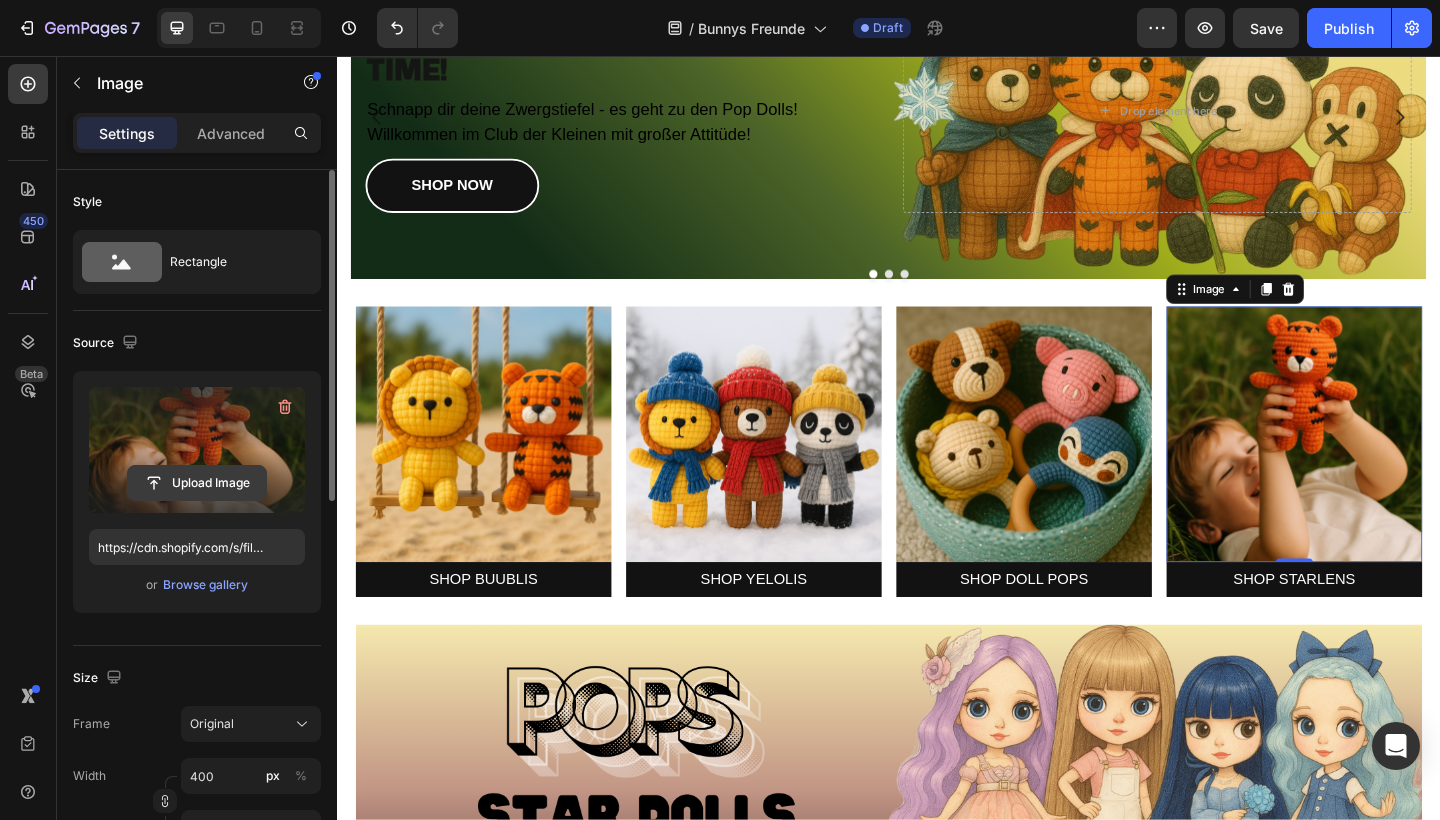 click 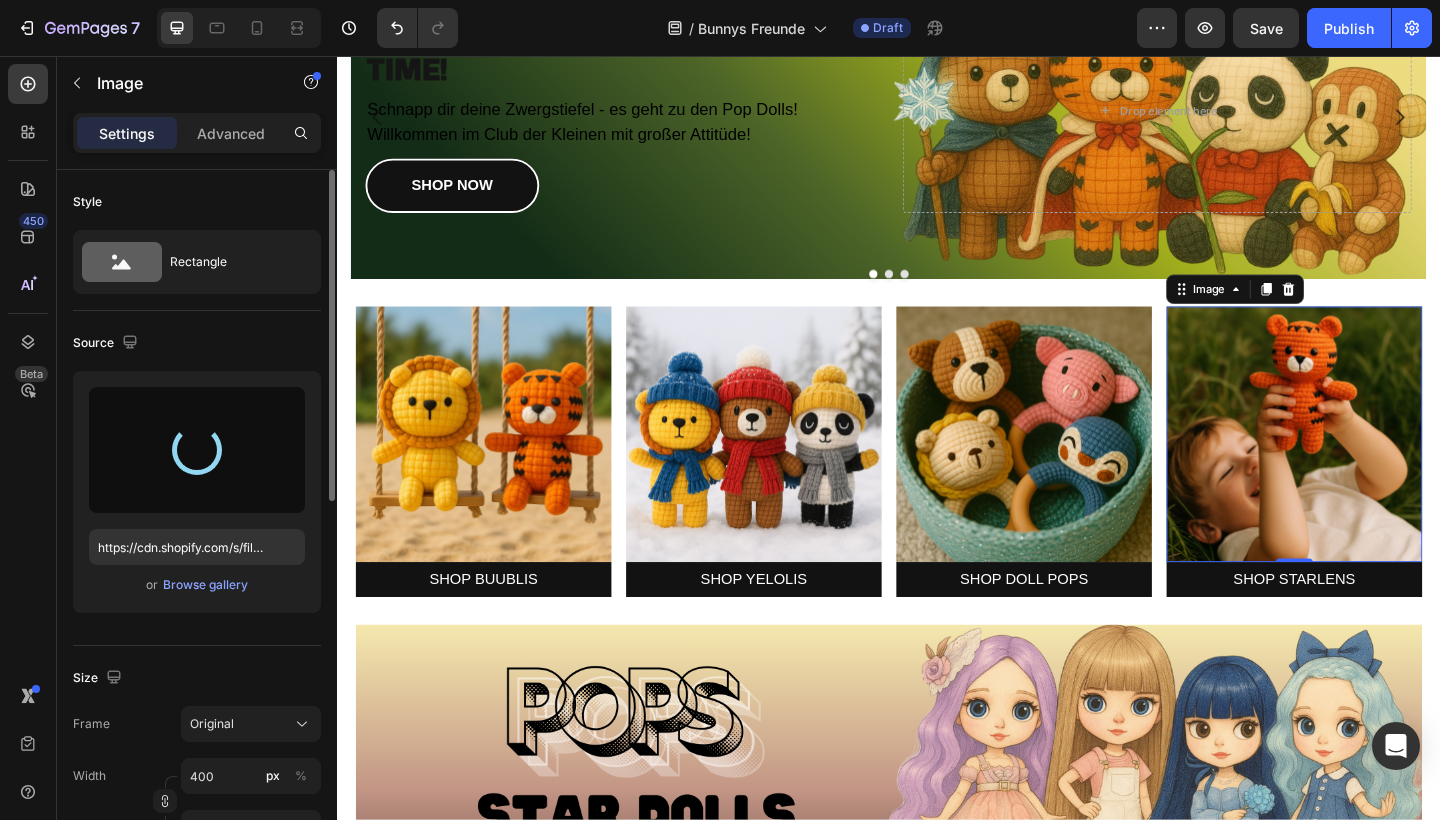 type on "https://cdn.shopify.com/s/files/1/0883/4033/2880/files/gempages_570780491876139904-214383e6-d2a7-4533-927f-5cfd2989586b.jpg" 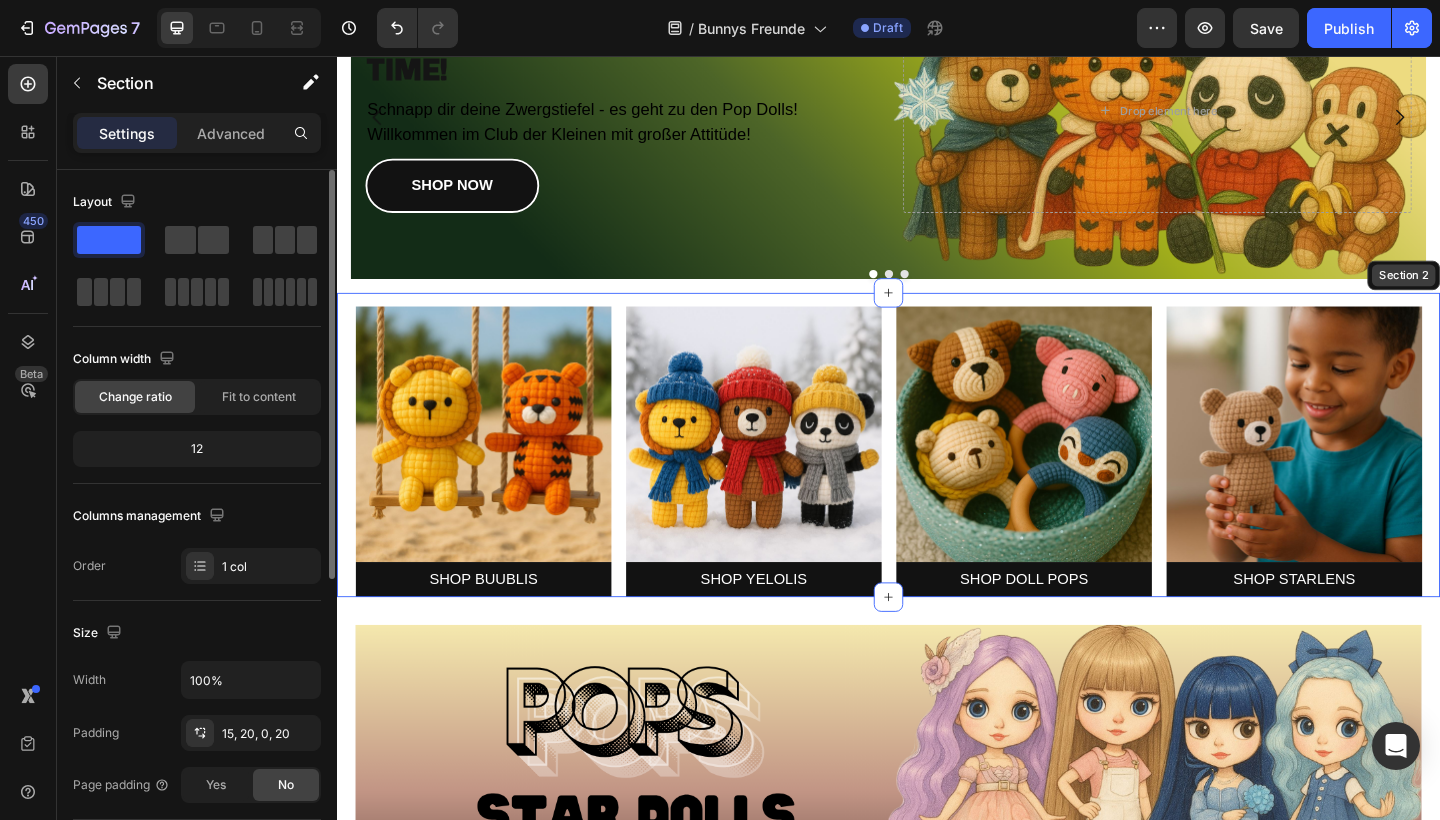 click on "Section 2" at bounding box center (1497, 295) 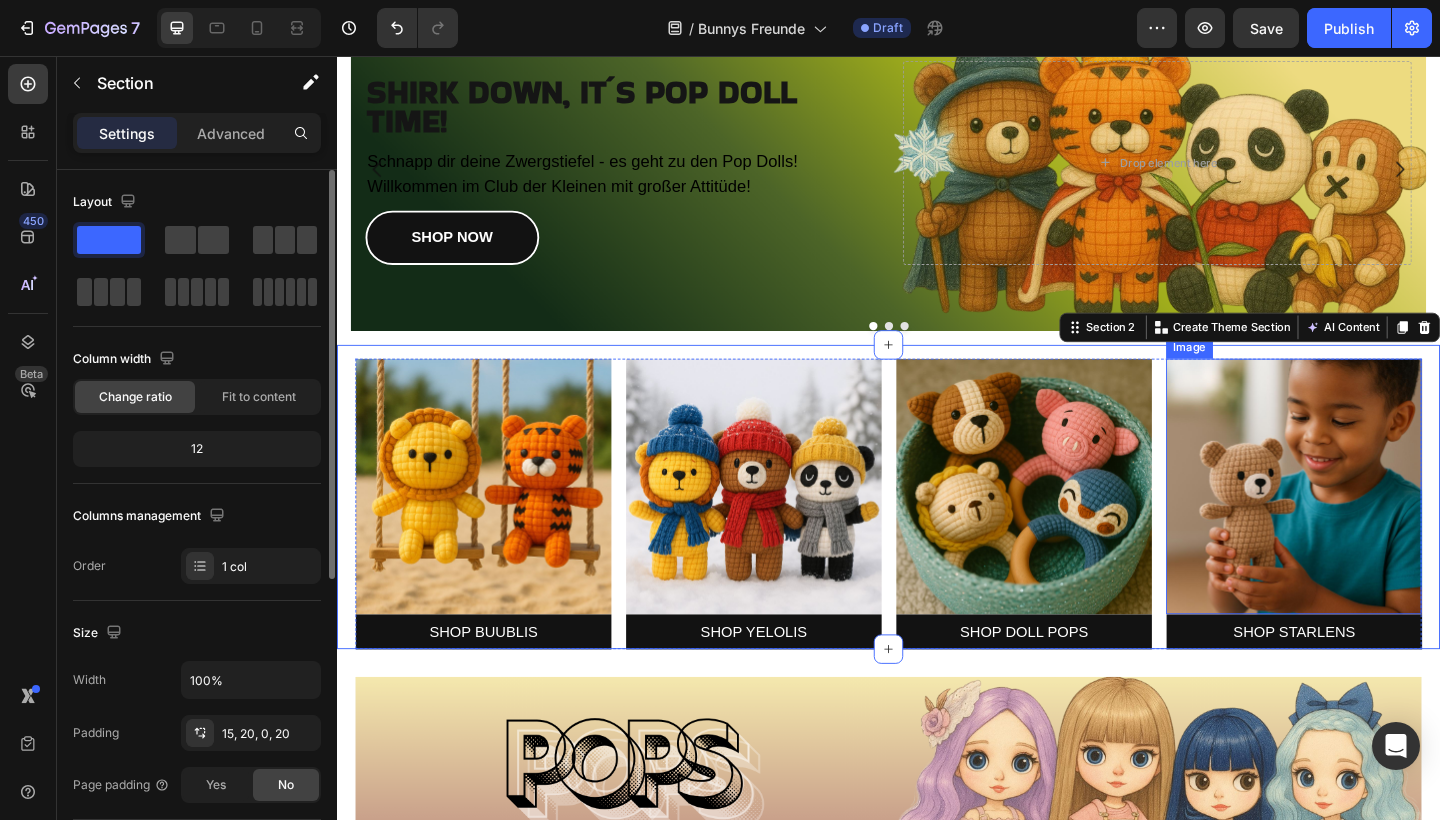 scroll, scrollTop: 103, scrollLeft: 0, axis: vertical 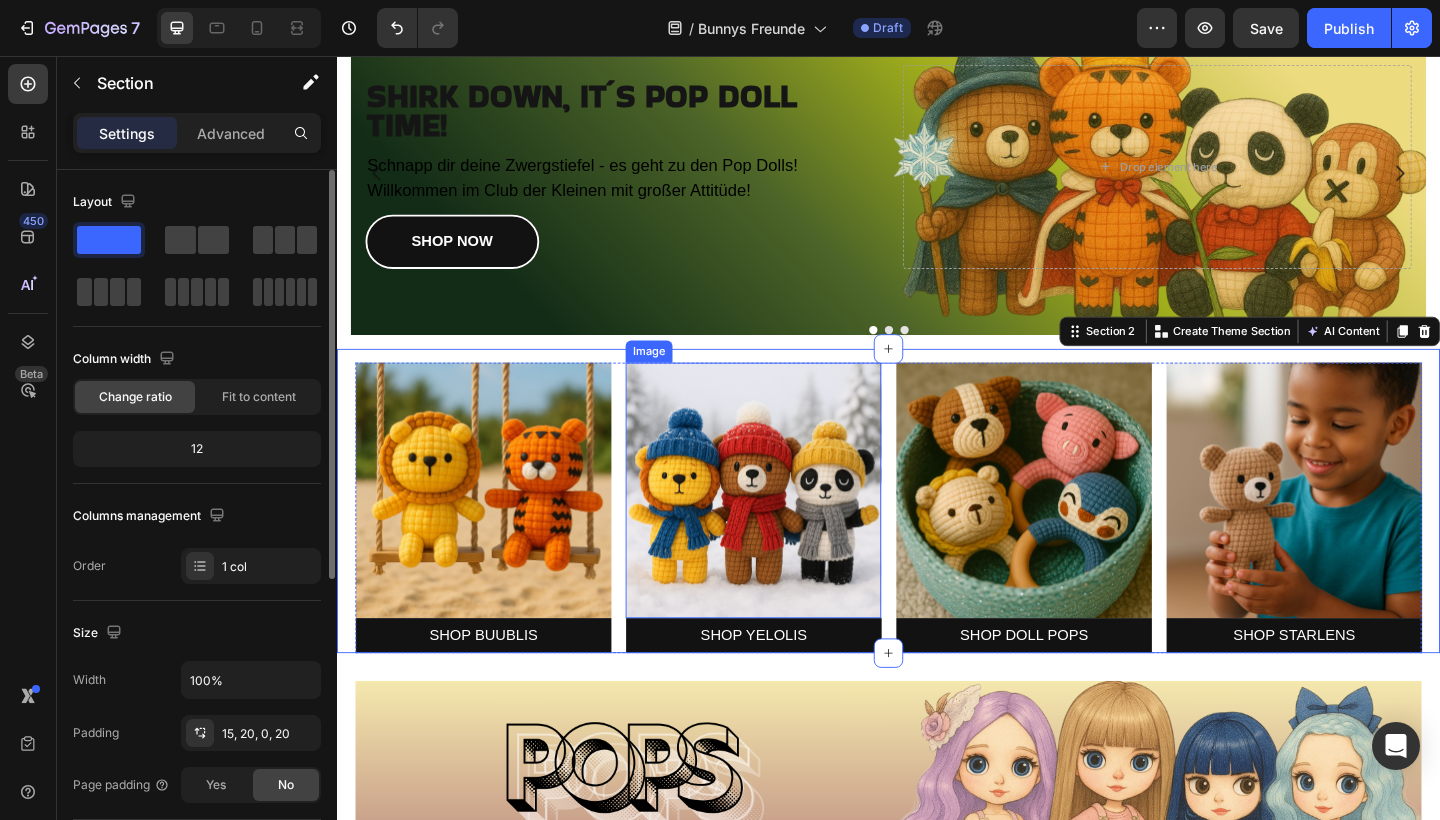click at bounding box center [790, 529] 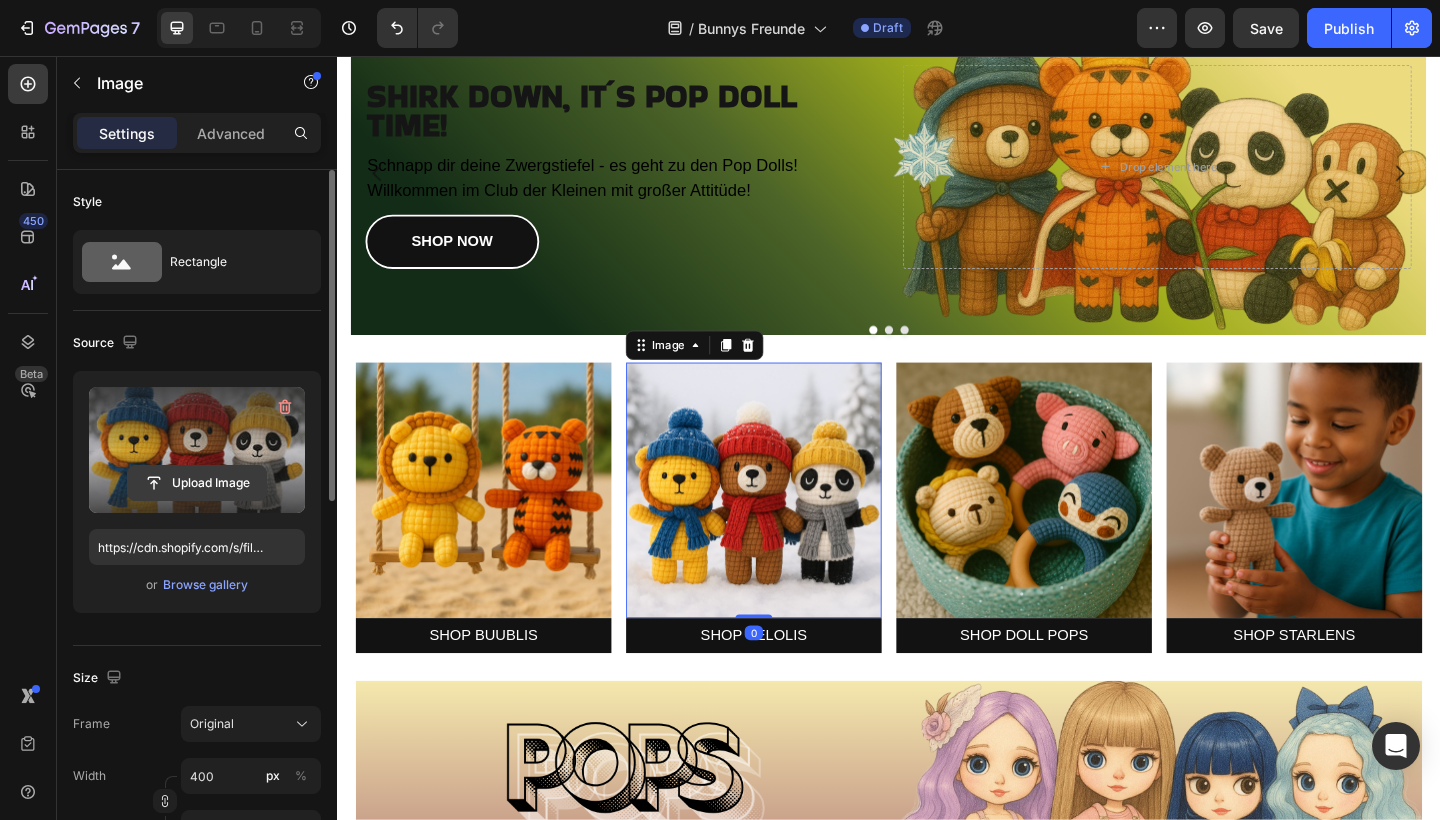 click 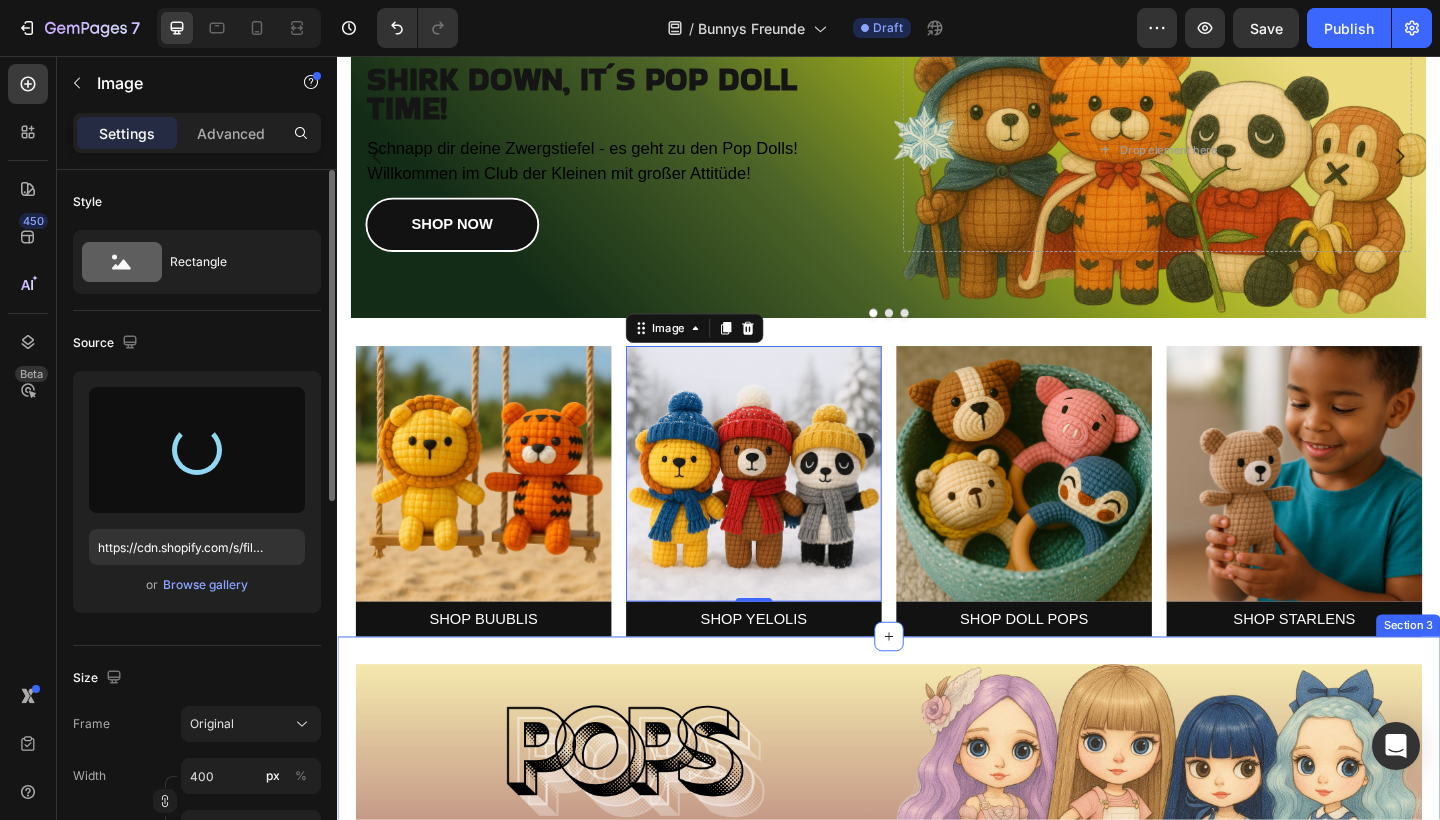 scroll, scrollTop: 140, scrollLeft: 0, axis: vertical 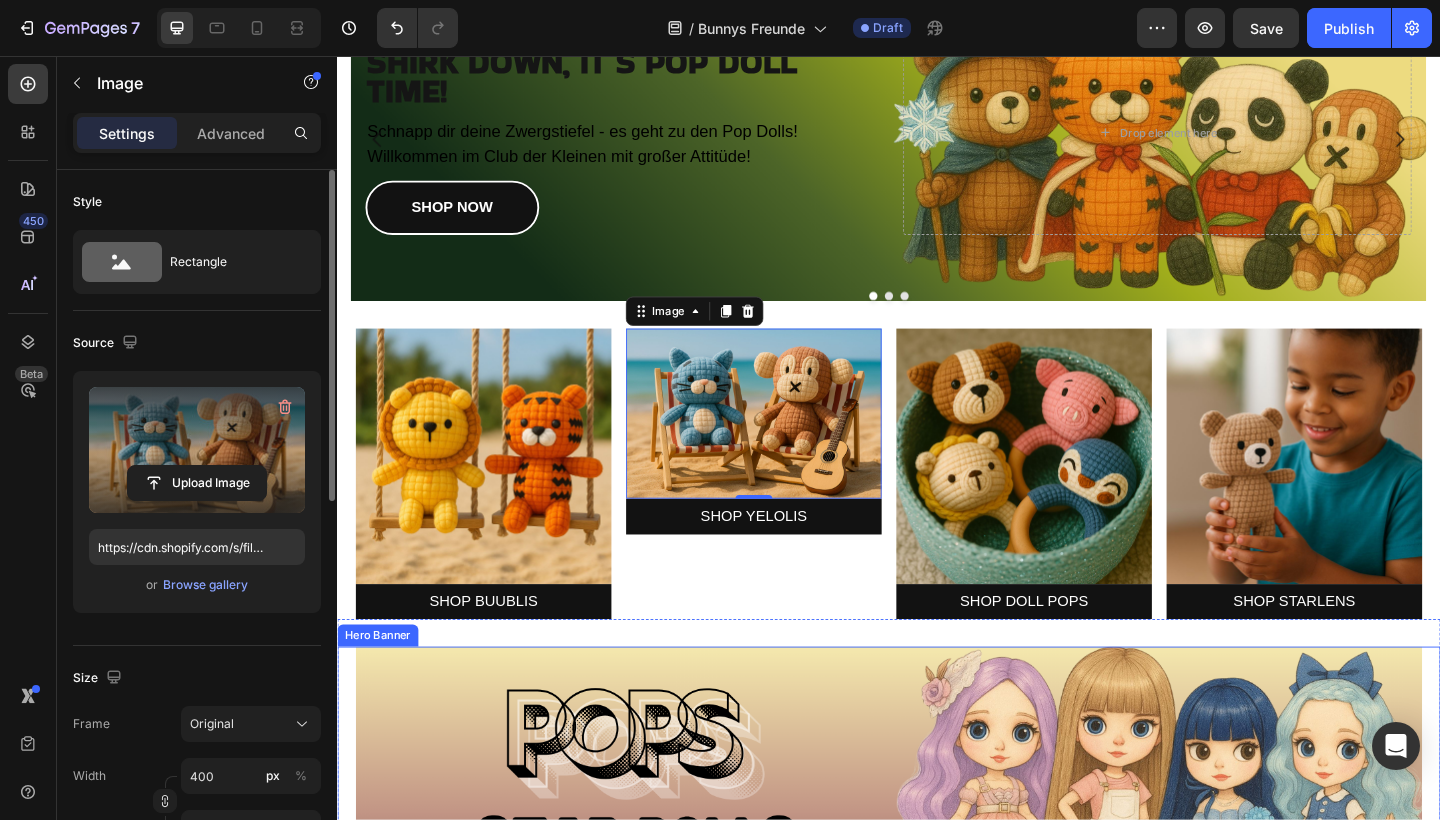 type on "https://cdn.shopify.com/s/files/1/0883/4033/2880/files/gempages_570780491876139904-09933e0b-b41f-4435-9be4-7d3f8ed5d61a.jpg" 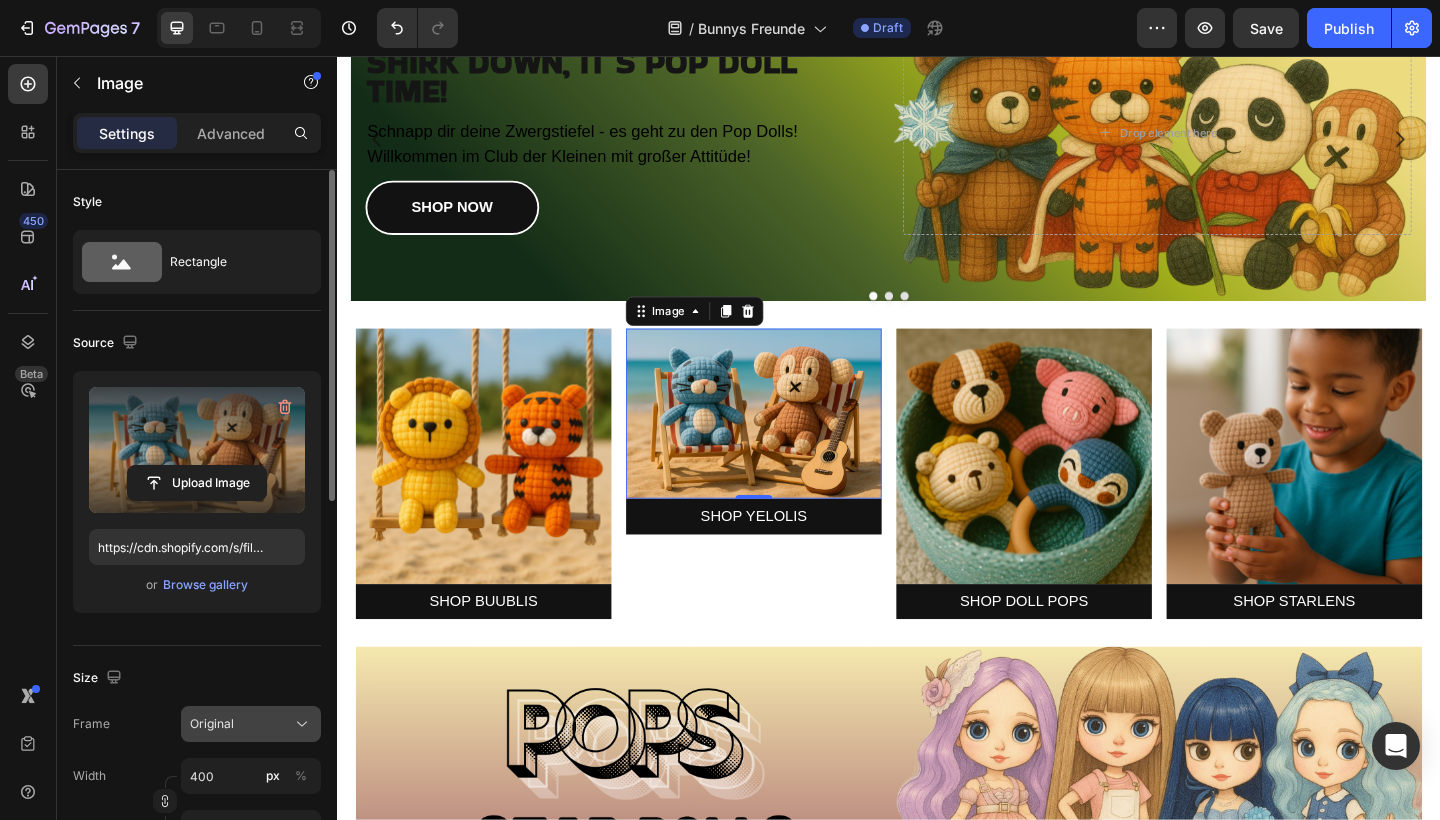 click on "Original" at bounding box center [212, 724] 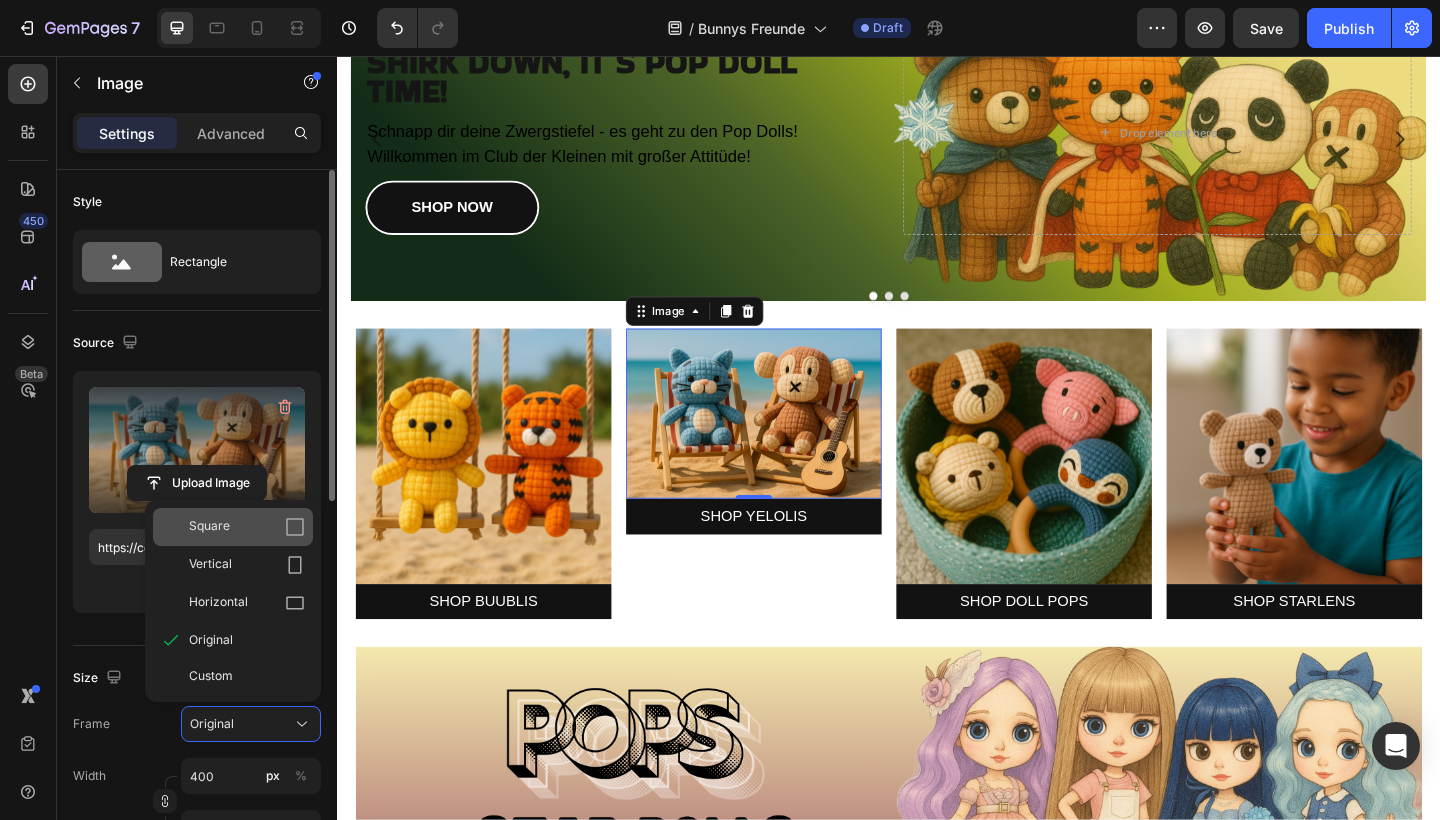 click on "Square" at bounding box center (247, 527) 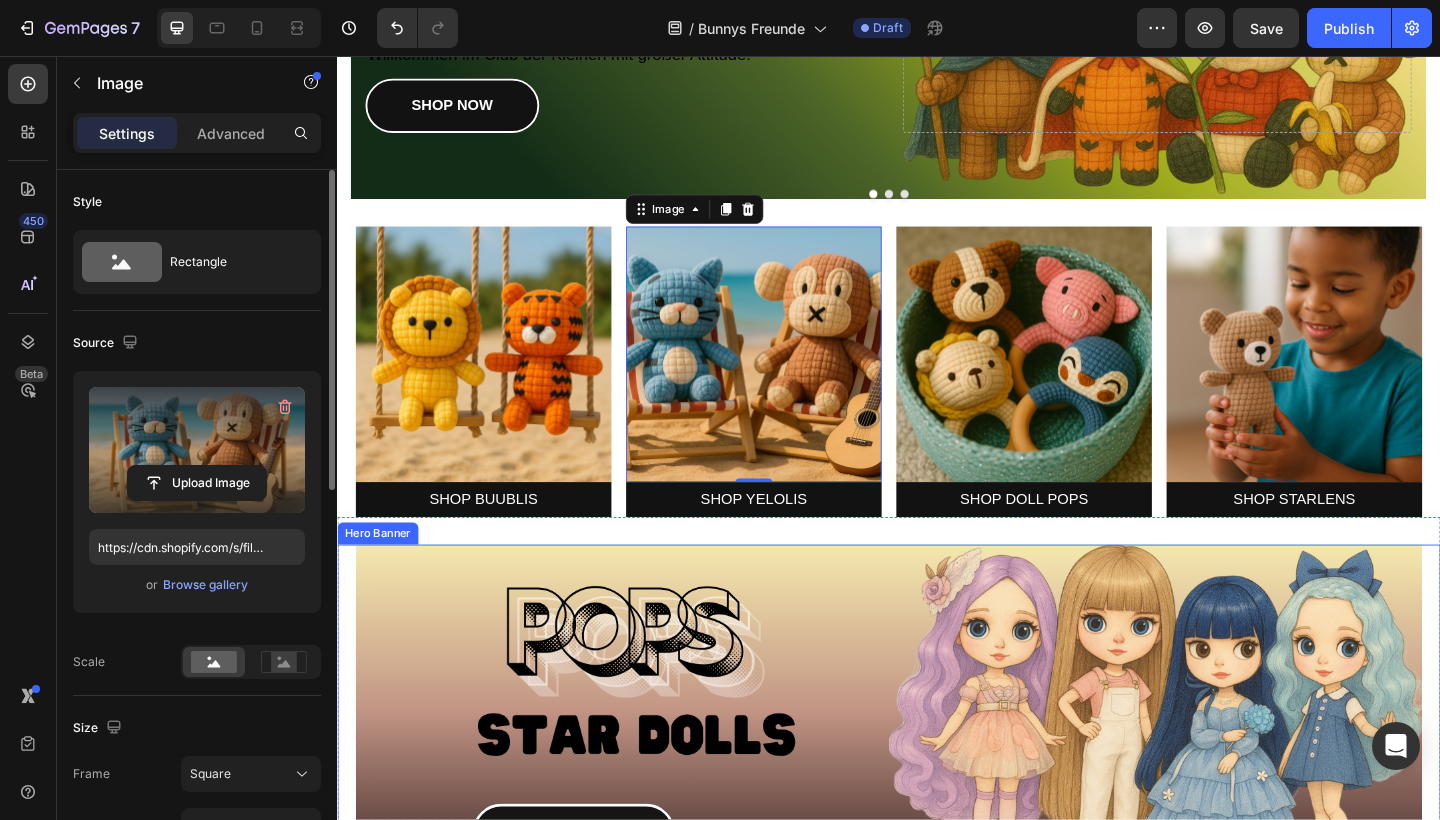 scroll, scrollTop: 255, scrollLeft: 0, axis: vertical 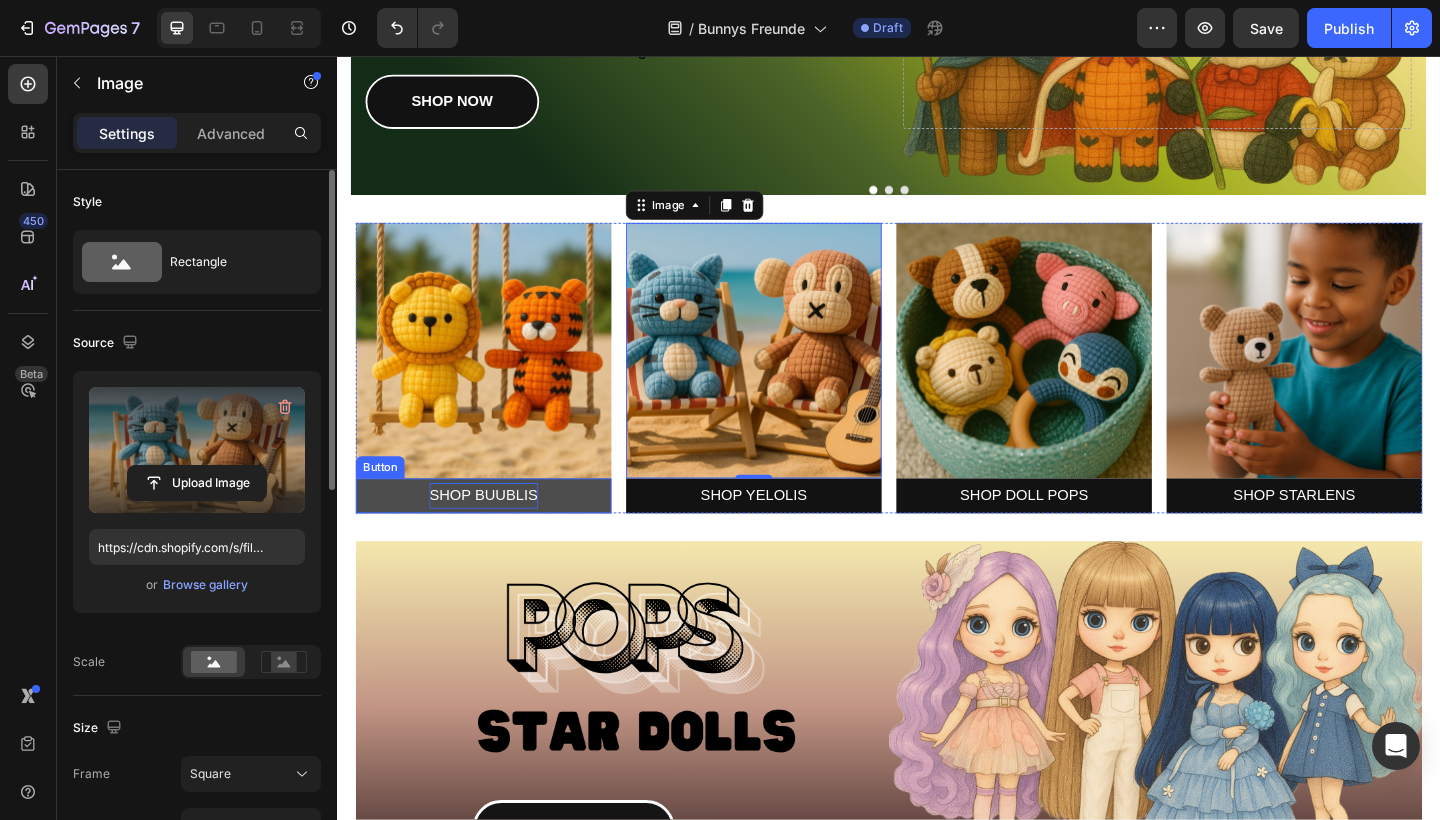 click on "SHOP BUUBLIS" at bounding box center [496, 535] 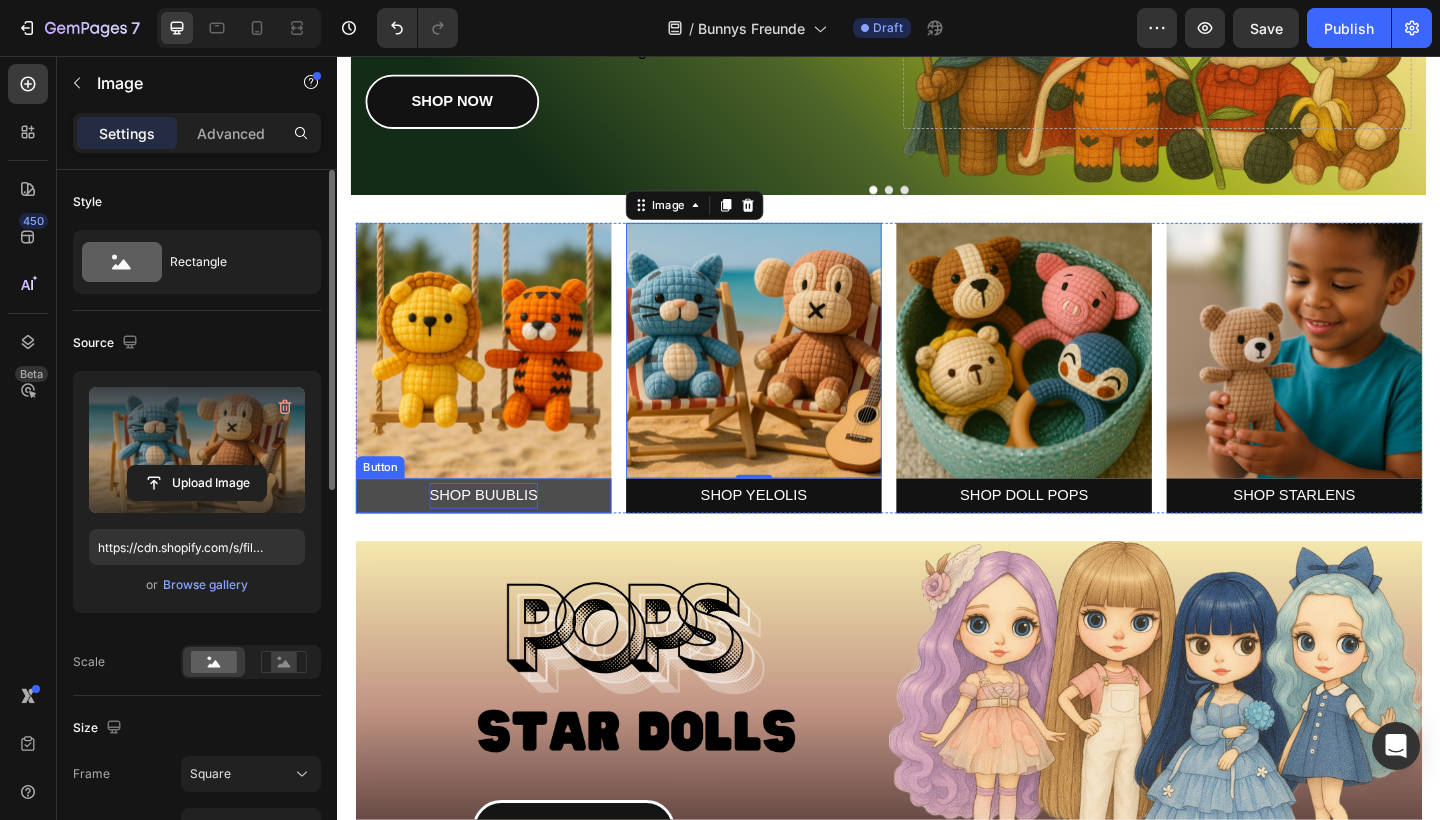 click on "SHOP BUUBLIS" at bounding box center [496, 535] 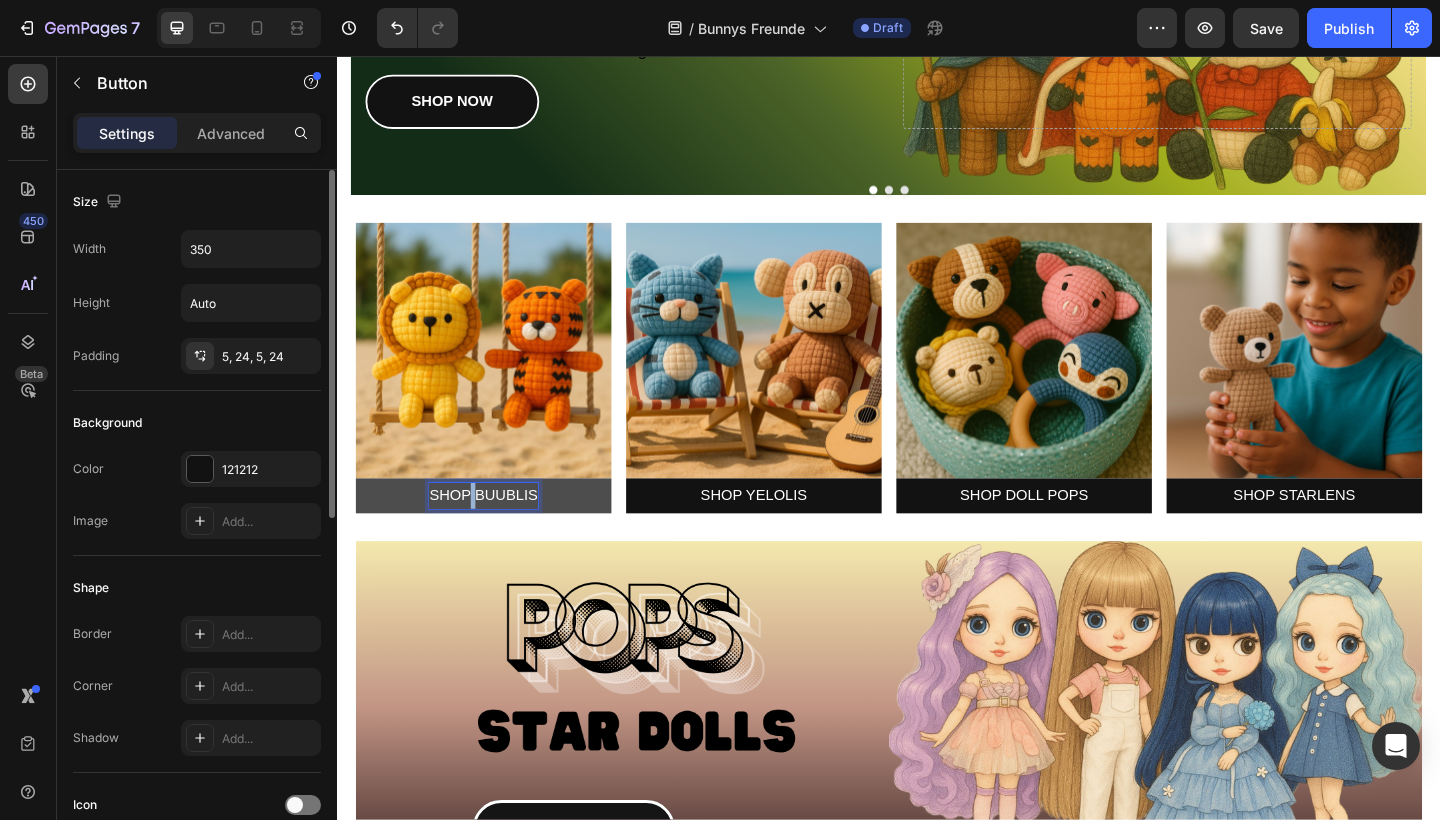 click on "SHOP BUUBLIS" at bounding box center (496, 535) 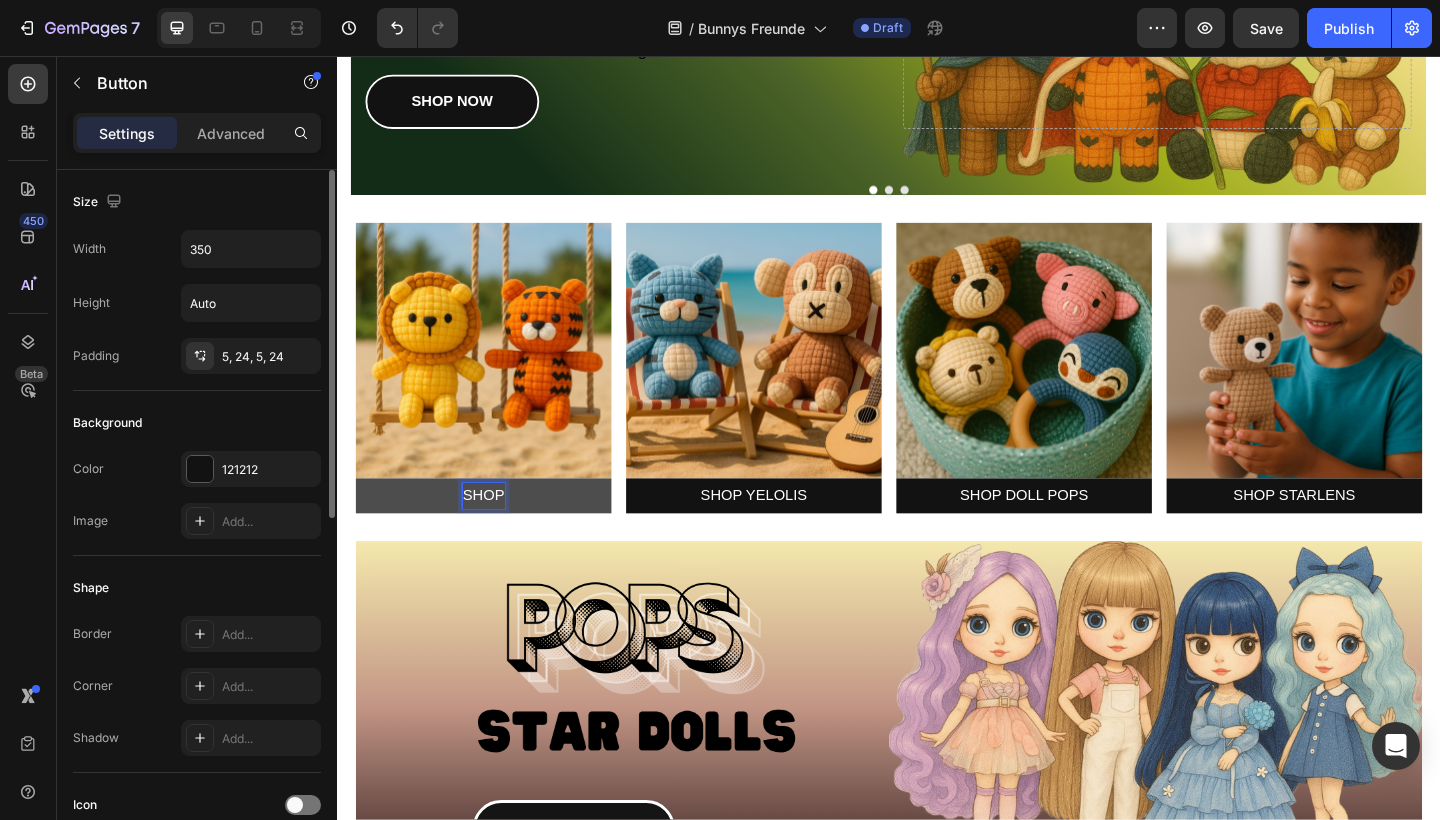 click on "SHOP" at bounding box center (496, 535) 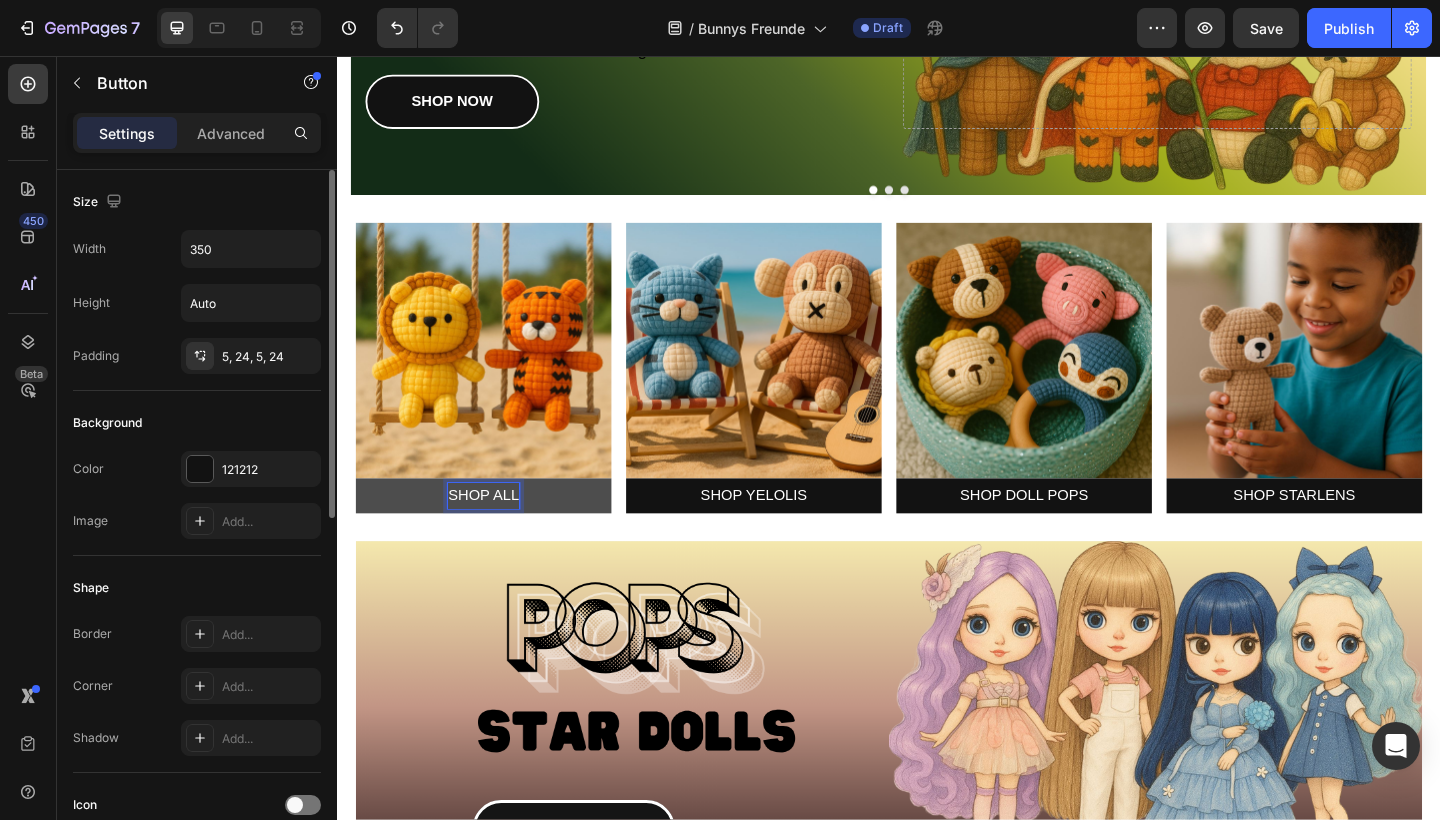 click on "SHOP ALL" at bounding box center (495, 535) 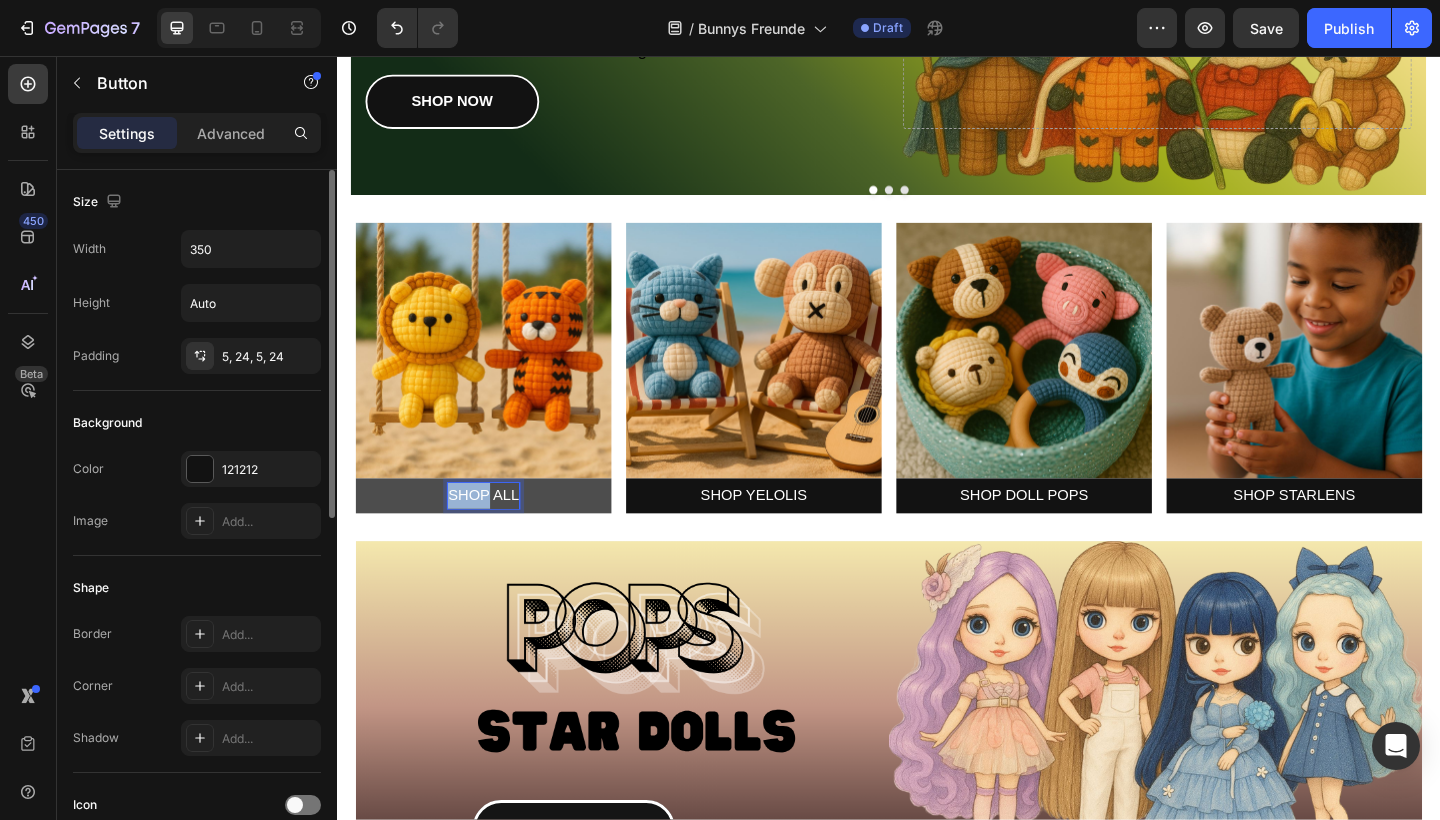 click on "SHOP ALL" at bounding box center [495, 535] 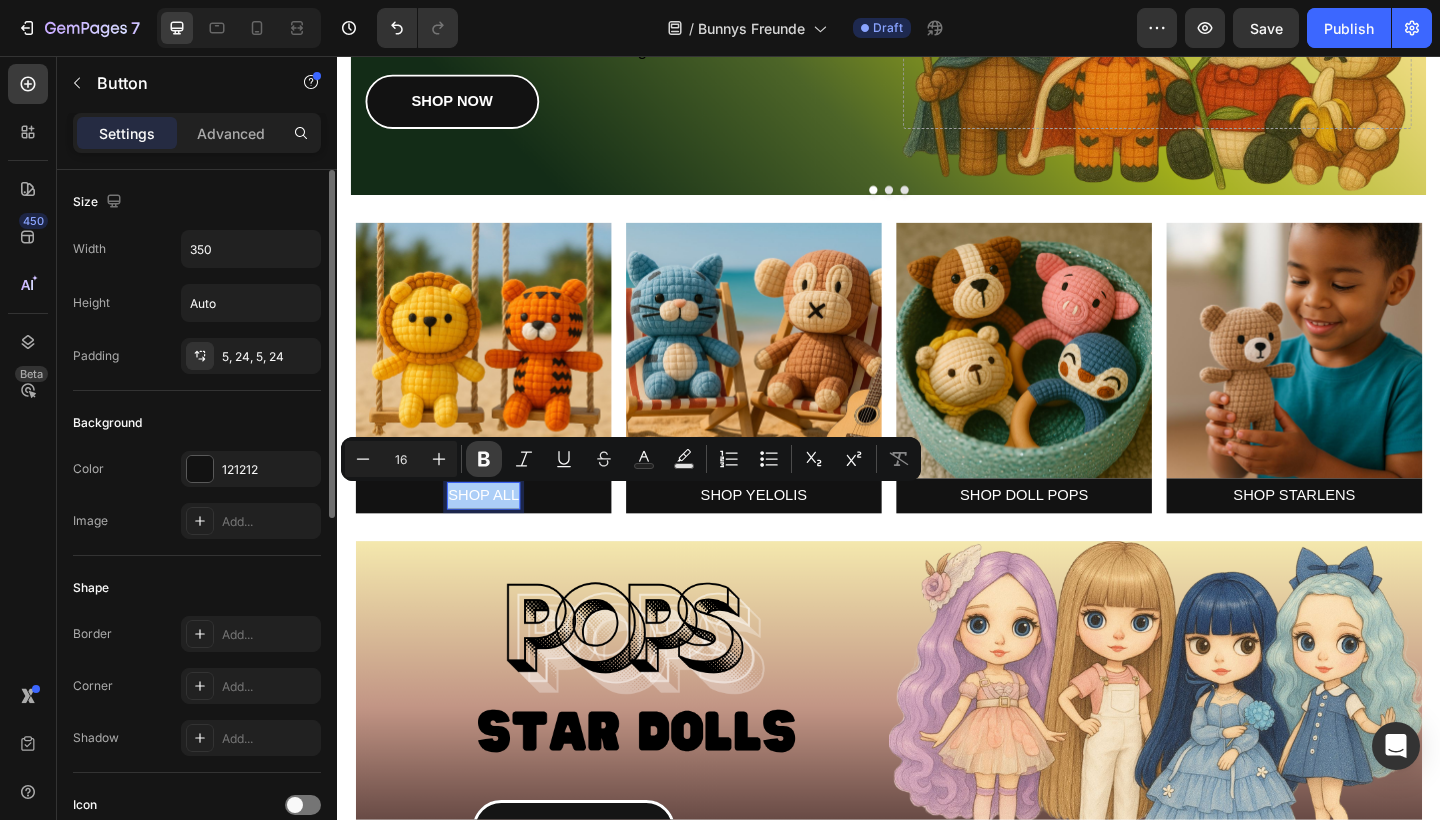 click on "Bold" at bounding box center [484, 459] 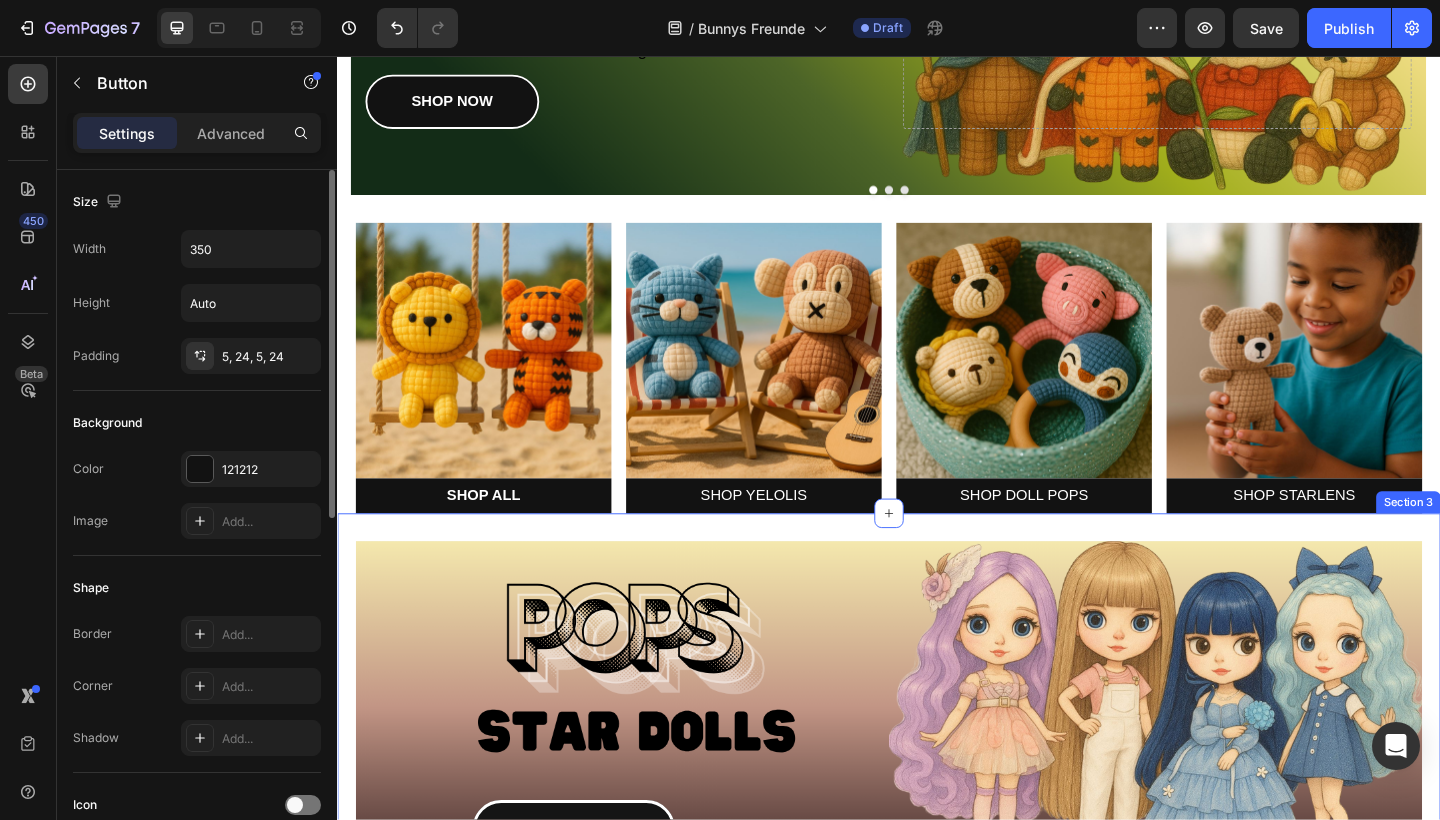 click on "SHOP NOW Button Hero Banner" at bounding box center [937, 755] 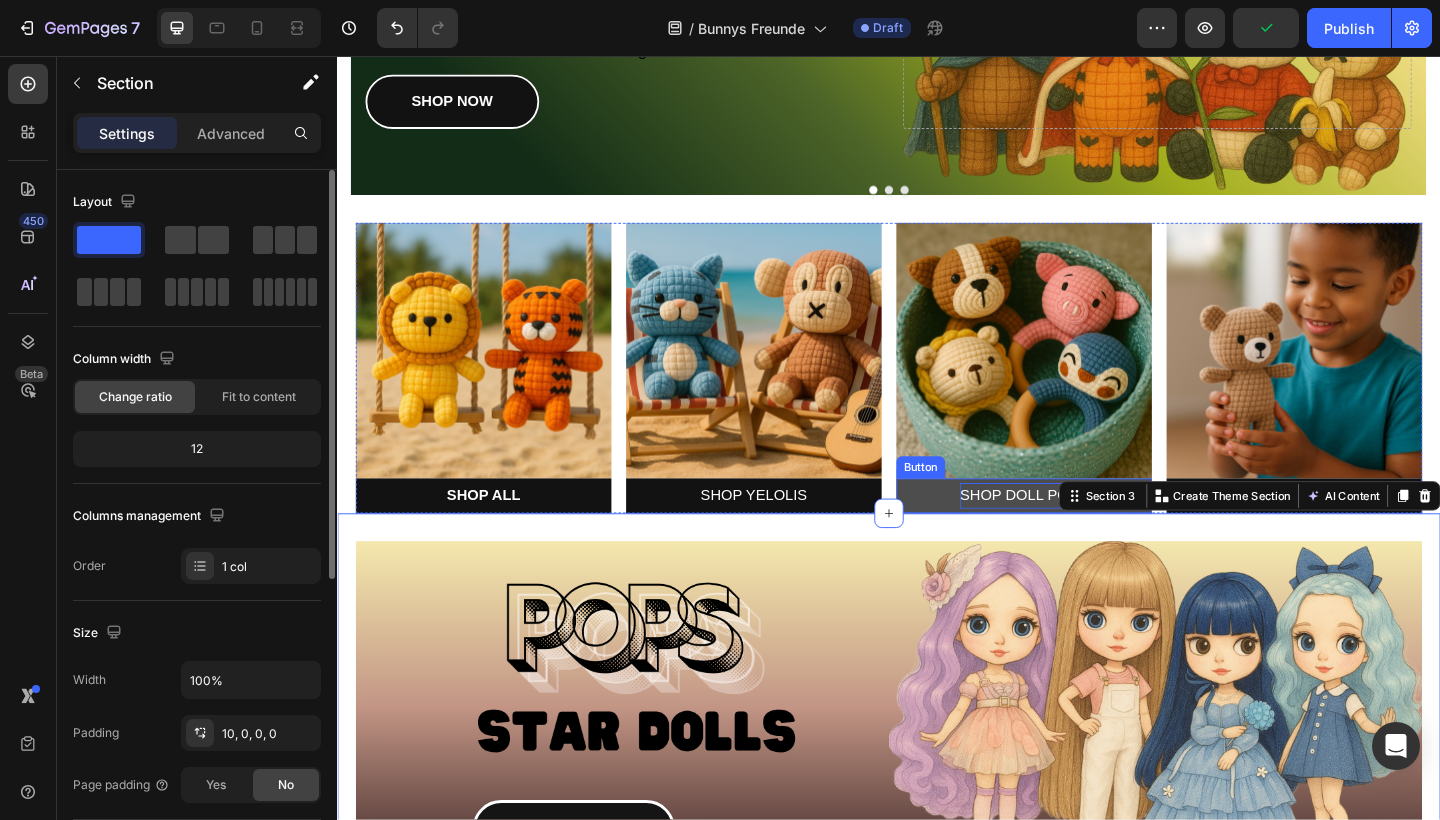 click on "SHOP DOLL POPS" at bounding box center [1084, 535] 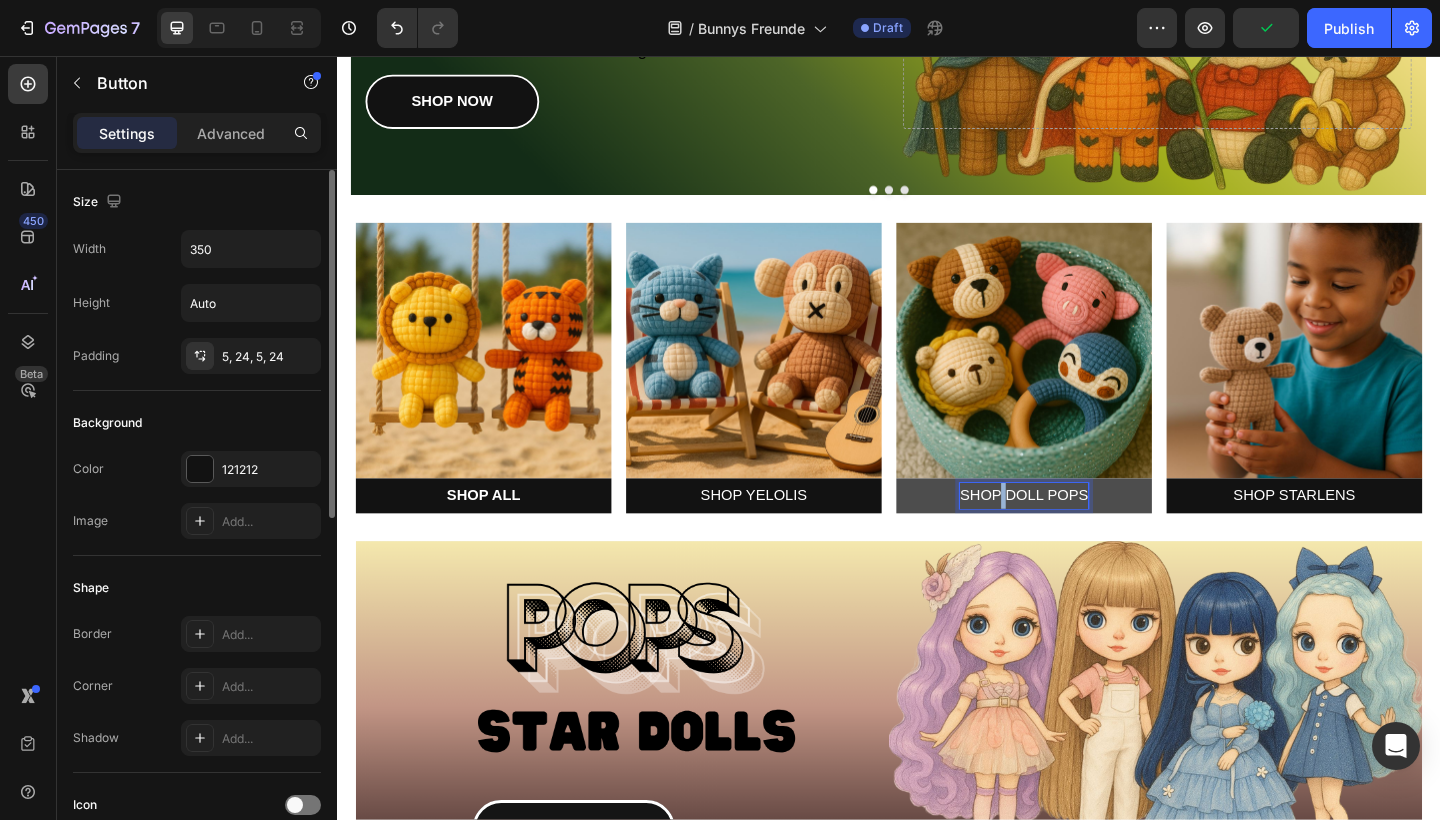 click on "SHOP DOLL POPS" at bounding box center [1084, 535] 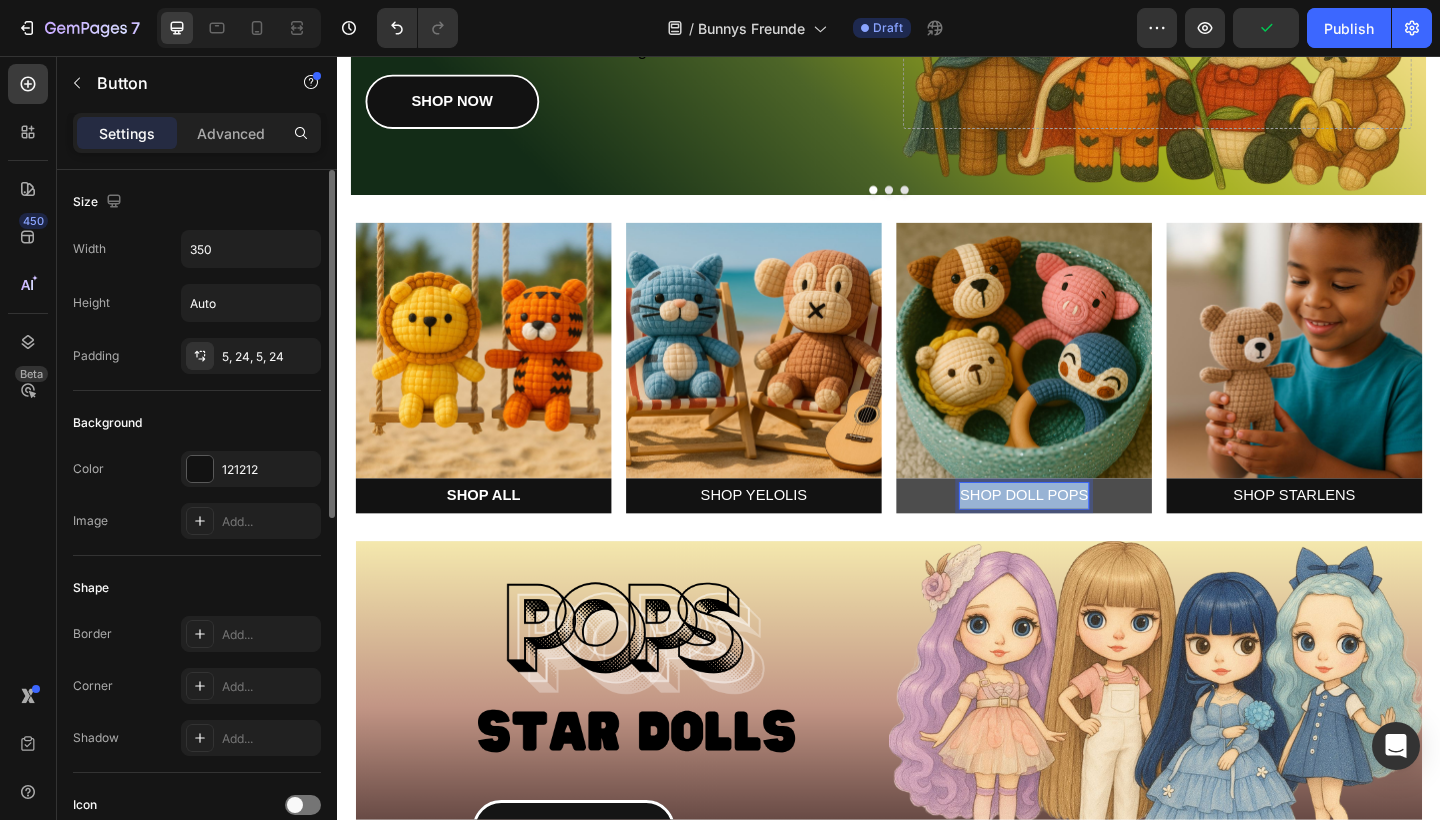 click on "SHOP DOLL POPS" at bounding box center (1084, 535) 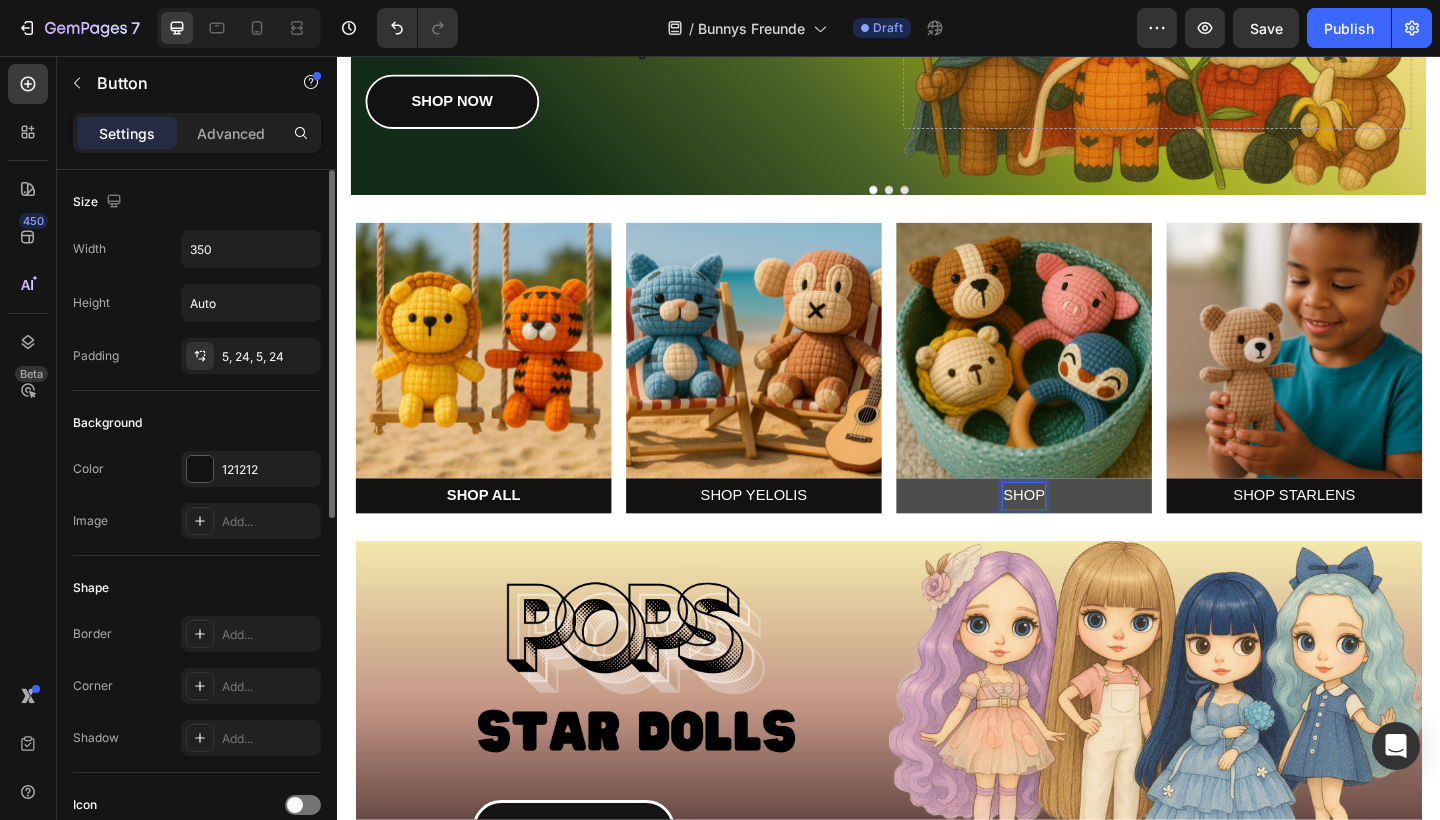 click on "SHOP" at bounding box center (1084, 535) 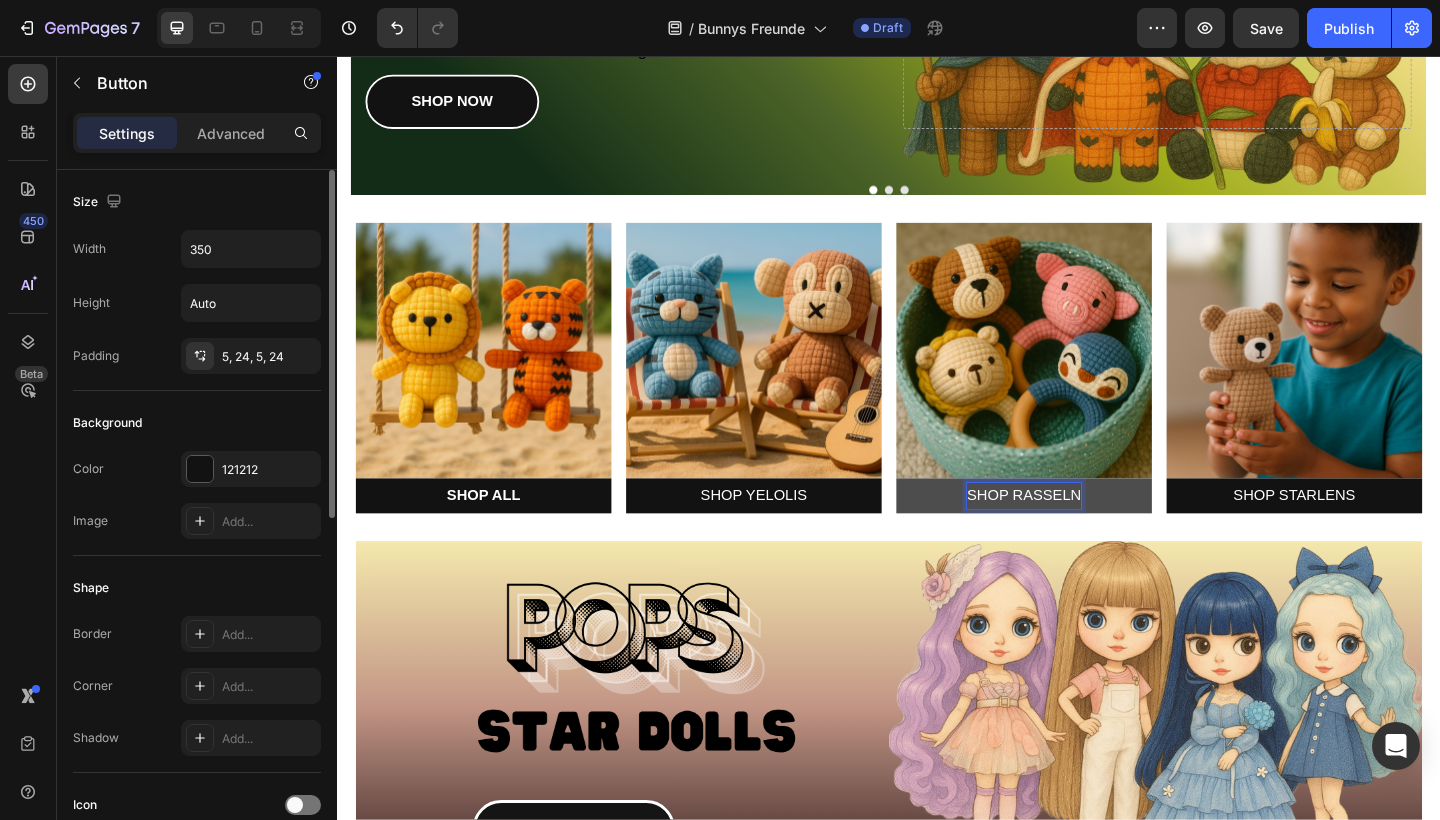 click on "SHOP RASSELN" at bounding box center [1084, 535] 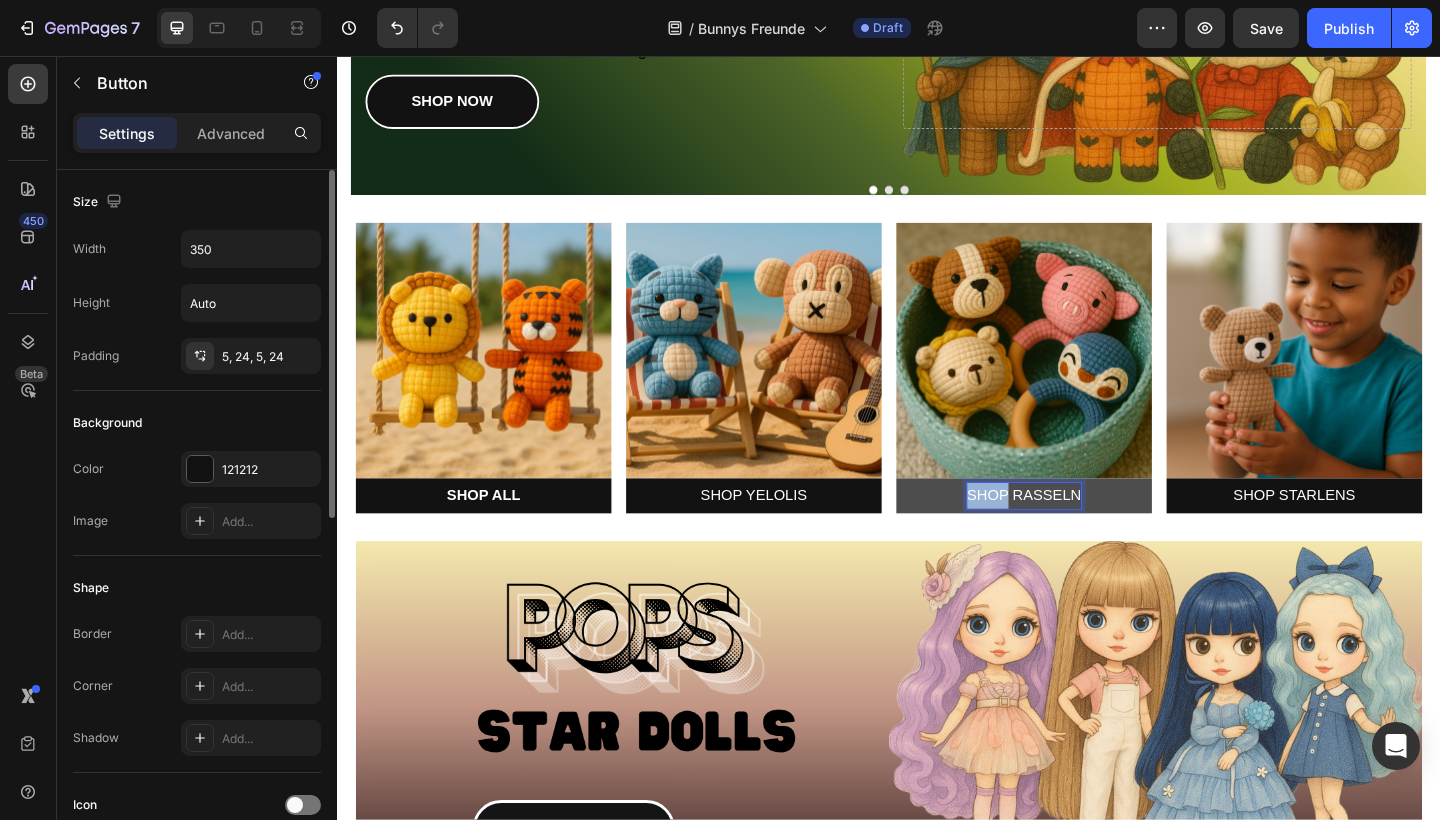 click on "SHOP RASSELN" at bounding box center (1084, 535) 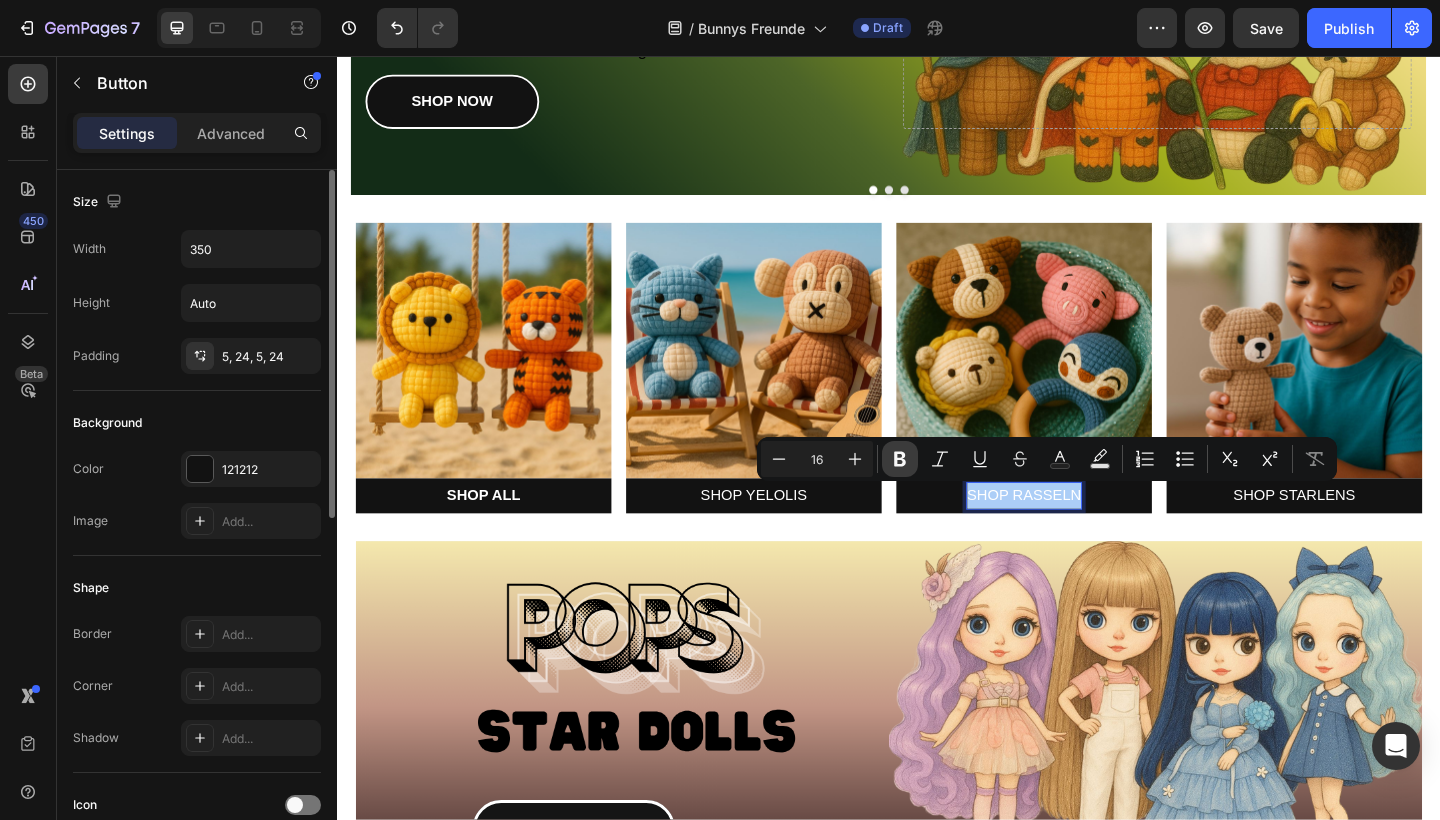 click 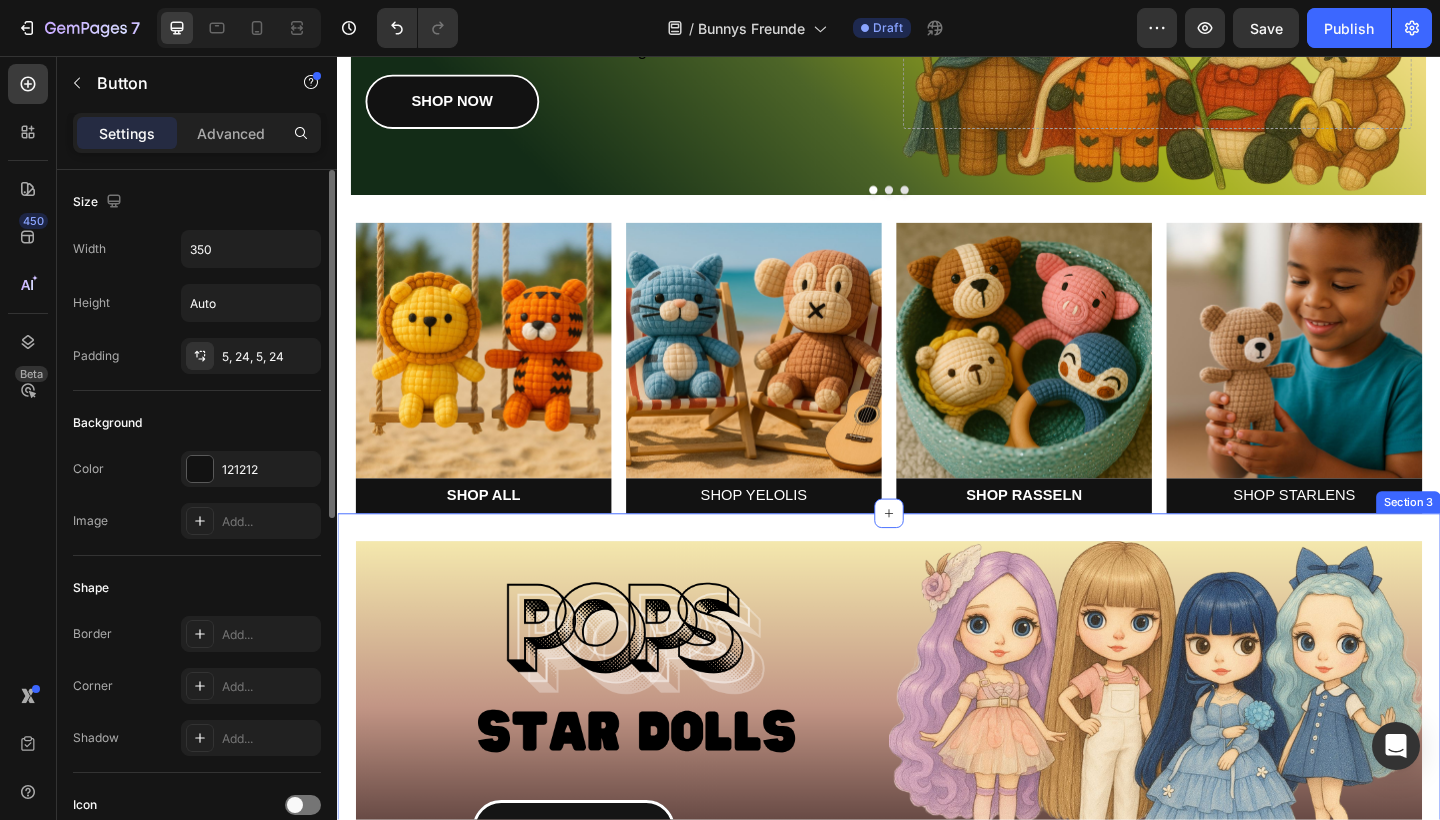 click on "SHOP NOW Button Hero Banner Section 3" at bounding box center (937, 750) 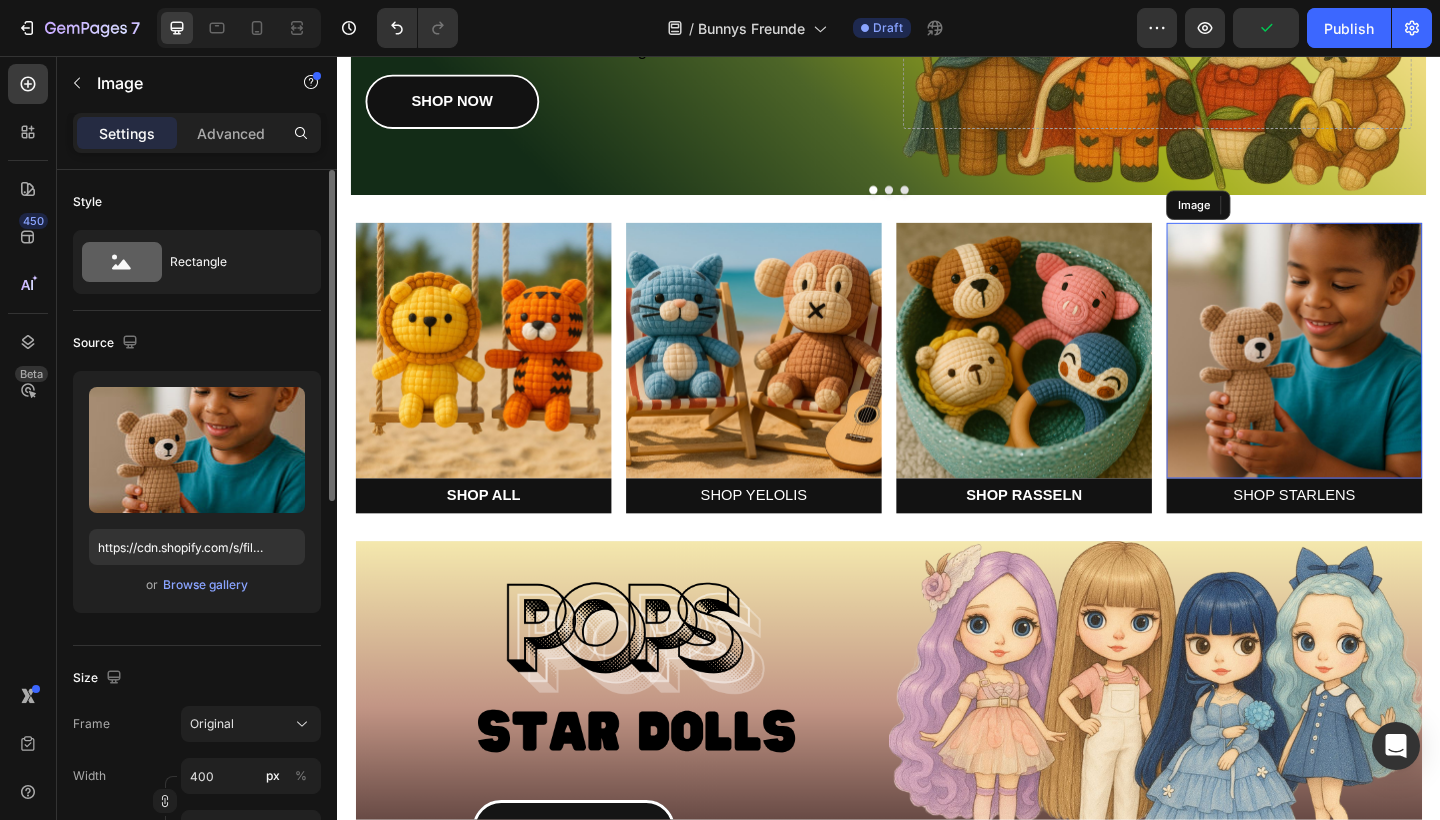 click at bounding box center (1378, 377) 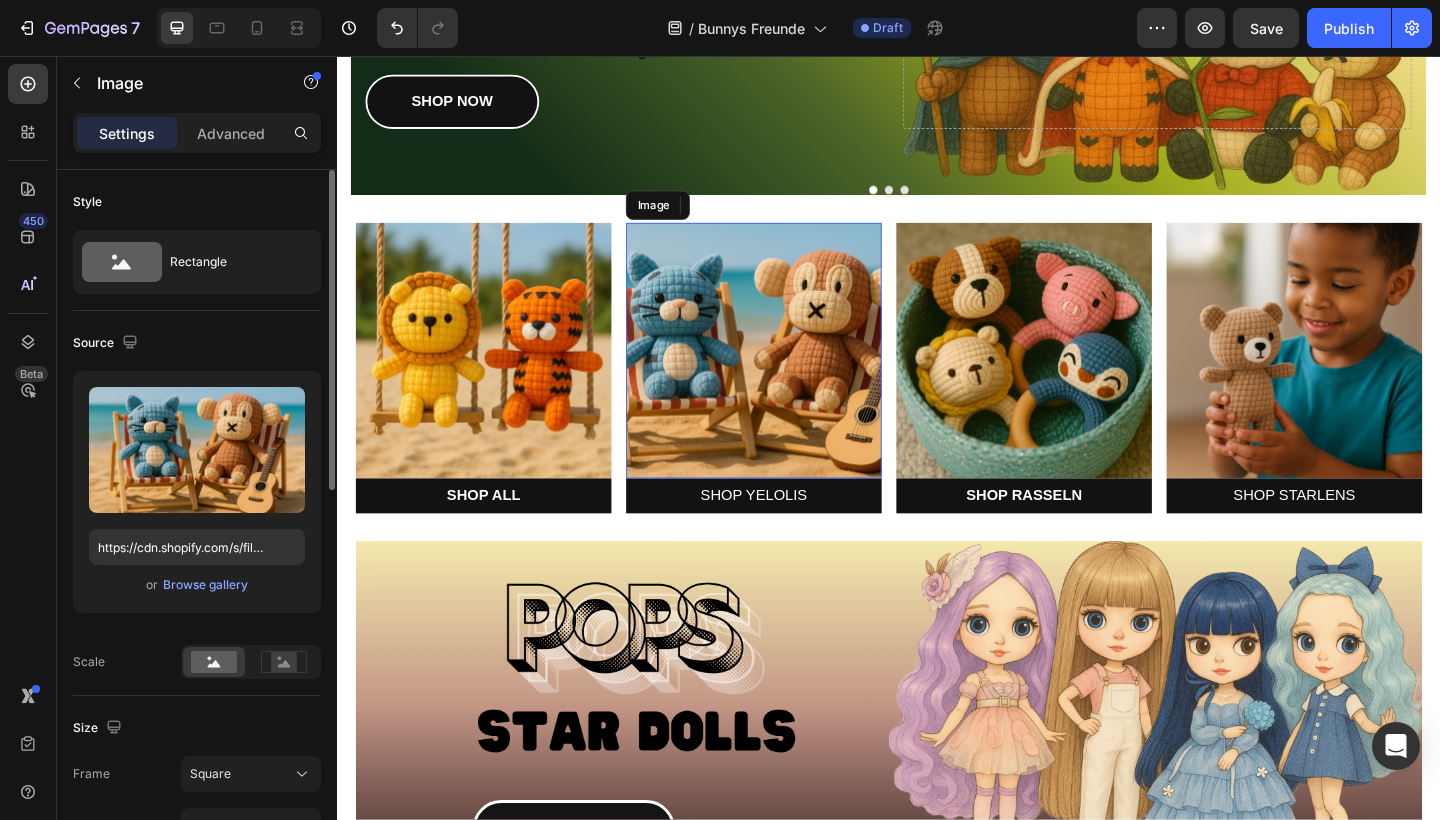click at bounding box center (790, 377) 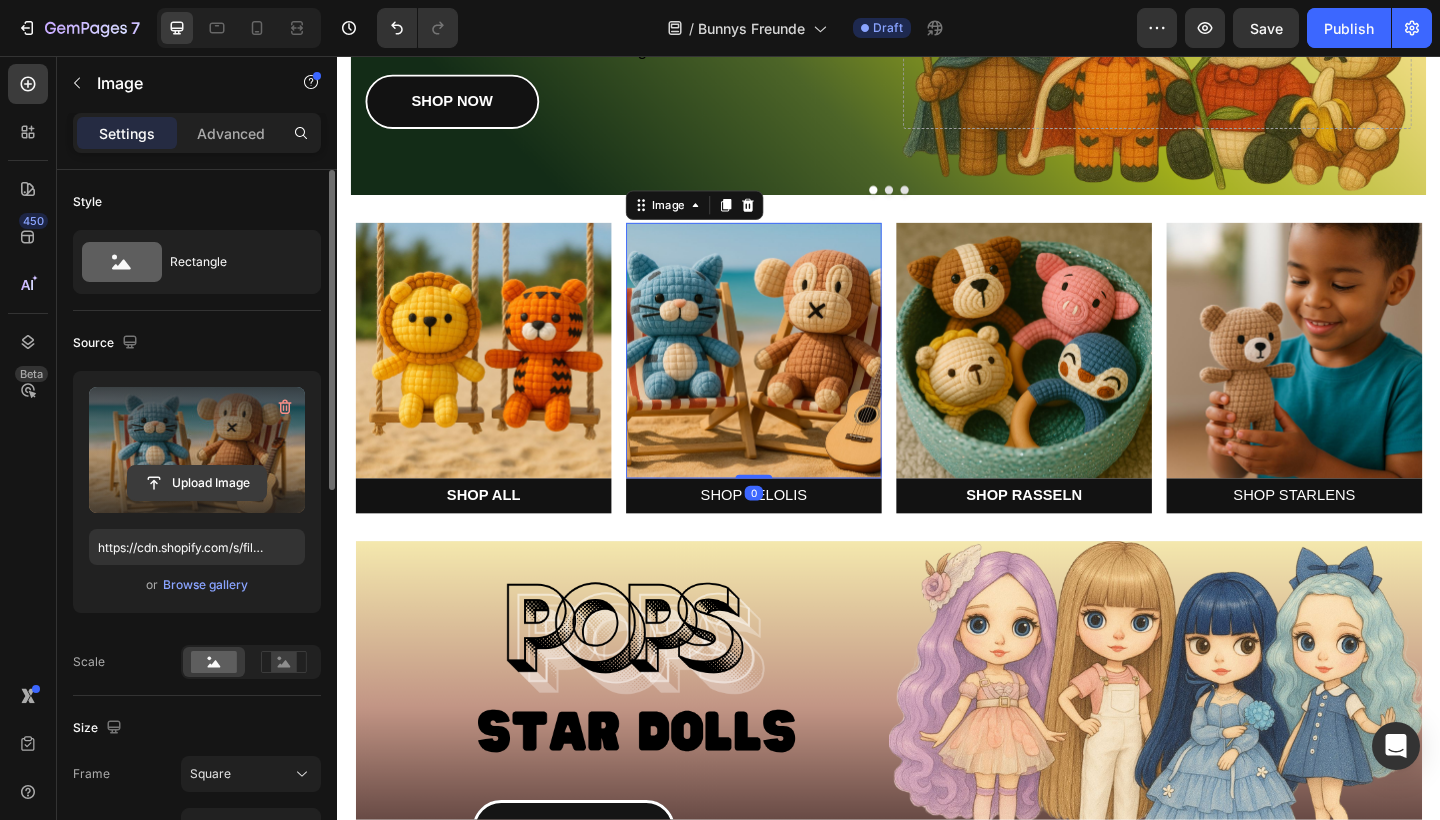click 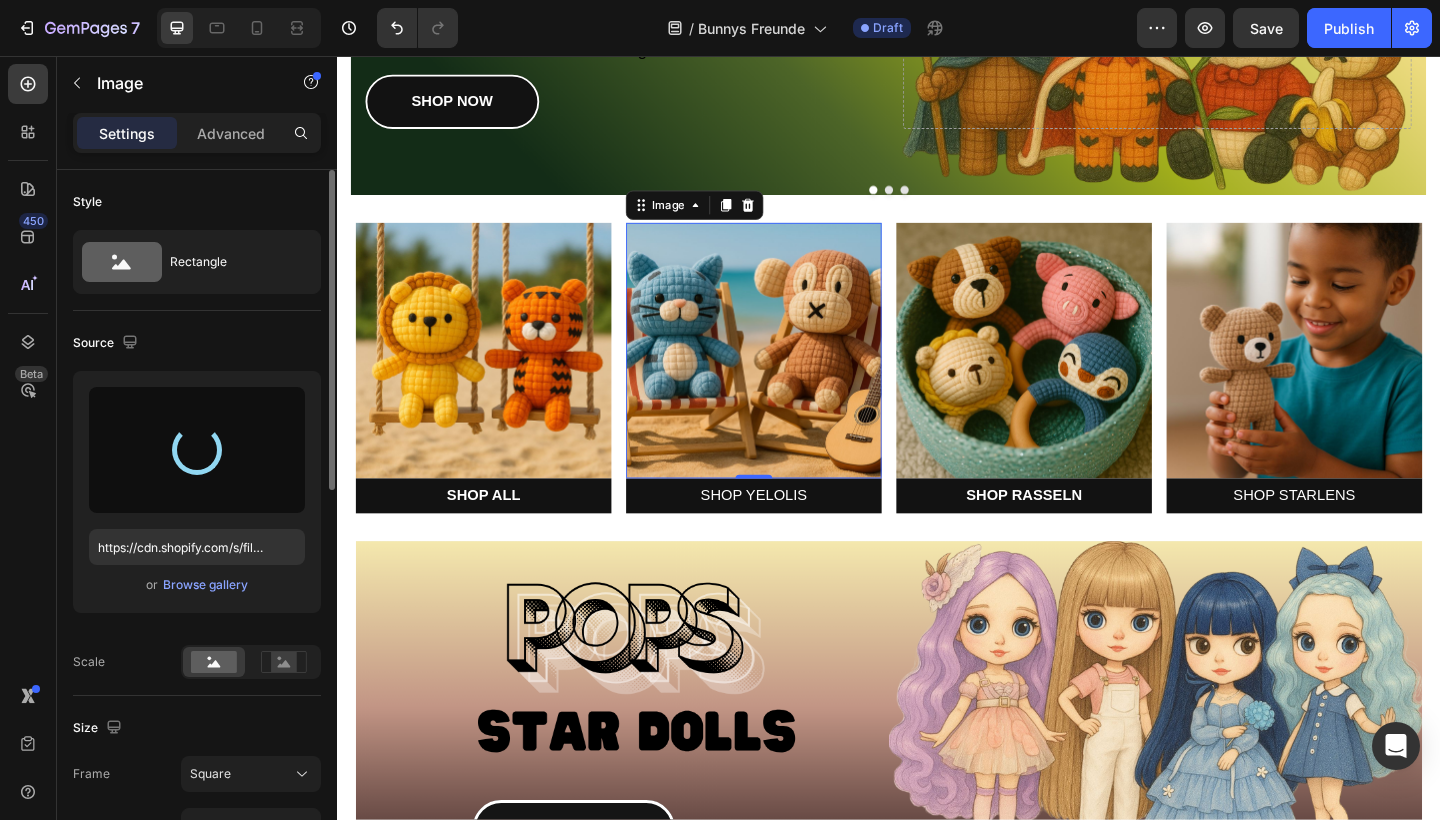 type on "https://cdn.shopify.com/s/files/1/0883/4033/2880/files/gempages_570780491876139904-2c130766-f459-44f9-800e-b5116decbfb1.jpg" 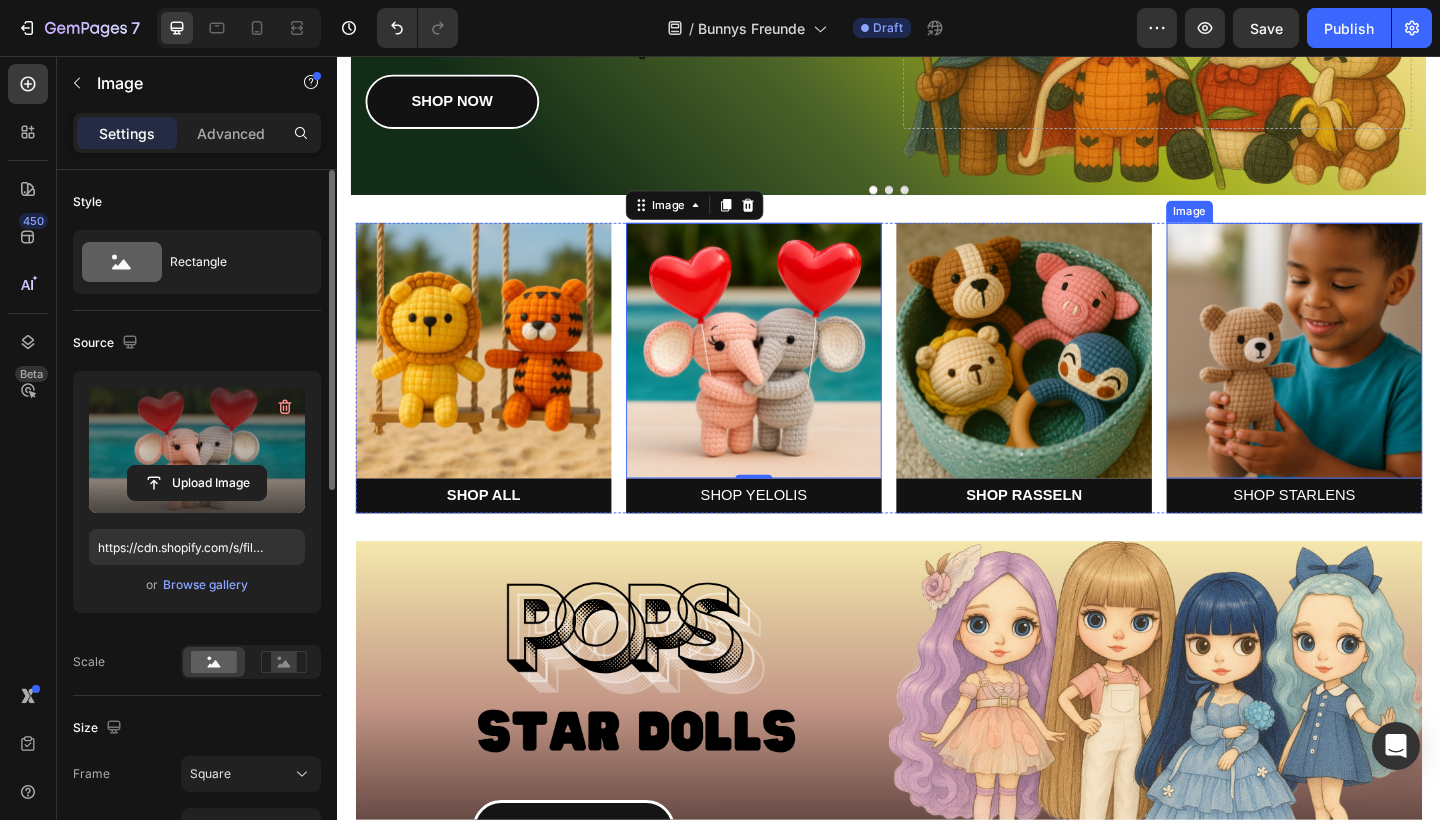 click at bounding box center (1378, 377) 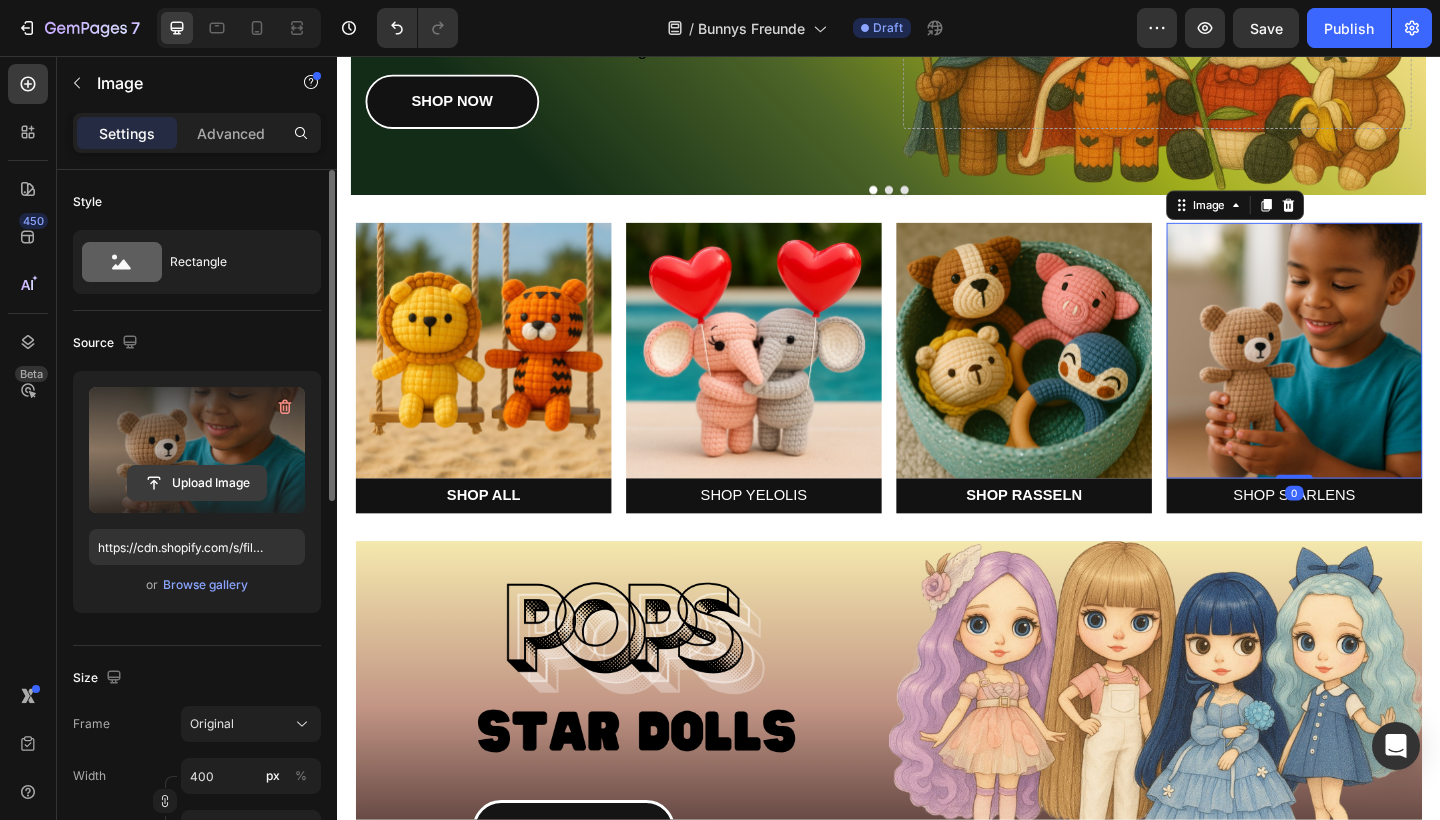 click 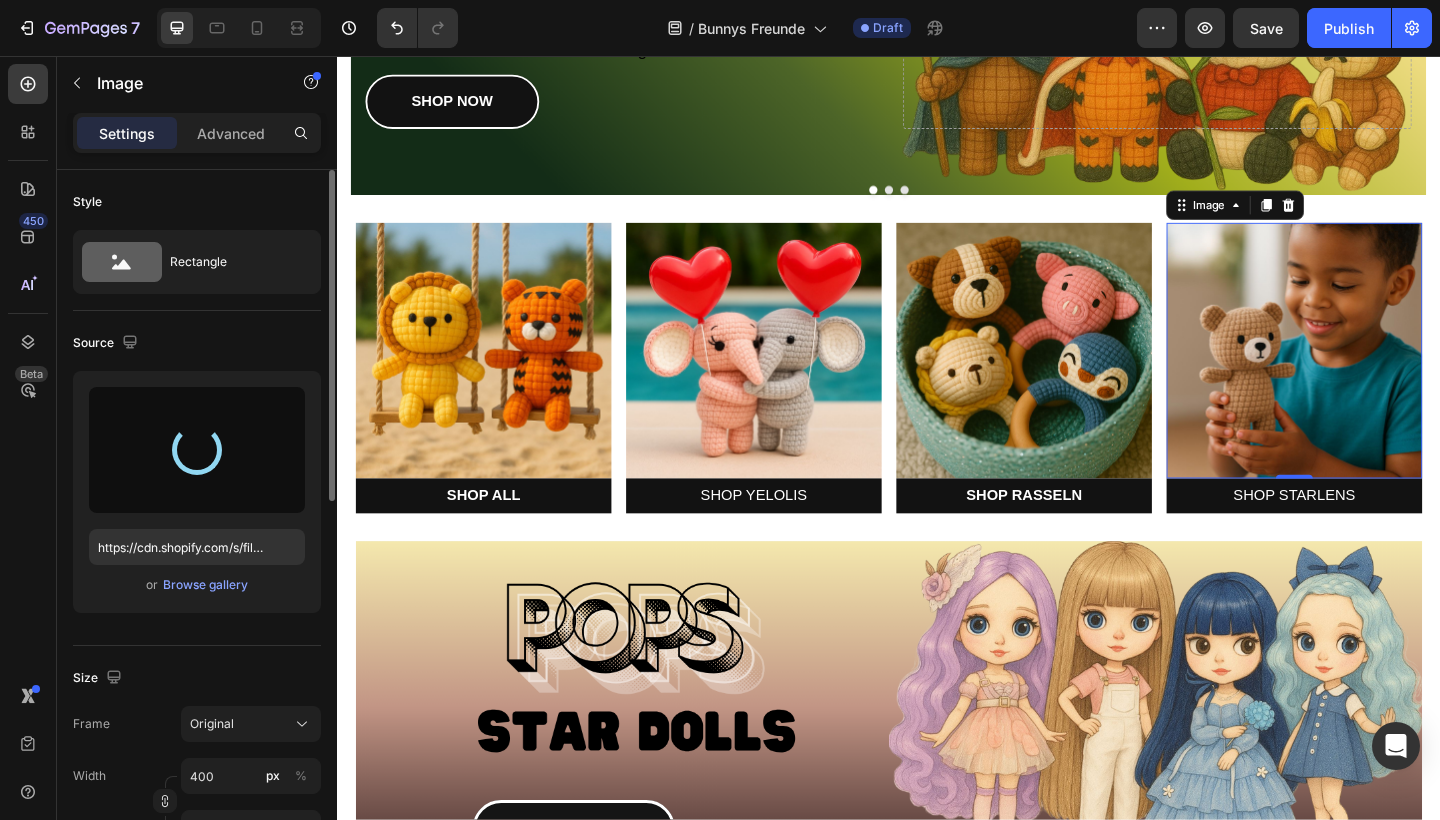 type on "https://cdn.shopify.com/s/files/1/0883/4033/2880/files/gempages_570780491876139904-86d12d8d-4efc-4a04-8de8-6cdc99a4eedb.jpg" 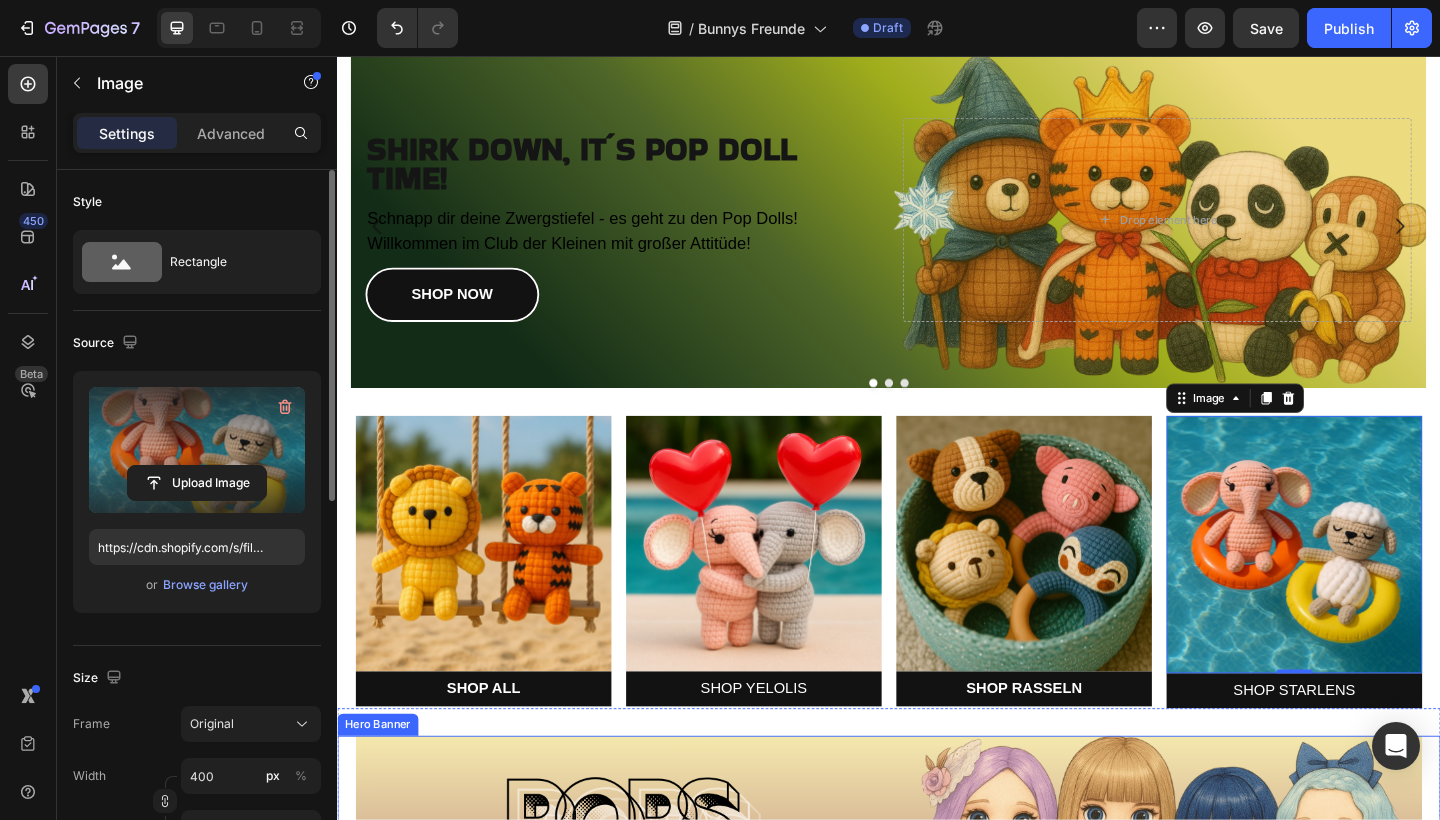 scroll, scrollTop: 47, scrollLeft: 0, axis: vertical 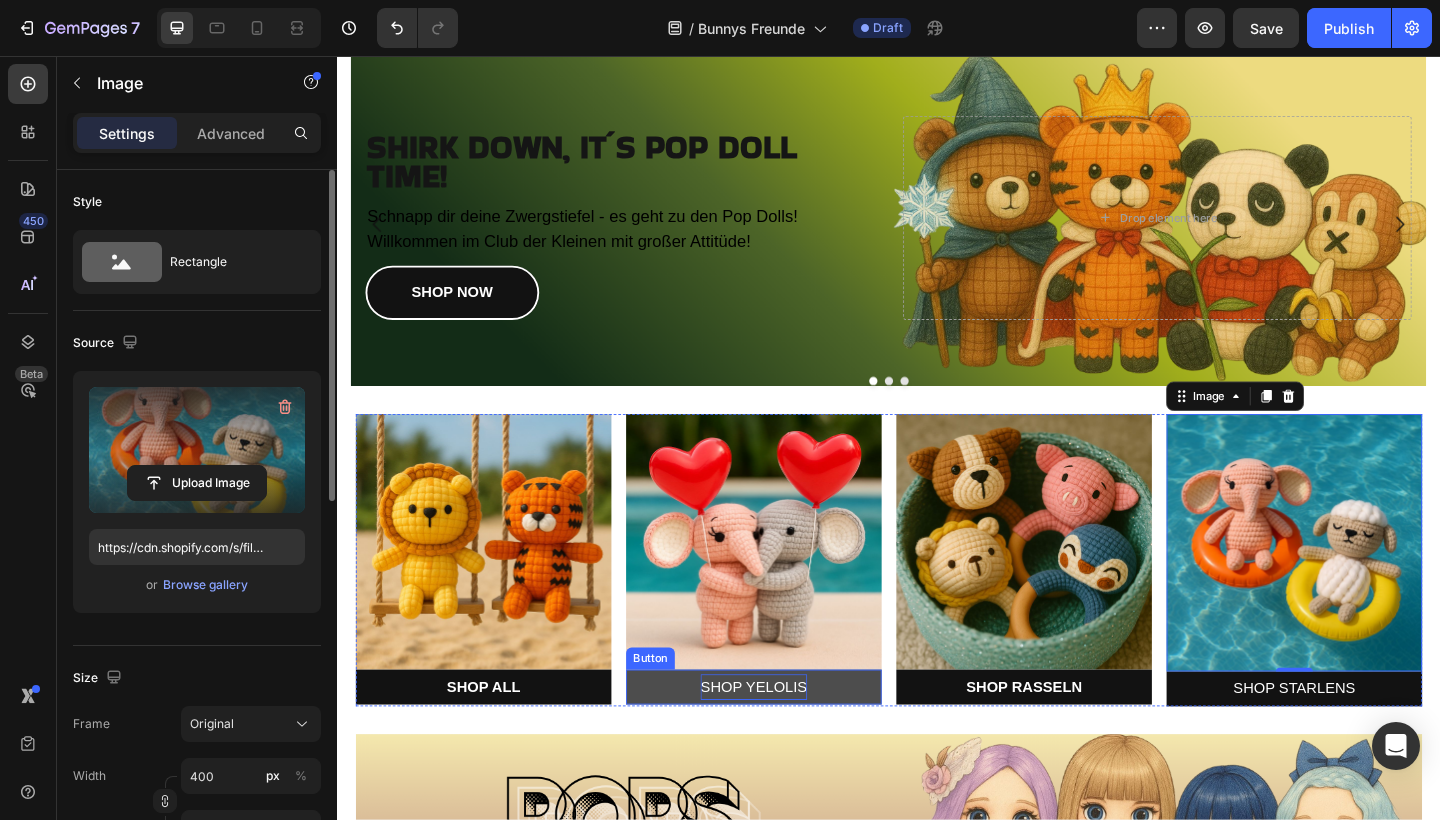 click on "SHOP YELOLIS" at bounding box center (790, 743) 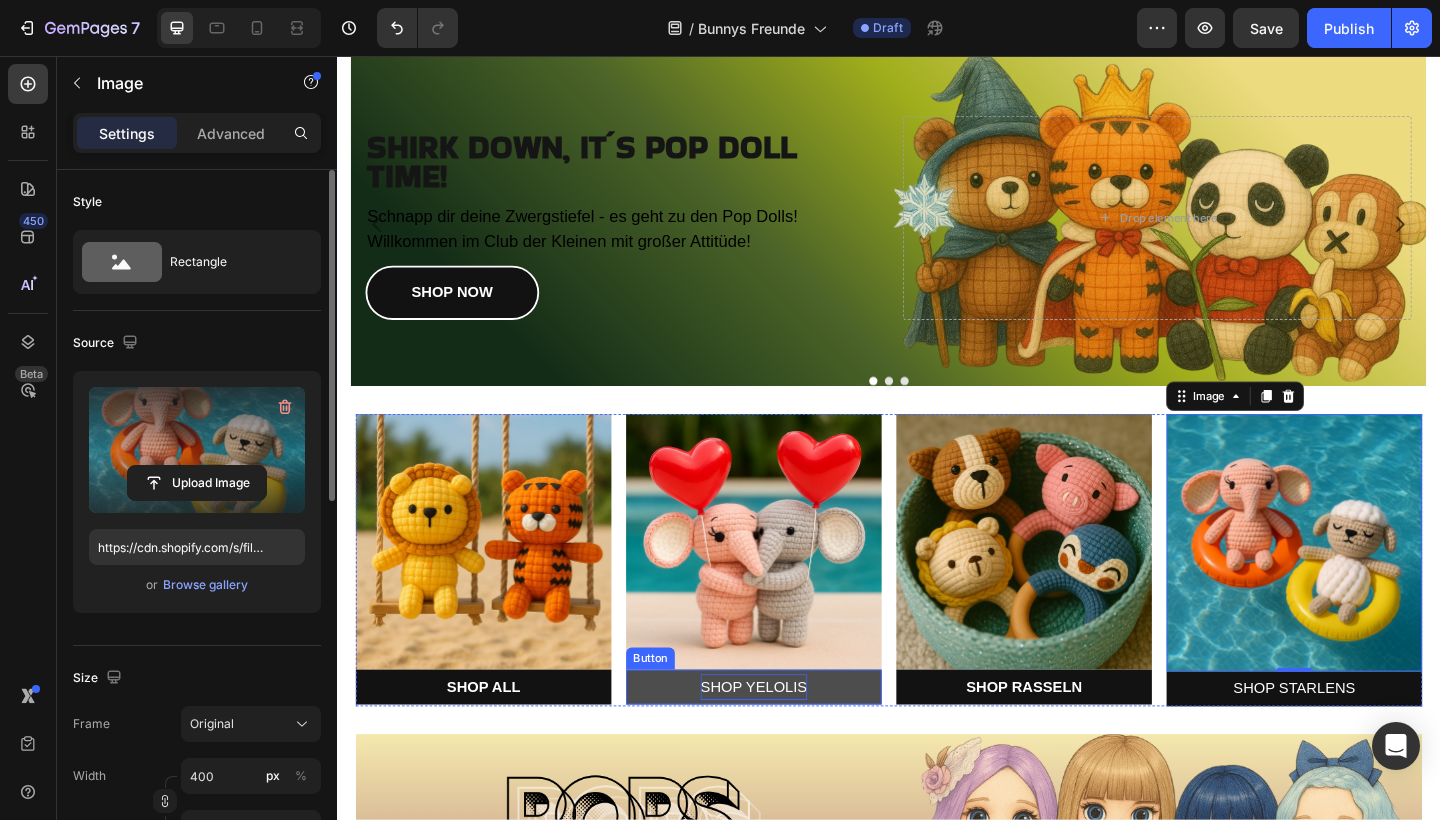 click on "SHOP YELOLIS" at bounding box center [790, 743] 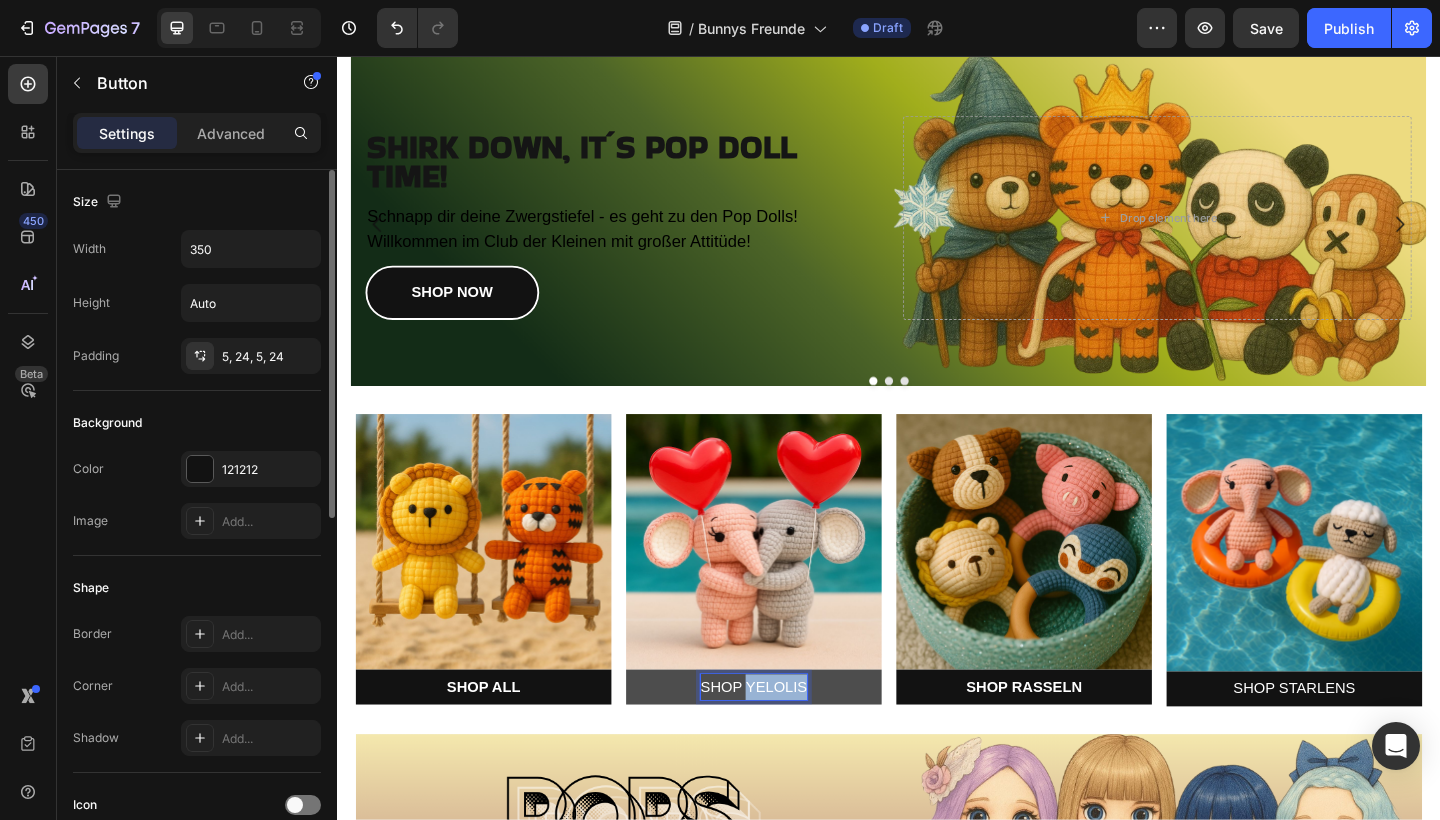 click on "SHOP YELOLIS" at bounding box center (790, 743) 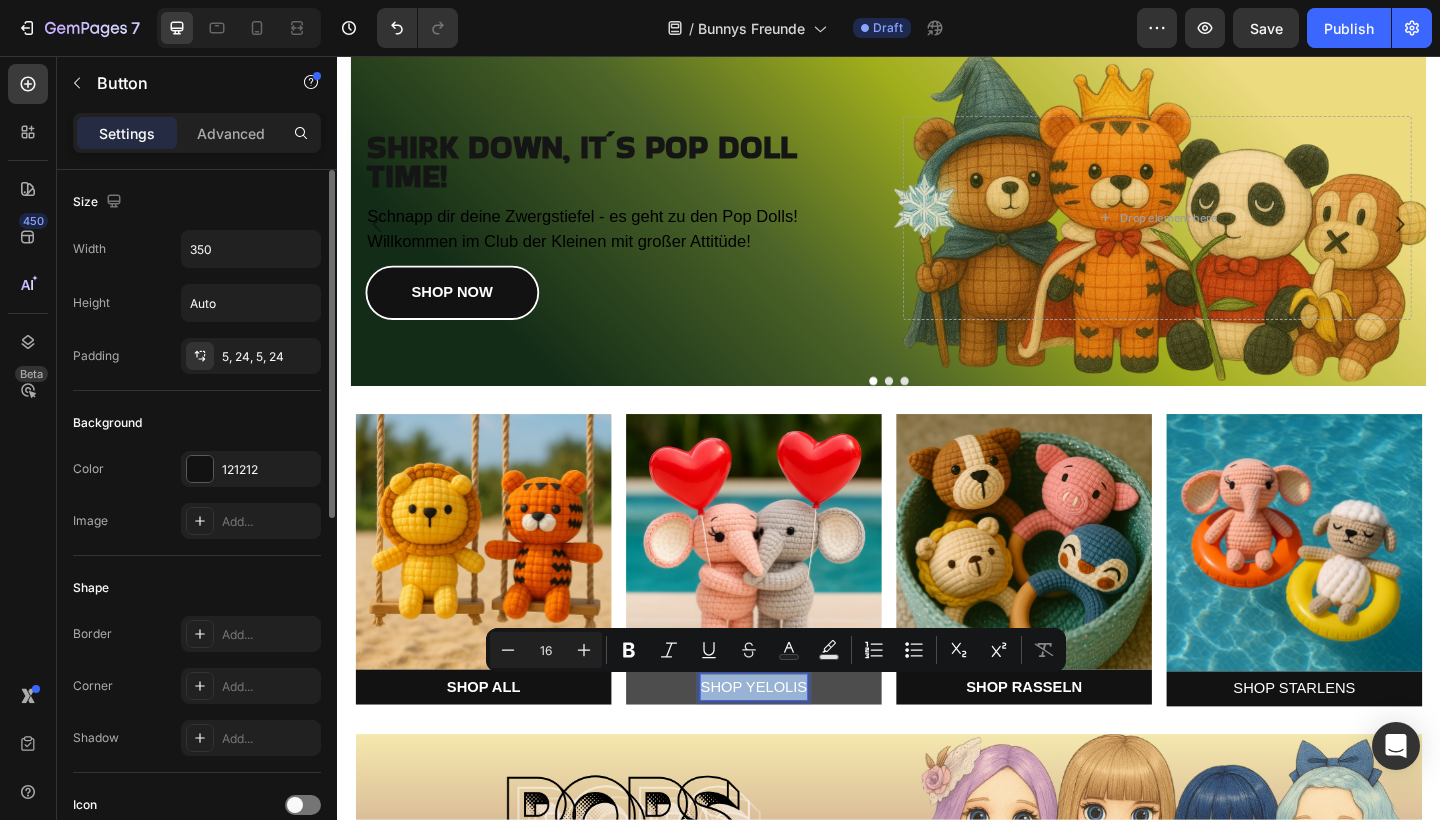 click on "SHOP YELOLIS" at bounding box center [790, 743] 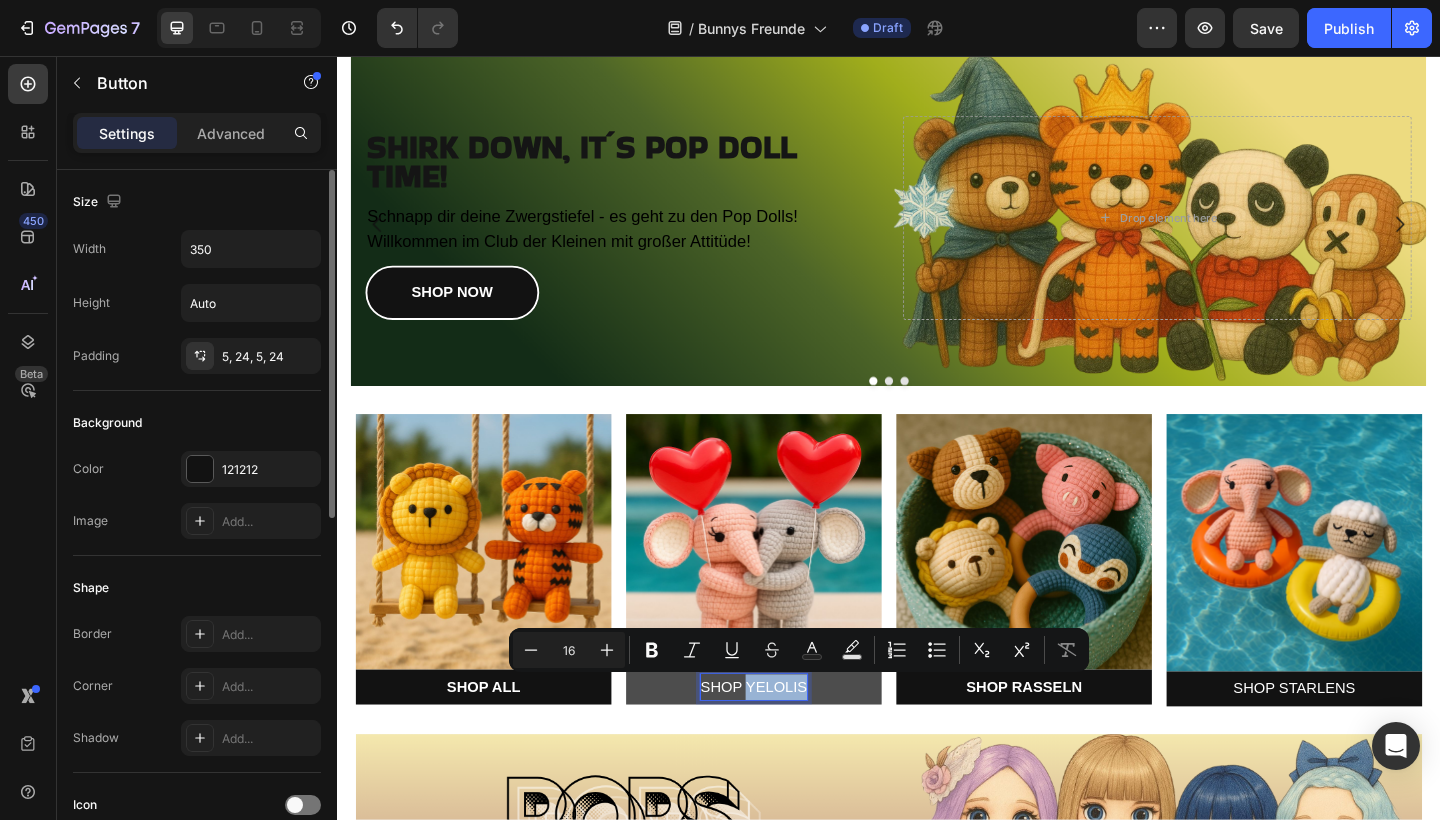 click on "SHOP YELOLIS" at bounding box center (790, 743) 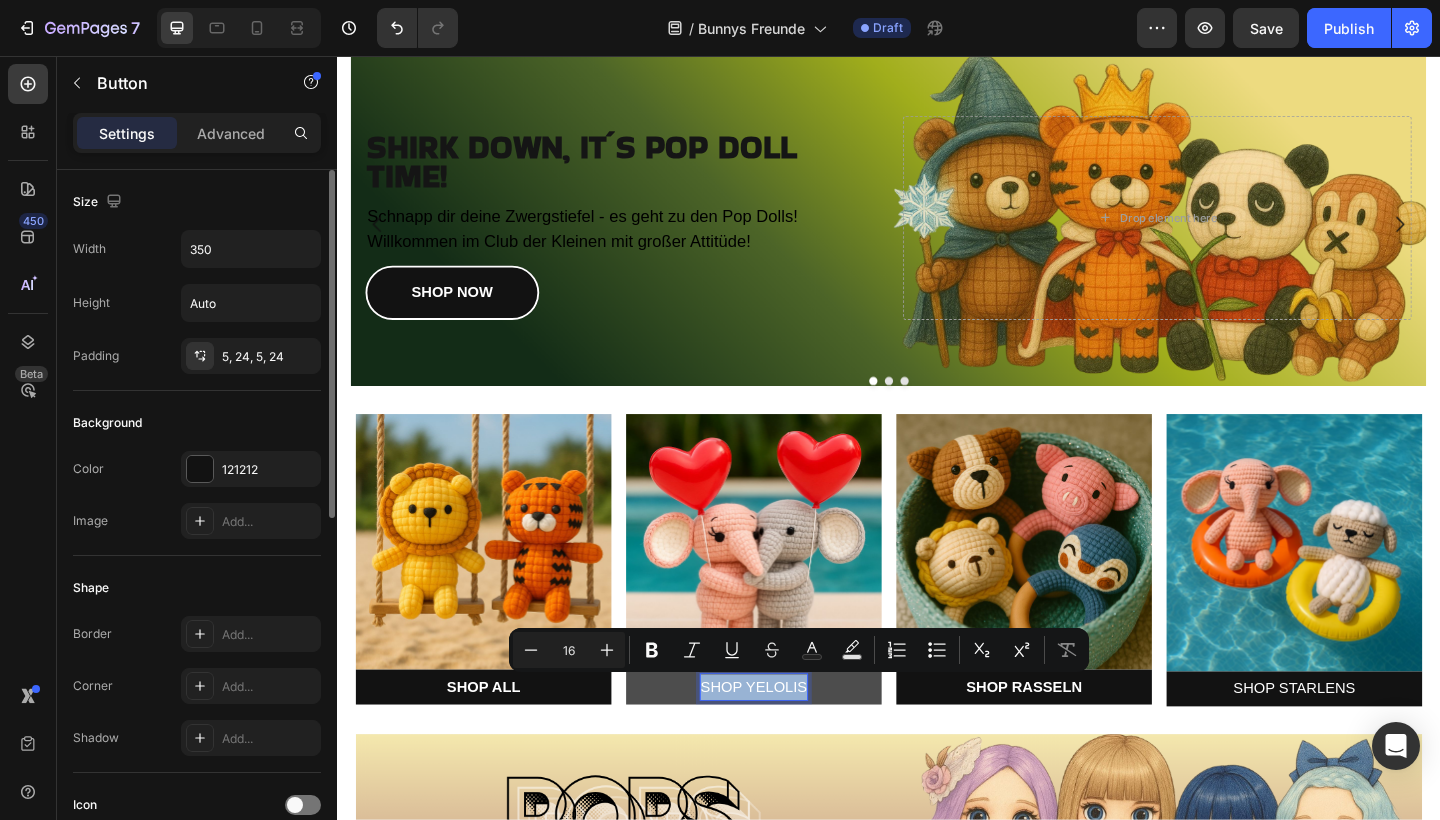 click on "SHOP YELOLIS" at bounding box center (790, 743) 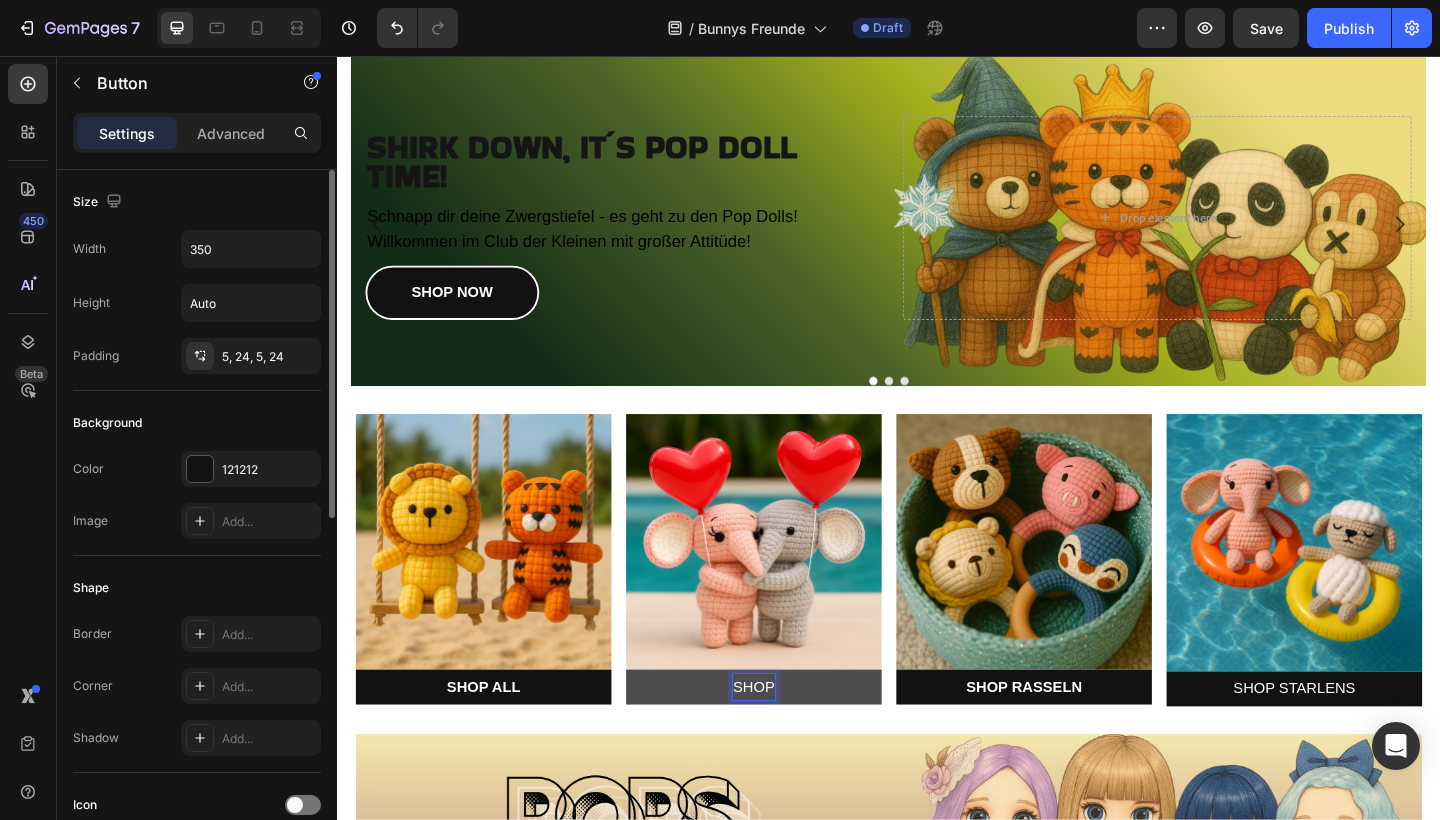 click on "SHOP" at bounding box center (790, 743) 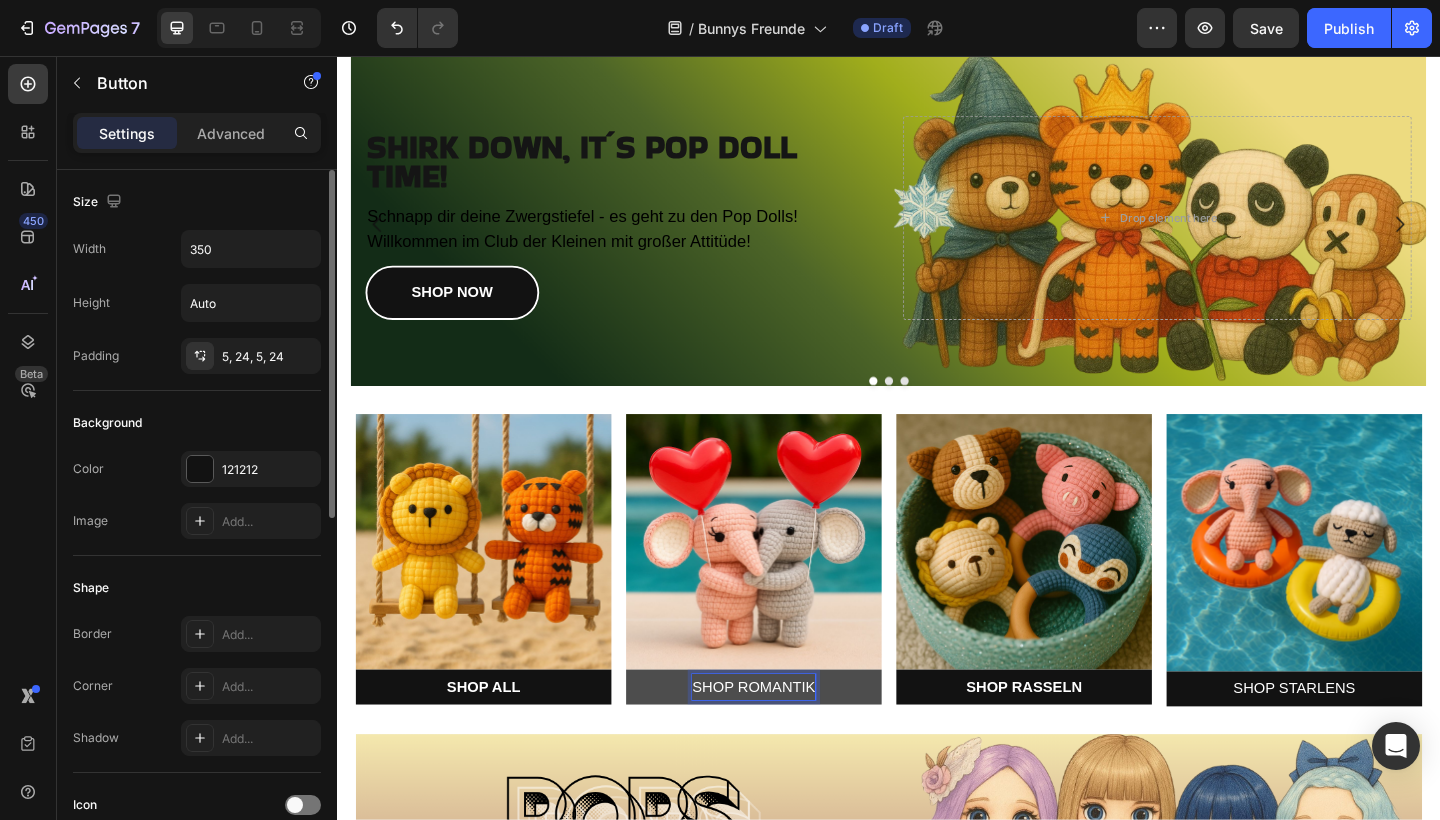 click on "SHOP ROMANTIK" at bounding box center (790, 743) 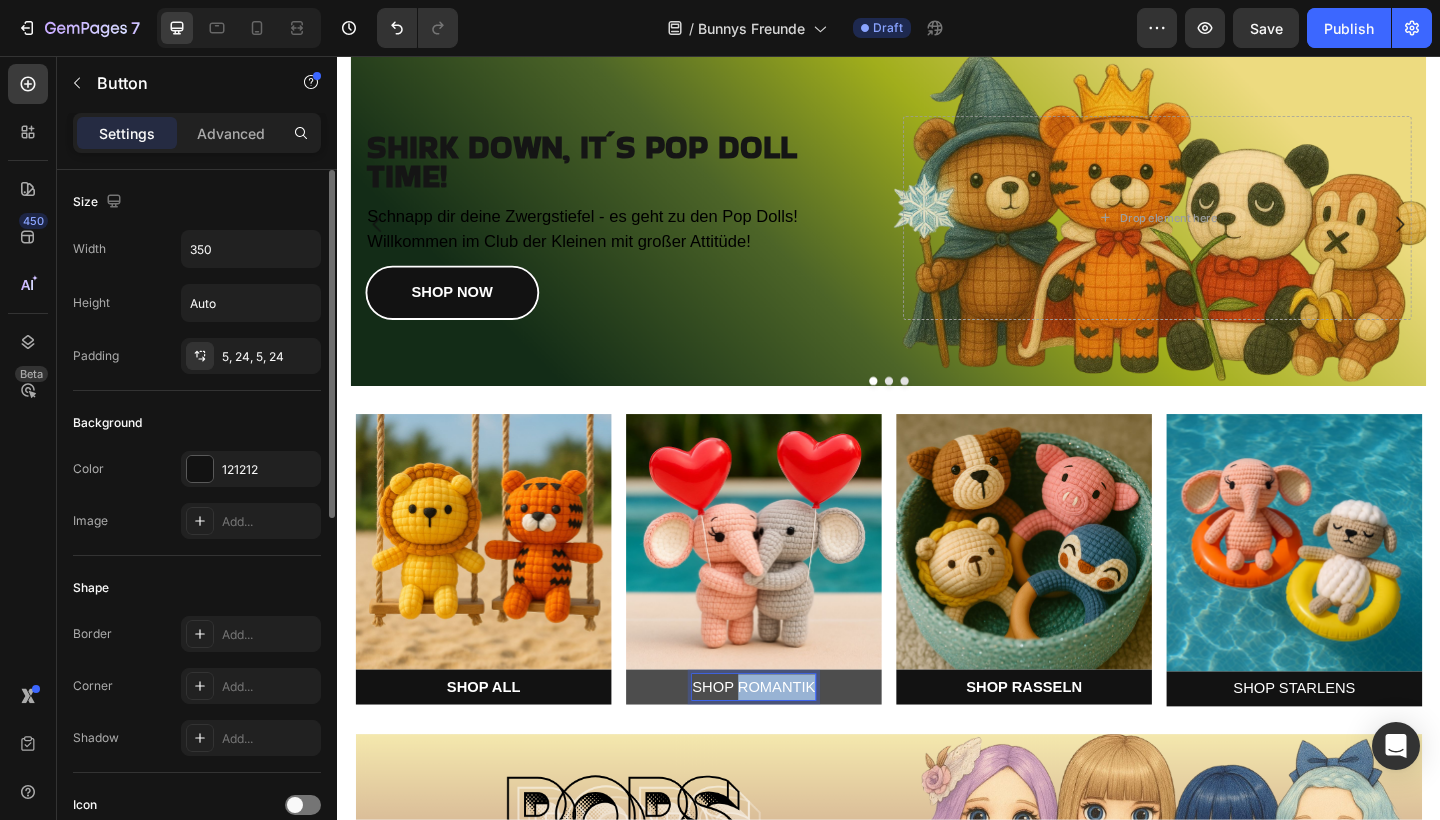click on "SHOP ROMANTIK" at bounding box center [790, 743] 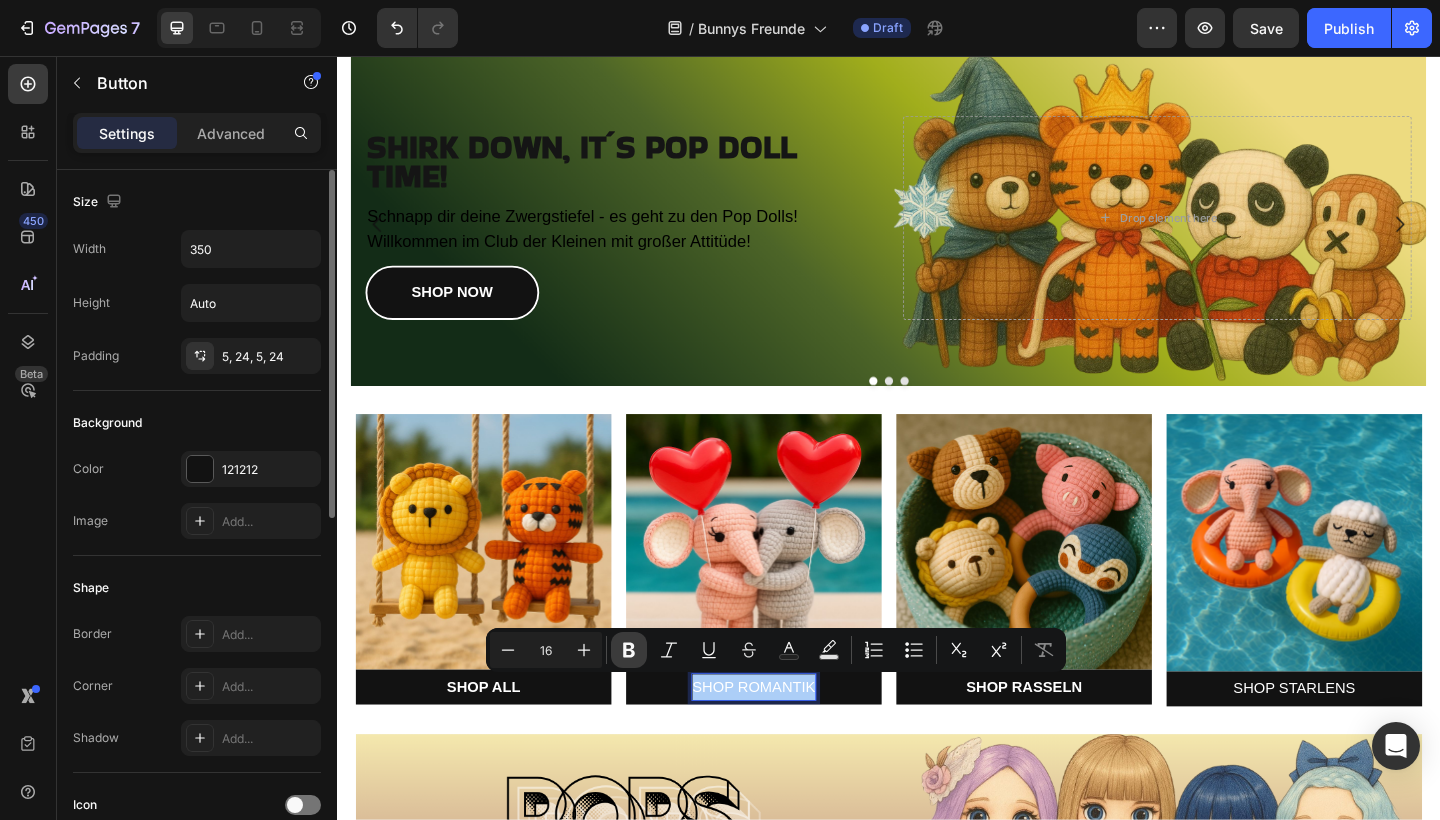 click 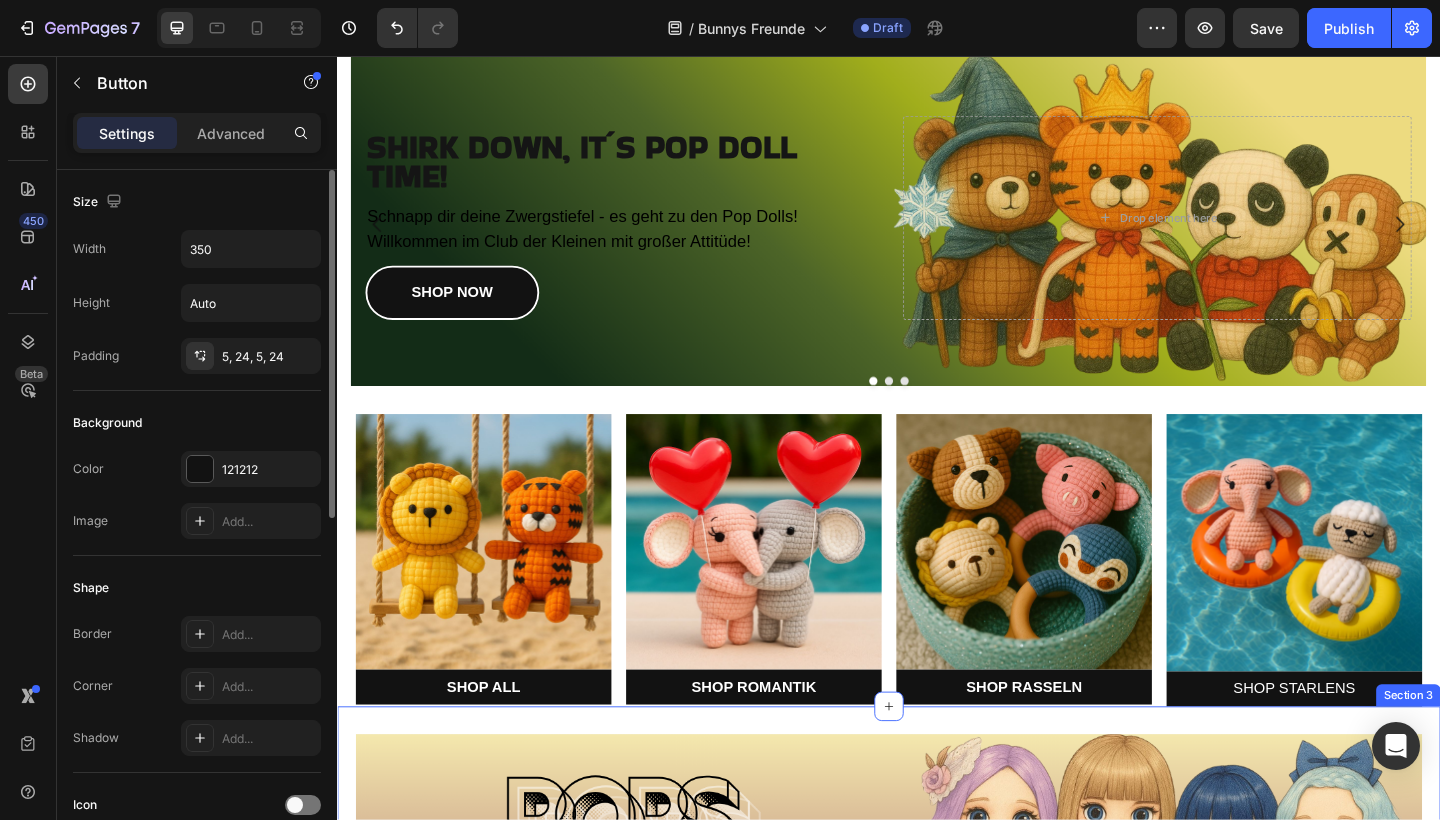 click on "SHOP NOW Button Hero Banner" at bounding box center (937, 965) 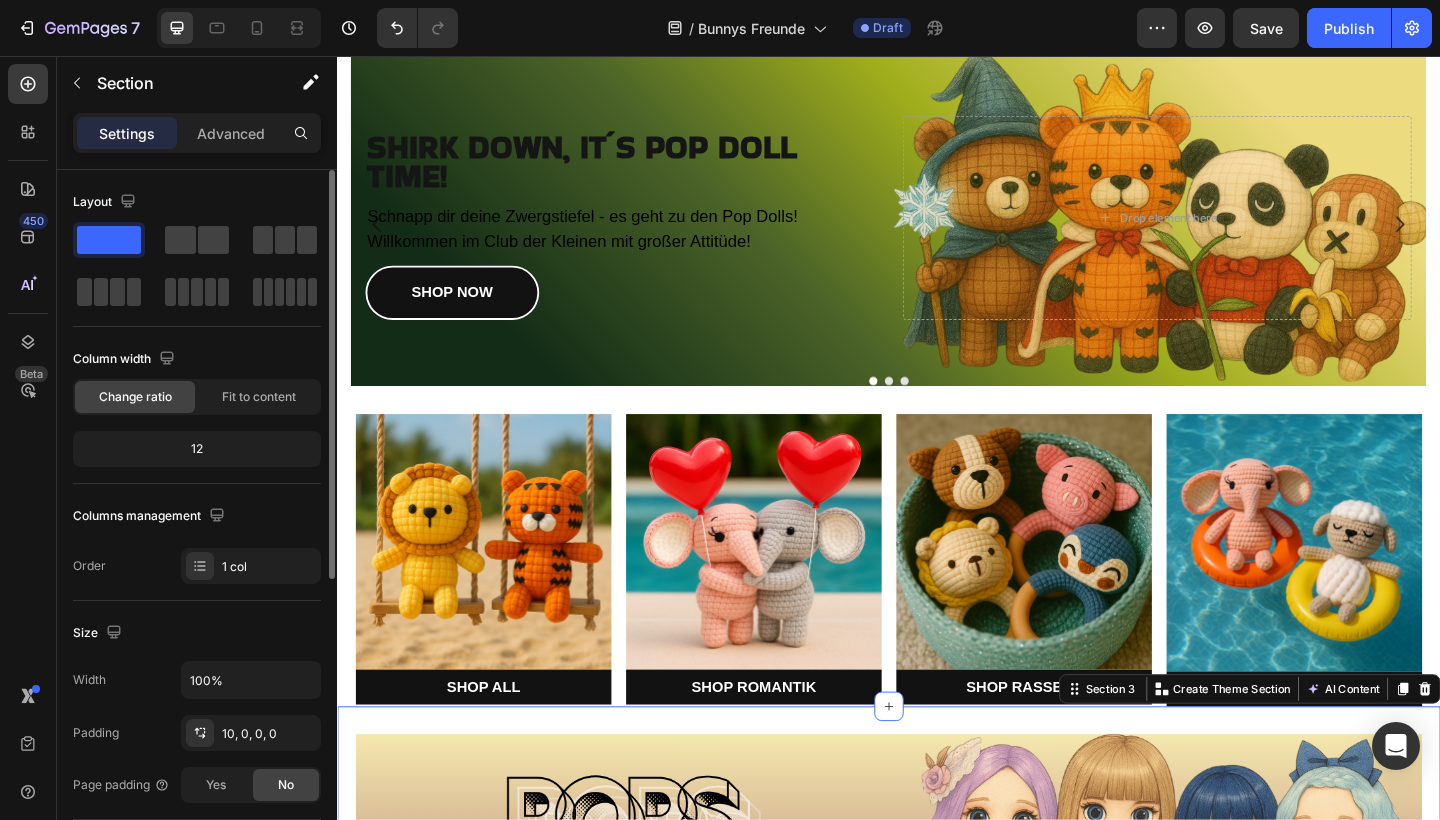 click on "SHOP NOW Button Hero Banner" at bounding box center [937, 965] 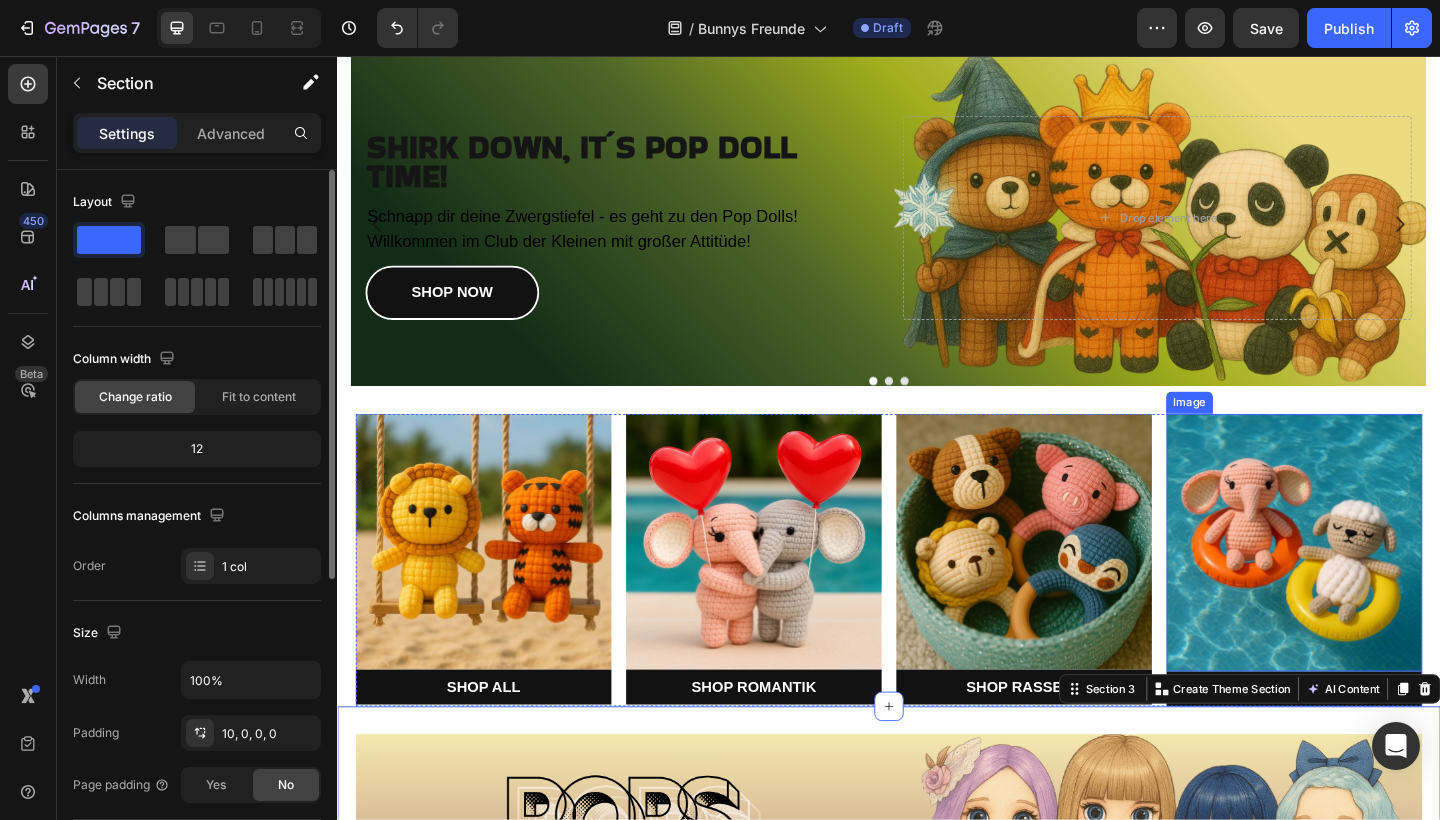 click at bounding box center [1378, 586] 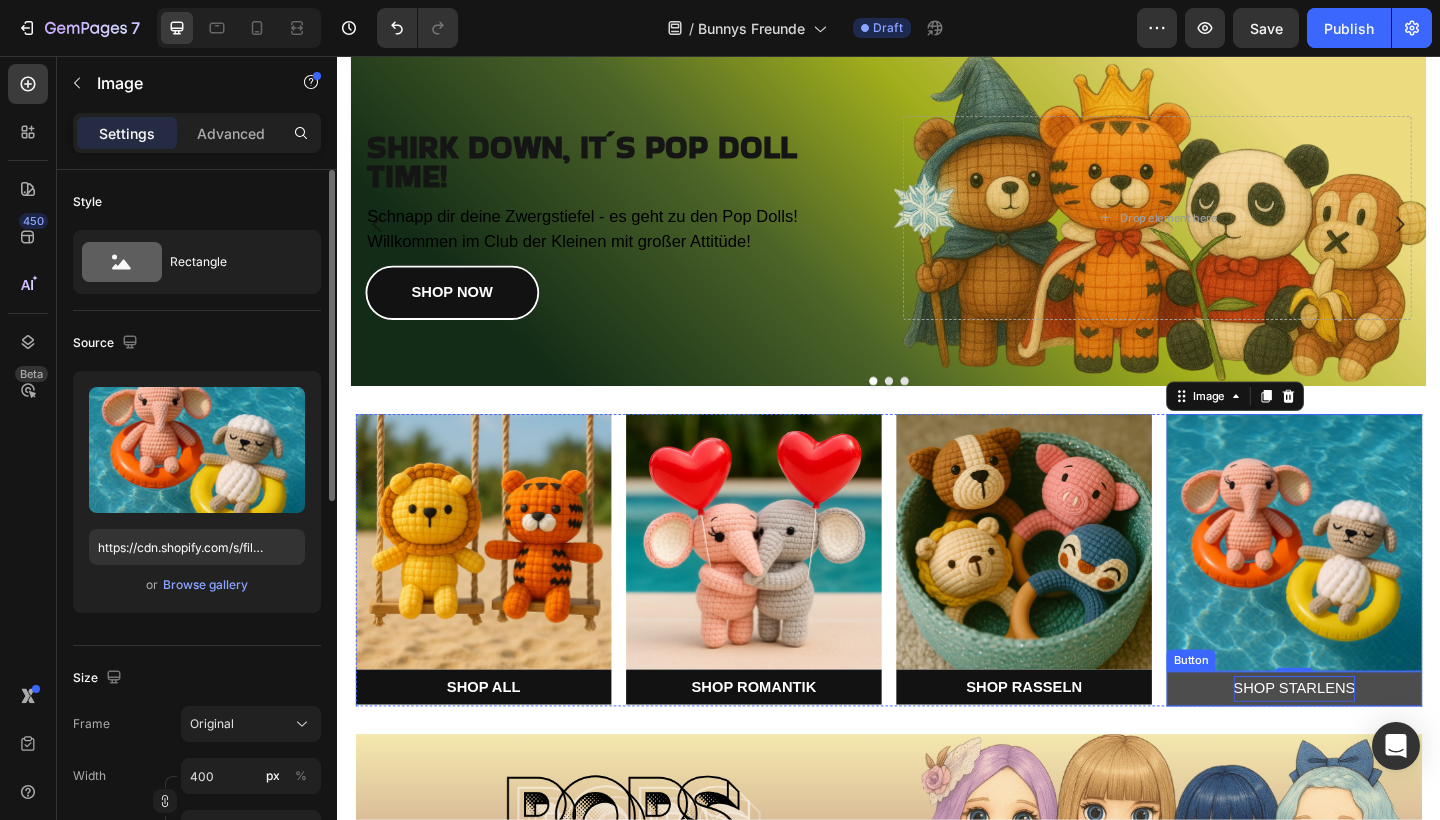 click on "SHOP STARLENS" at bounding box center (1378, 745) 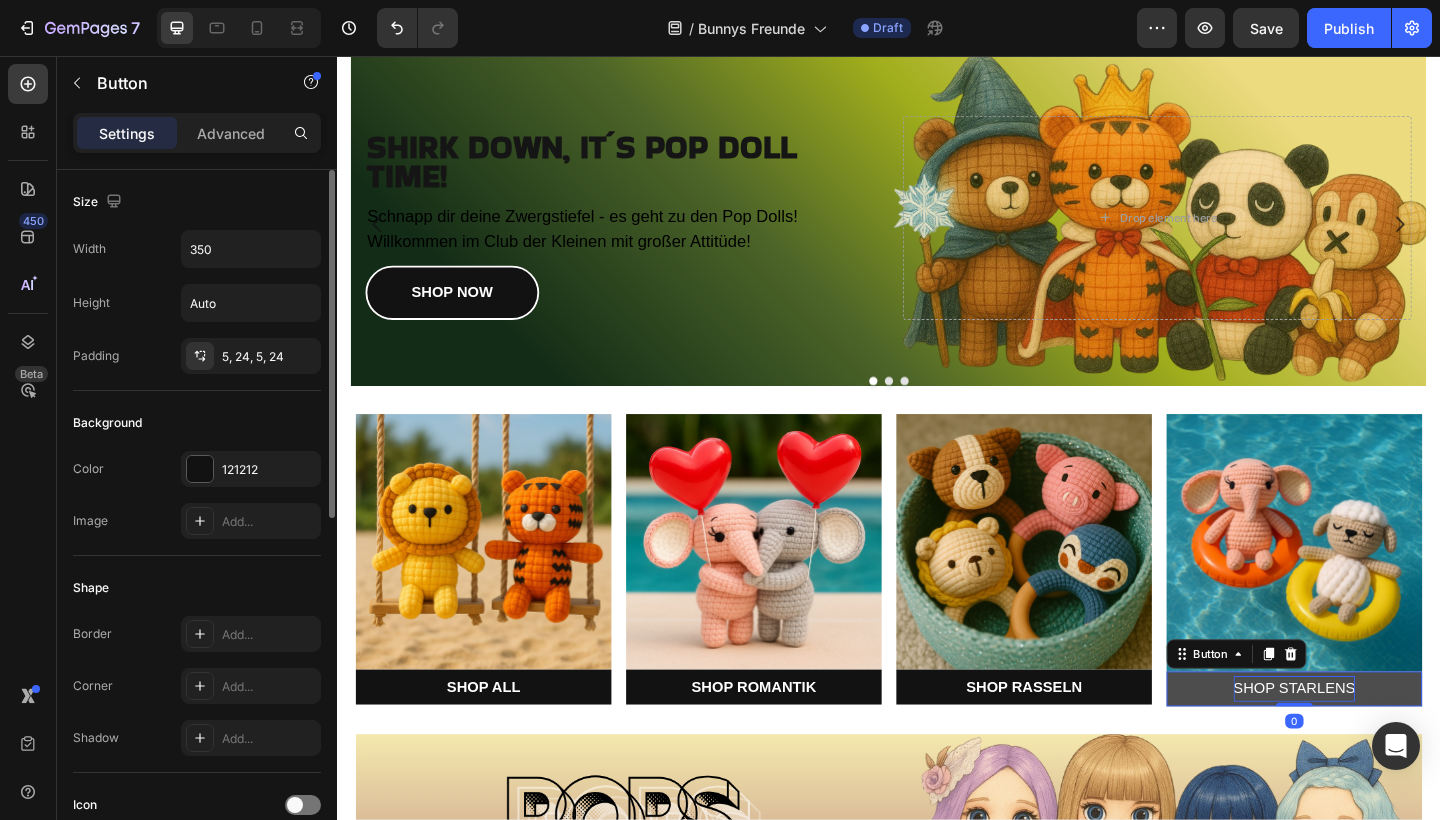 click on "SHOP STARLENS" at bounding box center [1378, 745] 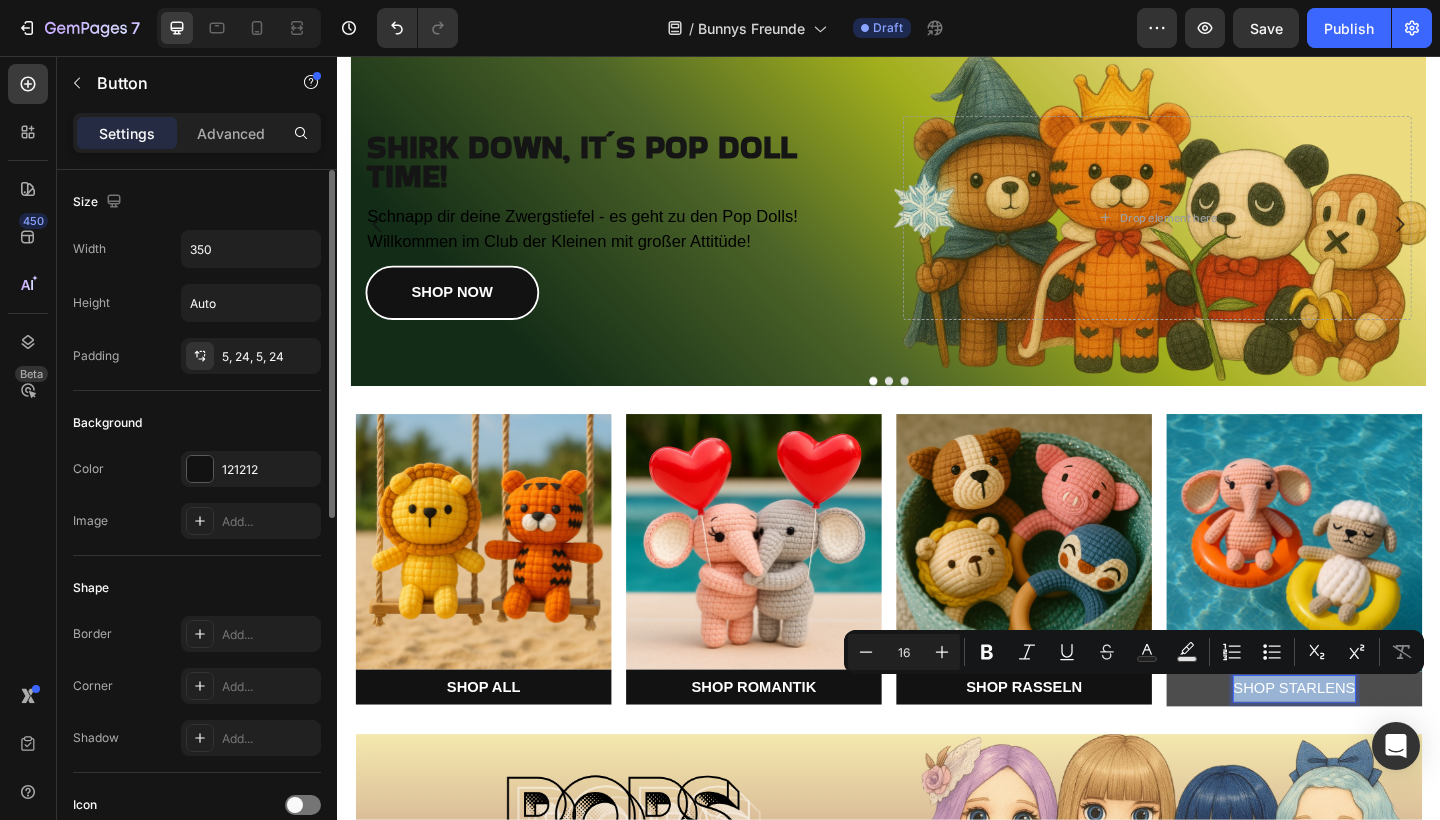 click on "SHOP STARLENS" at bounding box center [1378, 745] 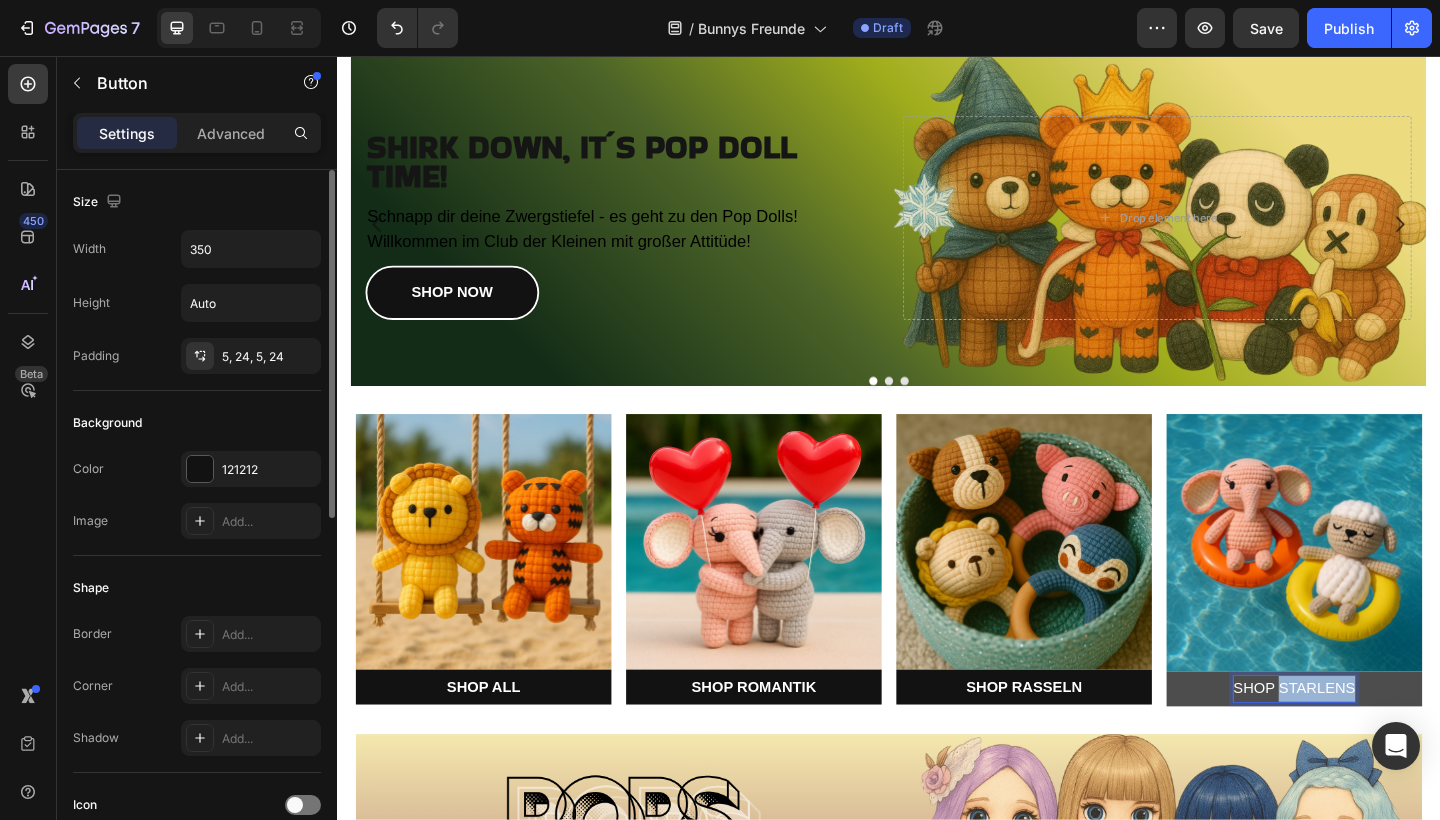 click on "SHOP STARLENS" at bounding box center [1378, 745] 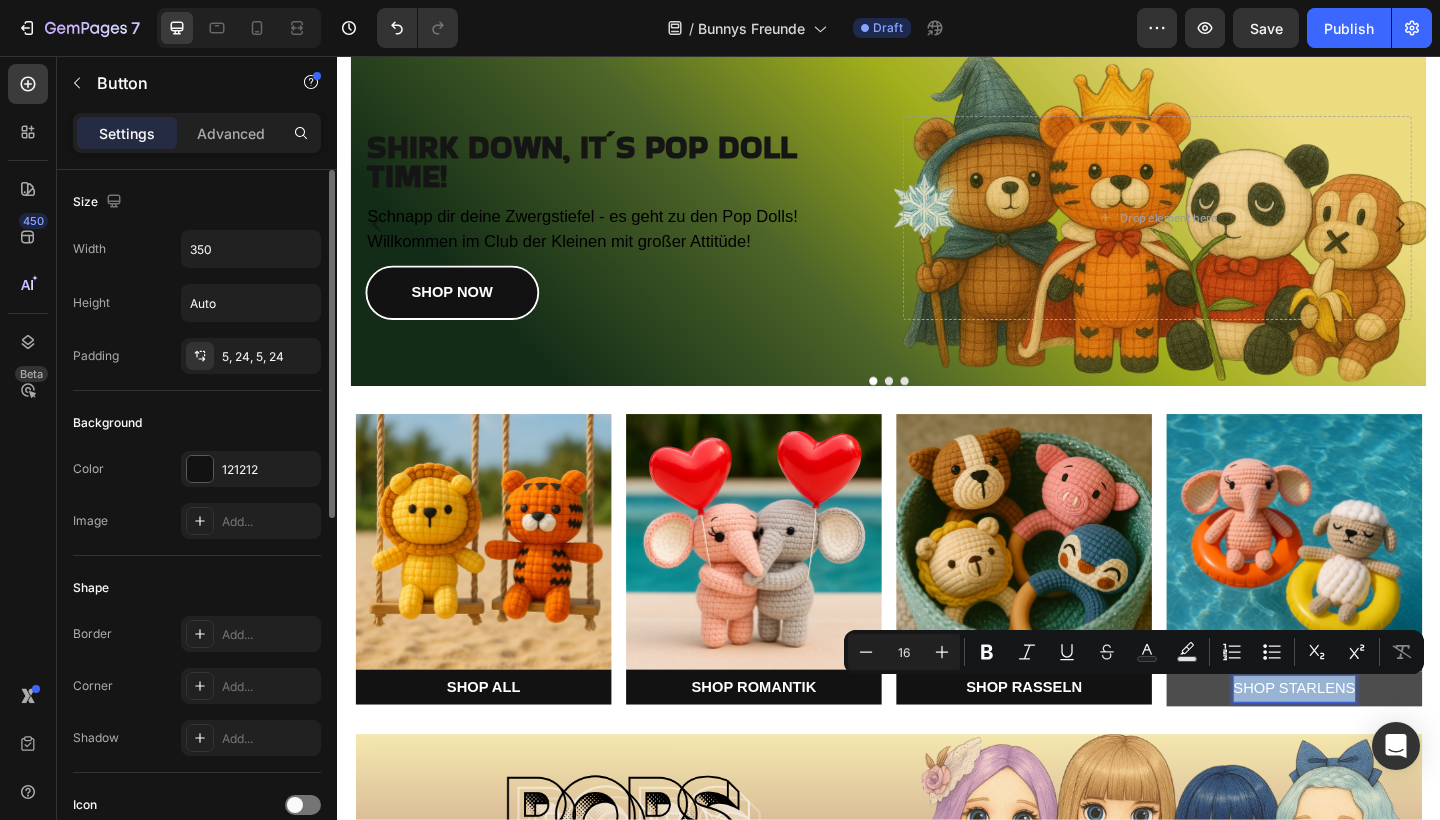 click on "SHOP STARLENS" at bounding box center (1378, 745) 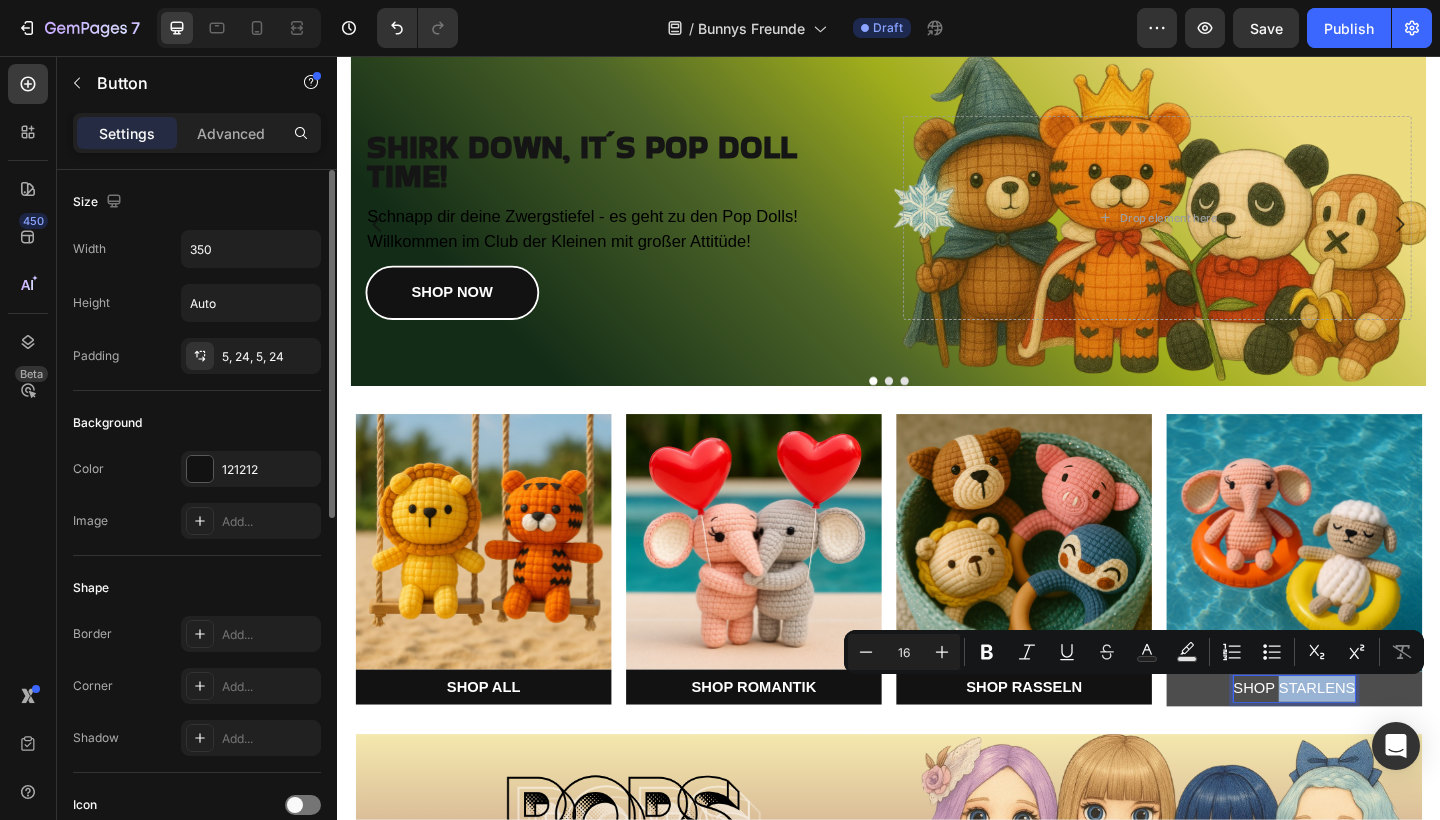 click on "SHOP STARLENS" at bounding box center (1378, 745) 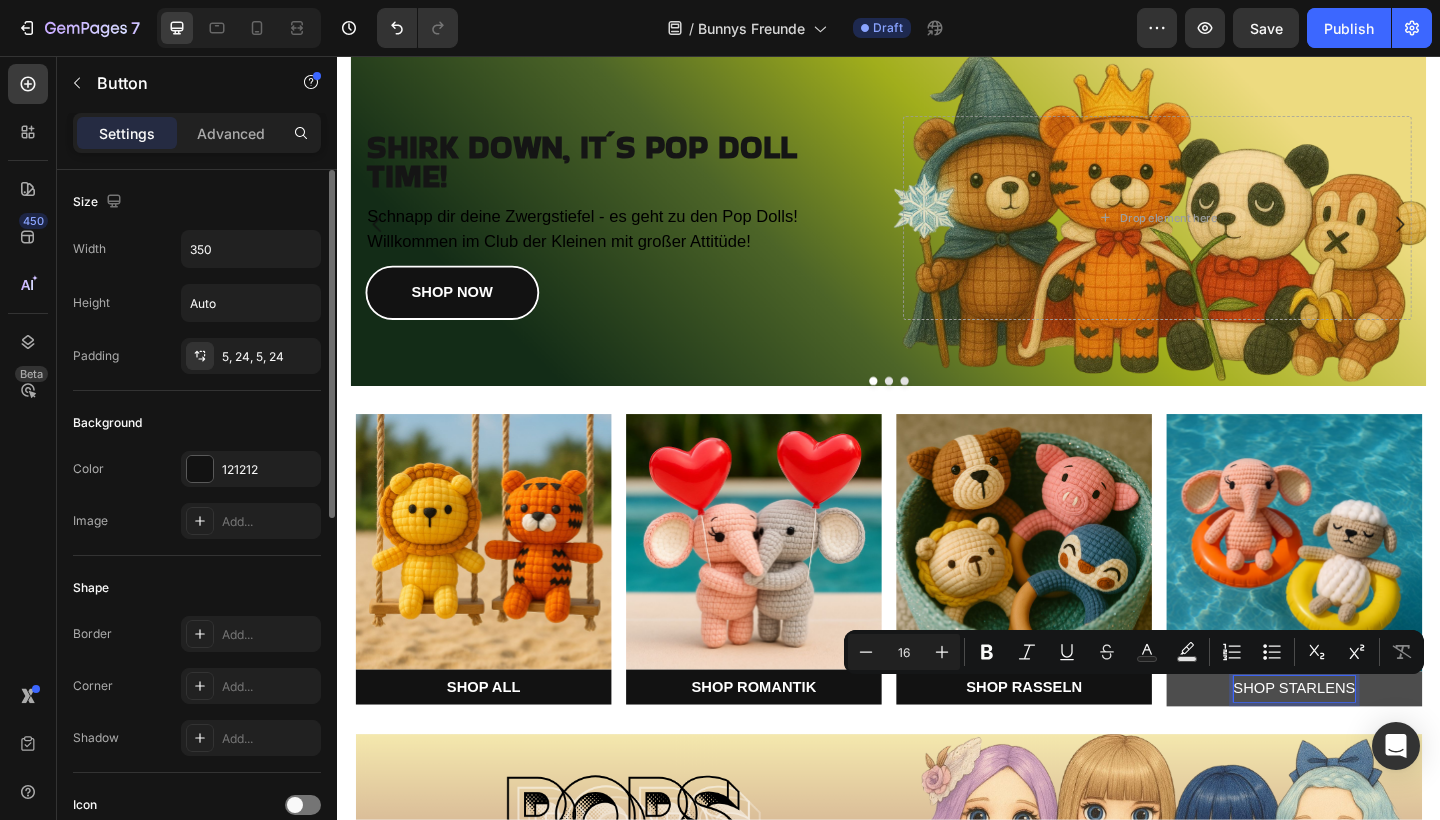 click on "SHOP STARLENS" at bounding box center [1378, 745] 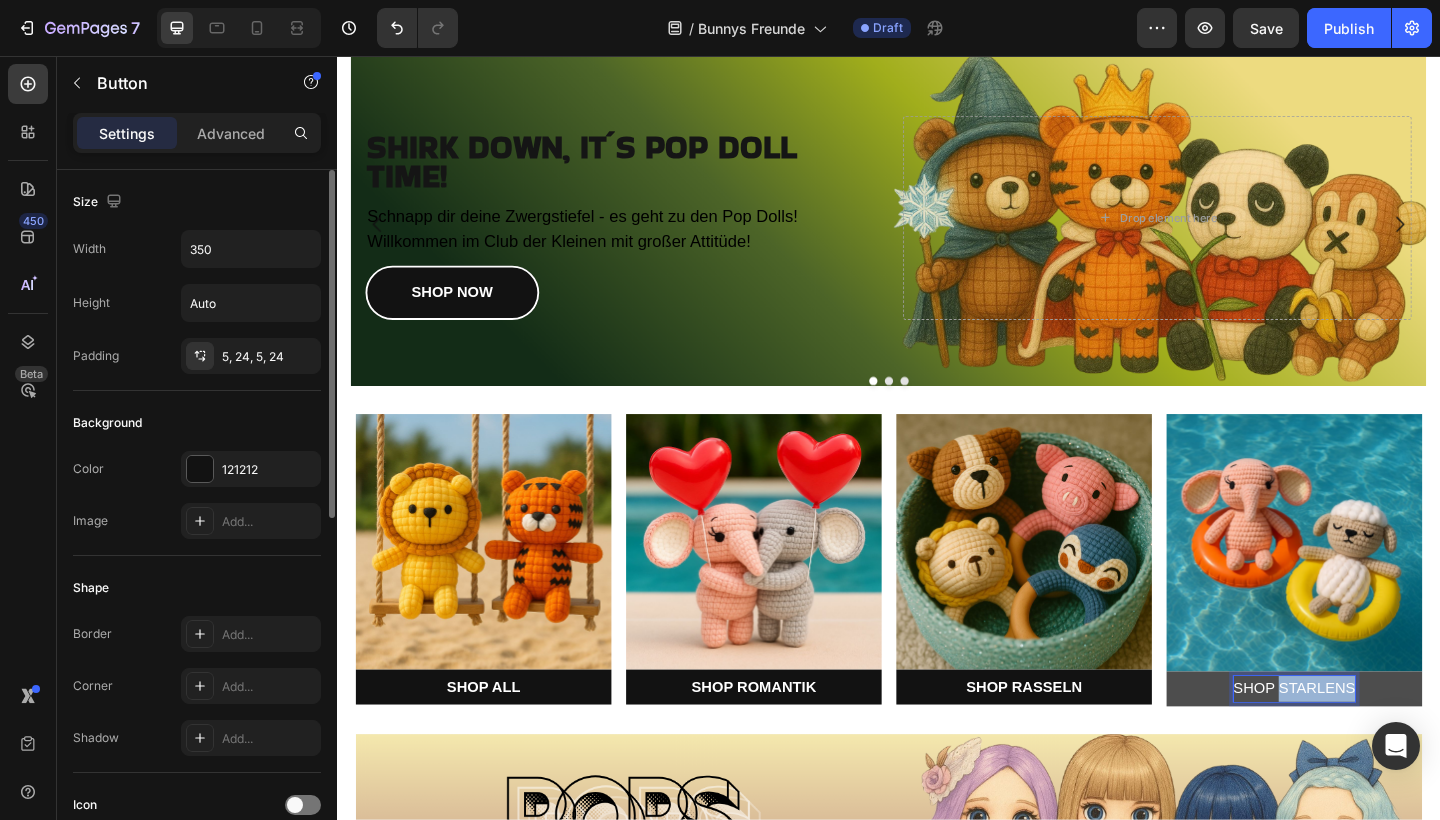 click on "SHOP STARLENS" at bounding box center [1378, 745] 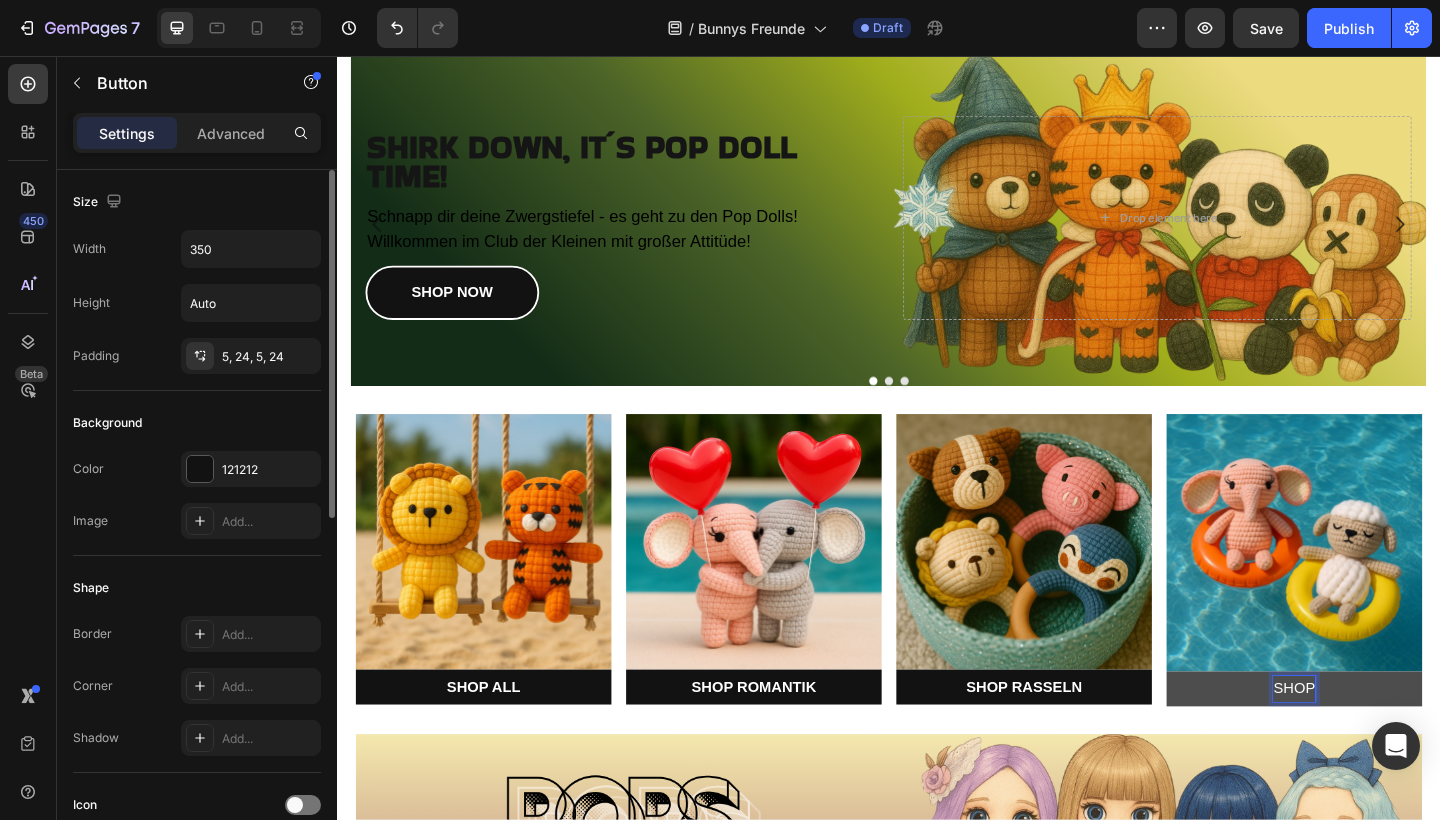 click on "SHOP" at bounding box center (1378, 745) 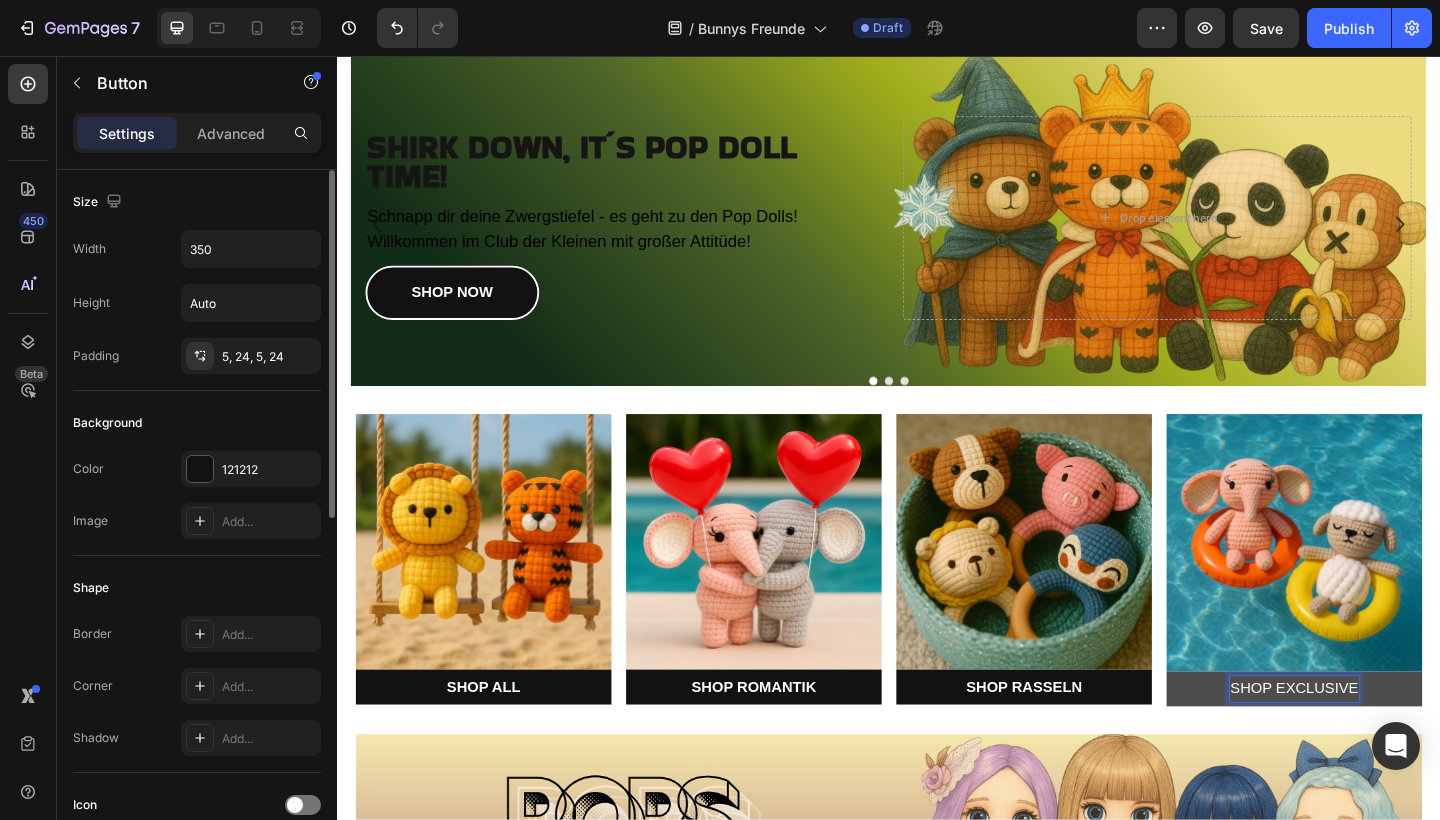 click on "SHOP EXCLUSIVE" at bounding box center [1377, 745] 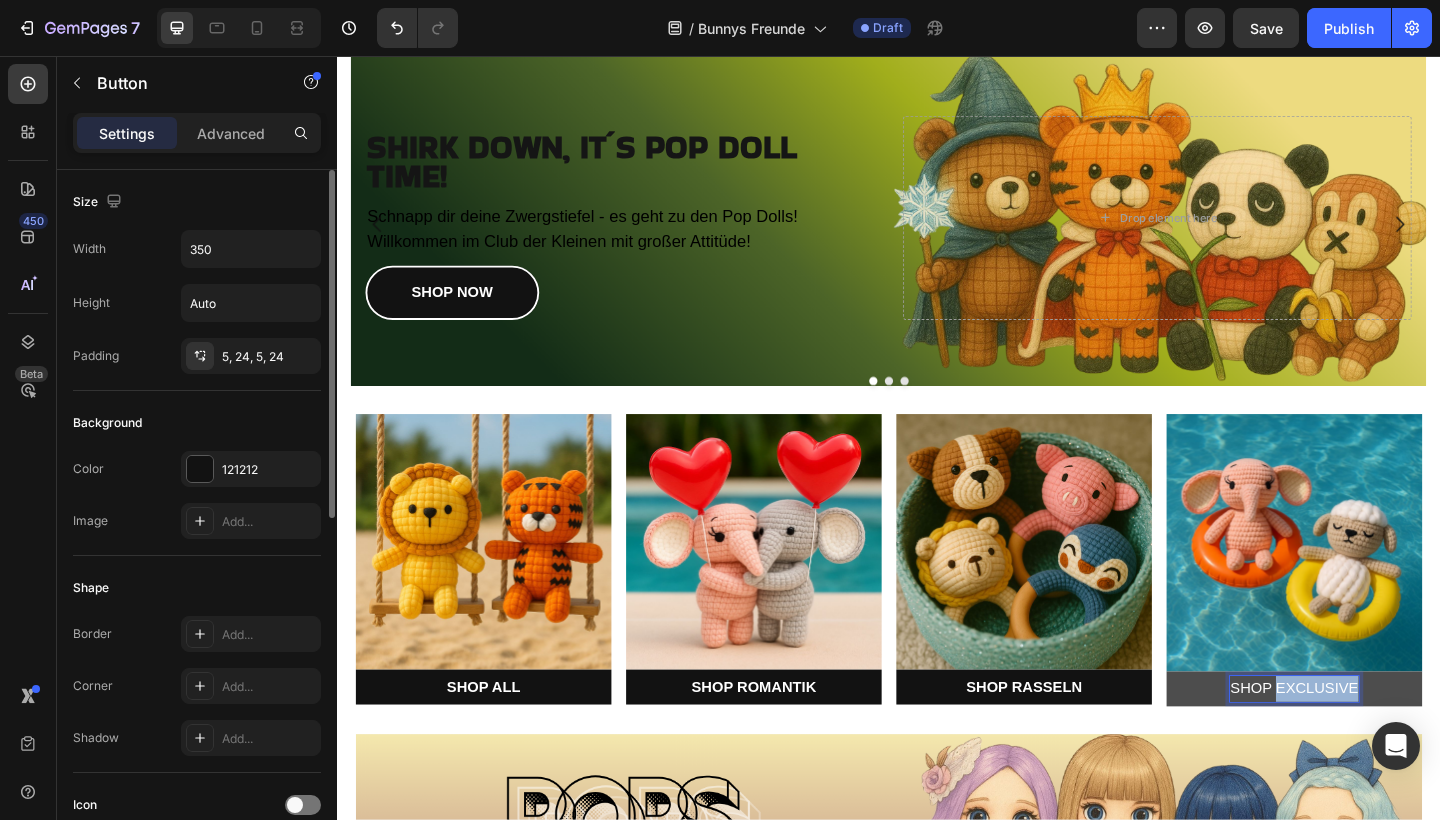 click on "SHOP EXCLUSIVE" at bounding box center (1377, 745) 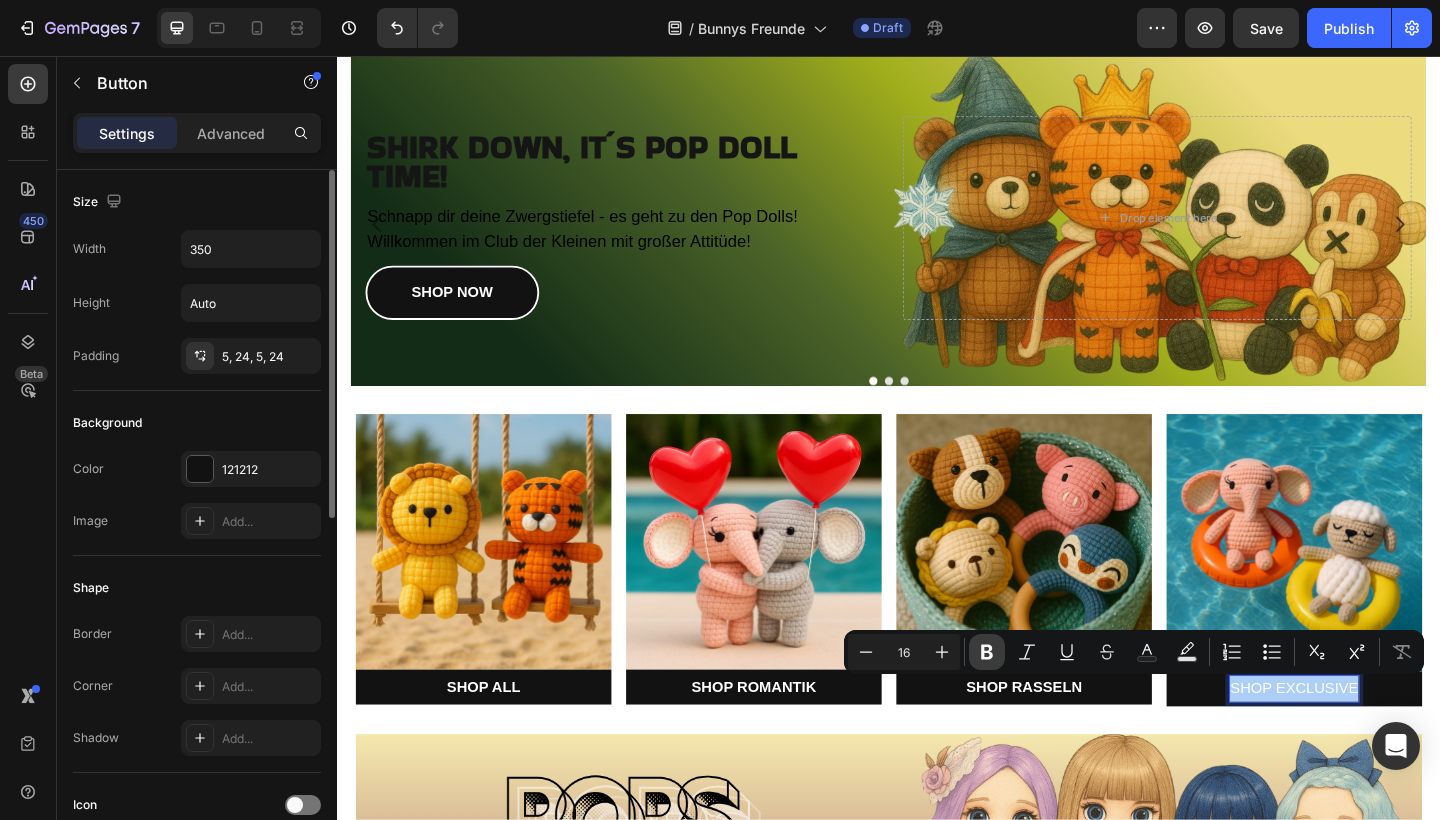 click 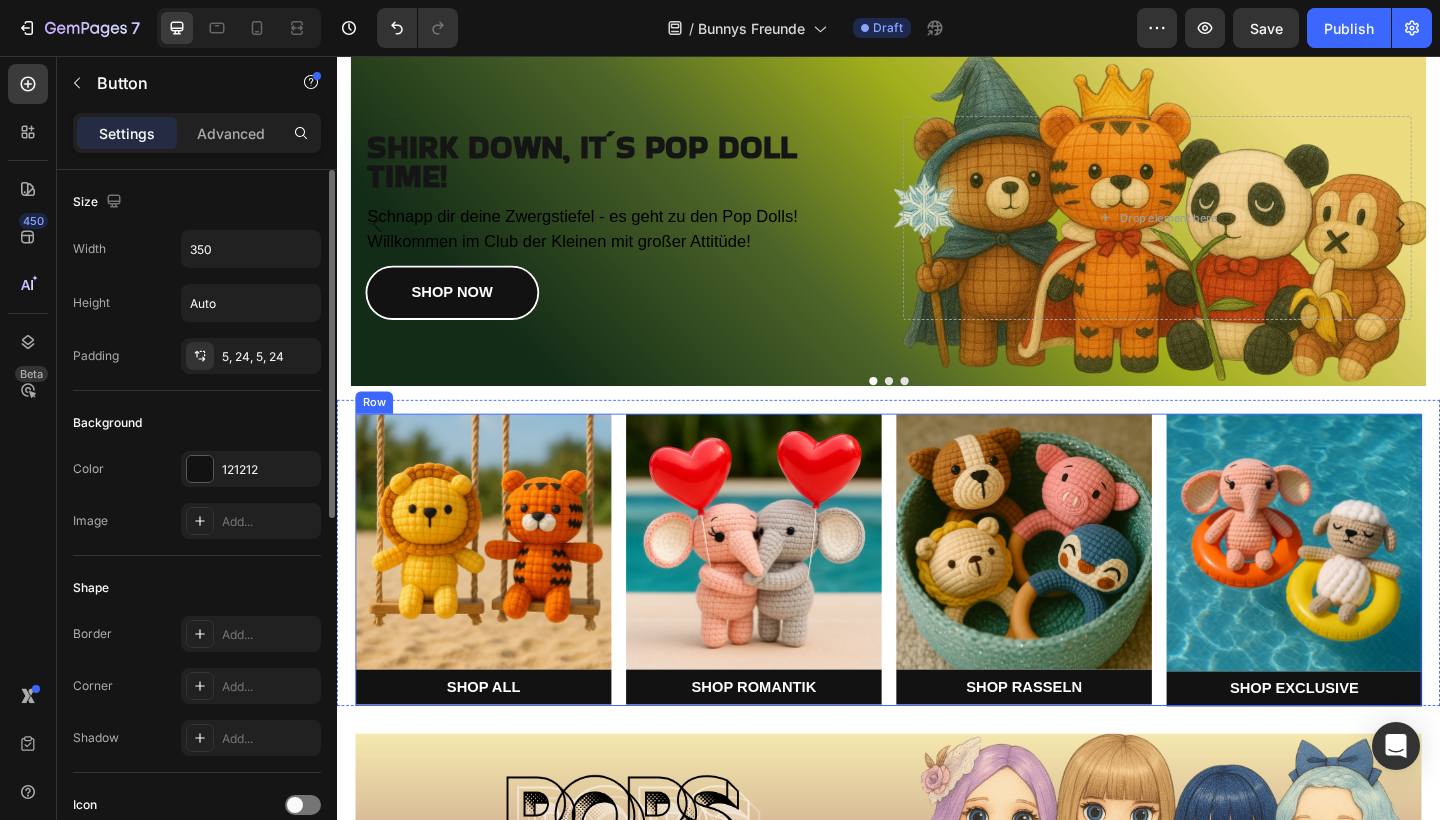 click on "SHOP NOW Button Hero Banner" at bounding box center [937, 965] 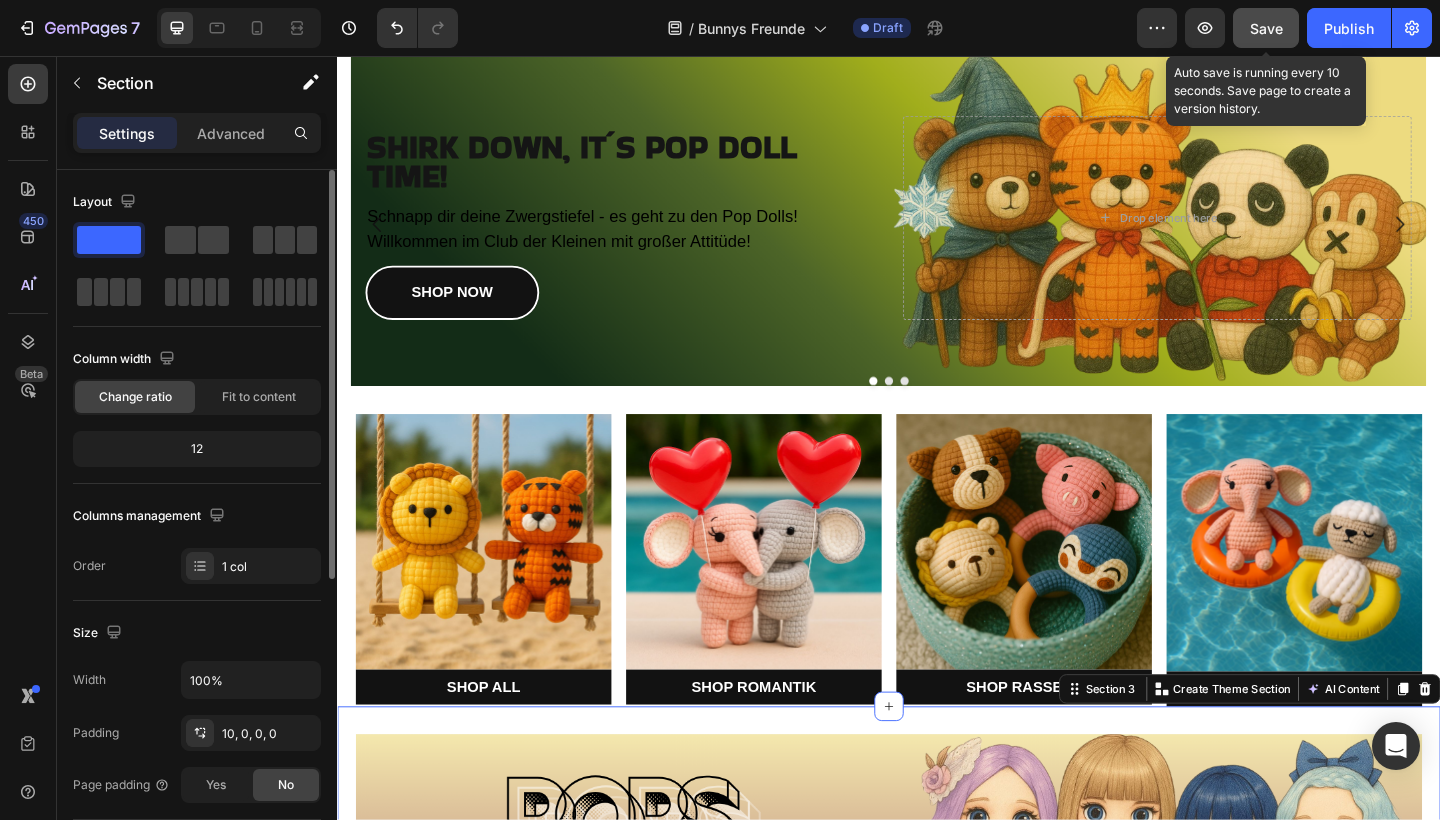 click on "Save" at bounding box center (1266, 28) 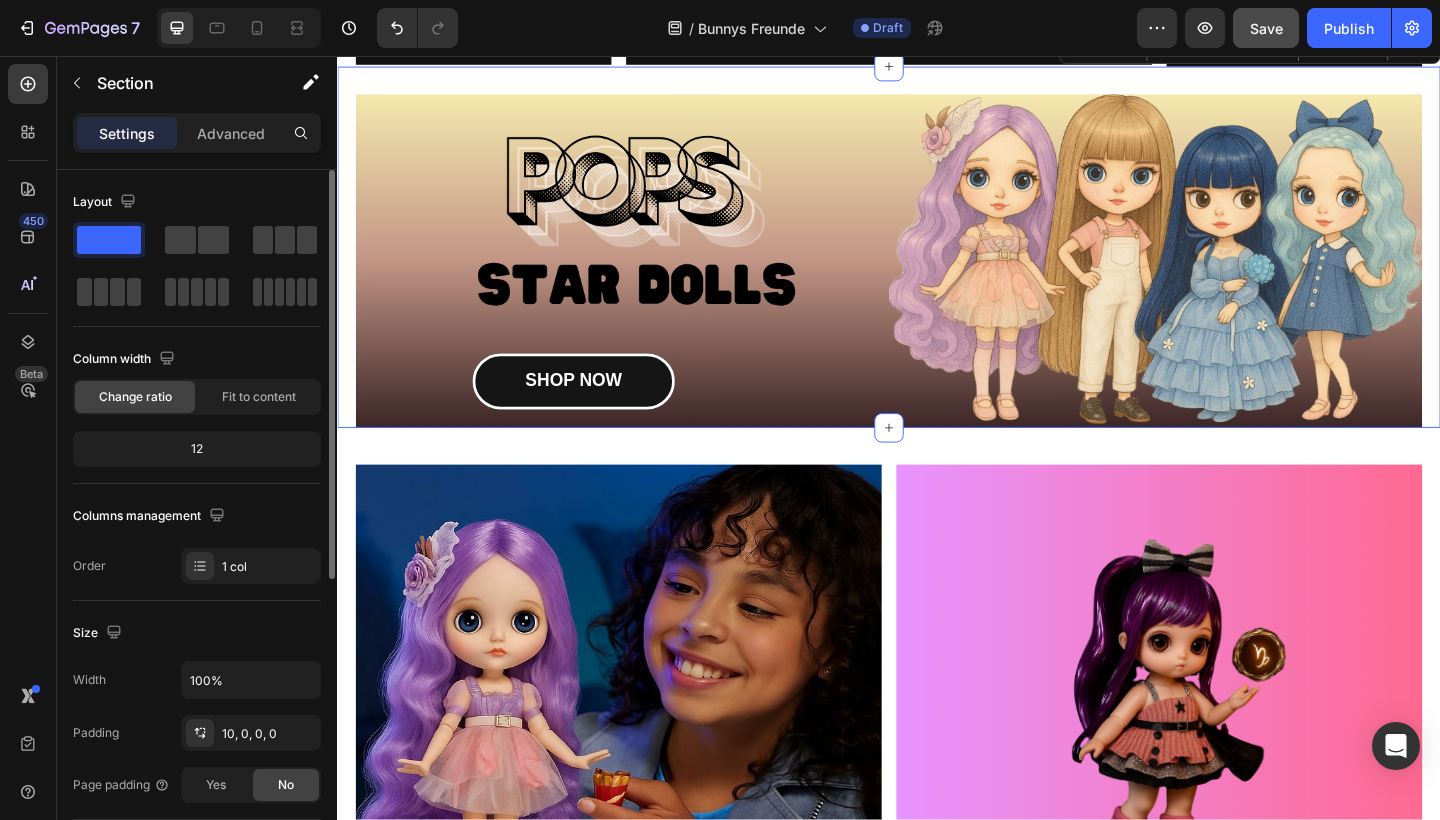 scroll, scrollTop: 746, scrollLeft: 0, axis: vertical 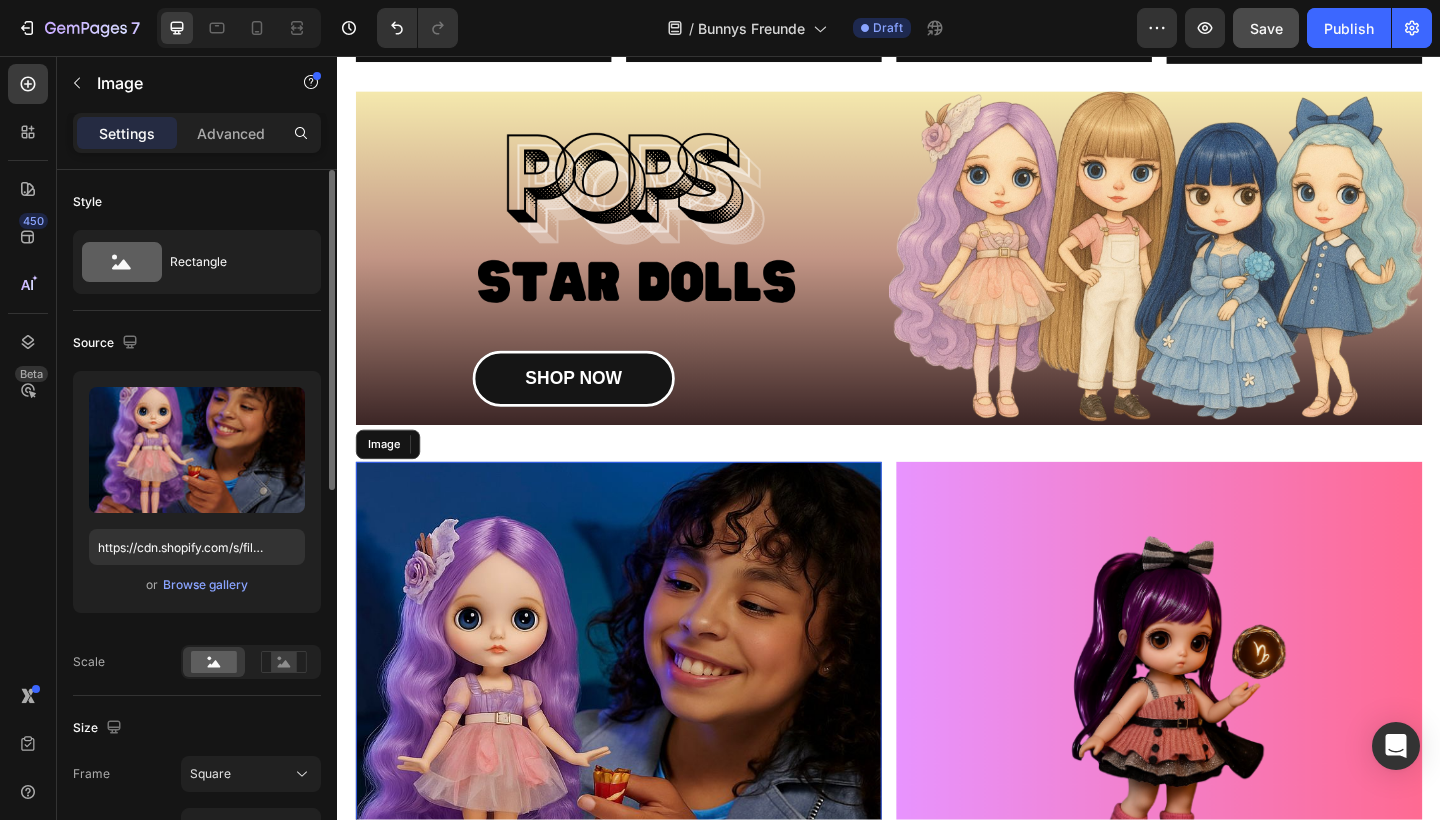 click at bounding box center [643, 784] 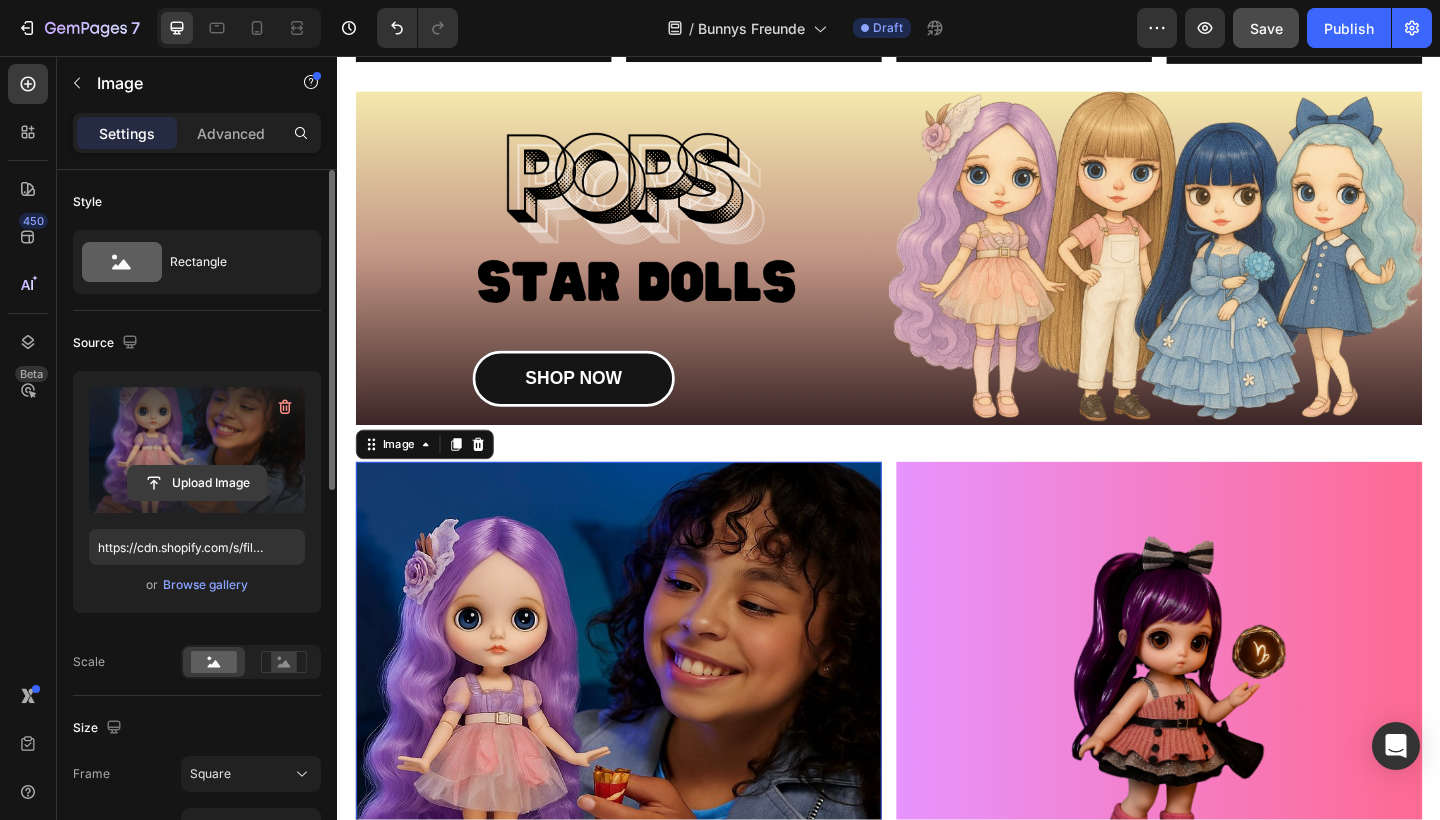 click 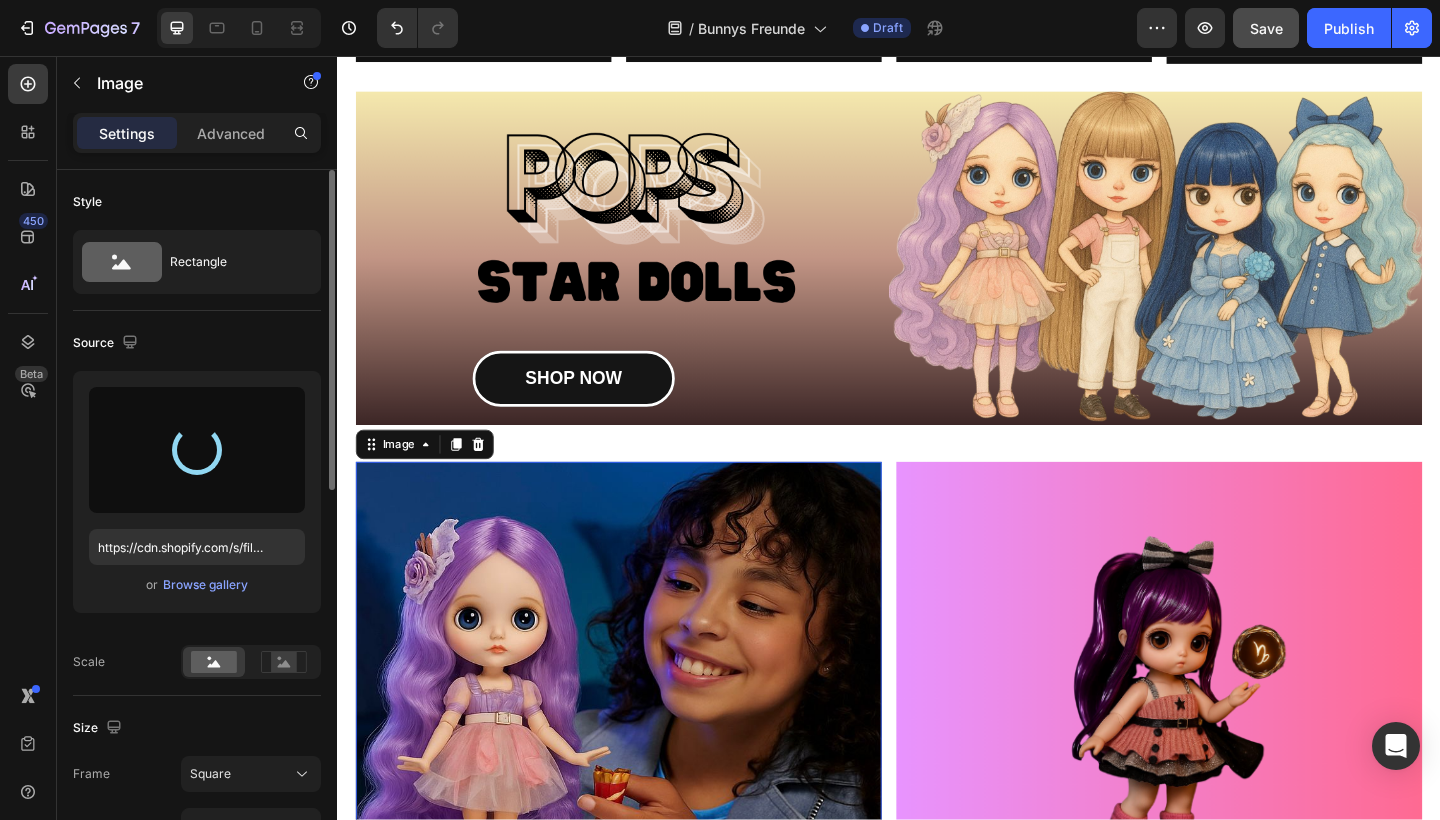 type on "https://cdn.shopify.com/s/files/1/0883/4033/2880/files/gempages_570780491876139904-d6a2d17a-3a2c-479c-ba63-573f10ff10ee.jpg" 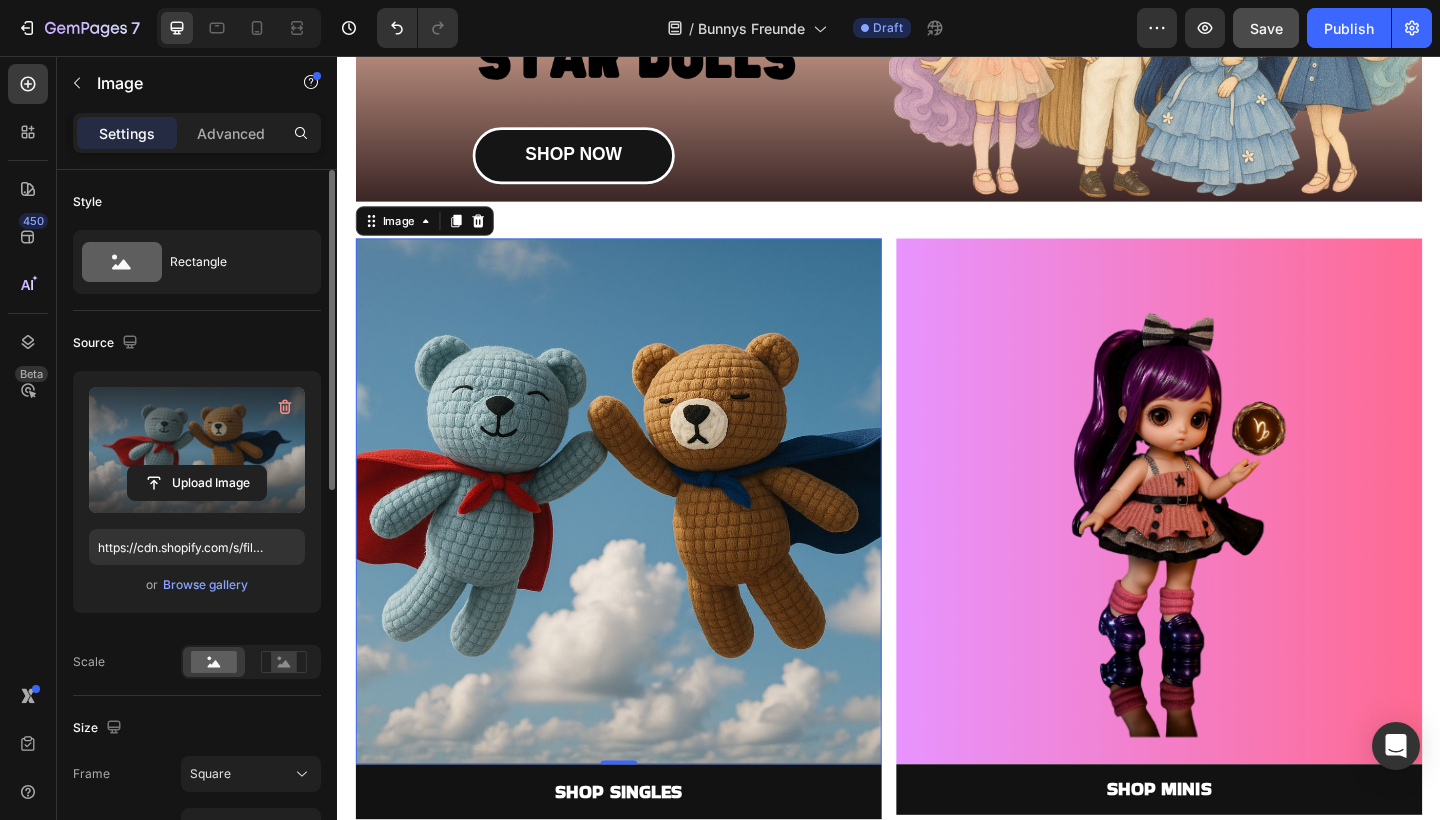 scroll, scrollTop: 995, scrollLeft: 0, axis: vertical 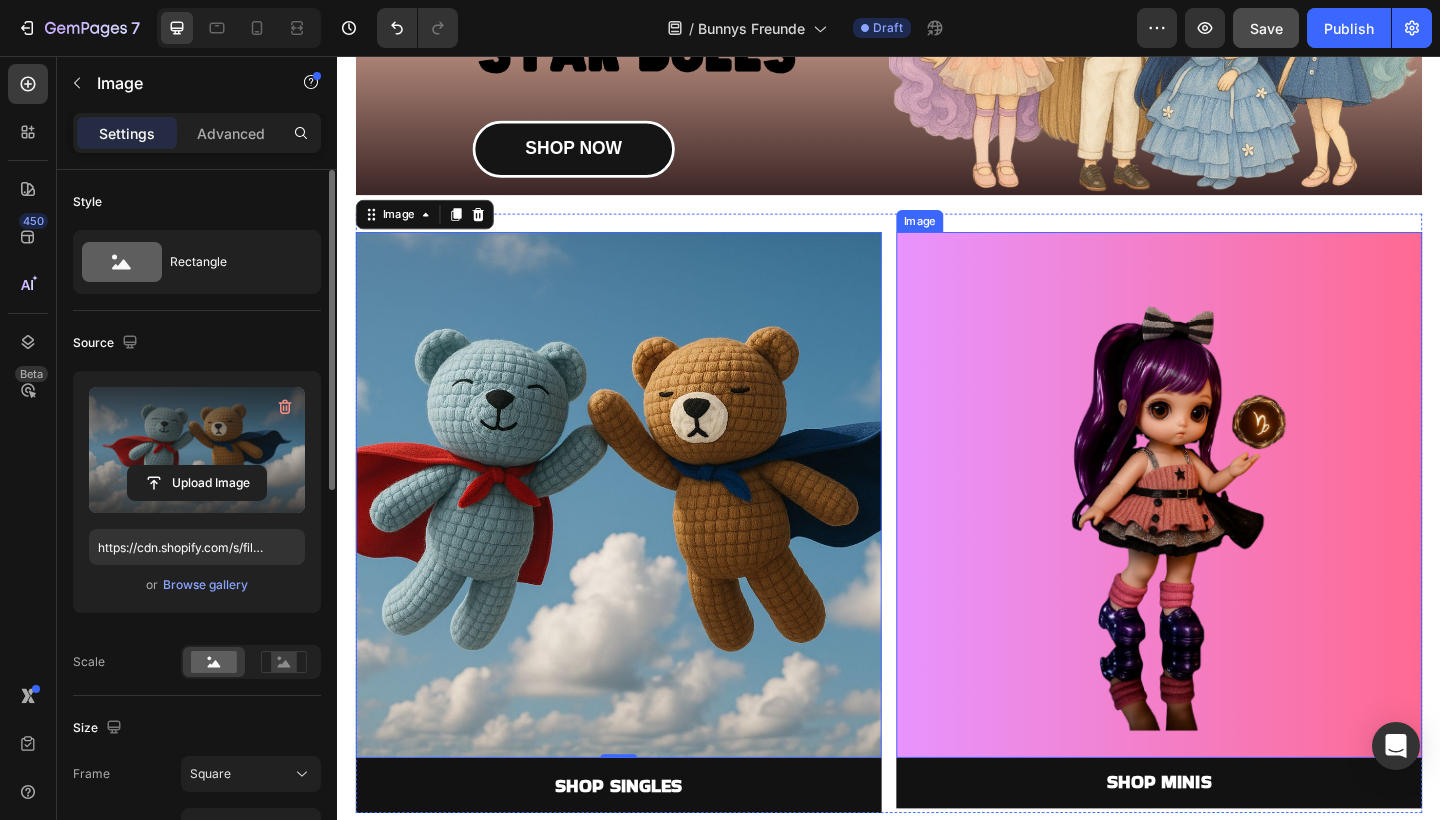 click at bounding box center [1231, 534] 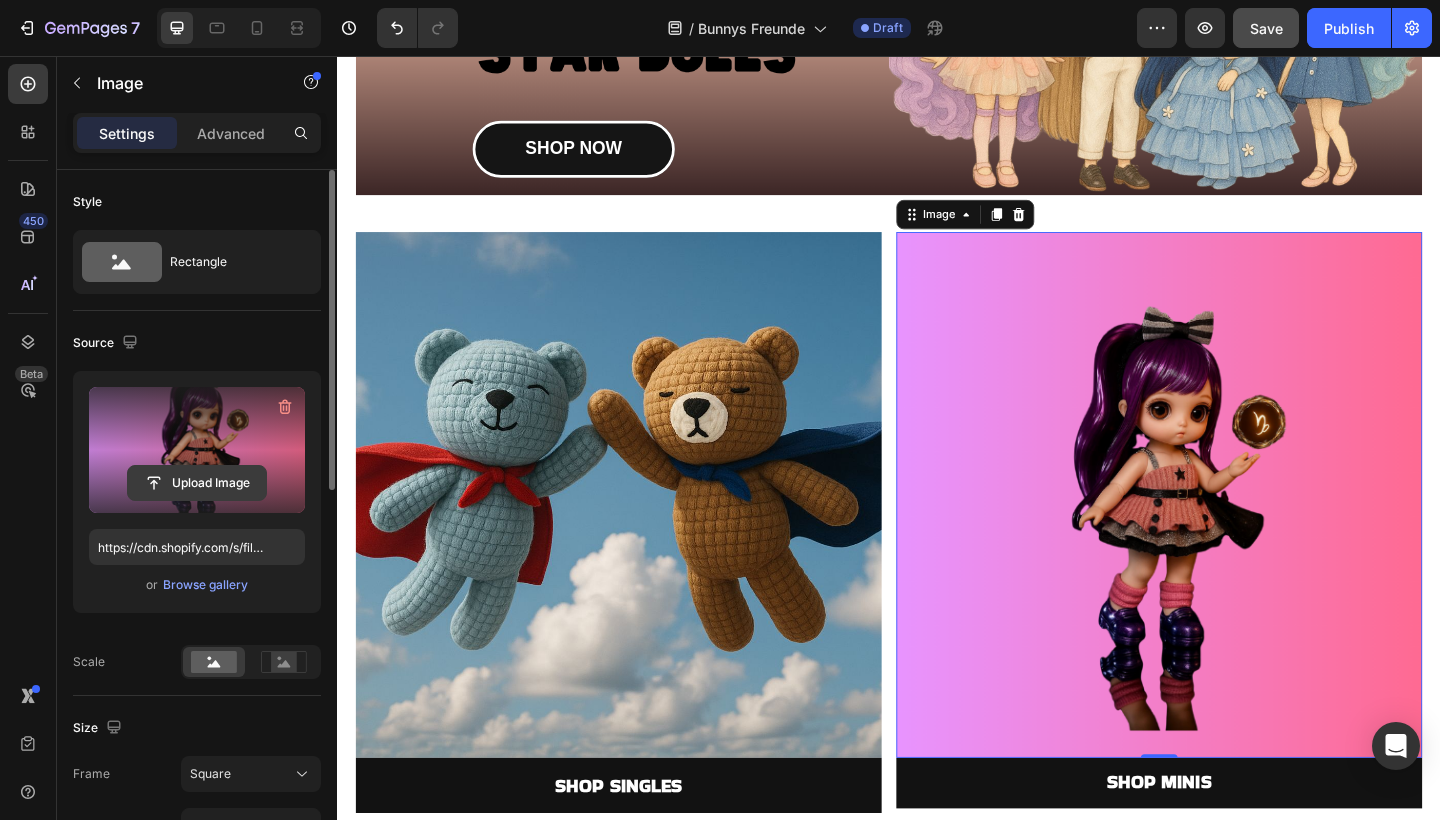 click 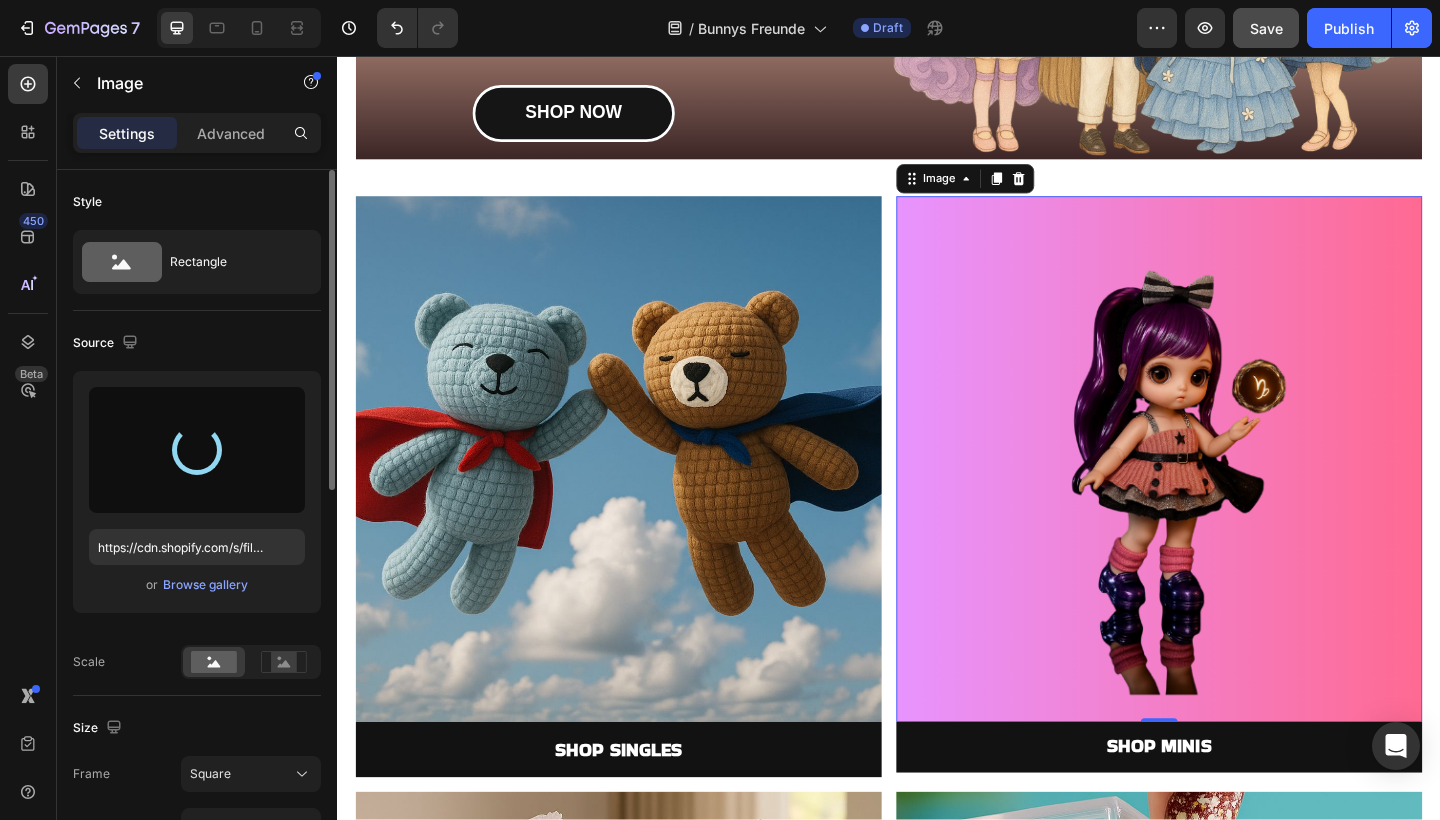 scroll, scrollTop: 1039, scrollLeft: 0, axis: vertical 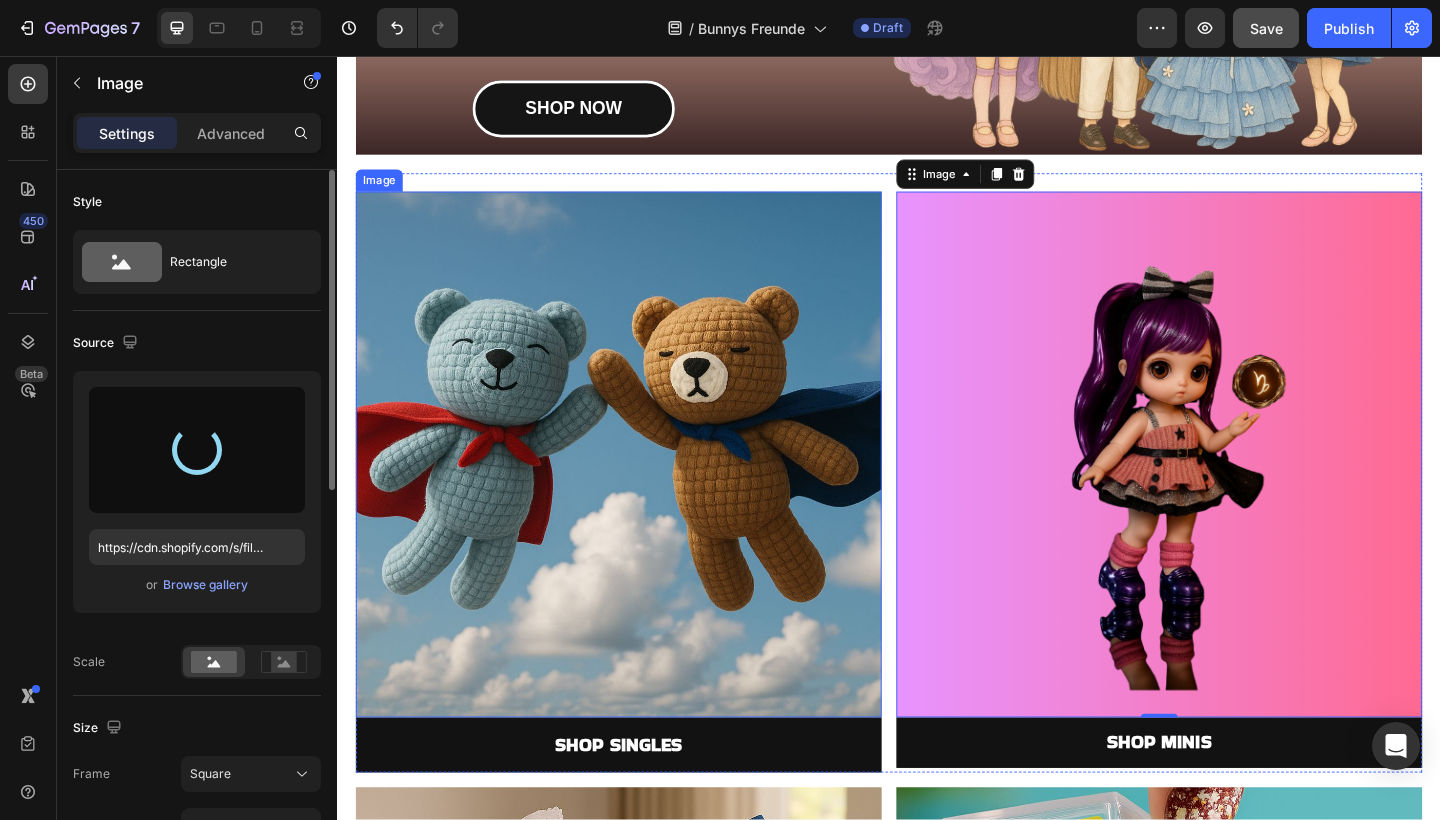 type on "https://cdn.shopify.com/s/files/1/0883/4033/2880/files/gempages_570780491876139904-9604cc1e-1d94-4968-9514-95bcd395ad54.jpg" 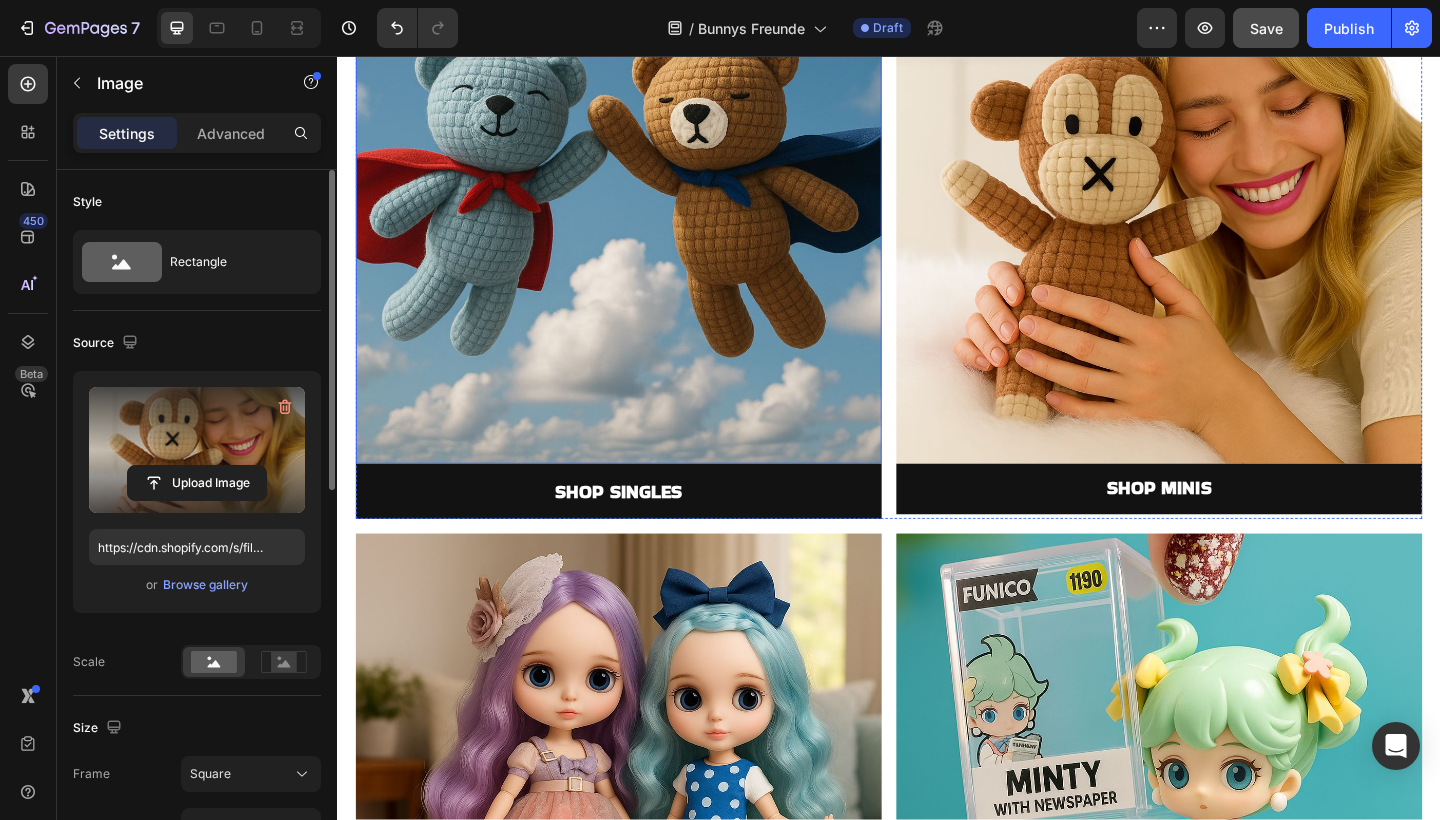scroll, scrollTop: 1332, scrollLeft: 0, axis: vertical 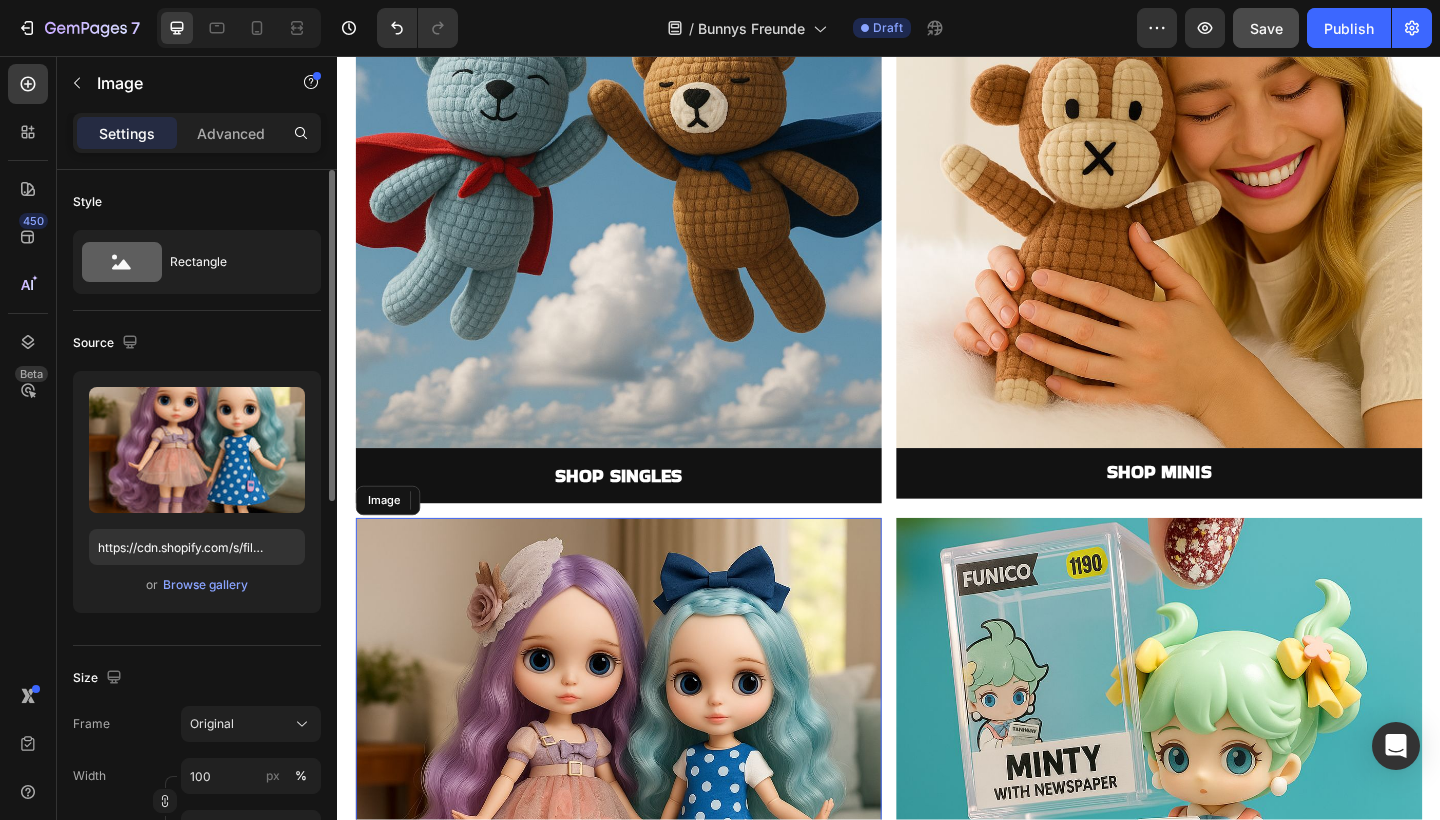 click at bounding box center [643, 845] 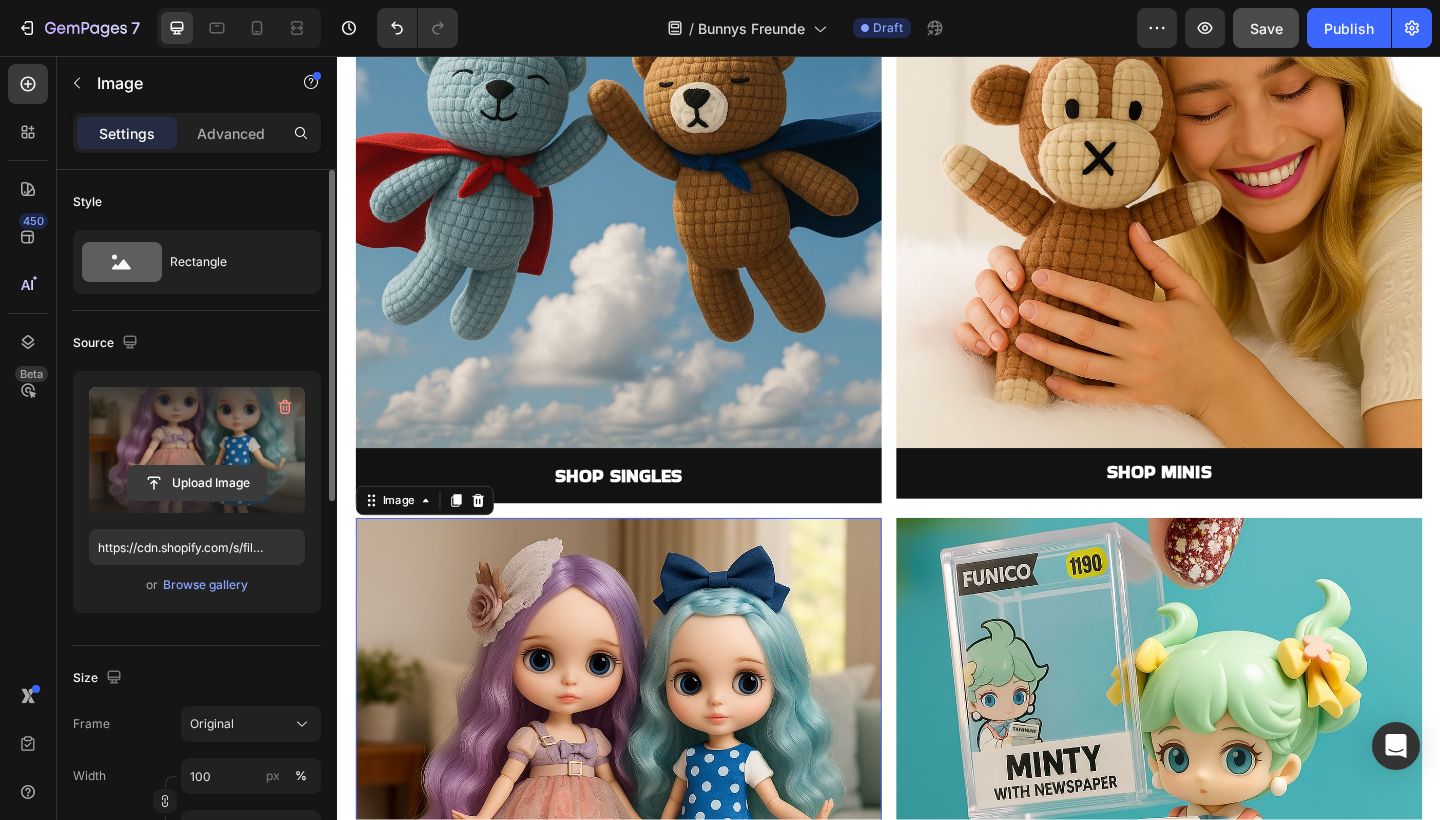 click 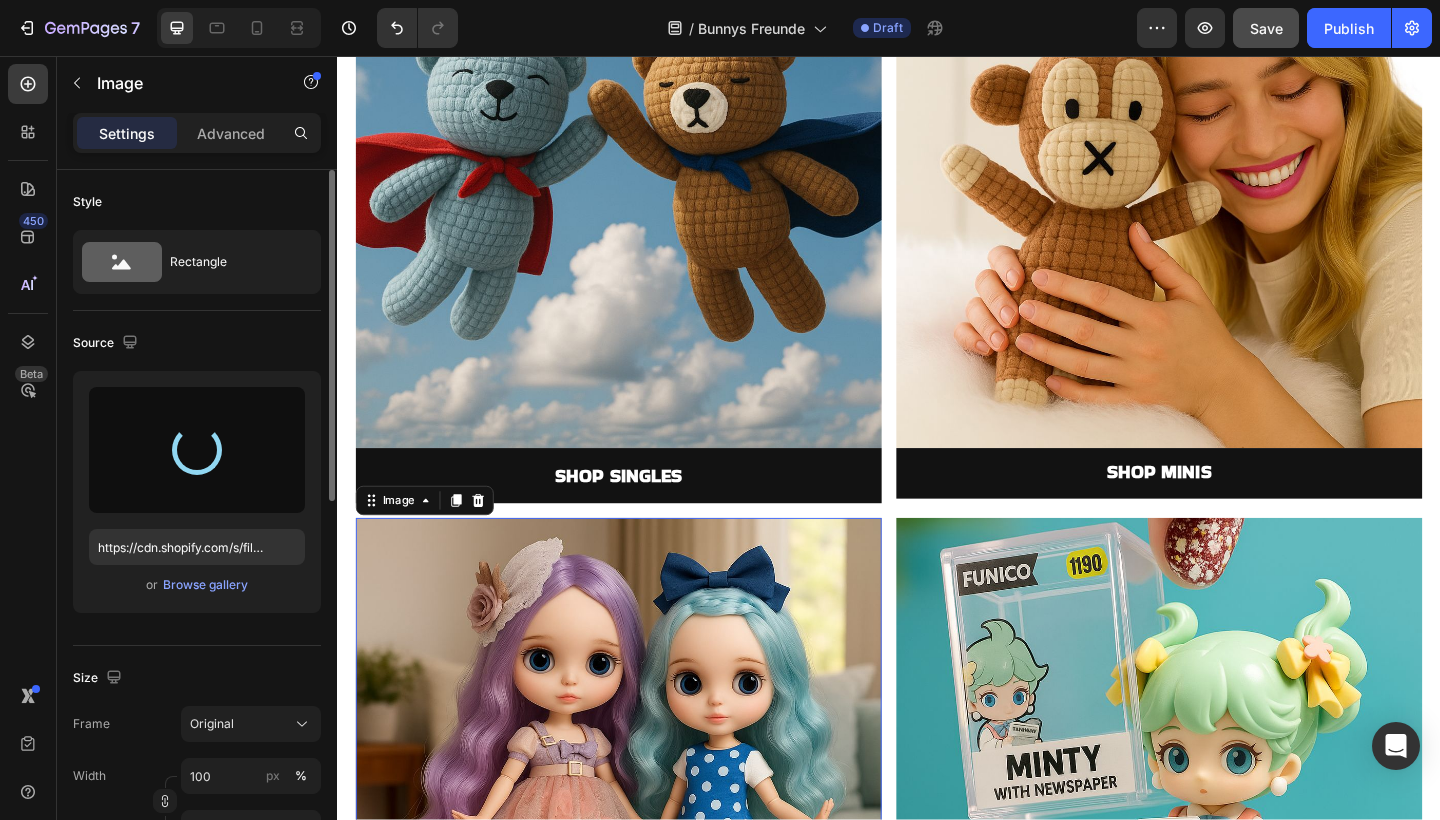 type on "https://cdn.shopify.com/s/files/1/0883/4033/2880/files/gempages_570780491876139904-217c758c-53c6-4e9b-84b4-d2e3688a6c5b.jpg" 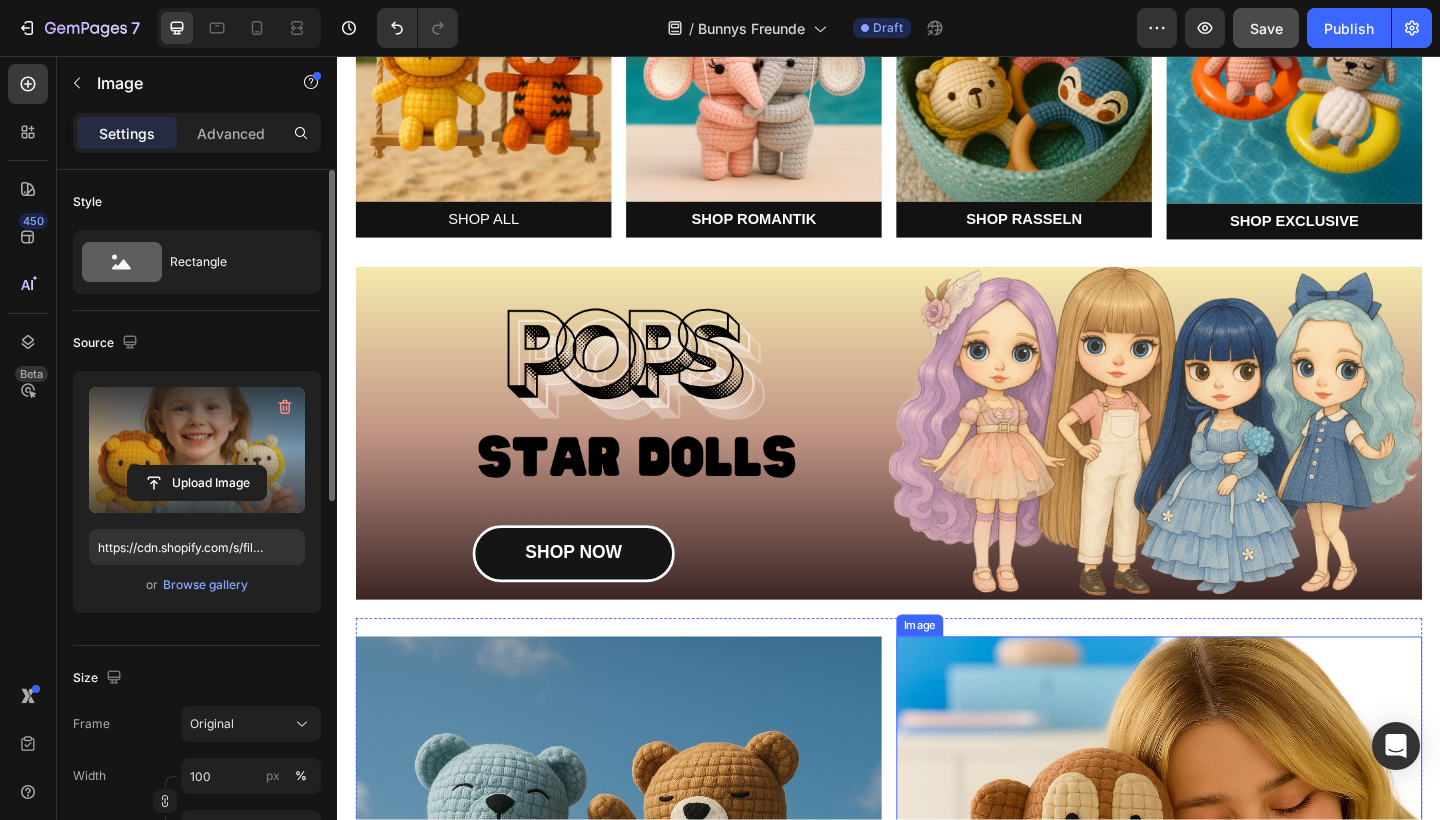 scroll, scrollTop: 189, scrollLeft: 0, axis: vertical 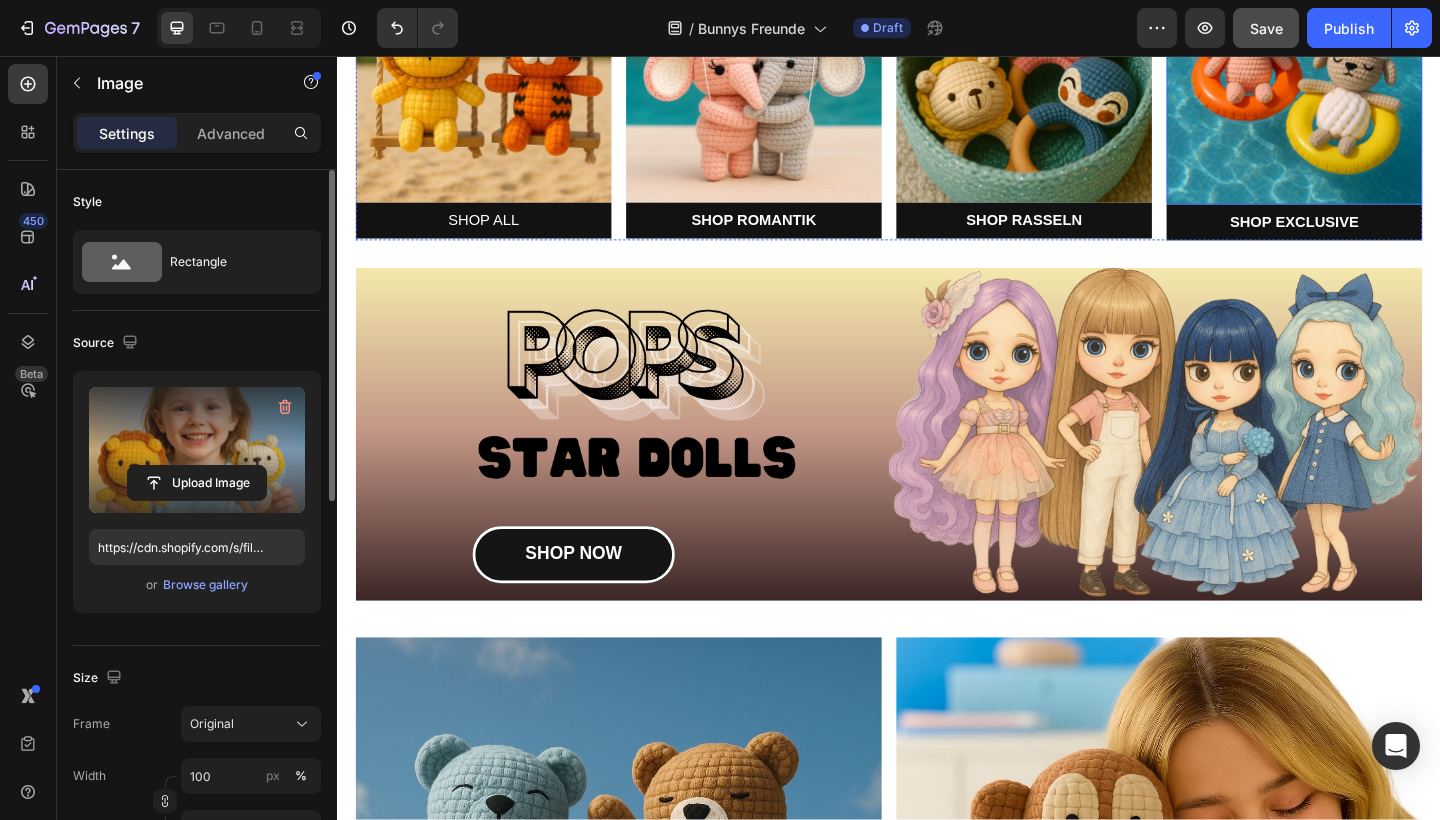 click at bounding box center (1378, 78) 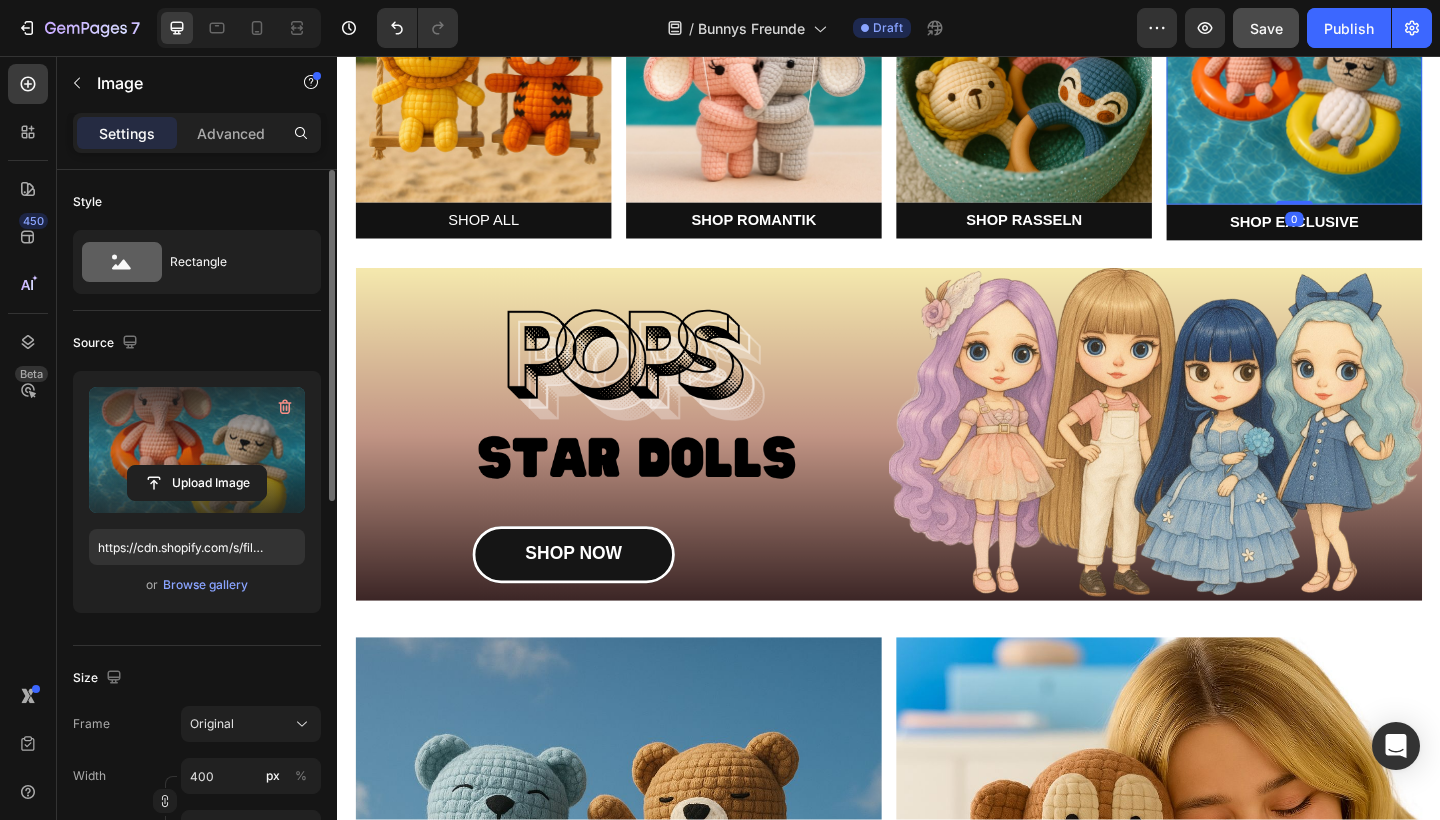 click at bounding box center [197, 450] 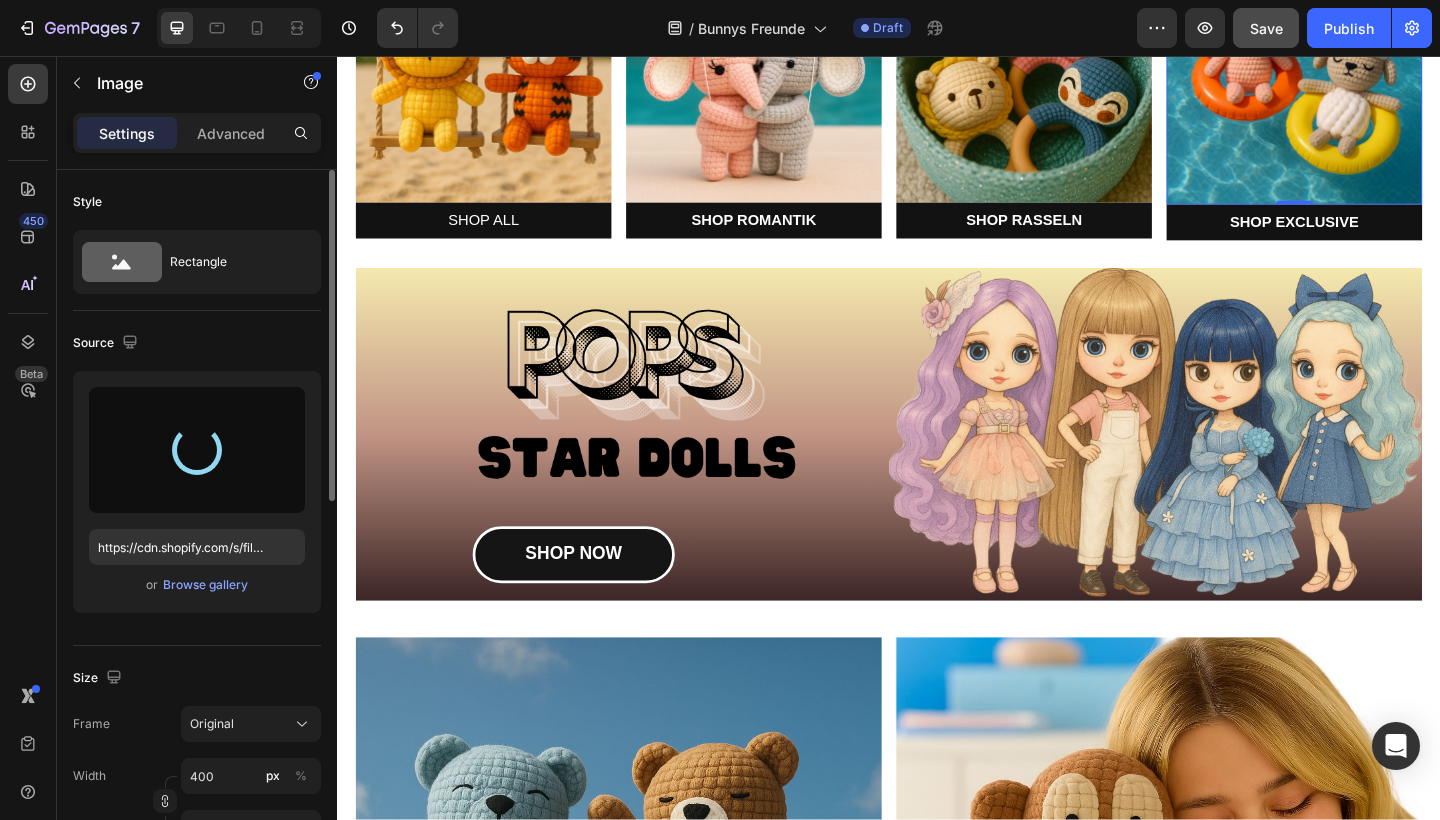 type on "https://cdn.shopify.com/s/files/1/0883/4033/2880/files/gempages_570780491876139904-217c758c-53c6-4e9b-84b4-d2e3688a6c5b.jpg" 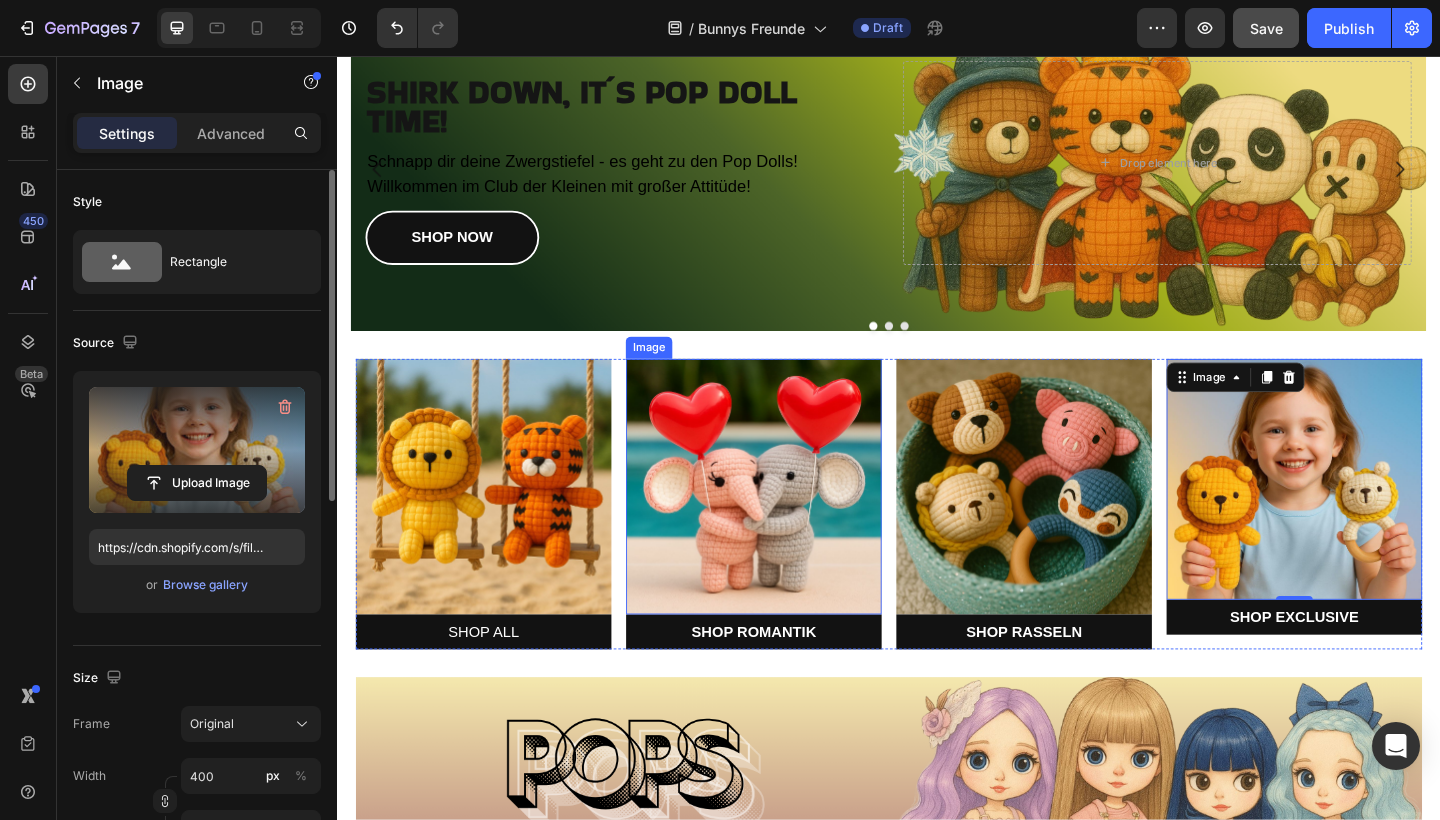 scroll, scrollTop: 129, scrollLeft: 0, axis: vertical 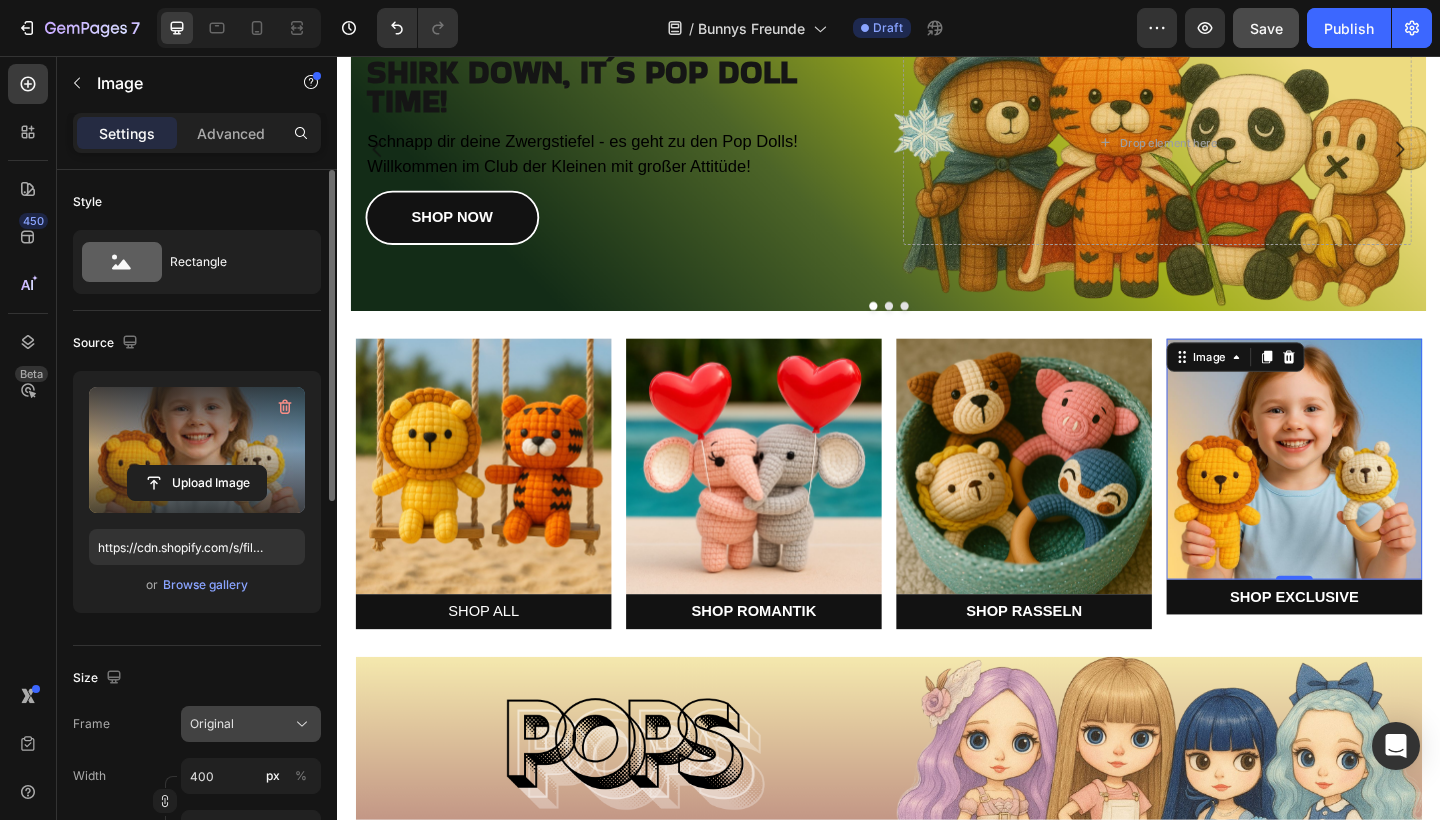 click on "Original" 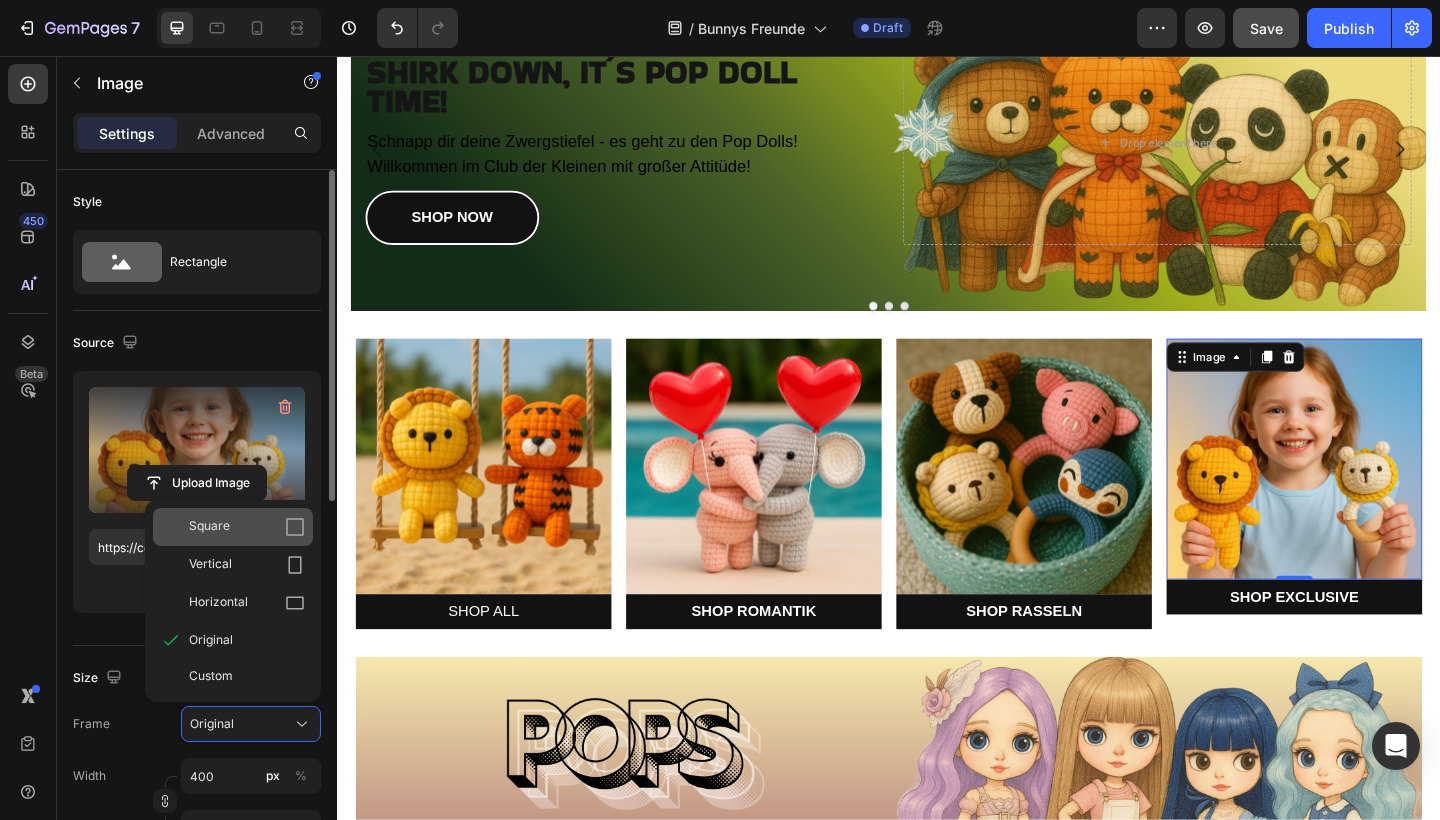 click on "Square" at bounding box center (247, 527) 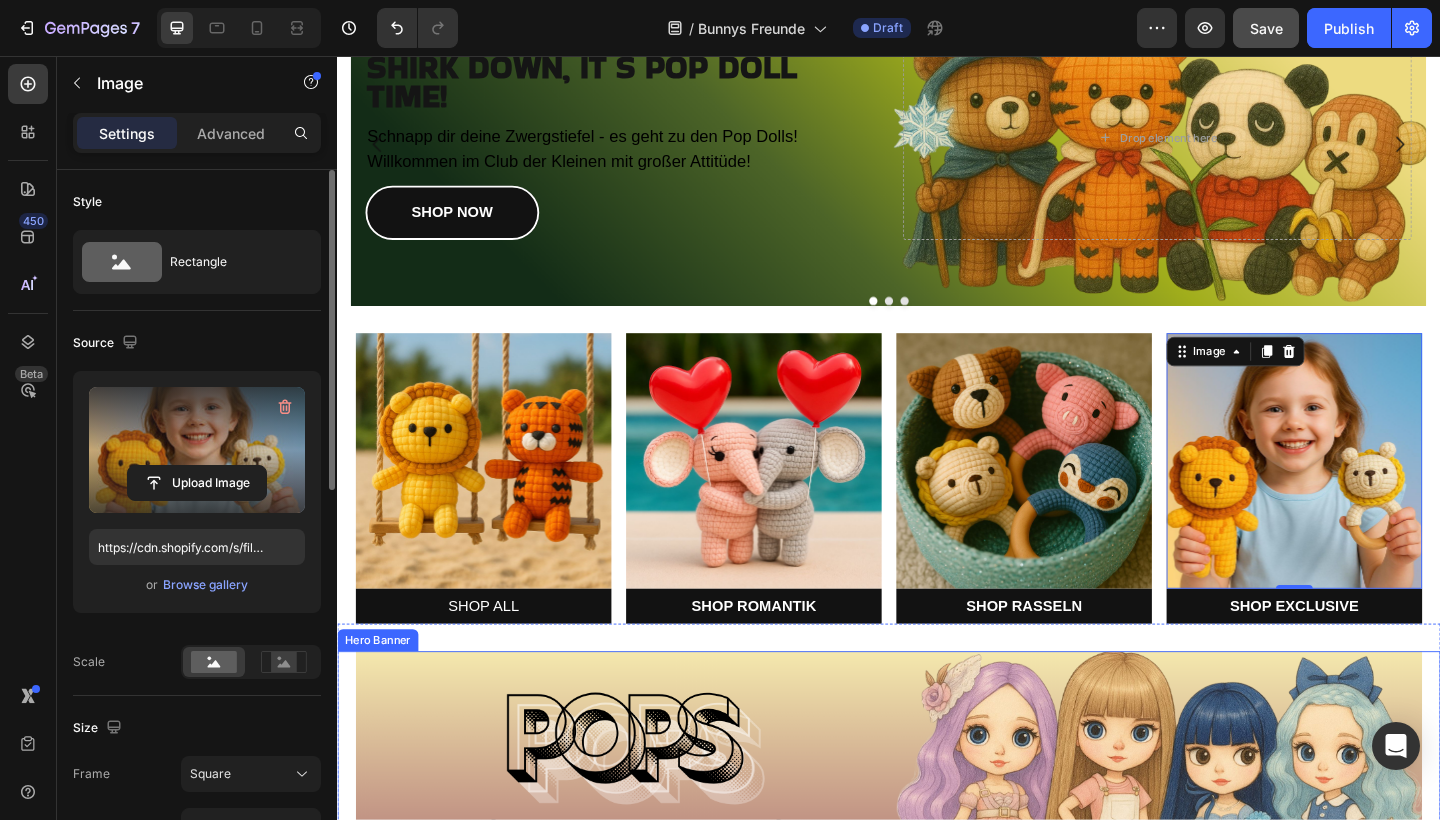 scroll, scrollTop: 101, scrollLeft: 0, axis: vertical 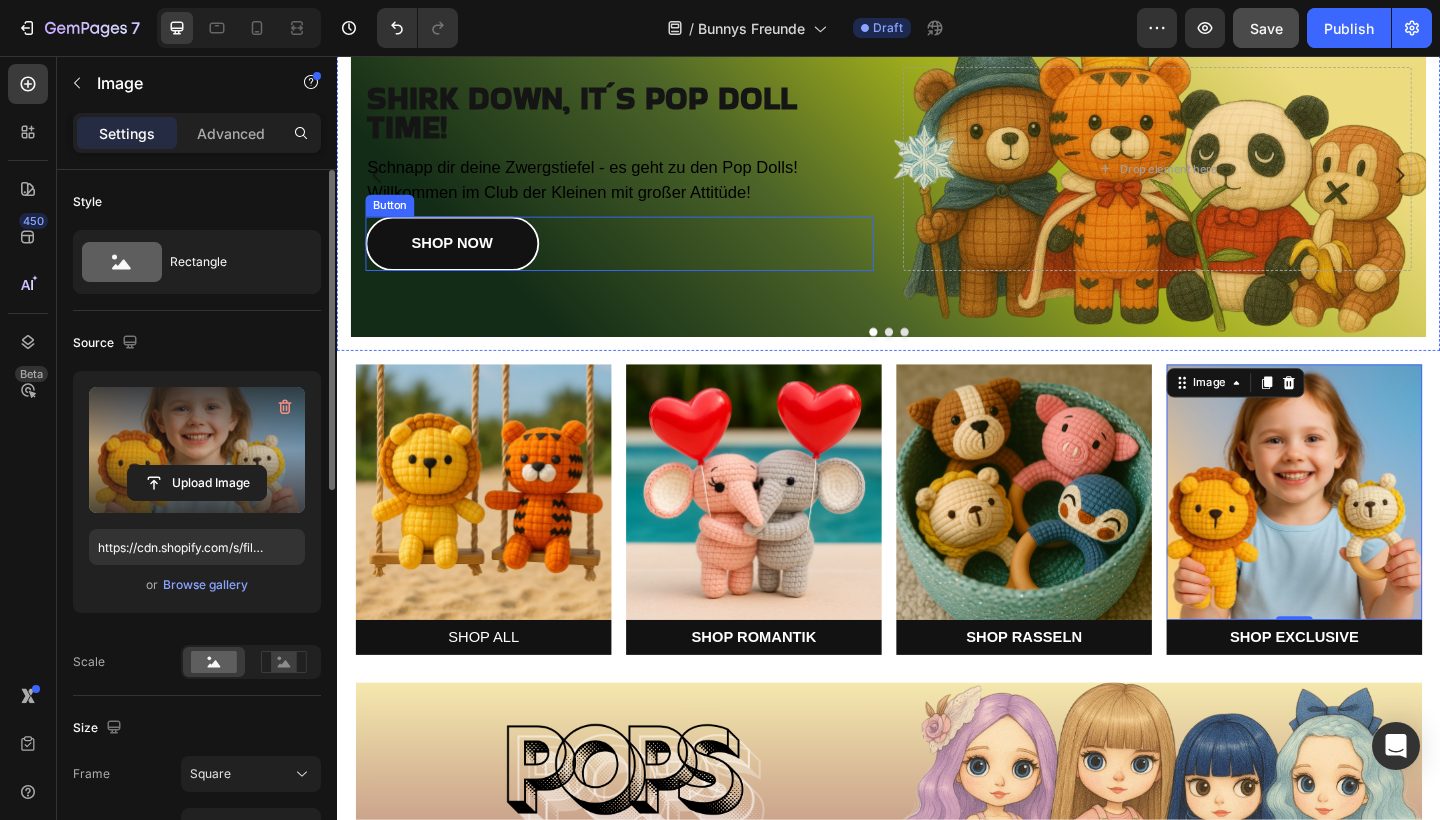 click on "SHOP NOW Button" at bounding box center [644, 260] 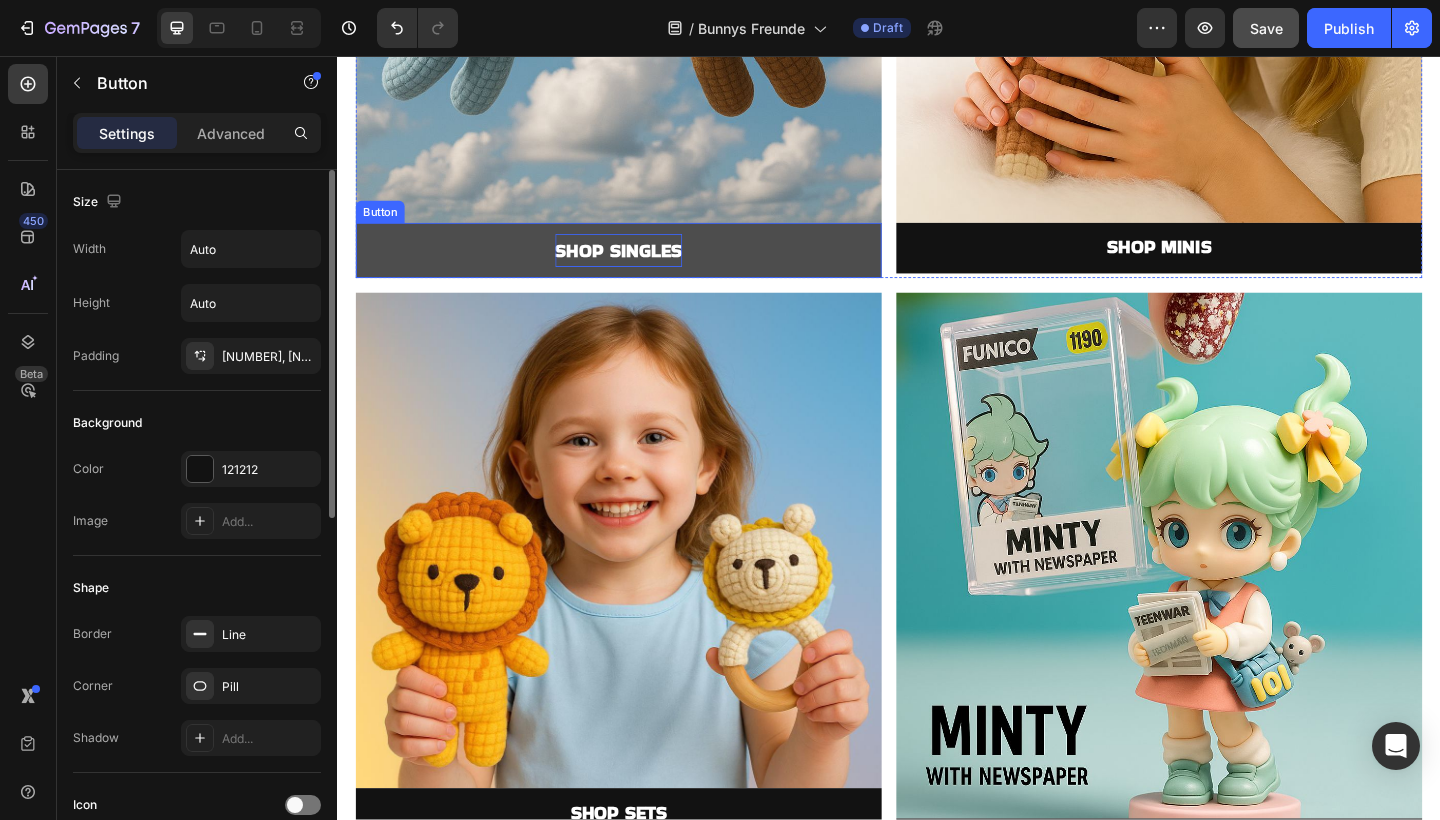 scroll, scrollTop: 1671, scrollLeft: 0, axis: vertical 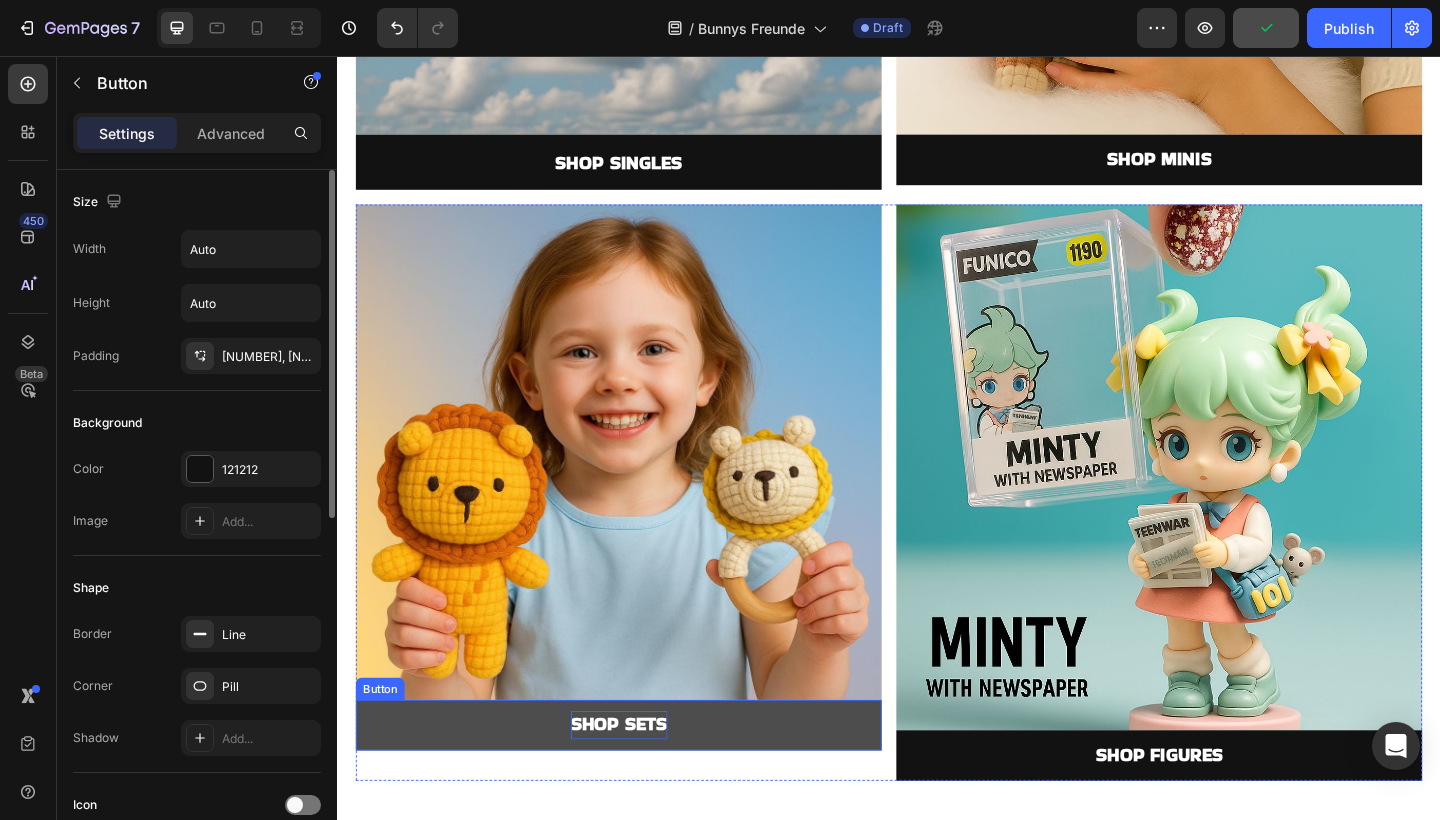 click on "SHOP SETS" at bounding box center [643, 783] 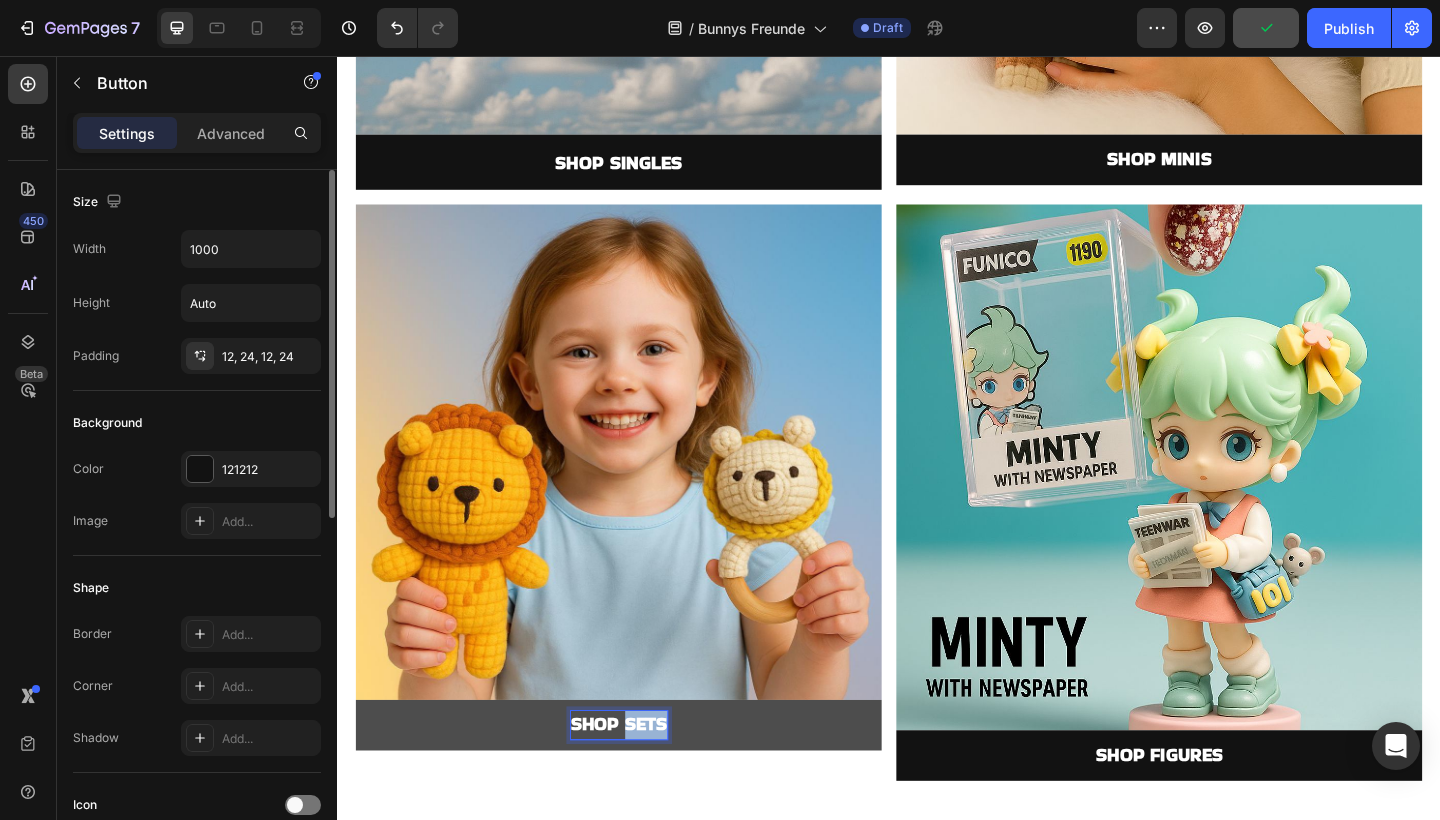 click on "SHOP SETS" at bounding box center (643, 783) 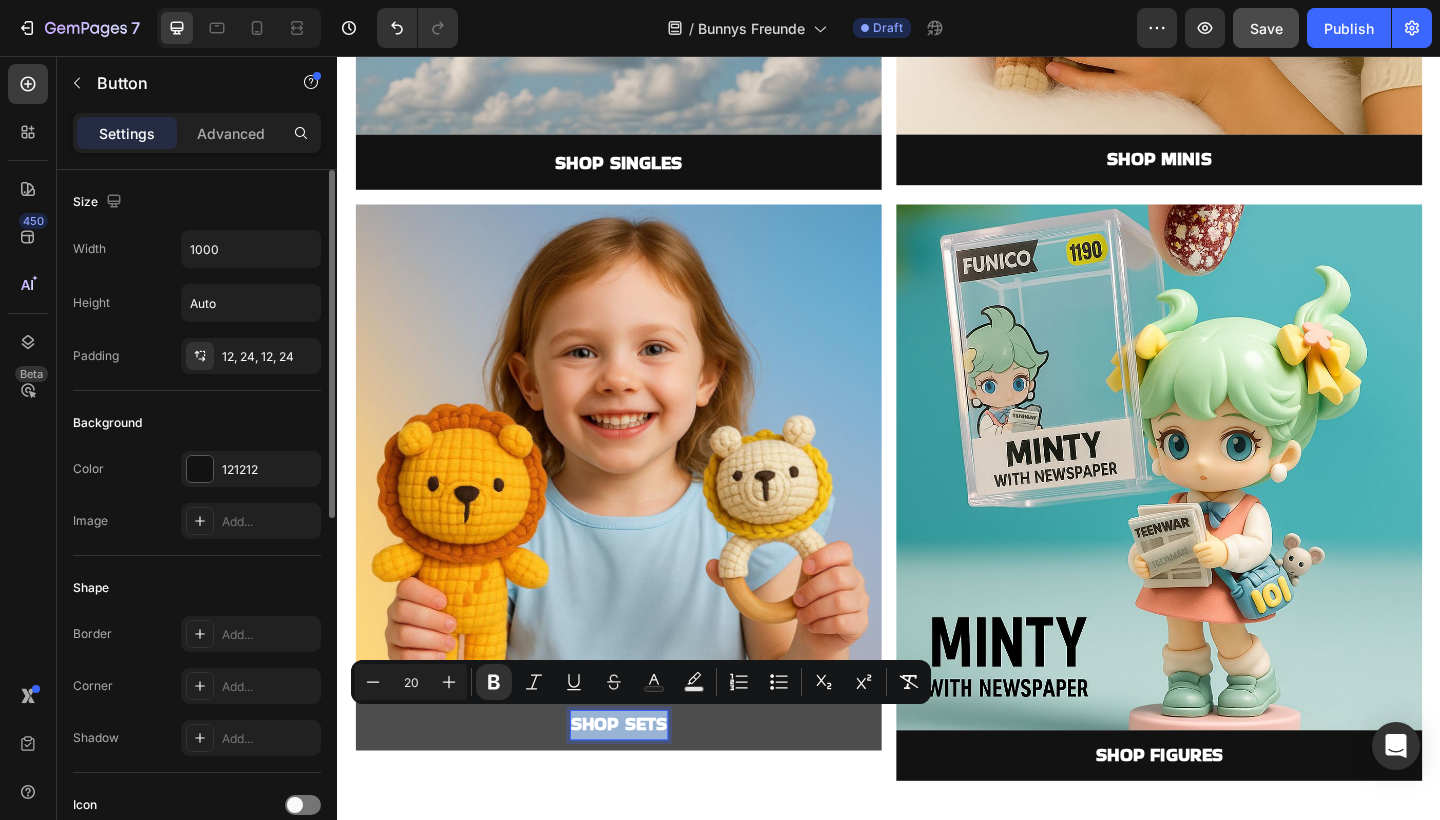 click on "SHOP SETS" at bounding box center [643, 783] 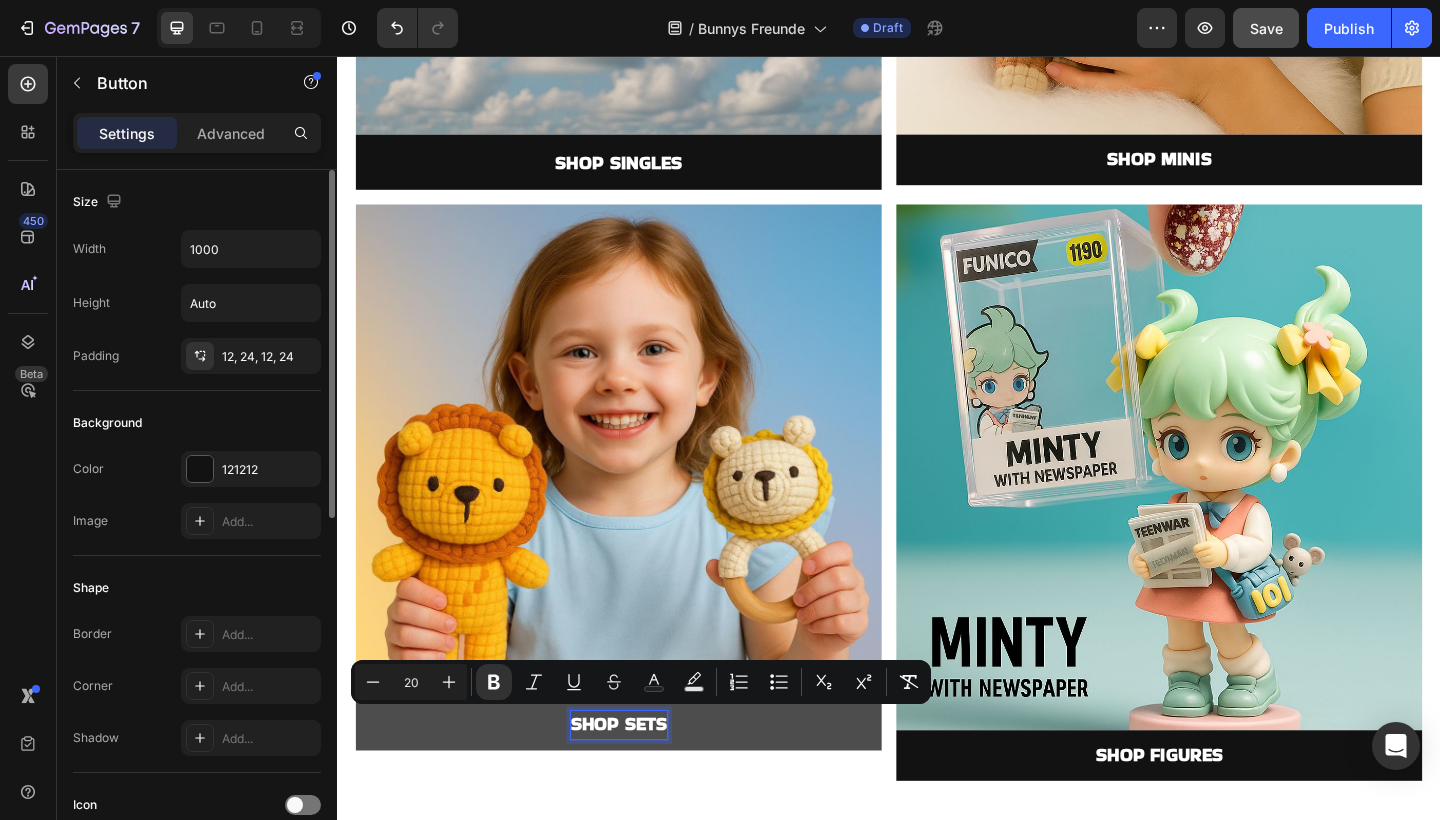 click on "SHOP SETS" at bounding box center [643, 783] 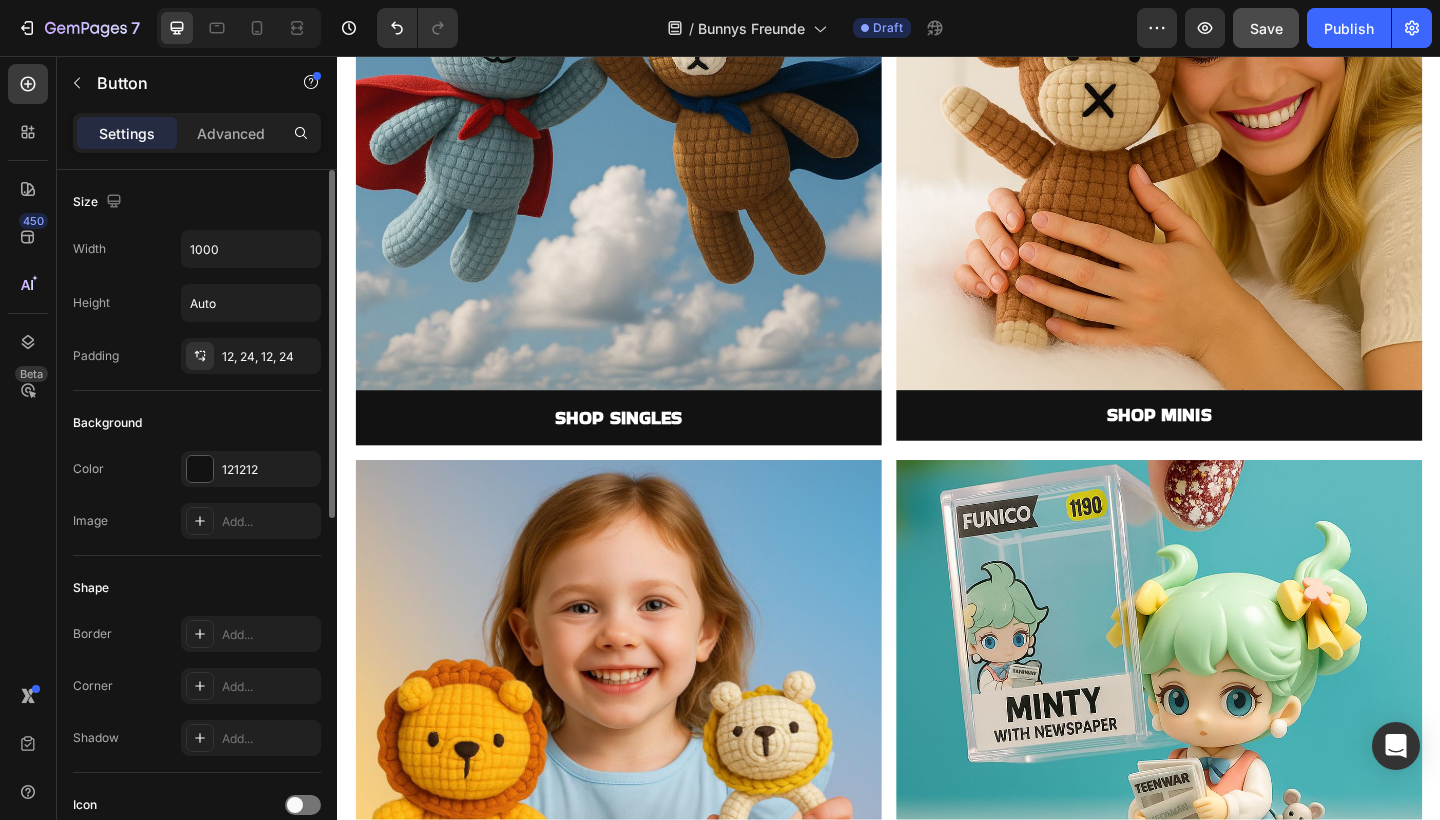 scroll, scrollTop: 1427, scrollLeft: 0, axis: vertical 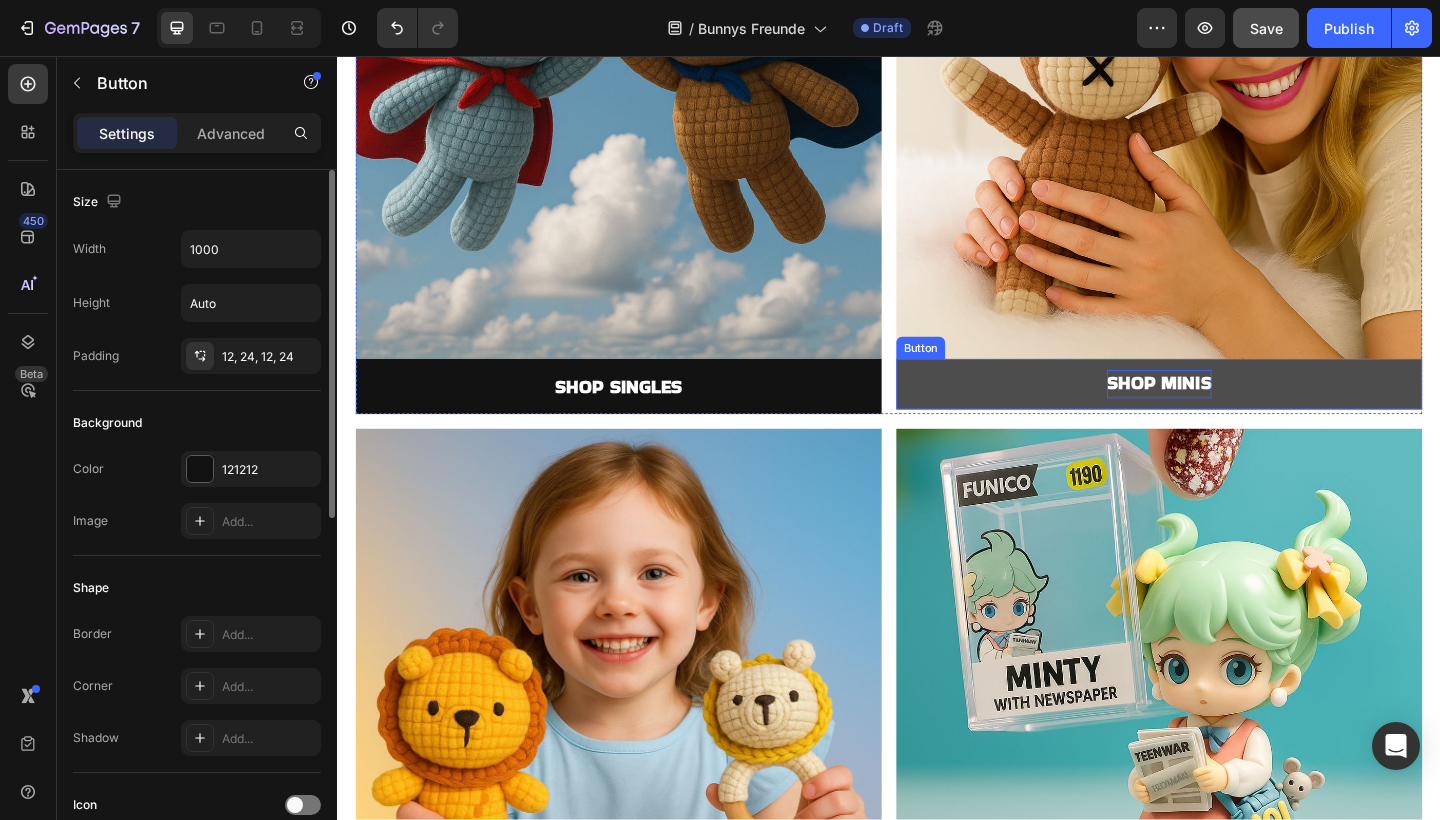 click on "SHOP MINIS" at bounding box center (1231, 412) 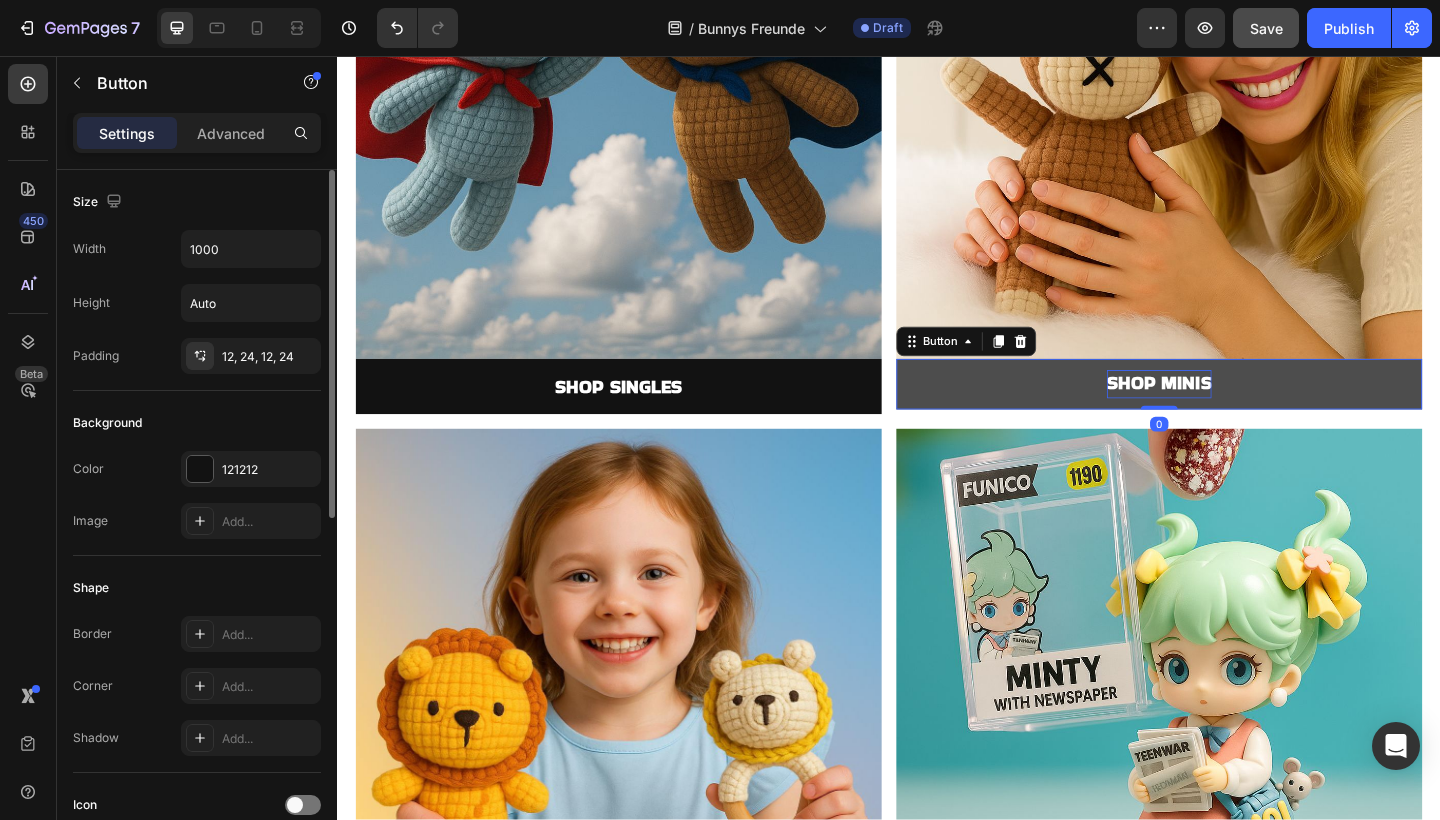 click on "SHOP MINIS" at bounding box center [1231, 412] 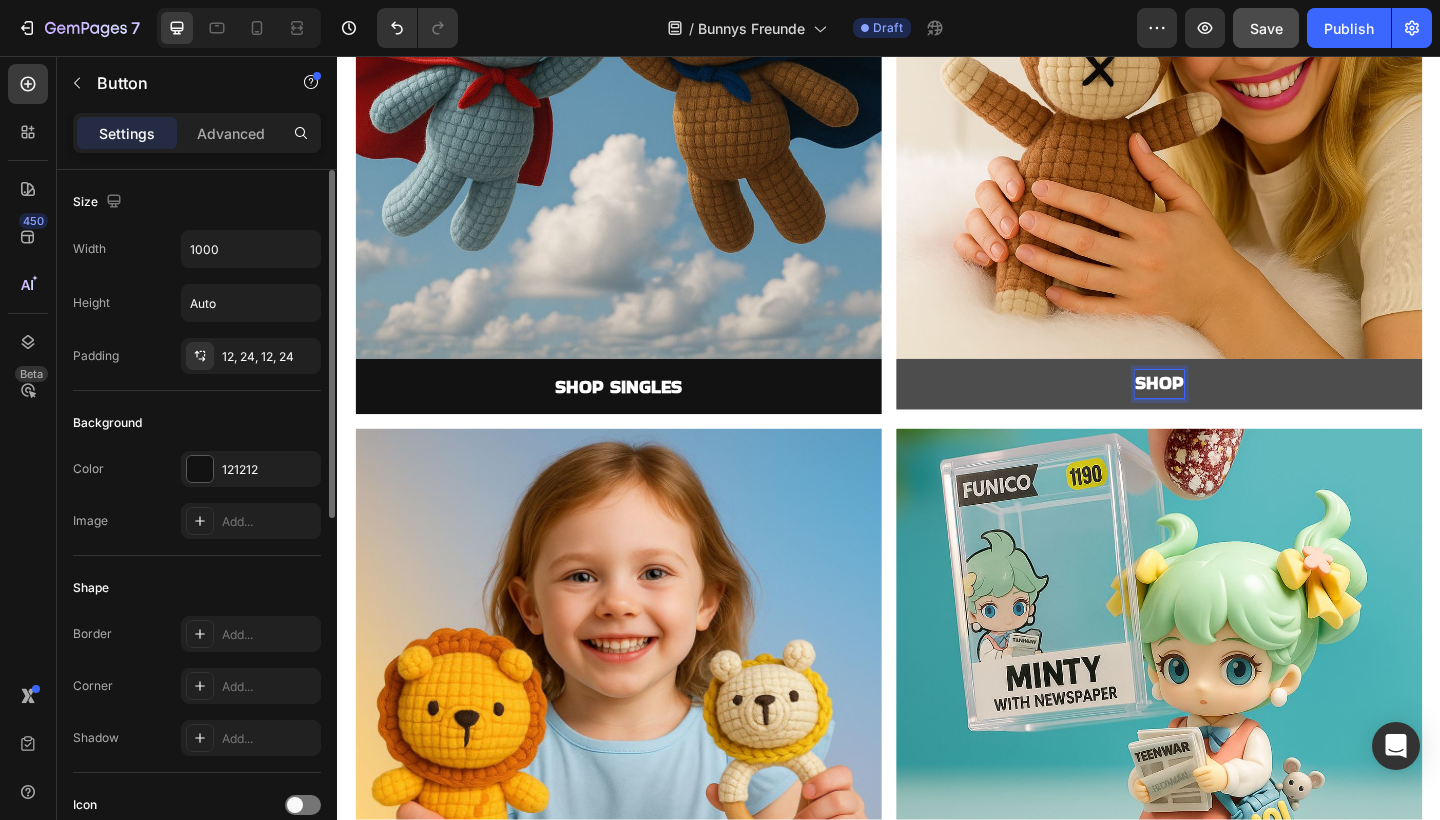 click on "SHOP" at bounding box center [1231, 413] 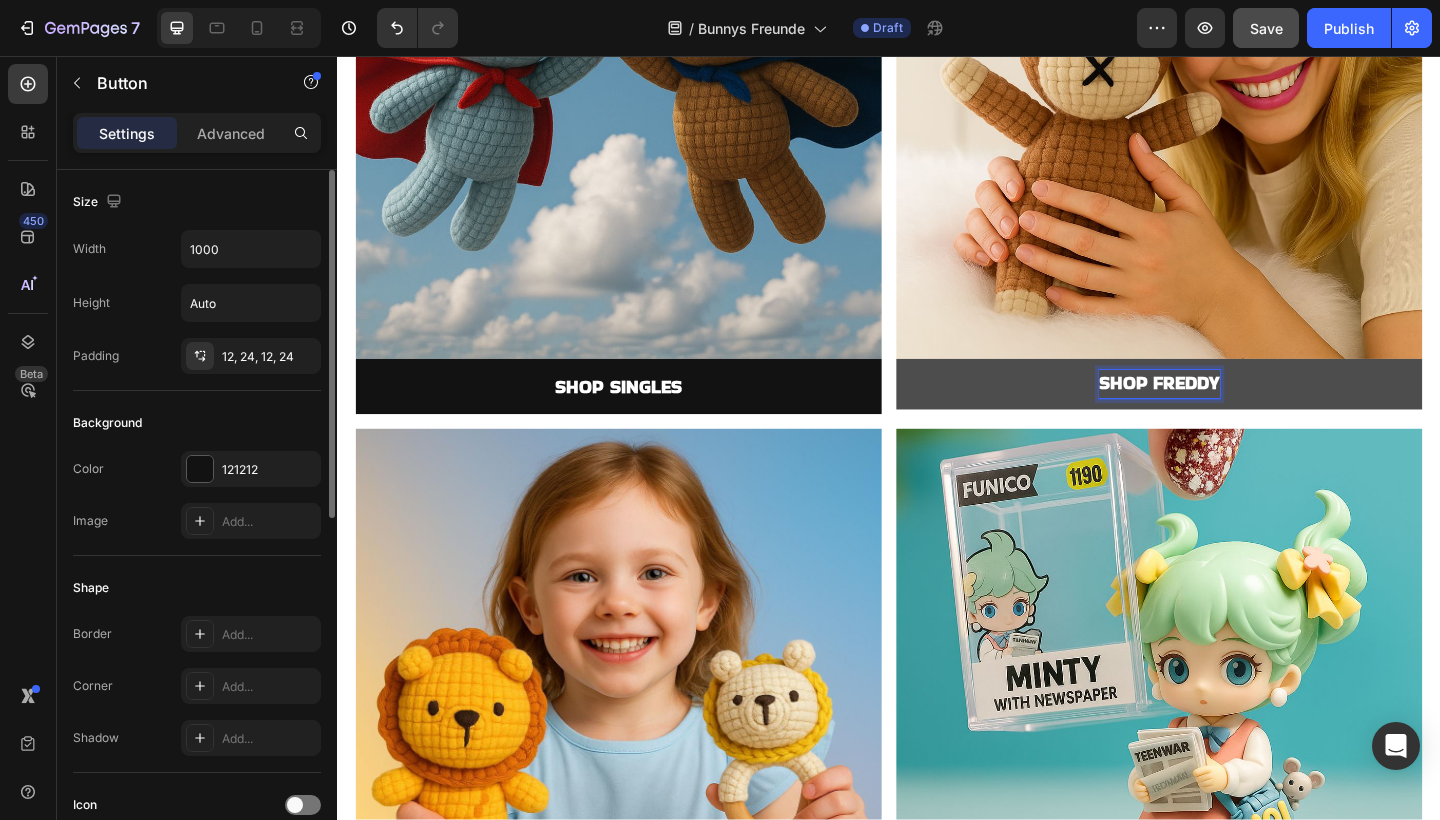 click on "SHOP FREDDY" at bounding box center [1231, 413] 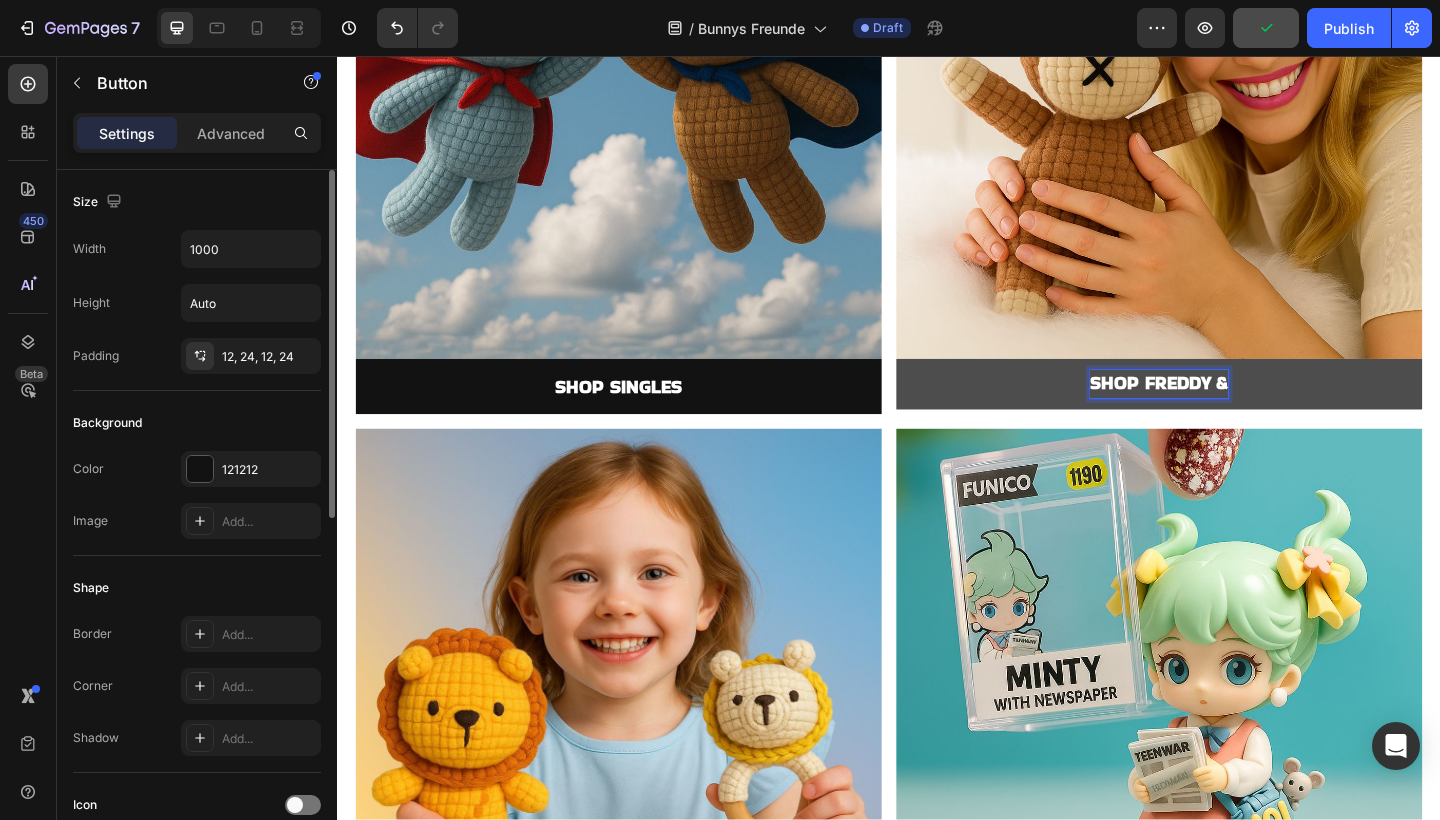 click on "SHOP FREDDY &" at bounding box center [1231, 413] 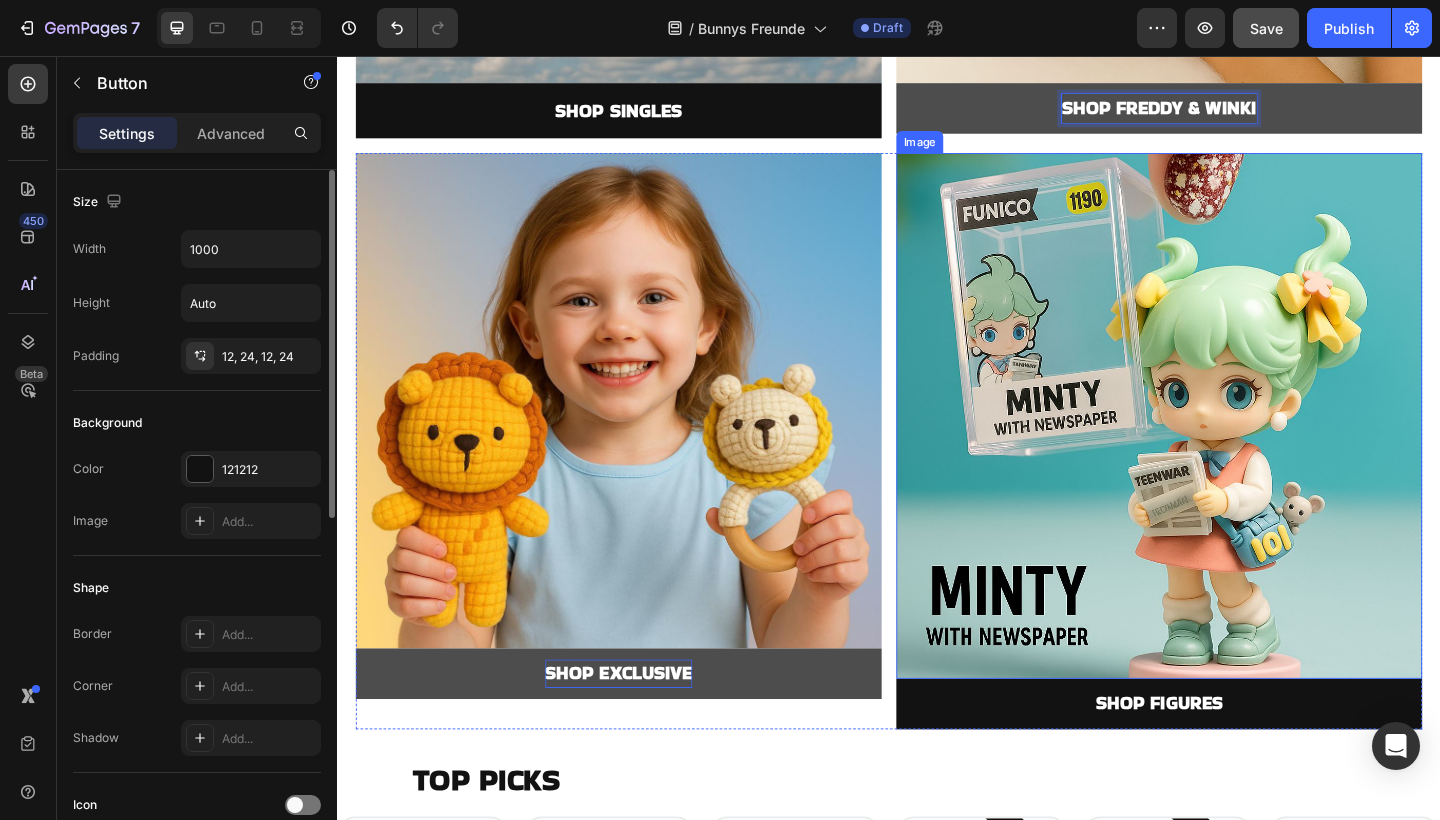 scroll, scrollTop: 1728, scrollLeft: 0, axis: vertical 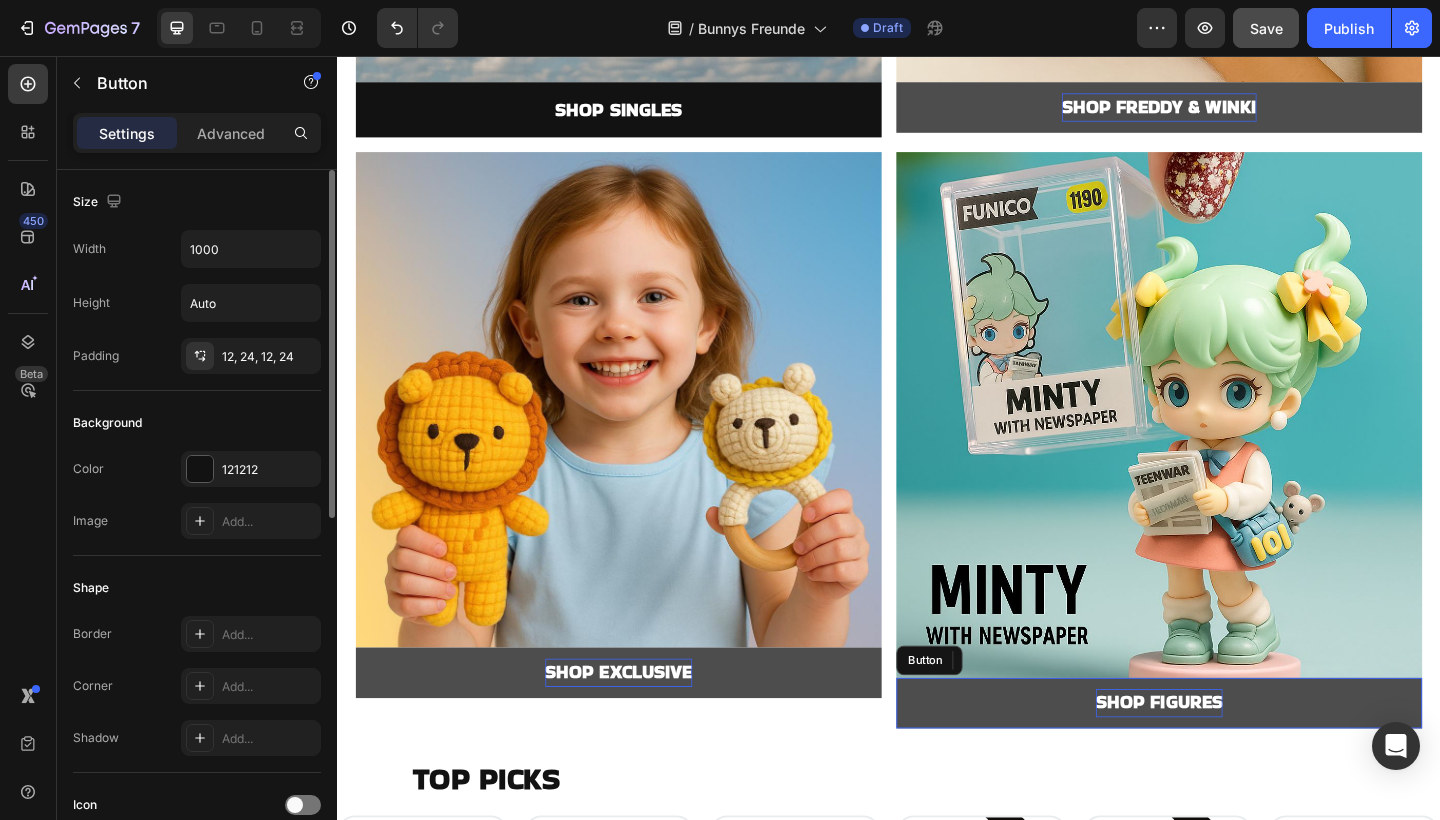 click on "SHOP FIGURES" at bounding box center (1231, 759) 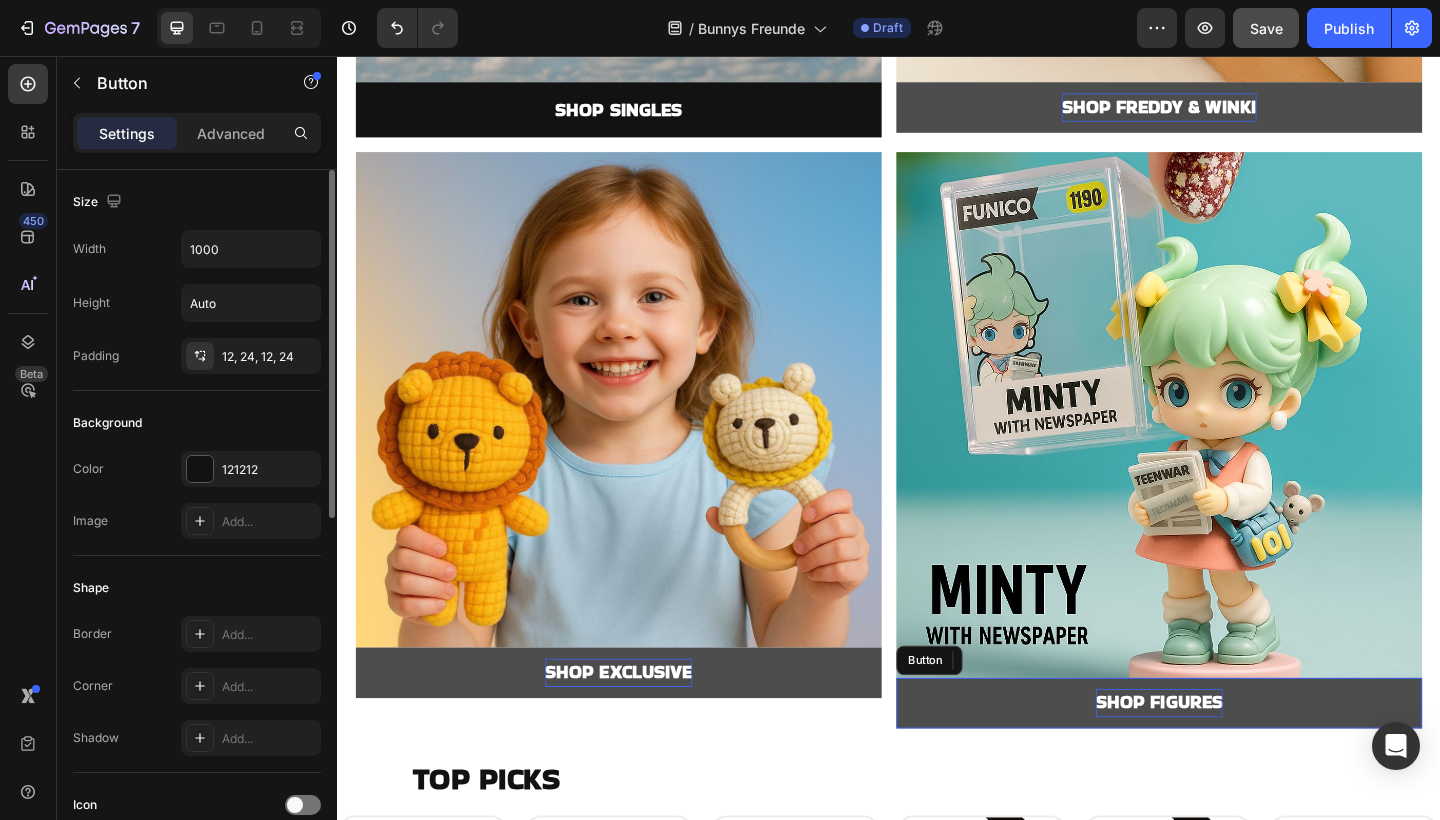 click on "SHOP FIGURES" at bounding box center (1231, 759) 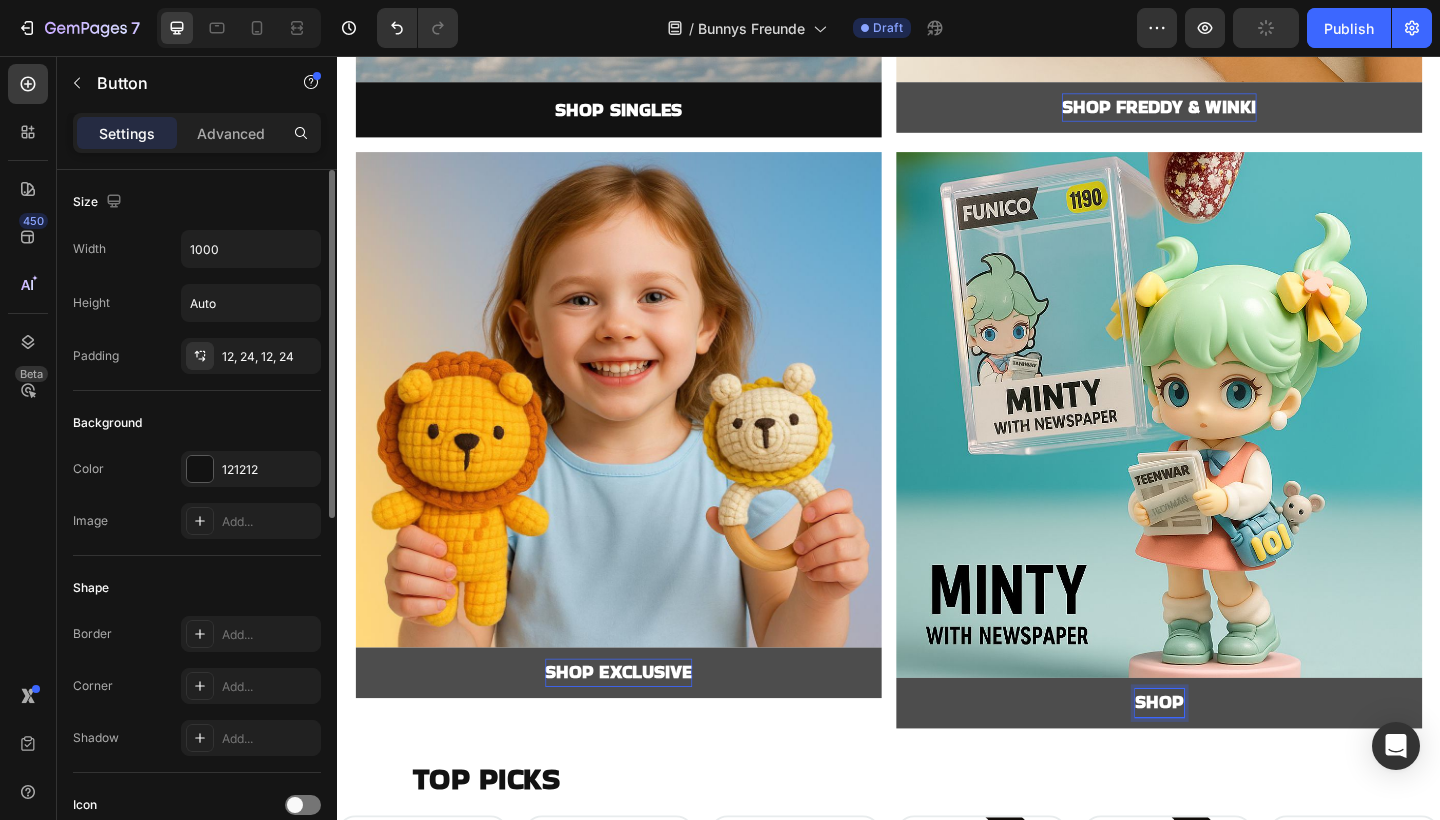 click on "SHOP" at bounding box center (1231, 760) 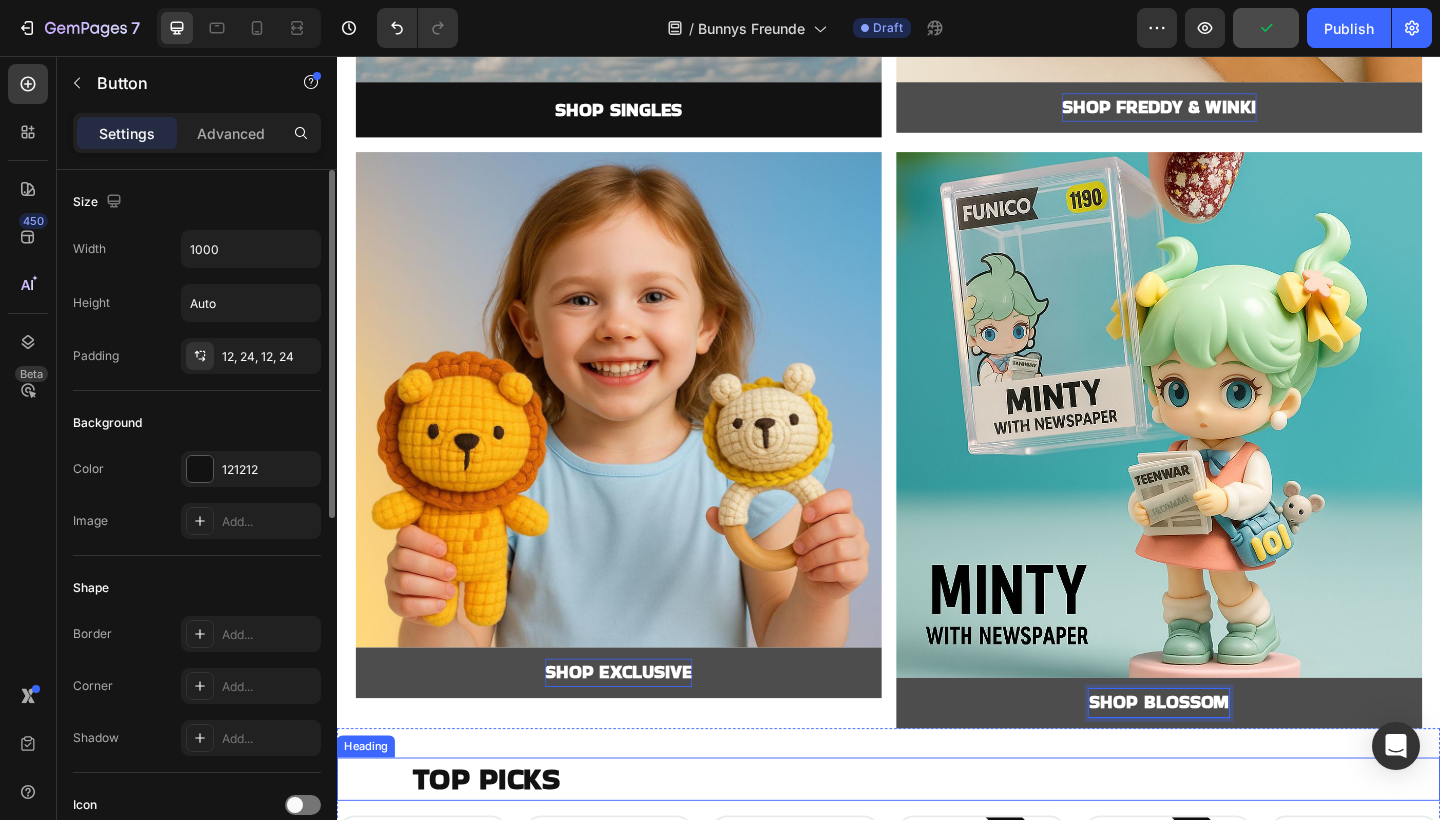 click on "TOP PICKS" at bounding box center (977, 843) 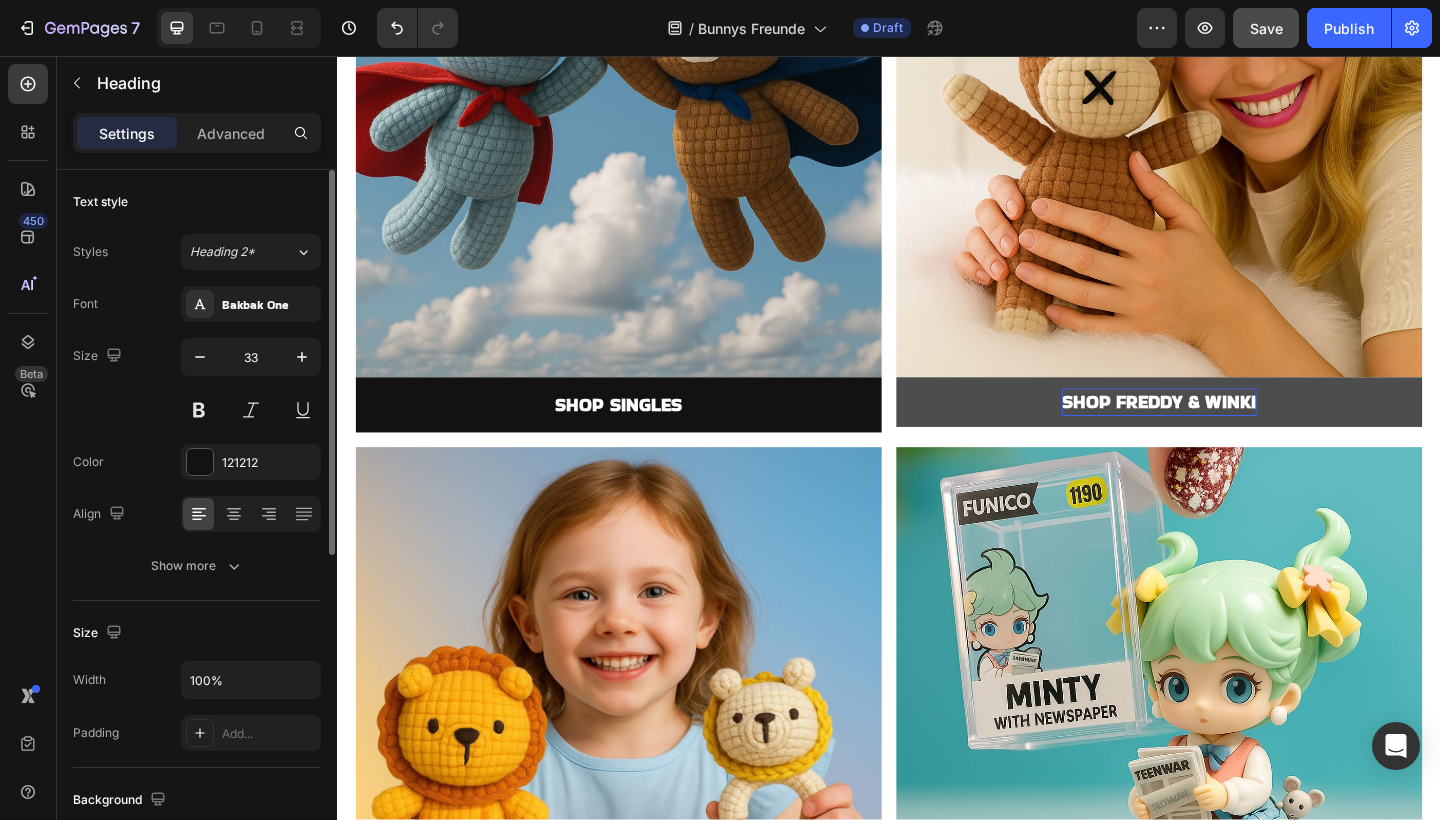 scroll, scrollTop: 1033, scrollLeft: 0, axis: vertical 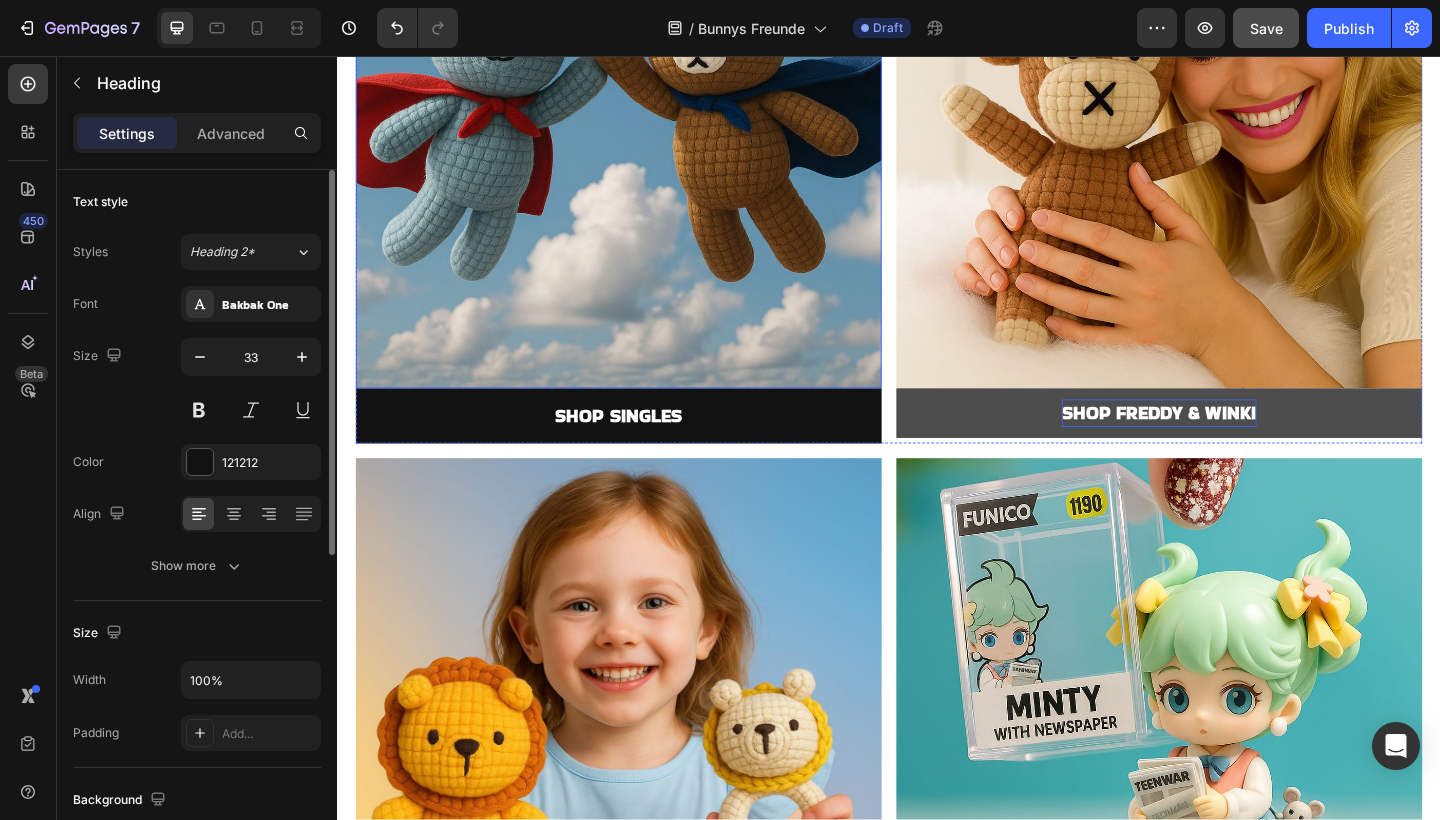 click at bounding box center [643, 132] 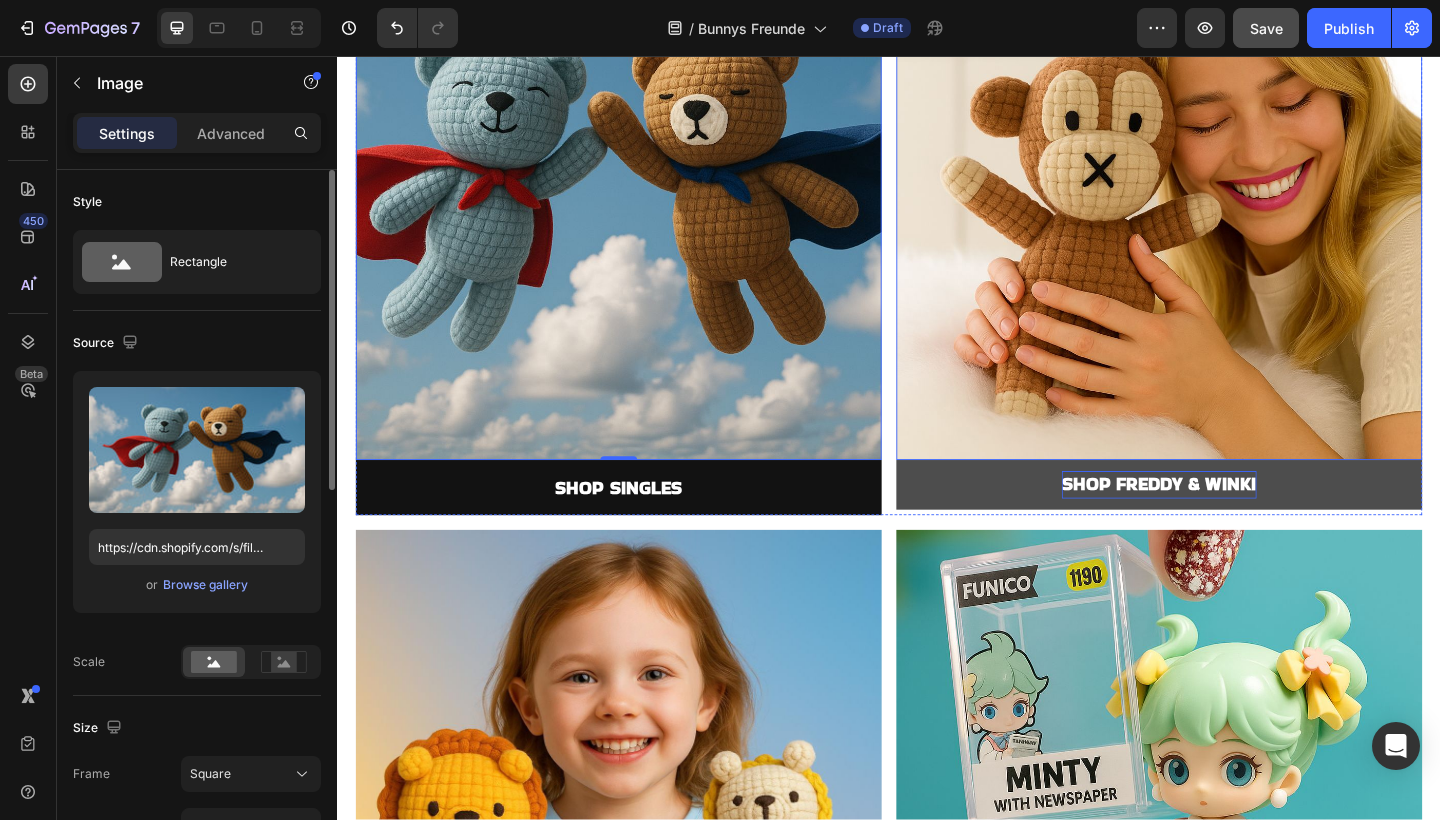 scroll, scrollTop: 956, scrollLeft: 0, axis: vertical 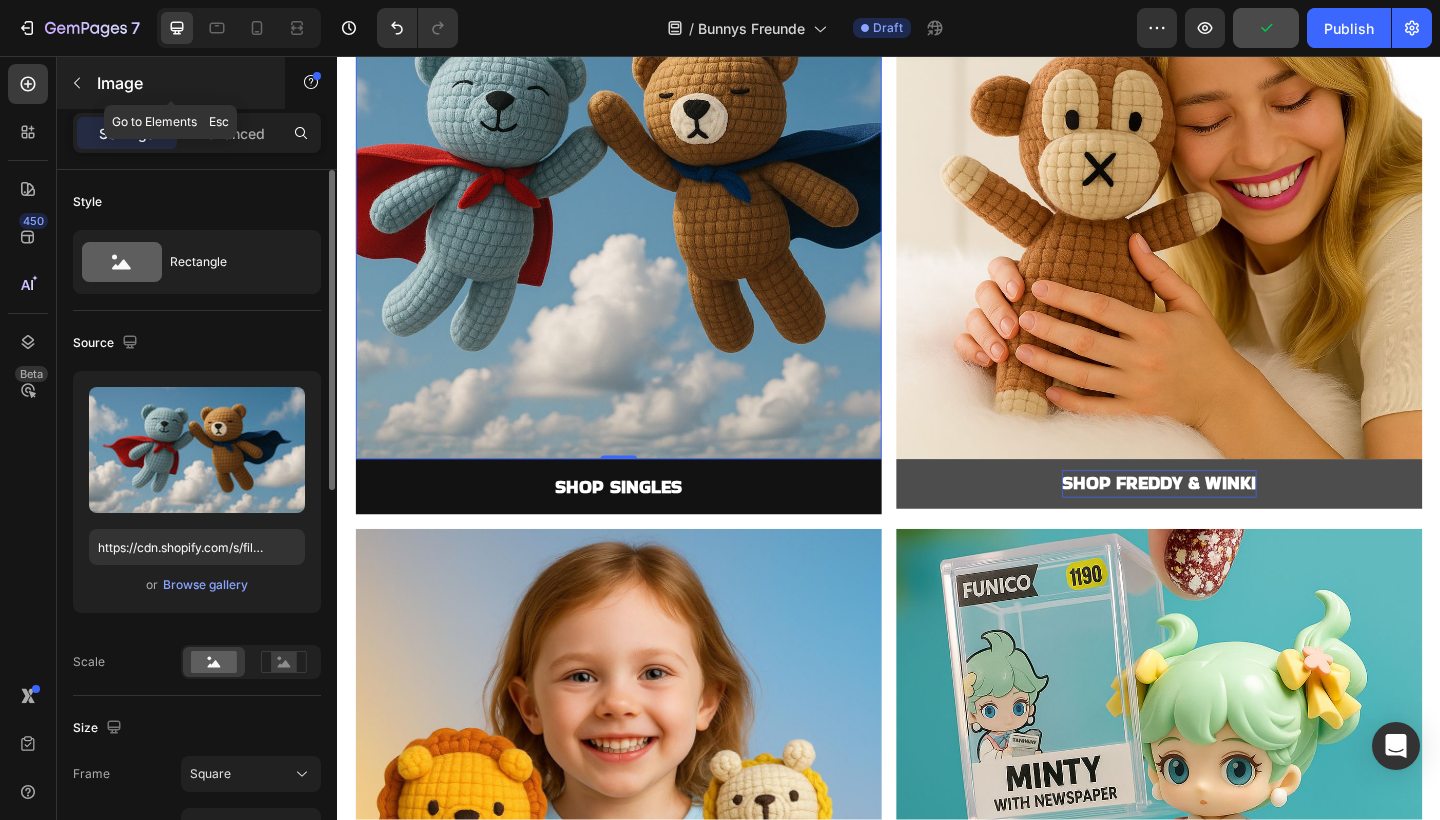 click 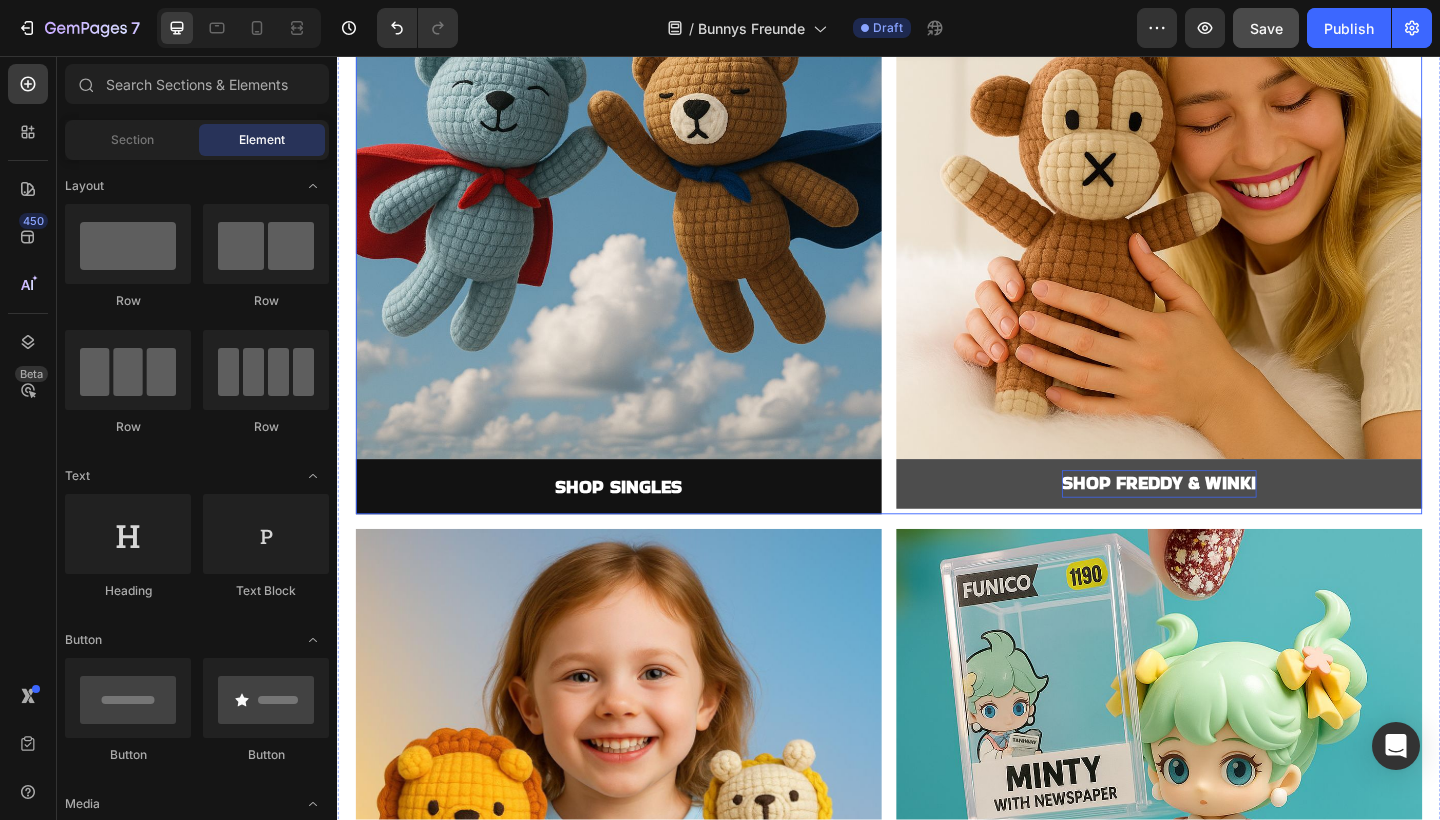 click on "Image SHOP FREDDY & WINKI Button Image SHOP SINGLES Button Row" at bounding box center (937, 229) 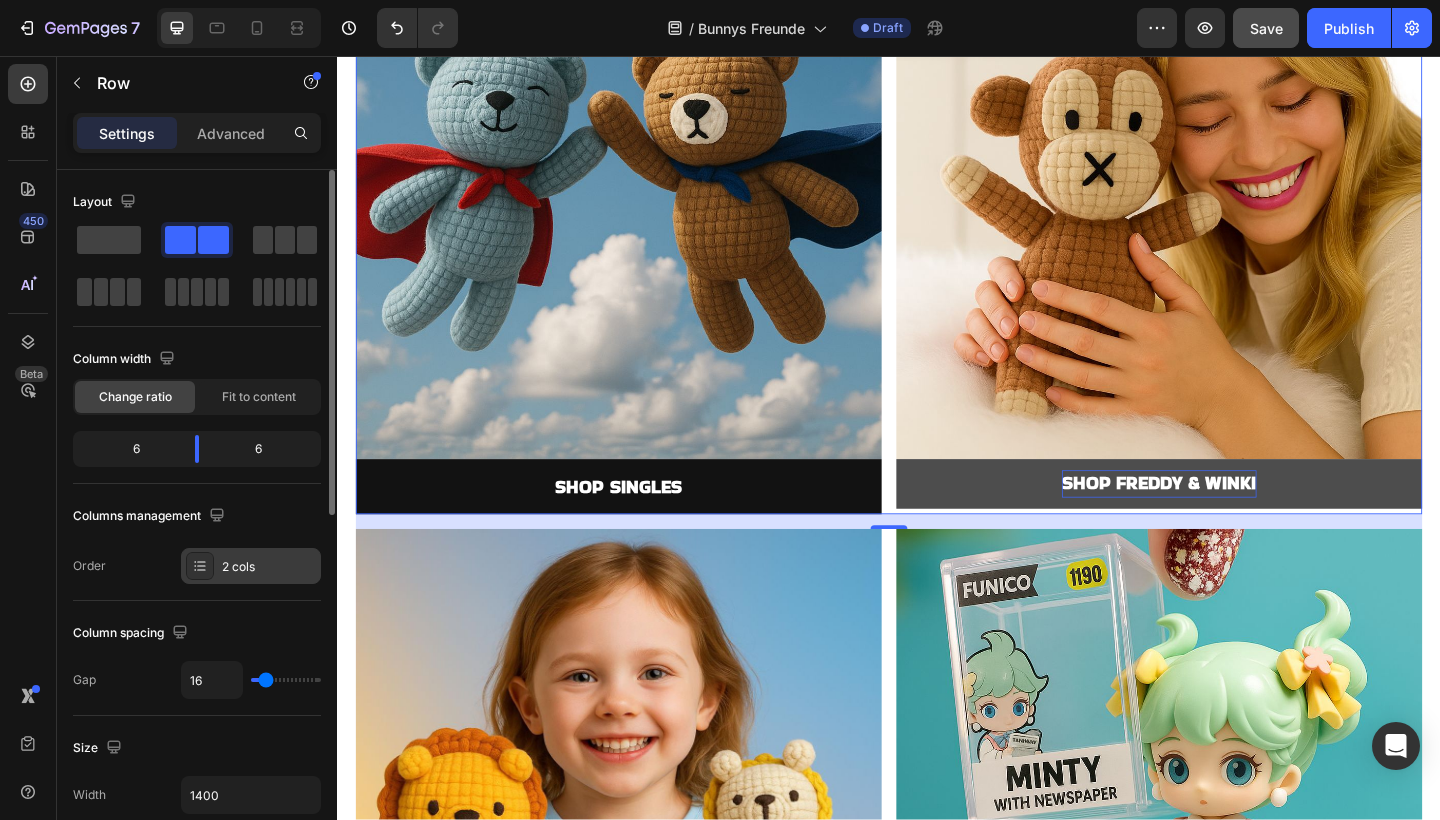 click on "2 cols" at bounding box center (251, 566) 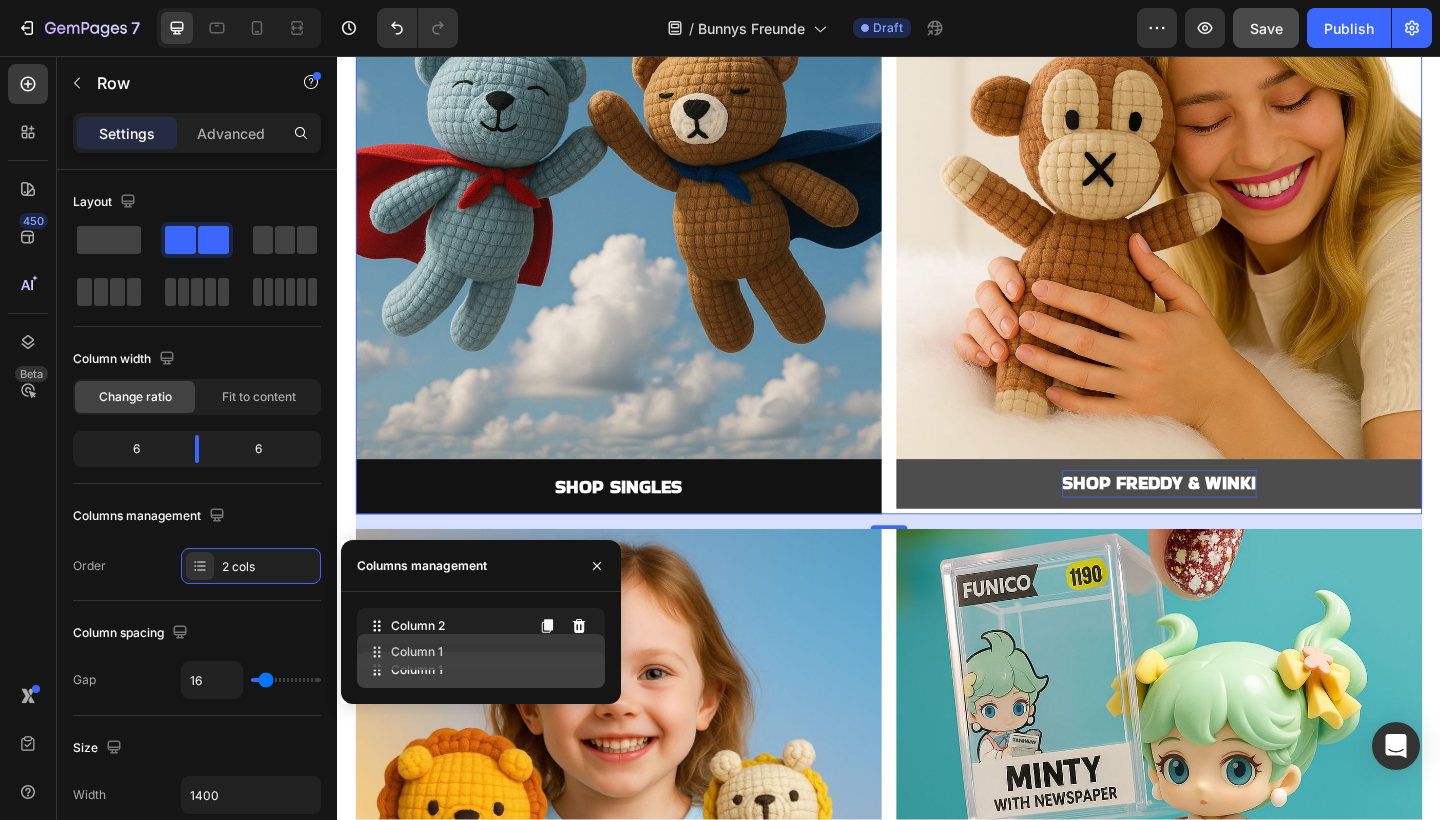 type 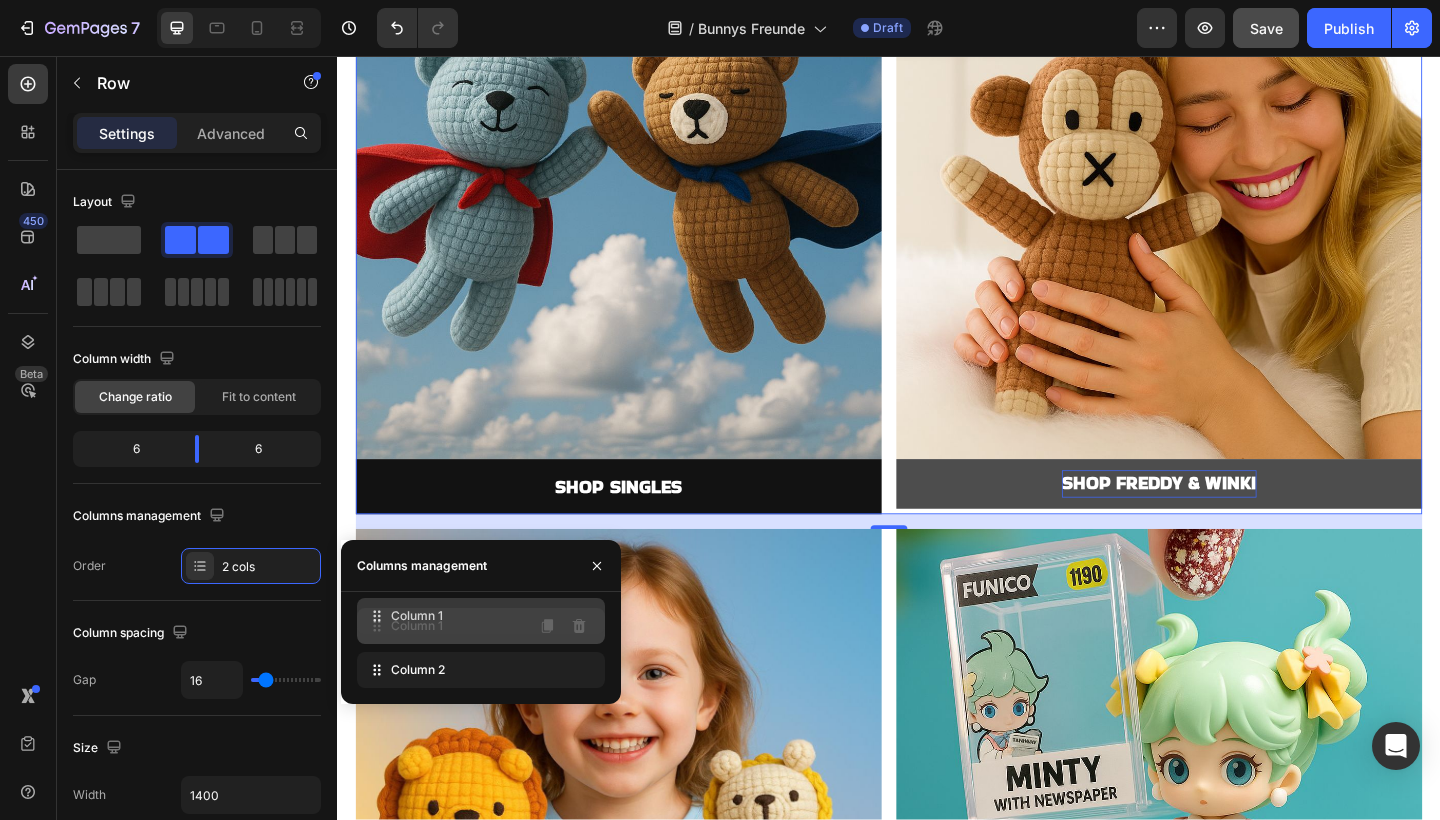 drag, startPoint x: 377, startPoint y: 669, endPoint x: 375, endPoint y: 609, distance: 60.033325 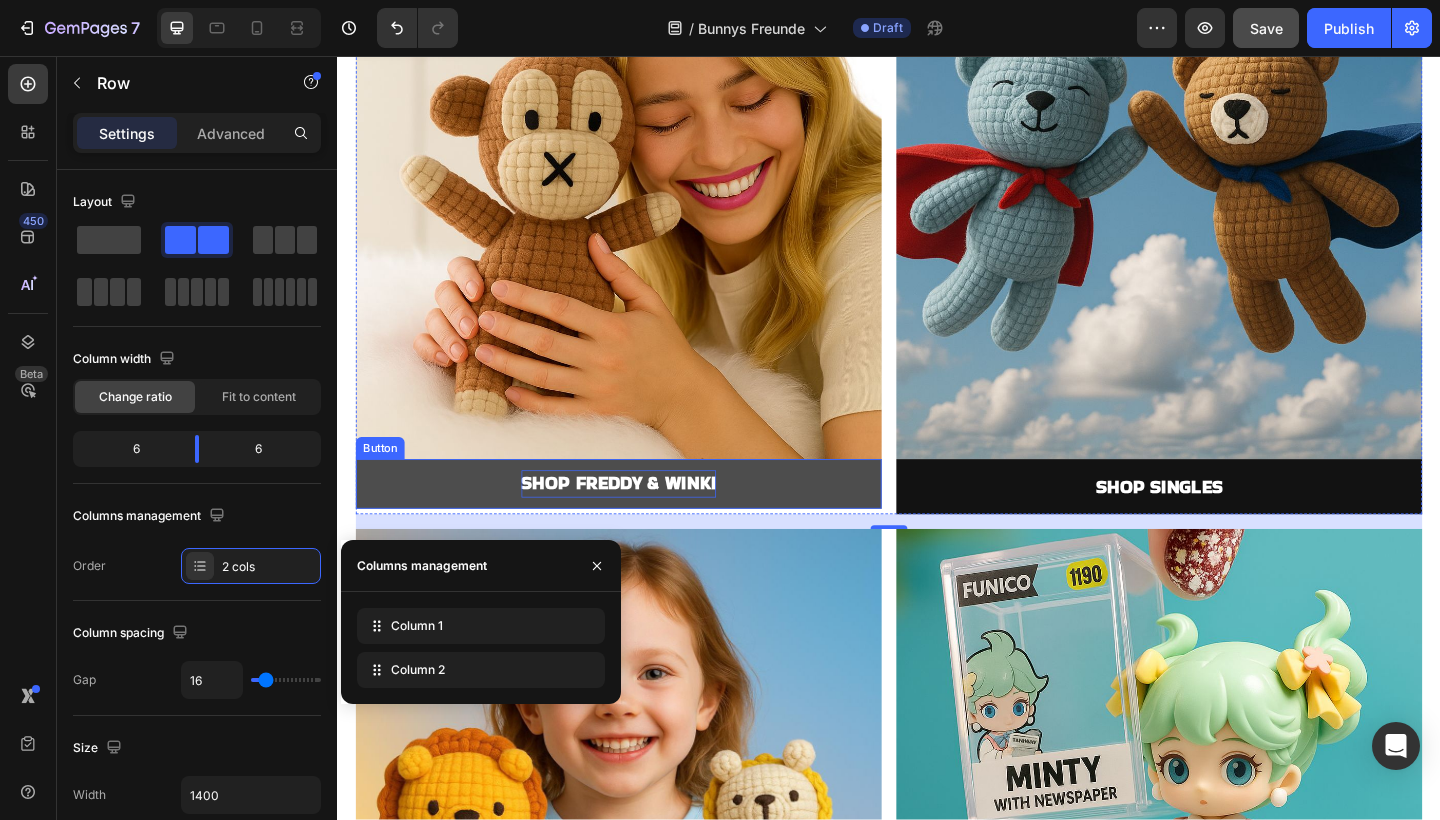 click on "SHOP FREDDY & WINKI" at bounding box center [643, 521] 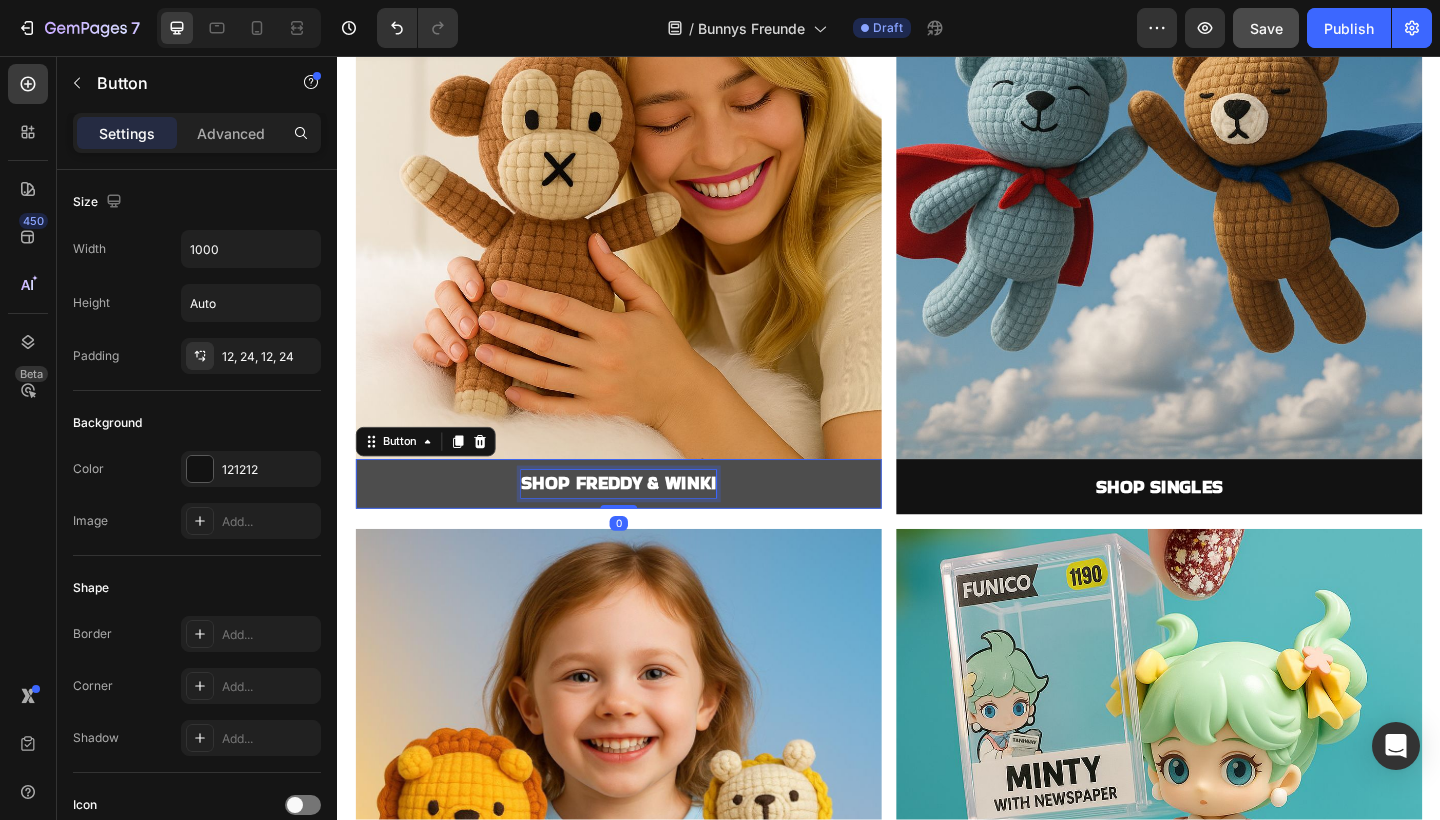 click on "SHOP FREDDY & WINKI" at bounding box center [643, 521] 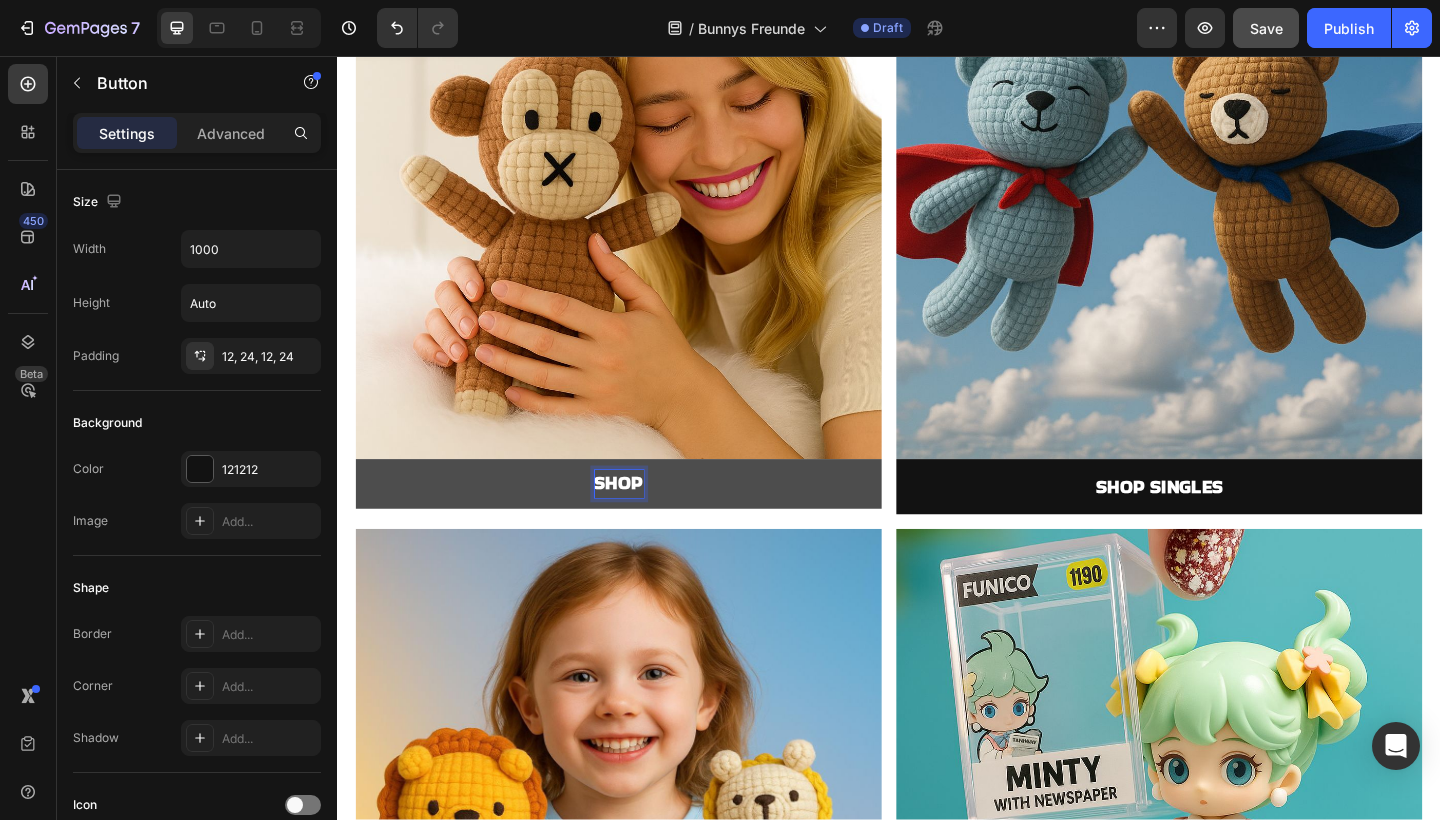 click on "SHOP" at bounding box center (643, 522) 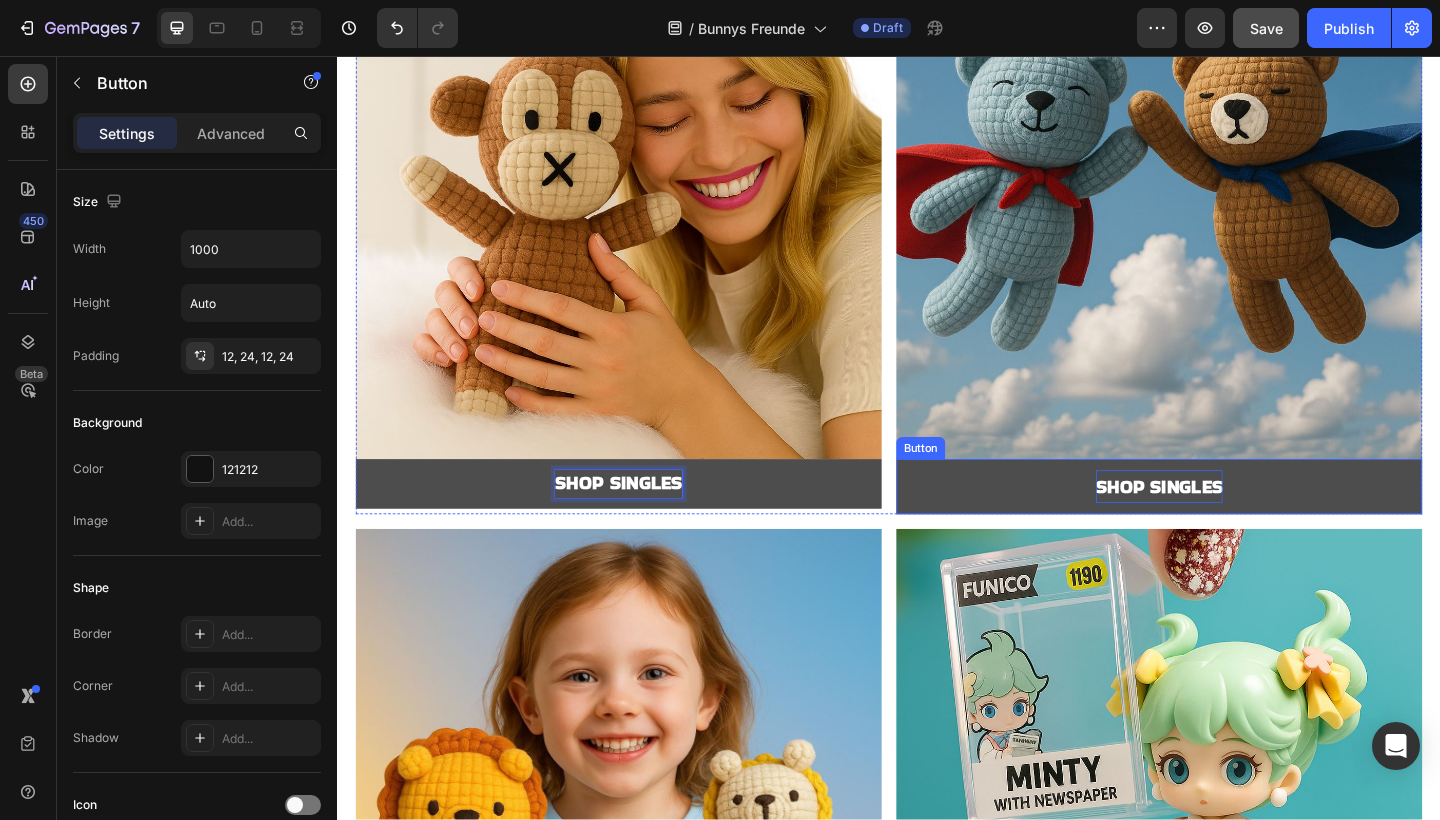 click on "SHOP SINGLES" at bounding box center (1231, 525) 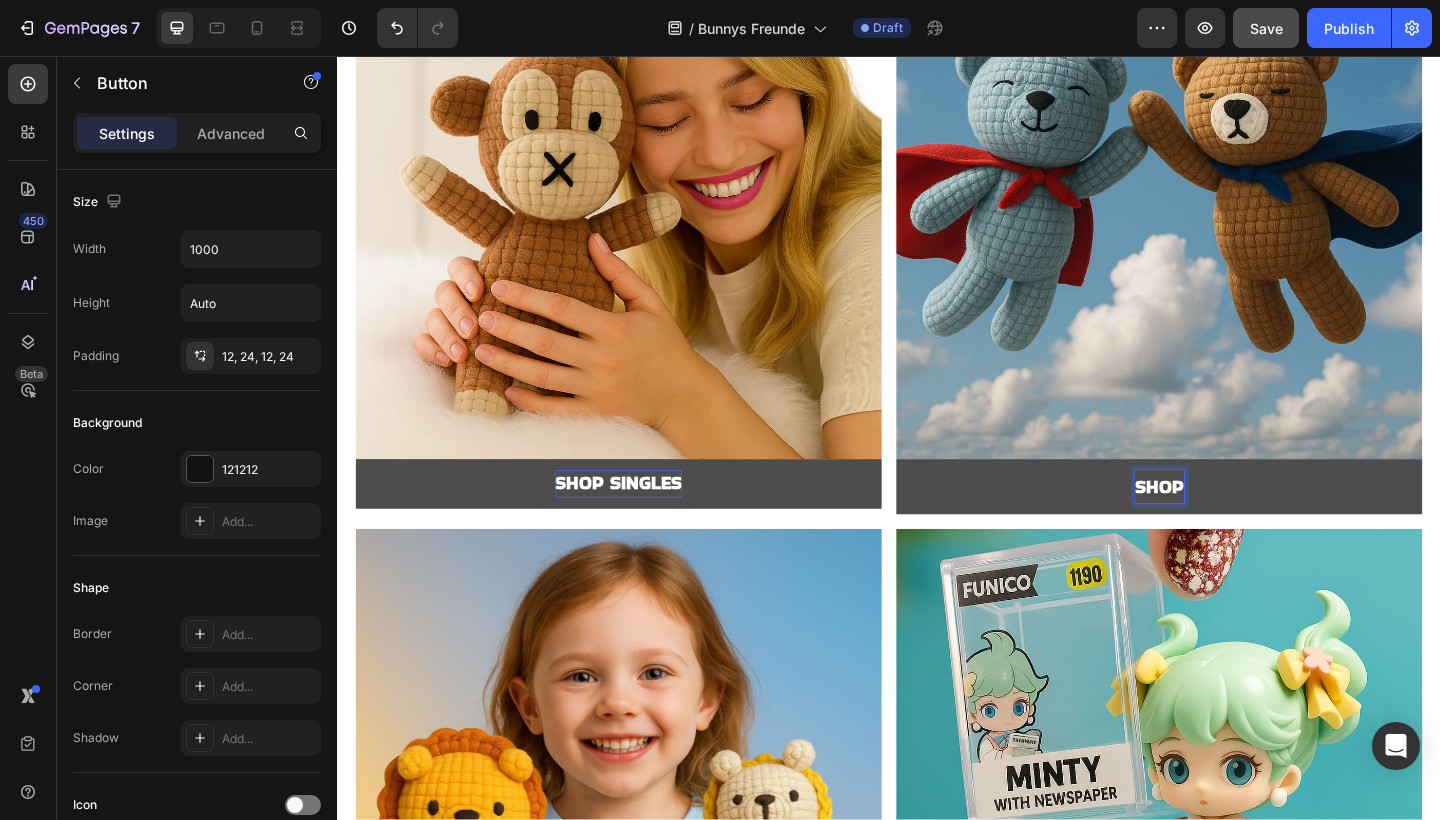 click on "SHOP" at bounding box center [1231, 525] 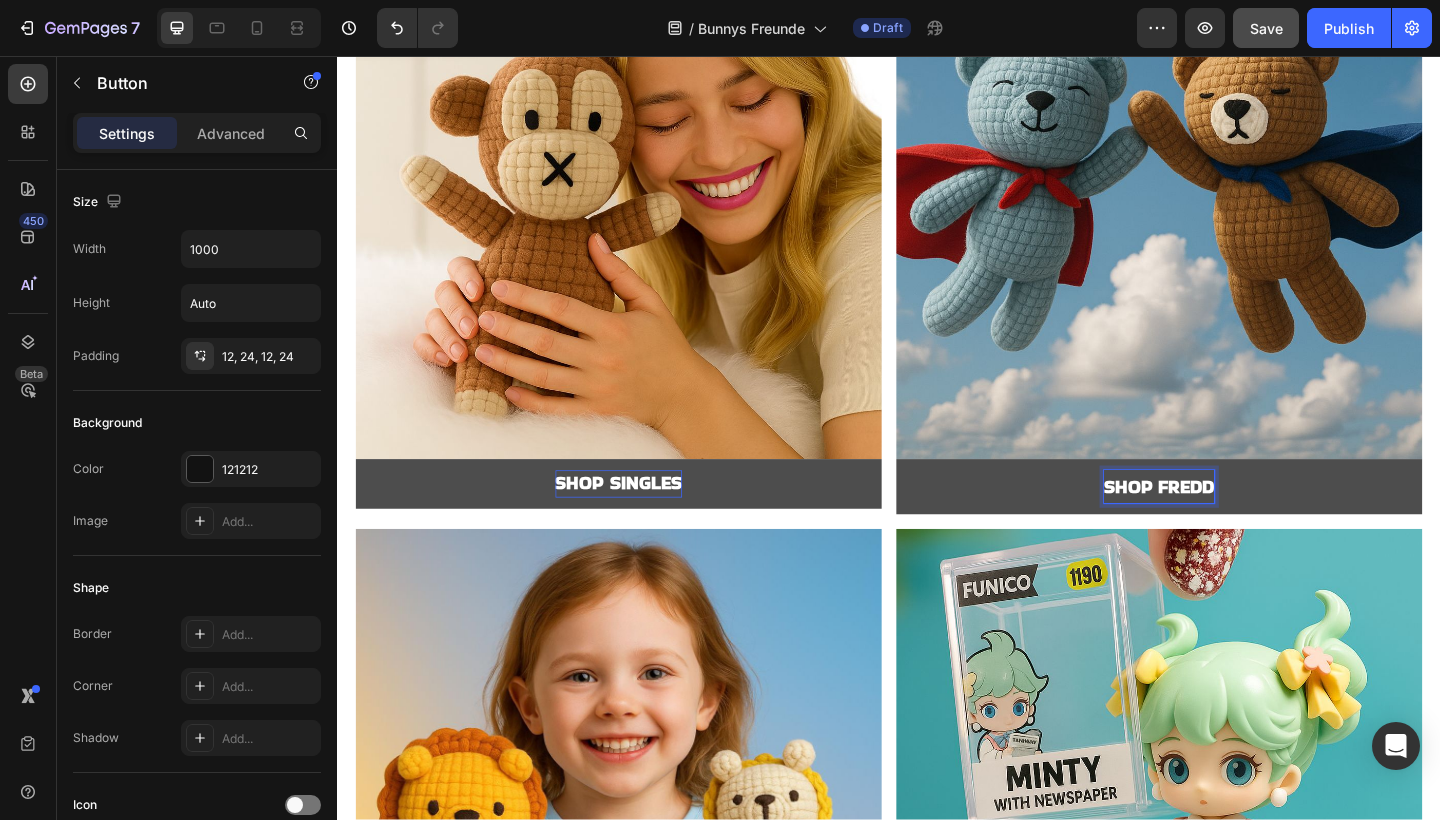 click on "SHOP FREDD" at bounding box center [1231, 525] 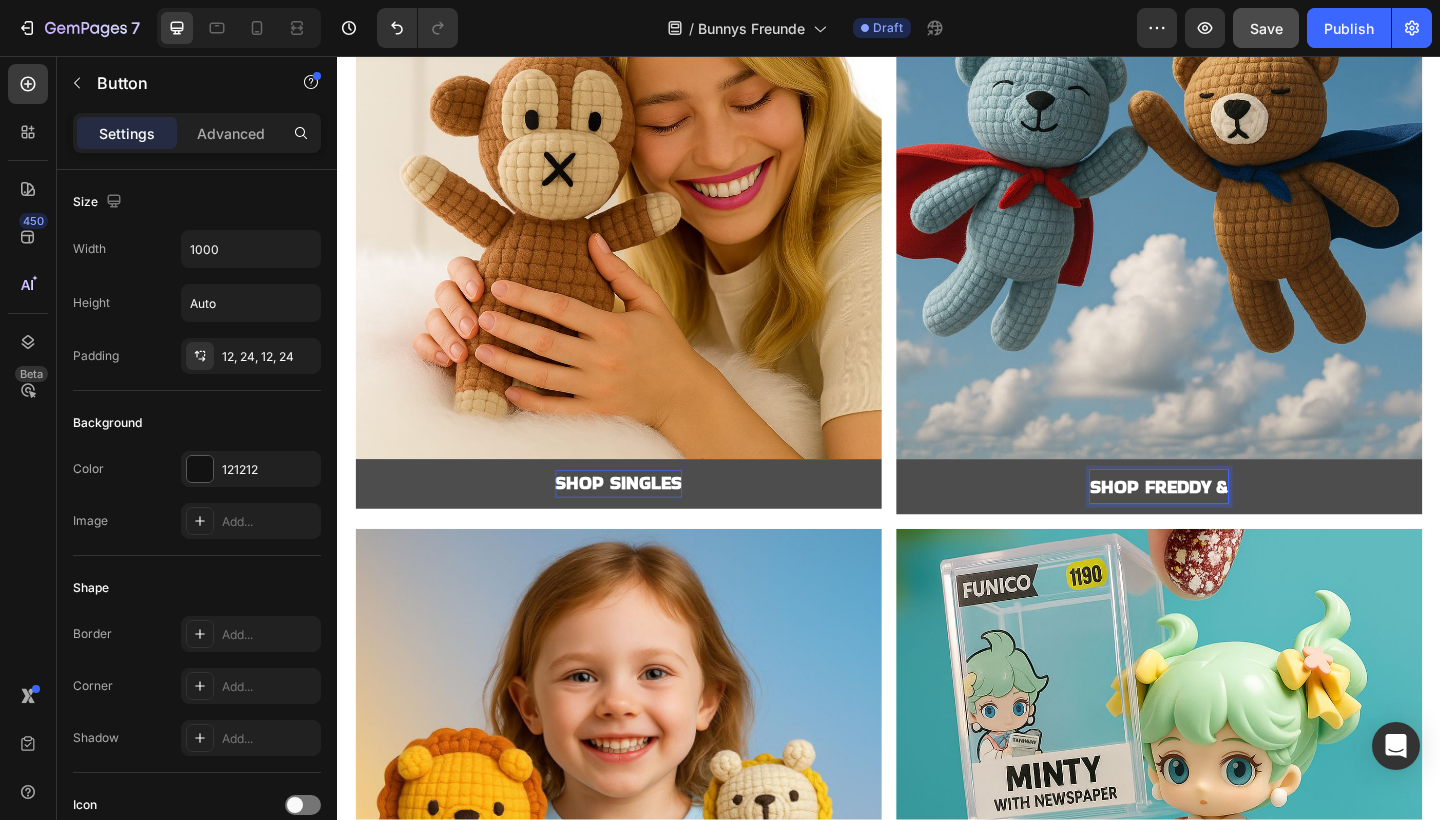 click on "SHOP FREDDY &" at bounding box center [1231, 525] 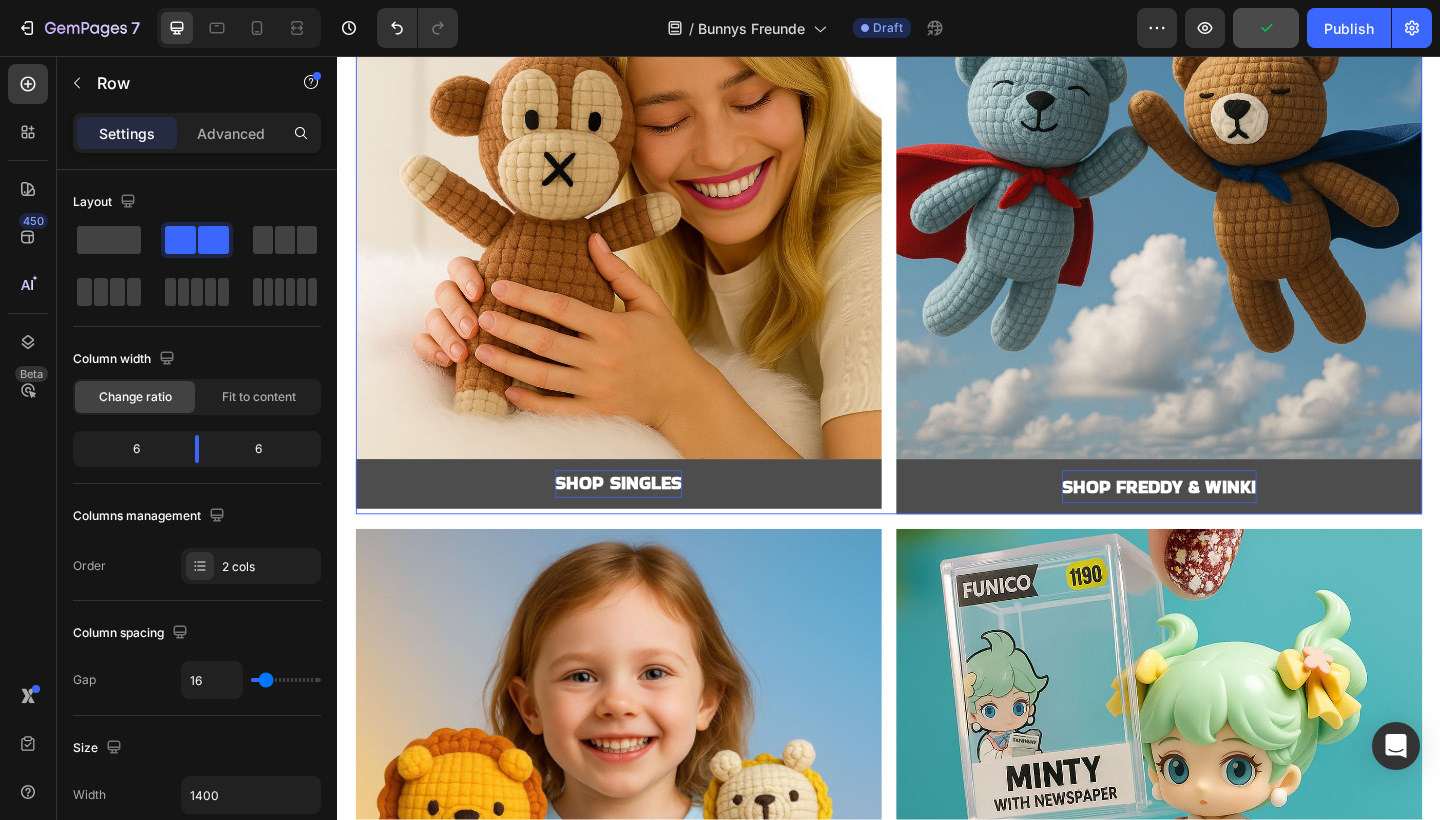 click on "Image SHOP SINGLES Button Image SHOP FREDDY & WINKI Button   [NUMBER] Row" at bounding box center (937, 229) 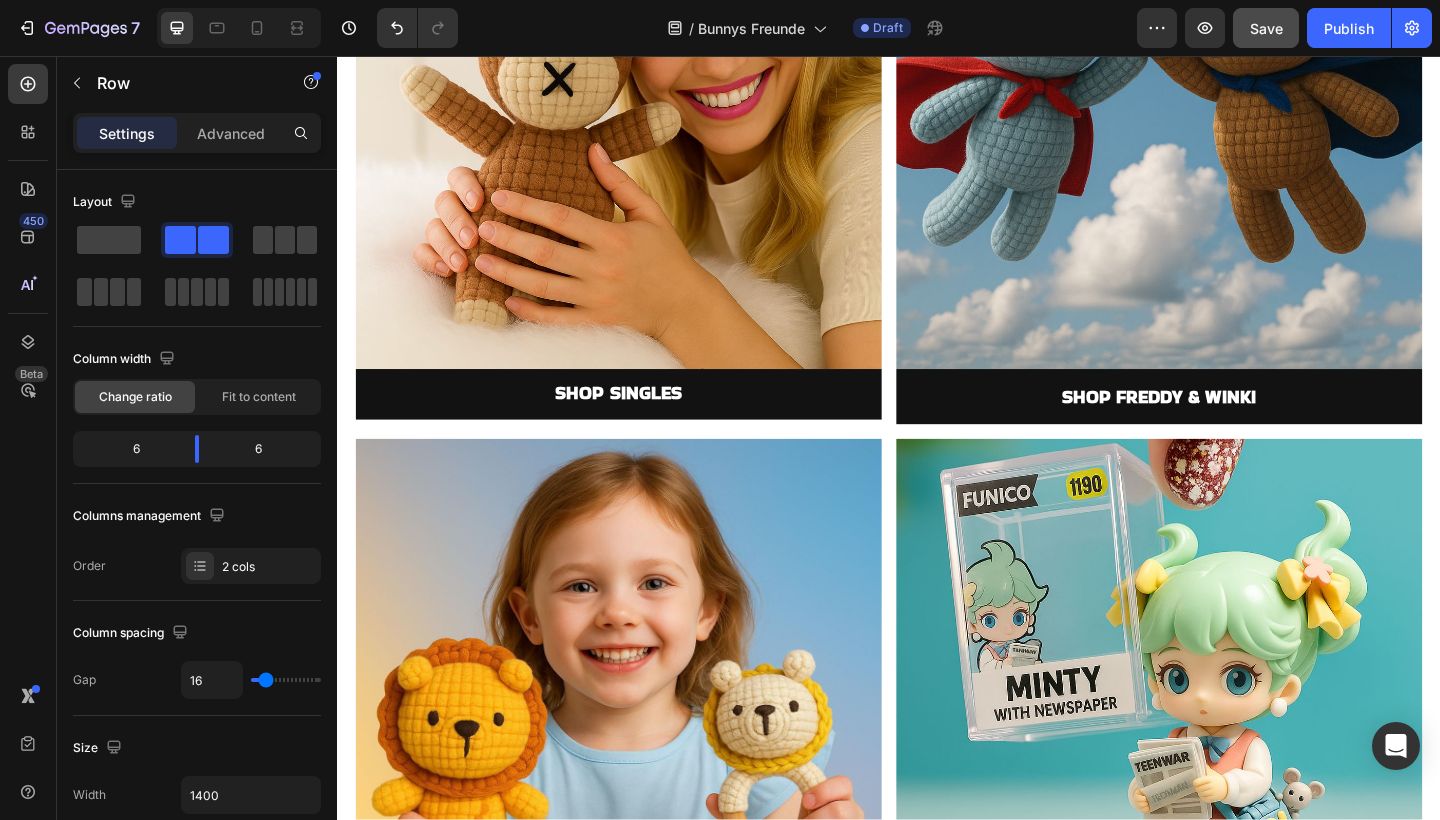 scroll, scrollTop: 1425, scrollLeft: 0, axis: vertical 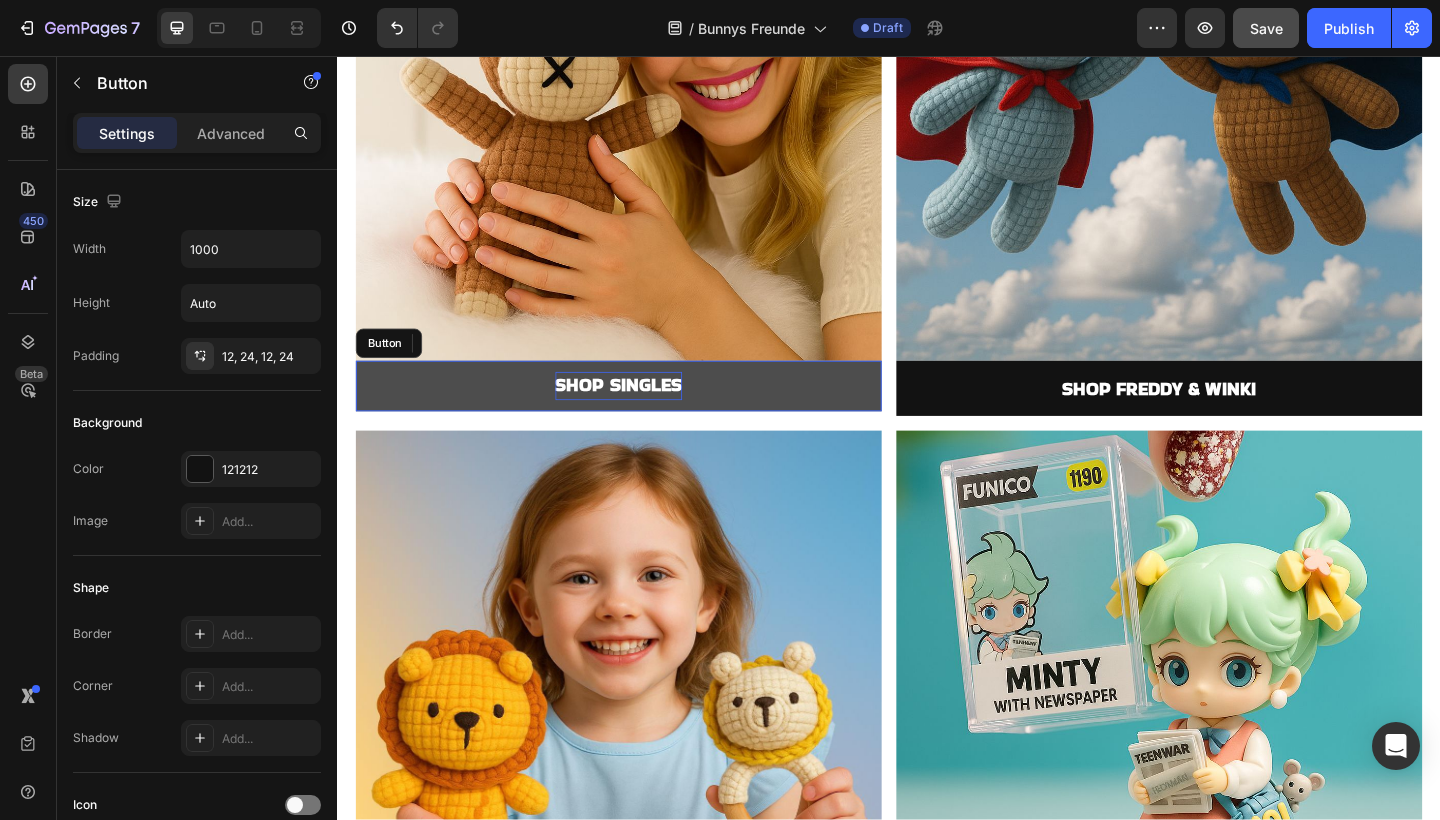 click on "SHOP SINGLES" at bounding box center (643, 414) 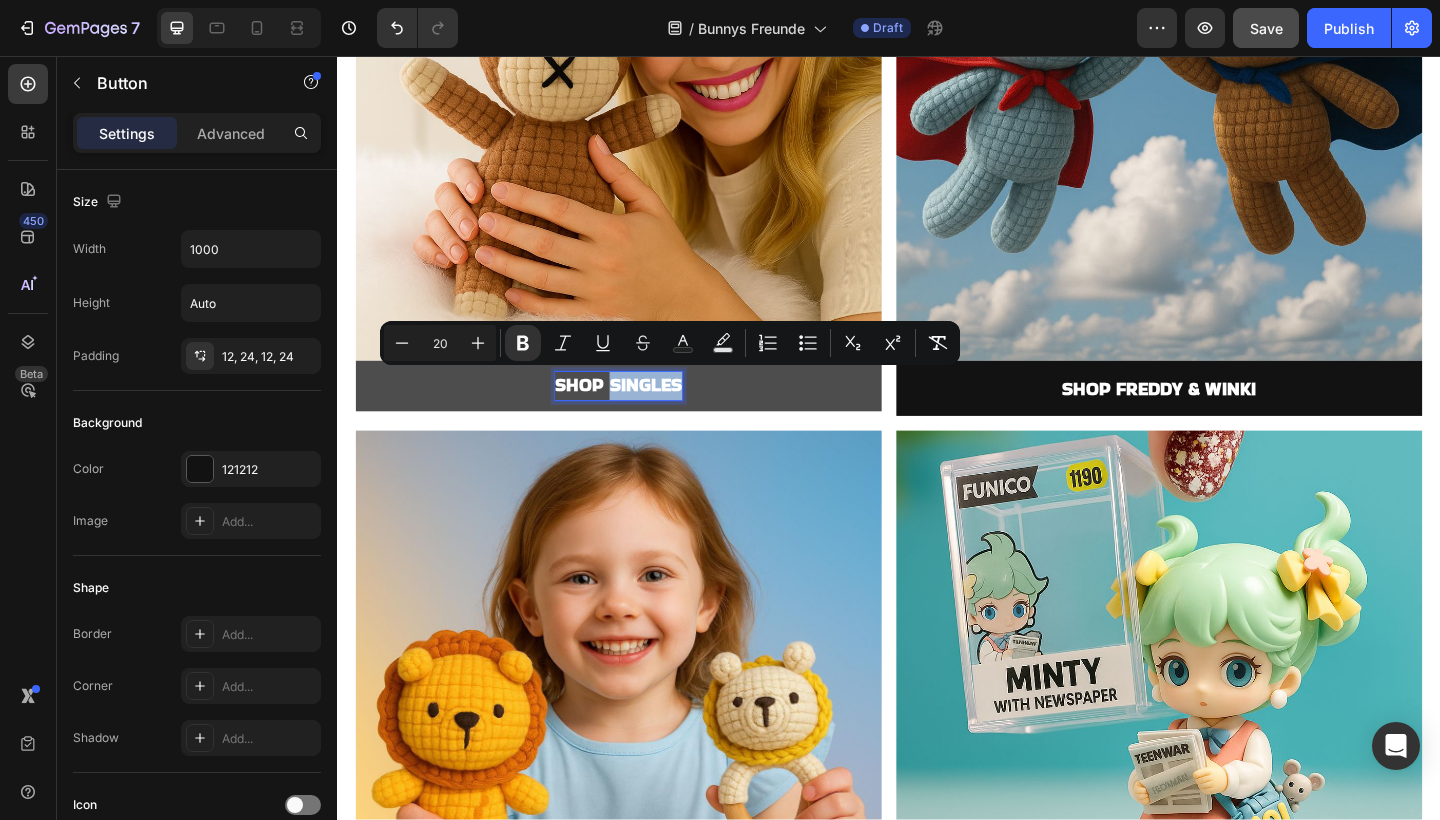 click on "SHOP SINGLES" at bounding box center (643, 414) 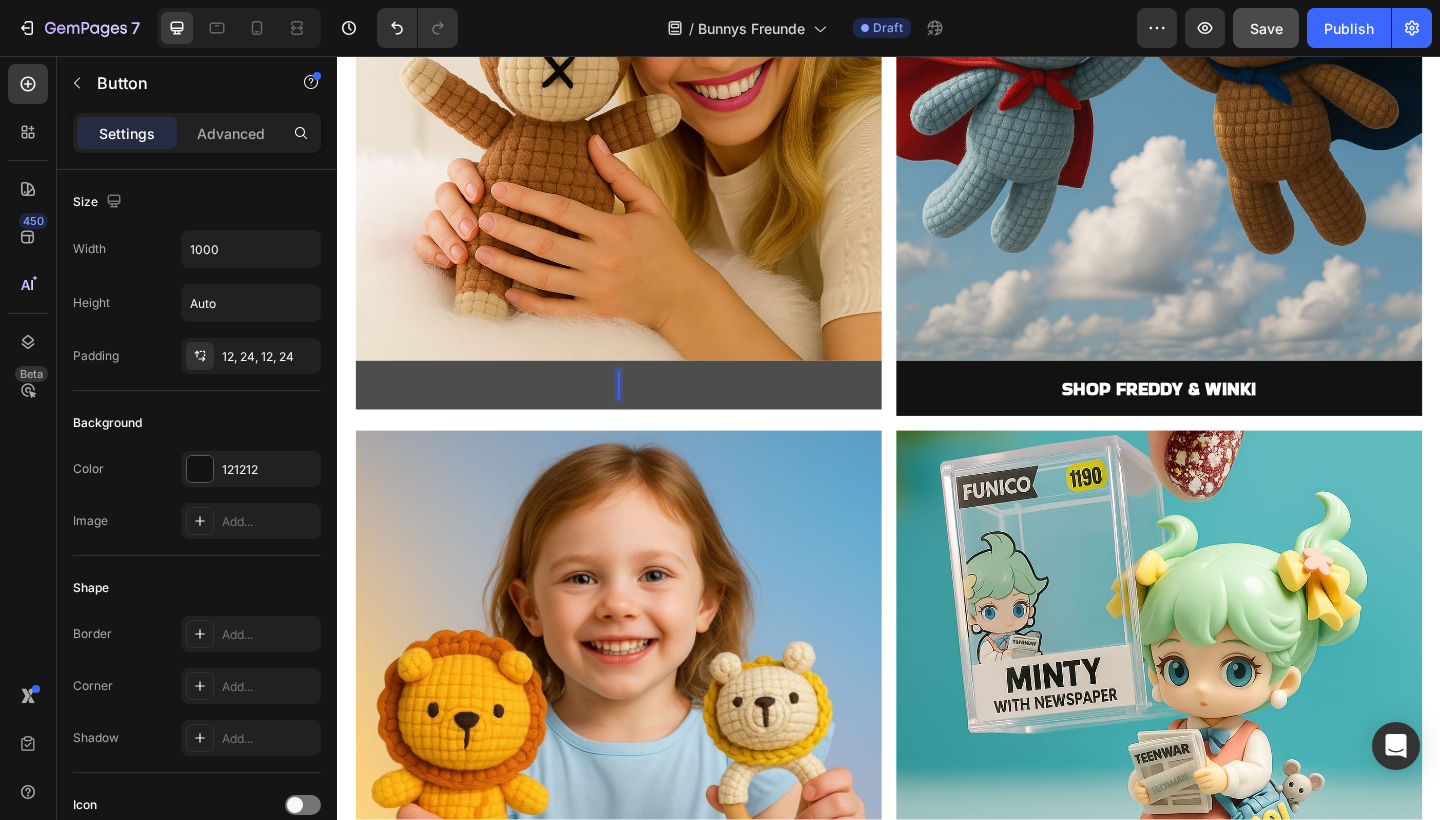 type 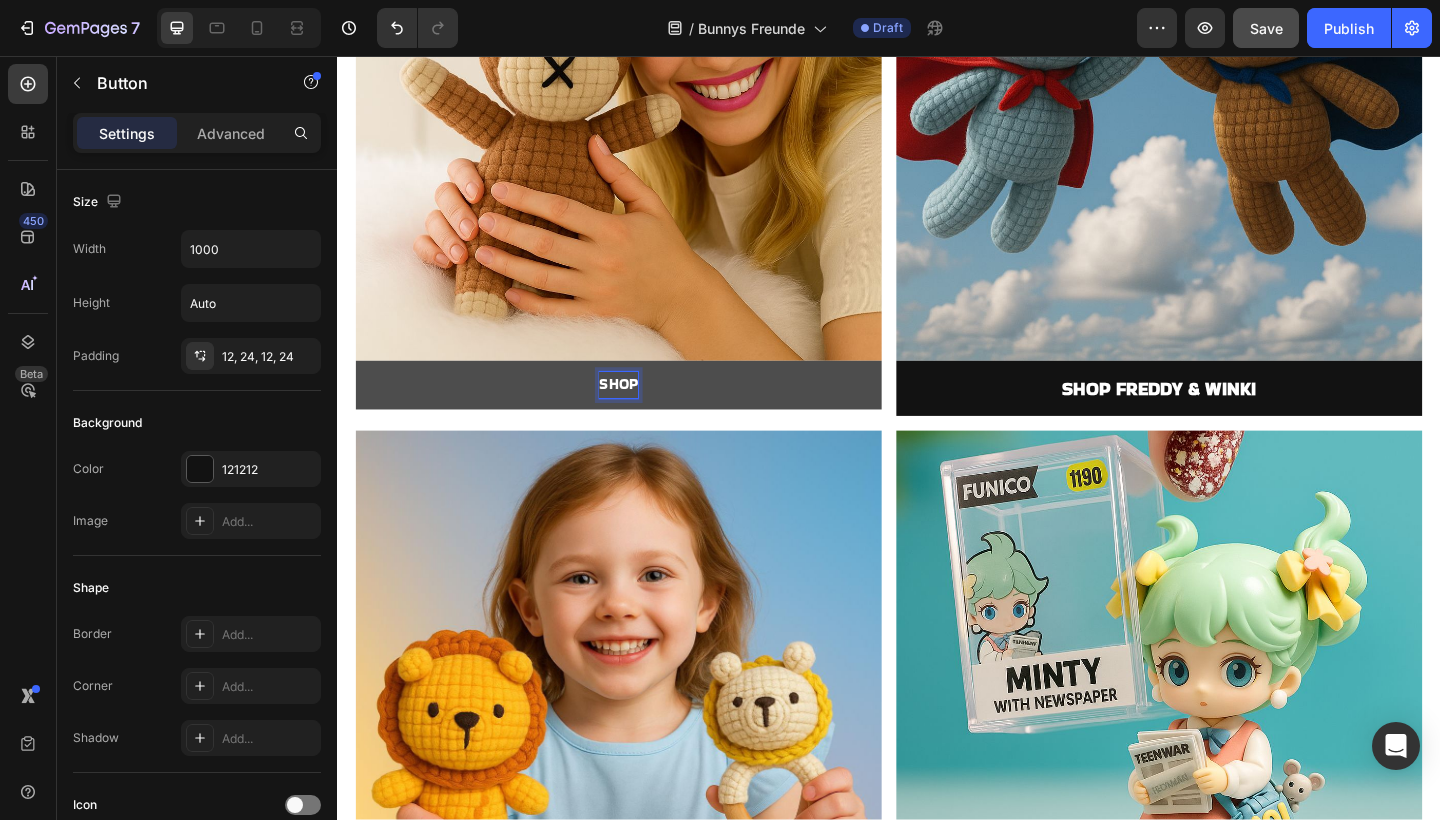 click on "SHOP" at bounding box center (643, 414) 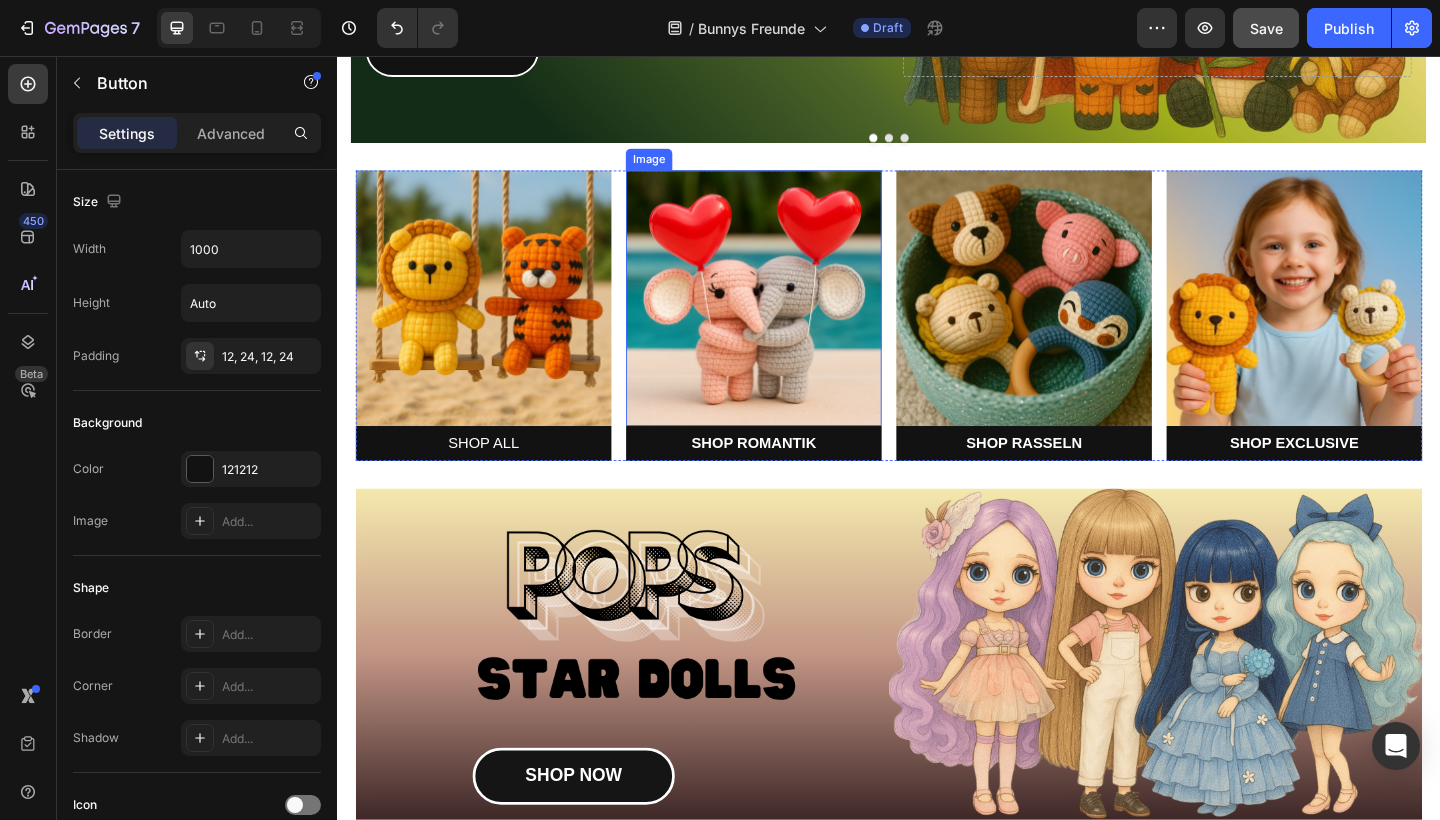 scroll, scrollTop: 324, scrollLeft: 0, axis: vertical 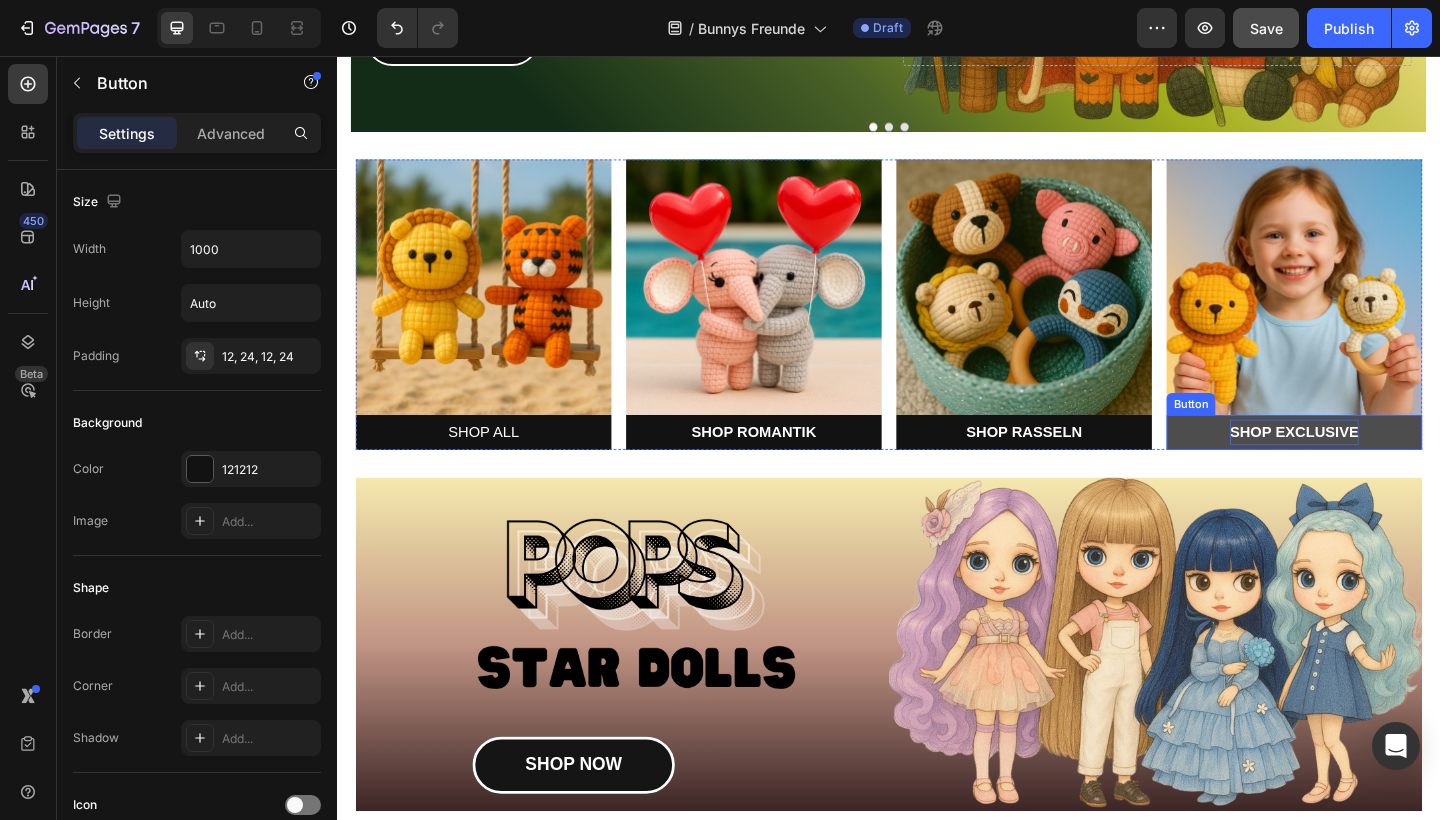 click on "SHOP EXCLUSIVE" at bounding box center [1378, 465] 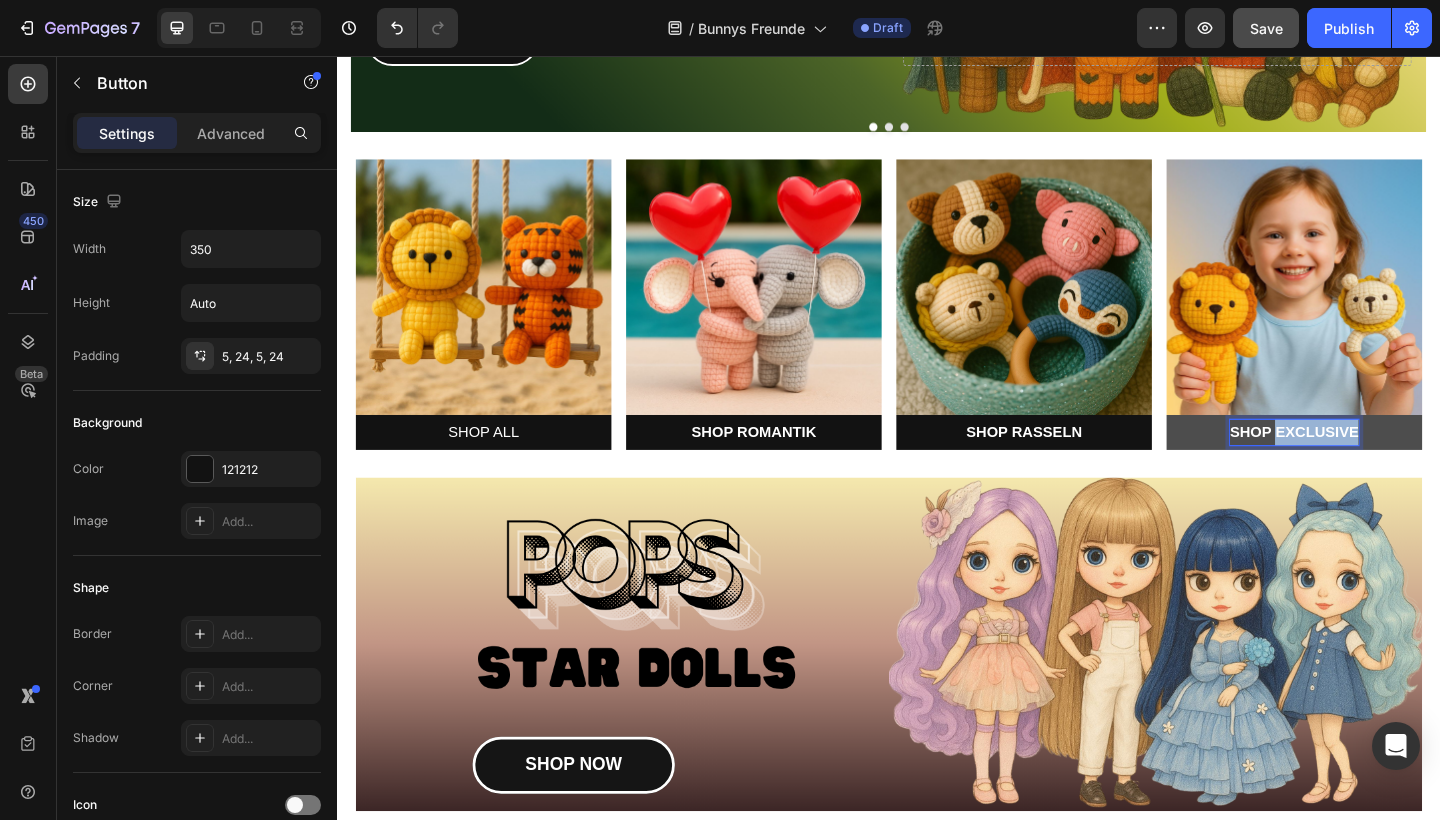 click on "SHOP EXCLUSIVE" at bounding box center (1378, 465) 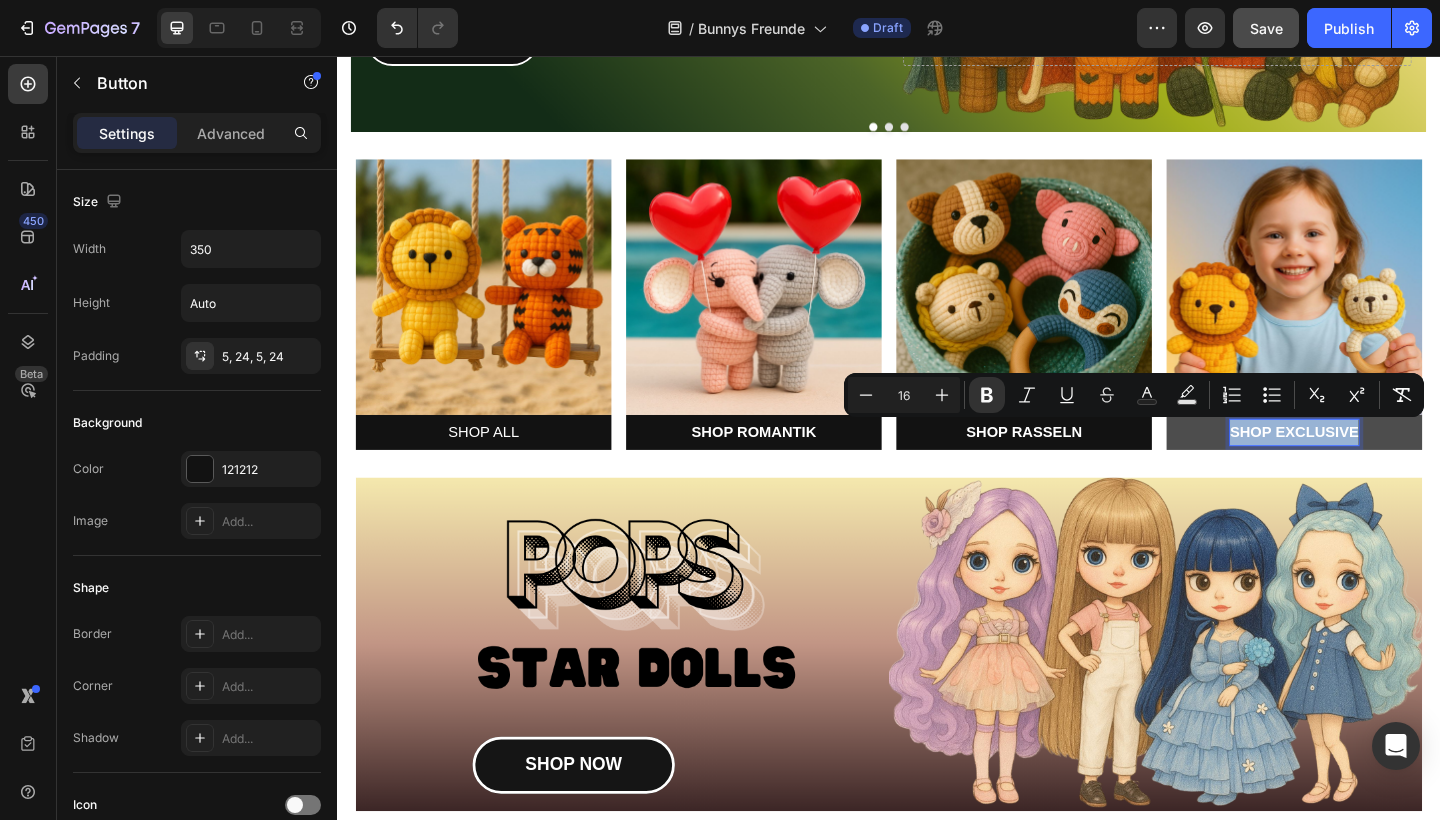 click on "SHOP EXCLUSIVE" at bounding box center [1378, 465] 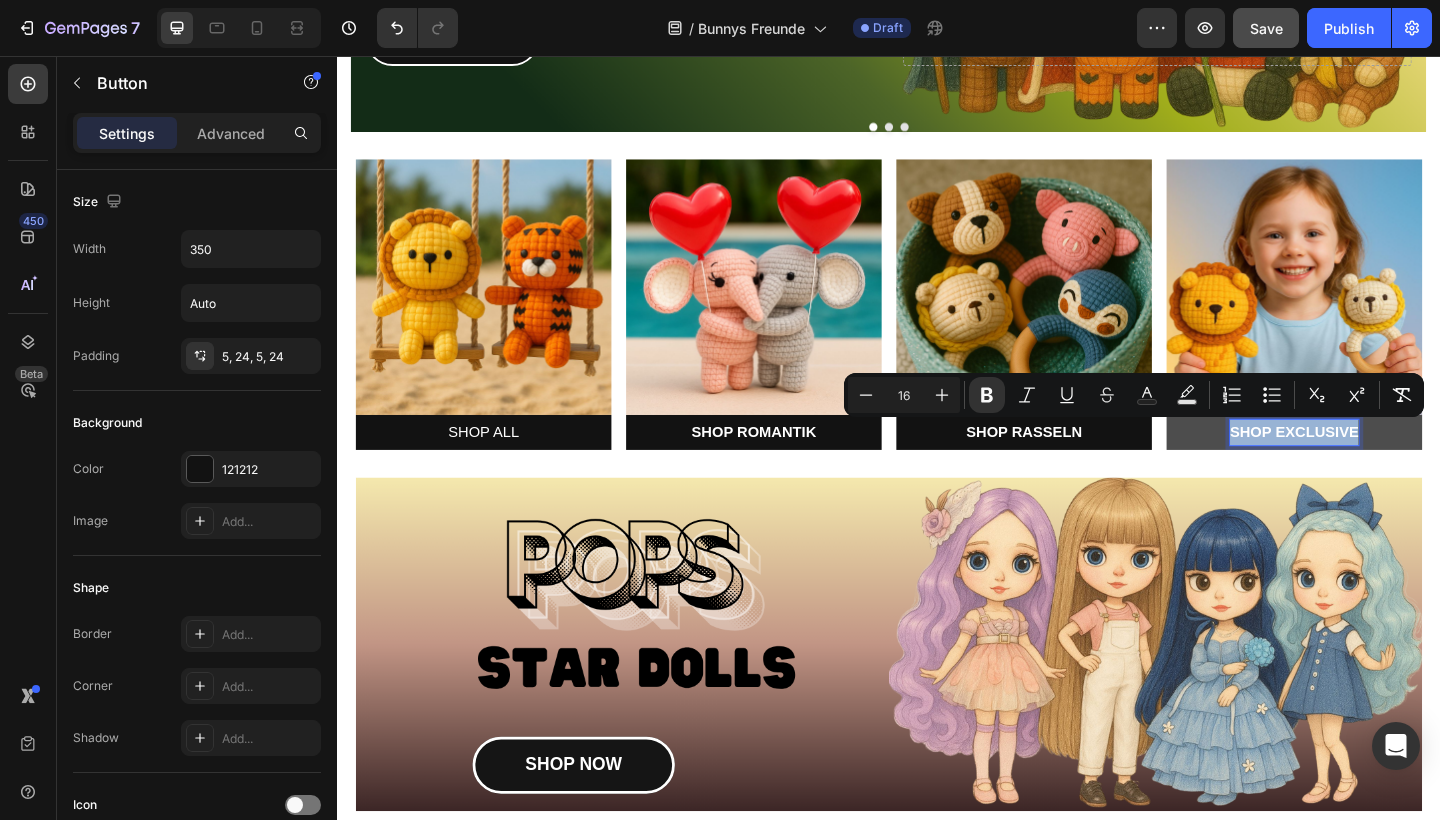 click on "SHOP EXCLUSIVE" at bounding box center (1378, 465) 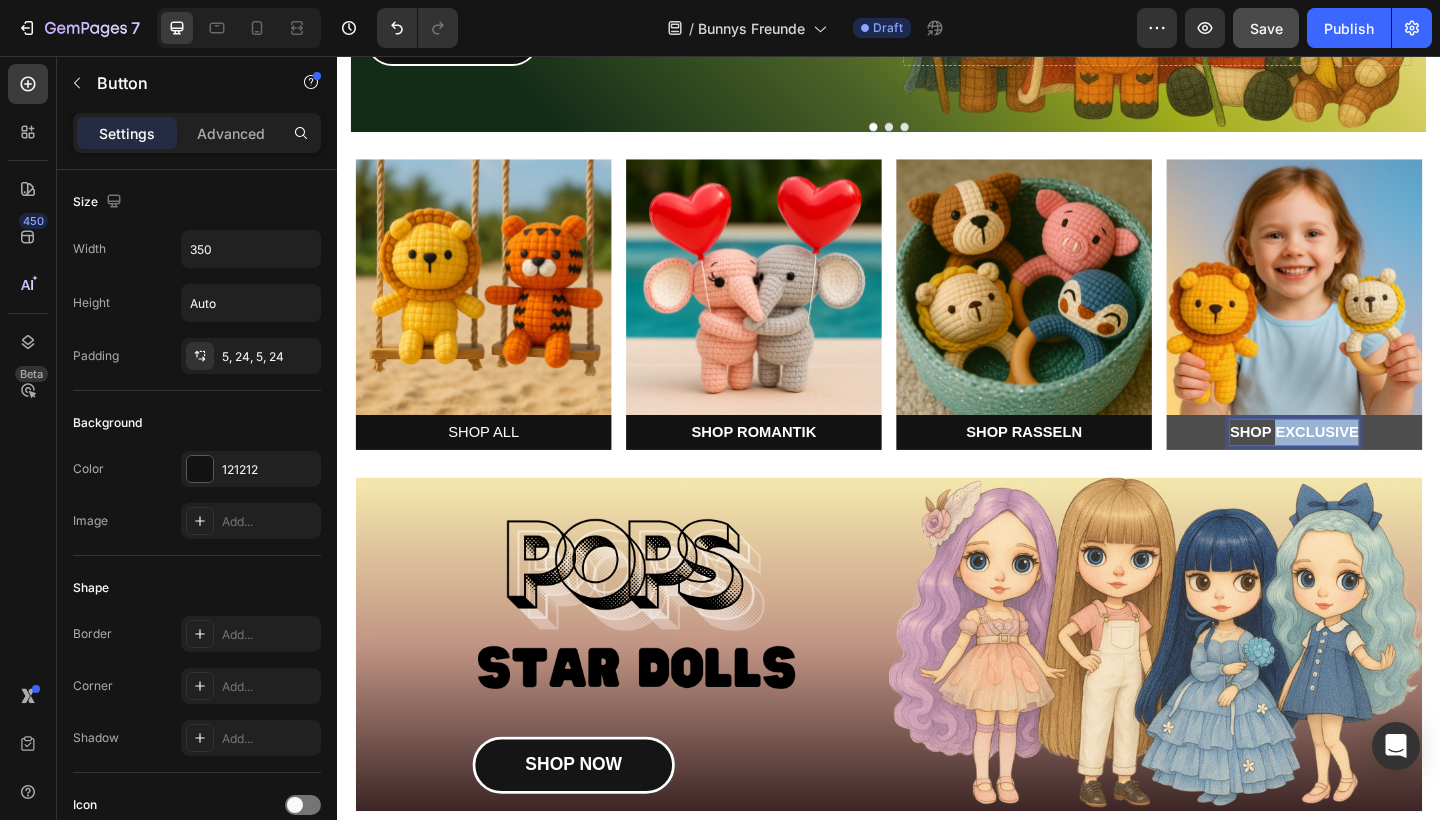 click on "SHOP EXCLUSIVE" at bounding box center [1378, 465] 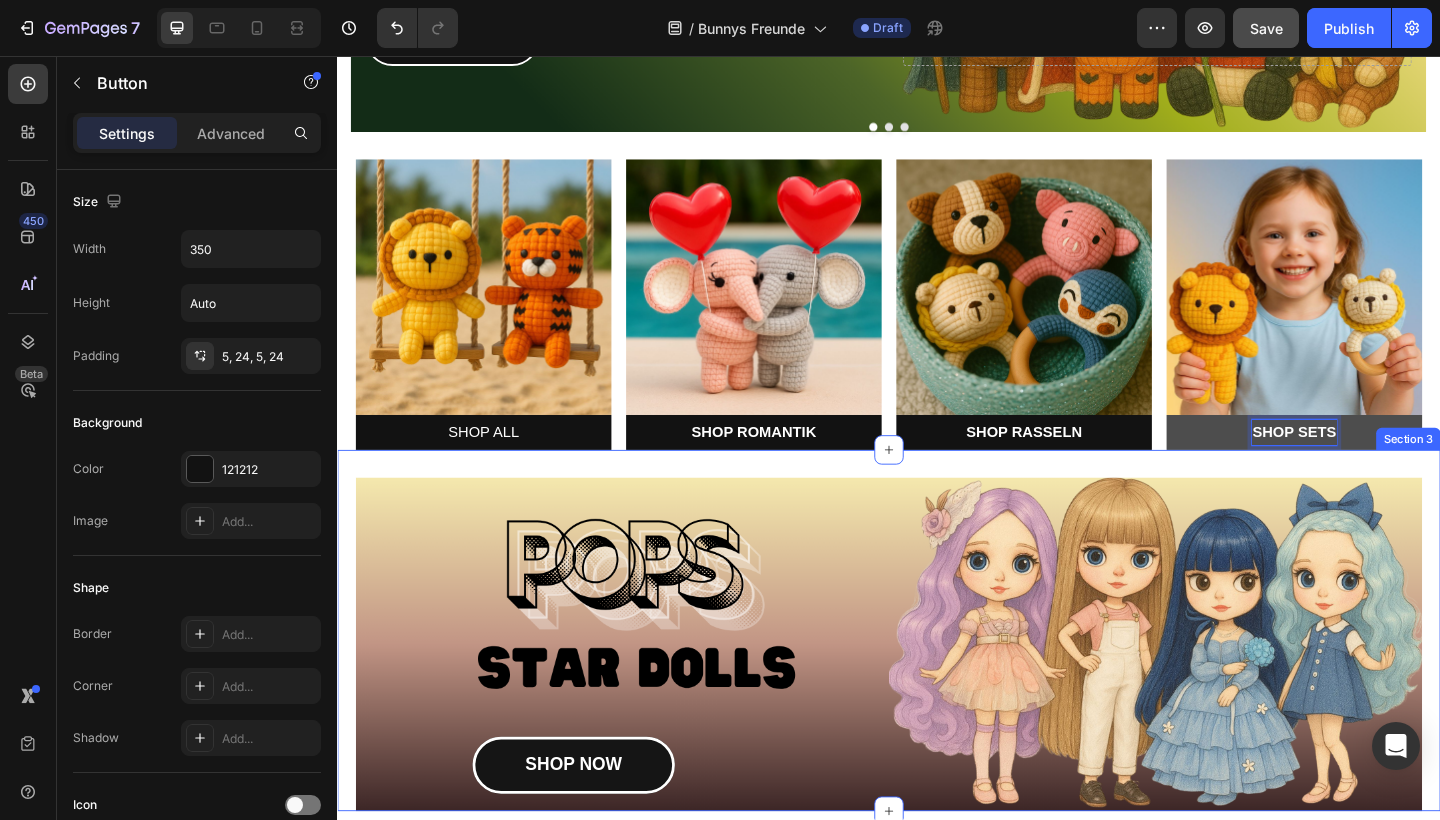 click on "SHOP NOW Button Hero Banner" at bounding box center (937, 686) 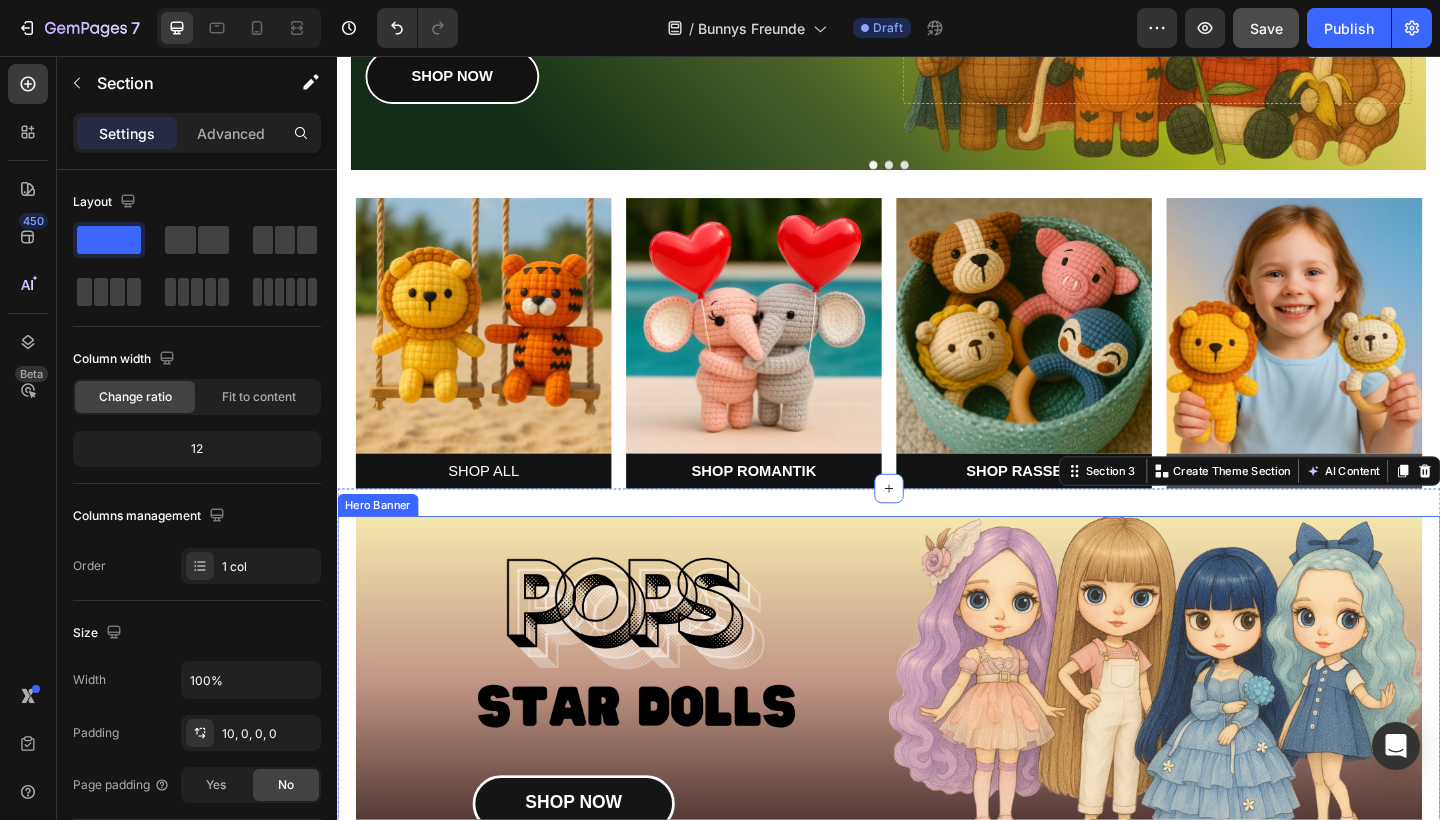 scroll, scrollTop: 280, scrollLeft: 0, axis: vertical 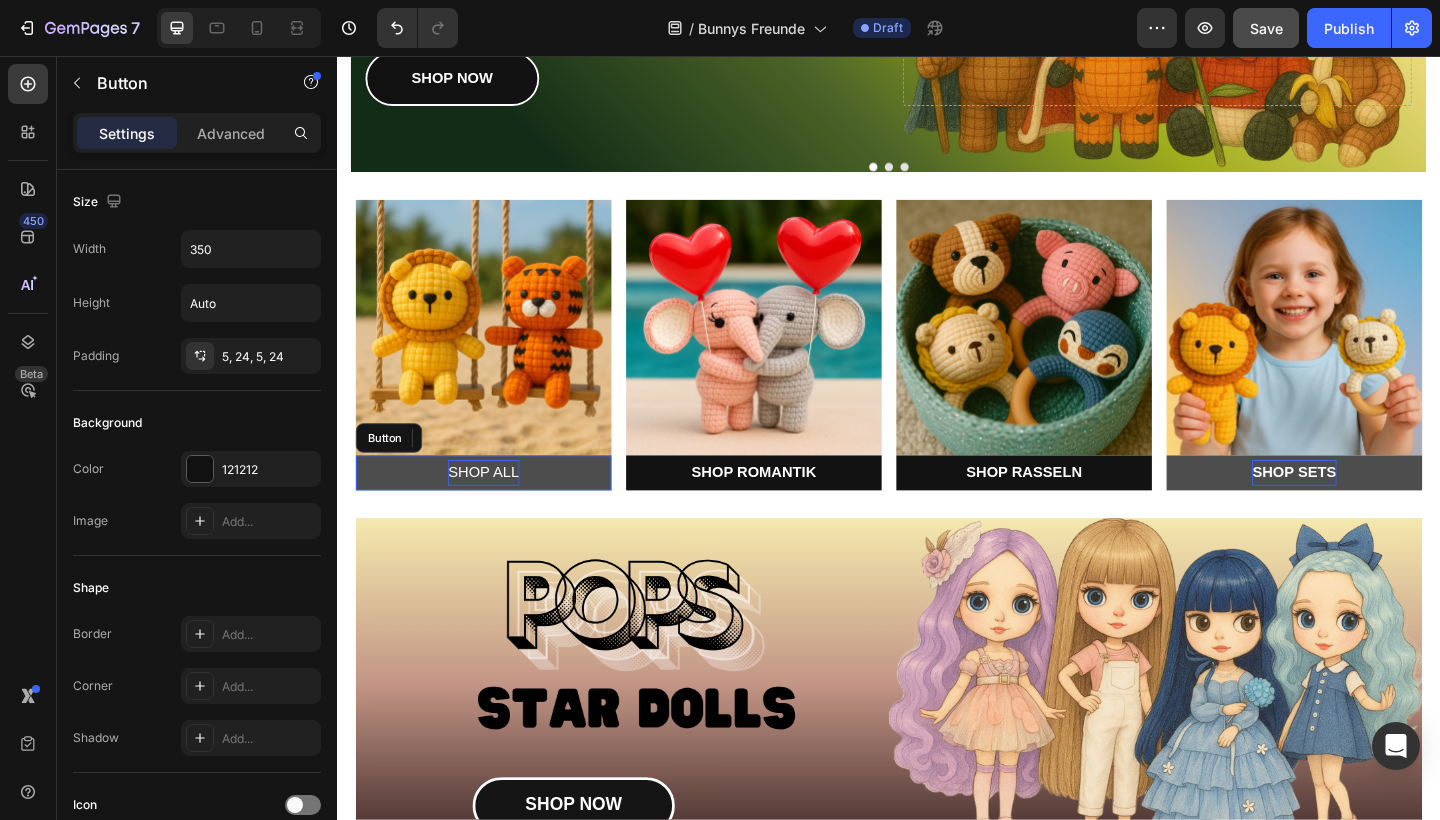 click on "SHOP ALL" at bounding box center (495, 510) 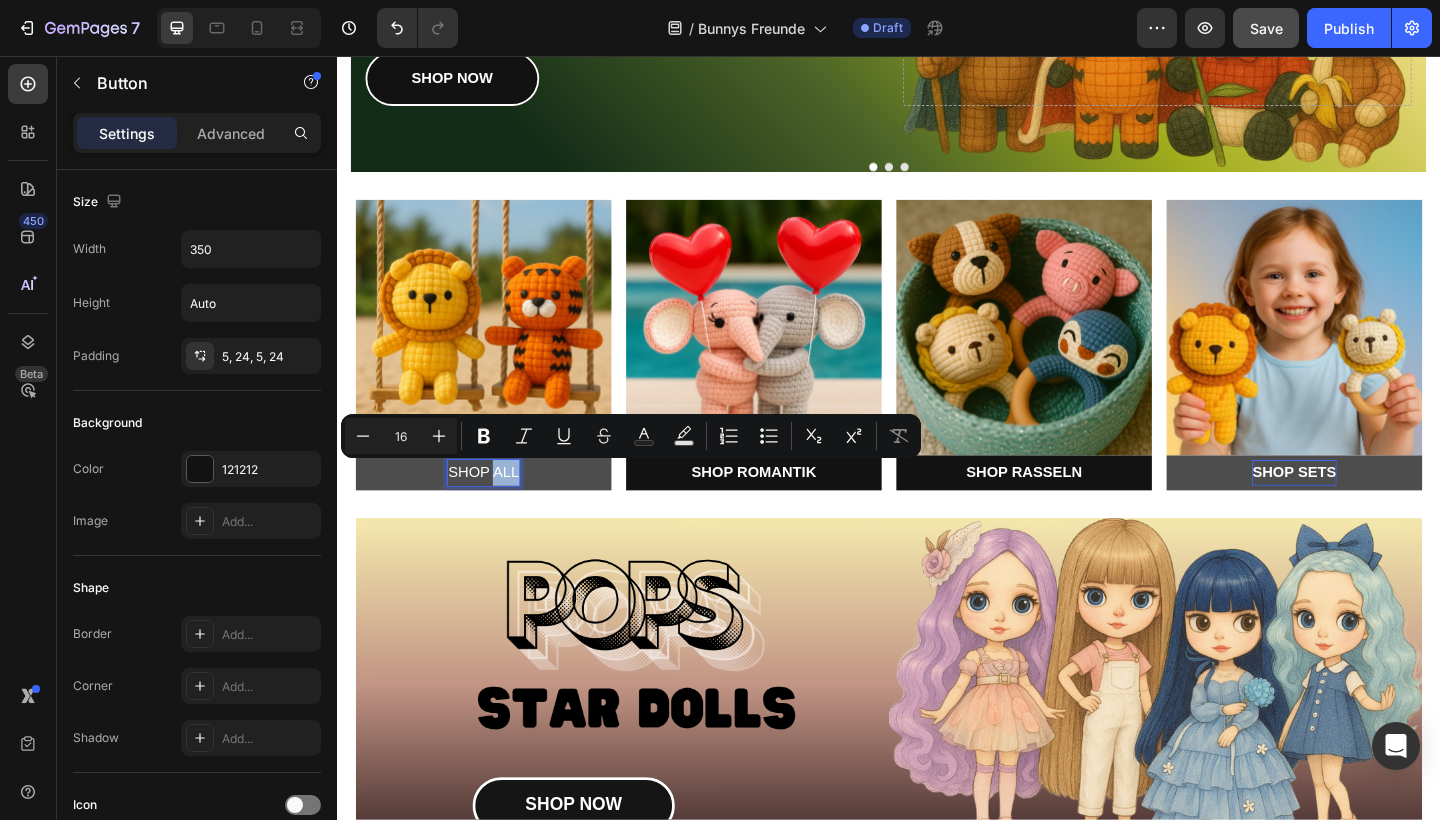 click on "SHOP ALL" at bounding box center (495, 510) 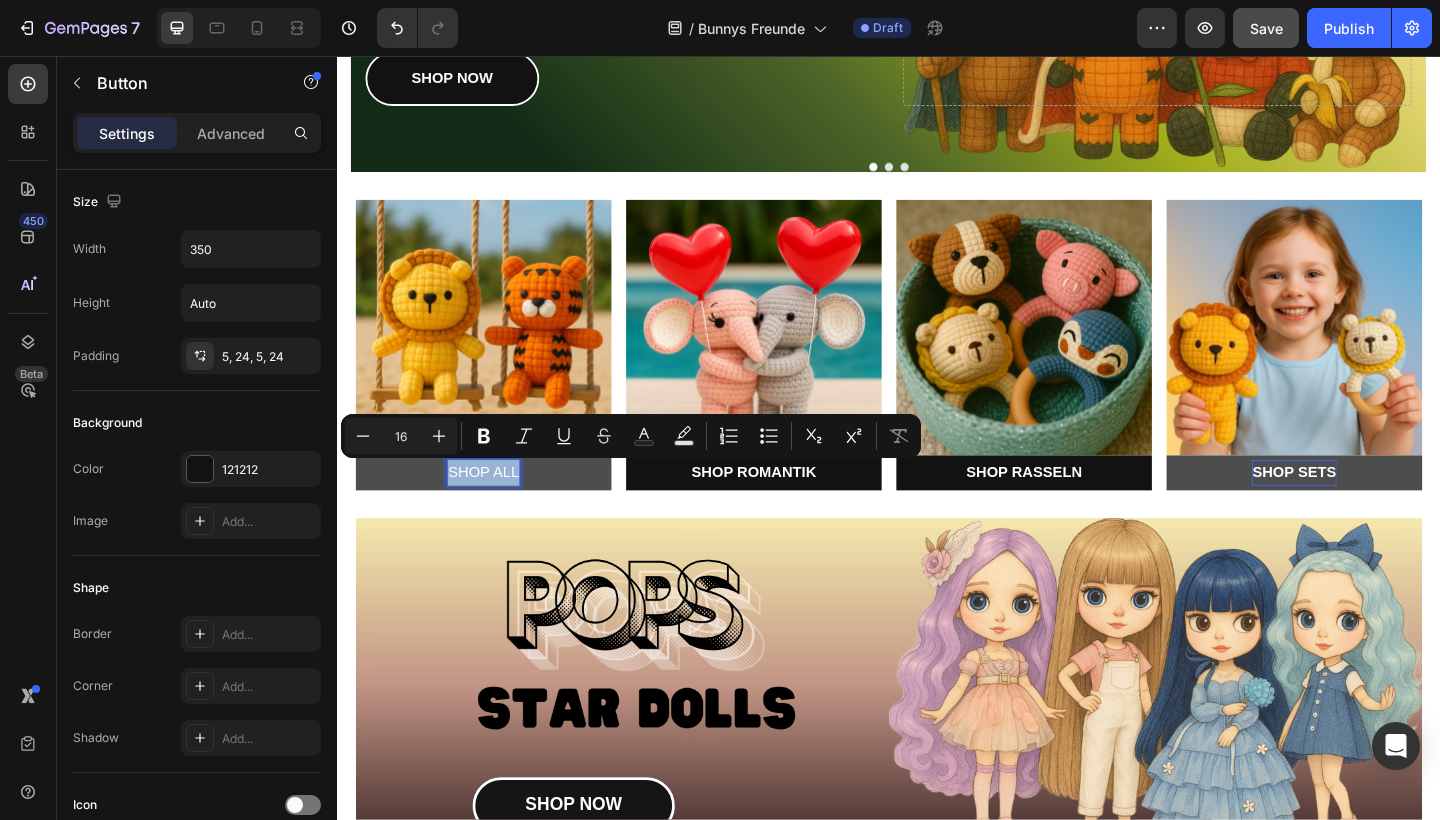 click on "SHOP ALL" at bounding box center [495, 510] 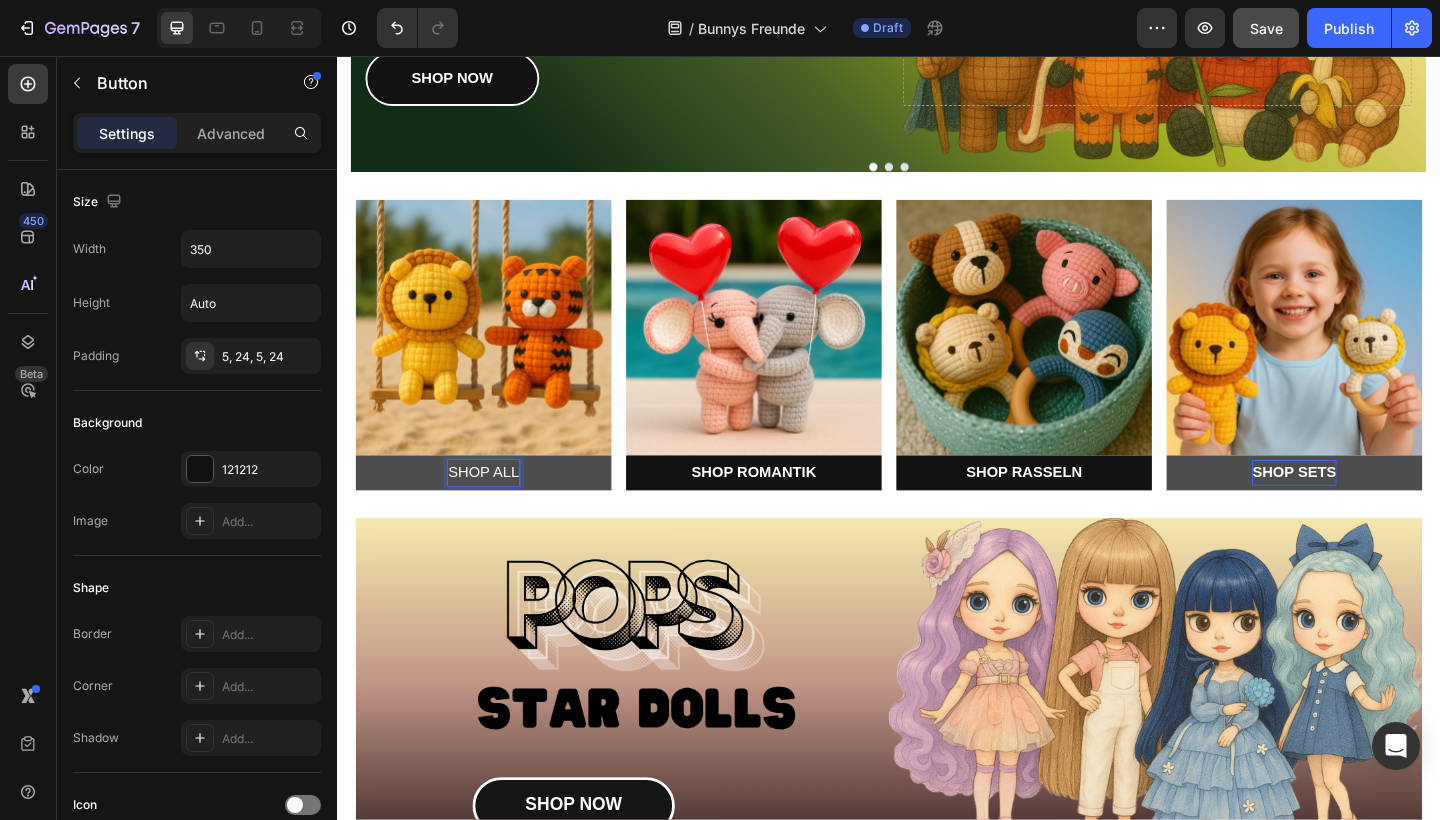click on "SHOP ALL" at bounding box center (495, 510) 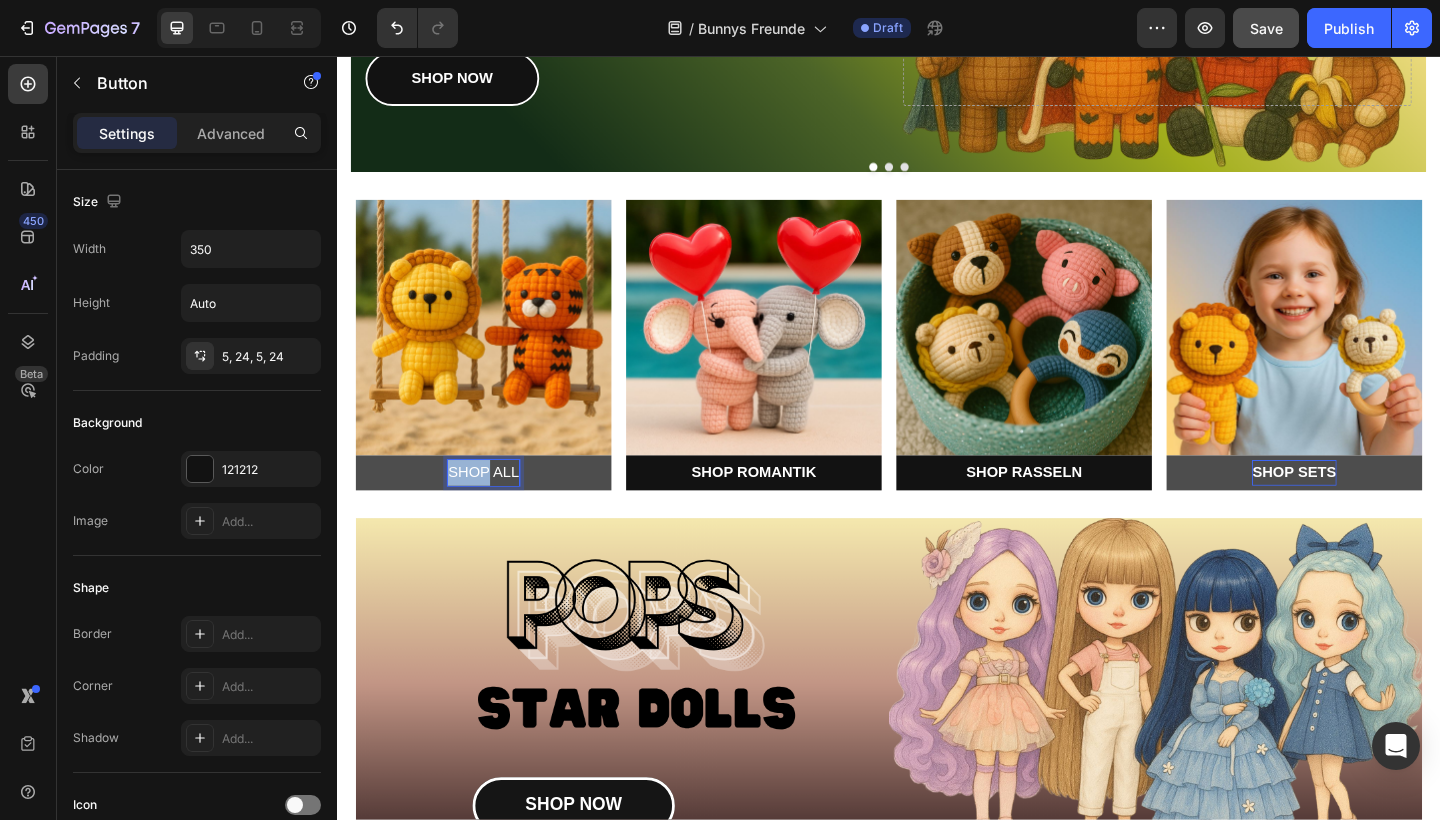 click on "SHOP ALL" at bounding box center (495, 510) 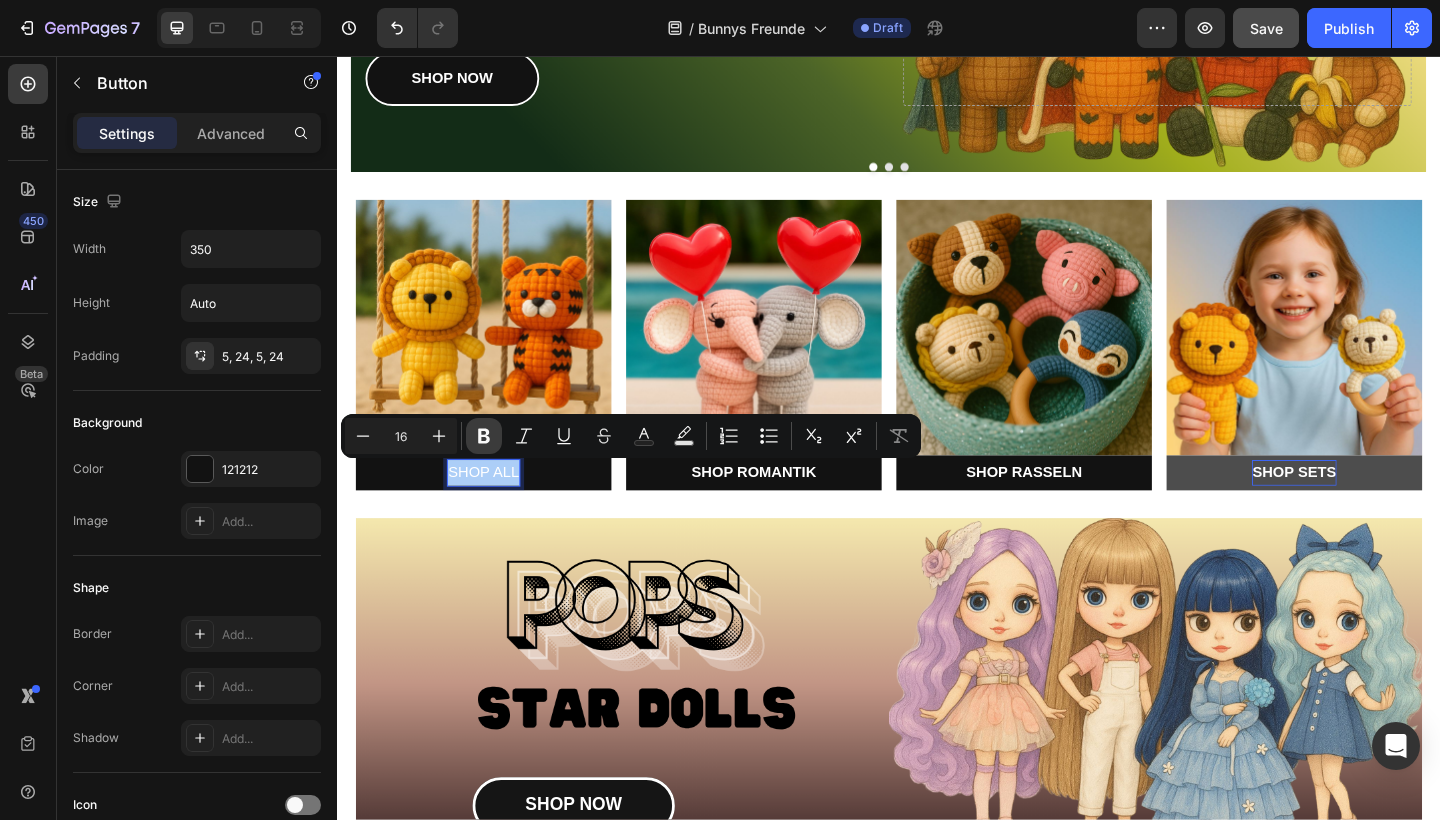 click on "Bold" at bounding box center [484, 436] 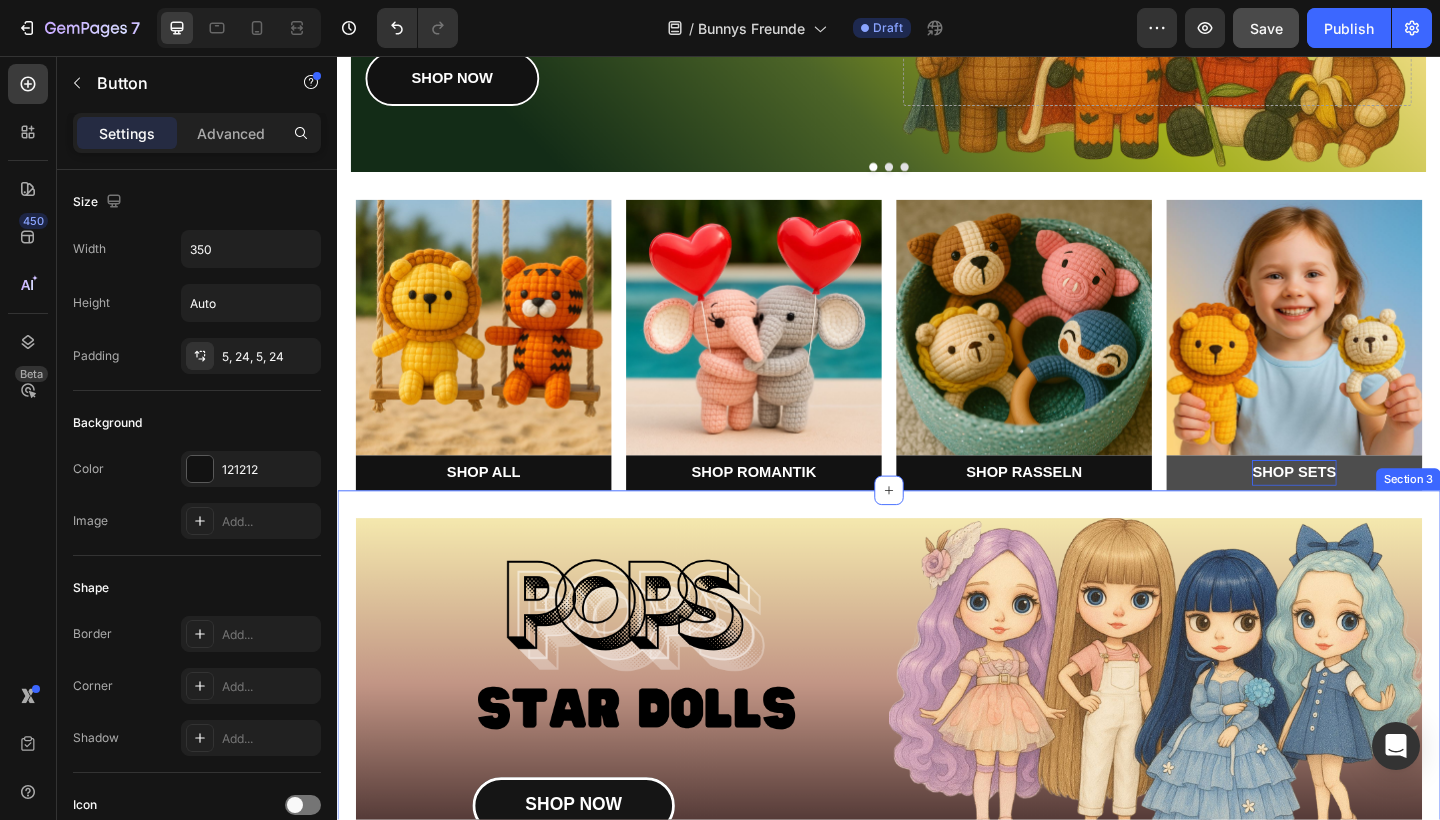 click on "SHOP NOW Button Hero Banner" at bounding box center [937, 730] 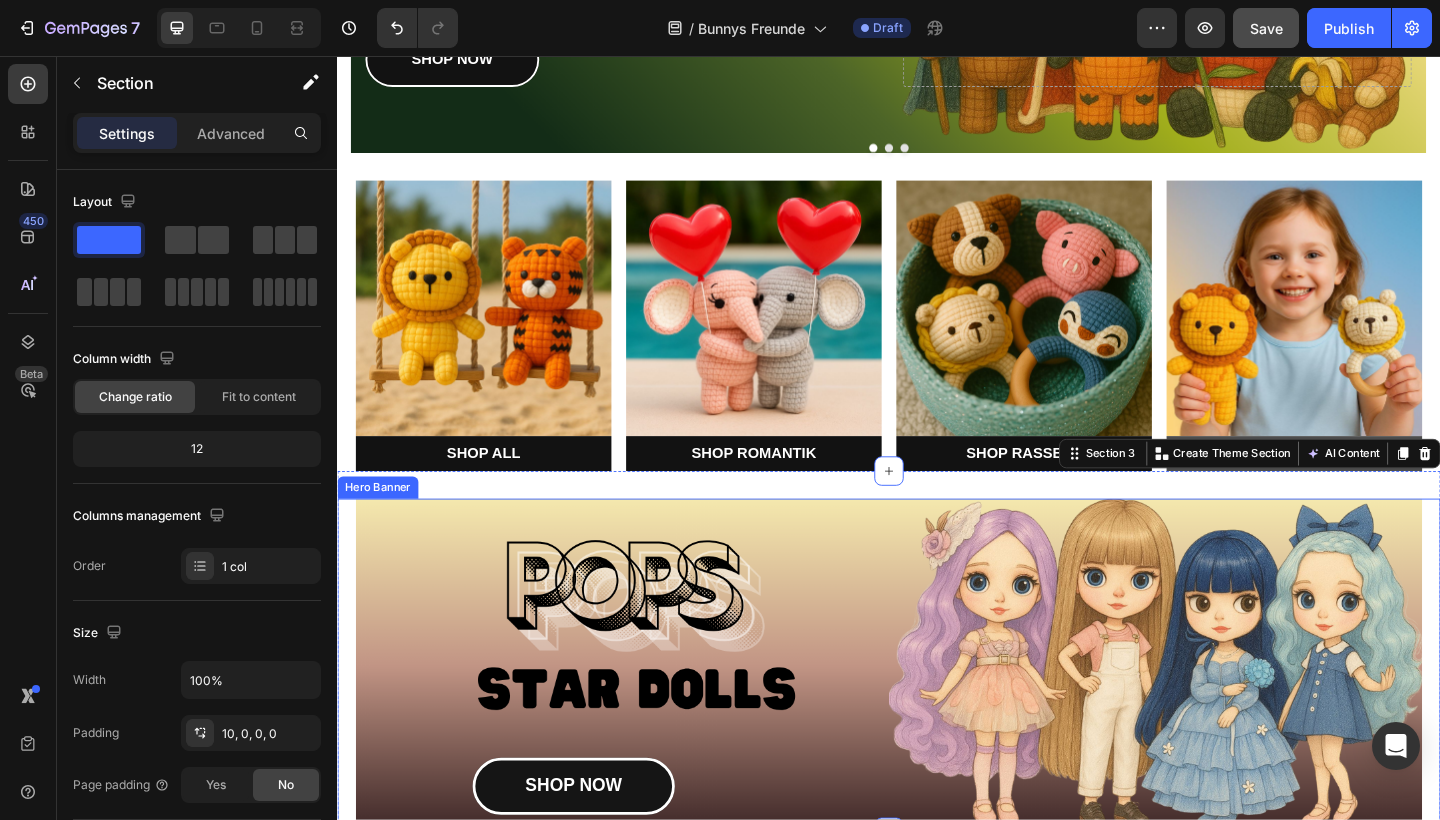 scroll, scrollTop: 294, scrollLeft: 0, axis: vertical 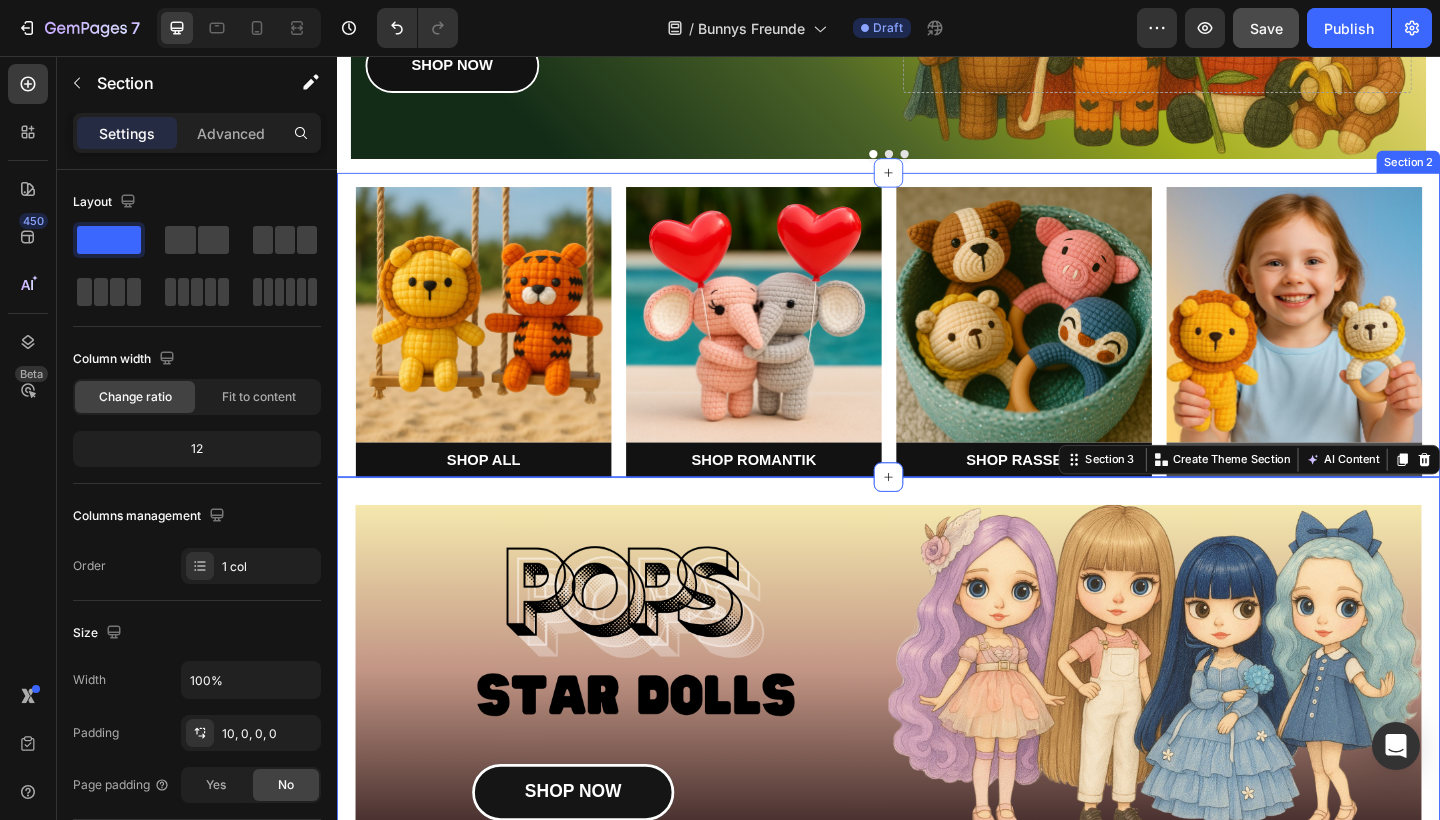 click on "Image SHOP ALL Button Image SHOP ROMANTIK Button Image SHOP RASSELN Button Image SHOP SETS Button Row Section 2" at bounding box center [937, 350] 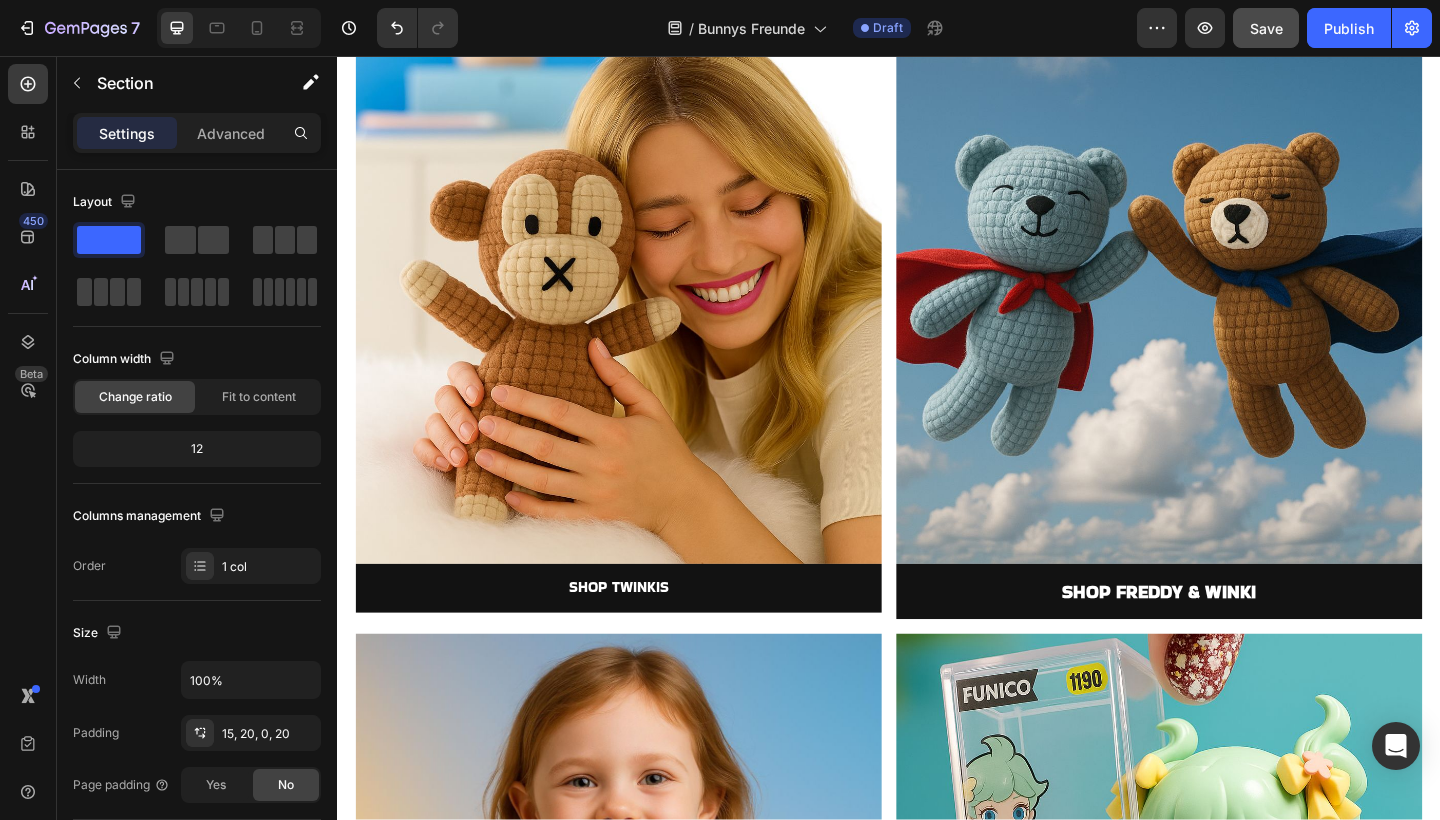 scroll, scrollTop: 1203, scrollLeft: 0, axis: vertical 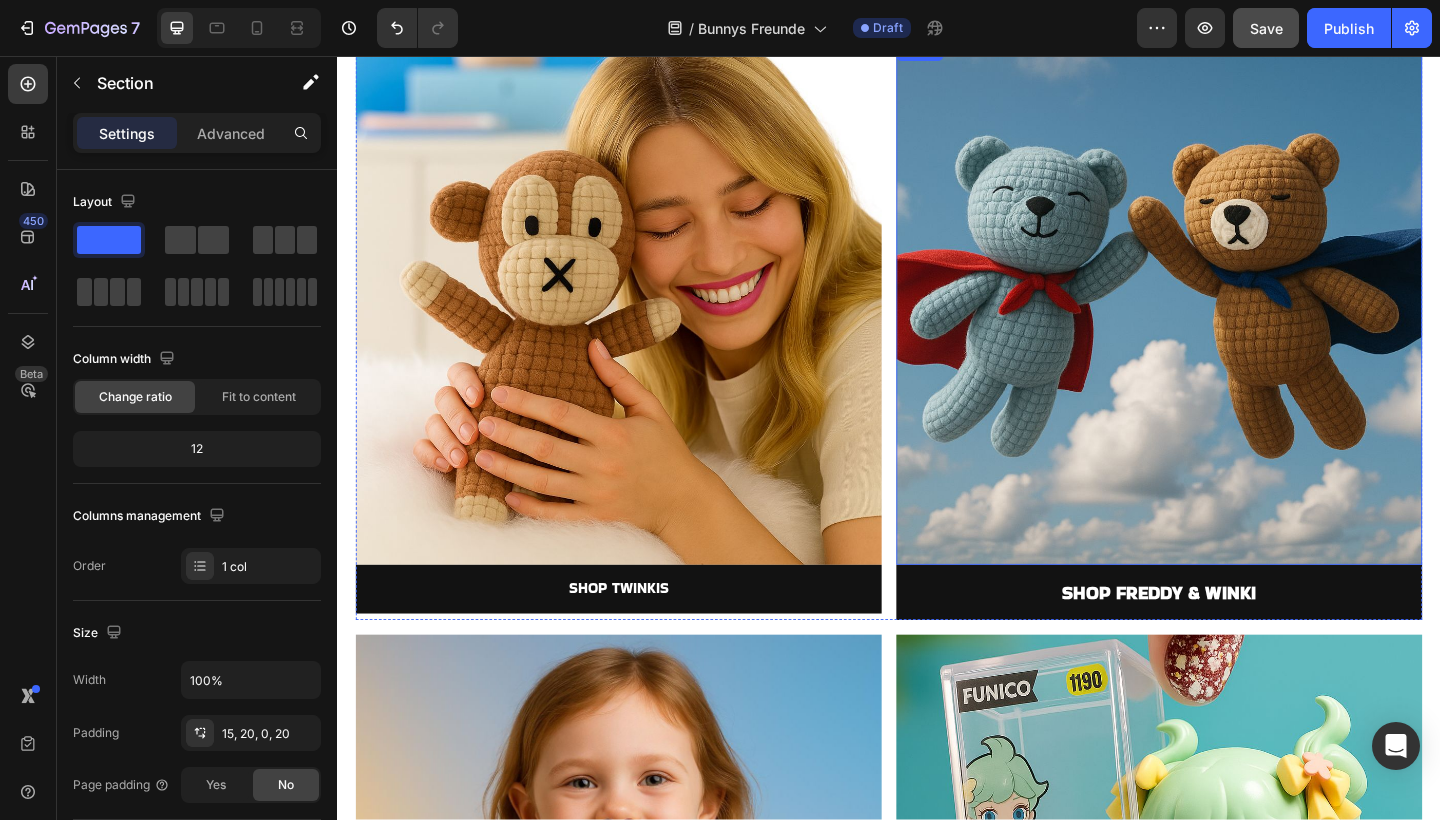 click at bounding box center [1231, 324] 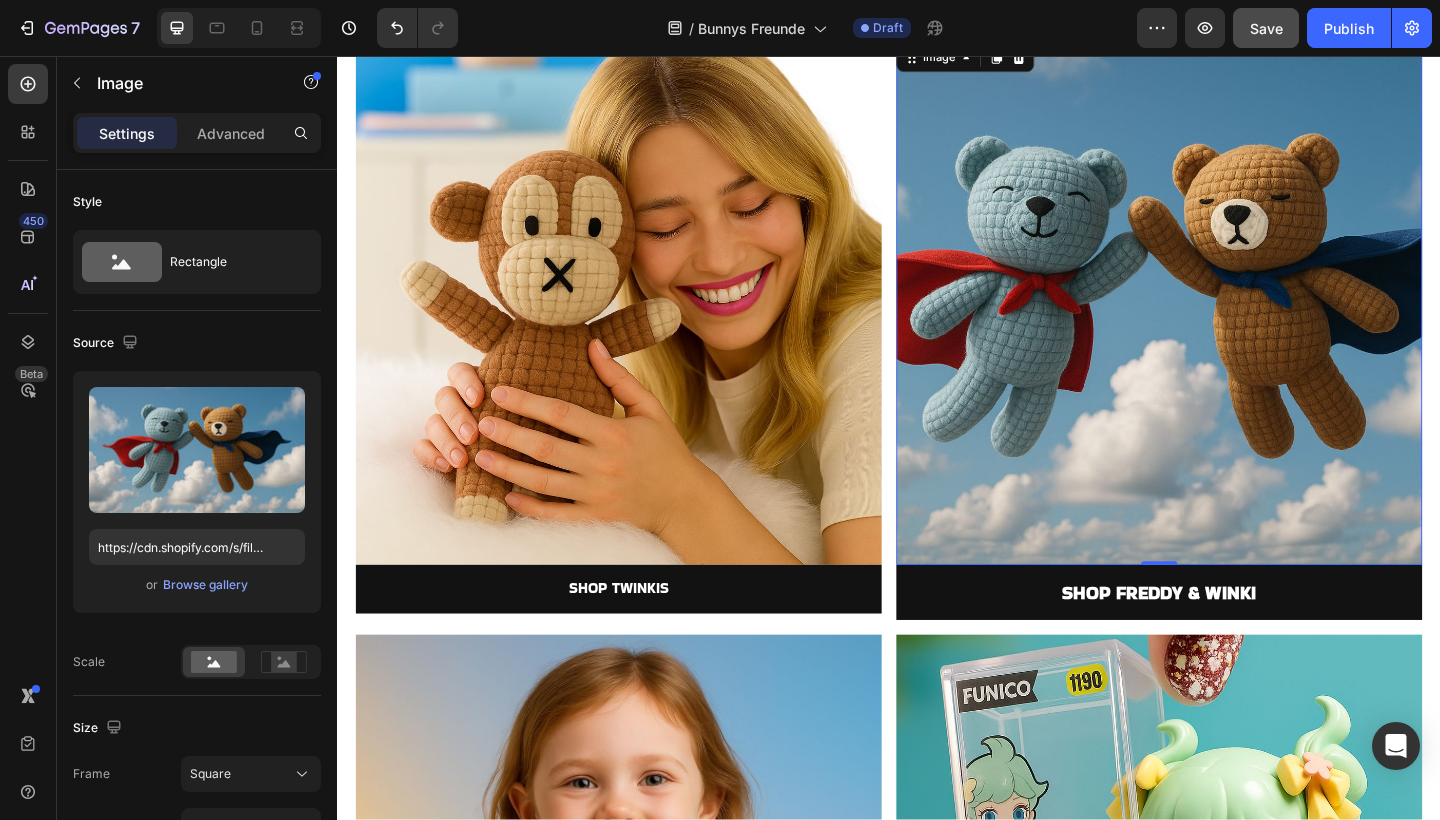 click at bounding box center [1231, 324] 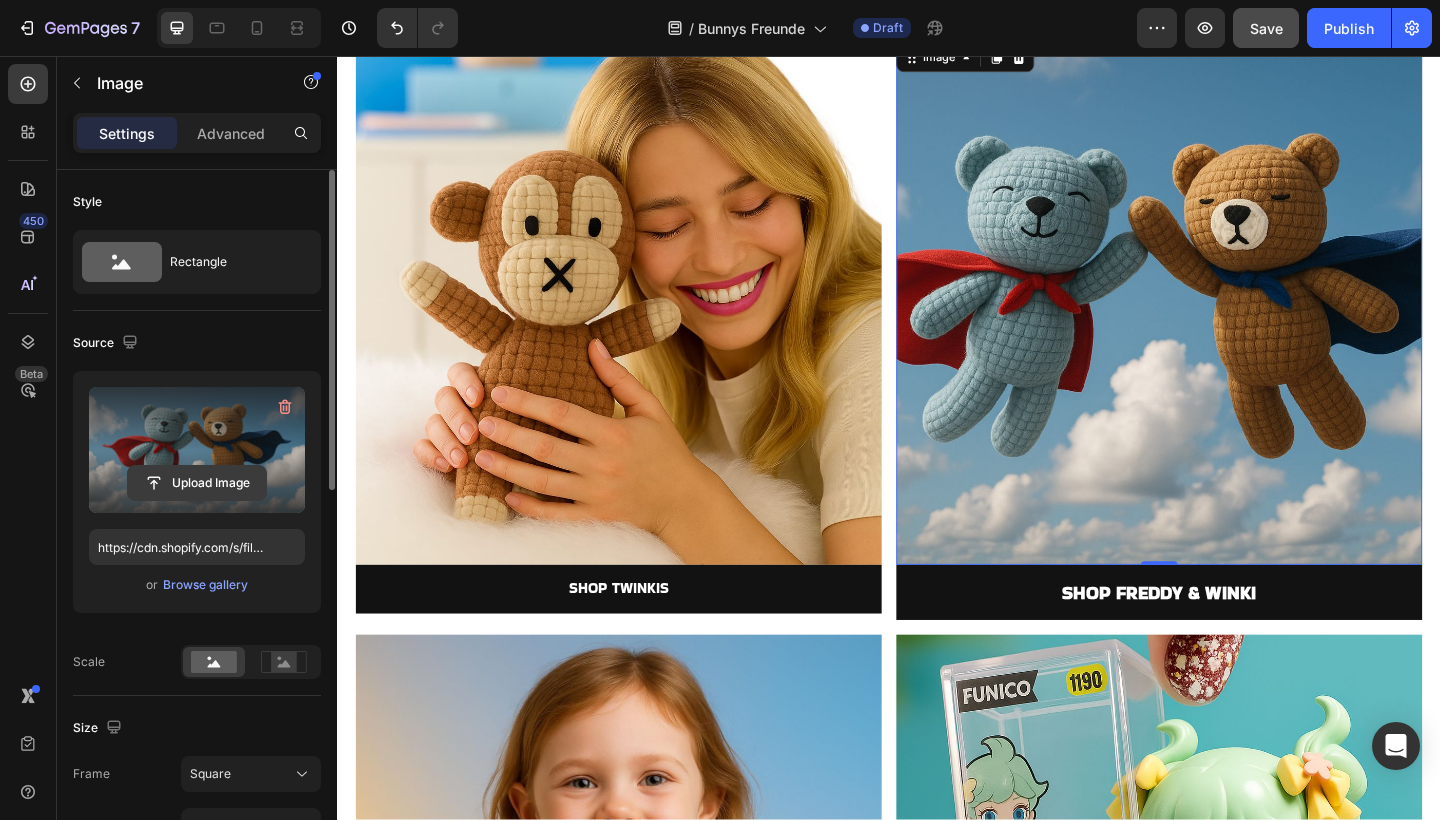 click 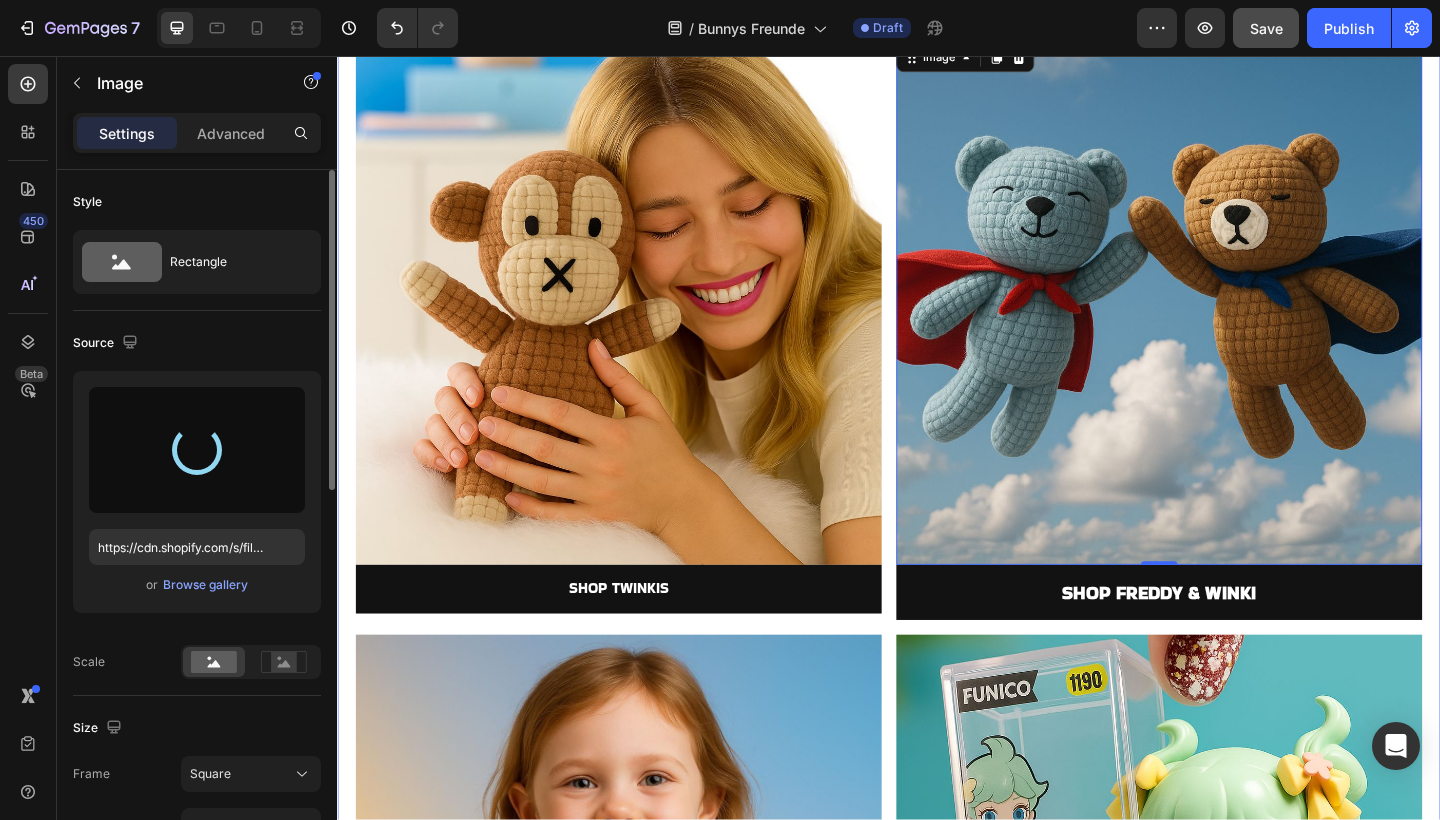 type on "https://cdn.shopify.com/s/files/1/0883/4033/2880/files/gempages_570780491876139904-2c507efe-a921-42a2-9663-013fdff0b4ae.jpg" 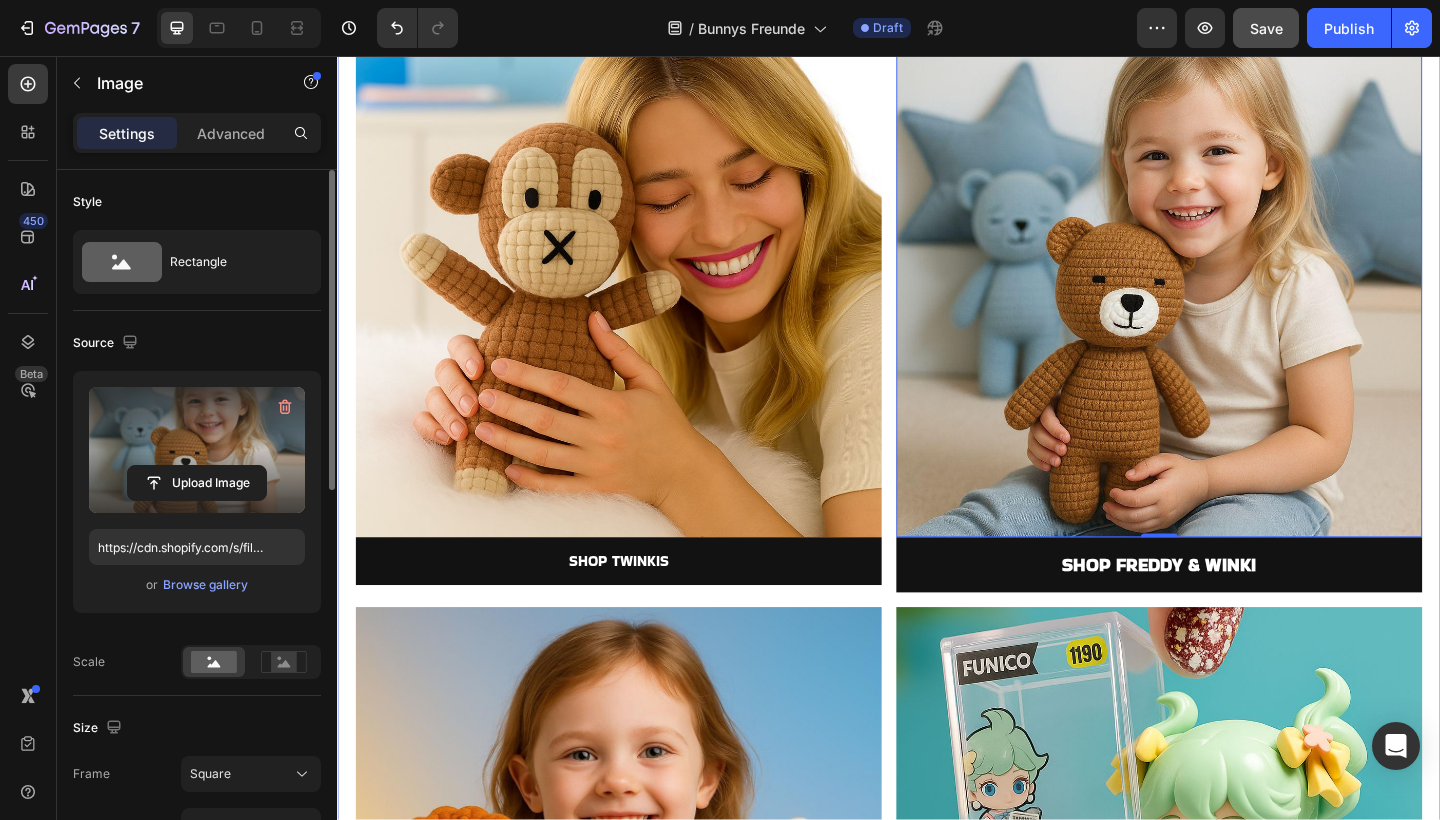 scroll, scrollTop: 865, scrollLeft: 0, axis: vertical 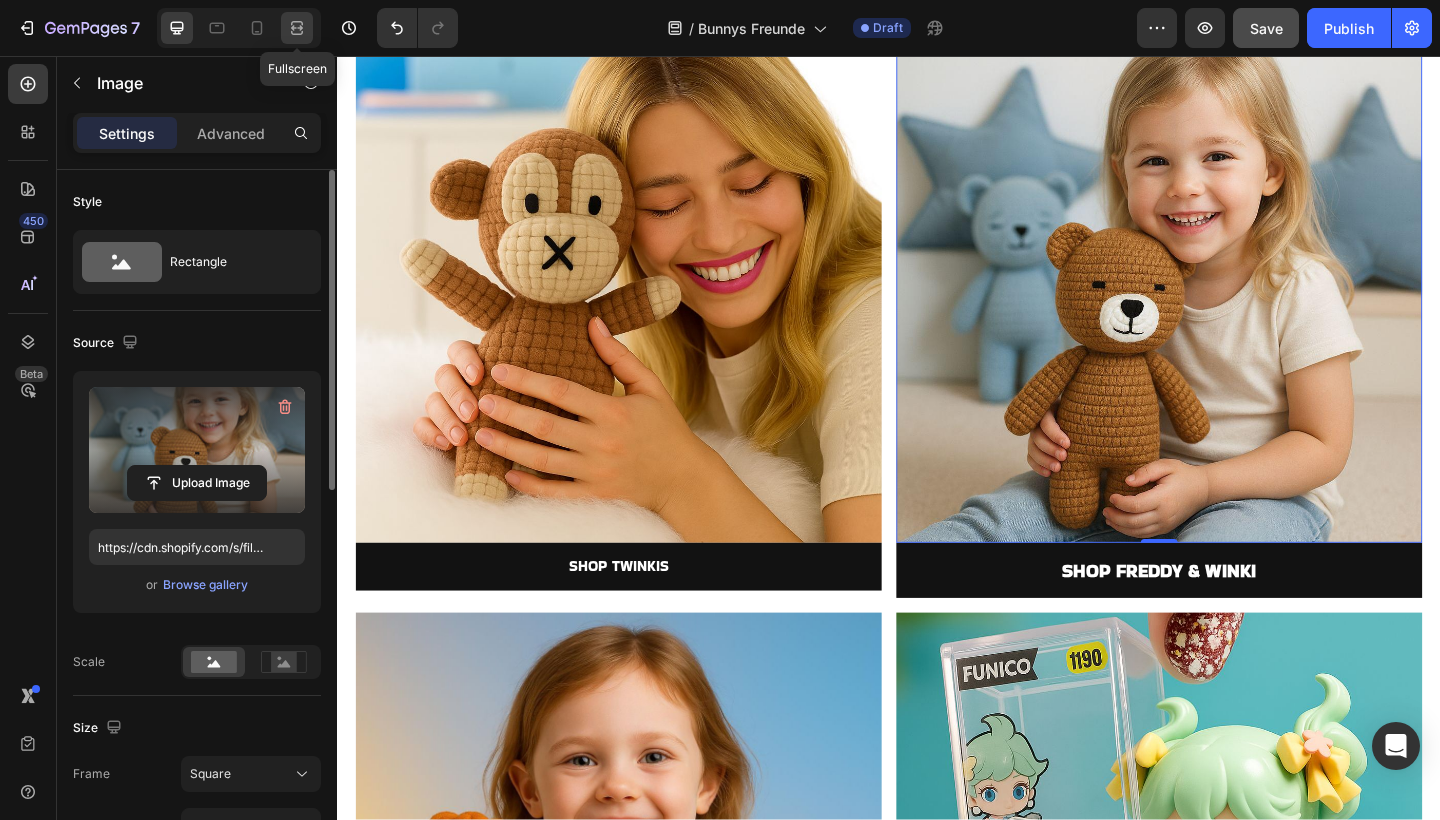 click 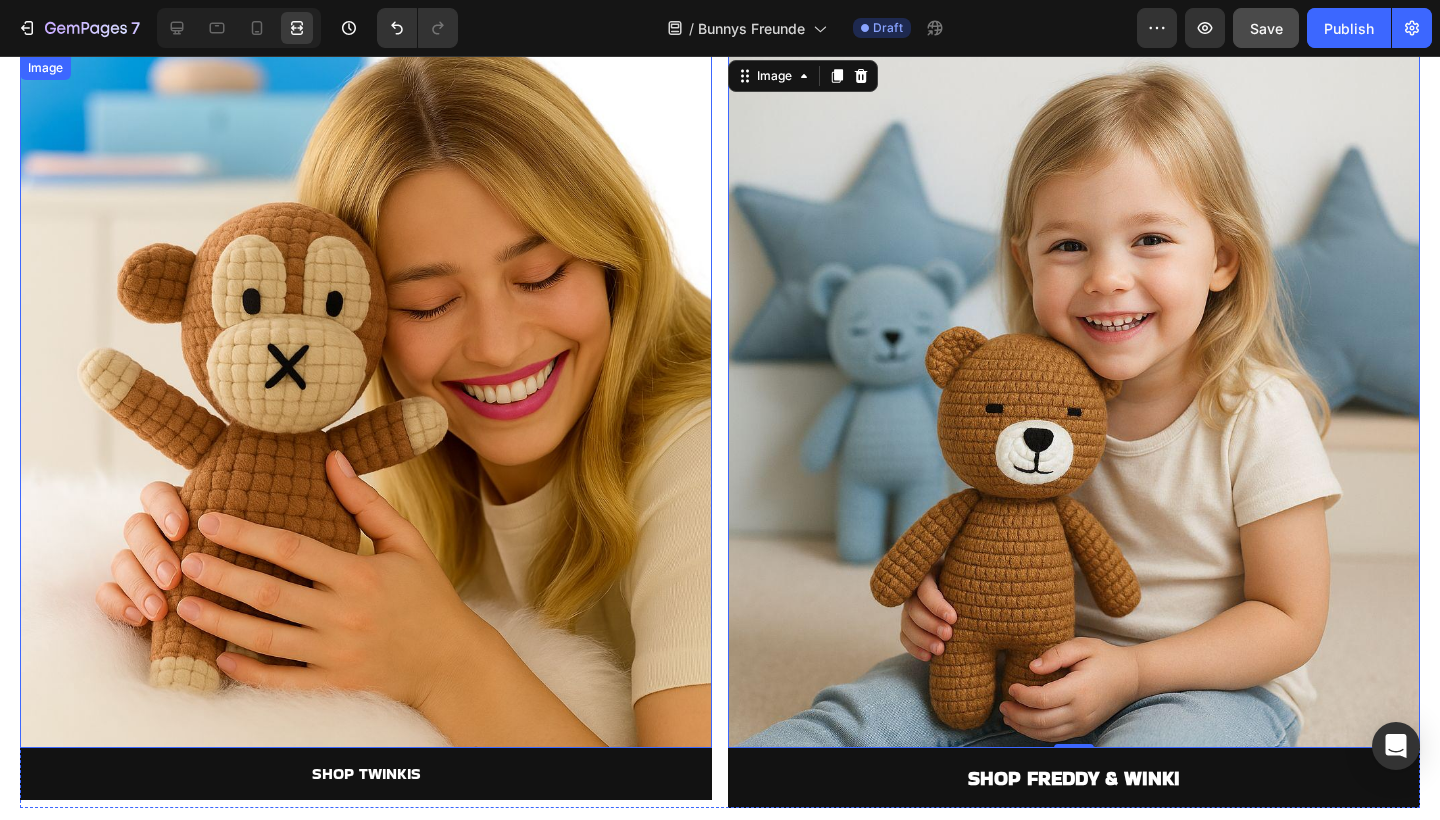 scroll, scrollTop: 825, scrollLeft: 0, axis: vertical 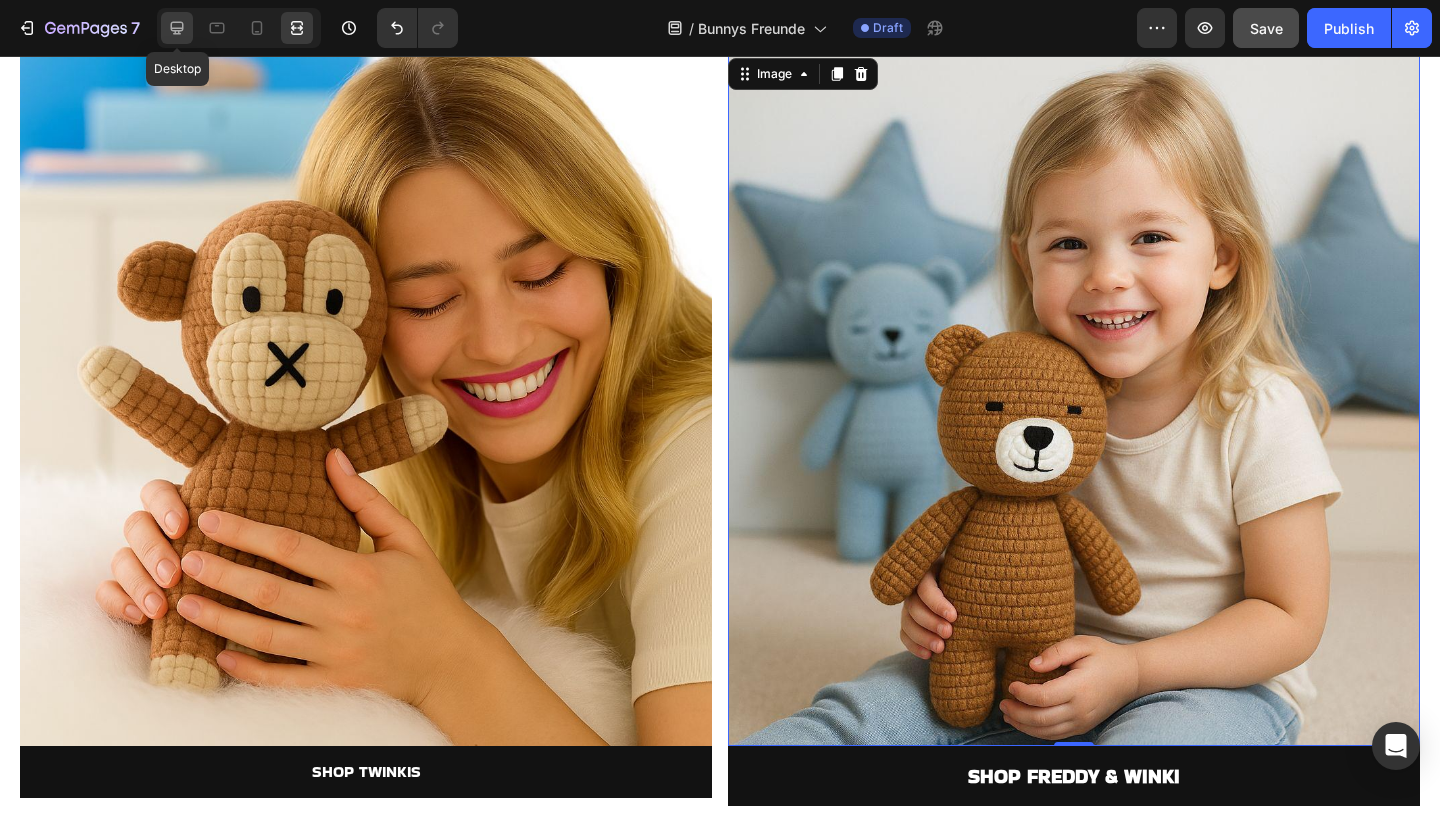 click 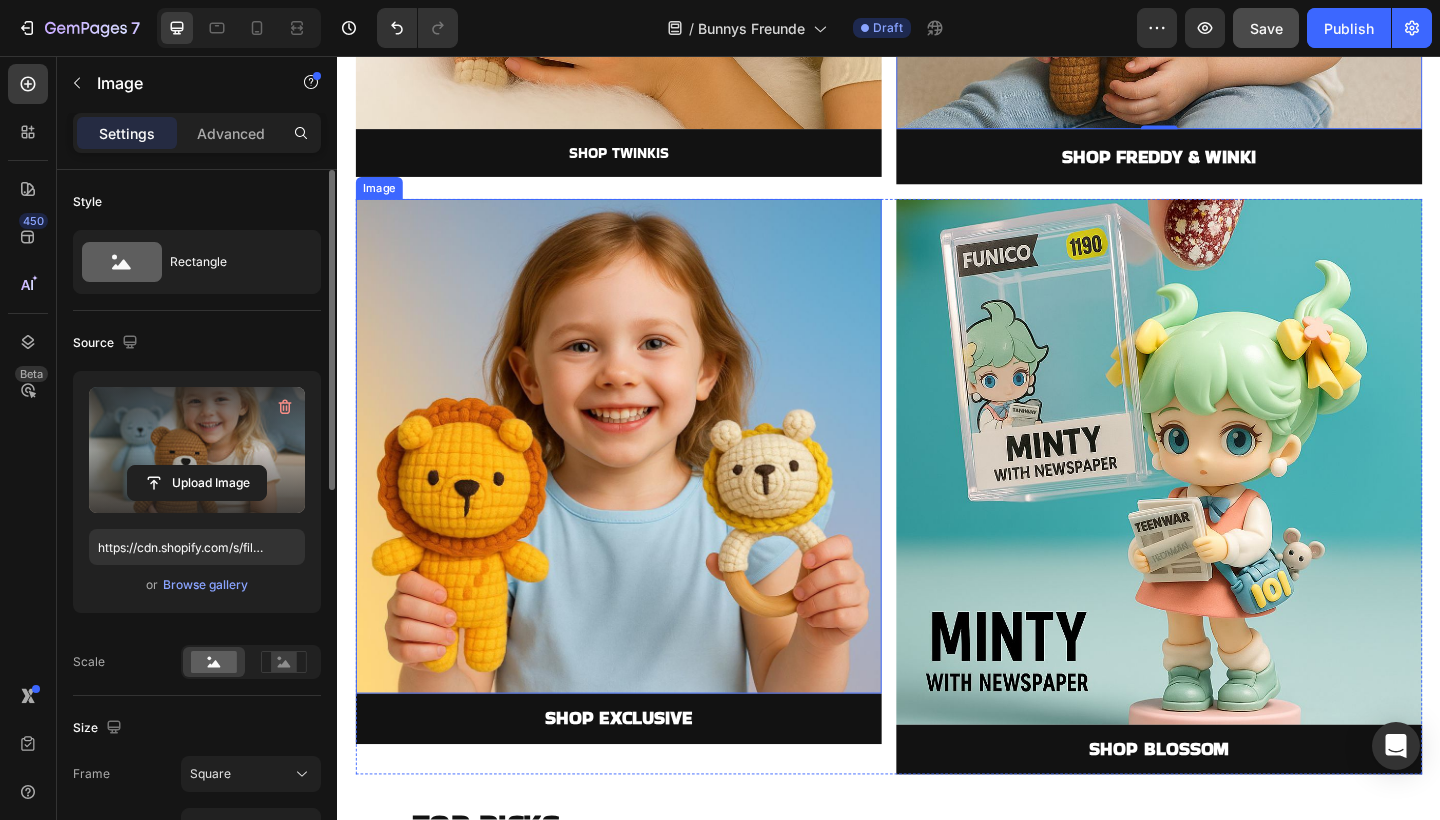 scroll, scrollTop: 1306, scrollLeft: 0, axis: vertical 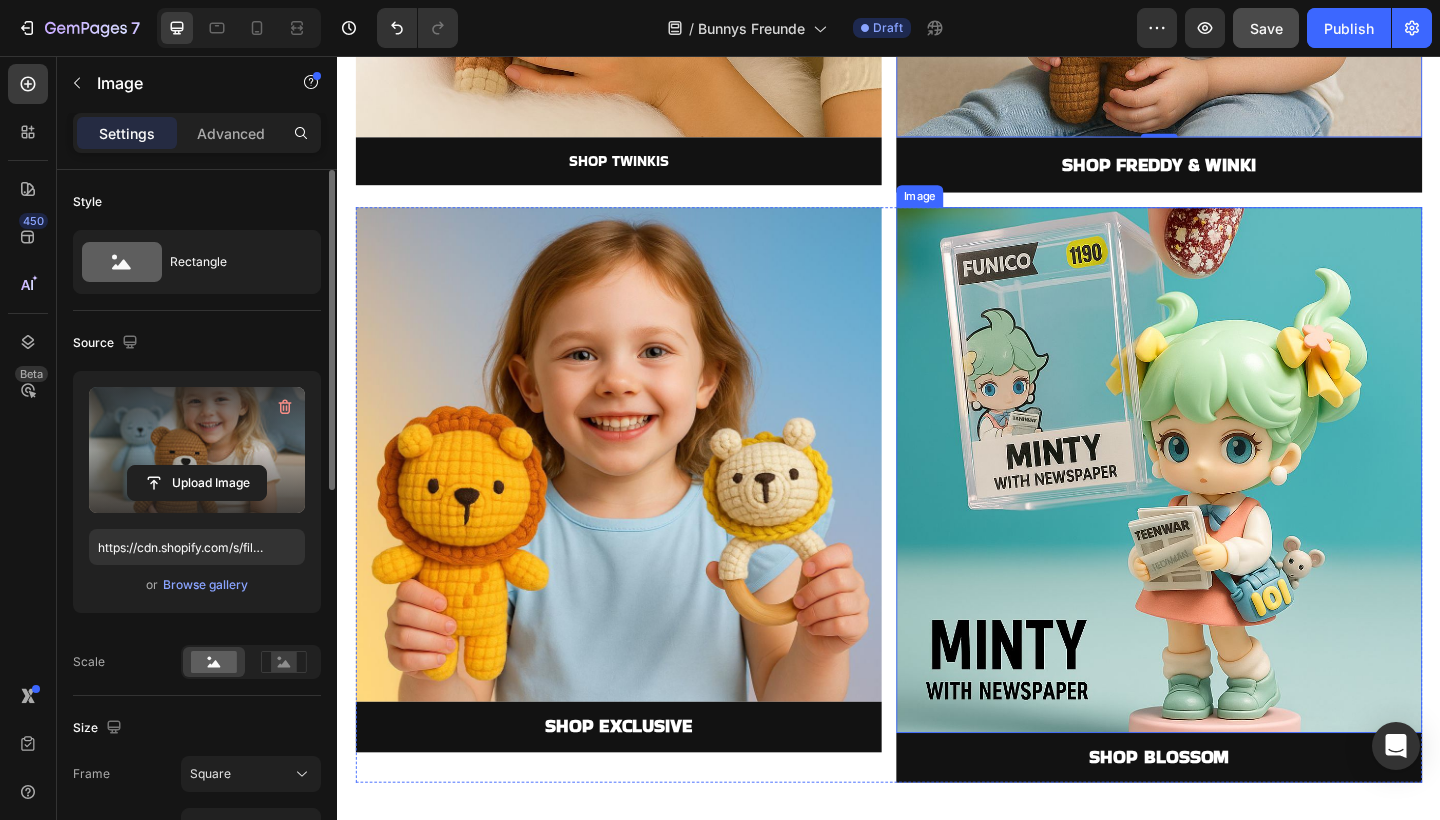click at bounding box center (1231, 507) 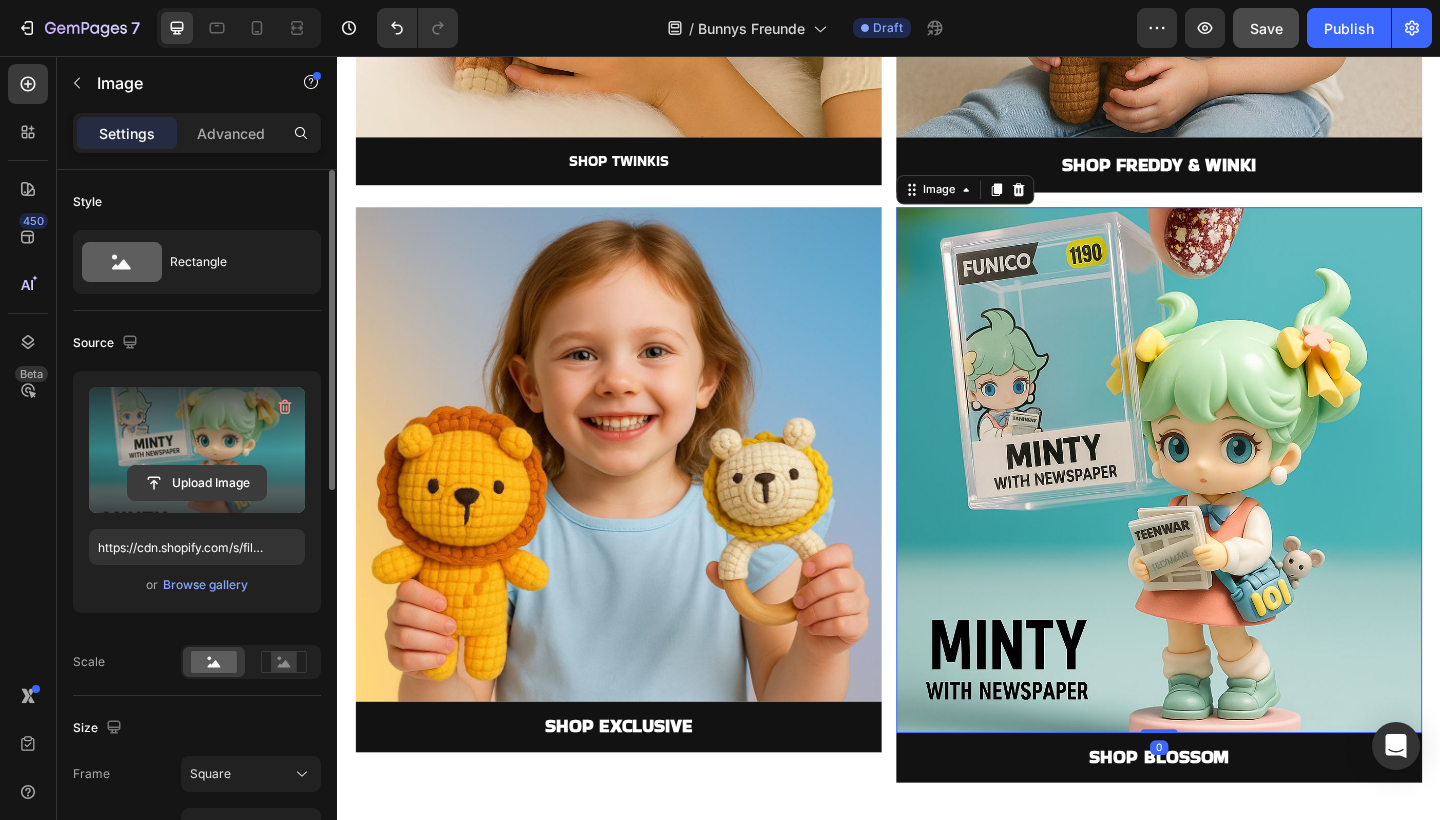 click 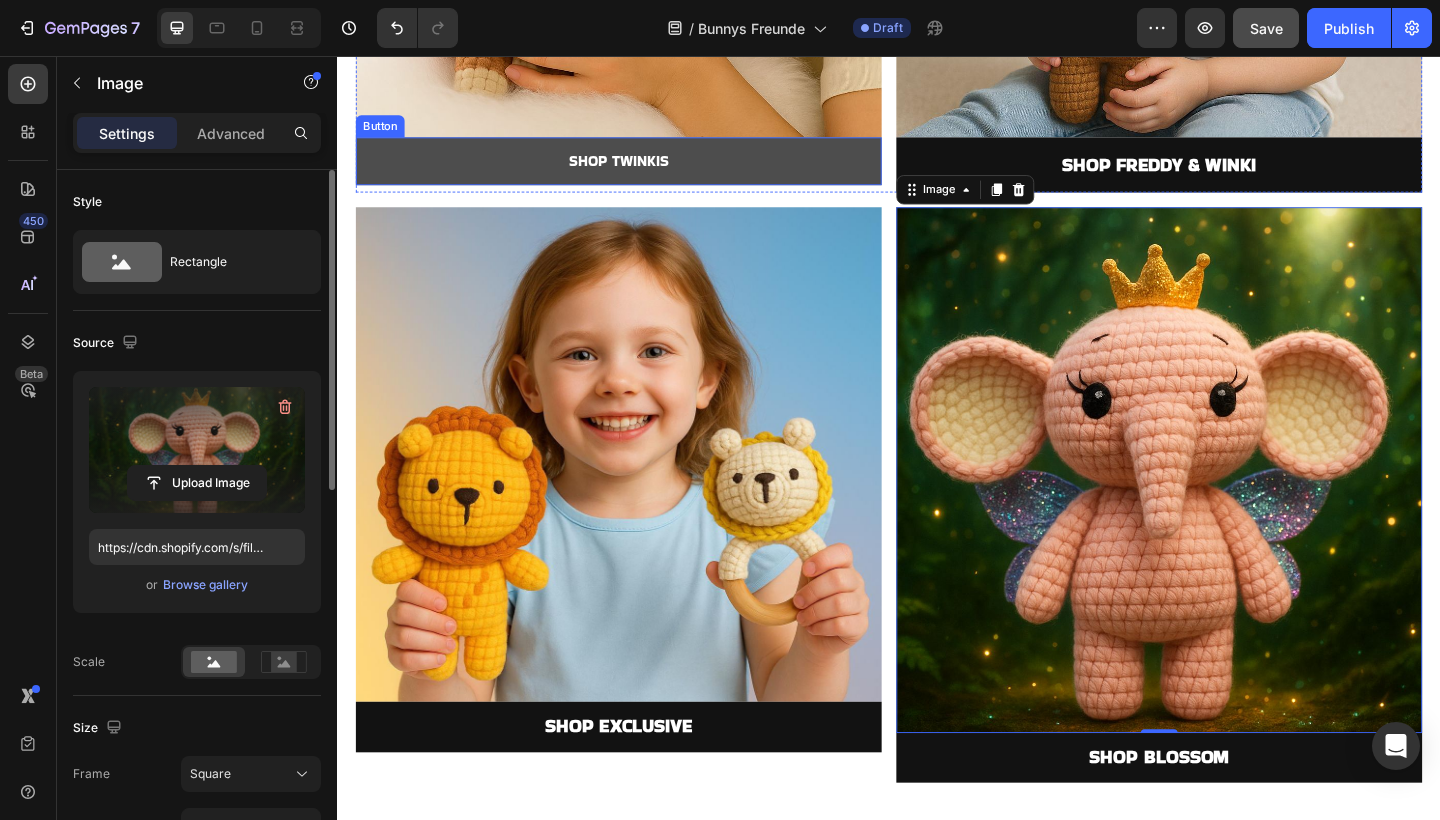 scroll, scrollTop: 1301, scrollLeft: 0, axis: vertical 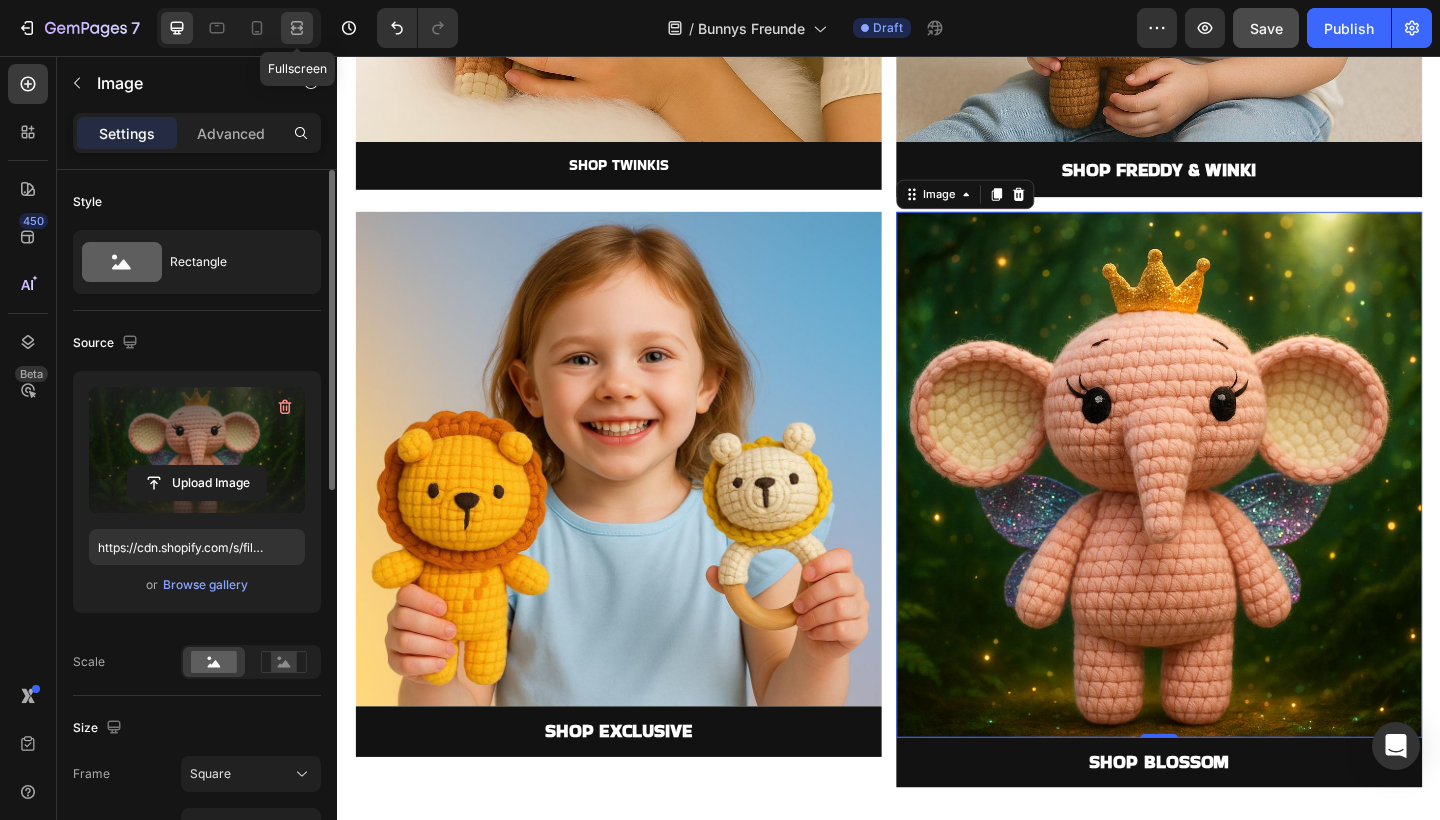 click 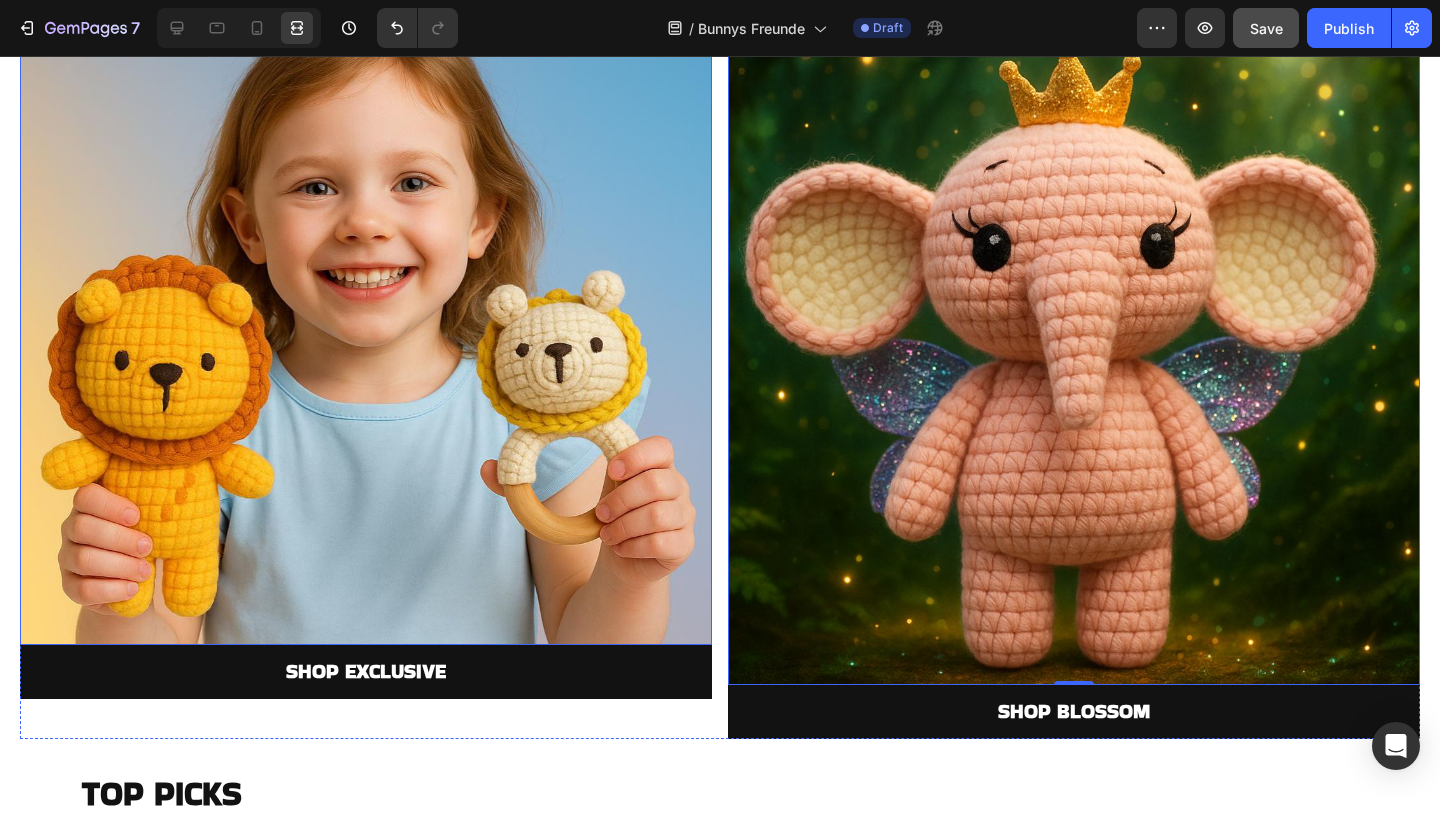 scroll, scrollTop: 1660, scrollLeft: 0, axis: vertical 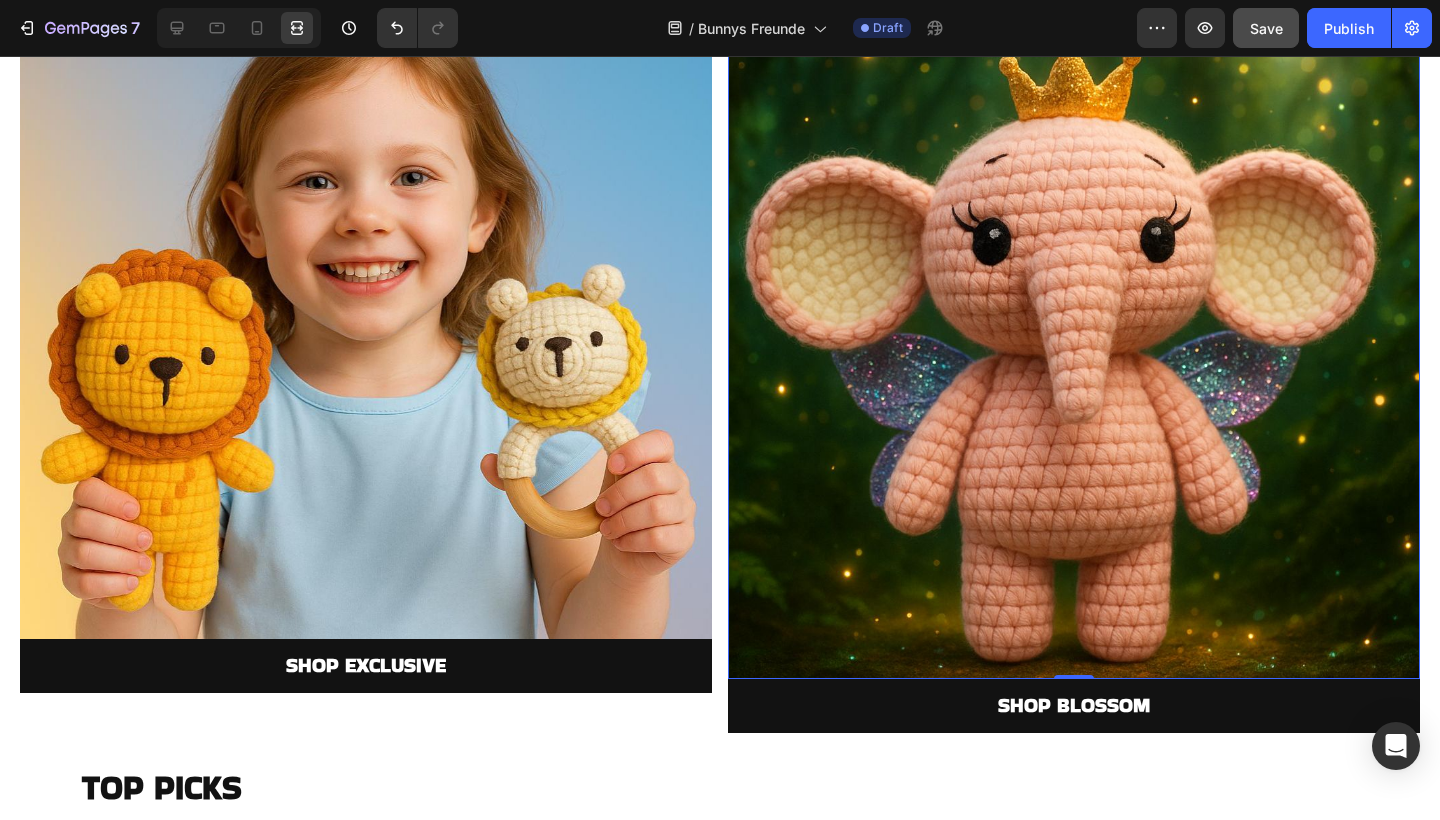 click at bounding box center [1074, 333] 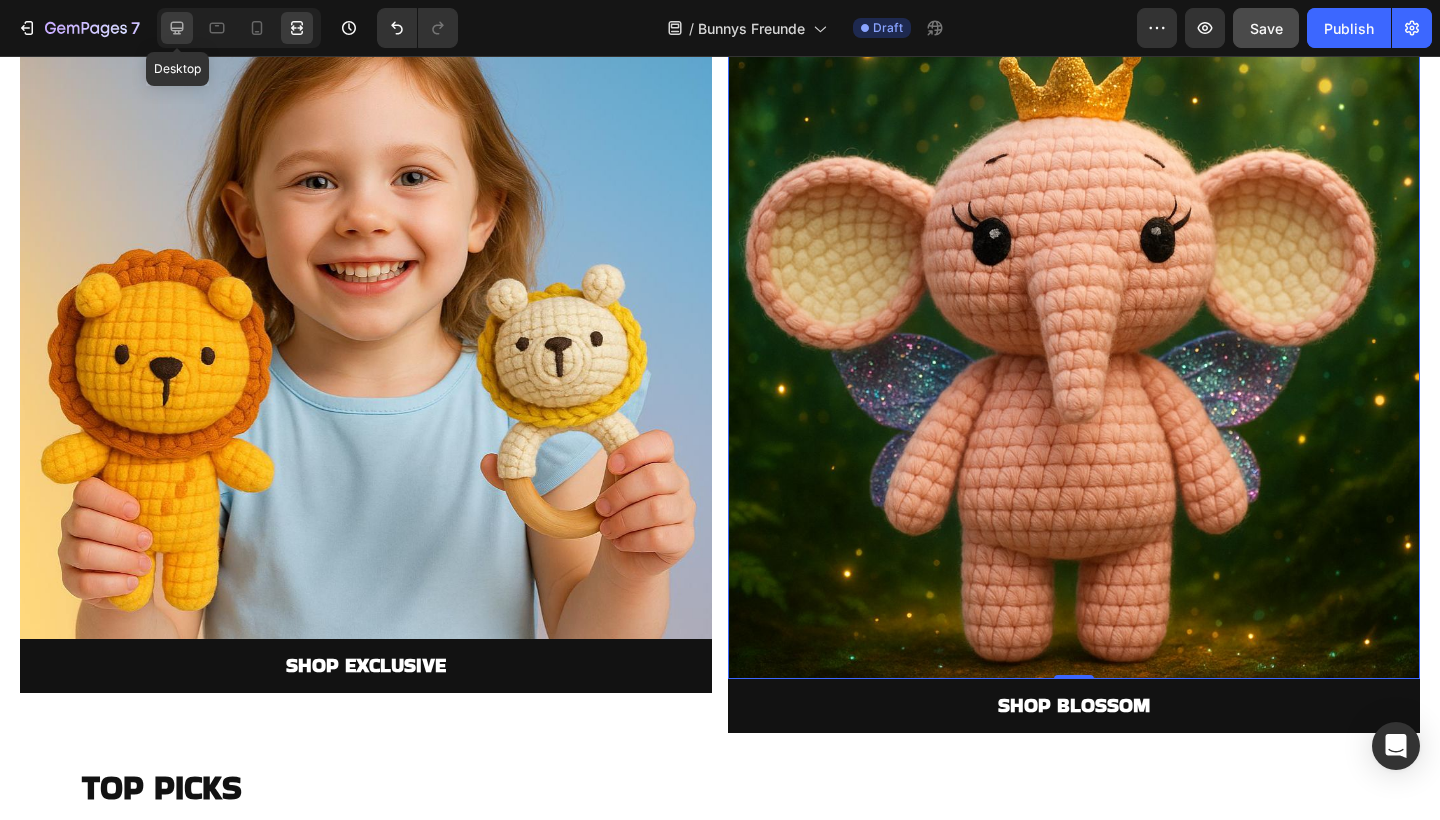 click 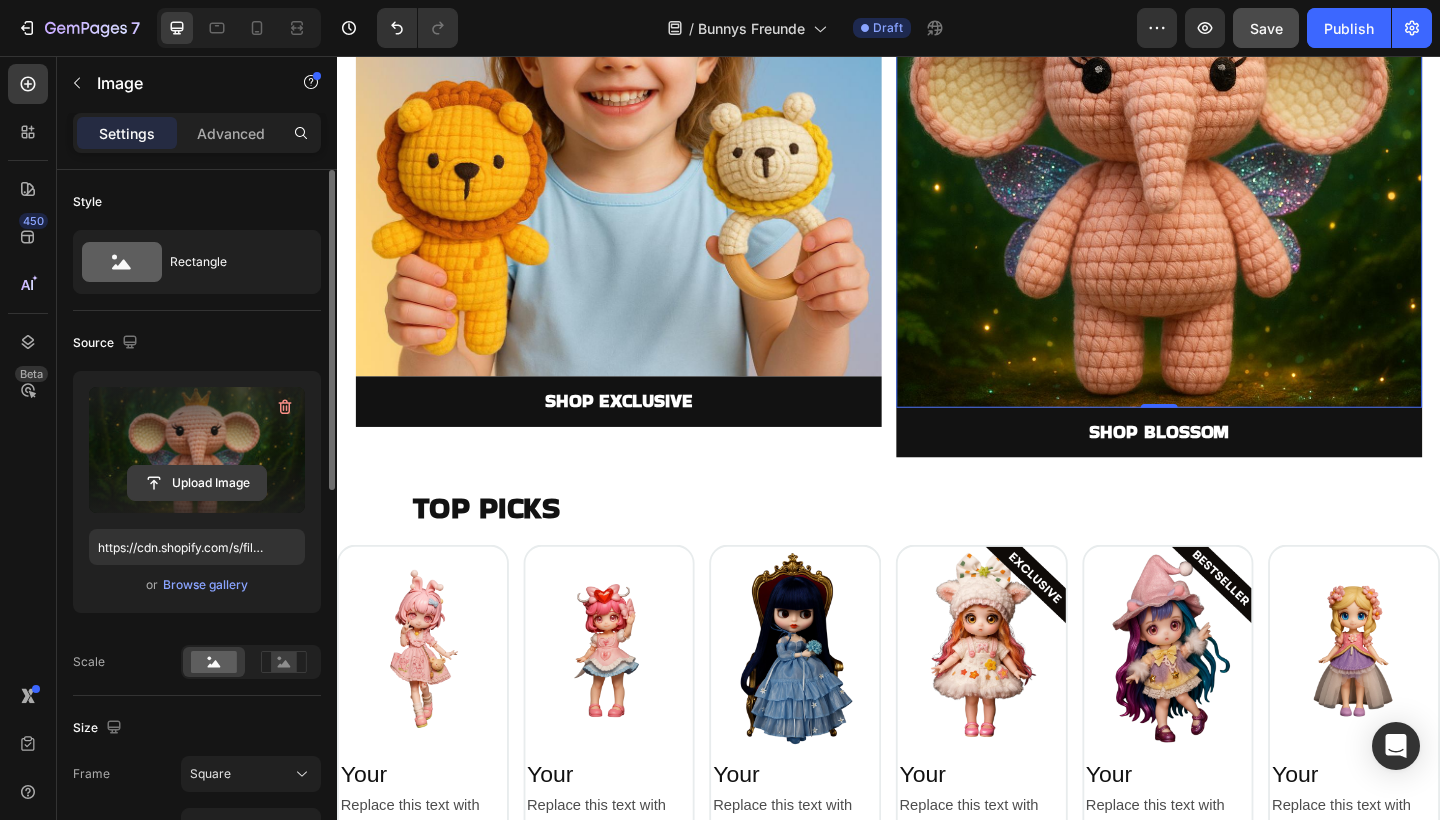 click 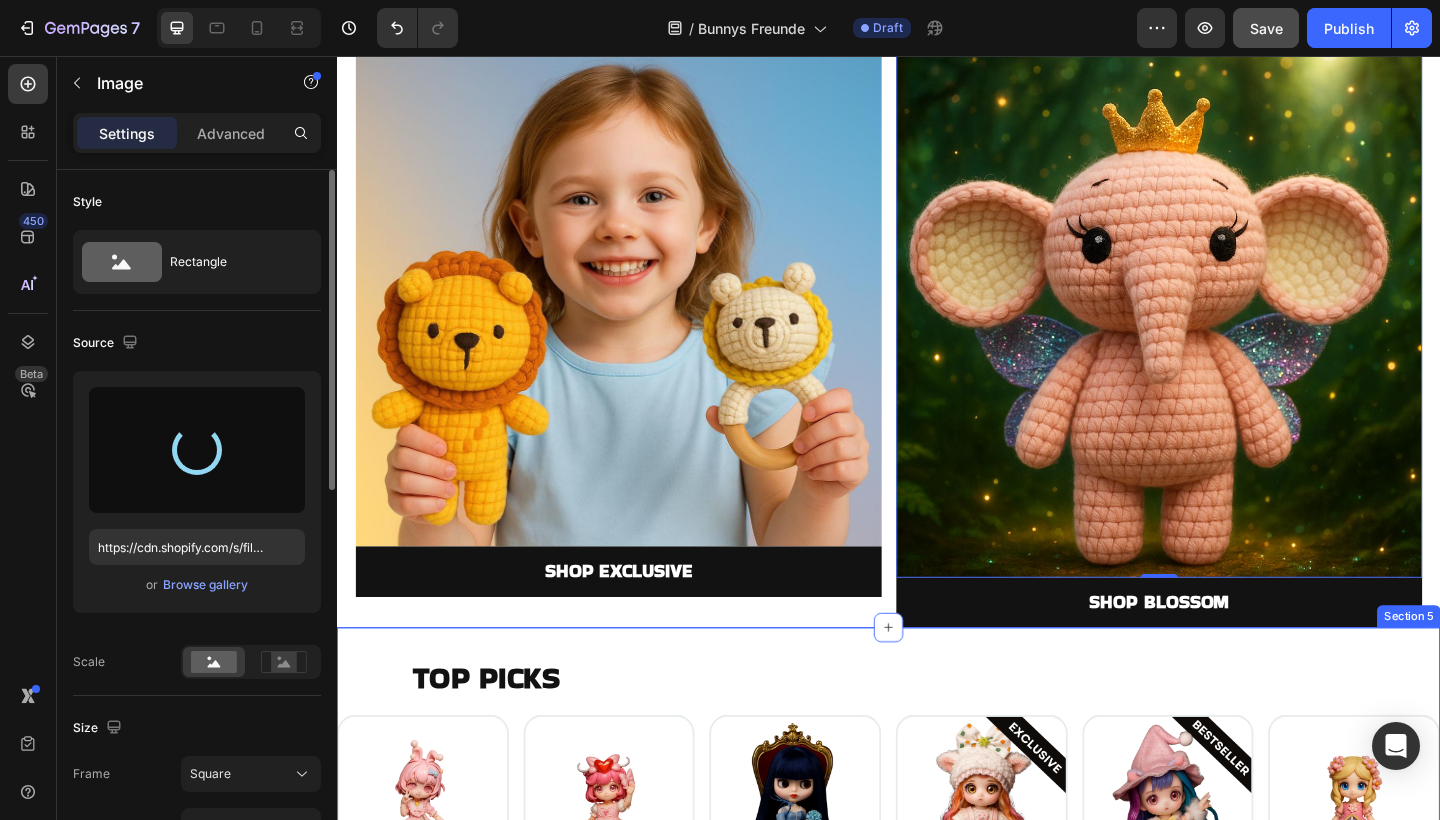scroll, scrollTop: 1474, scrollLeft: 0, axis: vertical 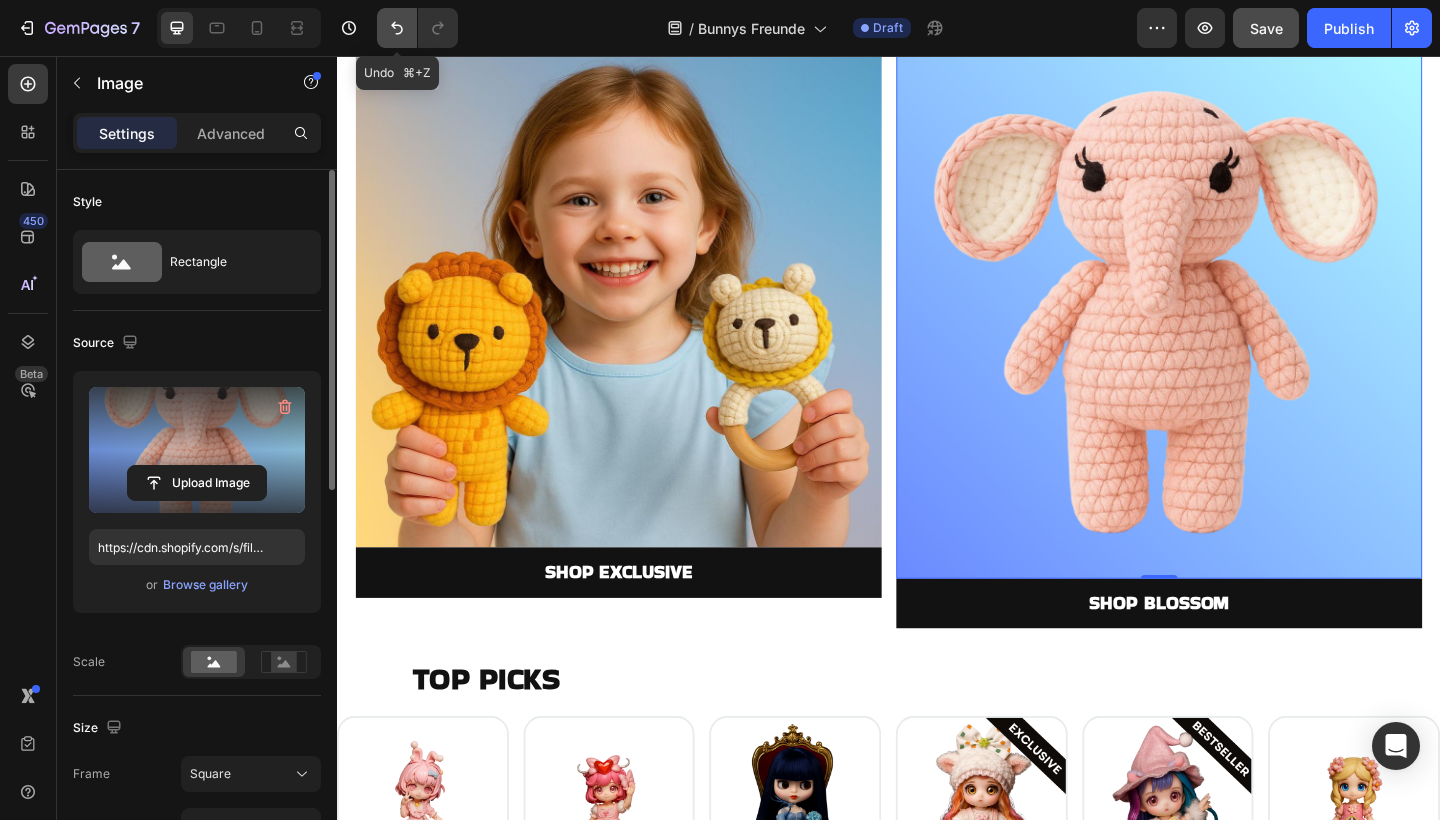 click 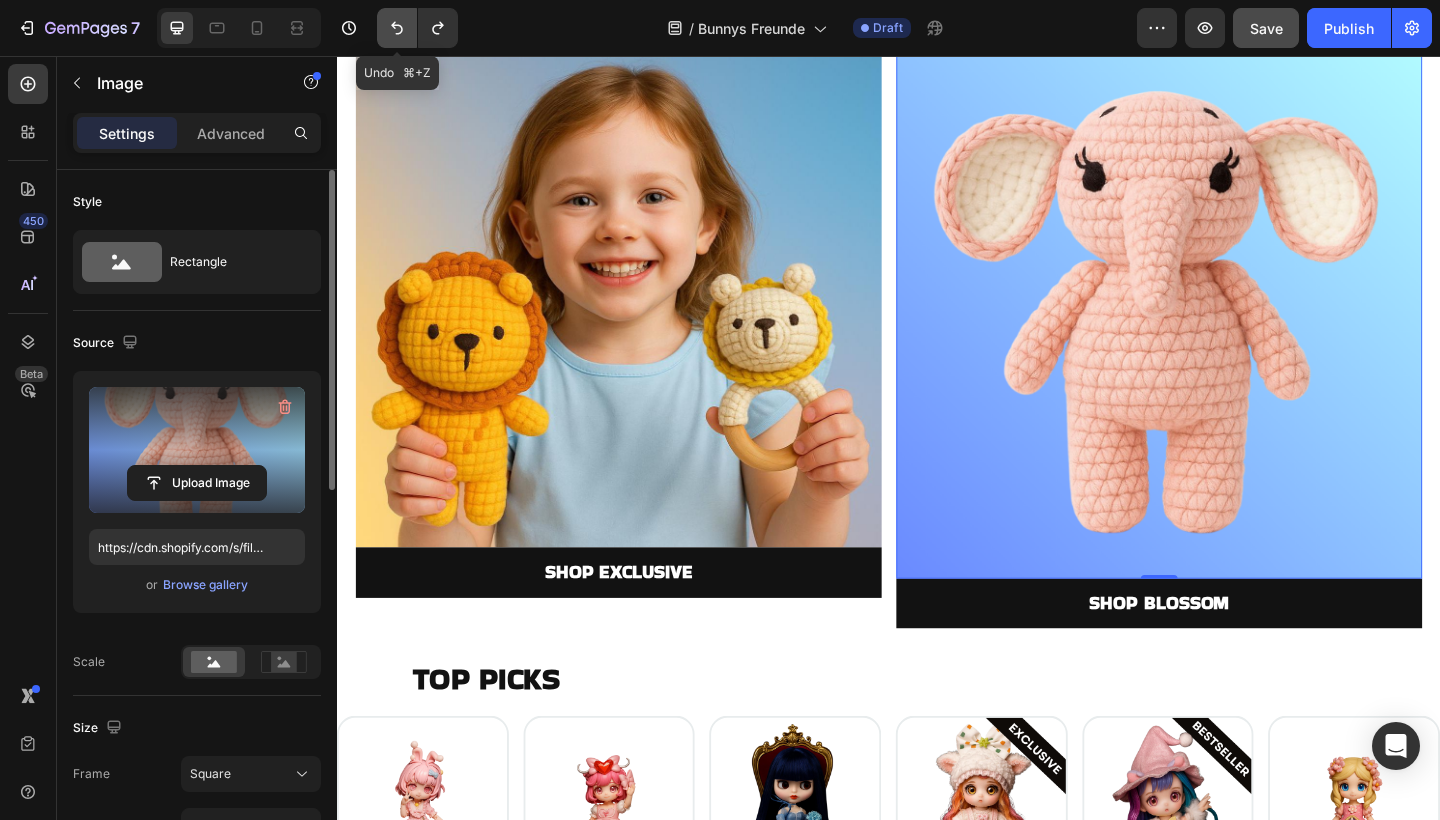 click 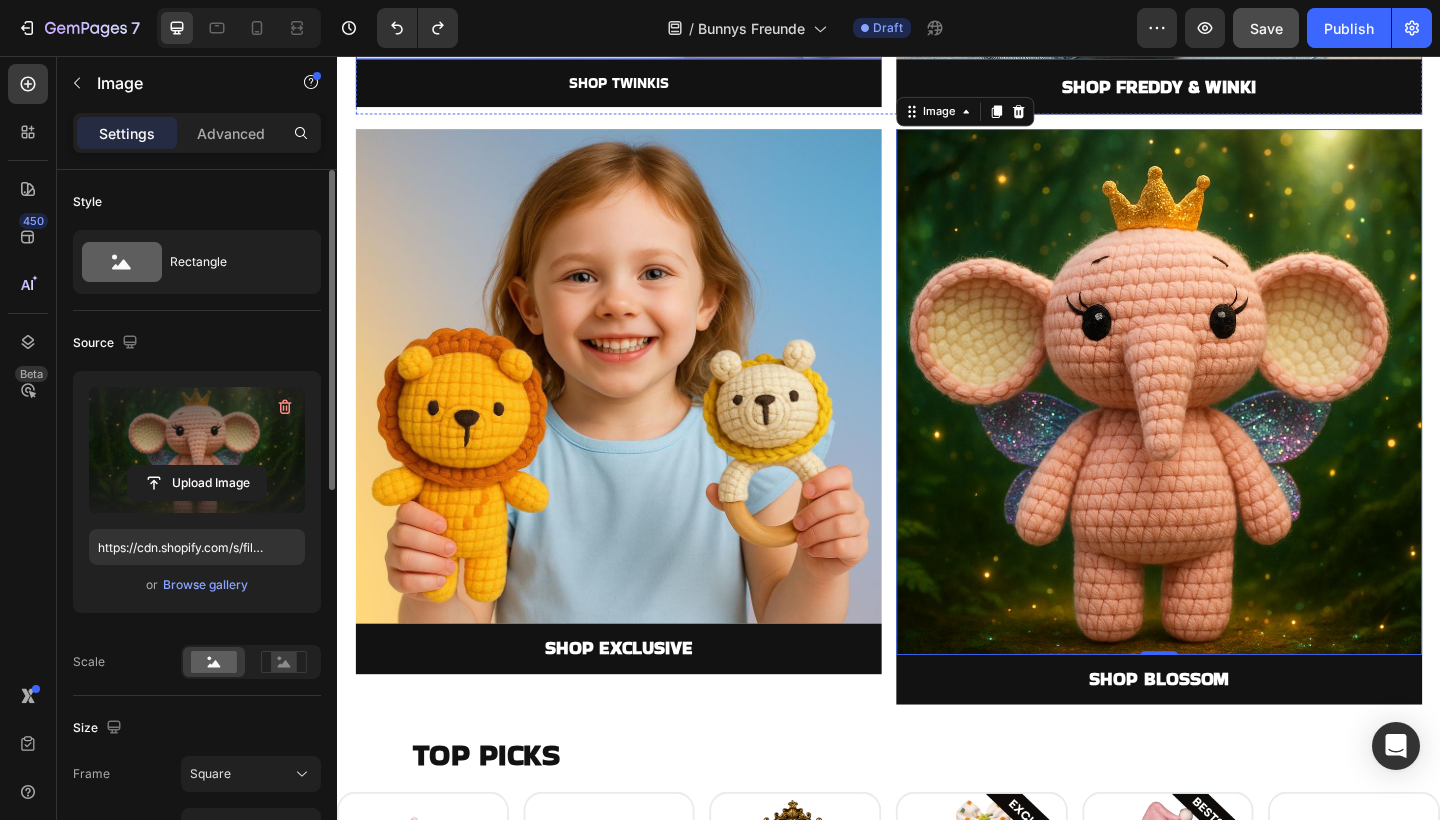 scroll, scrollTop: 1374, scrollLeft: 0, axis: vertical 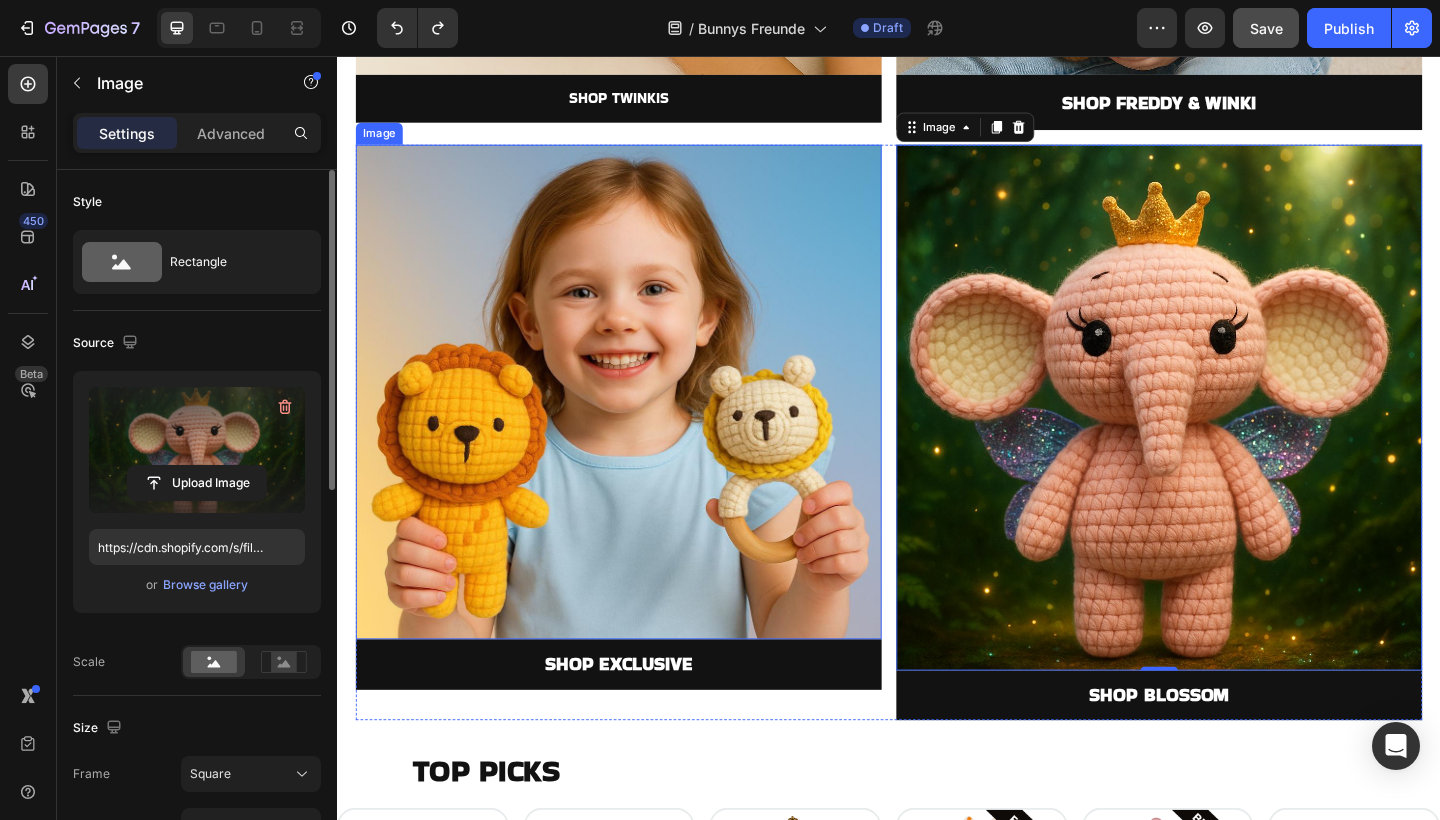 click at bounding box center [643, 422] 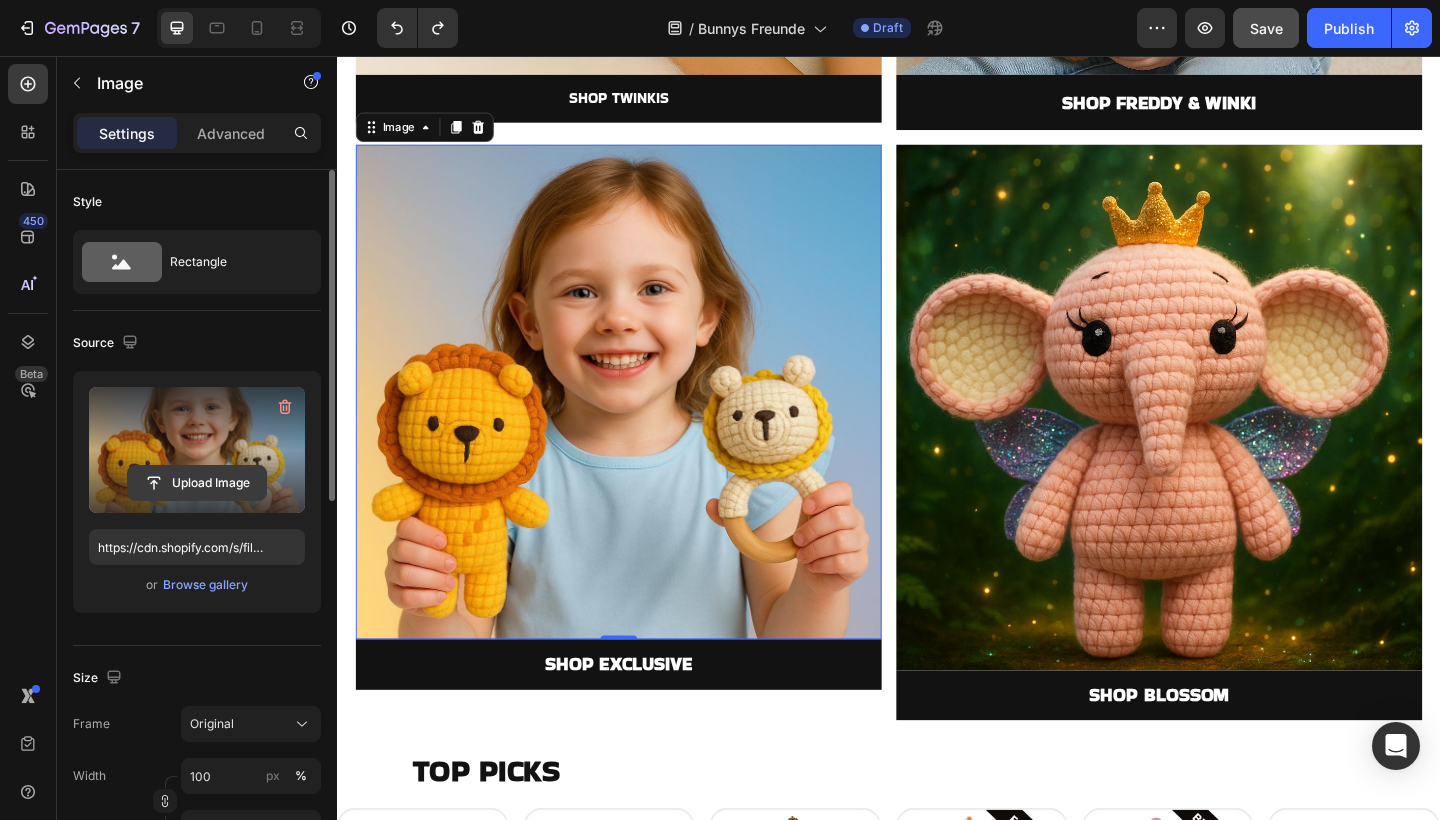 click 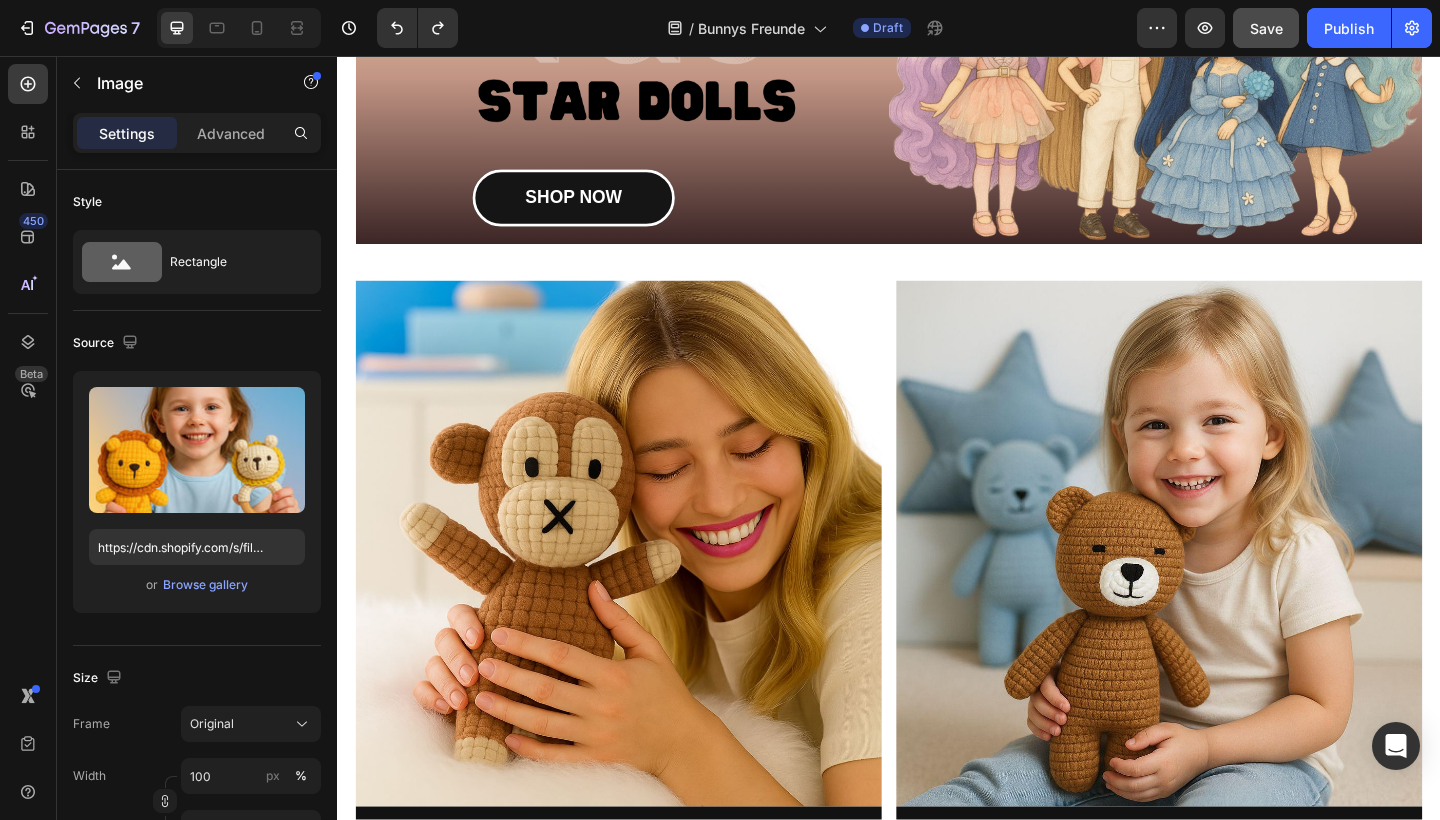 scroll, scrollTop: 1036, scrollLeft: 0, axis: vertical 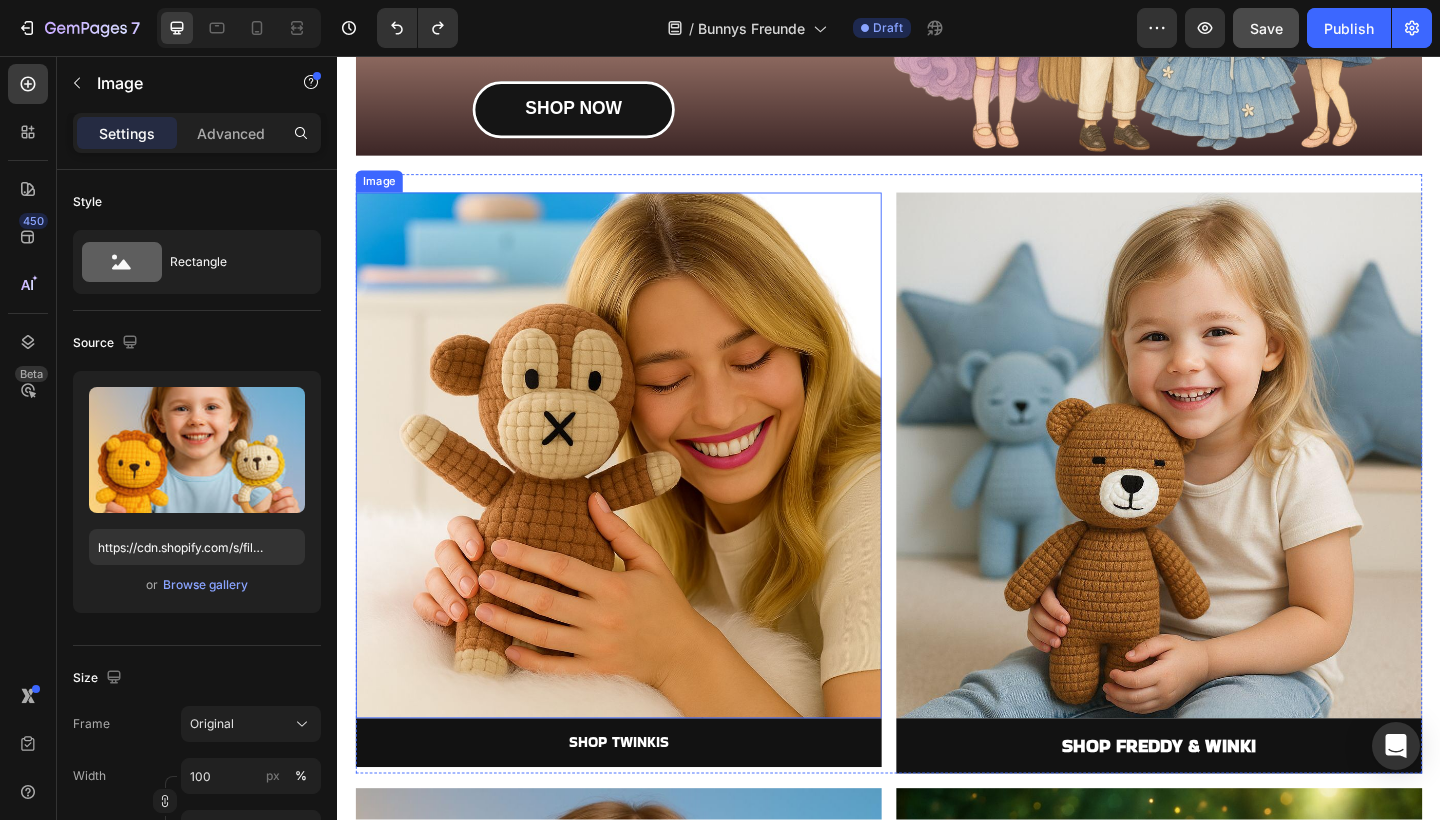 click at bounding box center (643, 491) 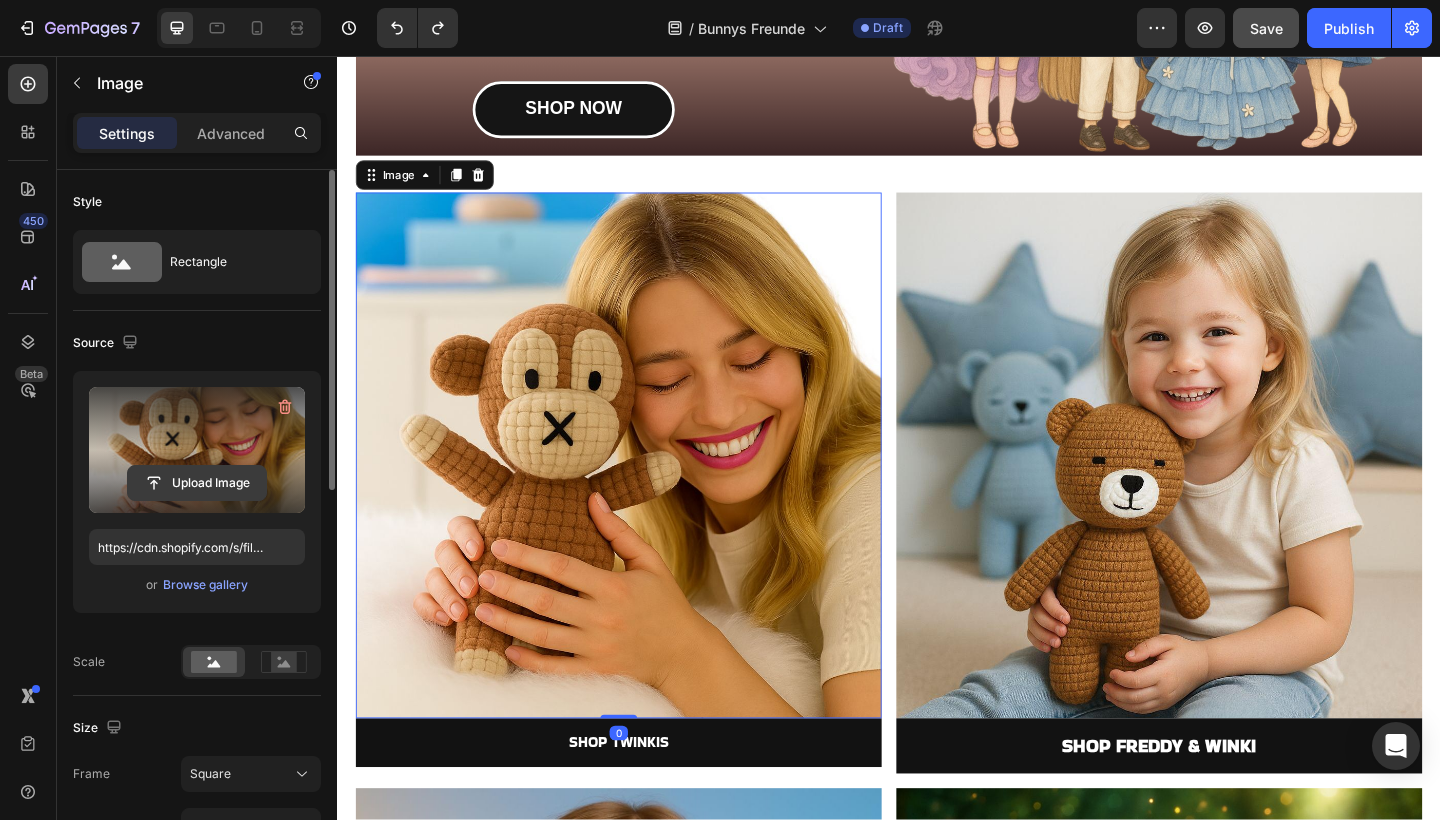 click 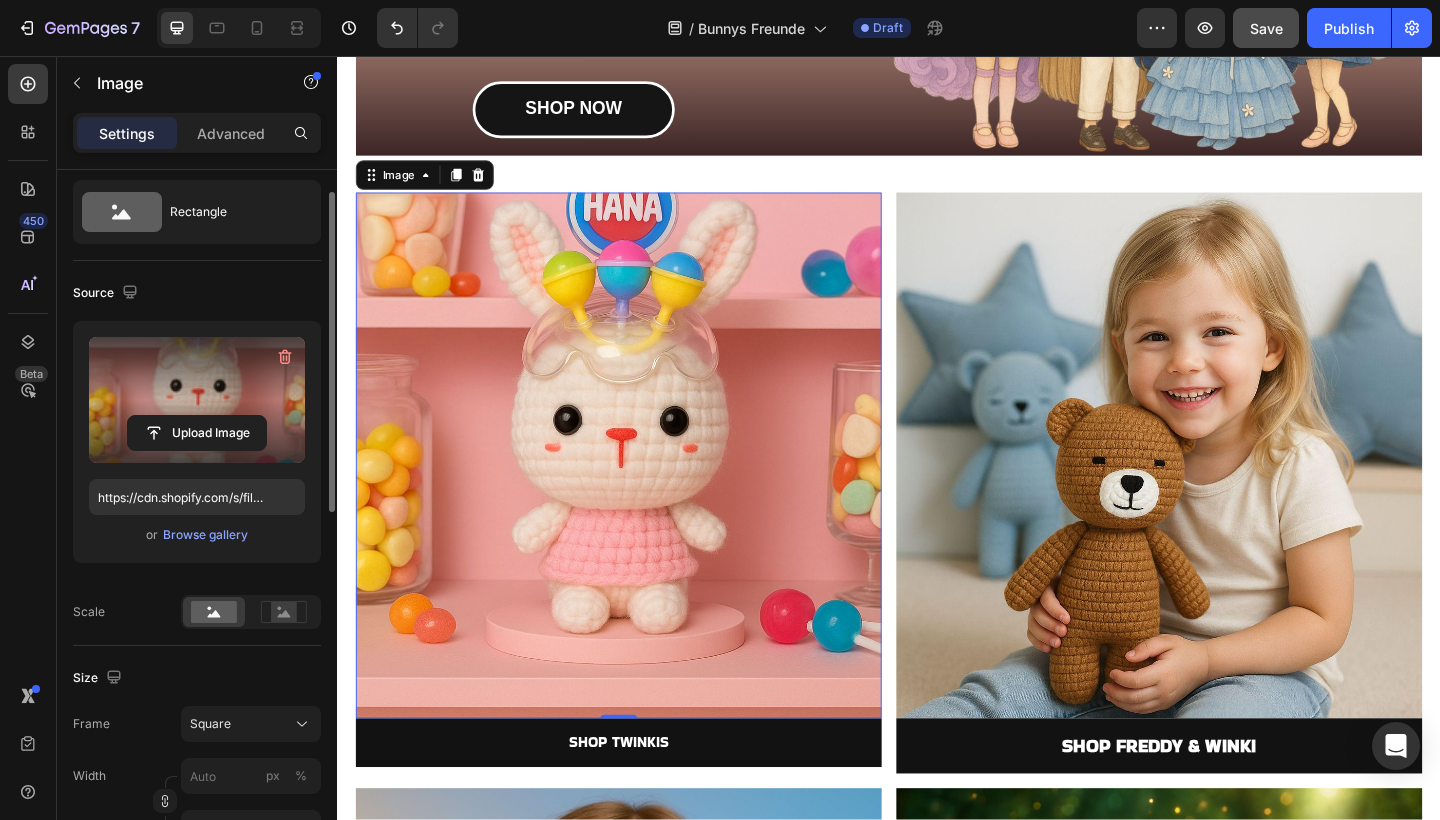 scroll, scrollTop: 50, scrollLeft: 0, axis: vertical 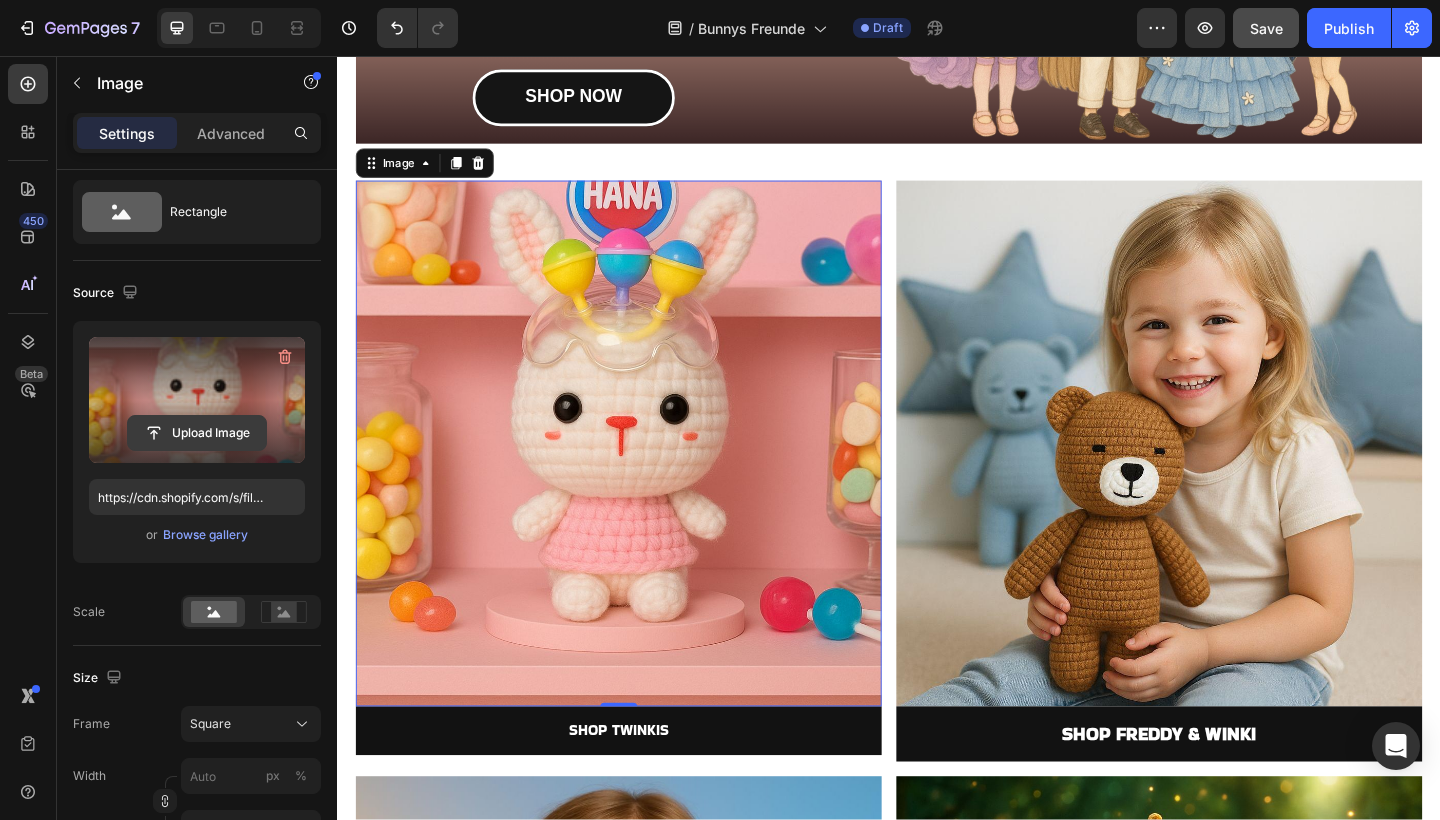 click 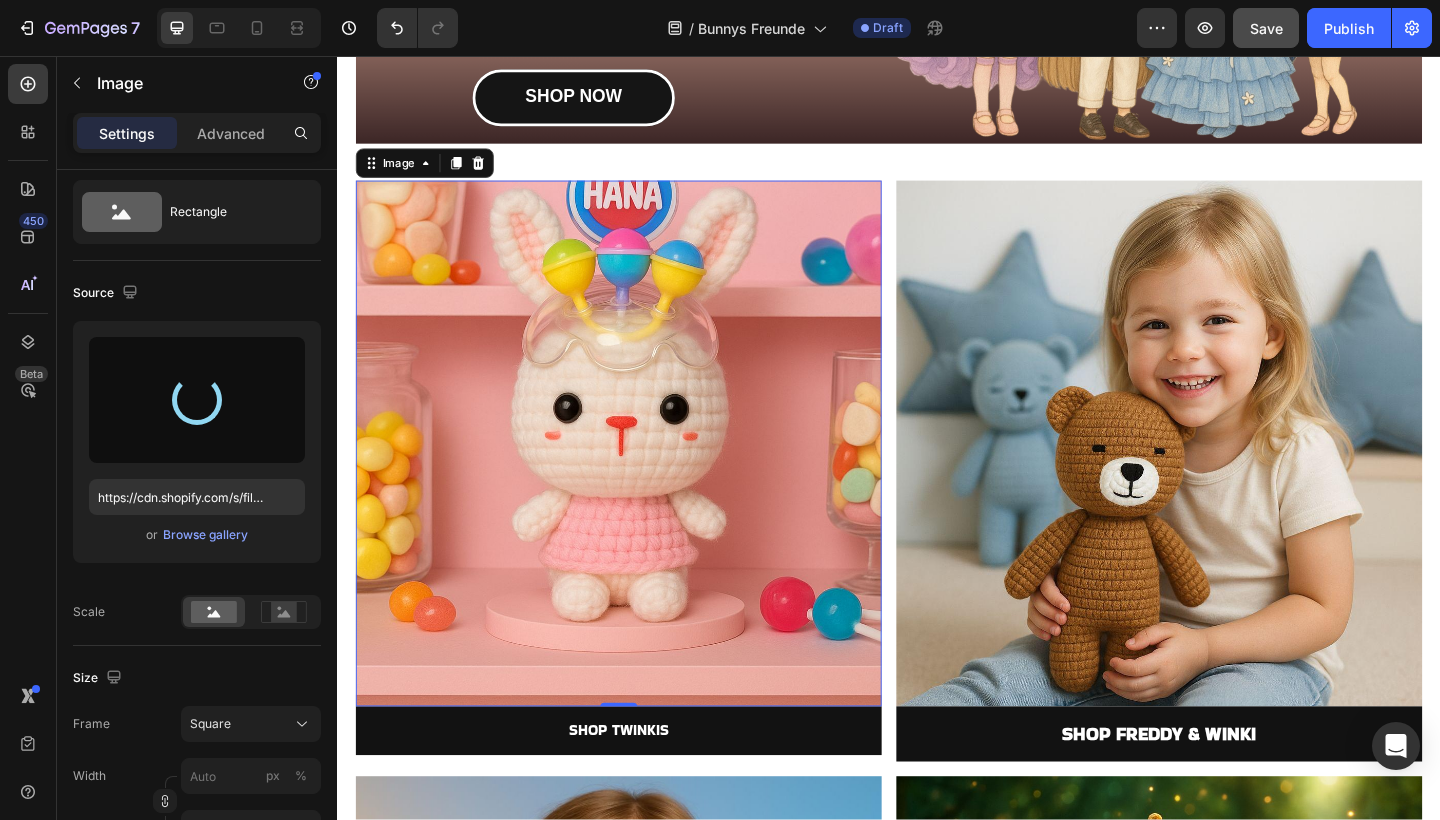 type on "https://cdn.shopify.com/s/files/1/0883/4033/2880/files/gempages_570780491876139904-3b5233c7-1362-4c7f-bb67-c58c60d31061.jpg" 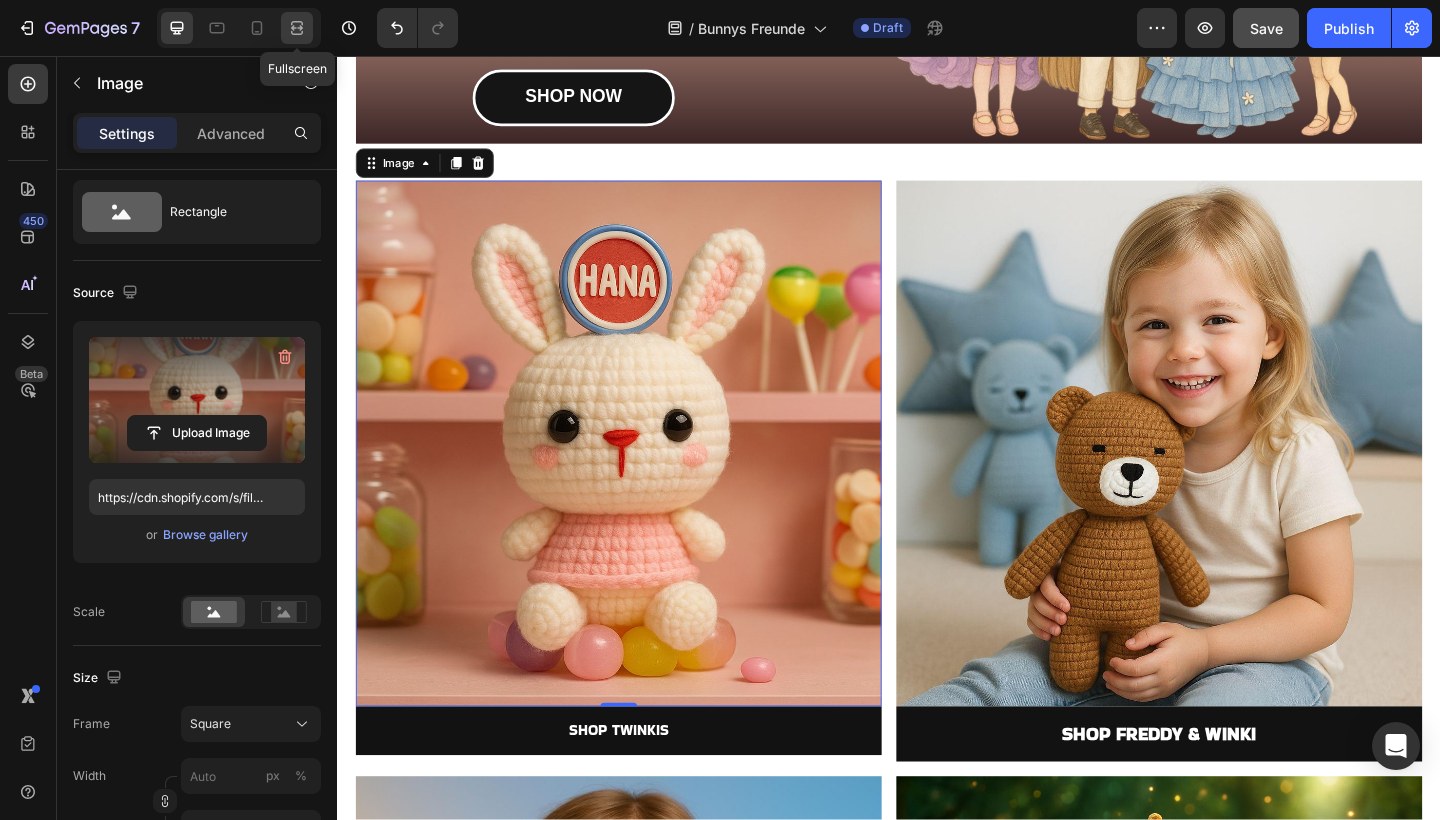 drag, startPoint x: 304, startPoint y: 33, endPoint x: 412, endPoint y: 182, distance: 184.02446 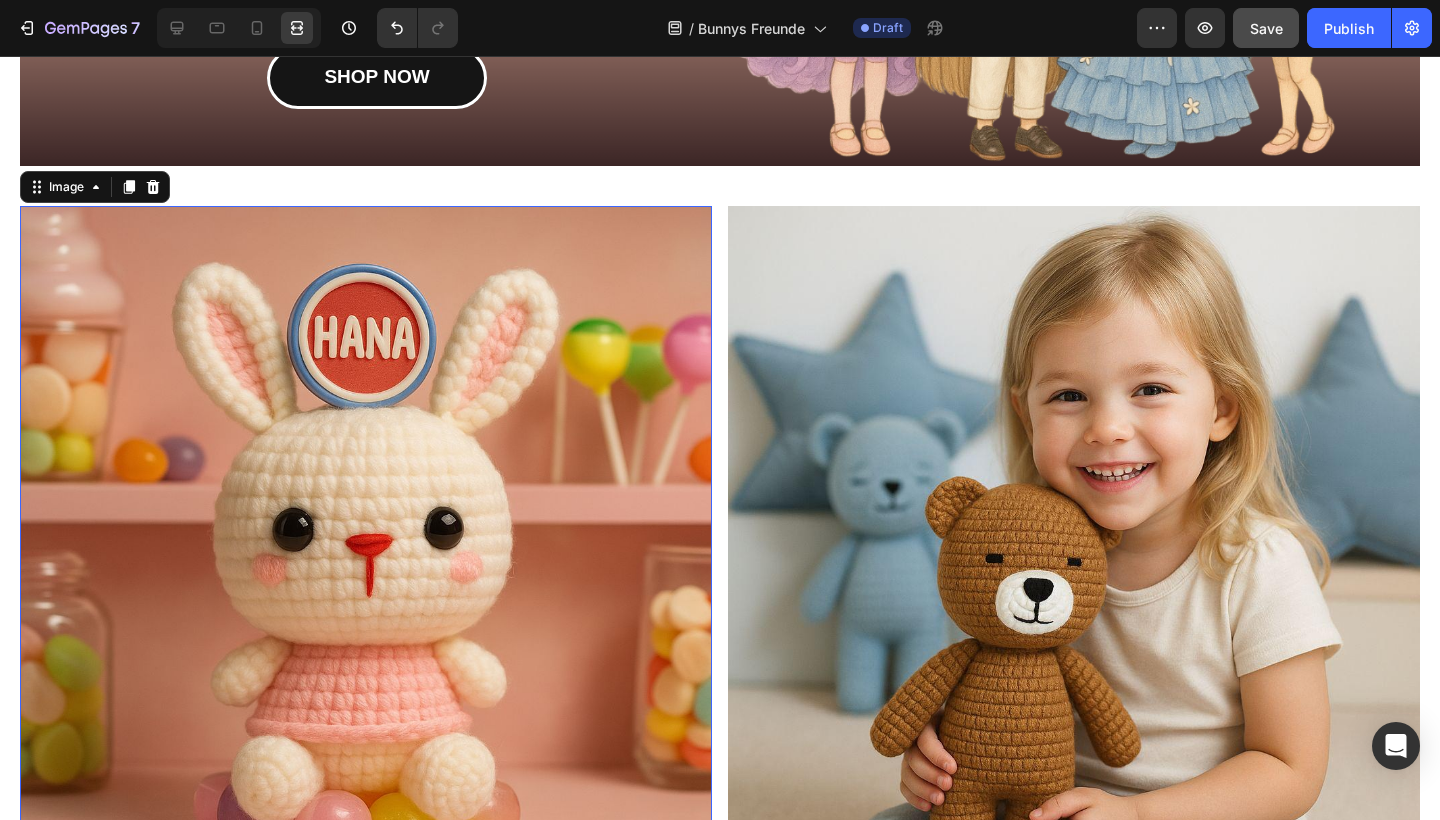 scroll, scrollTop: 1257, scrollLeft: 0, axis: vertical 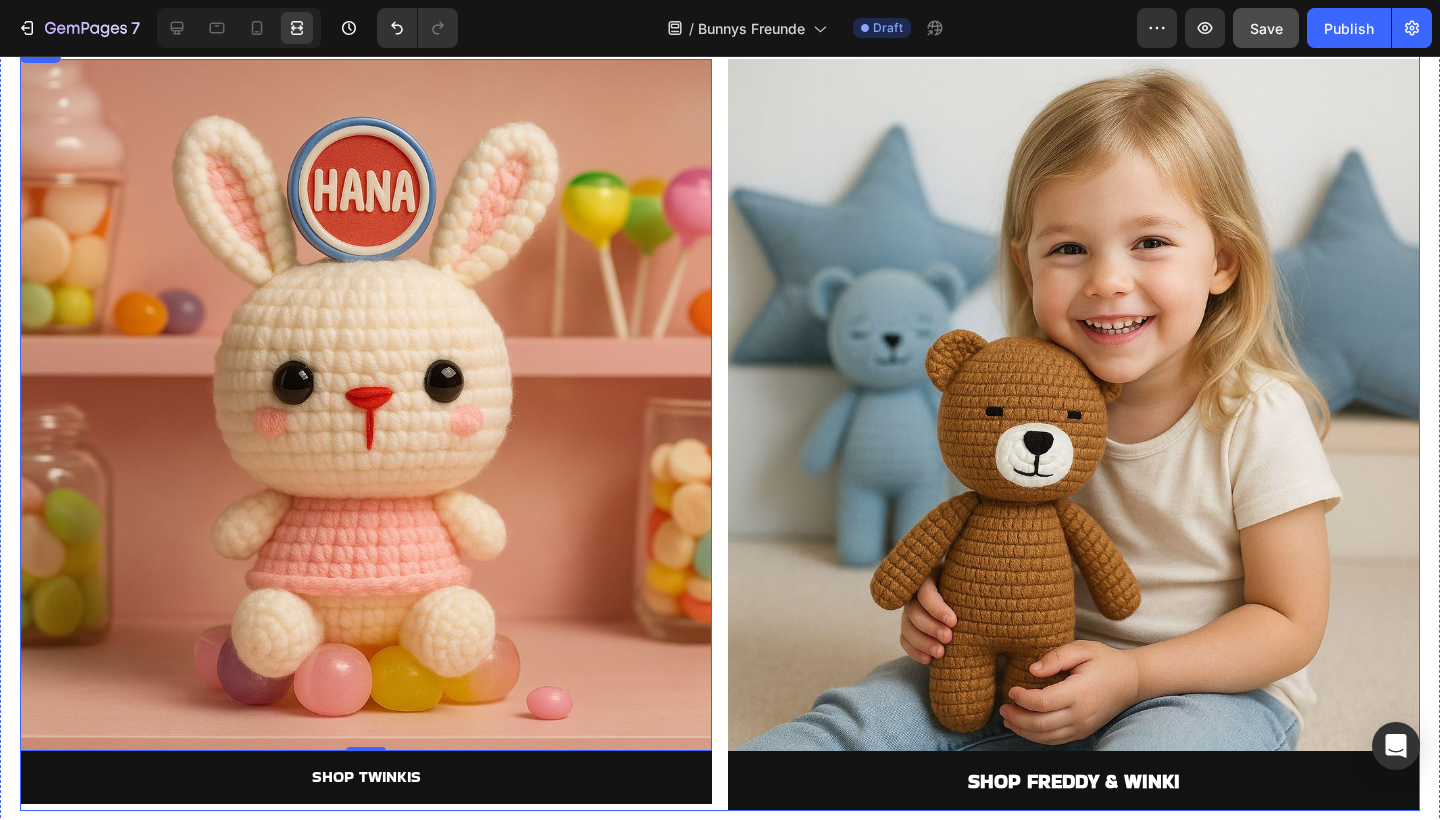 click on "Image   [NUMBER] SHOP TWINKIS Button Image SHOP FREDDY & WINKI Button Row" at bounding box center [720, 425] 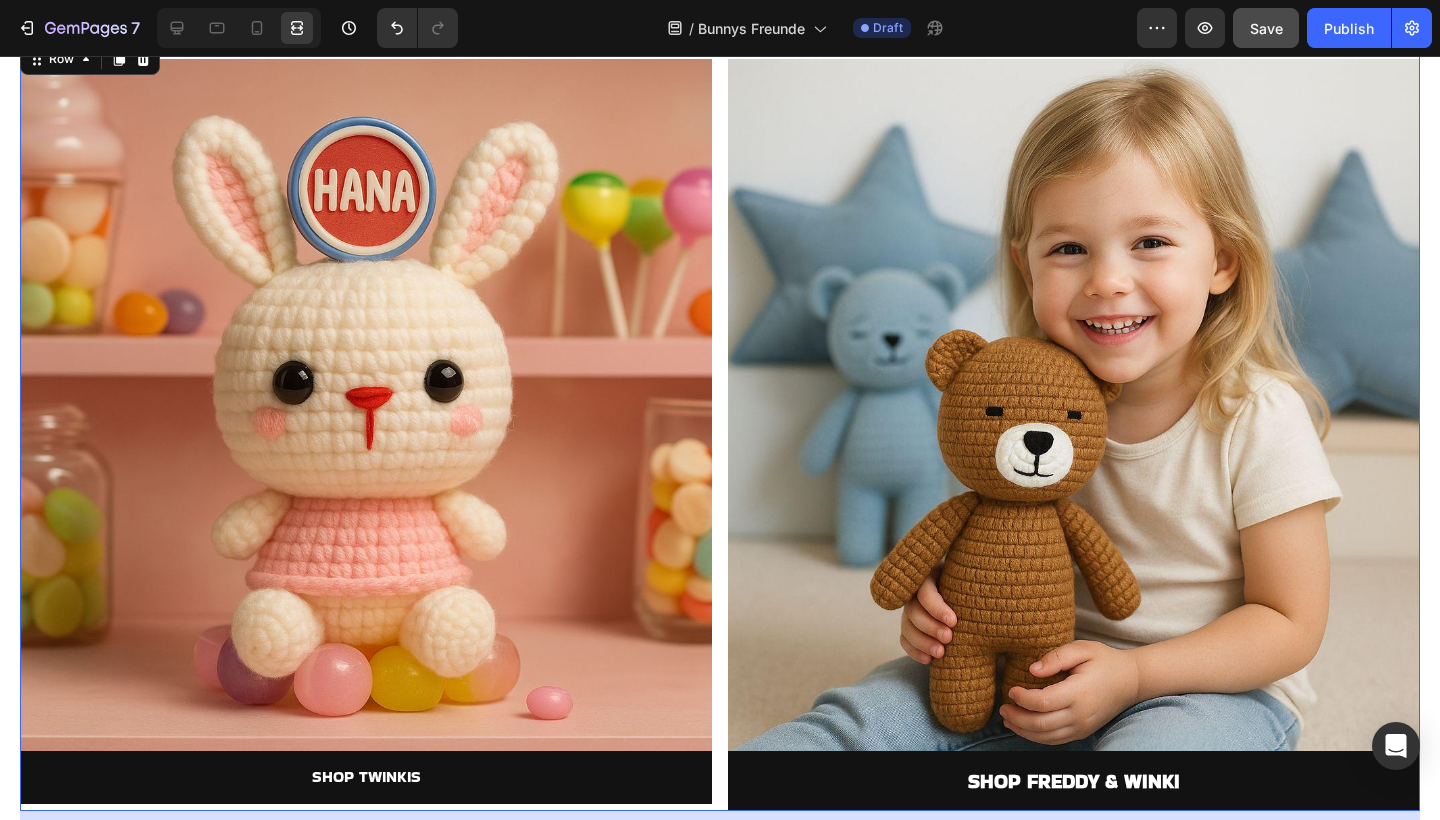scroll, scrollTop: 0, scrollLeft: 0, axis: both 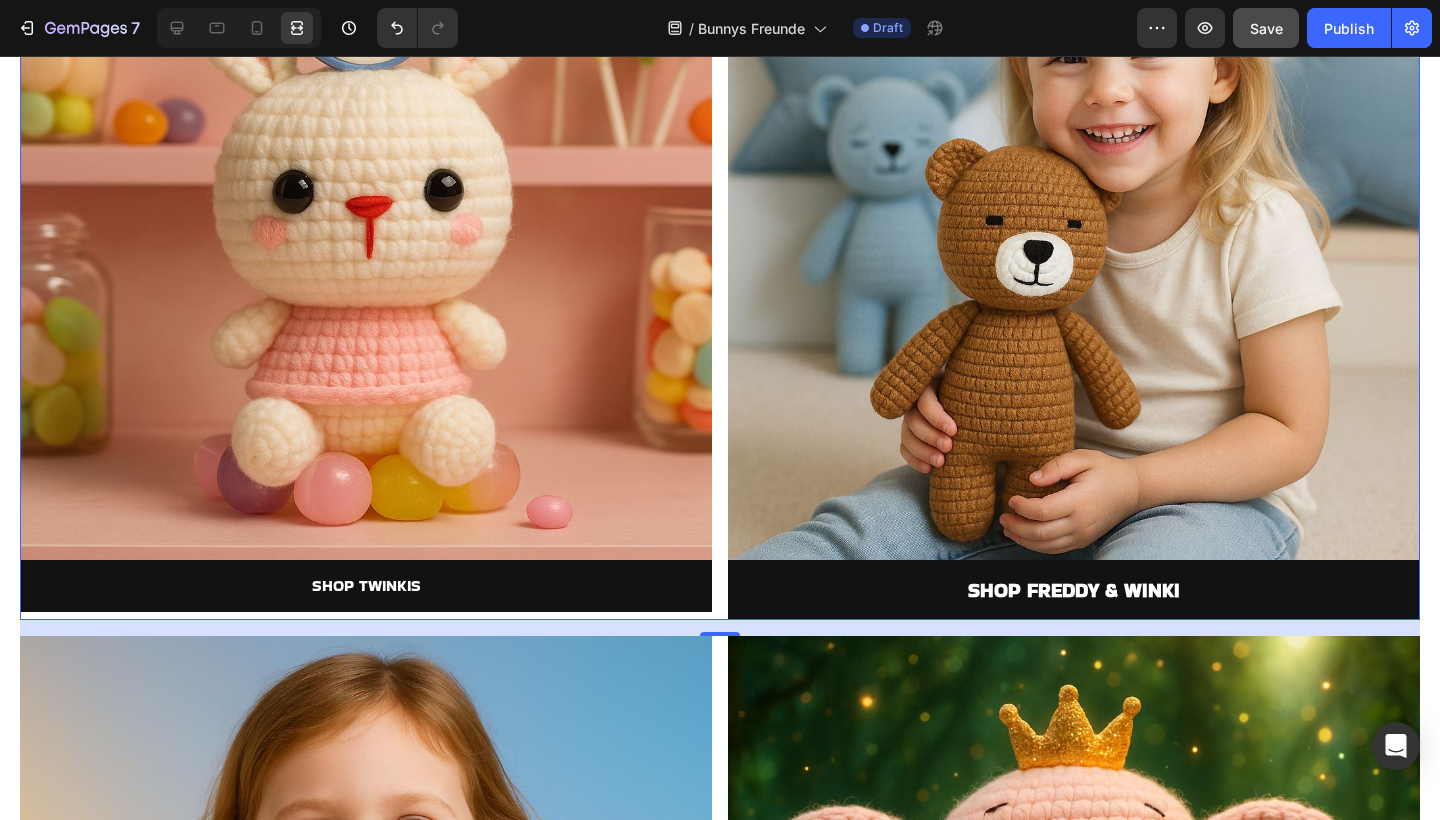 click on "Image SHOP TWINKIS Button Image SHOP FREDDY & WINKI Button Row   [NUMBER]" at bounding box center [720, 234] 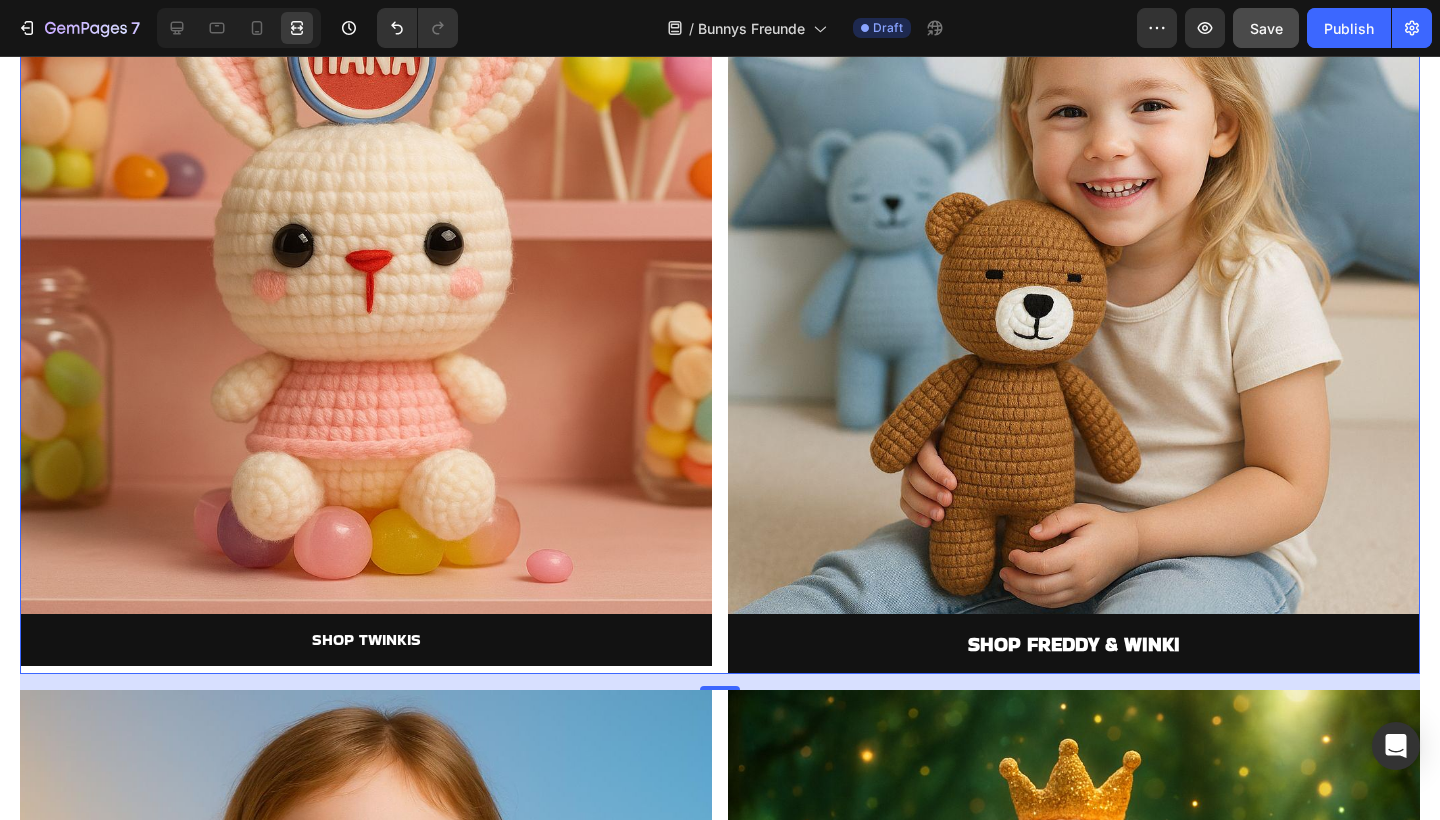 scroll, scrollTop: 913, scrollLeft: 0, axis: vertical 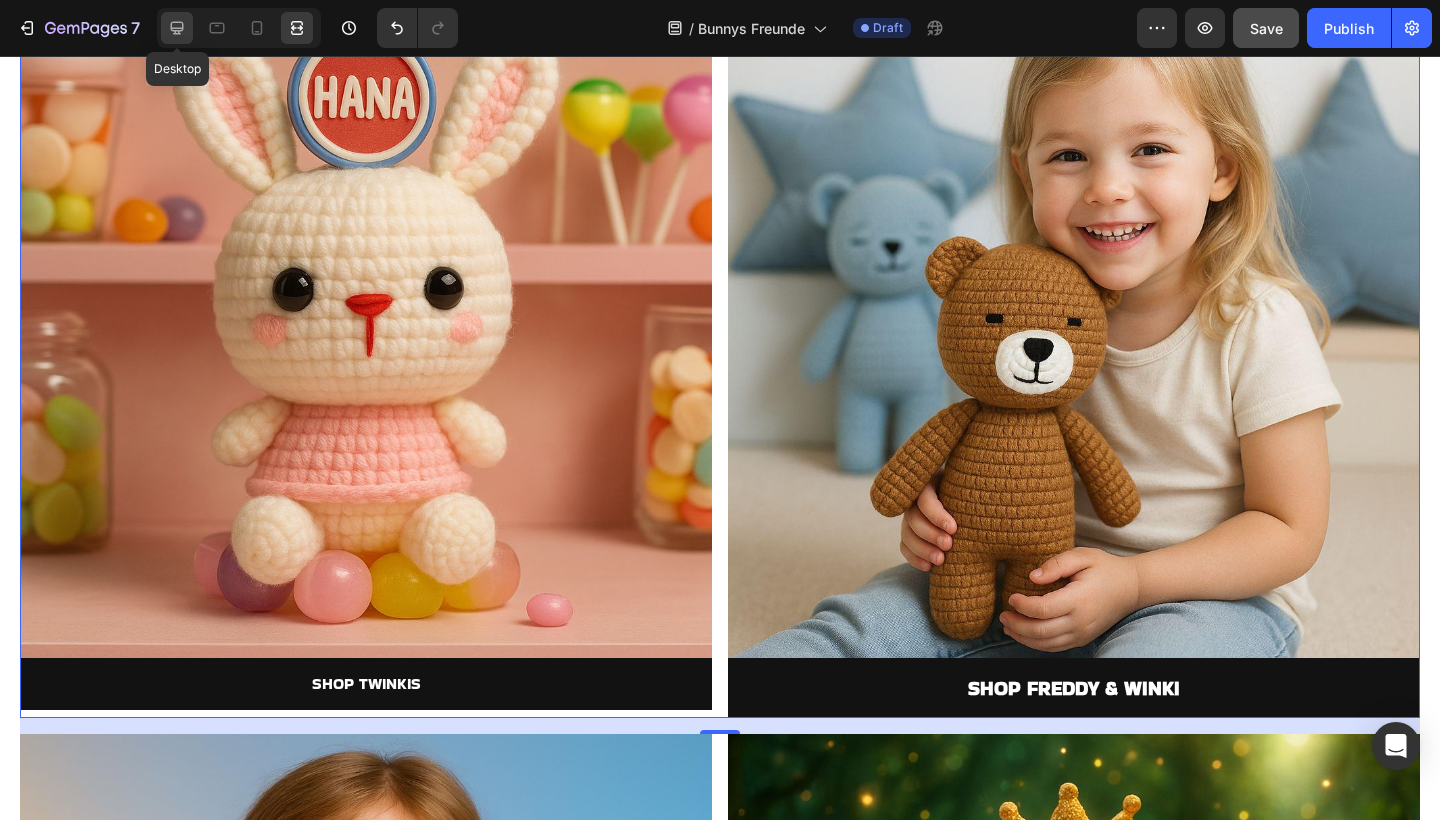 click 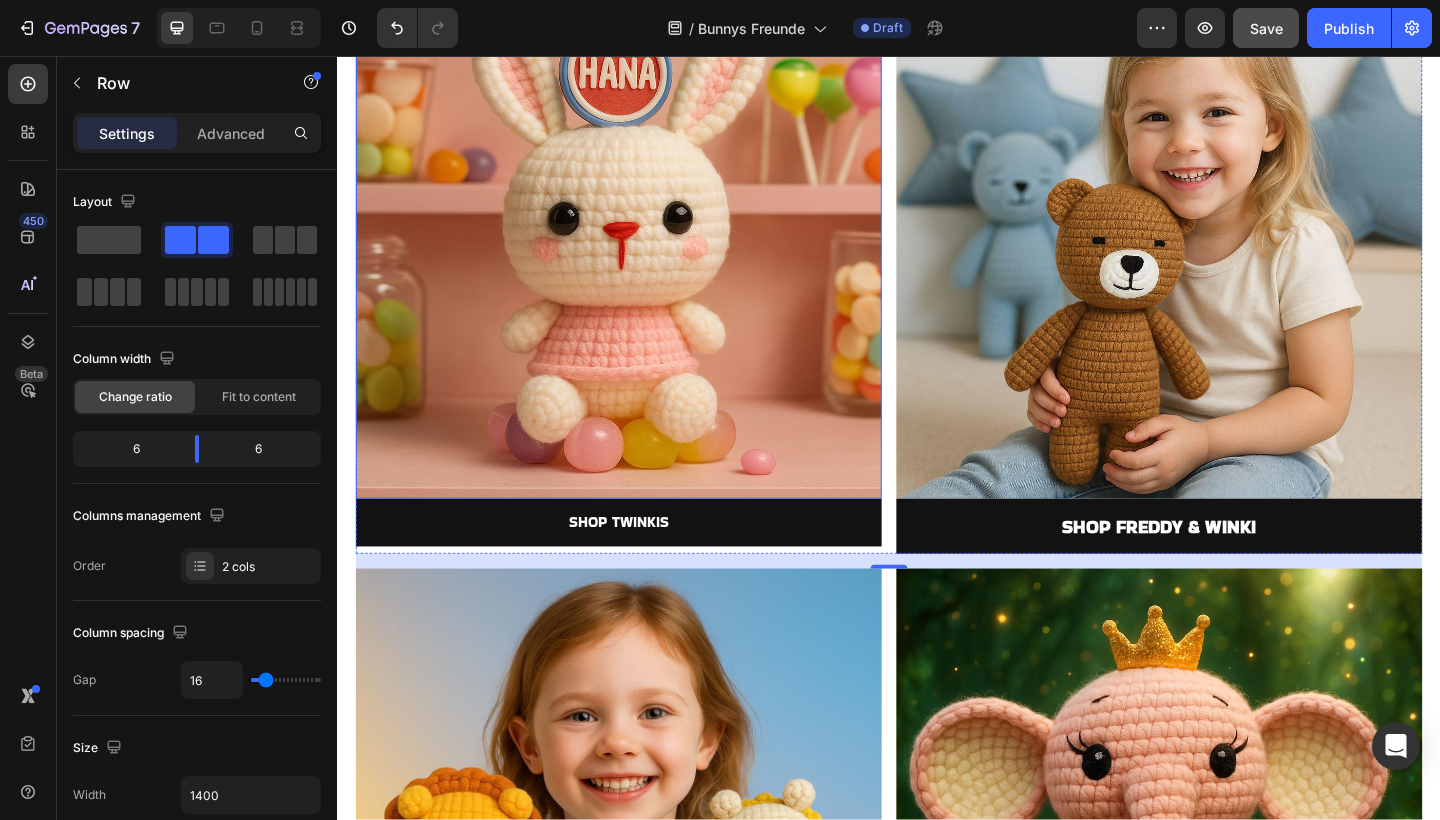click at bounding box center (643, 252) 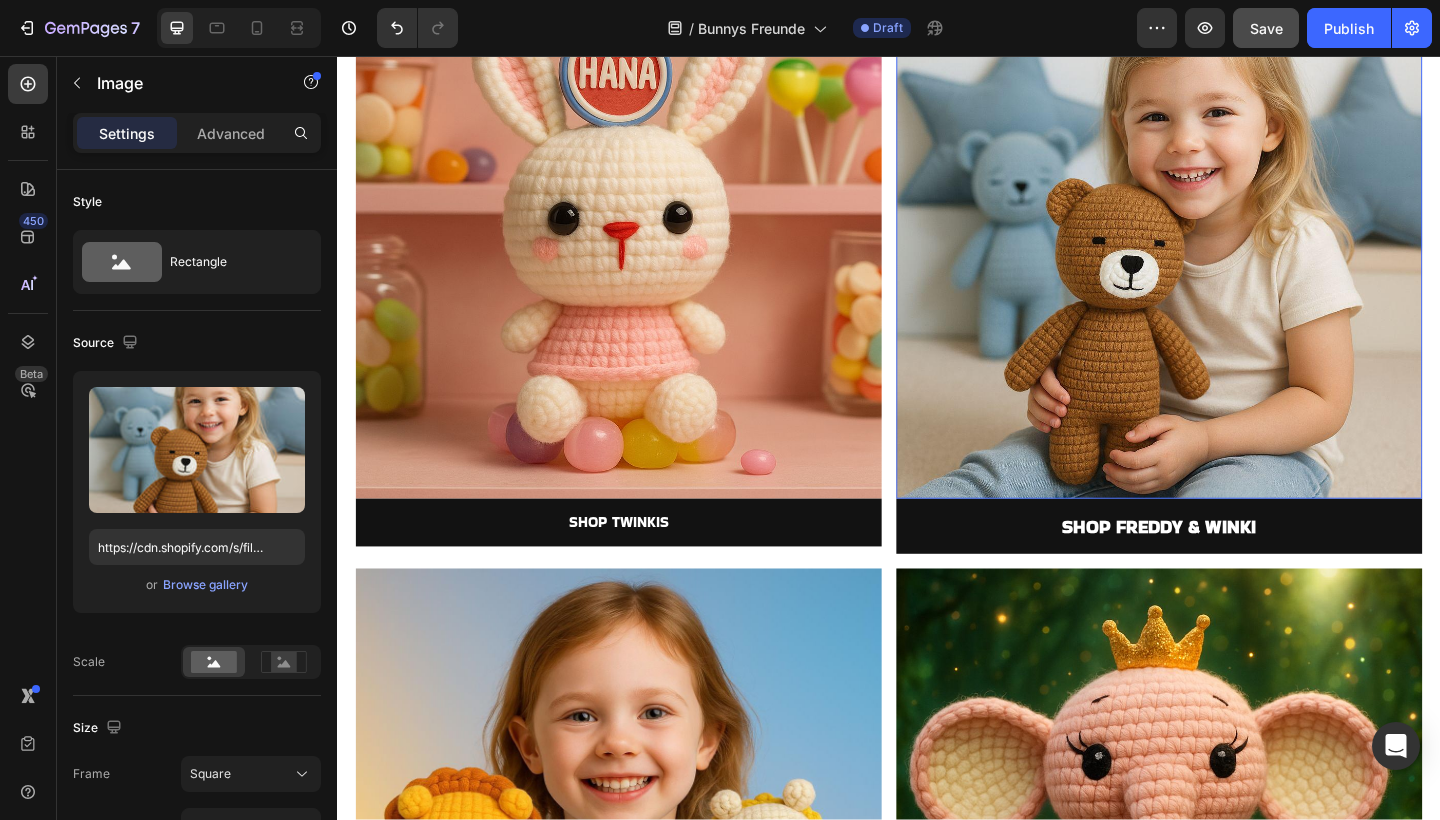 click at bounding box center [1231, 252] 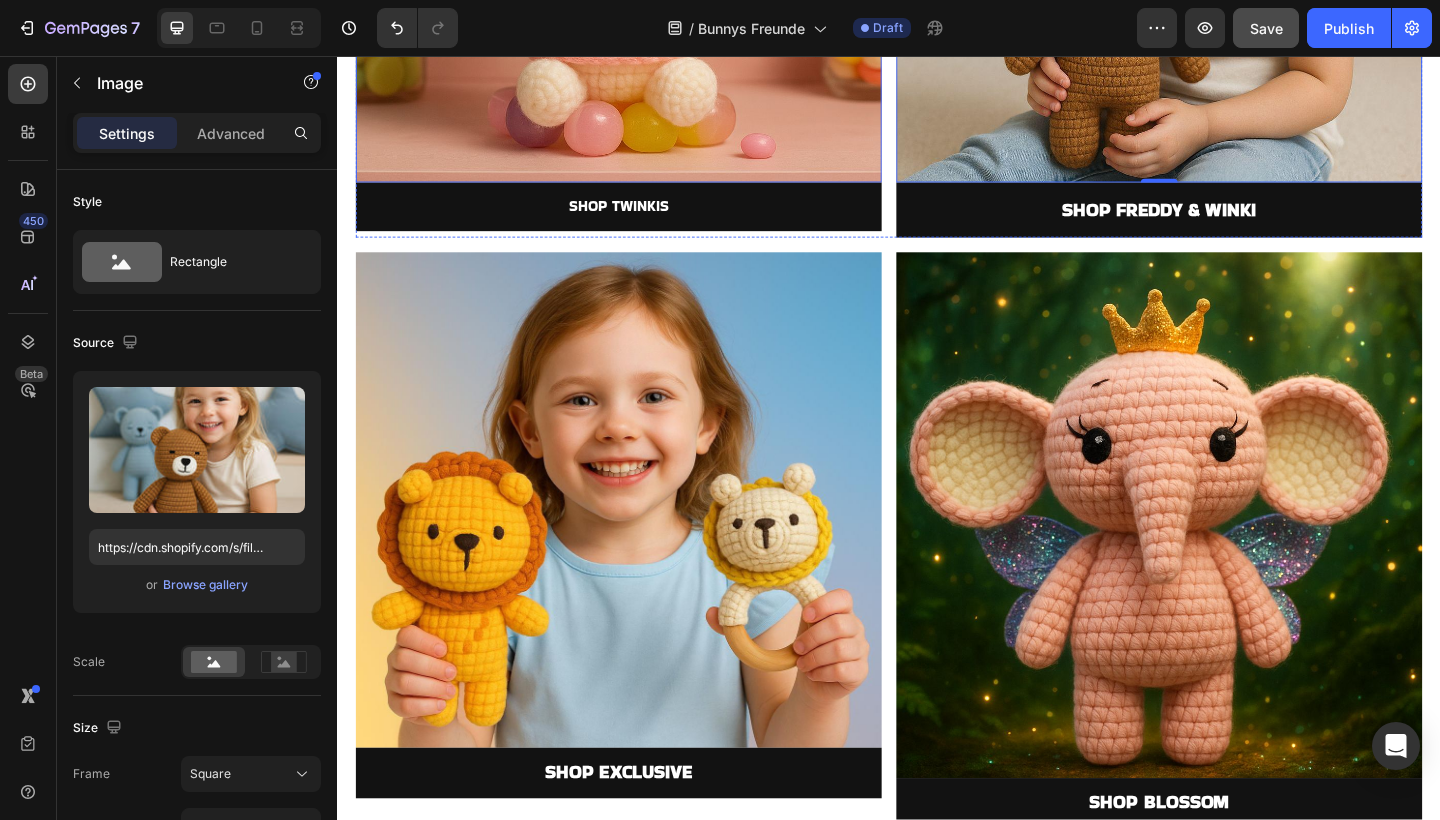scroll, scrollTop: 1595, scrollLeft: 0, axis: vertical 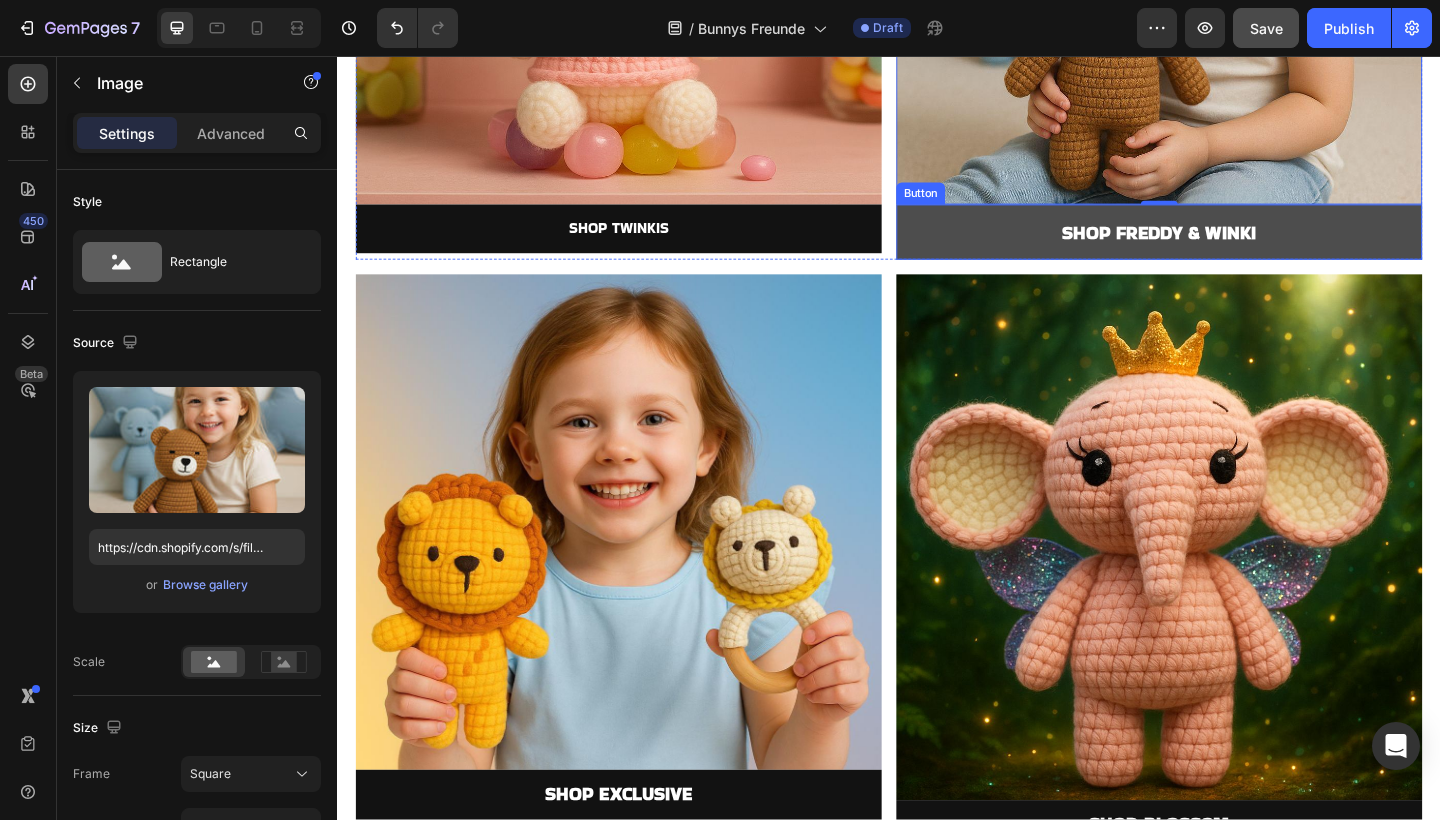 click on "SHOP FREDDY & WINKI" at bounding box center (1231, 248) 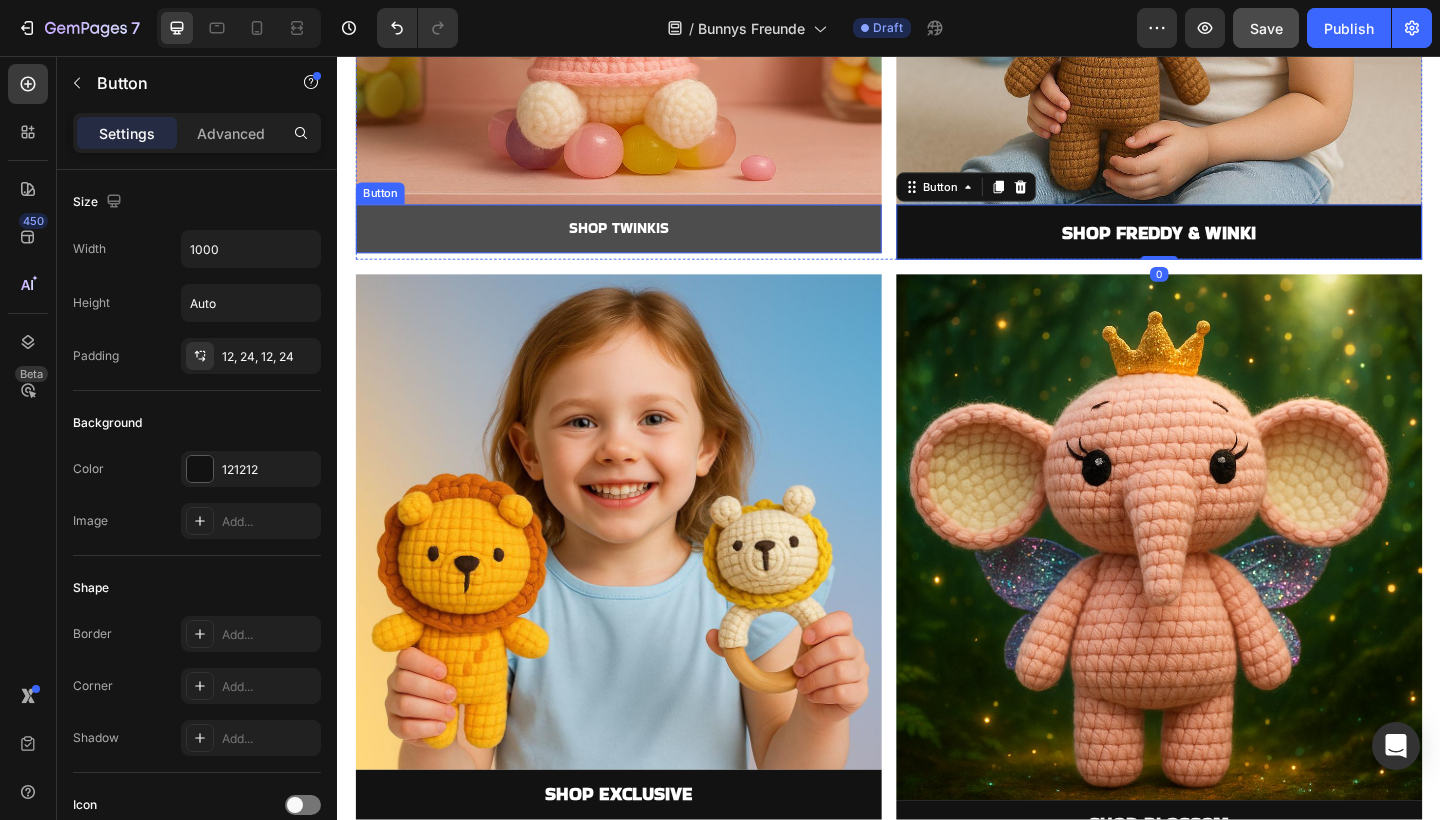 click on "SHOP TWINKIS" at bounding box center [643, 244] 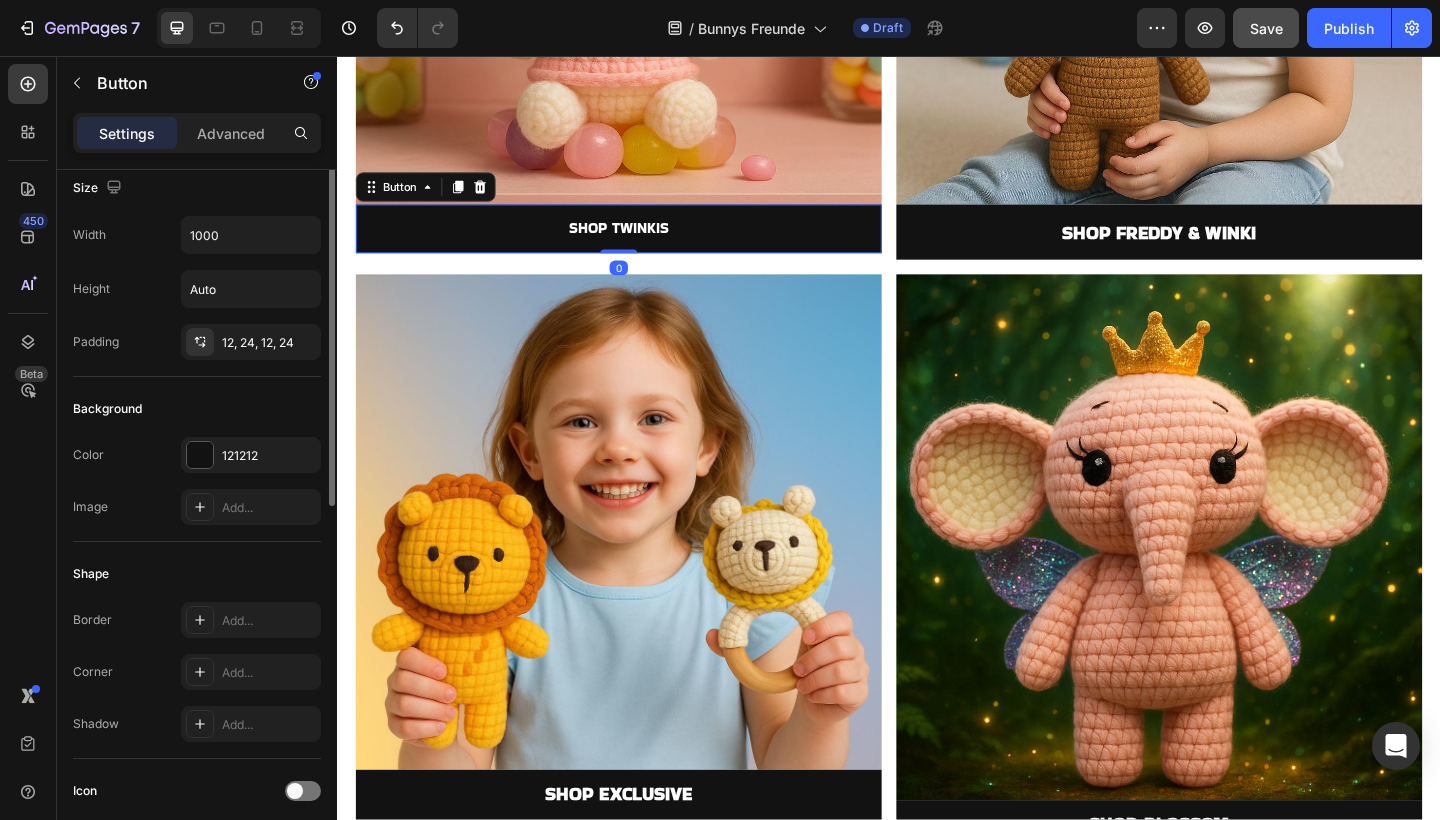 scroll, scrollTop: 0, scrollLeft: 0, axis: both 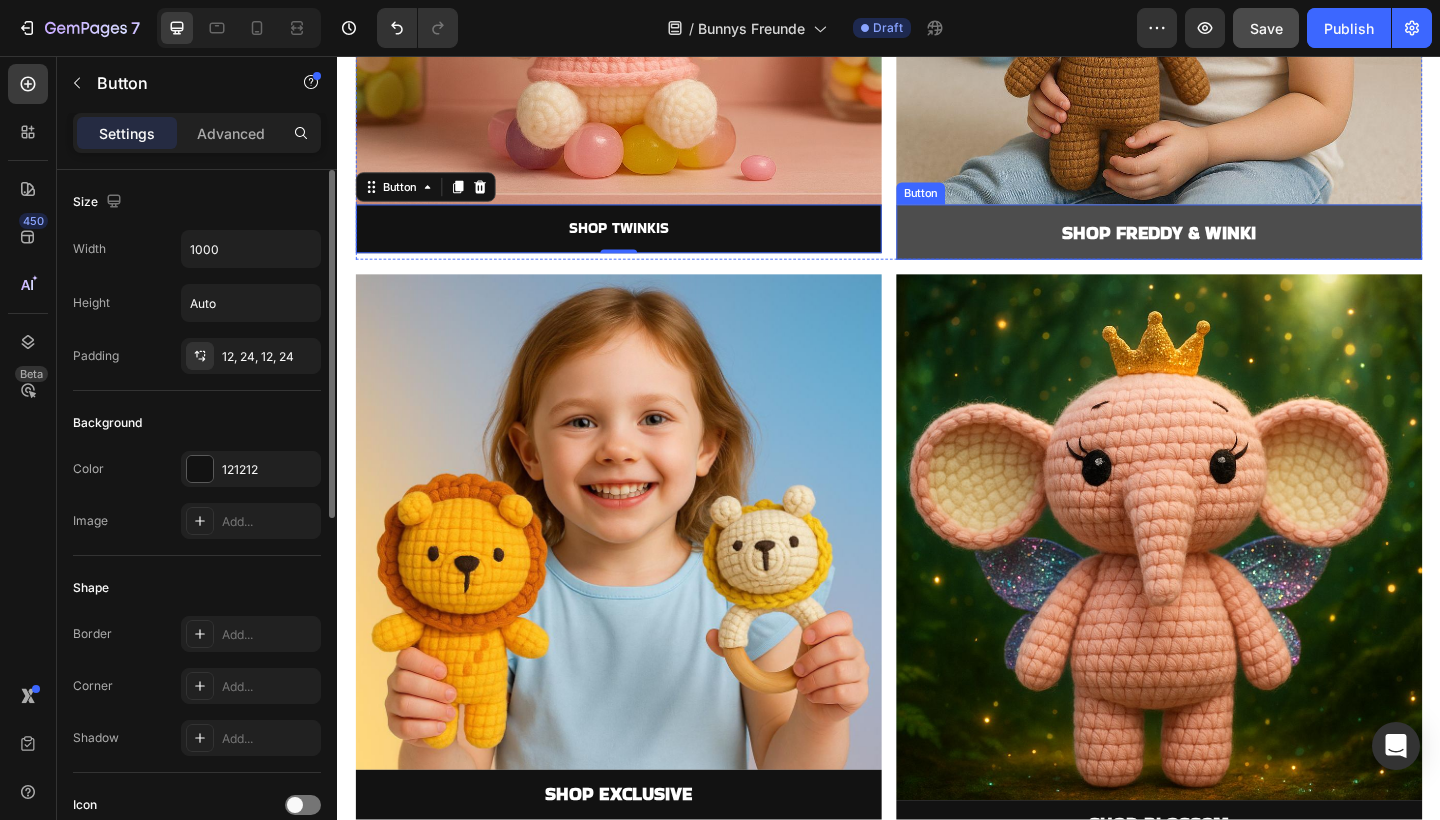 click on "SHOP FREDDY & WINKI" at bounding box center [1231, 248] 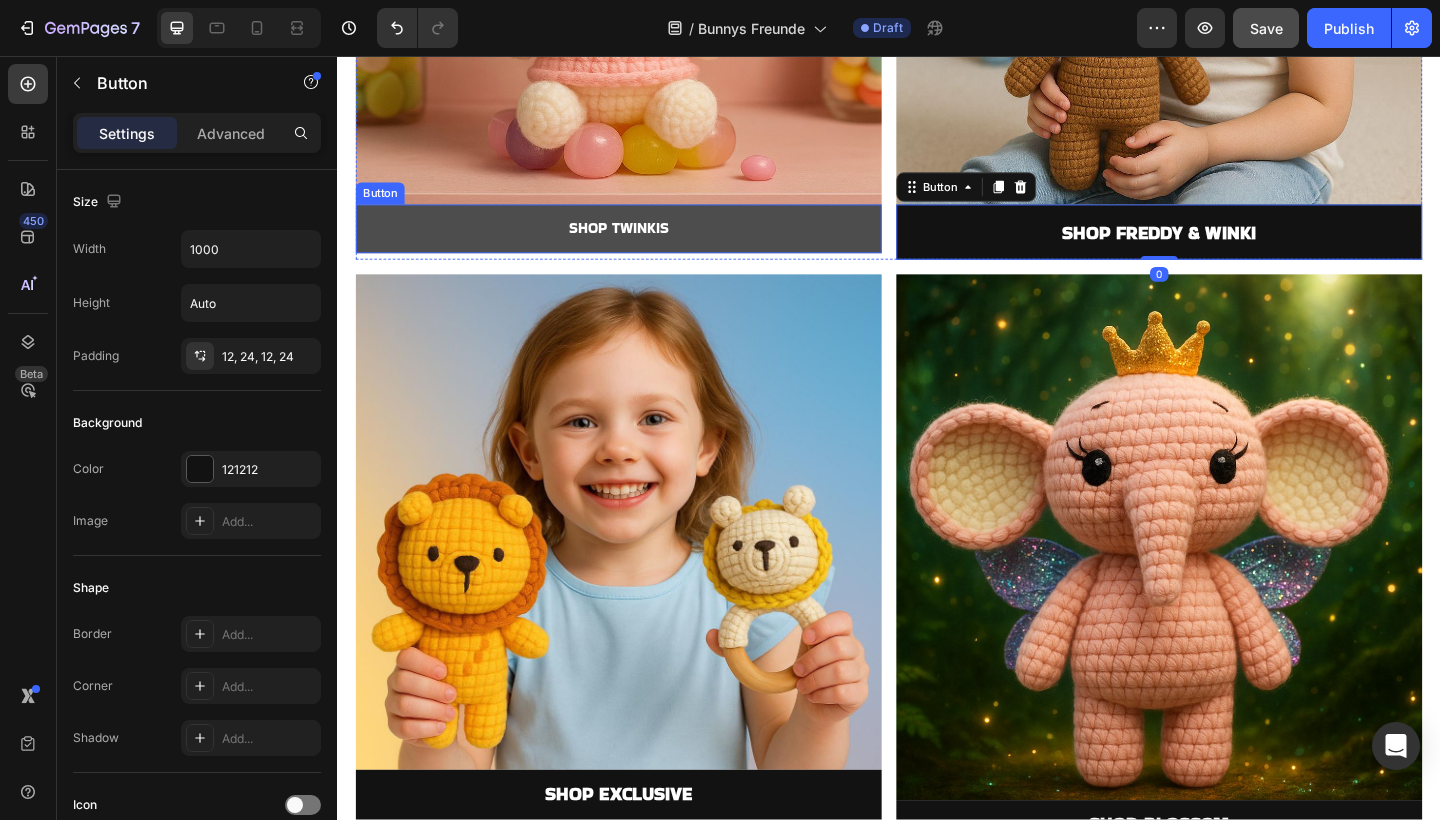 click on "SHOP TWINKIS" at bounding box center [643, 244] 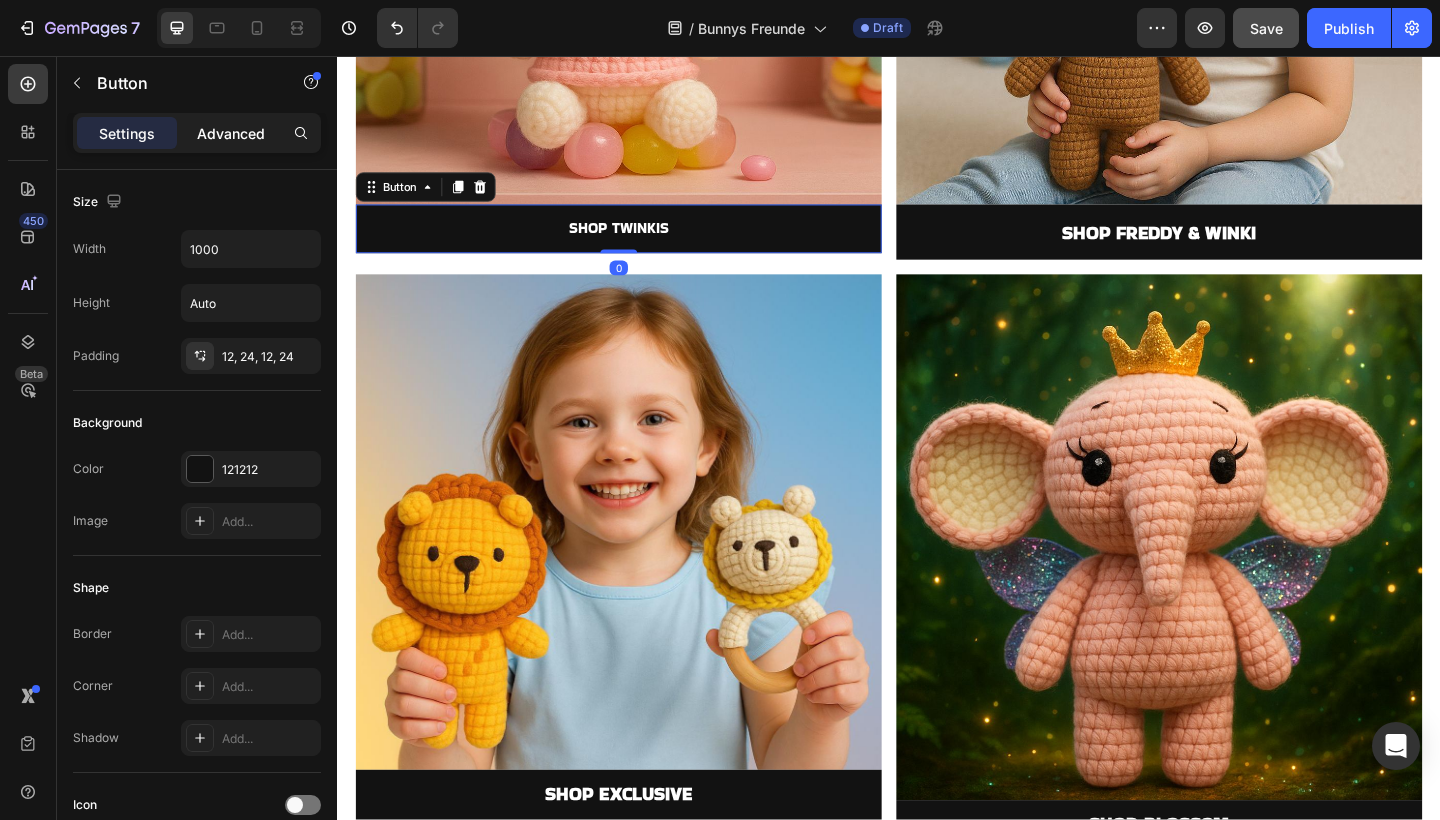 click on "Advanced" at bounding box center (231, 133) 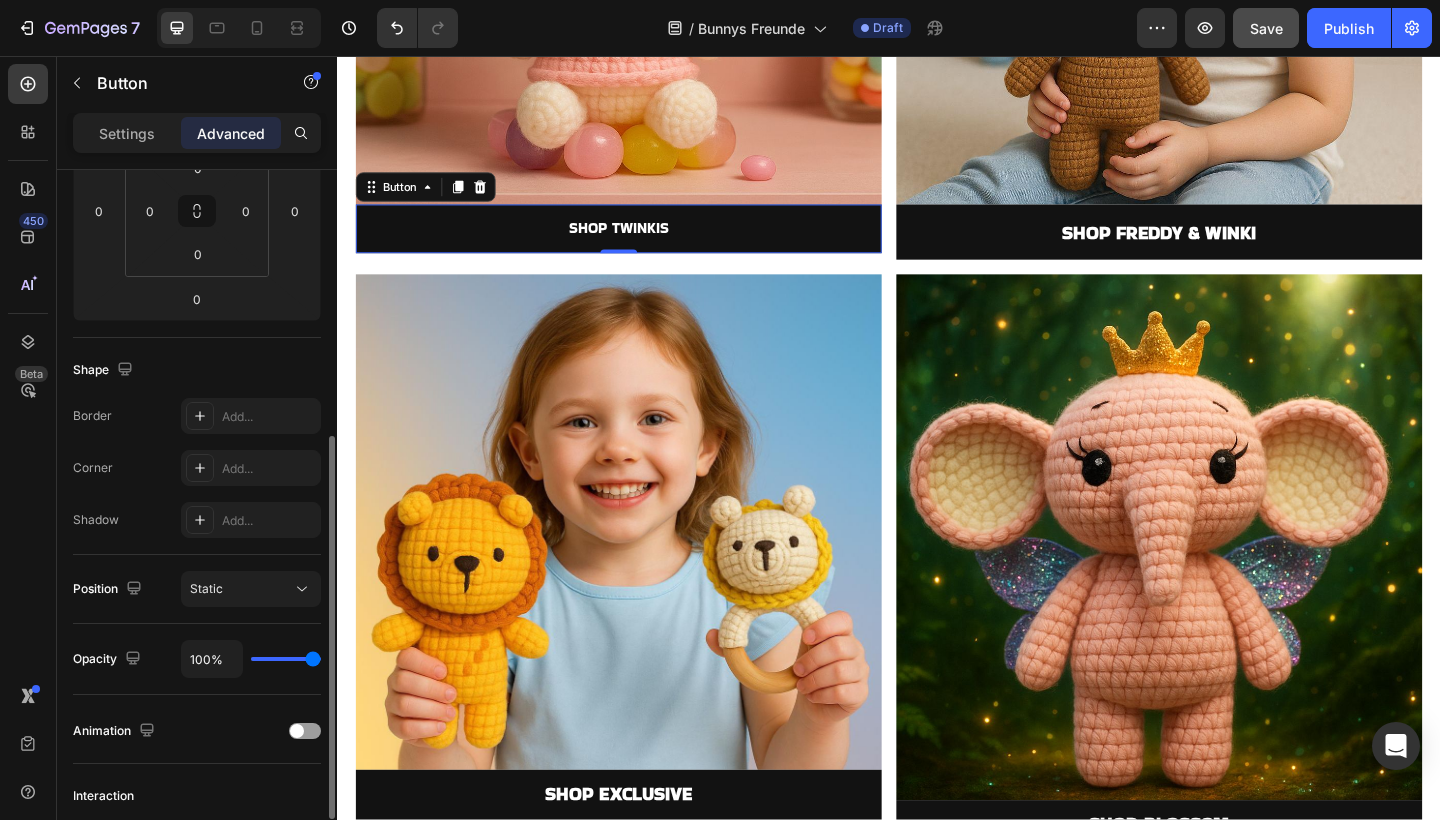 scroll, scrollTop: 397, scrollLeft: 0, axis: vertical 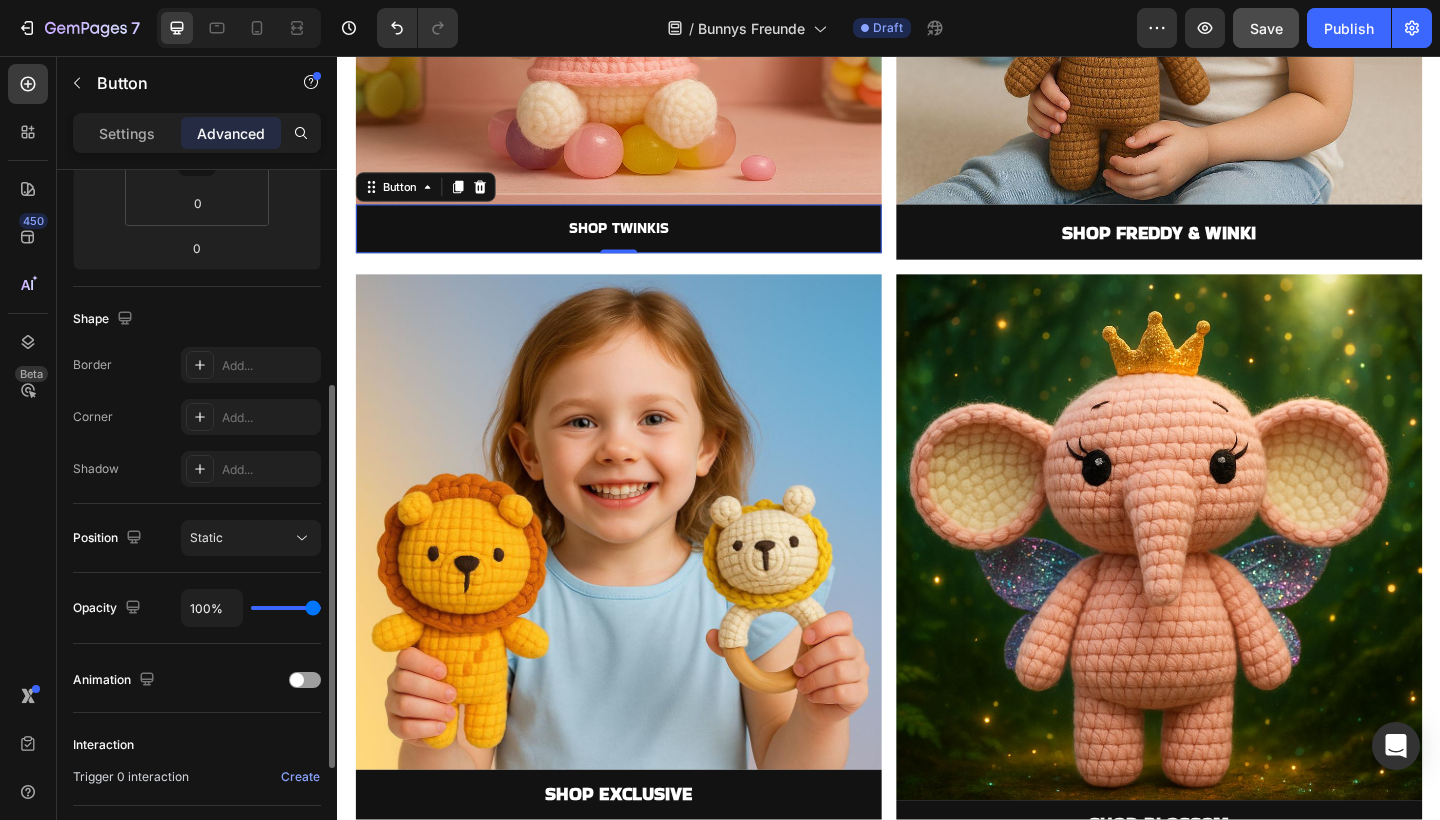 click on "Settings Advanced" at bounding box center (197, 133) 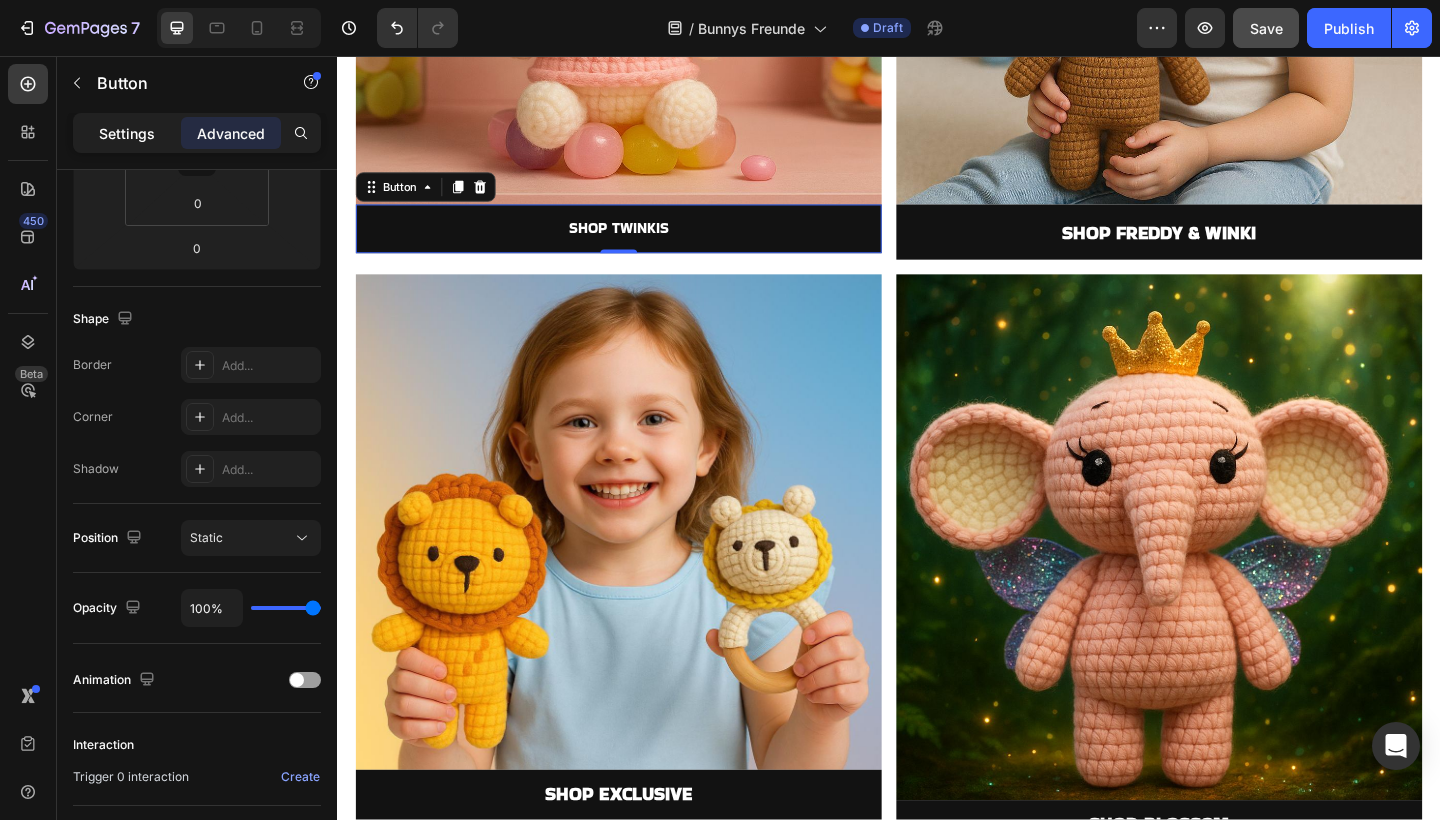 click on "Settings" at bounding box center [127, 133] 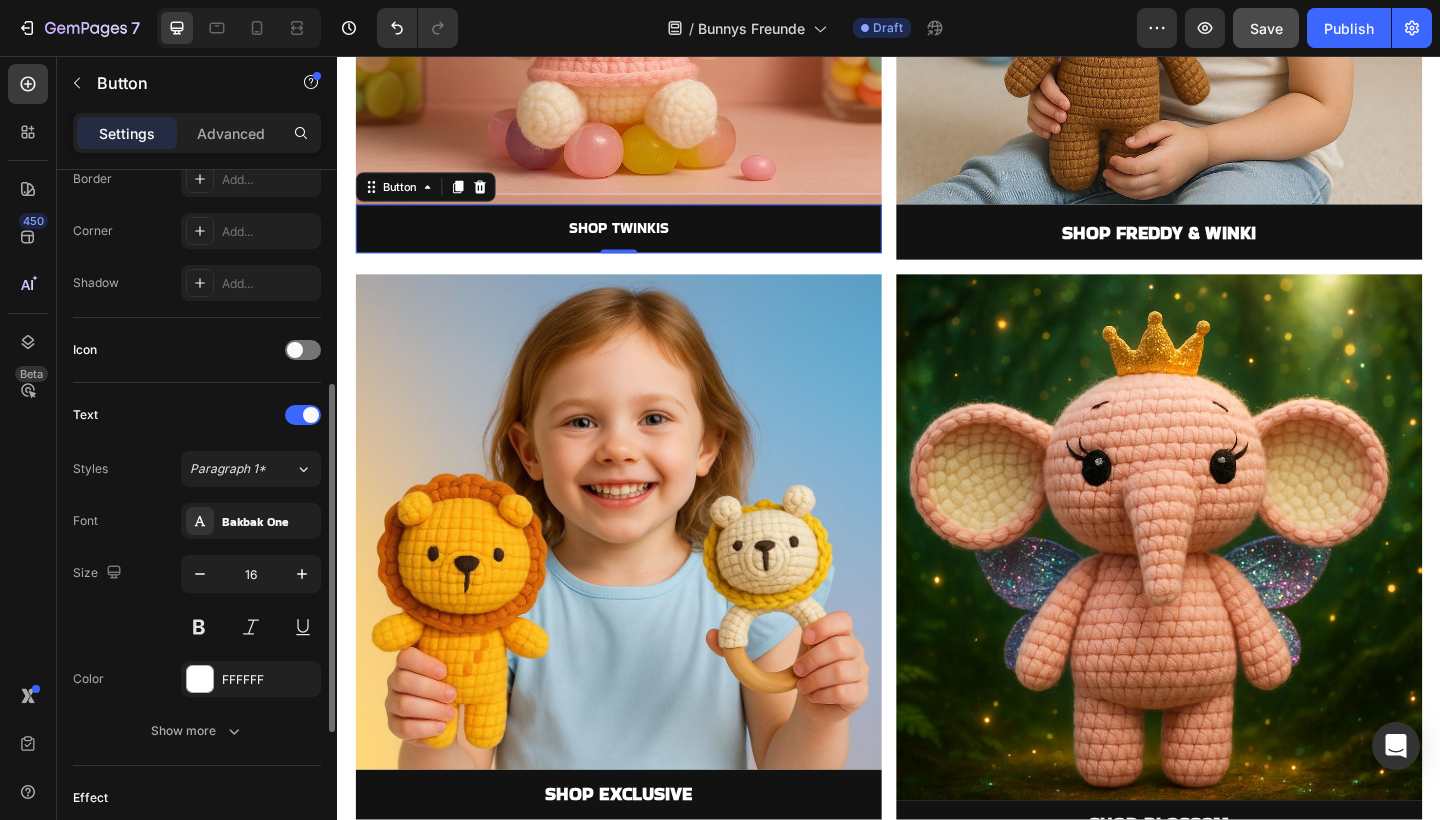 scroll, scrollTop: 456, scrollLeft: 0, axis: vertical 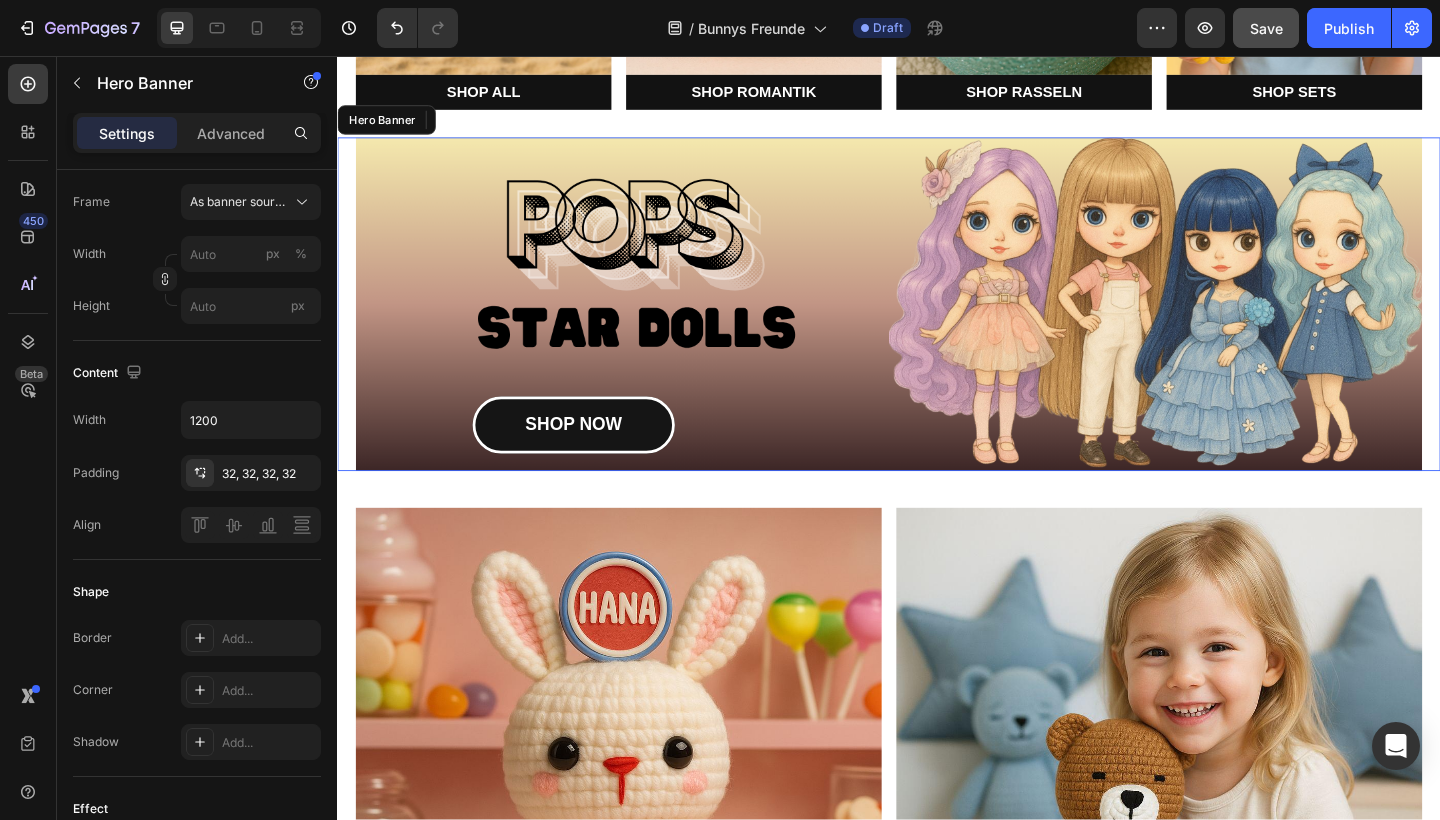 click on "SHOP NOW Button" at bounding box center (937, 327) 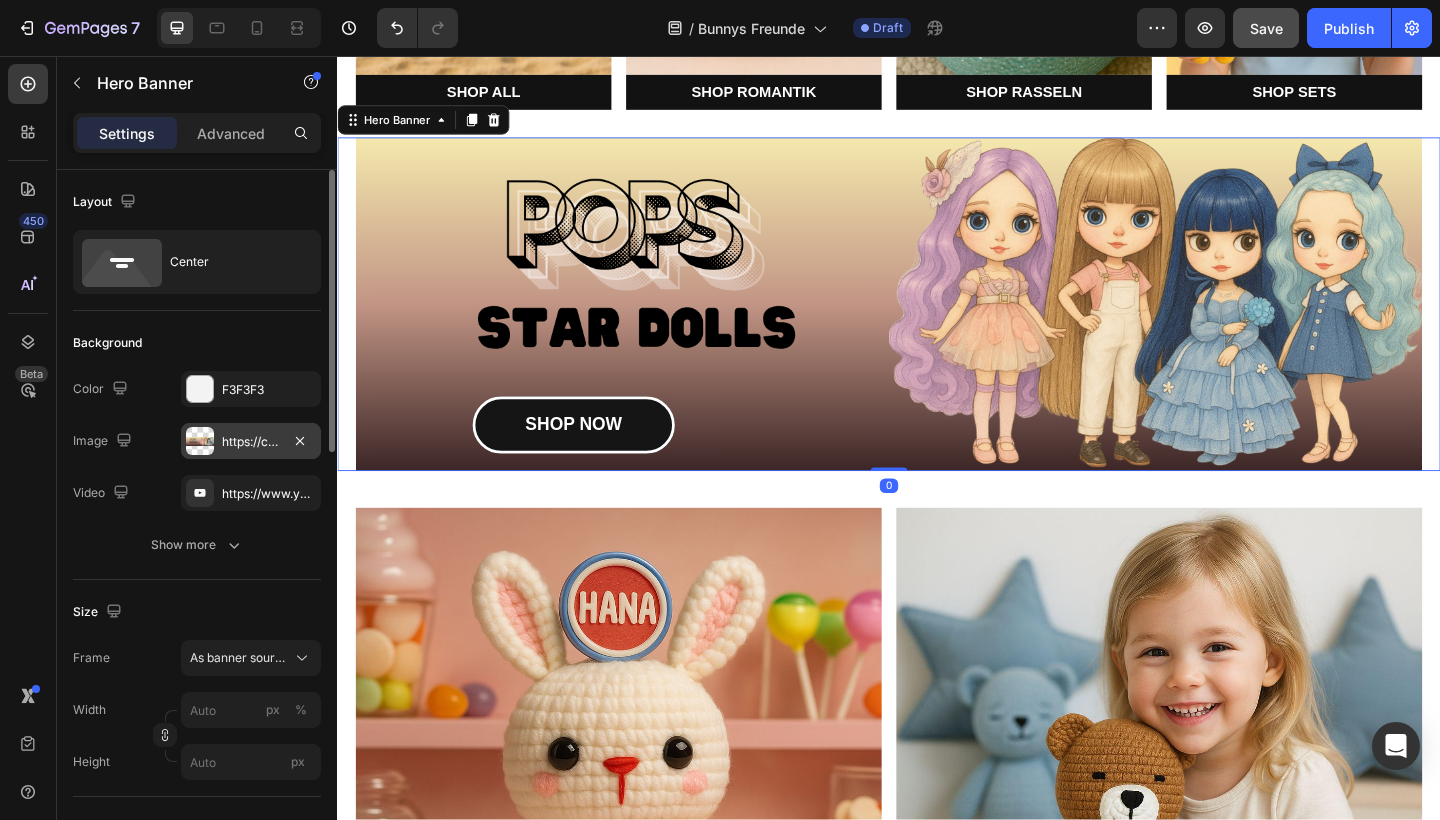 click on "https://cdn.shopify.com/s/files/1/0883/4033/2880/files/gempages_570780491876139904-9b4c4c42-758e-45a6-bffb-1108f248f3f1.png" at bounding box center (251, 442) 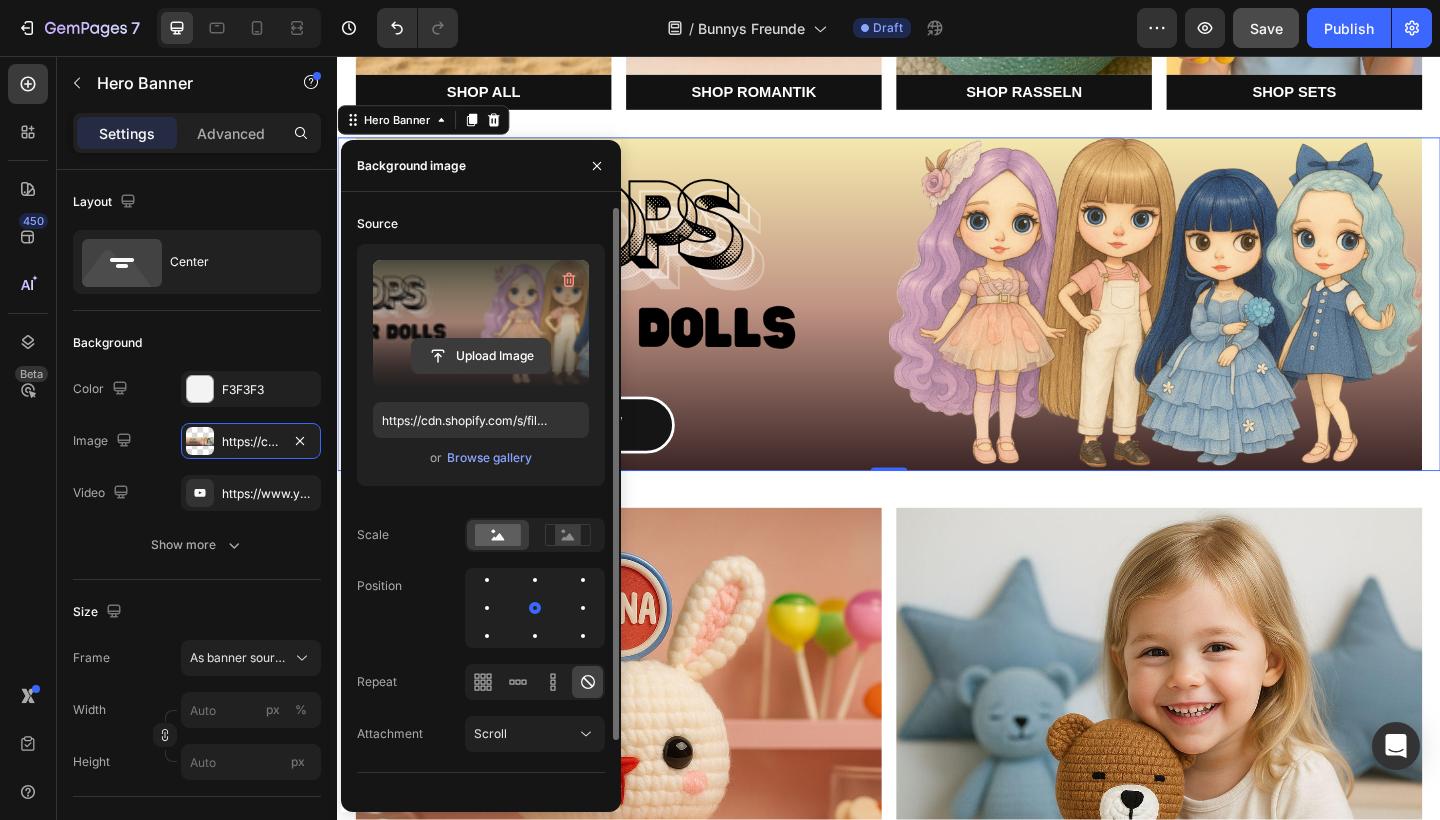 click 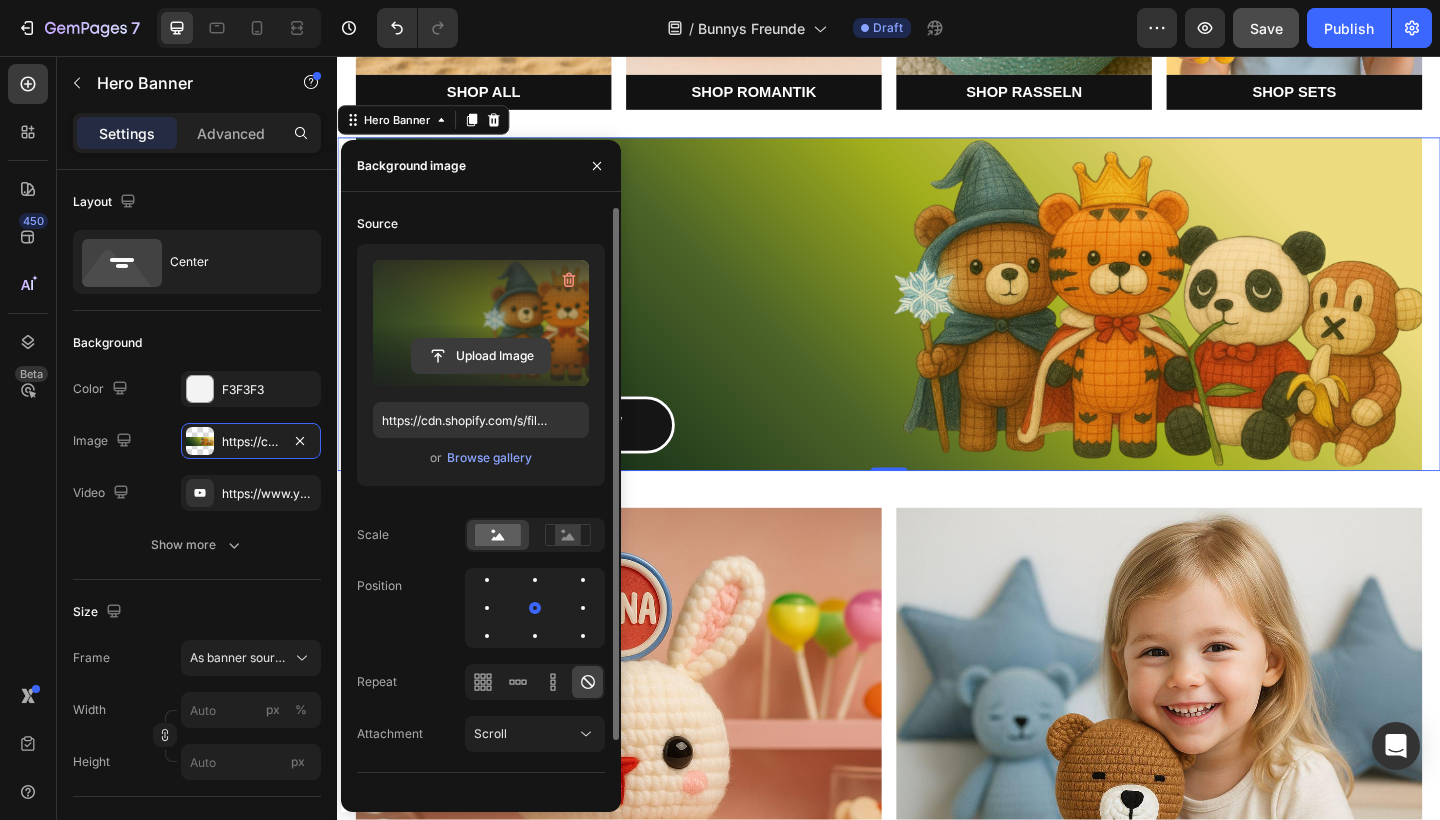 click 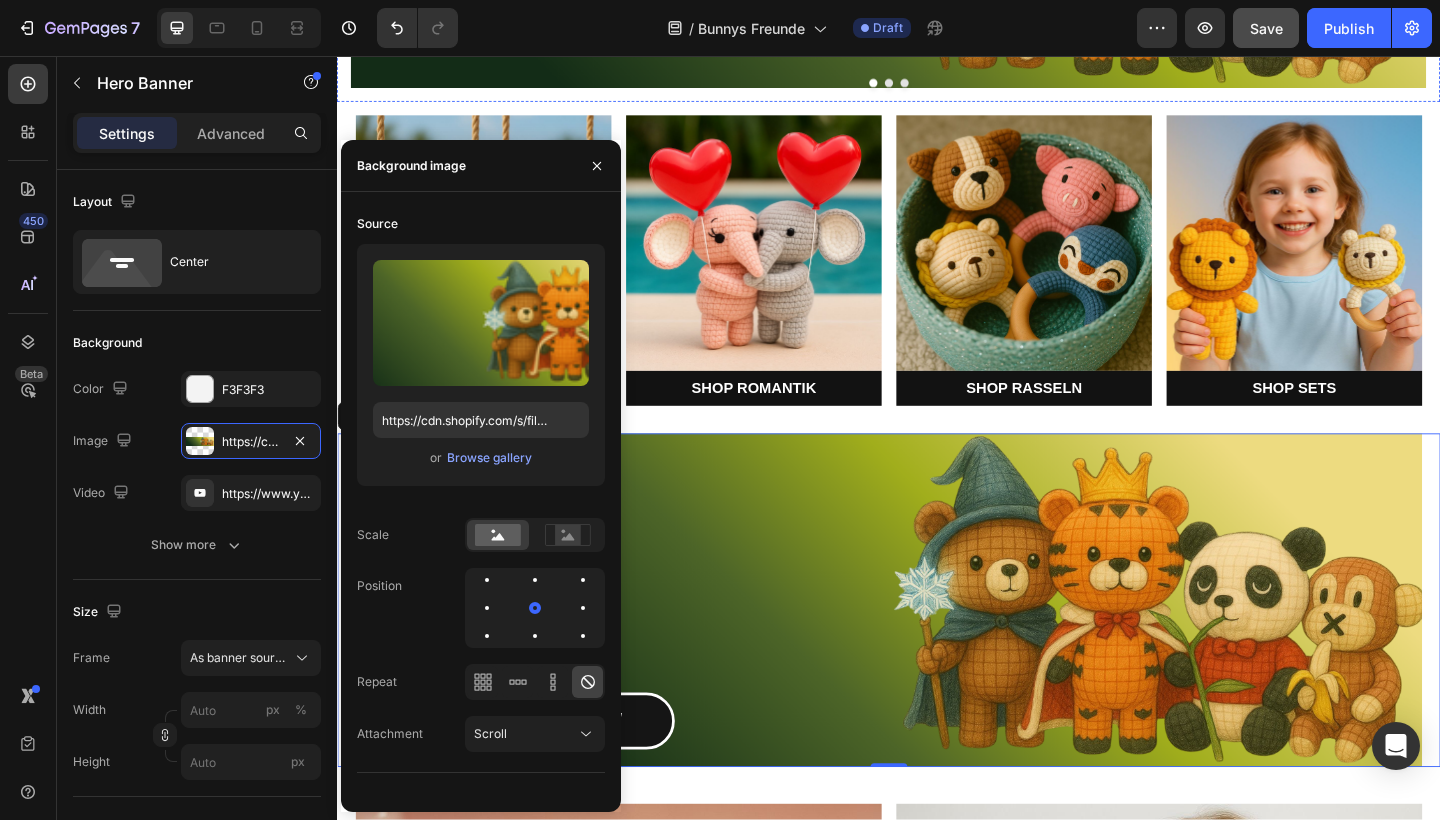 scroll, scrollTop: 384, scrollLeft: 0, axis: vertical 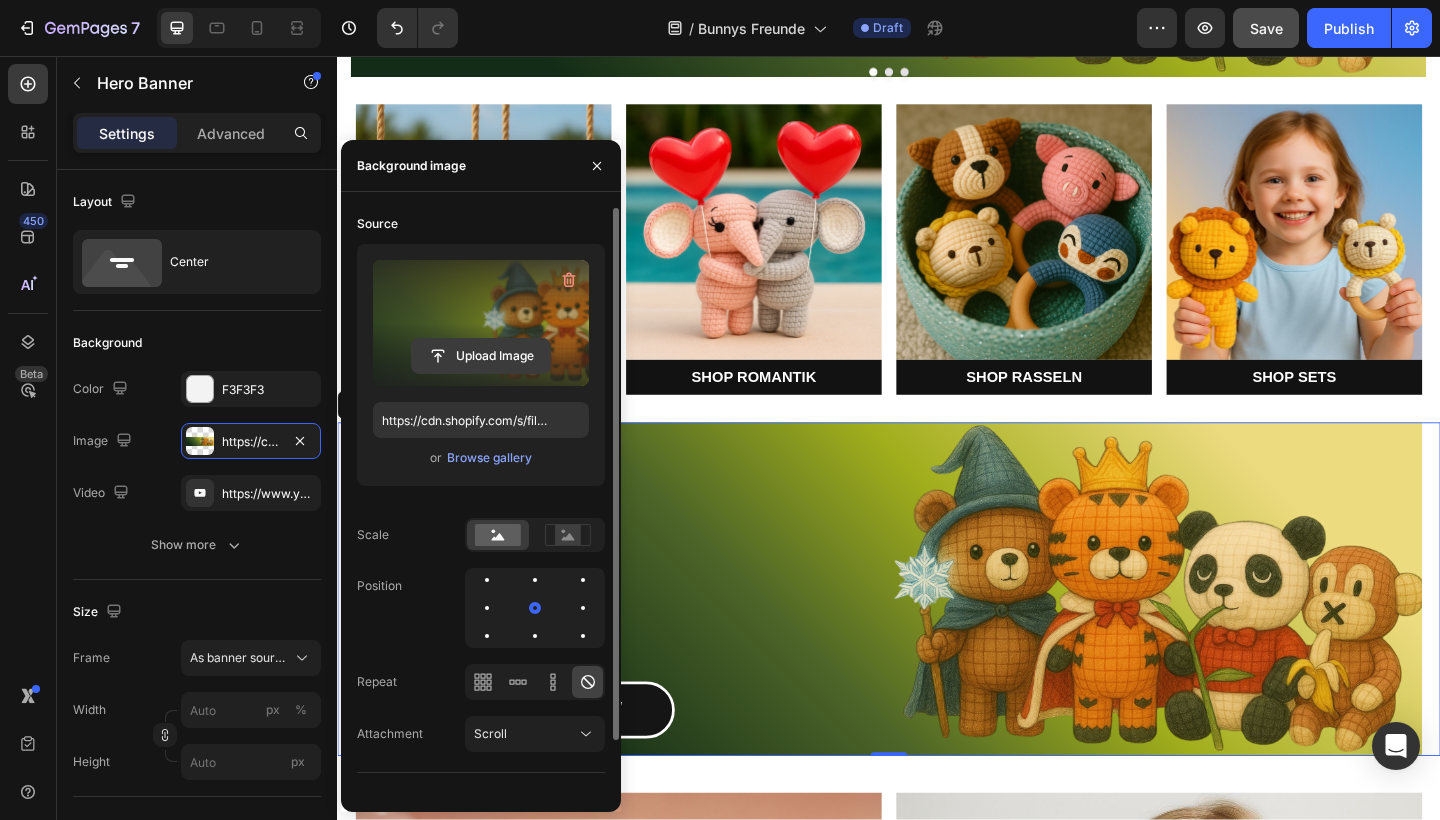 click 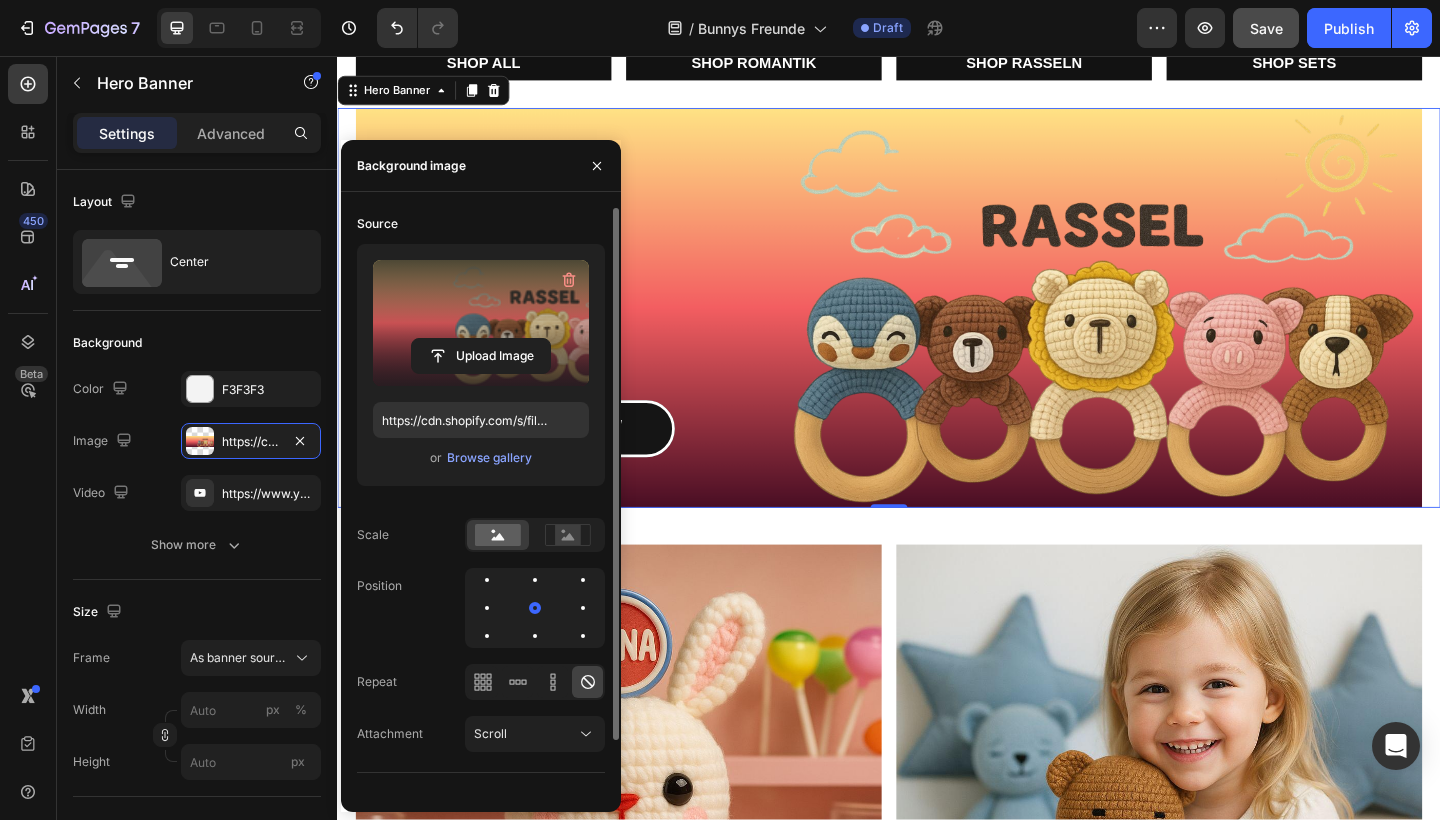 scroll, scrollTop: 727, scrollLeft: 0, axis: vertical 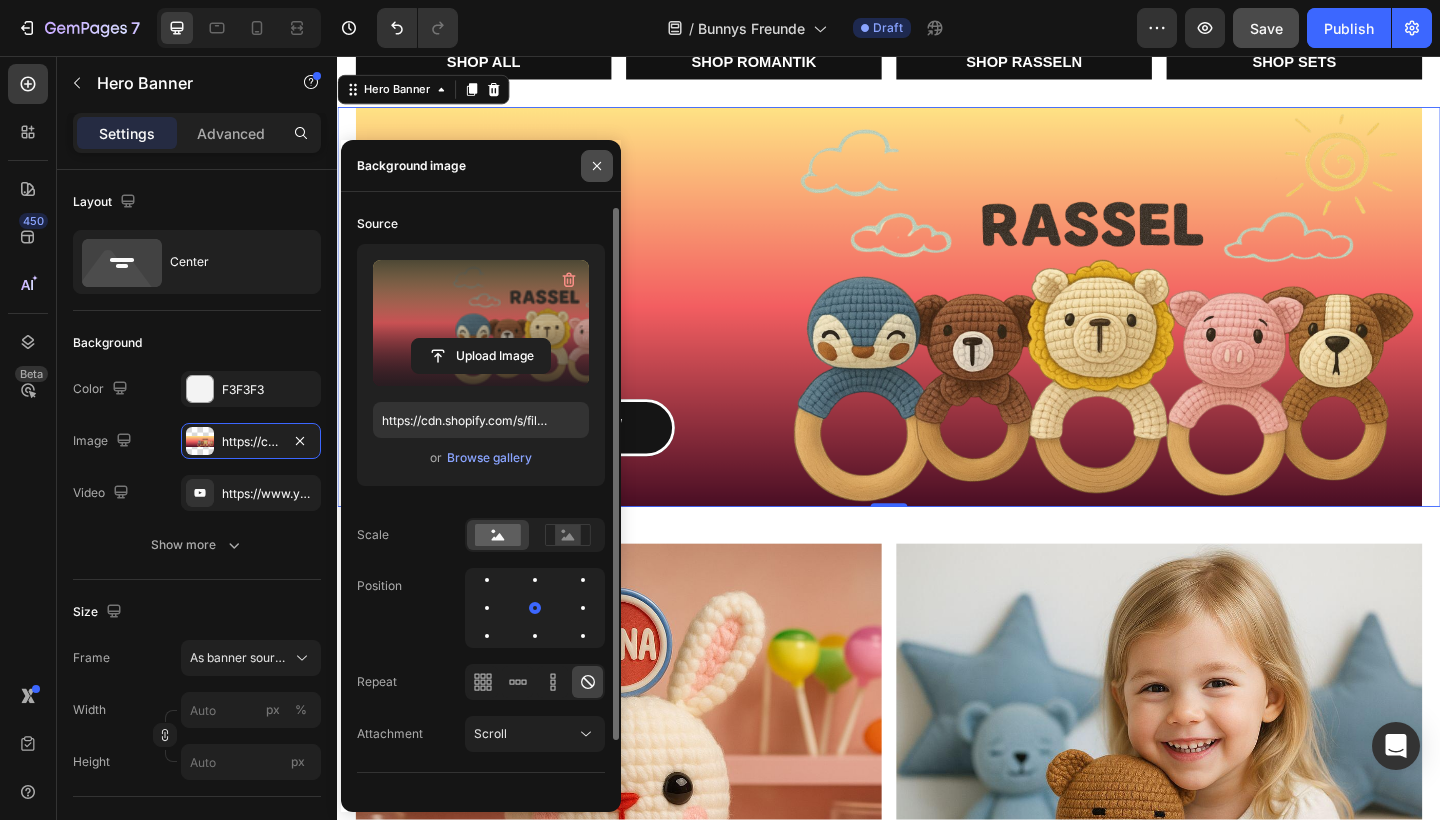 click at bounding box center (597, 166) 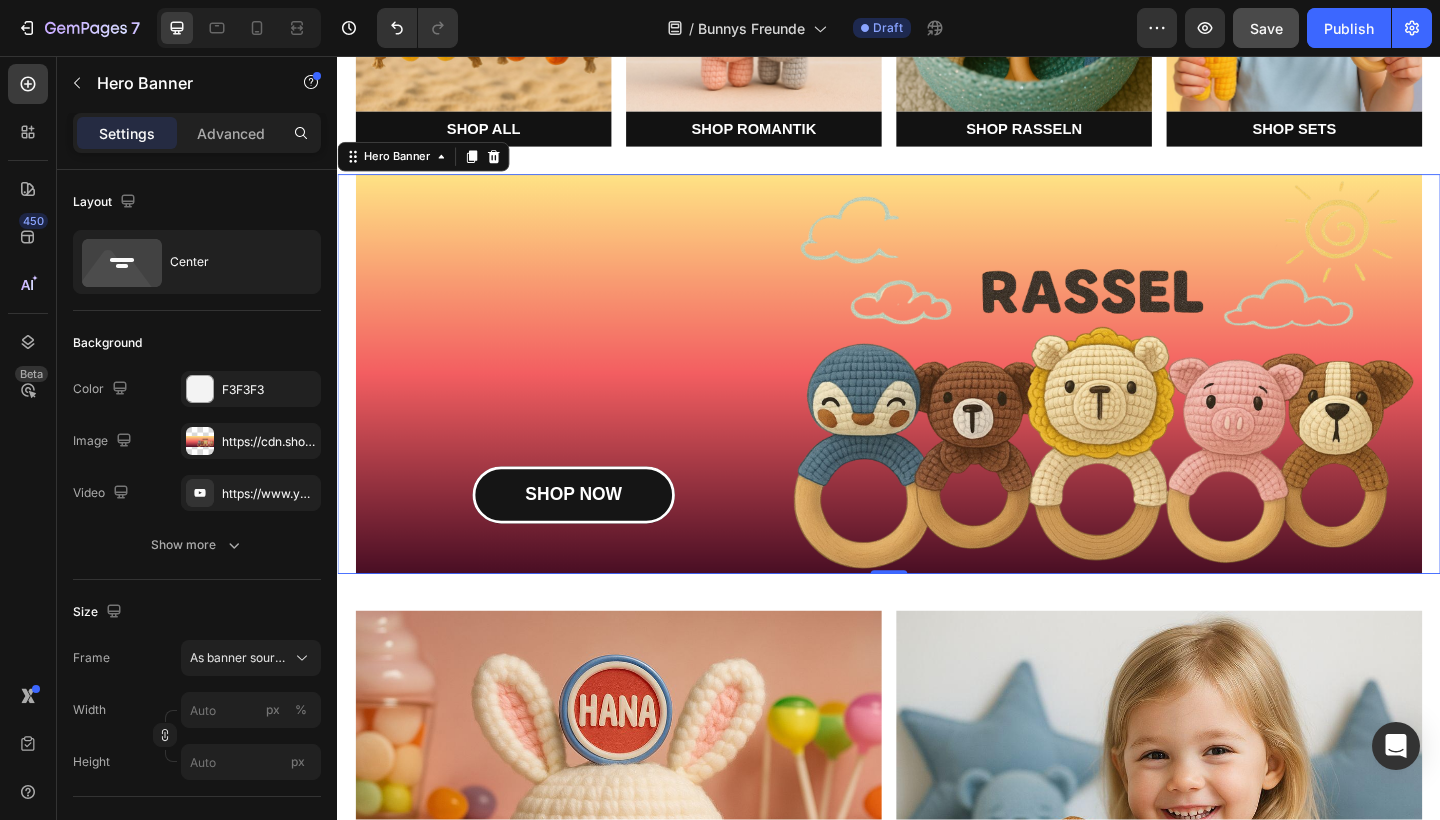 scroll, scrollTop: 669, scrollLeft: 0, axis: vertical 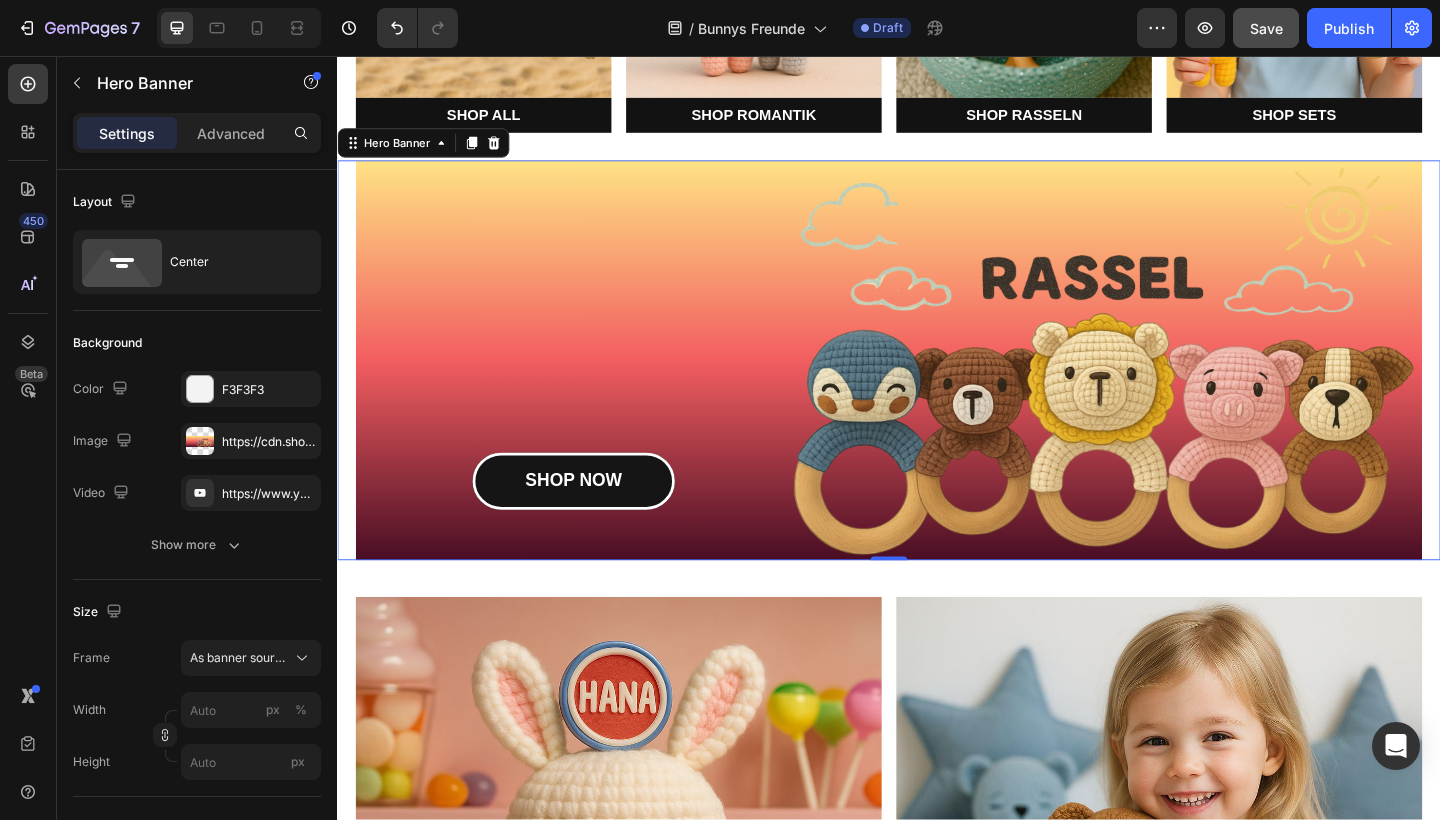 click on "SHOP NOW Button" at bounding box center (937, 388) 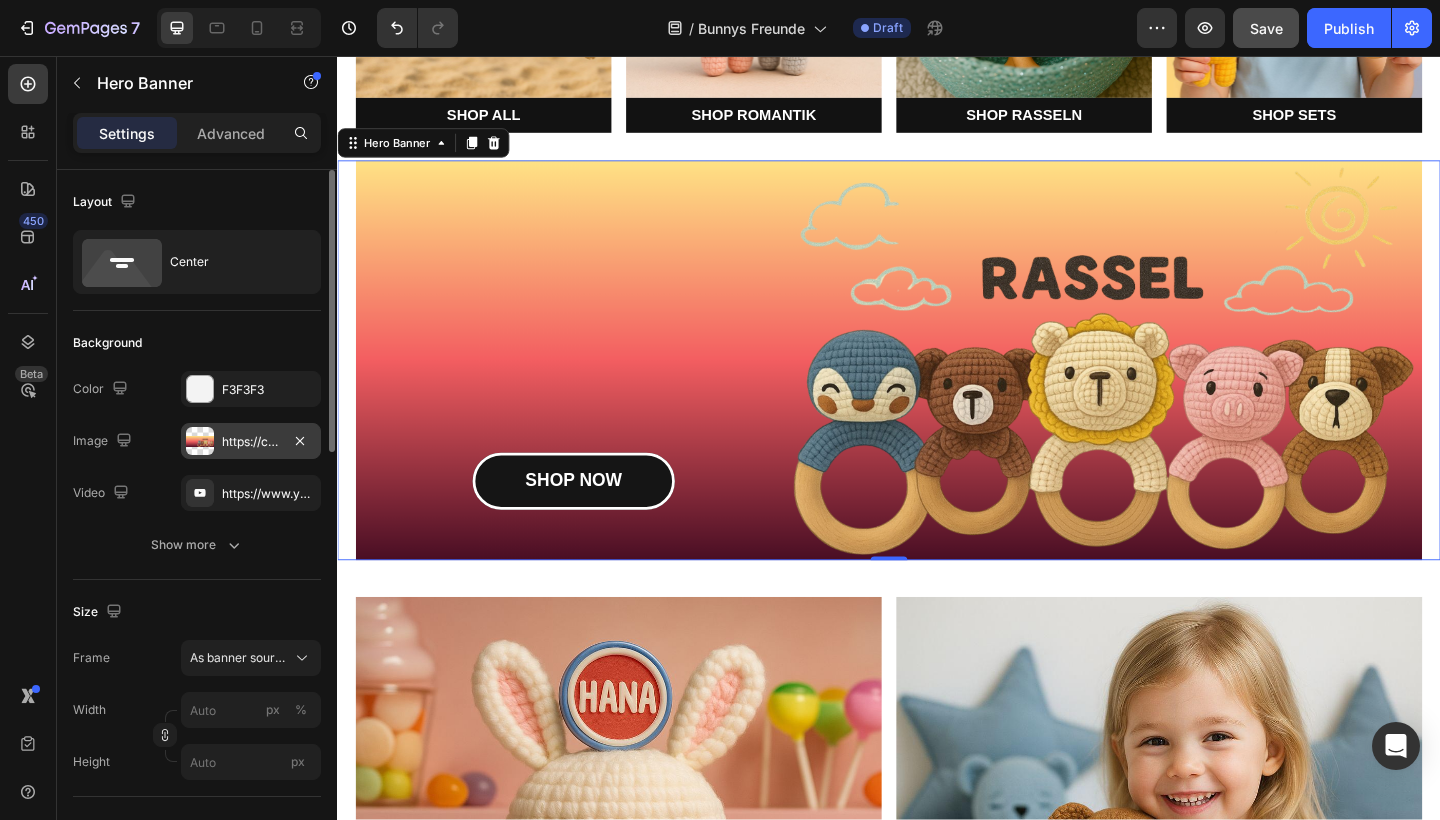 click on "https://cdn.shopify.com/s/files/1/0883/4033/2880/files/gempages_570780491876139904-c5911986-0456-49ad-b11f-3675976837a3.png" at bounding box center [251, 442] 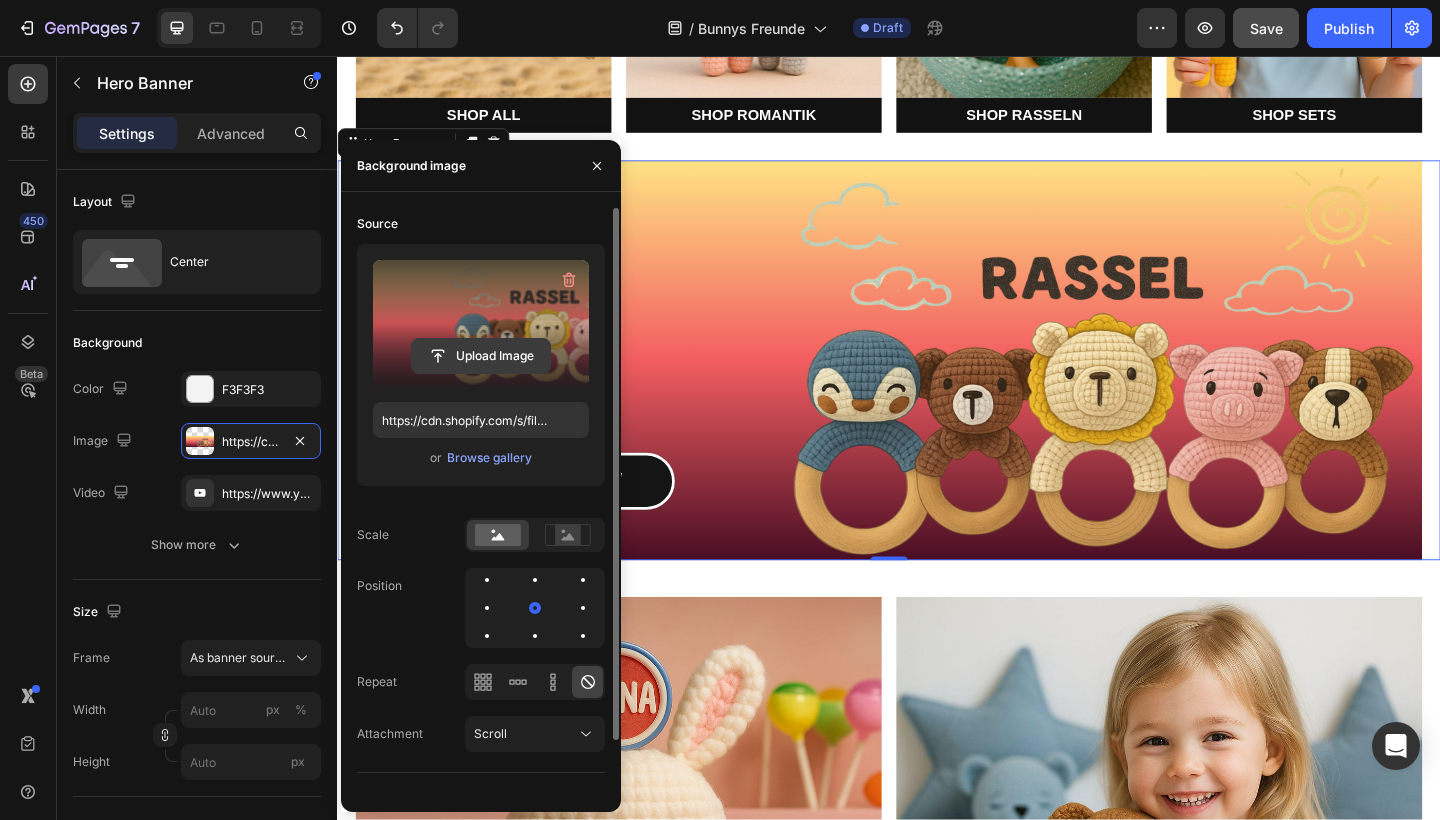 click 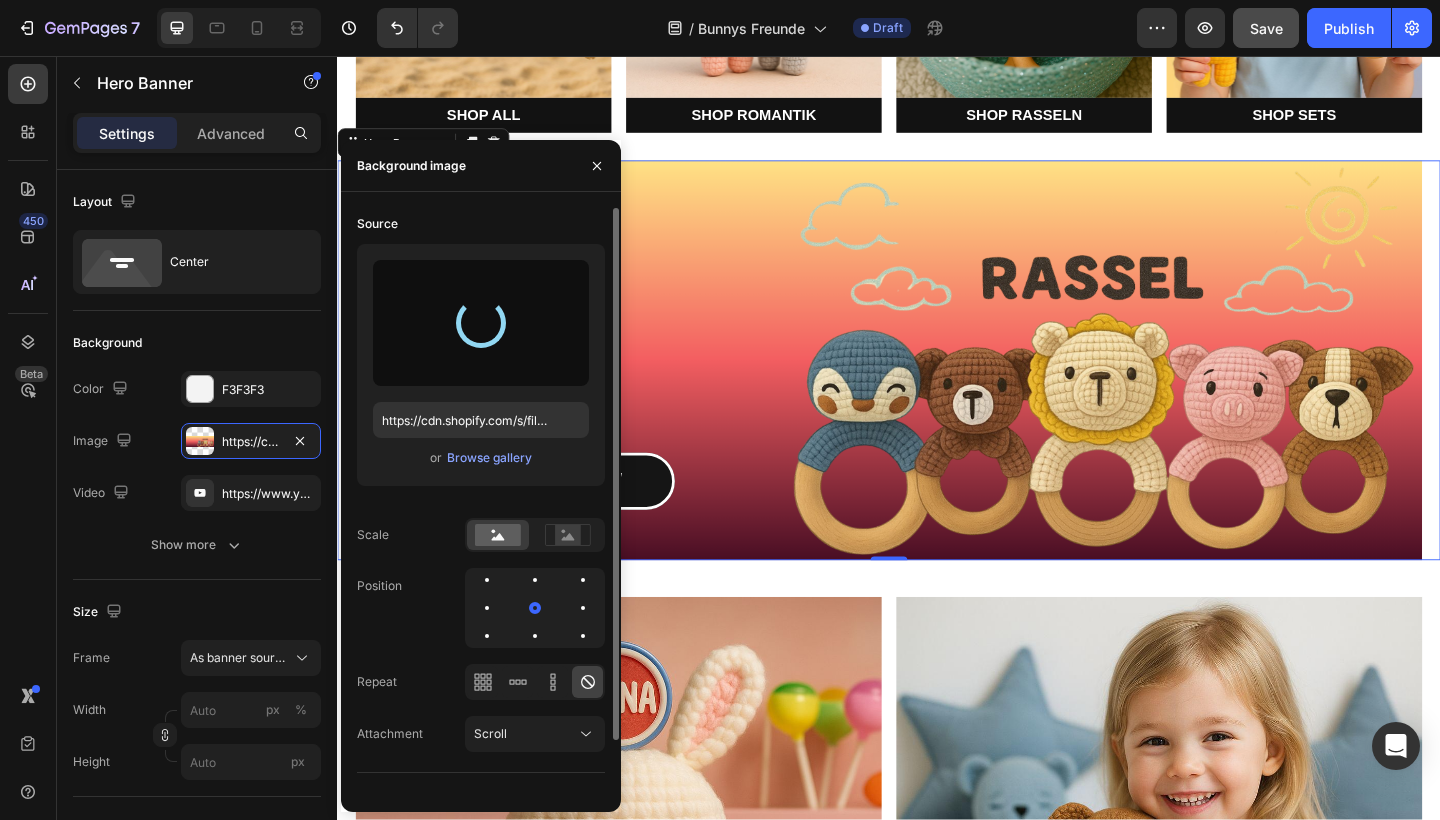 type on "https://cdn.shopify.com/s/files/1/0883/4033/2880/files/gempages_570780491876139904-11788379-b381-459c-938c-43c30b1e7f8f.png" 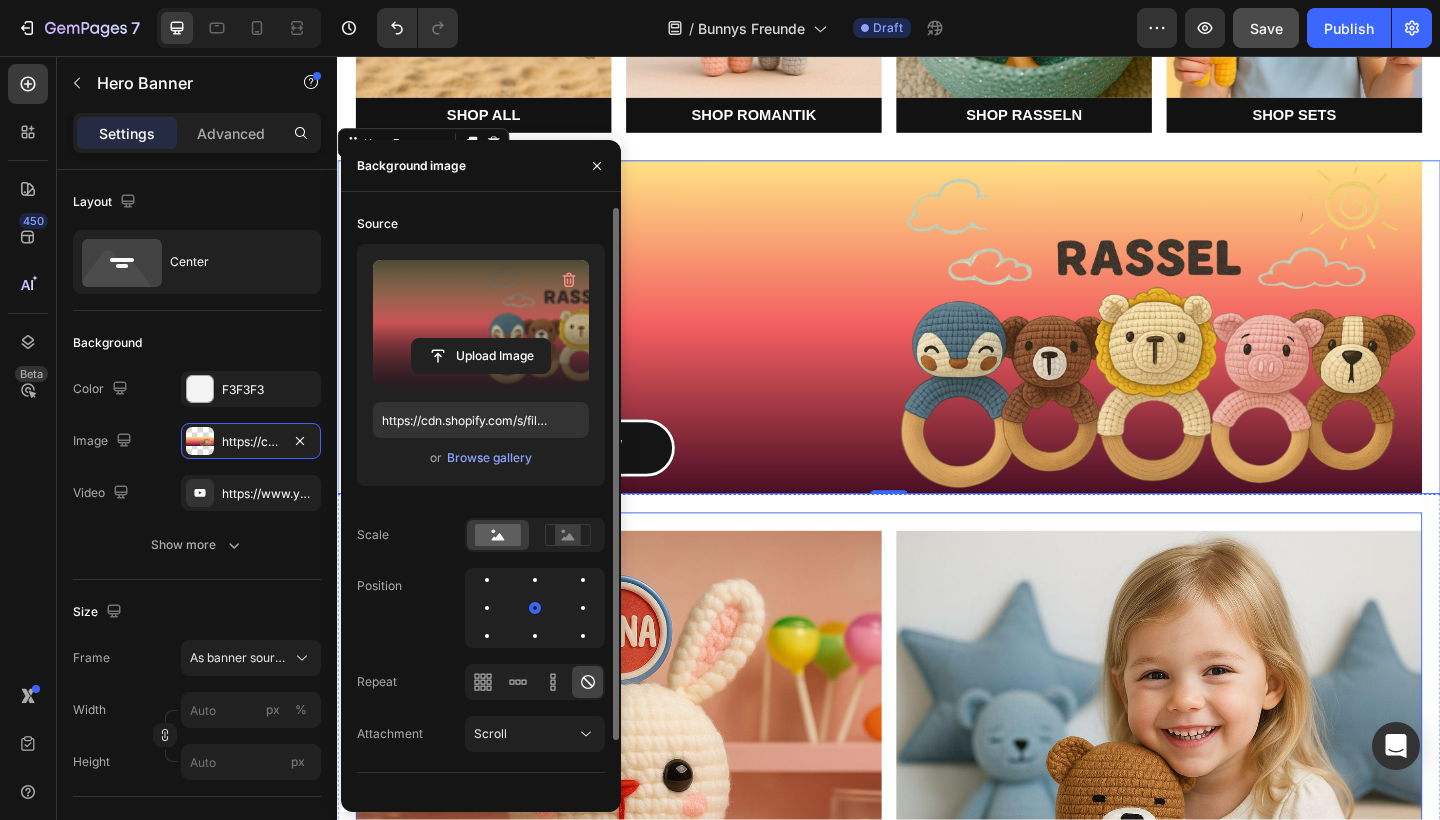 click on "Image SHOP TWINKIS Button Image SHOP FREDDY & WINKI Button Row" at bounding box center [937, 879] 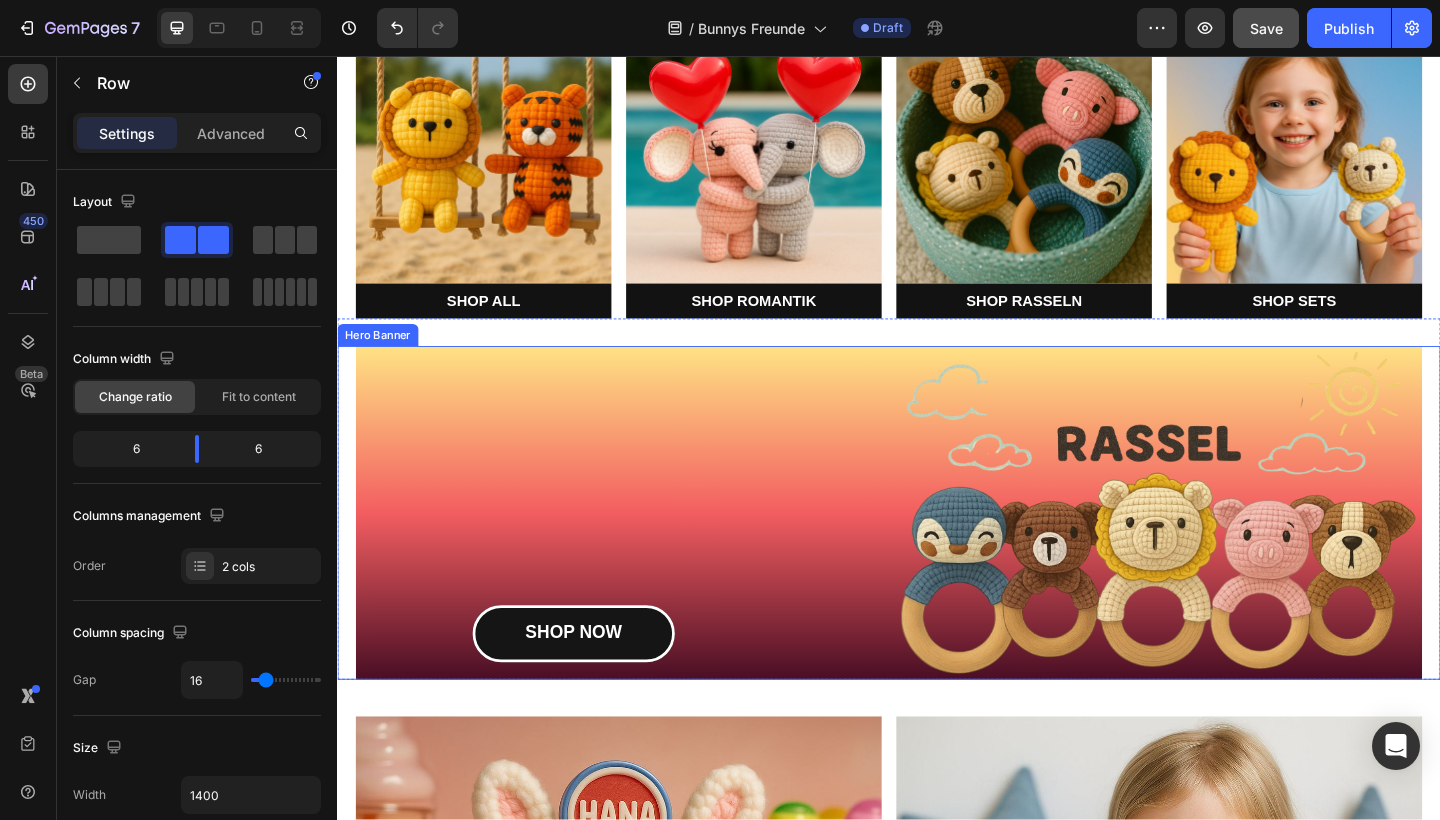 scroll, scrollTop: 481, scrollLeft: 0, axis: vertical 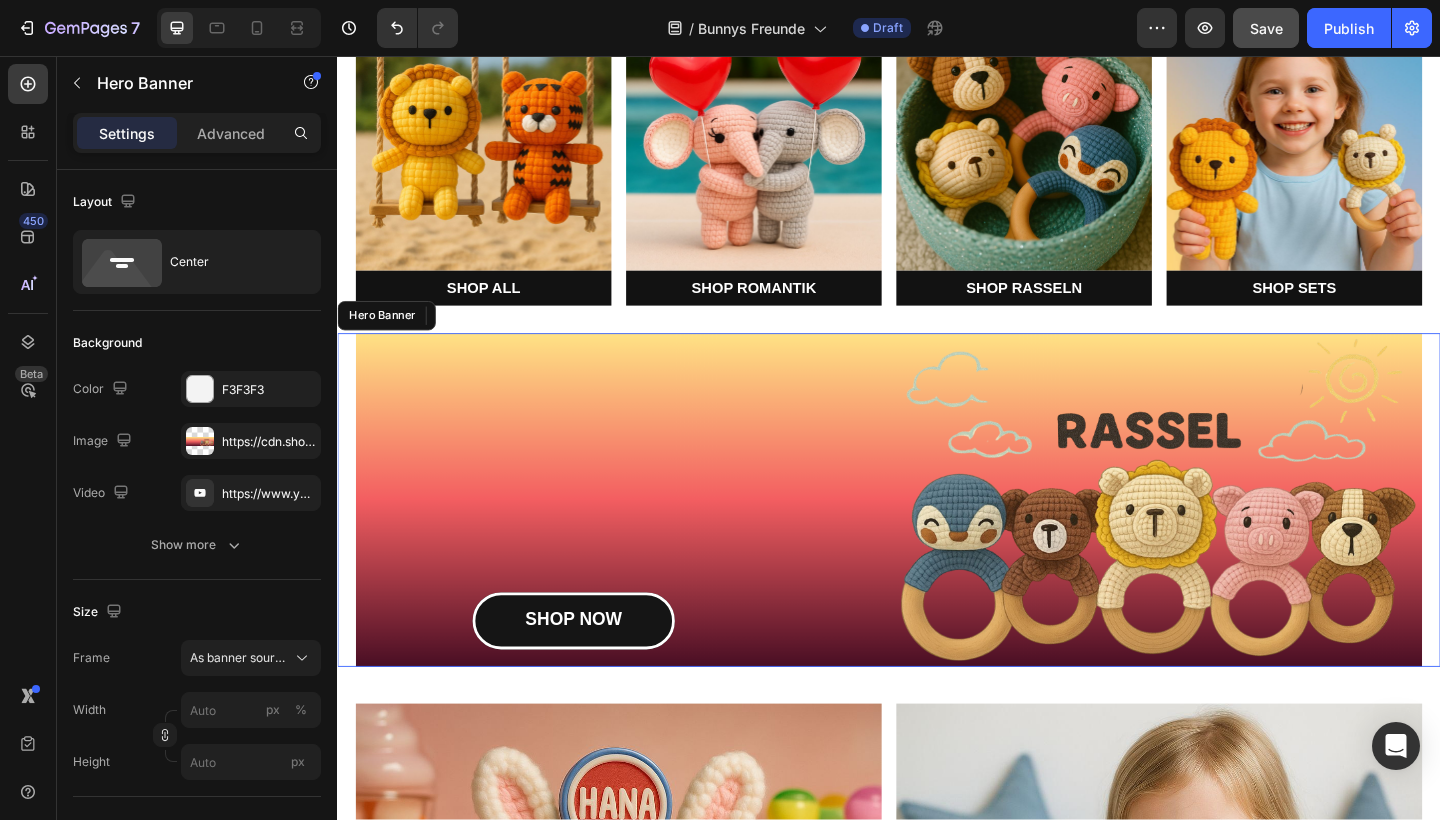 click on "SHOP NOW Button" at bounding box center [937, 540] 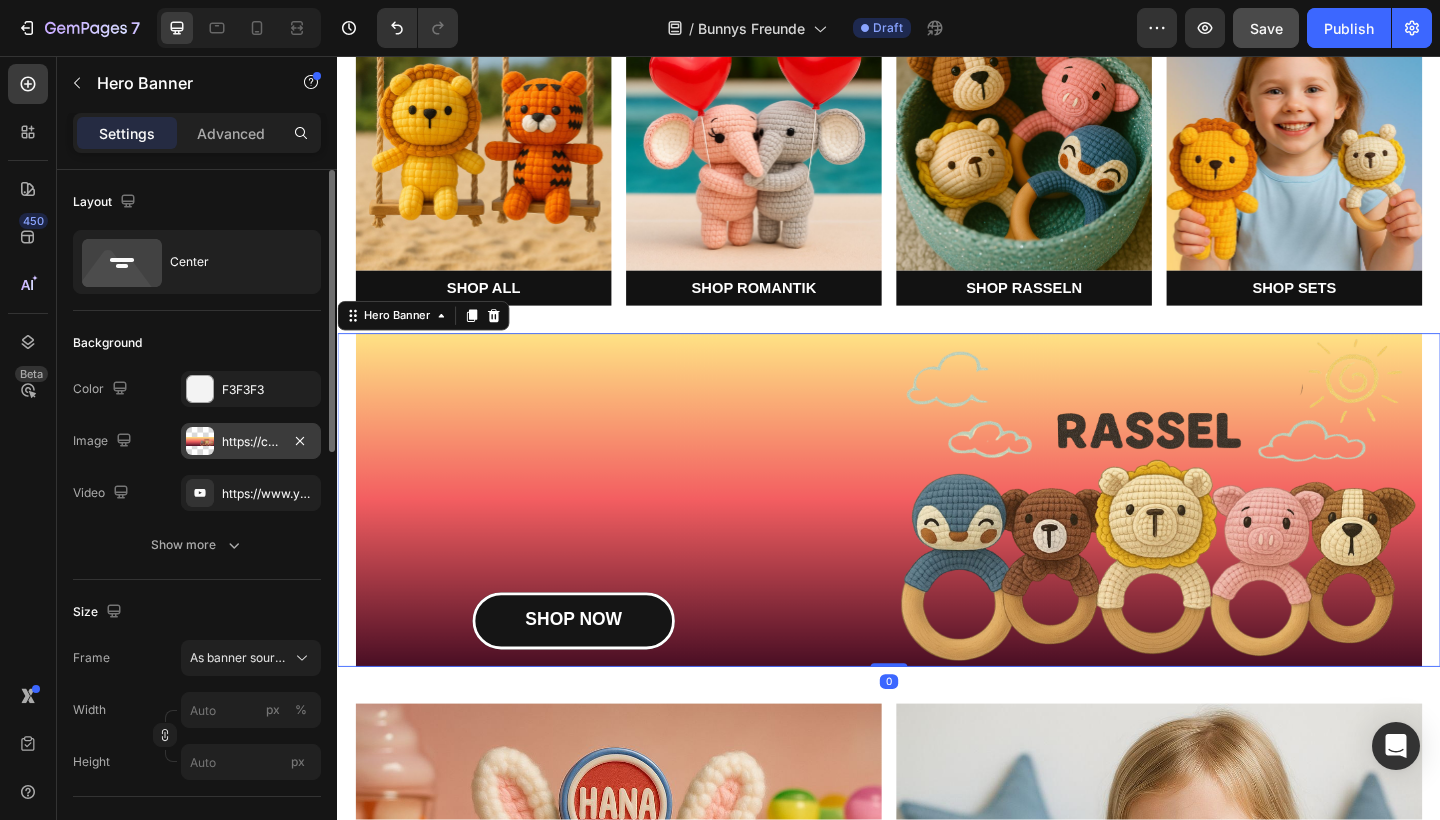 click on "https://cdn.shopify.com/s/files/1/0883/4033/2880/files/gempages_570780491876139904-11788379-b381-459c-938c-43c30b1e7f8f.png" at bounding box center (251, 442) 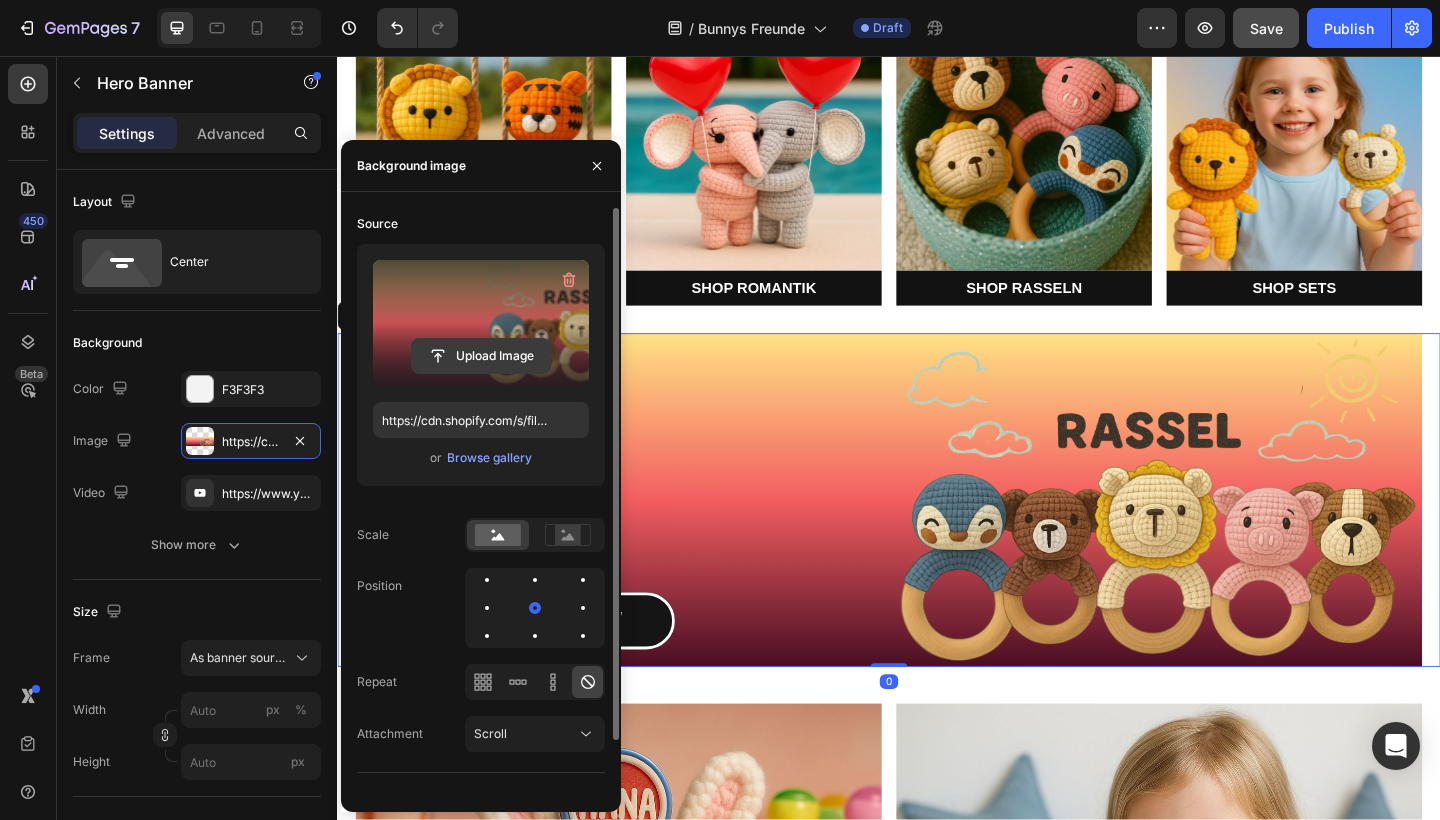 click 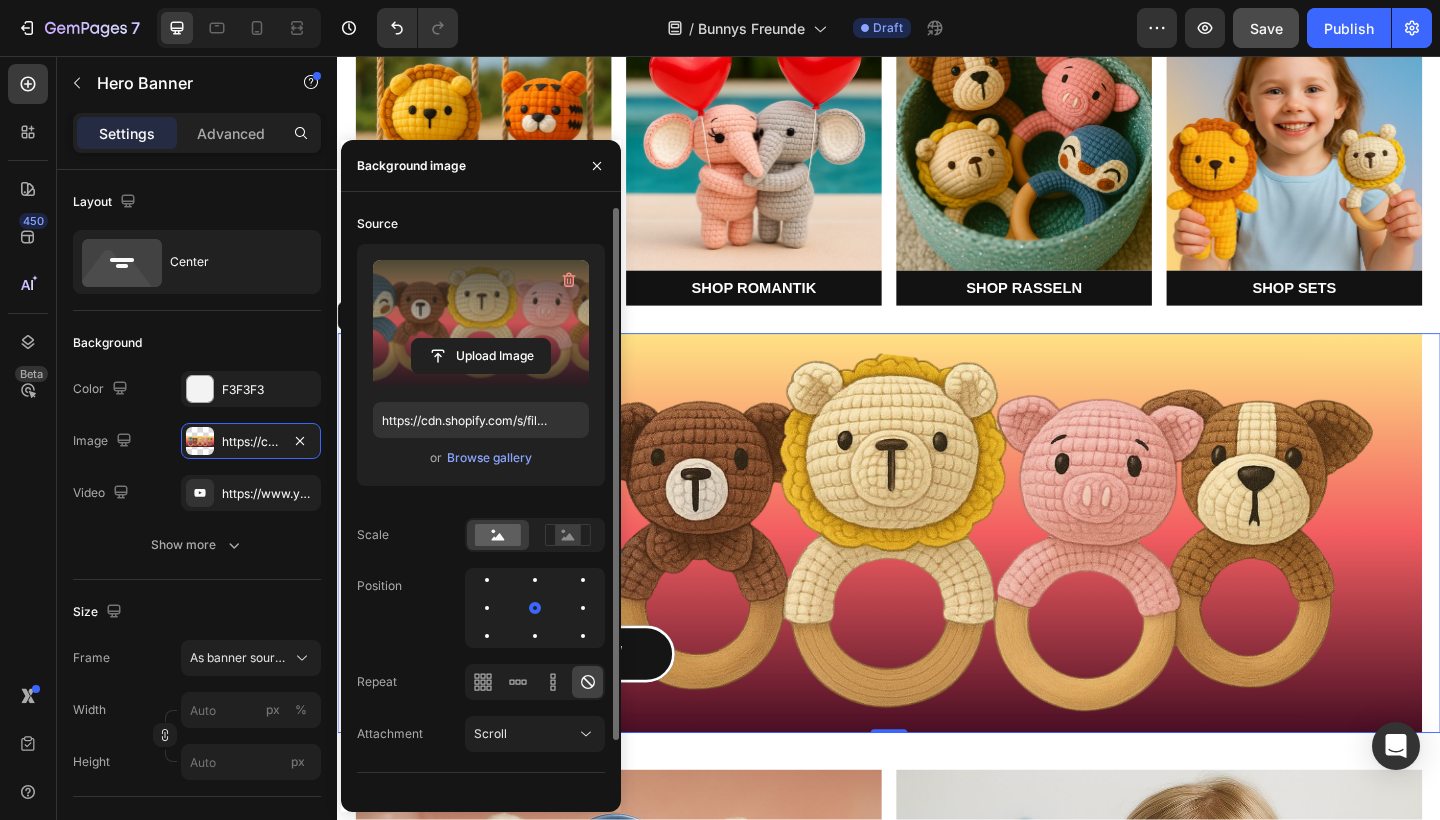 type on "https://cdn.shopify.com/s/files/1/0883/4033/2880/files/gempages_570780491876139904-36574b96-bebf-4071-a194-184fcbfe0b06.png" 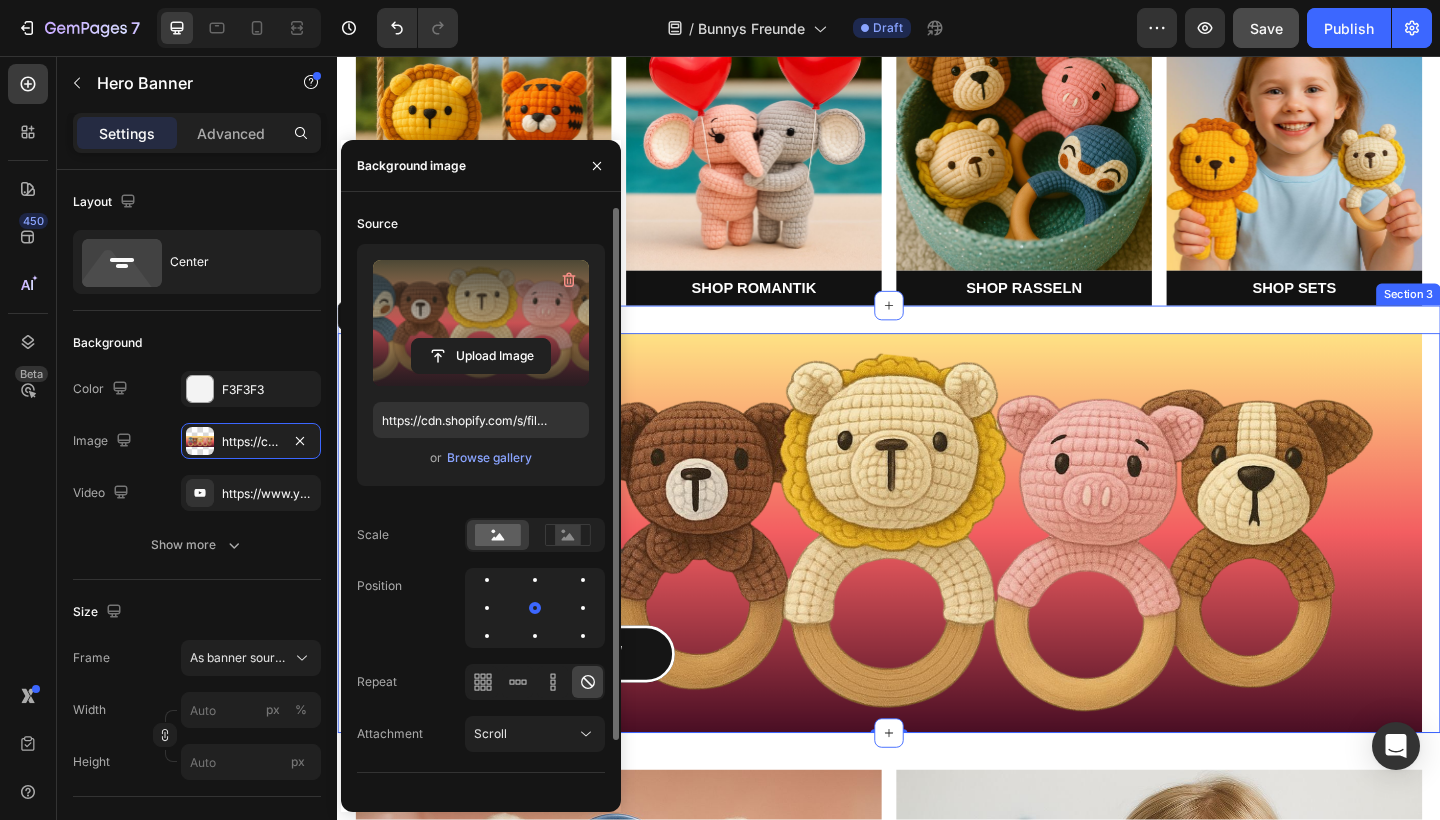 click on "SHOP NOW Button Hero Banner   [NUMBER]" at bounding box center (937, 565) 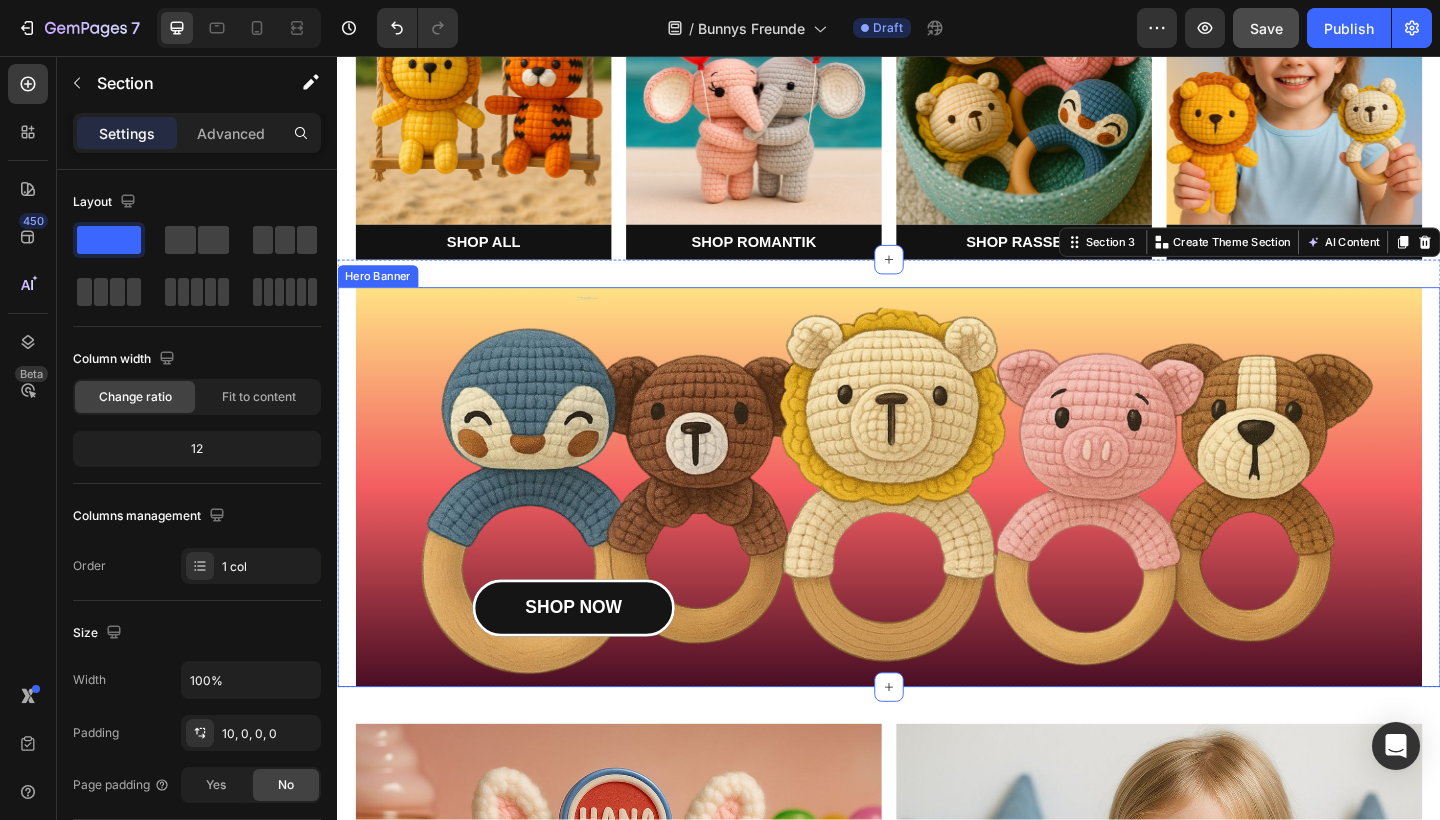 scroll, scrollTop: 530, scrollLeft: 0, axis: vertical 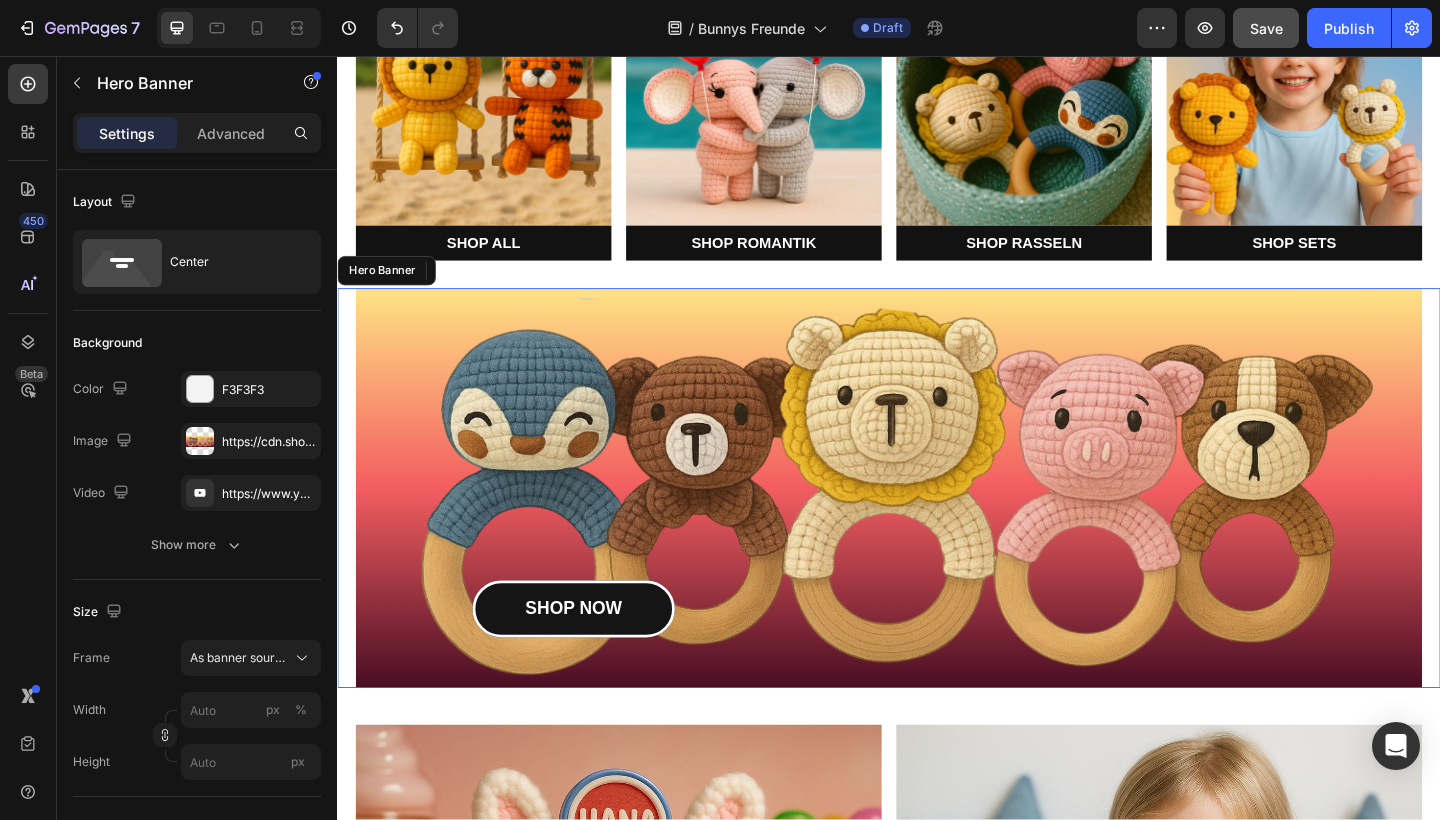 click on "SHOP NOW Button Hero Banner" at bounding box center (937, 516) 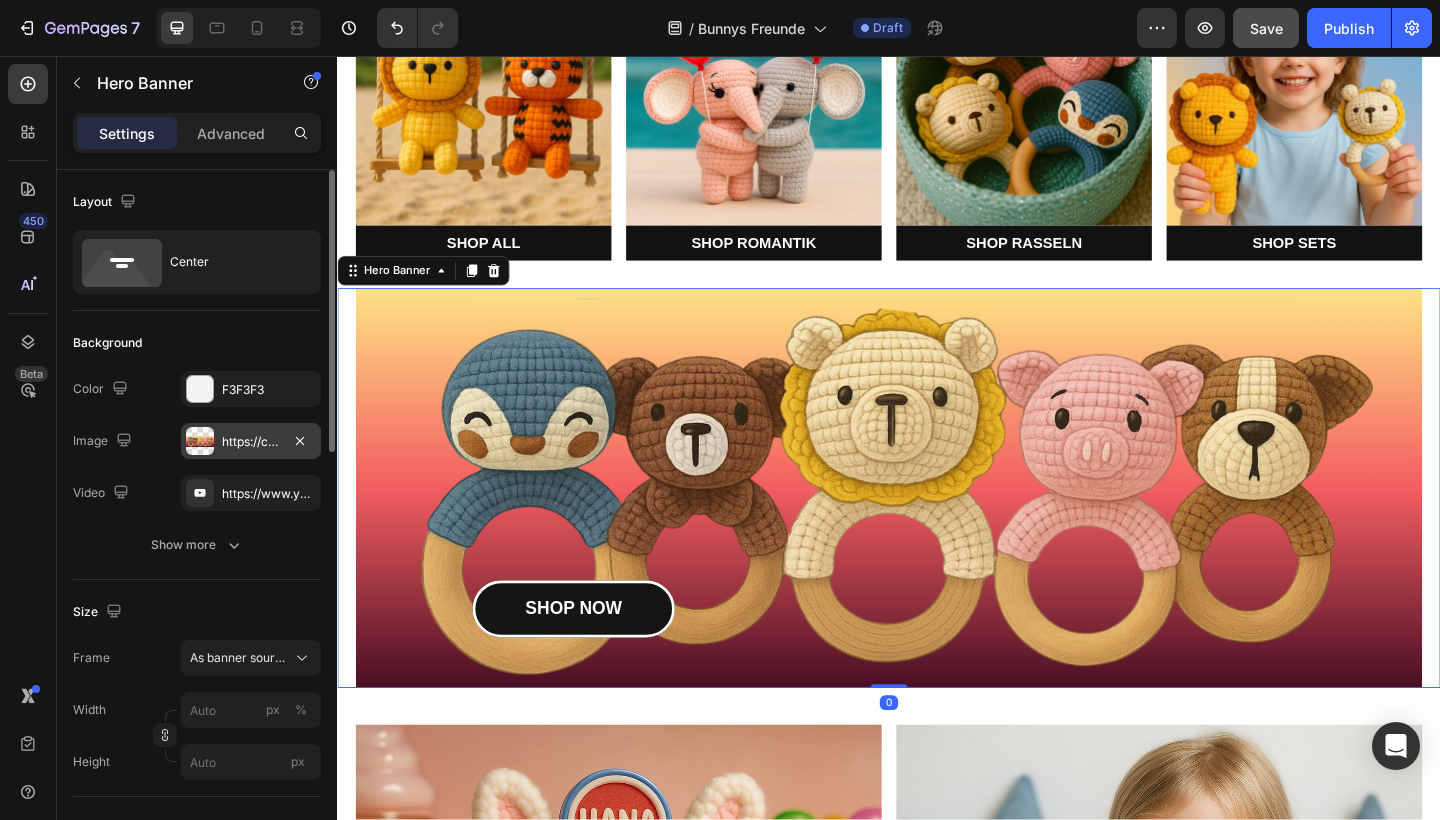 click on "https://cdn.shopify.com/s/files/1/0883/4033/2880/files/gempages_570780491876139904-36574b96-bebf-4071-a194-184fcbfe0b06.png" at bounding box center (251, 442) 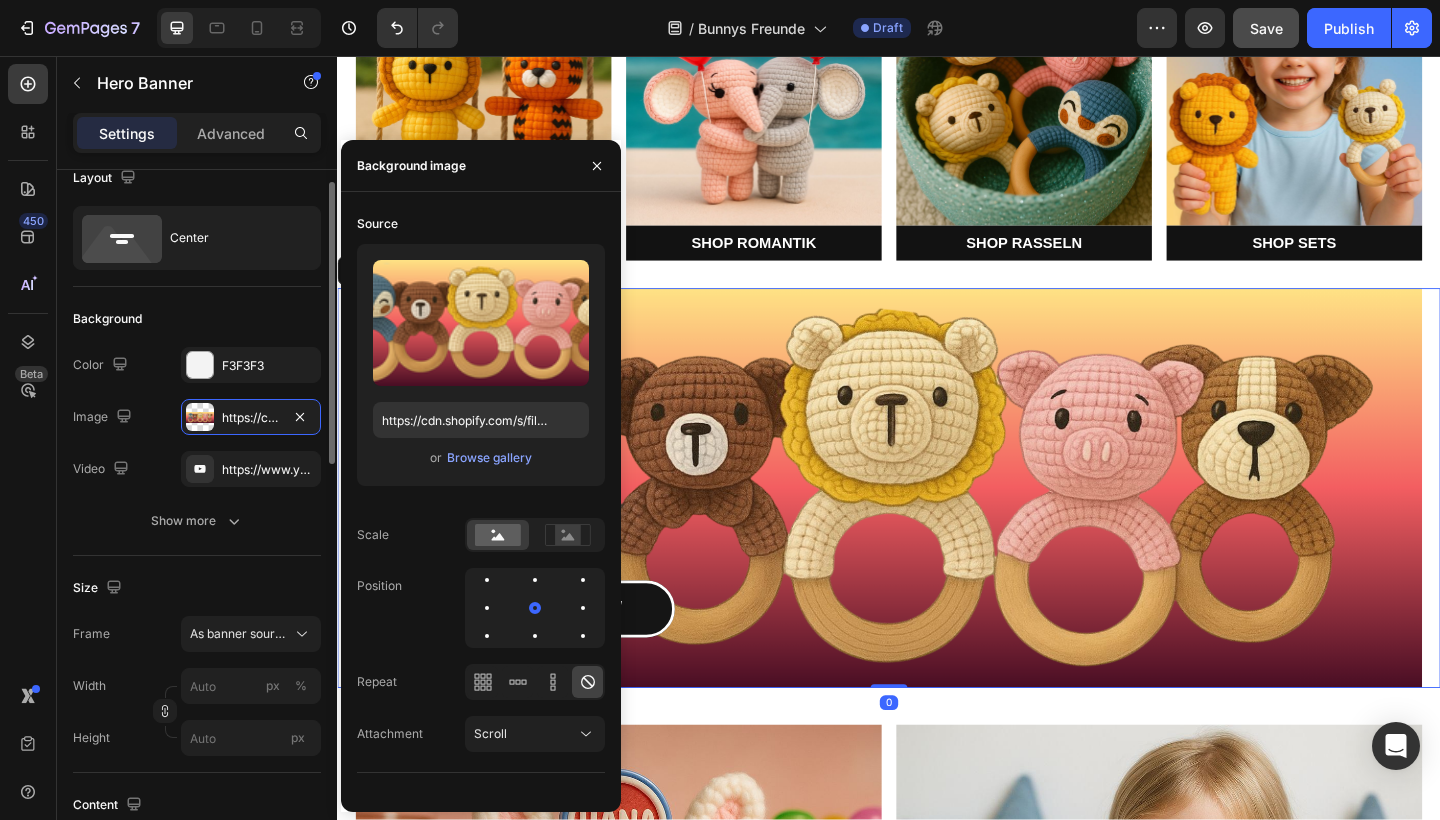 scroll, scrollTop: 26, scrollLeft: 0, axis: vertical 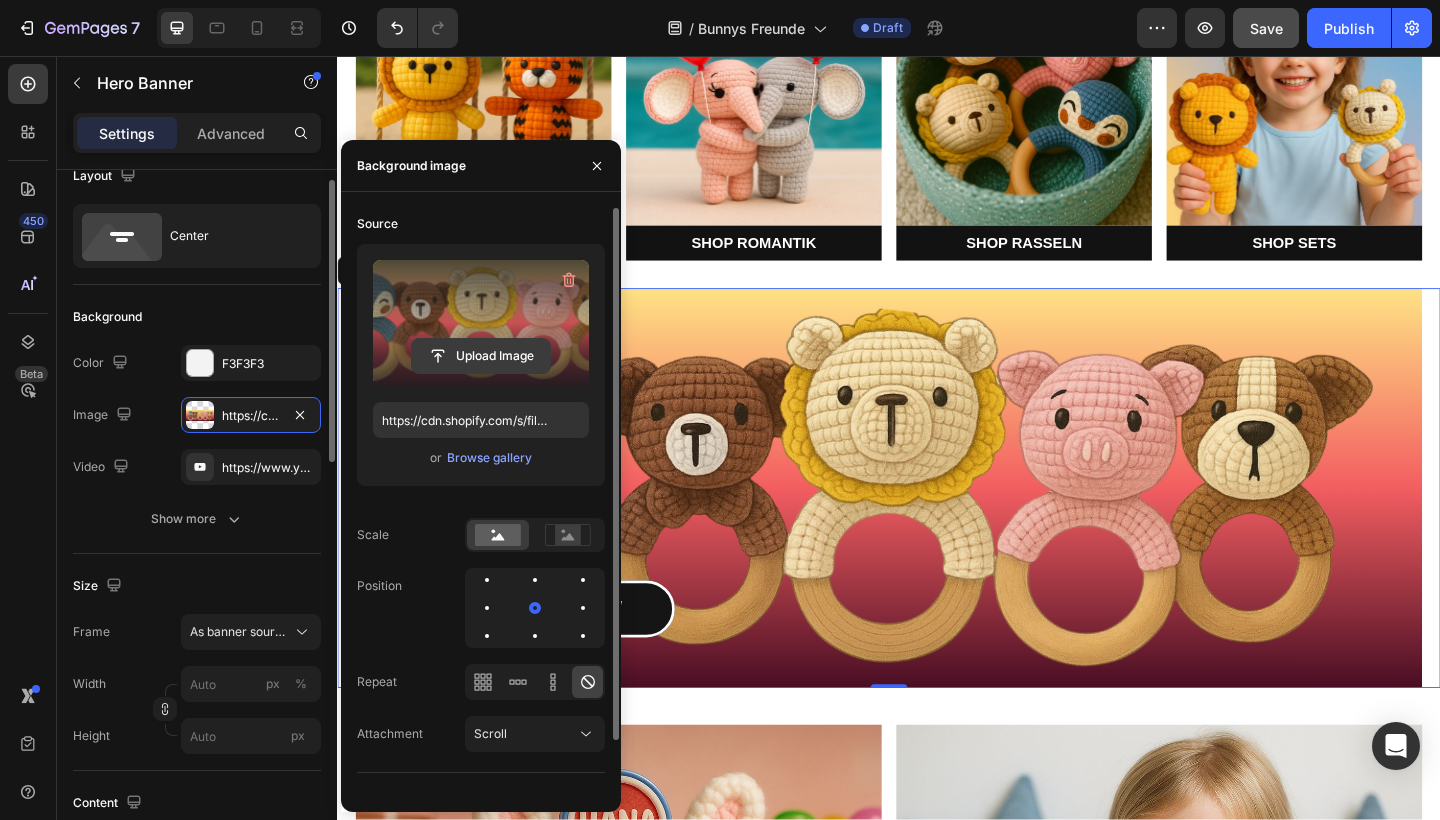 click 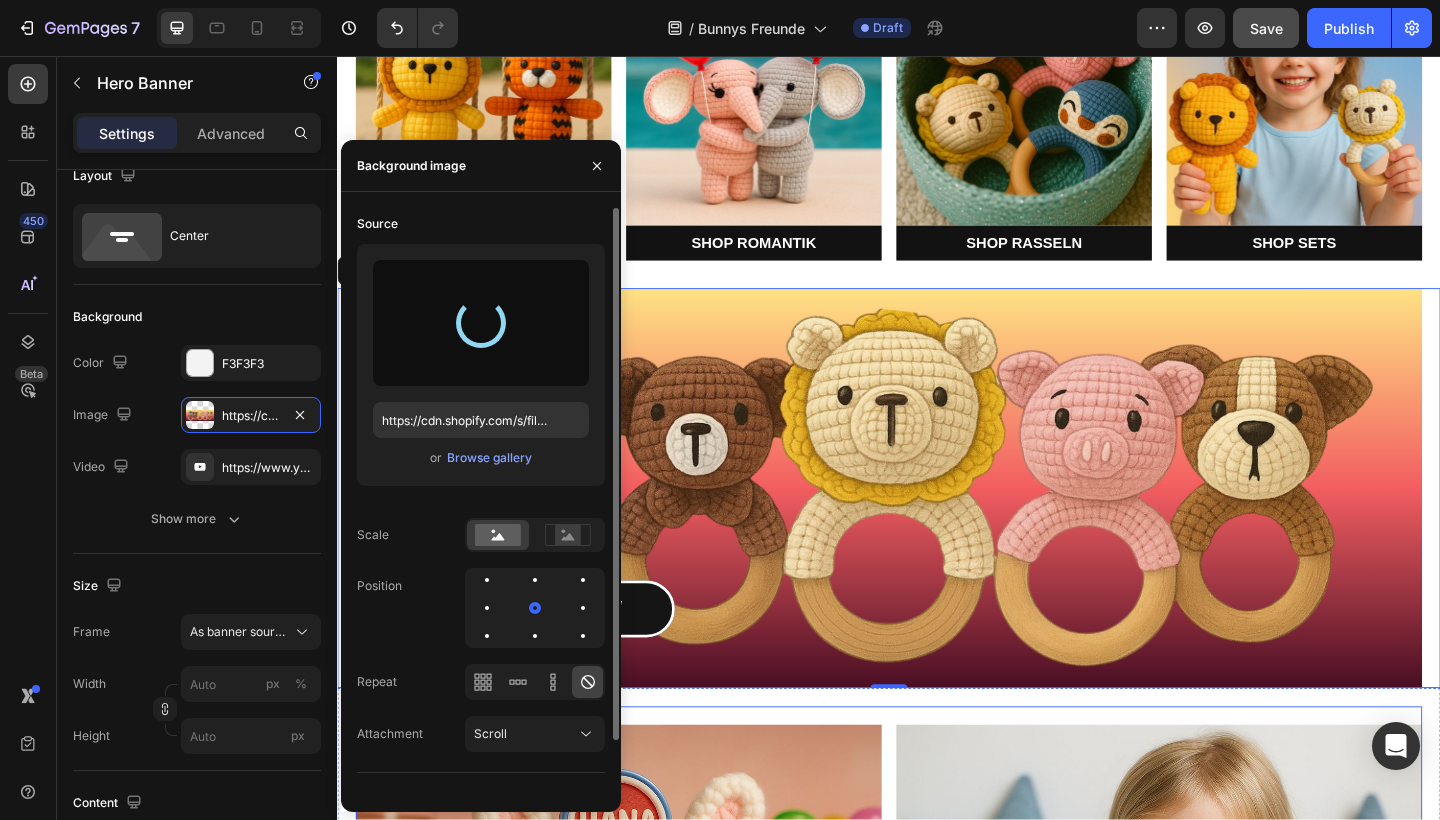 type on "https://cdn.shopify.com/s/files/1/0883/4033/2880/files/gempages_570780491876139904-e71aebdf-27c1-4272-a574-4fb3f7d4541d.png" 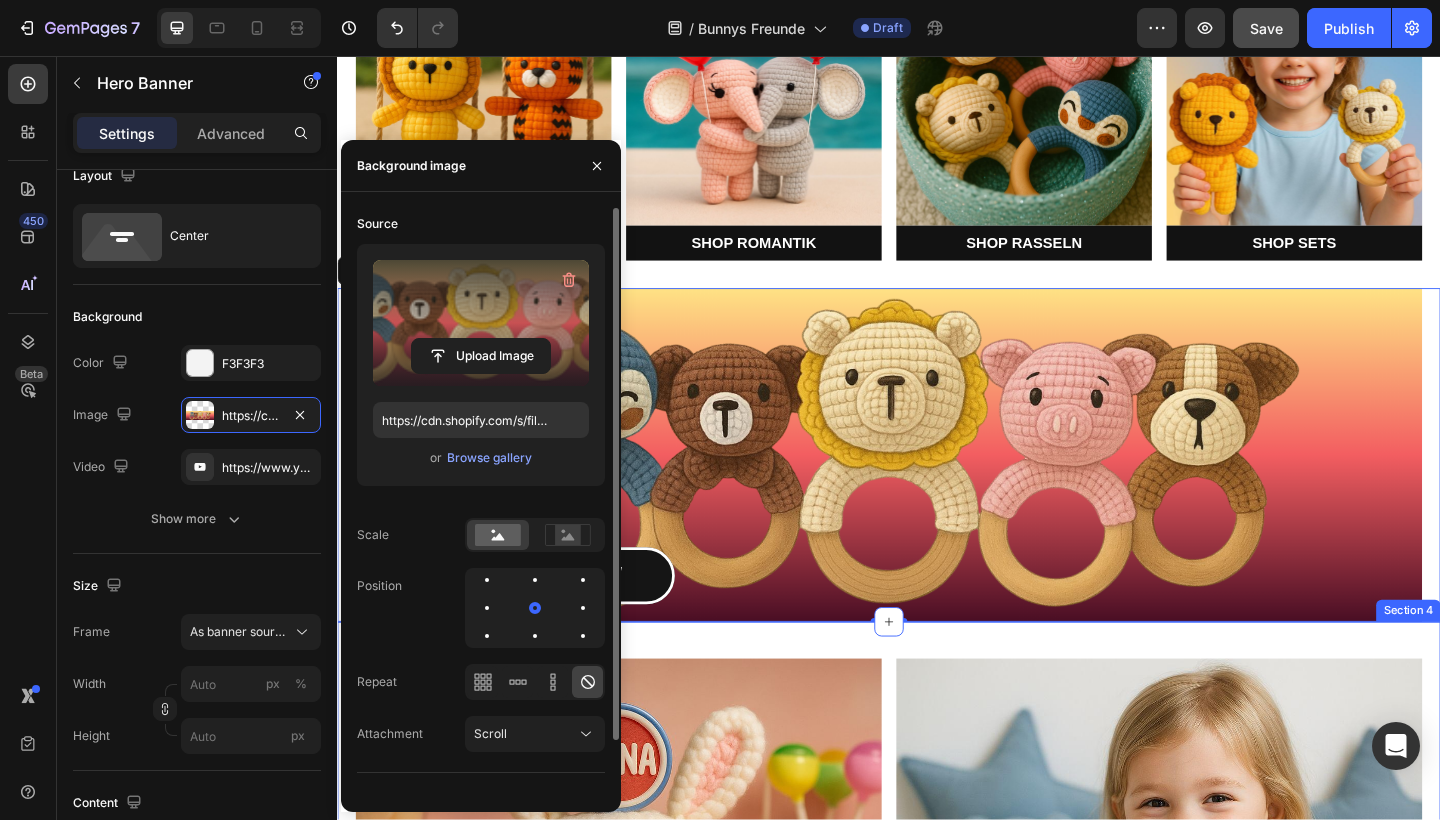 click on "Image SHOP TWINKIS Button Image SHOP FREDDY & WINKI Button Row Image SHOP EXCLUSIVE Button Image SHOP BLOSSOM Button Row Section [NUMBER]" at bounding box center (937, 1329) 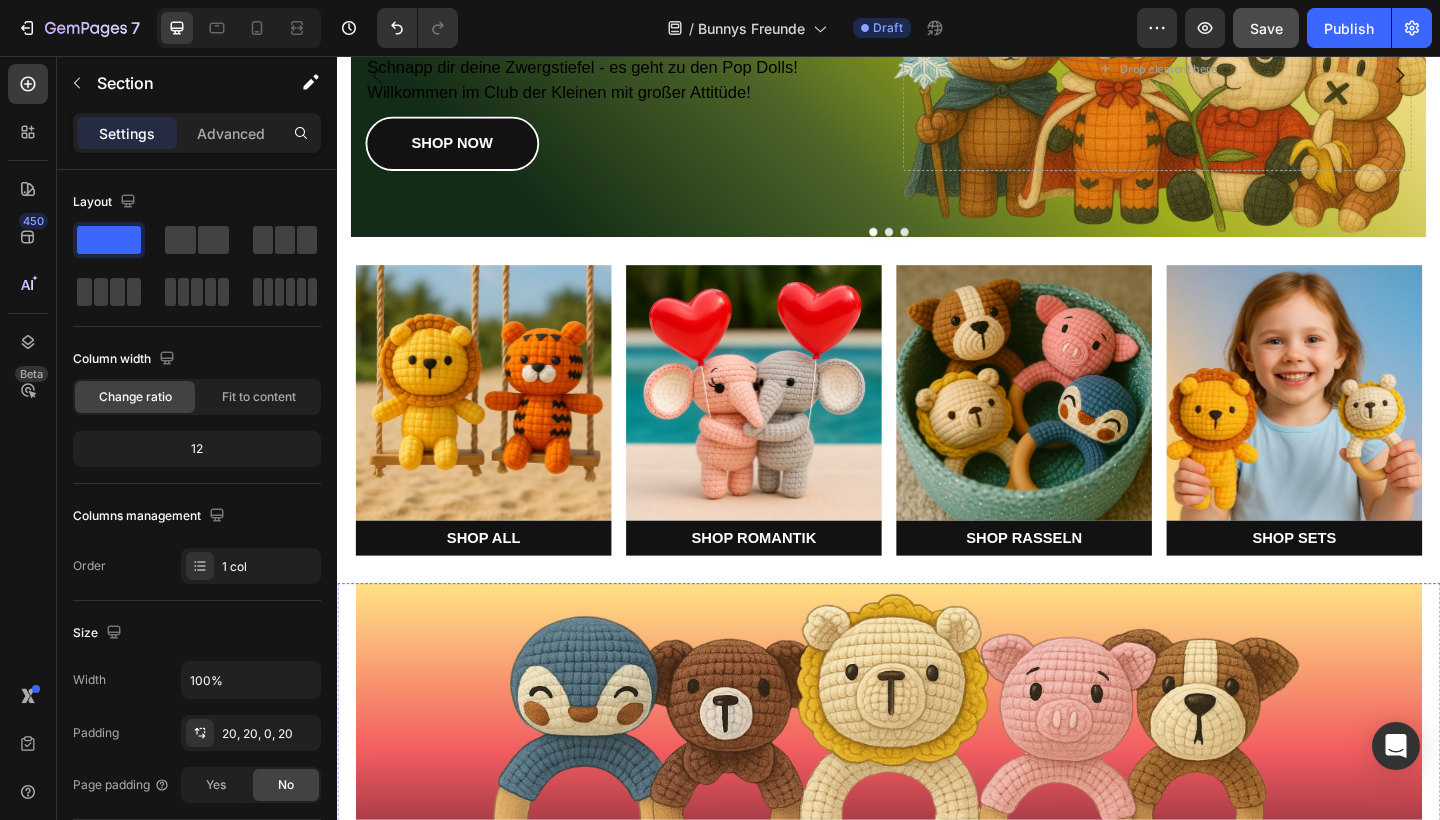 scroll, scrollTop: 384, scrollLeft: 0, axis: vertical 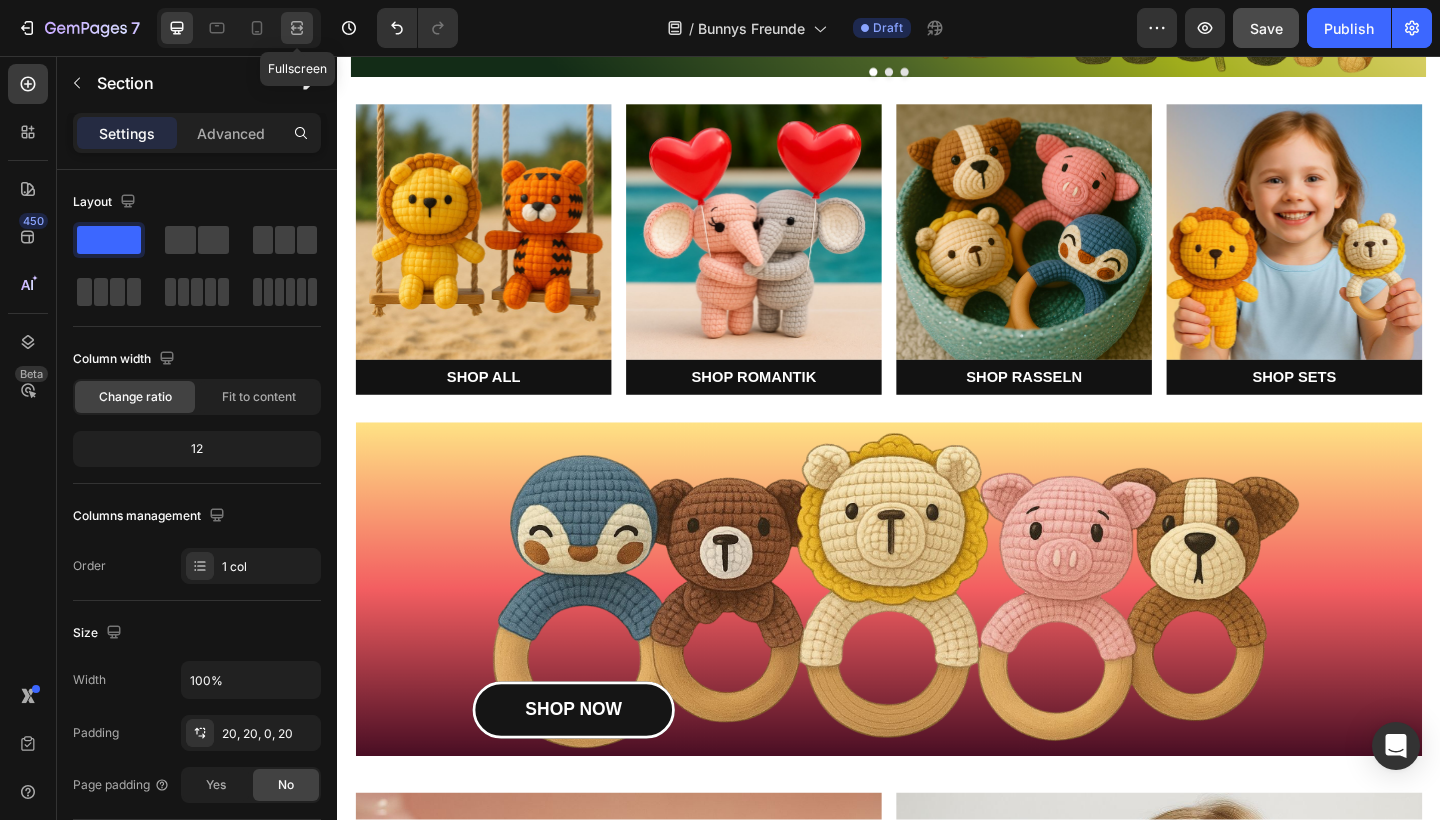 click 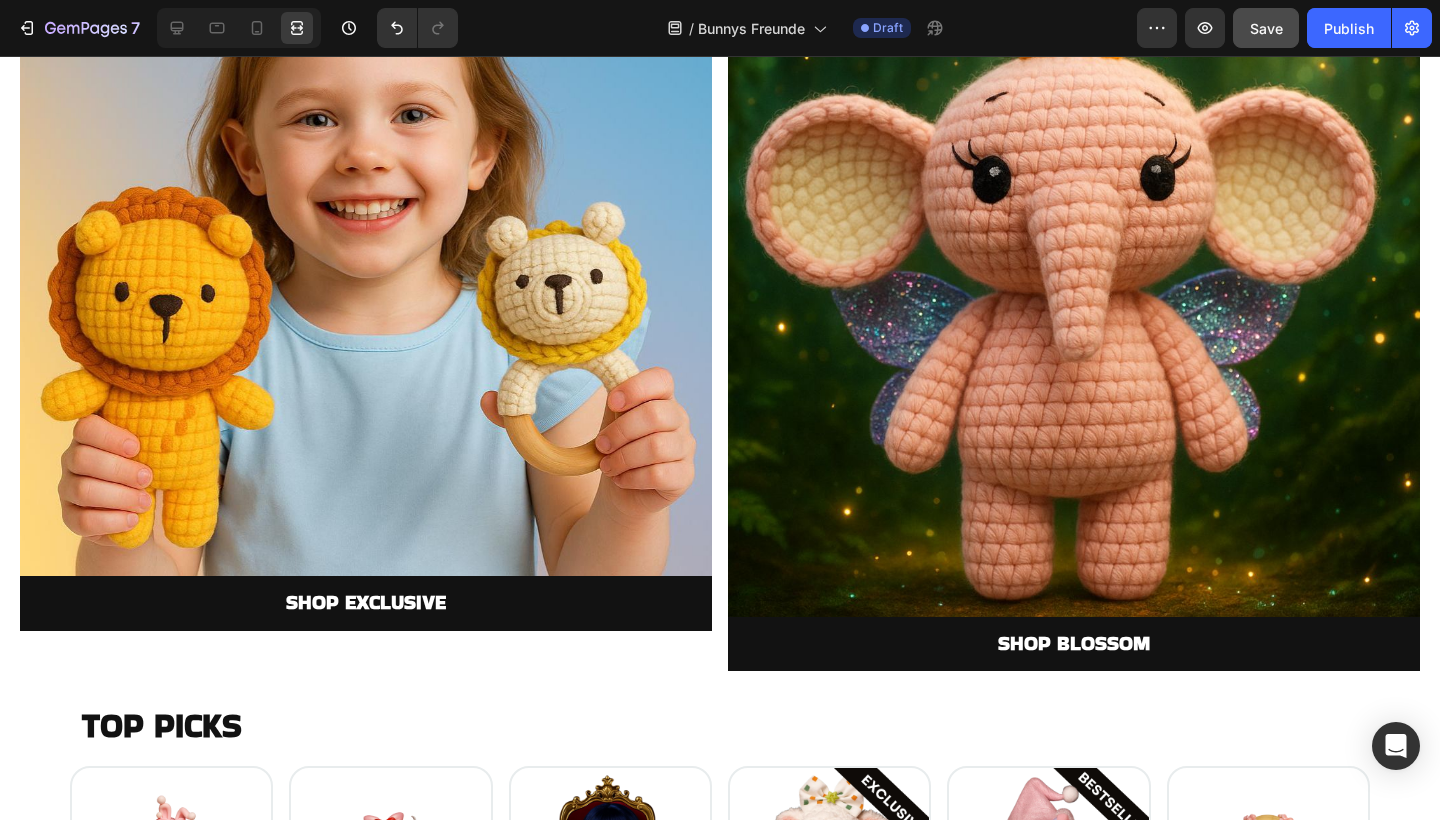 scroll, scrollTop: 1863, scrollLeft: 0, axis: vertical 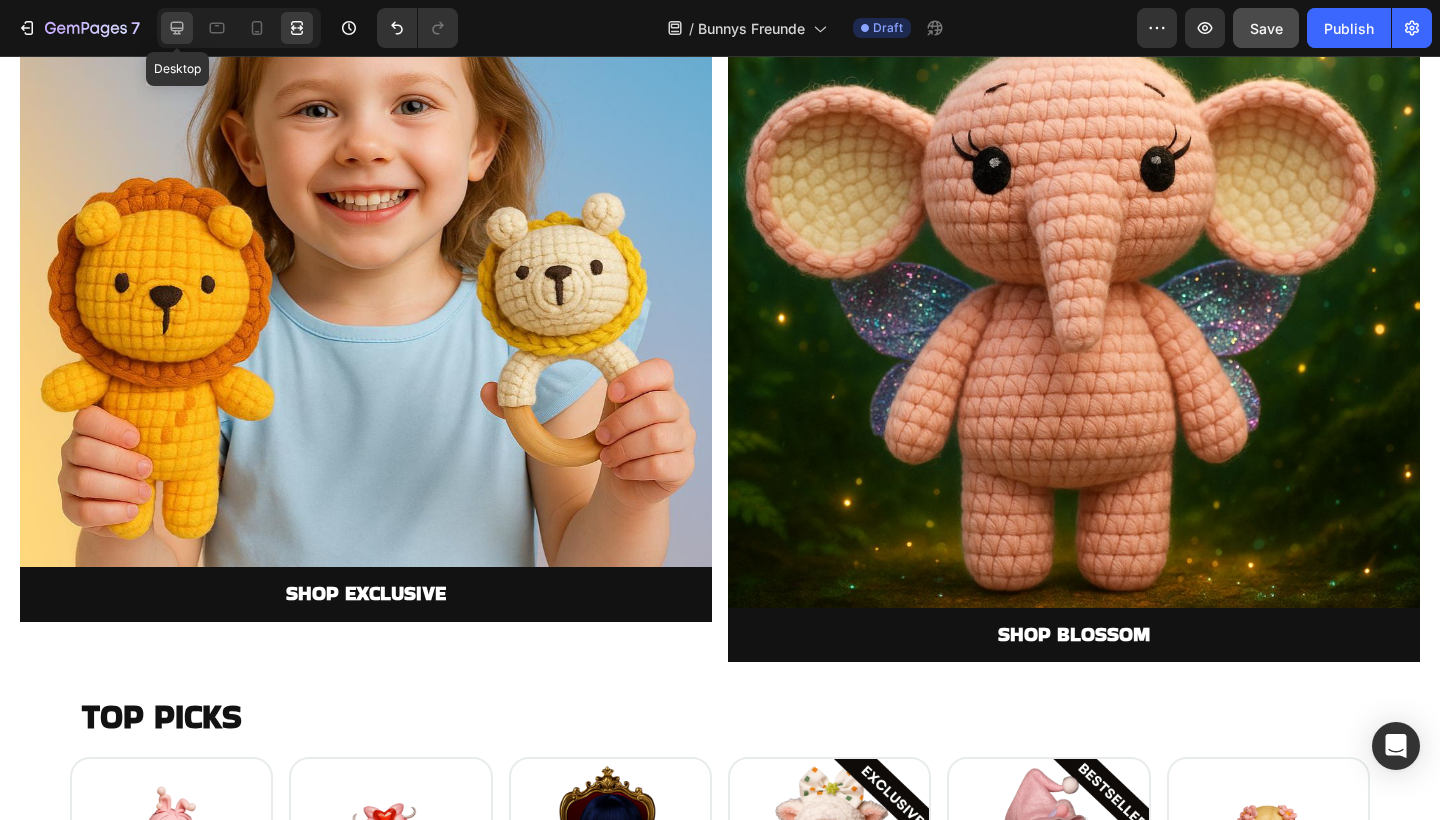 click 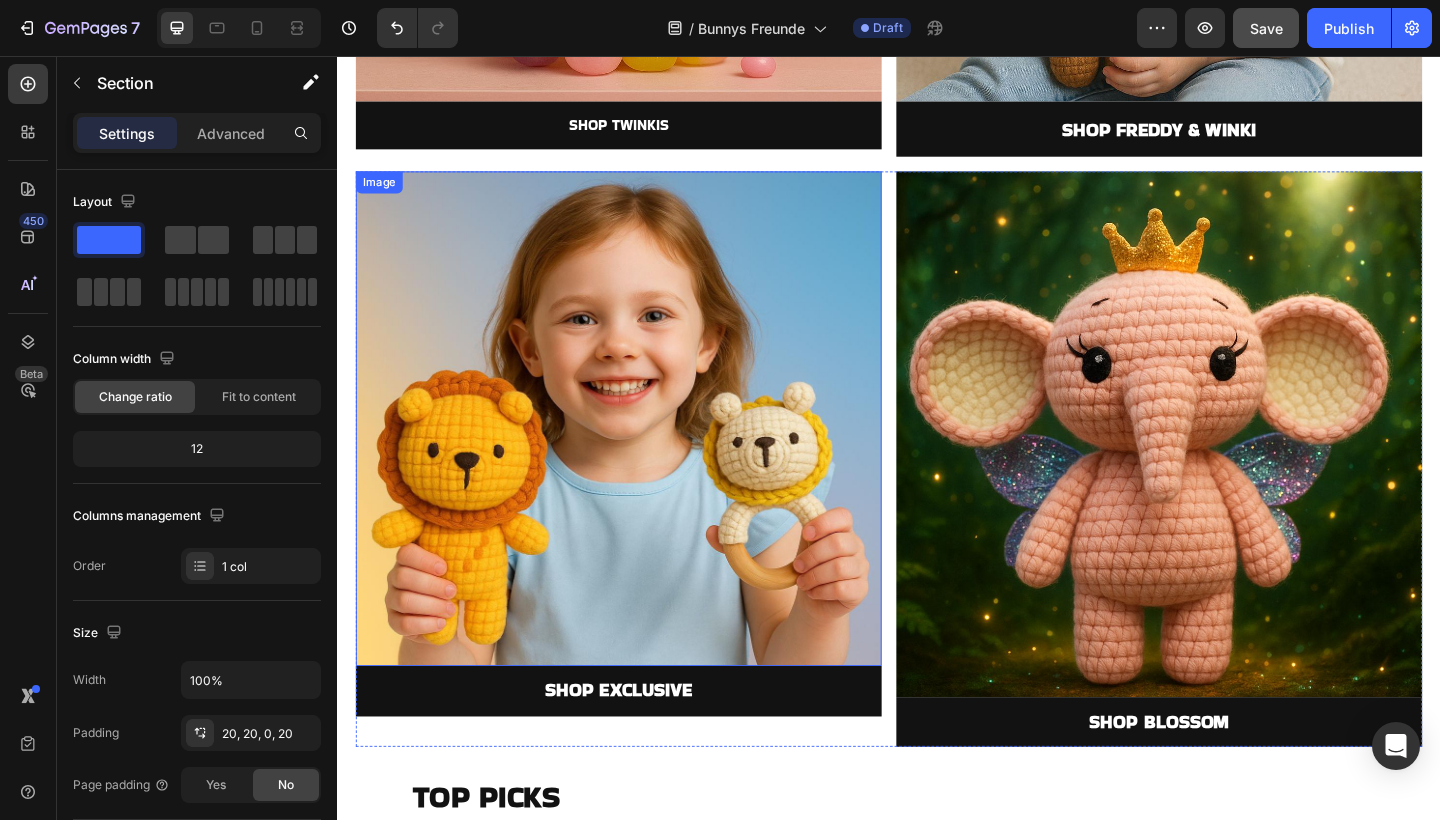 scroll, scrollTop: 1476, scrollLeft: 0, axis: vertical 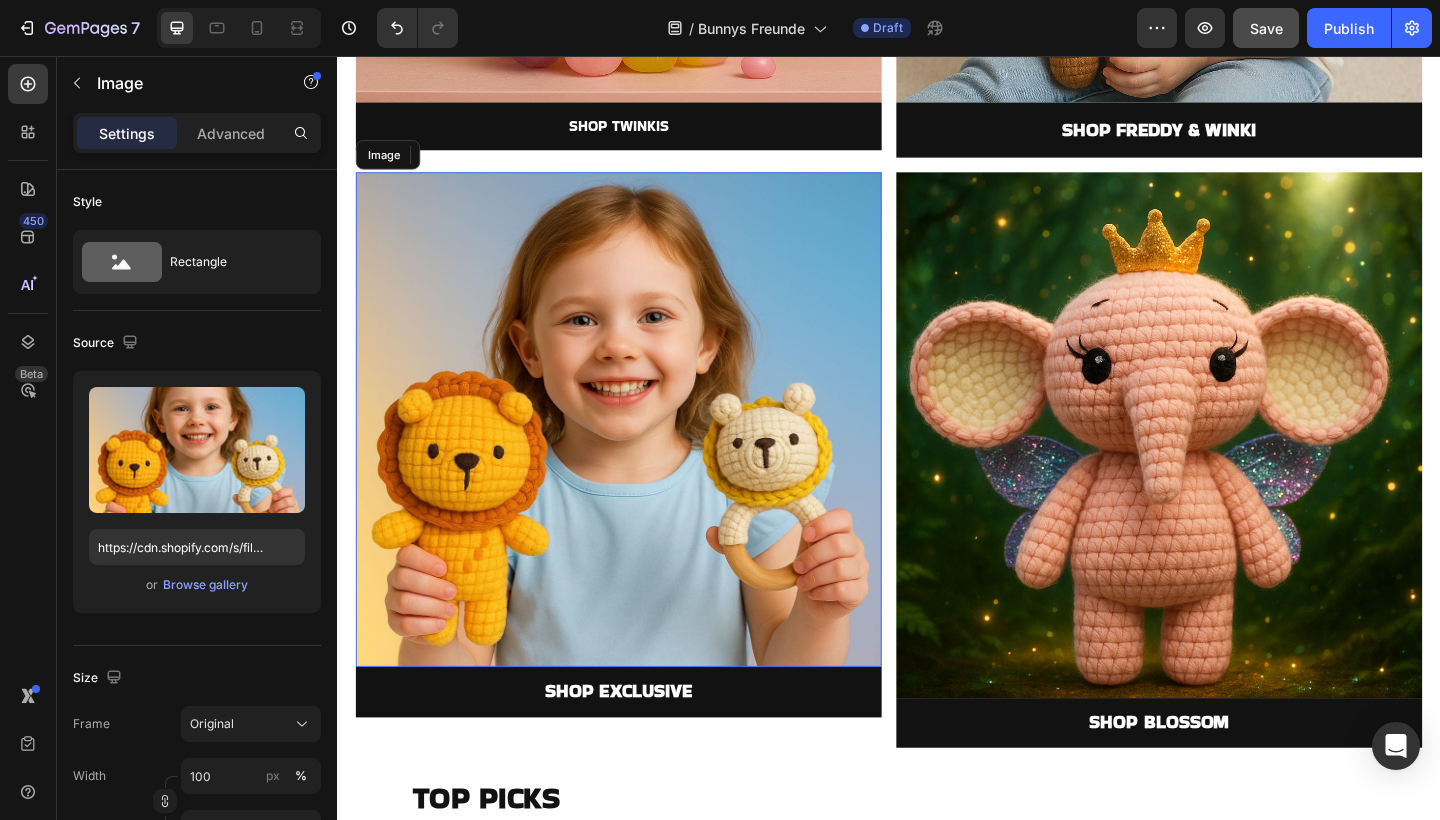 click at bounding box center [643, 452] 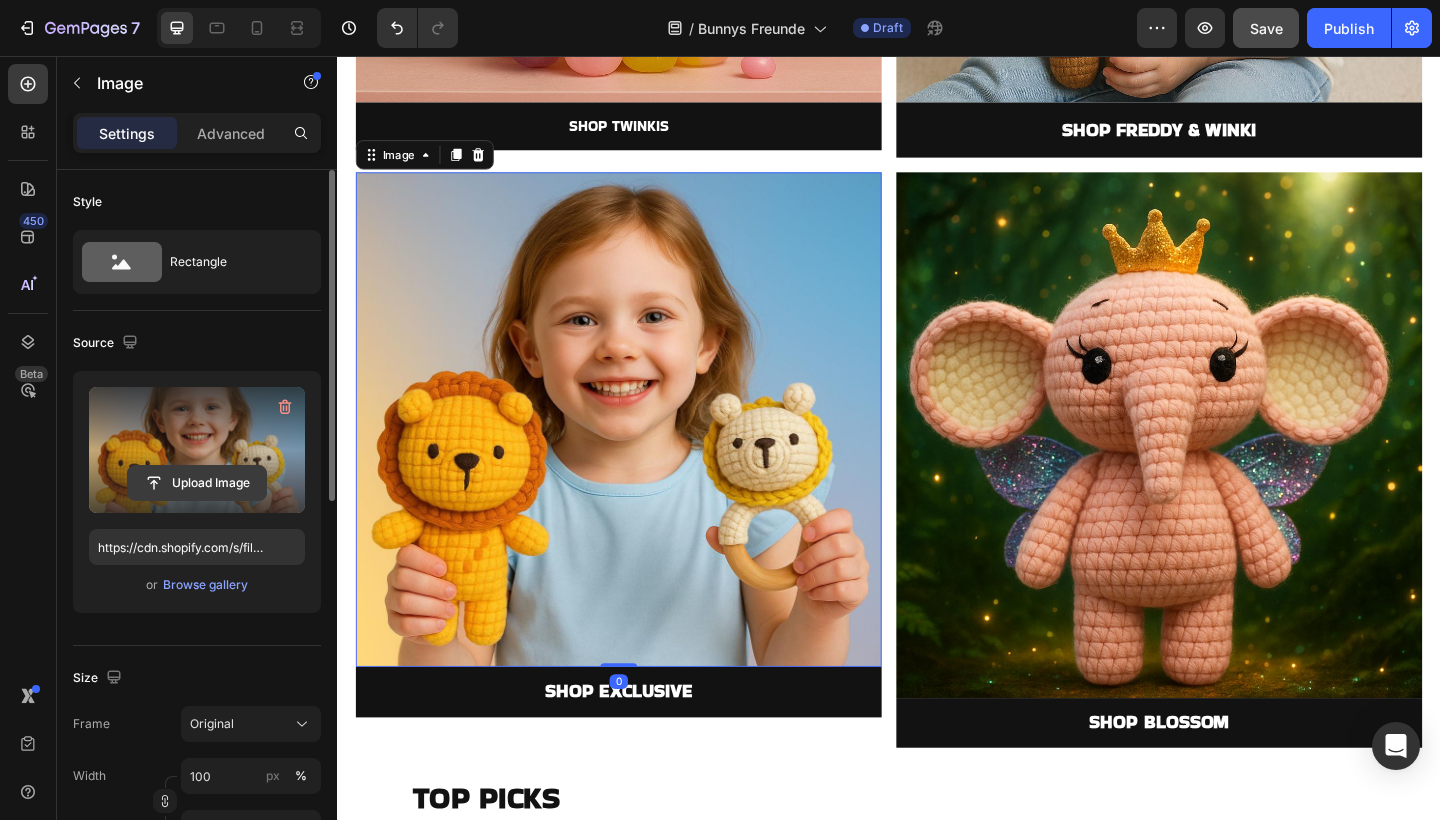 click 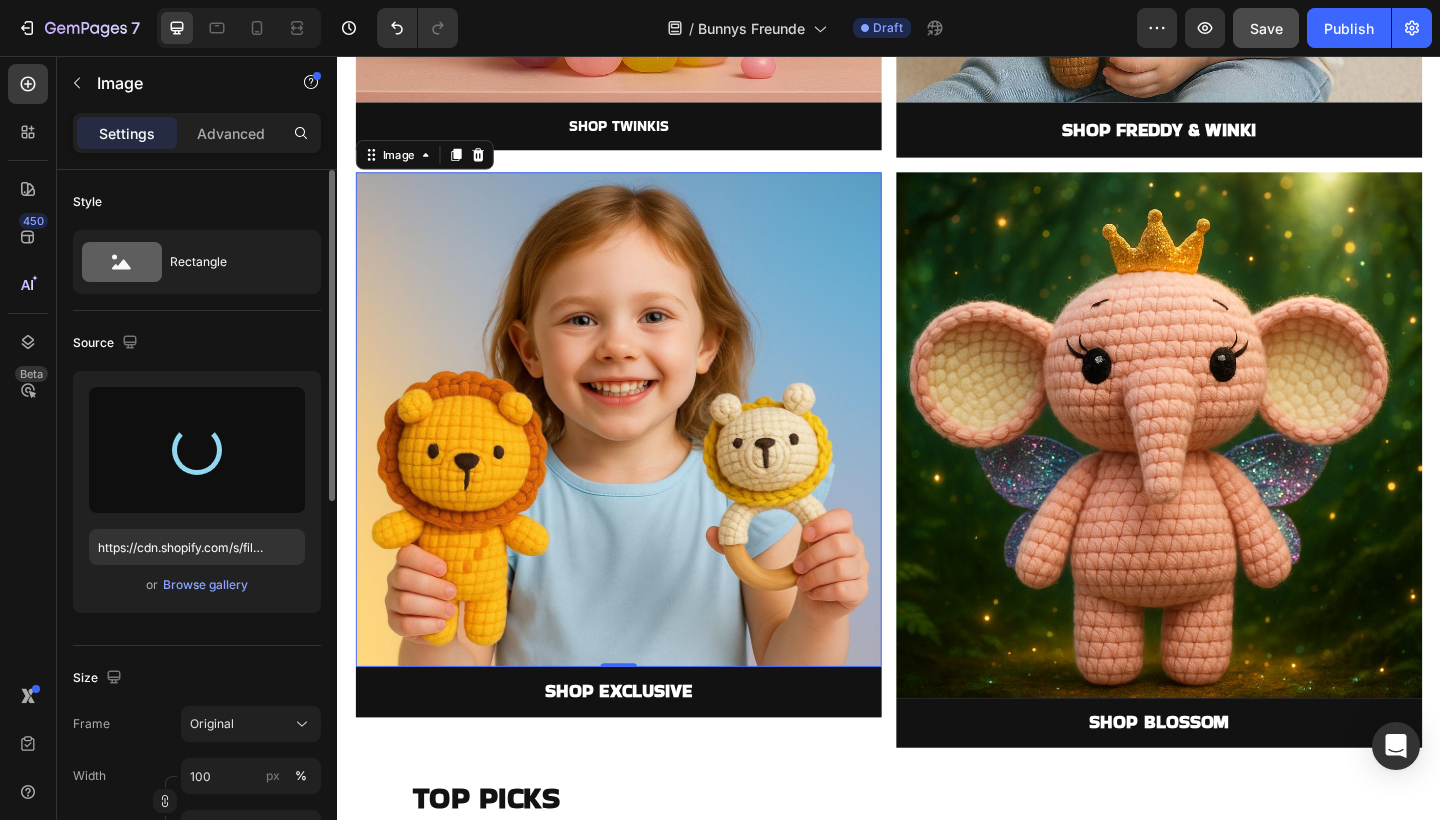 type on "https://cdn.shopify.com/s/files/1/0883/4033/2880/files/gempages_570780491876139904-fbfbd49b-03bf-416e-ac7d-e33914b0e786.jpg" 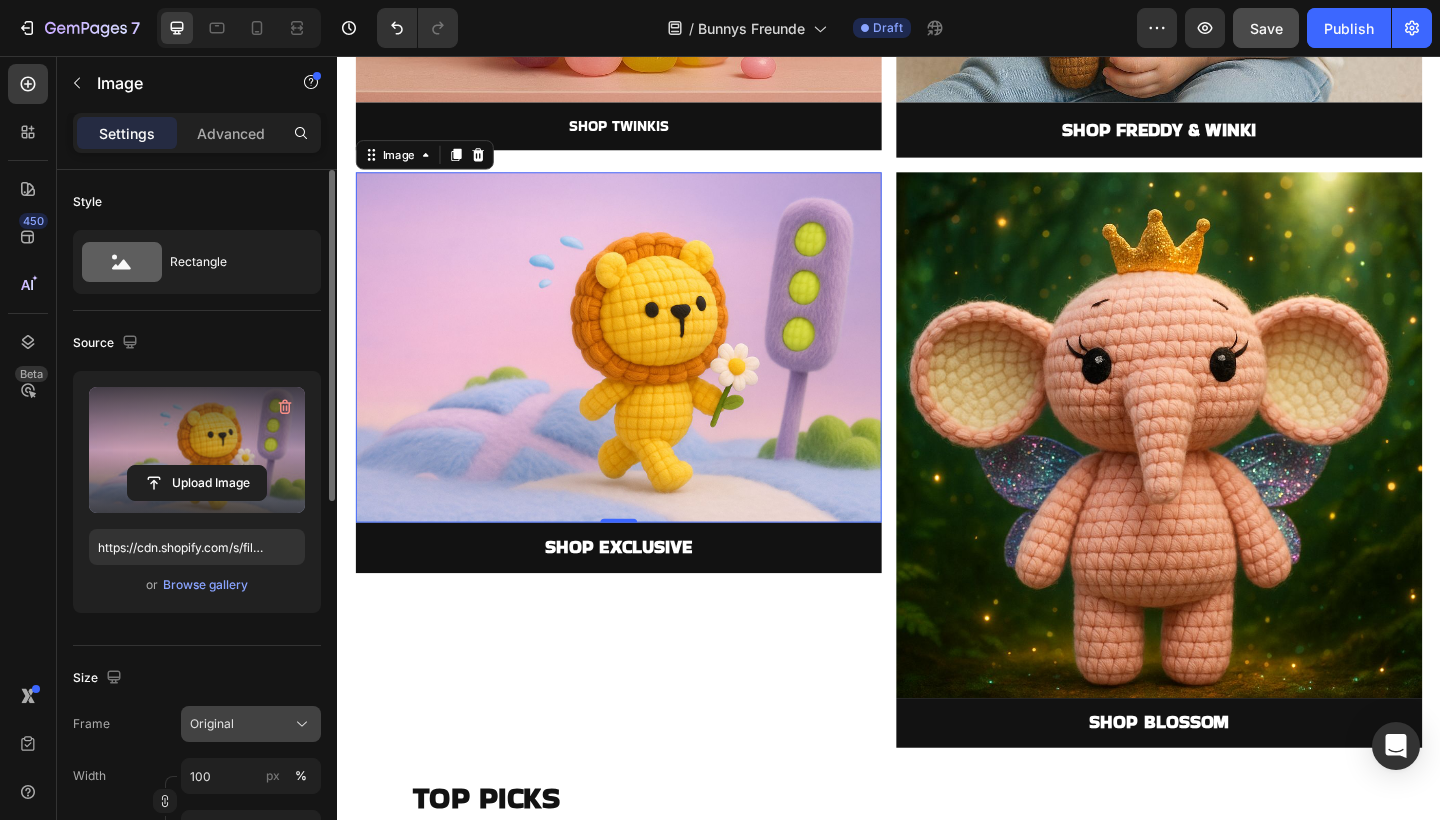 click on "Original" 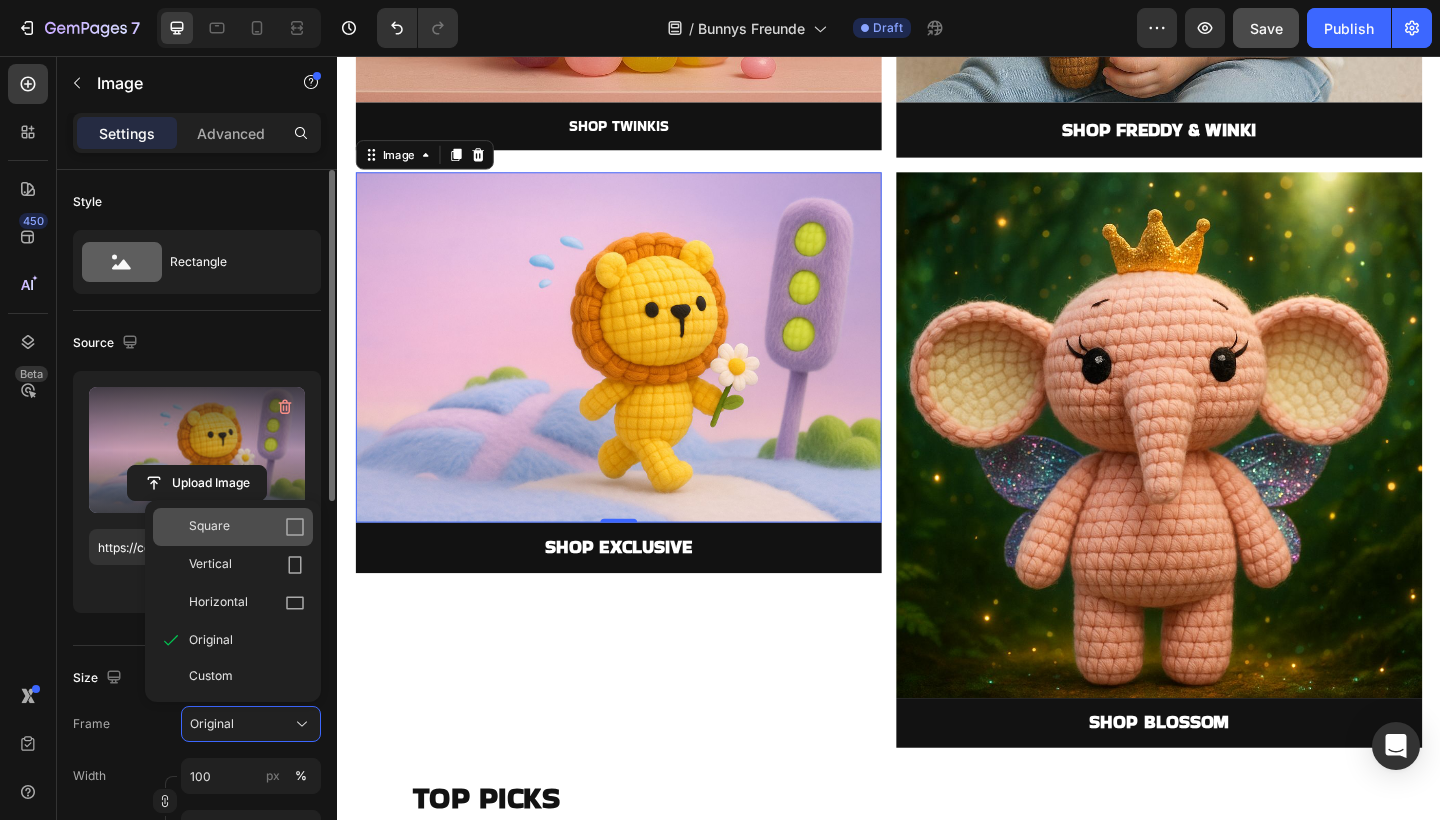 click on "Square" at bounding box center [247, 527] 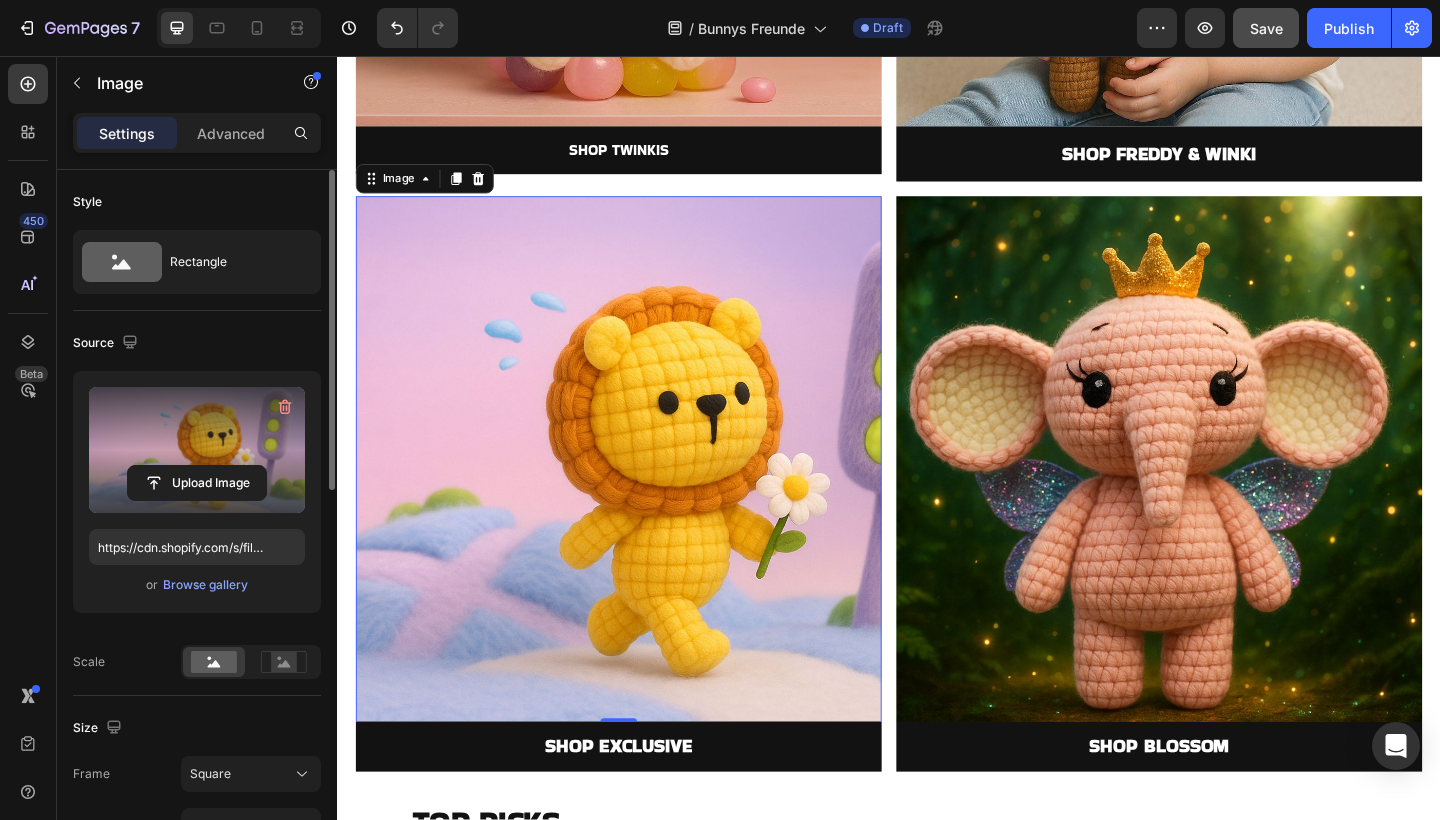 scroll, scrollTop: 1445, scrollLeft: 0, axis: vertical 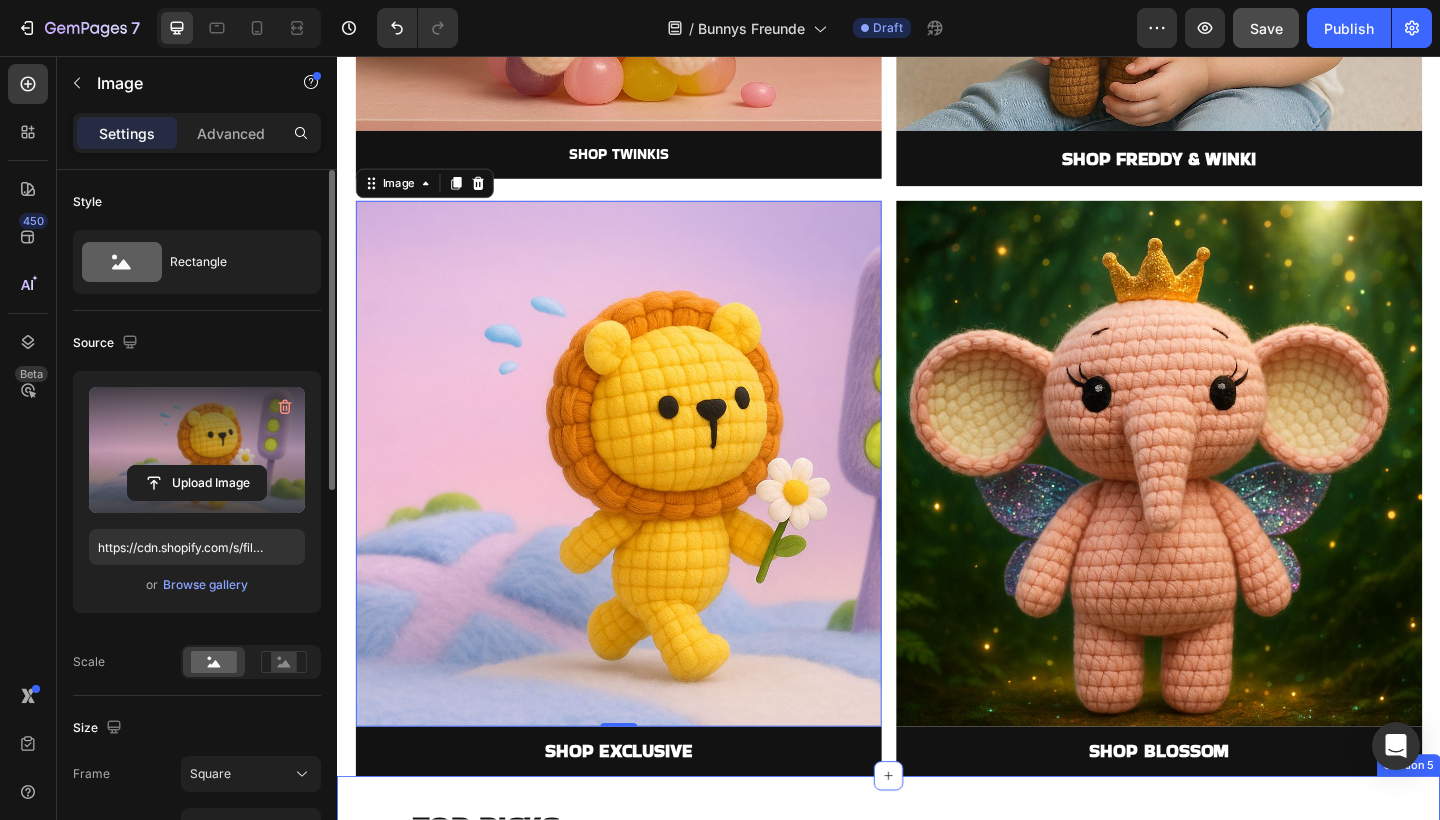 click on "TOP PICKS Heading Image Your  Heading Replace this text with your content Text Block Replace this text with your content Text Block ADD TO CART Button Row Image Your  Heading Replace this text with your content Text Block Replace this text with your content Text Block ADD TO CART Button Row Image Your  Heading Replace this text with your content Text Block Replace this text with your content Text Block ADD TO CART Button Row Image Your  Heading Replace this text with your content Text Block Replace this text with your content Text Block ADD TO CART Button Row Image Your  Heading Replace this text with your content Text Block Replace this text with your content Text Block ADD TO CART Button Row Image Your  Heading Replace this text with your content Text Block Replace this text with your content Text Block ADD TO CART Button Row Carousel Section 5" at bounding box center [937, 1136] 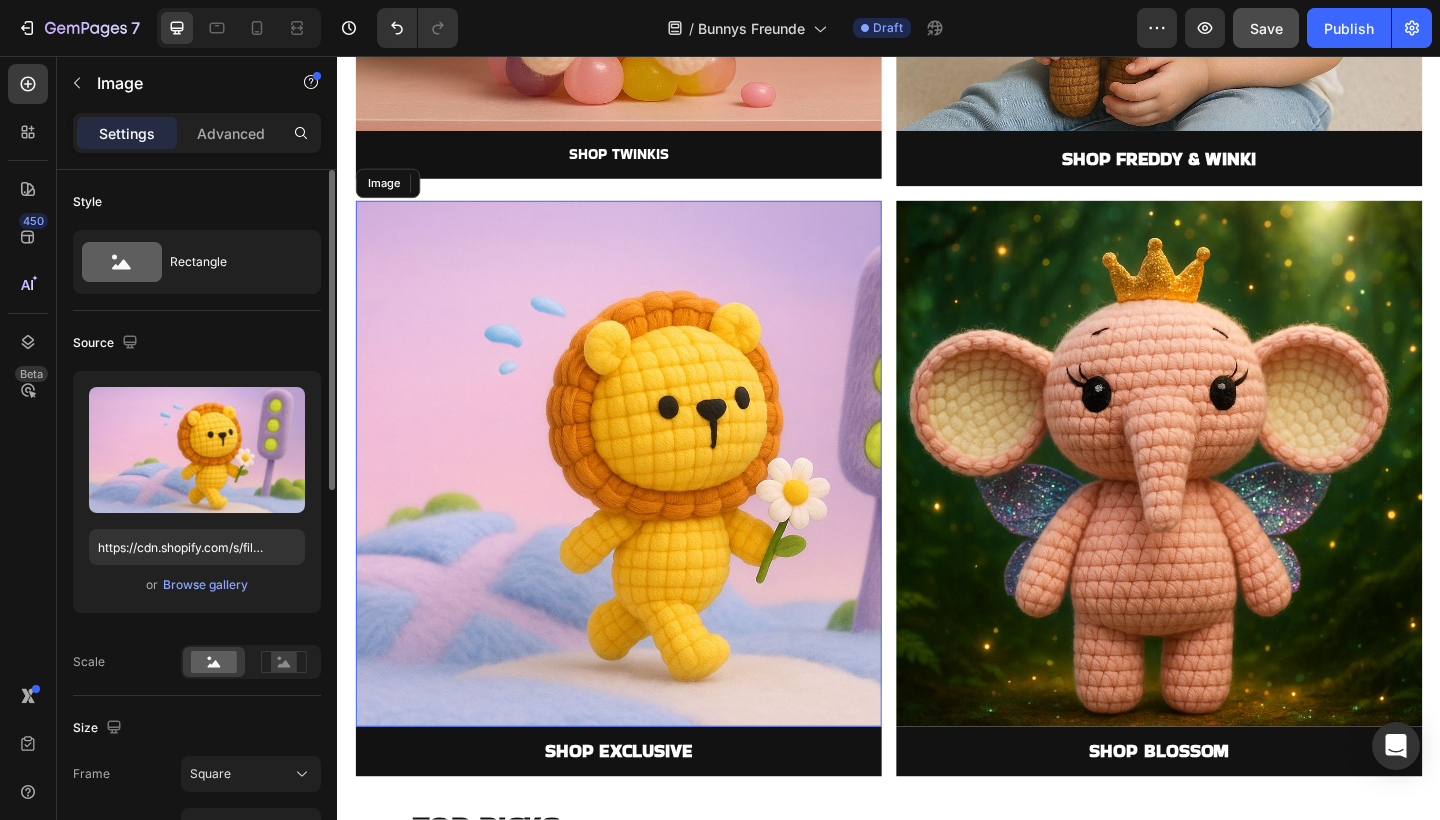 drag, startPoint x: 613, startPoint y: 469, endPoint x: 579, endPoint y: 388, distance: 87.84646 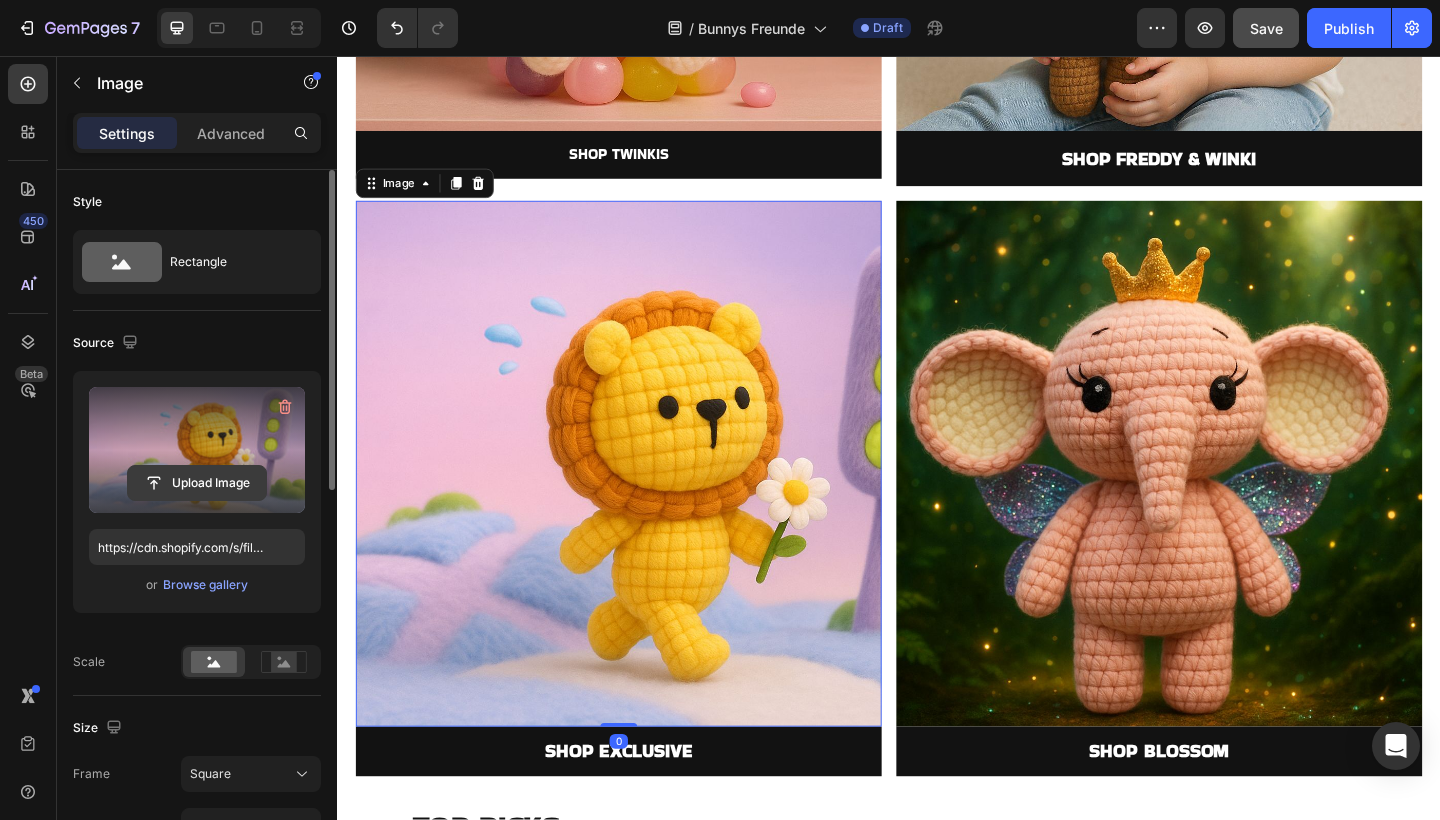 click 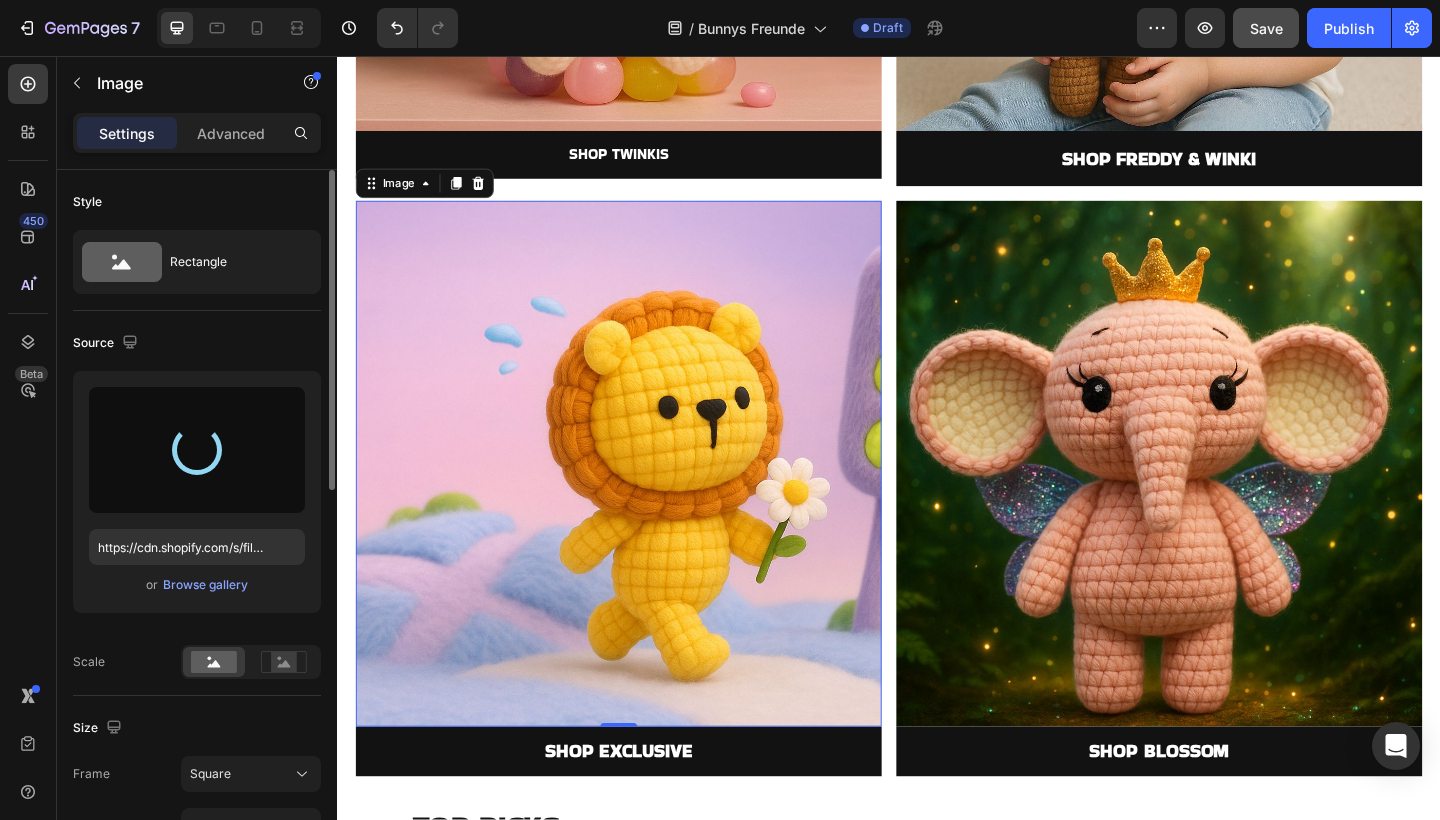 type on "https://cdn.shopify.com/s/files/1/0883/4033/2880/files/gempages_570780491876139904-300d7fda-1bbb-486f-bcf2-be5f6d7ca5fe.jpg" 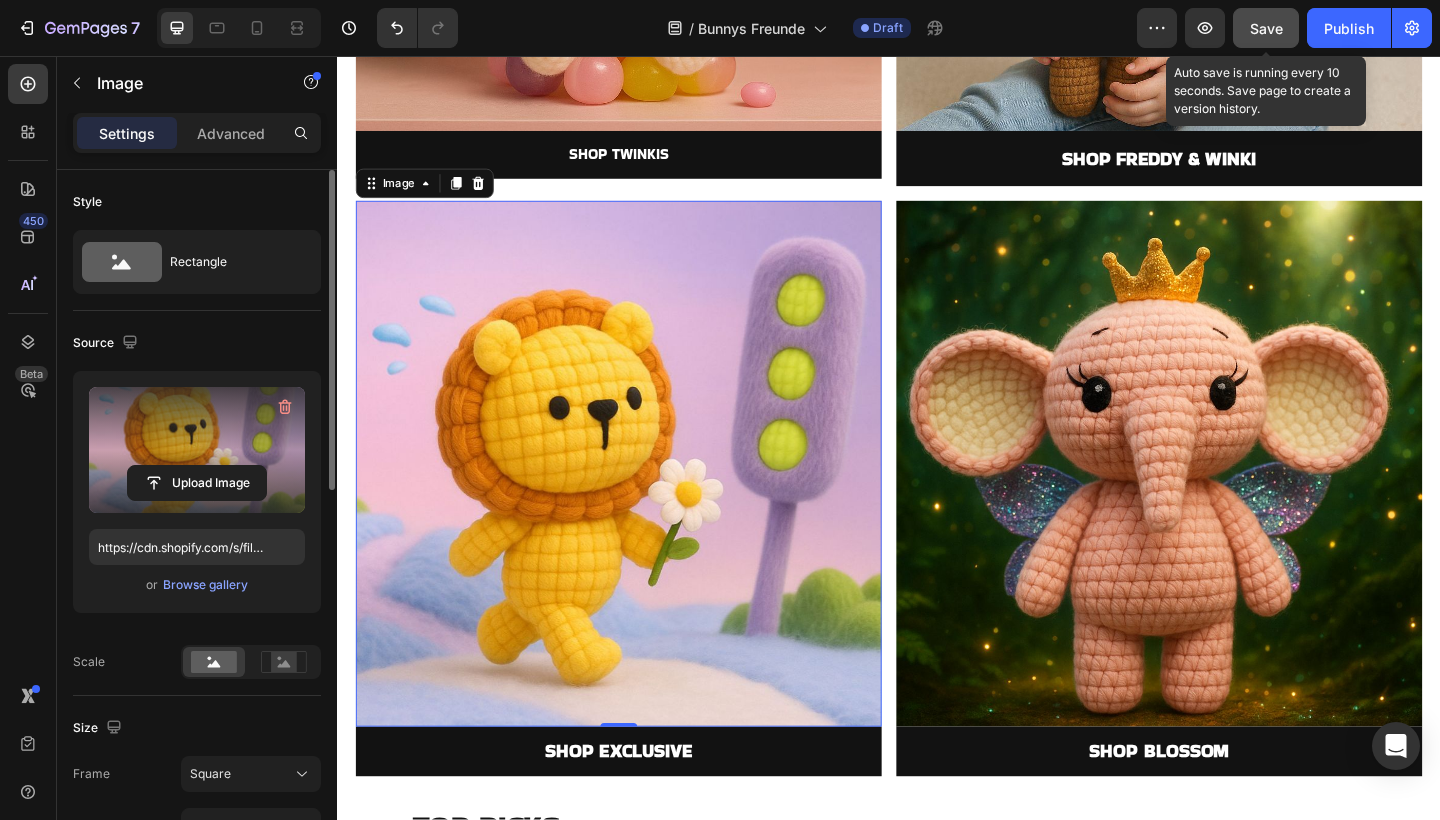 click on "Save" at bounding box center (1266, 28) 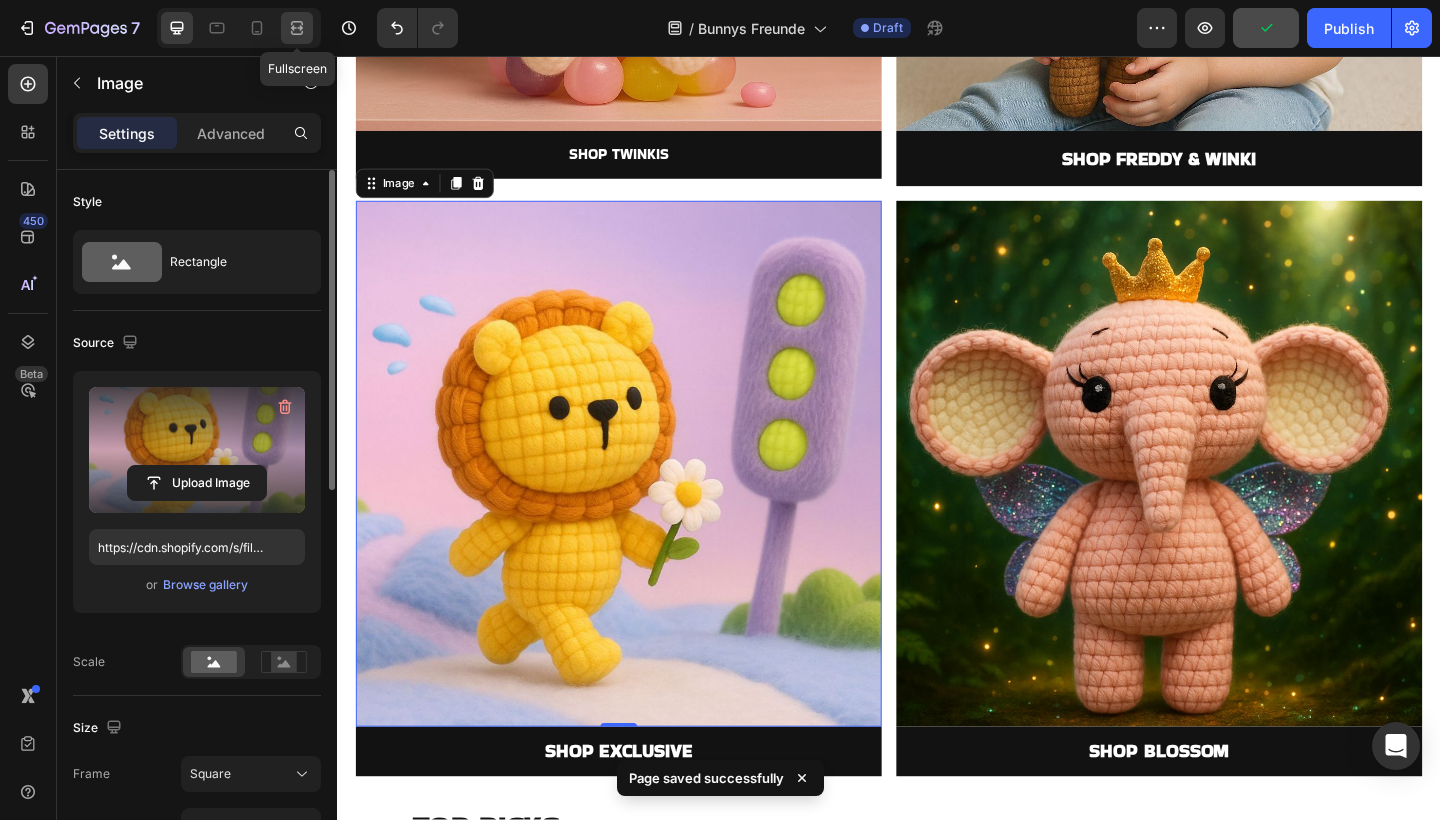 click 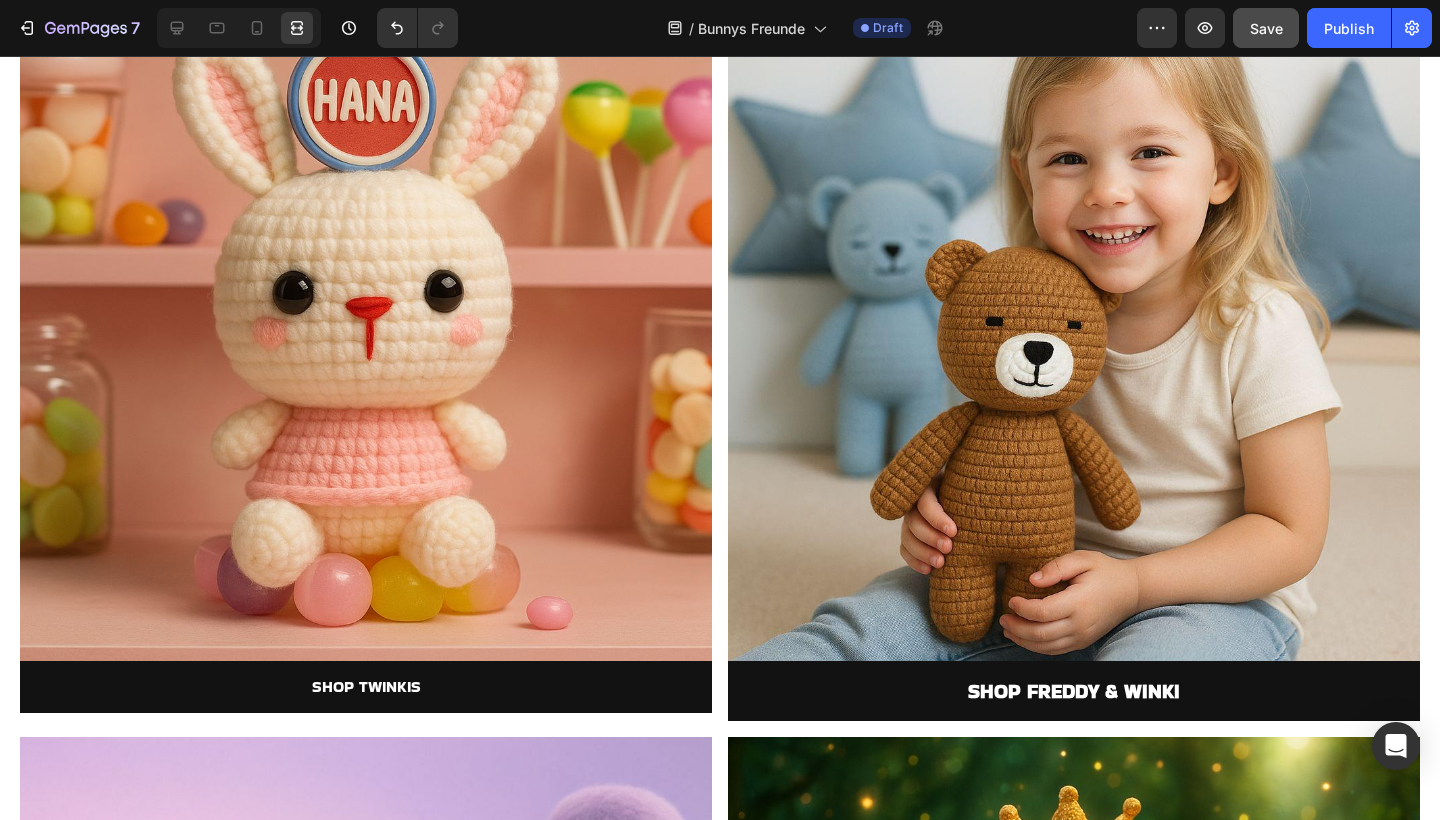 scroll, scrollTop: 970, scrollLeft: 0, axis: vertical 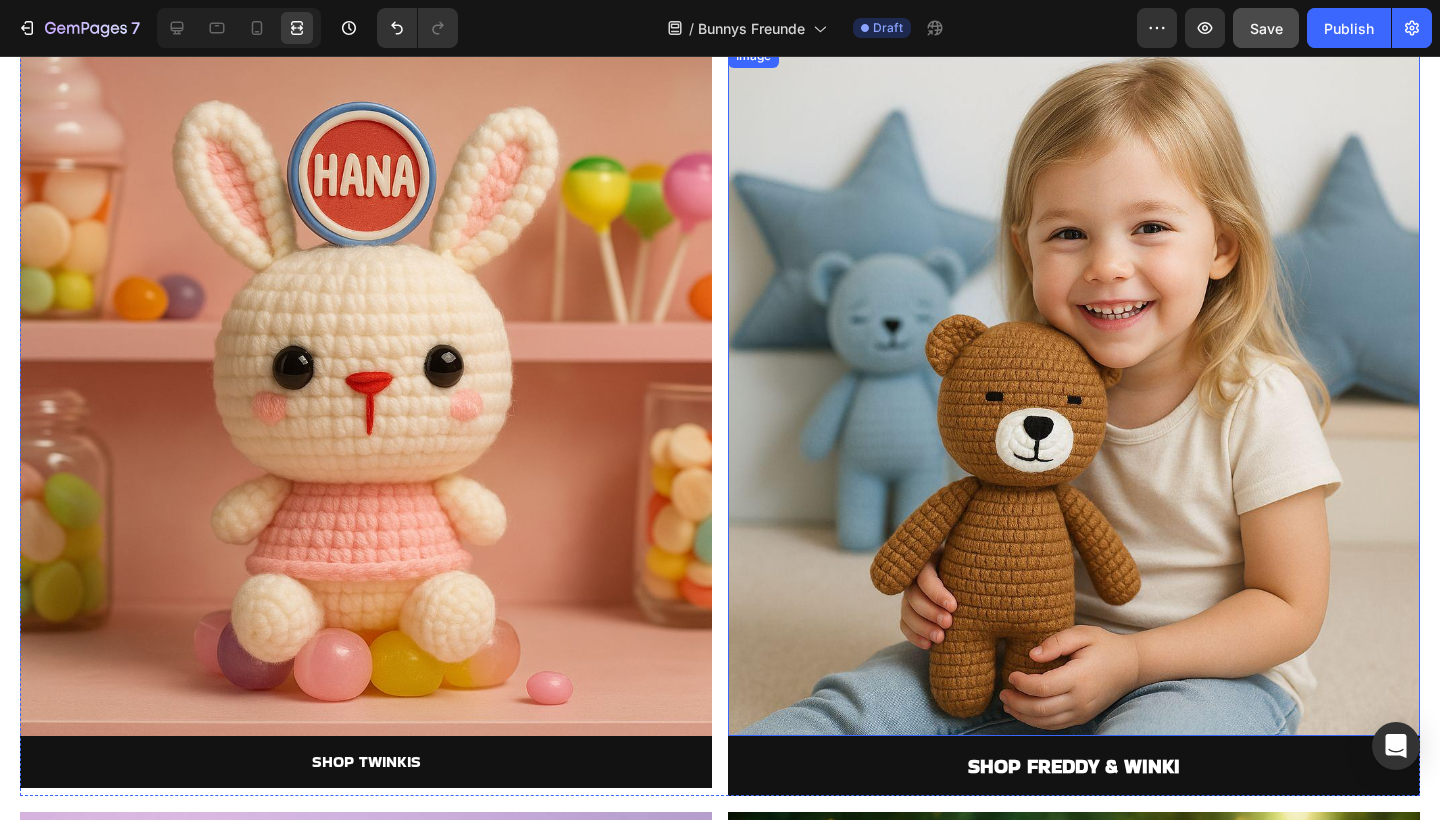 click at bounding box center [1074, 390] 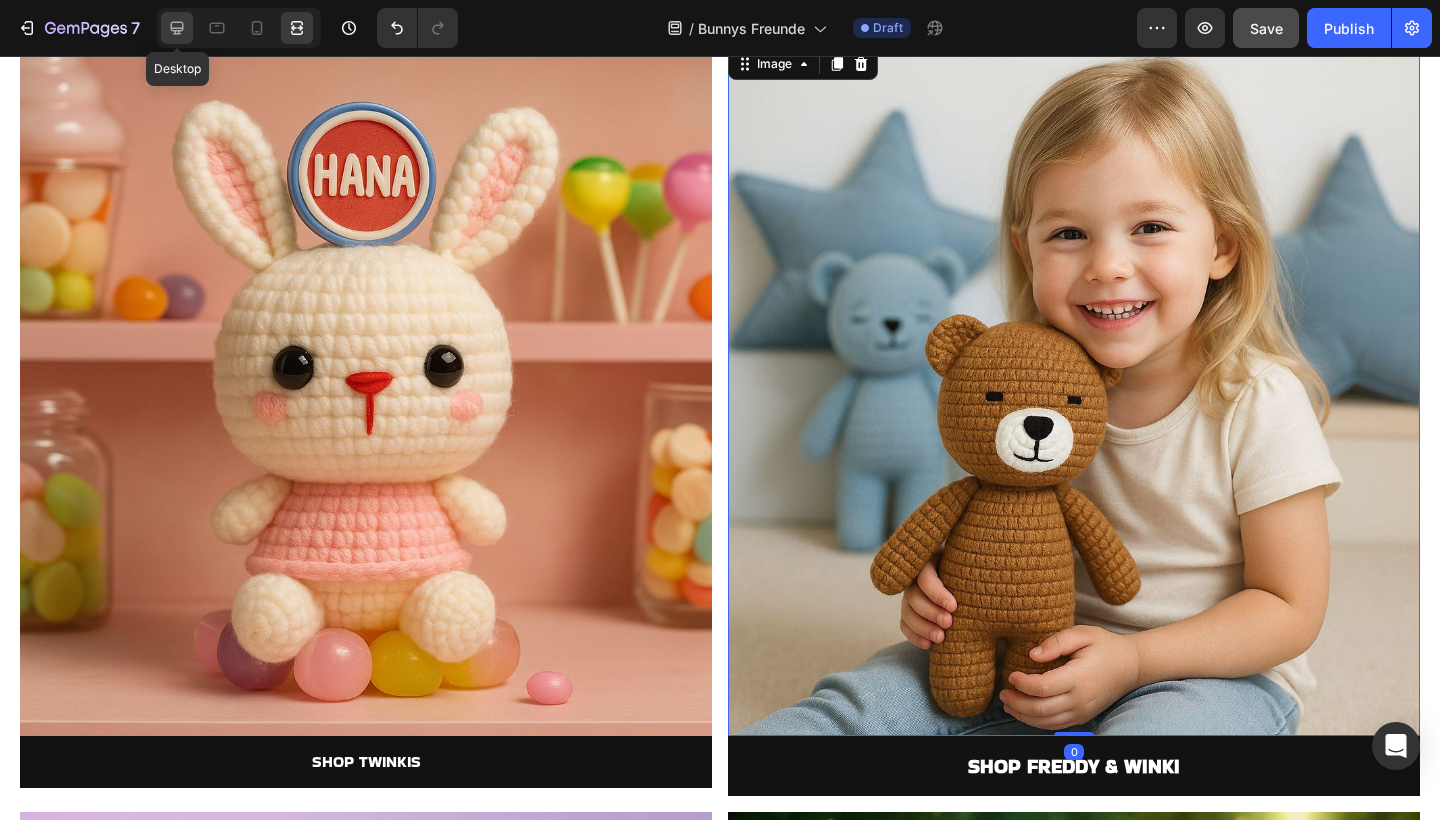 click 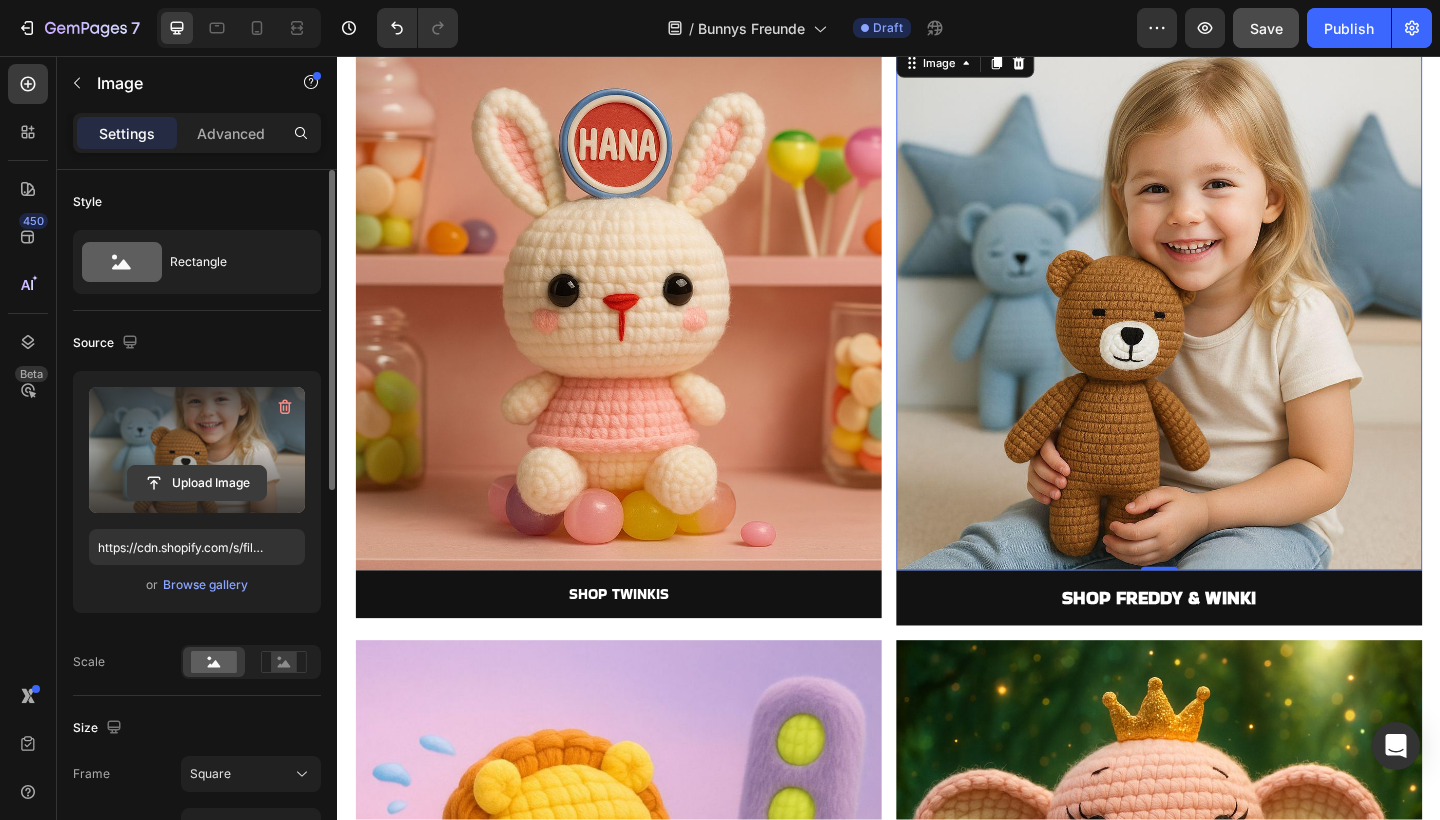 click 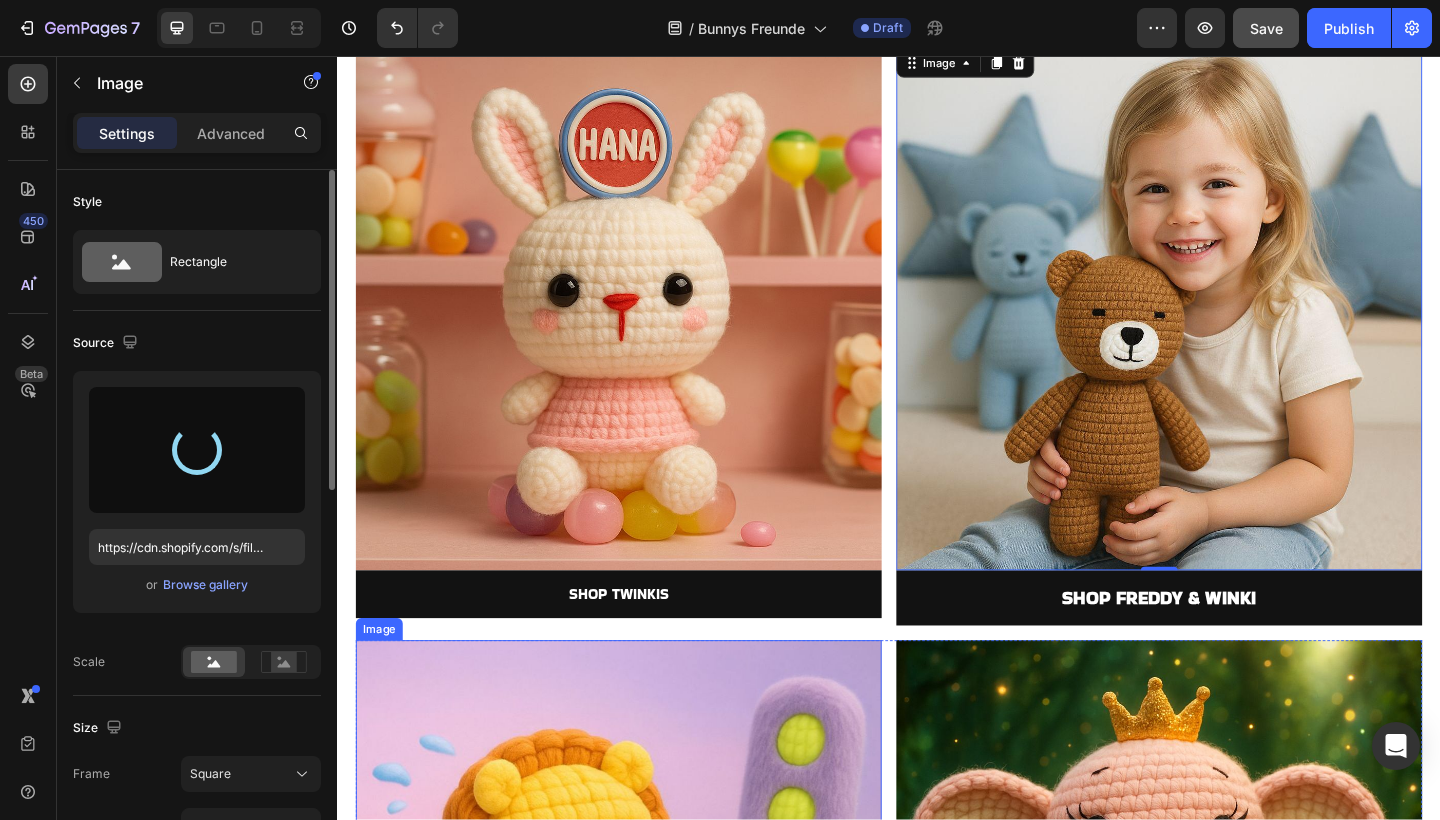 type on "https://cdn.shopify.com/s/files/1/0883/4033/2880/files/gempages_570780491876139904-1ef53cf4-f1c3-4add-aacd-176c9393a787.jpg" 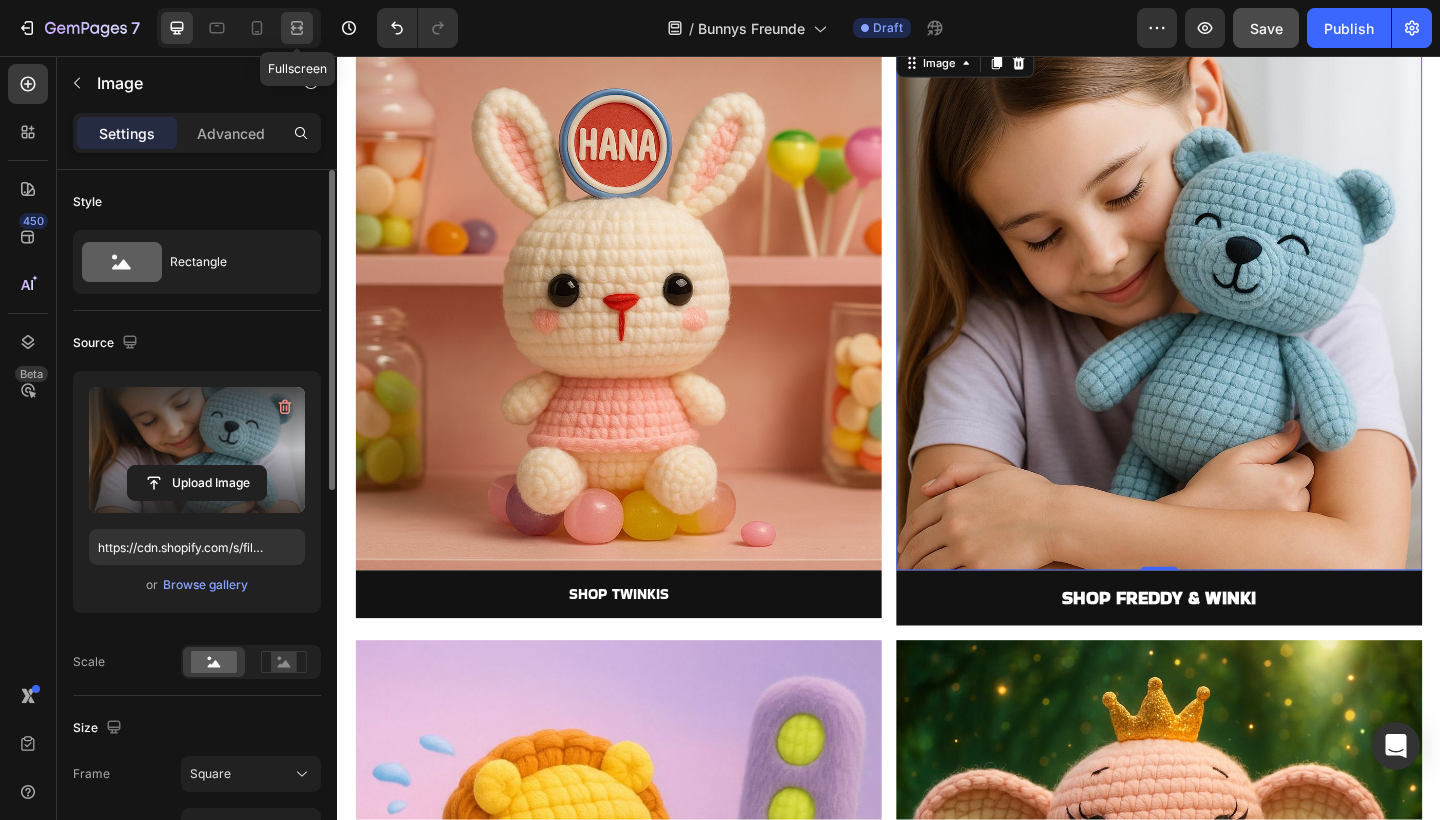 click 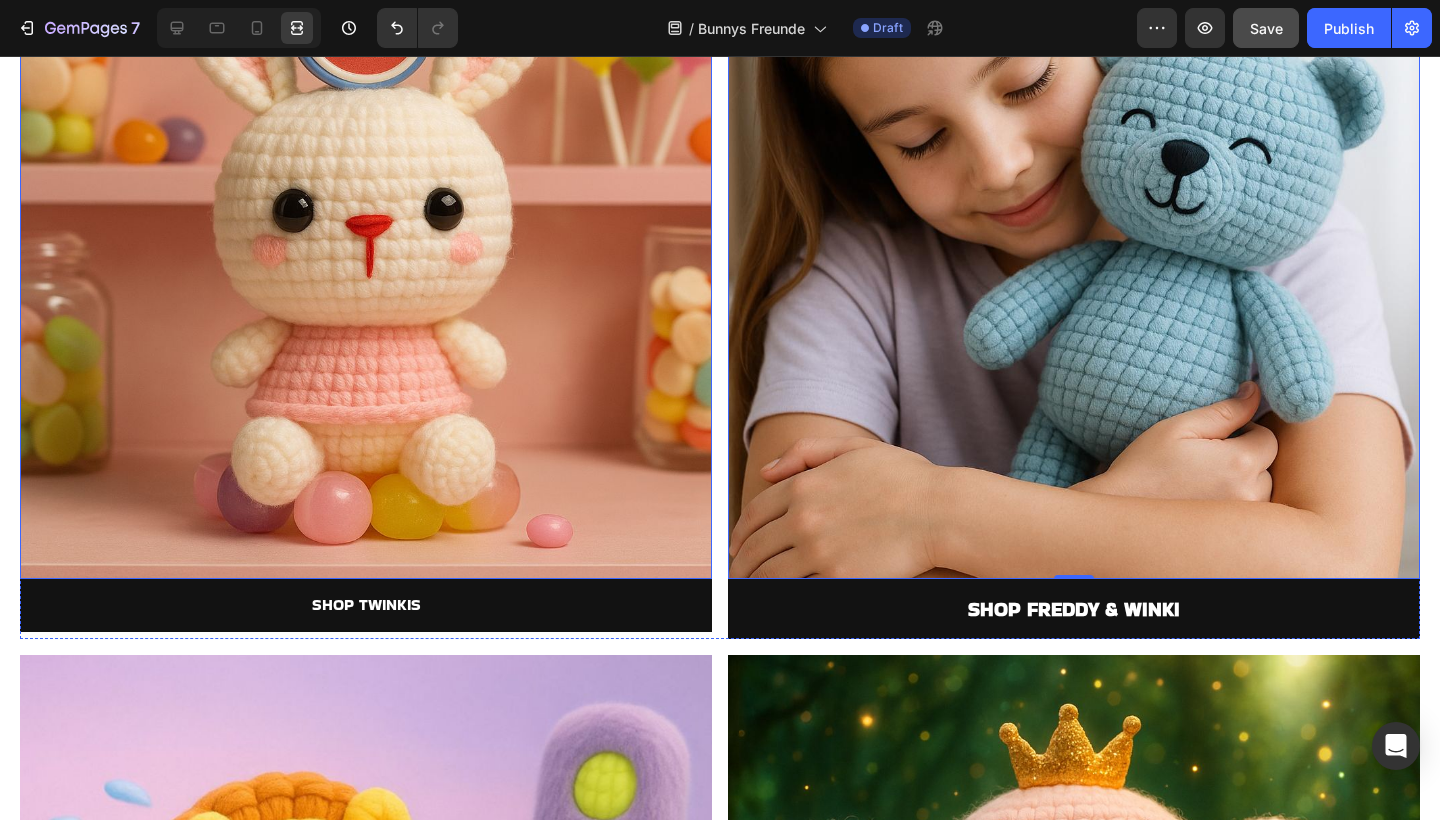 scroll, scrollTop: 1591, scrollLeft: 0, axis: vertical 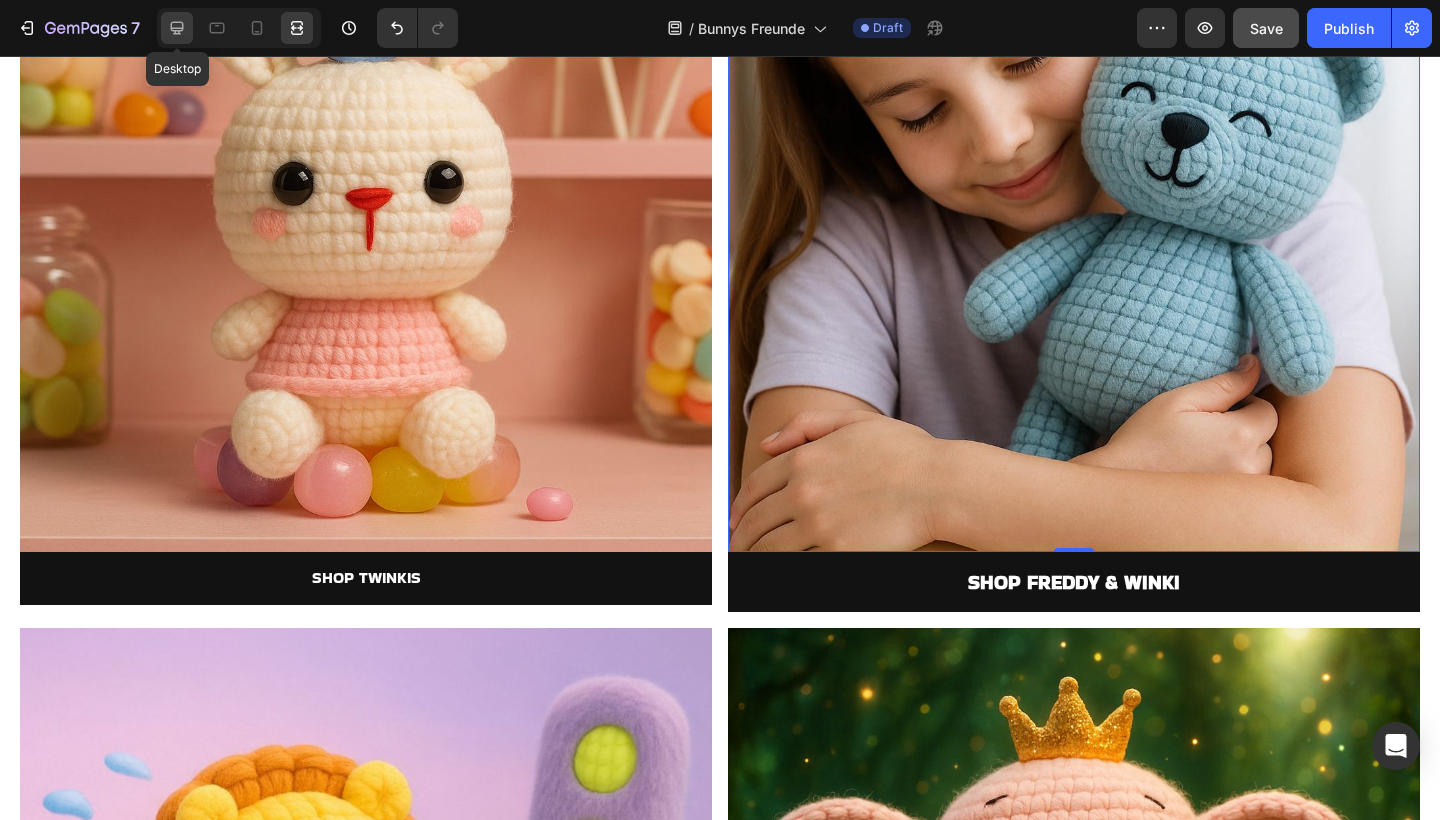 click 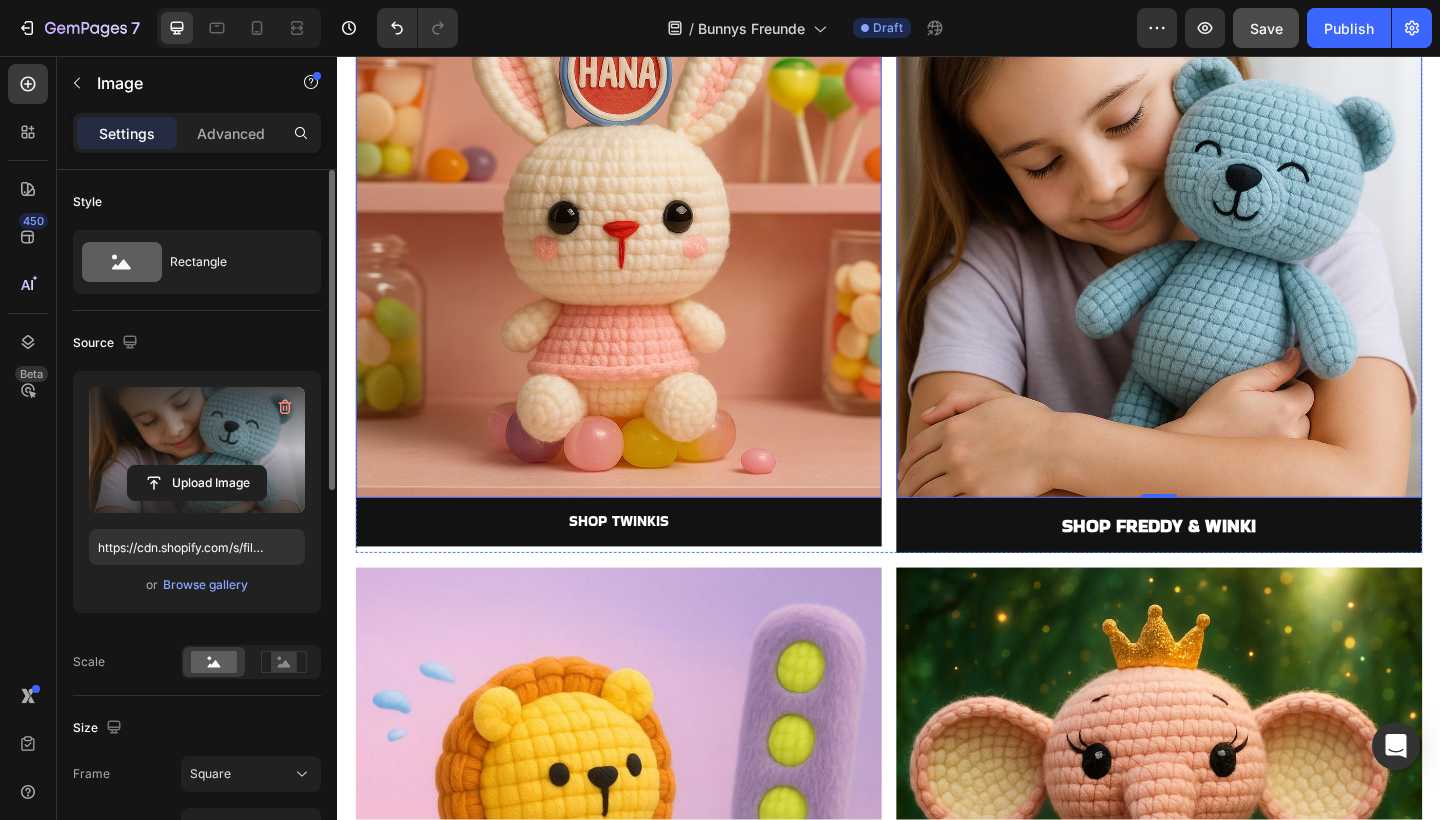 scroll, scrollTop: 1485, scrollLeft: 0, axis: vertical 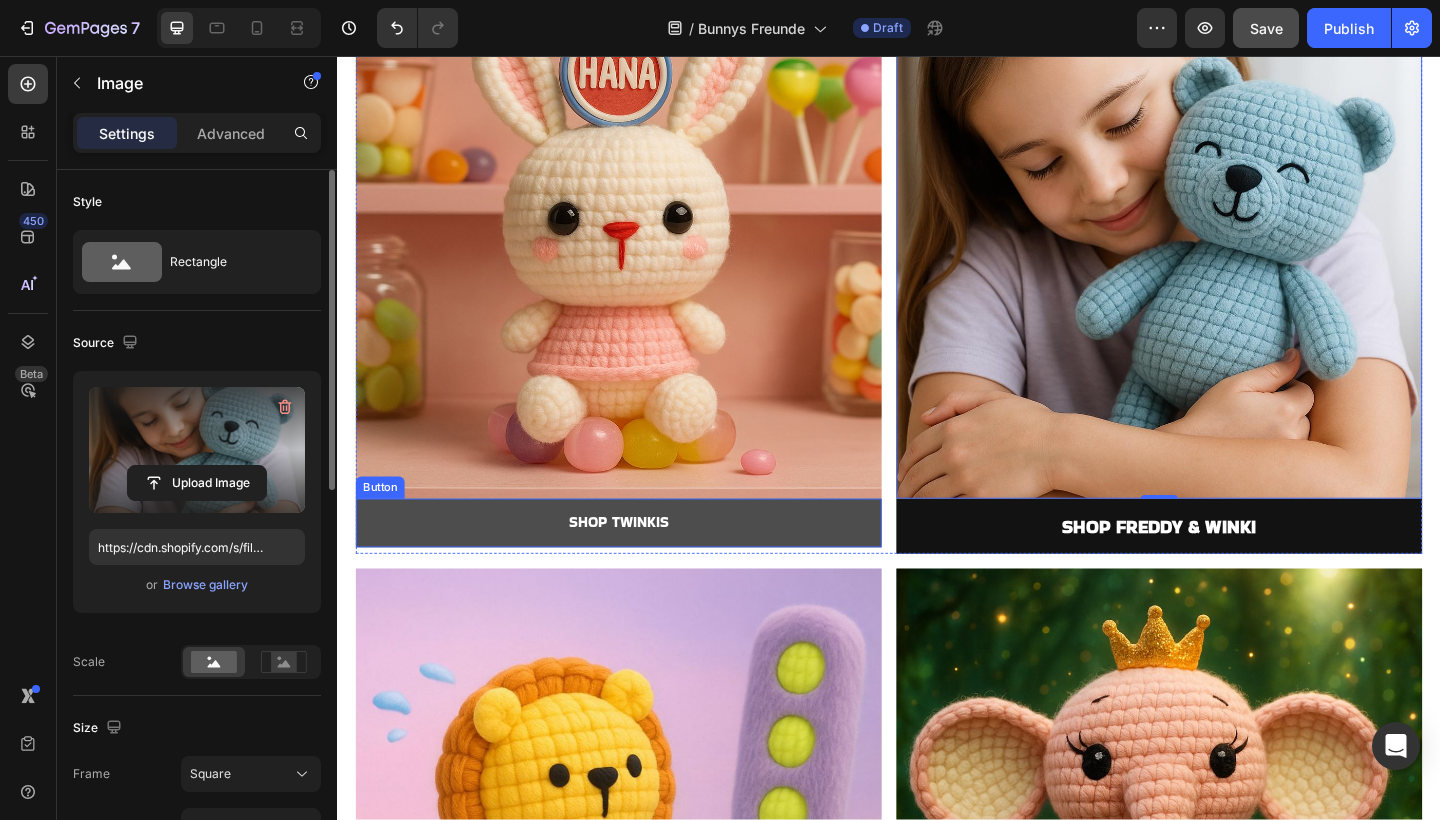 click on "SHOP TWINKIS" at bounding box center [643, 564] 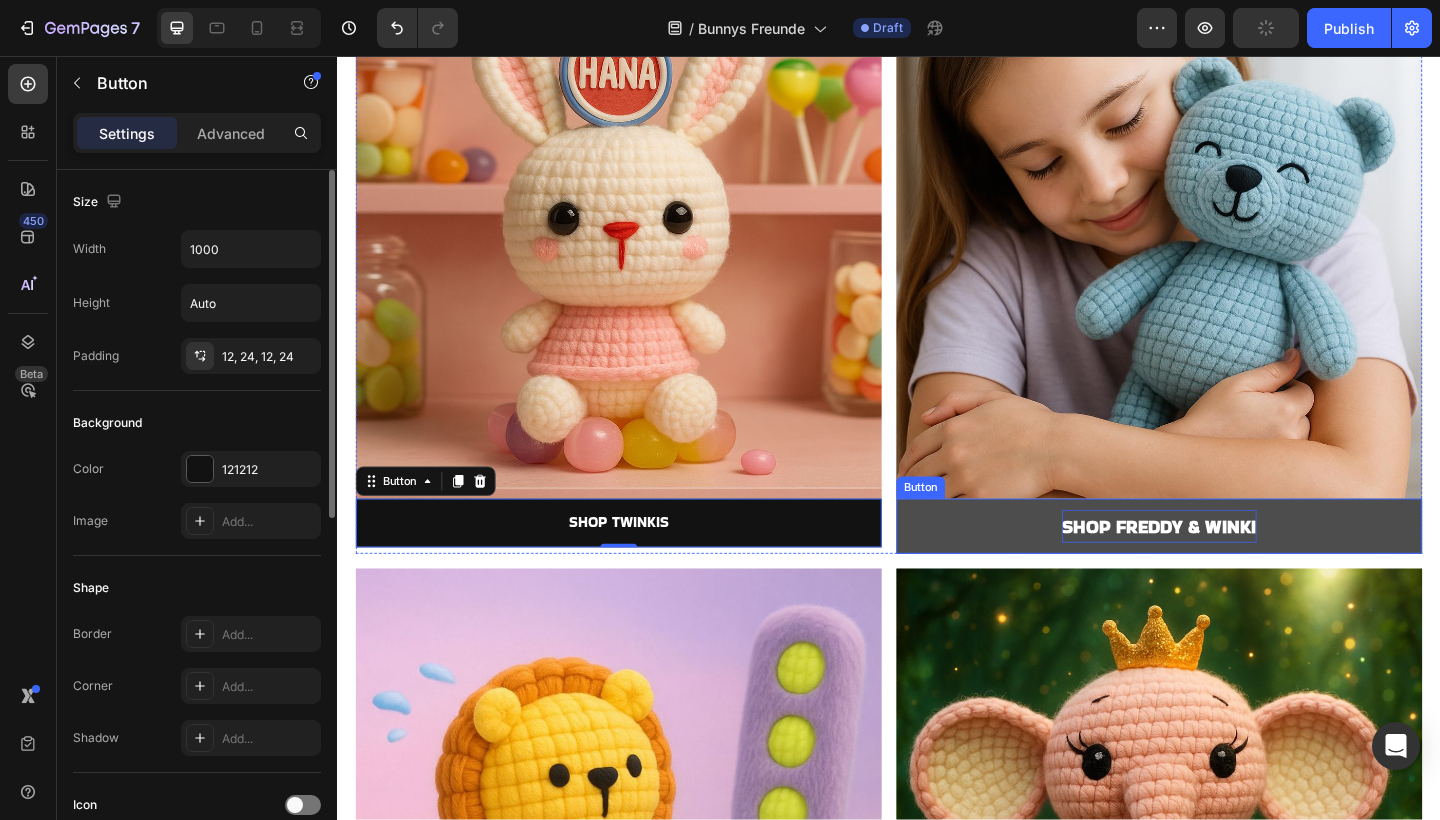 click on "SHOP FREDDY & WINKI" at bounding box center (1231, 568) 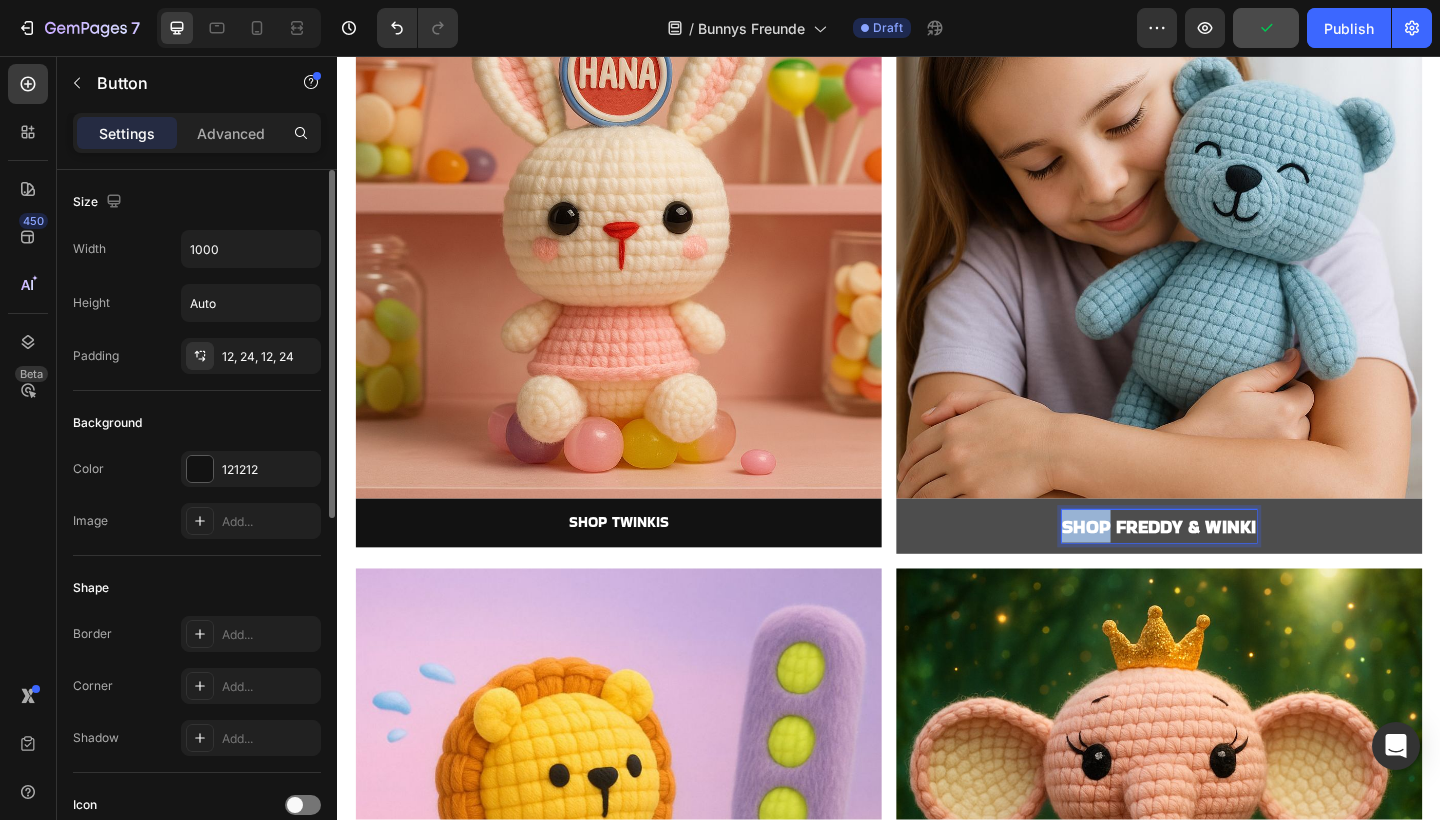 click on "SHOP FREDDY & WINKI" at bounding box center (1231, 568) 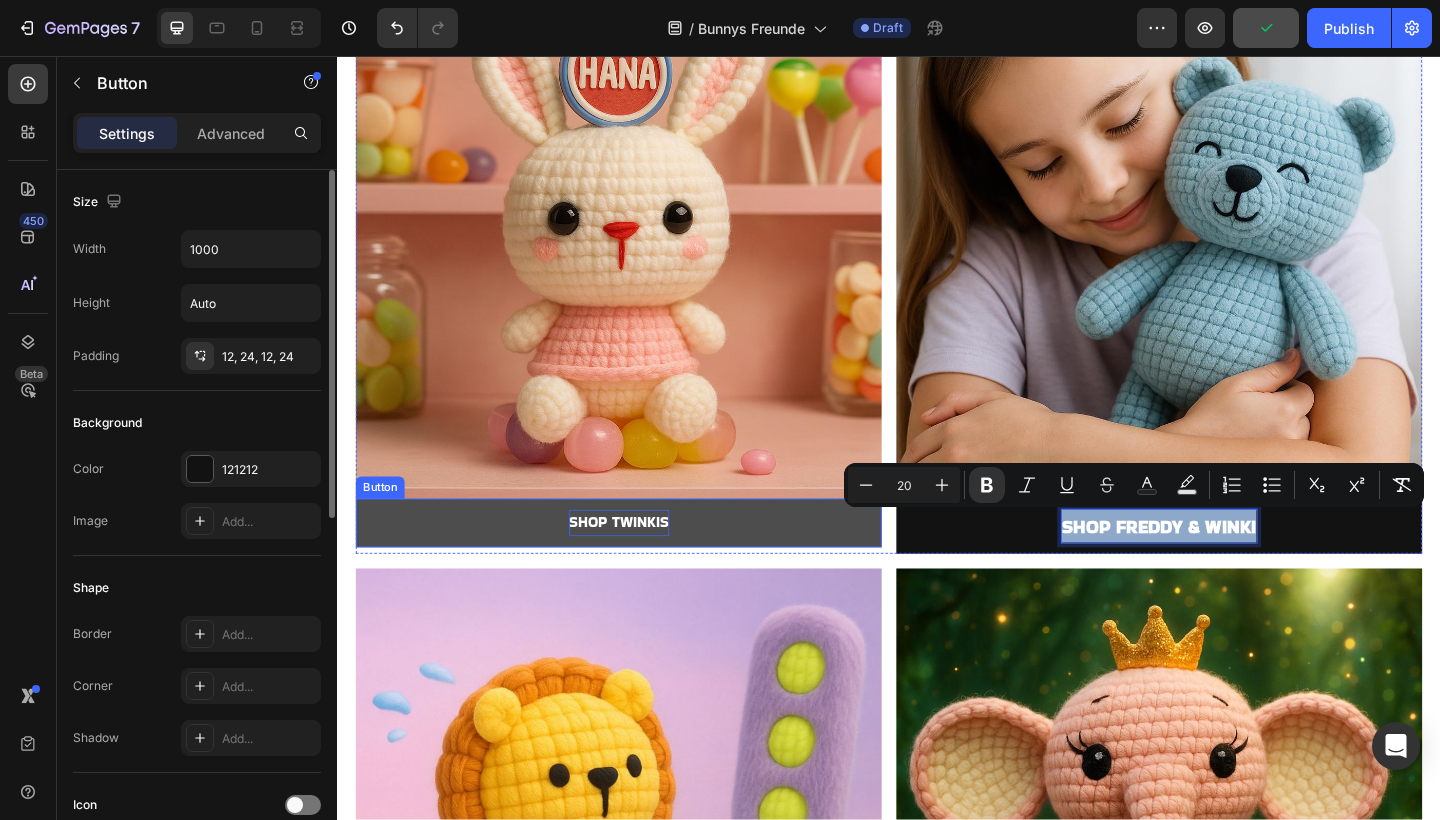 click on "SHOP TWINKIS" at bounding box center [643, 564] 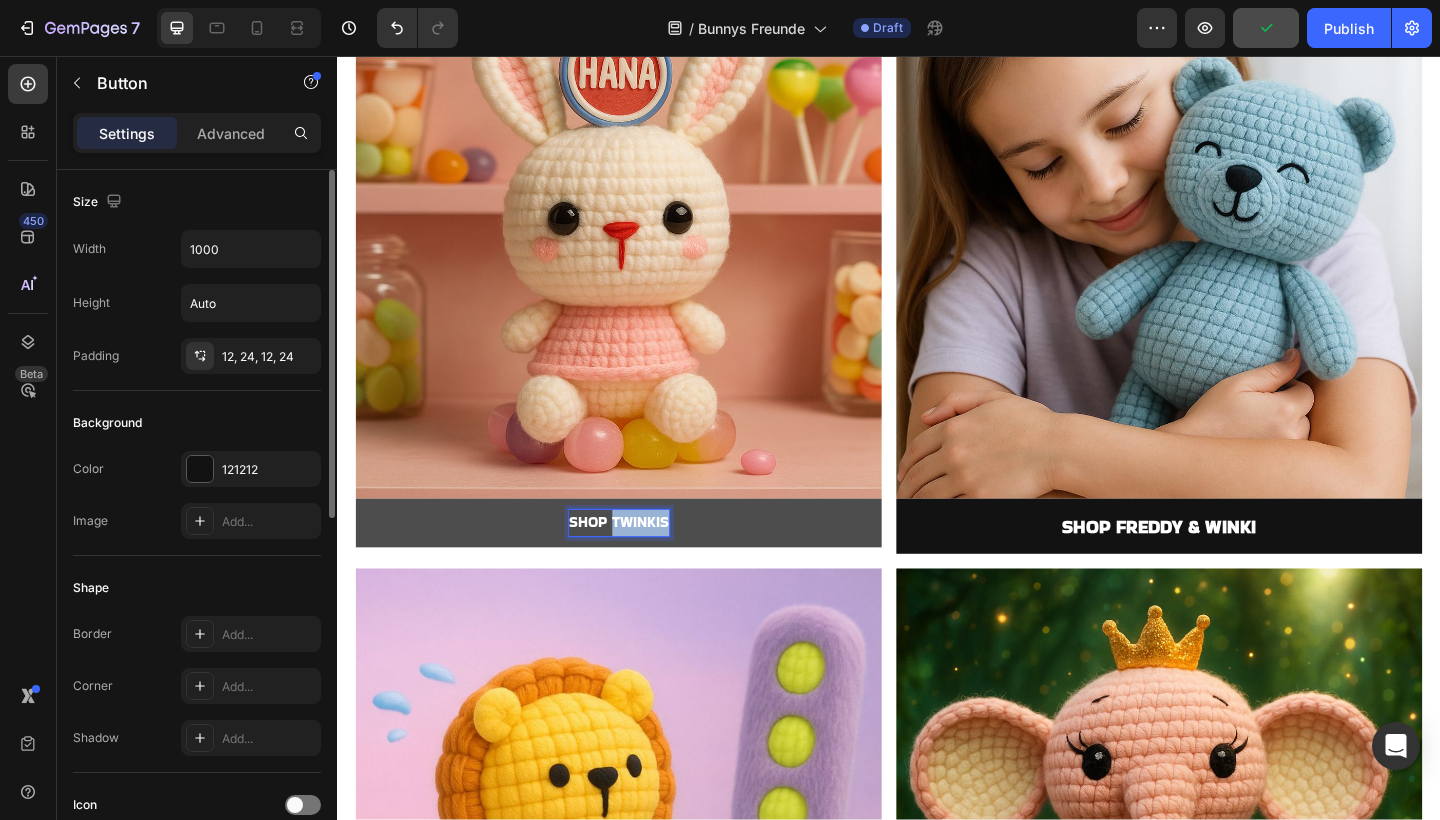 click on "SHOP TWINKIS" at bounding box center (643, 564) 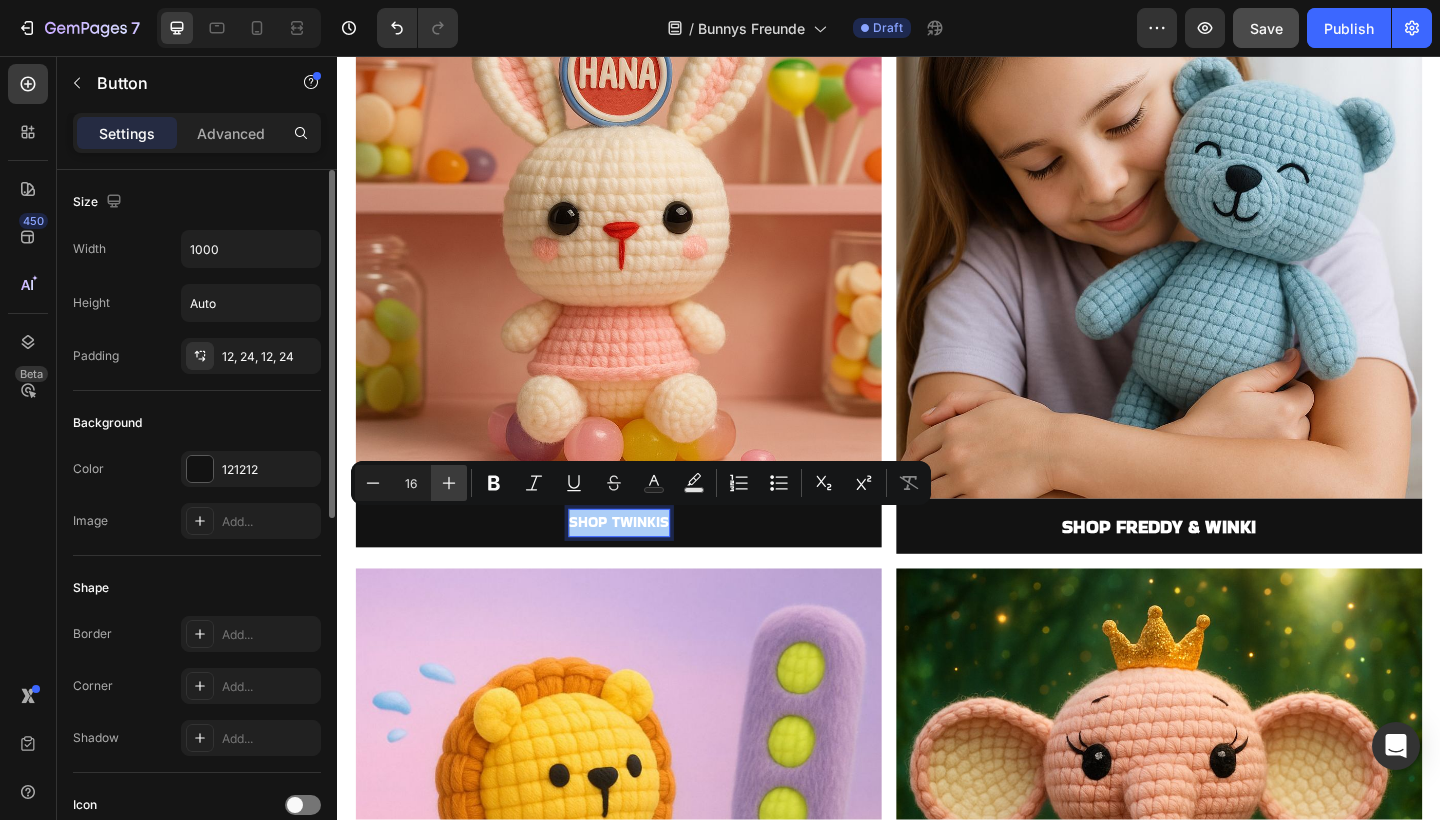 click 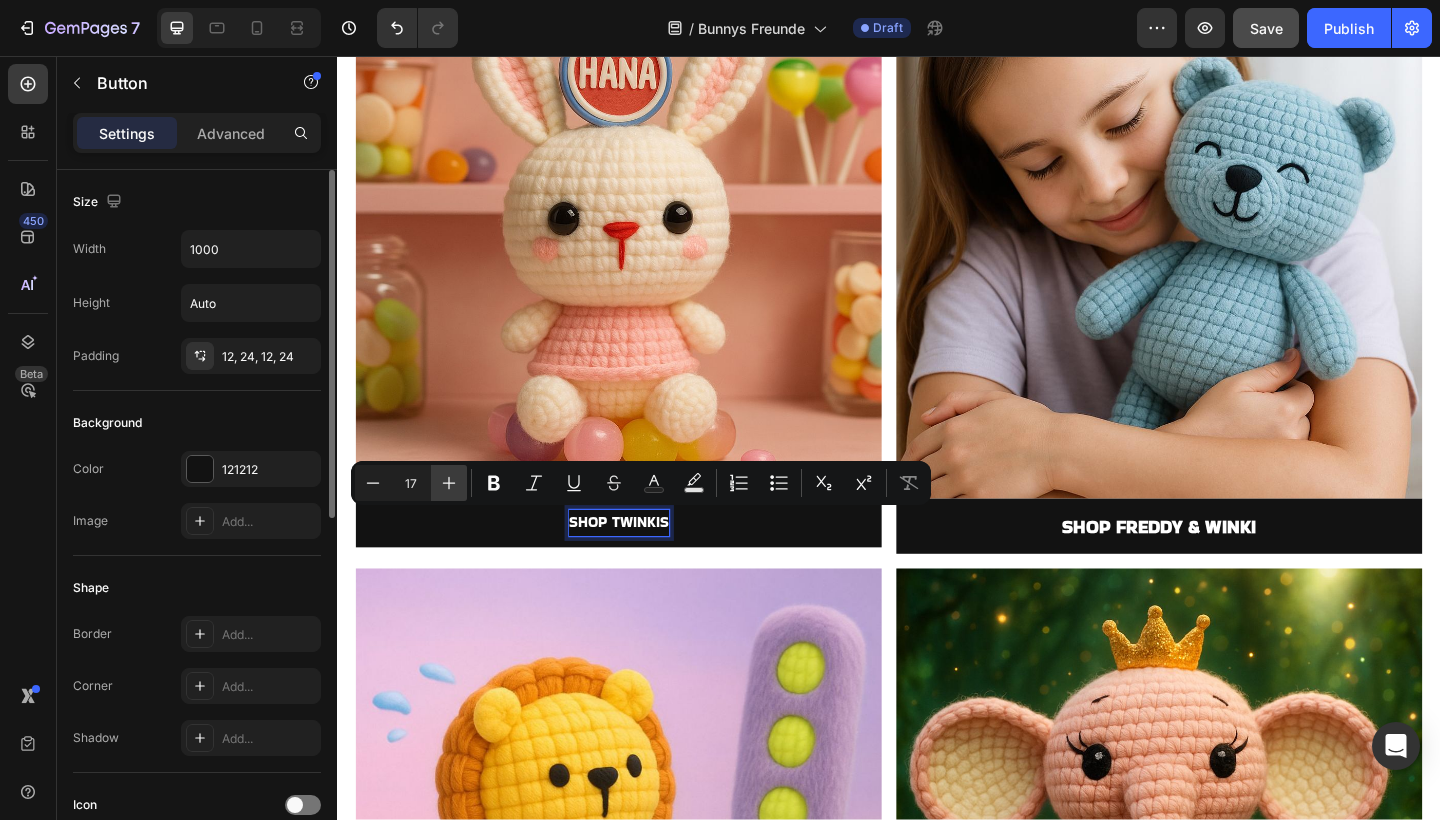 click 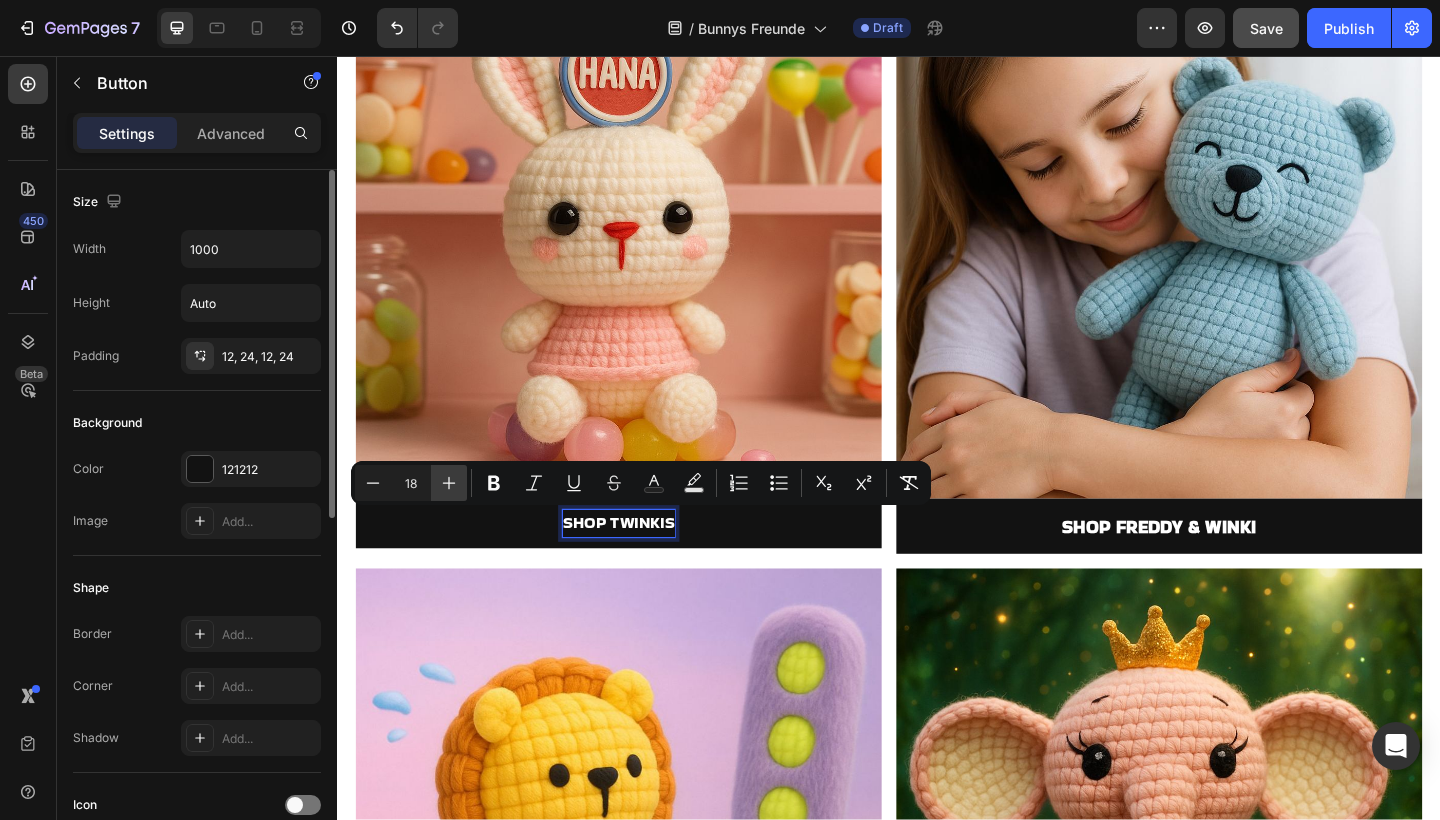 click 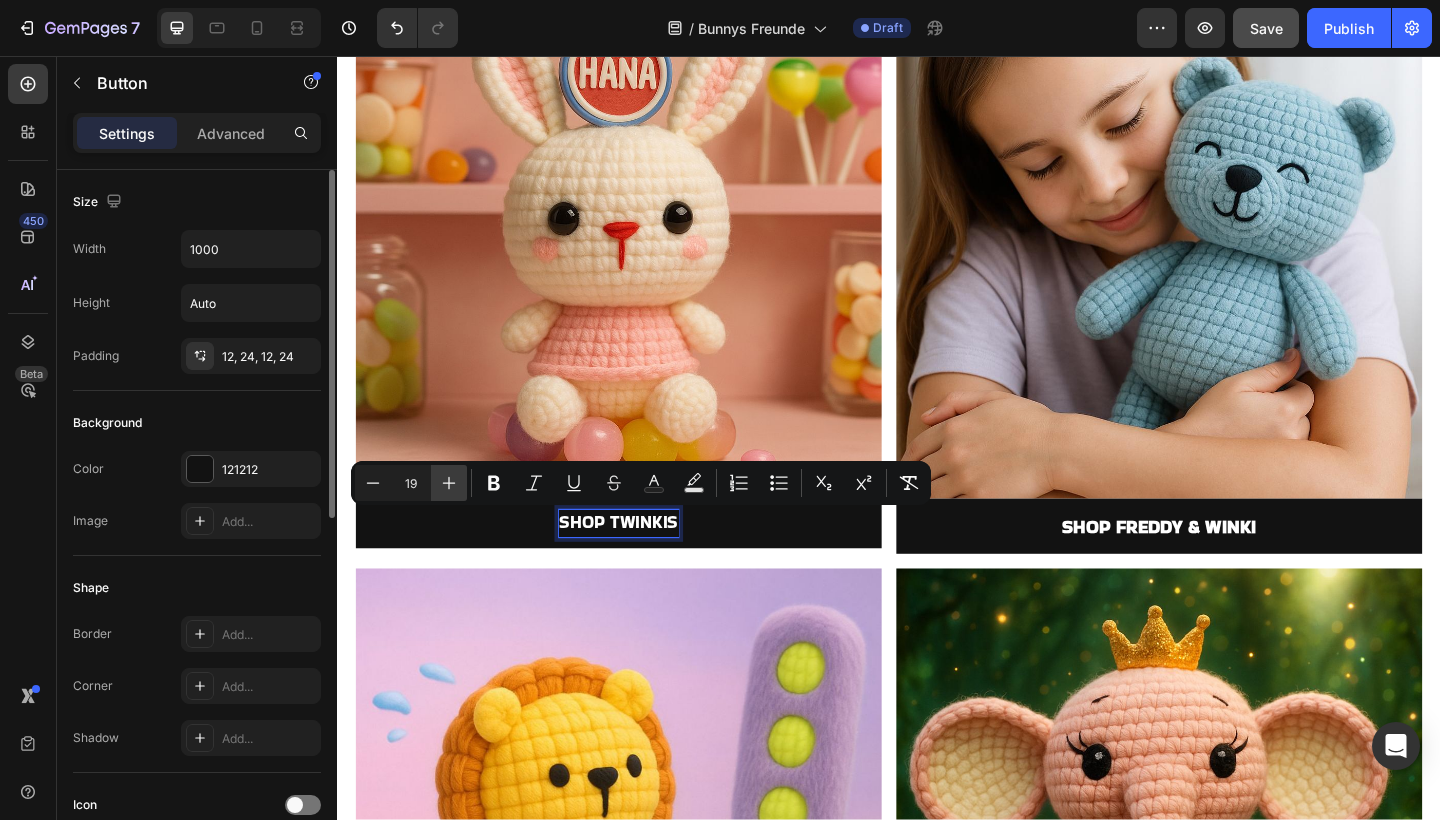 click 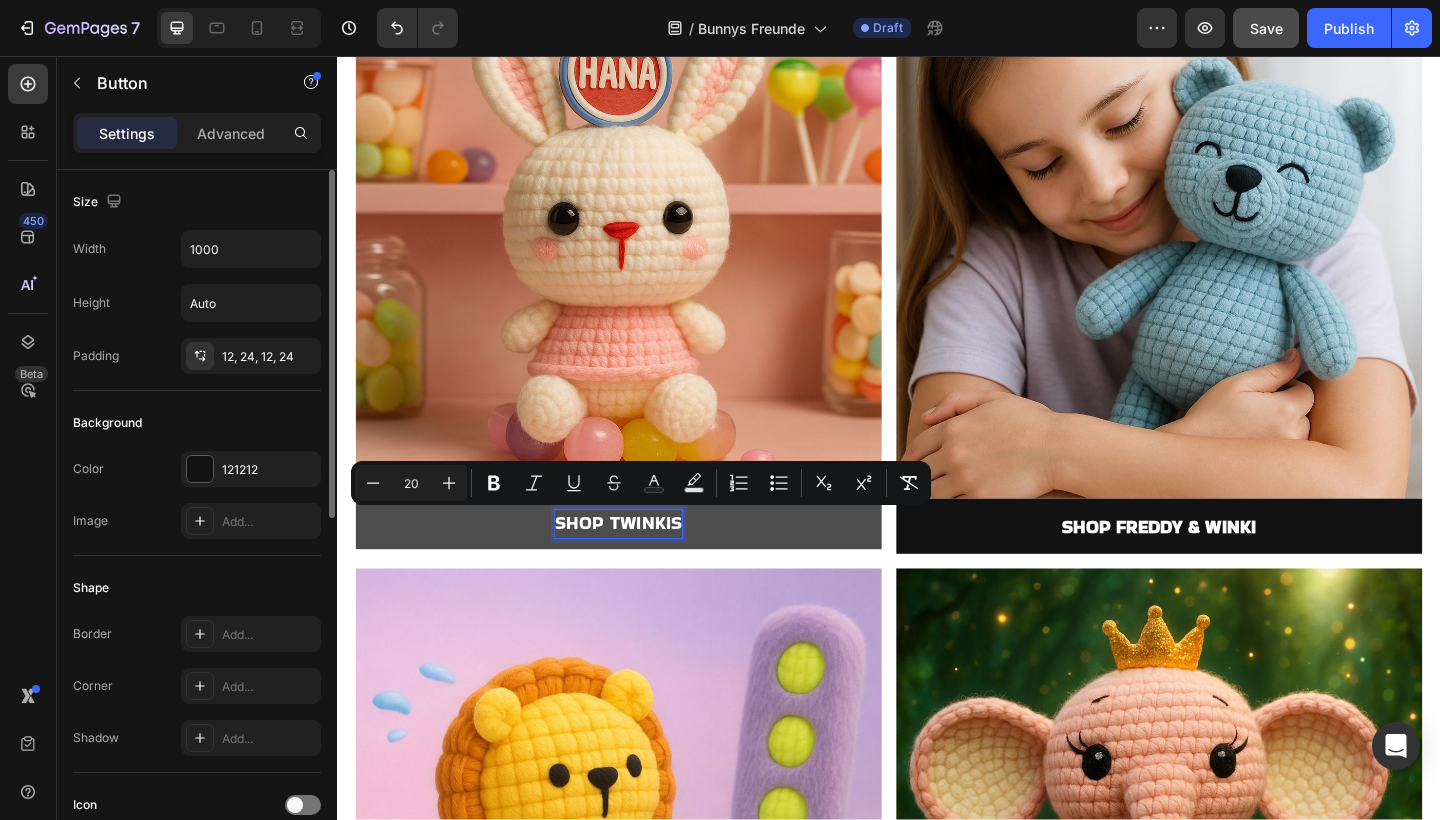 click on "SHOP TWINKIS" at bounding box center [643, 565] 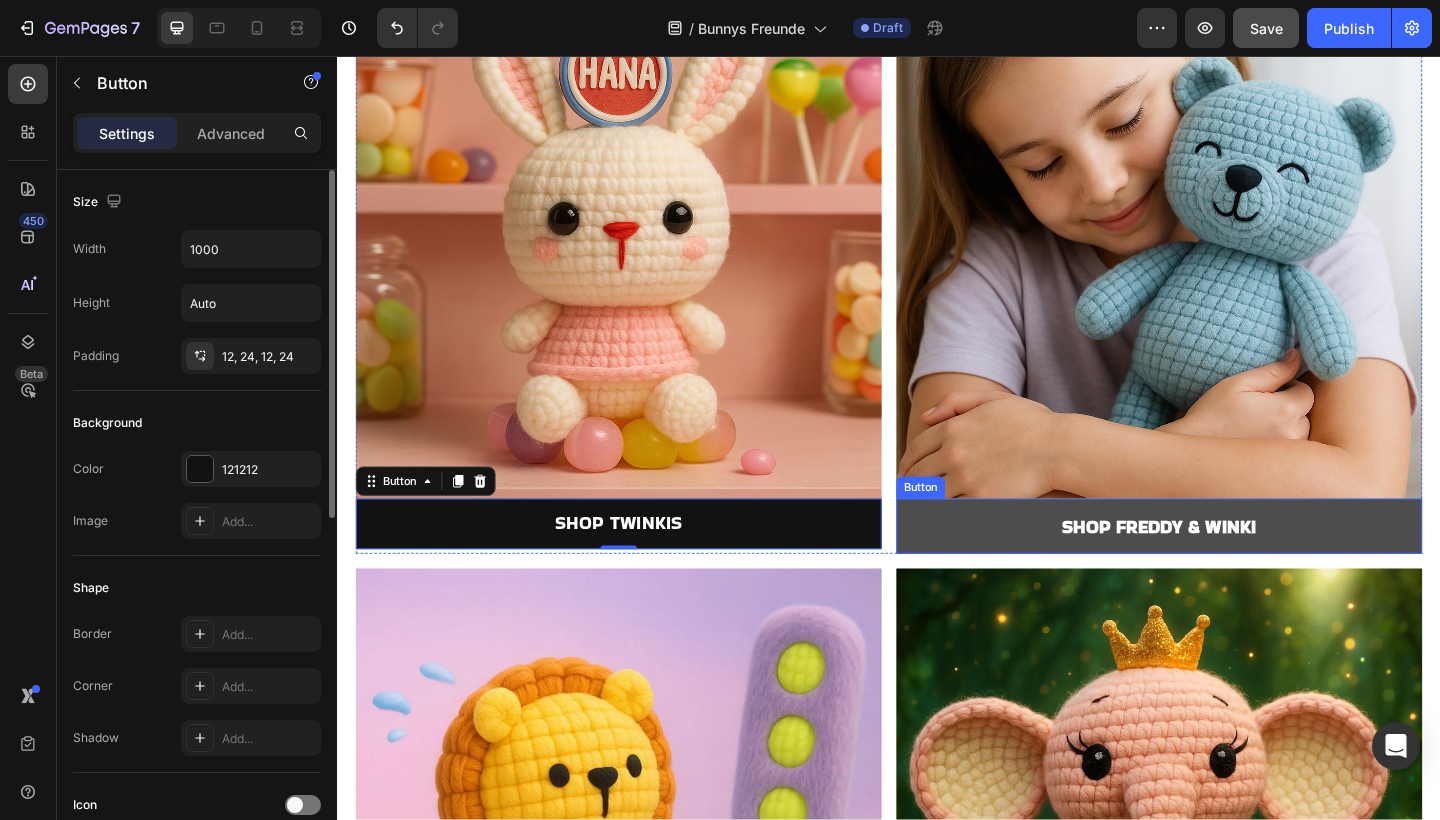 click on "SHOP FREDDY & WINKI" at bounding box center (1231, 568) 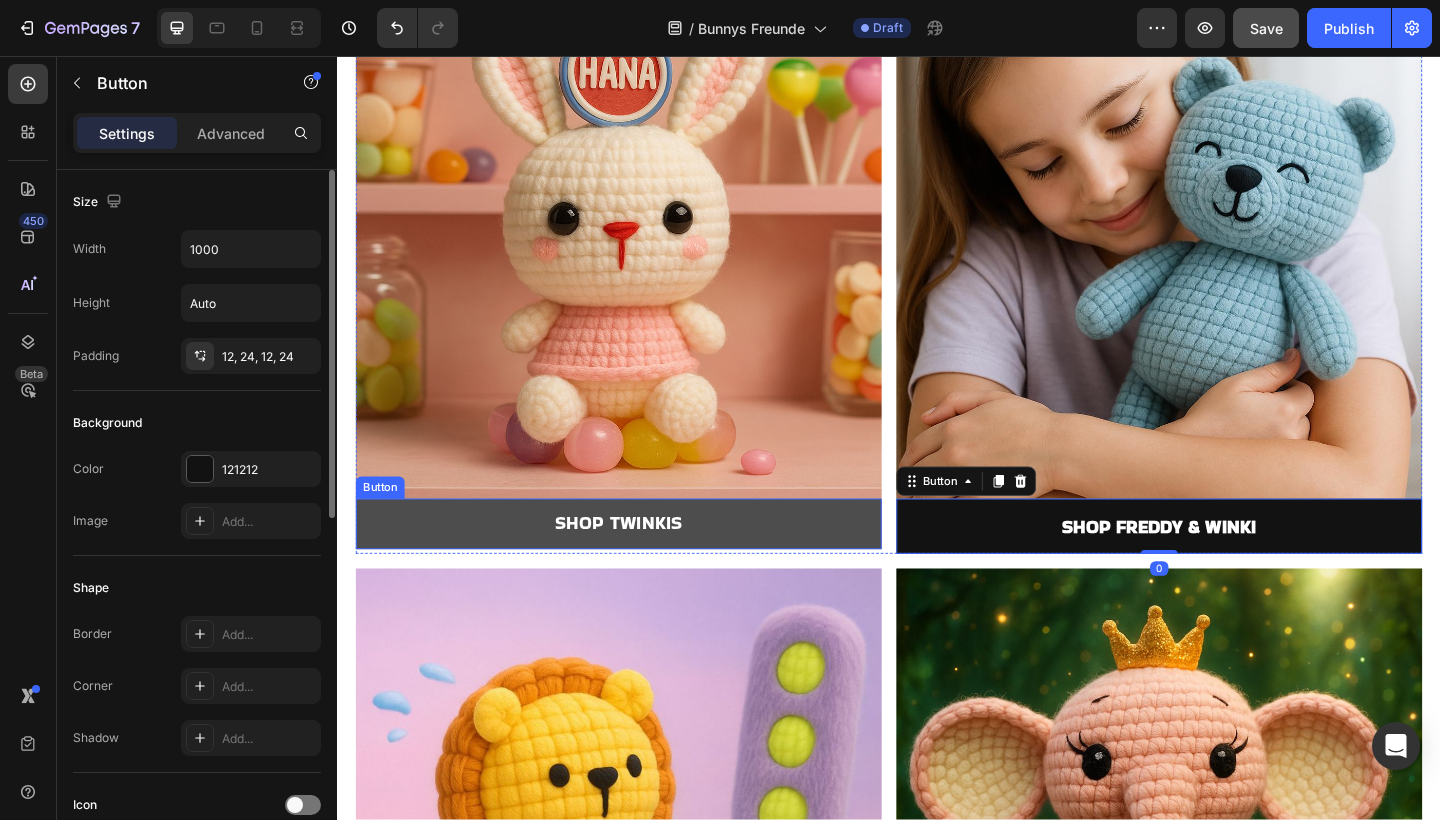 click on "SHOP TWINKIS" at bounding box center [643, 565] 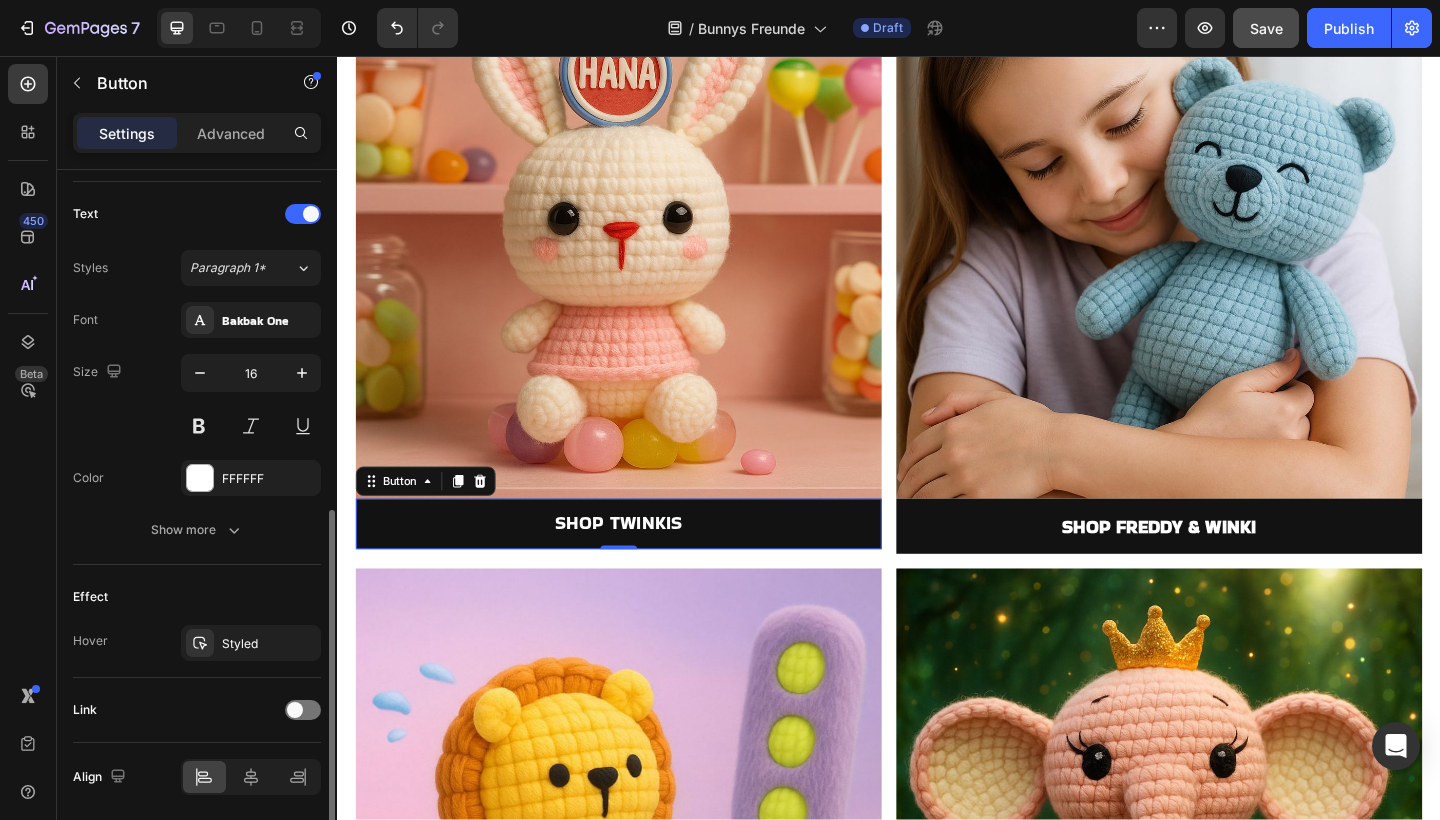 scroll, scrollTop: 651, scrollLeft: 0, axis: vertical 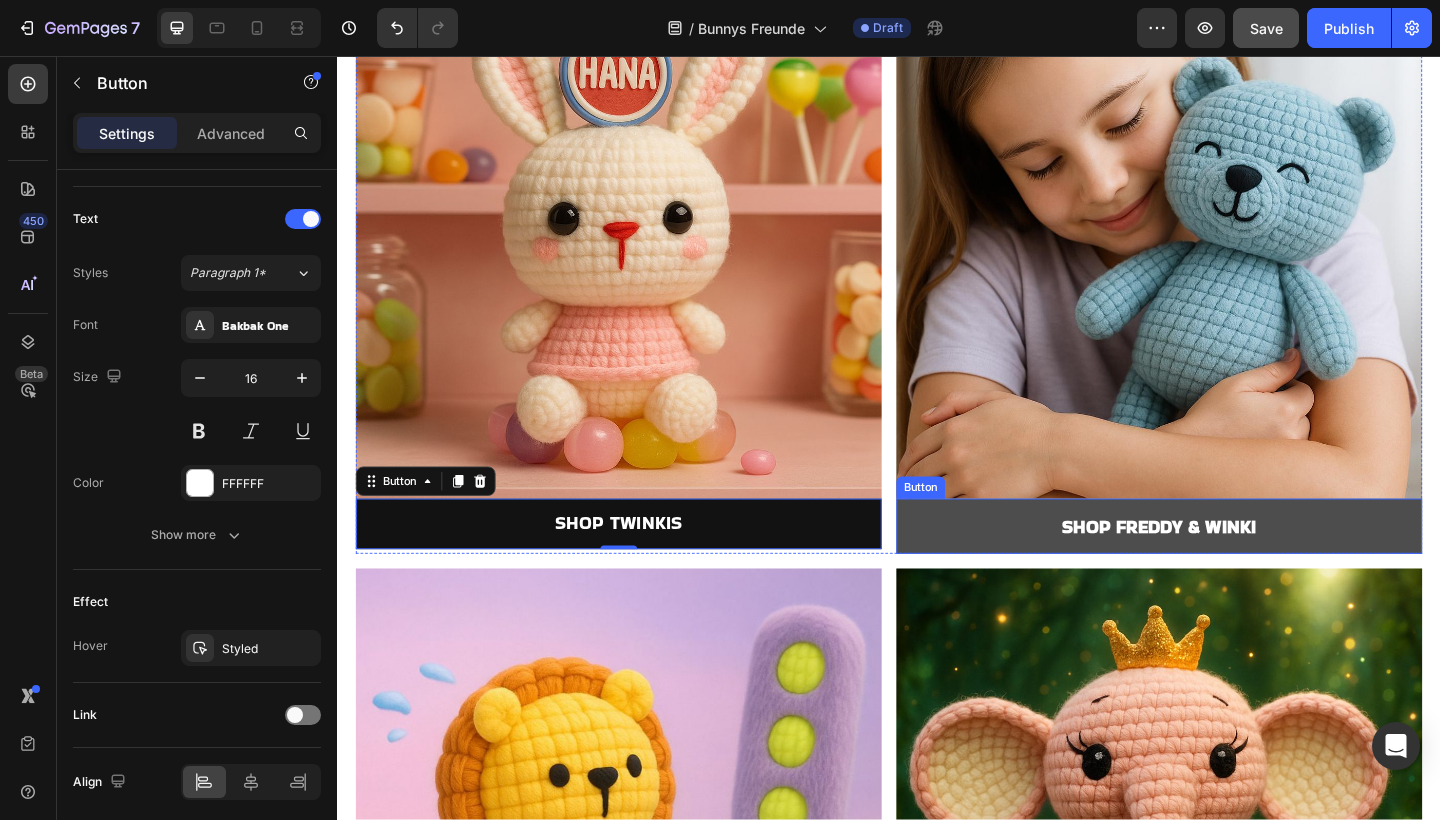 click on "SHOP FREDDY & WINKI" at bounding box center [1231, 568] 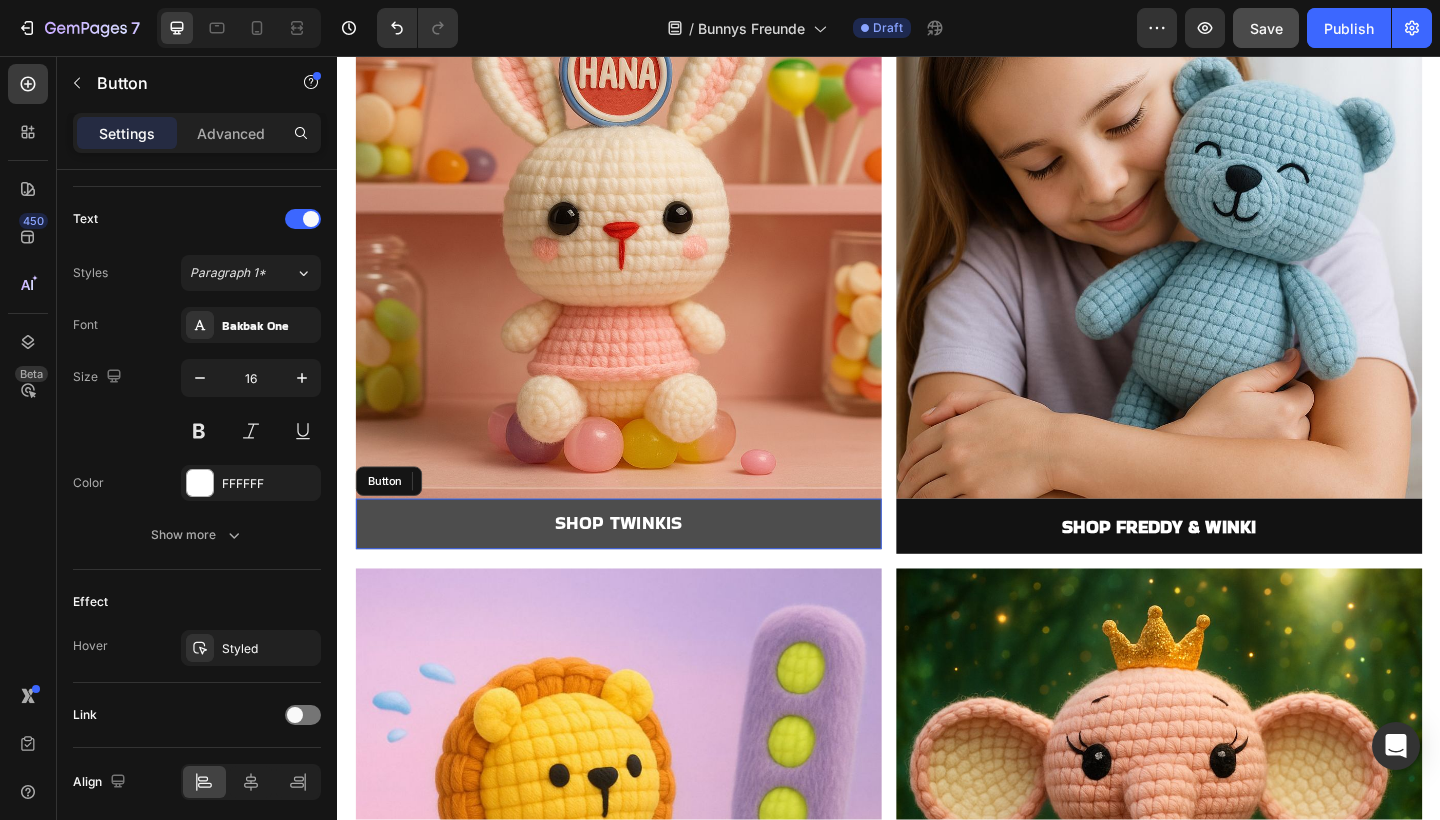 click on "SHOP TWINKIS" at bounding box center [643, 565] 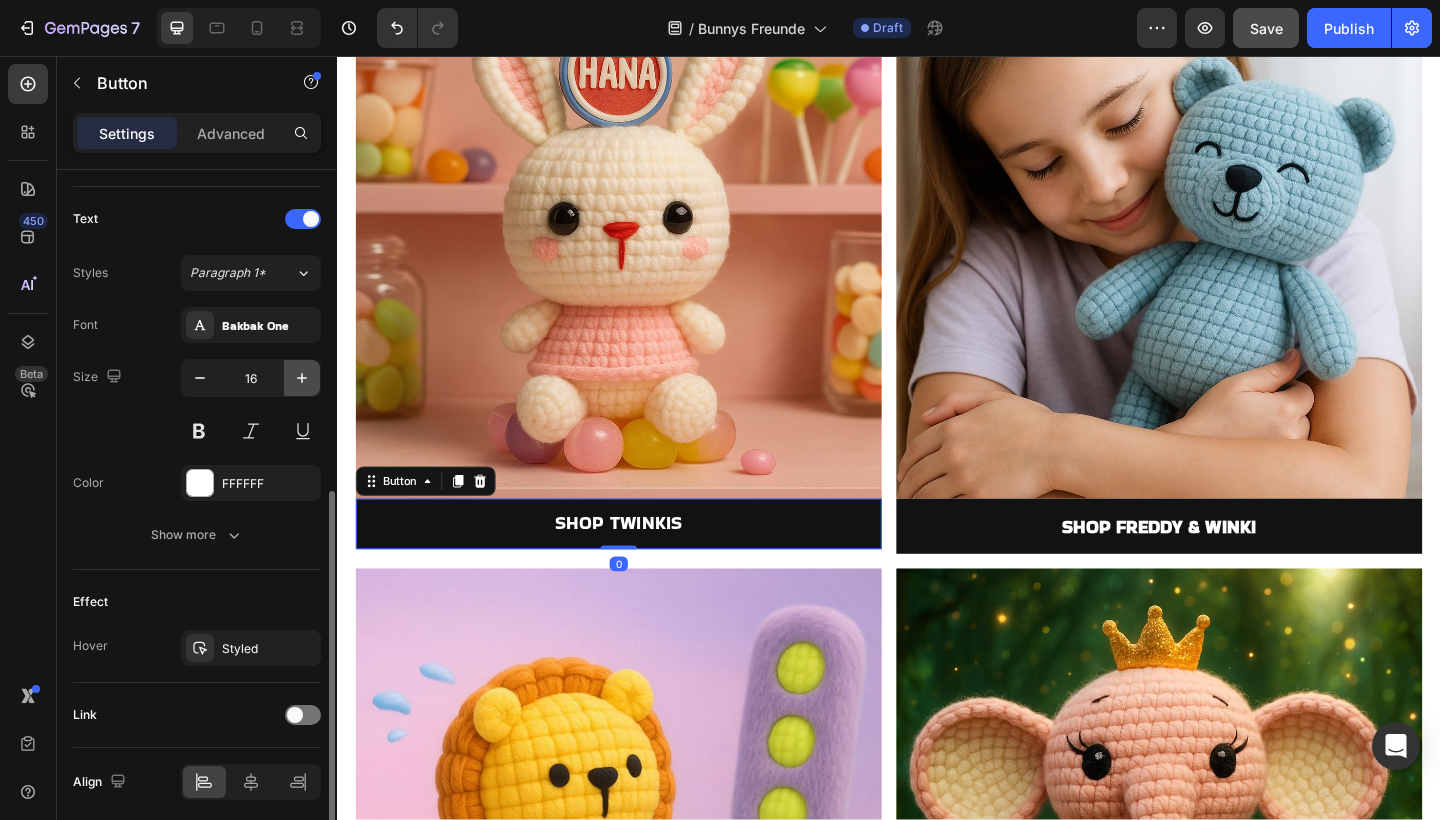 click 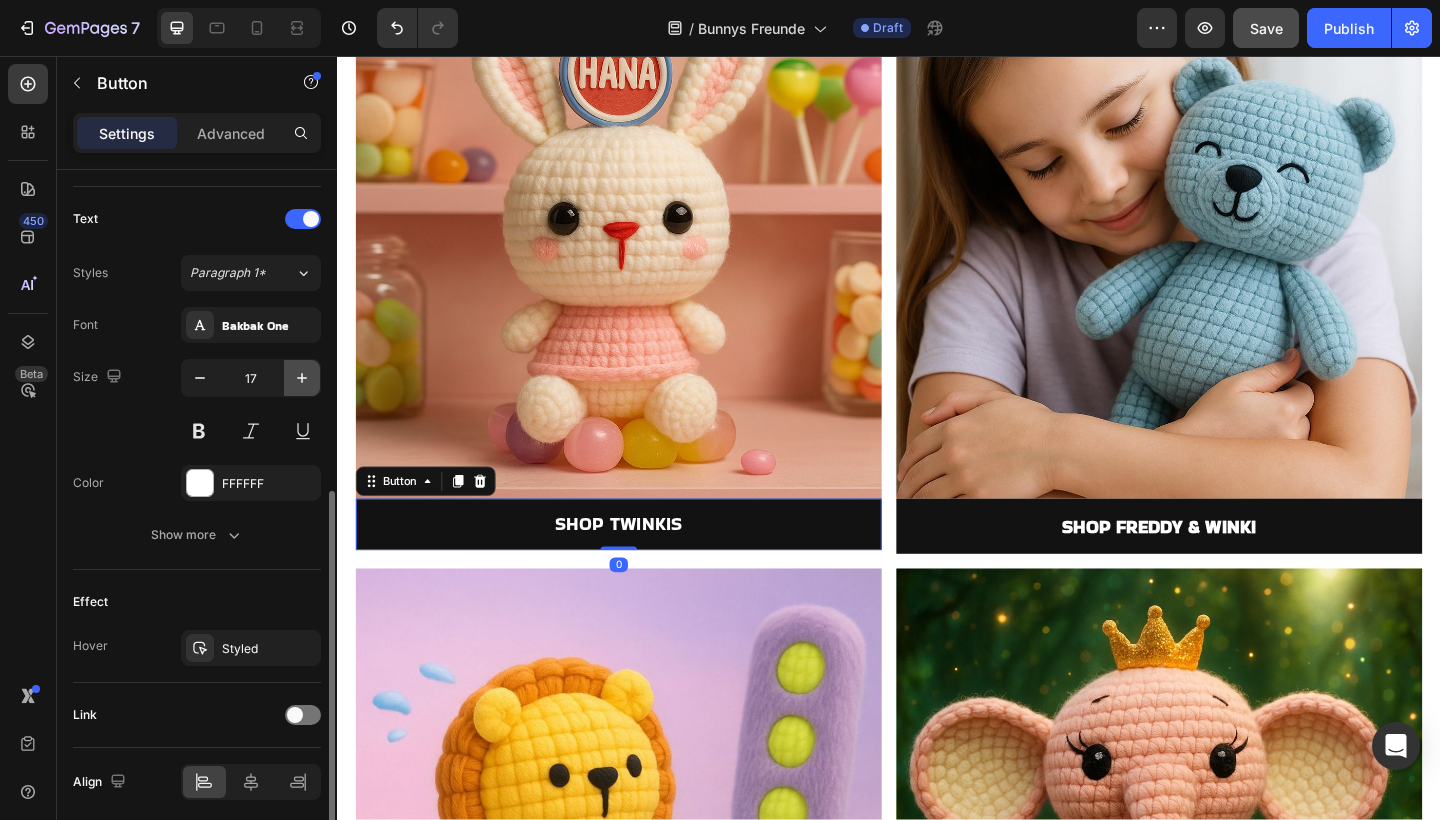 click 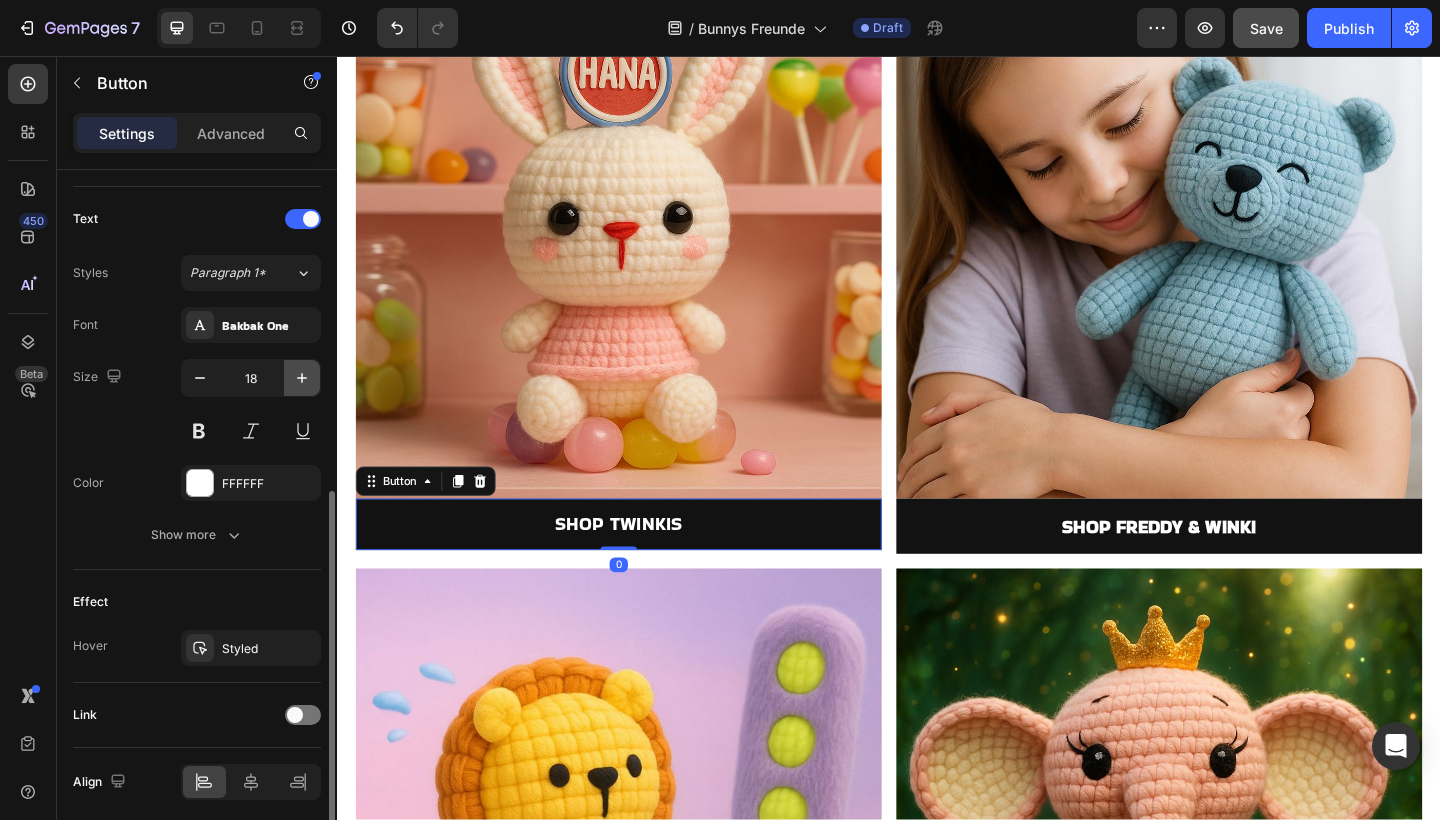 click 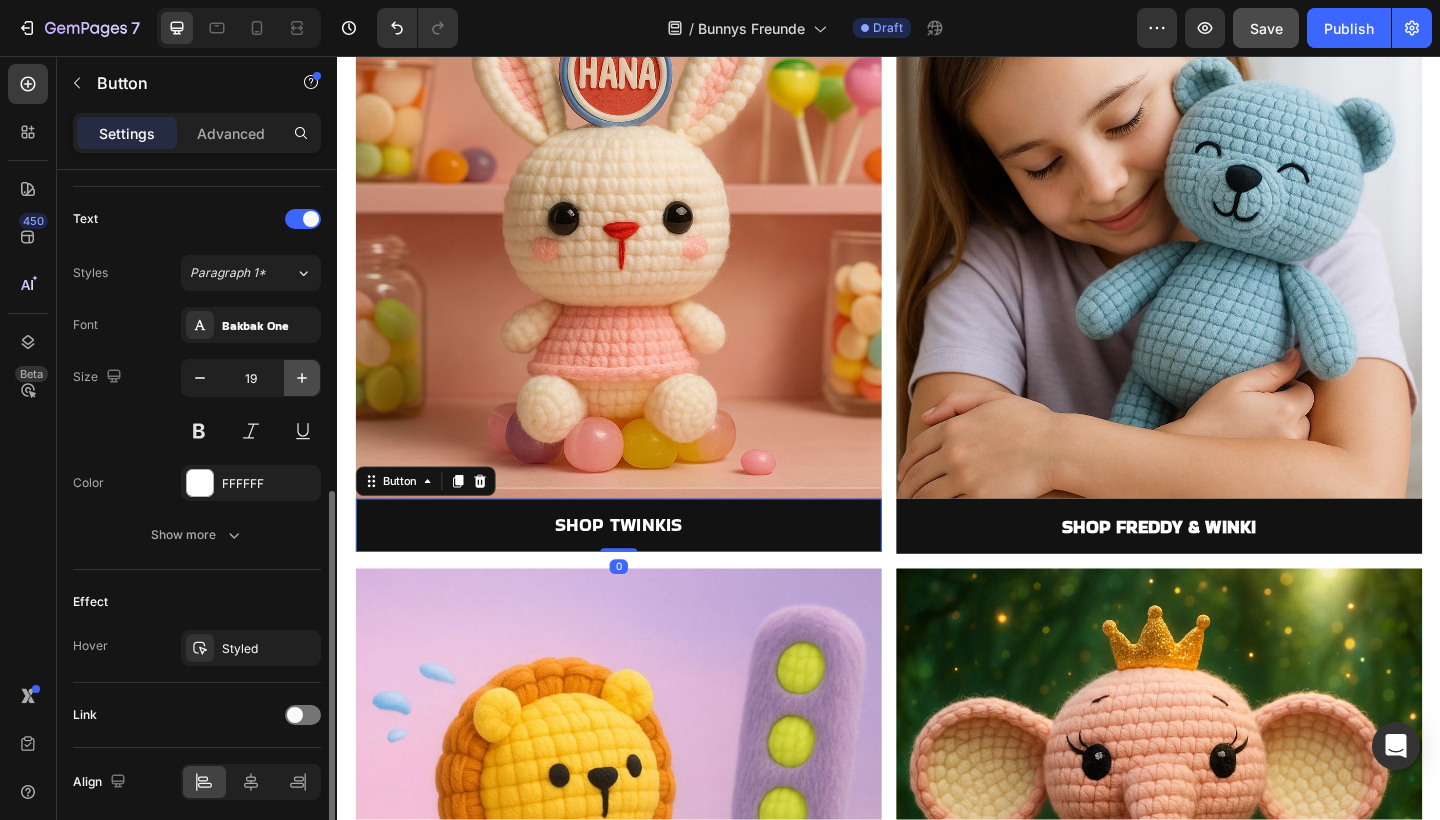 click 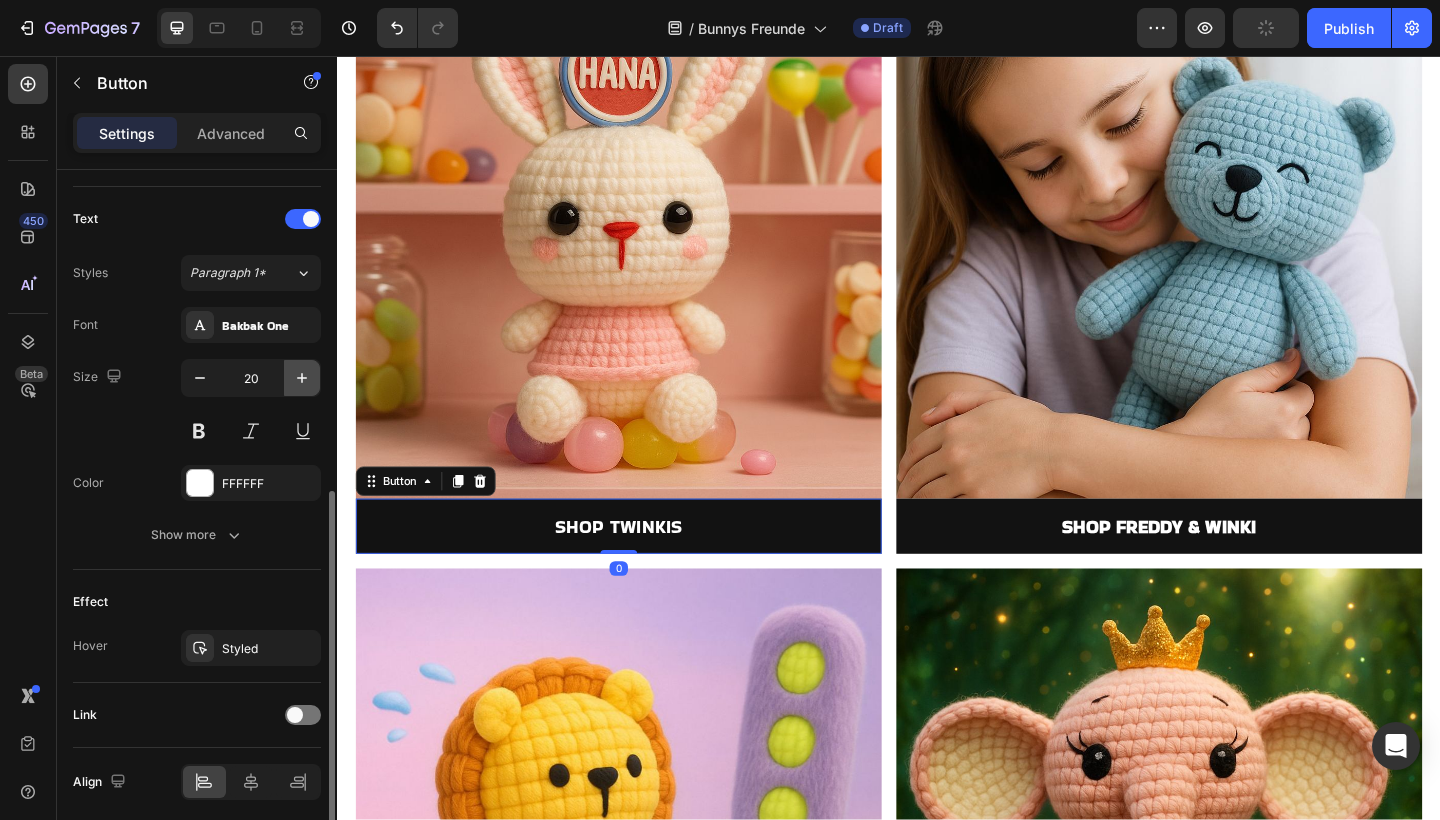 click 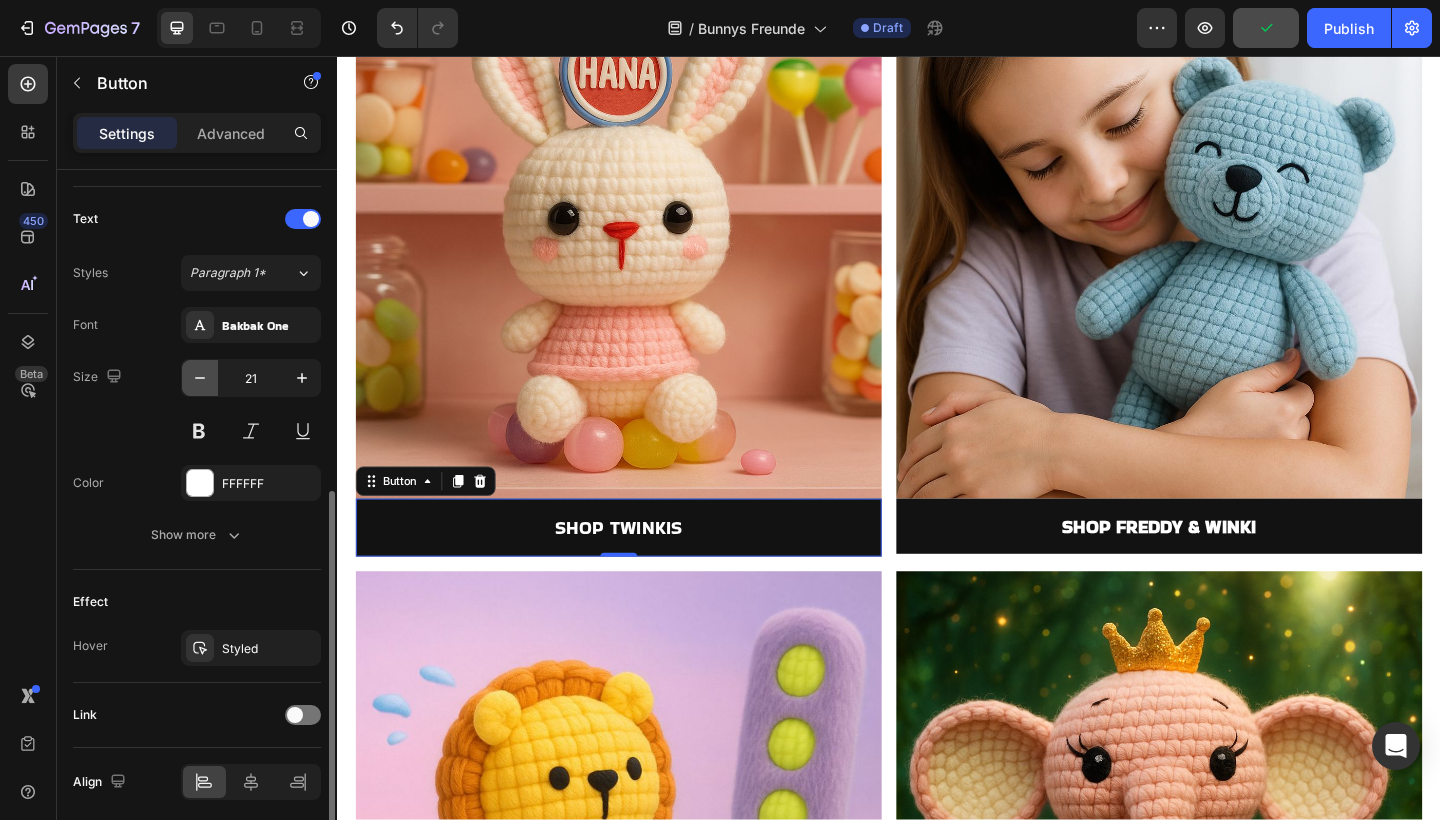 click 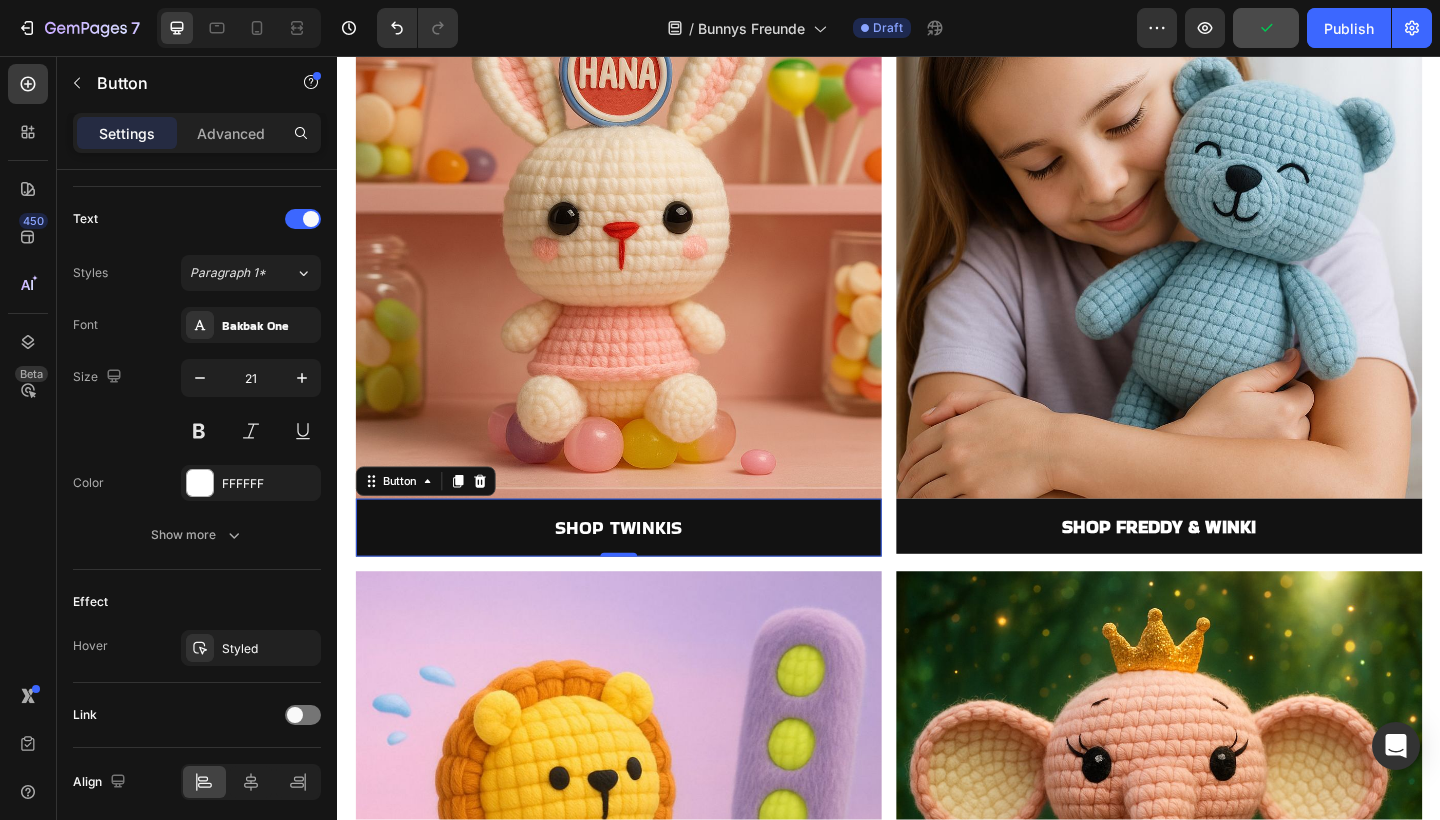 type on "20" 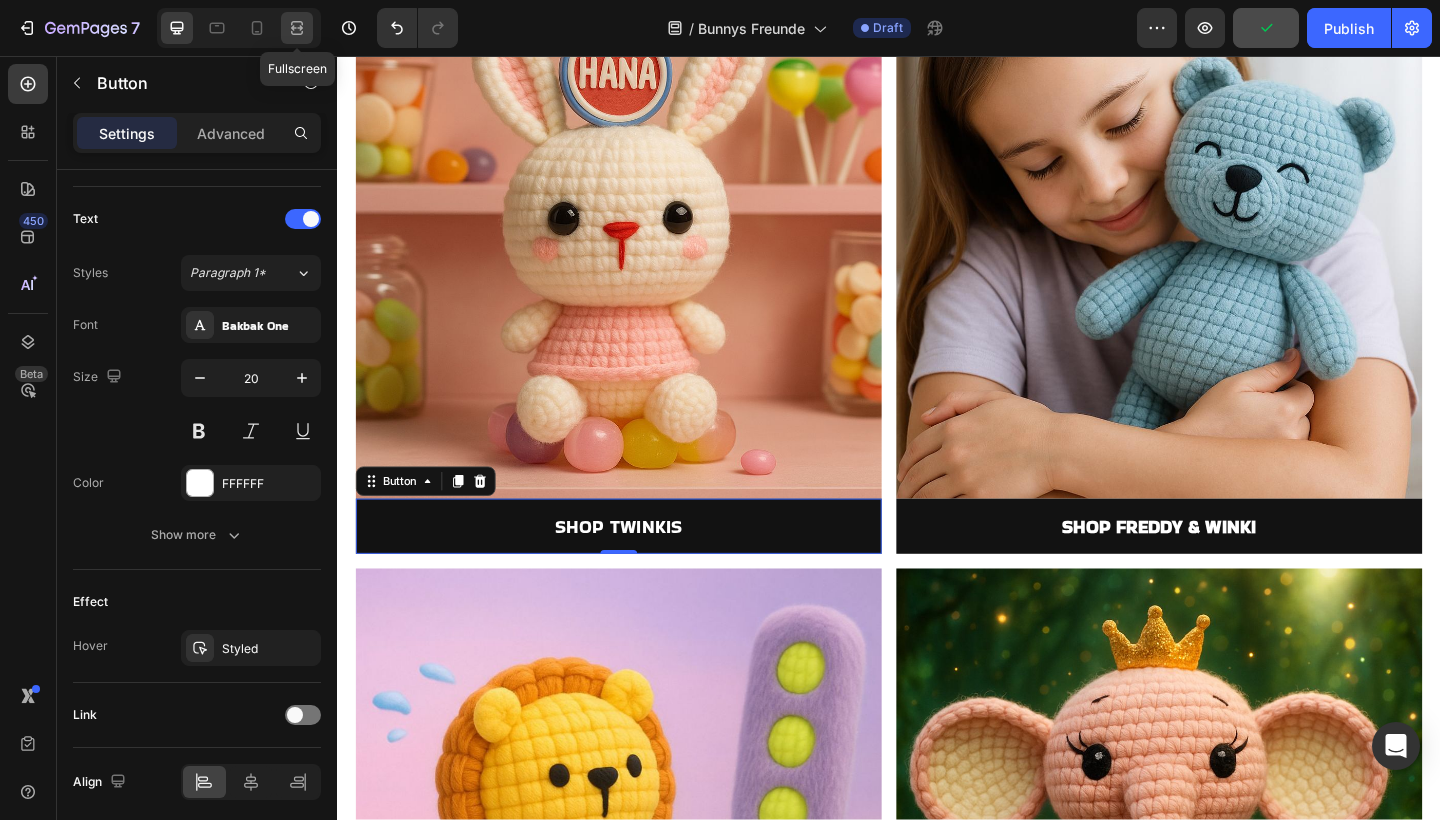 click 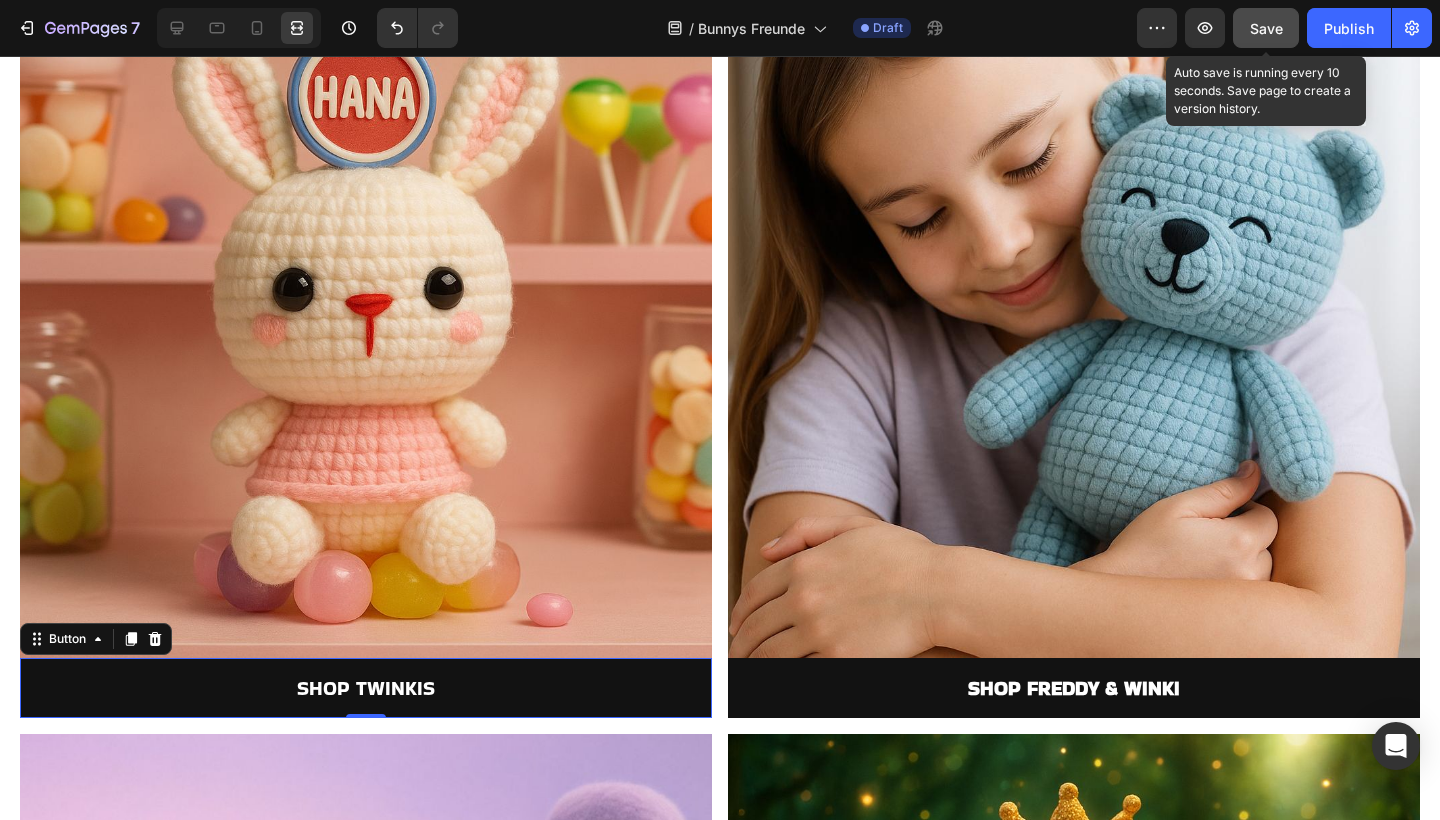 click on "Save" at bounding box center [1266, 28] 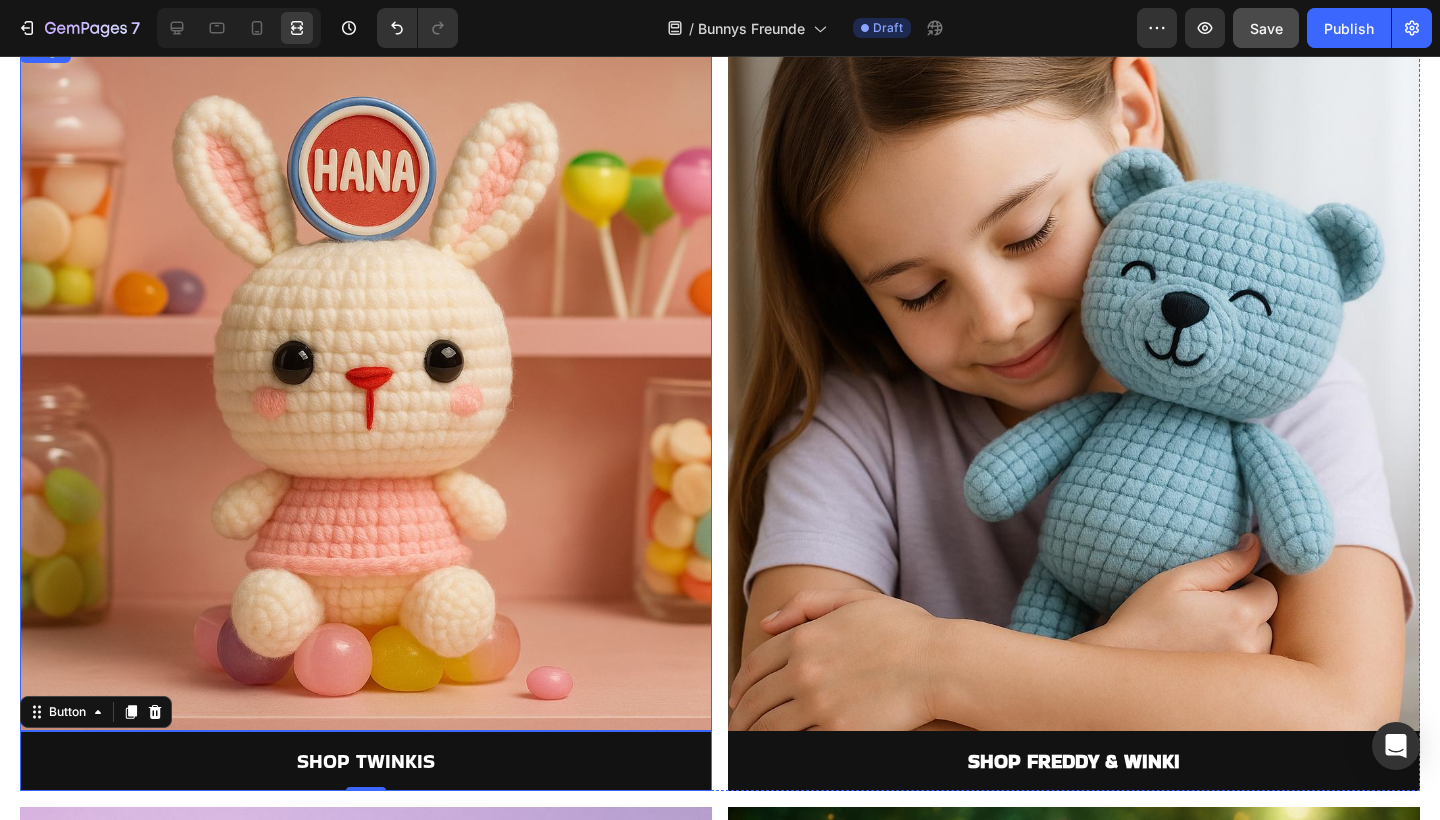 scroll, scrollTop: 1410, scrollLeft: 0, axis: vertical 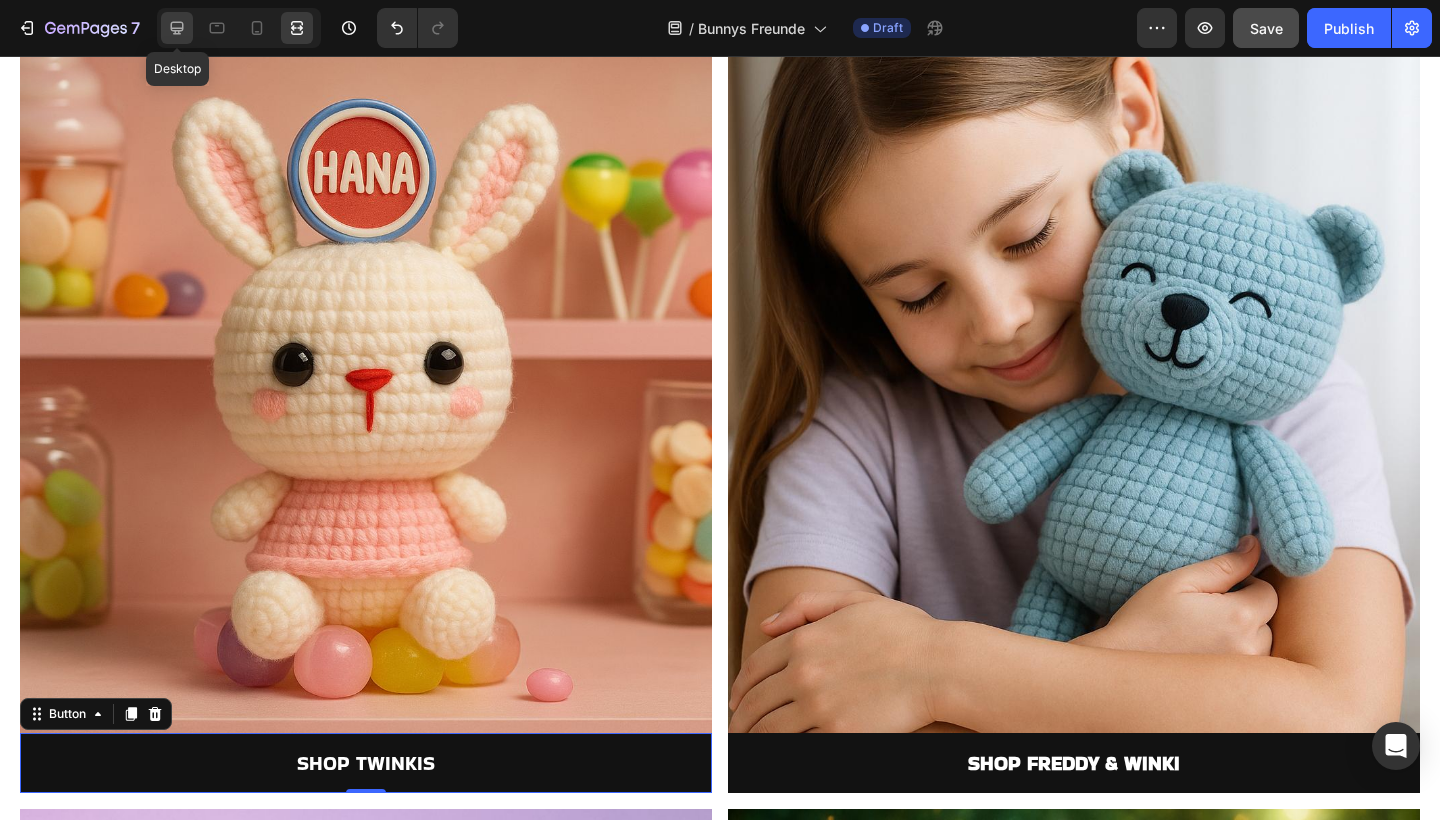 click 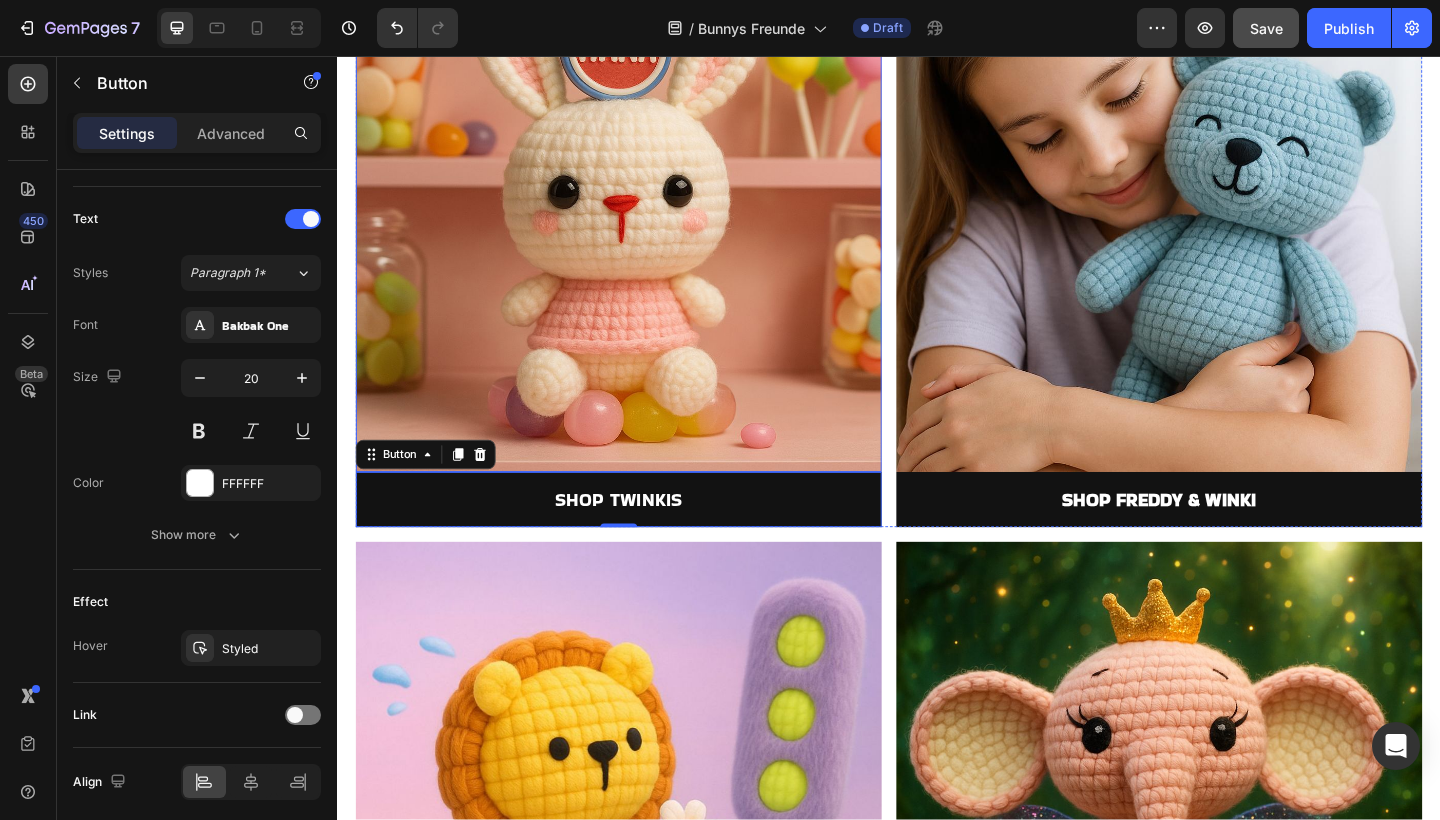 scroll, scrollTop: 1044, scrollLeft: 0, axis: vertical 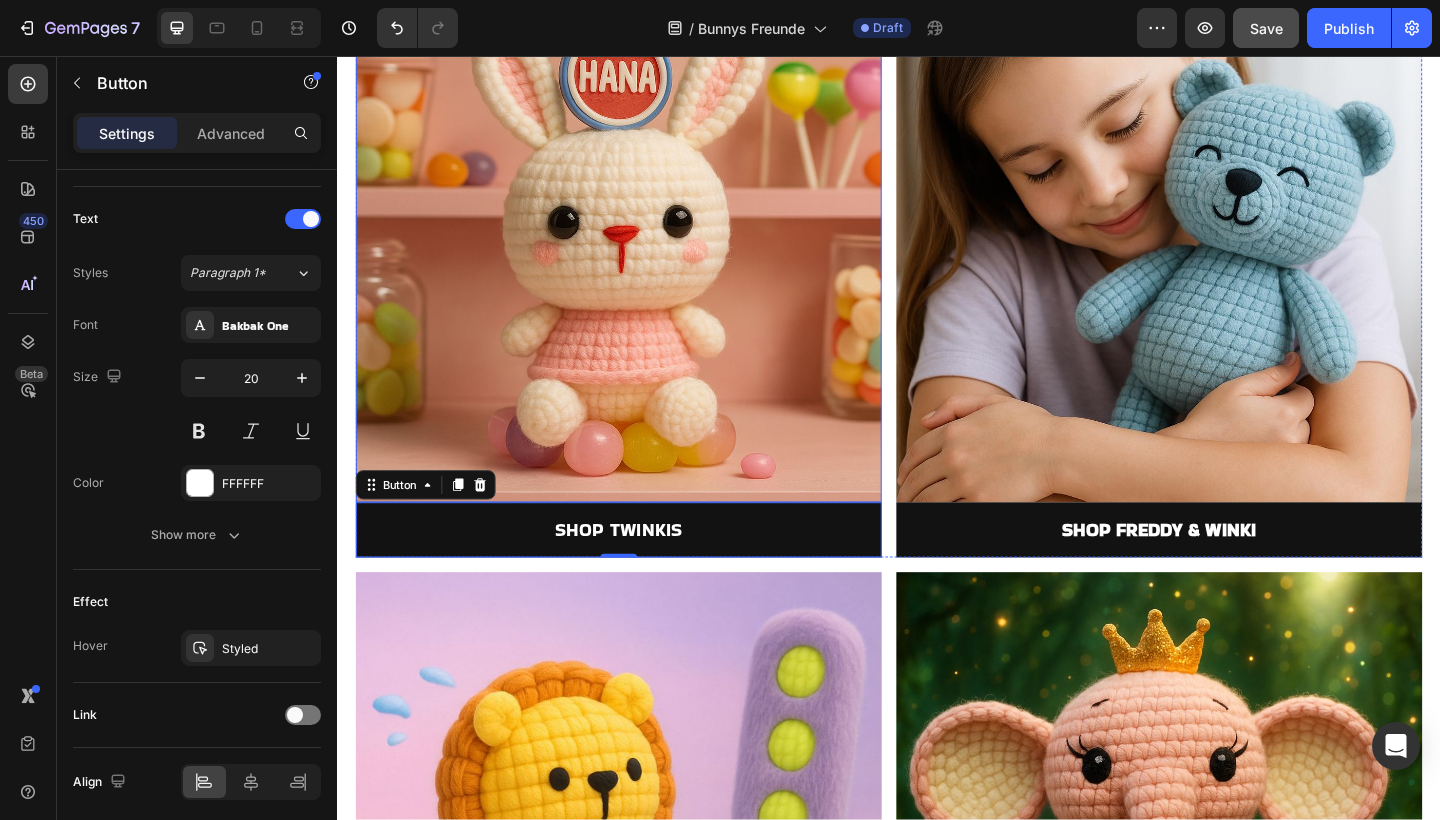 click at bounding box center [643, 256] 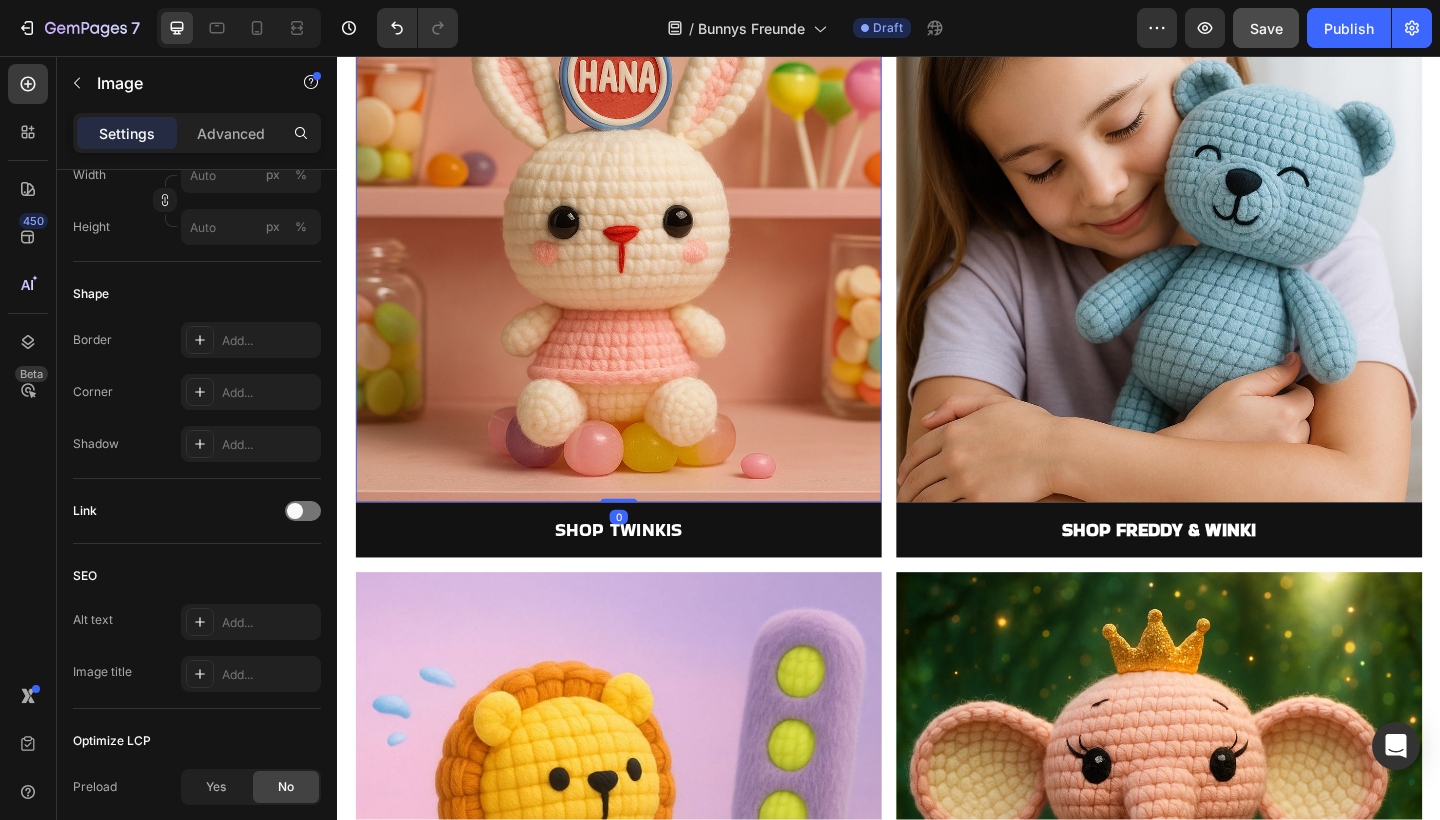 scroll, scrollTop: 0, scrollLeft: 0, axis: both 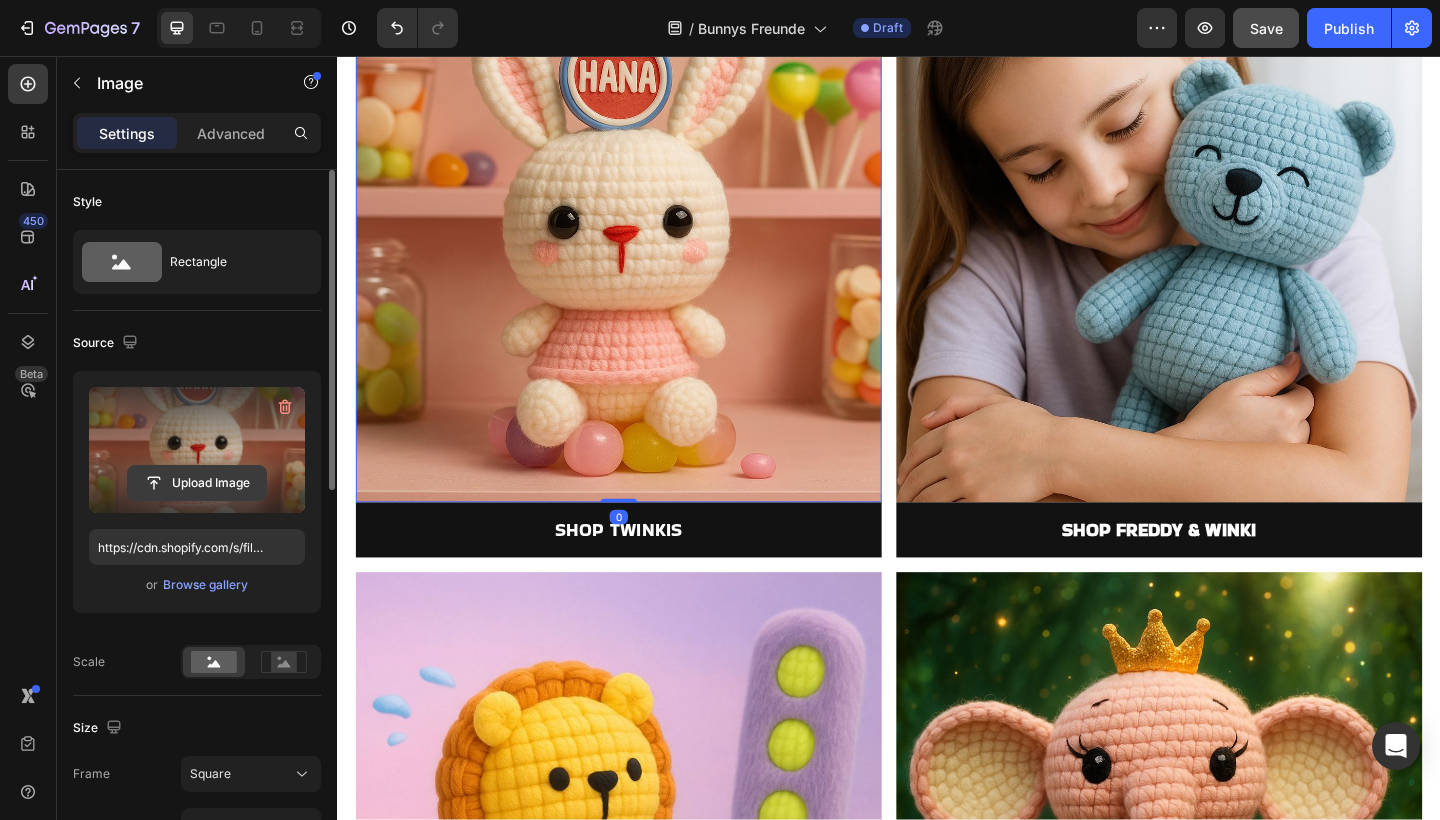 click 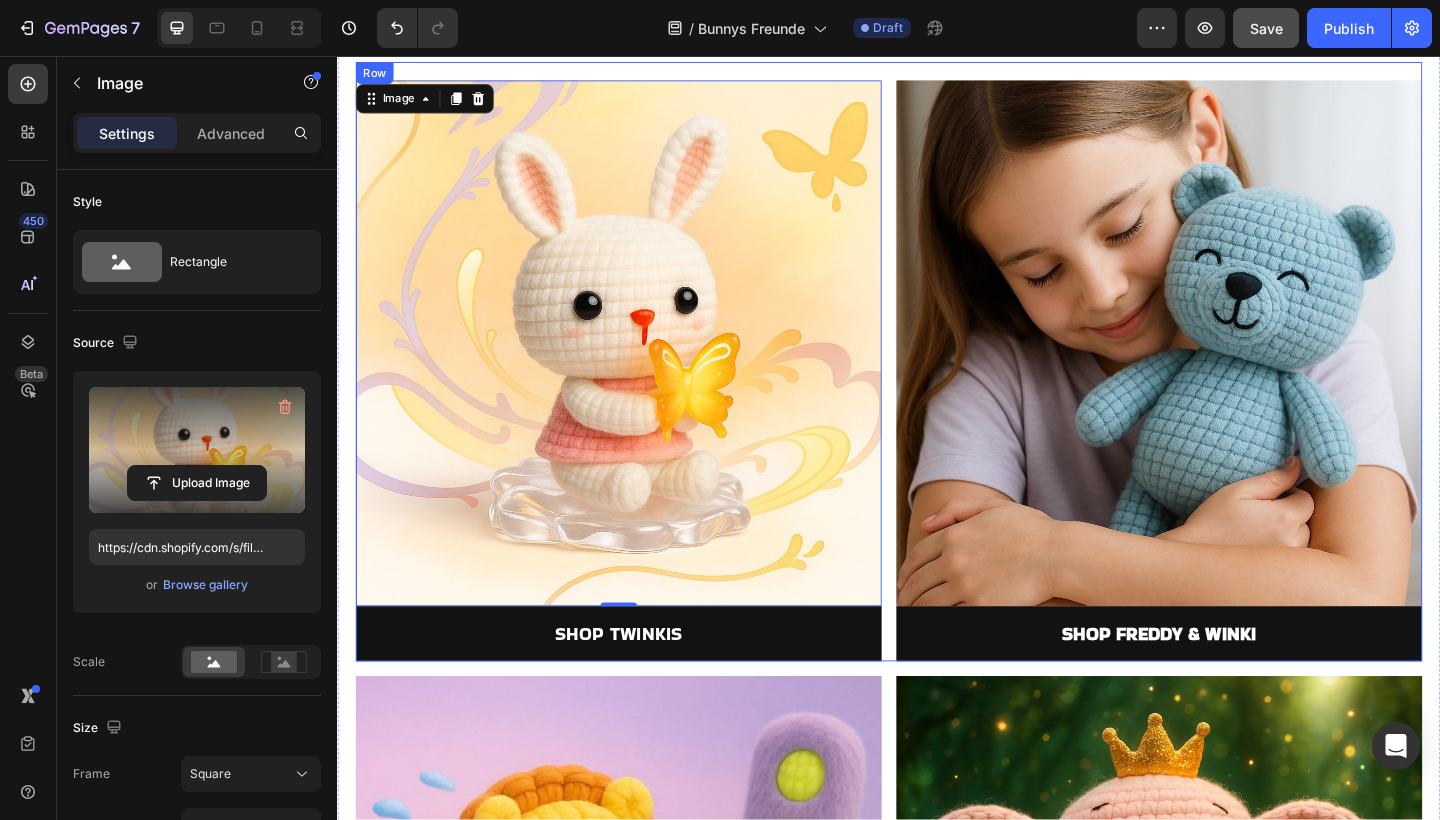 scroll, scrollTop: 929, scrollLeft: 0, axis: vertical 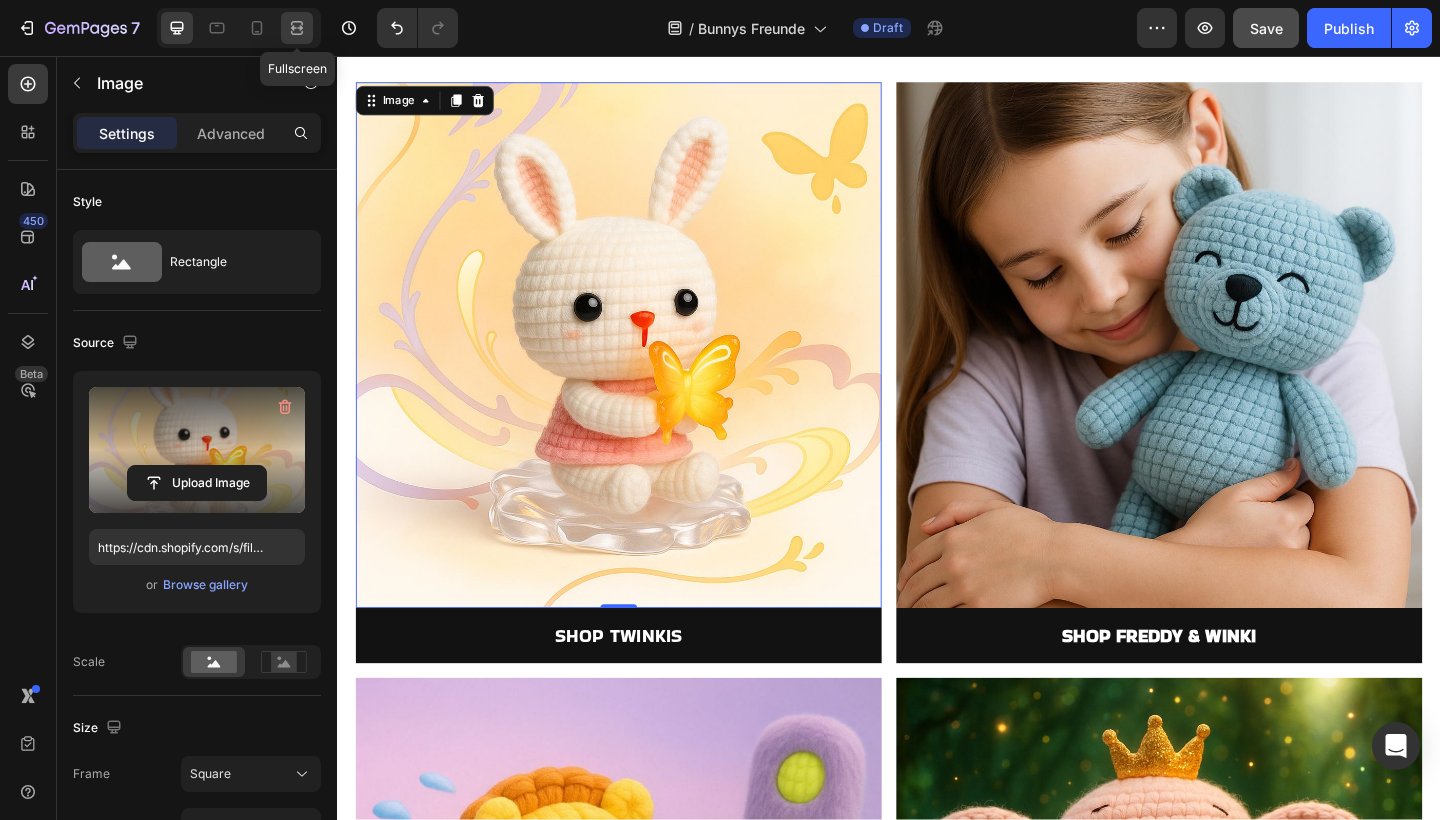 click 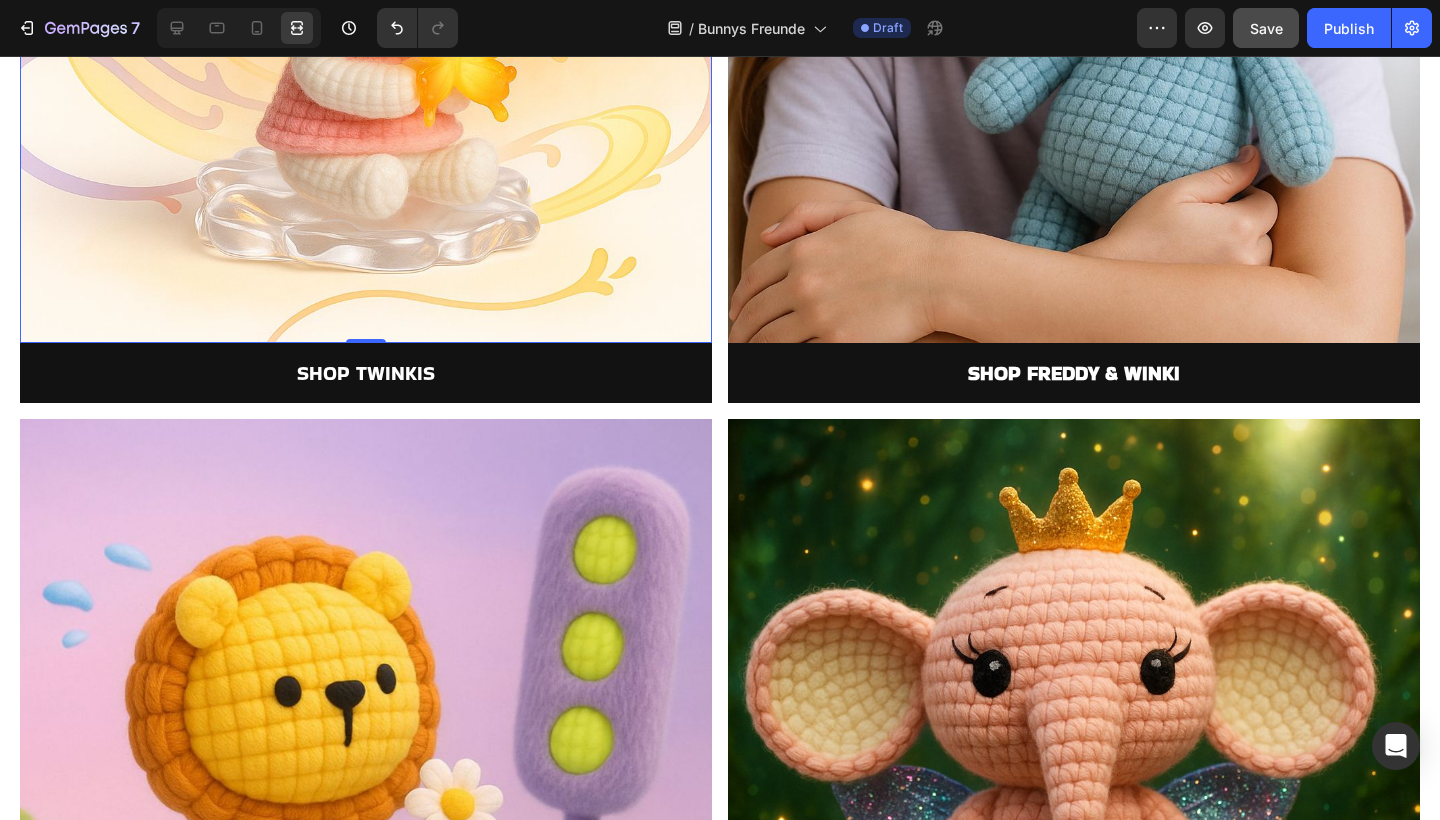 scroll, scrollTop: 1495, scrollLeft: 0, axis: vertical 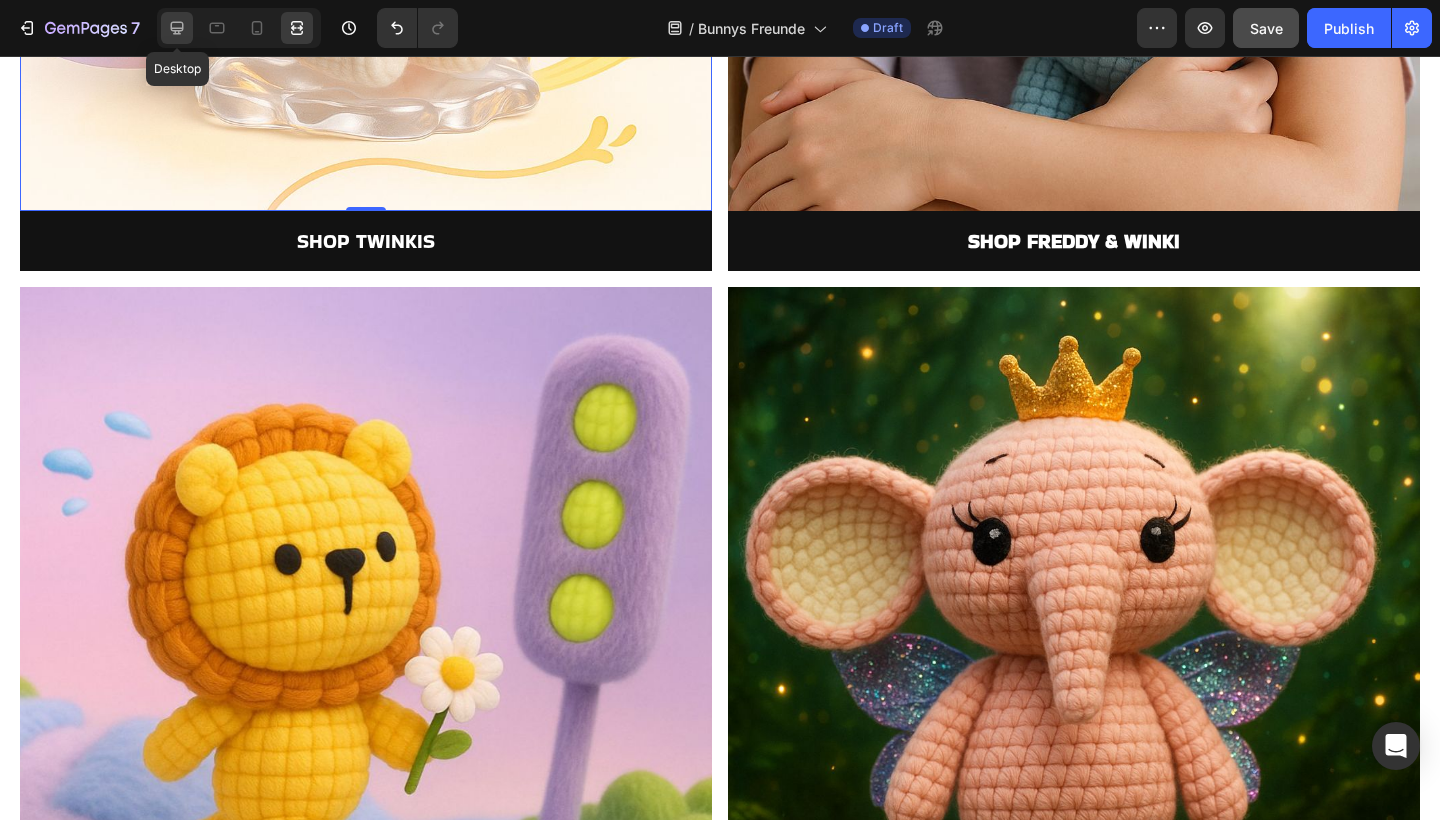 click 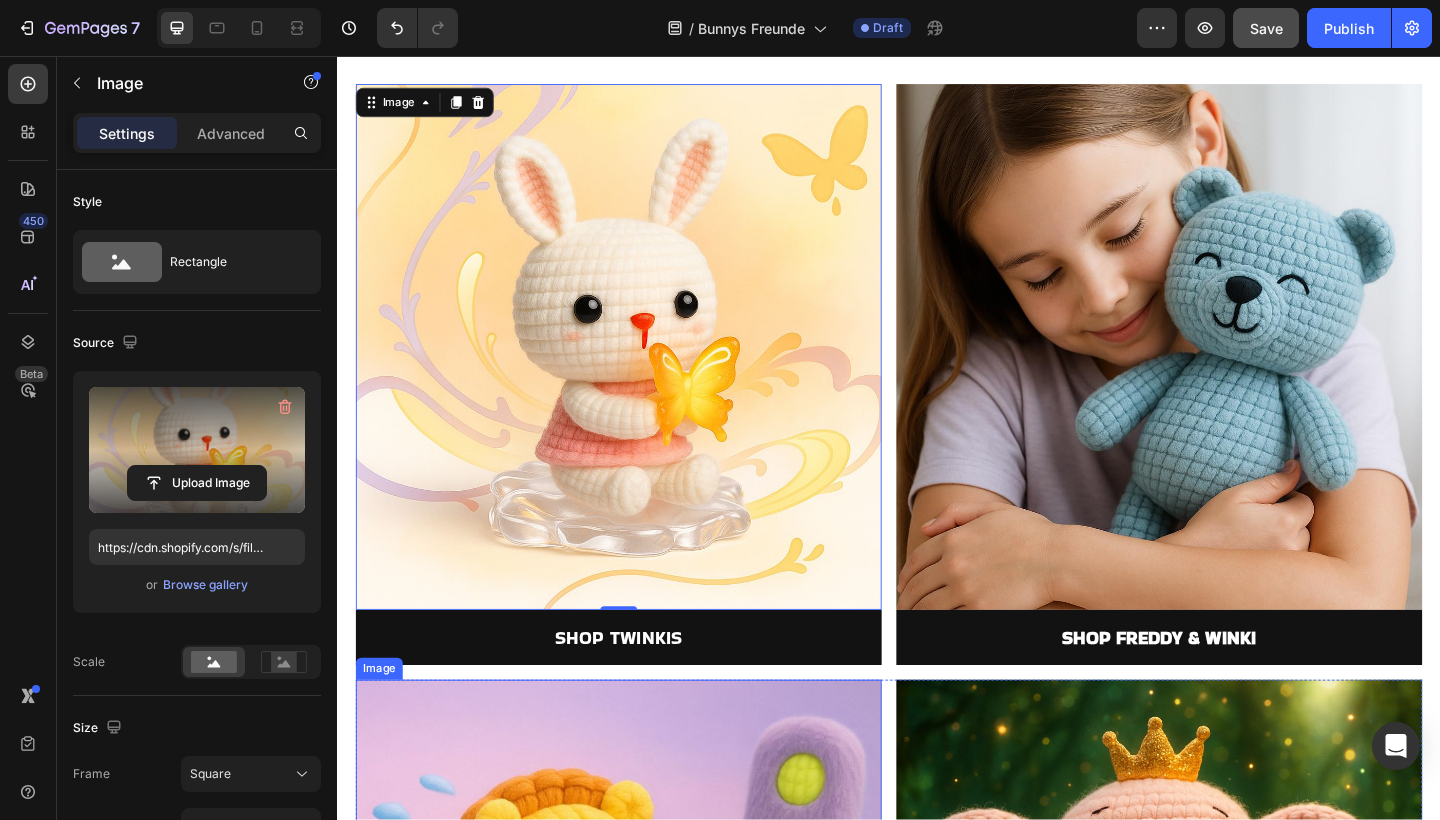 scroll, scrollTop: 926, scrollLeft: 0, axis: vertical 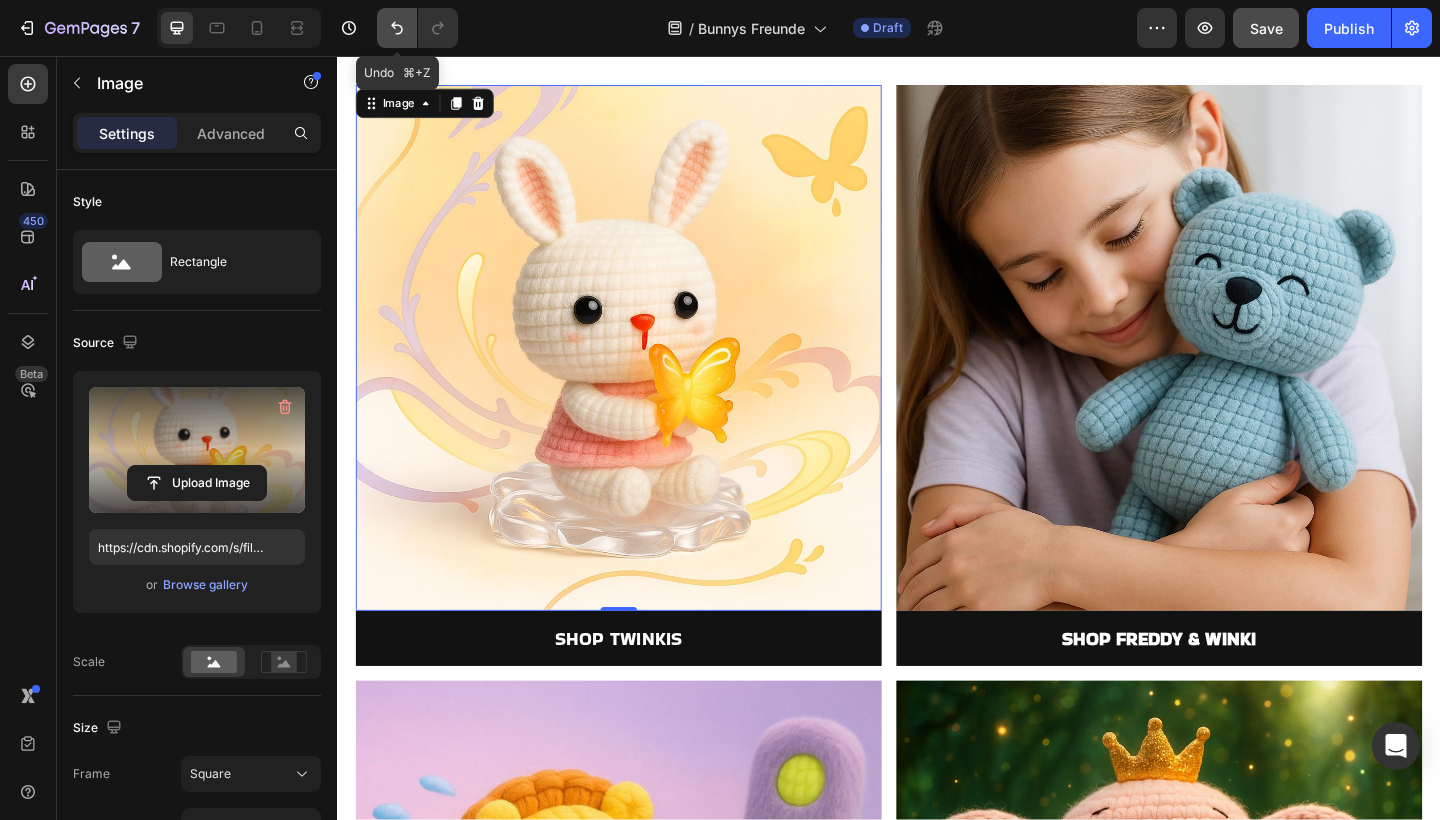 click 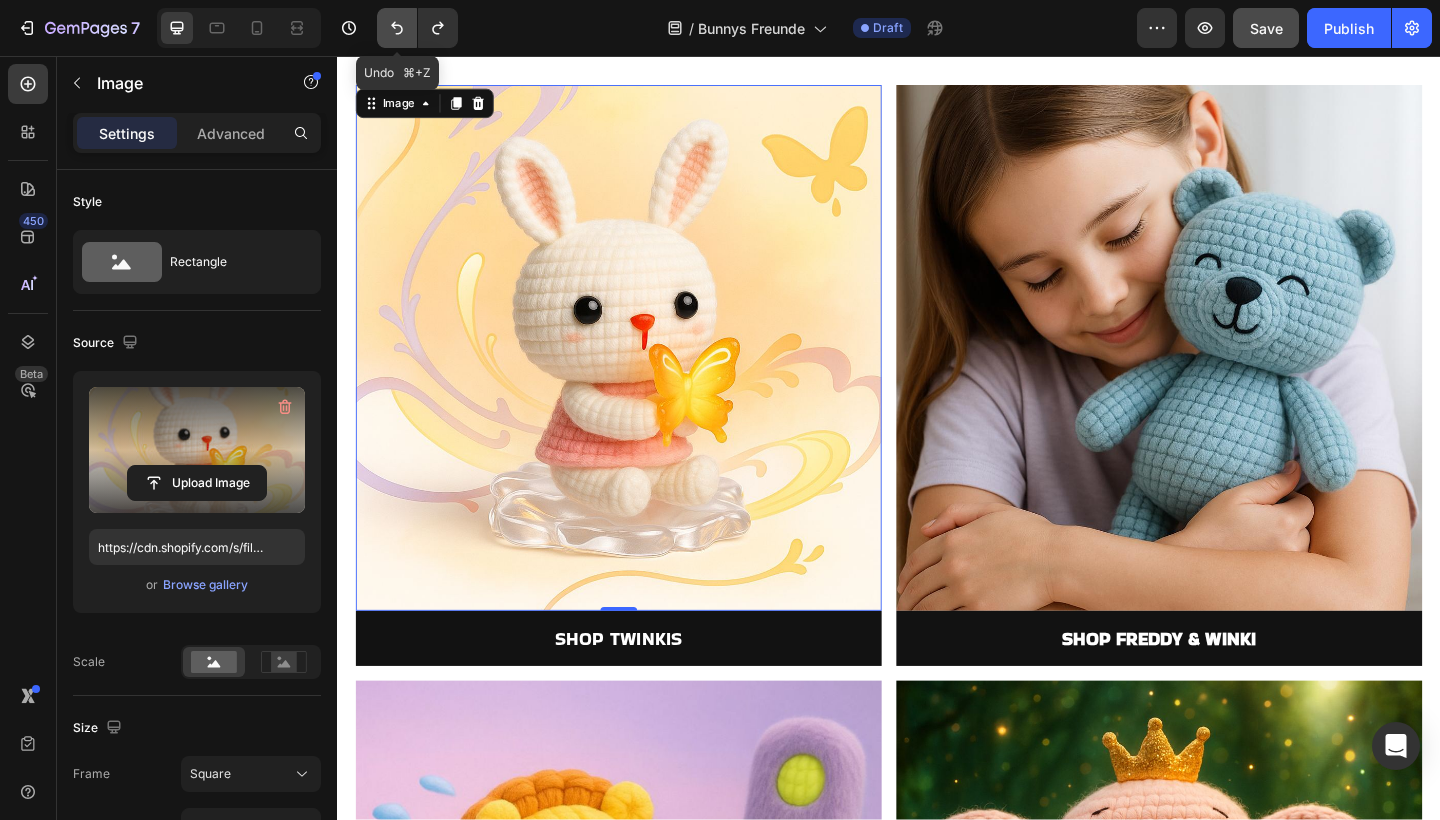 click 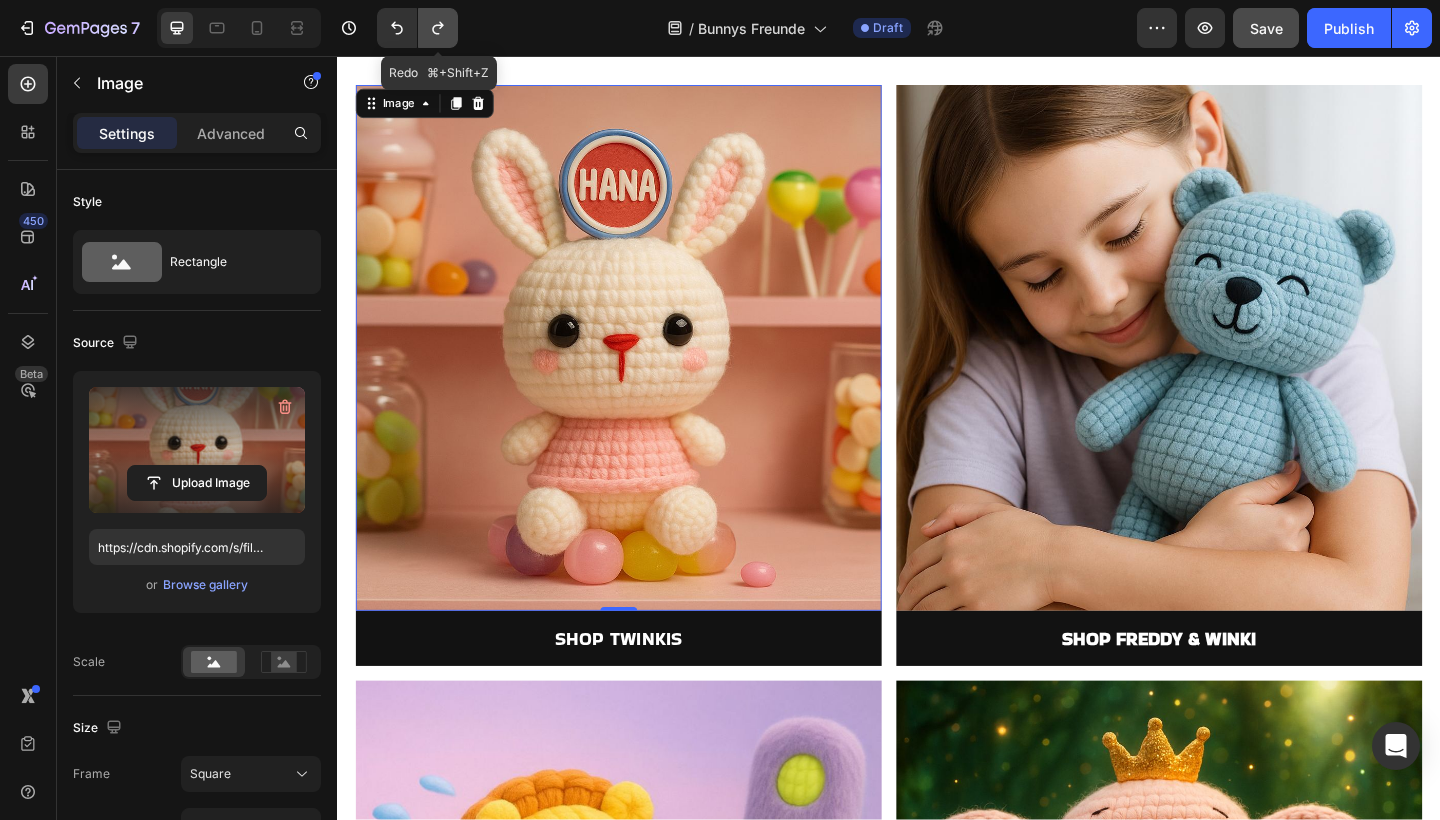 click 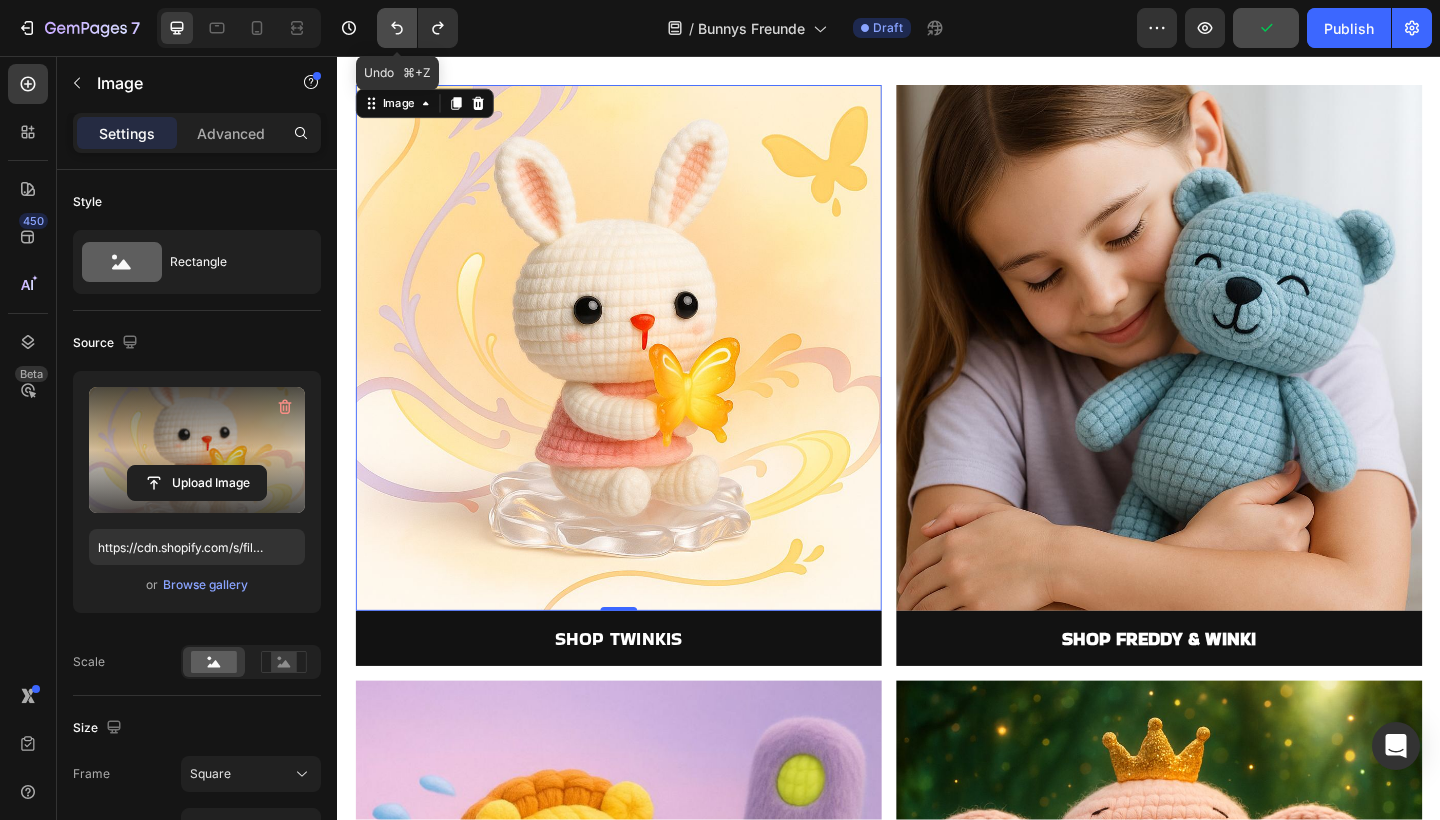 click 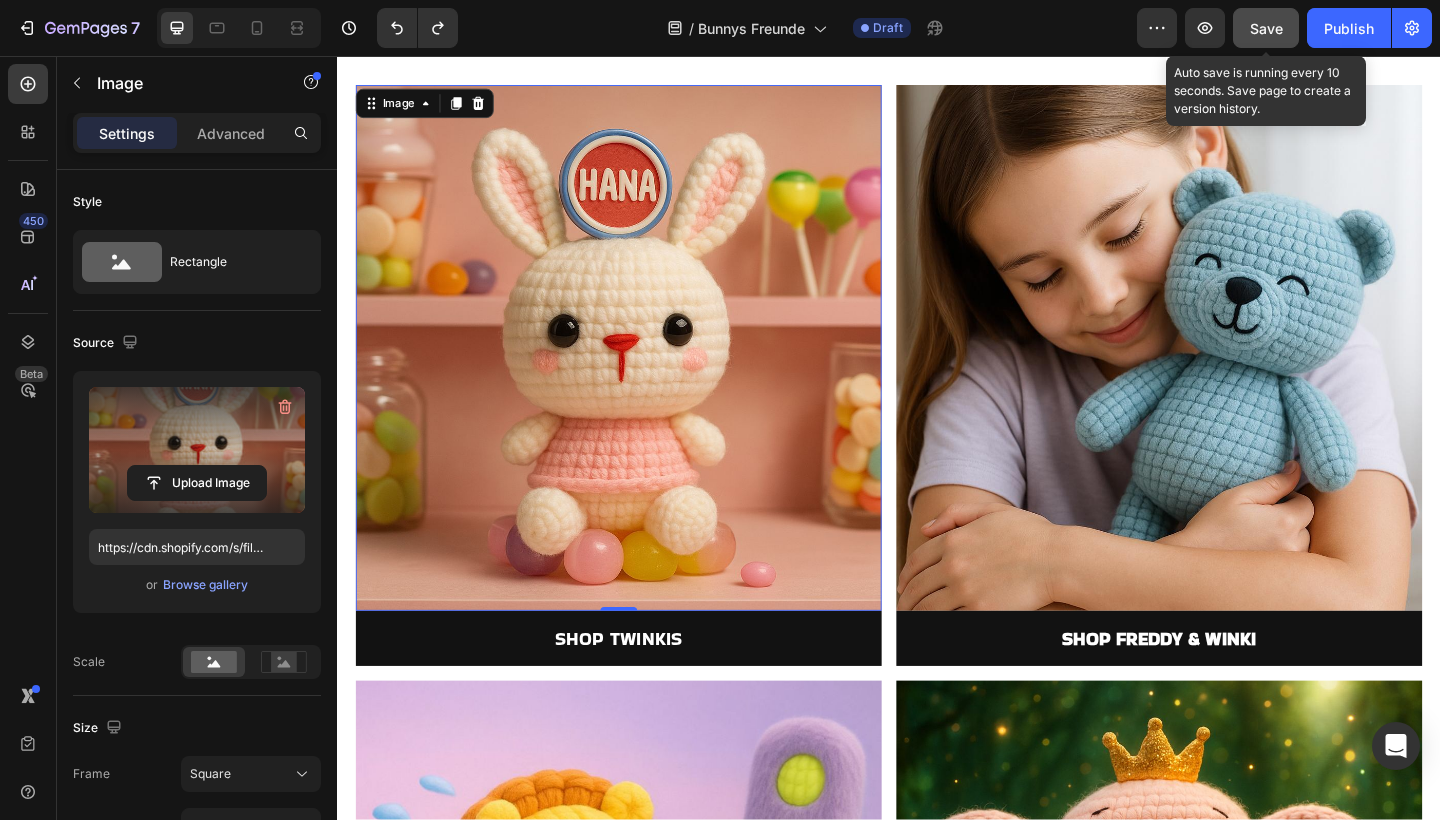 click on "Save" at bounding box center [1266, 28] 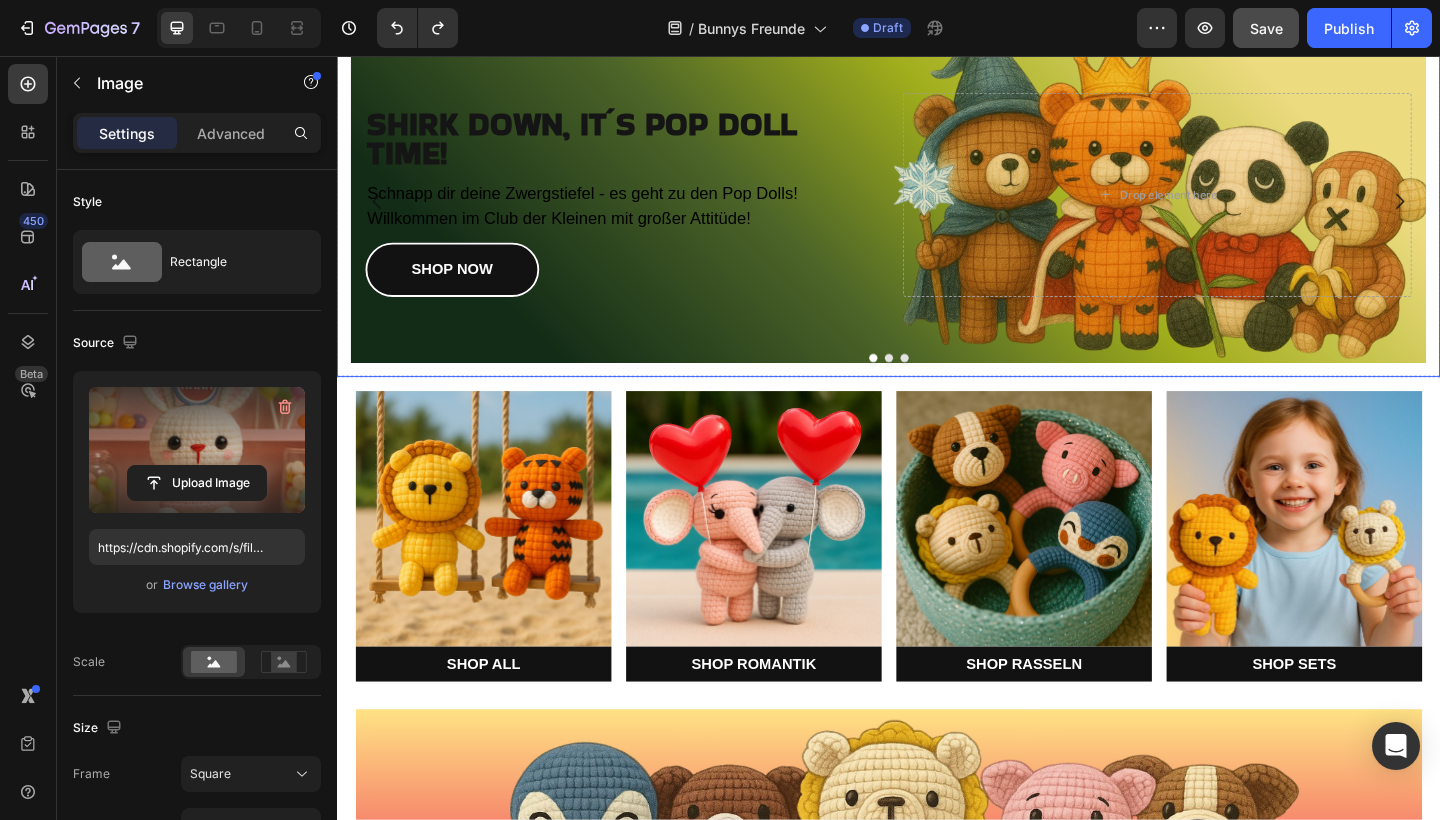 scroll, scrollTop: 71, scrollLeft: 0, axis: vertical 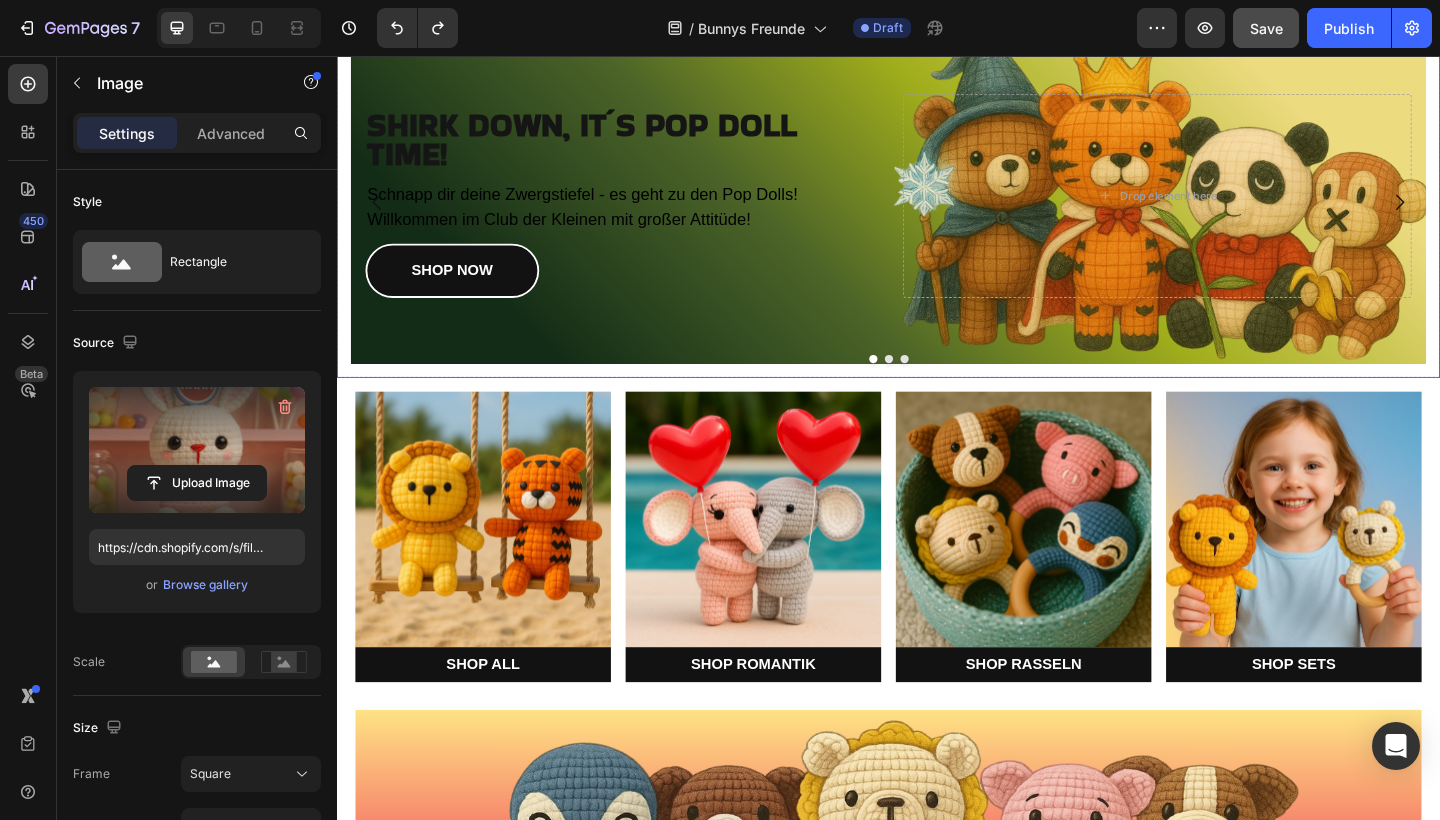 click at bounding box center (937, 386) 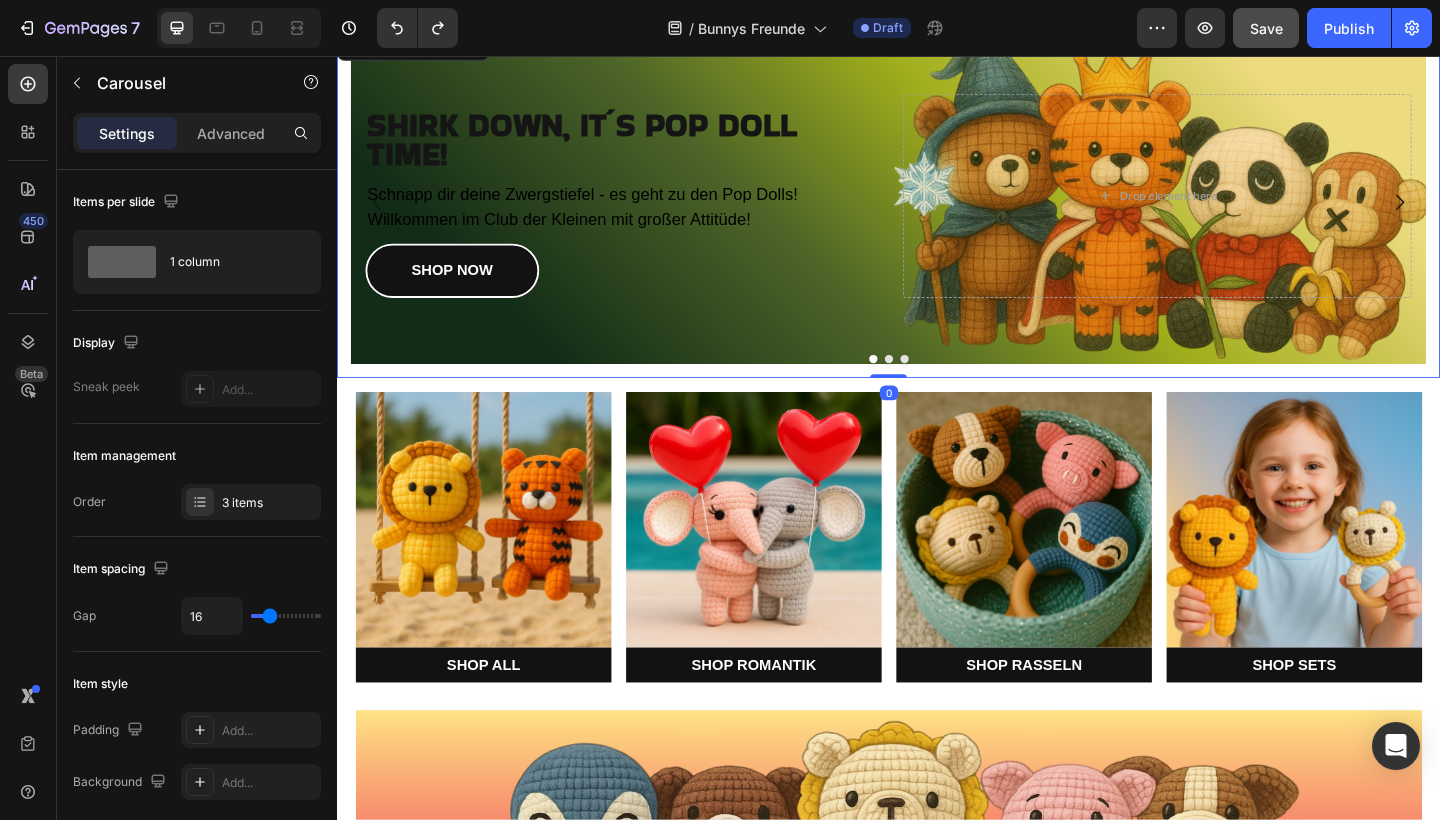 click at bounding box center (937, 386) 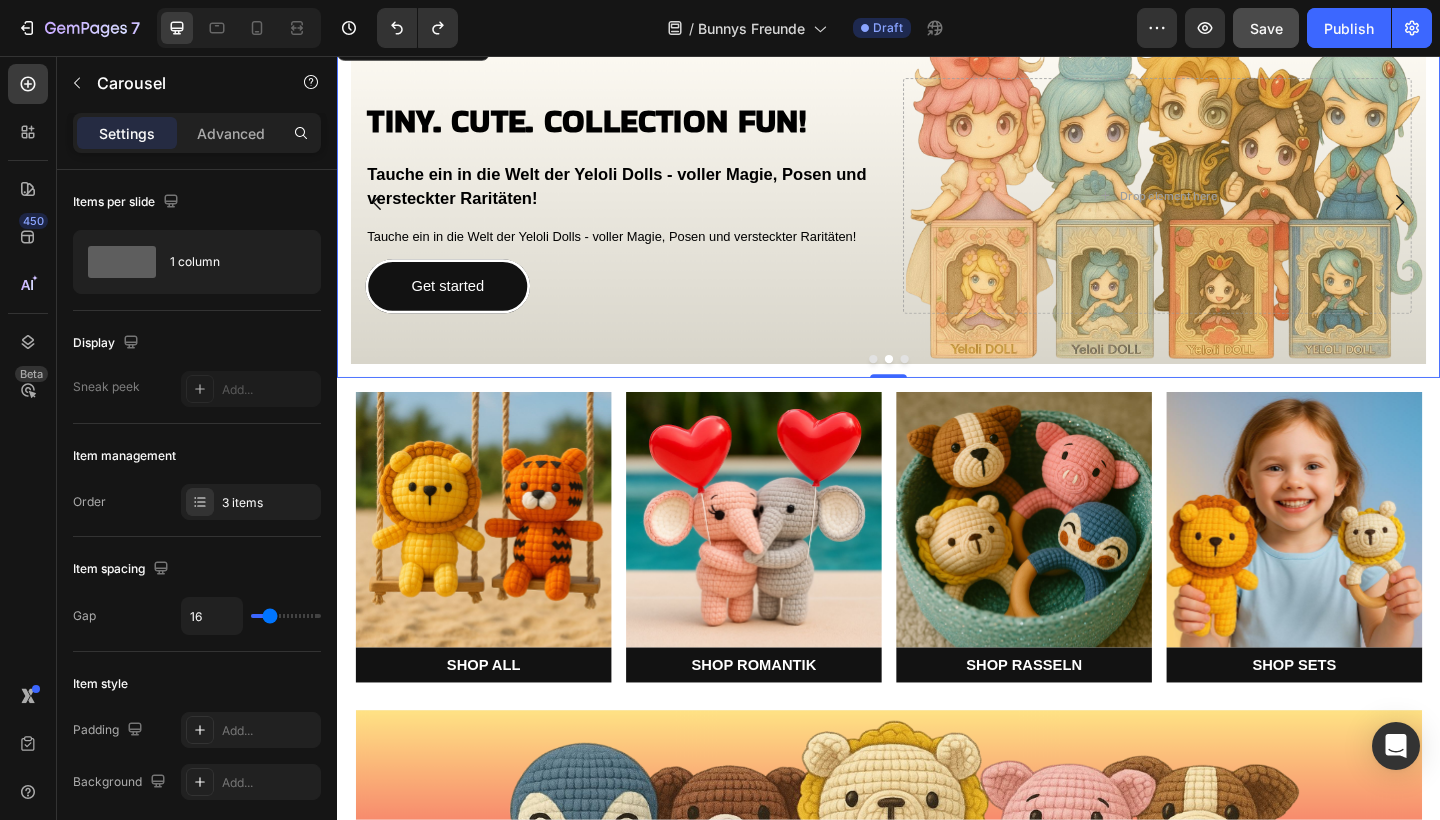 click at bounding box center [954, 386] 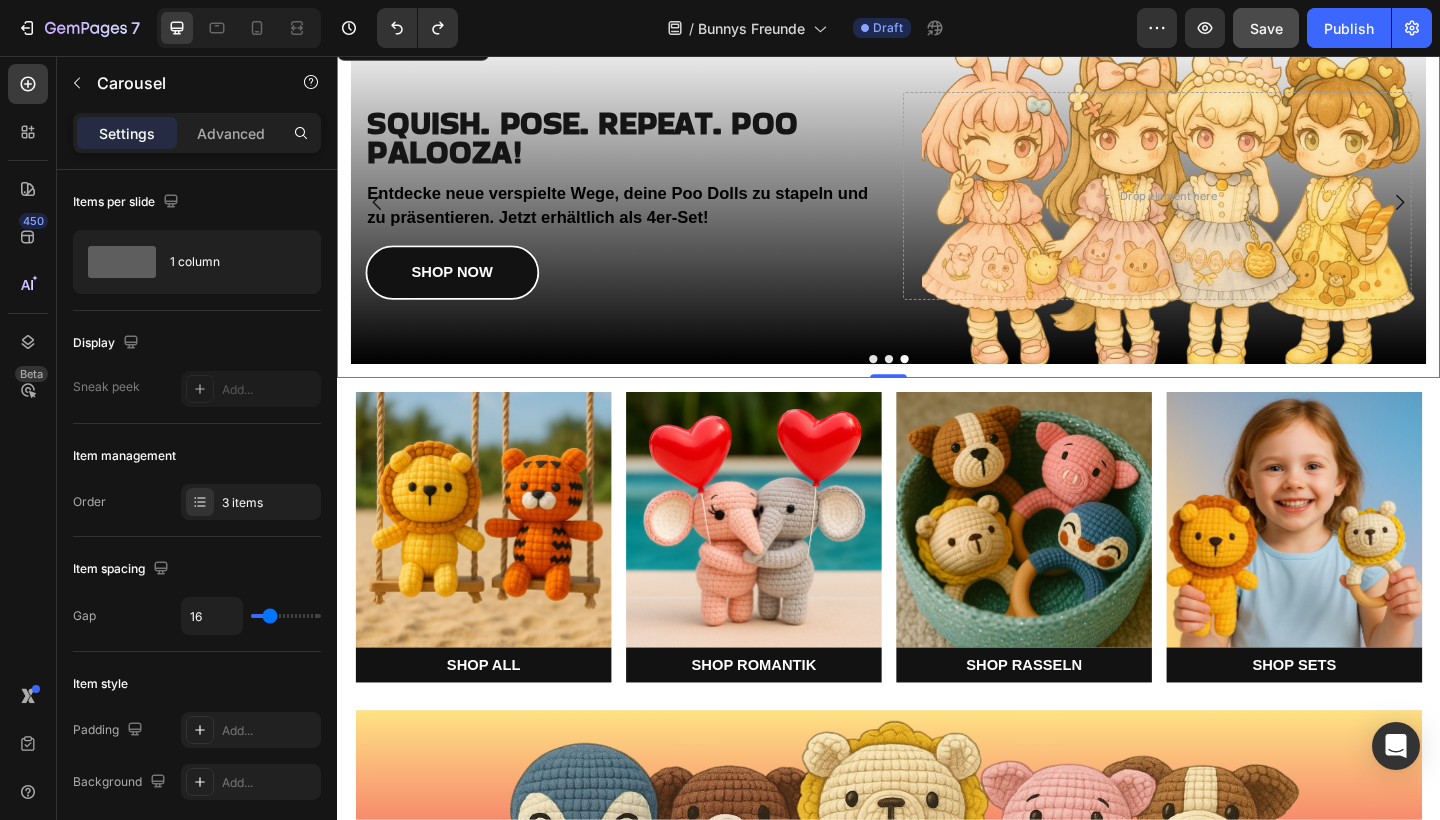 click at bounding box center [920, 386] 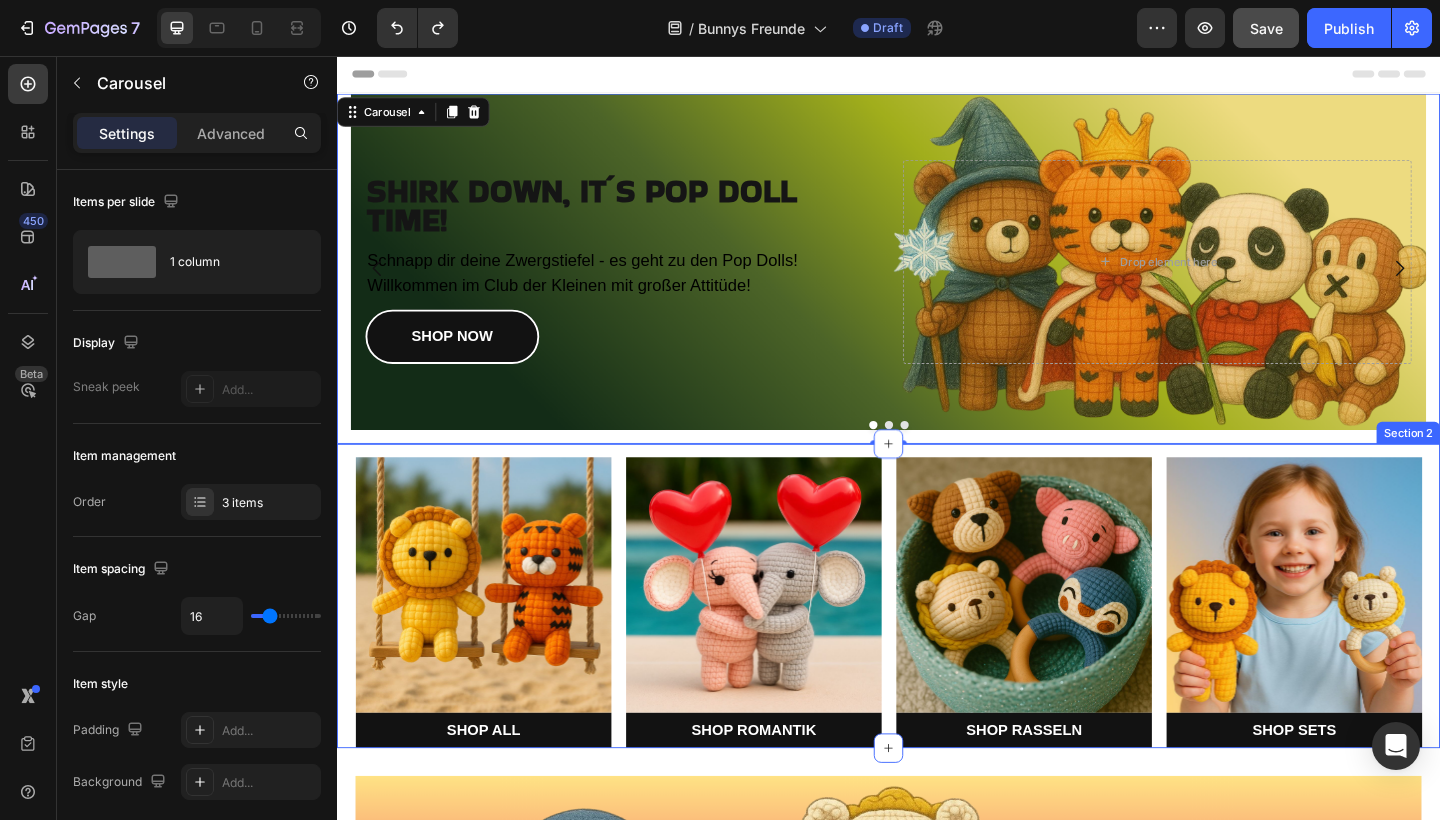 scroll, scrollTop: 31, scrollLeft: 0, axis: vertical 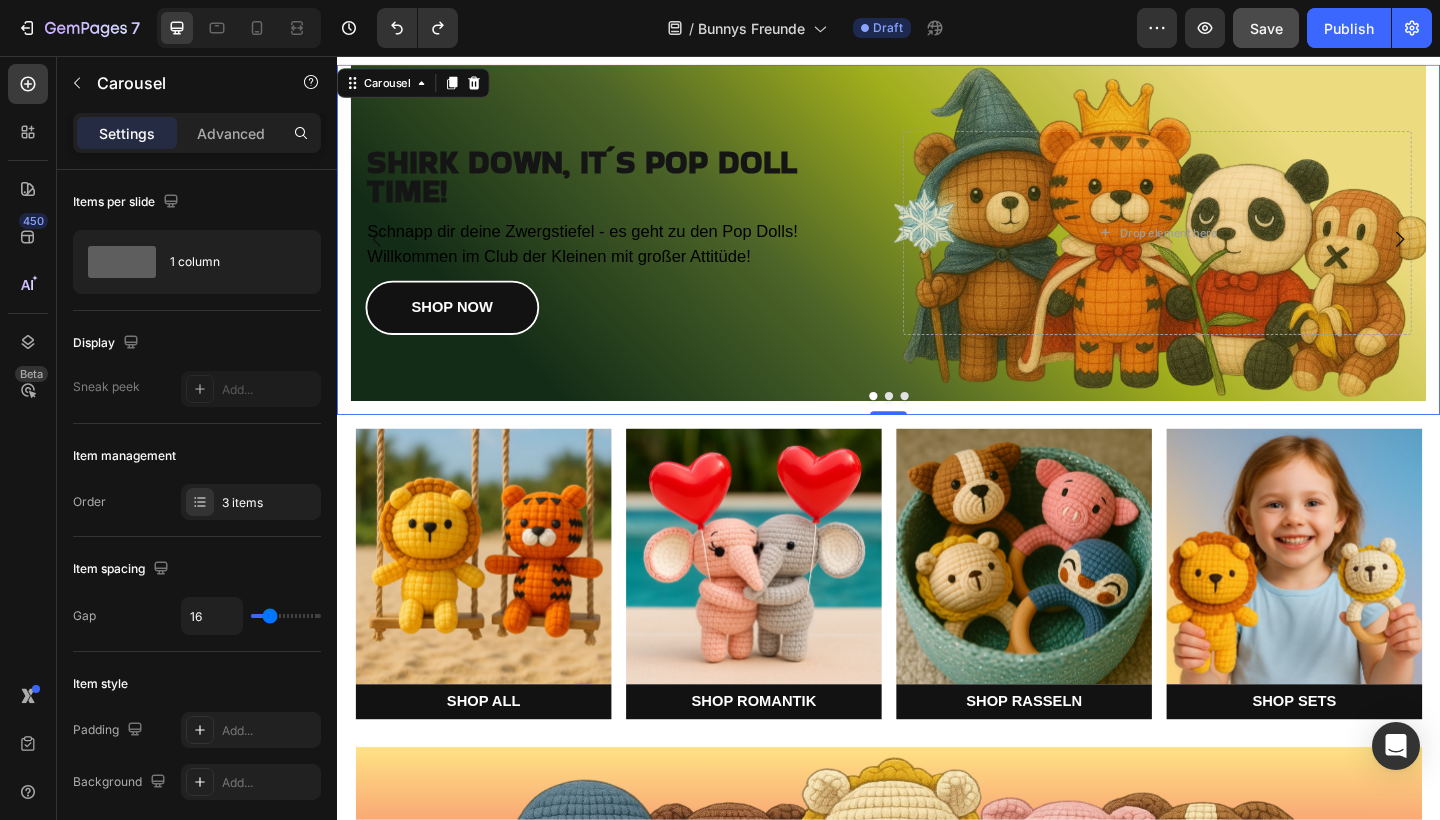 click at bounding box center (239, 28) 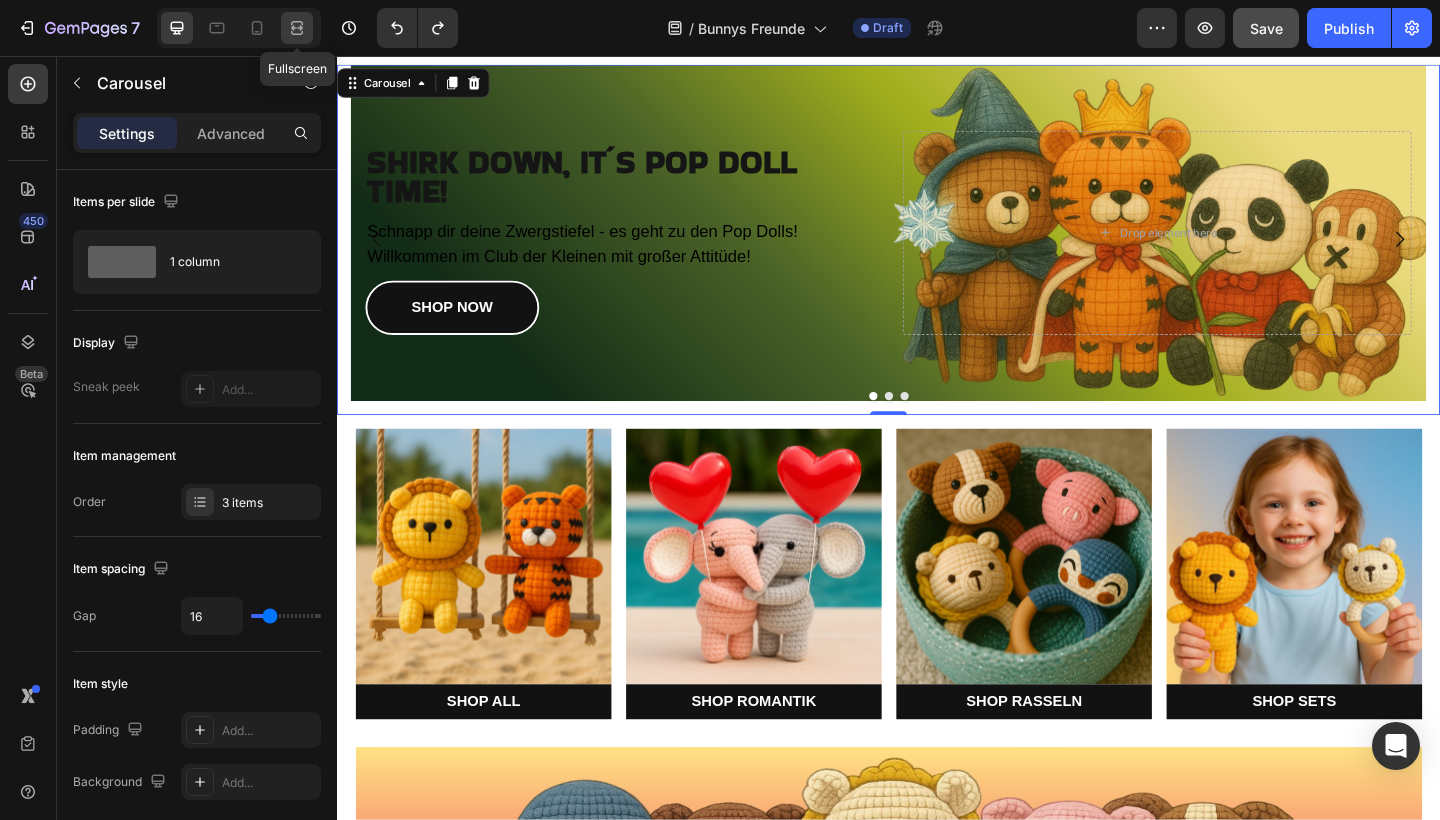 click 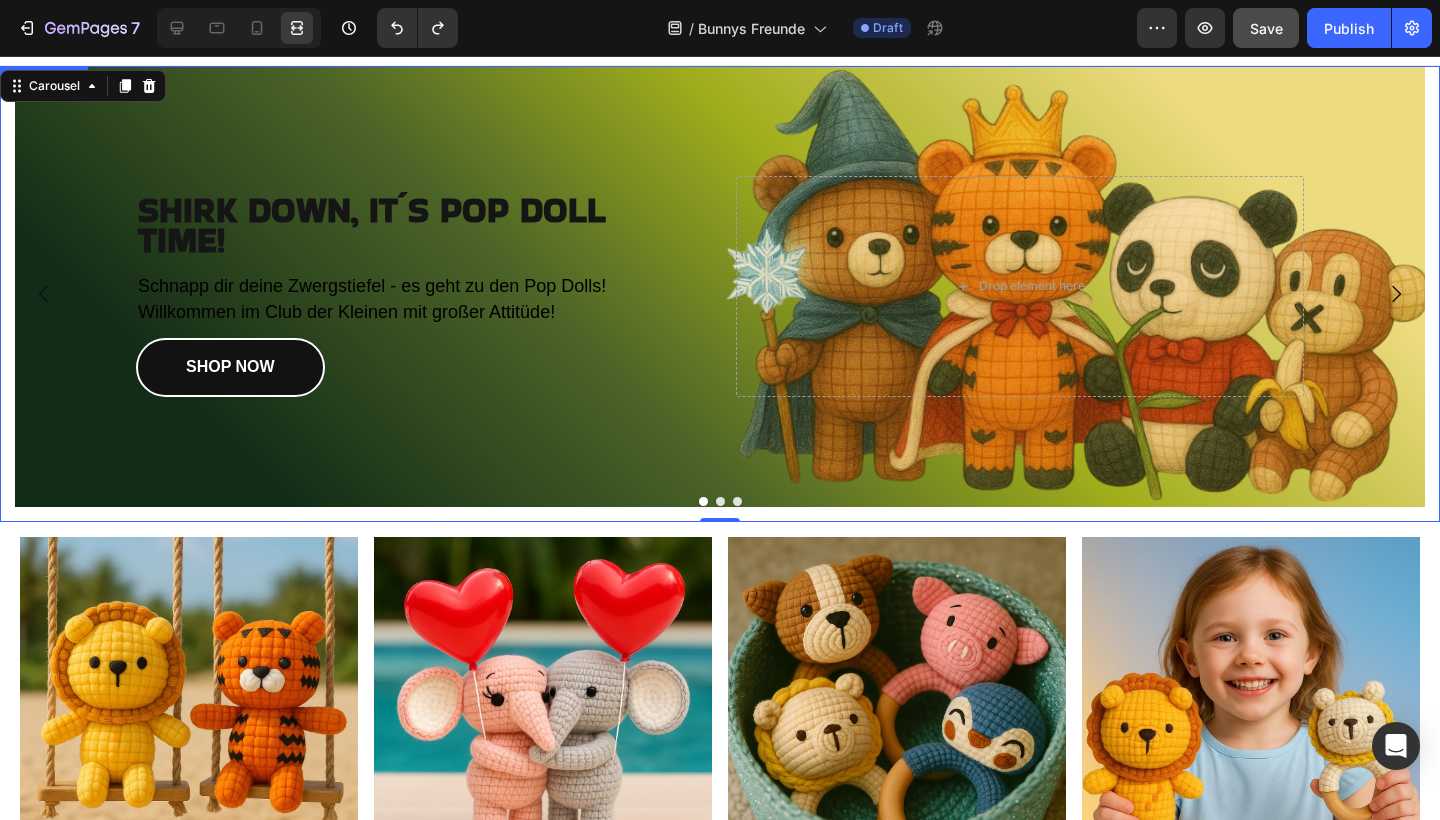 click at bounding box center [720, 286] 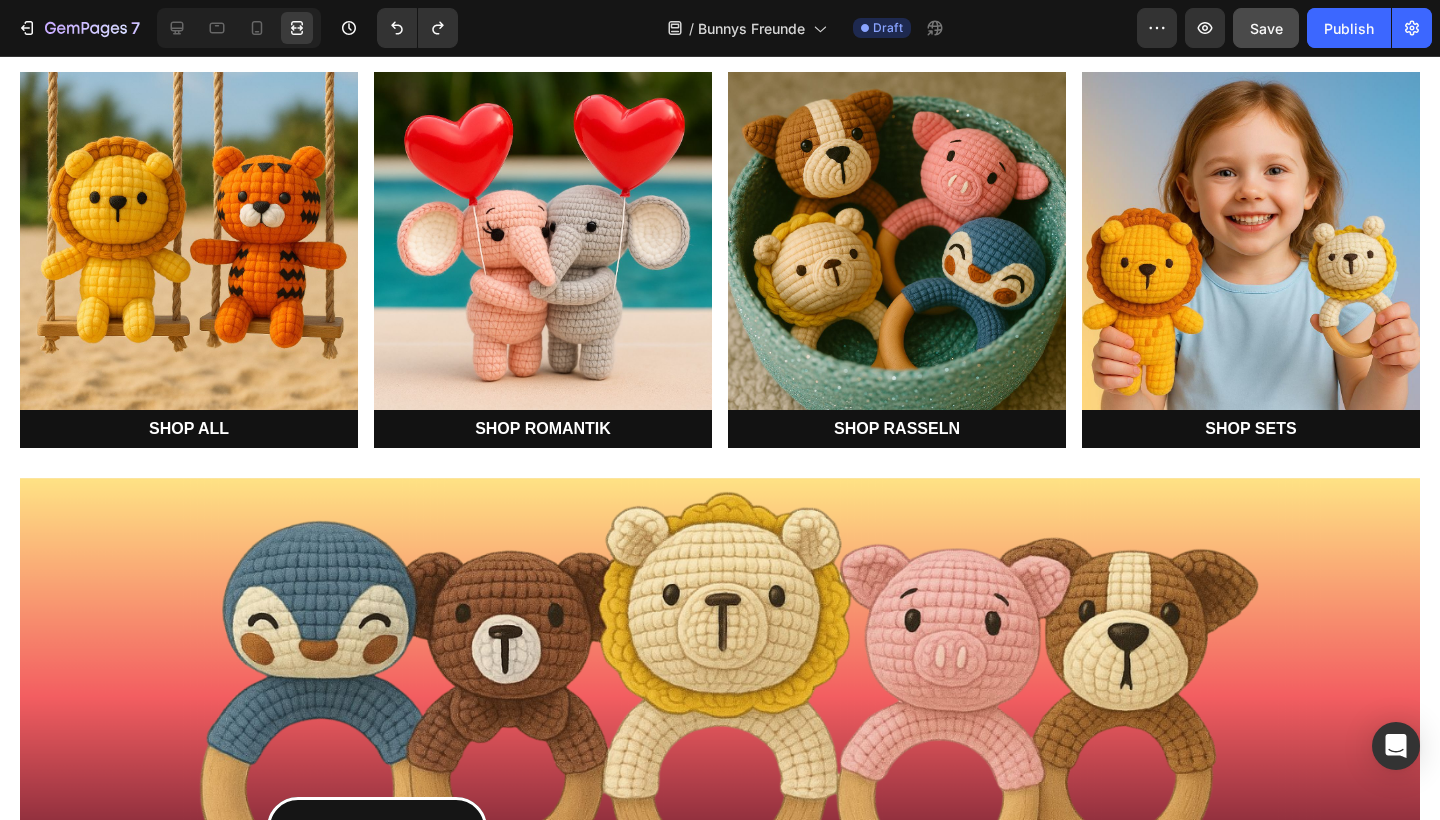 scroll, scrollTop: 607, scrollLeft: 0, axis: vertical 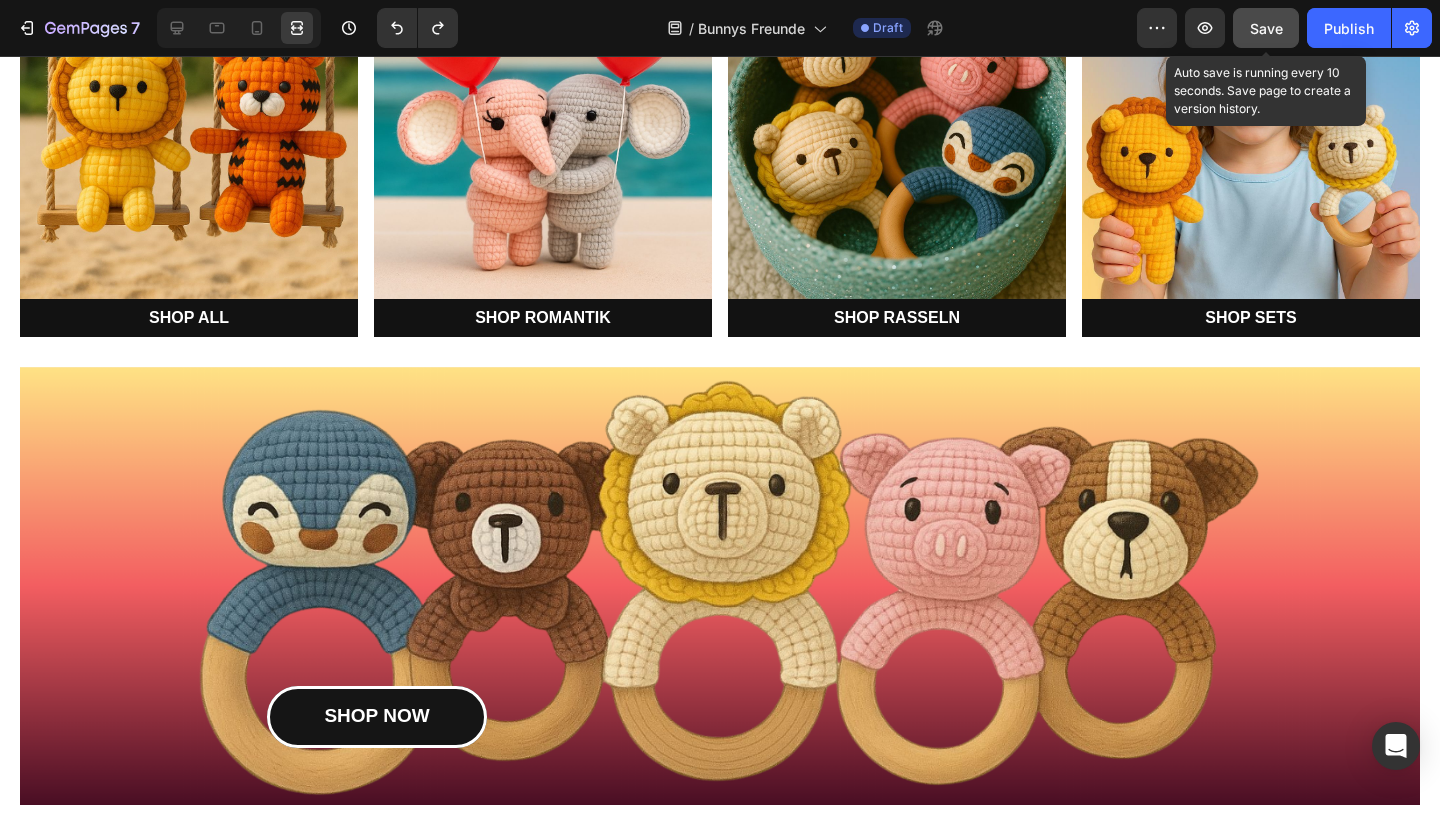 click on "Save" 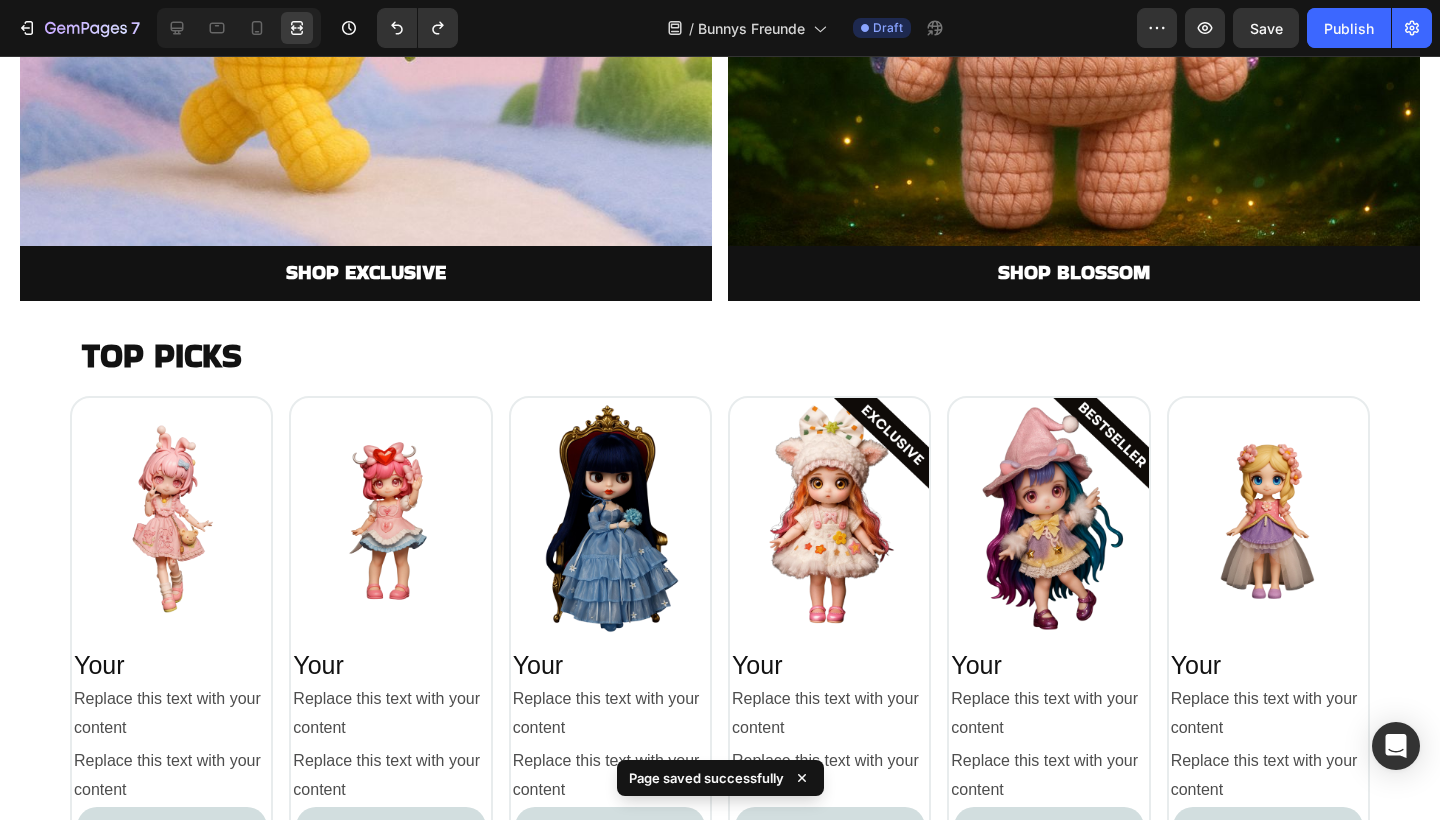 scroll, scrollTop: 2789, scrollLeft: 0, axis: vertical 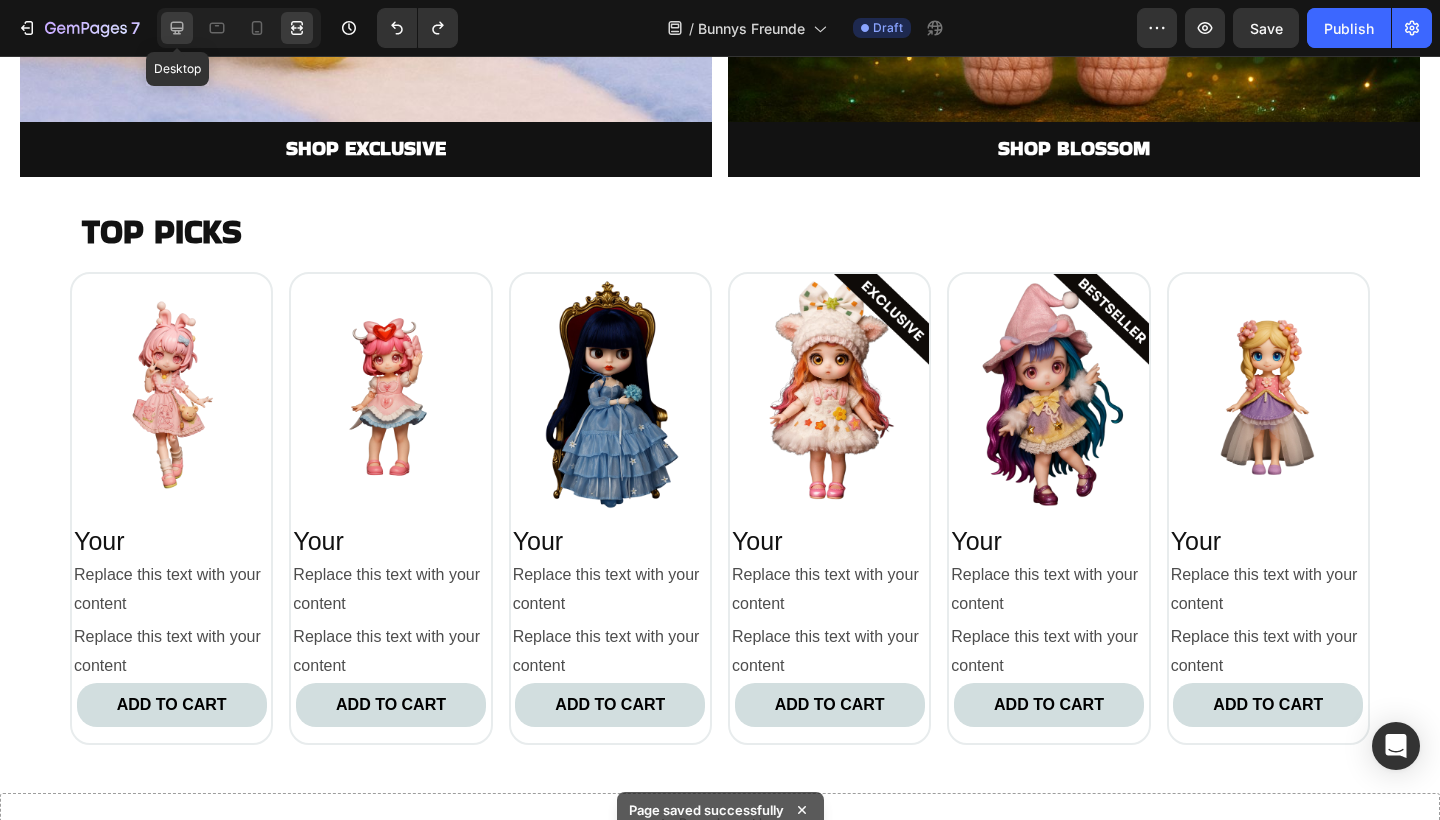 click 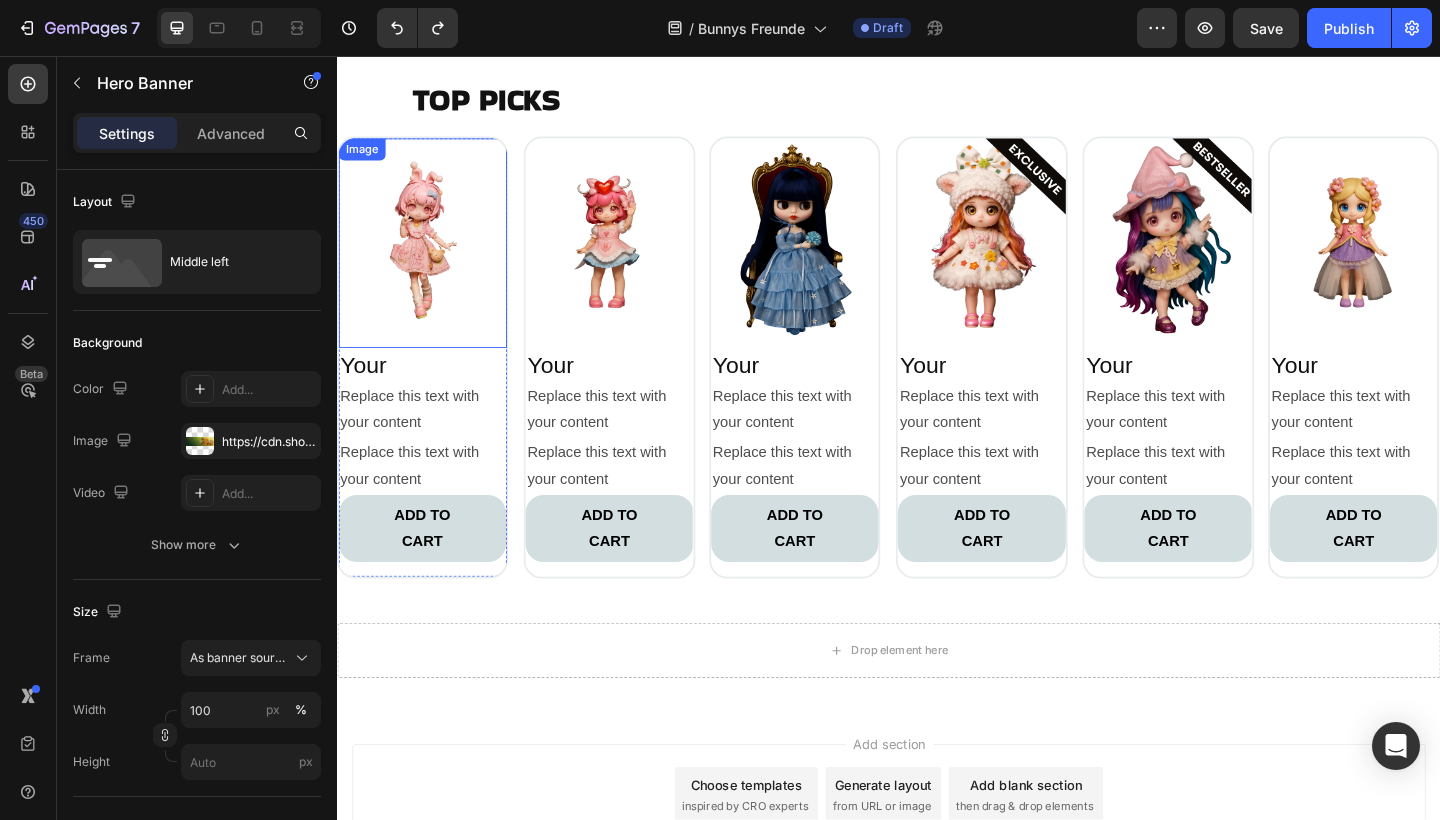 scroll, scrollTop: 2640, scrollLeft: 0, axis: vertical 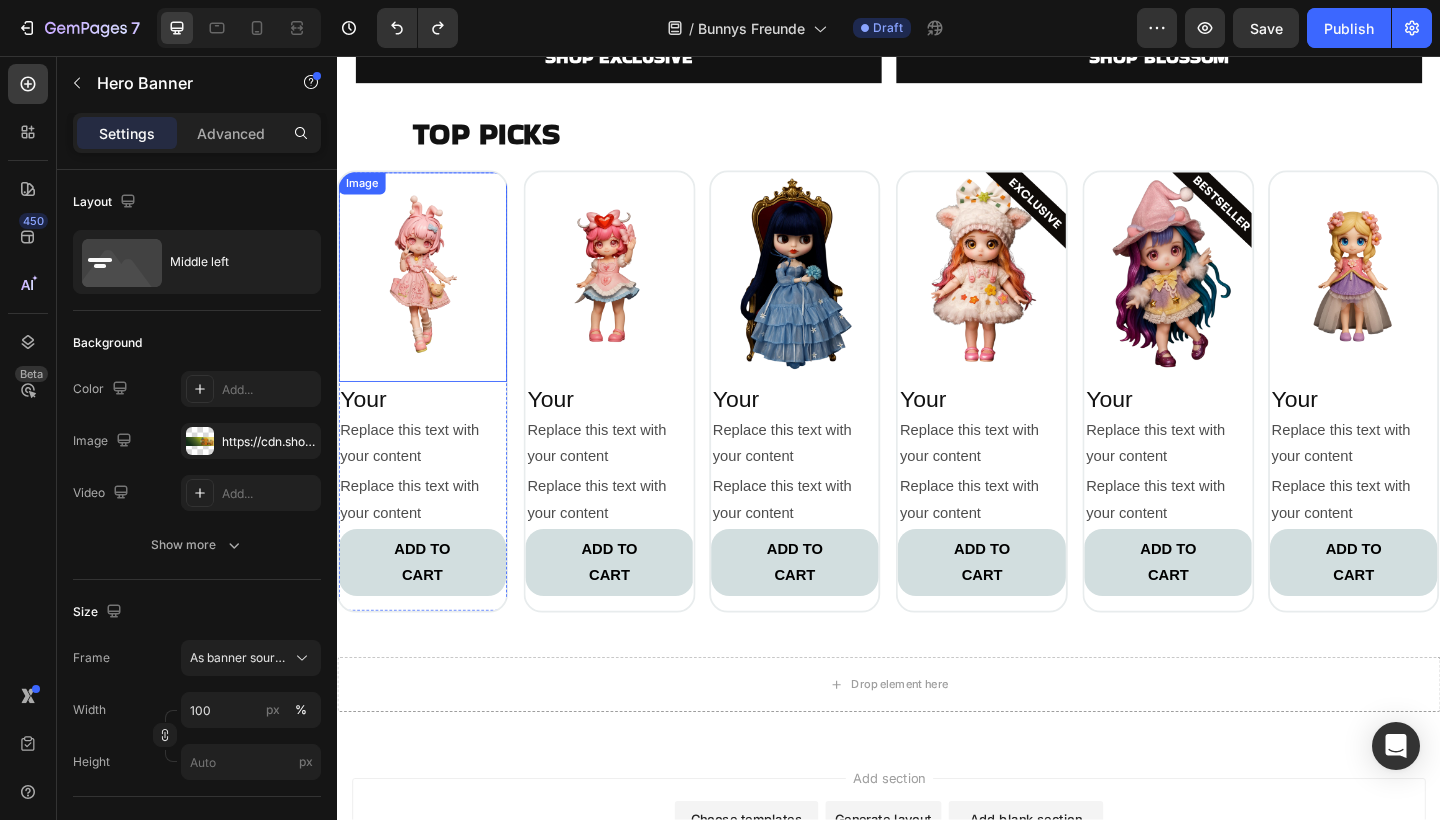 click at bounding box center (430, 297) 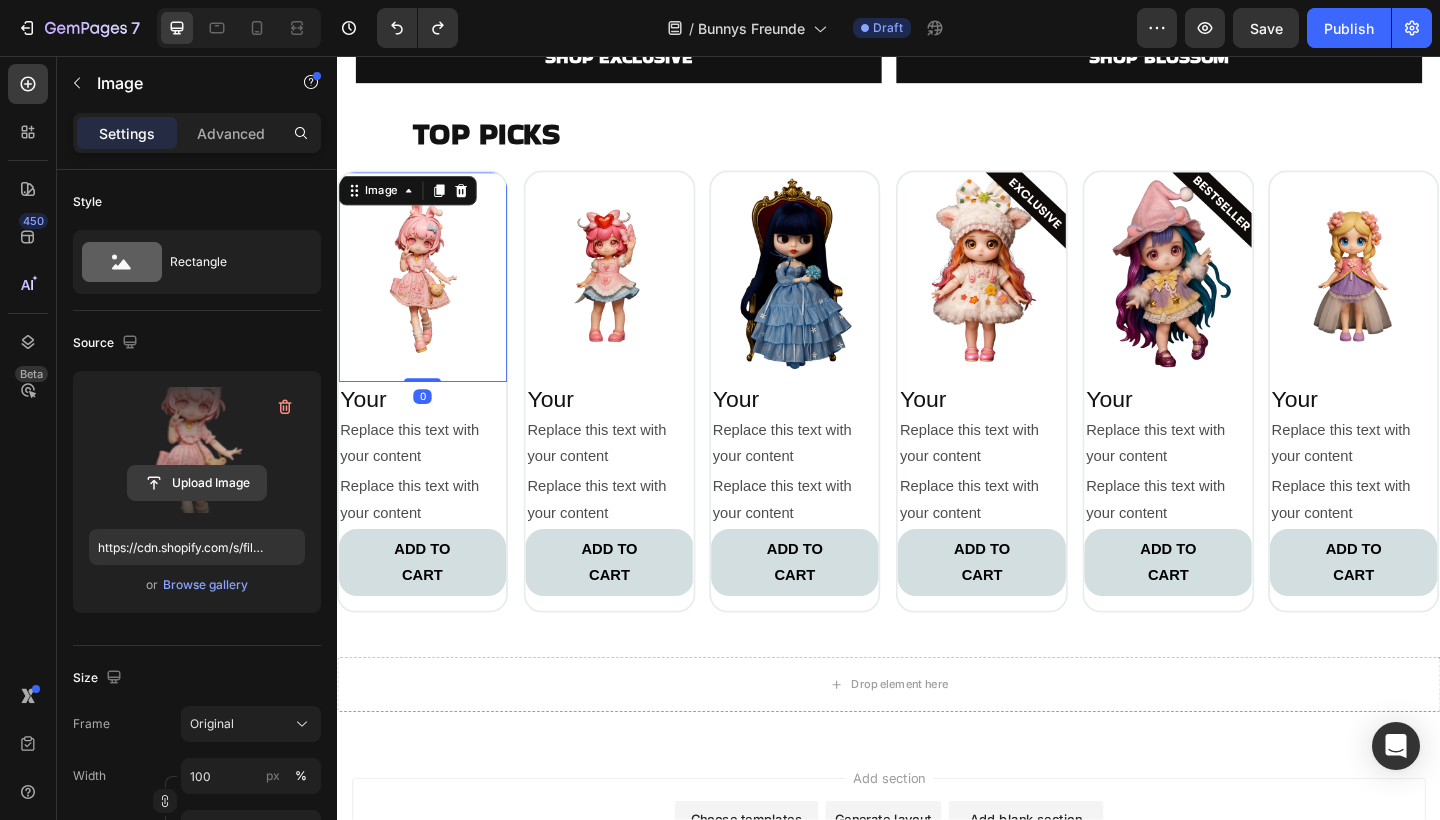 click 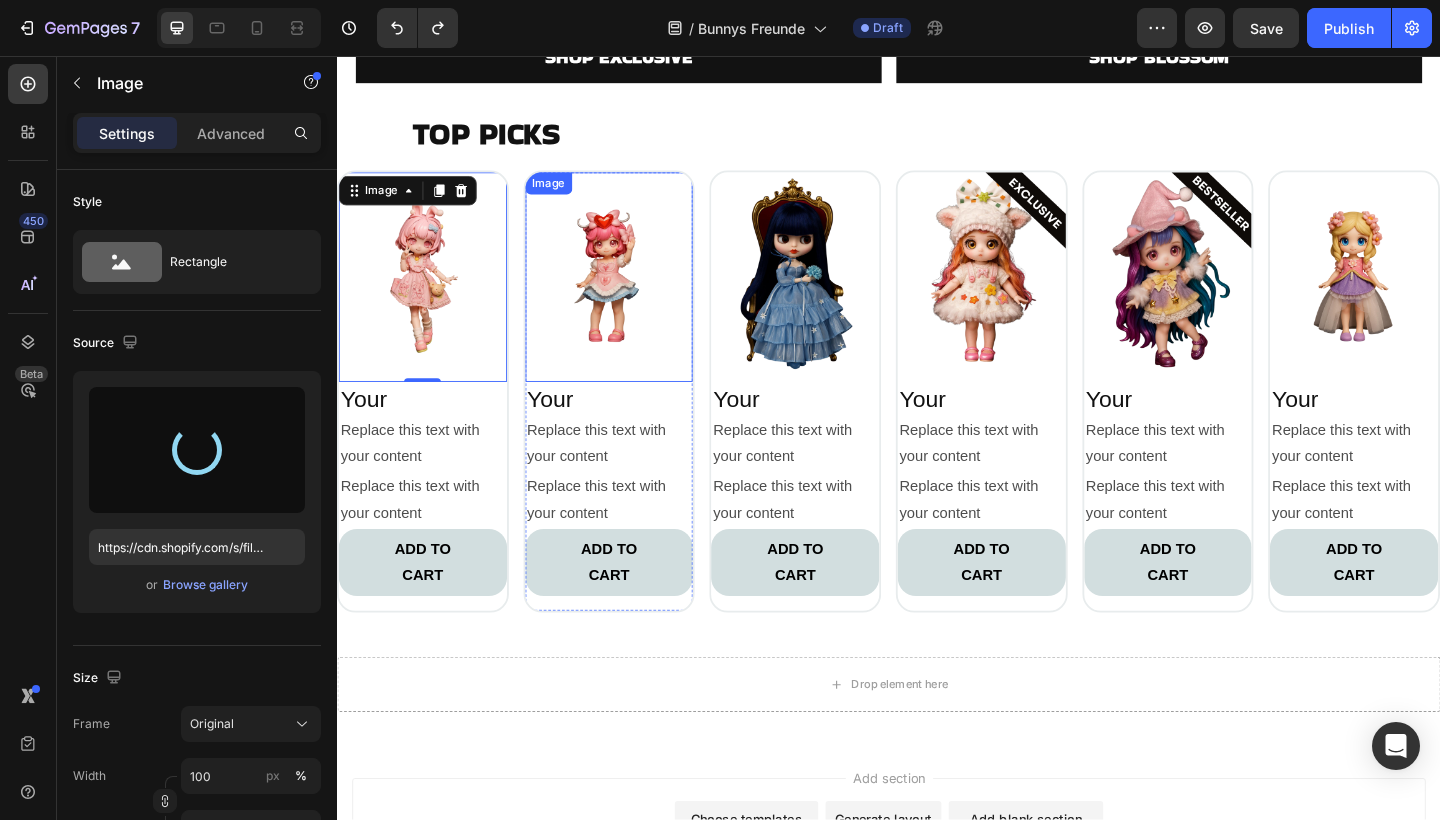 type on "https://cdn.shopify.com/s/files/1/0883/4033/2880/files/gempages_570780491876139904-de1ffed4-d651-42bd-bdfa-306da1089a55.png" 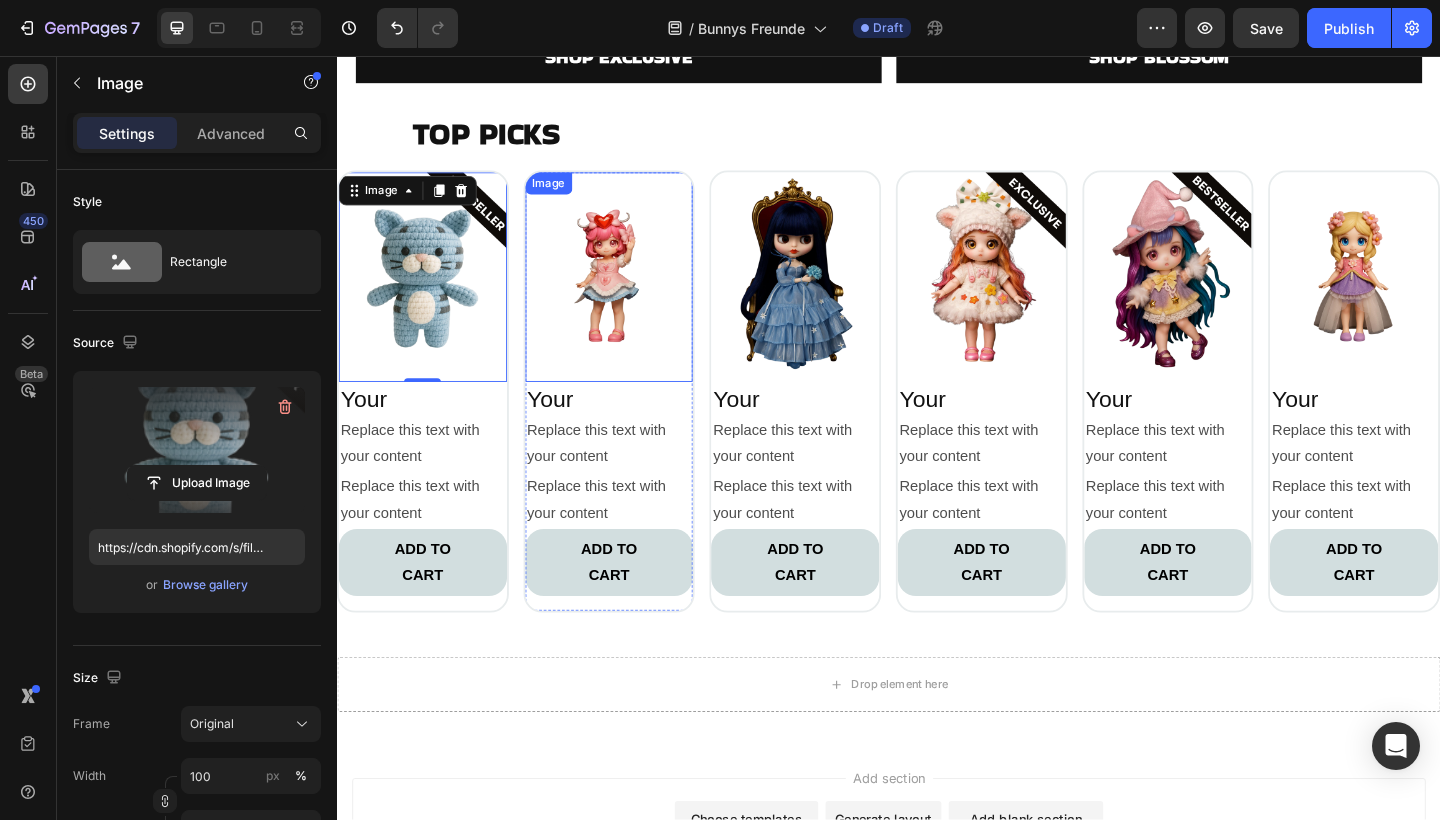 click at bounding box center (633, 297) 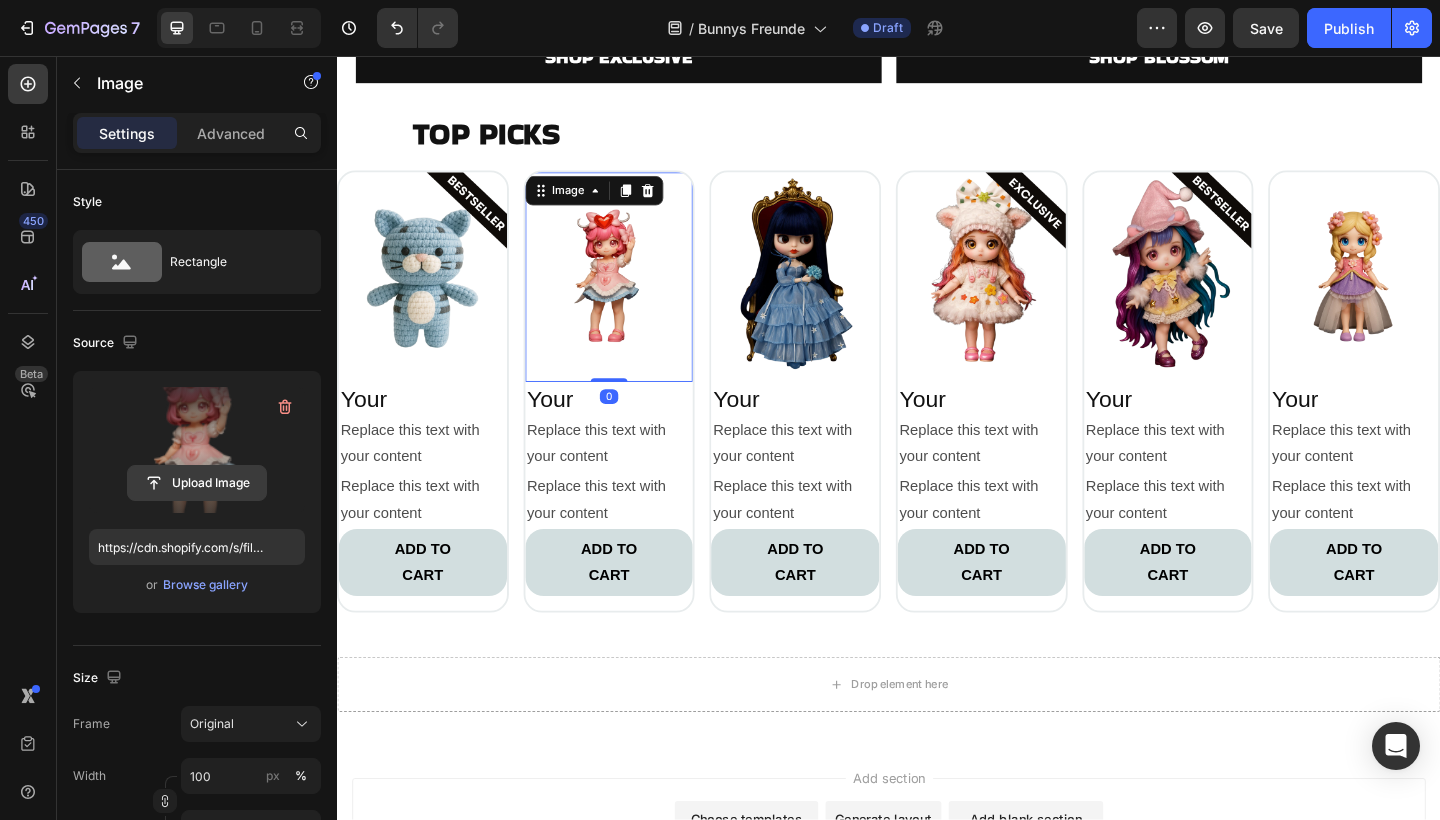 click 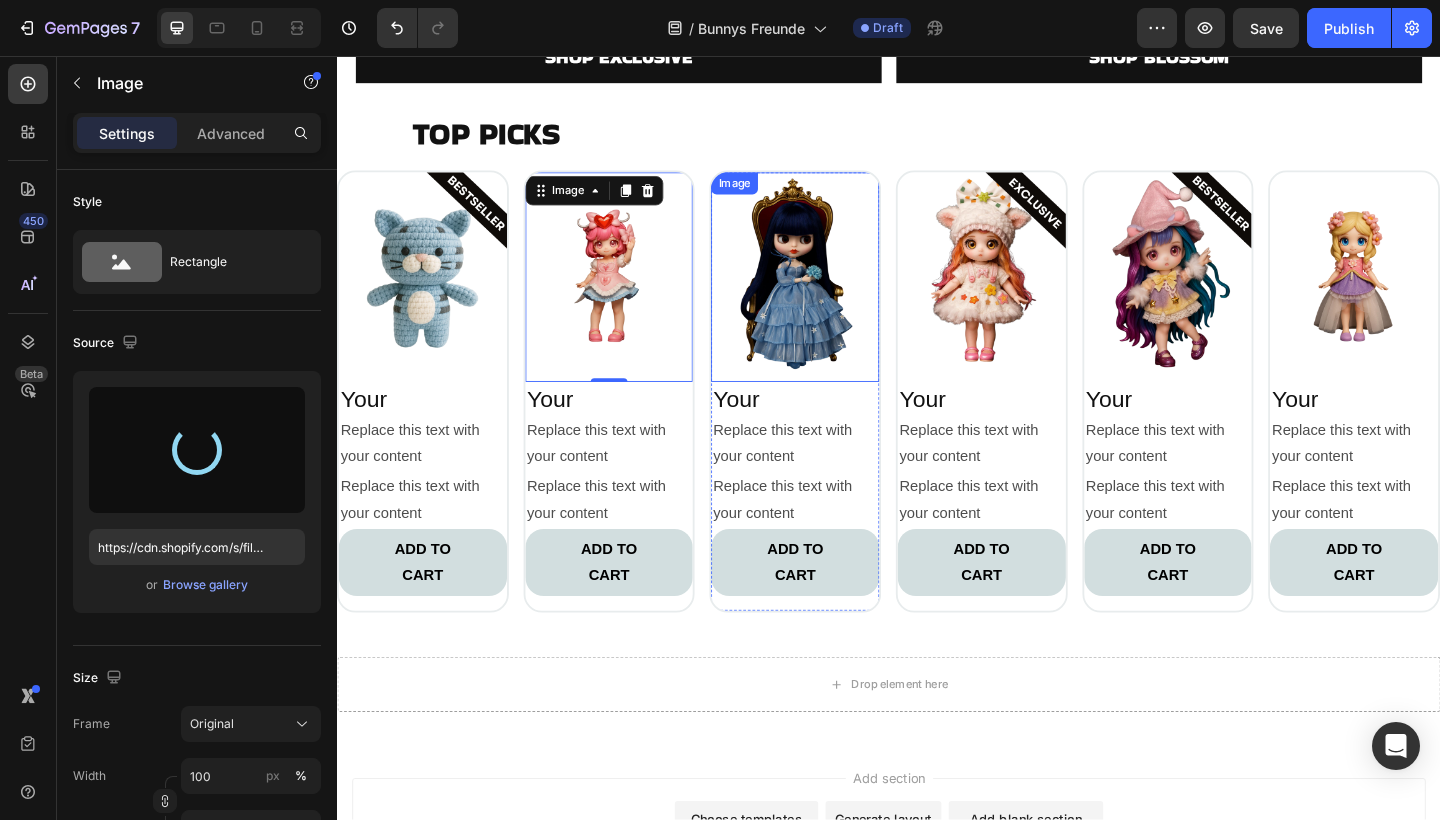 type on "https://cdn.shopify.com/s/files/1/0883/4033/2880/files/gempages_570780491876139904-5708c6b8-263f-4ffa-a52d-8018e5ab4a5d.png" 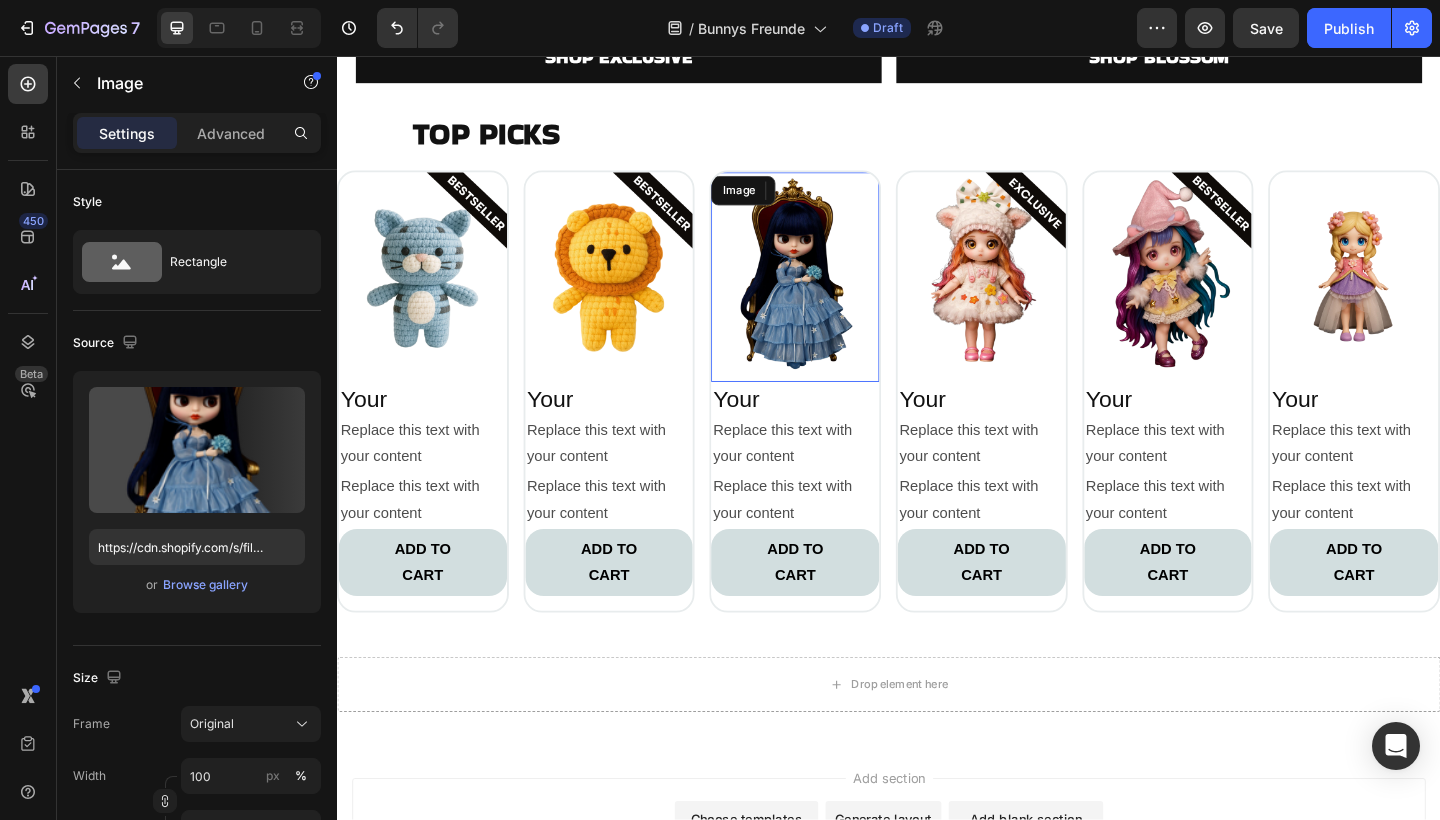 click at bounding box center [835, 297] 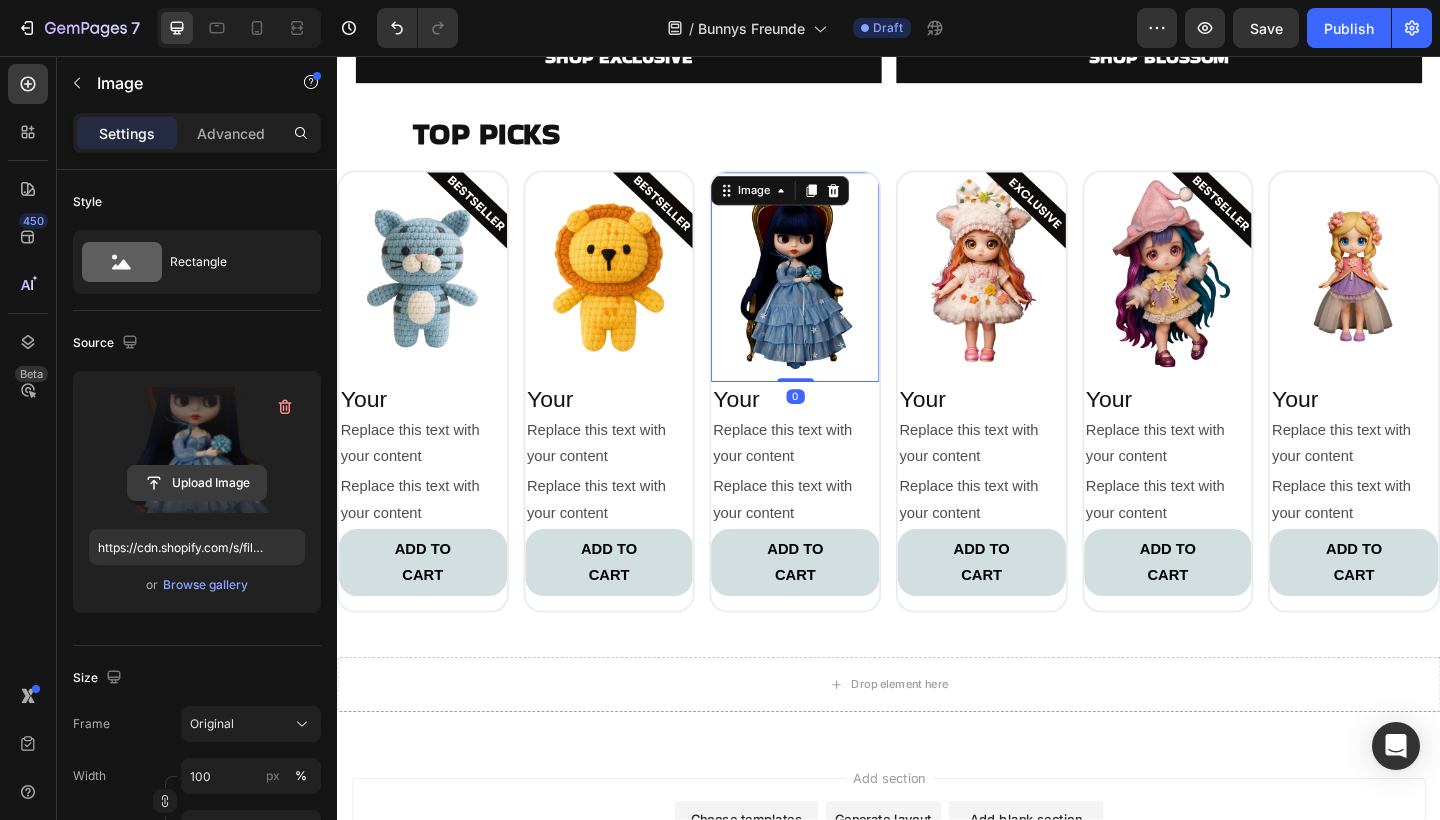 click 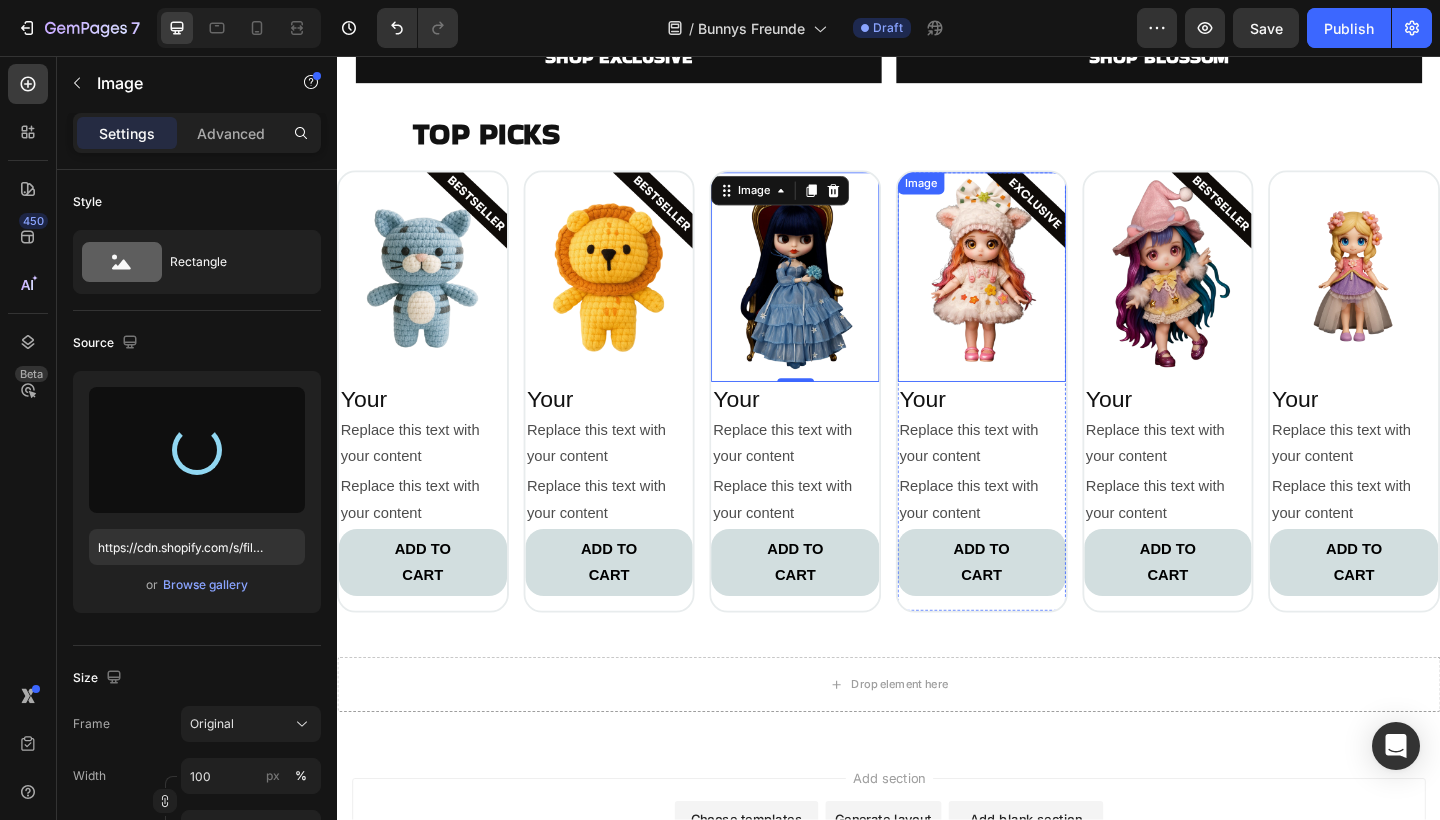 type on "https://cdn.shopify.com/s/files/1/0883/4033/2880/files/gempages_570780491876139904-0f5fdd30-2649-47fc-b86d-8bdce38e4dc2.png" 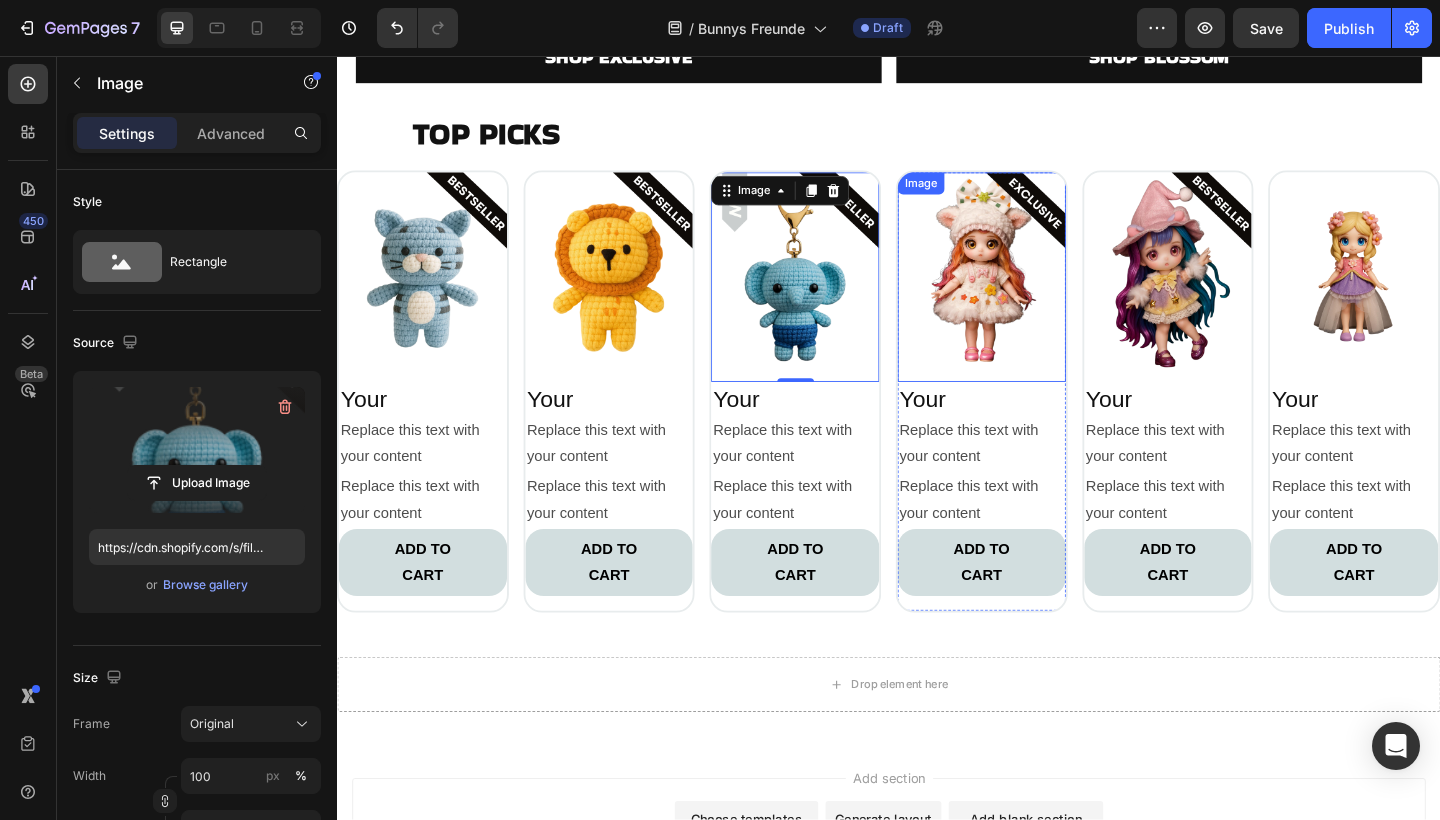 click at bounding box center [1038, 297] 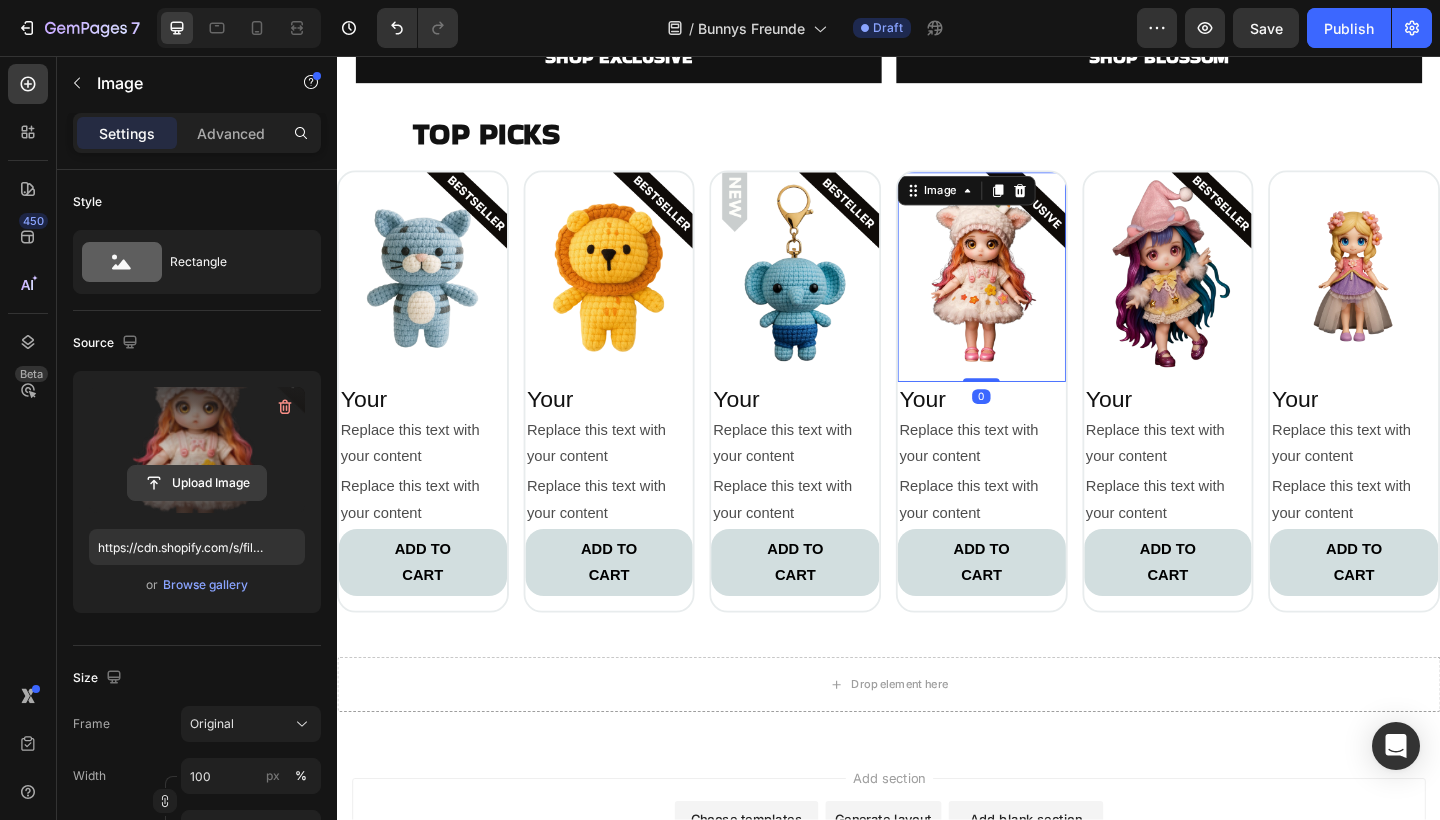 click 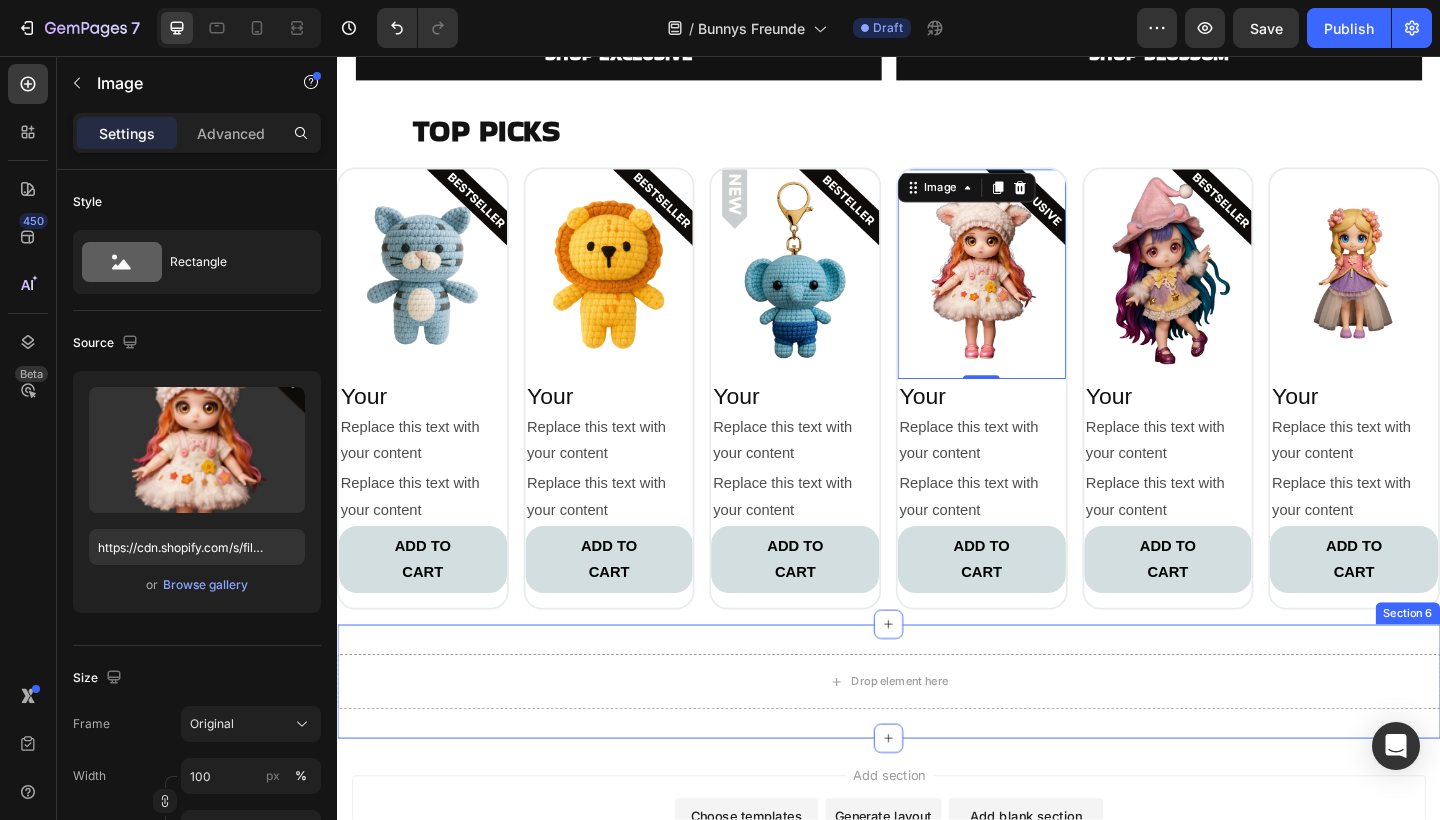 scroll, scrollTop: 2625, scrollLeft: 0, axis: vertical 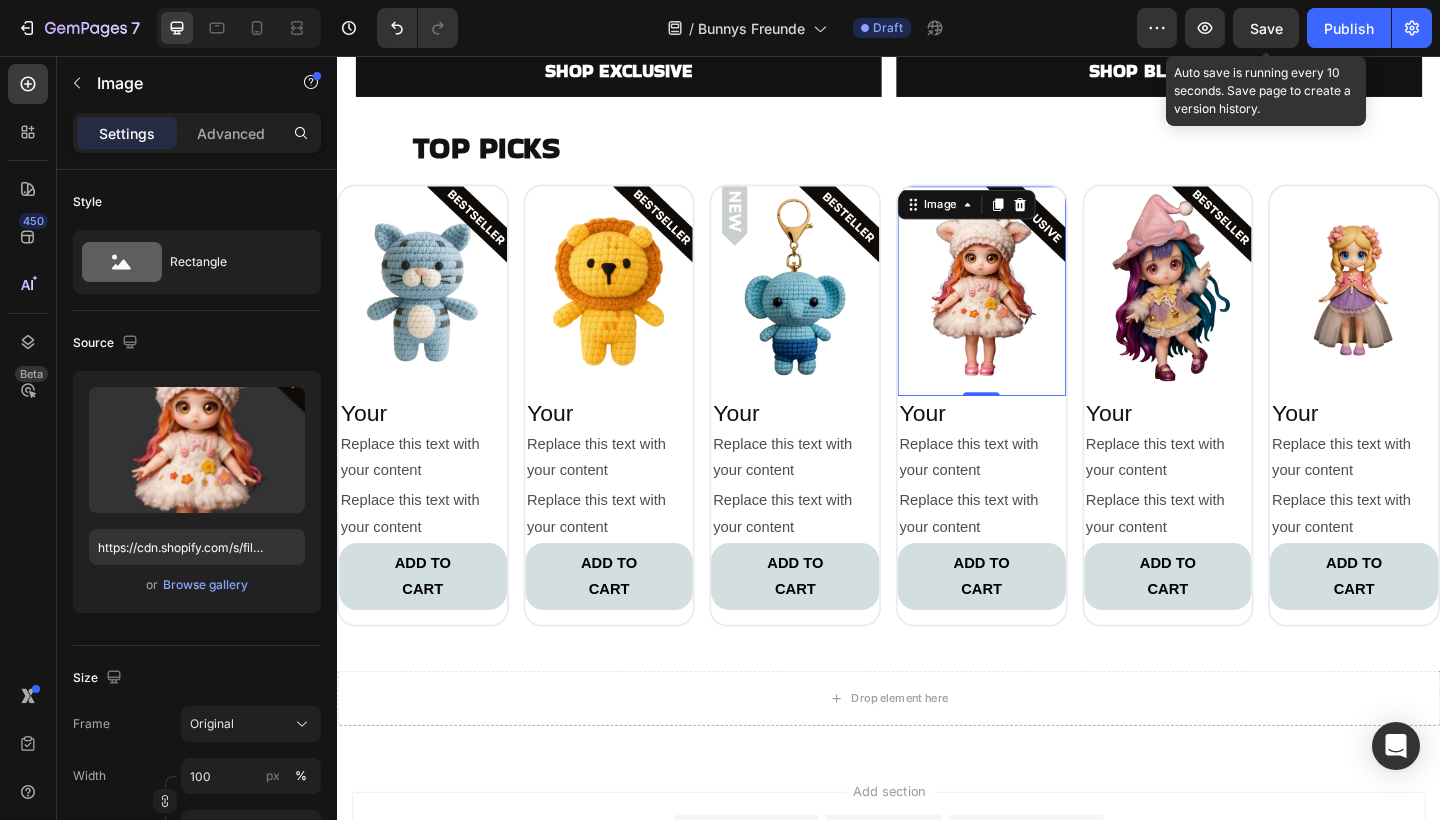 click on "Save" at bounding box center [1266, 28] 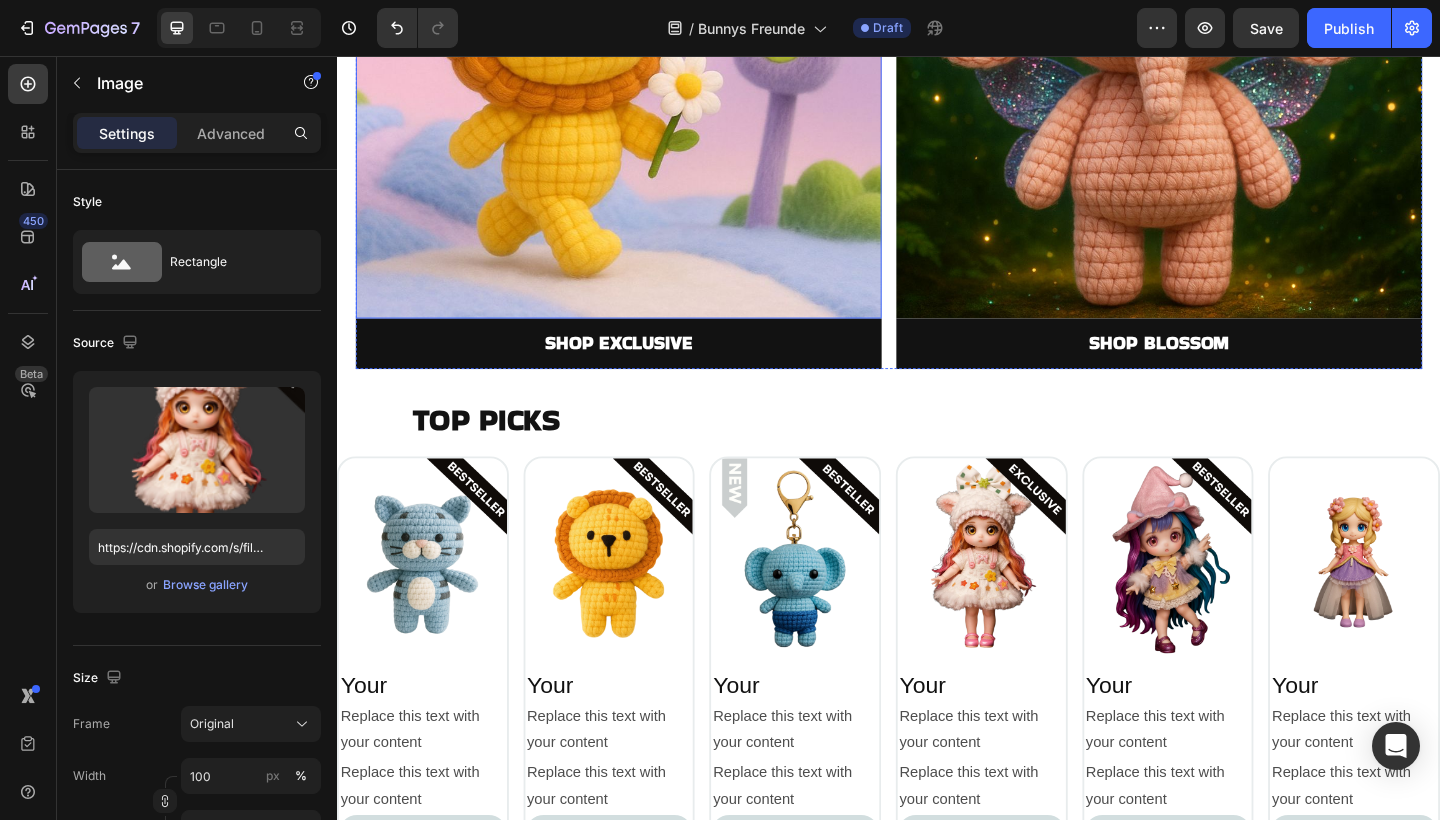 scroll, scrollTop: 2229, scrollLeft: 0, axis: vertical 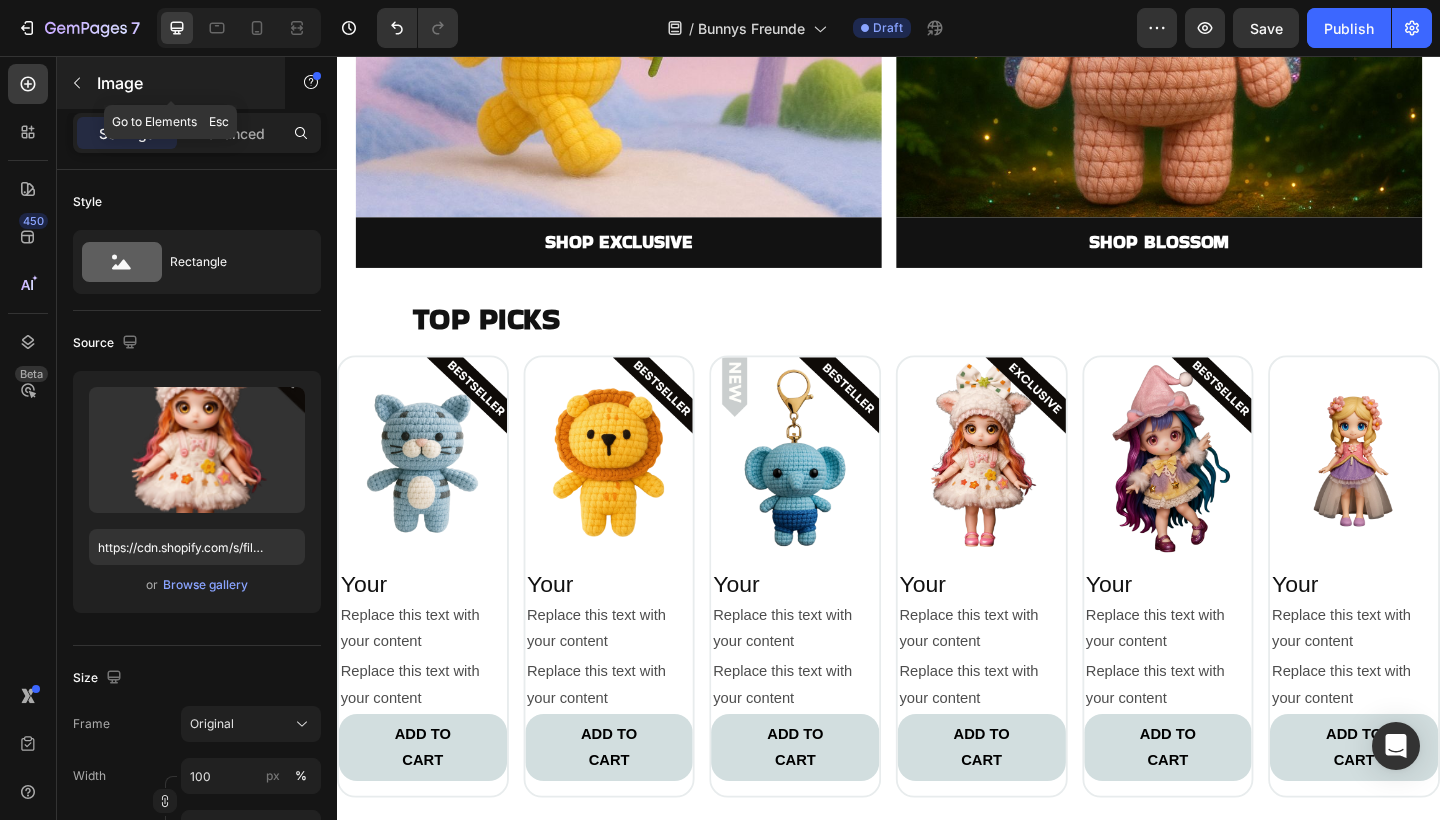 click on "Image" at bounding box center [171, 83] 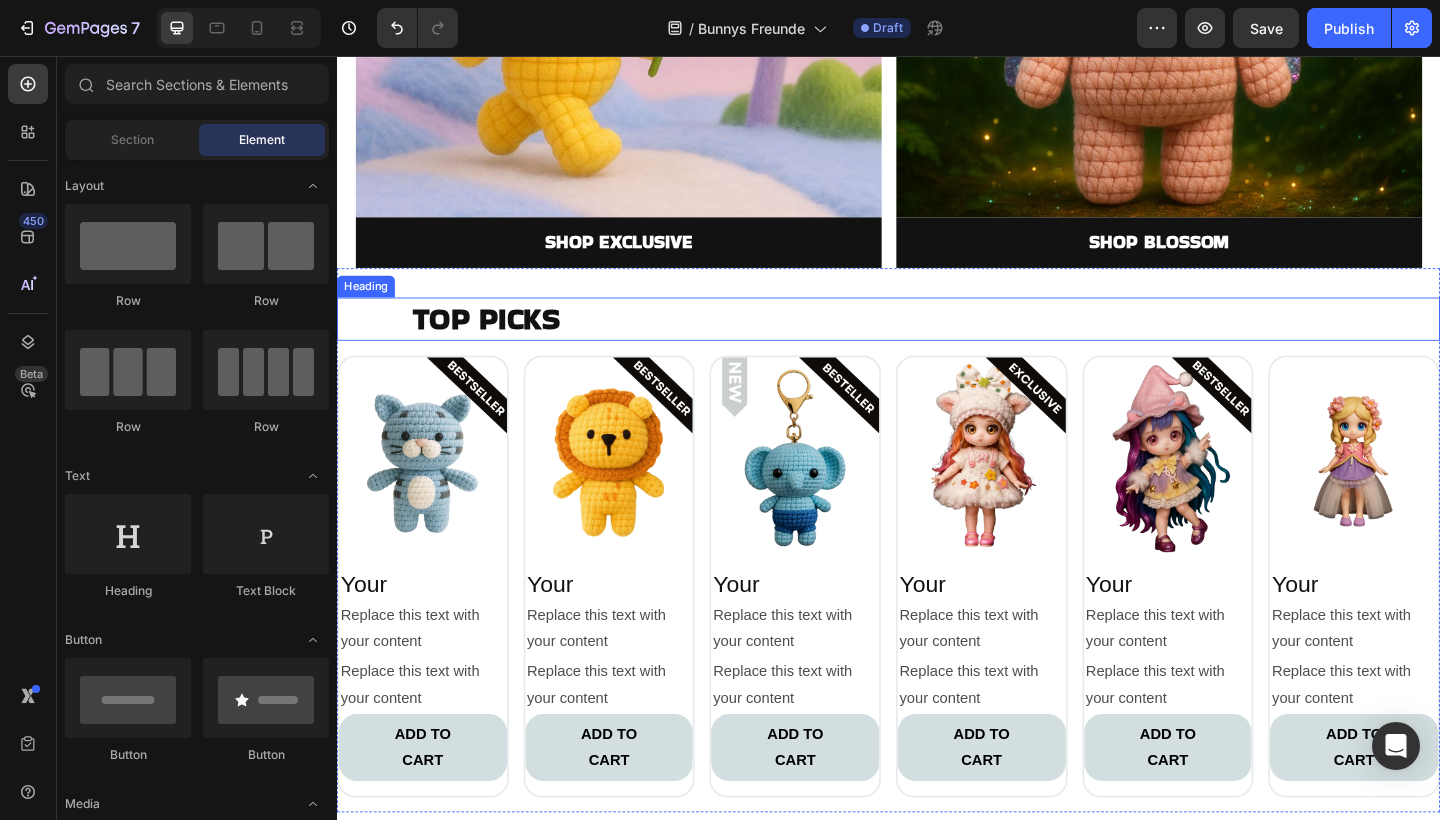 scroll, scrollTop: 2211, scrollLeft: 0, axis: vertical 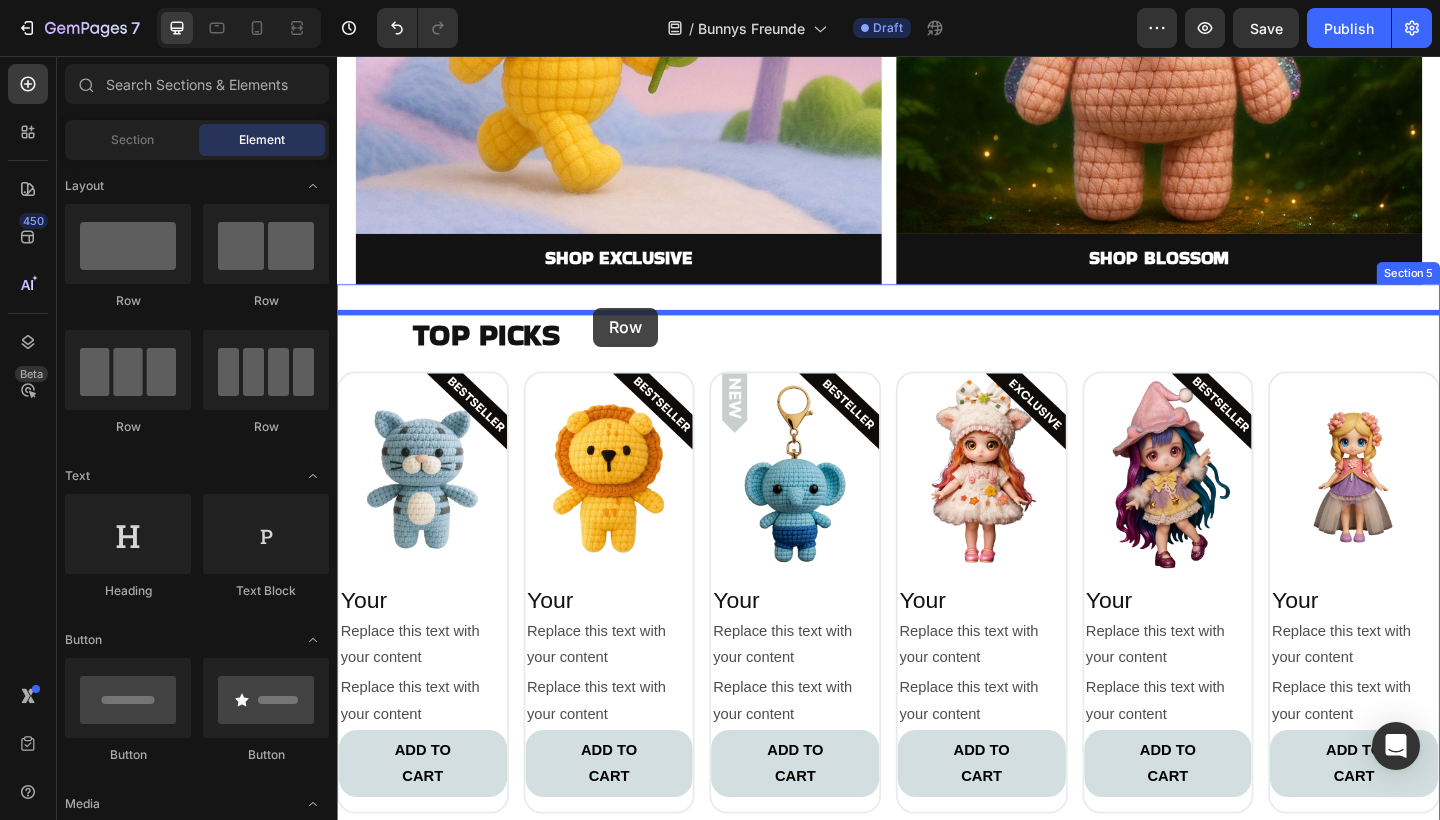 drag, startPoint x: 638, startPoint y: 307, endPoint x: 616, endPoint y: 331, distance: 32.55764 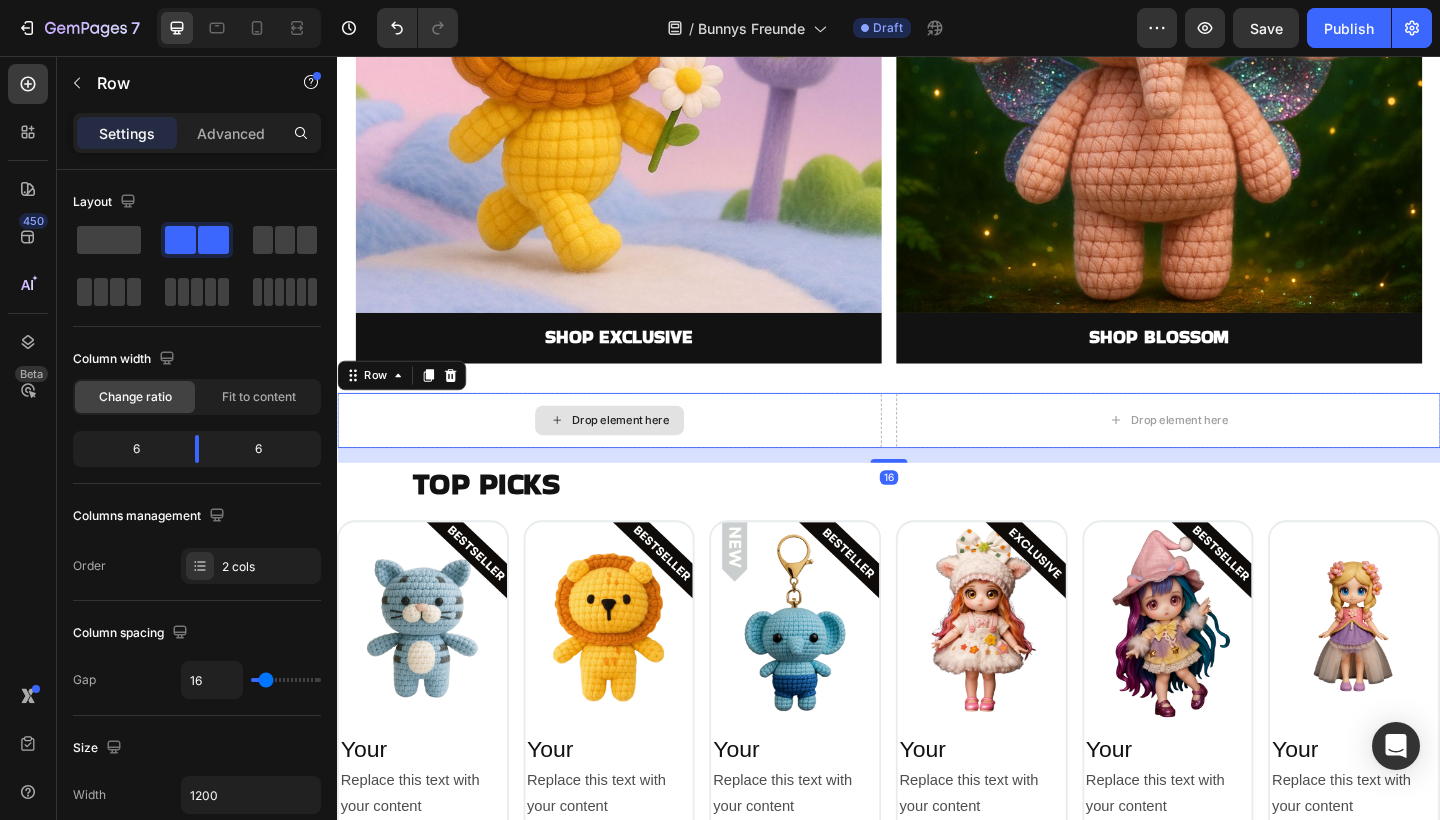 scroll, scrollTop: 2096, scrollLeft: 0, axis: vertical 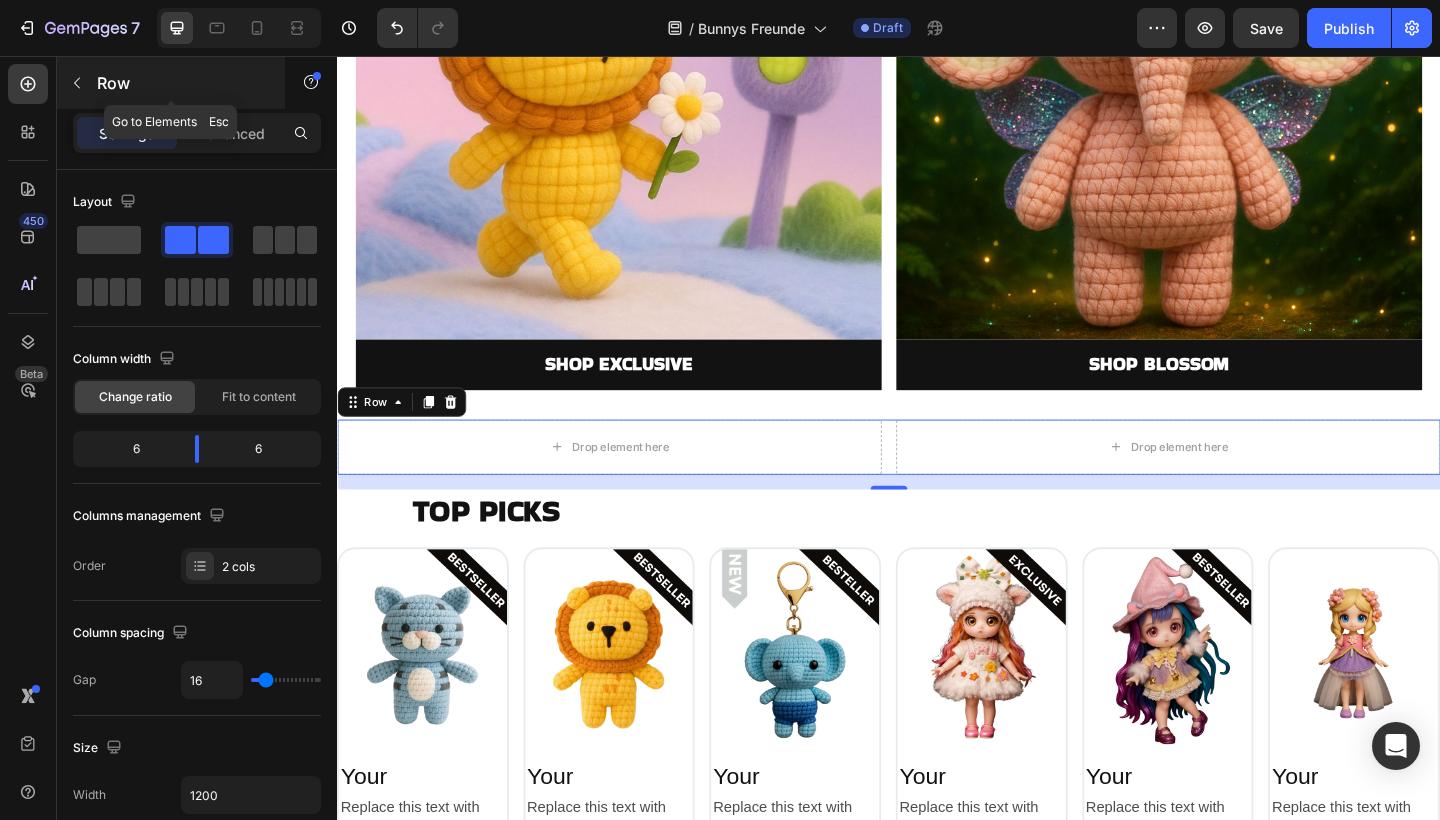 click at bounding box center (77, 83) 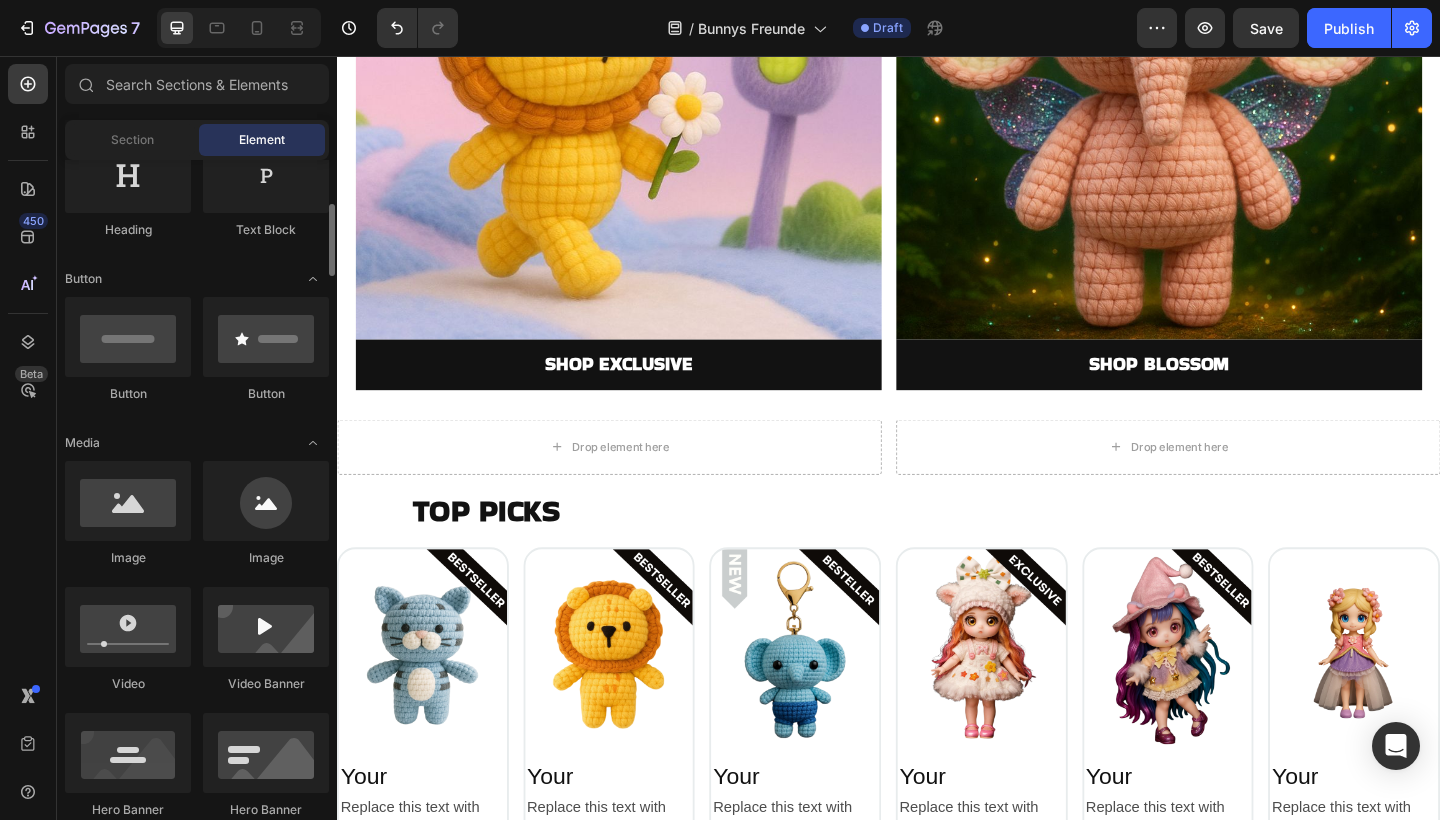 scroll, scrollTop: 414, scrollLeft: 0, axis: vertical 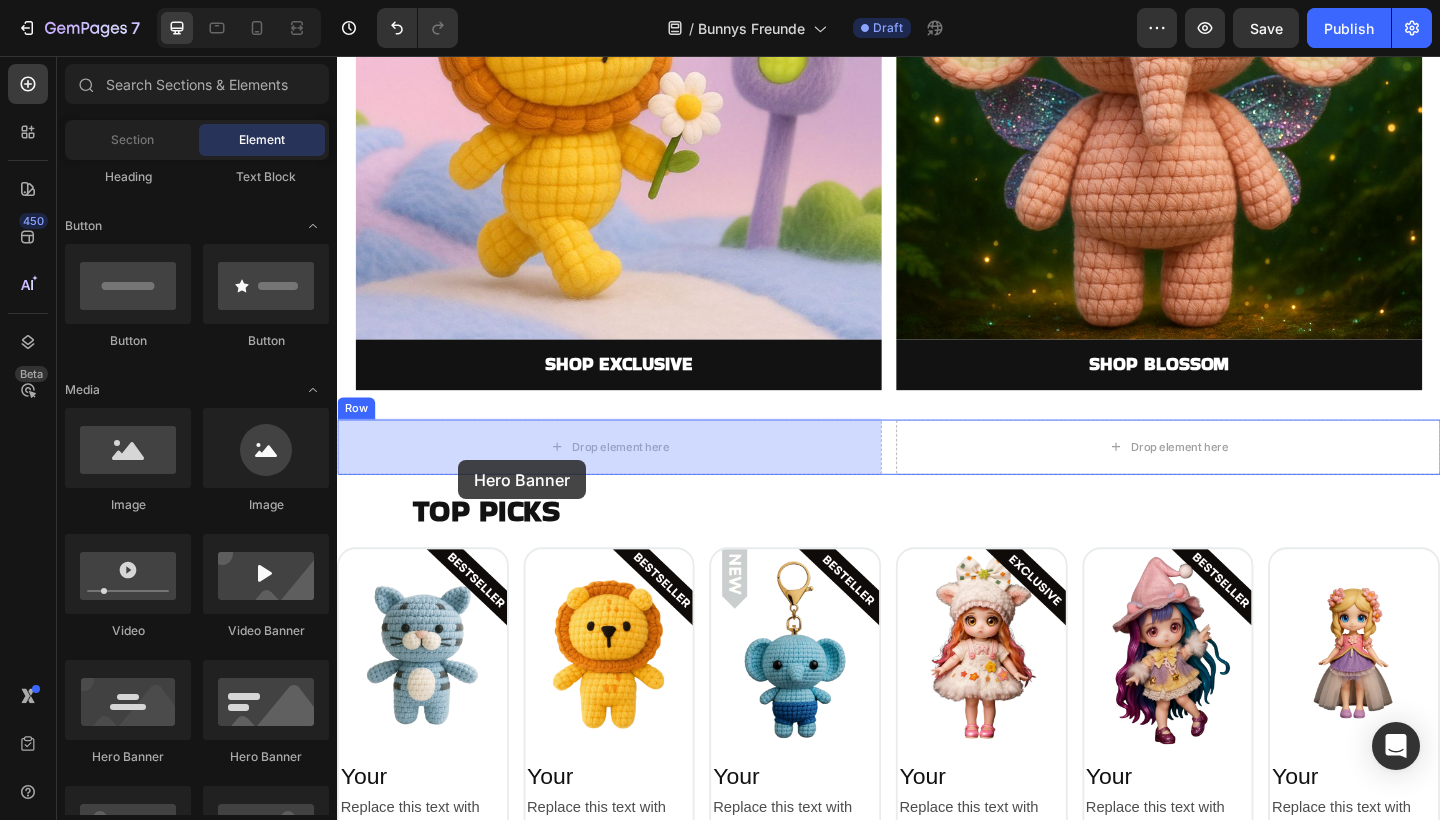 drag, startPoint x: 603, startPoint y: 763, endPoint x: 469, endPoint y: 496, distance: 298.739 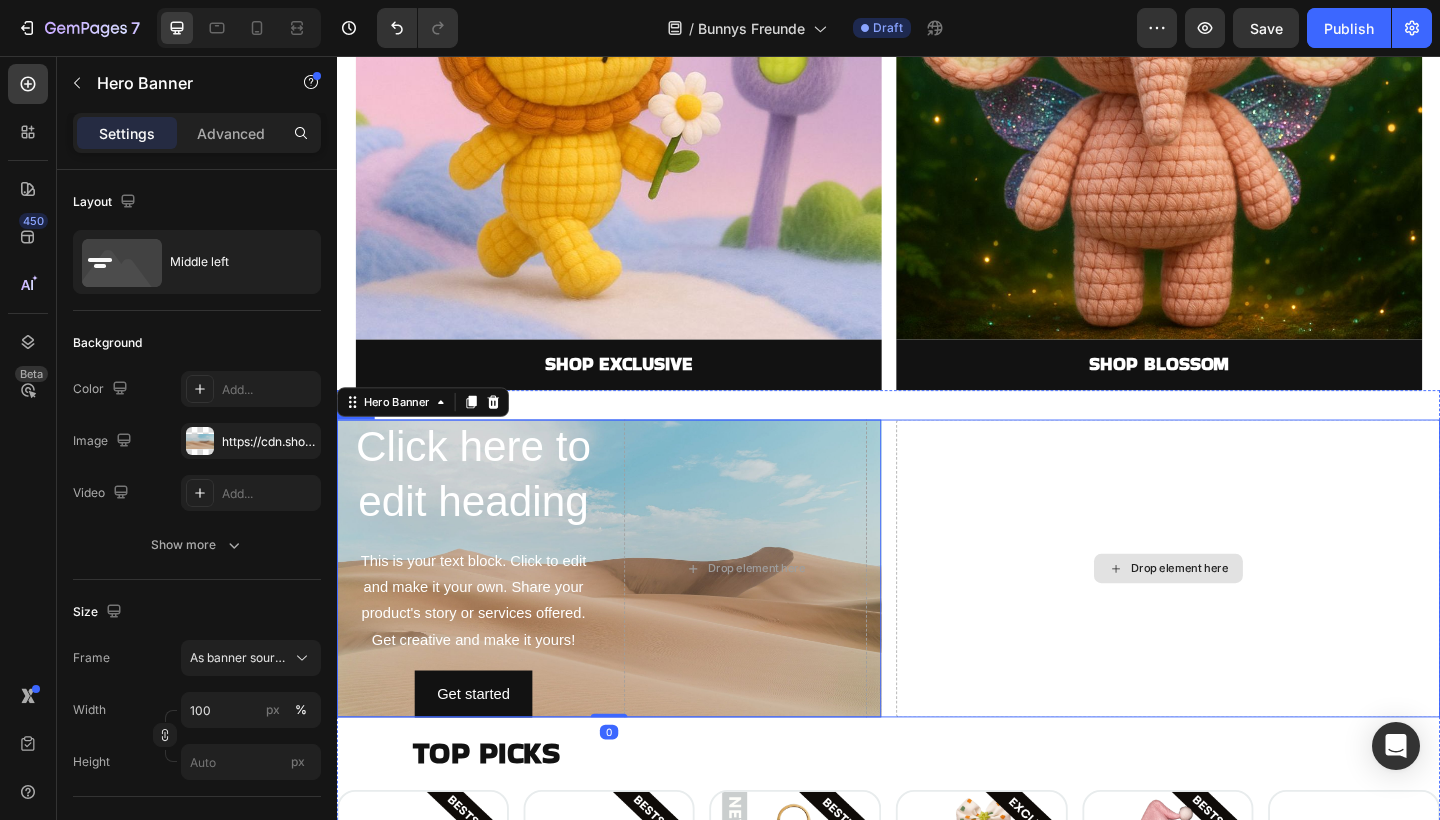 click on "Drop element here" at bounding box center (1241, 614) 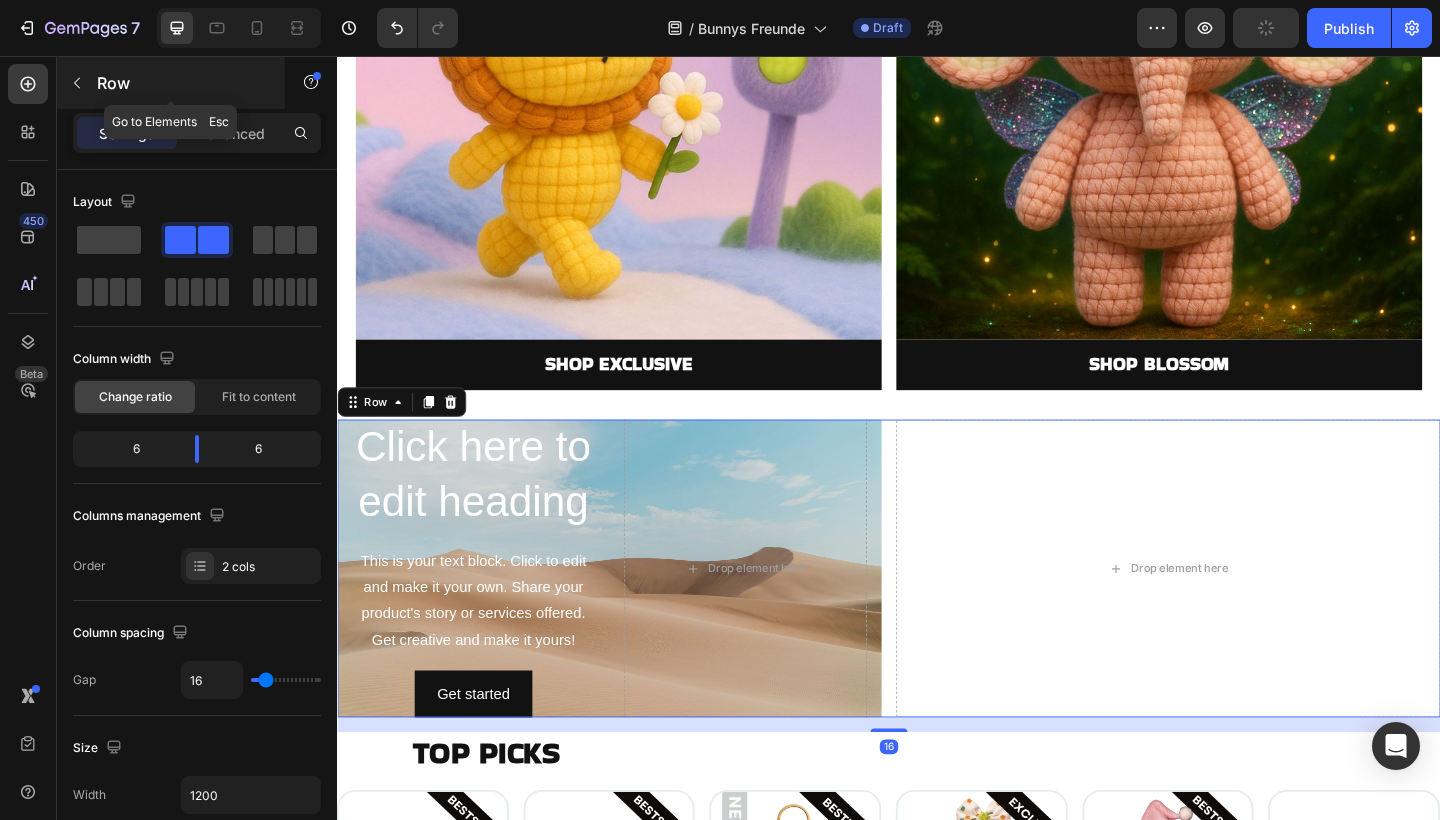 click on "Row" at bounding box center (171, 83) 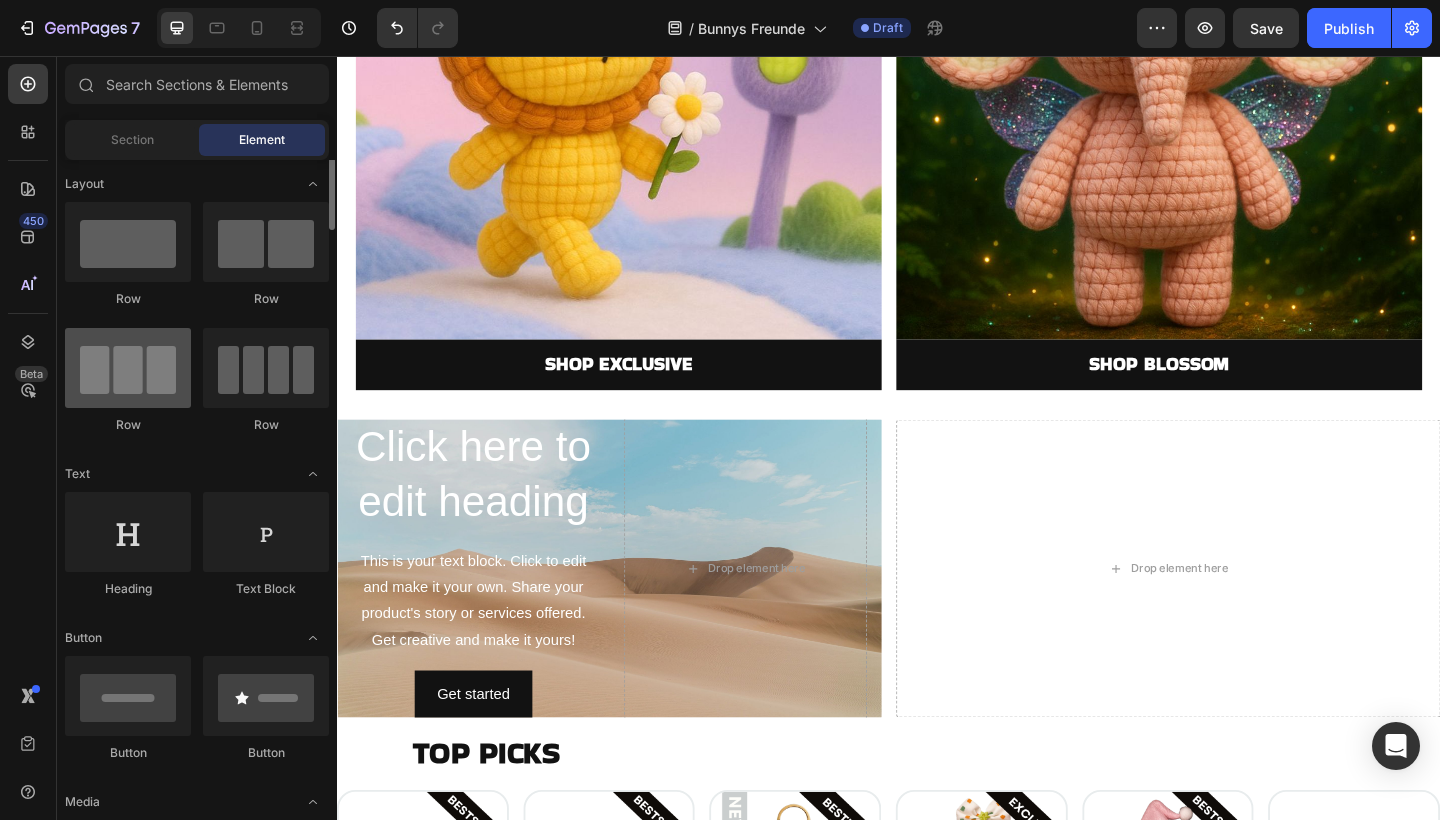 scroll, scrollTop: 0, scrollLeft: 0, axis: both 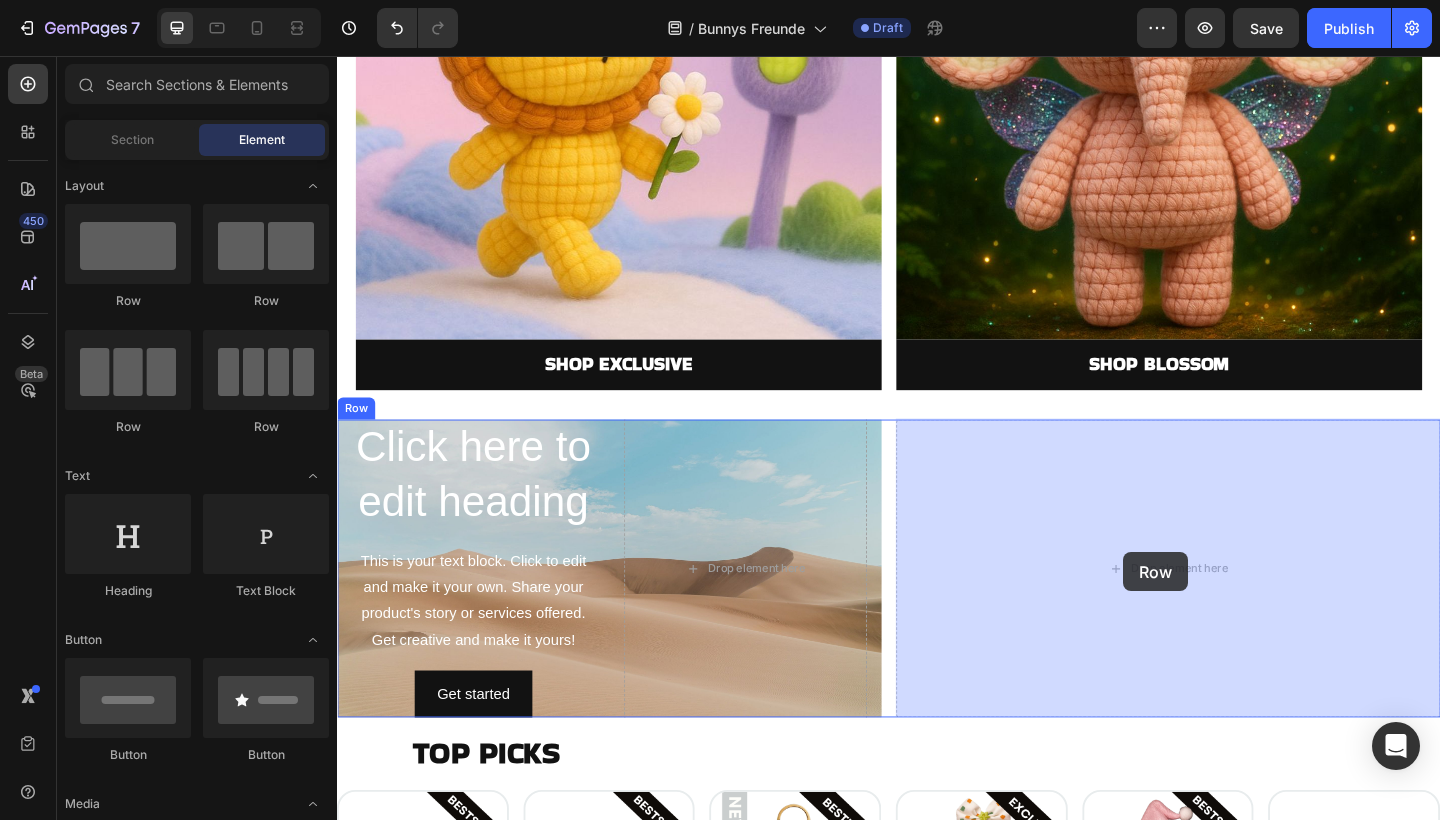 drag, startPoint x: 480, startPoint y: 297, endPoint x: 954, endPoint y: 542, distance: 533.5738 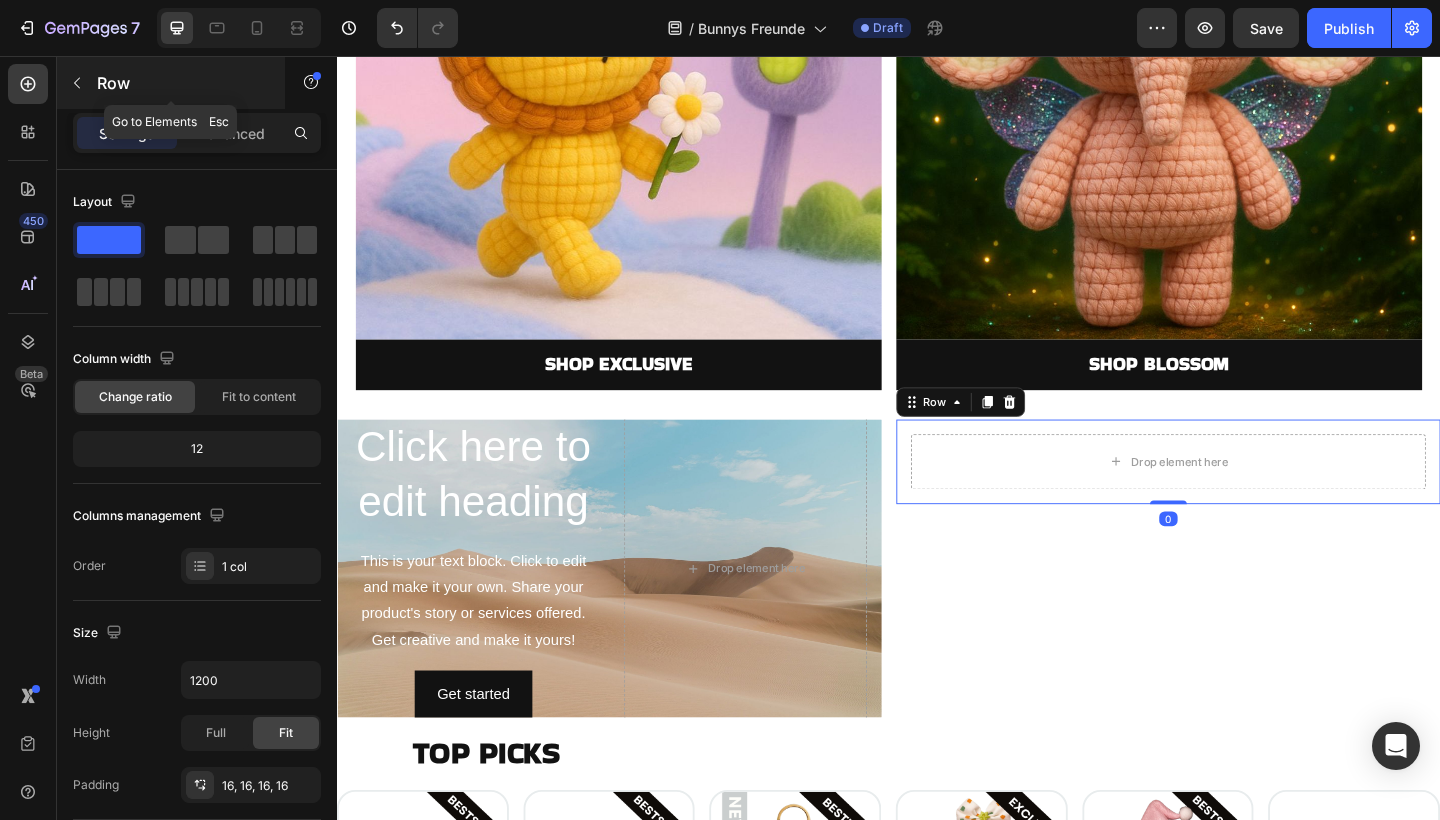 click at bounding box center [77, 83] 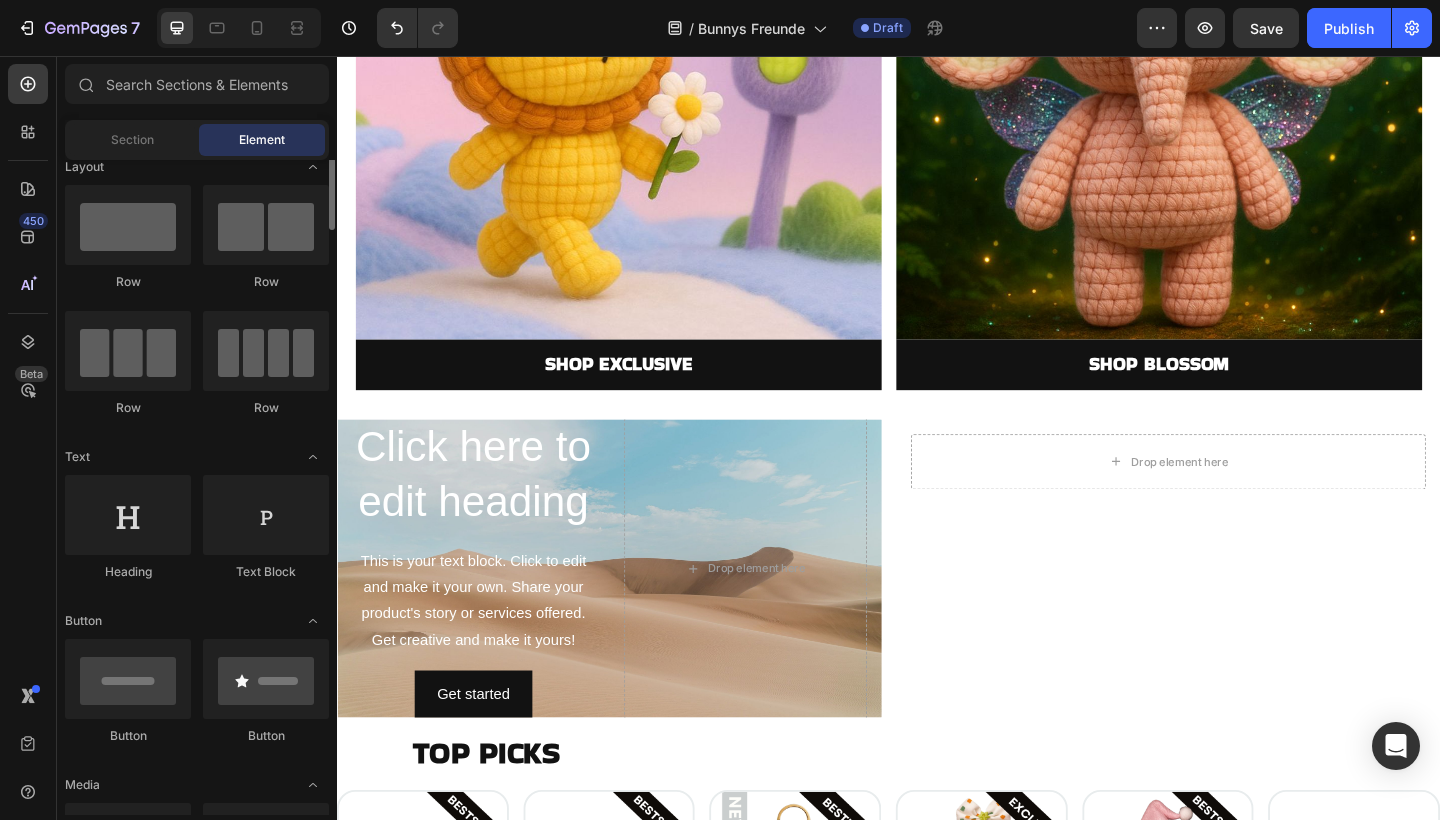 scroll, scrollTop: 22, scrollLeft: 0, axis: vertical 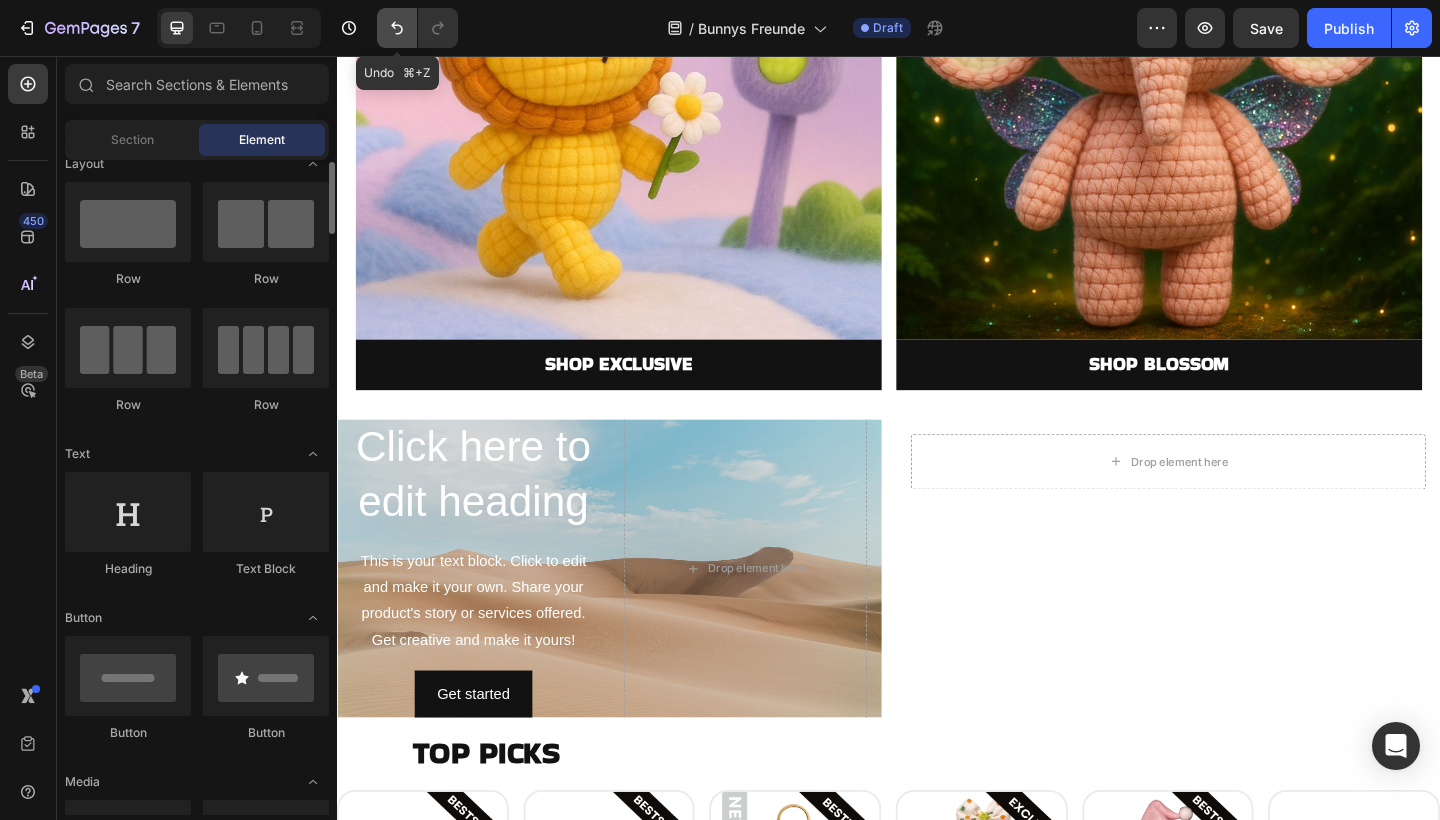 click 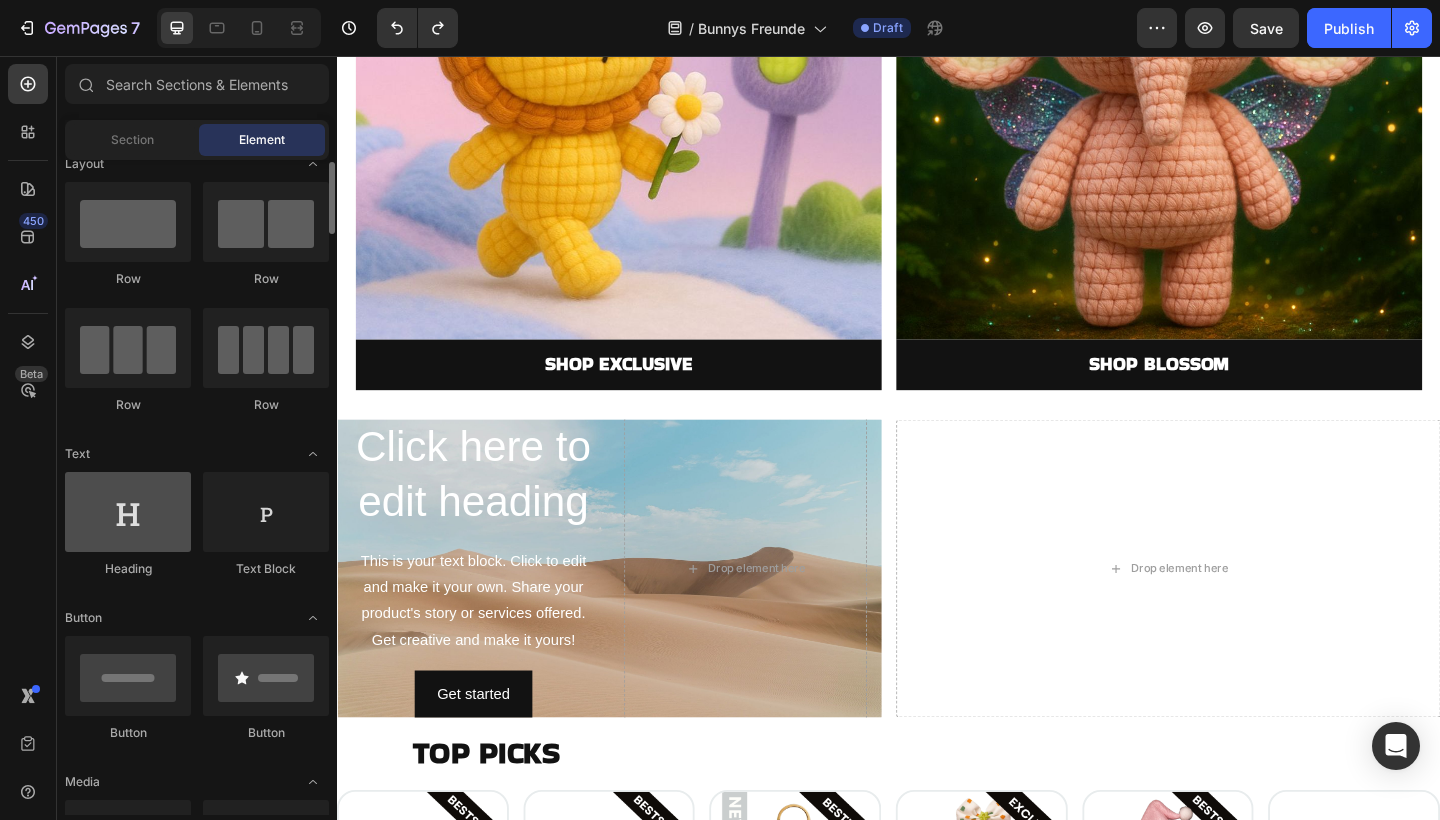 scroll, scrollTop: 49, scrollLeft: 0, axis: vertical 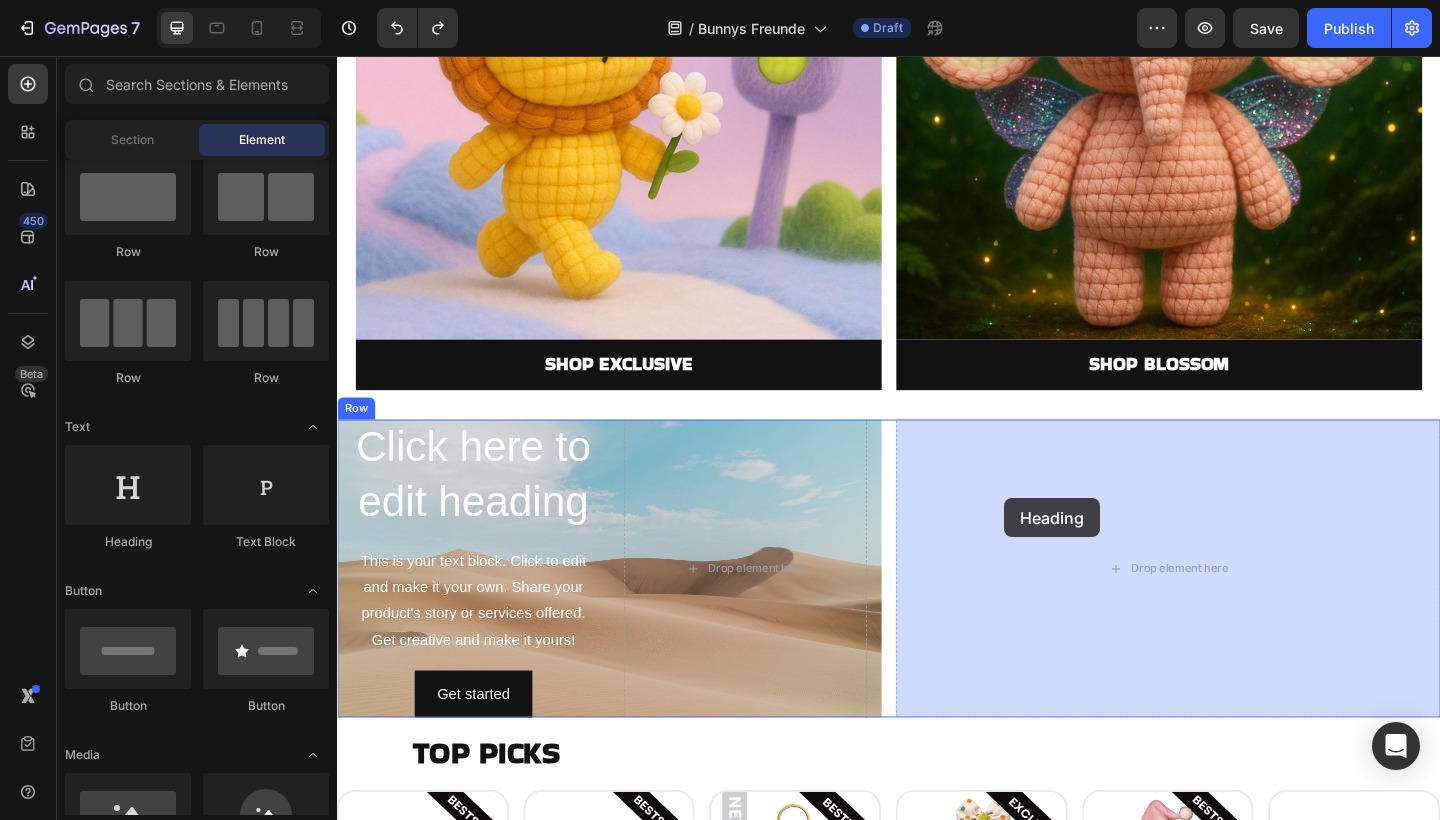 drag, startPoint x: 497, startPoint y: 554, endPoint x: 1079, endPoint y: 547, distance: 582.0421 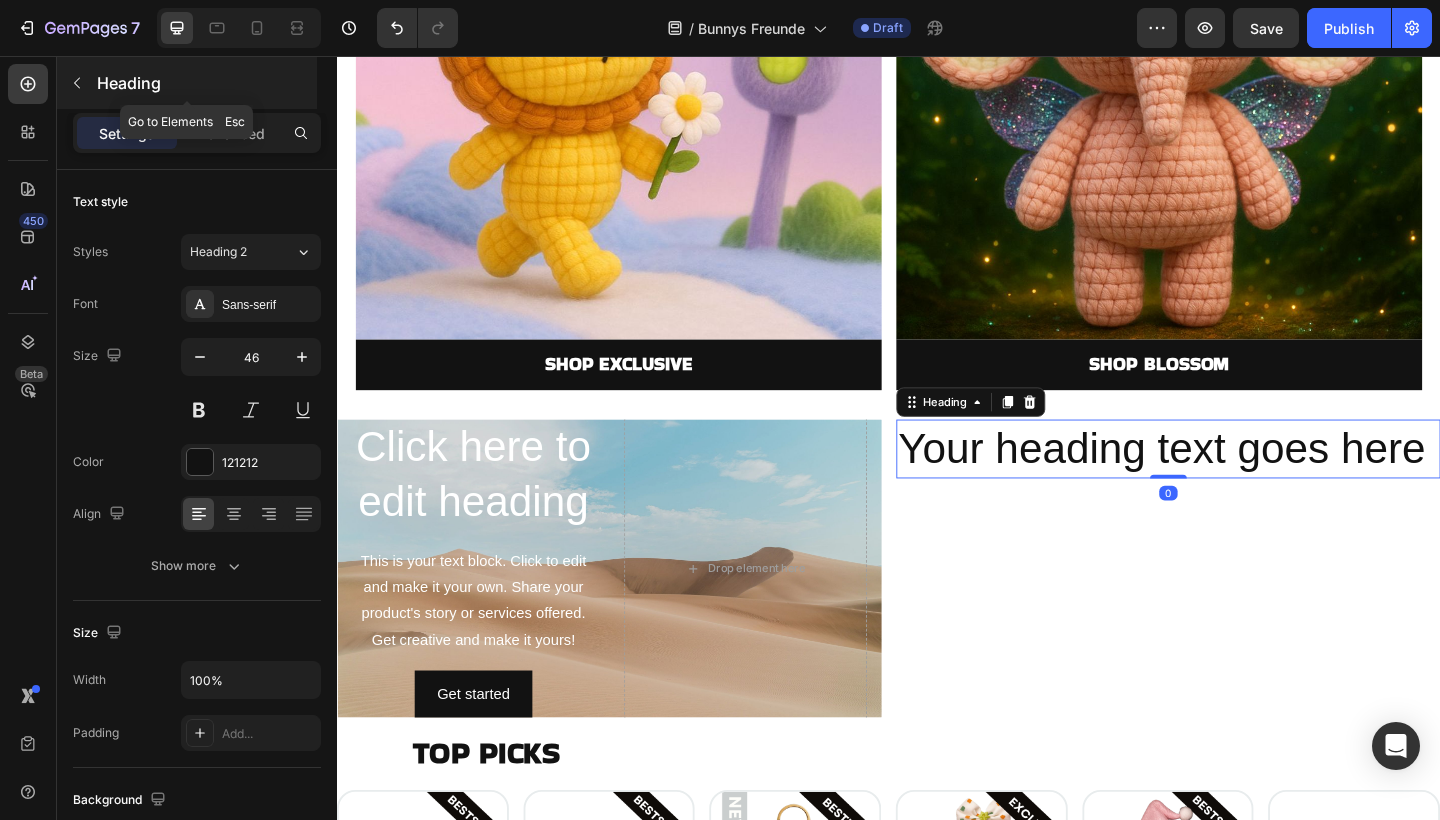 click on "Heading" at bounding box center [187, 83] 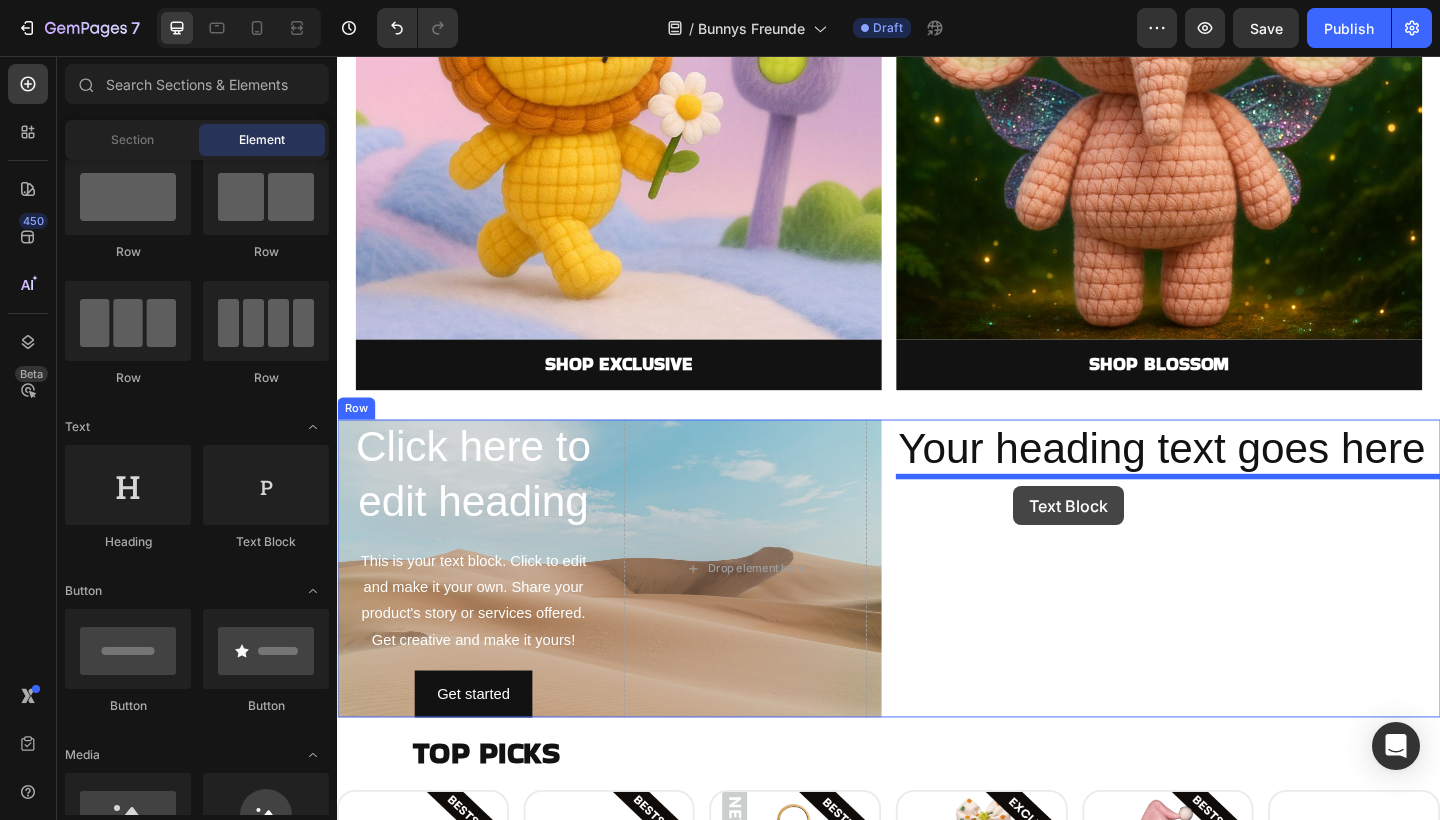 drag, startPoint x: 587, startPoint y: 559, endPoint x: 1074, endPoint y: 521, distance: 488.4803 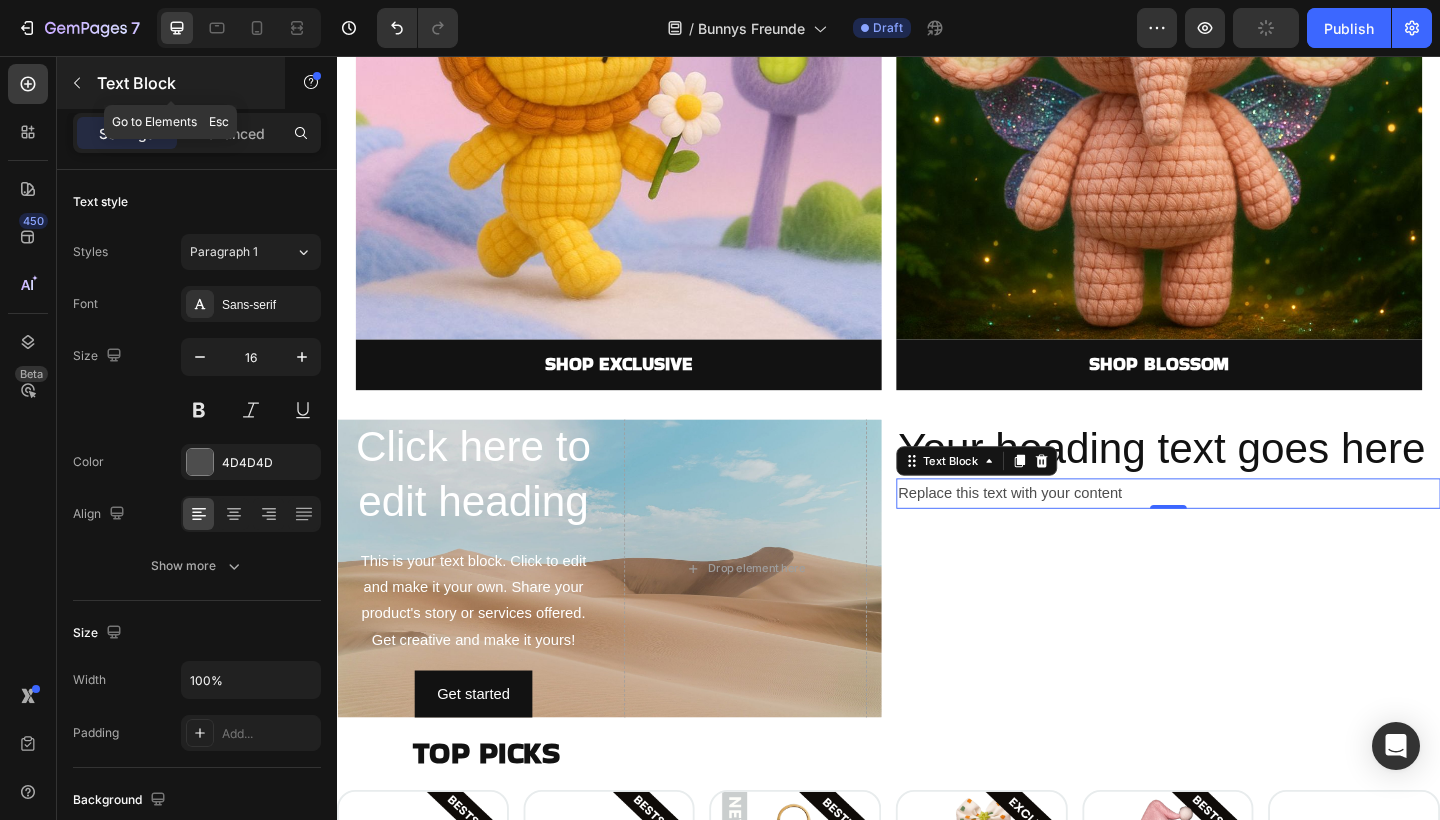 click at bounding box center [77, 83] 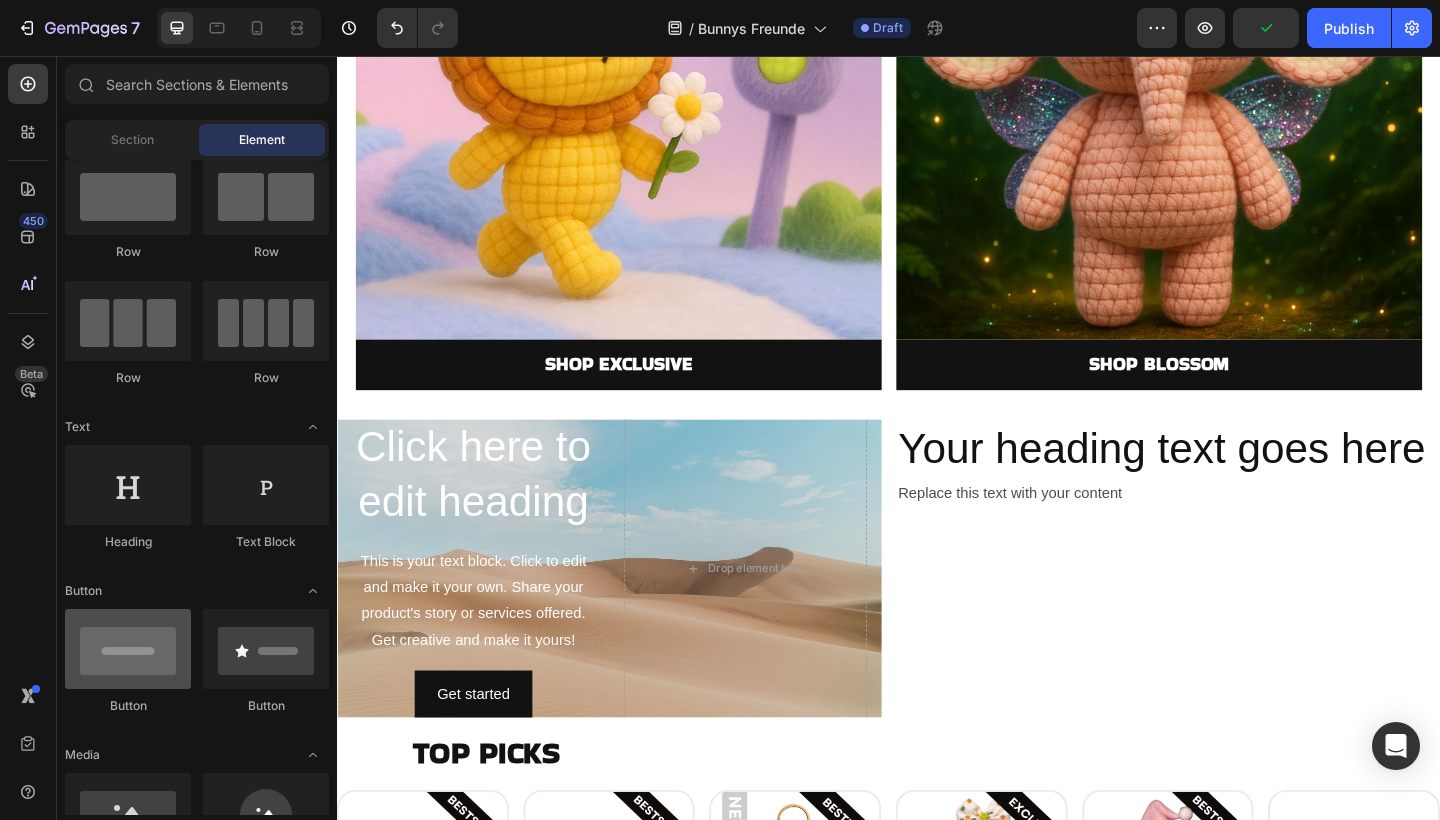 click at bounding box center [128, 649] 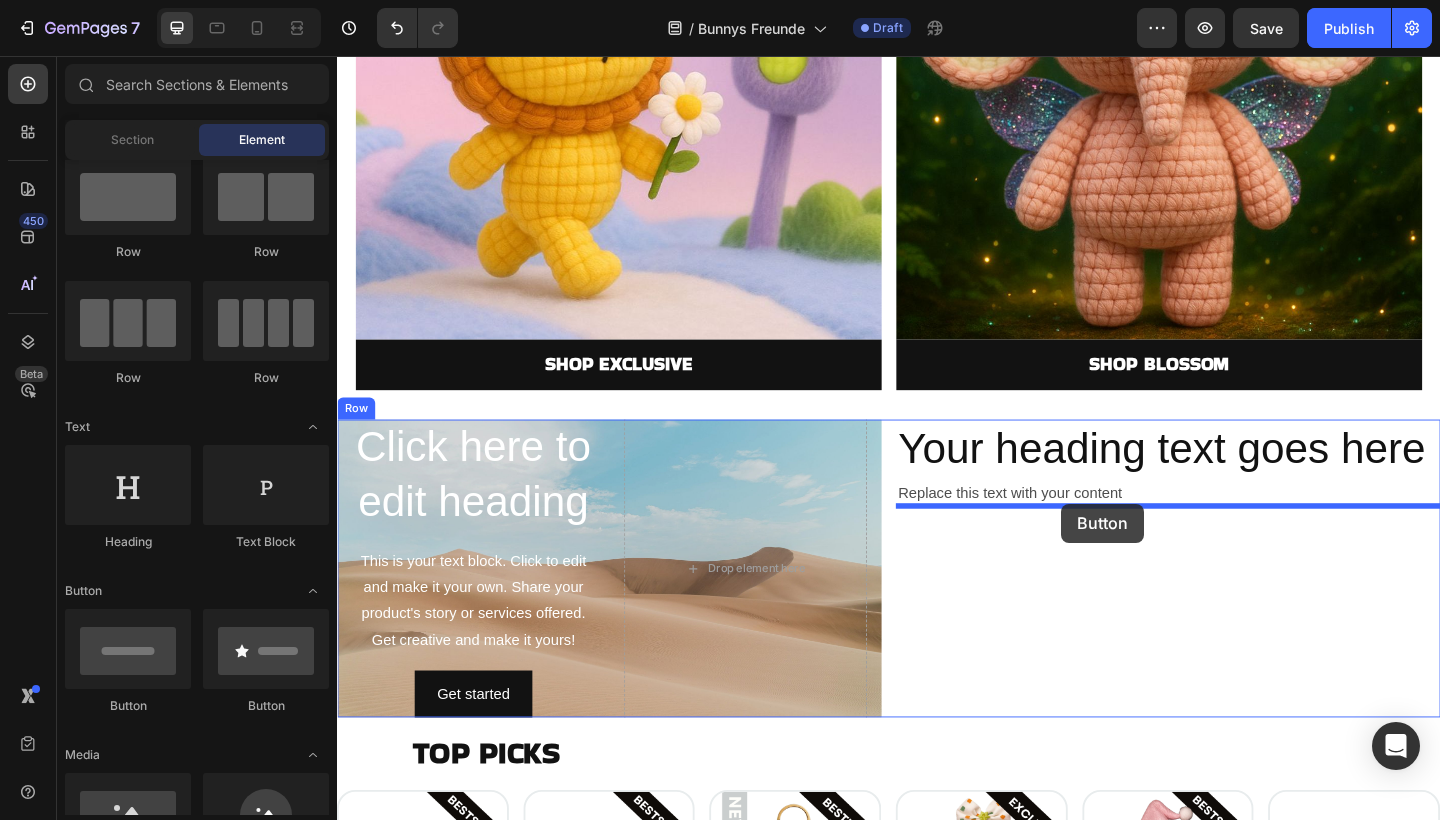 drag, startPoint x: 481, startPoint y: 712, endPoint x: 1125, endPoint y: 543, distance: 665.80554 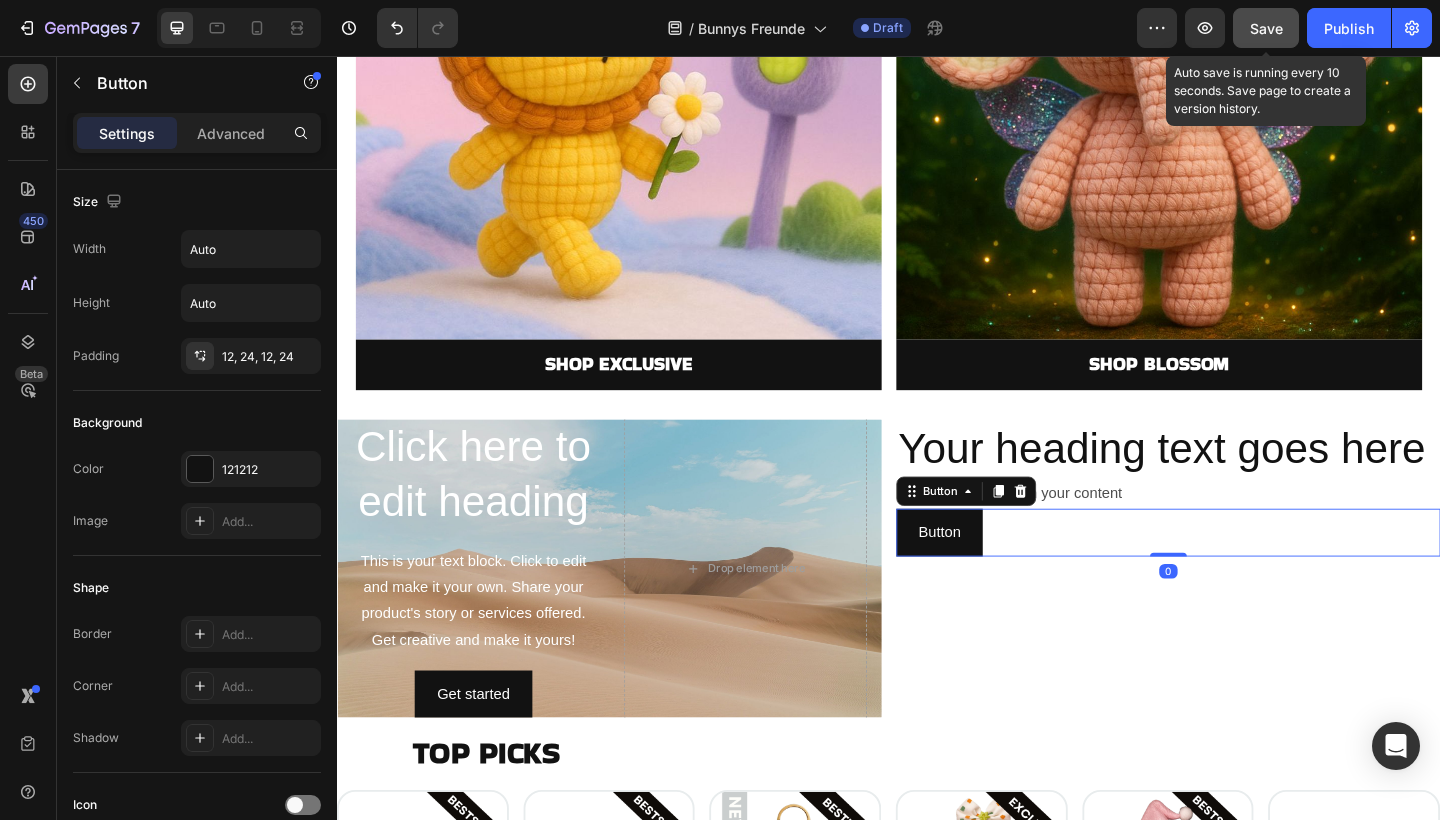 click on "Save" 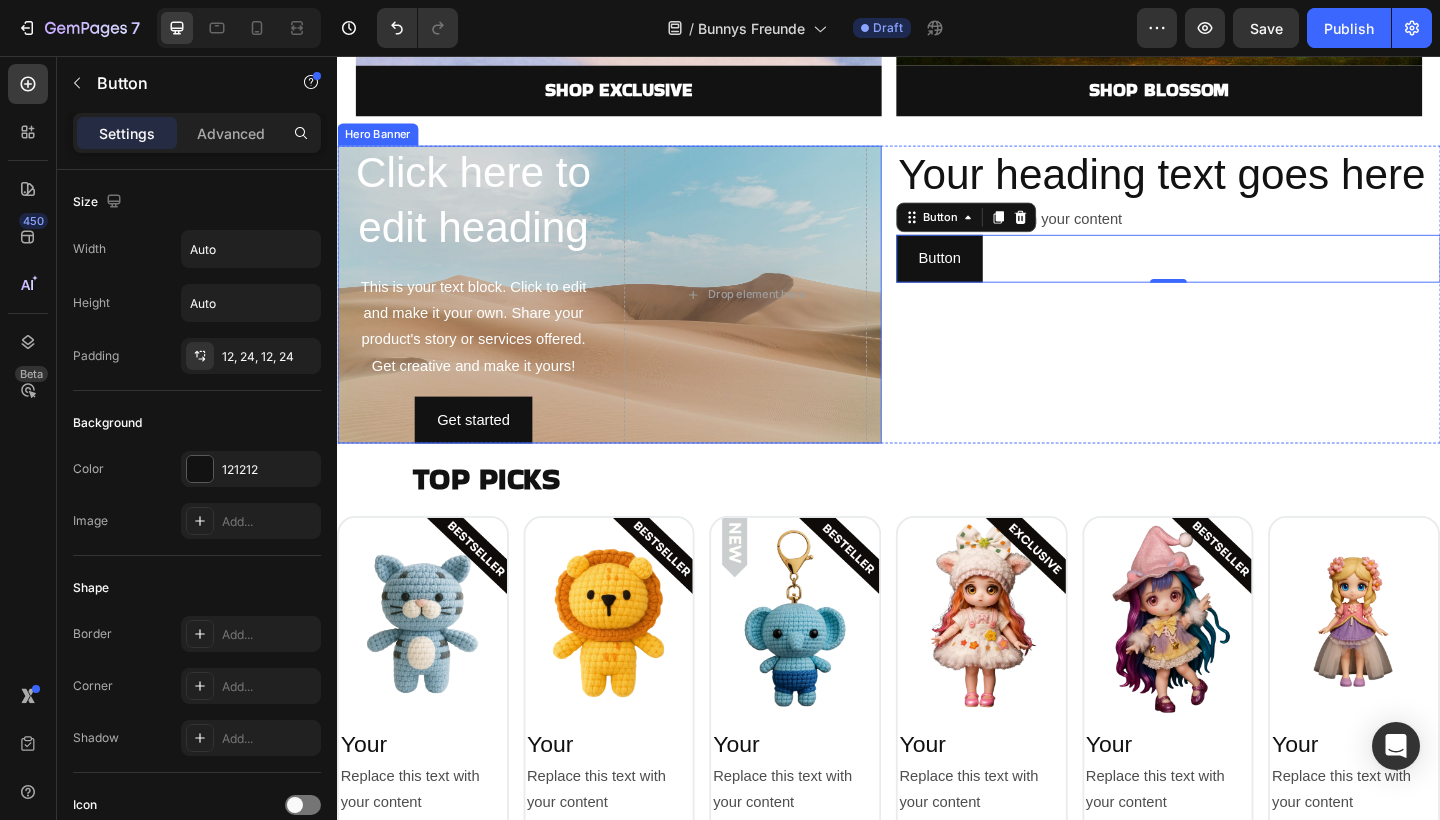 scroll, scrollTop: 2377, scrollLeft: 0, axis: vertical 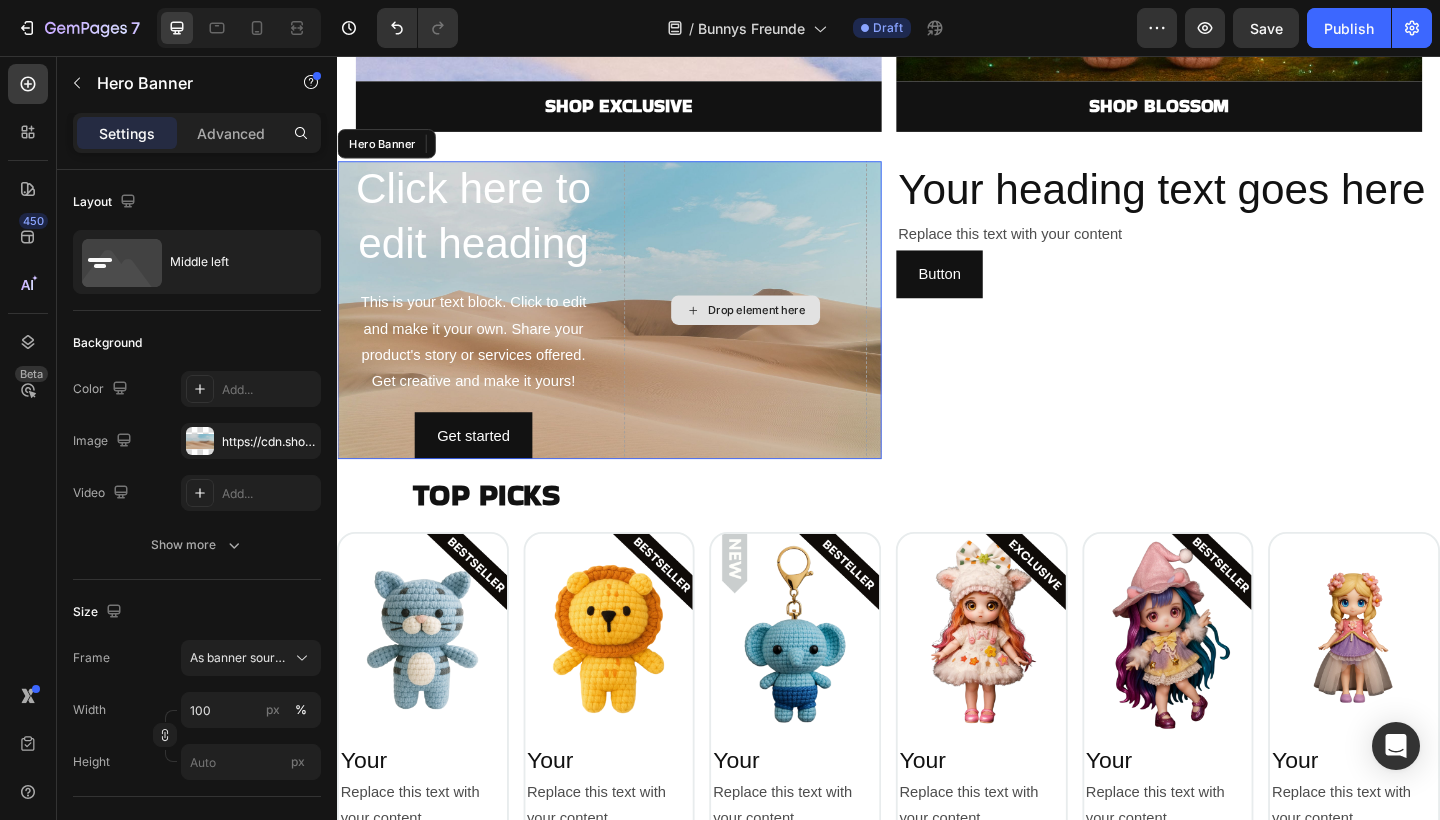 click on "Drop element here" at bounding box center [781, 333] 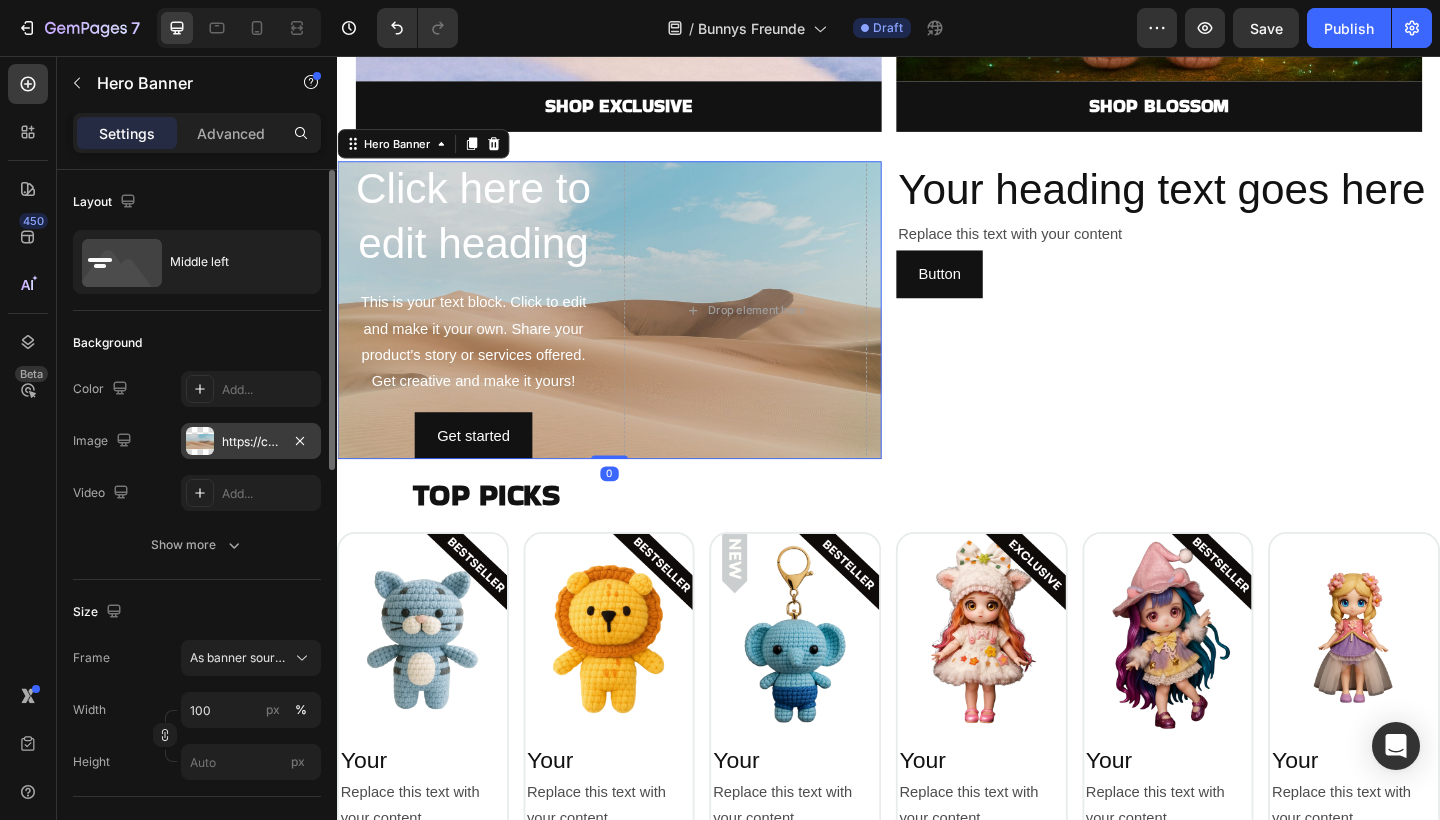 click on "https://cdn.shopify.com/s/files/1/2005/9307/files/background_settings.jpg" at bounding box center [251, 441] 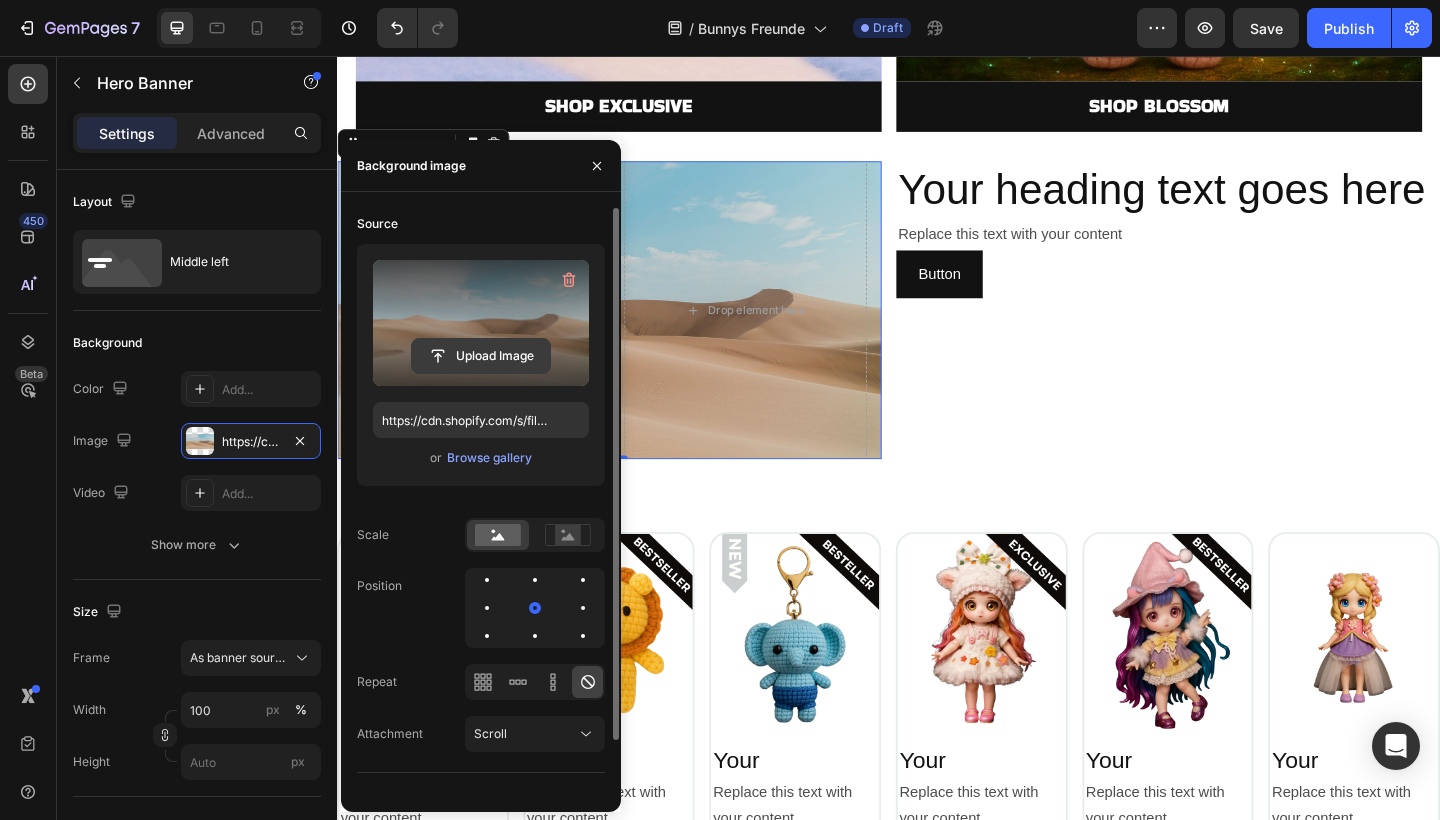 click 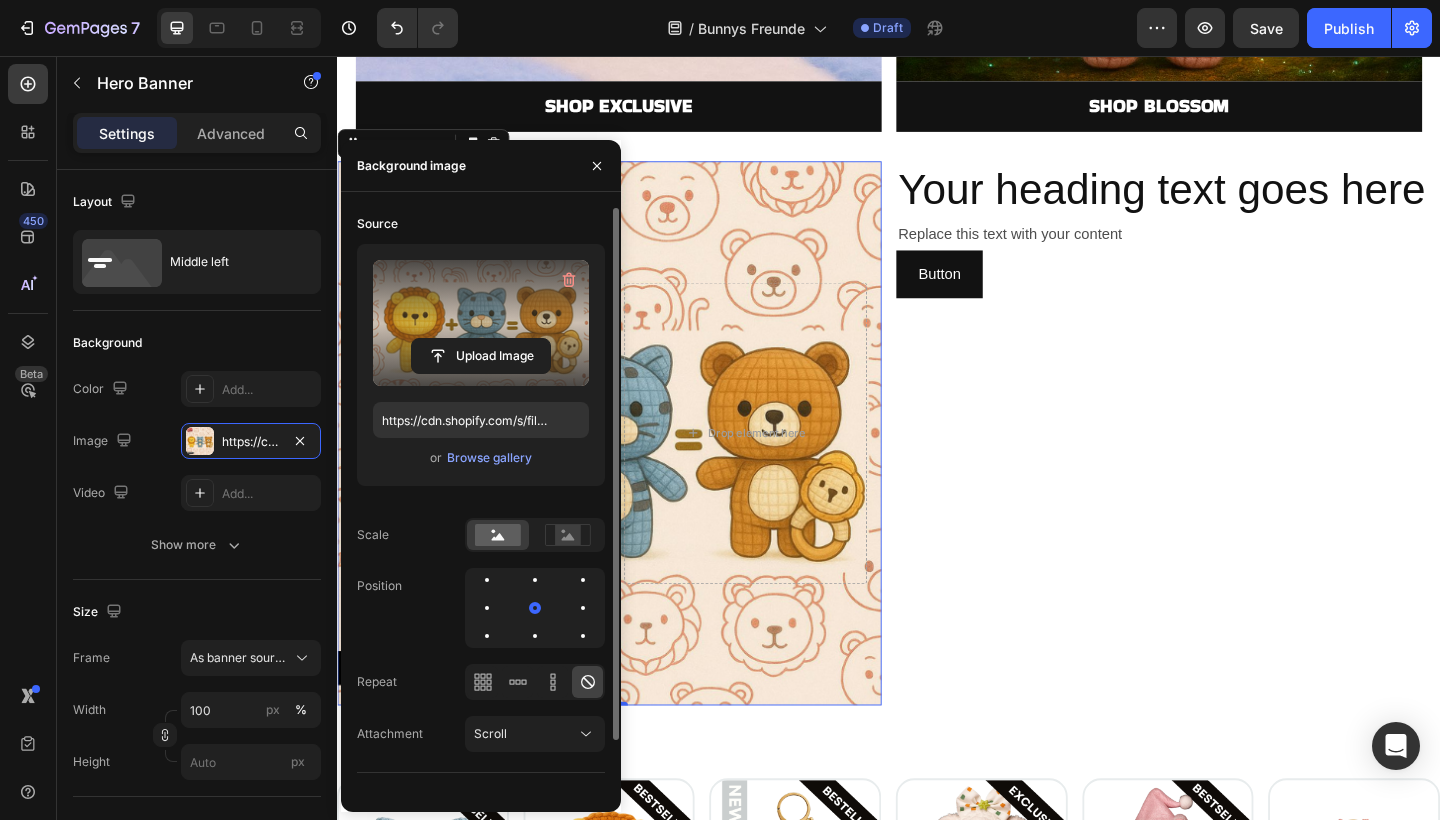 type on "https://cdn.shopify.com/s/files/1/0883/4033/2880/files/gempages_570780491876139904-3cb9a40f-48a1-43b0-ae21-bd2e575a446b.png" 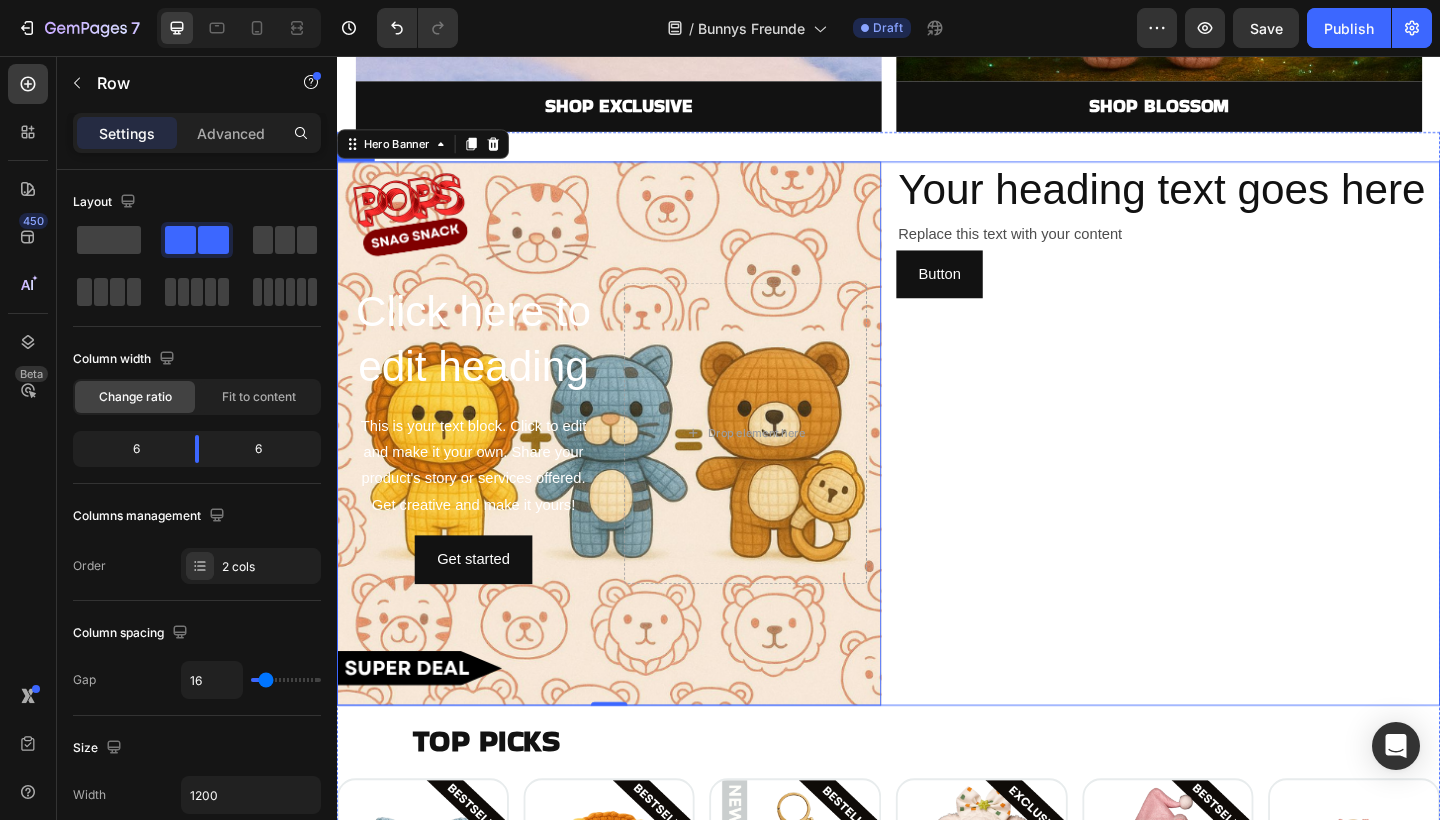 click on "Your heading text goes here Heading Replace this text with your content Text Block Button Button" at bounding box center (1241, 467) 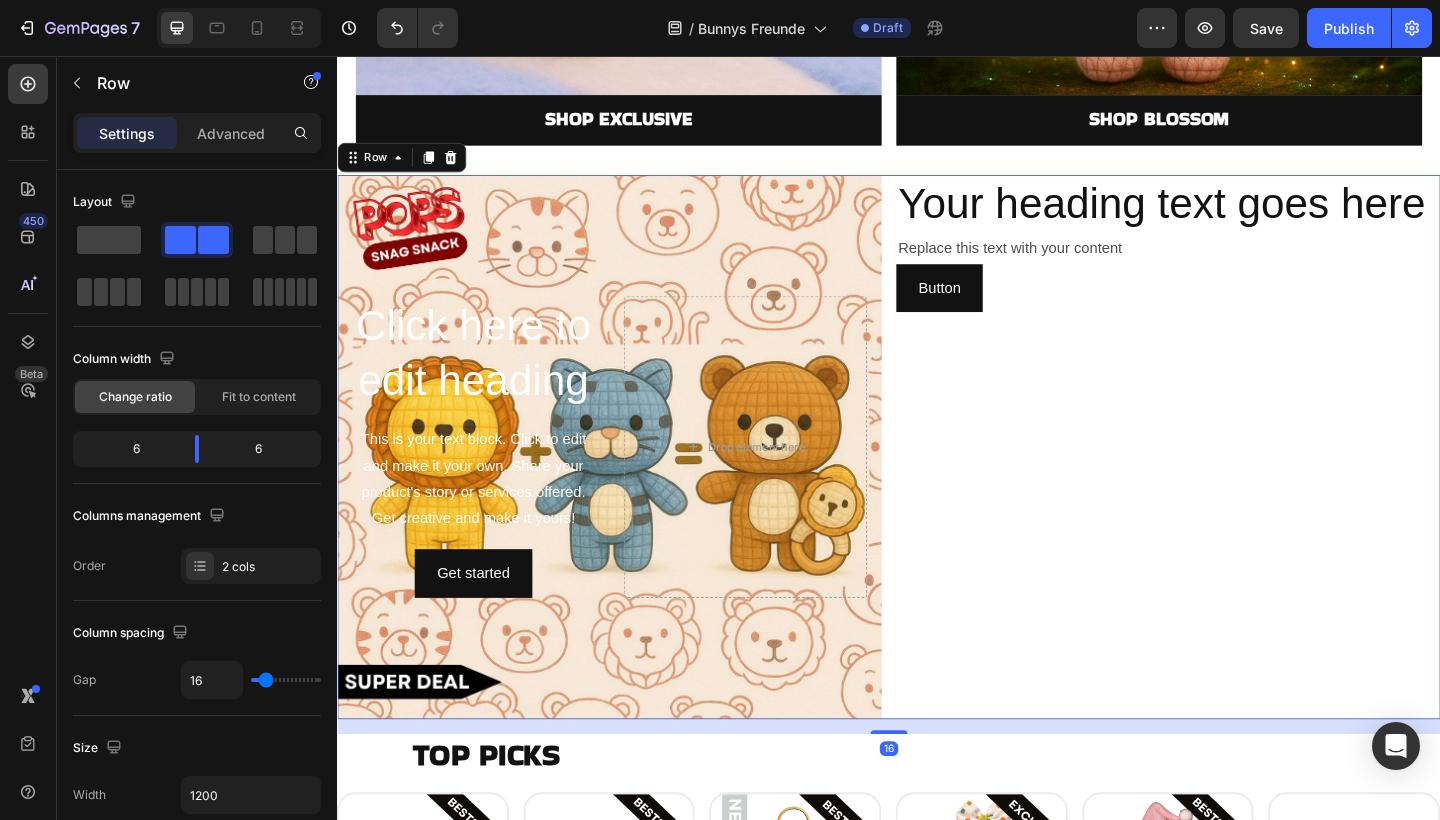 scroll, scrollTop: 2353, scrollLeft: 0, axis: vertical 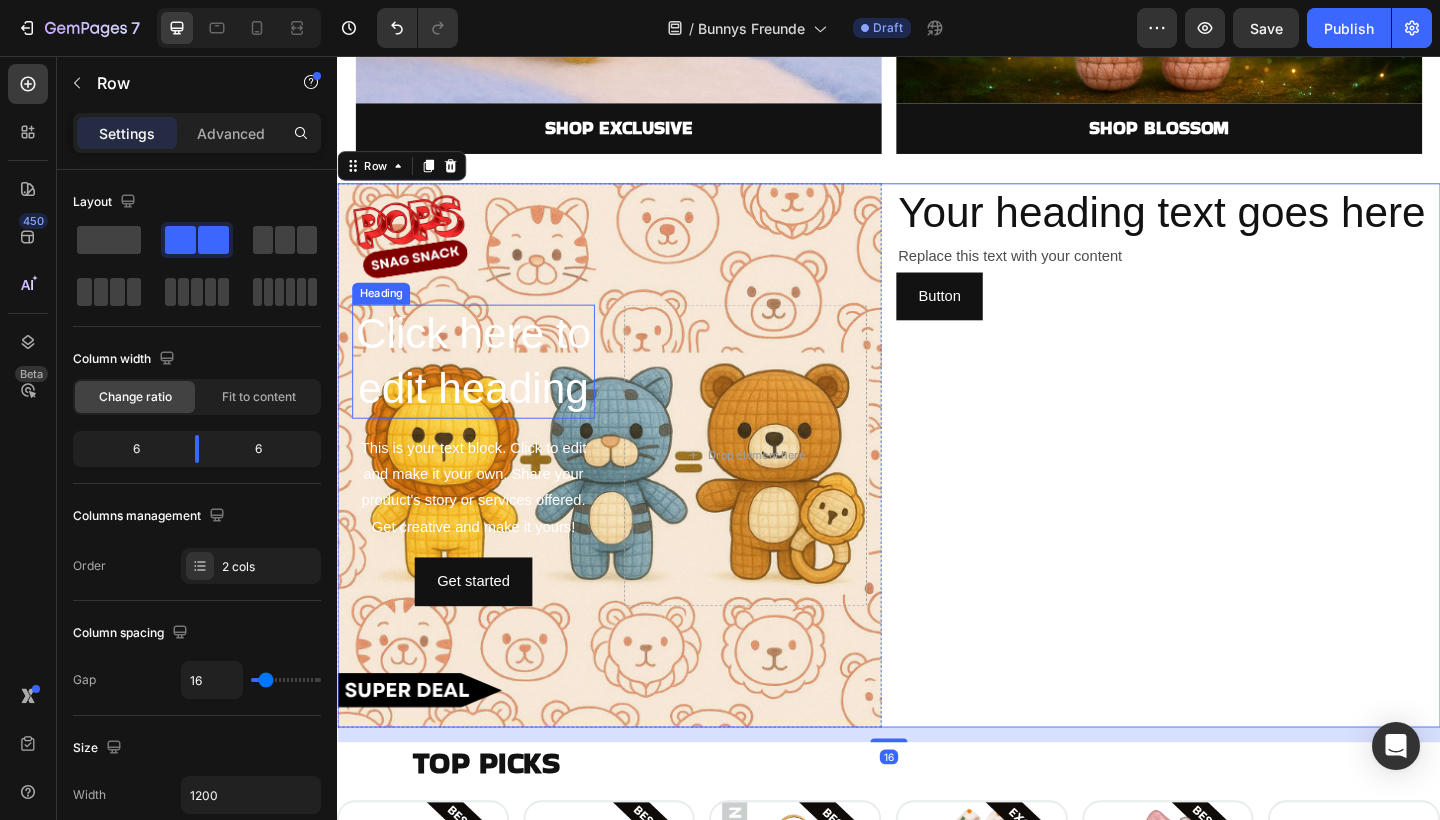 click on "Click here to edit heading" at bounding box center [485, 389] 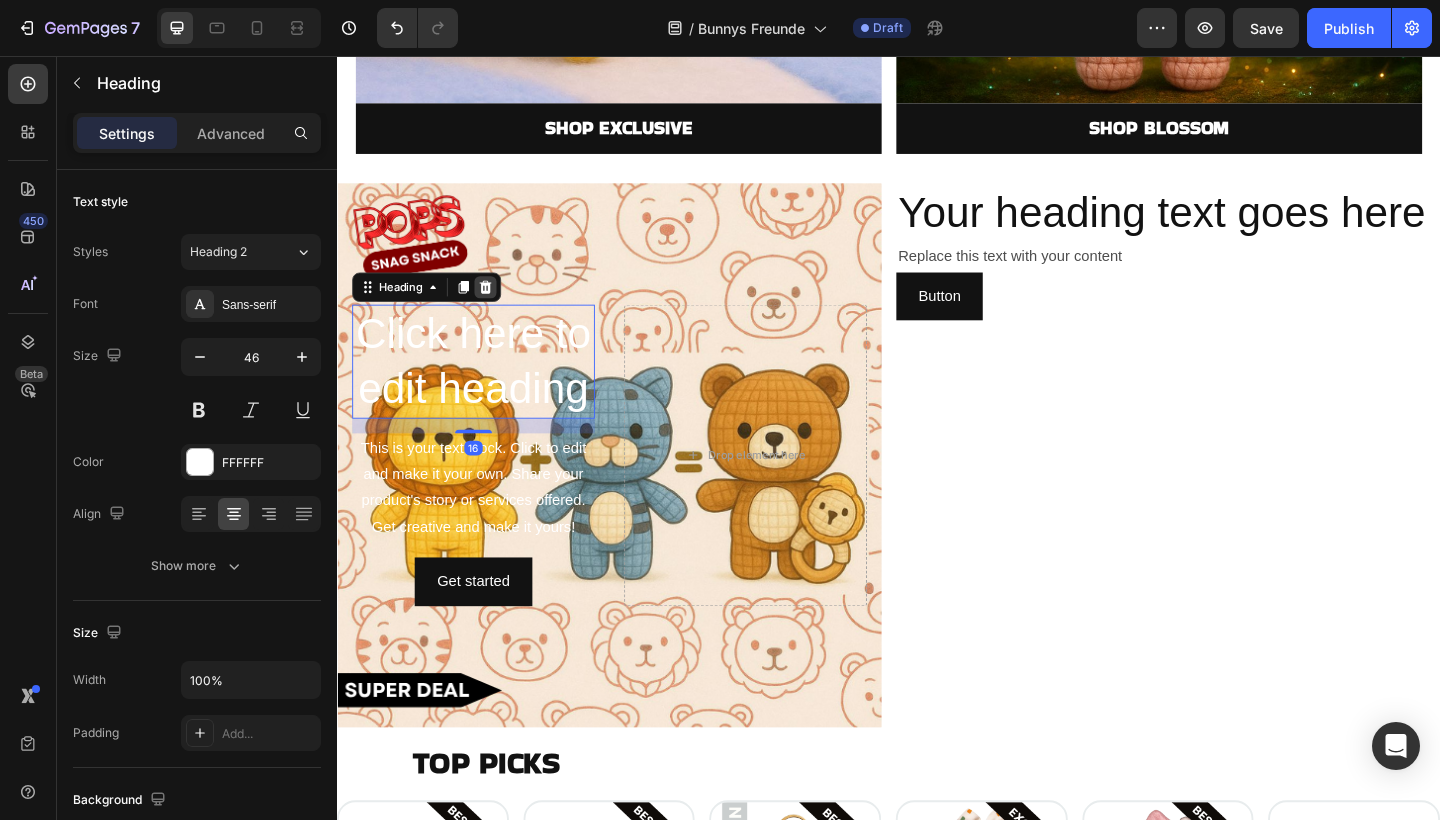 click at bounding box center (498, 308) 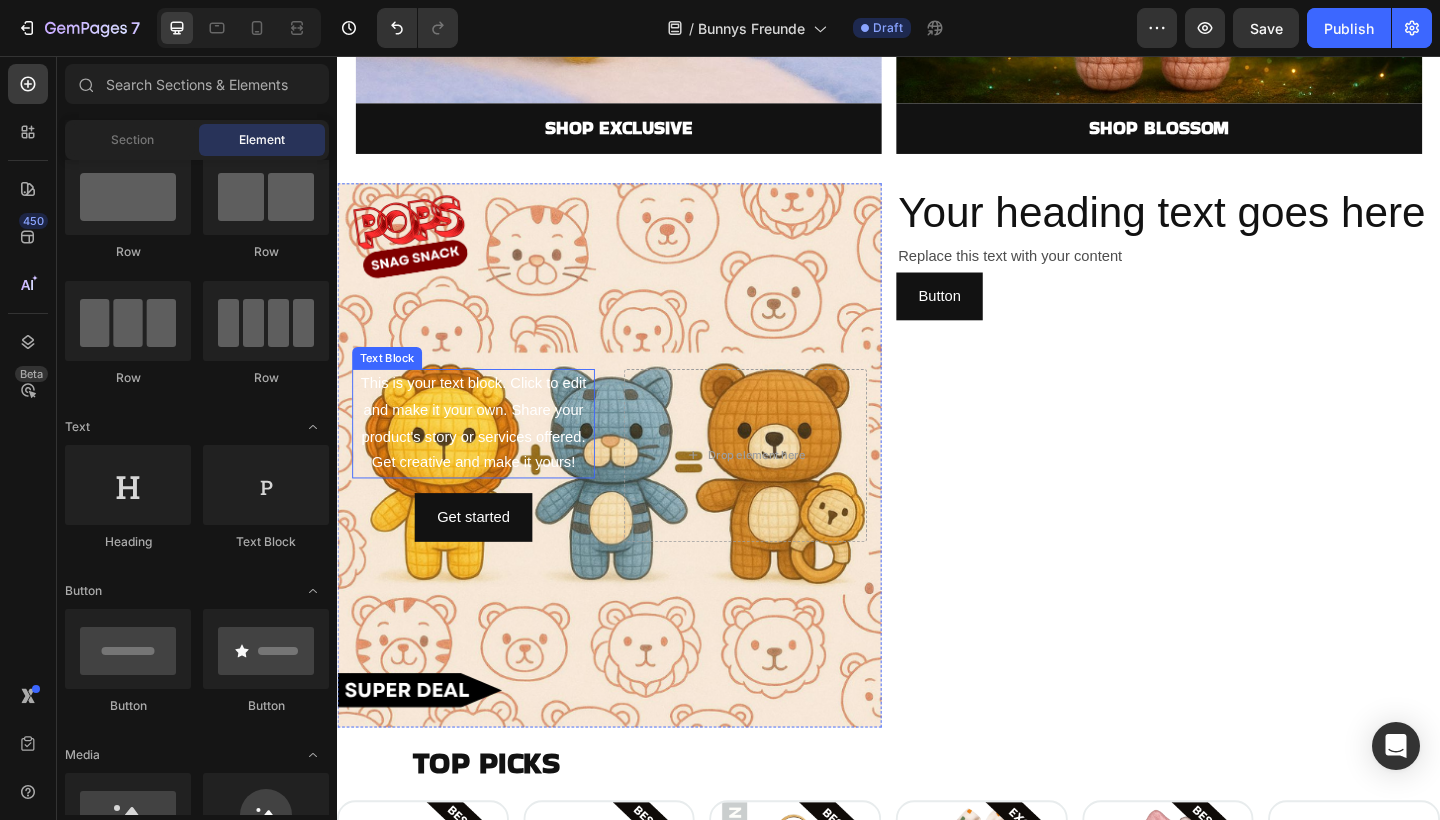click on "This is your text block. Click to edit and make it your own. Share your                       product's story or services offered. Get creative and make it yours!" at bounding box center (485, 456) 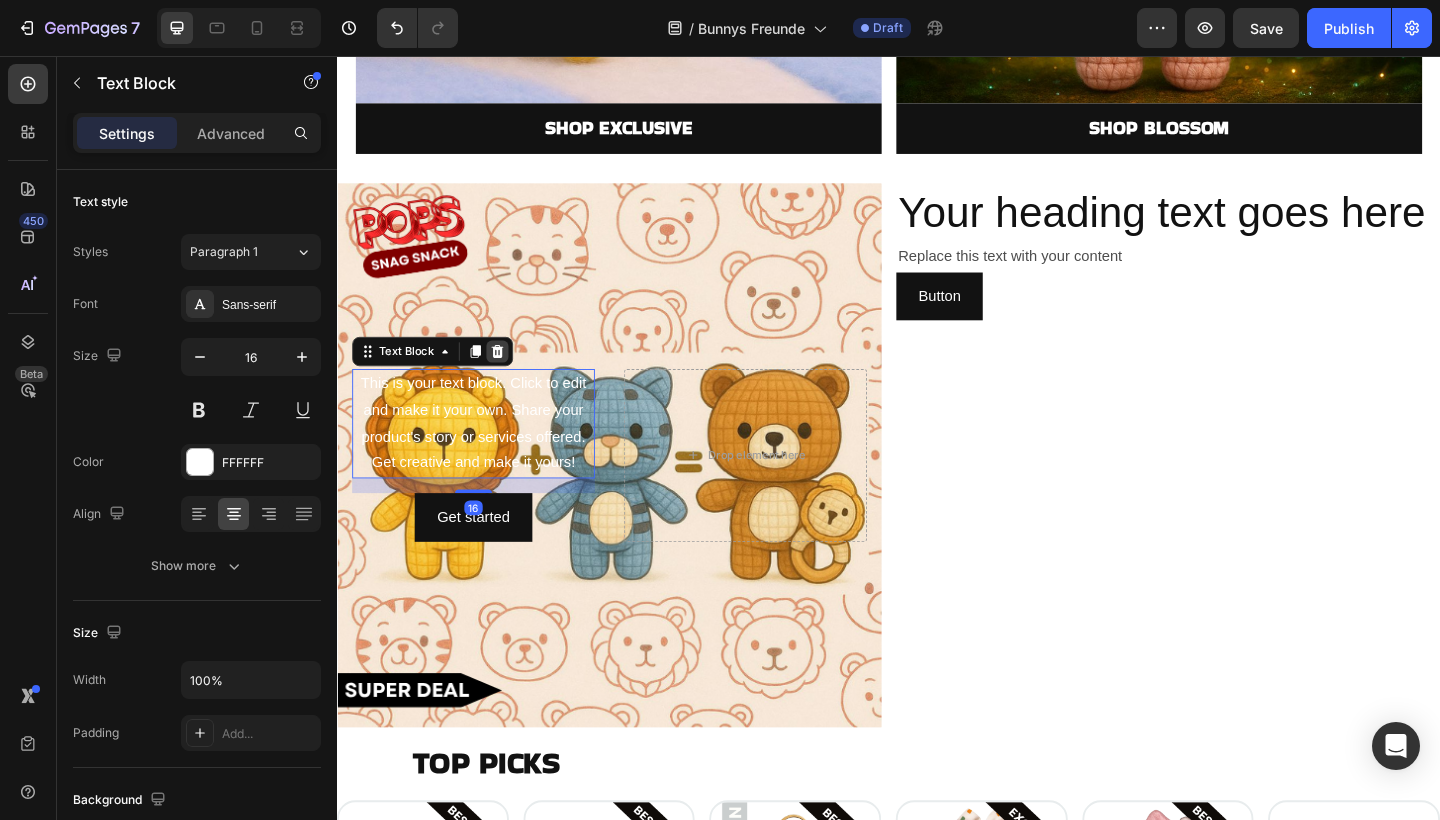 click 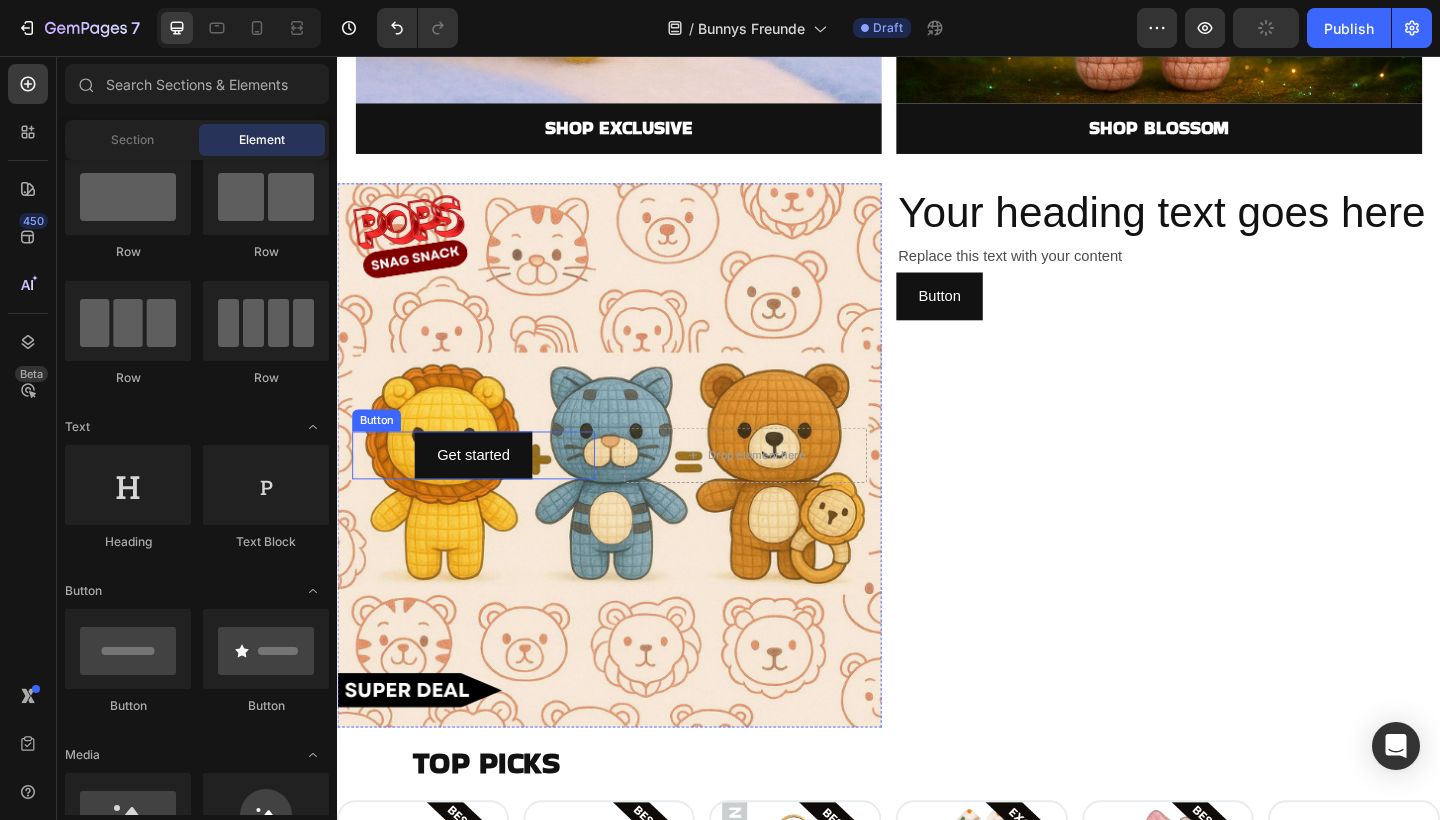 click on "Get started Button" at bounding box center (485, 491) 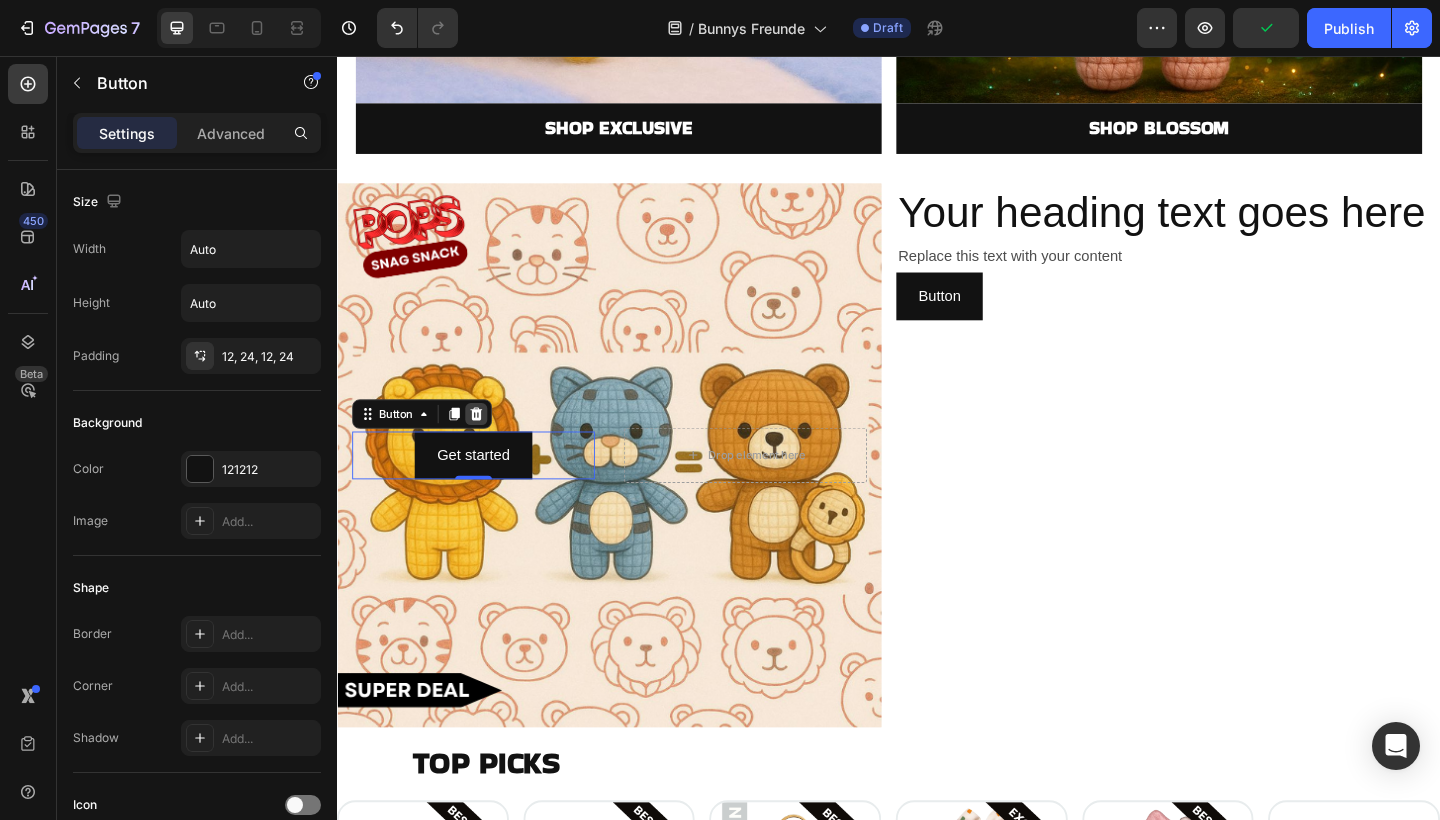 click at bounding box center [488, 446] 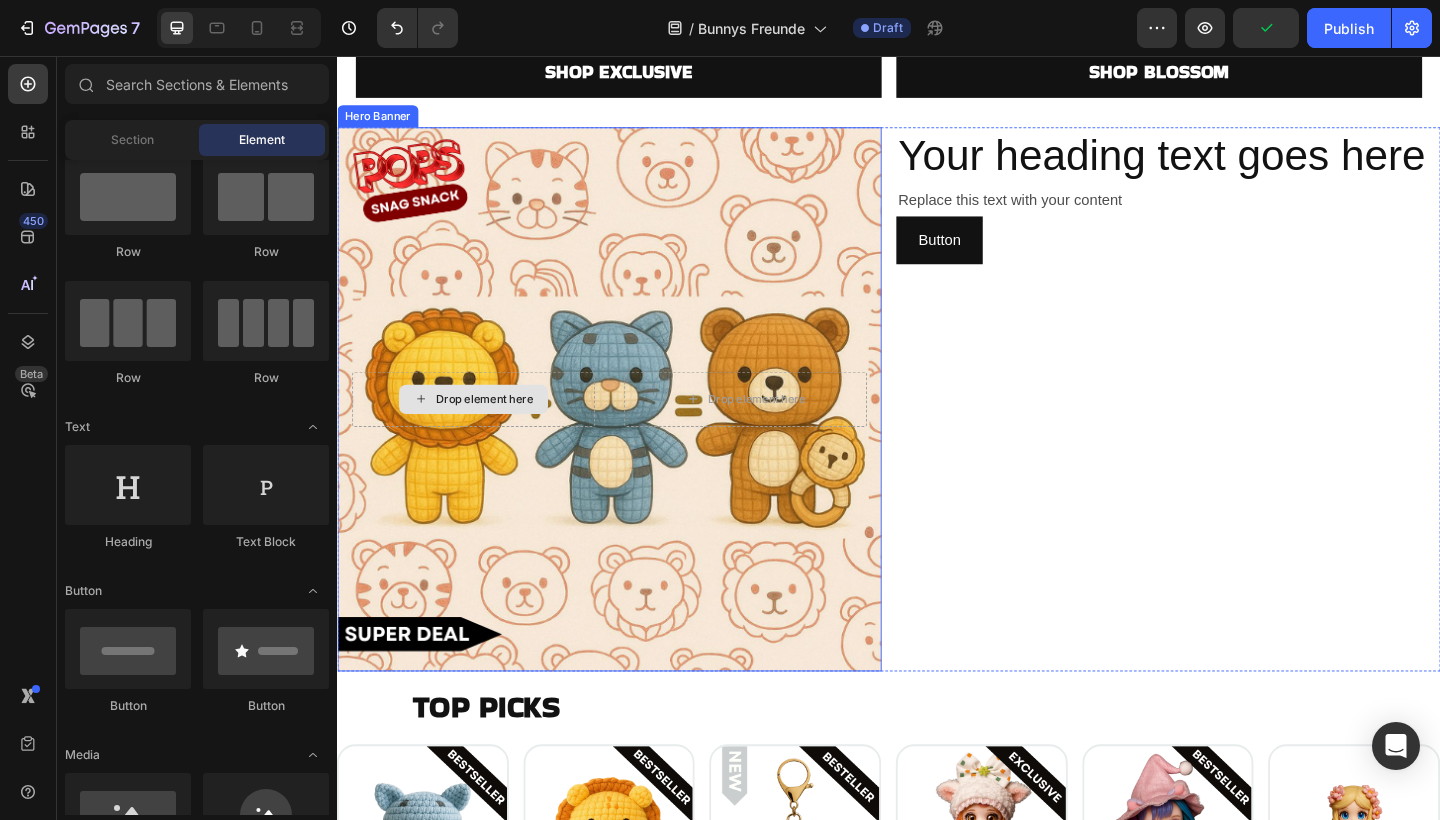 scroll, scrollTop: 2397, scrollLeft: 0, axis: vertical 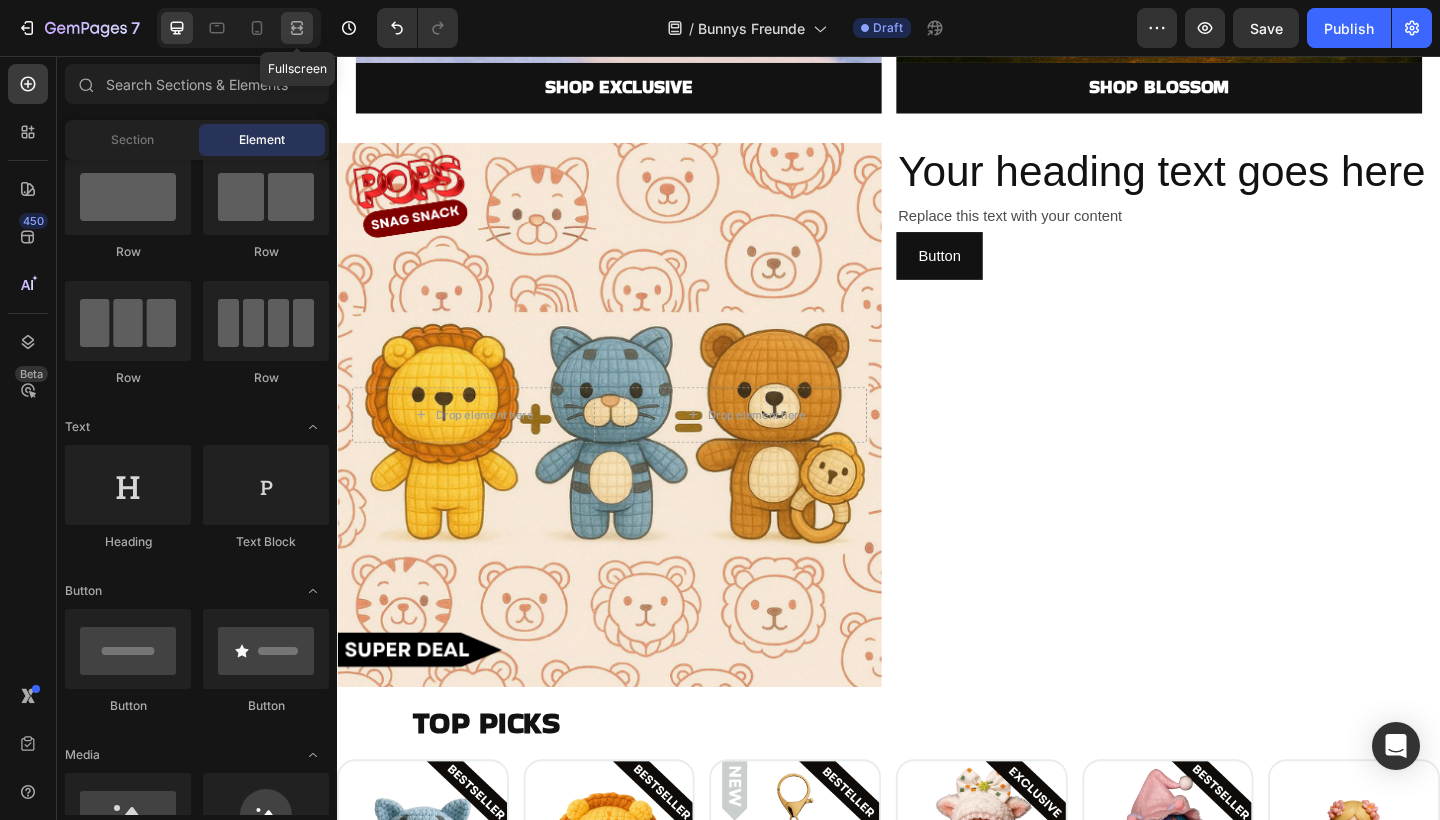 click 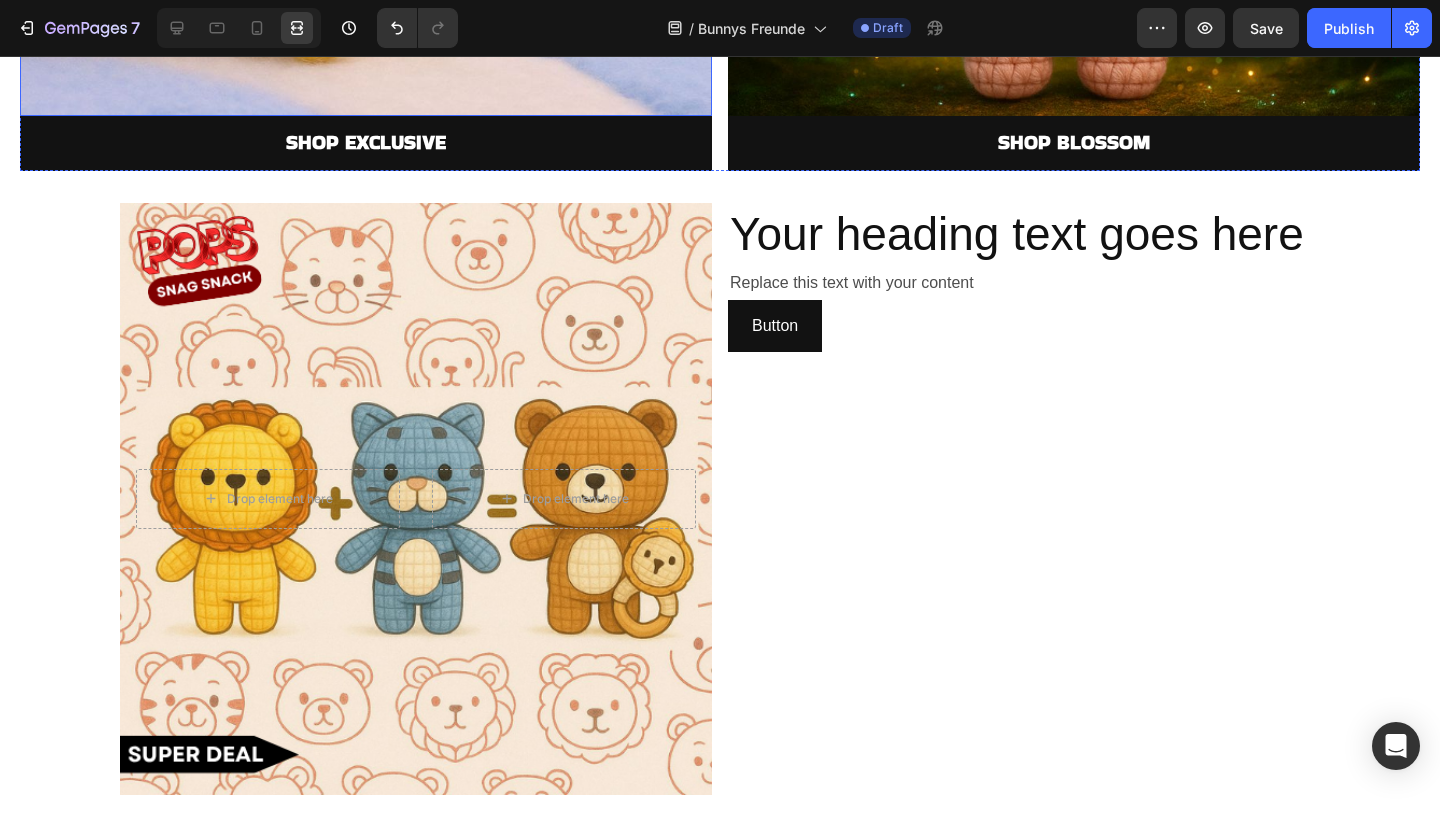 scroll, scrollTop: 2611, scrollLeft: 0, axis: vertical 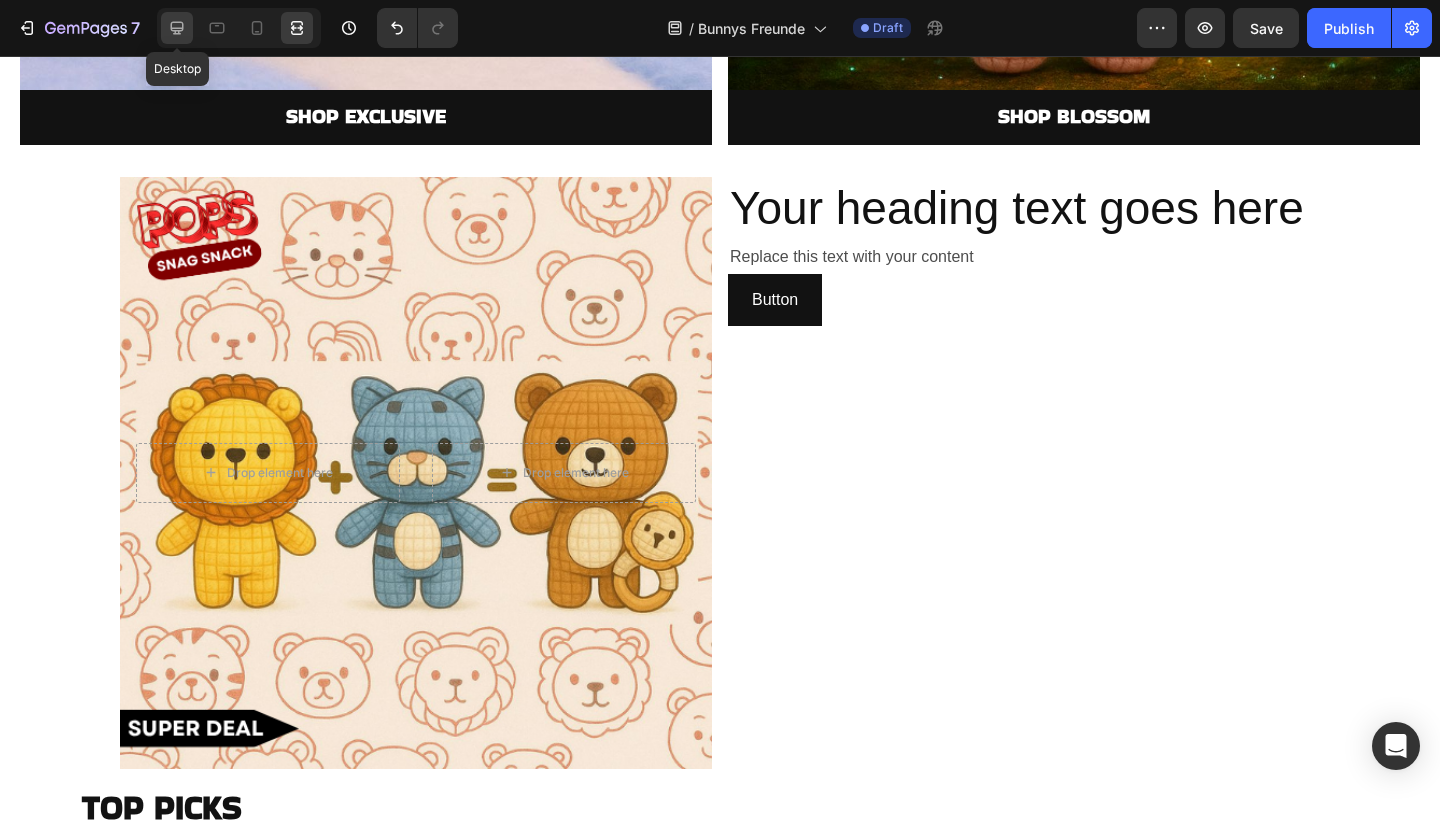 click 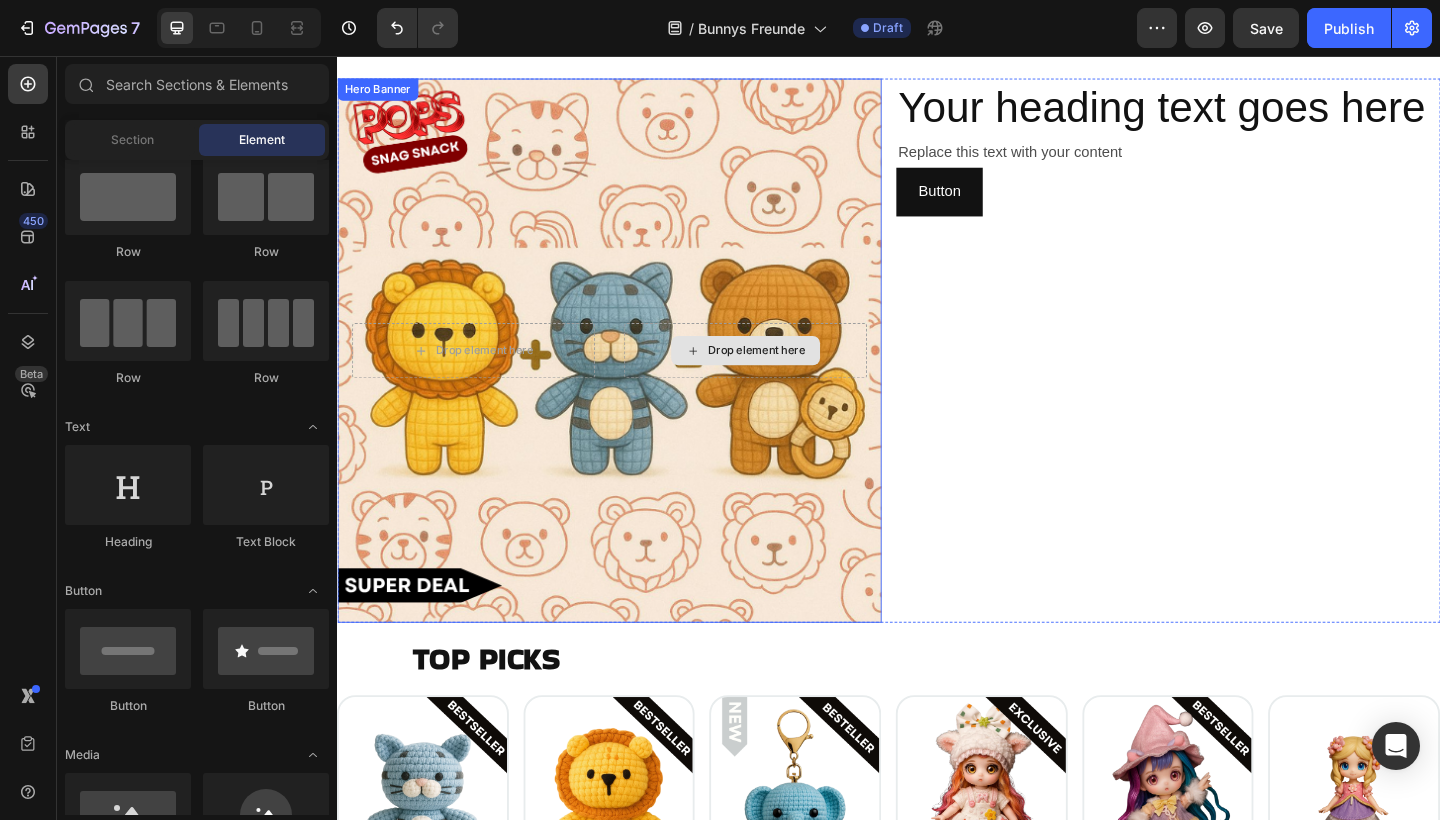 scroll, scrollTop: 2554, scrollLeft: 0, axis: vertical 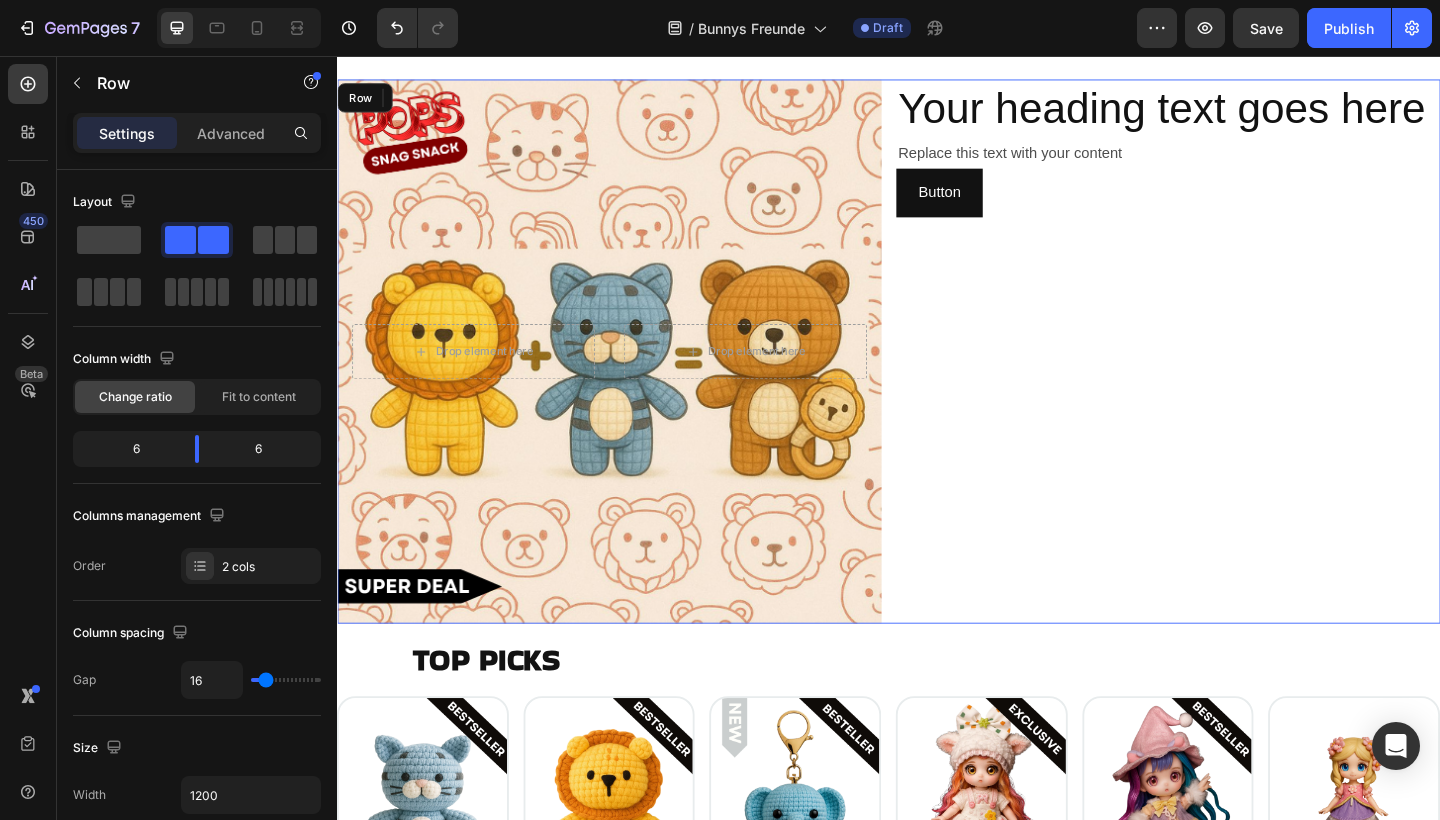 drag, startPoint x: 1002, startPoint y: 431, endPoint x: 649, endPoint y: 557, distance: 374.8133 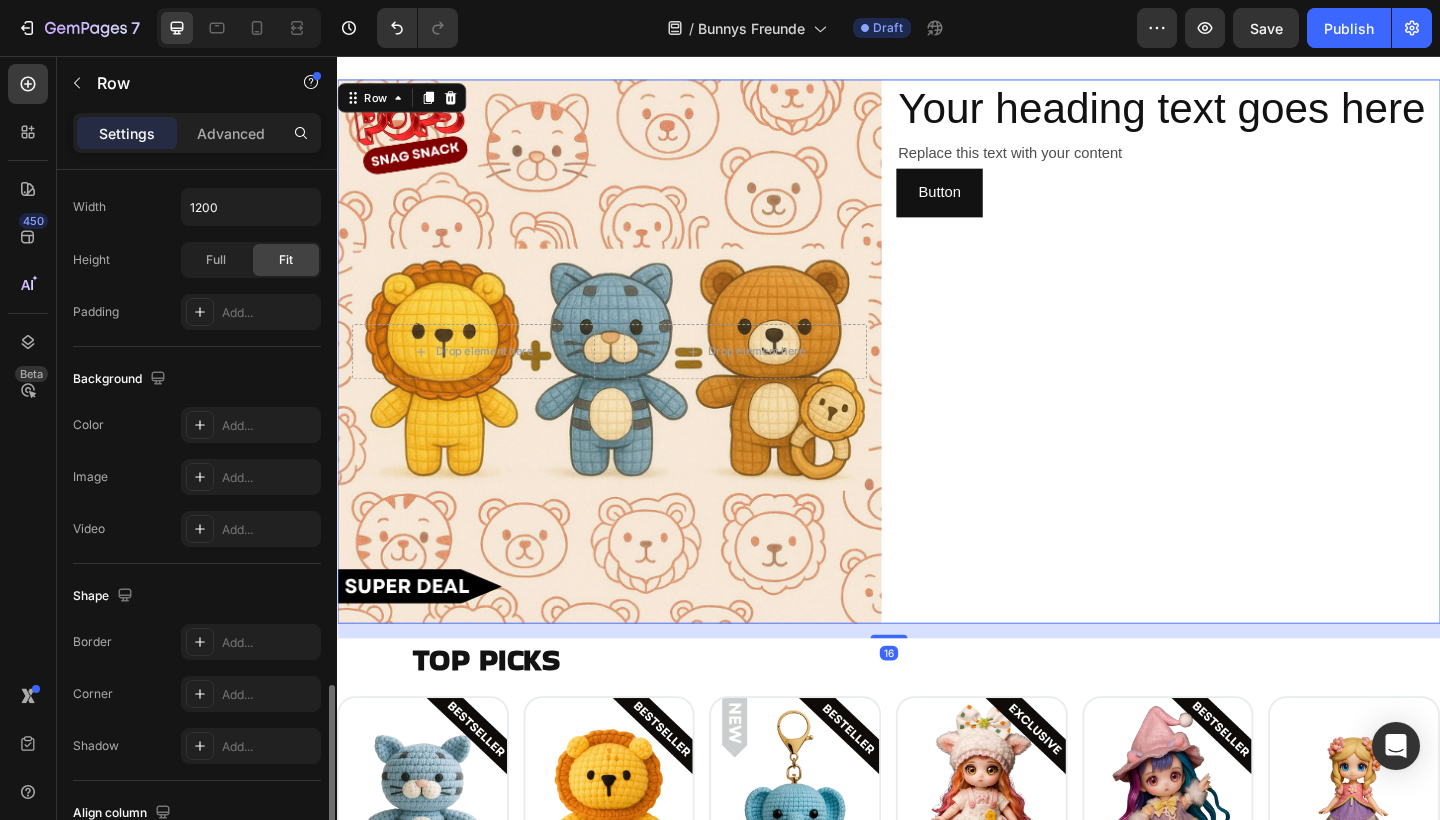 scroll, scrollTop: 741, scrollLeft: 0, axis: vertical 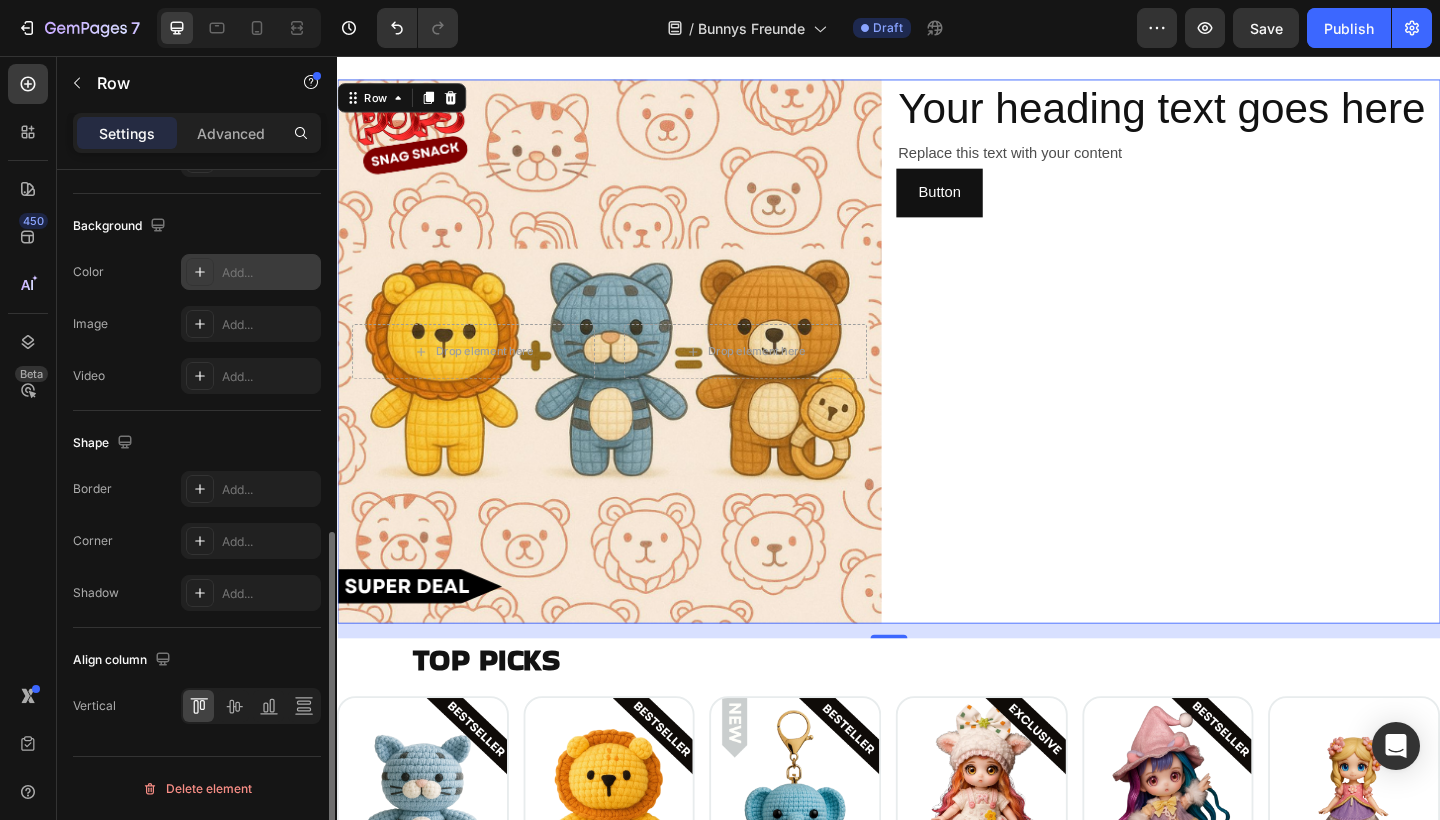 click on "Add..." at bounding box center (269, 273) 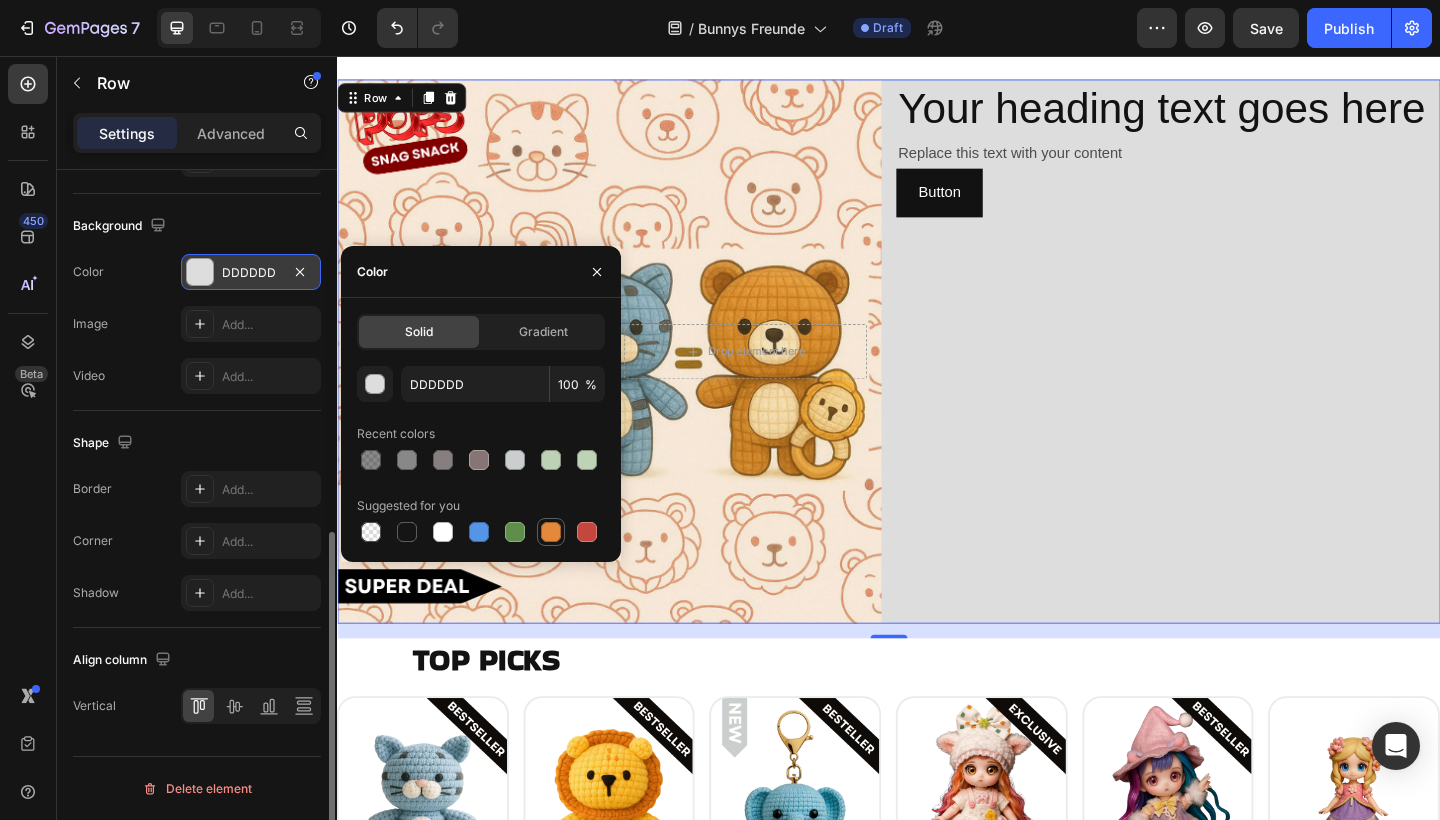 click at bounding box center [551, 532] 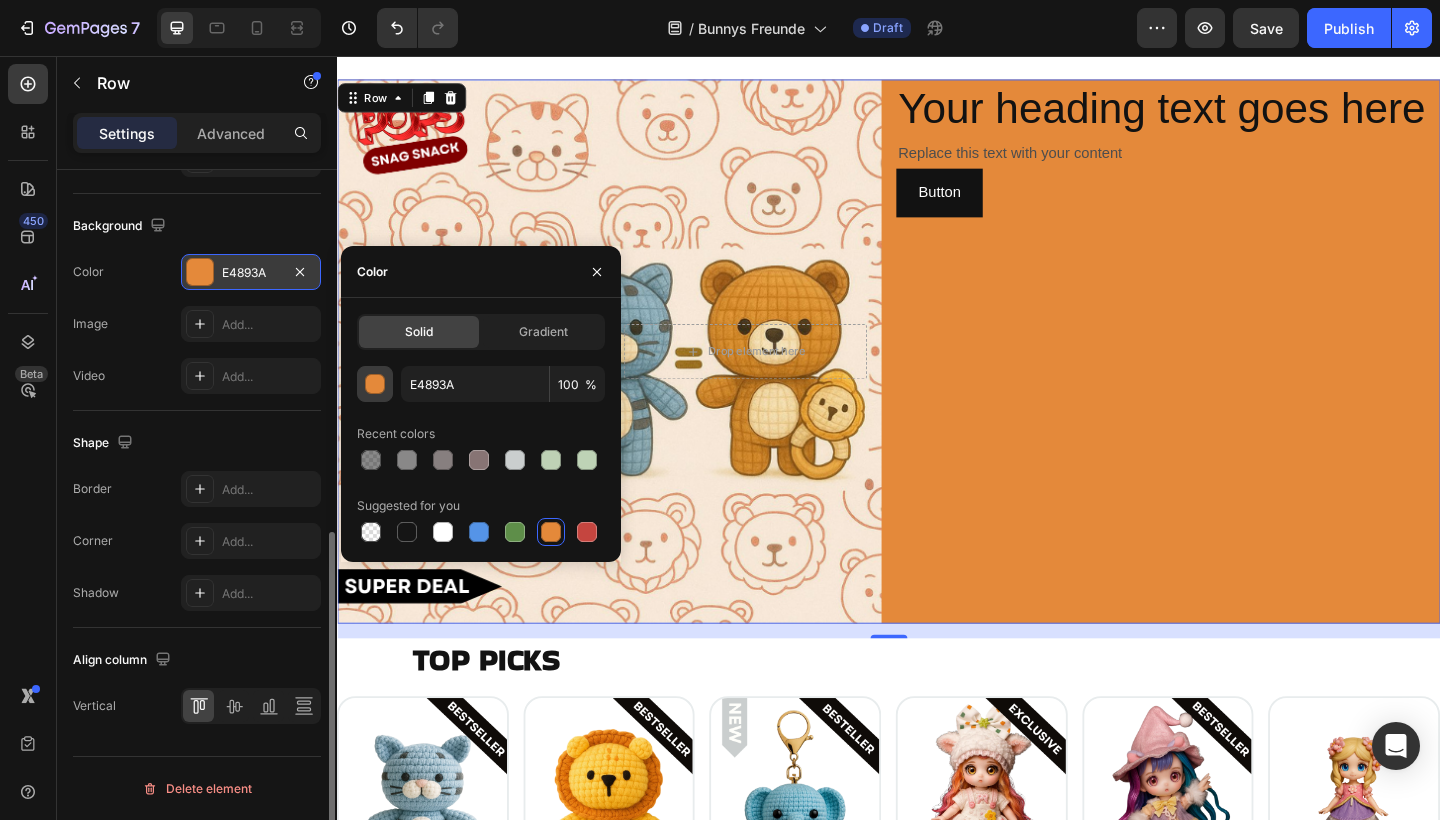click at bounding box center [376, 385] 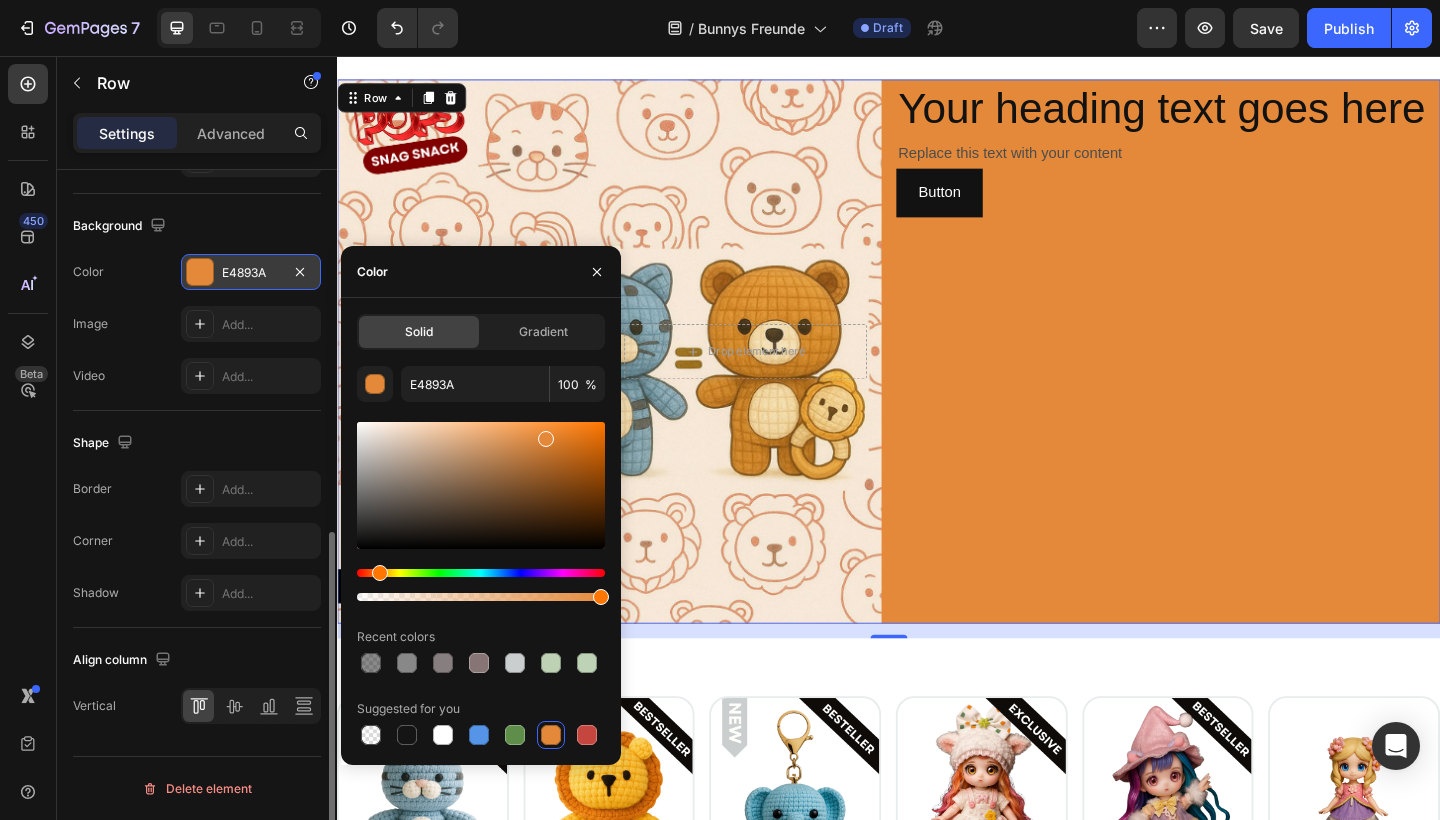 click at bounding box center (481, 573) 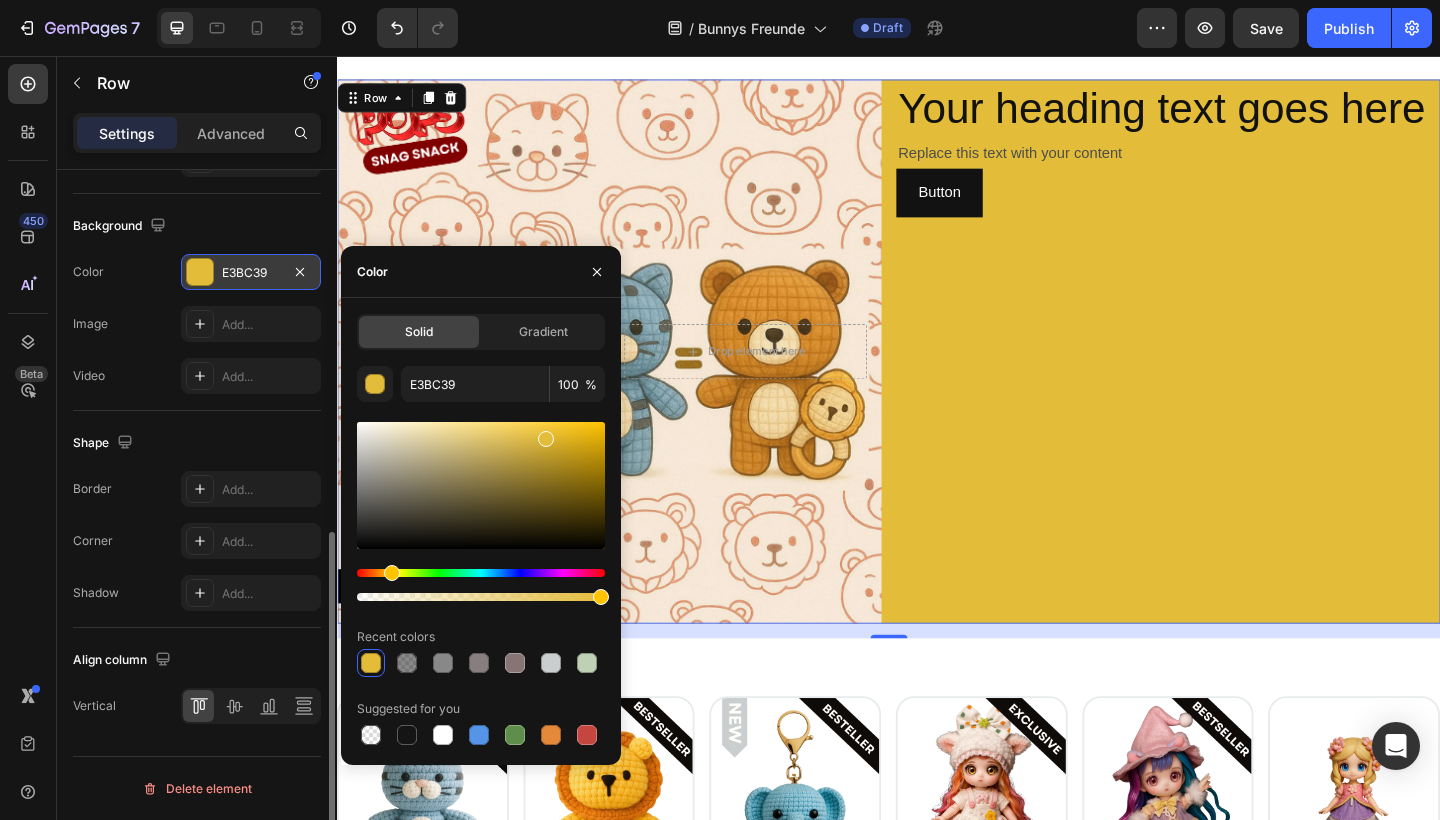 click at bounding box center [481, 485] 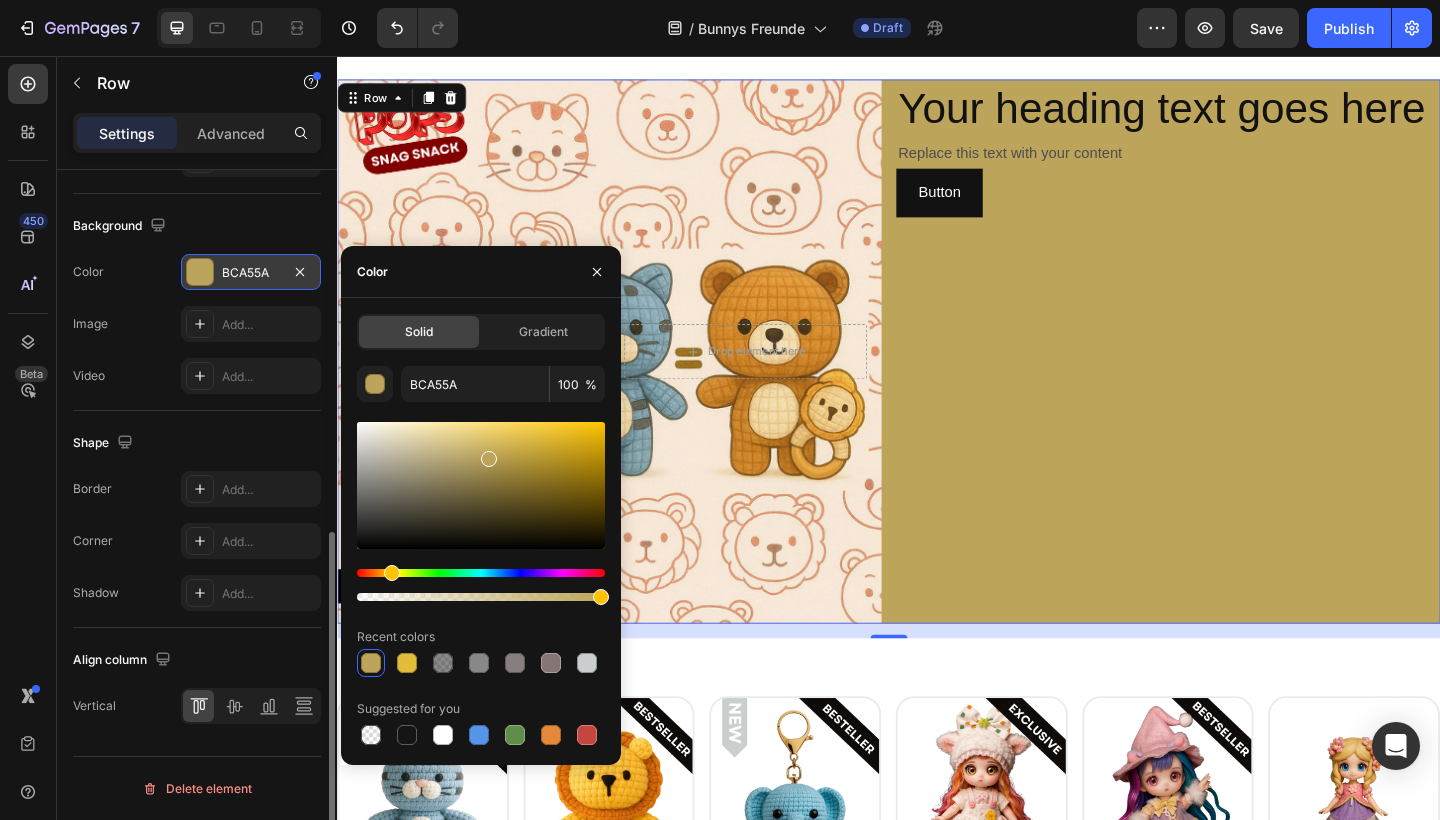 click at bounding box center [481, 485] 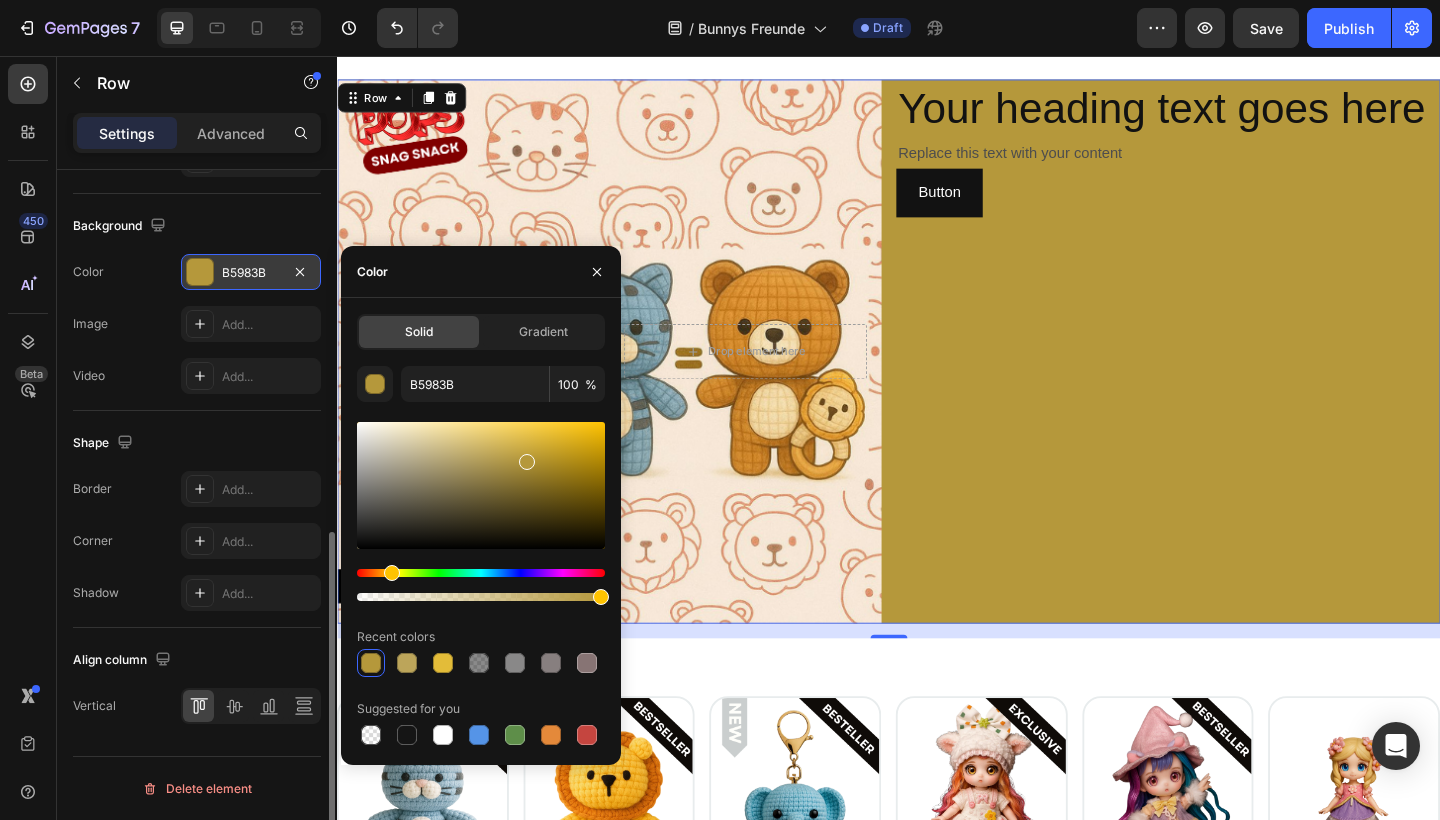 click at bounding box center [481, 485] 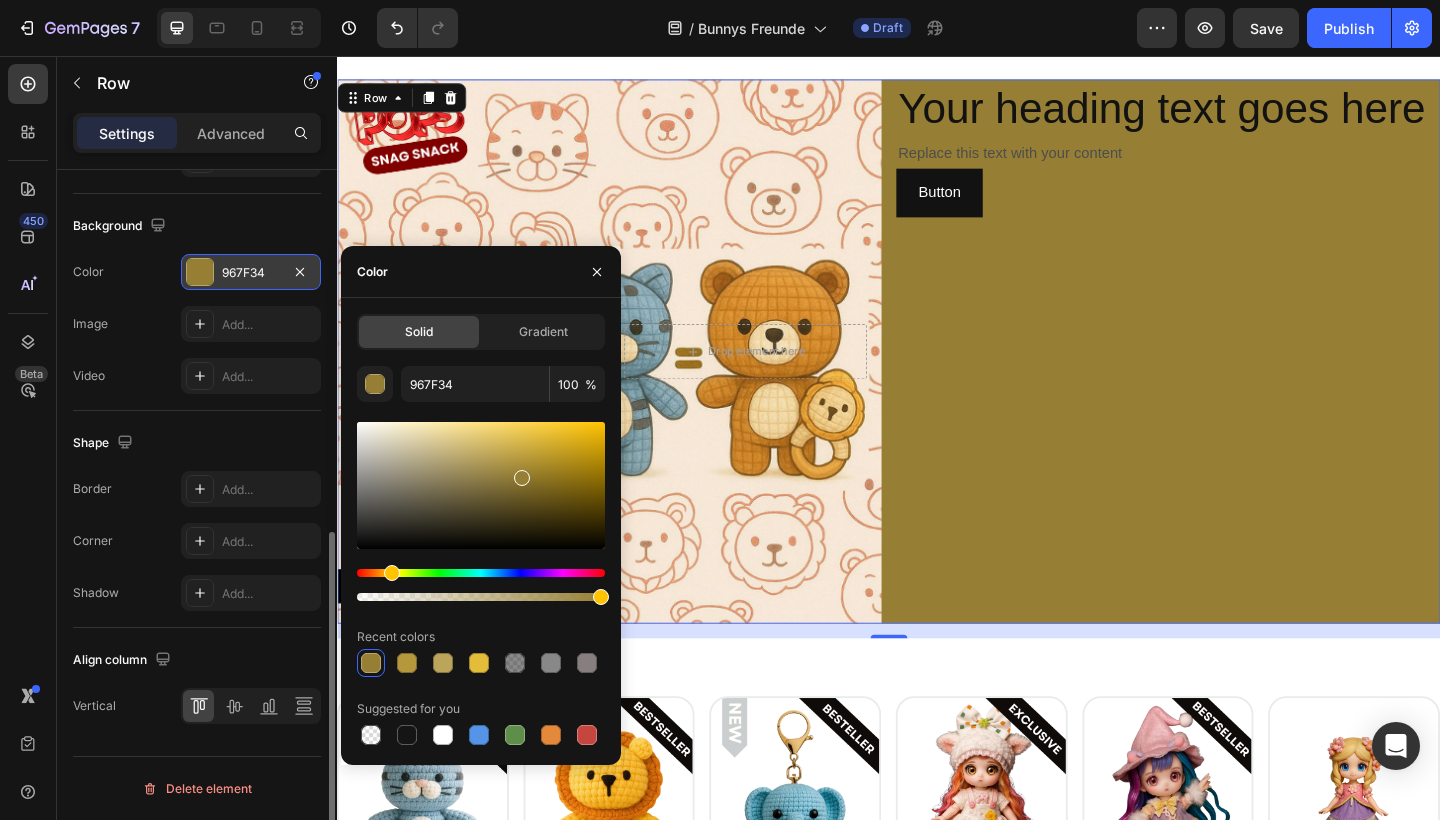 click at bounding box center (481, 485) 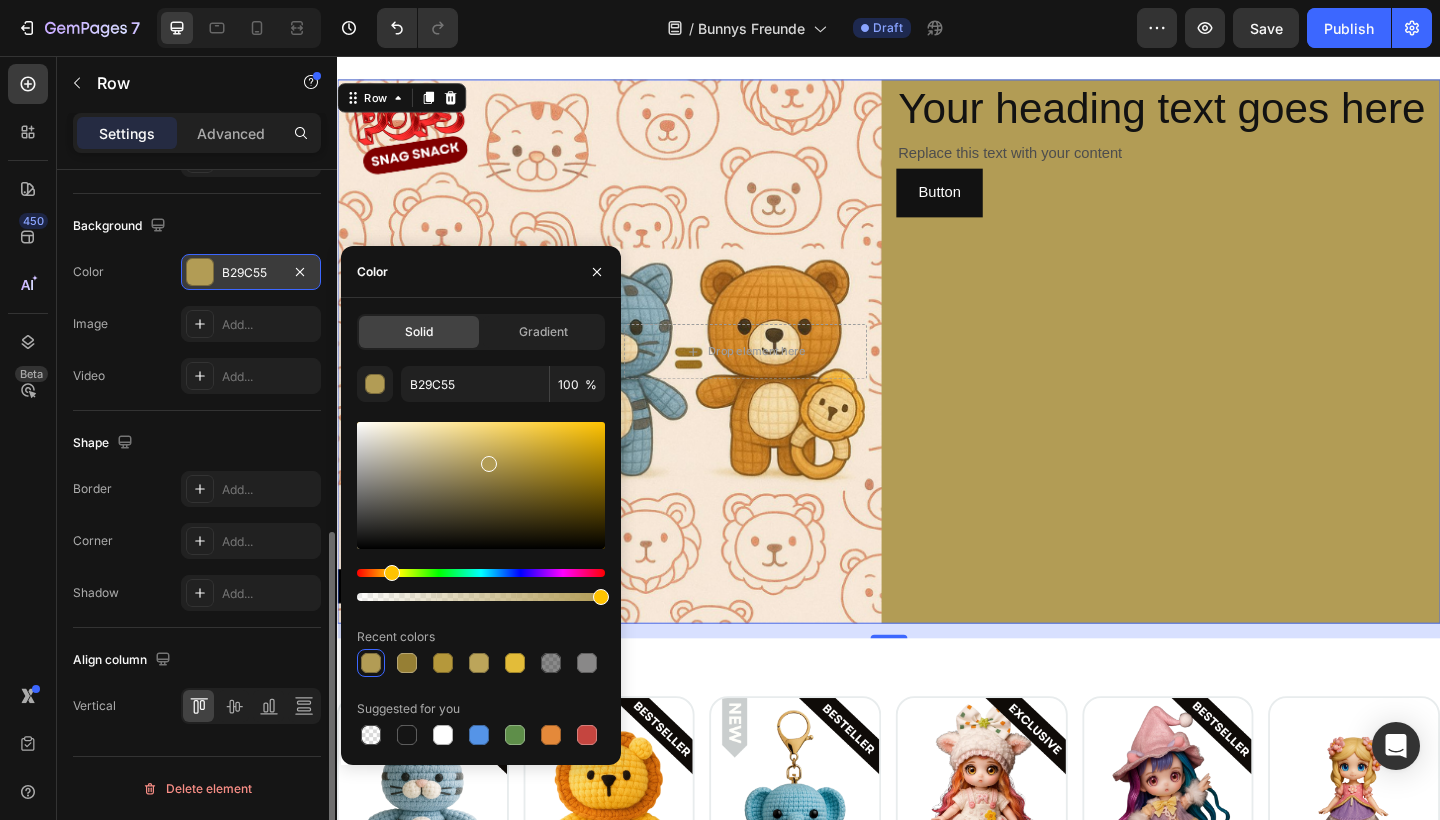 click at bounding box center (481, 485) 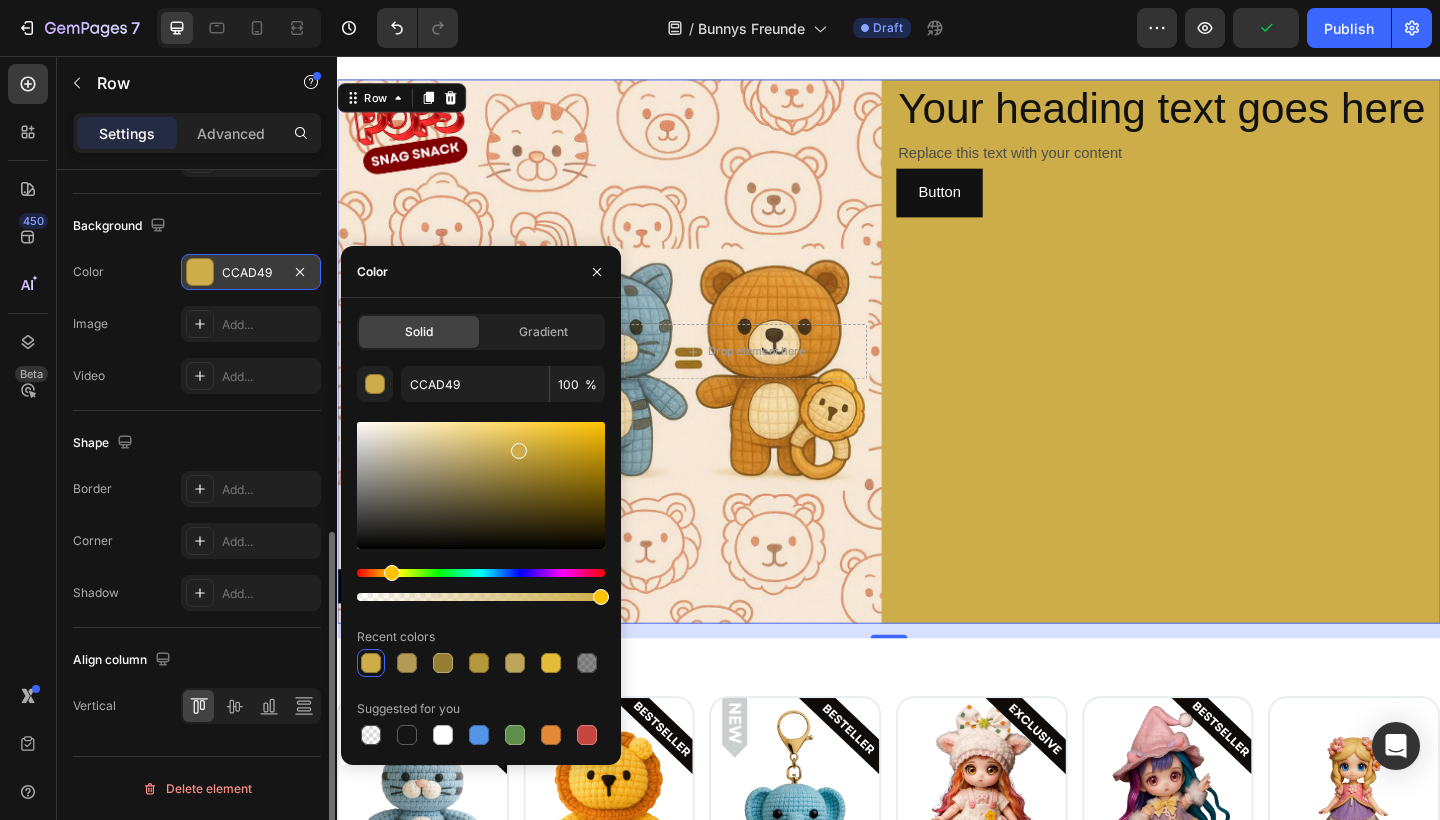 click at bounding box center [481, 485] 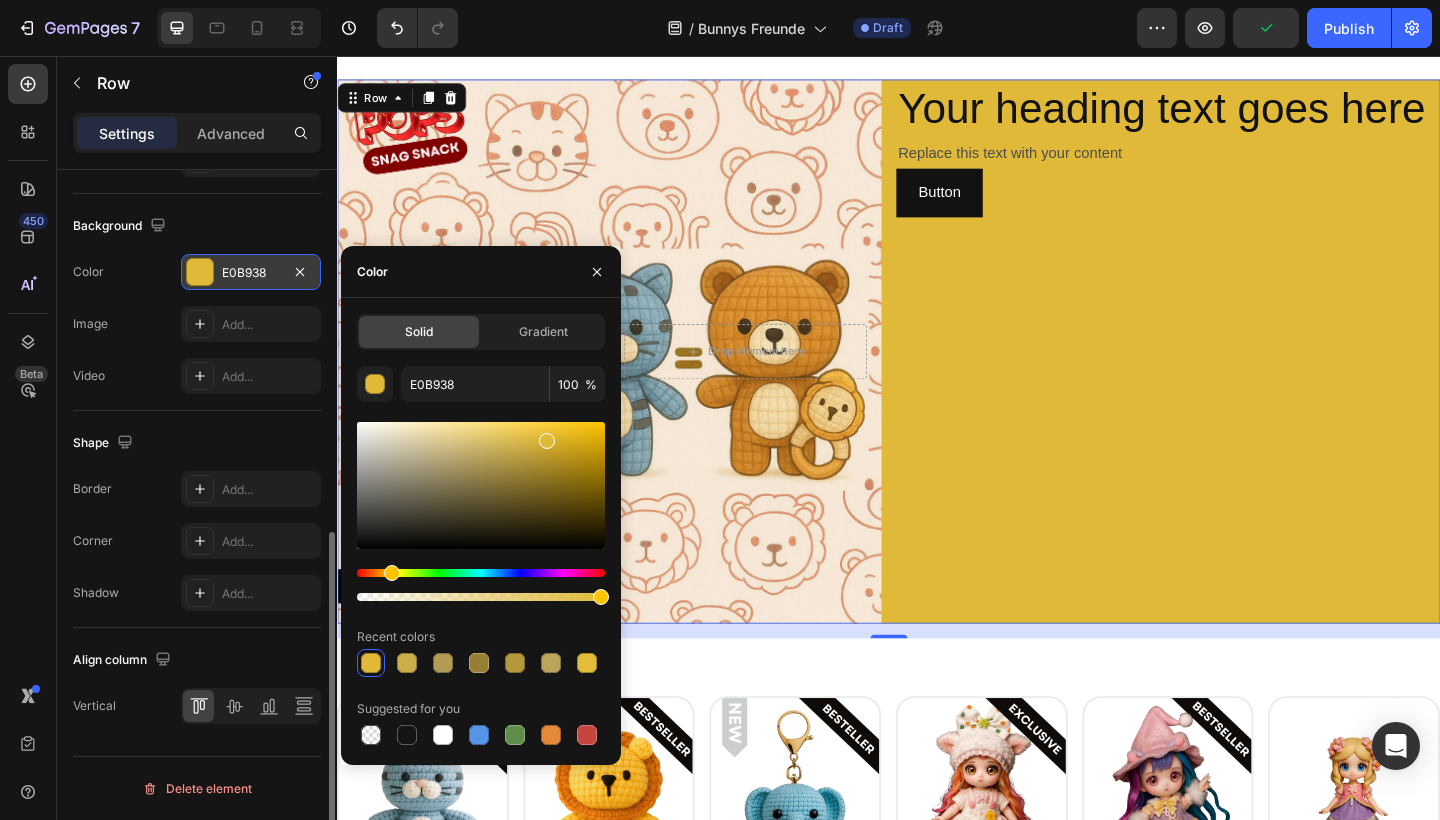 click at bounding box center (481, 485) 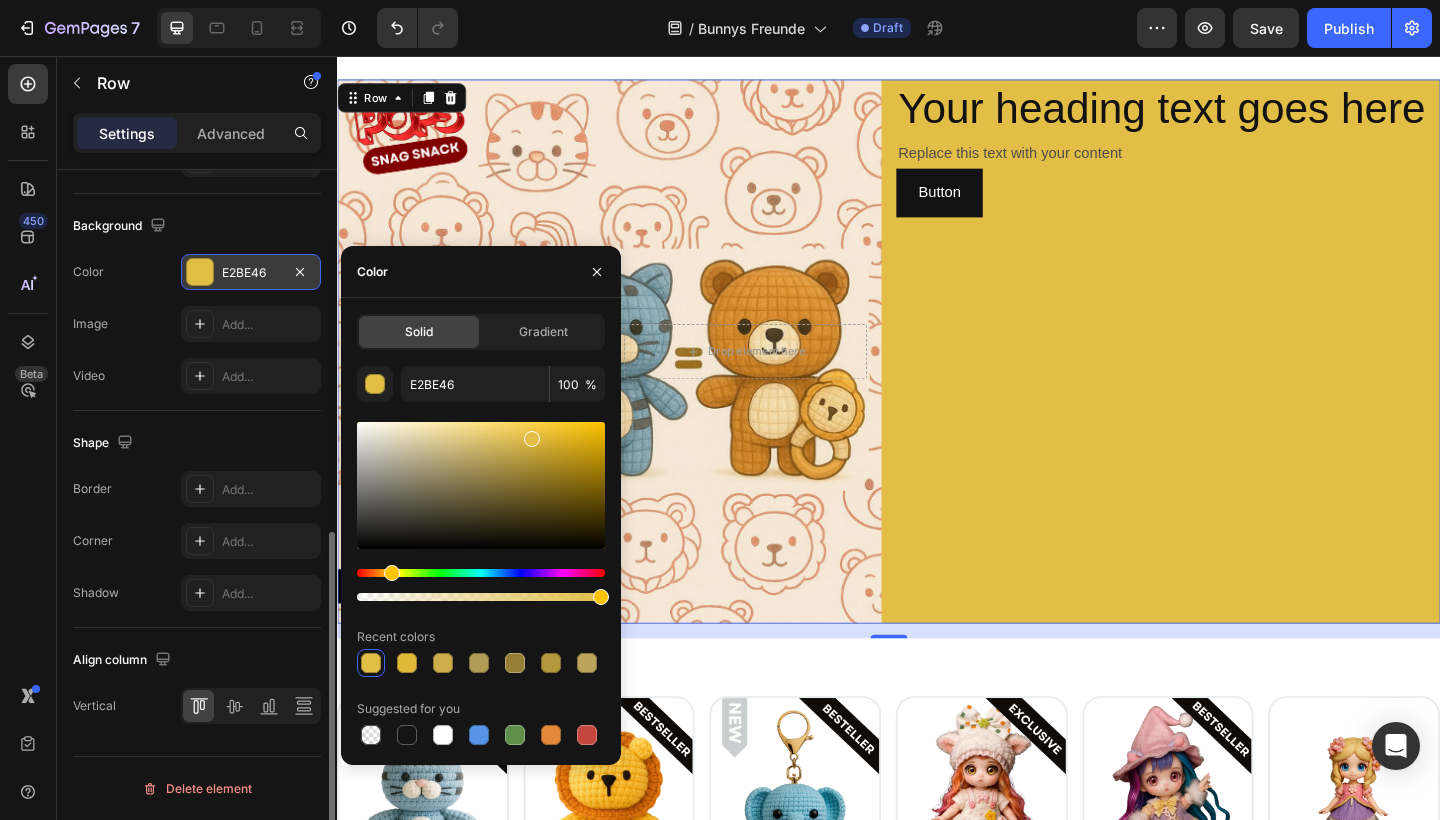 click at bounding box center [481, 485] 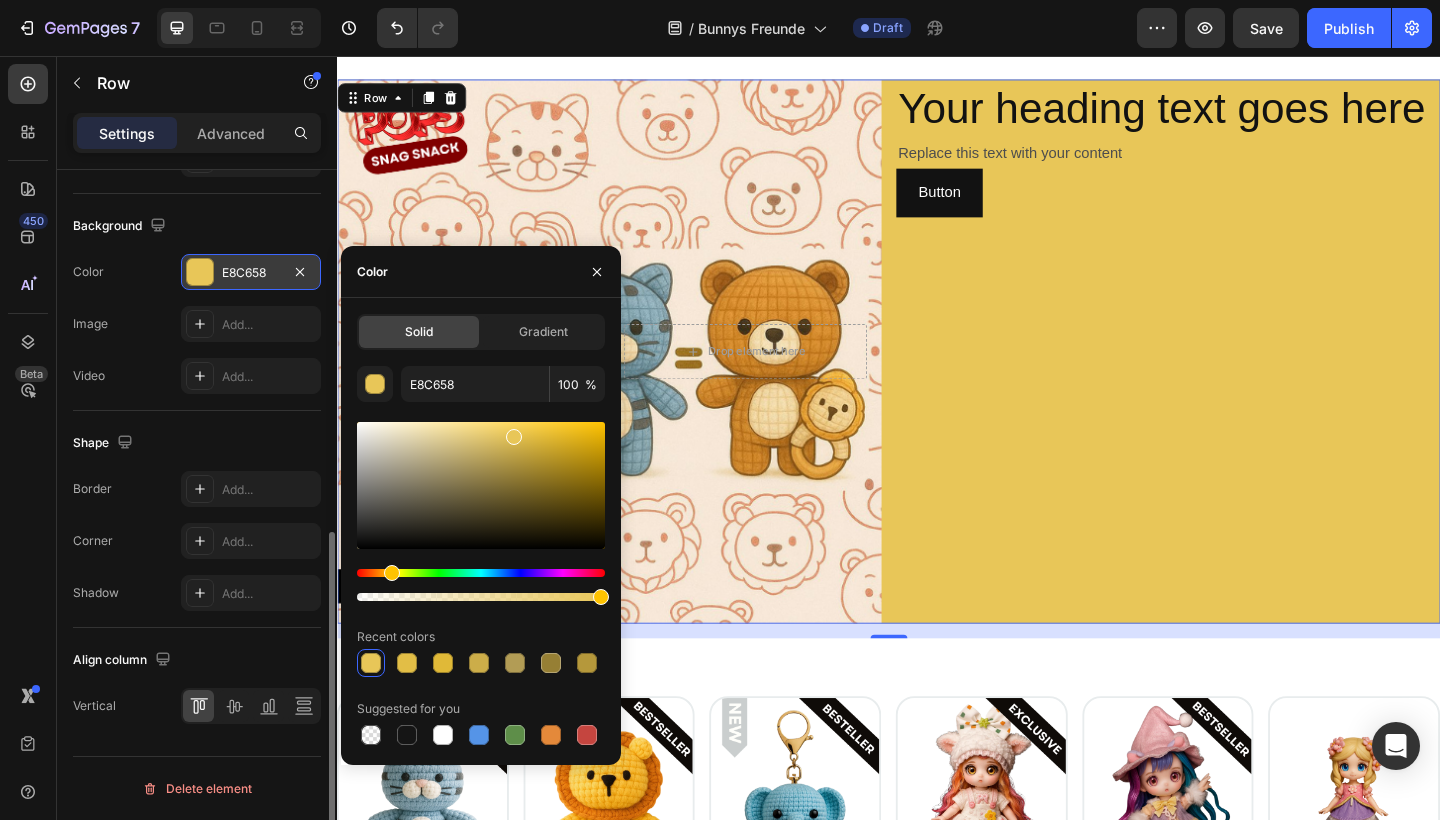 click at bounding box center [481, 485] 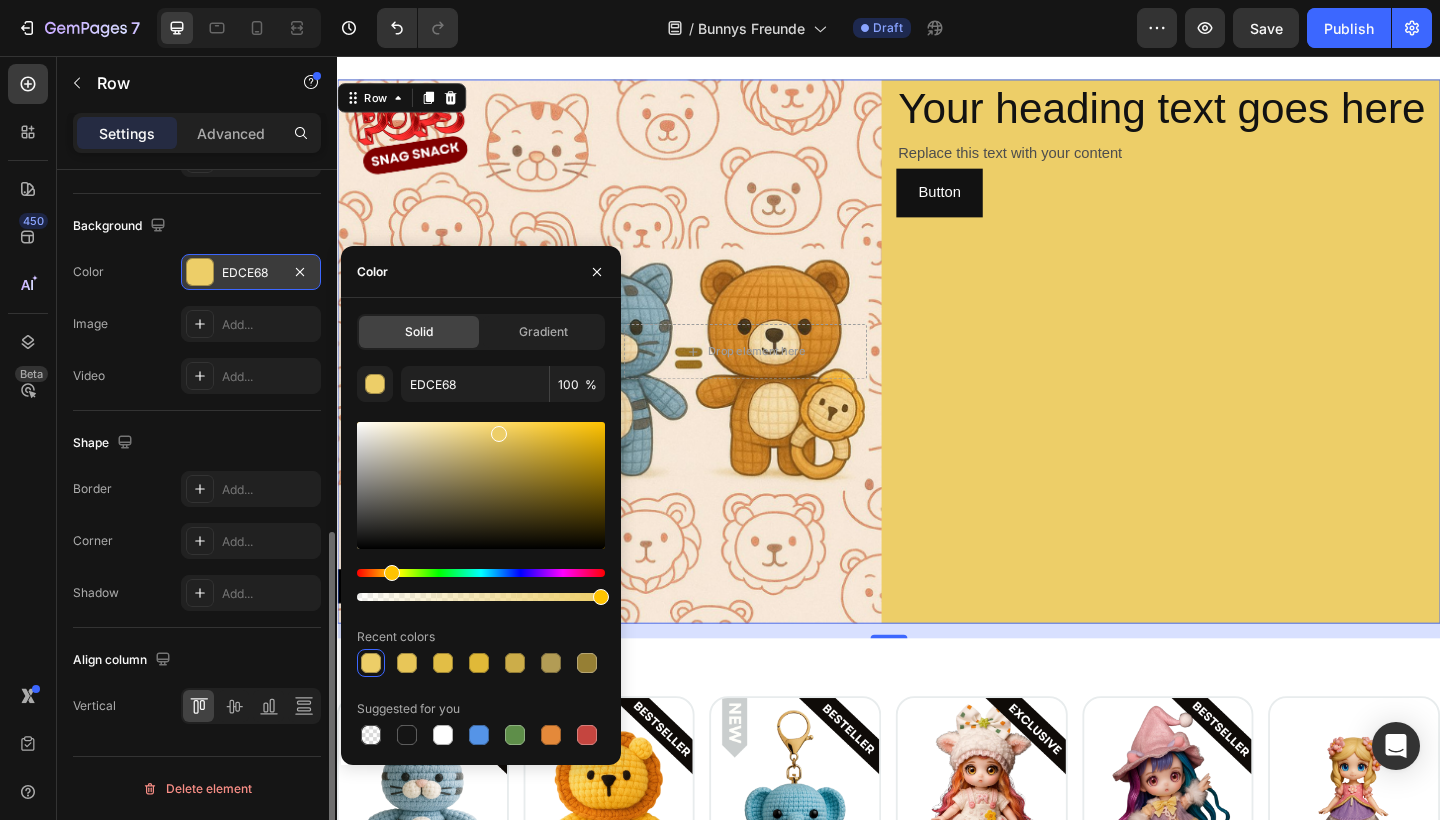 click at bounding box center [481, 485] 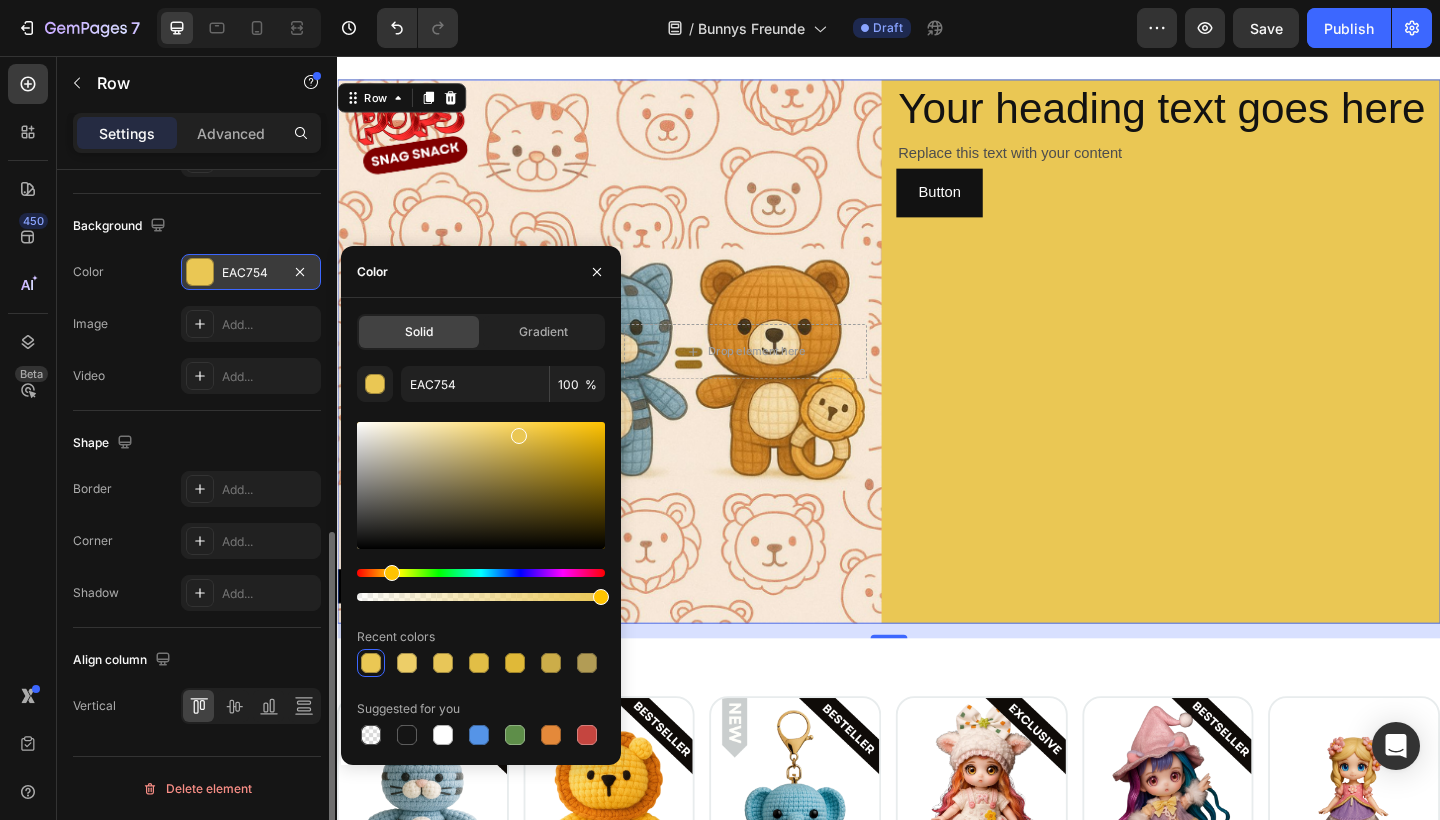 click at bounding box center (519, 436) 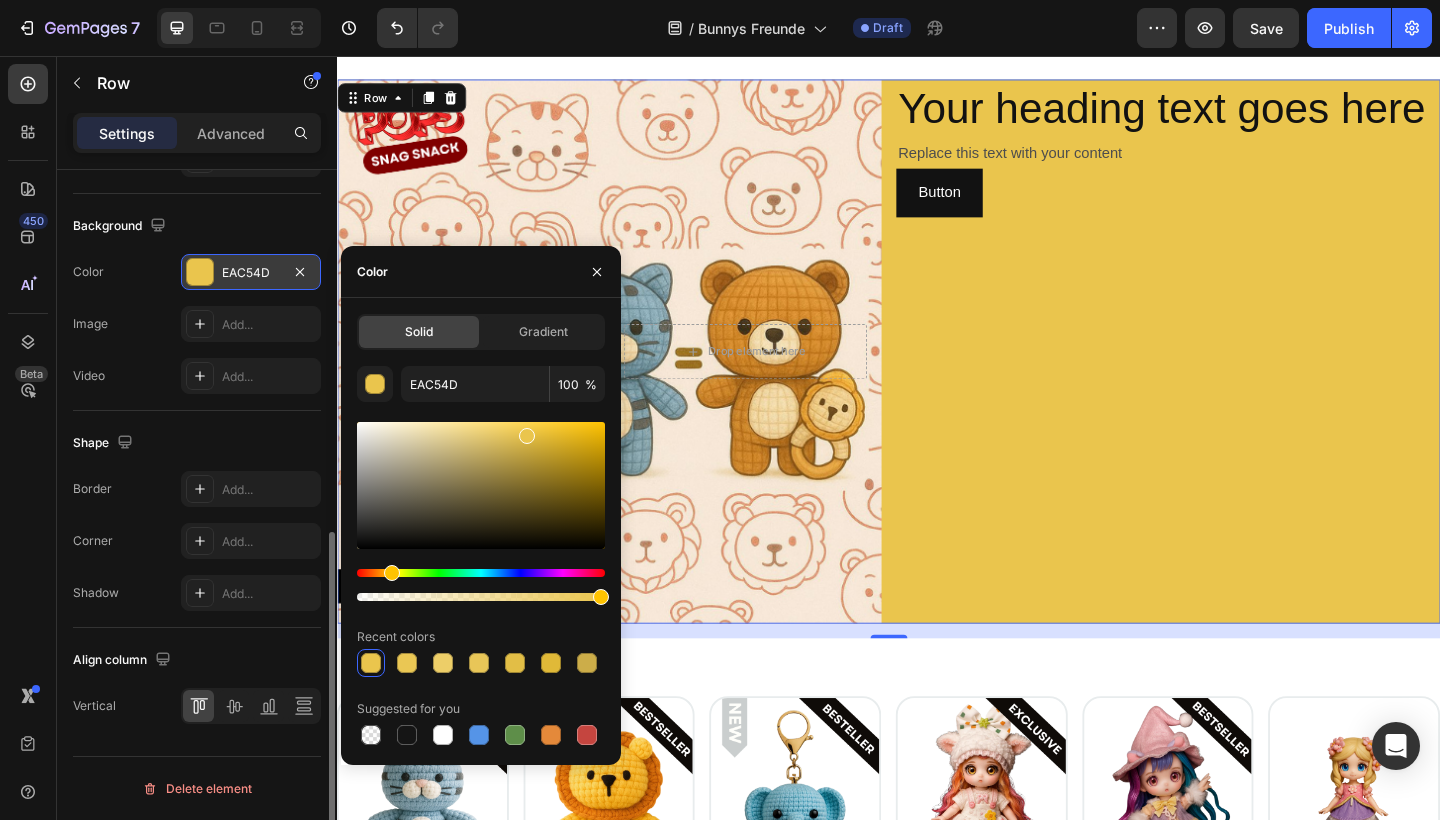click at bounding box center (481, 485) 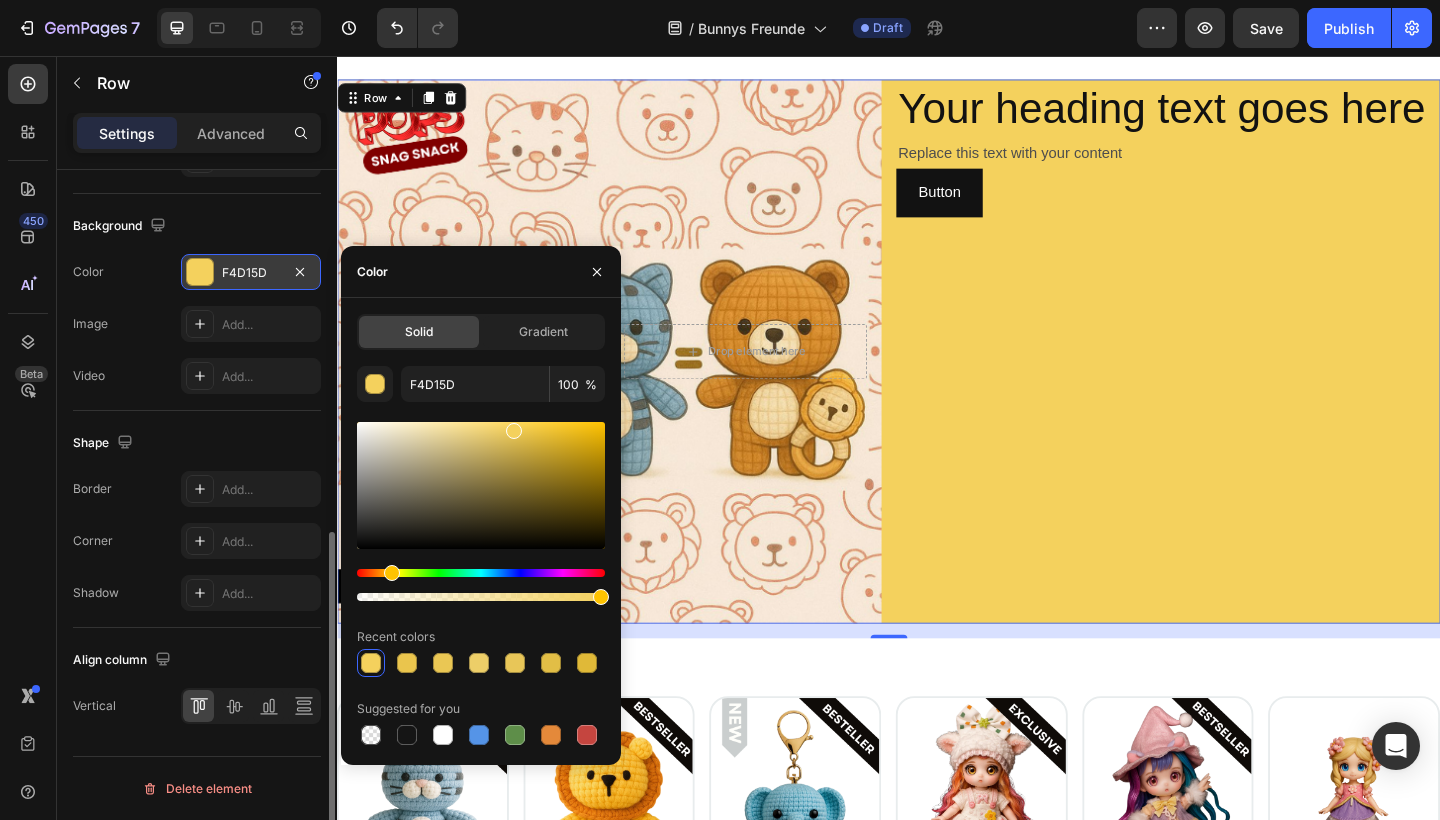 click at bounding box center (481, 485) 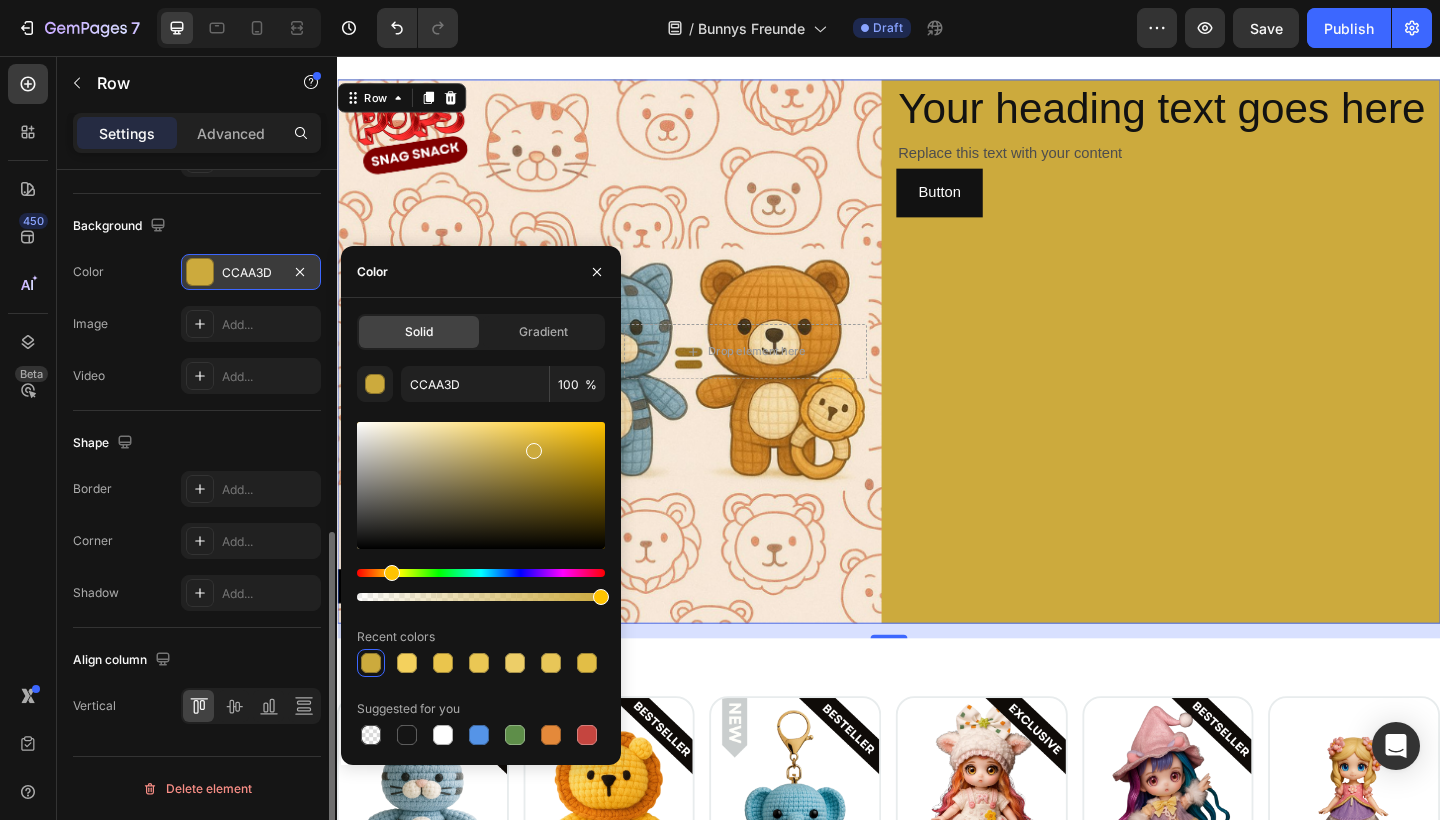 click at bounding box center (481, 485) 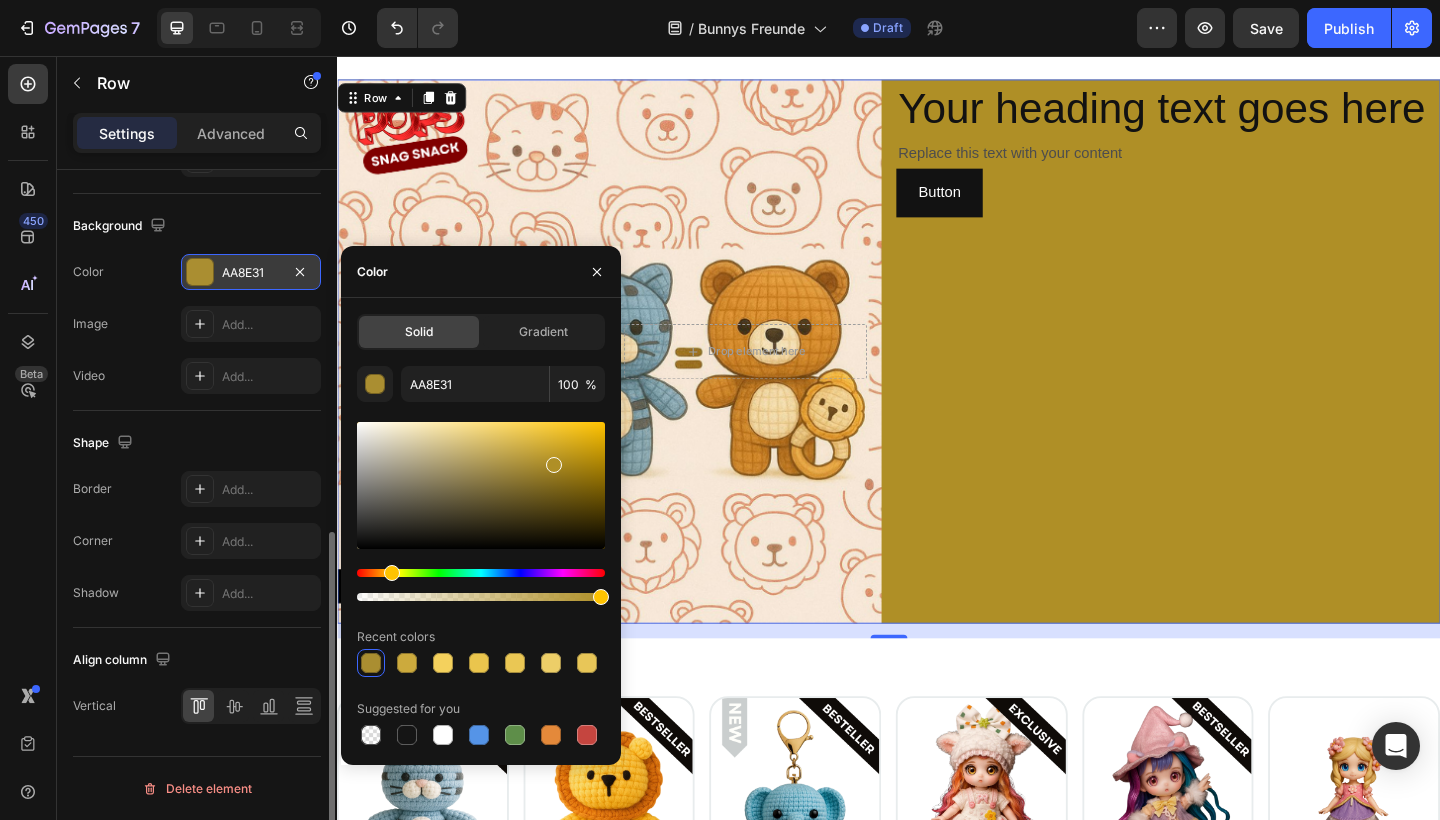 click at bounding box center (481, 485) 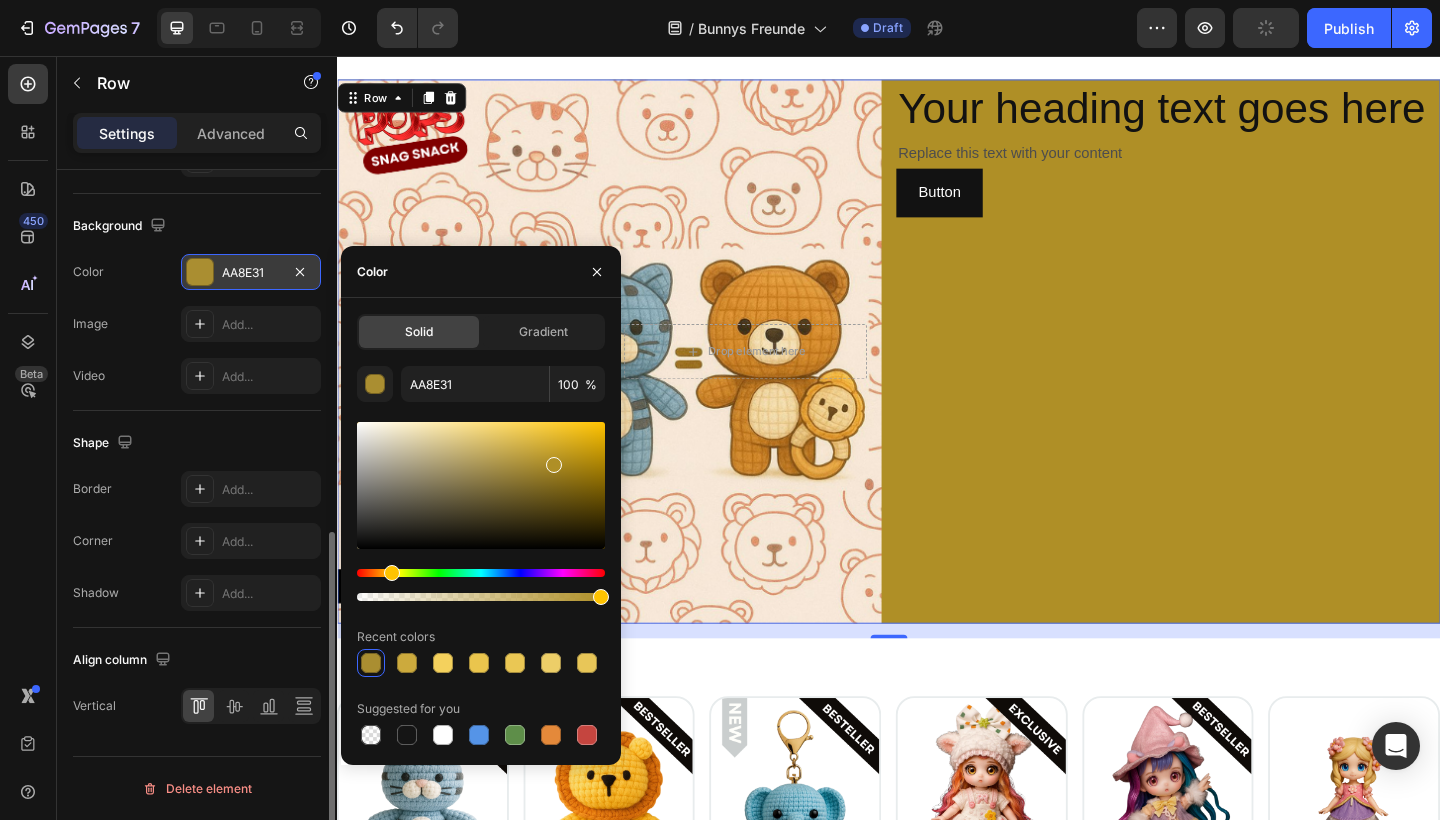 click at bounding box center (481, 485) 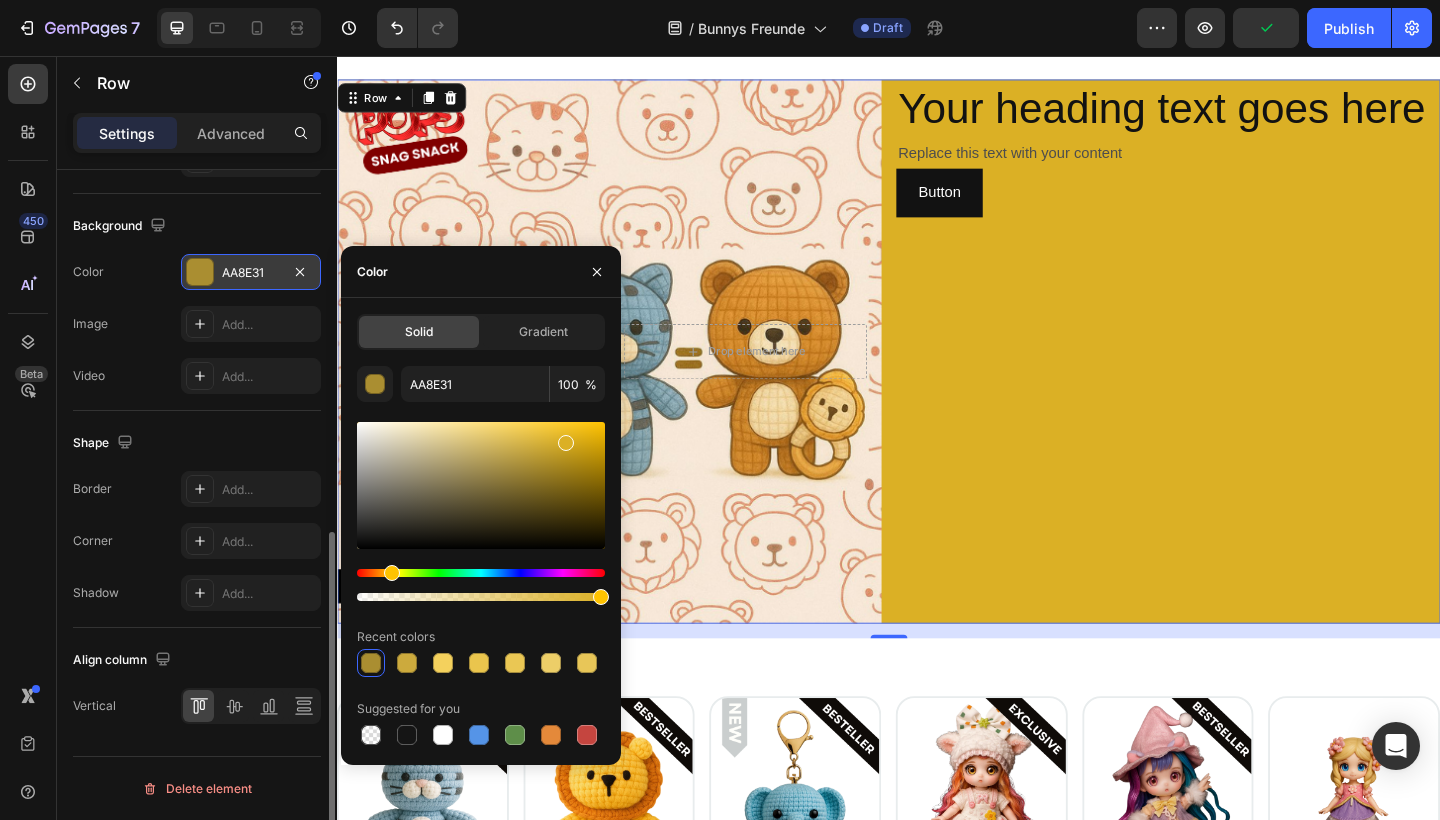 click at bounding box center (481, 485) 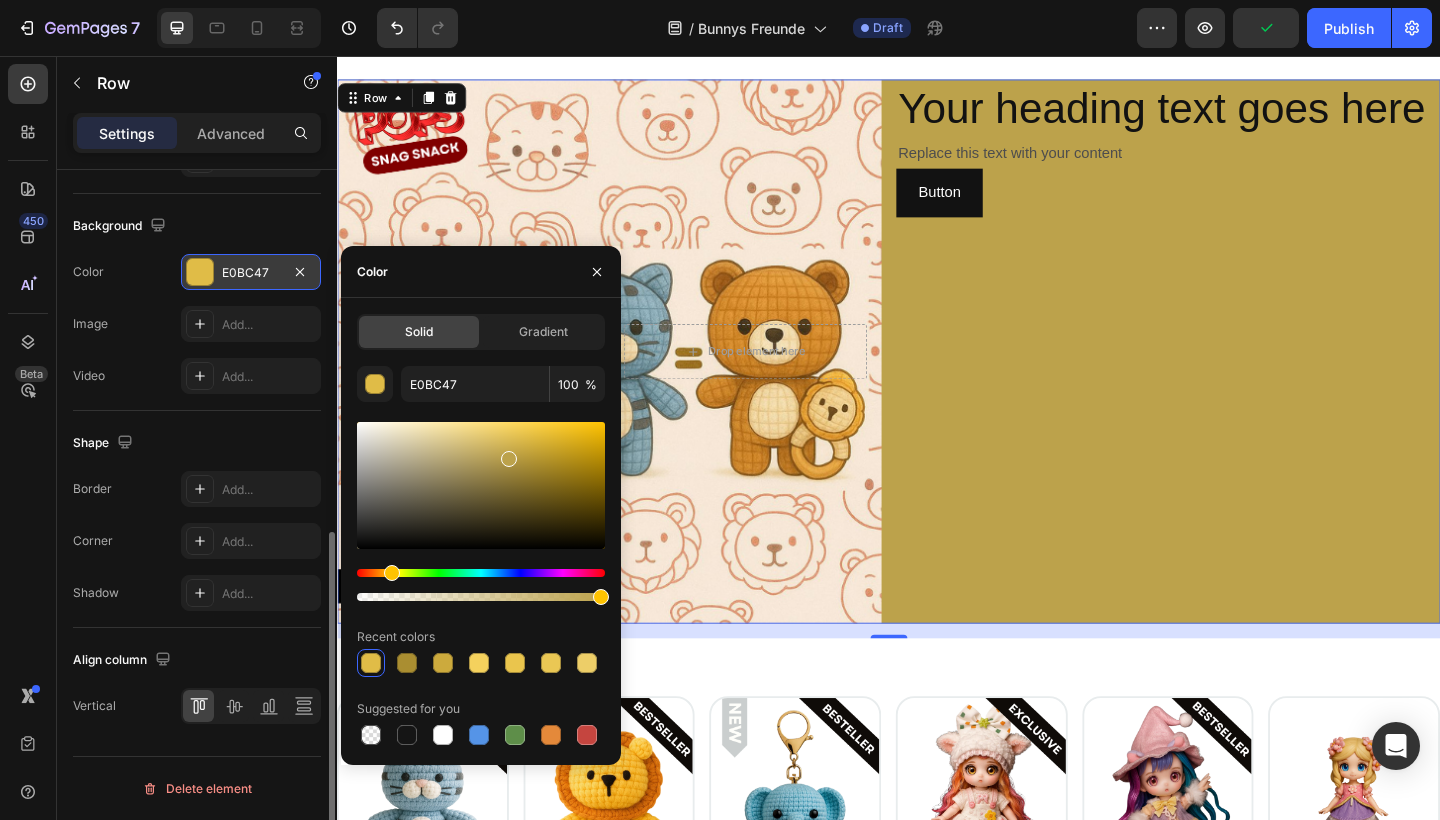 click at bounding box center [481, 485] 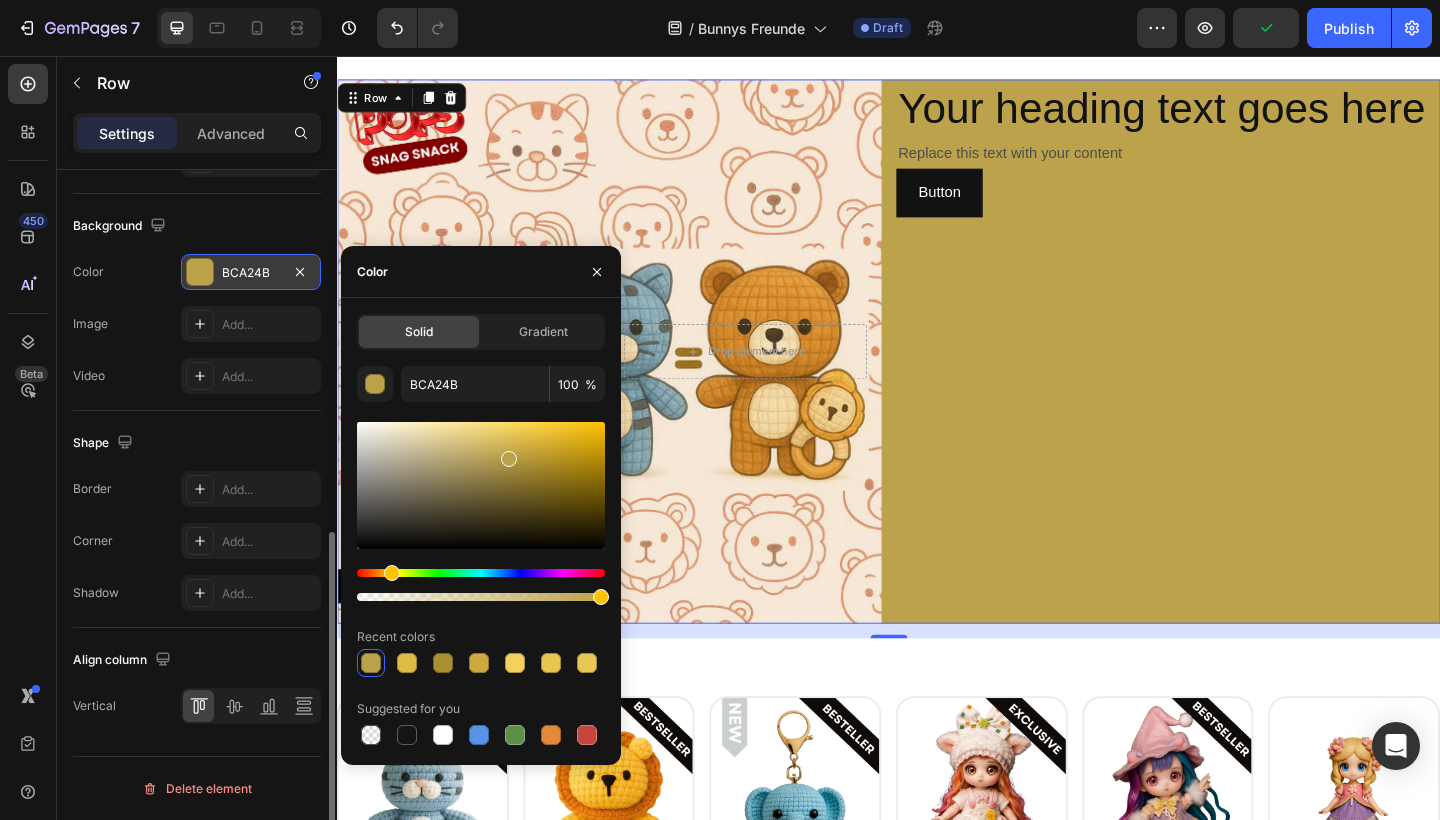 click at bounding box center (481, 485) 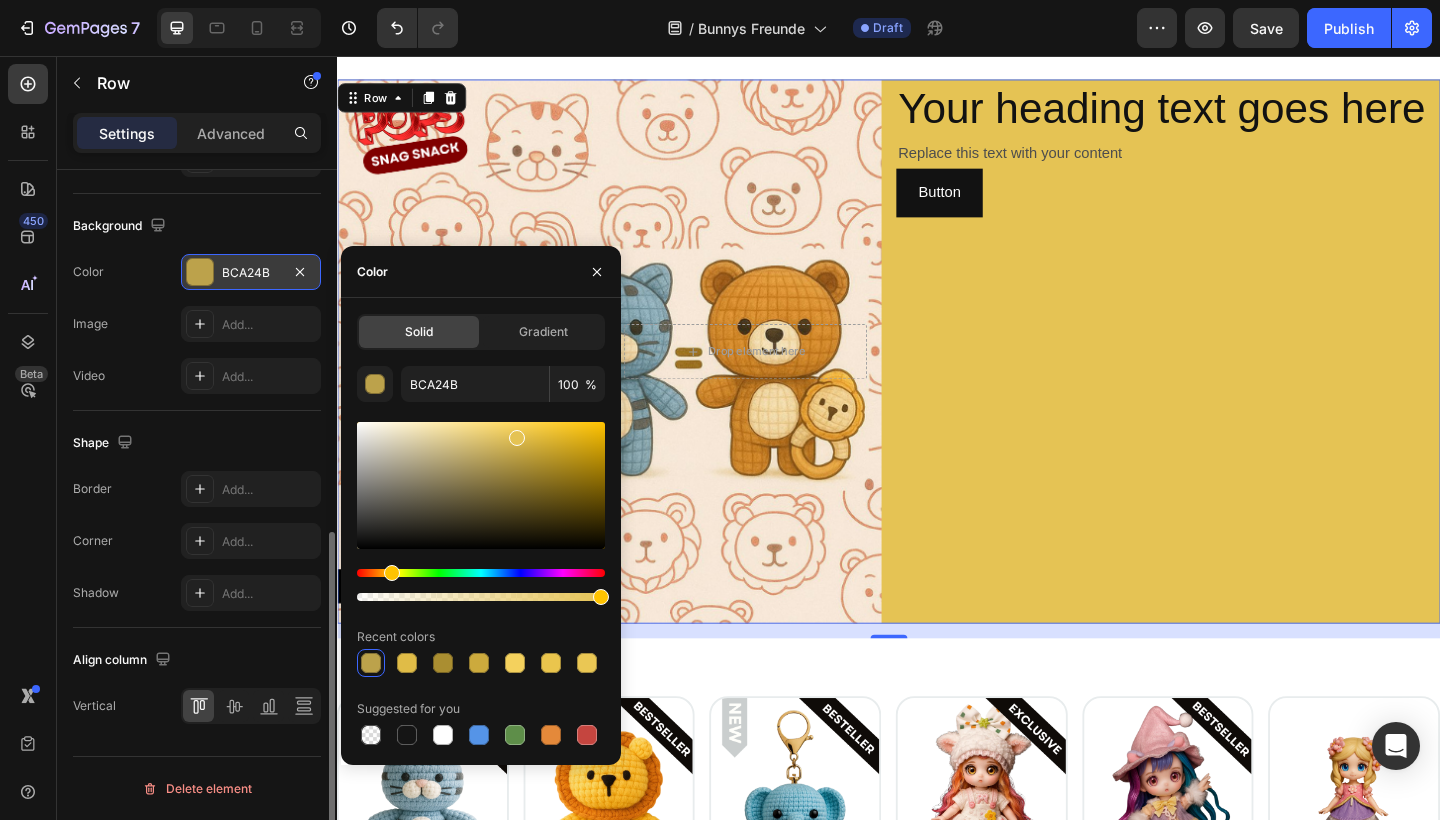 type on "E5C354" 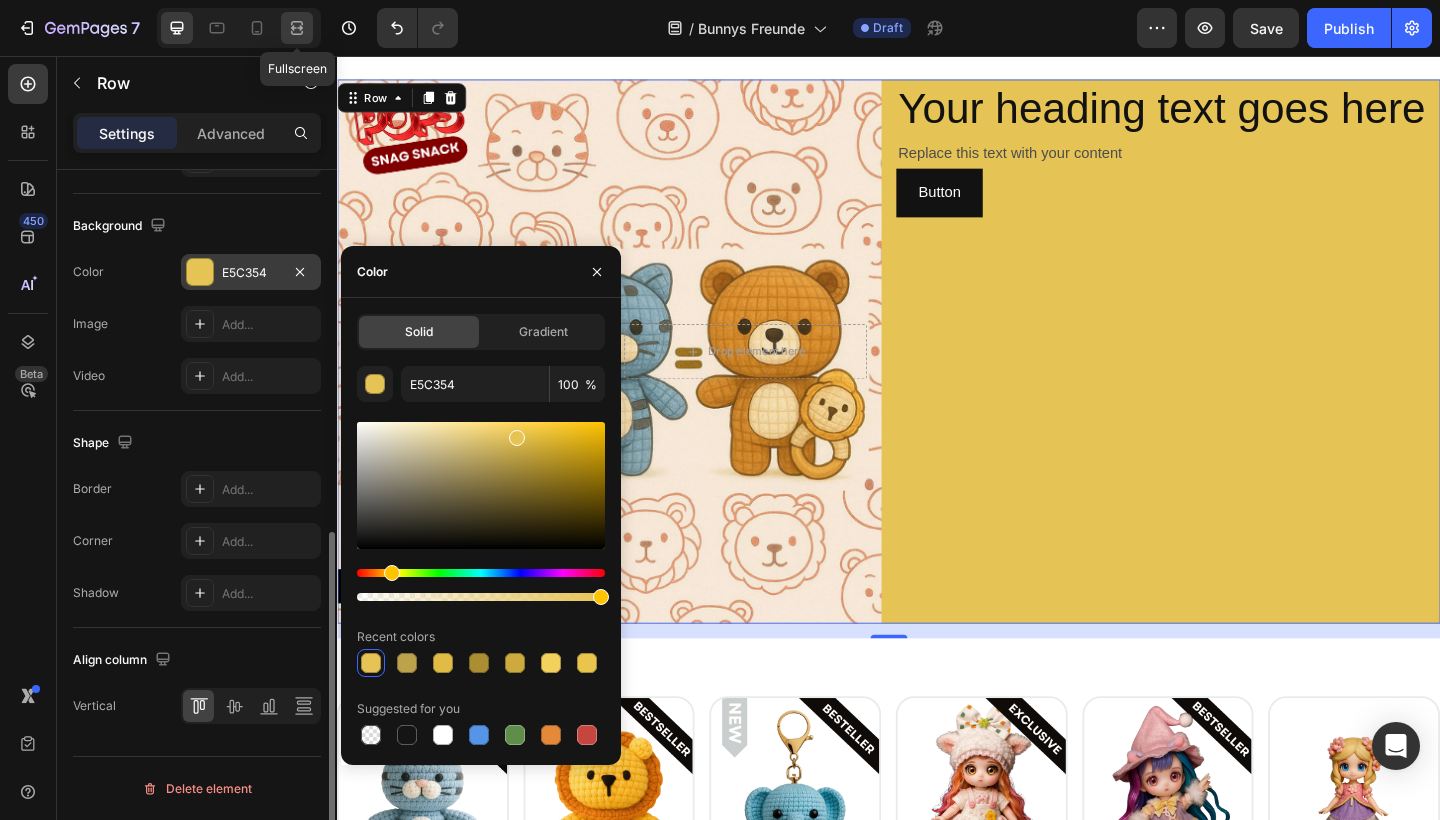 click 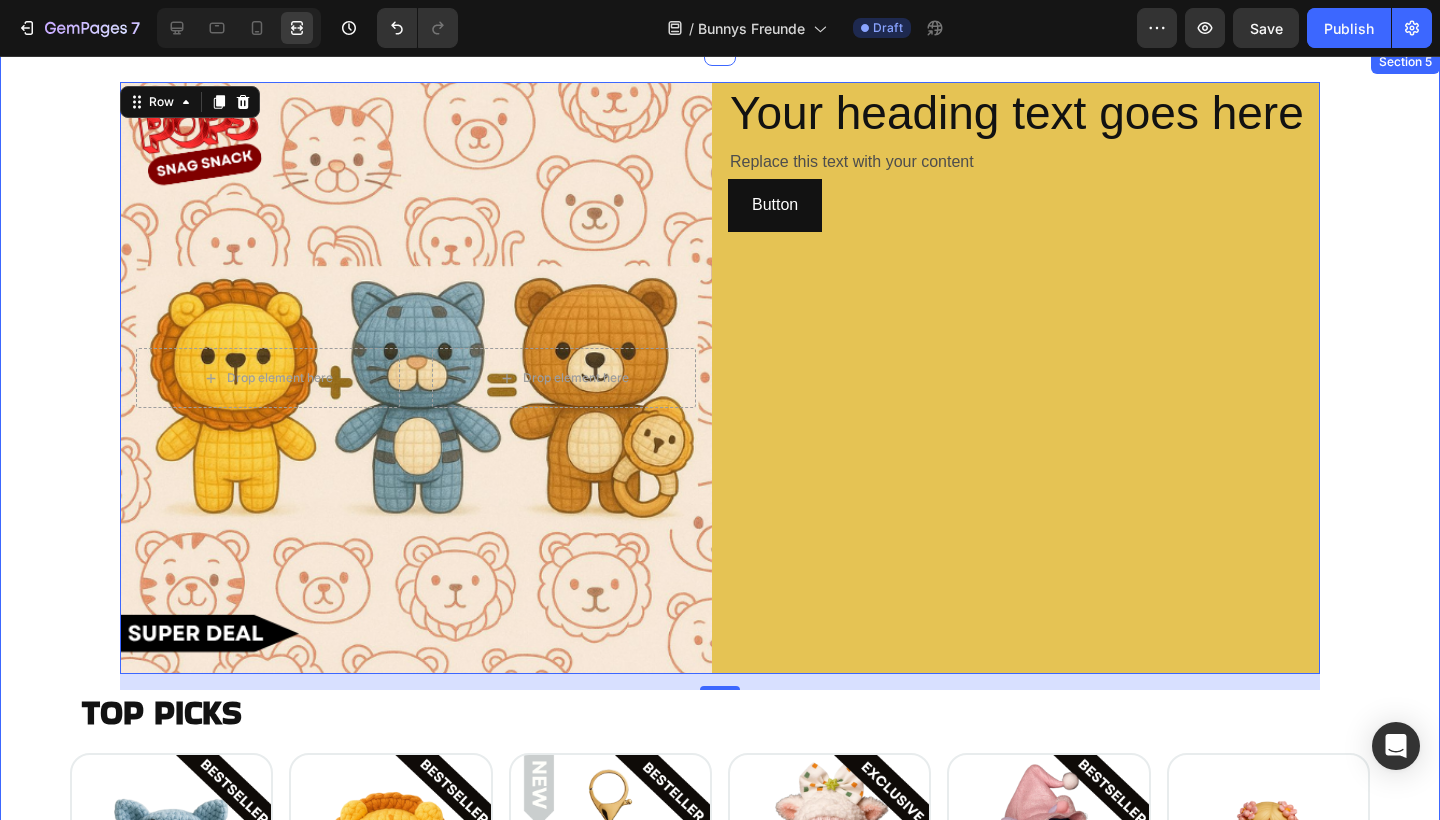 click on "Drop element here
Drop element here Hero Banner Your heading text goes here Heading Replace this text with your content Text Block Button Button Row   [NUMBER] TOP PICKS Heading Image Your  Heading Replace this text with your content Text Block Replace this text with your content Text Block ADD TO CART Button Row Image Your  Heading Replace this text with your content Text Block Replace this text with your content Text Block ADD TO CART Button Row Image Your  Heading Replace this text with your content Text Block Replace this text with your content Text Block ADD TO CART Button Row Image Your  Heading Replace this text with your content Text Block Replace this text with your content Text Block ADD TO CART Button Row Image Your  Heading Replace this text with your content Text Block Replace this text with your content Text Block ADD TO CART" at bounding box center (720, 662) 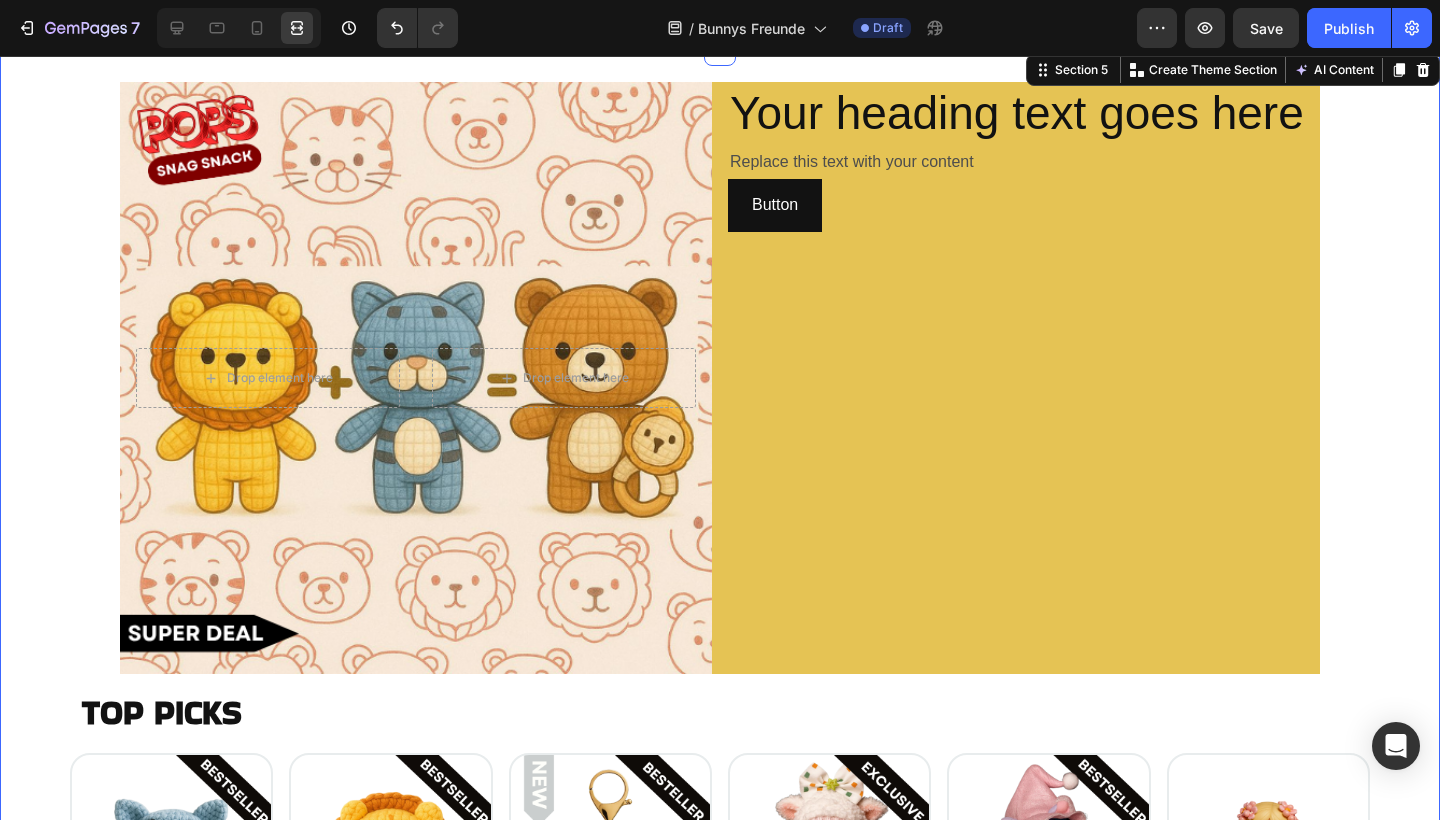 scroll, scrollTop: 0, scrollLeft: 0, axis: both 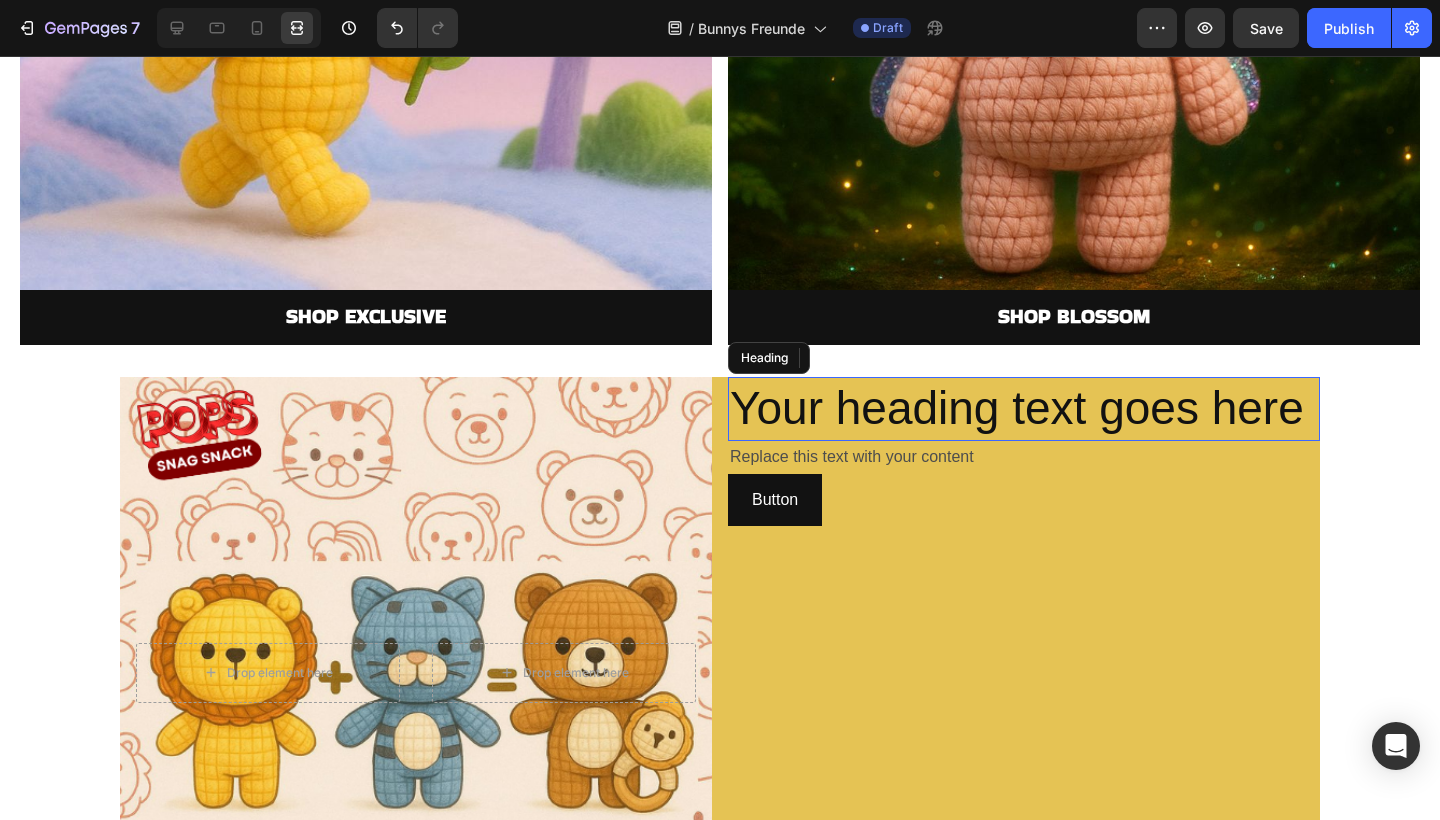 click on "Your heading text goes here" at bounding box center (1024, 409) 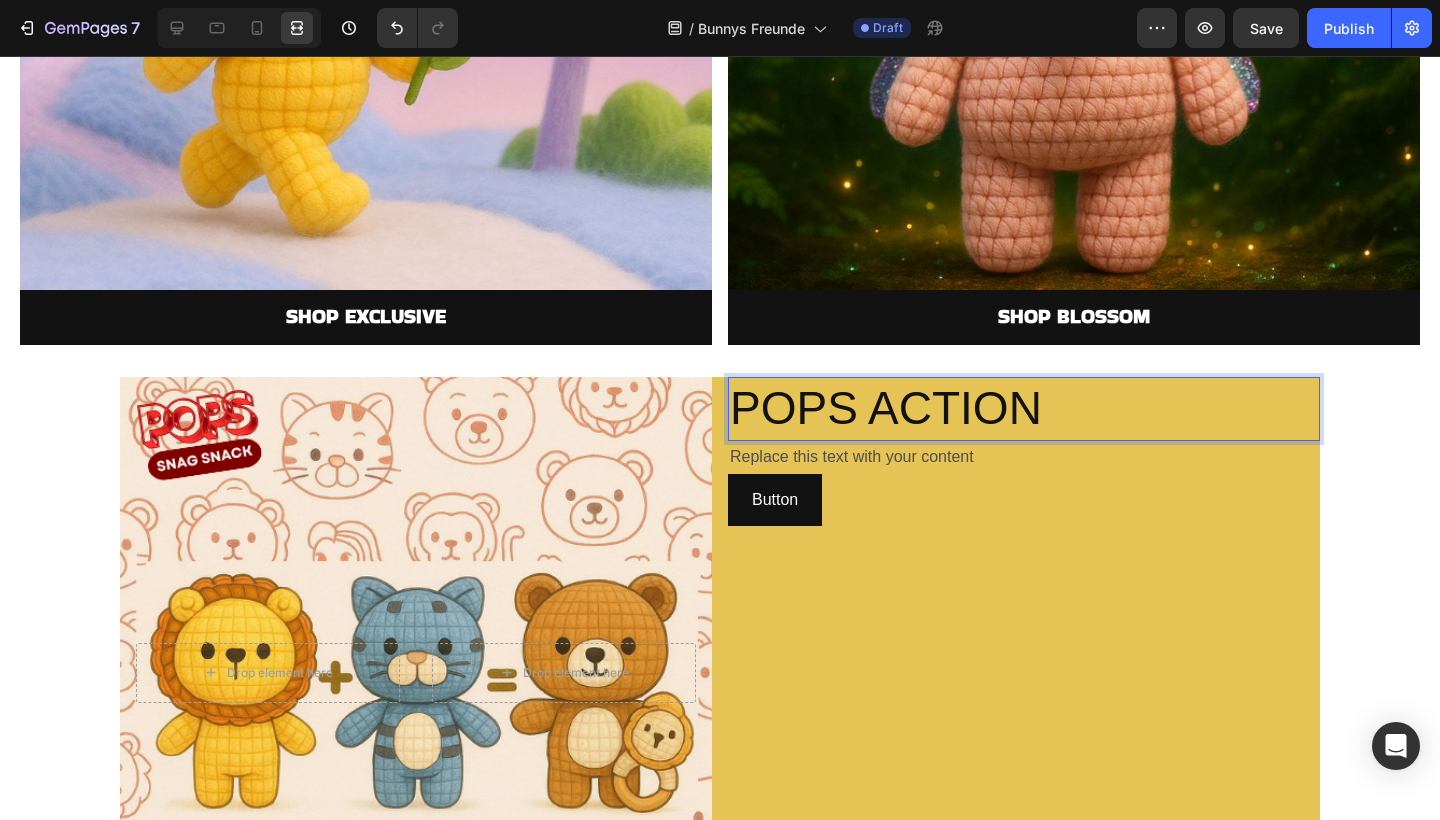 click on "POPS ACTION" at bounding box center [1024, 409] 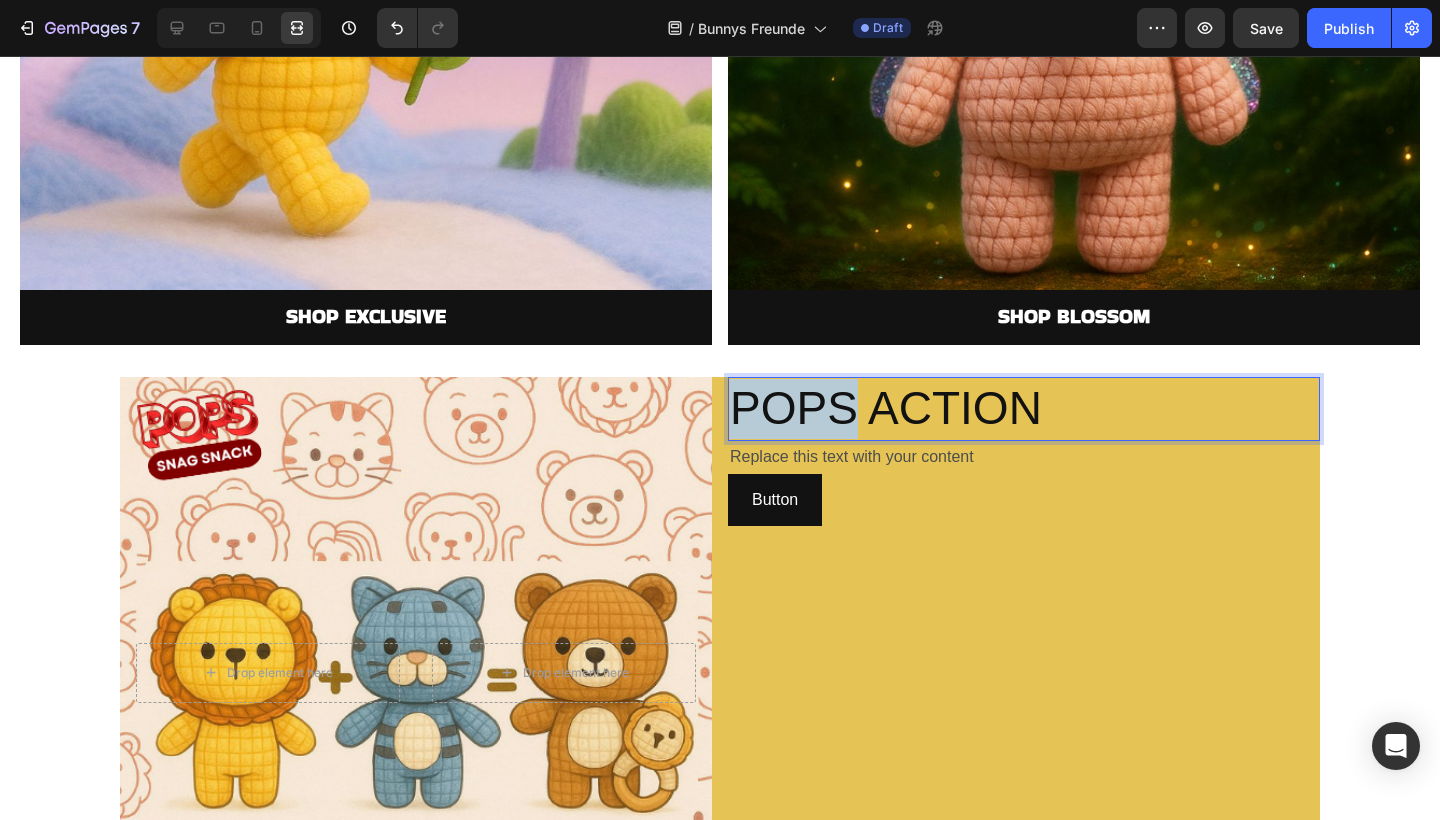 click on "POPS ACTION" at bounding box center [1024, 409] 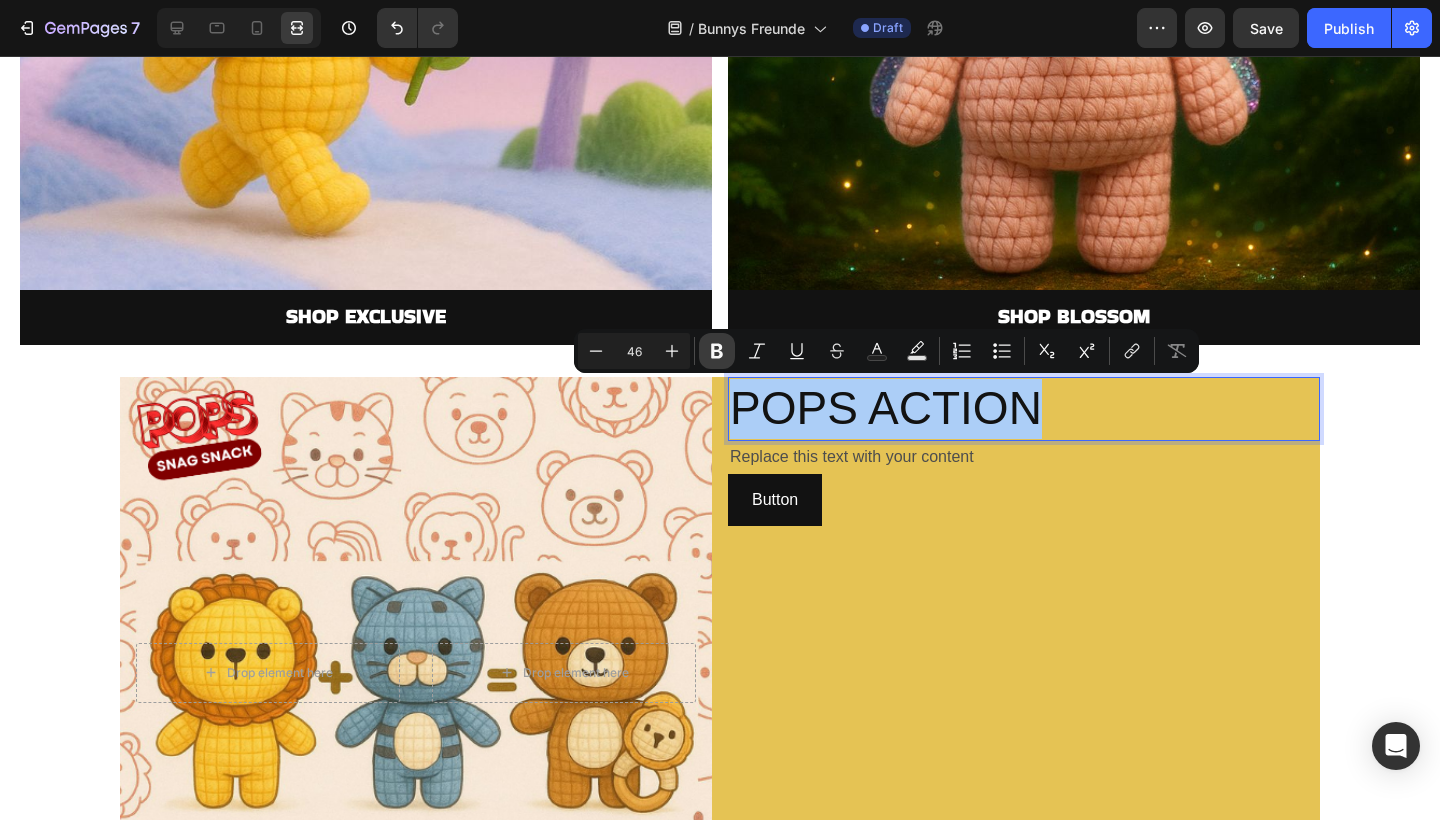 click on "Bold" at bounding box center [717, 351] 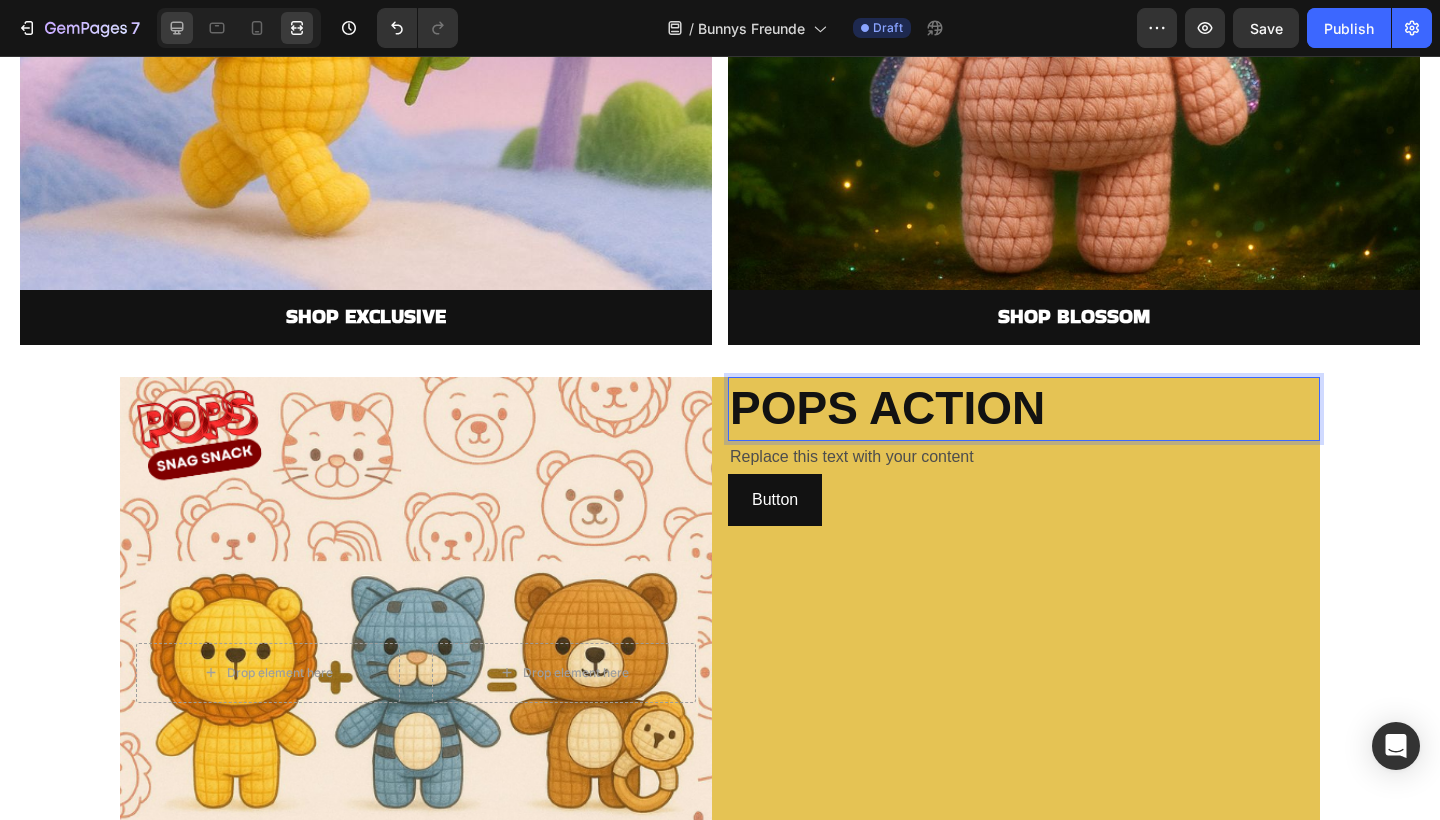 click 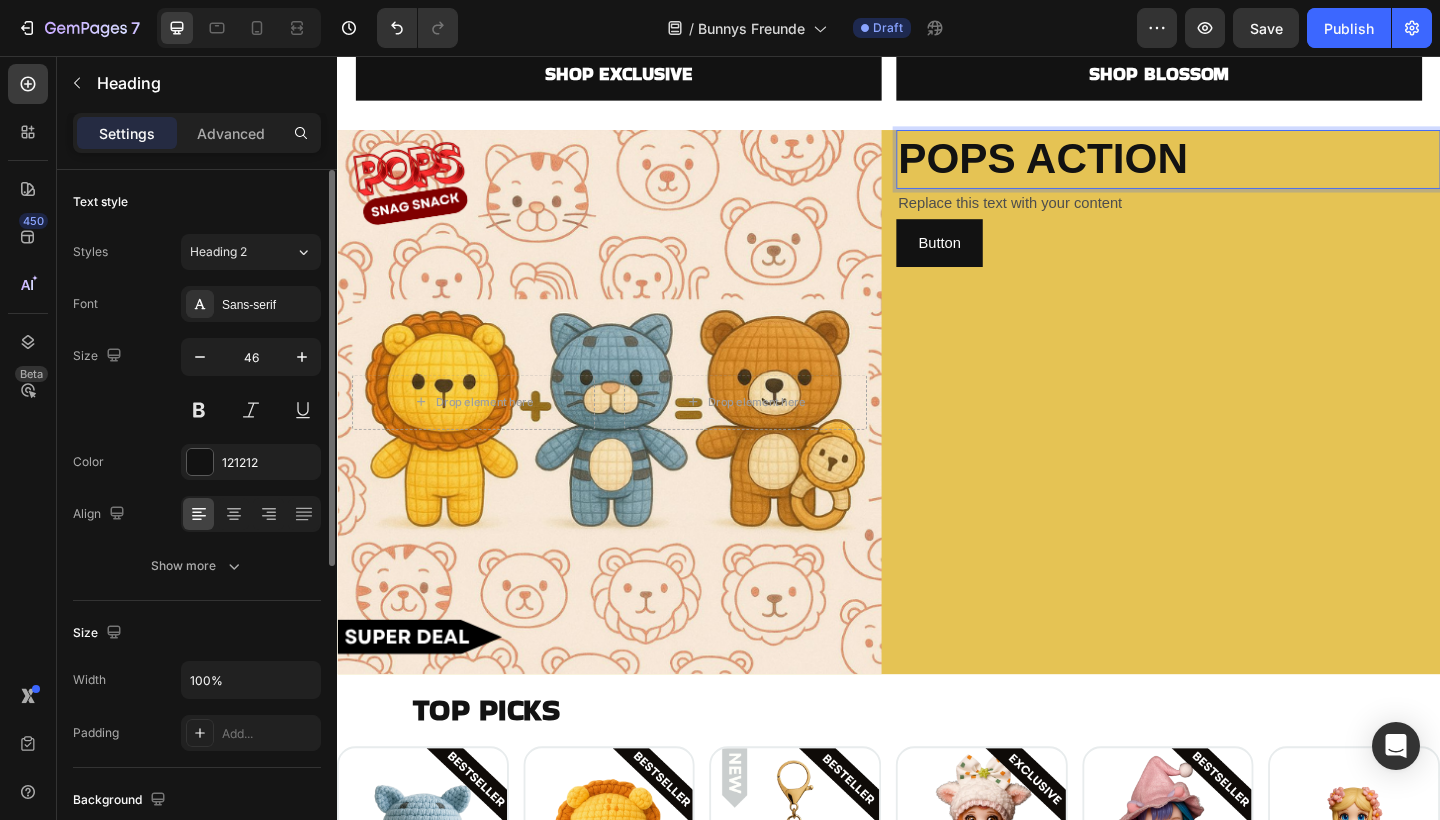 click on "POPS ACTION" at bounding box center [1104, 168] 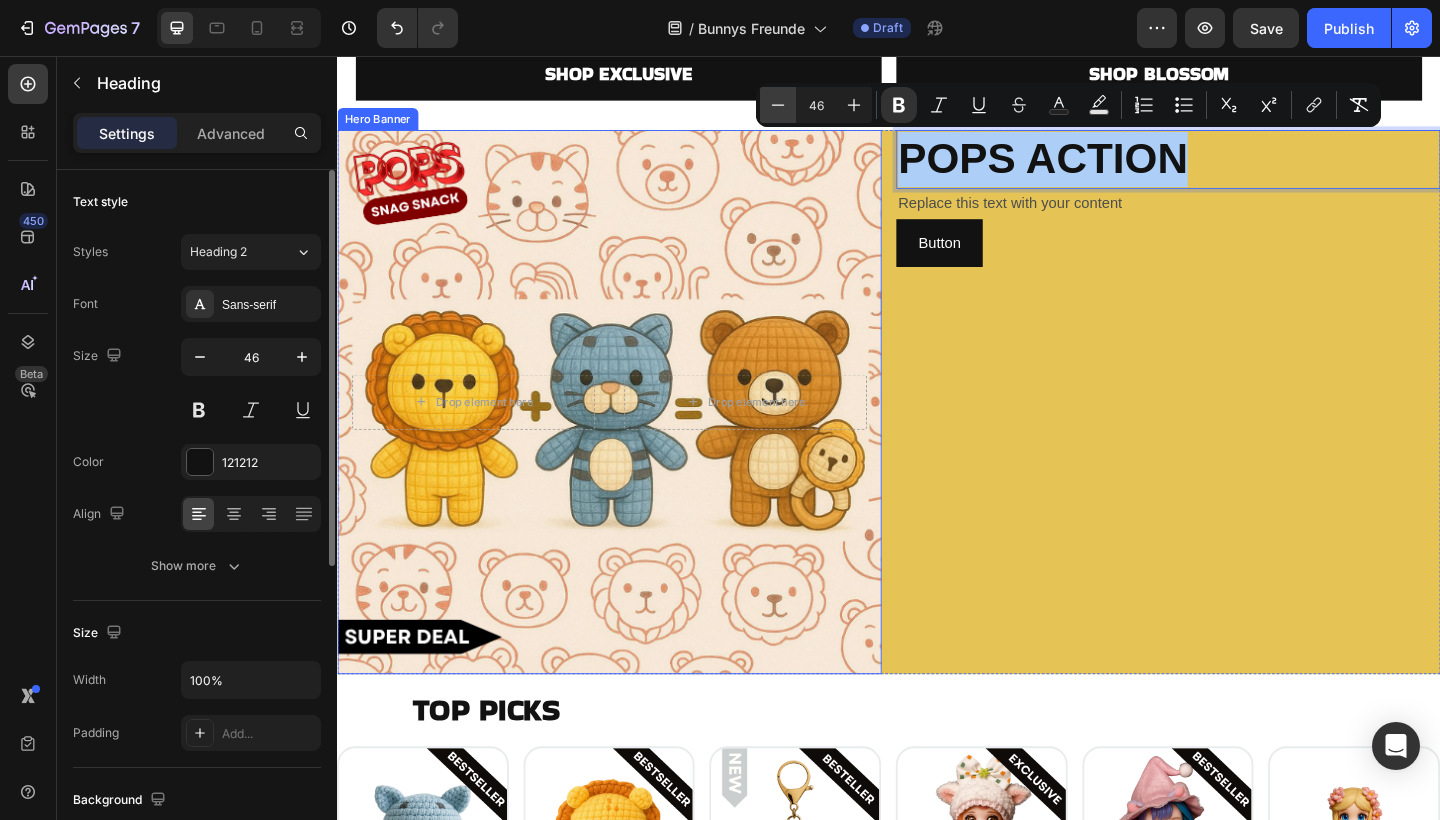 click 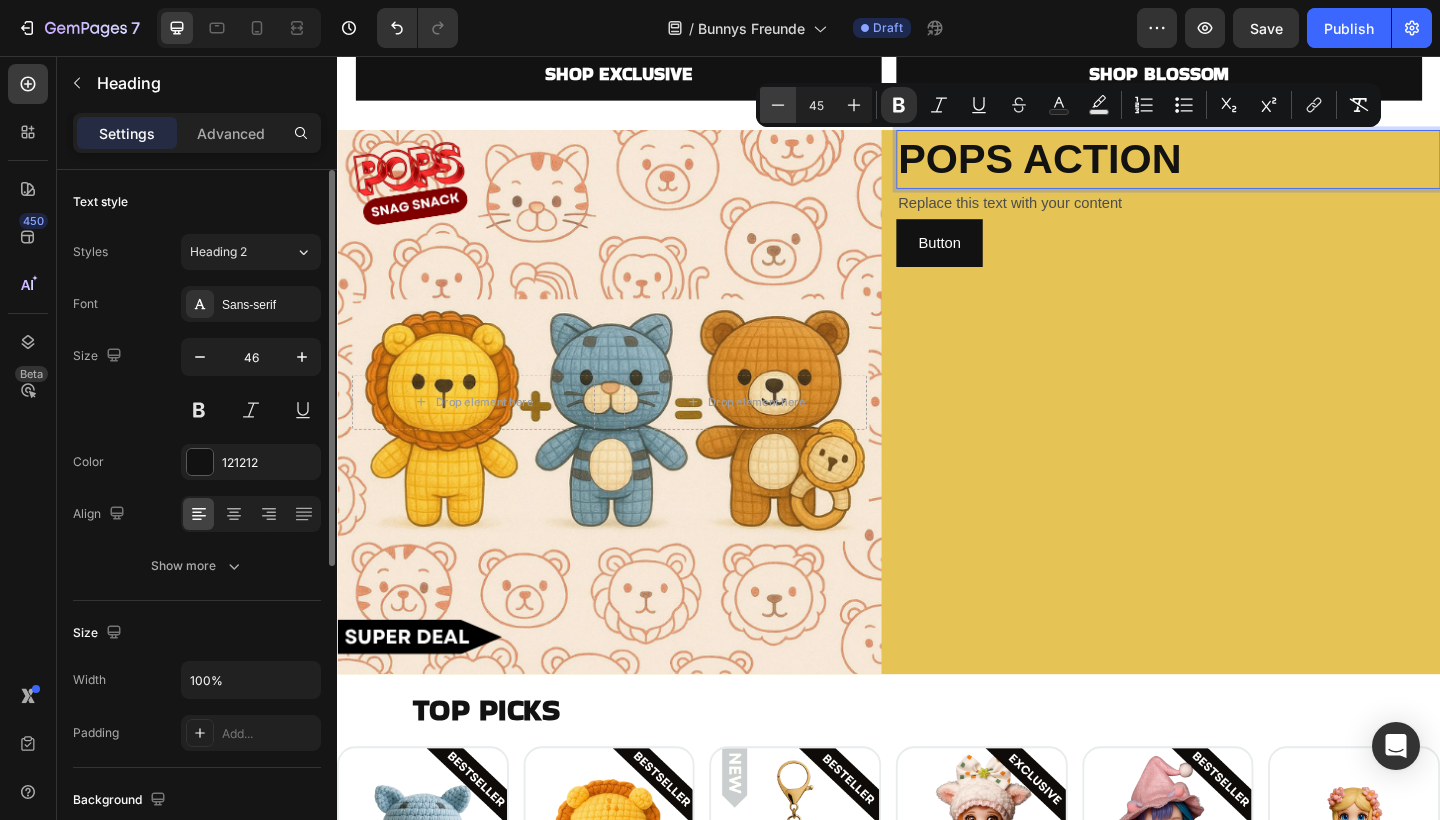 click 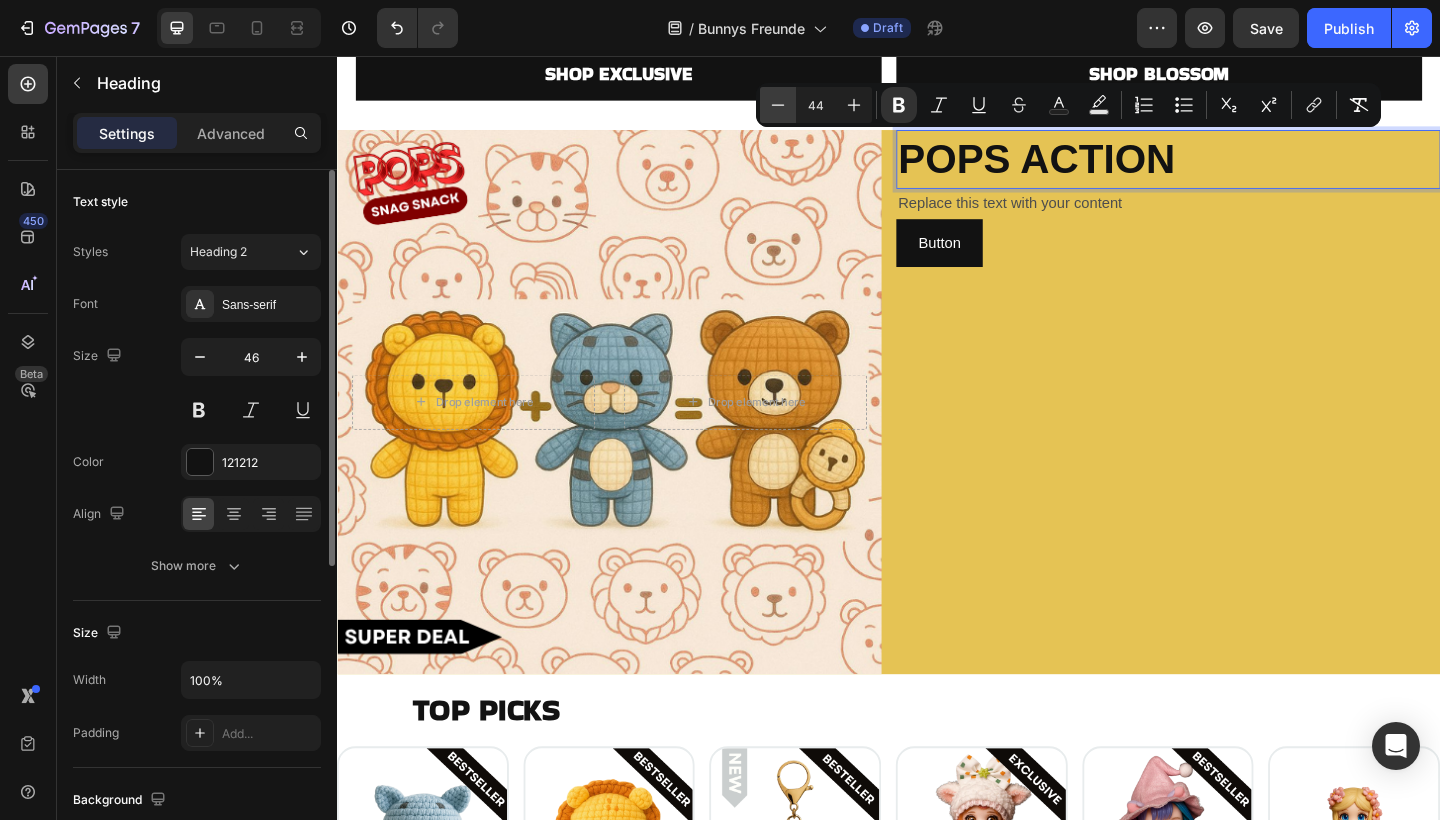 click 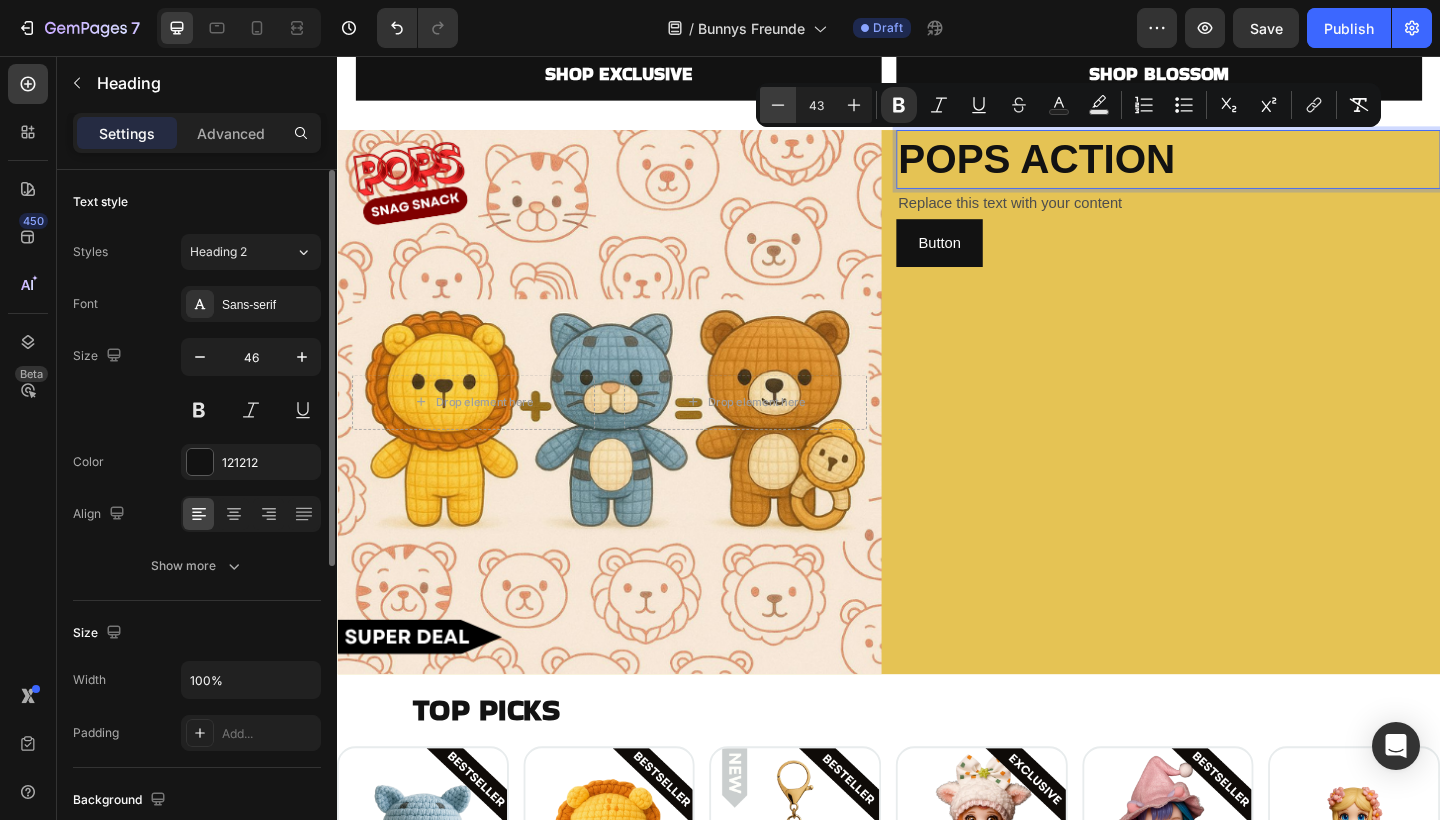 click 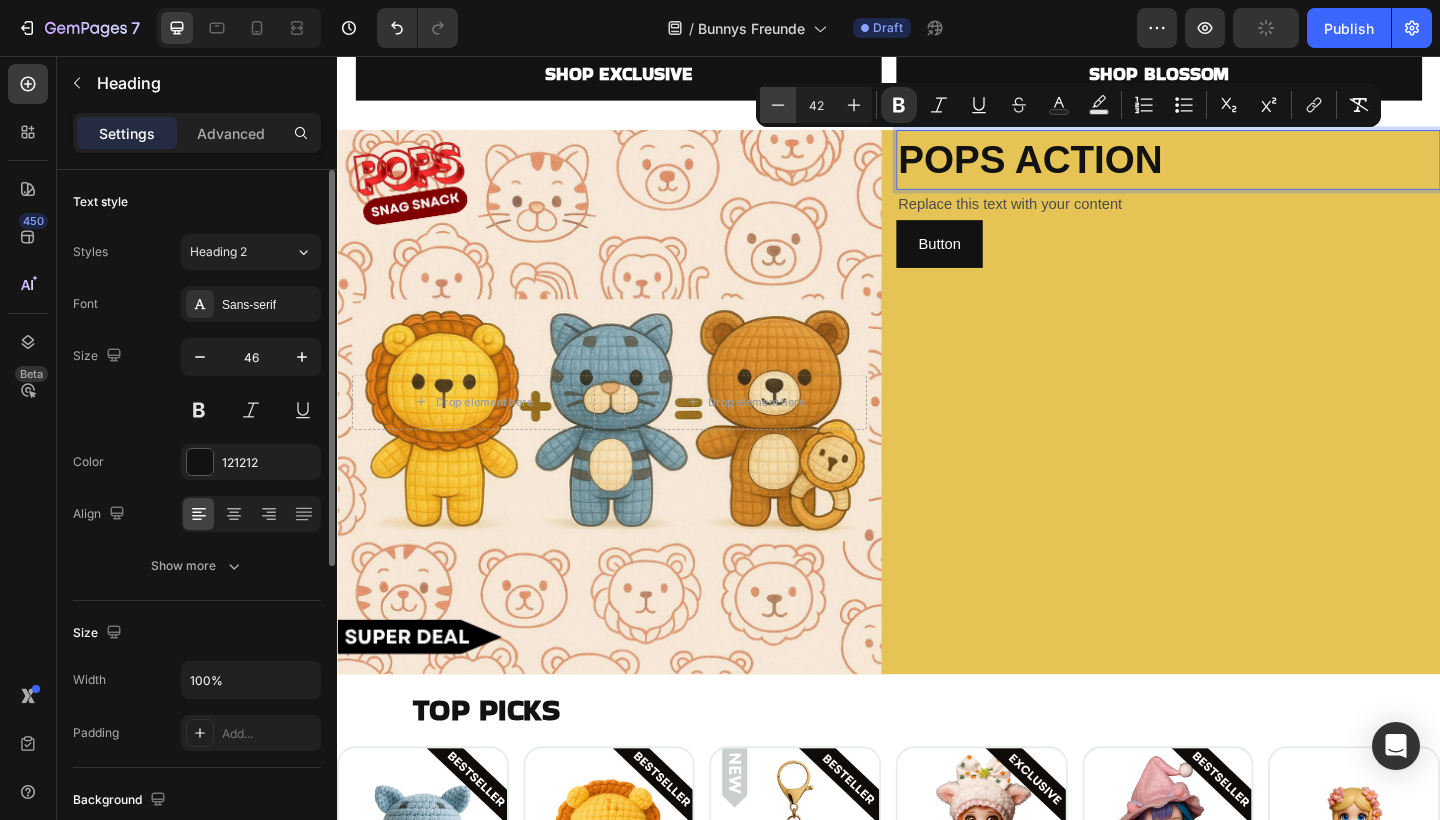 click 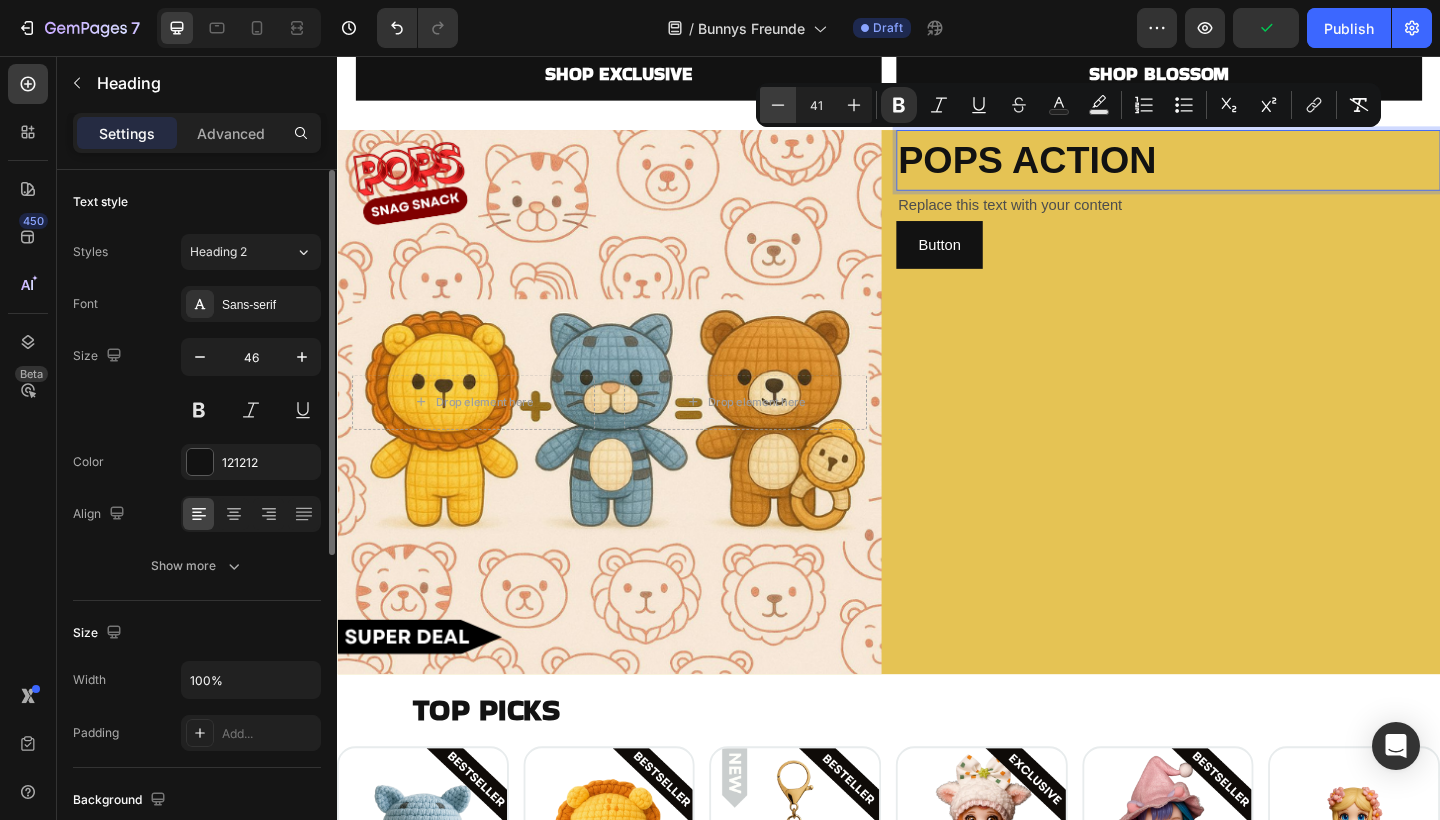 click 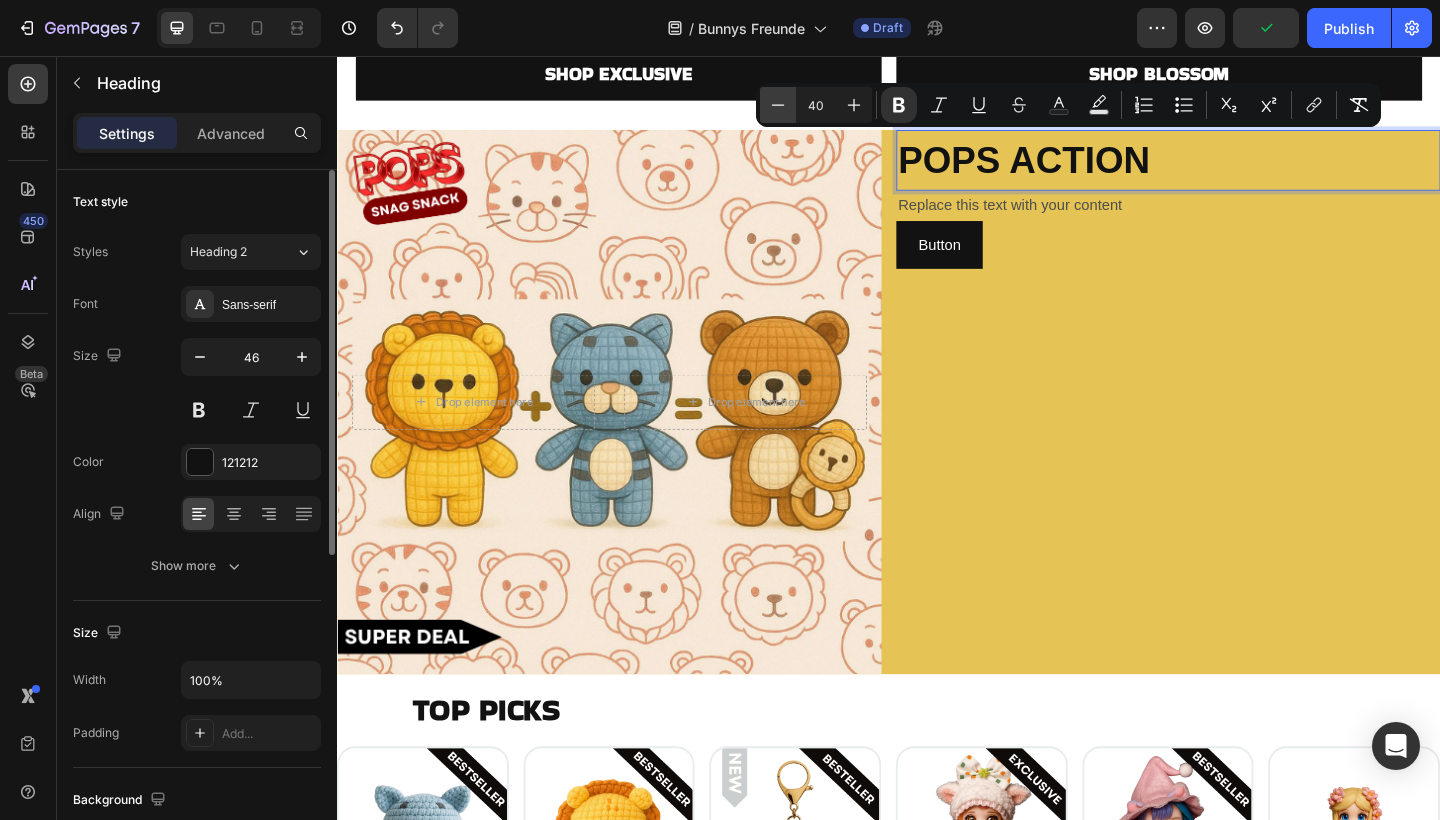 click 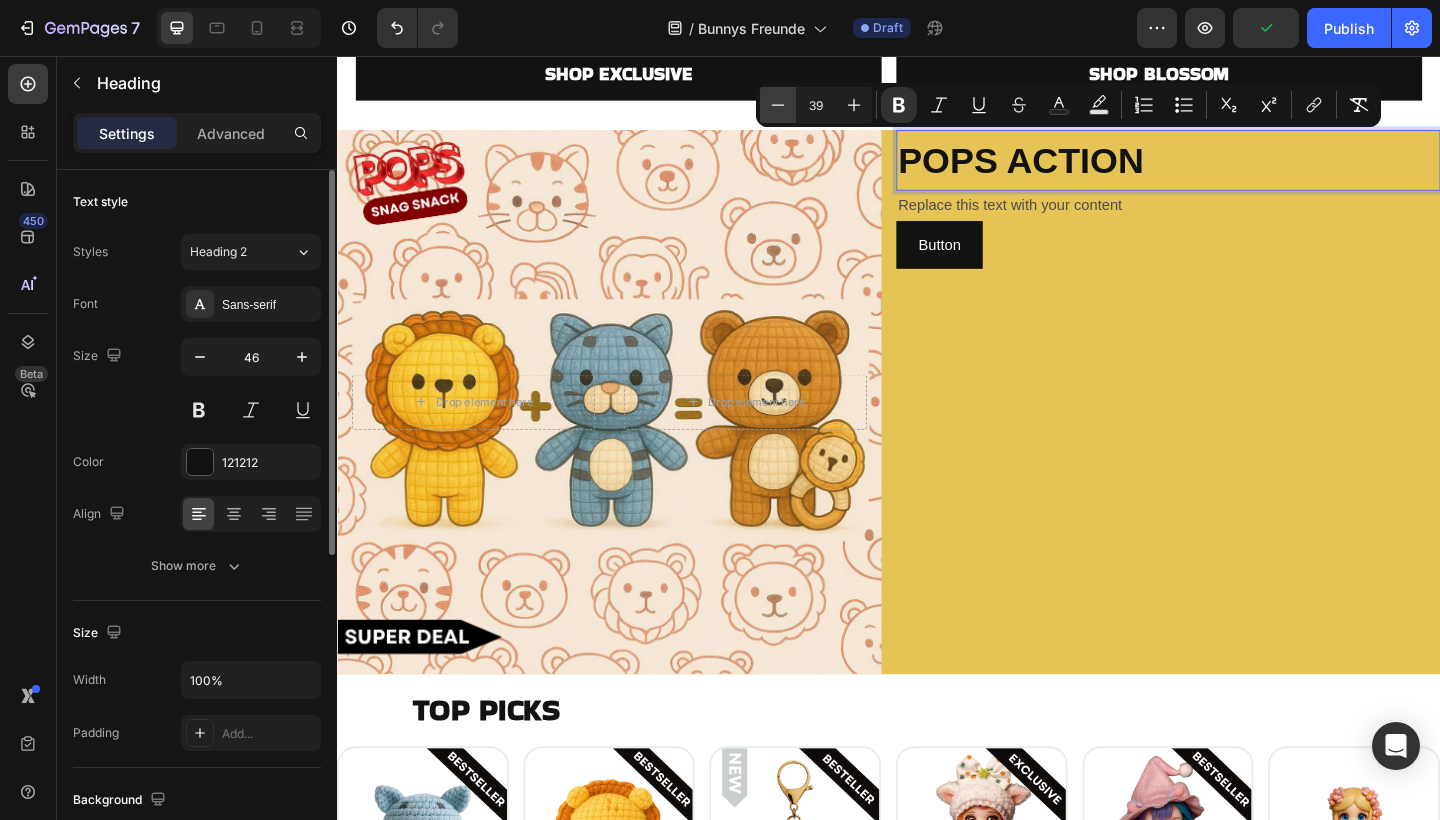 click 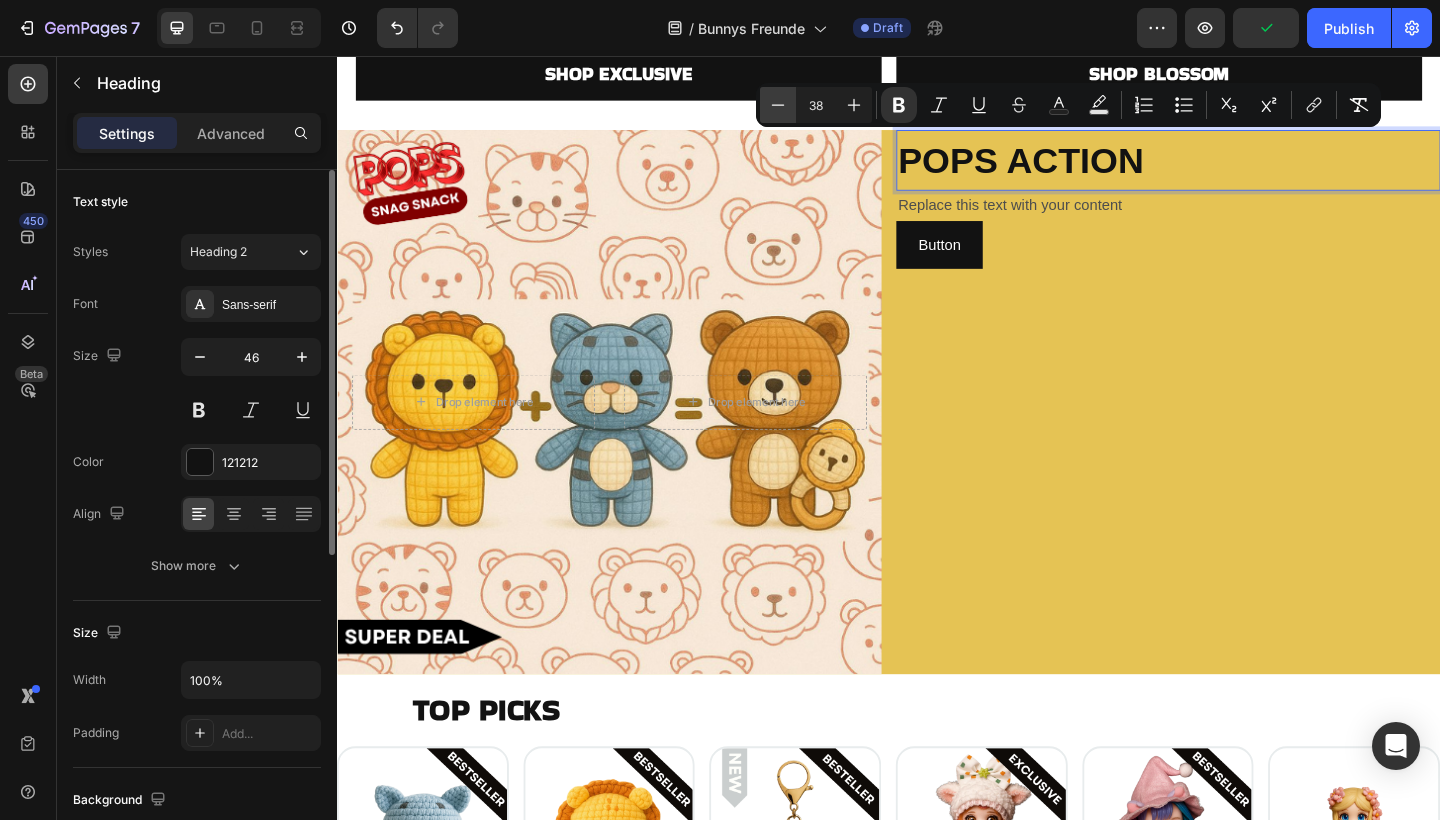 click 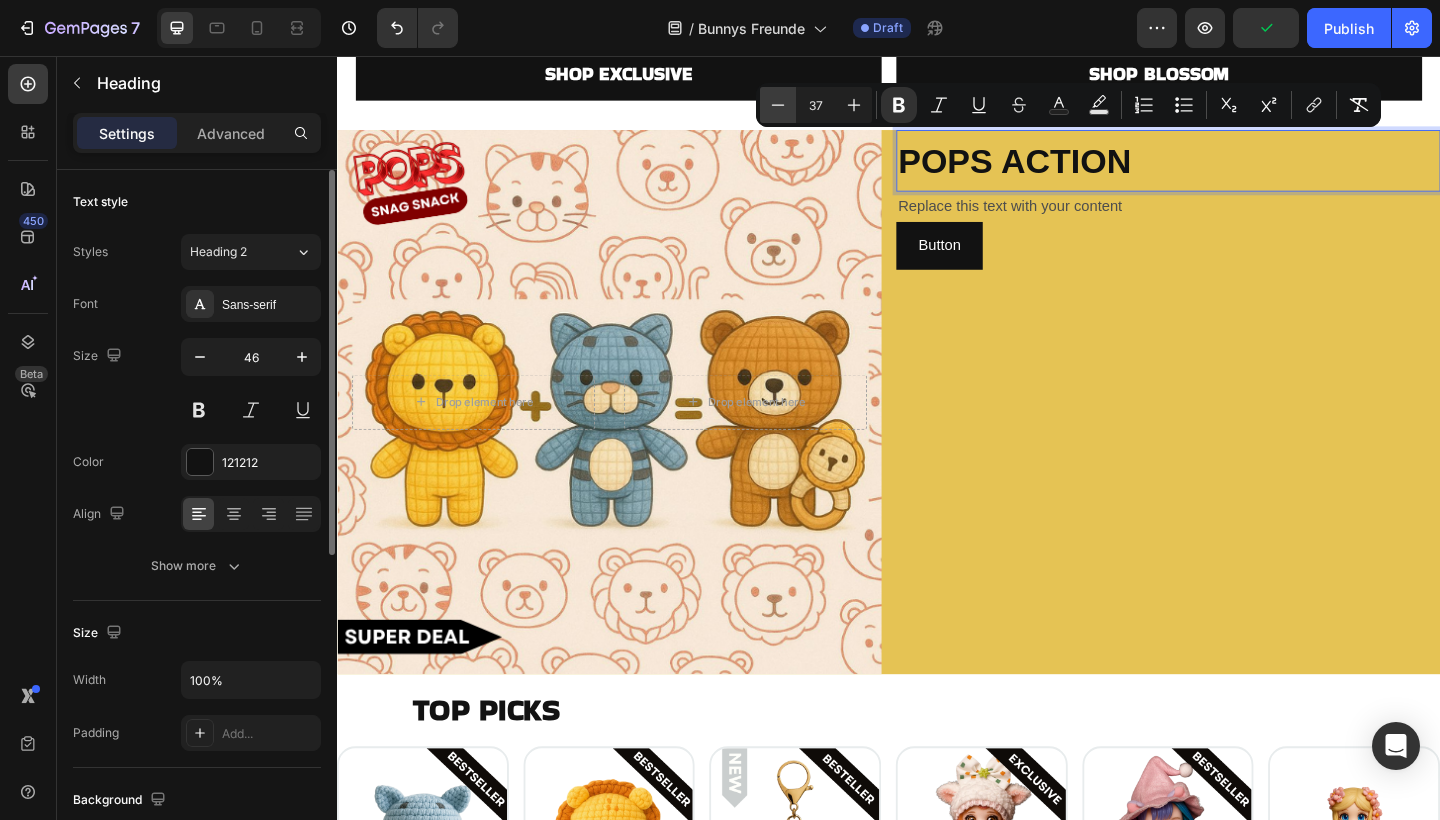 click 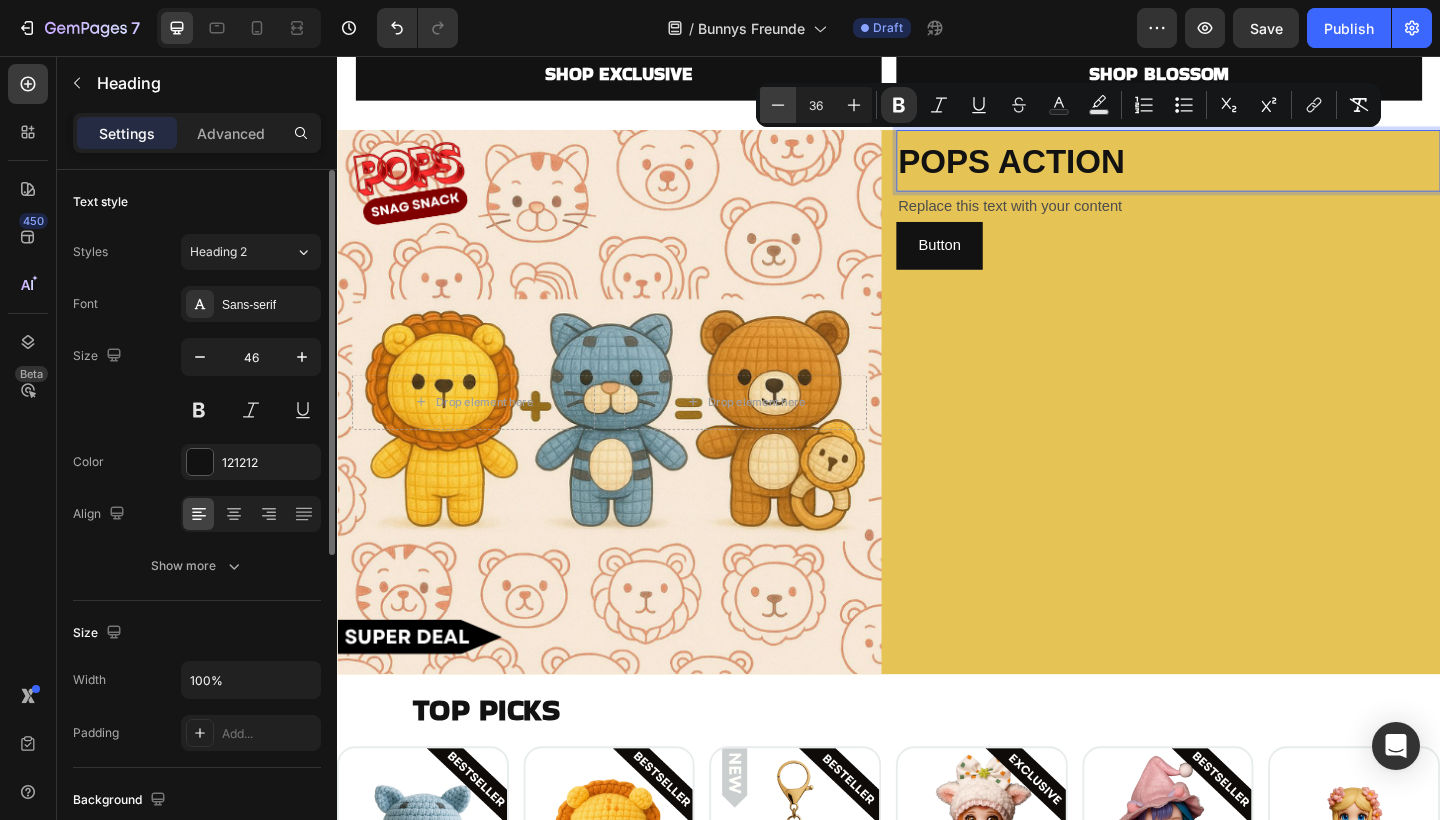 click 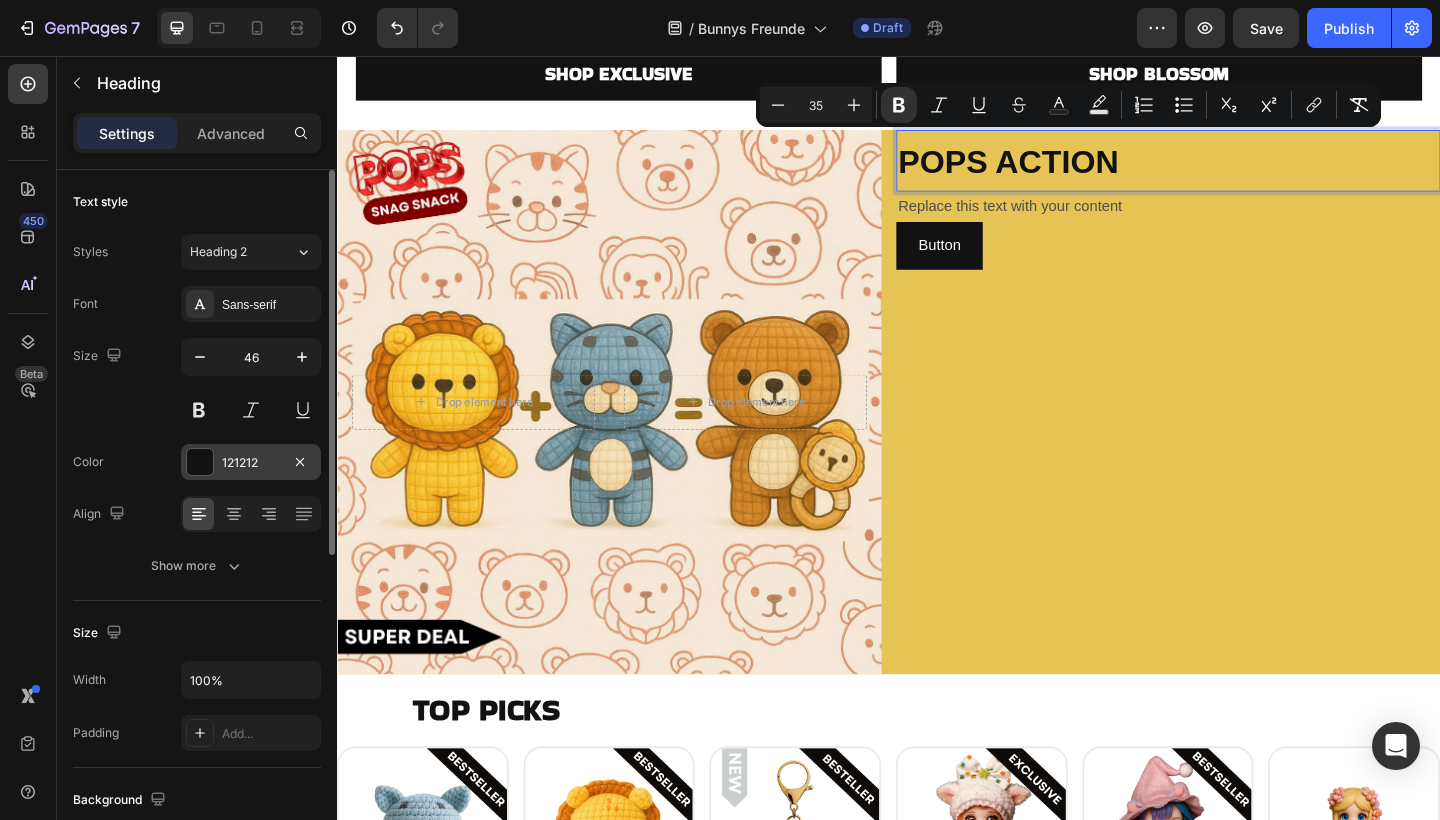 click at bounding box center [200, 462] 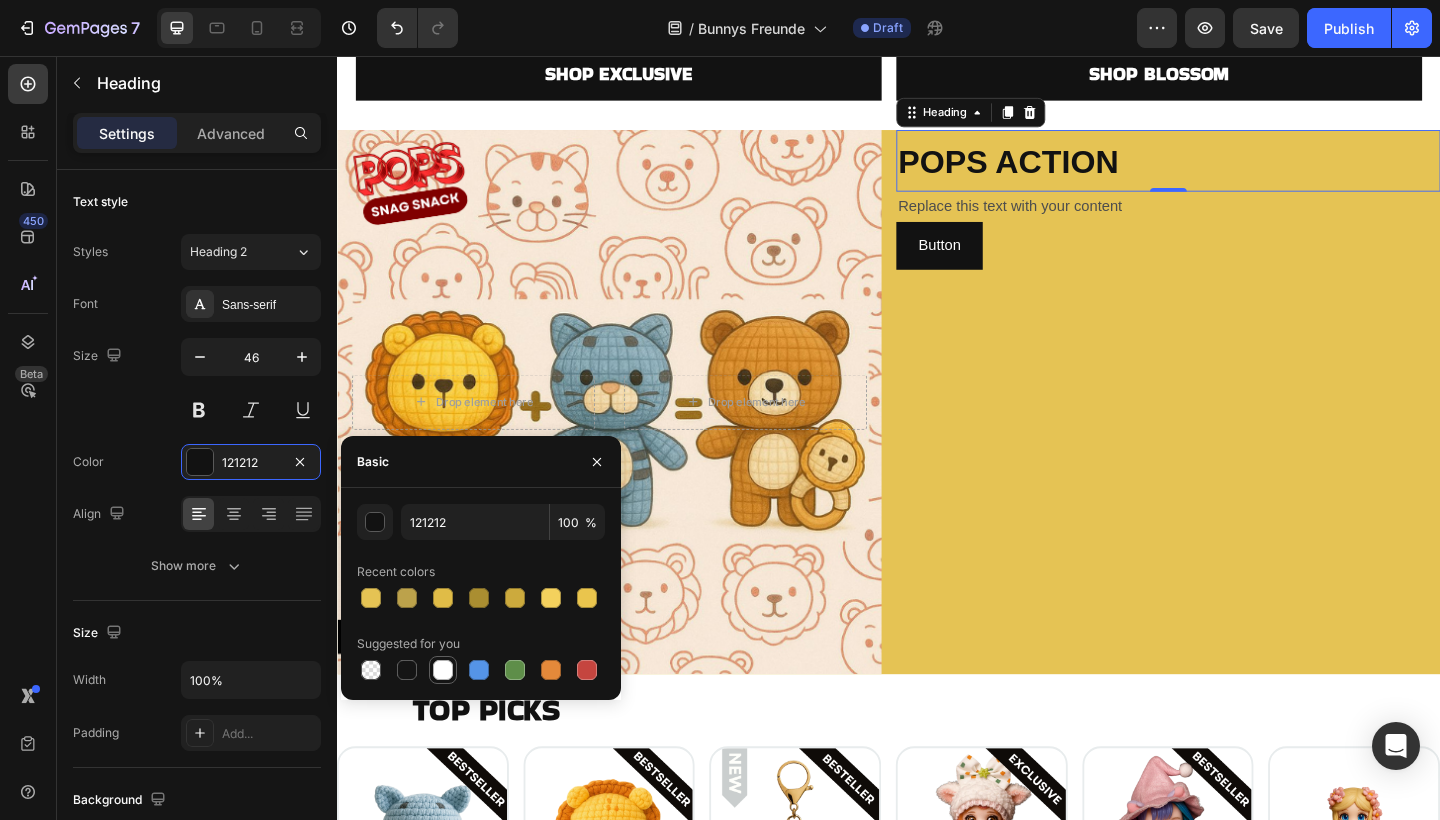click at bounding box center (443, 670) 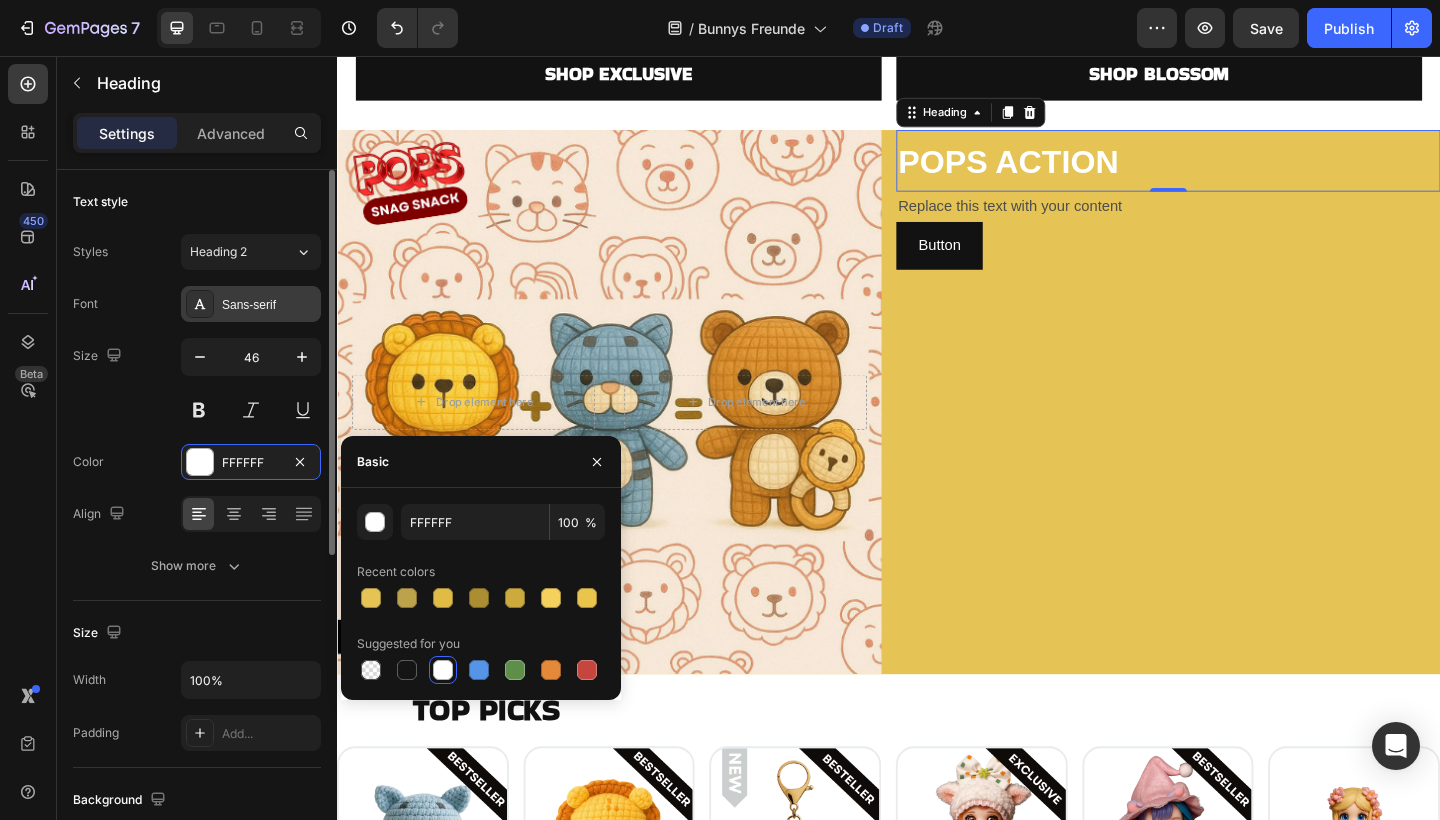 click on "Sans-serif" at bounding box center [269, 305] 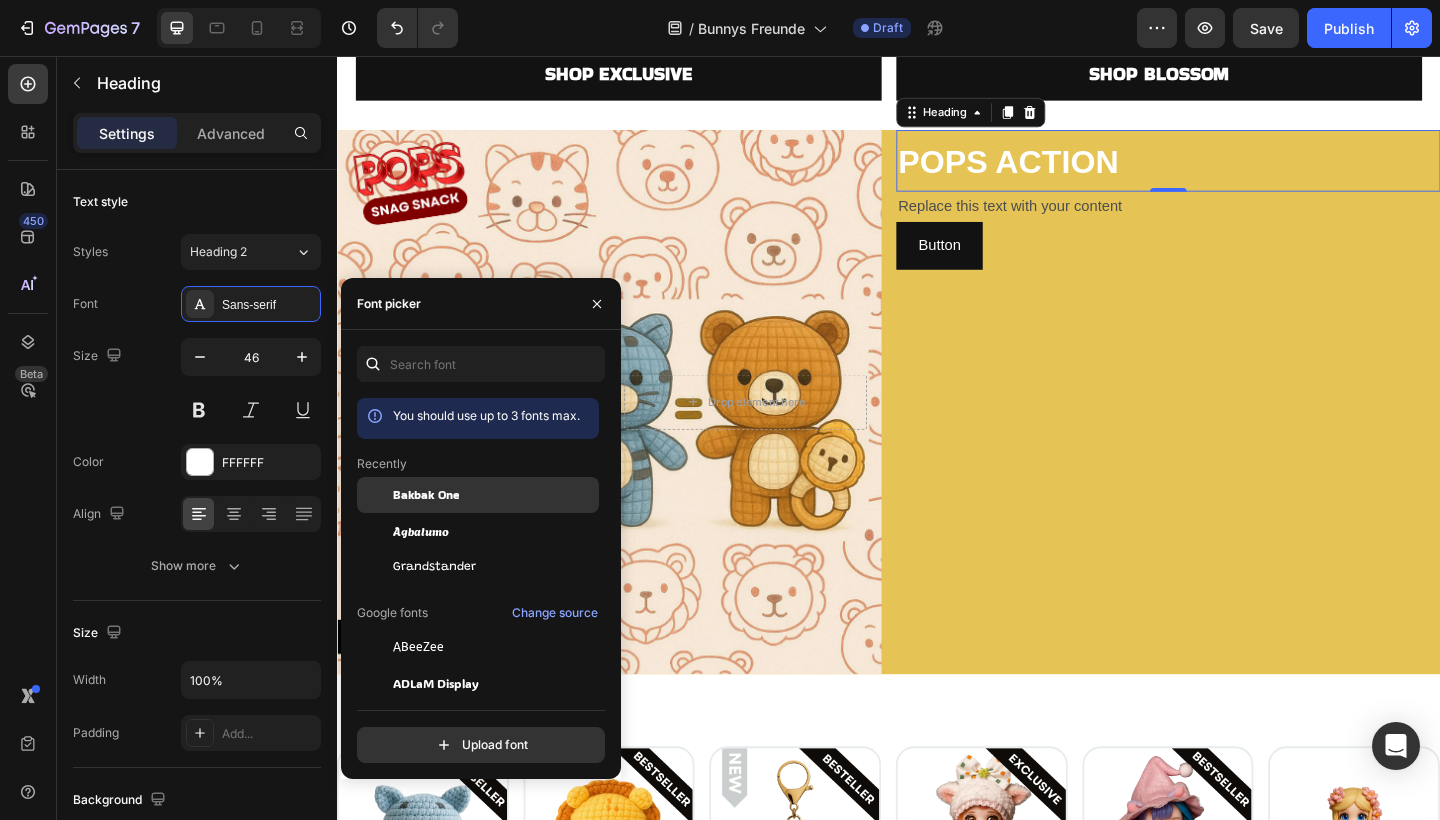 click on "Bakbak One" at bounding box center [426, 495] 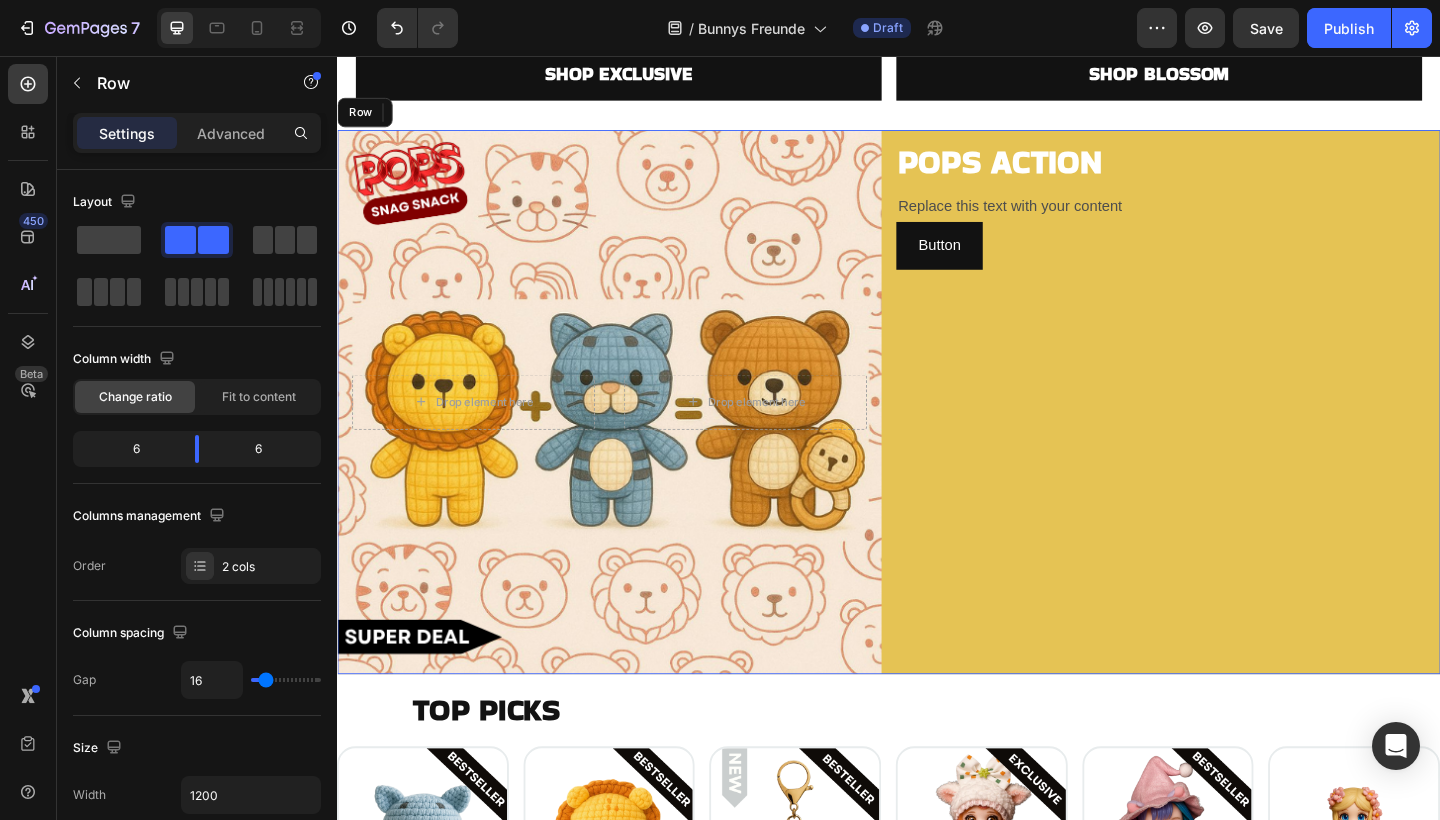 click on "​​​​​​ POPS ACTION Heading   [NUMBER] Replace this text with your content Text Block Button Button" at bounding box center [1241, 433] 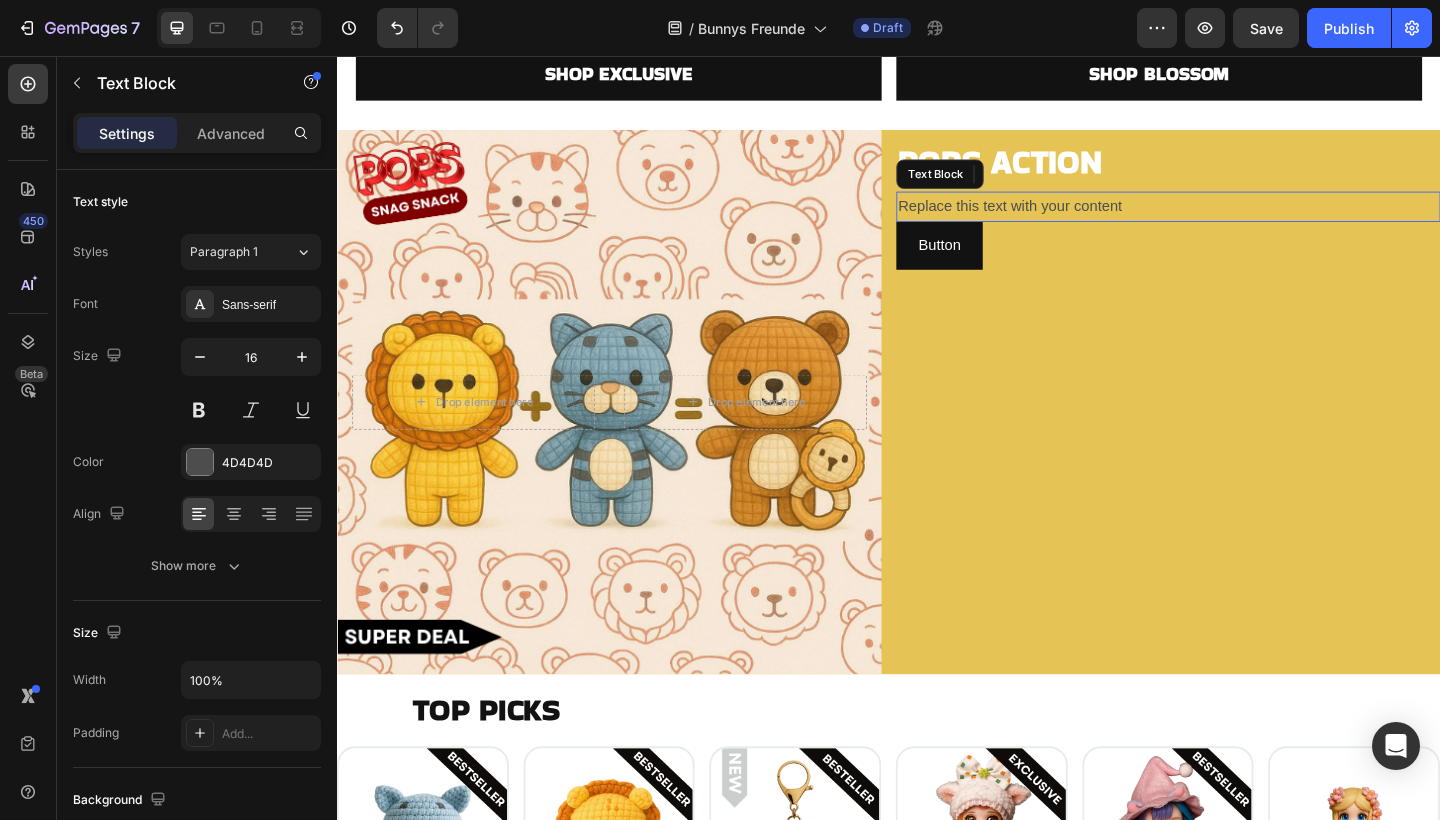 click on "Replace this text with your content" at bounding box center [1241, 220] 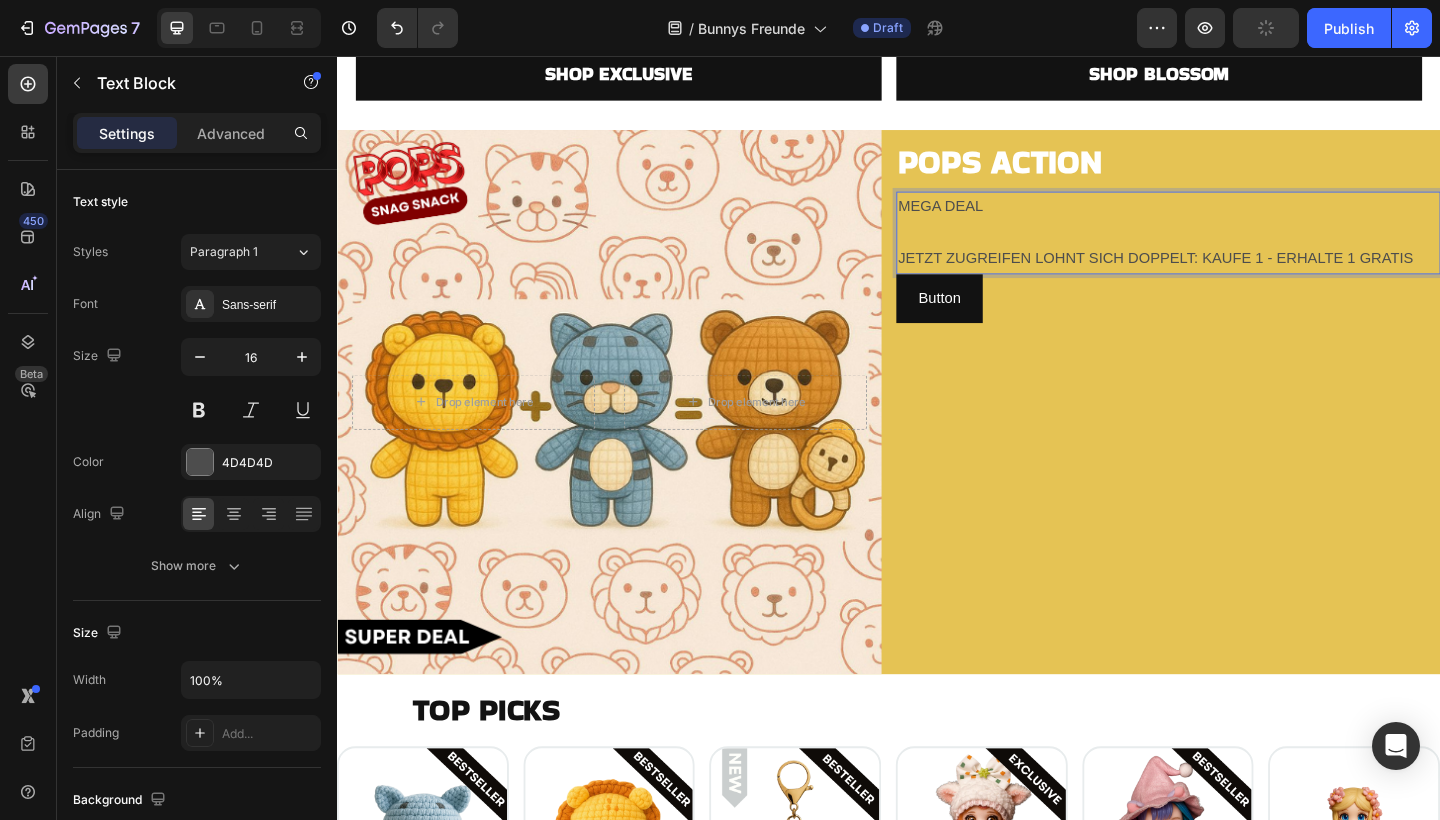 click on "JETZT ZUGREIFEN LOHNT SICH DOPPELT: KAUFE 1 - ERHALTE 1 GRATIS" at bounding box center [1241, 277] 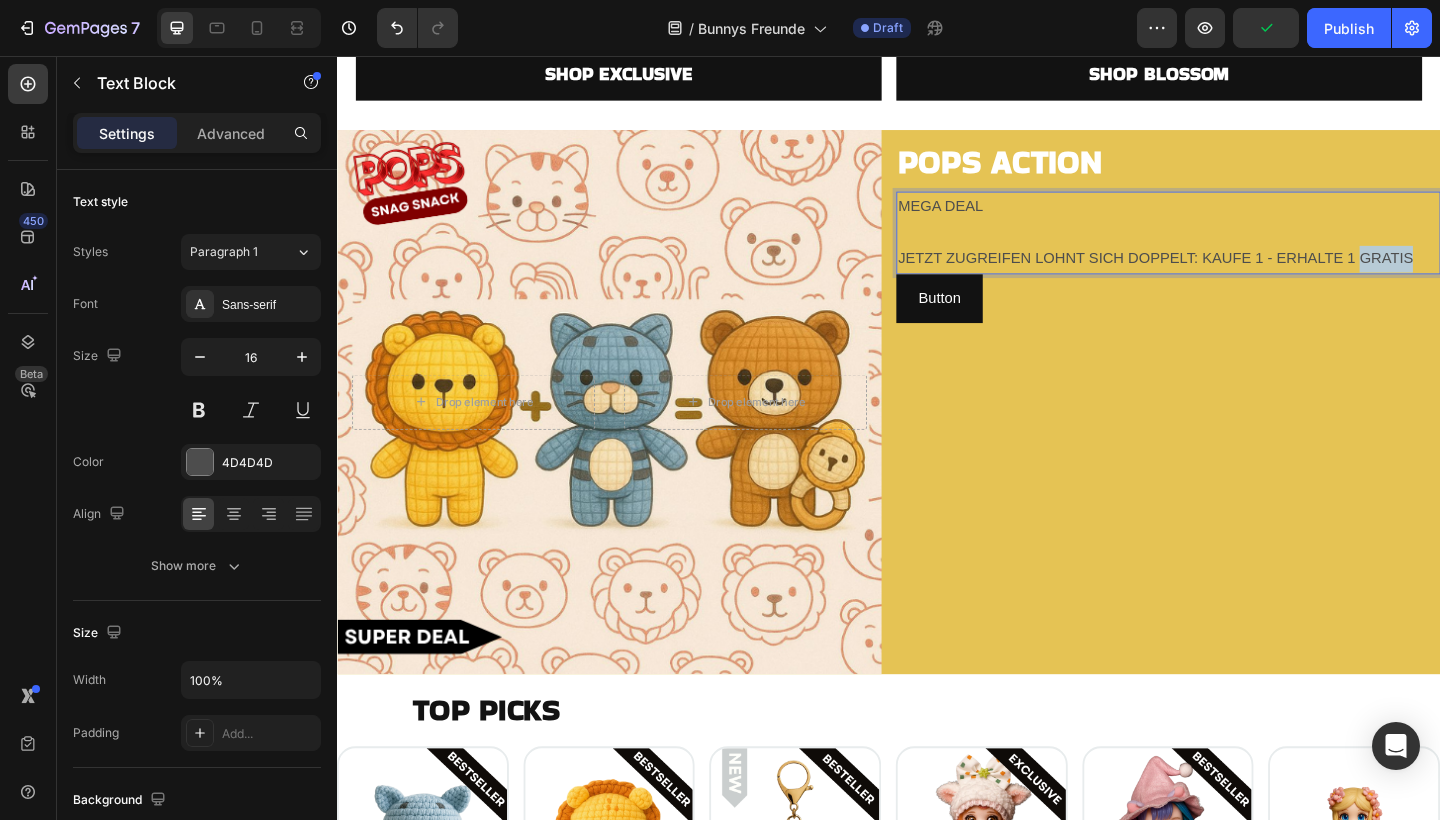 click on "JETZT ZUGREIFEN LOHNT SICH DOPPELT: KAUFE 1 - ERHALTE 1 GRATIS" at bounding box center [1241, 277] 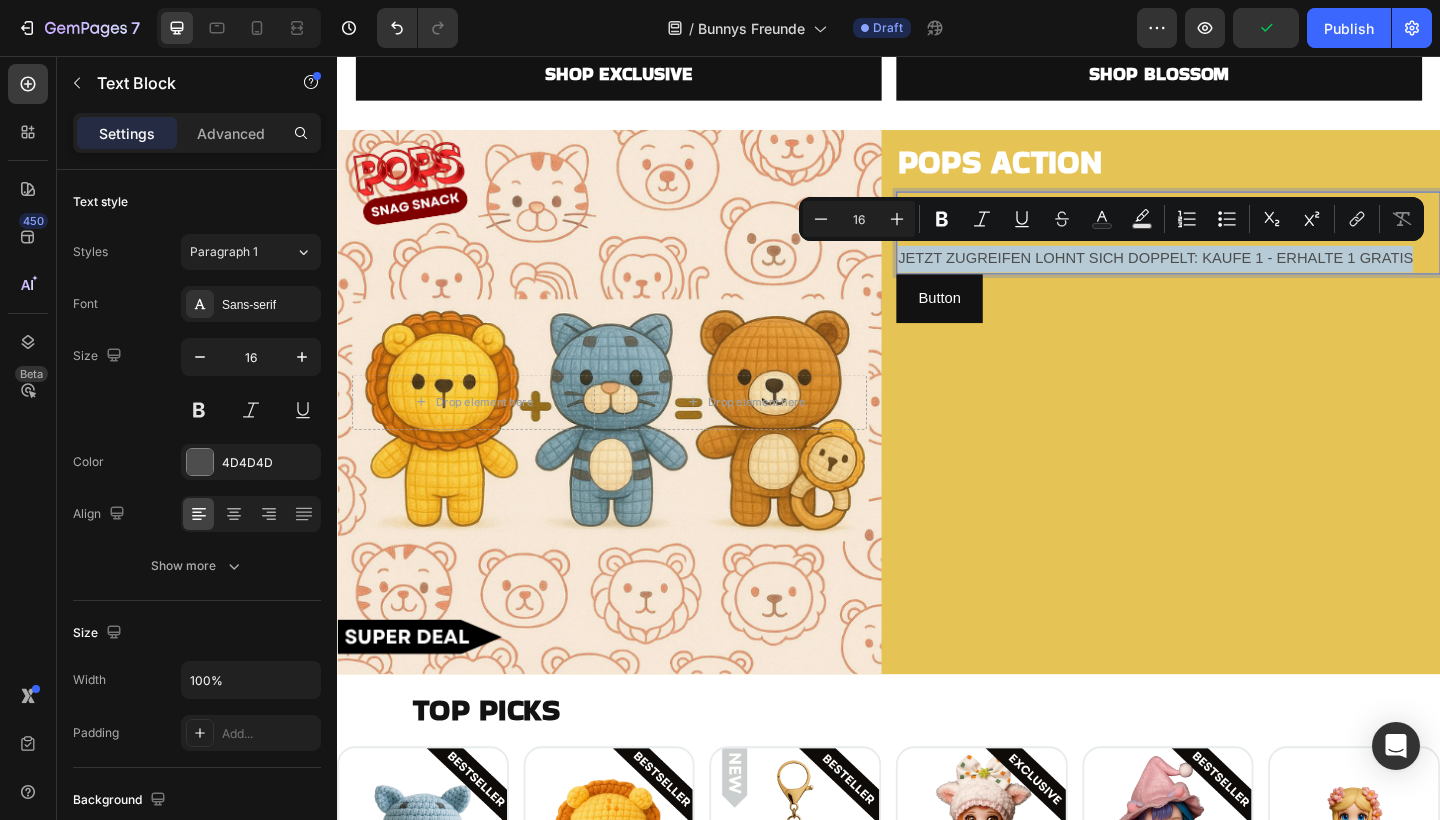 click on "JETZT ZUGREIFEN LOHNT SICH DOPPELT: KAUFE 1 - ERHALTE 1 GRATIS" at bounding box center (1241, 277) 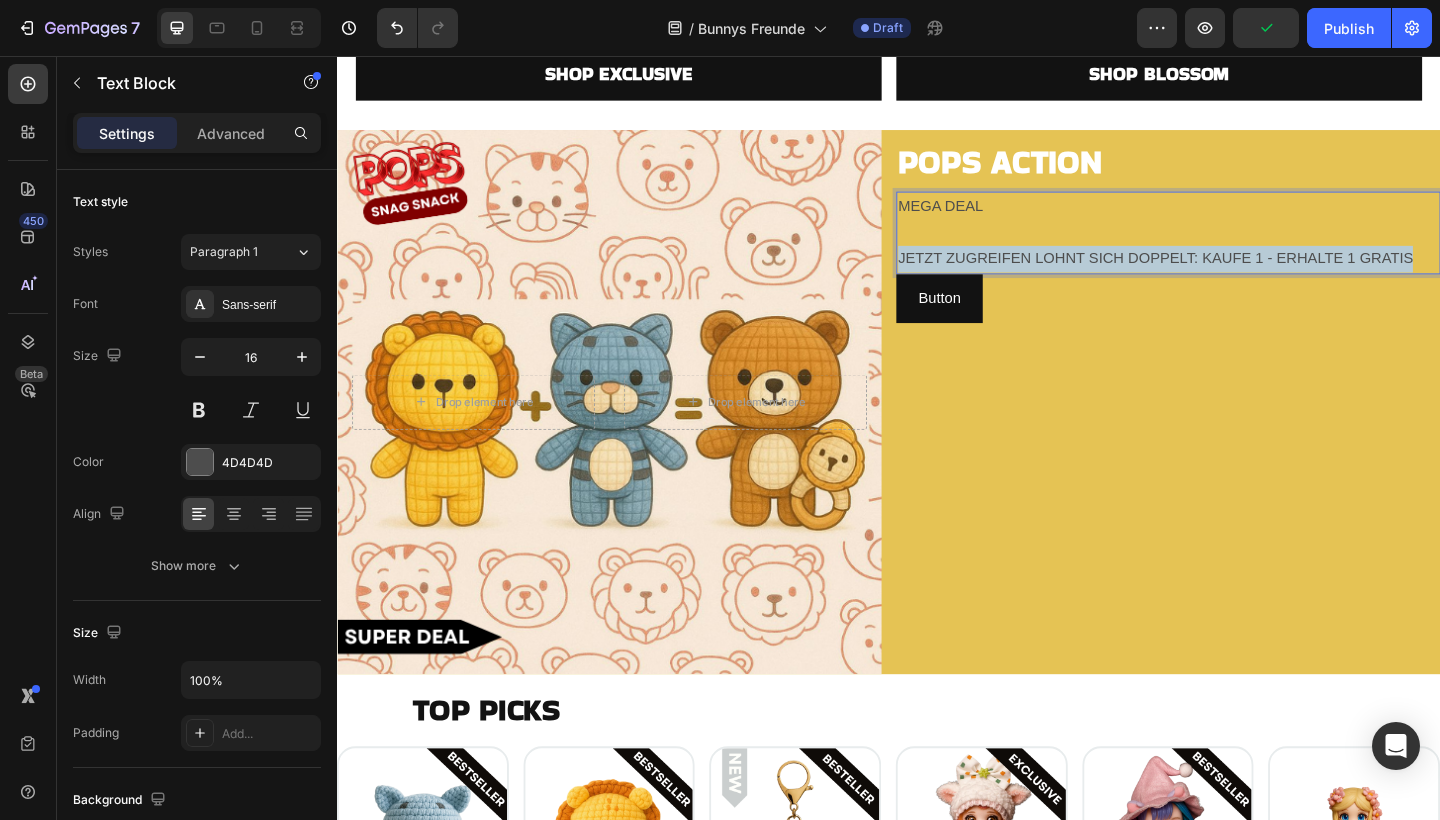 click on "JETZT ZUGREIFEN LOHNT SICH DOPPELT: KAUFE 1 - ERHALTE 1 GRATIS" at bounding box center [1241, 277] 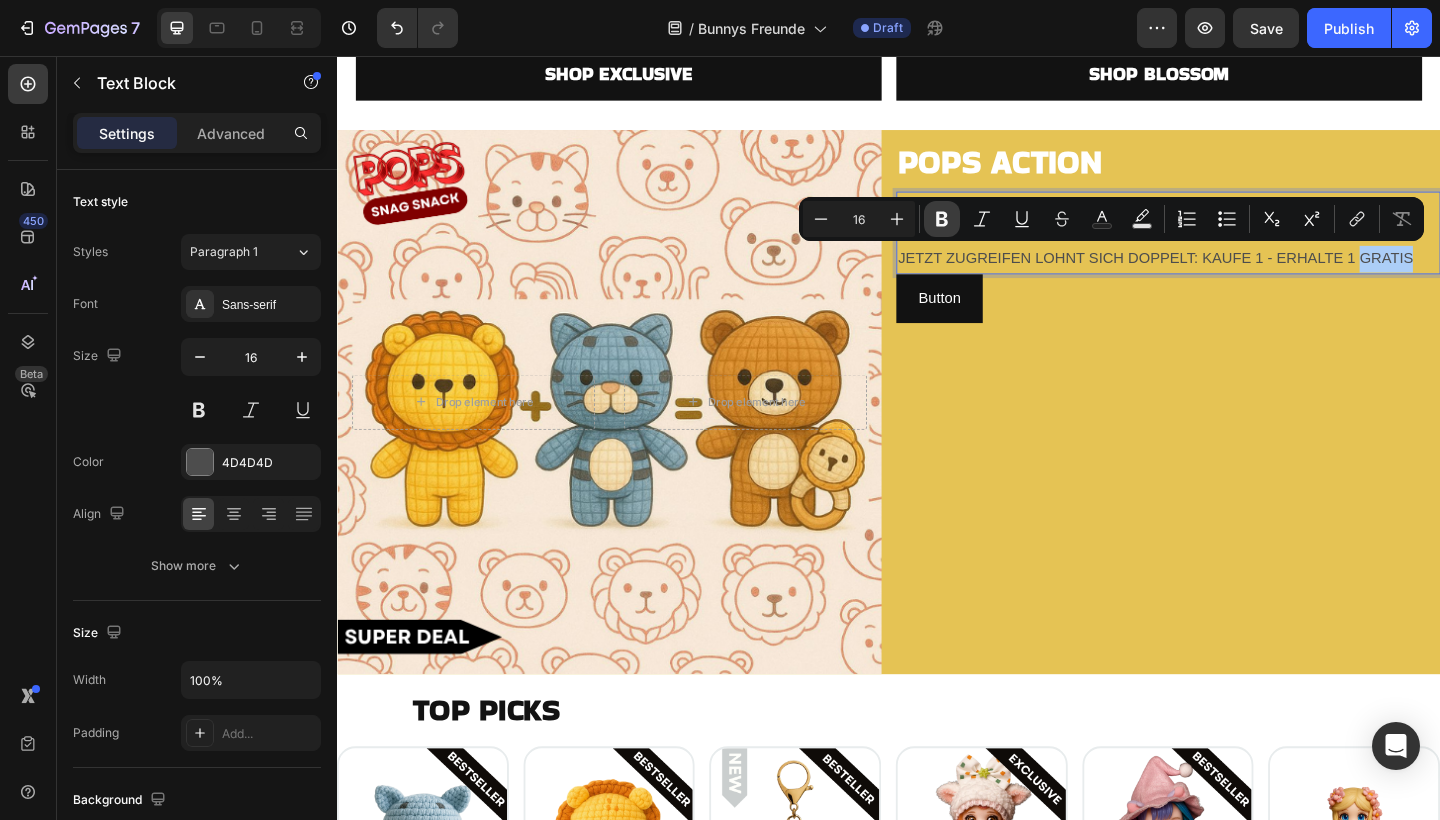 click 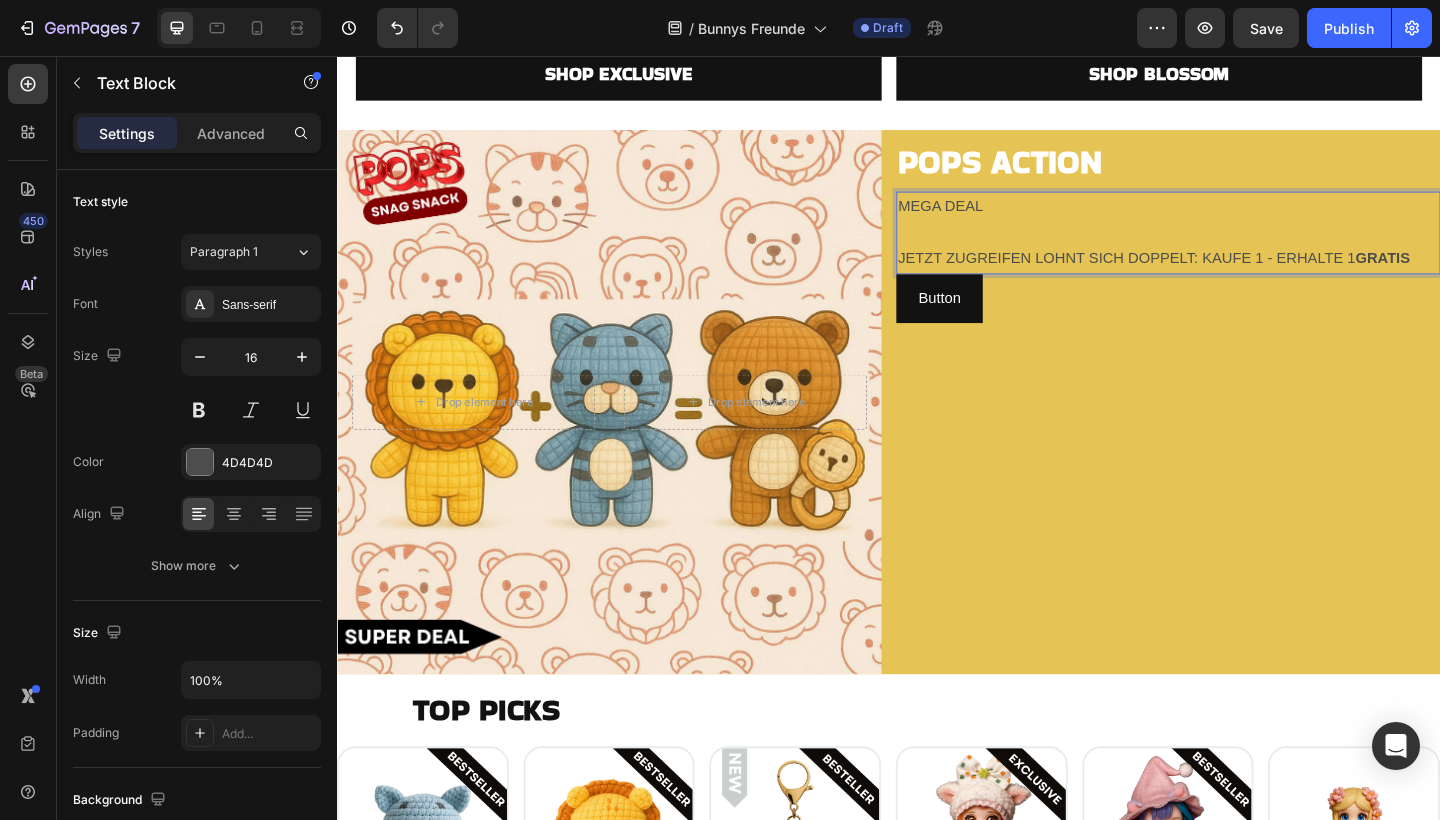 click on "JETZT ZUGREIFEN LOHNT SICH DOPPELT: KAUFE 1 - ERHALTE 1  GRATIS" at bounding box center (1241, 277) 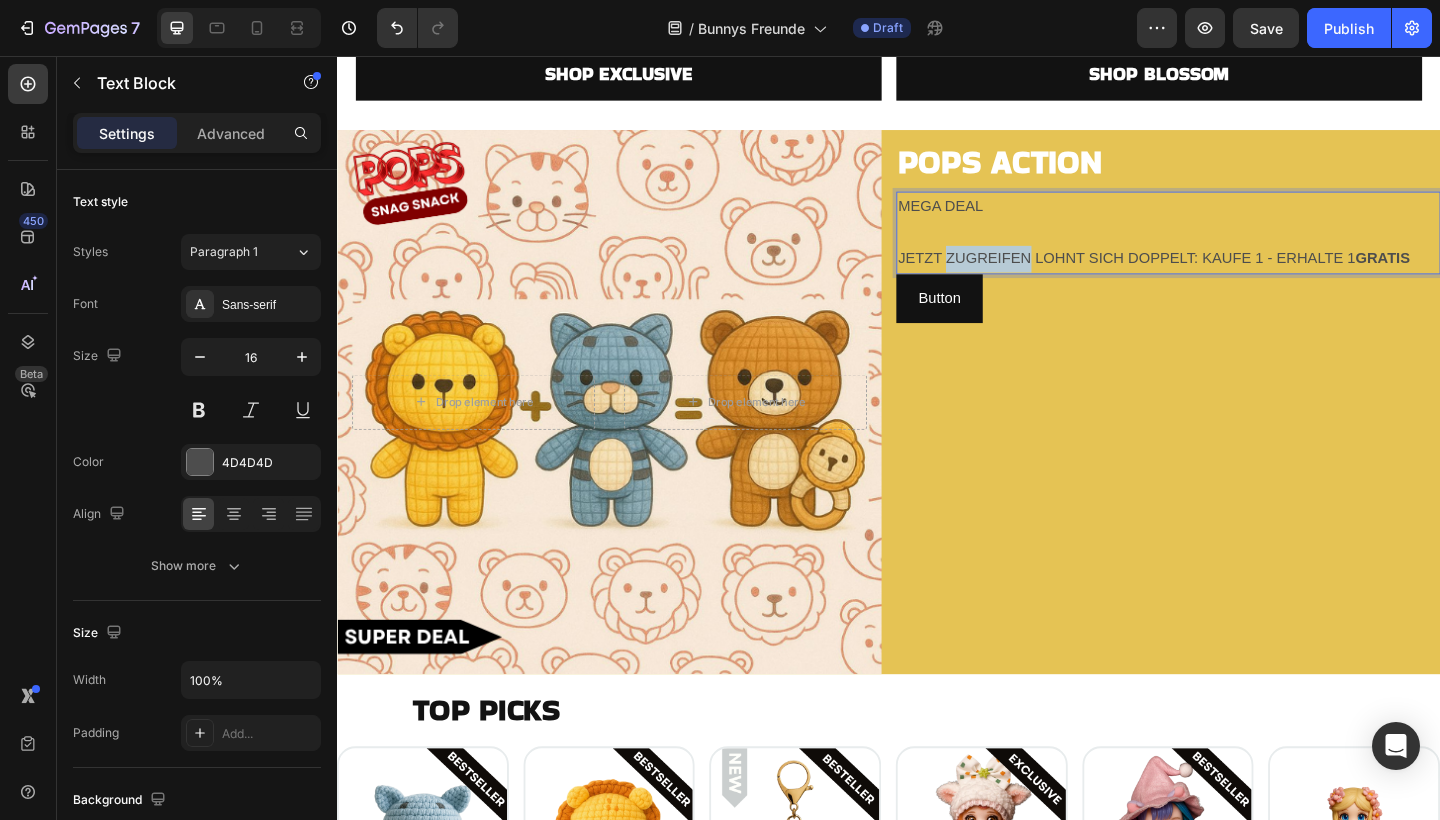 click on "JETZT ZUGREIFEN LOHNT SICH DOPPELT: KAUFE 1 - ERHALTE 1  GRATIS" at bounding box center [1241, 277] 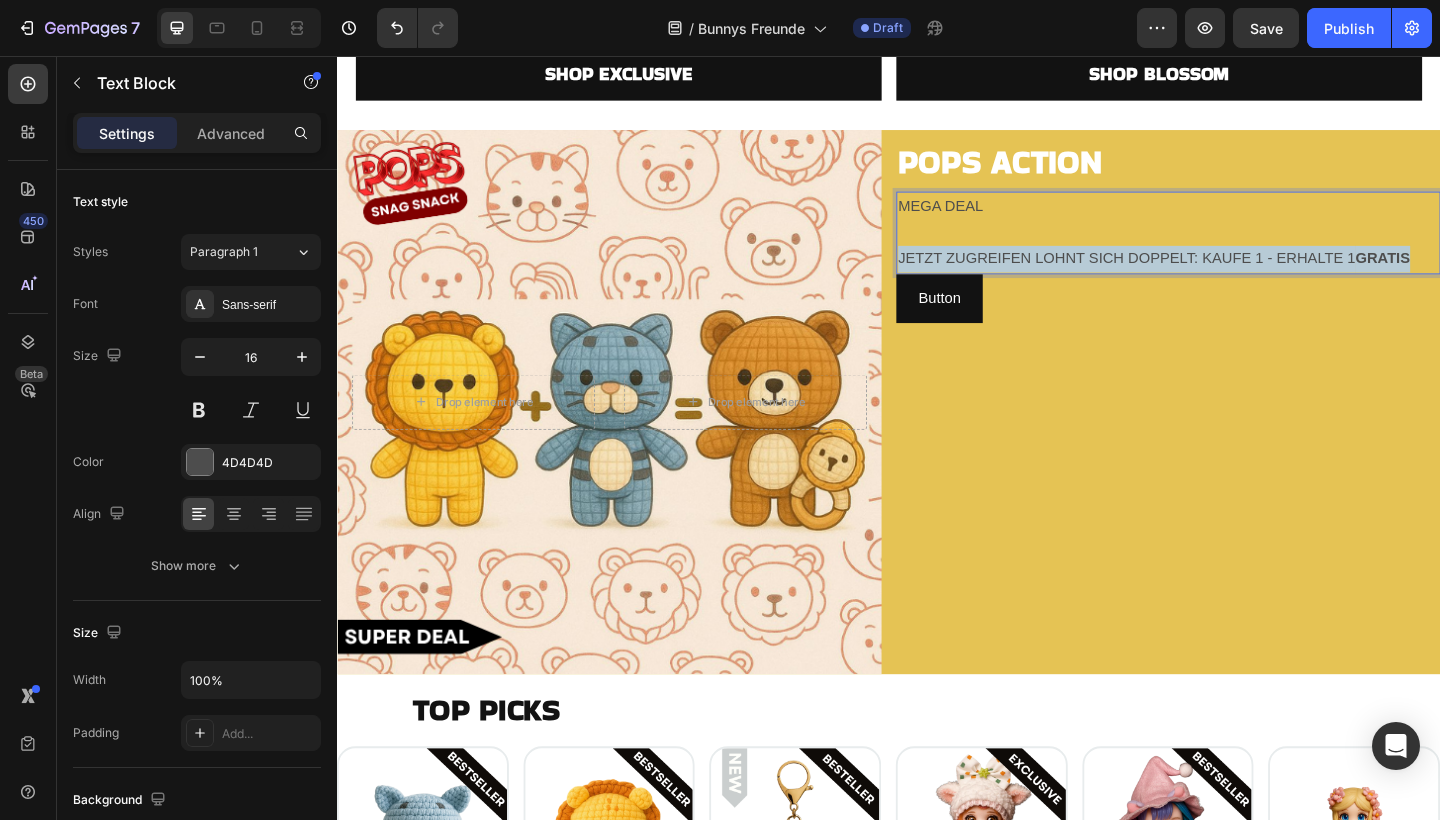 click on "MEGA DEAL" at bounding box center [1241, 220] 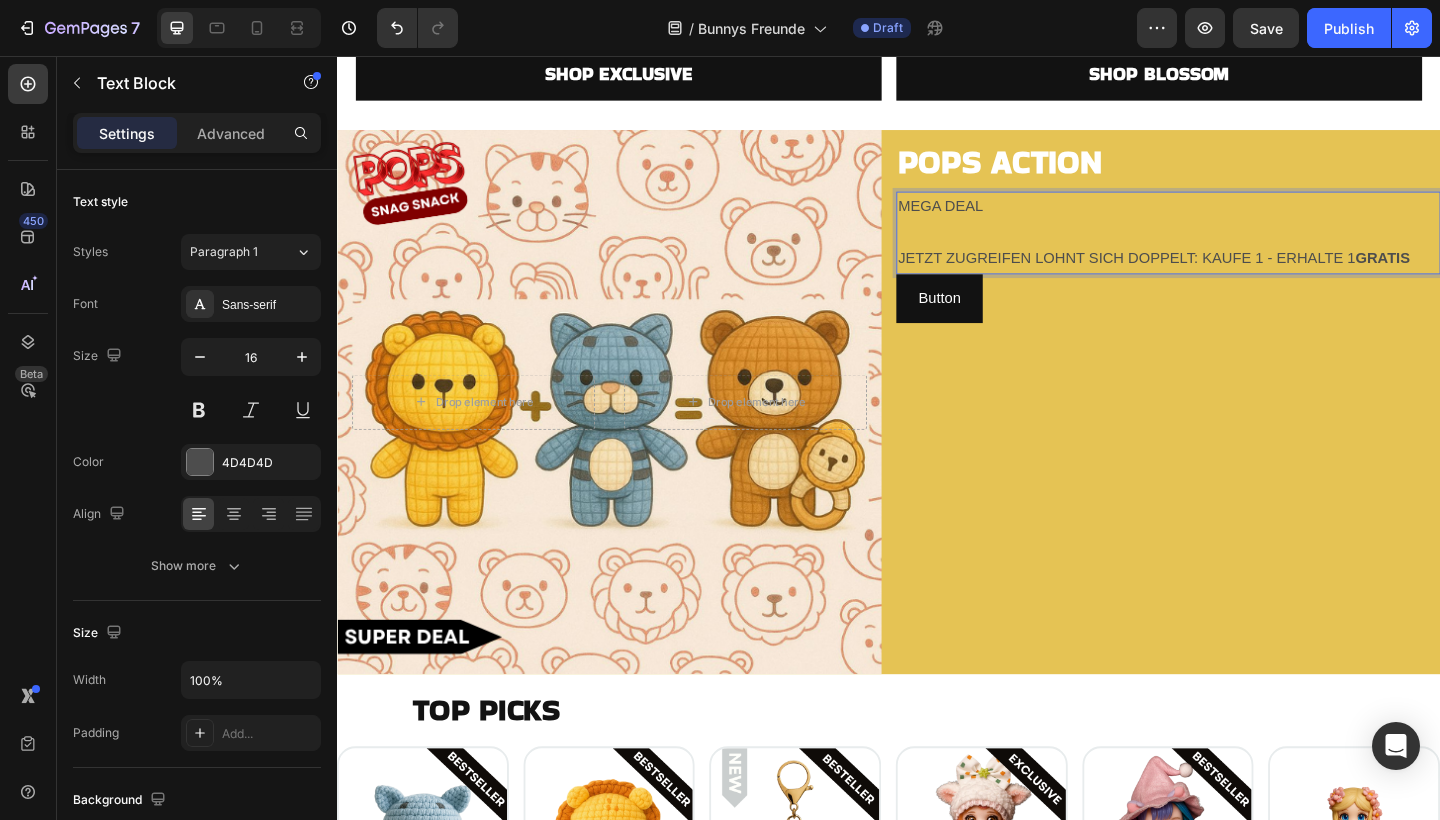 click on "JETZT ZUGREIFEN LOHNT SICH DOPPELT: KAUFE 1 - ERHALTE 1  GRATIS" at bounding box center (1241, 277) 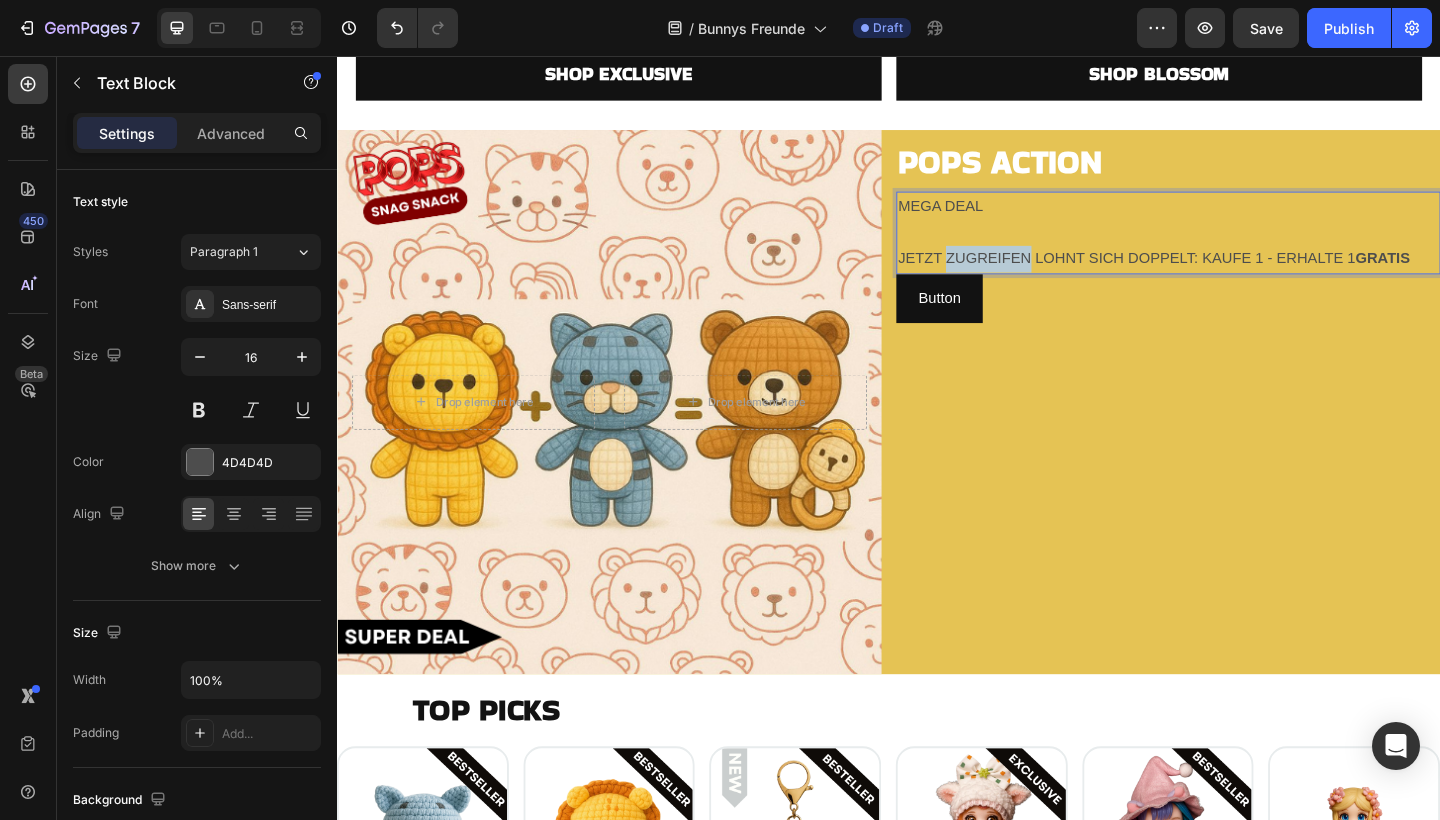 click on "JETZT ZUGREIFEN LOHNT SICH DOPPELT: KAUFE 1 - ERHALTE 1  GRATIS" at bounding box center [1241, 277] 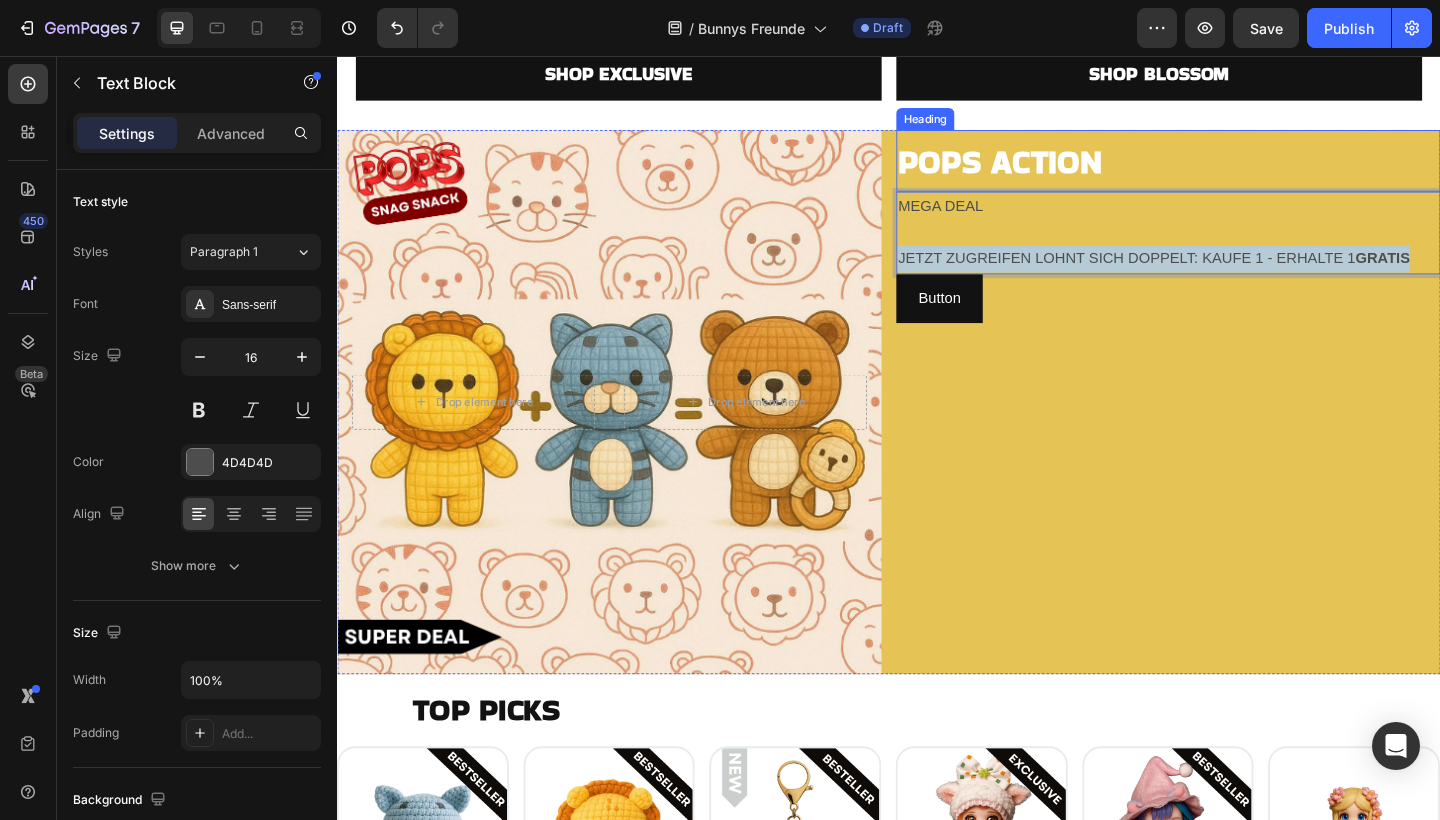 click on "POPS ACTION" at bounding box center [1058, 171] 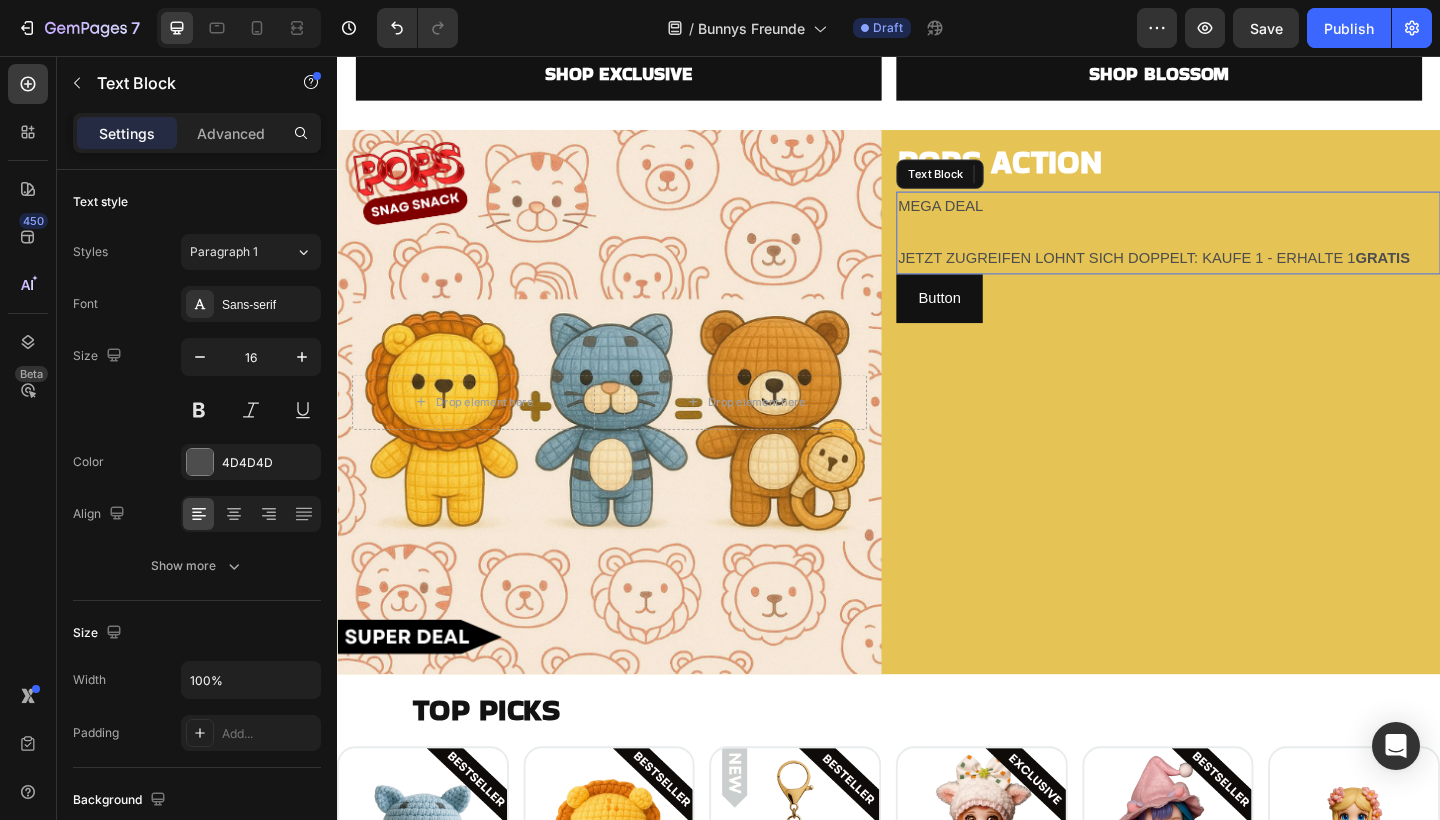 click at bounding box center [1241, 249] 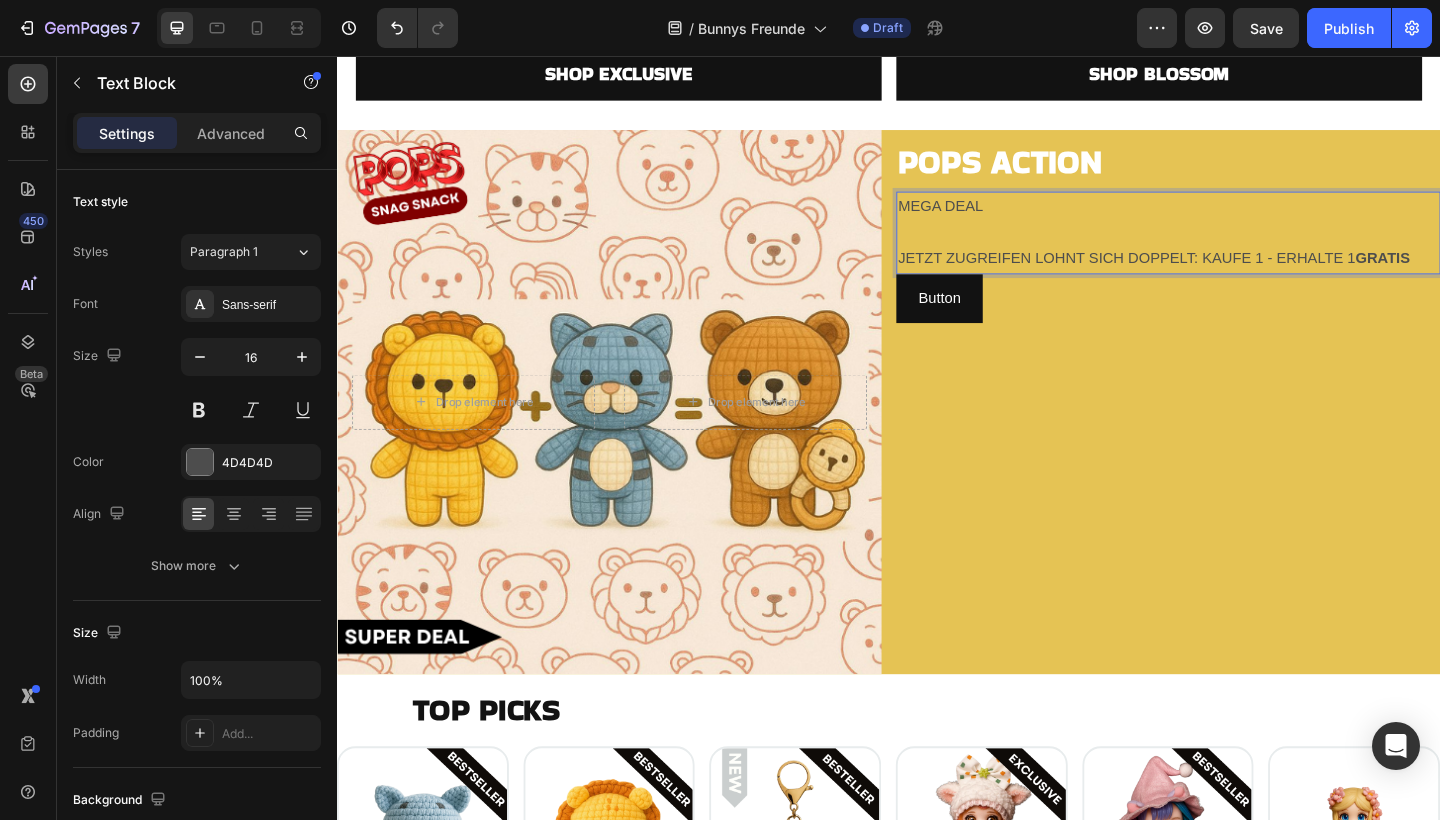 click at bounding box center (1241, 249) 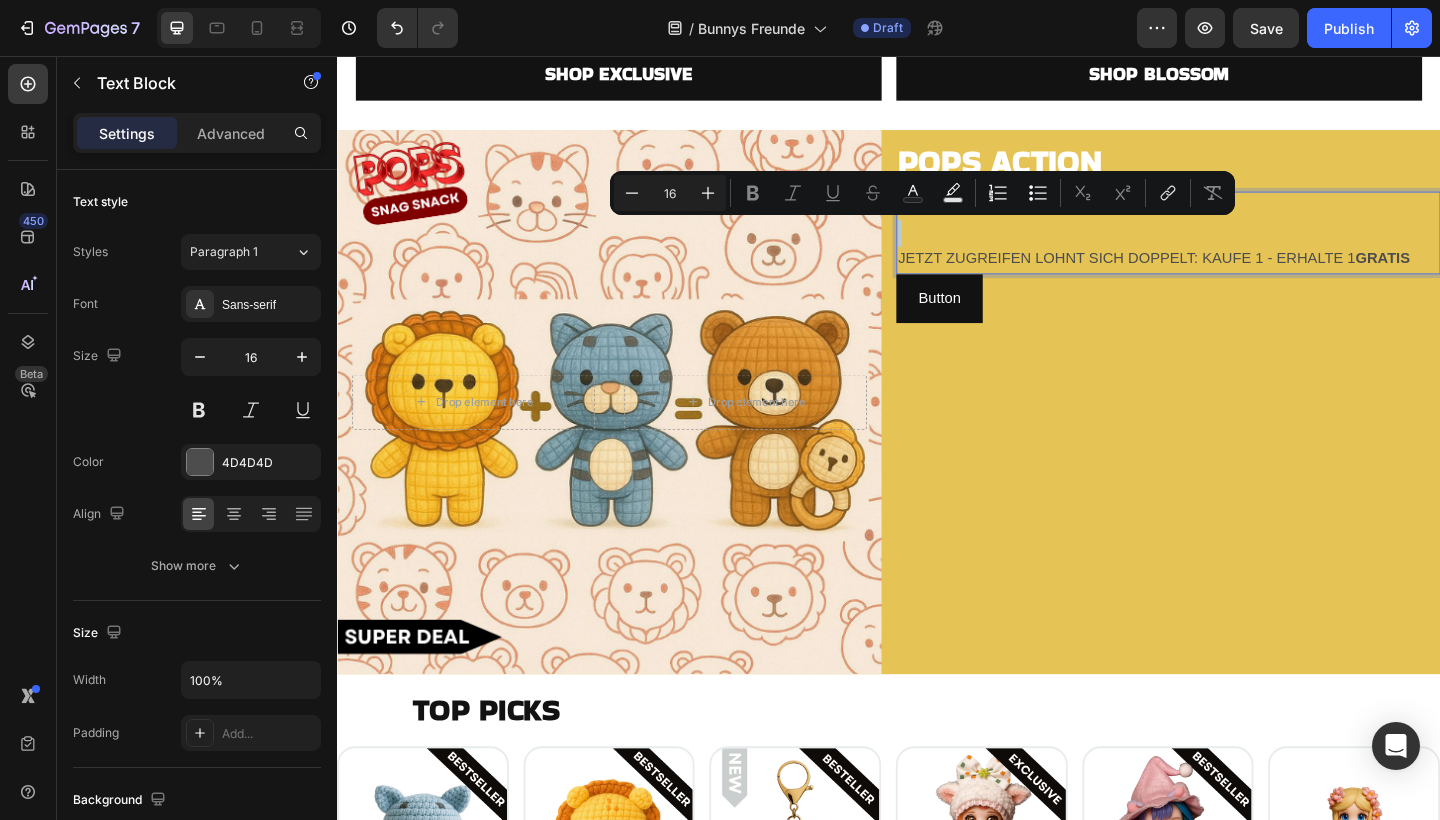 click on "JETZT ZUGREIFEN LOHNT SICH DOPPELT: KAUFE 1 - ERHALTE 1  GRATIS" at bounding box center [1241, 277] 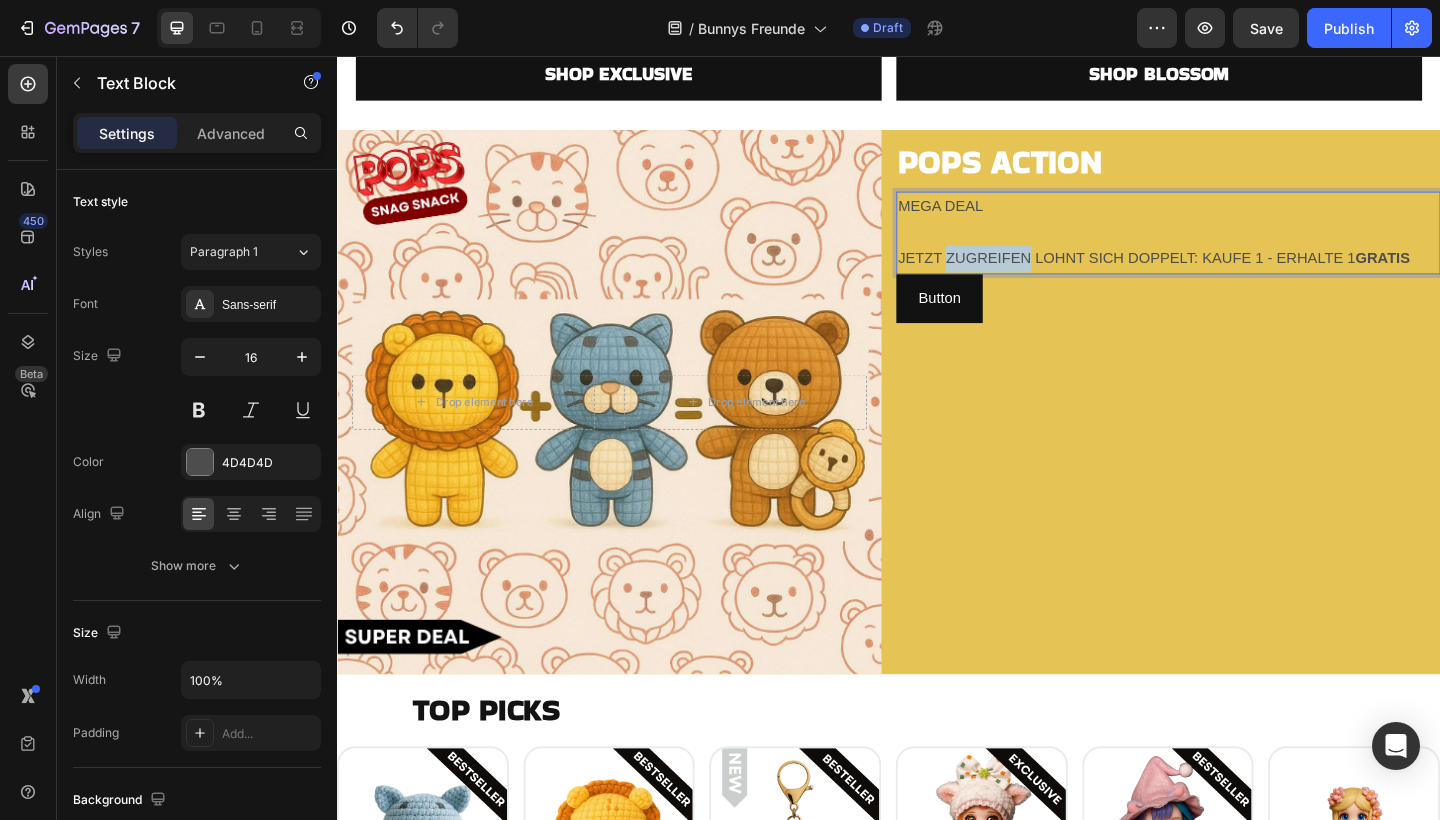 click on "JETZT ZUGREIFEN LOHNT SICH DOPPELT: KAUFE 1 - ERHALTE 1  GRATIS" at bounding box center [1241, 277] 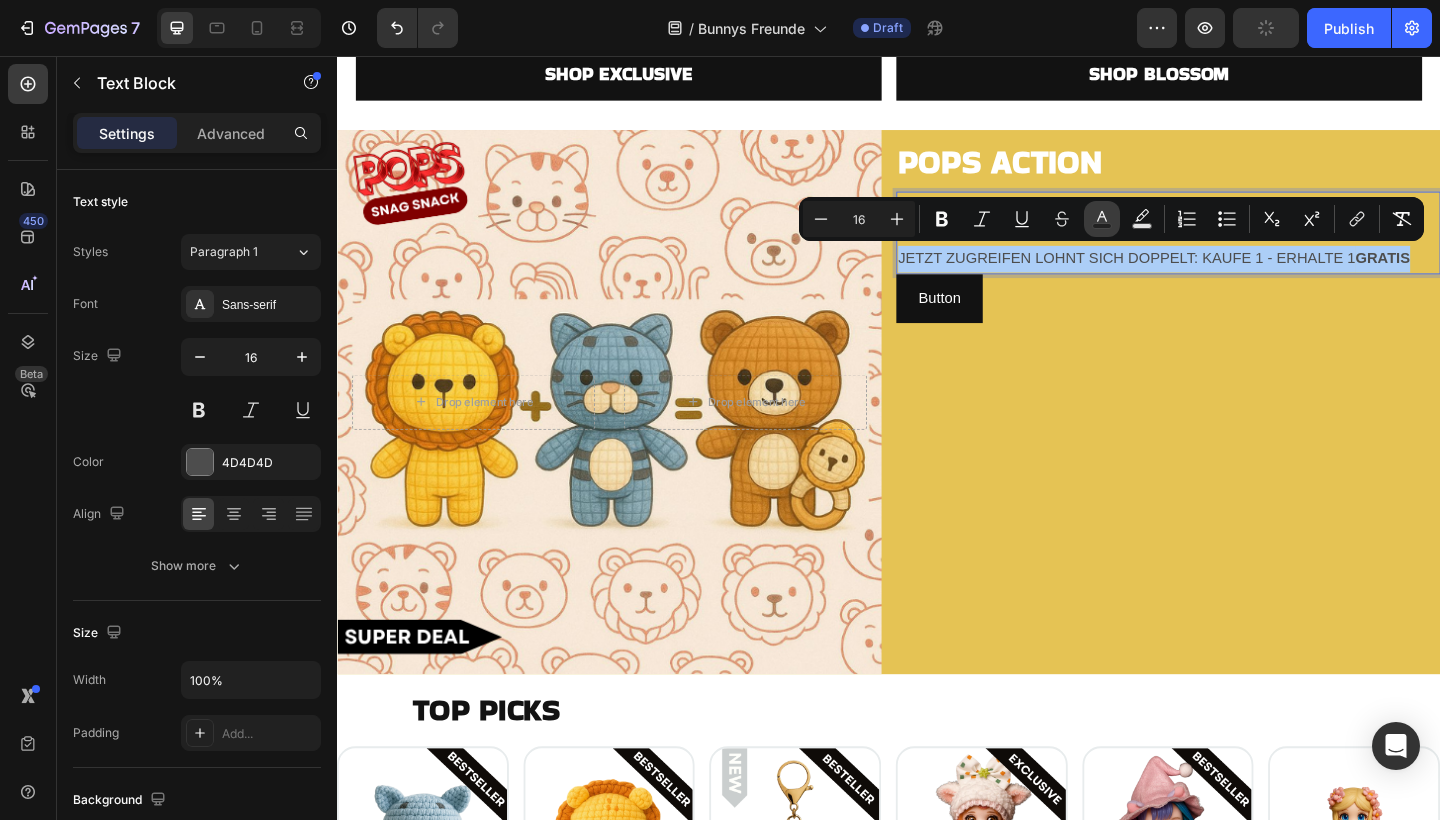 click 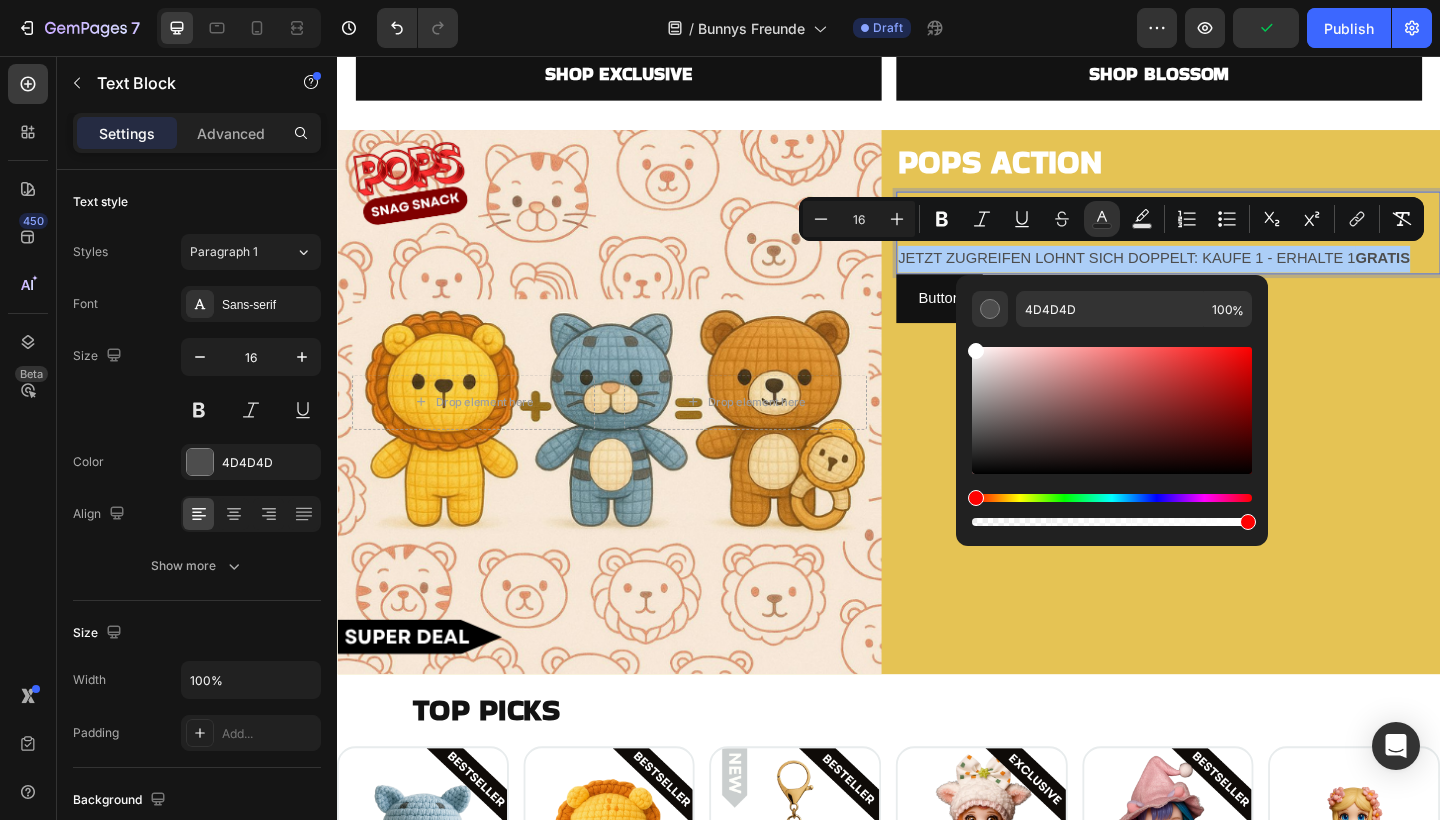 drag, startPoint x: 989, startPoint y: 376, endPoint x: 958, endPoint y: 324, distance: 60.53924 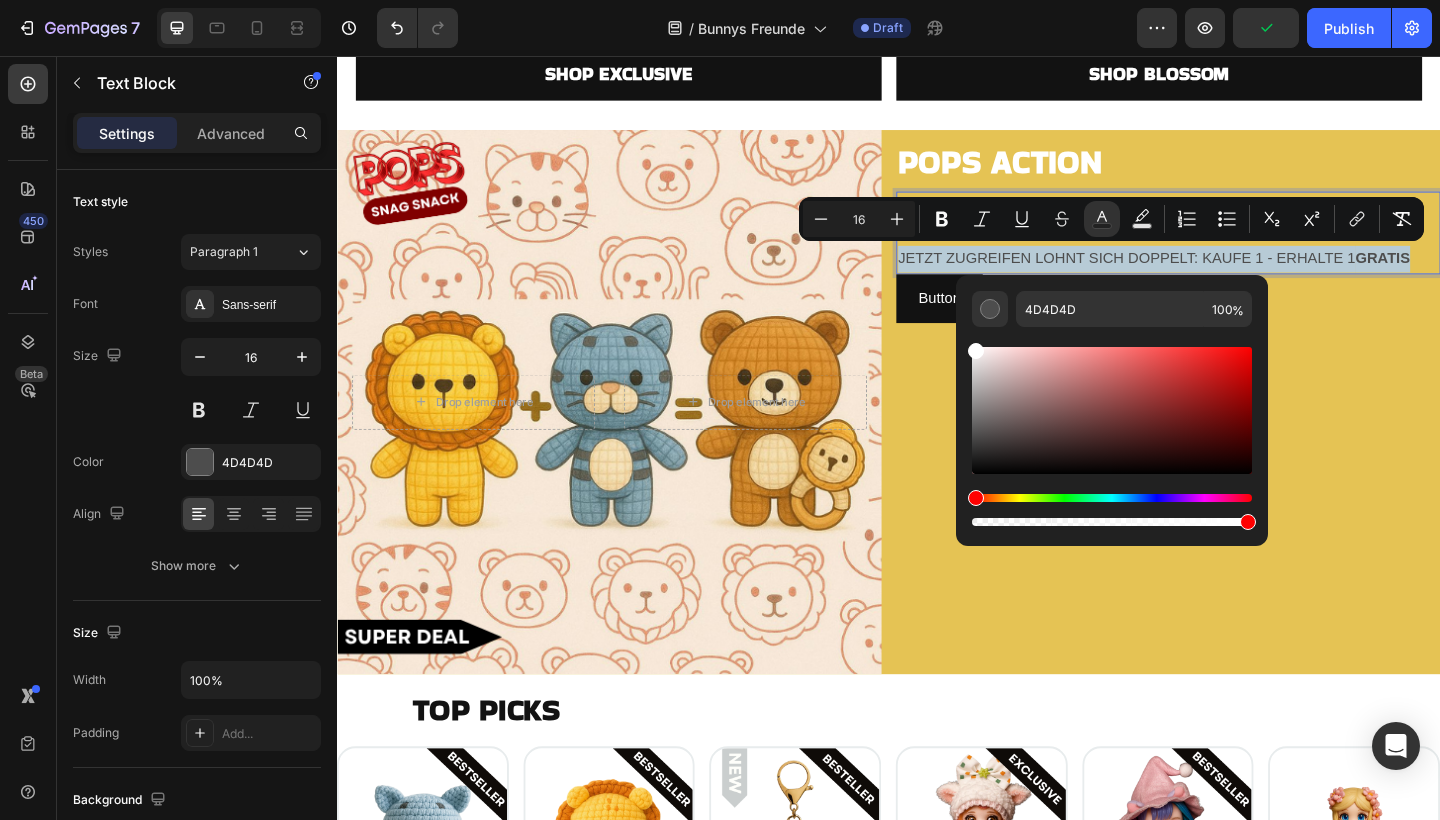 type on "FFFFFF" 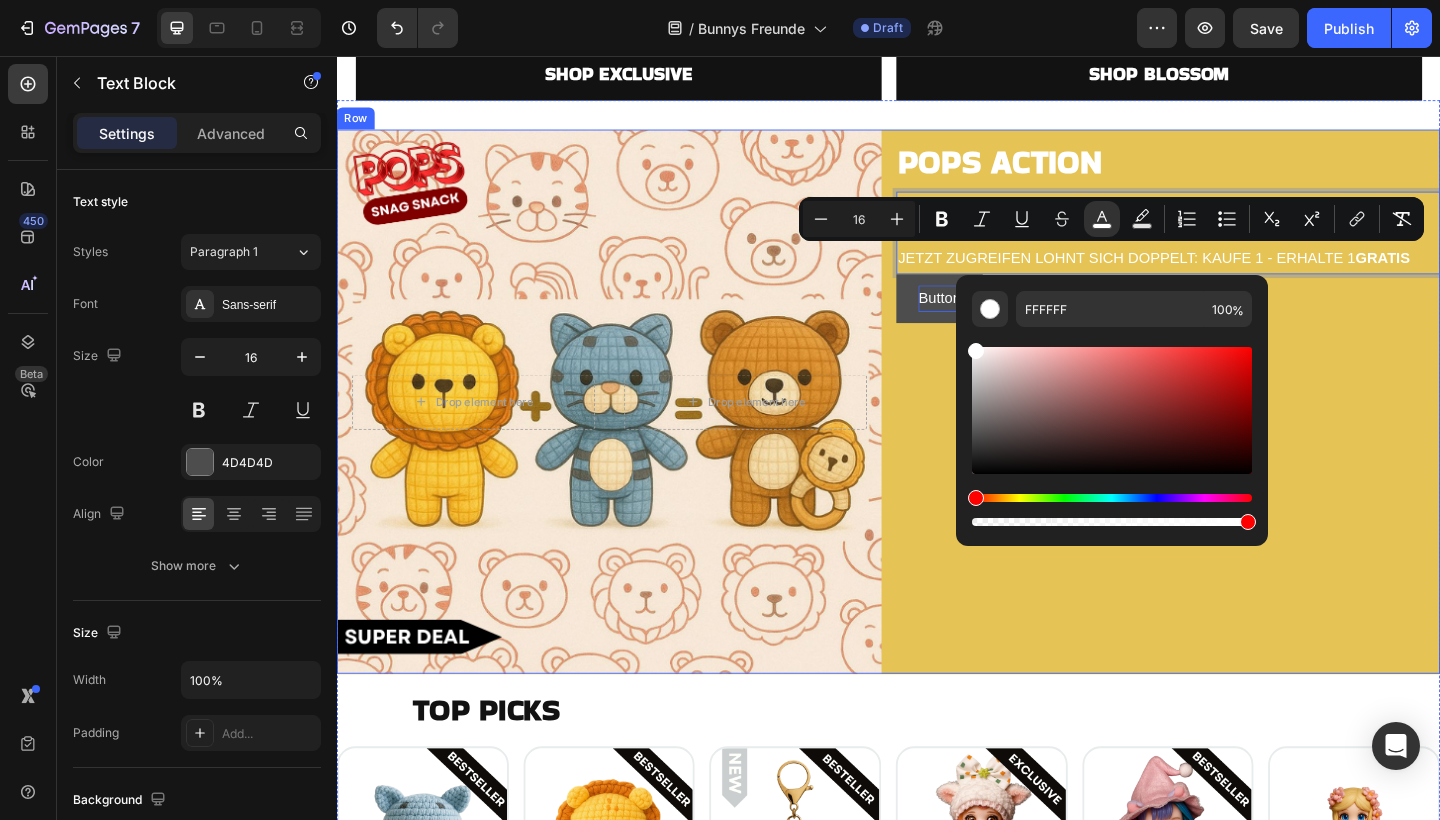click on "⁠⁠⁠⁠⁠⁠⁠ POPS ACTION Heading MEGA DEAL  JETZT ZUGREIFEN LOHNT SICH DOPPELT: KAUFE 1 - ERHALTE 1  GRATIS Text Block   0 Button Button" at bounding box center (1241, 433) 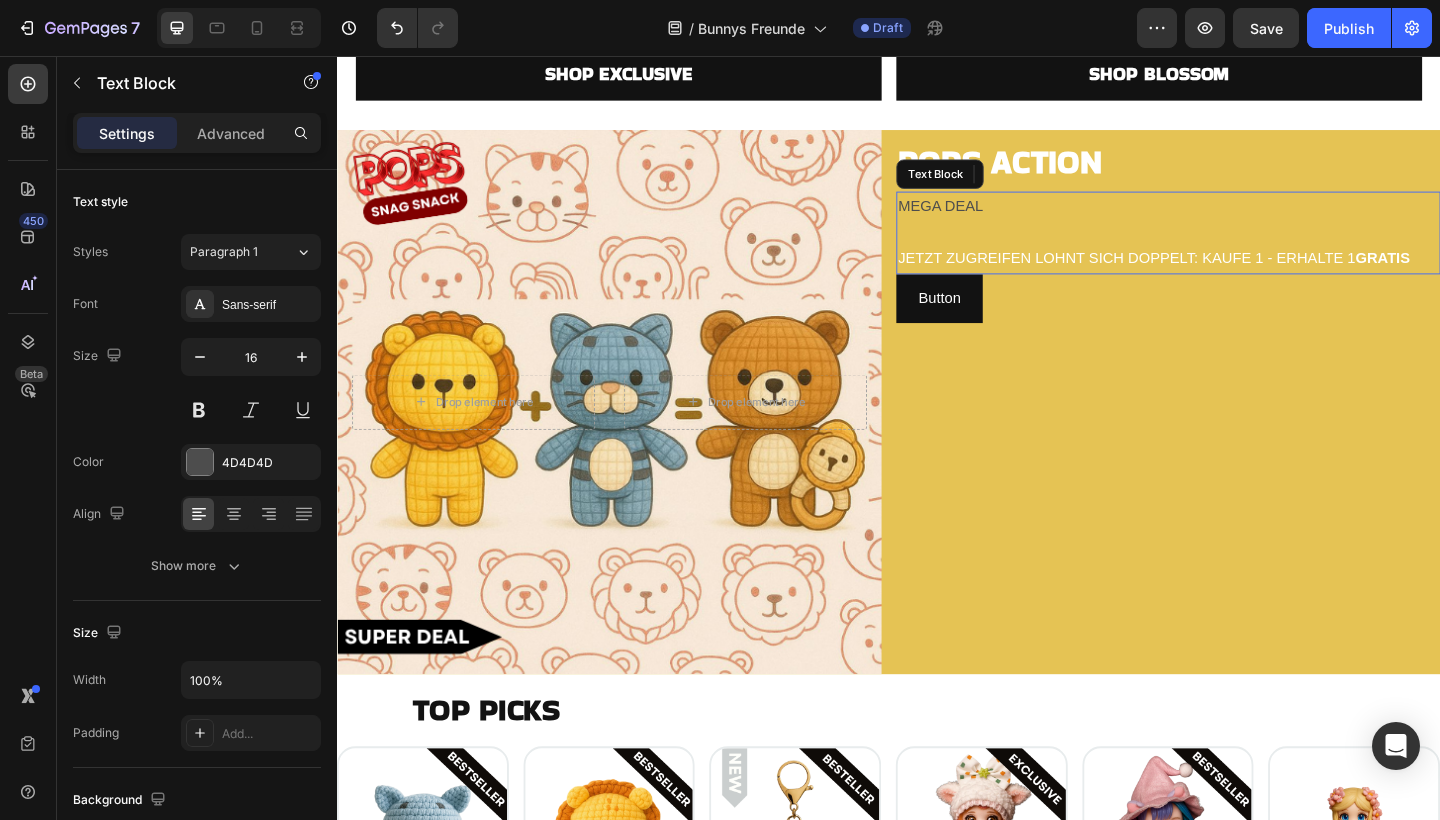 click on "MEGA DEAL" at bounding box center [1241, 220] 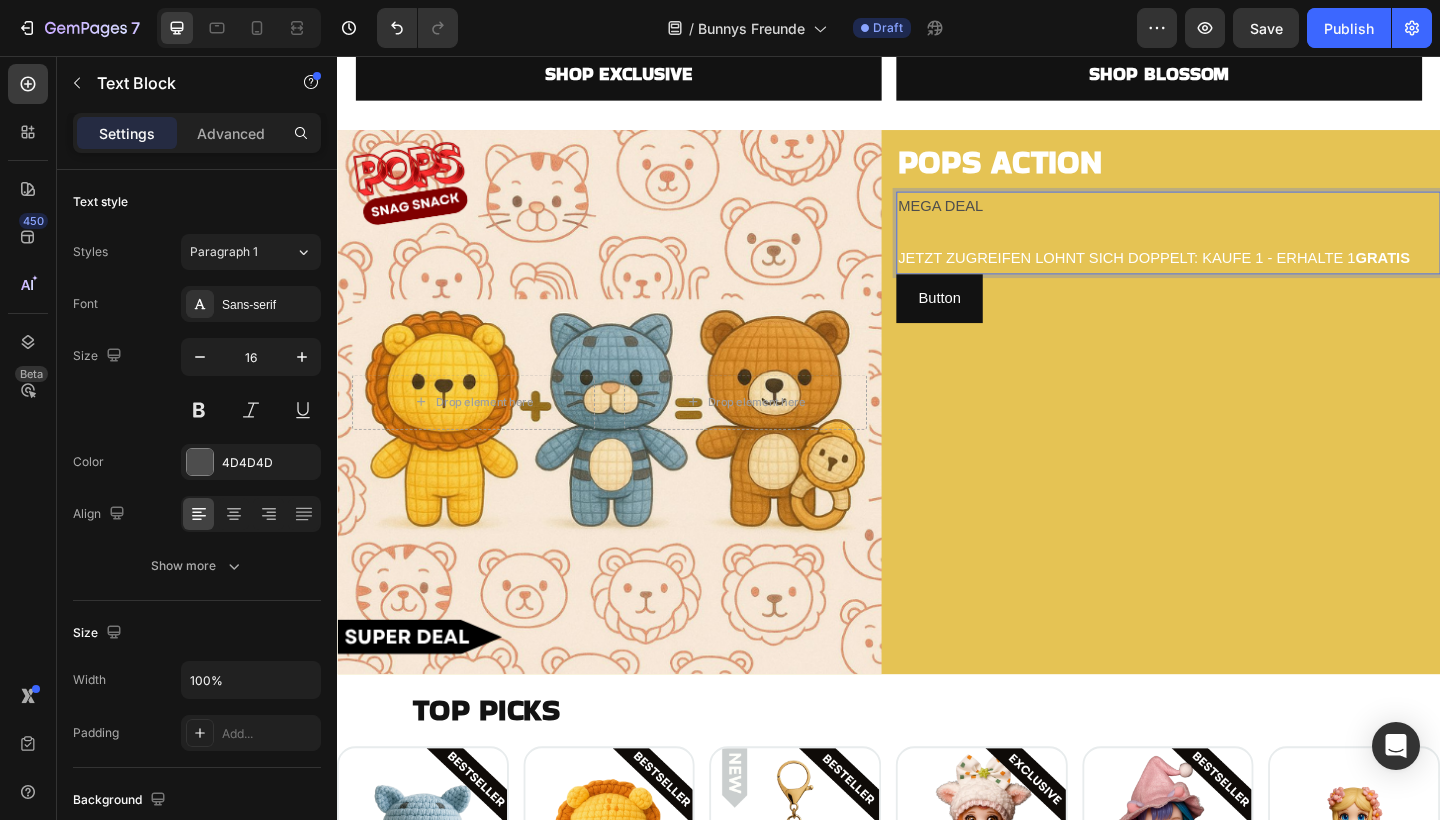 click on "MEGA DEAL" at bounding box center (1241, 220) 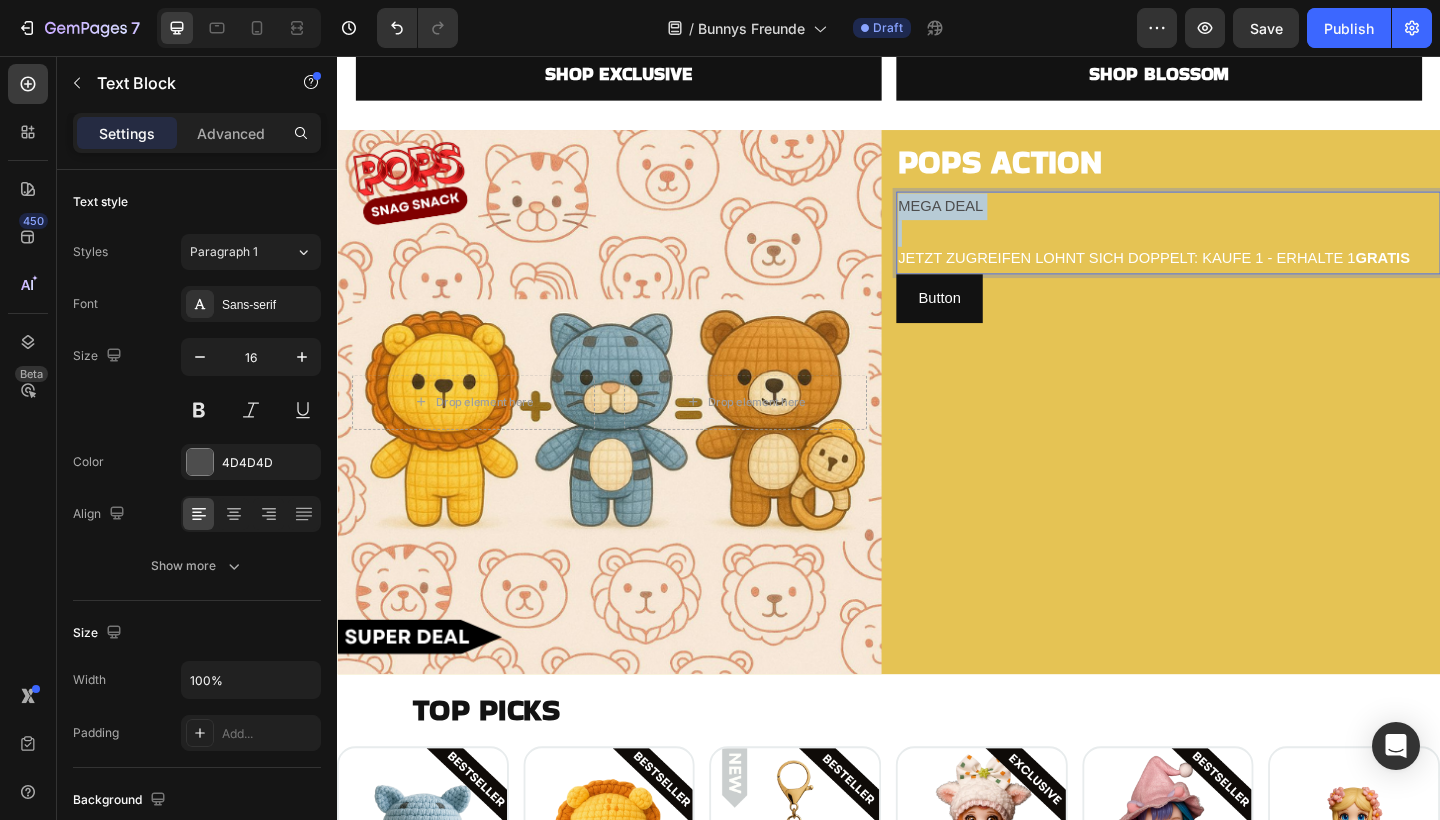 click on "MEGA DEAL" at bounding box center (1241, 220) 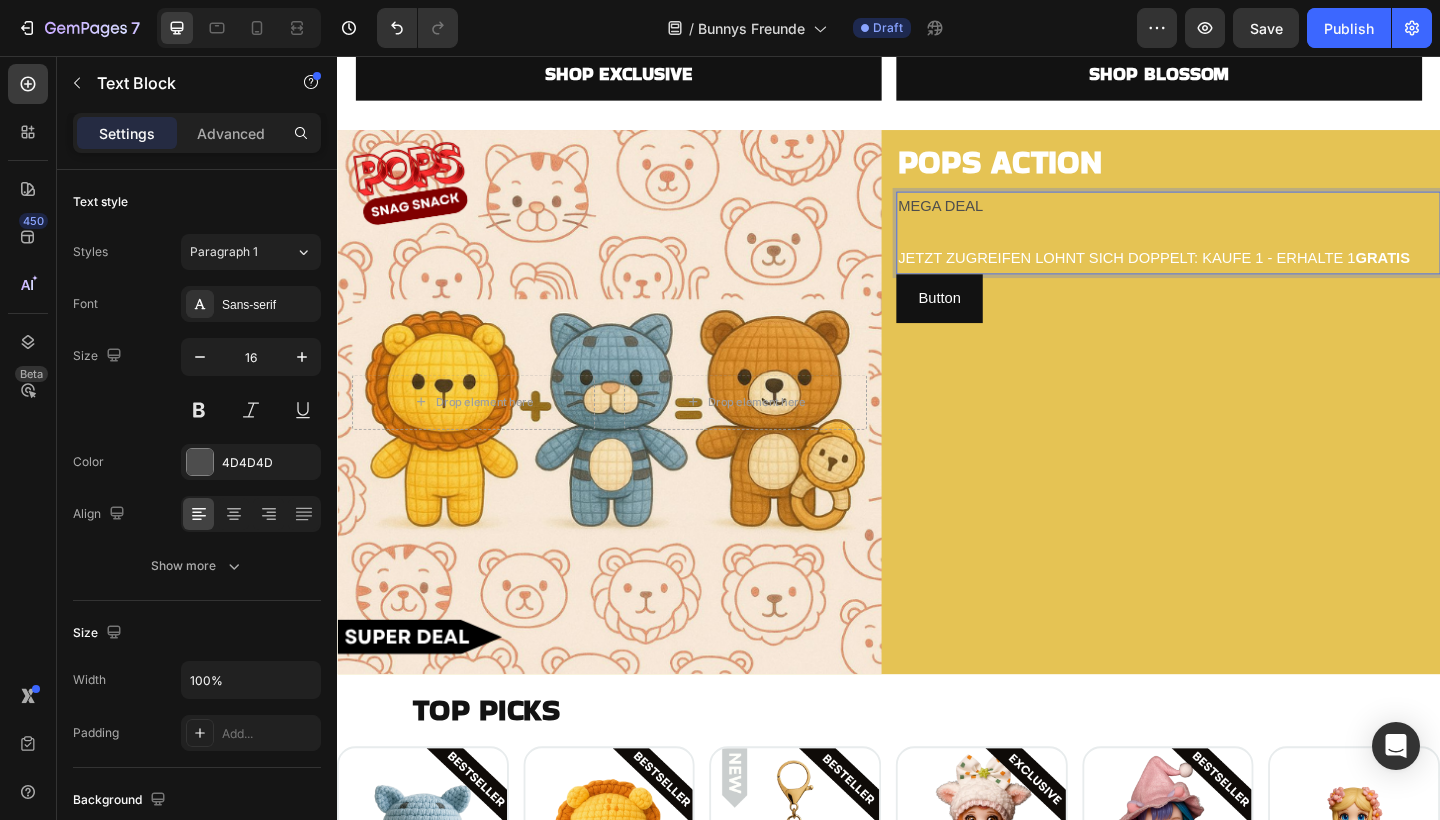 click on "MEGA DEAL" at bounding box center [1241, 220] 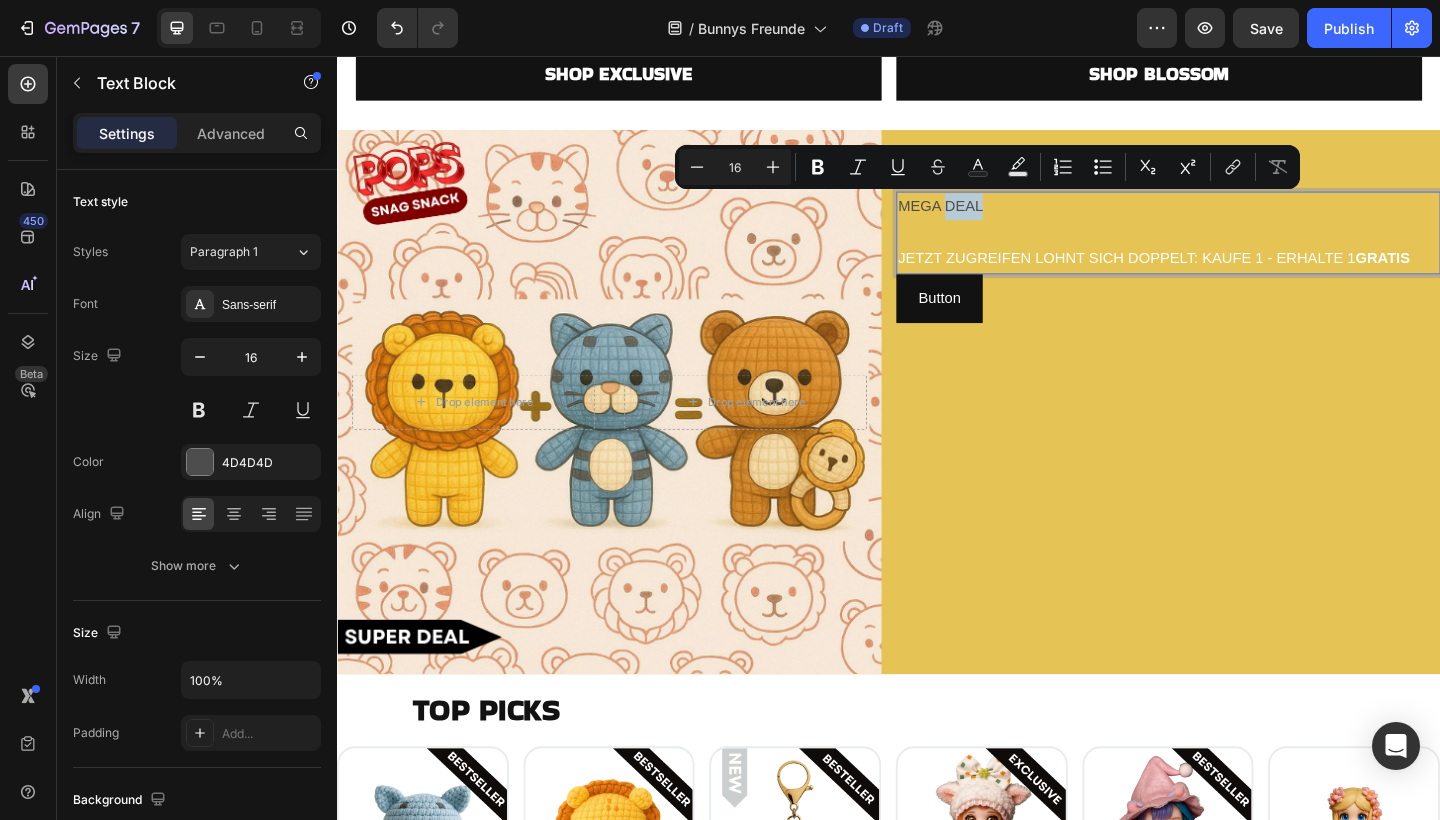 click on "MEGA DEAL" at bounding box center [1241, 220] 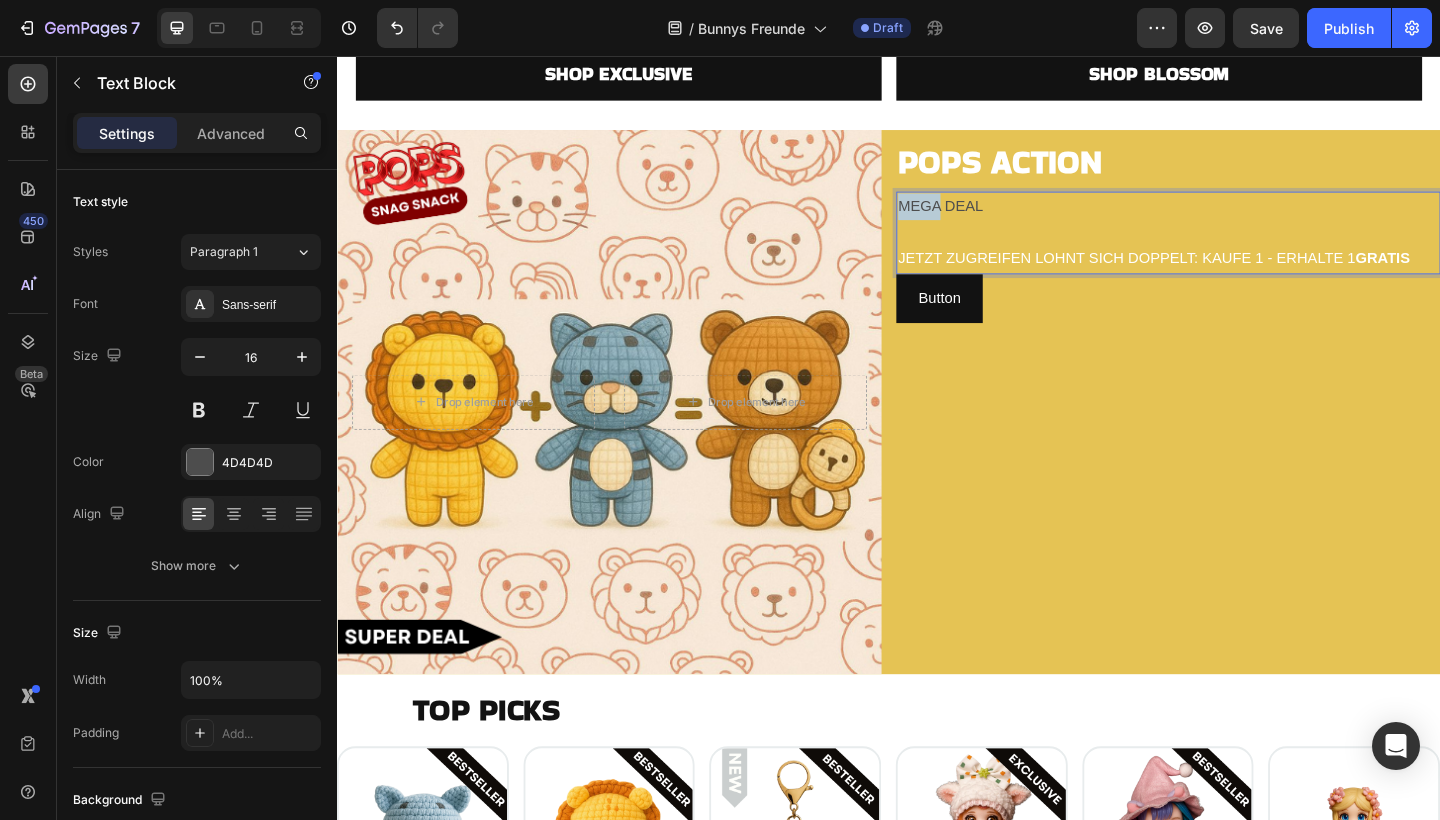 click on "MEGA DEAL" at bounding box center [1241, 220] 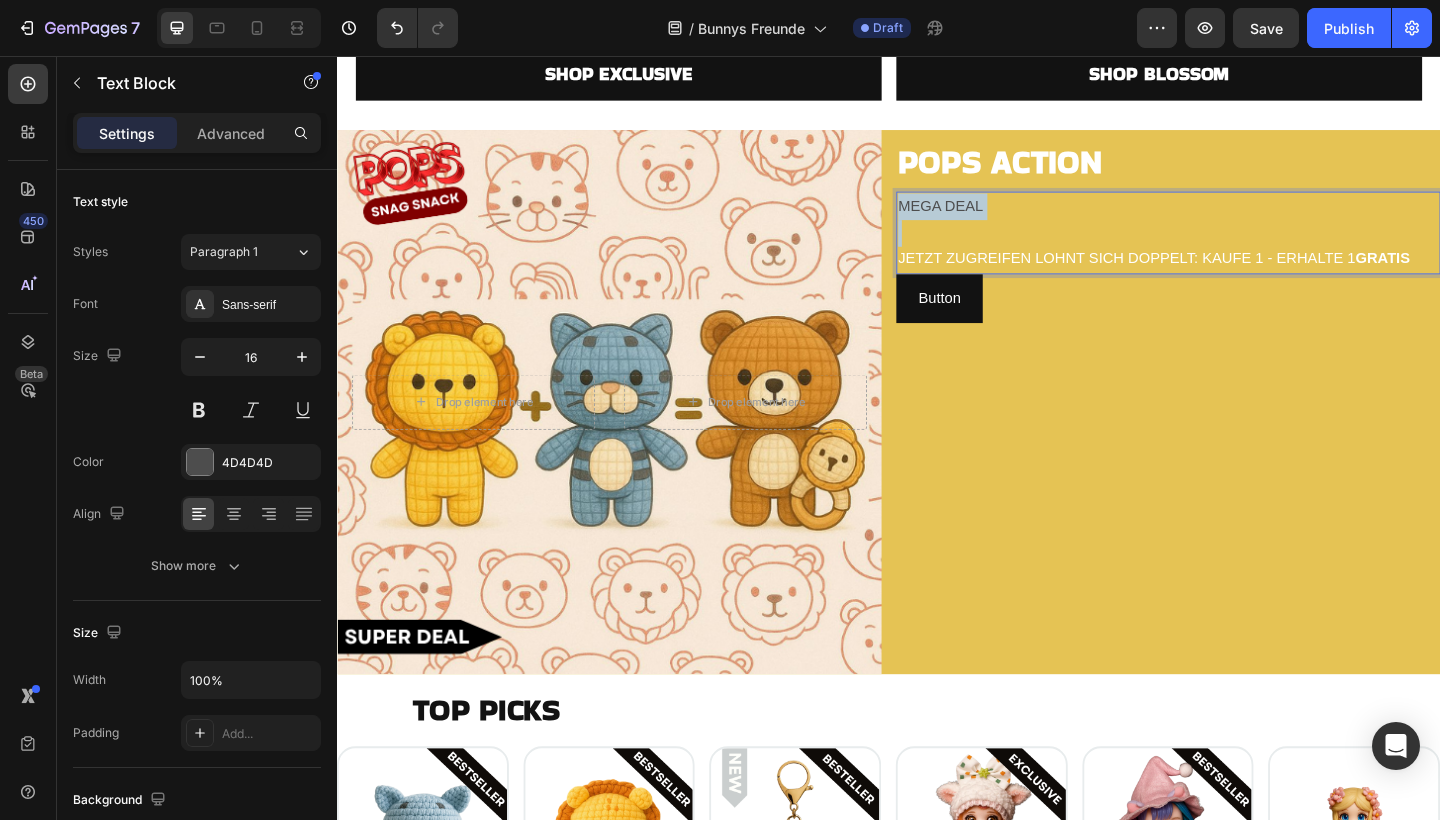click on "MEGA DEAL" at bounding box center (1241, 220) 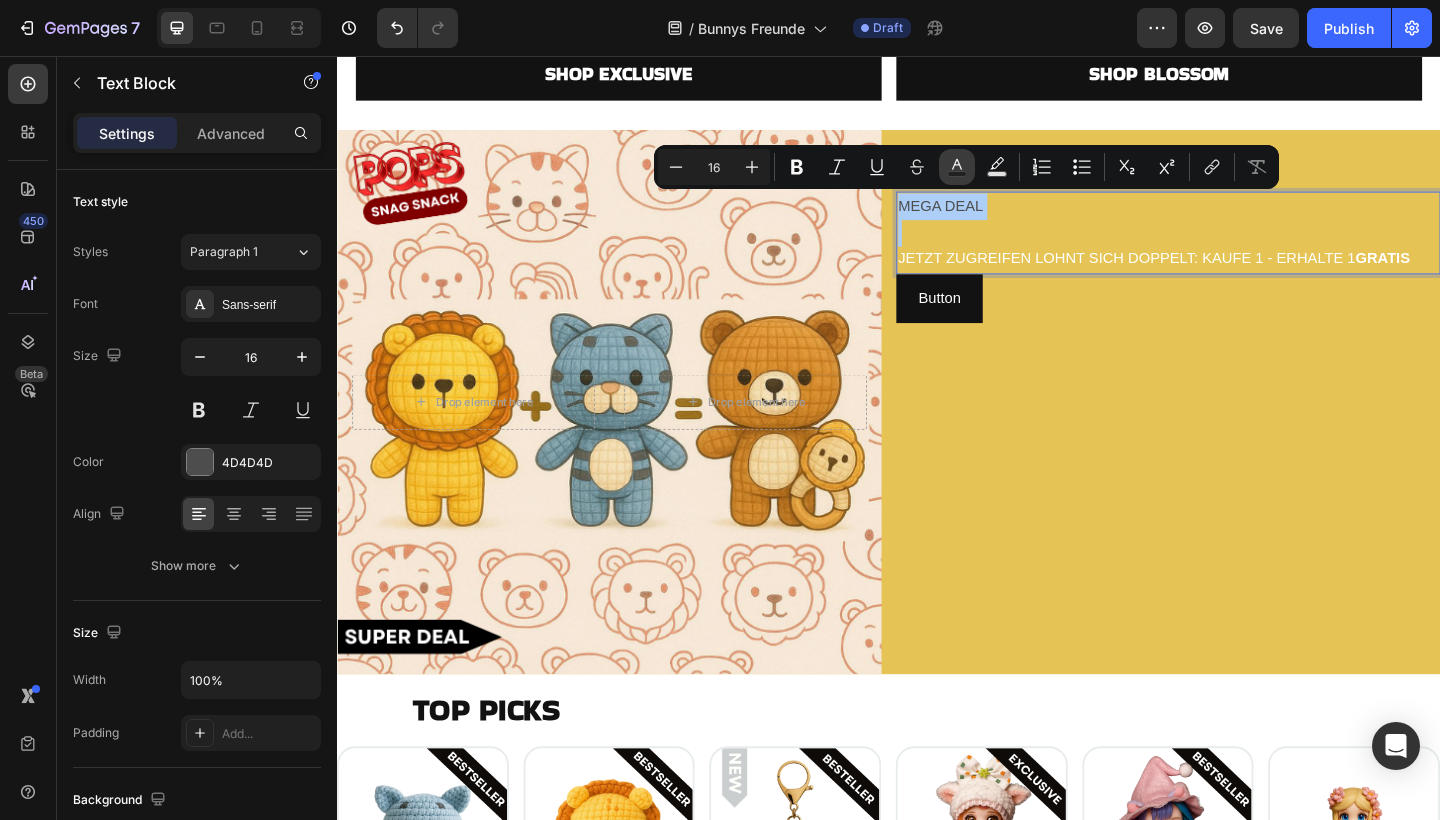 click 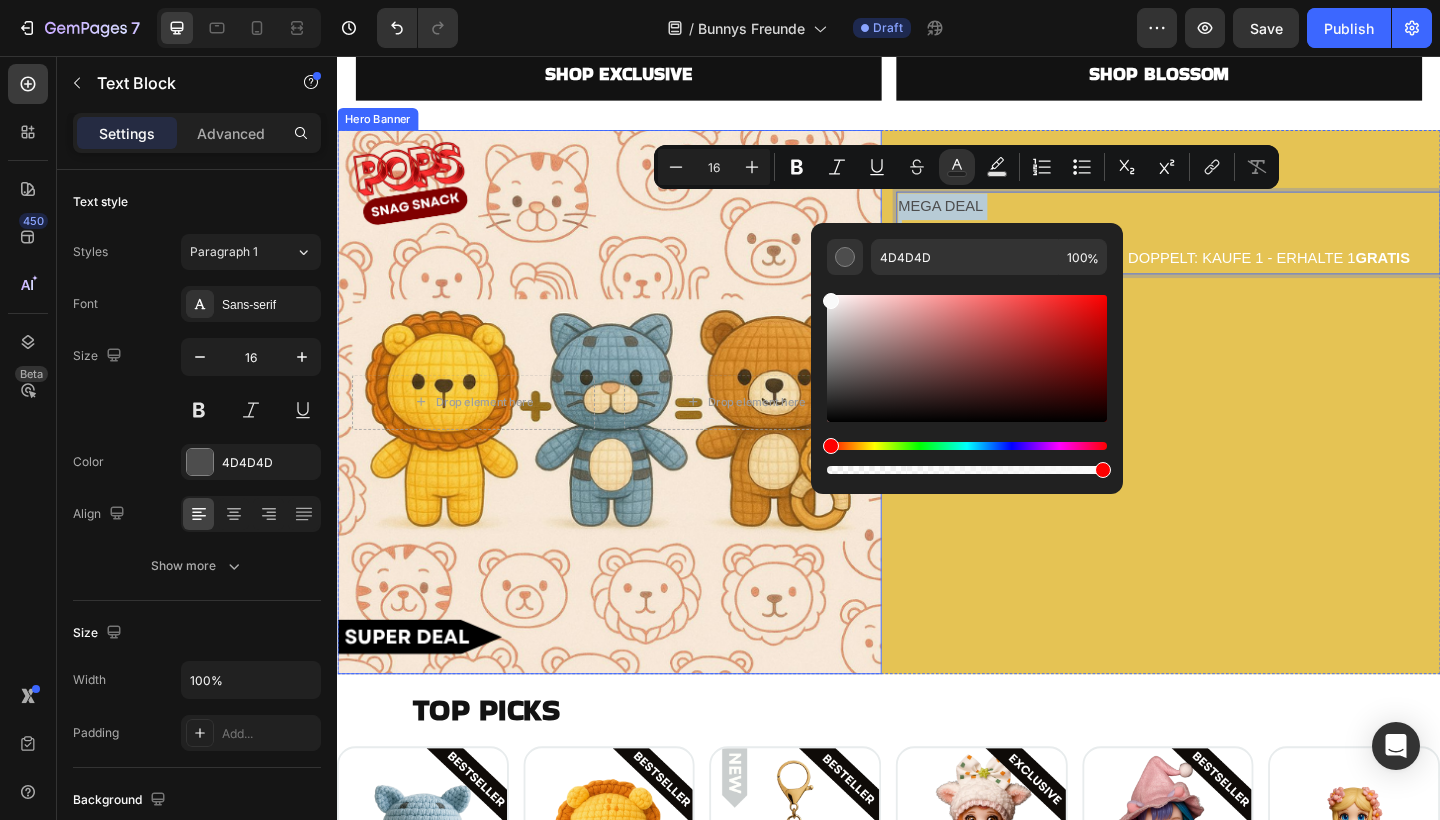 type on "F9F9F9" 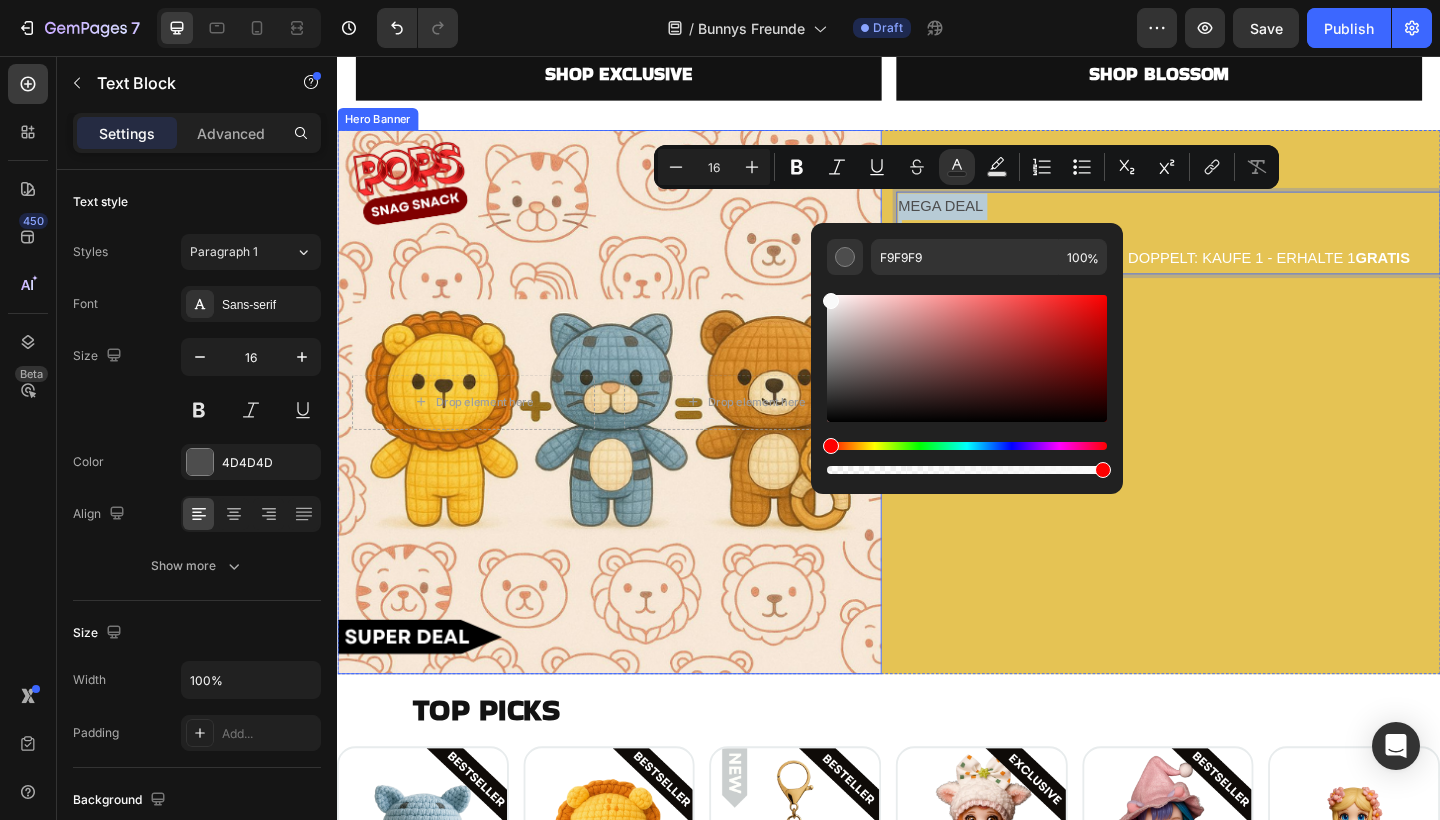 drag, startPoint x: 1187, startPoint y: 377, endPoint x: 839, endPoint y: 294, distance: 357.7611 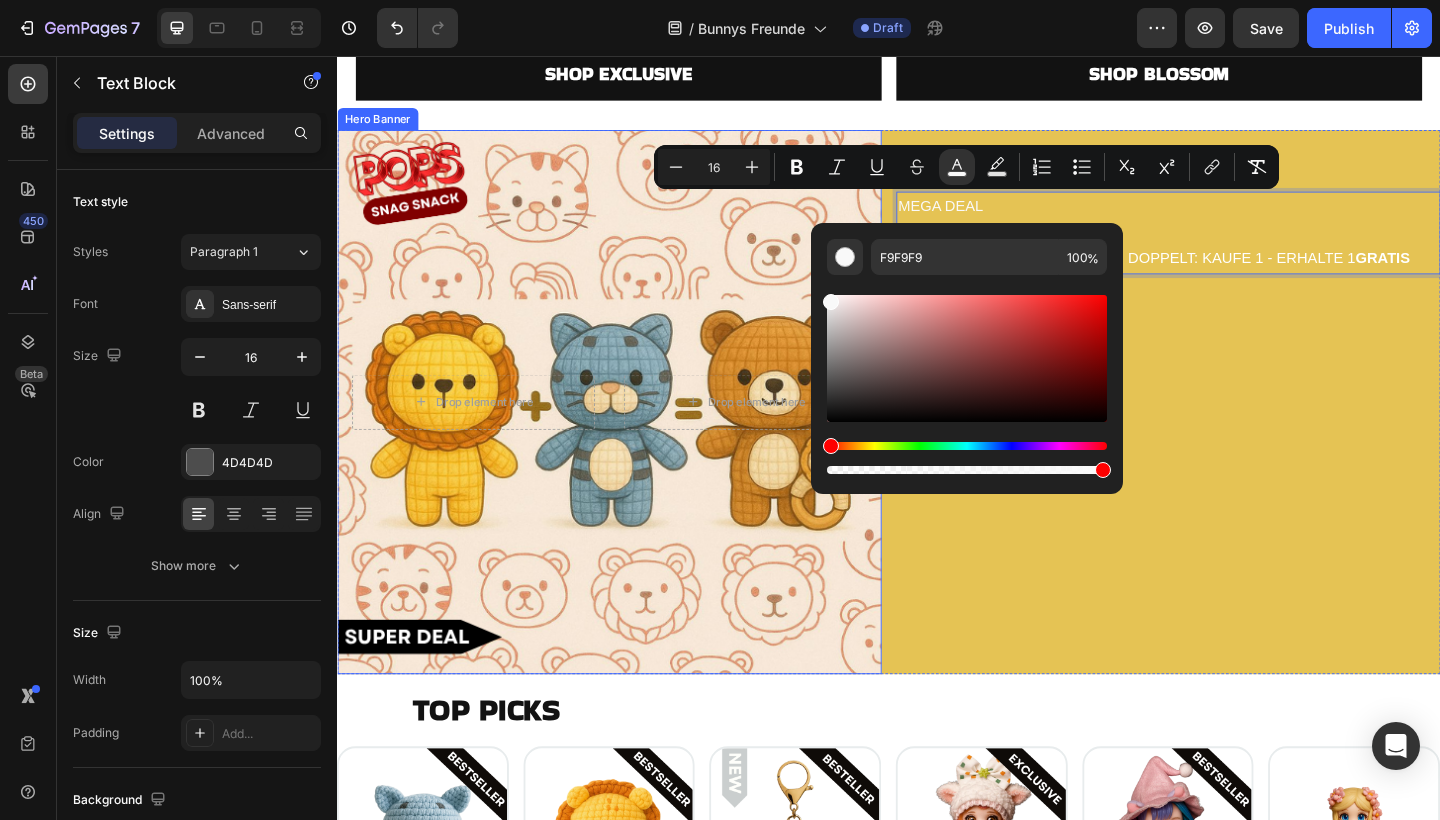click on "⁠⁠⁠⁠⁠⁠⁠ POPS ACTION Heading MEGA DEAL  JETZT ZUGREIFEN LOHNT SICH DOPPELT: KAUFE 1 - ERHALTE 1  GRATIS Text Block   0 Button Button" at bounding box center [1241, 433] 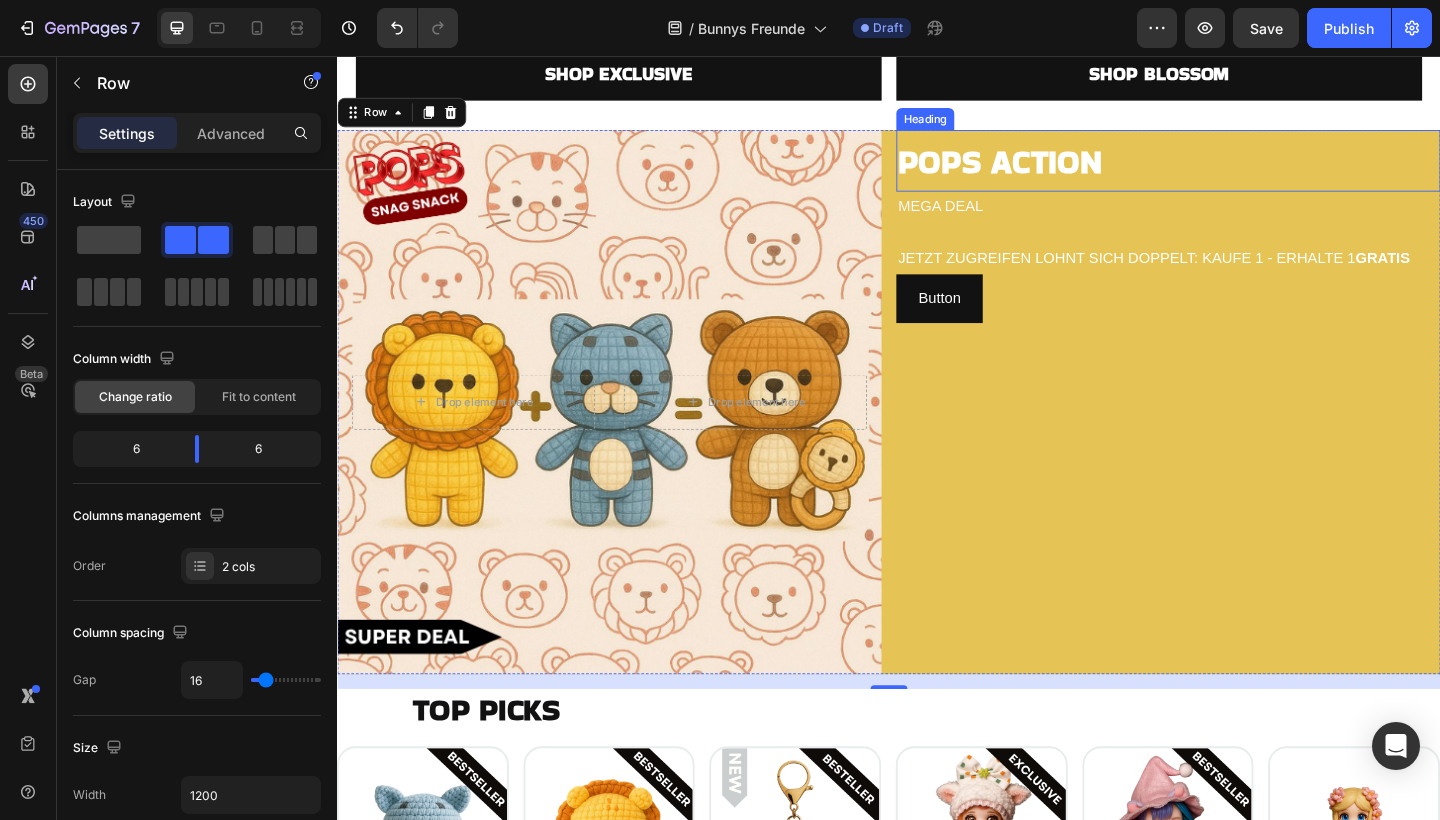 click on "POPS ACTION" at bounding box center [1058, 171] 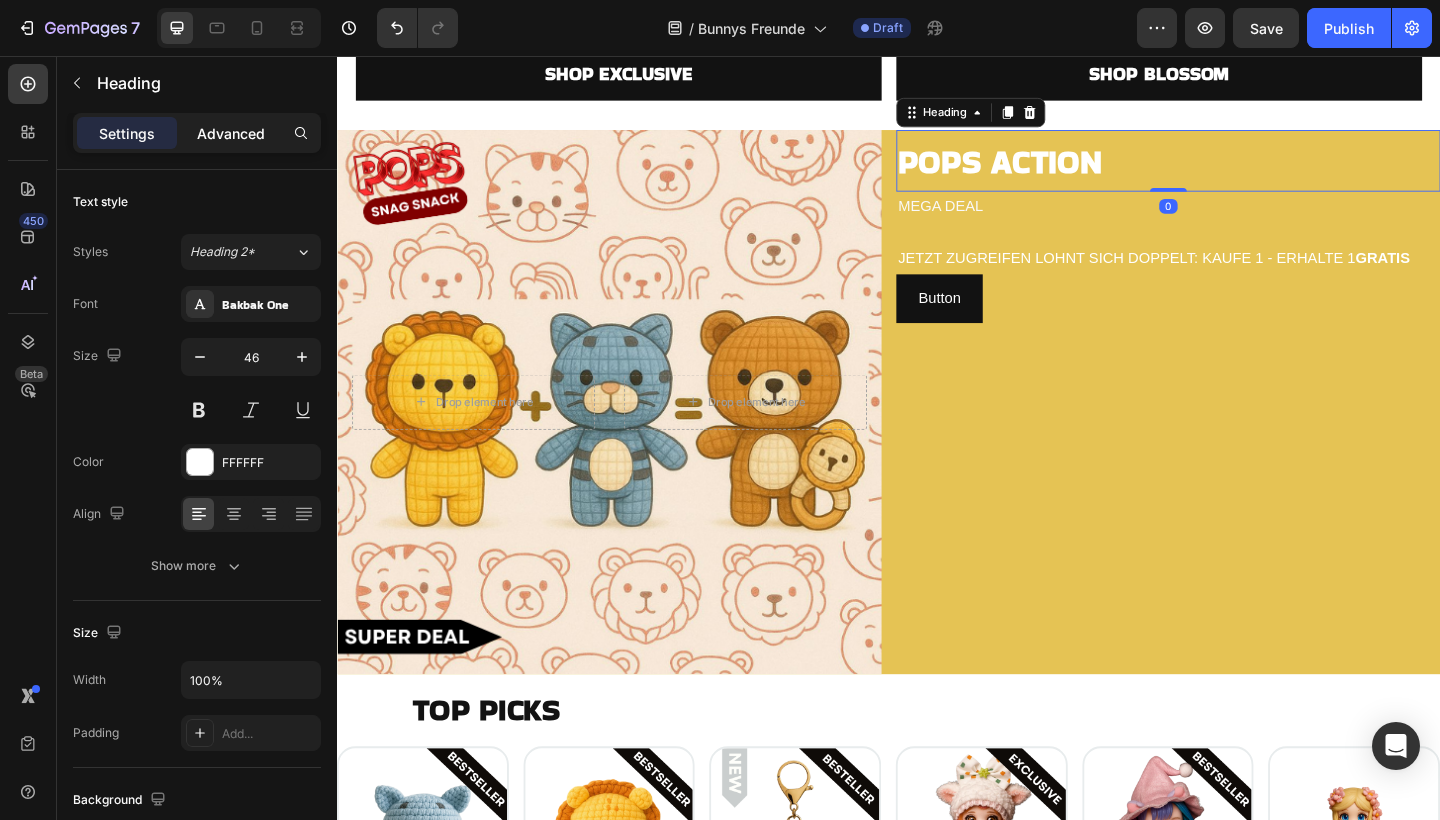 click on "Advanced" 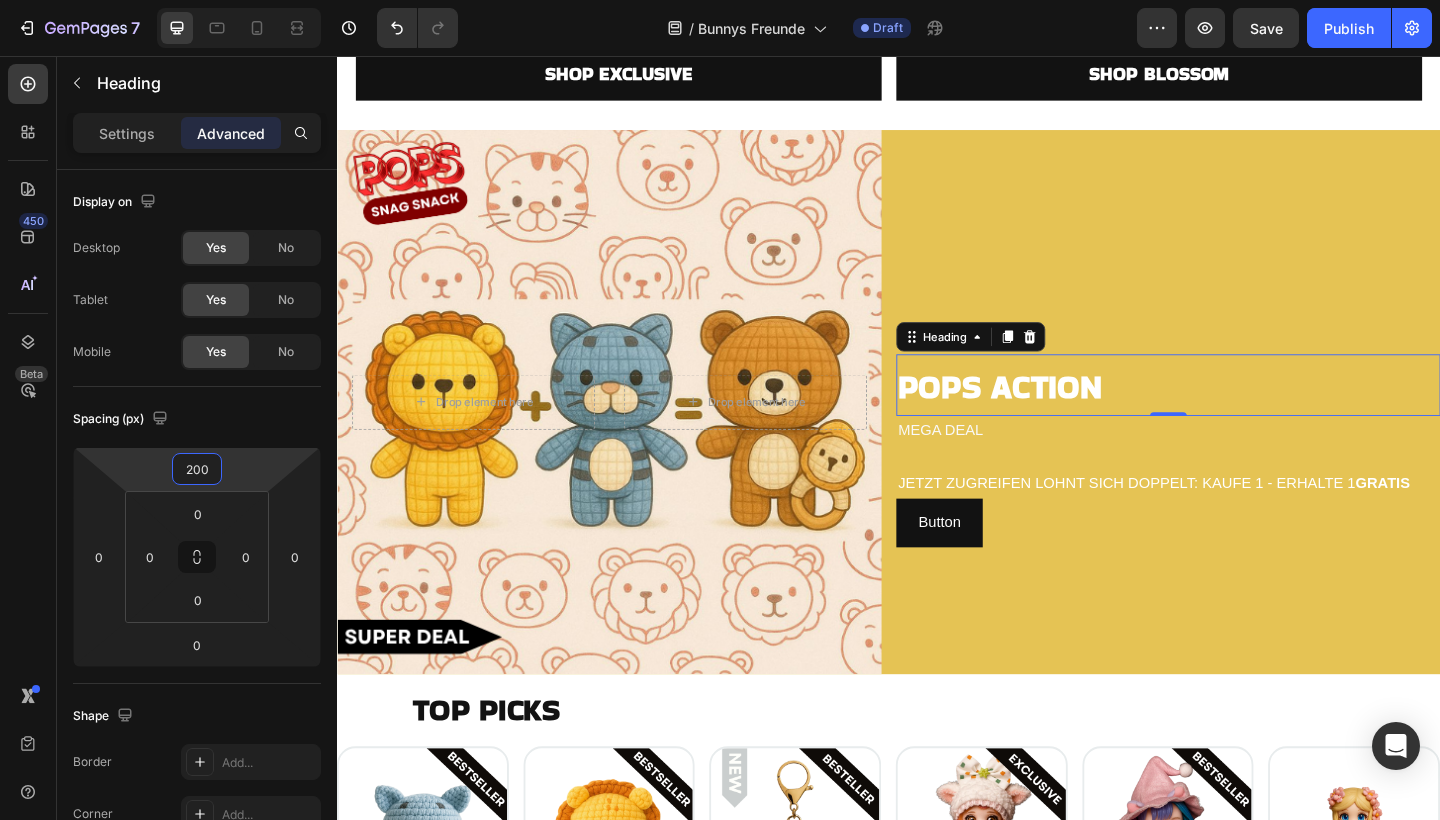type on "198" 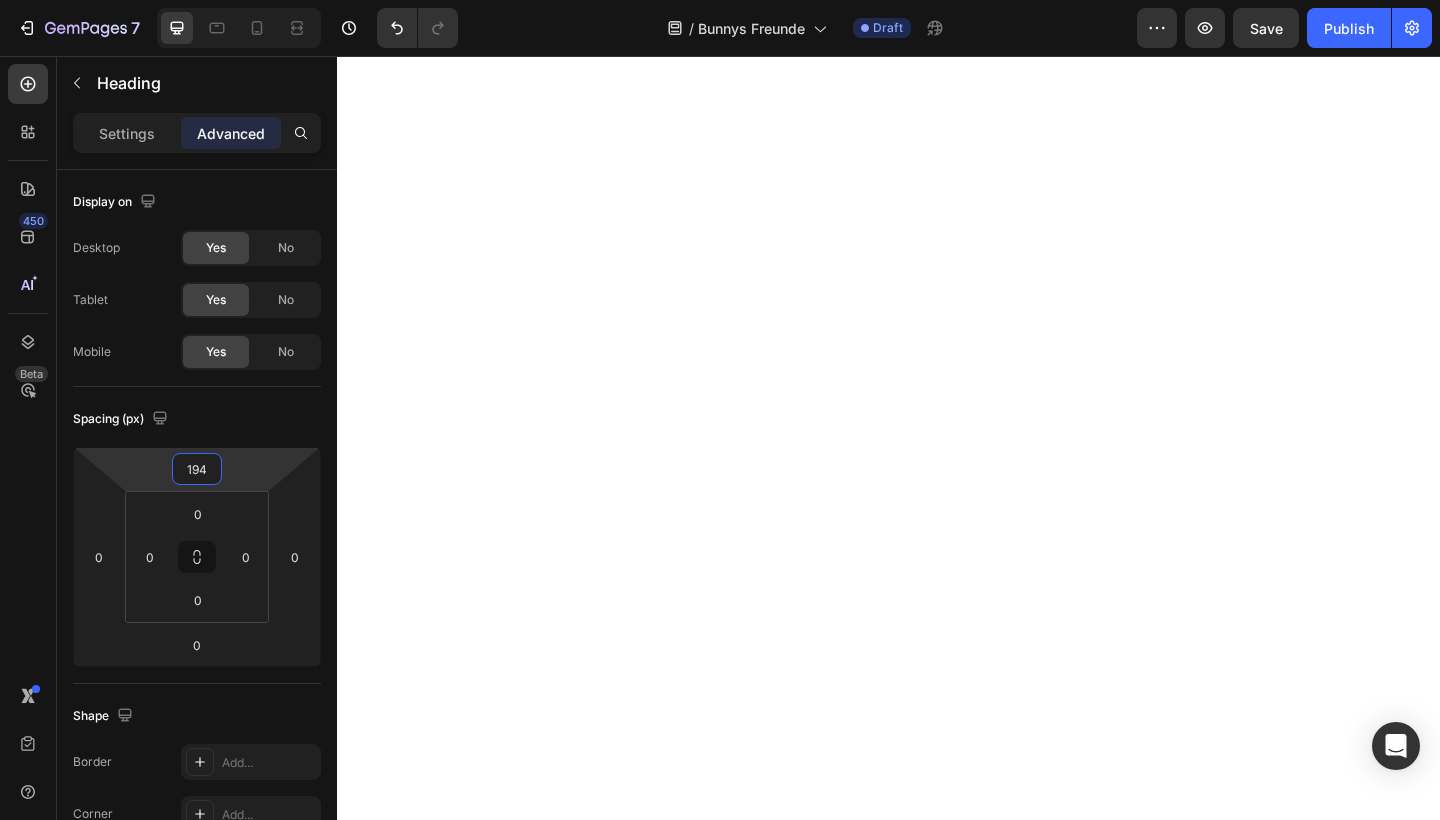 scroll, scrollTop: 0, scrollLeft: 0, axis: both 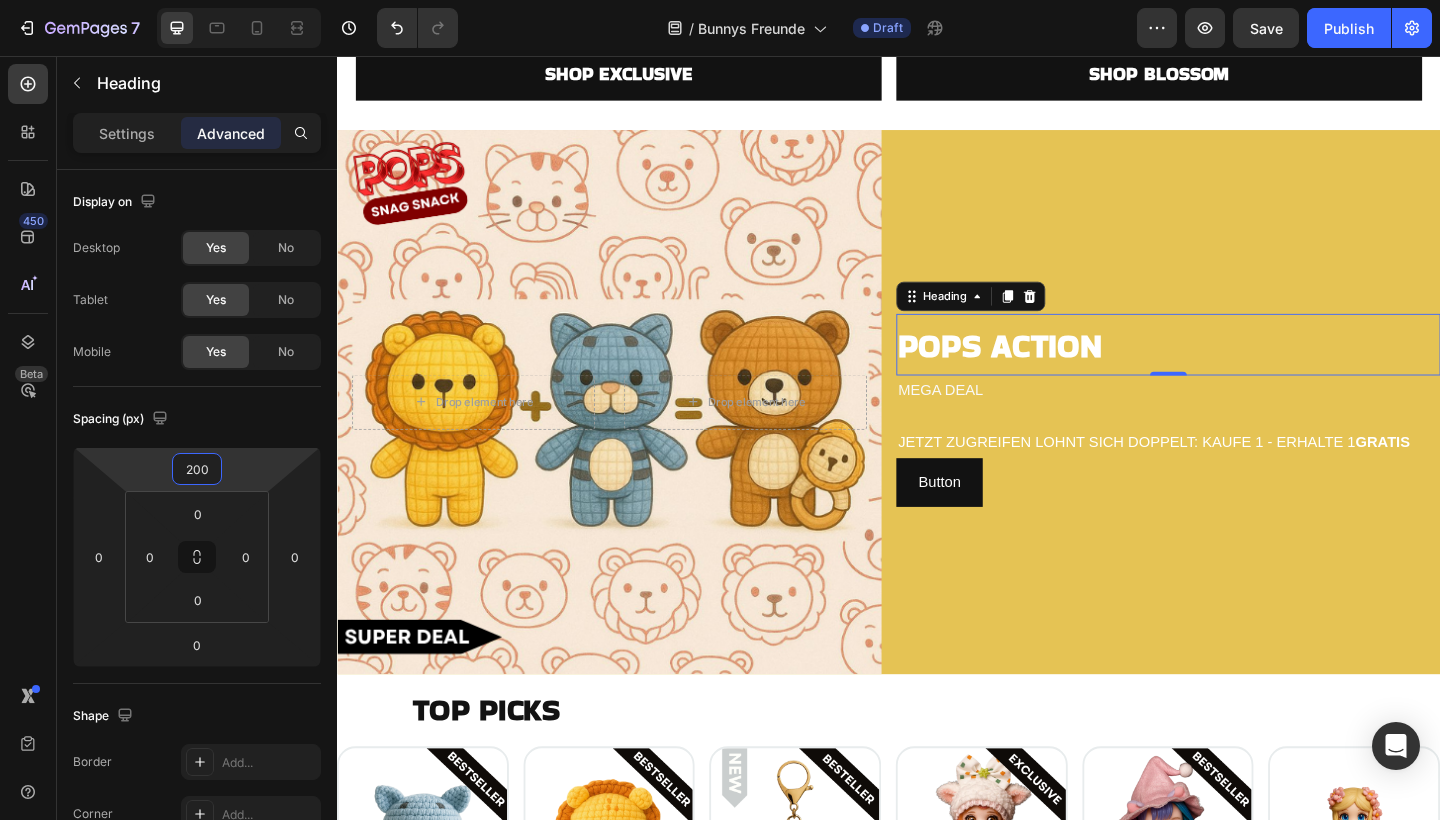 type on "202" 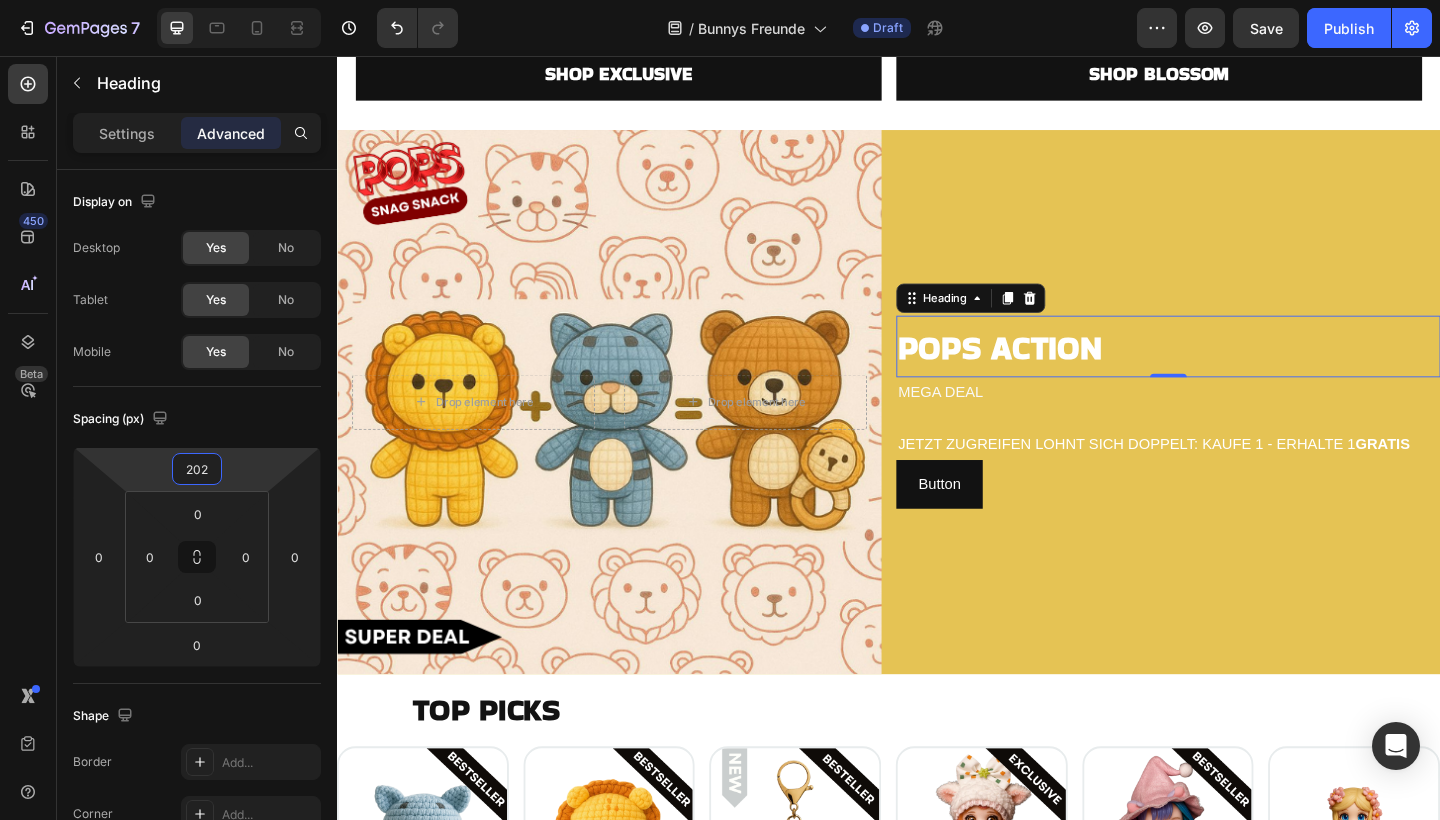 click on "7  Version history  /  Bunnys Freunde Draft Preview  Save   Publish  450 Beta Sections(18) Elements(83) Section Element Hero Section Product Detail Brands Trusted Badges Guarantee Product Breakdown How to use Testimonials Compare Bundle FAQs Social Proof Brand Story Product List Collection Blog List Contact Sticky Add to Cart Custom Footer Browse Library 450 Layout
Row
Row
Row
Row Text
Heading
Text Block Button
Button
Button Media
Image
Image" at bounding box center [720, 0] 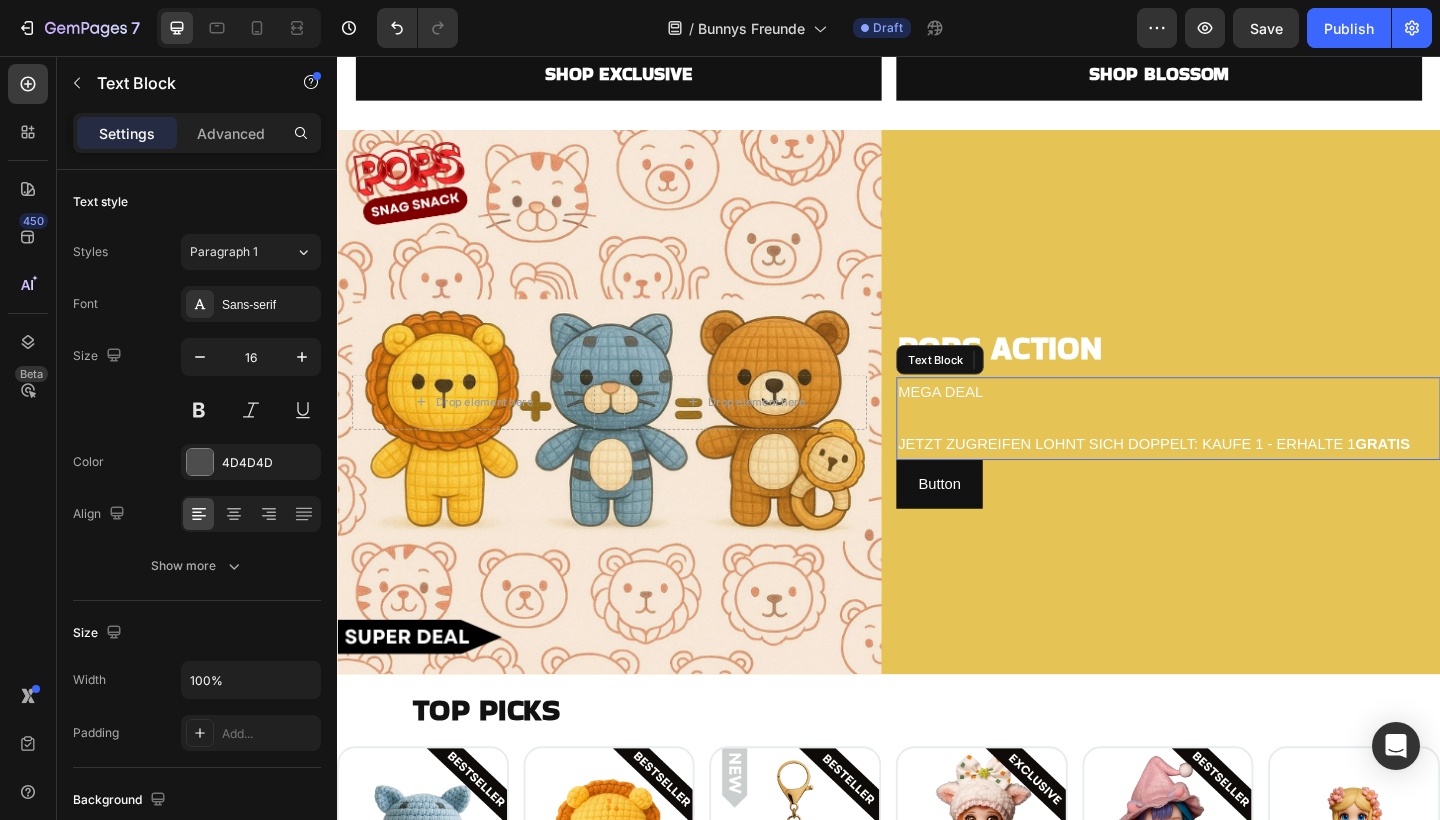 click on "MEGA DEAL" at bounding box center (993, 421) 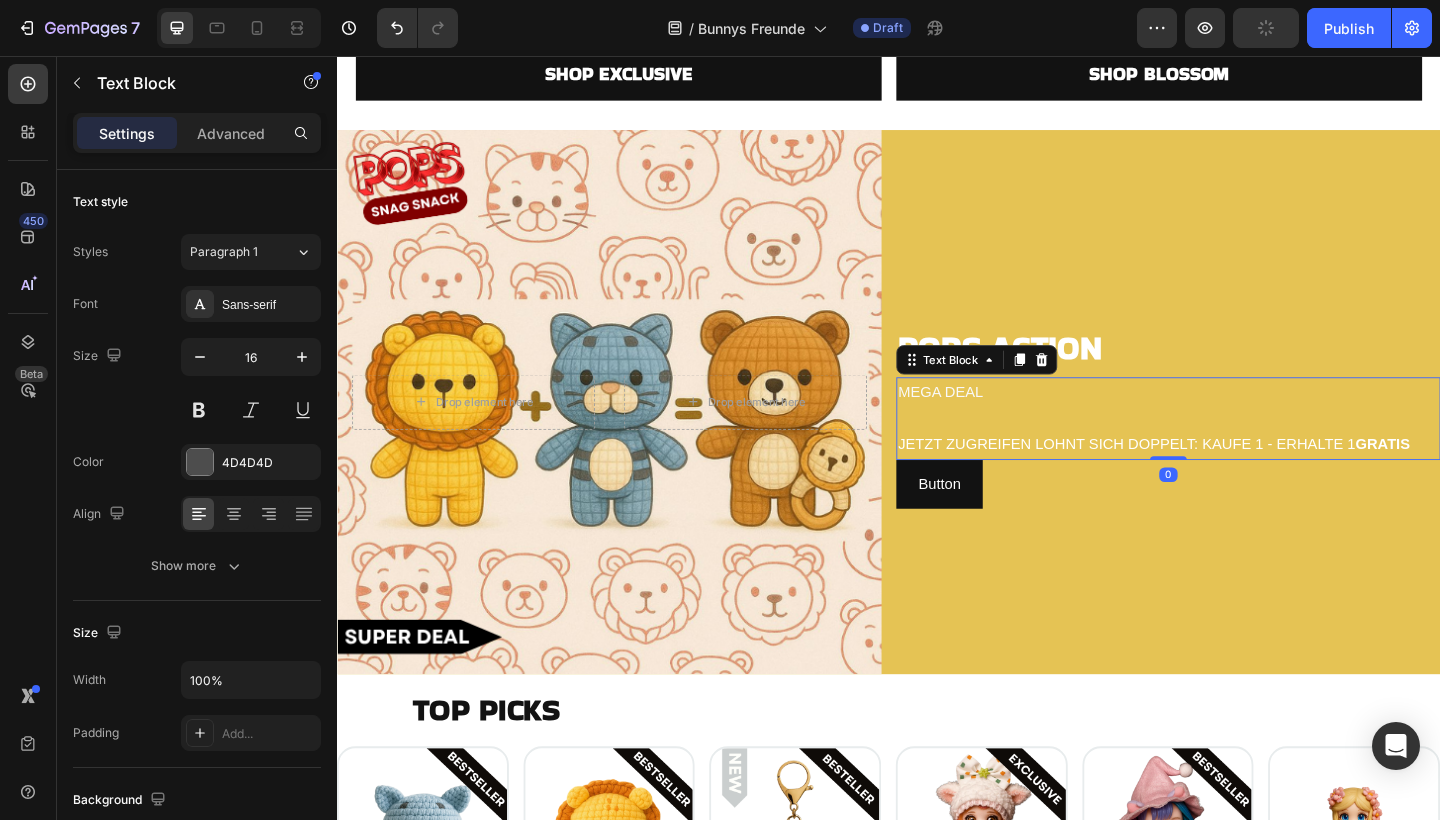 click on "MEGA DEAL" at bounding box center [993, 421] 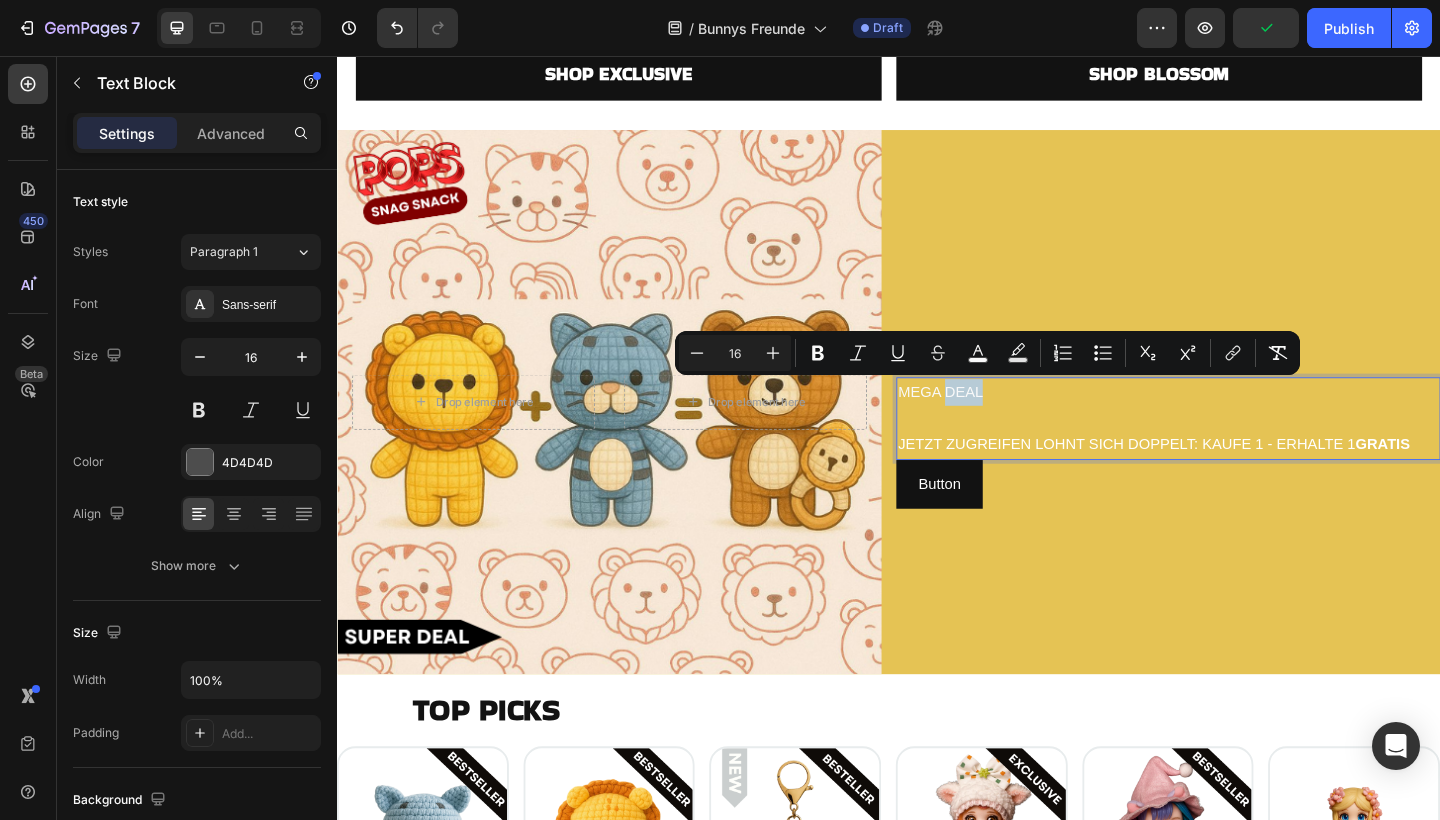click on "MEGA DEAL" at bounding box center [993, 421] 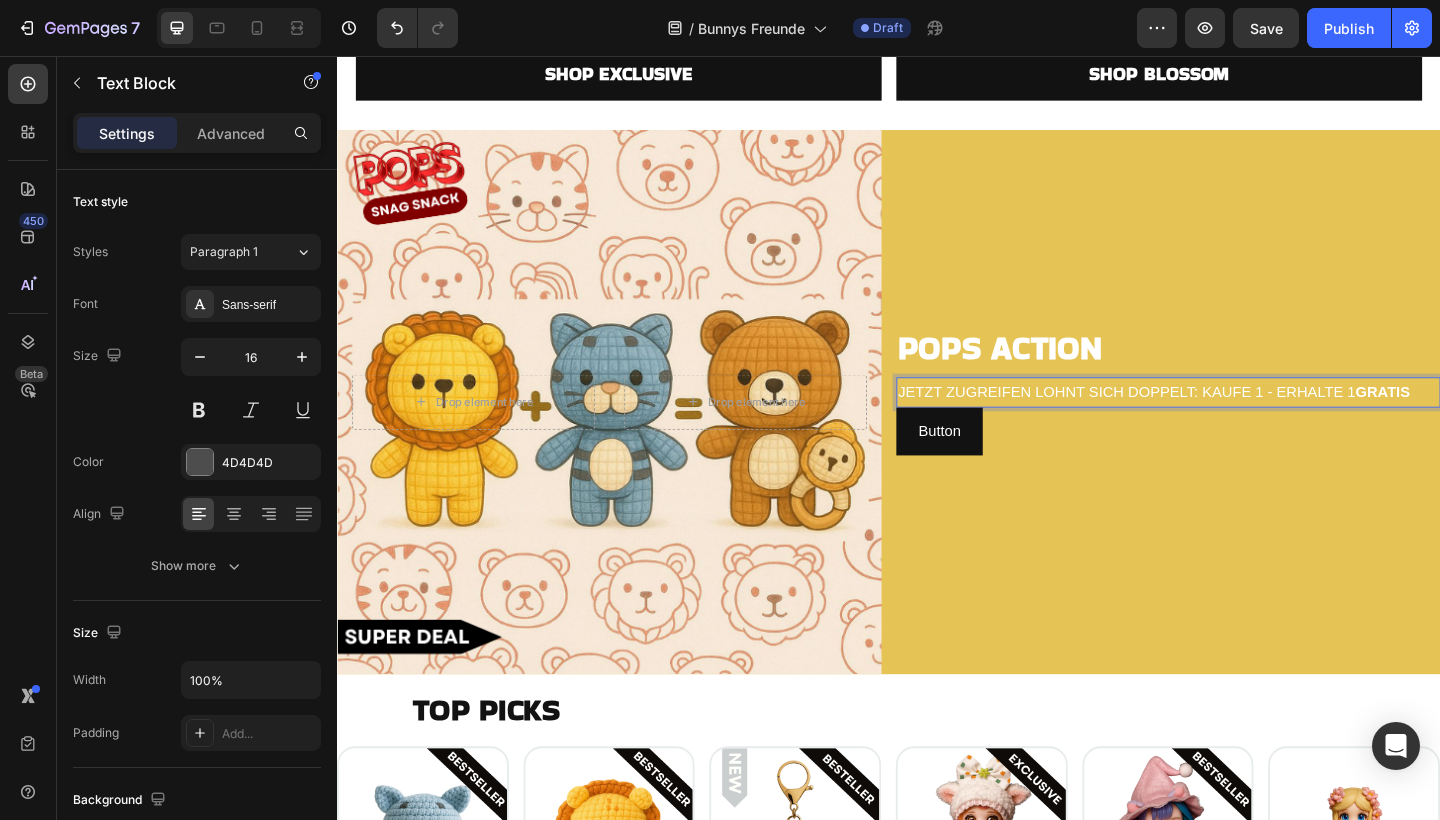 click on "JETZT ZUGREIFEN LOHNT SICH DOPPELT: KAUFE 1 - ERHALTE 1  GRATIS" at bounding box center [1225, 421] 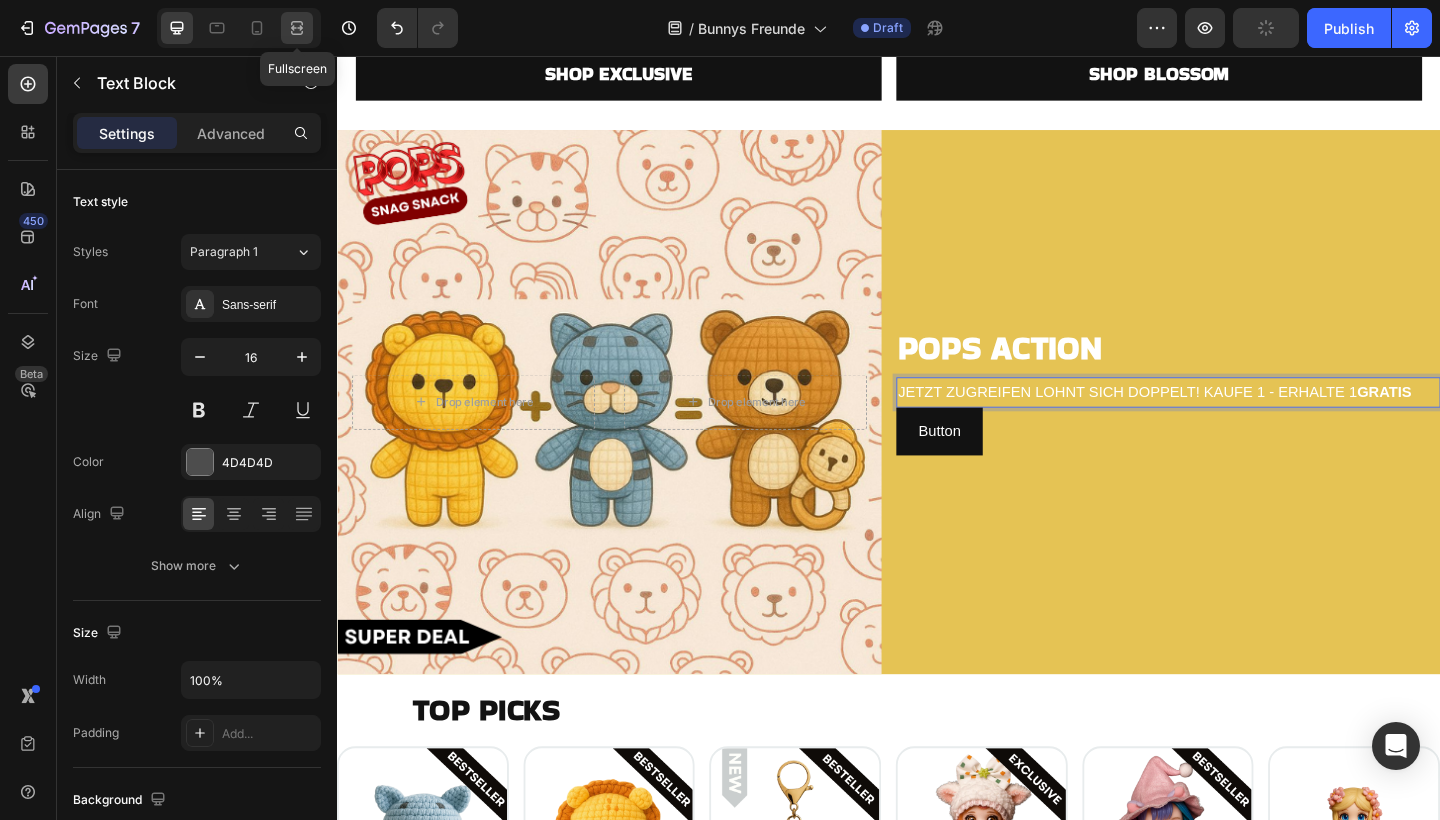click 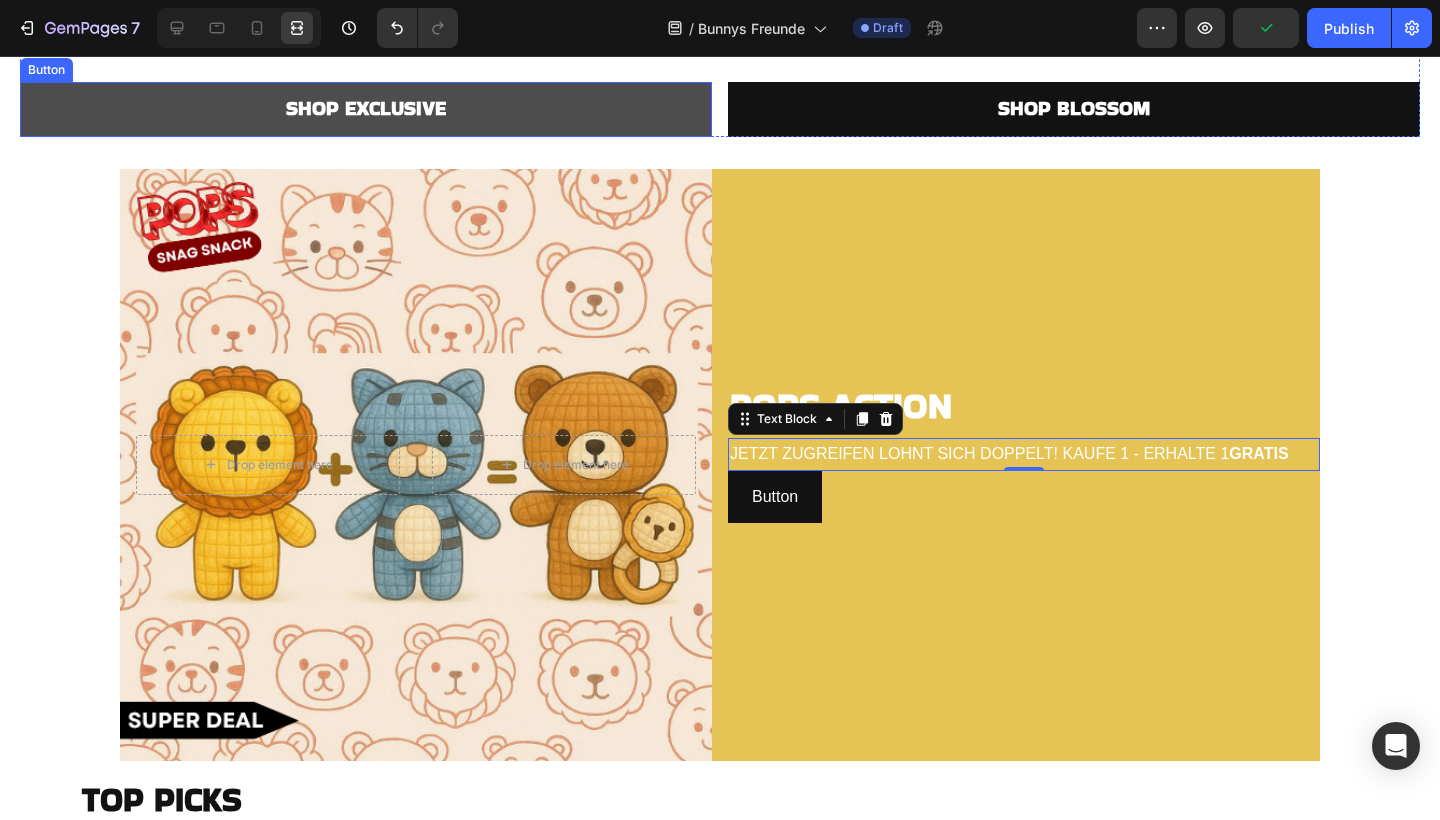 scroll, scrollTop: 2637, scrollLeft: 0, axis: vertical 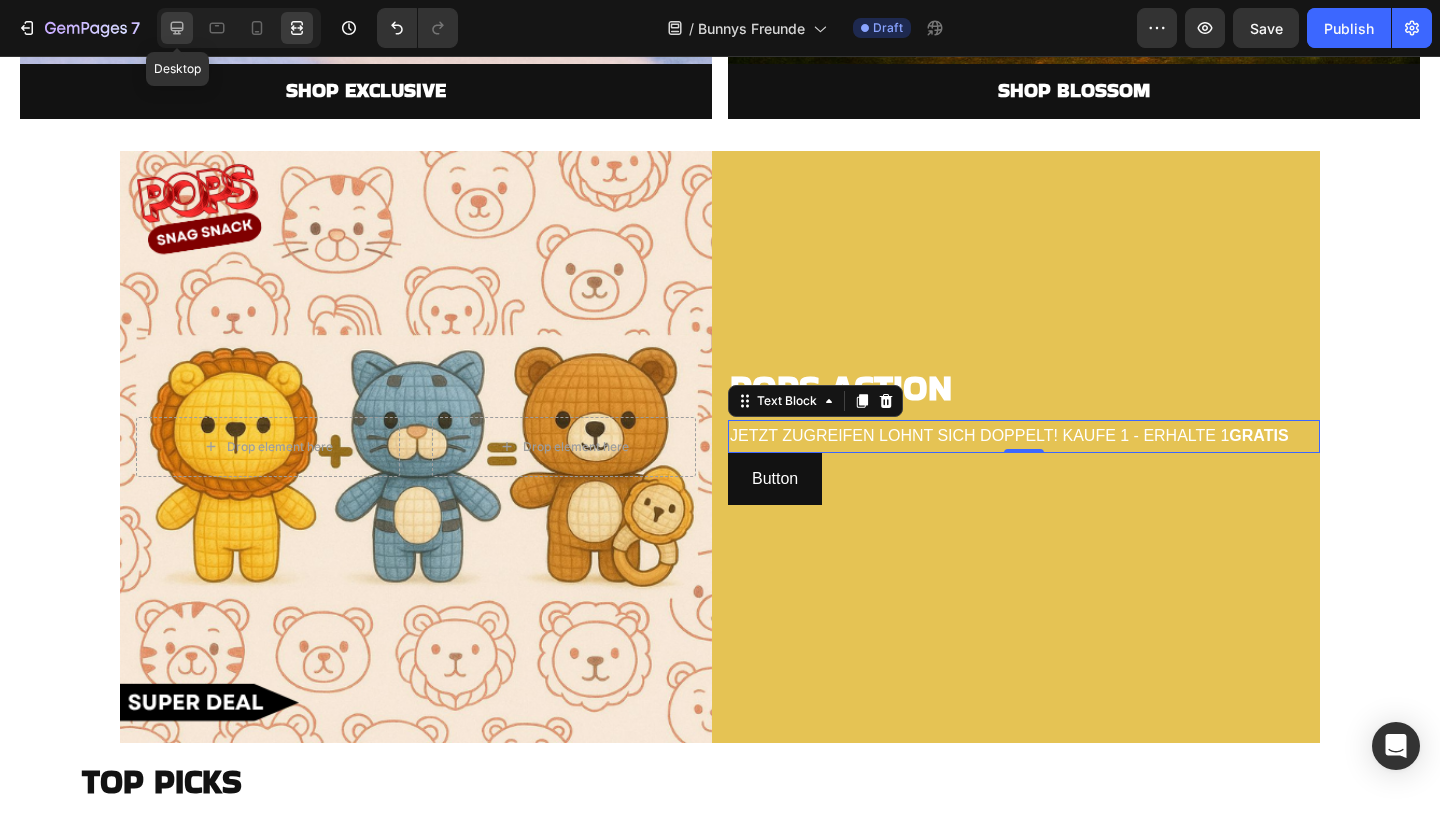 click 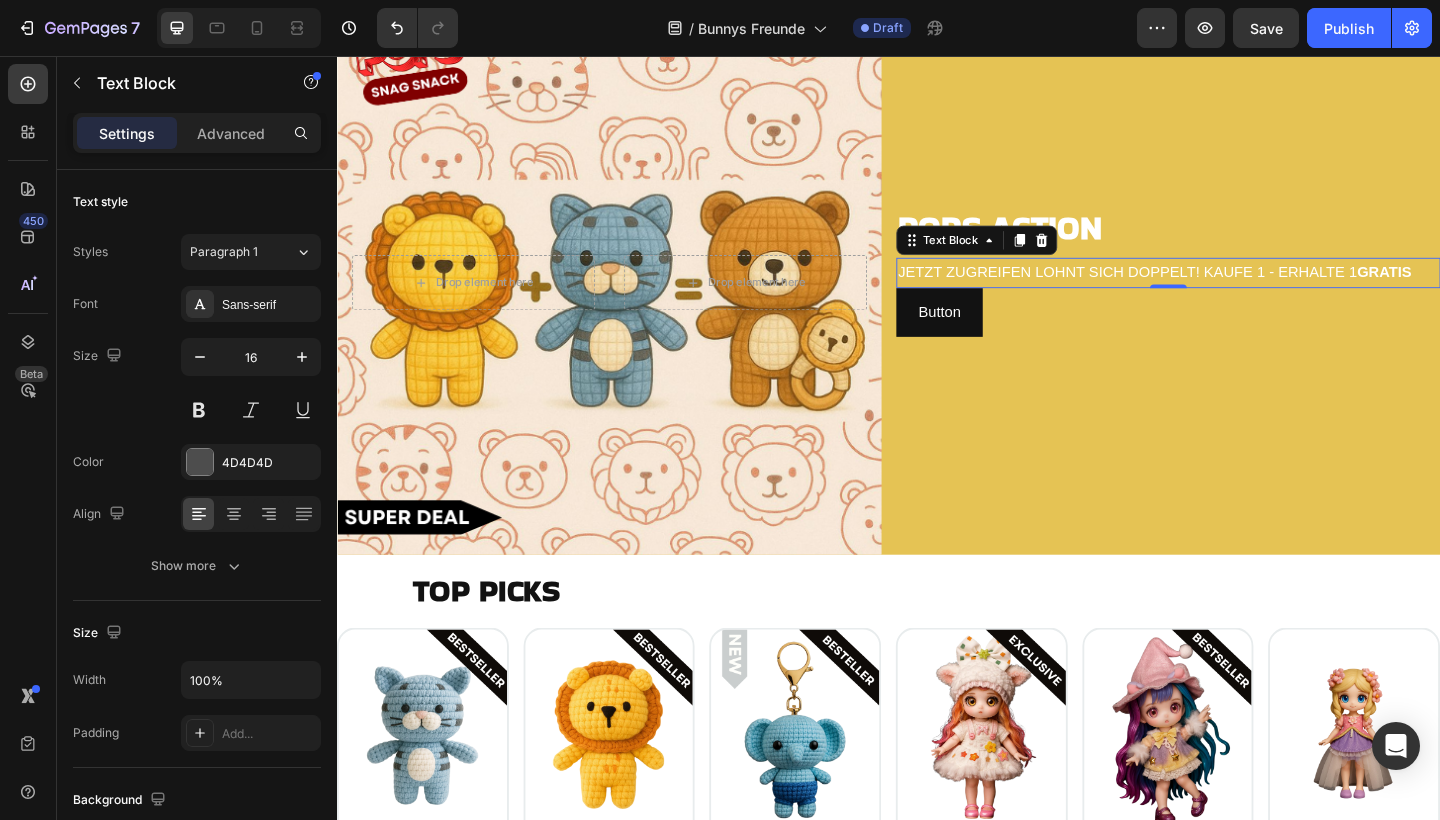 click on "JETZT ZUGREIFEN LOHNT SICH DOPPELT! KAUFE 1 - ERHALTE 1  GRATIS" at bounding box center [1226, 291] 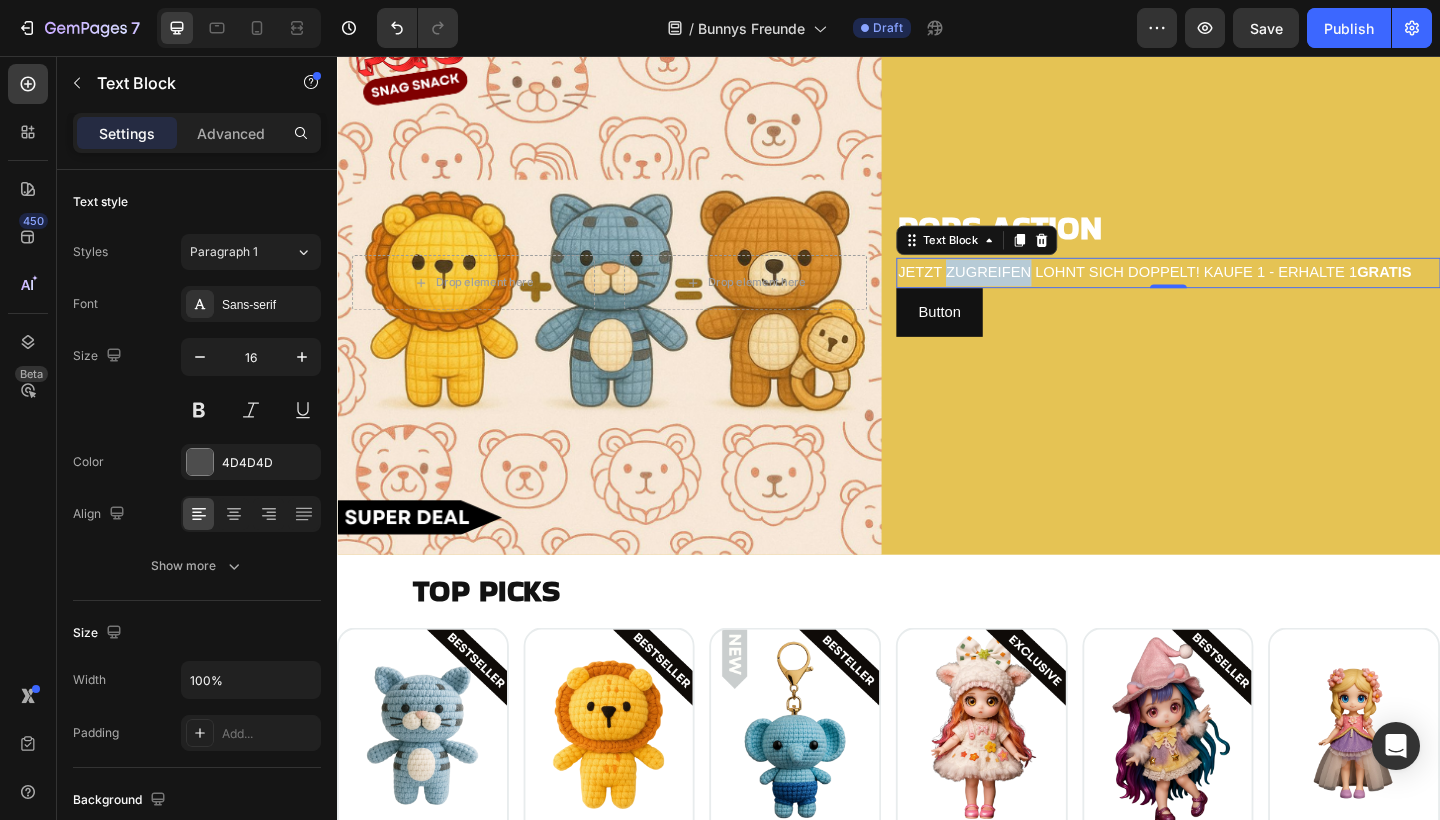 click on "JETZT ZUGREIFEN LOHNT SICH DOPPELT! KAUFE 1 - ERHALTE 1  GRATIS" at bounding box center (1226, 291) 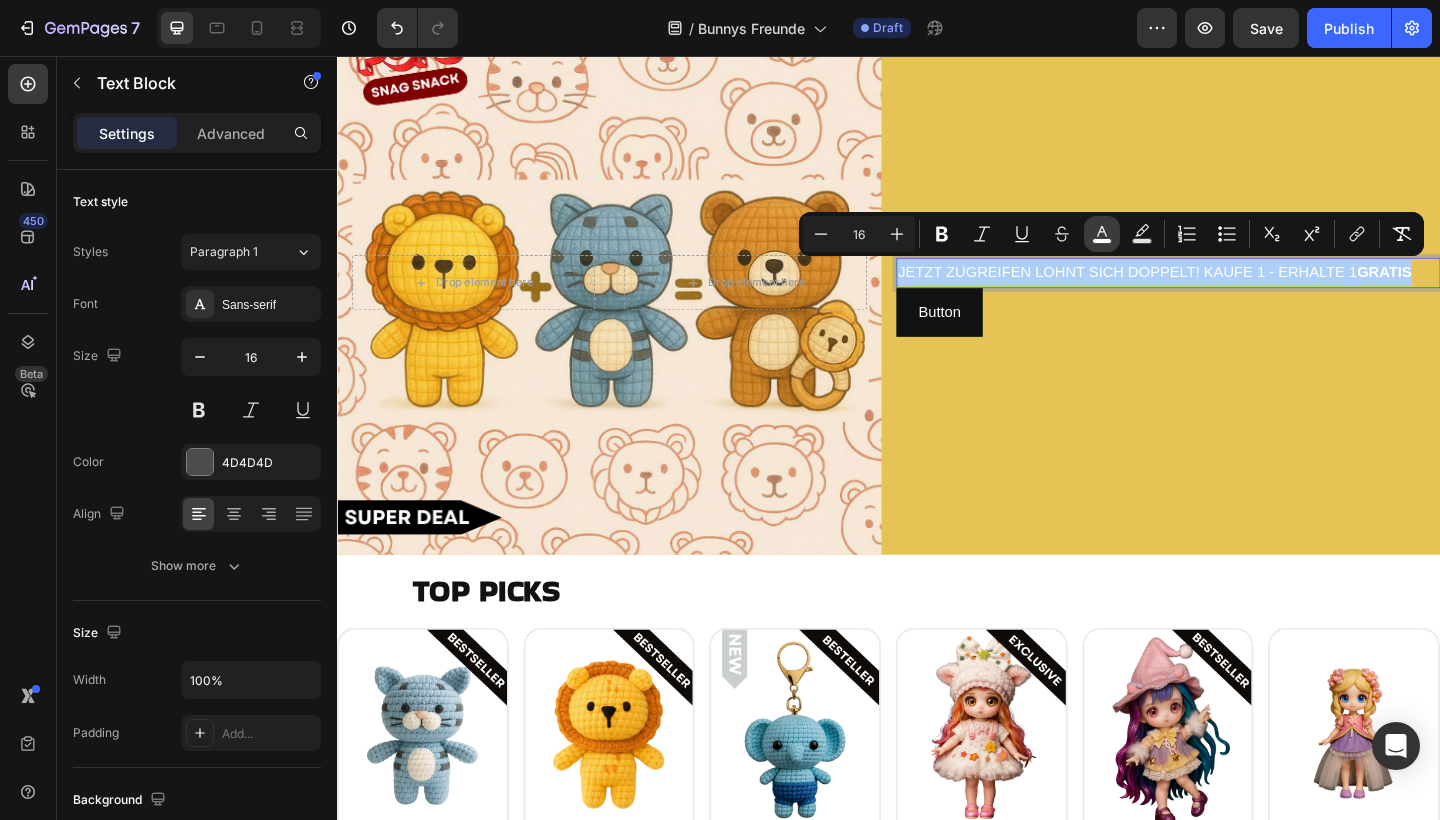 click 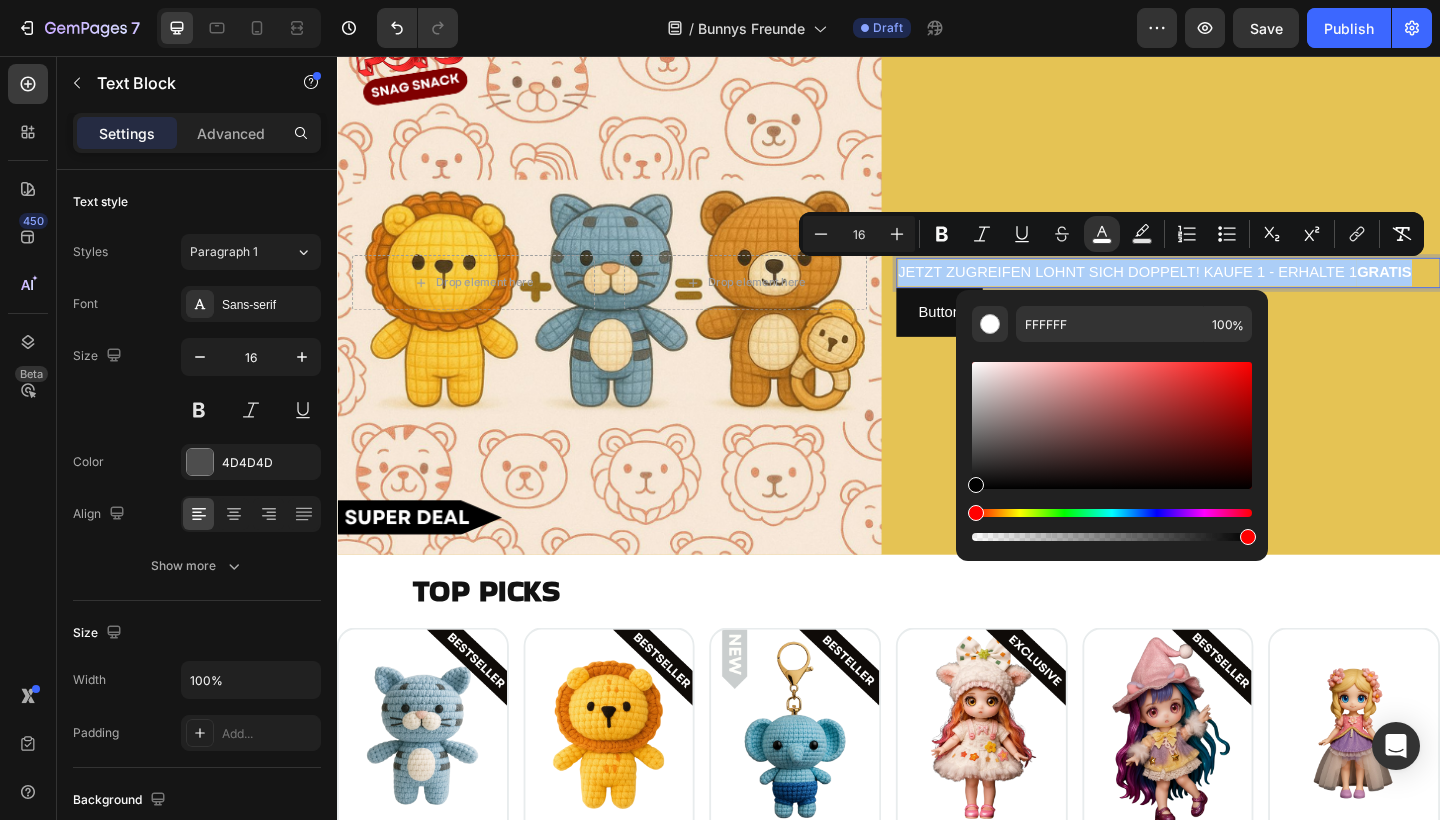 drag, startPoint x: 993, startPoint y: 428, endPoint x: 960, endPoint y: 516, distance: 93.98404 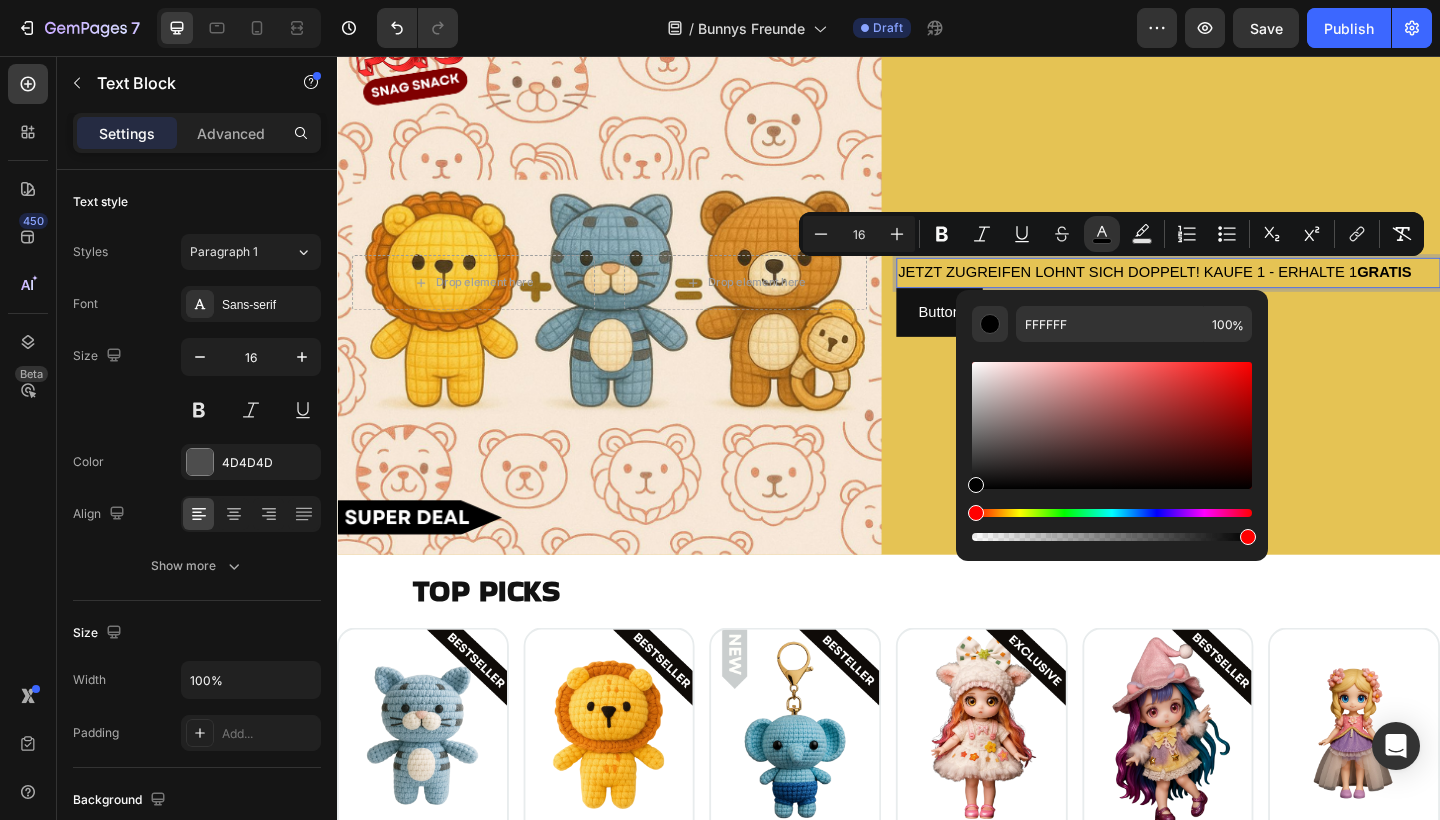 type on "000000" 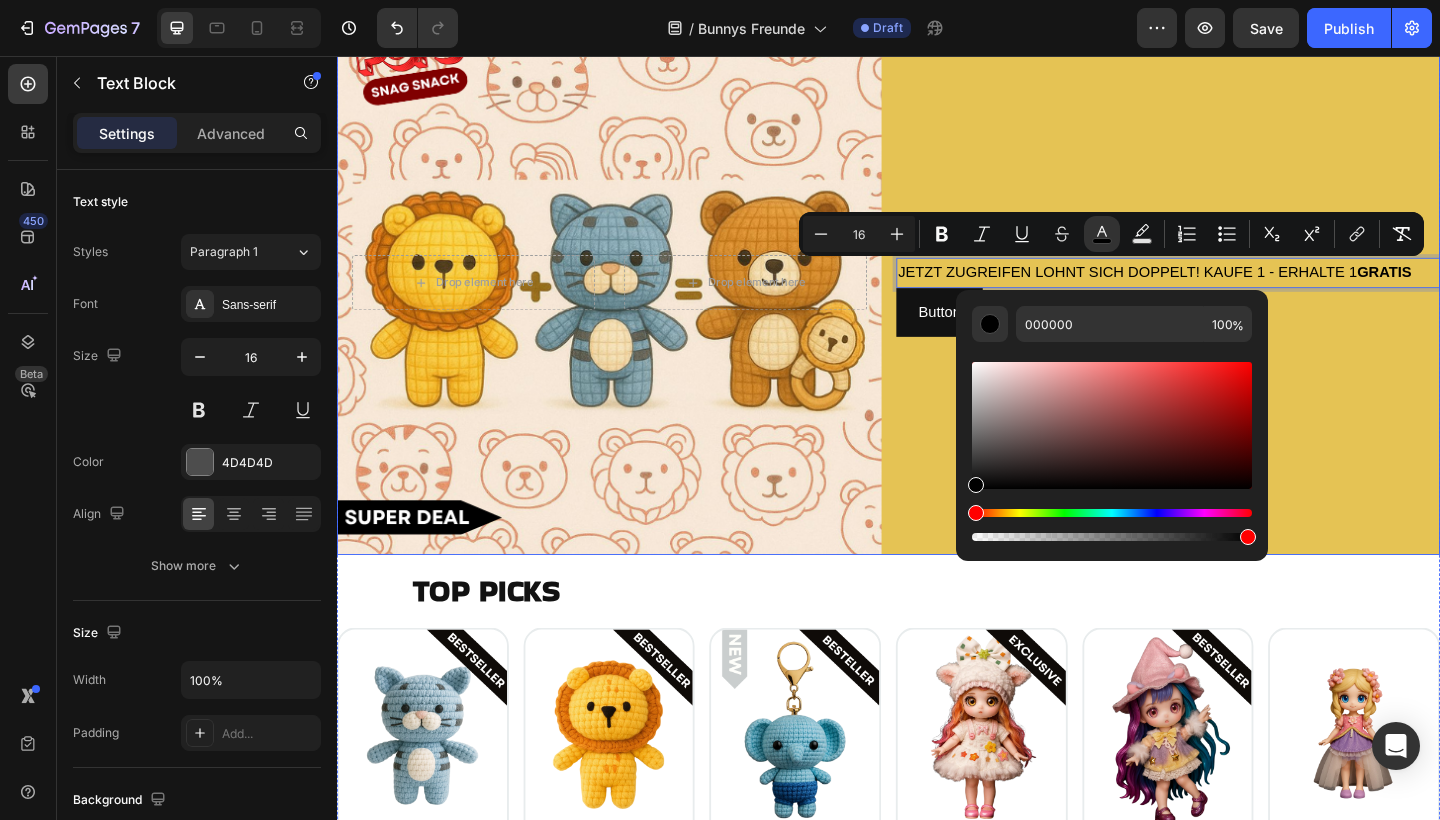 click on "⁠⁠⁠⁠⁠⁠⁠ POPS ACTION Heading JETZT ZUGREIFEN LOHNT SICH DOPPELT! KAUFE 1 - ERHALTE 1  GRATIS Text Block   0 Button Button" at bounding box center (1241, 303) 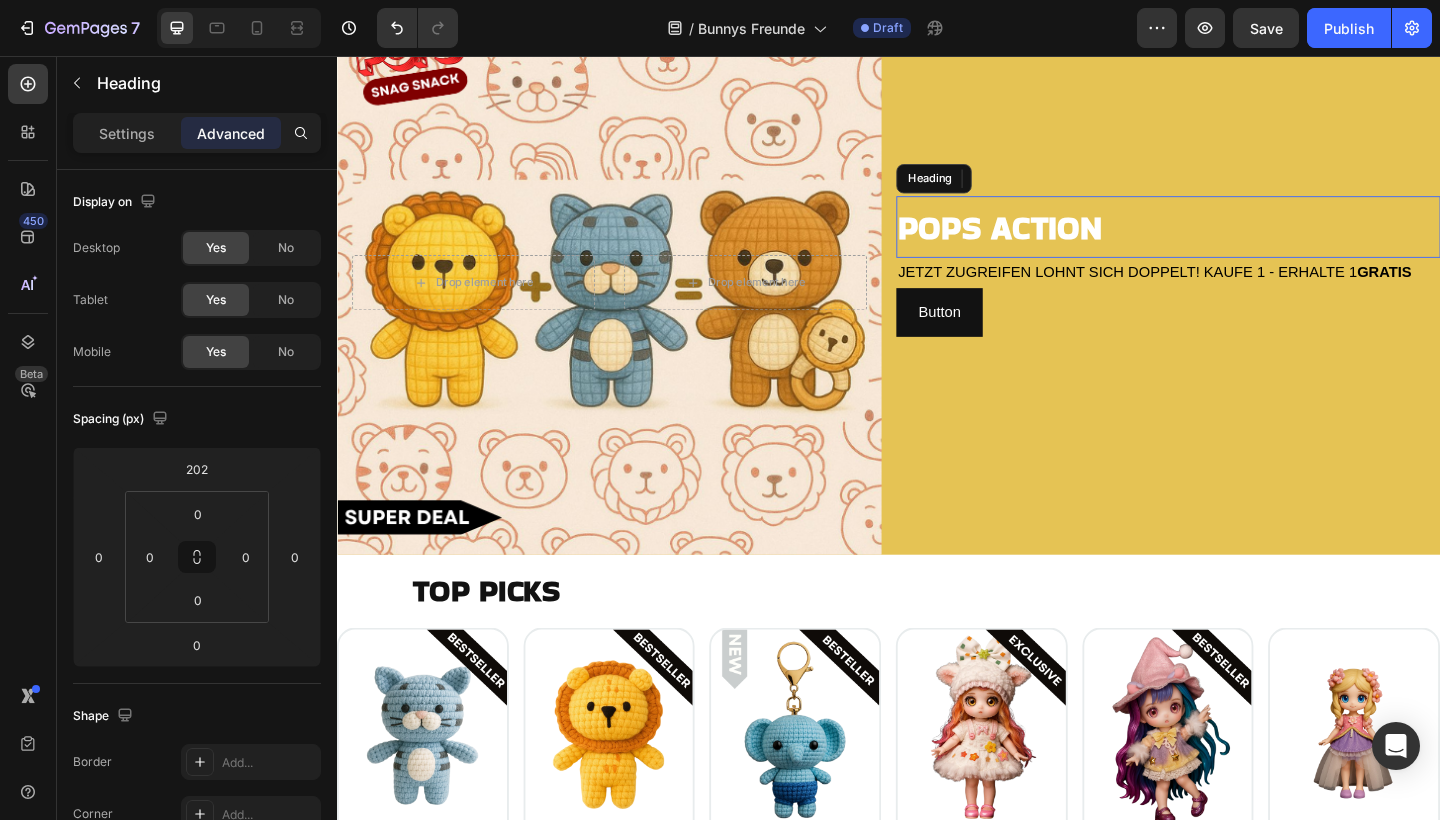 click on "POPS ACTION" at bounding box center (1058, 243) 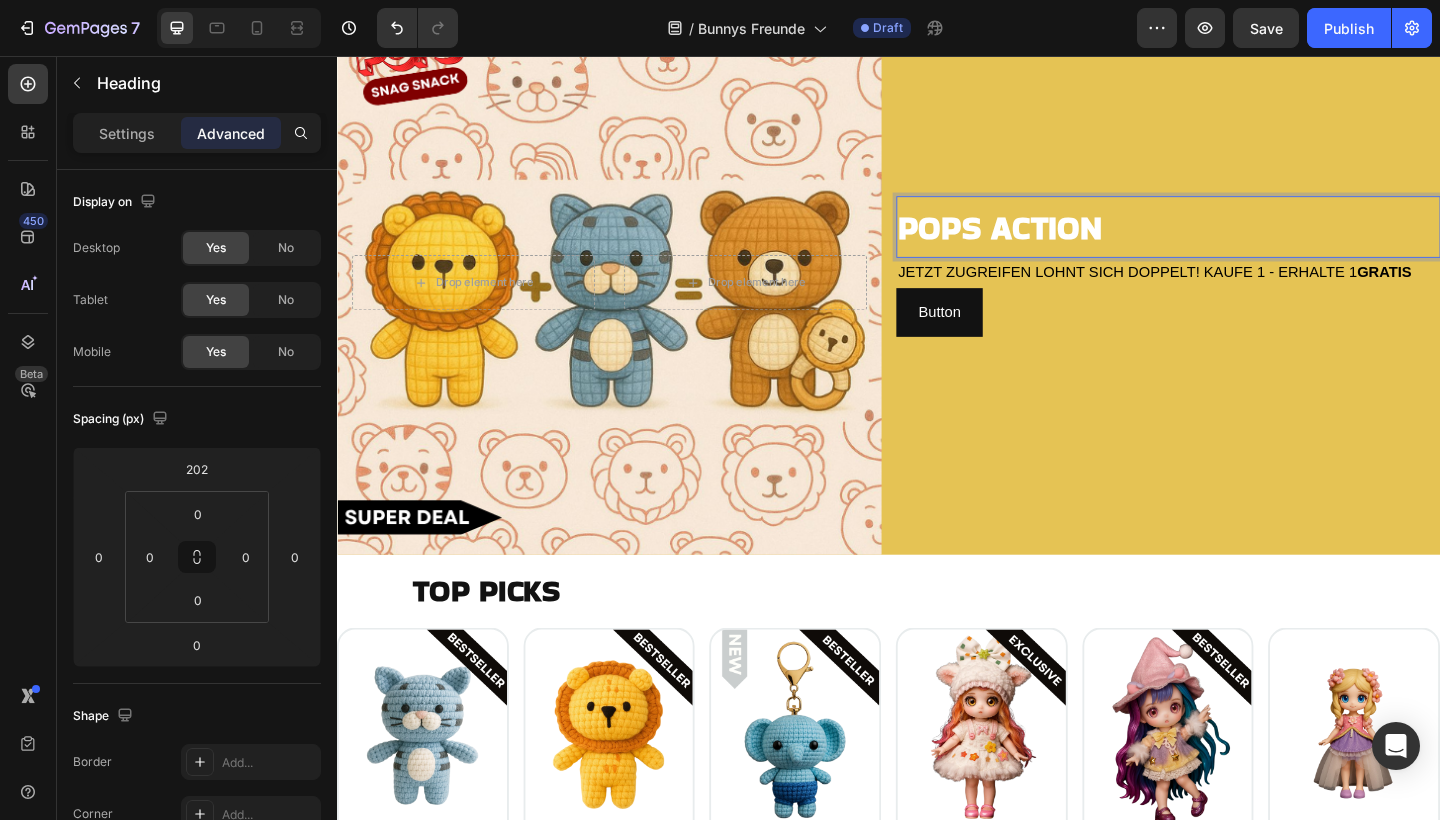 click on "POPS ACTION" at bounding box center [1058, 243] 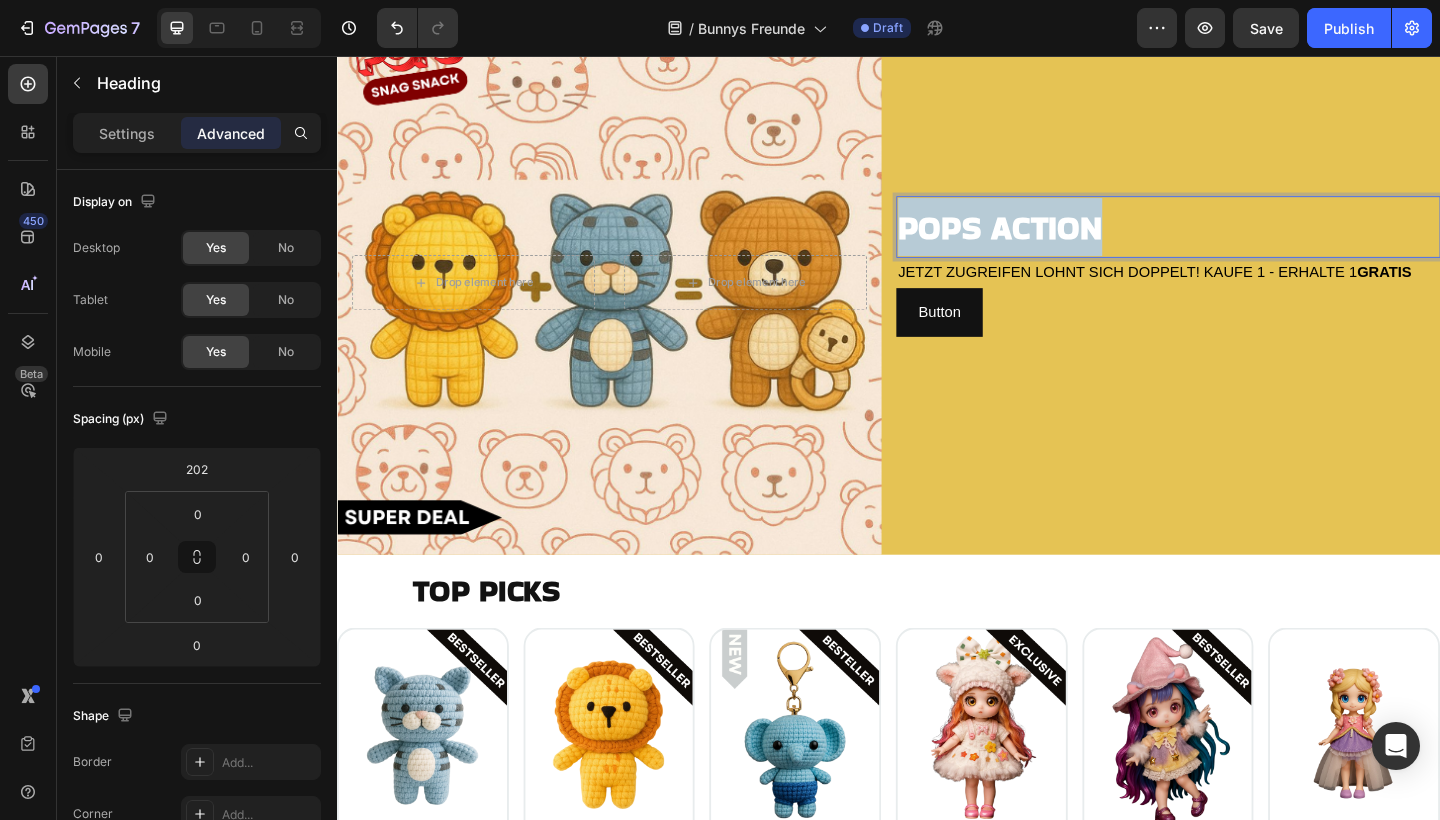 click on "POPS ACTION" at bounding box center [1058, 243] 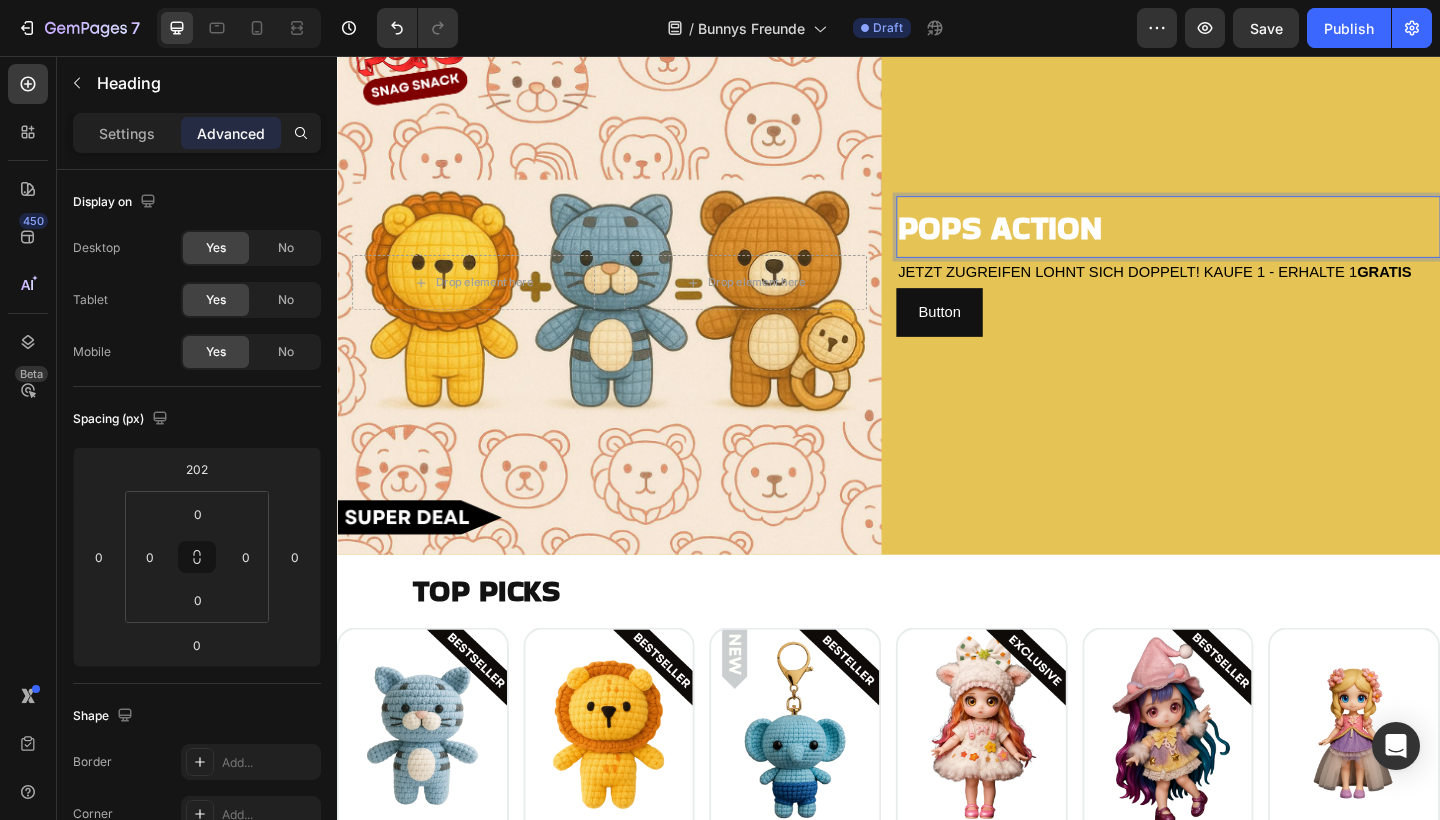 click on "POPS ACTION" at bounding box center (1058, 243) 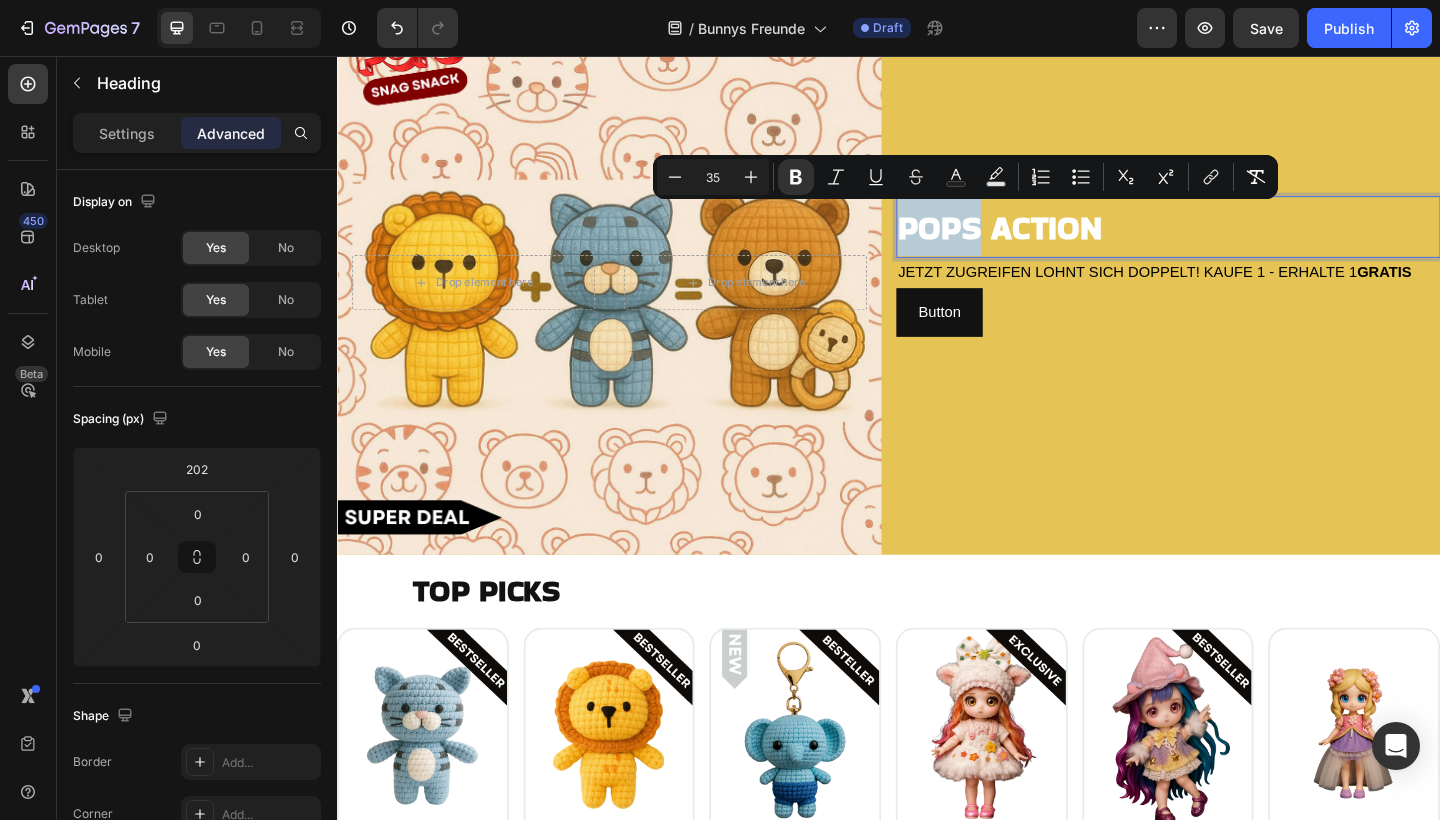 click on "POPS ACTION" at bounding box center (1058, 243) 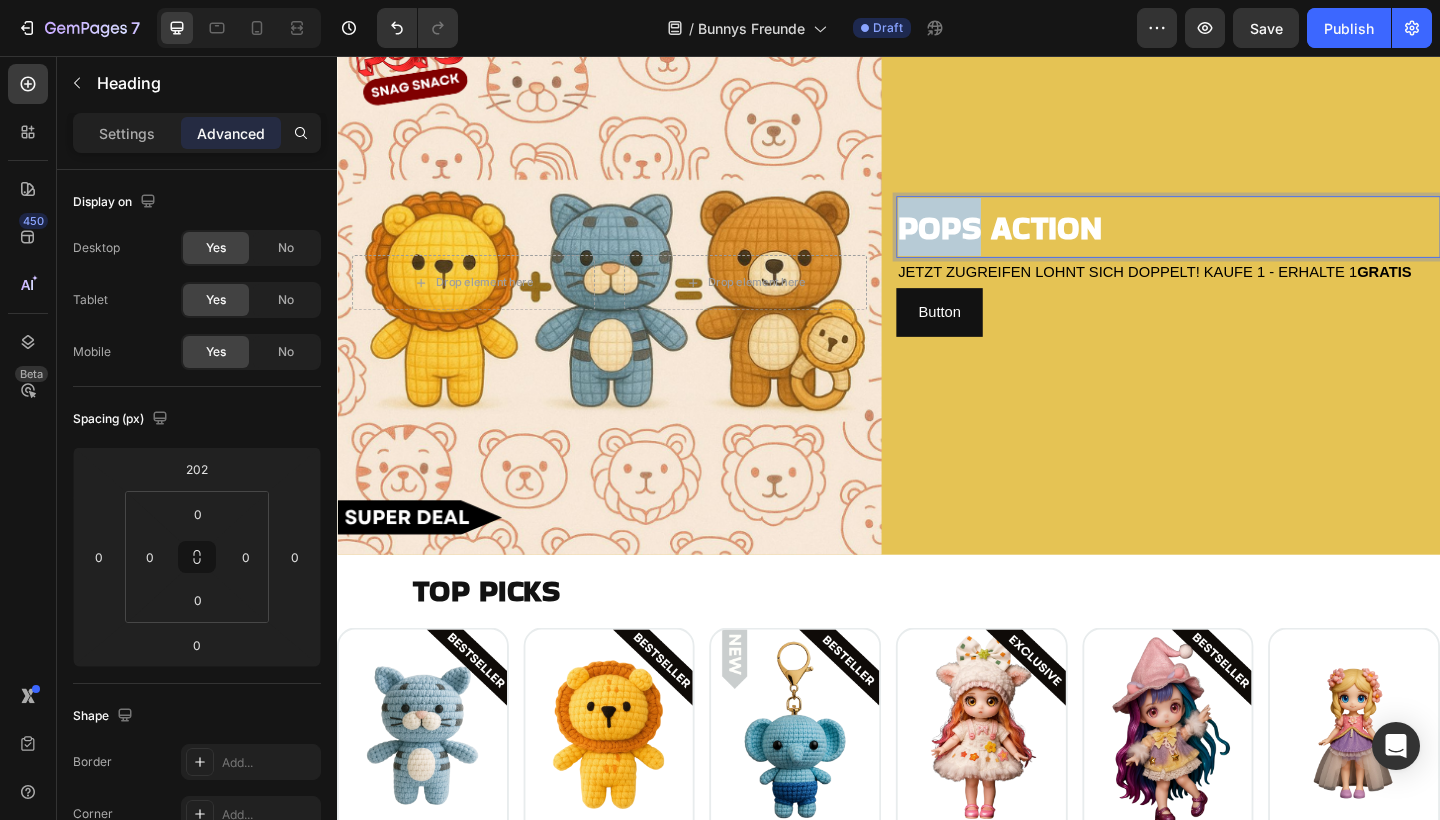 click on "POPS ACTION" at bounding box center [1058, 243] 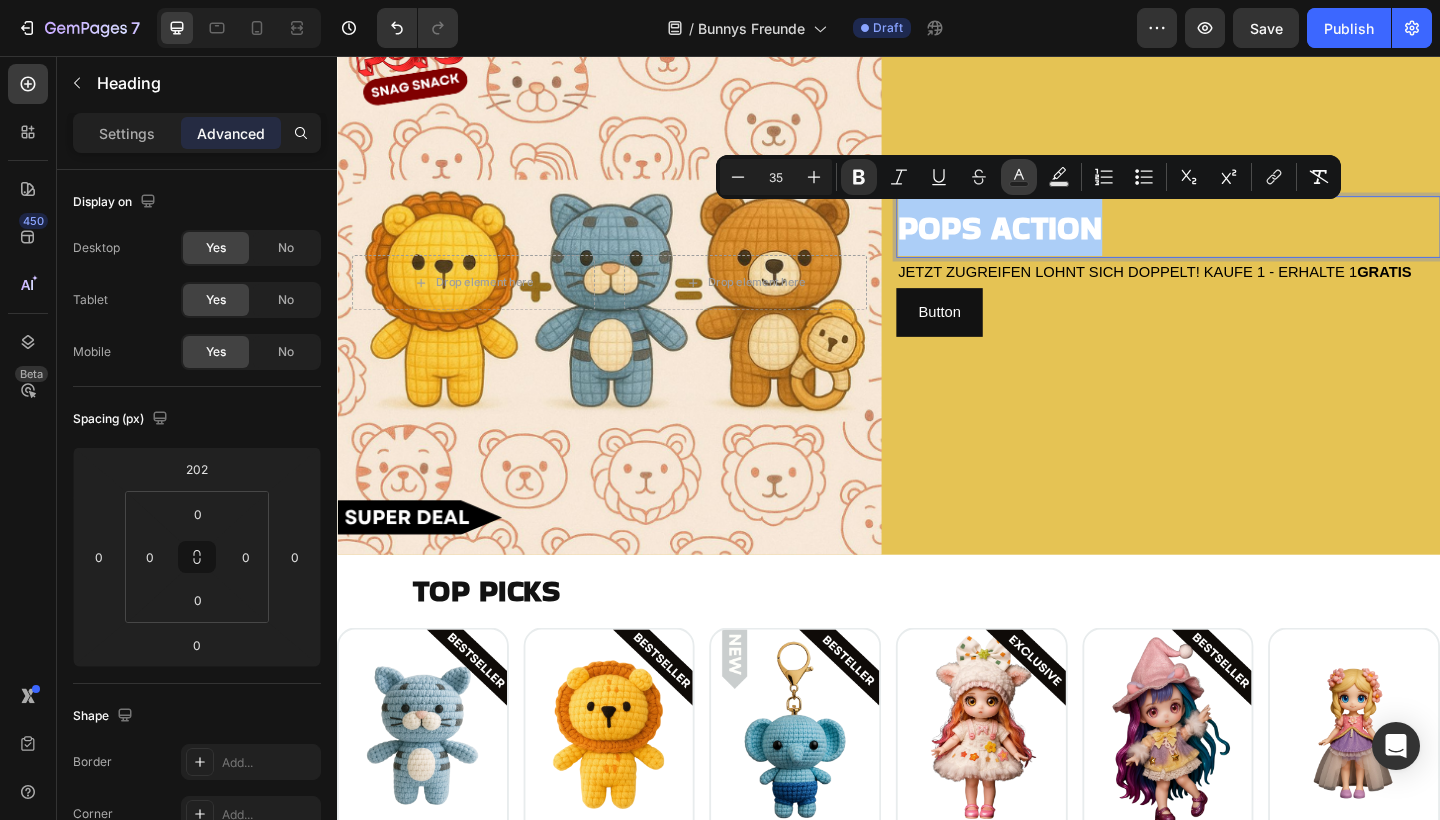 click on "Text Color" at bounding box center [1019, 177] 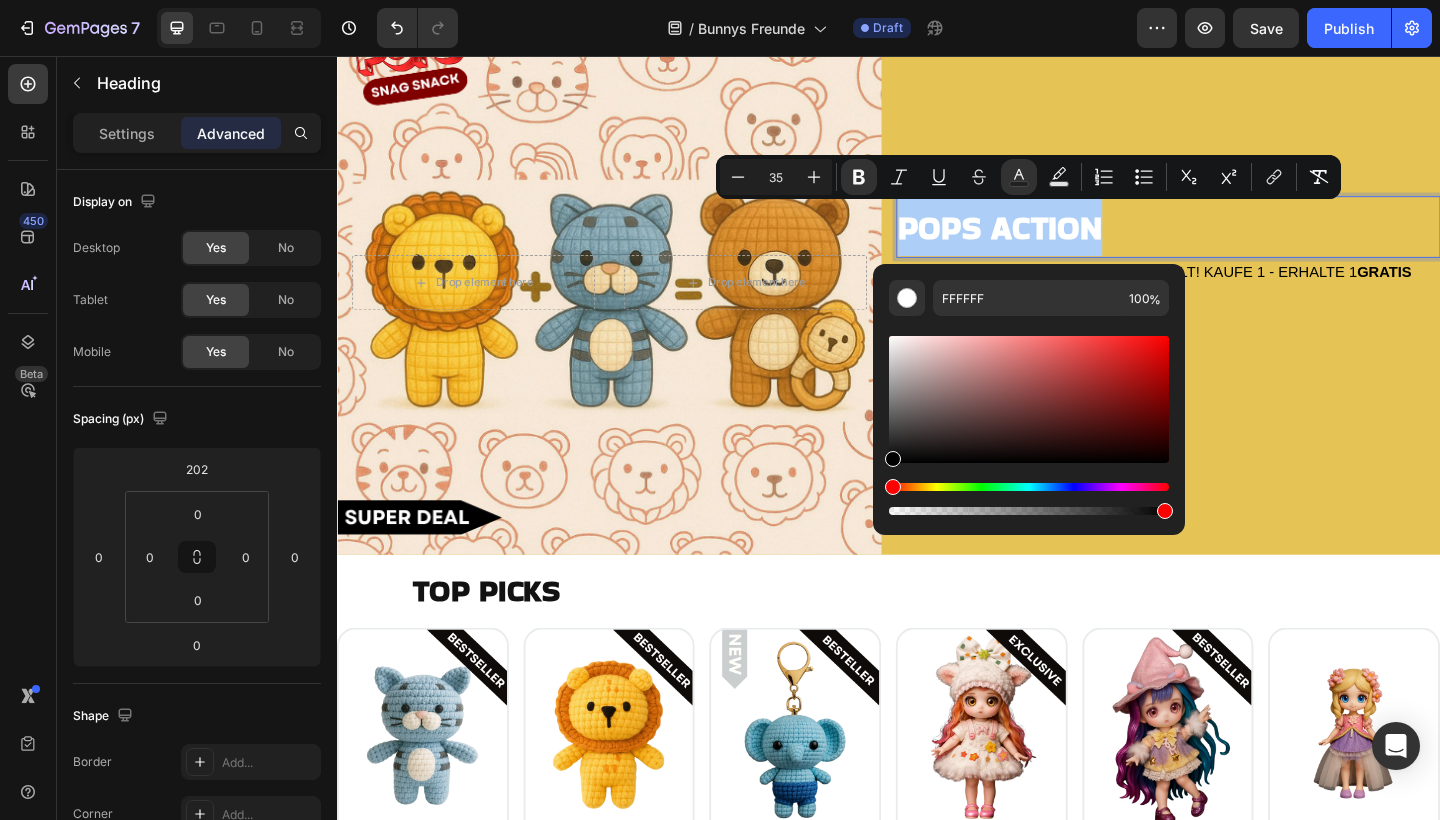 drag, startPoint x: 907, startPoint y: 399, endPoint x: 873, endPoint y: 515, distance: 120.880104 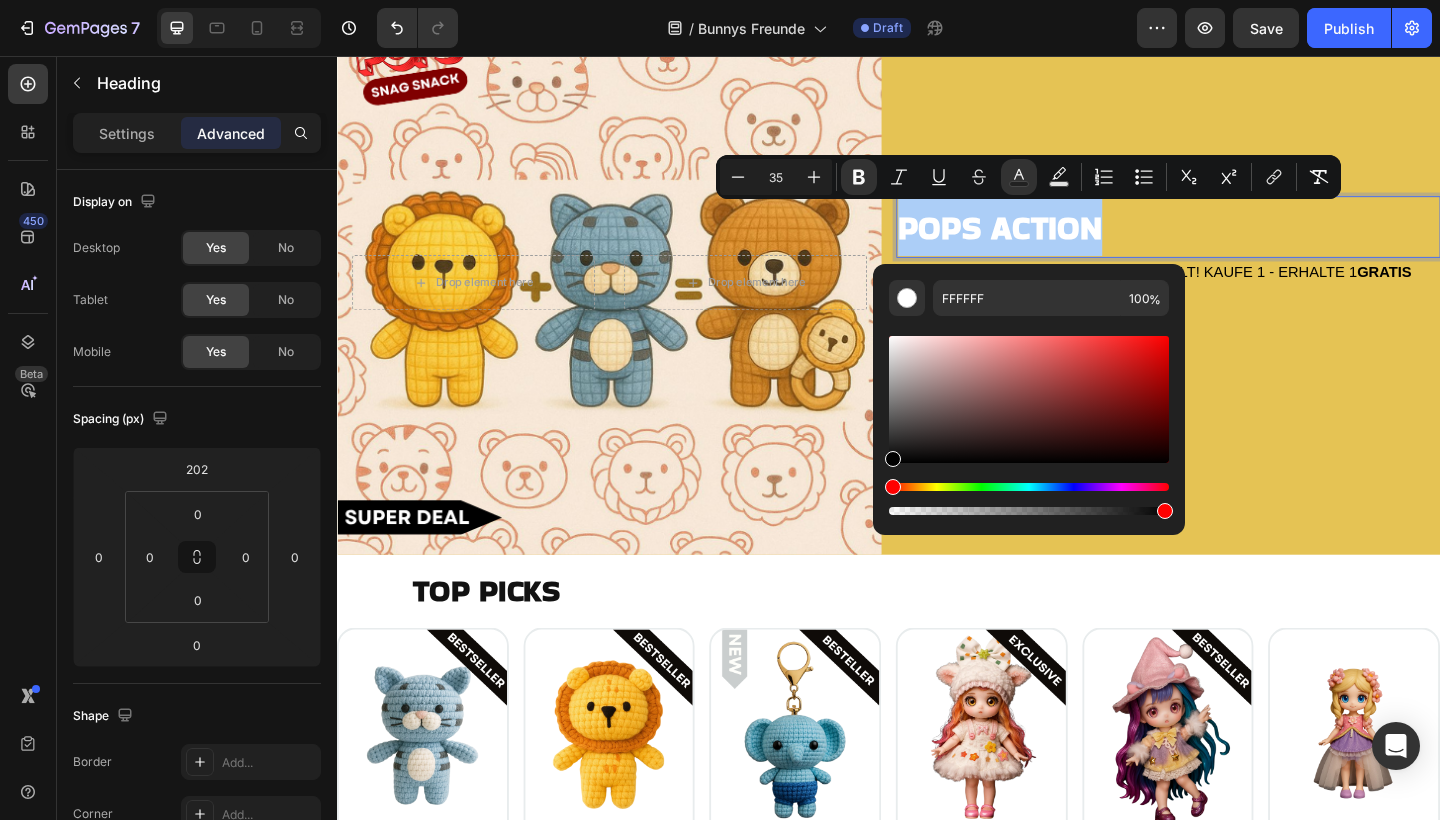 click on "FFFFFF 100 %" at bounding box center (1029, 391) 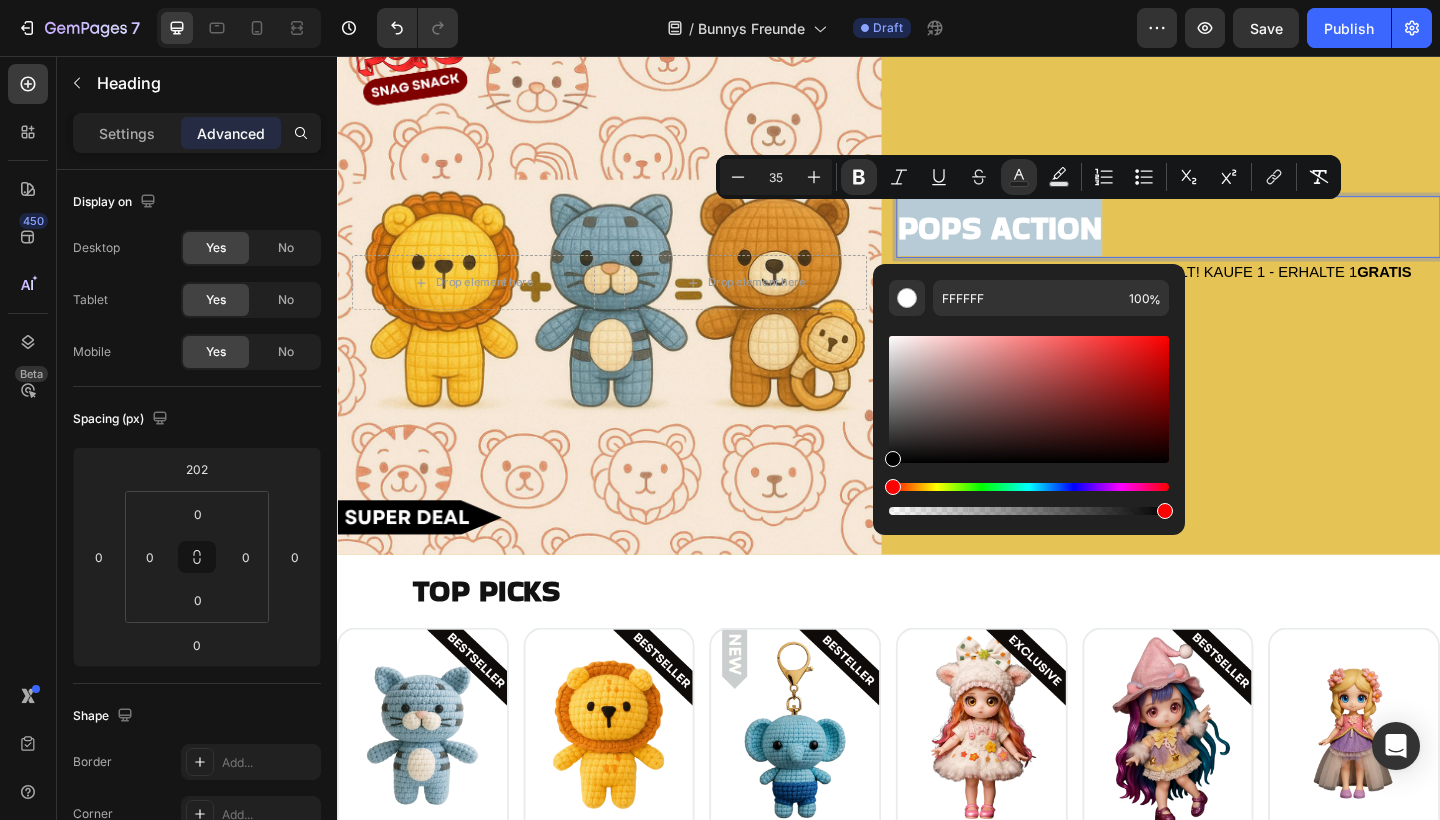type on "000000" 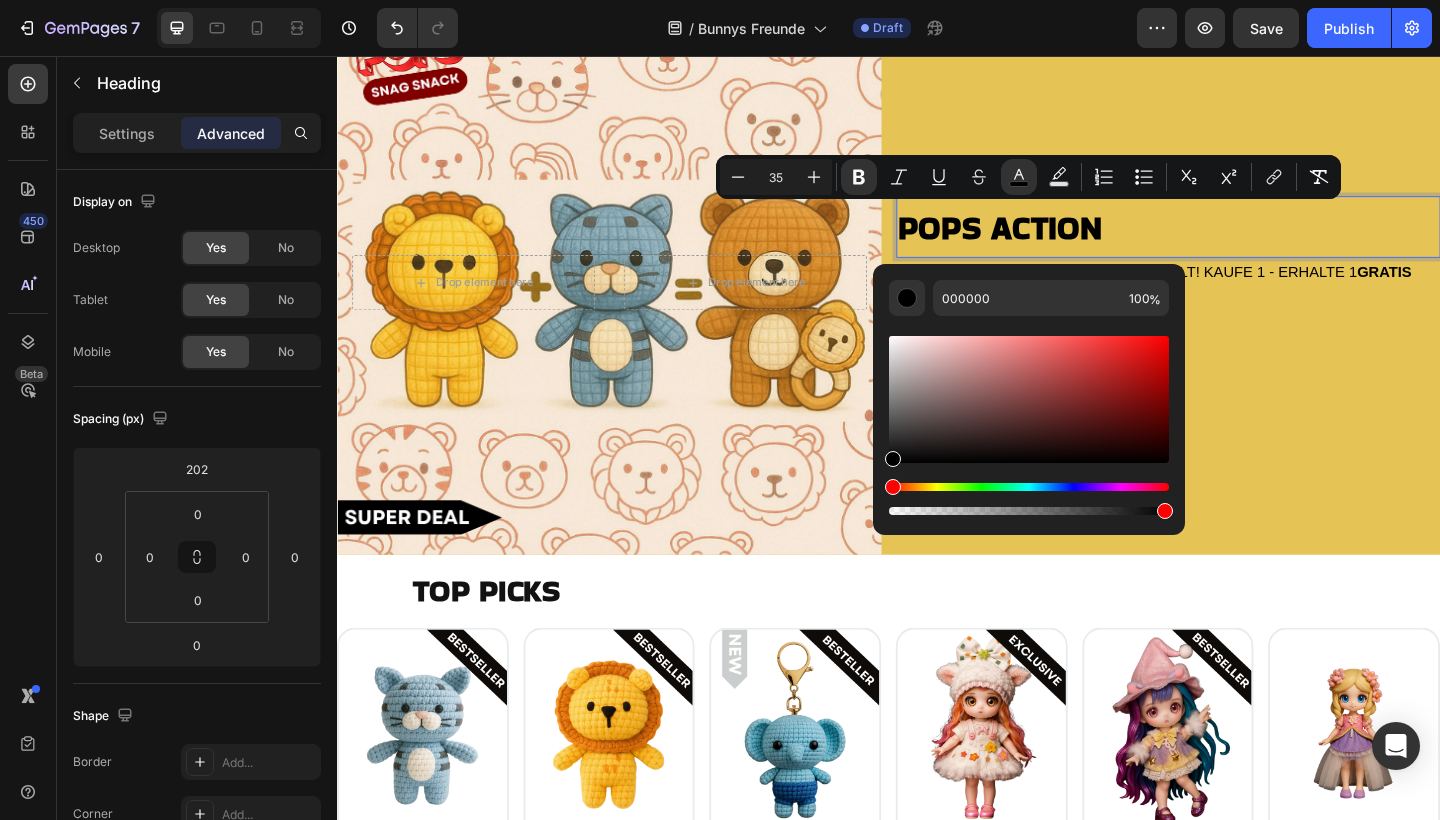 click on "POPS ACTION Heading   0 JETZT ZUGREIFEN LOHNT SICH DOPPELT! KAUFE 1 - ERHALTE 1  GRATIS Text Block Button Button" at bounding box center (1241, 303) 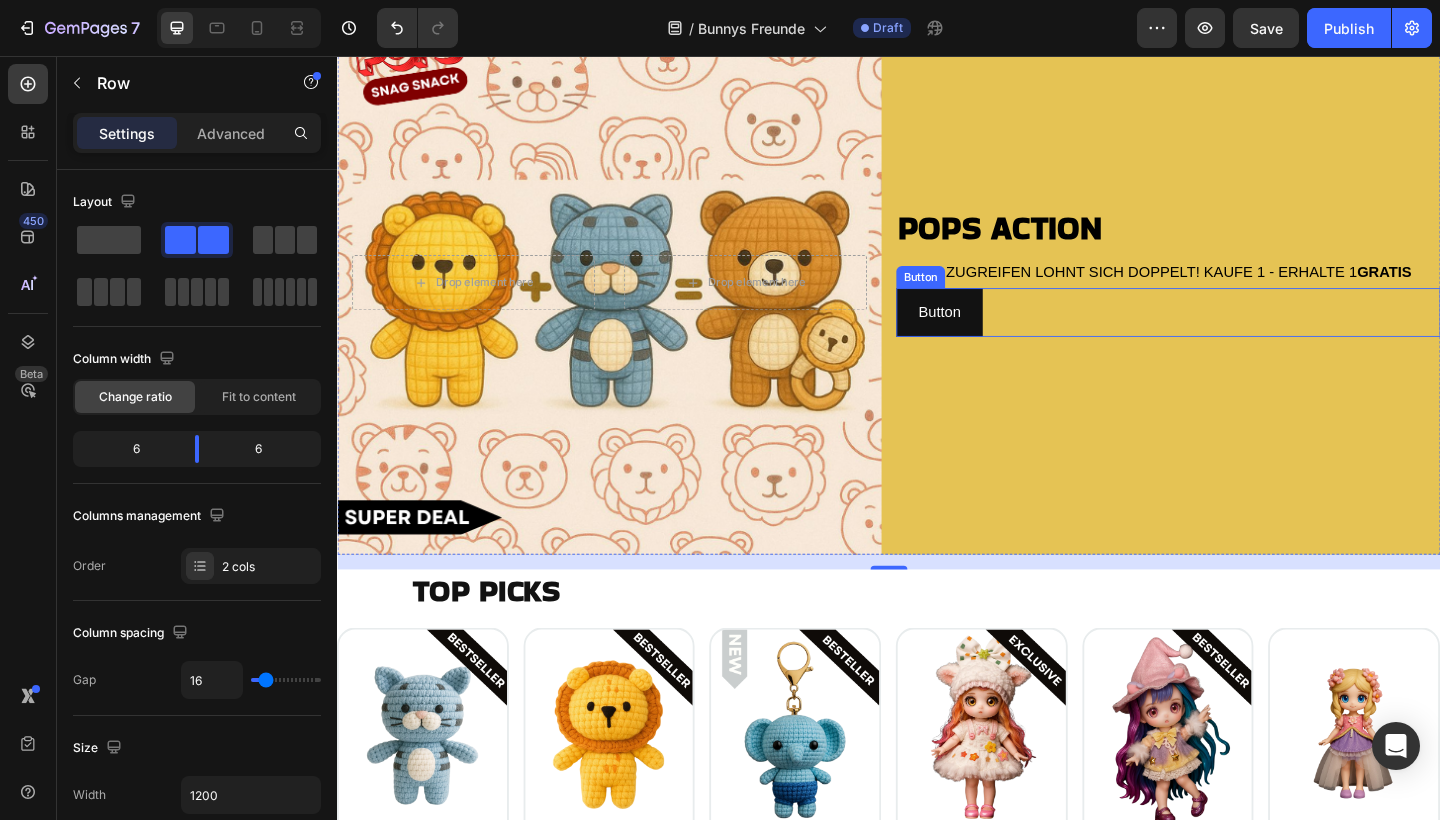 click on "Button Button" at bounding box center (1241, 335) 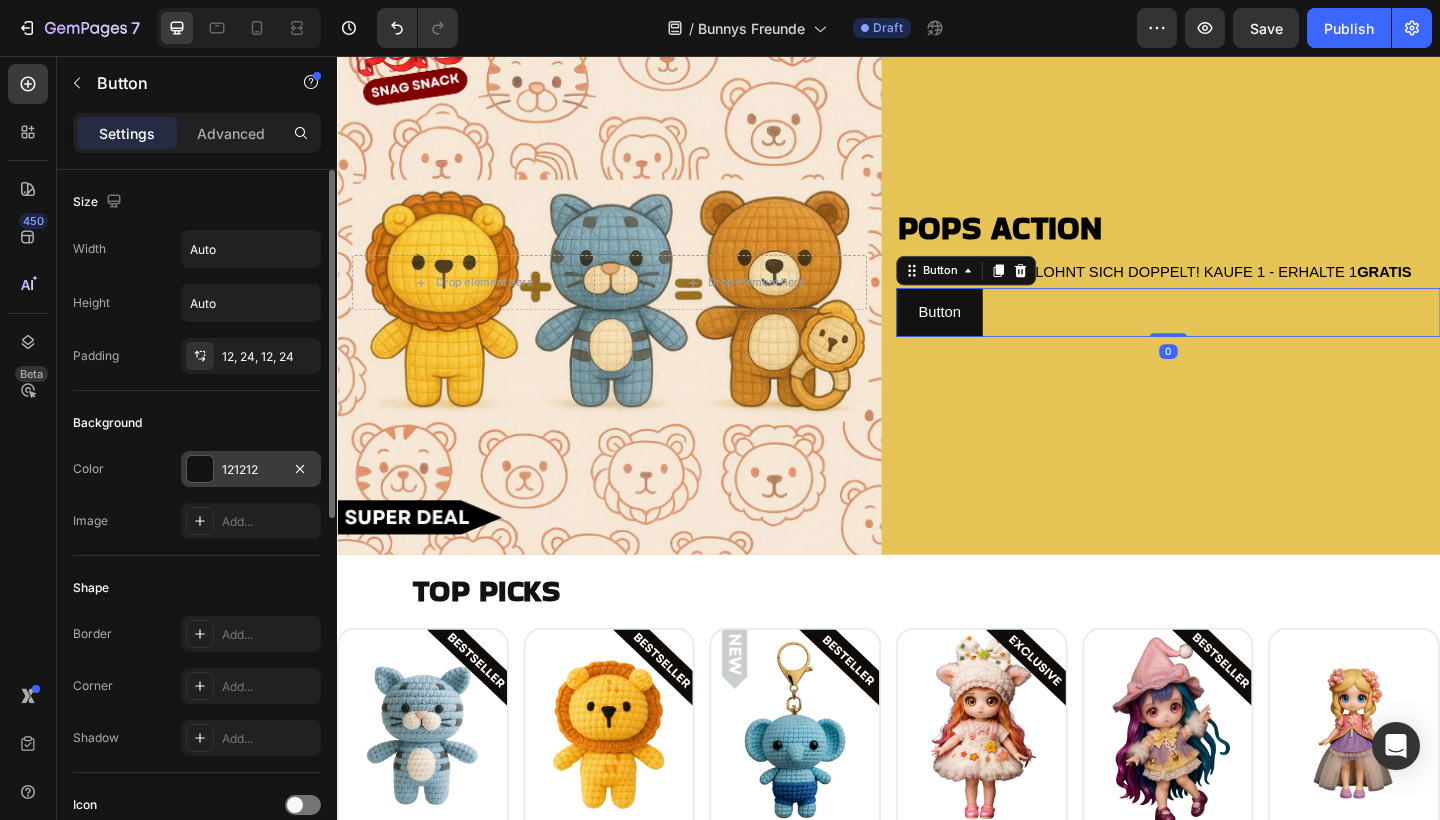 click at bounding box center (200, 469) 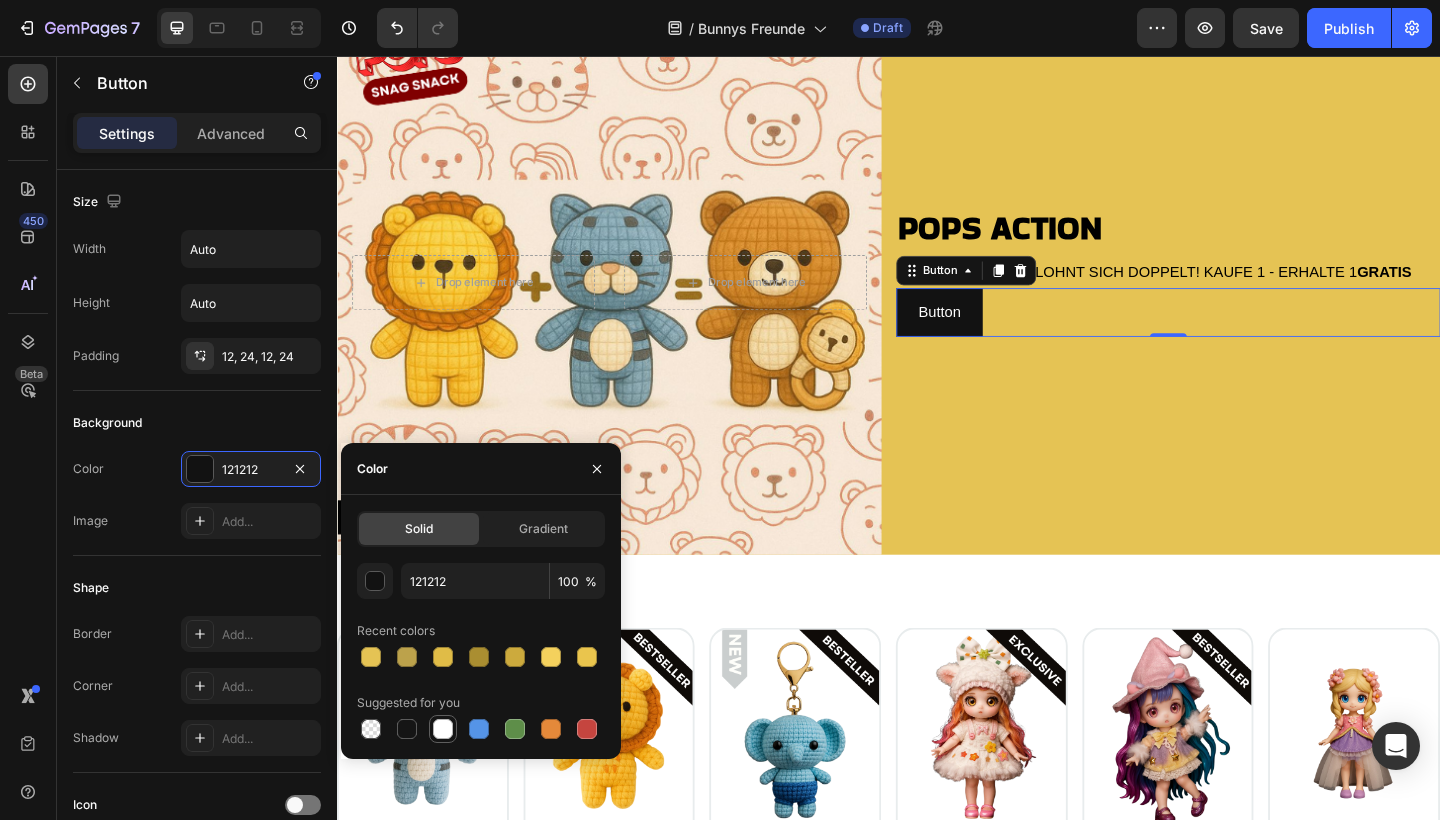 click at bounding box center [443, 729] 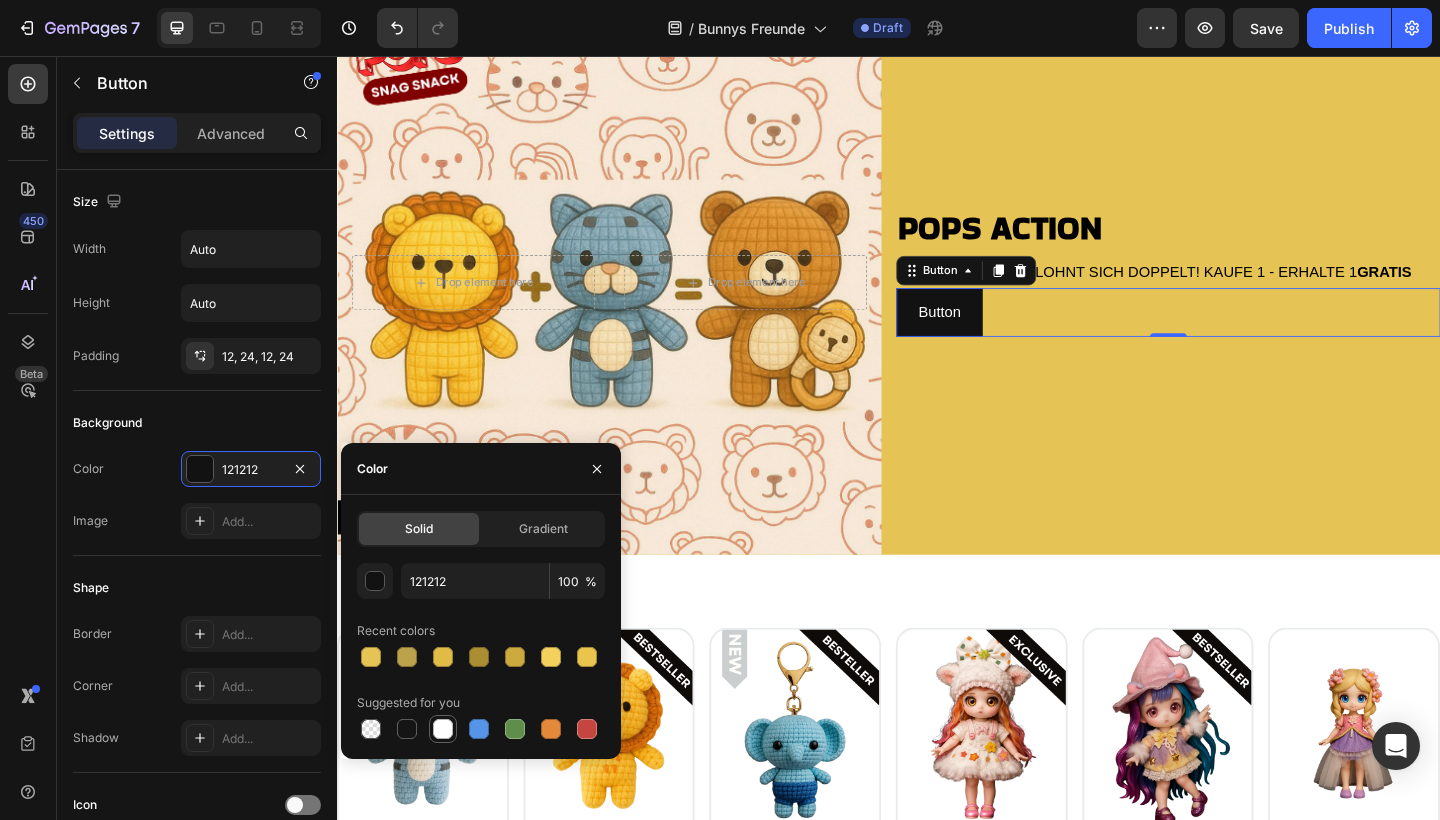 type on "FFFFFF" 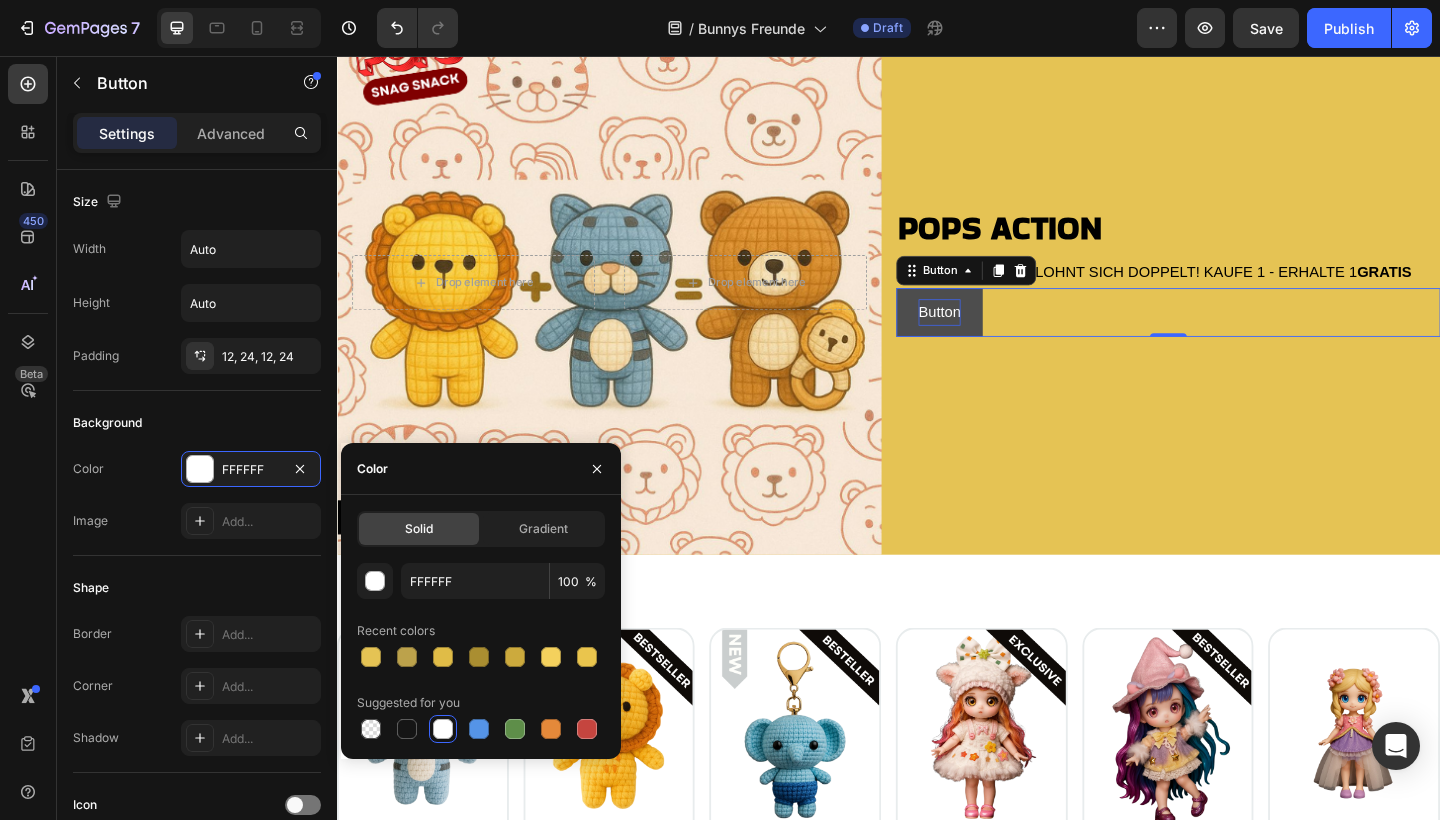 click on "Button" at bounding box center [992, 335] 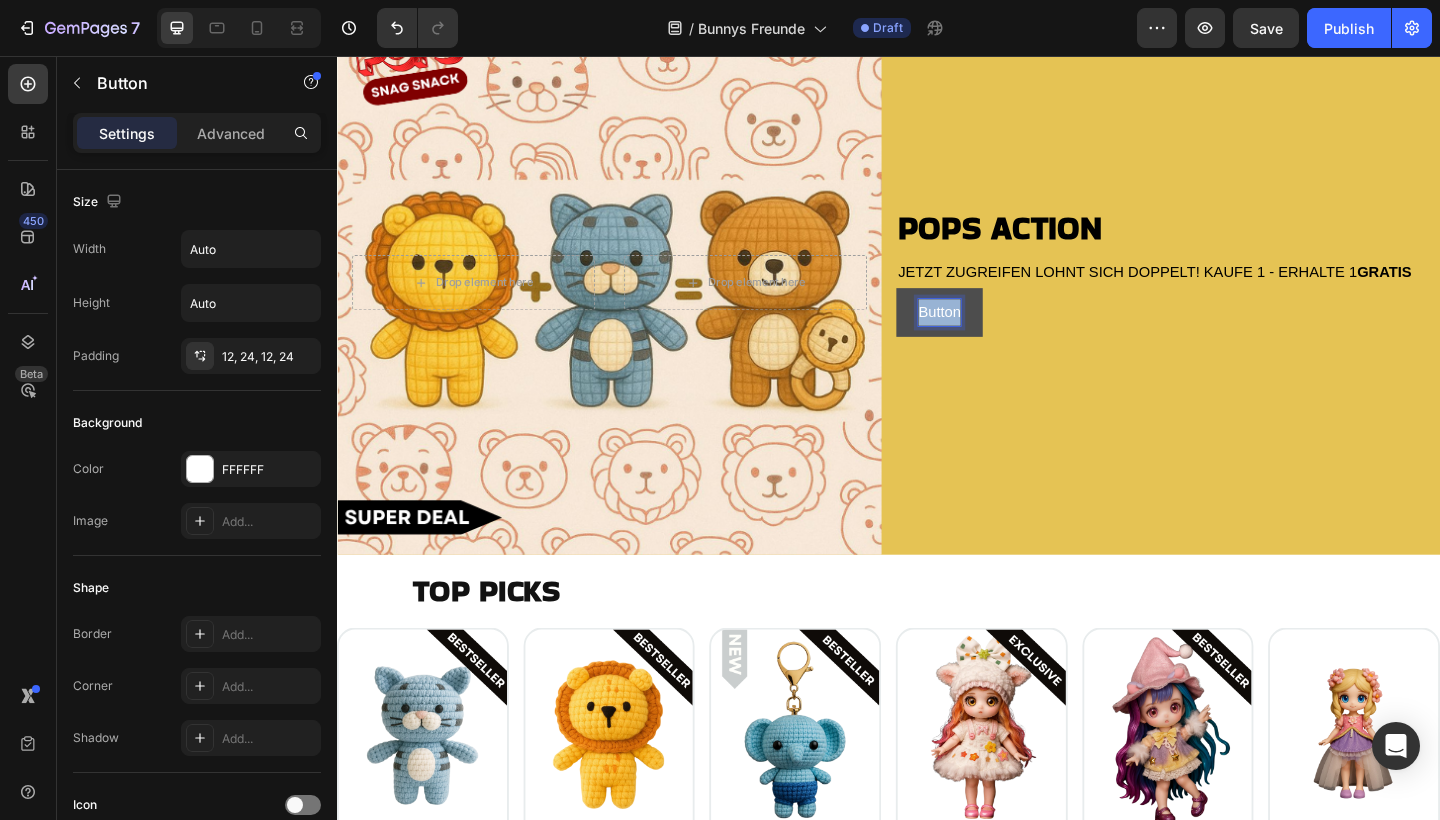 click on "Button" at bounding box center (992, 335) 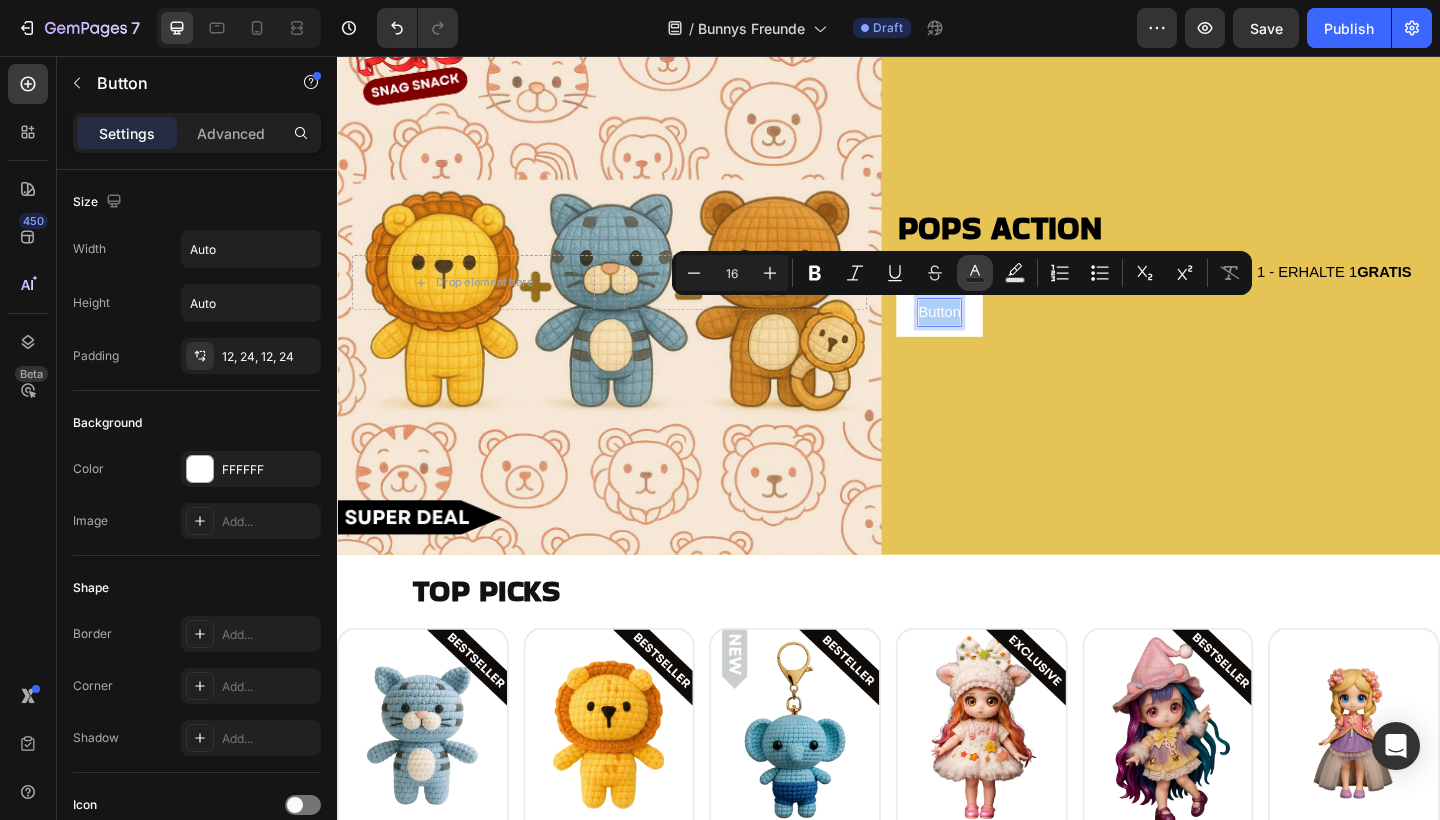 click 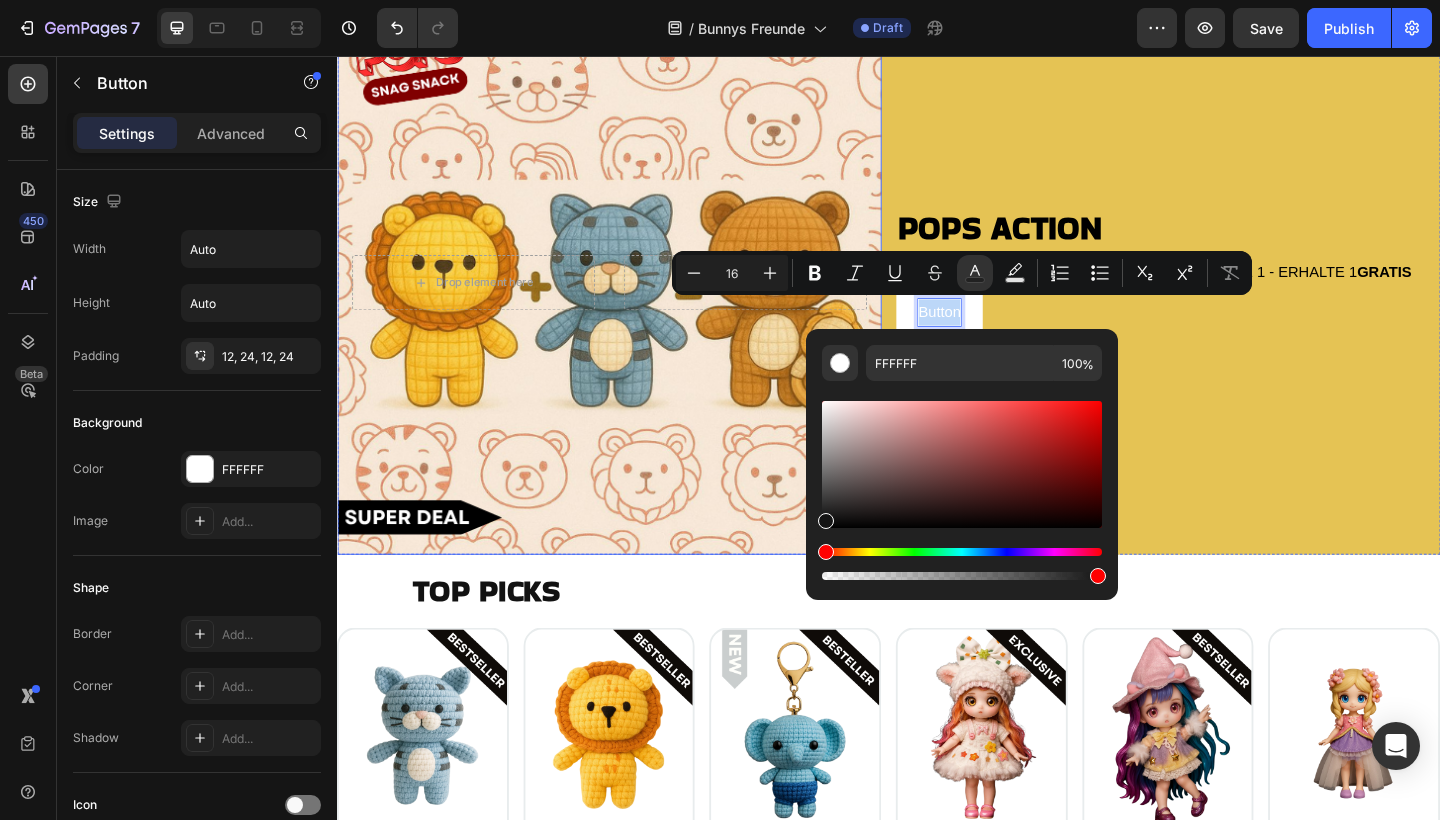 type on "141414" 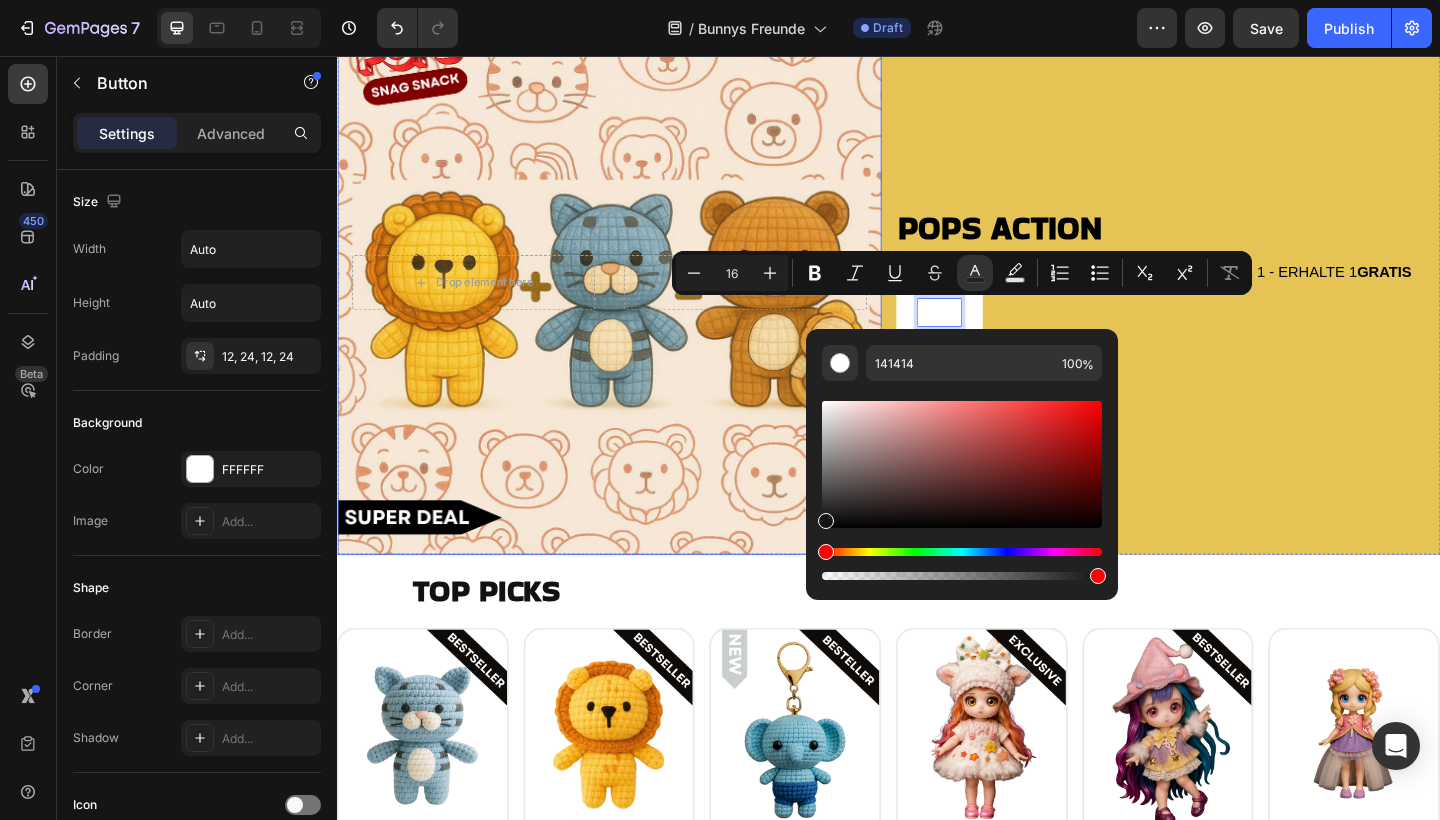 drag, startPoint x: 1206, startPoint y: 546, endPoint x: 833, endPoint y: 586, distance: 375.13864 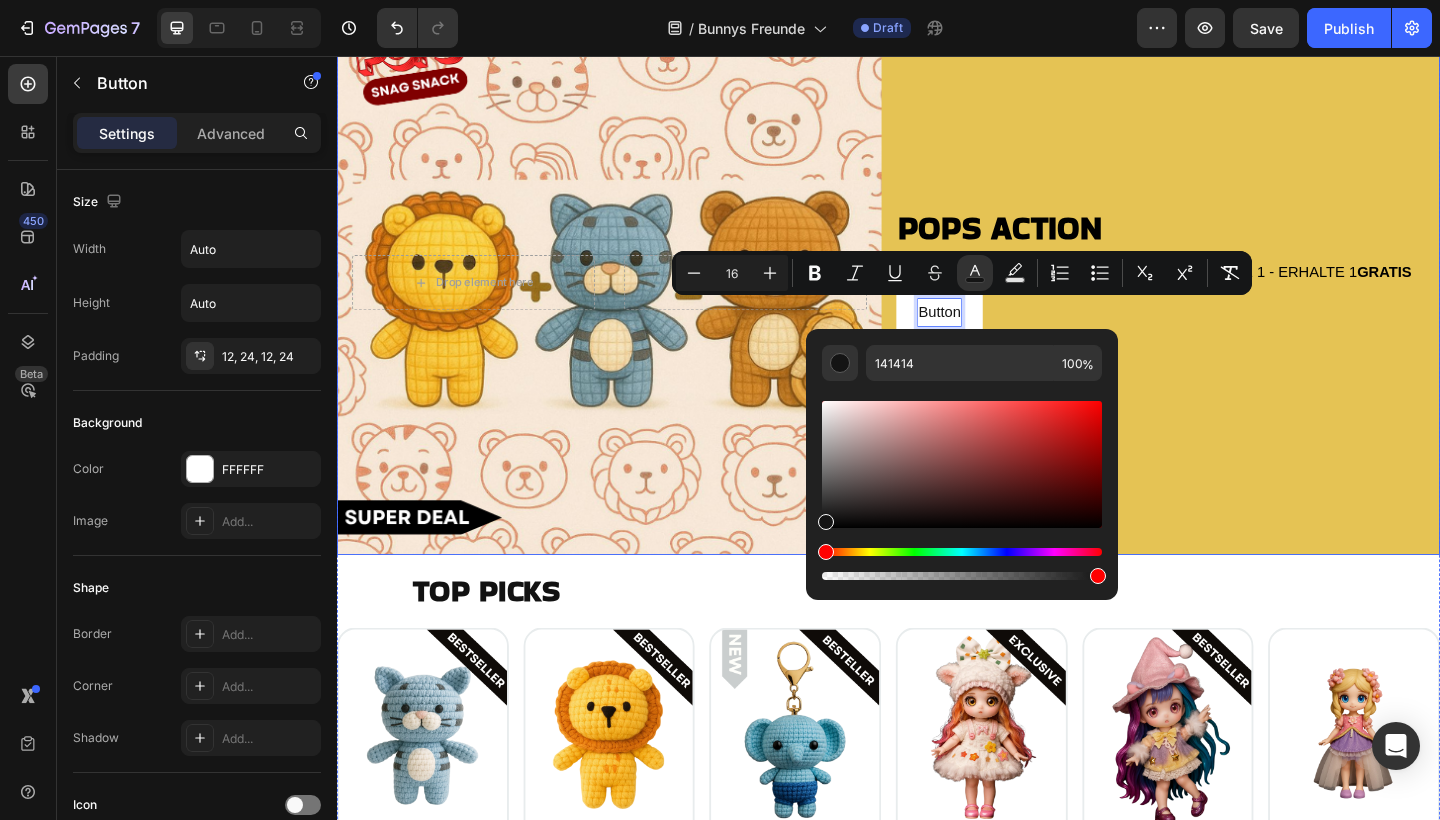 click on "⁠⁠⁠⁠⁠⁠⁠ POPS ACTION Heading JETZT ZUGREIFEN LOHNT SICH DOPPELT! KAUFE 1 - ERHALTE 1  GRATIS Text Block Button Button   0" at bounding box center [1241, 303] 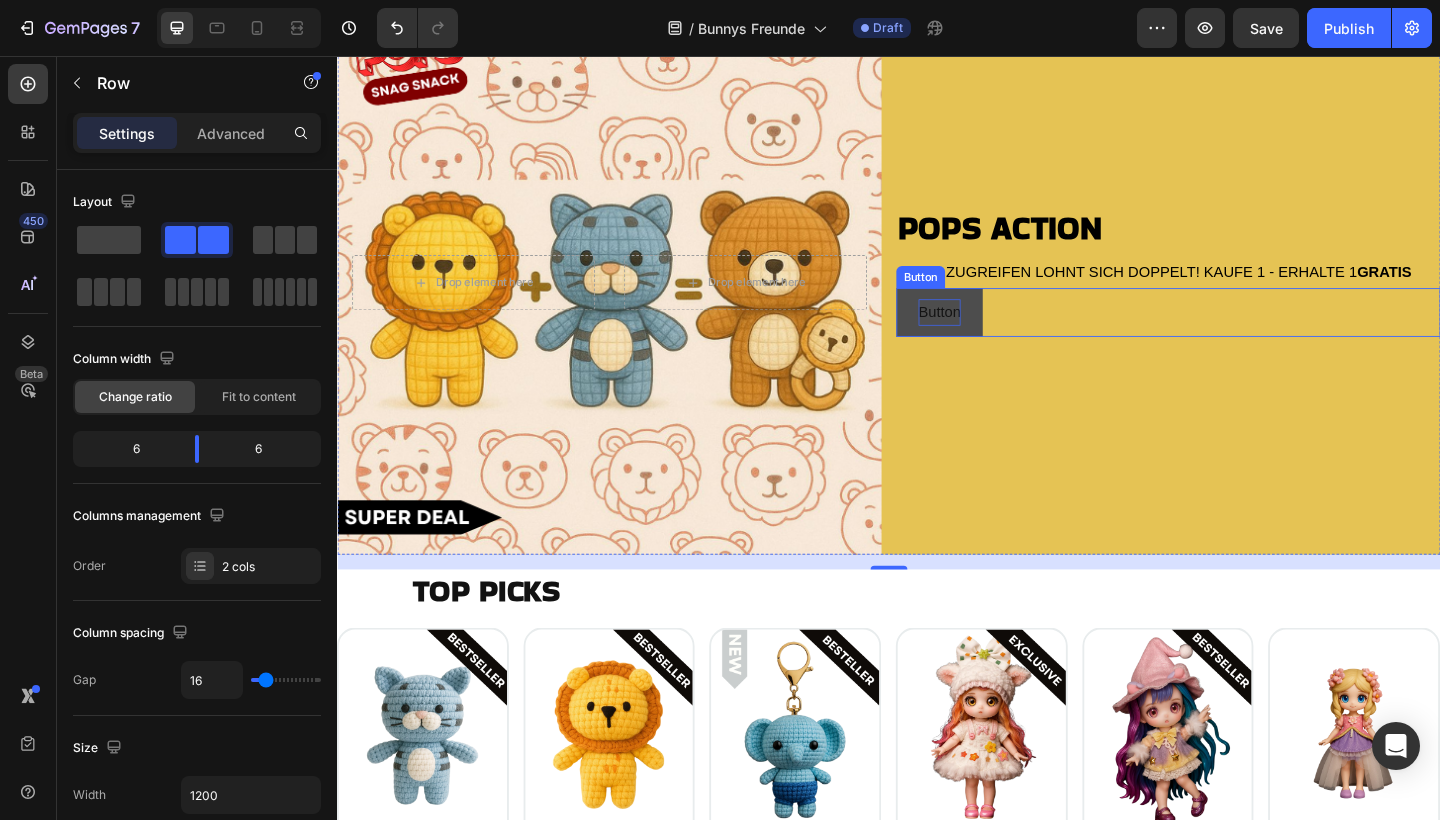 click on "Button" at bounding box center [992, 334] 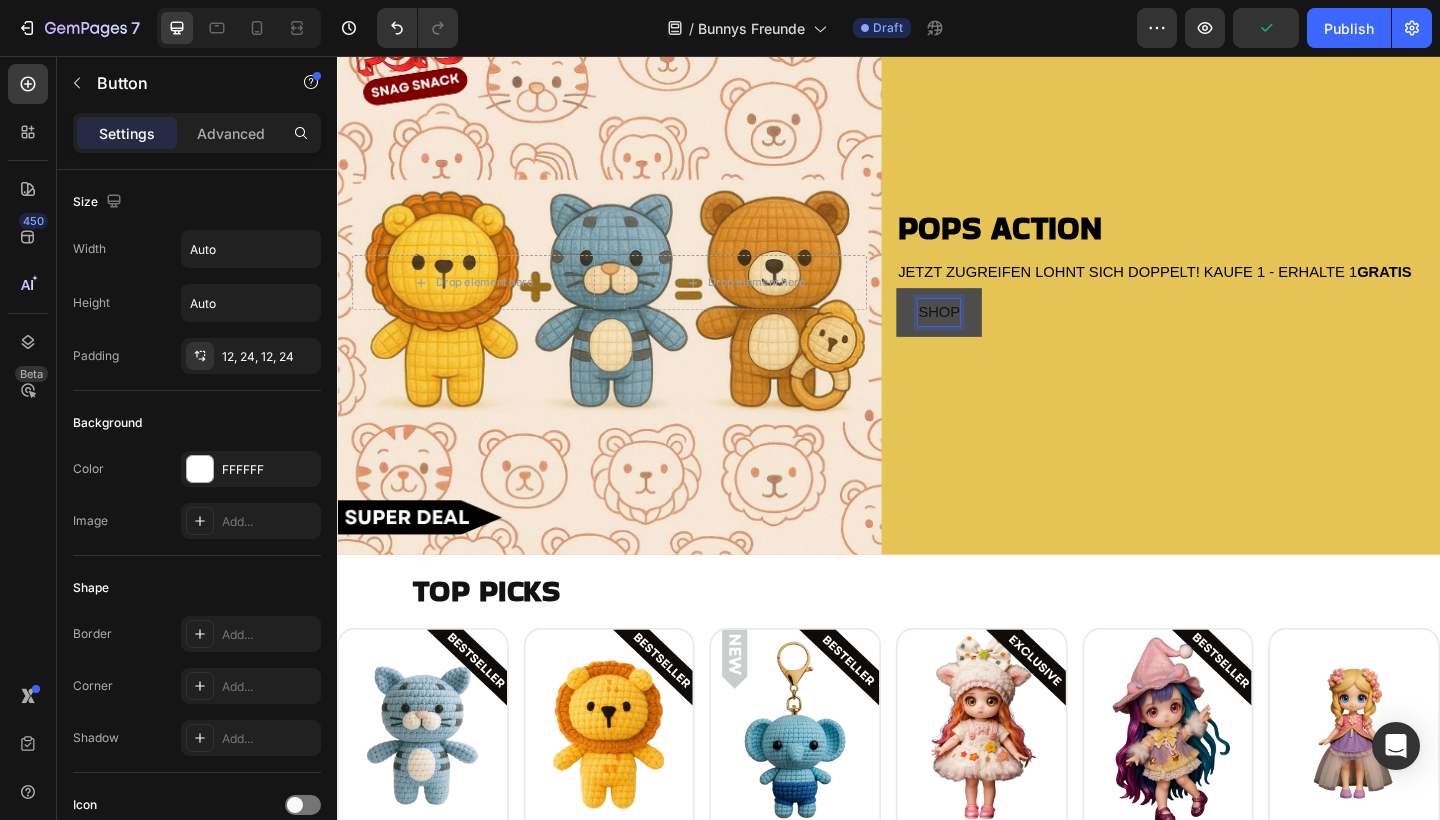 click on "SHOP" at bounding box center [991, 335] 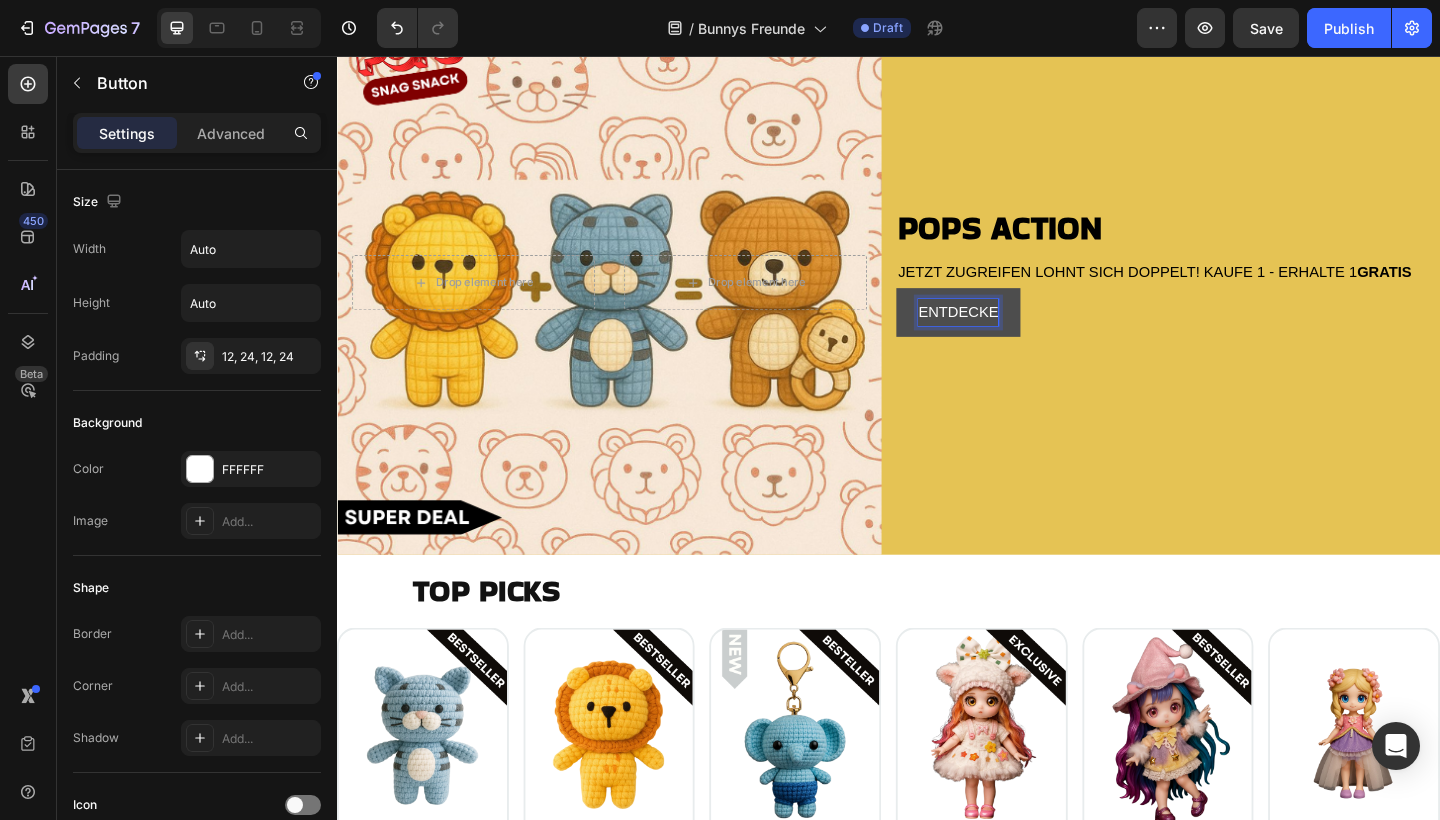 click on "ENTDECKE" at bounding box center [1012, 335] 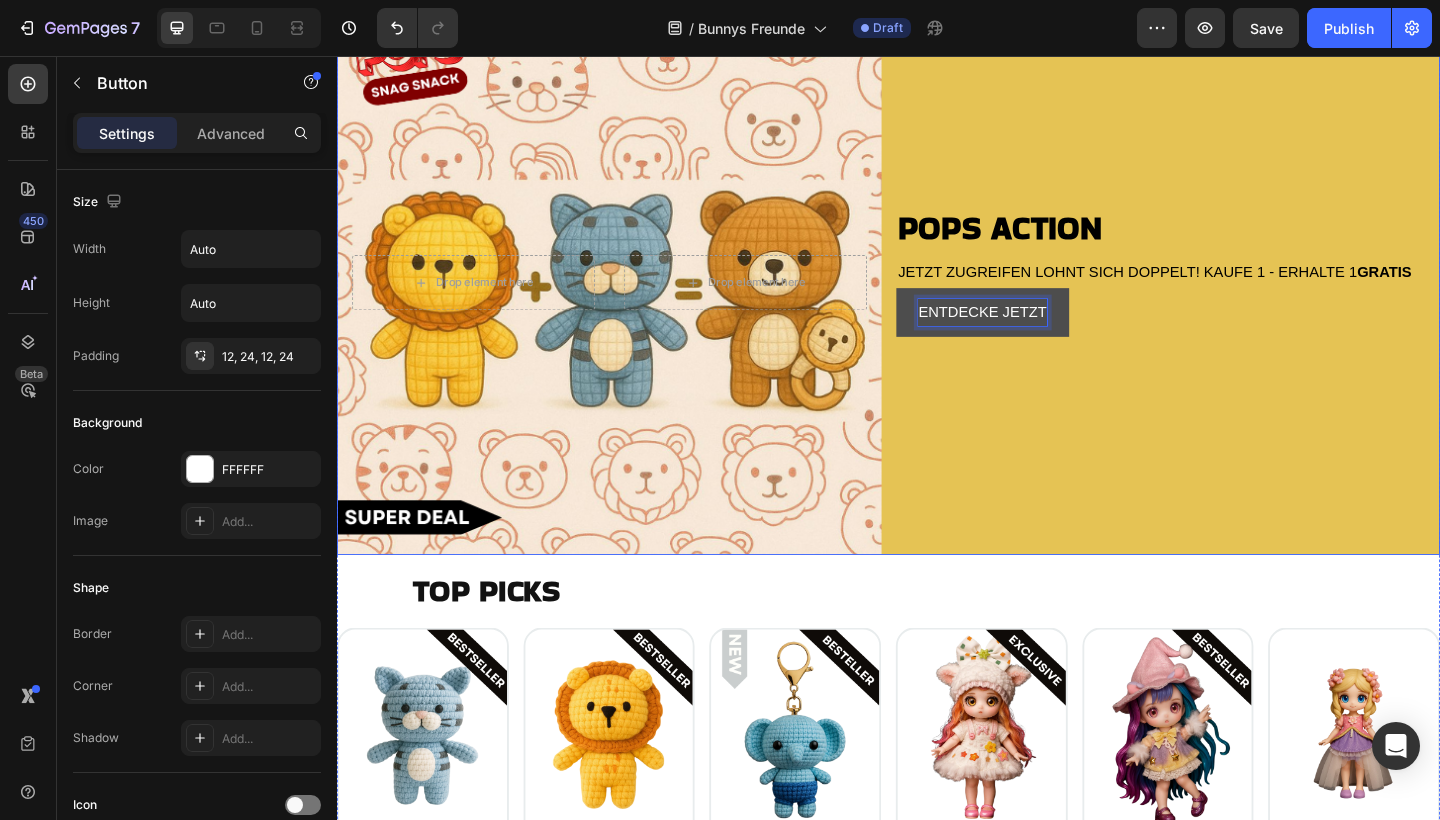 click on "⁠⁠⁠⁠⁠⁠⁠ POPS ACTION Heading JETZT ZUGREIFEN LOHNT SICH DOPPELT! KAUFE 1 - ERHALTE 1  GRATIS Text Block ENTDECKE JETZT Button   0" at bounding box center (1241, 303) 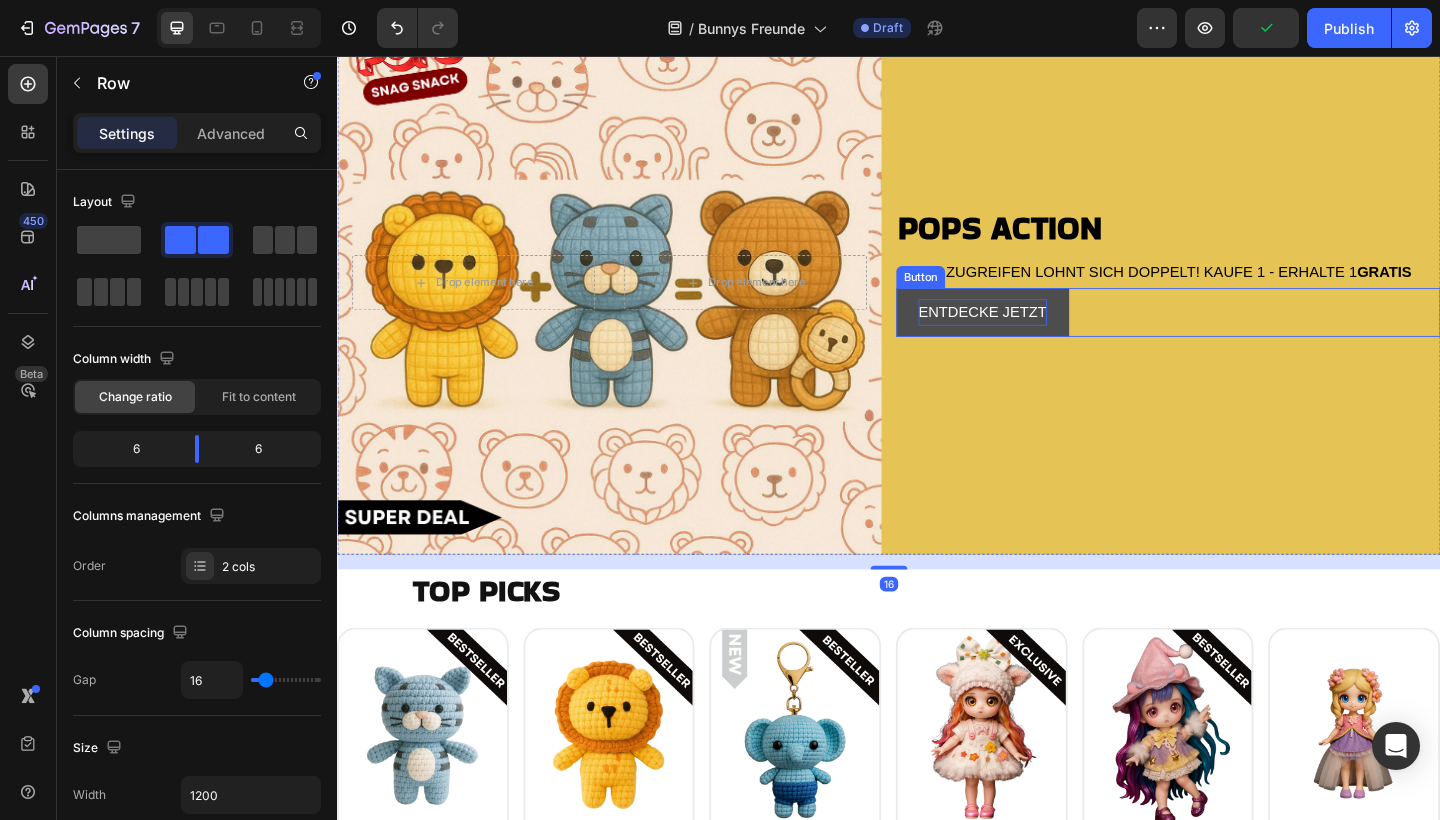 click on "ENTDECKE JETZT" at bounding box center [1039, 335] 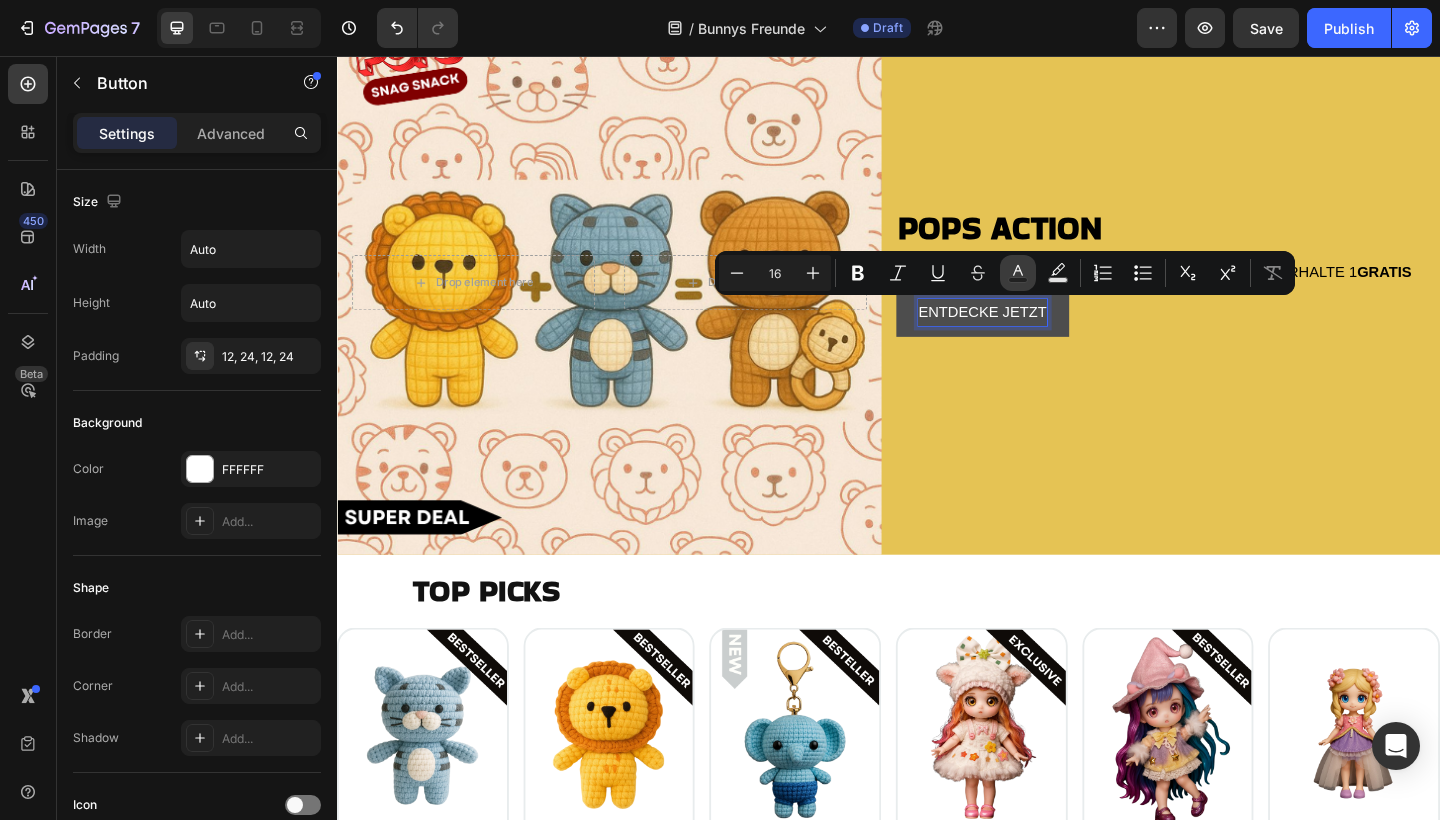 click 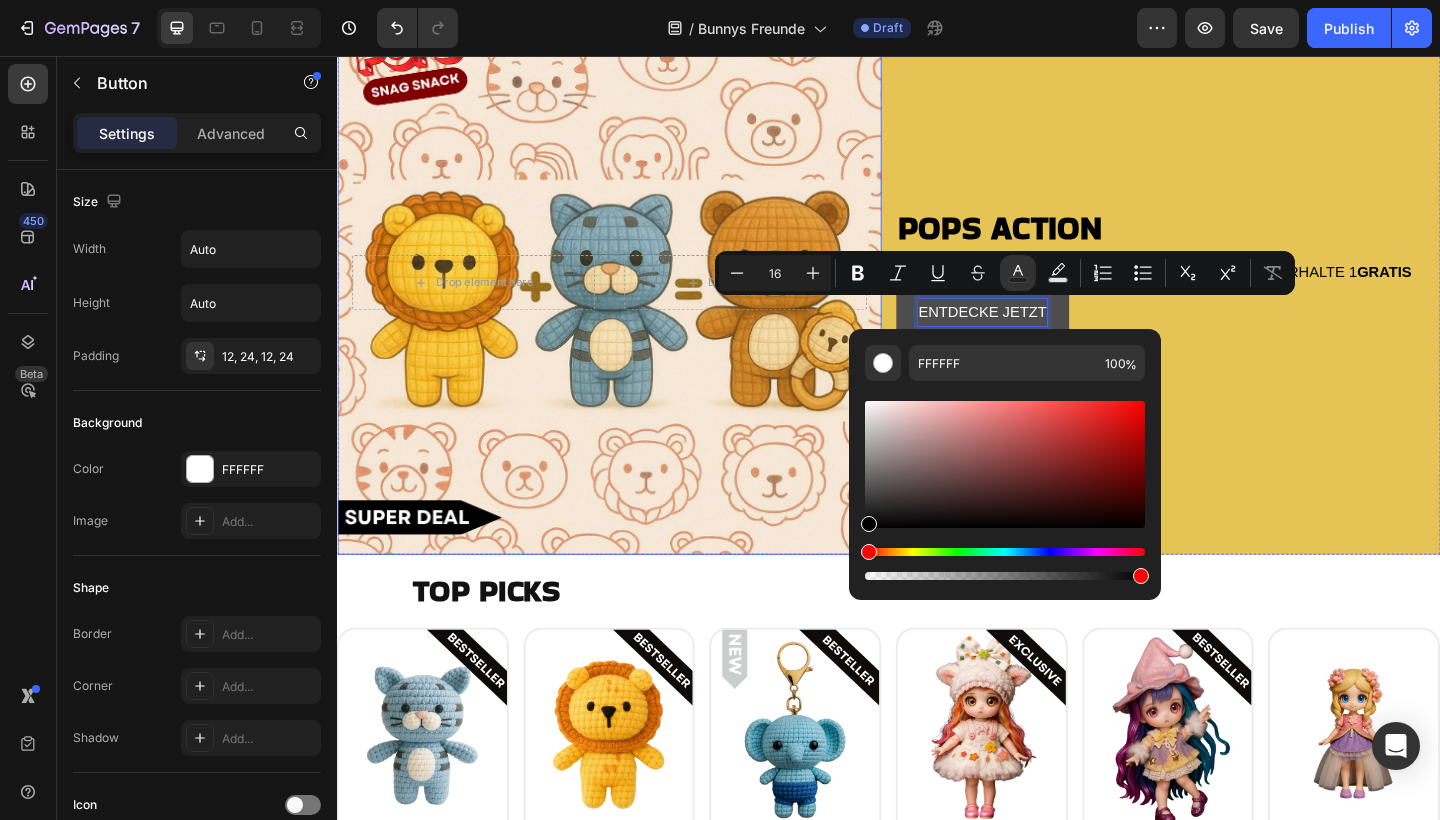 type on "000000" 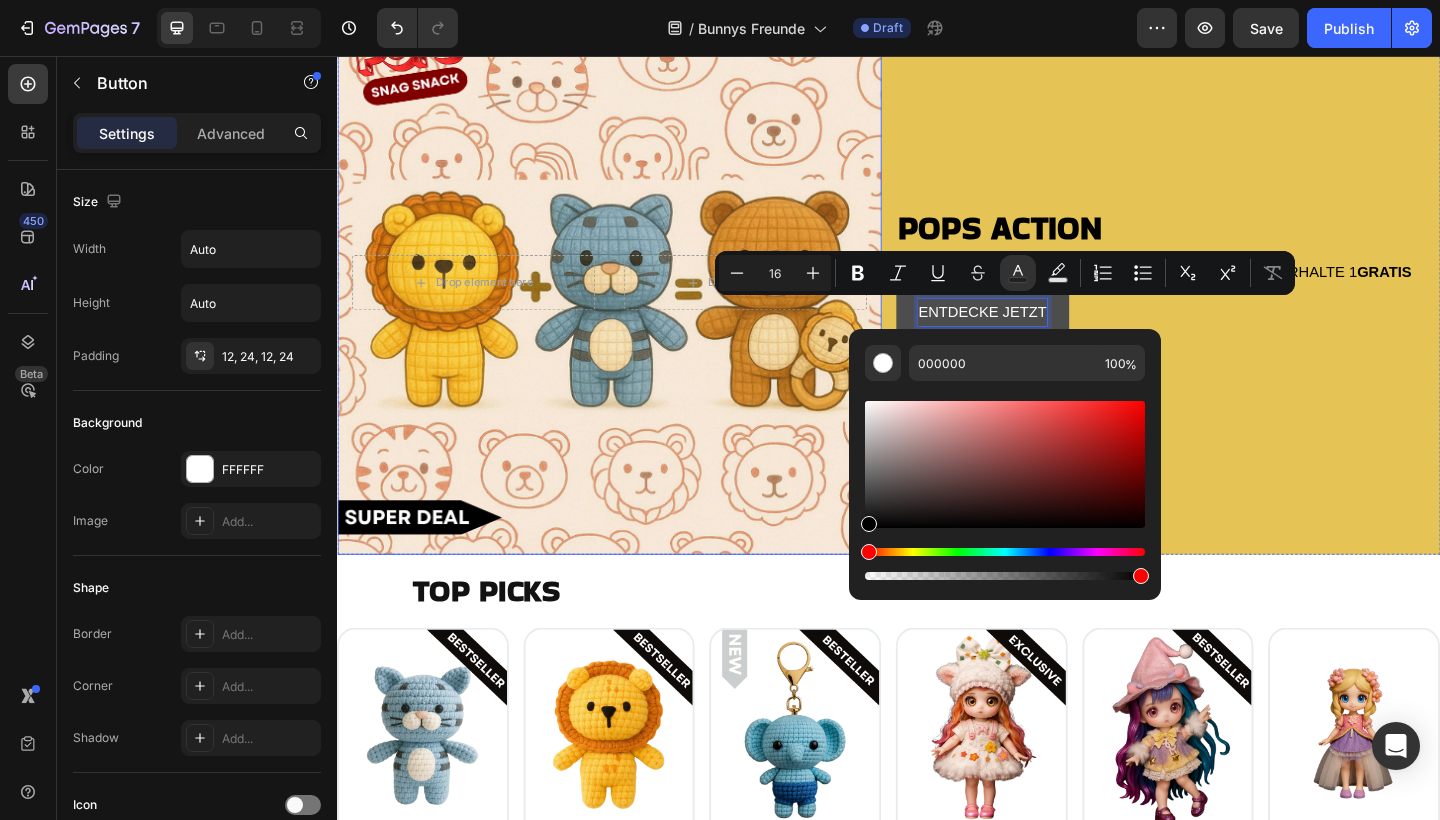 drag, startPoint x: 1265, startPoint y: 546, endPoint x: 874, endPoint y: 591, distance: 393.581 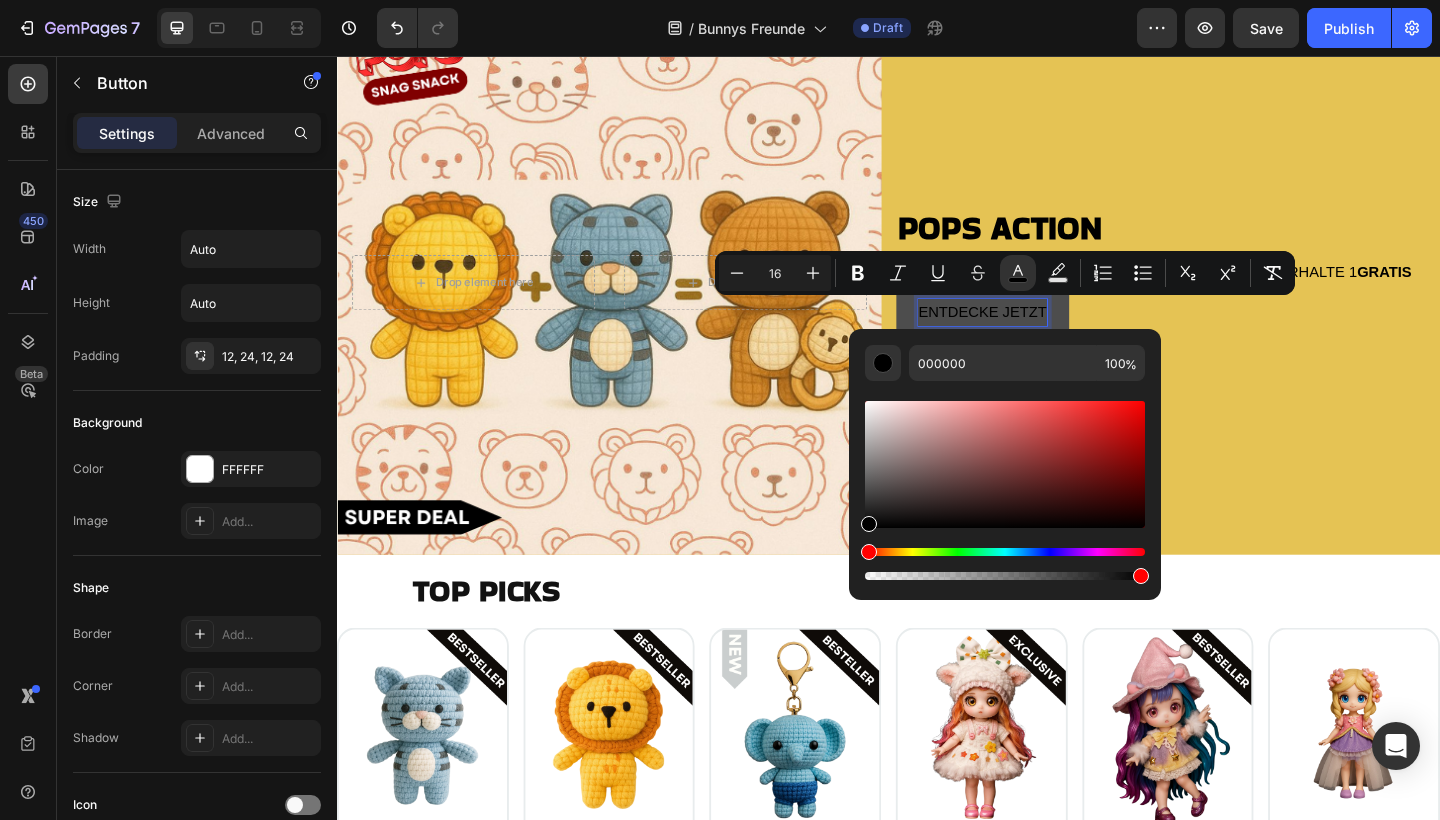 click on "⁠⁠⁠⁠⁠⁠⁠ POPS ACTION Heading JETZT ZUGREIFEN LOHNT SICH DOPPELT! KAUFE 1 - ERHALTE 1  GRATIS Text Block ENTDECKE JETZT Button   0" at bounding box center [1241, 303] 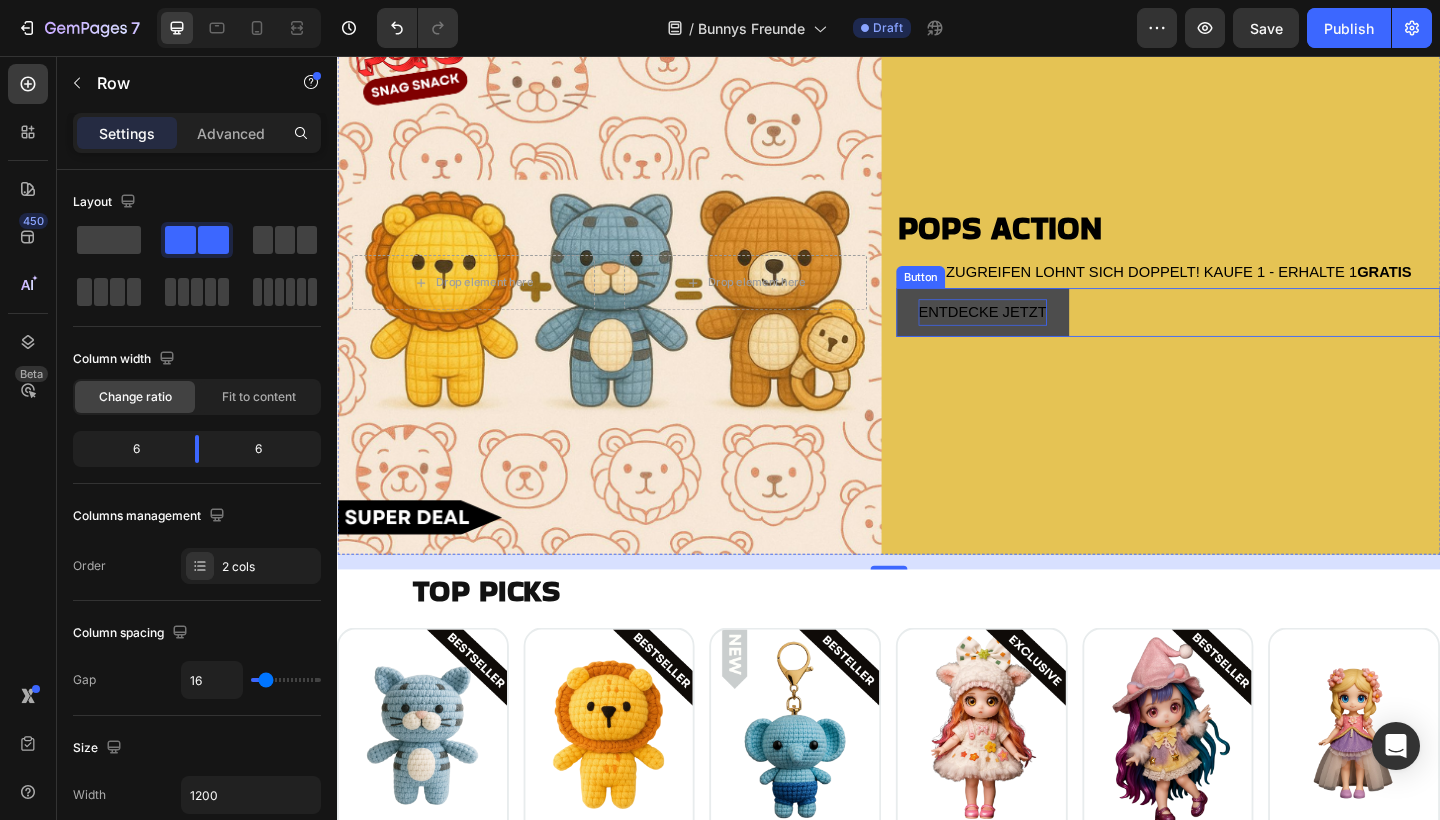 click on "ENTDECKE JETZT" at bounding box center (1039, 334) 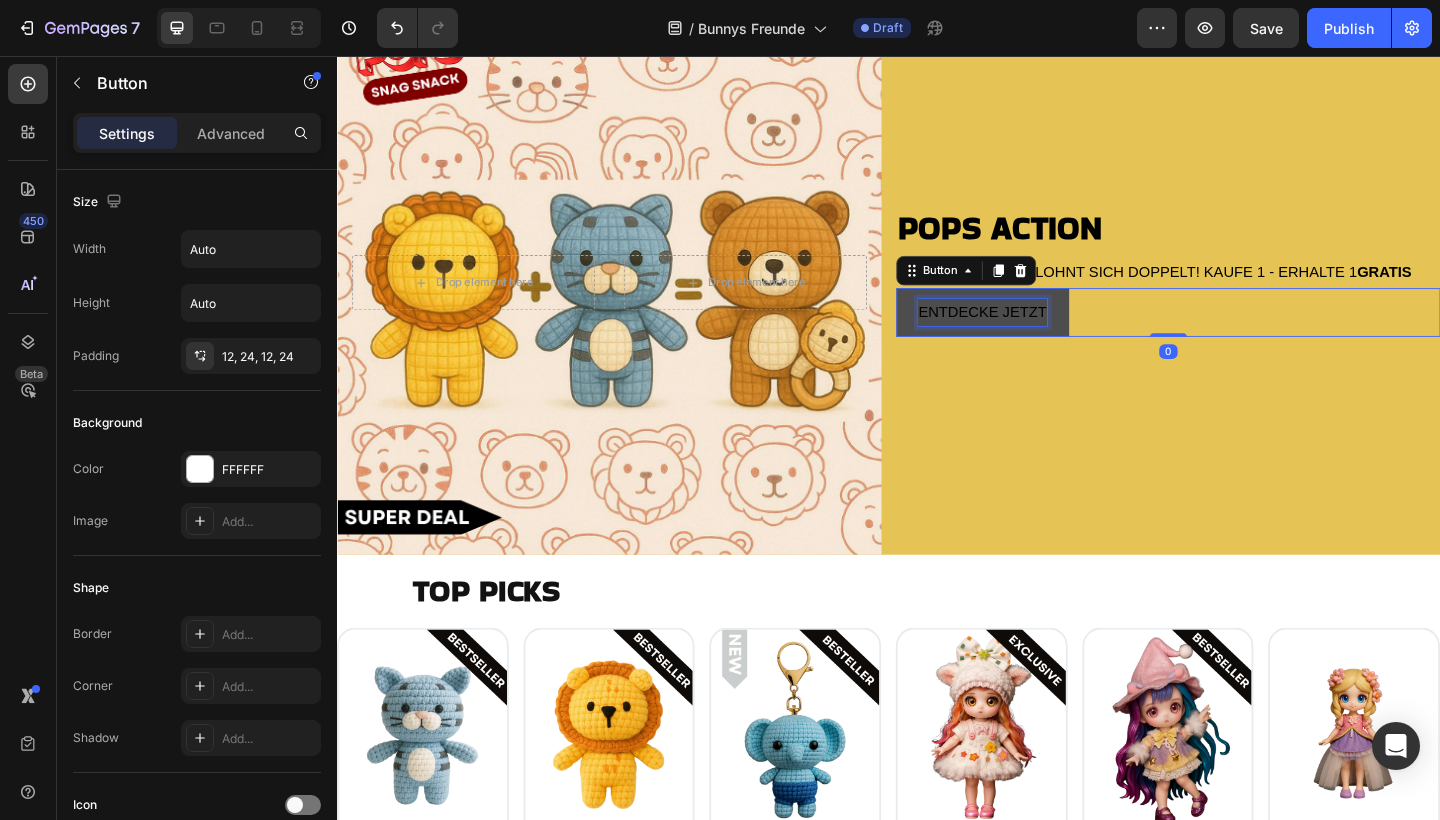 click on "ENTDECKE JETZT" at bounding box center (1039, 334) 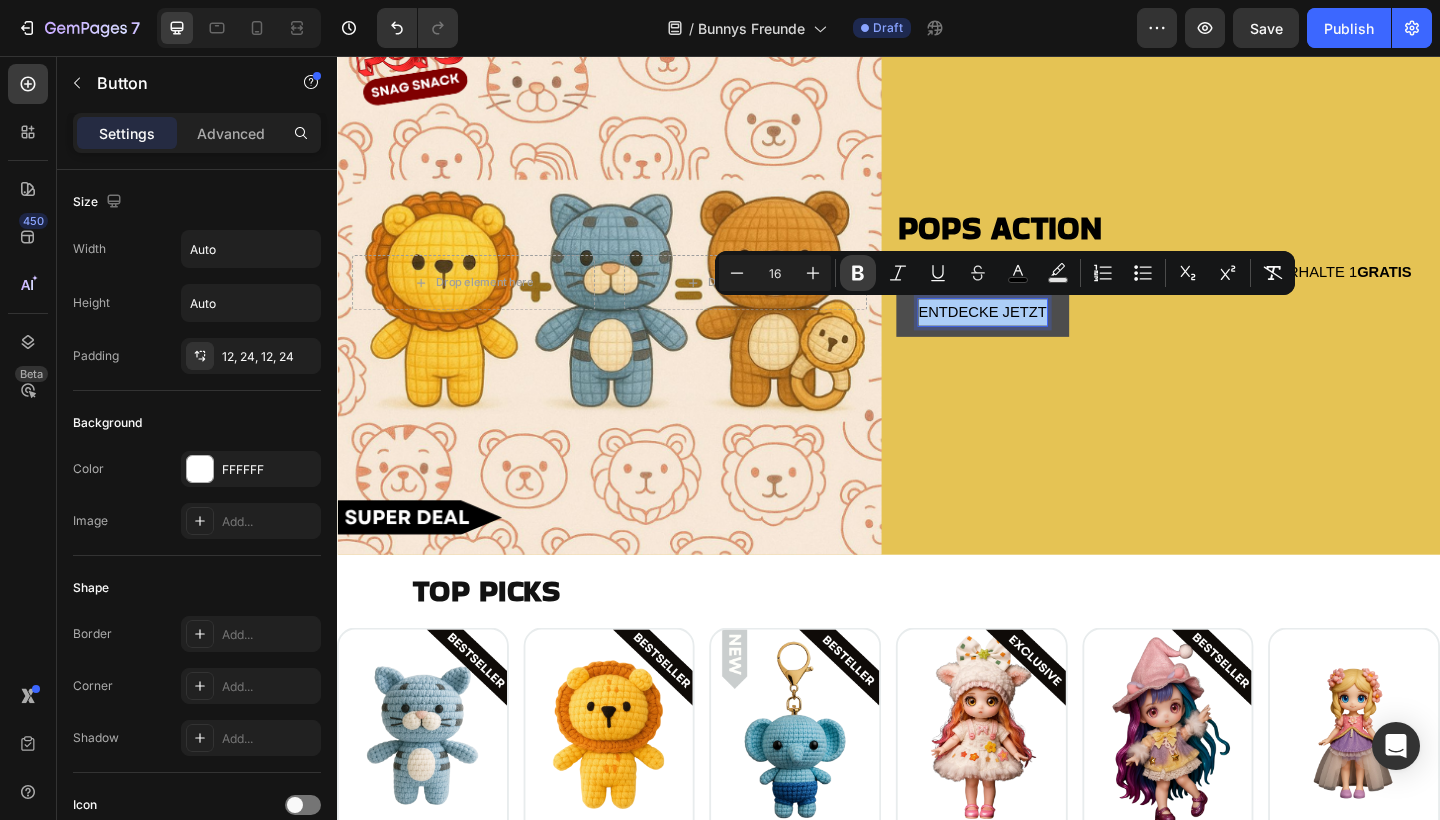 click 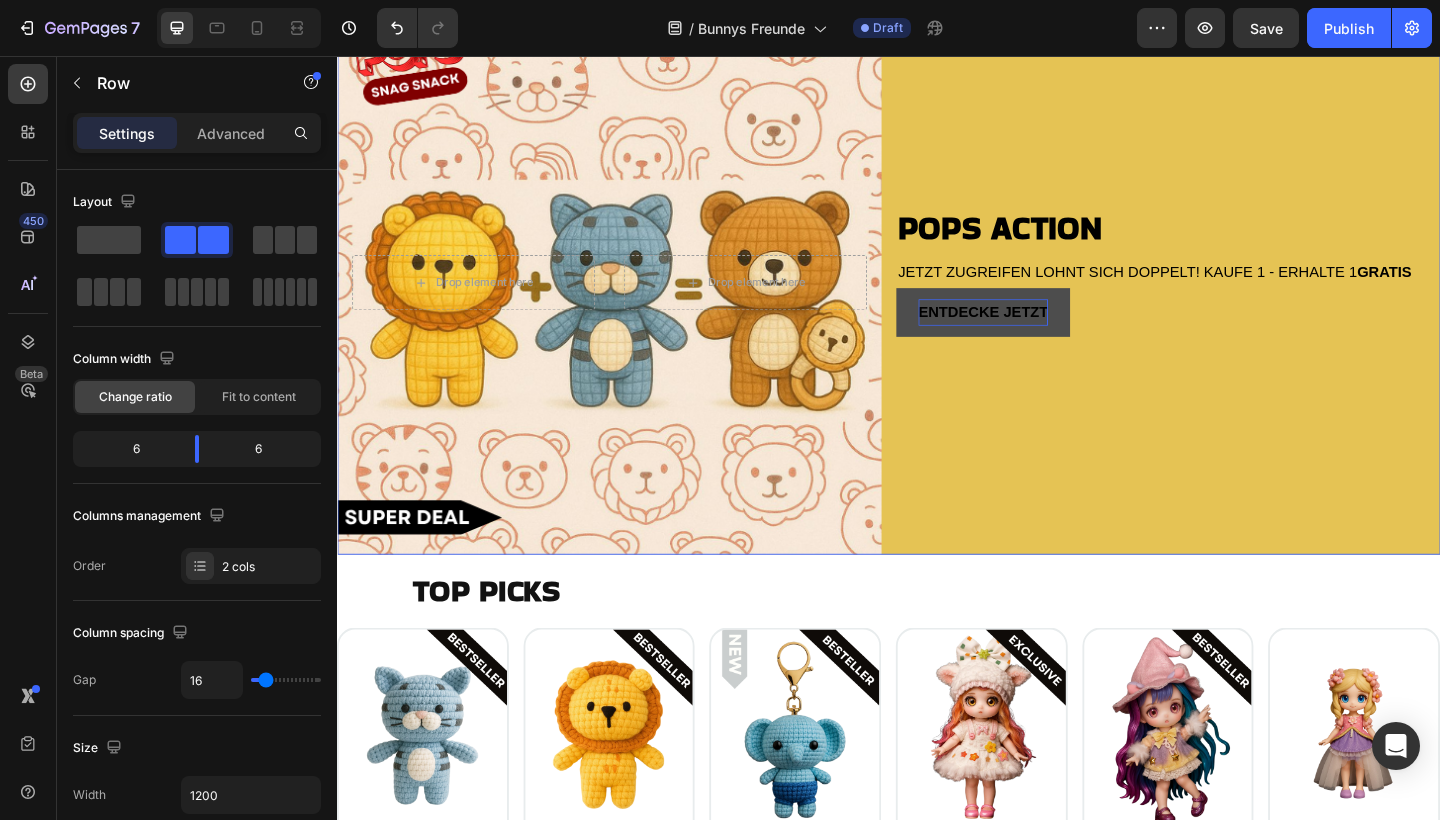click on "⁠⁠⁠⁠⁠⁠⁠ POPS ACTION Heading JETZT ZUGREIFEN LOHNT SICH DOPPELT! KAUFE 1 - ERHALTE 1  GRATIS Text Block ENTDECKE JETZT Button   0" at bounding box center [1241, 303] 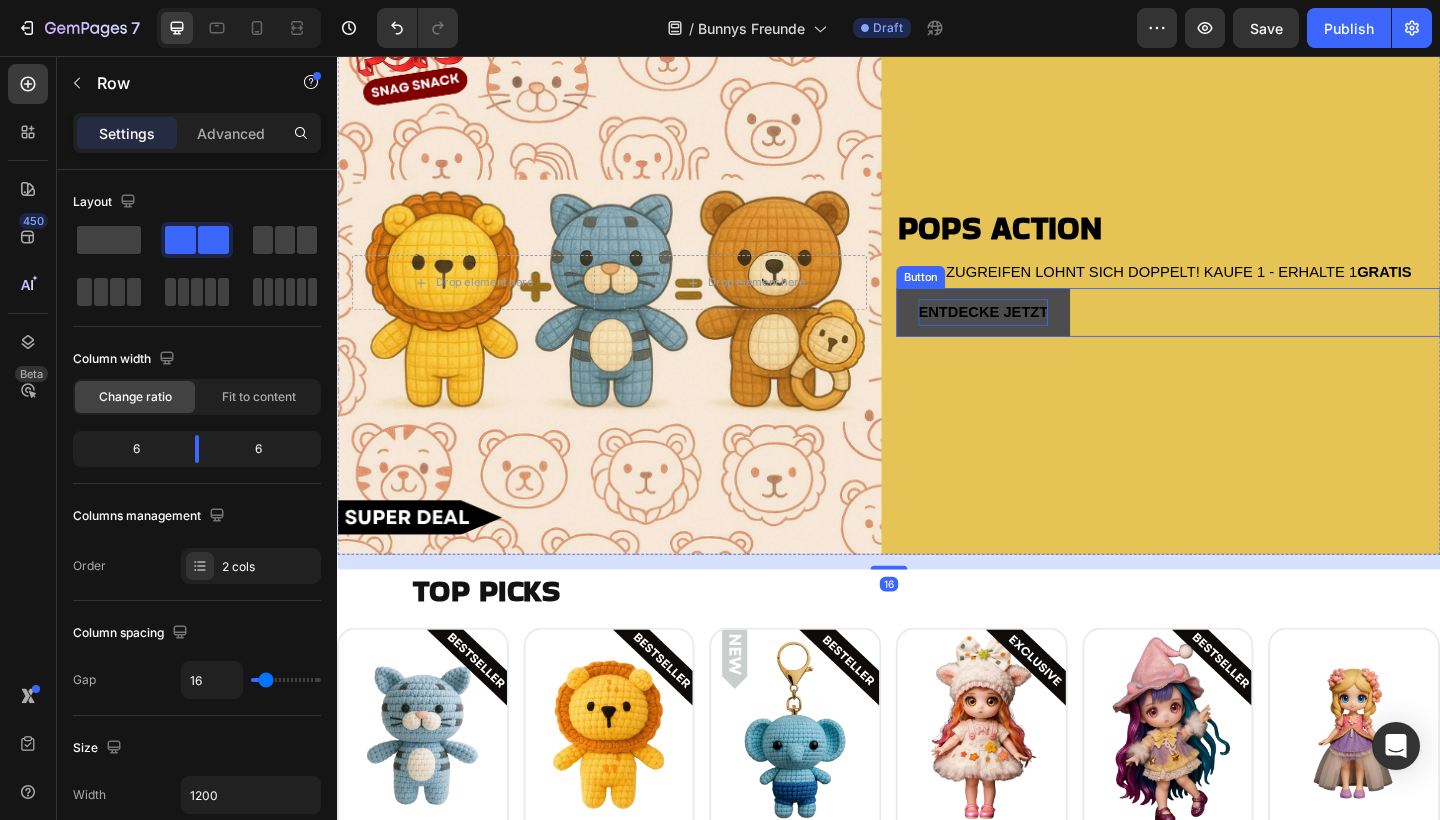 click on "ENTDECKE JETZT Button" at bounding box center (1241, 335) 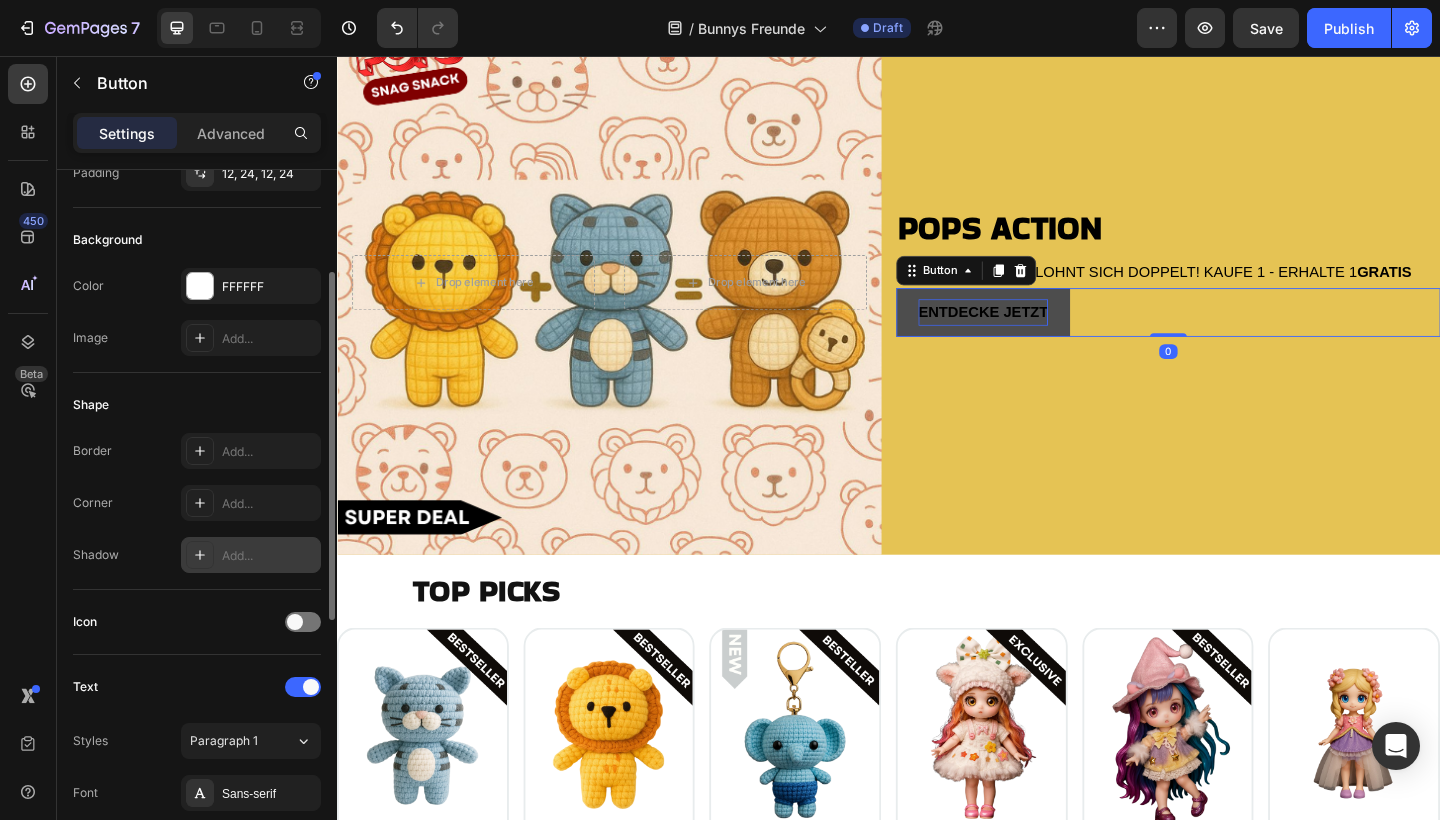 scroll, scrollTop: 191, scrollLeft: 0, axis: vertical 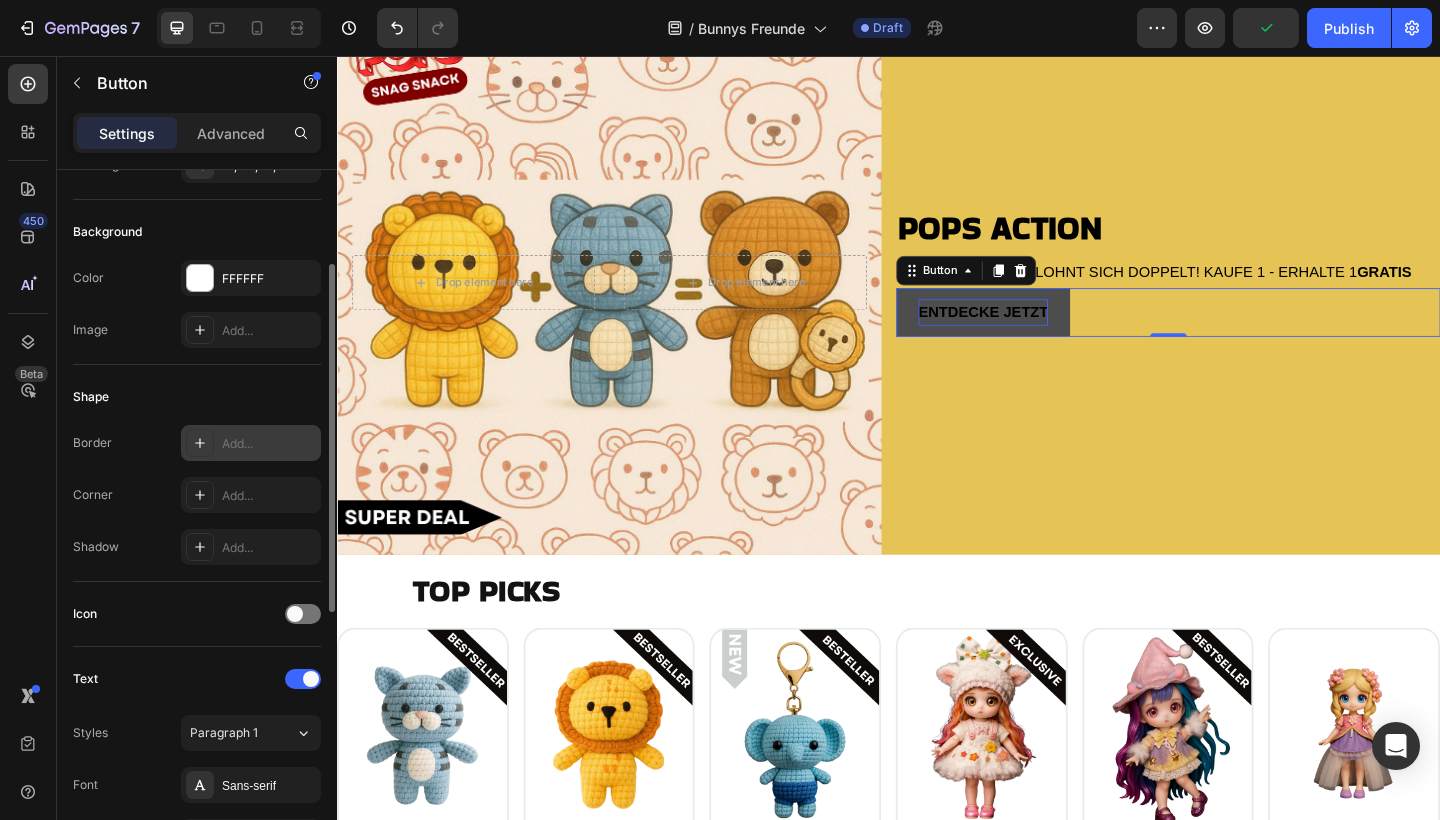 click on "Add..." at bounding box center [269, 444] 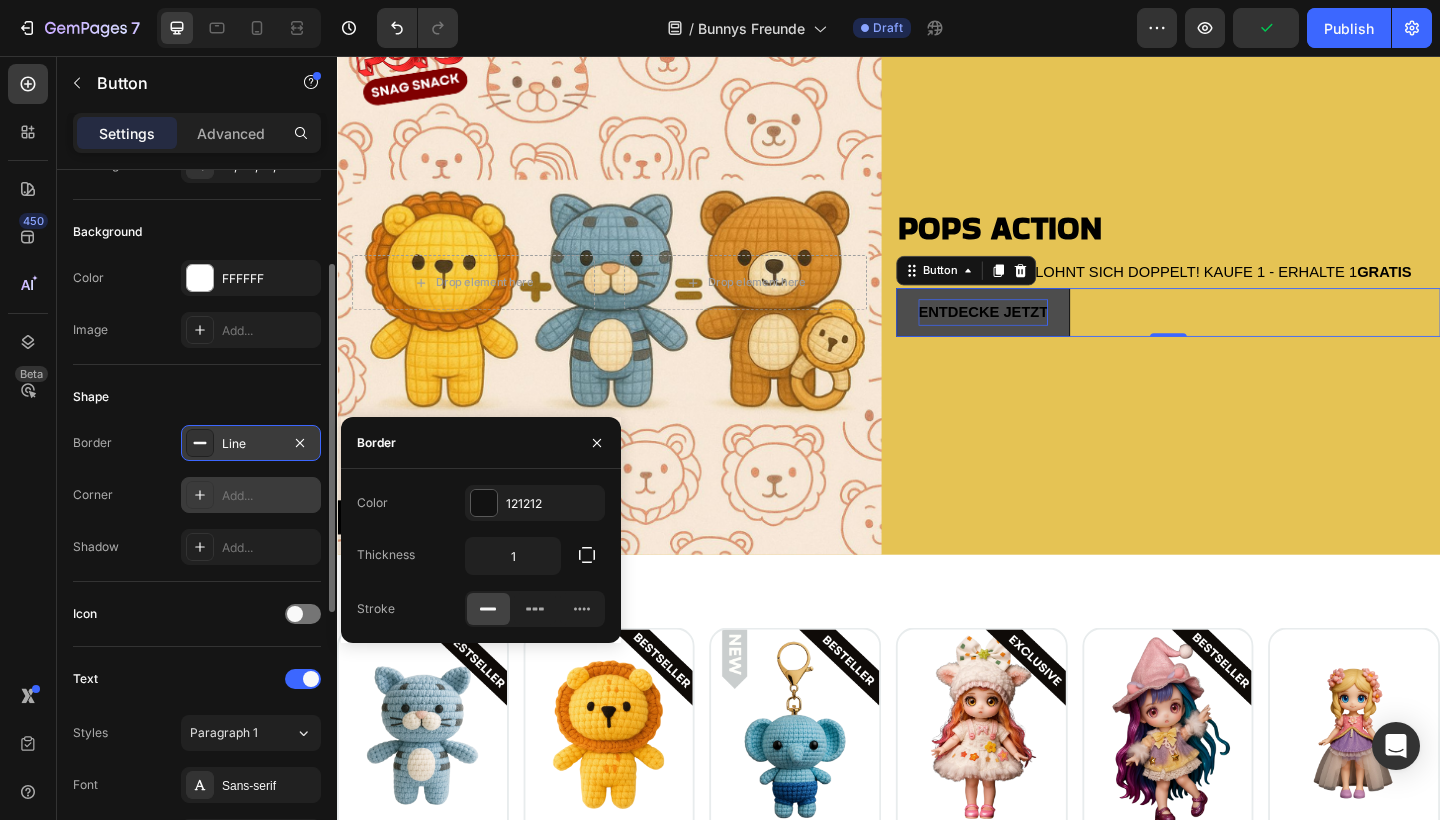 click on "Add..." at bounding box center [251, 495] 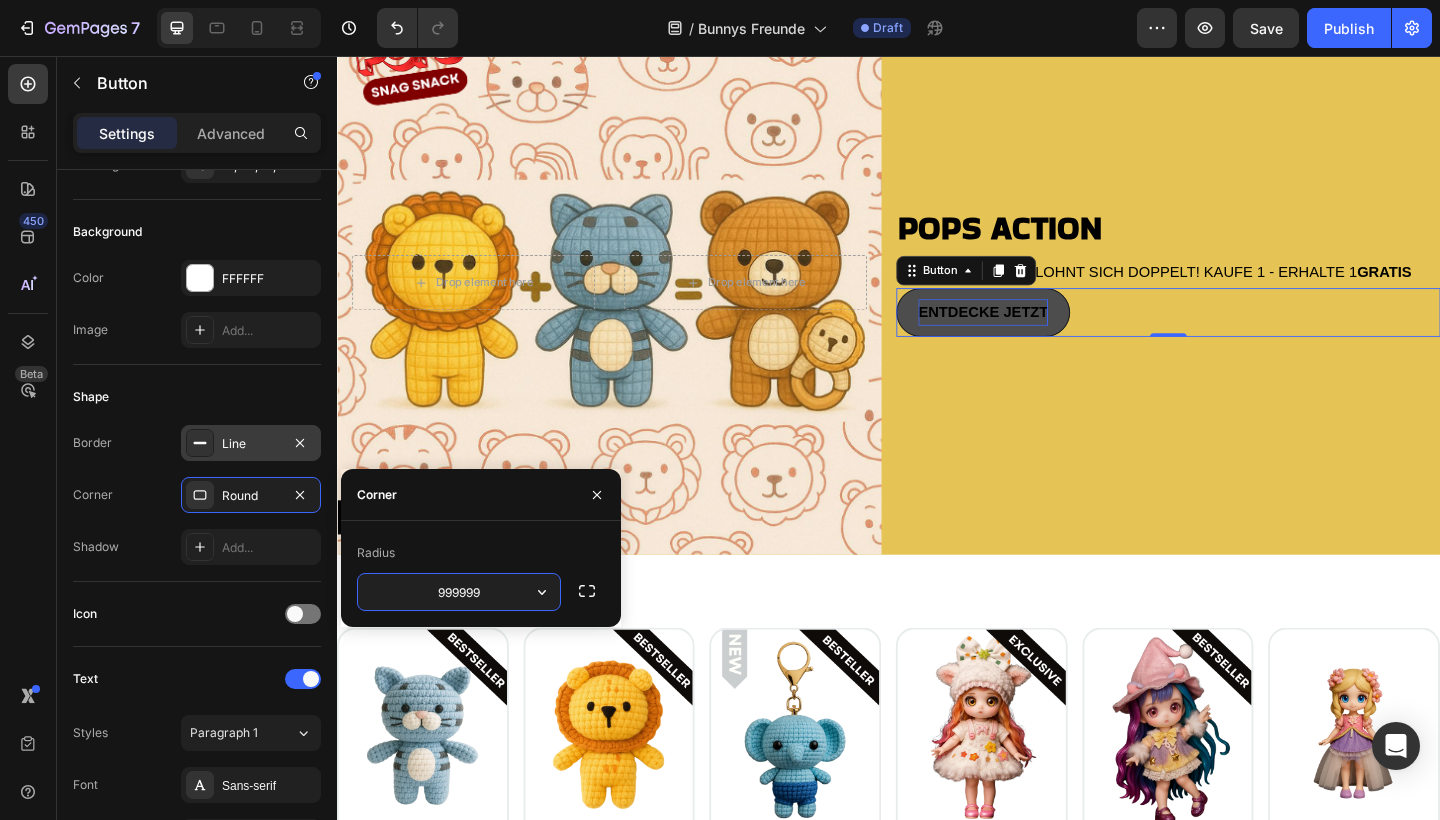 type on "9999999" 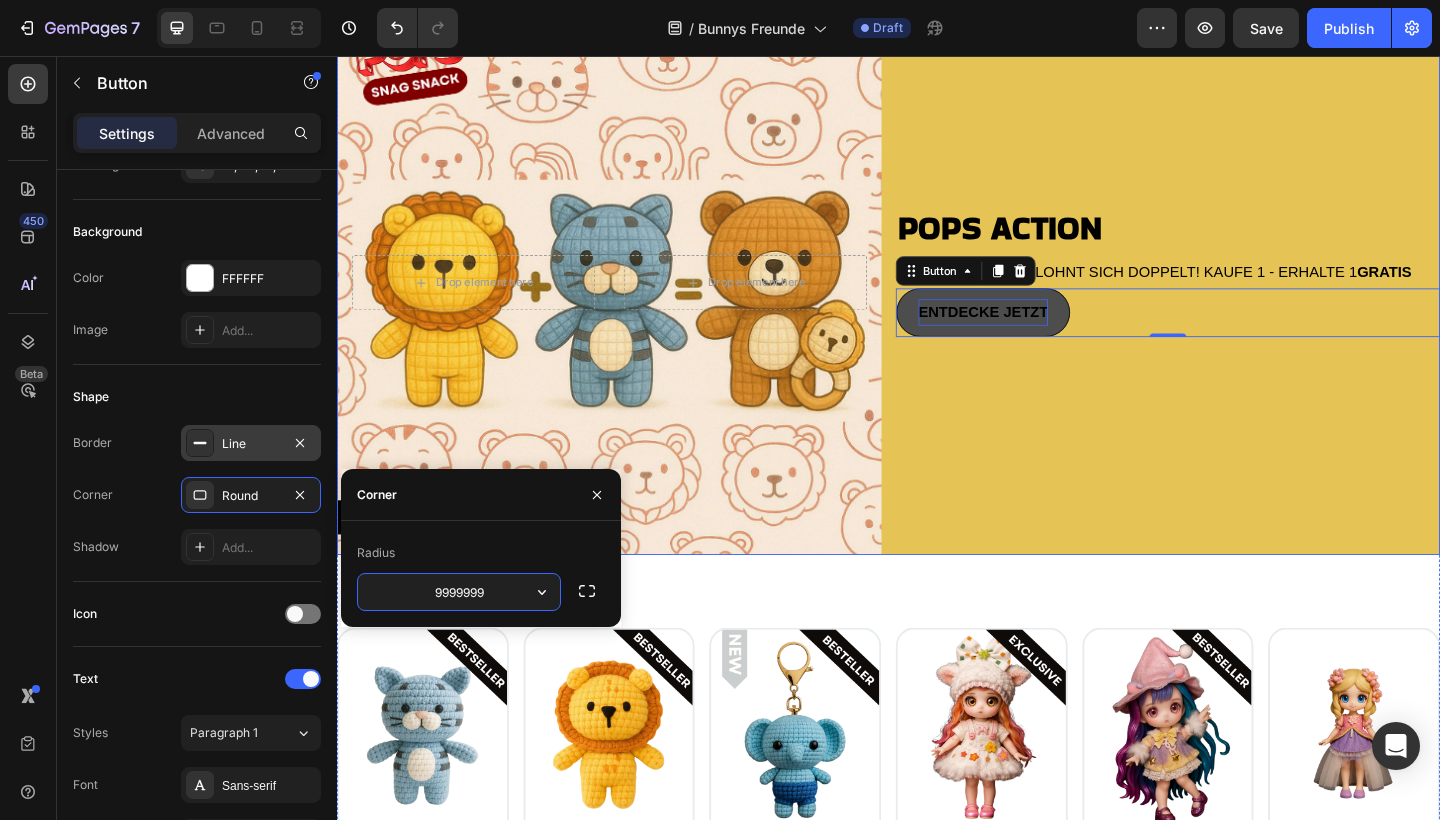 click on "⁠⁠⁠⁠⁠⁠⁠ POPS ACTION Heading JETZT ZUGREIFEN LOHNT SICH DOPPELT! KAUFE 1 - ERHALTE 1  GRATIS Text Block ENTDECKE JETZT Button   0" at bounding box center [1241, 303] 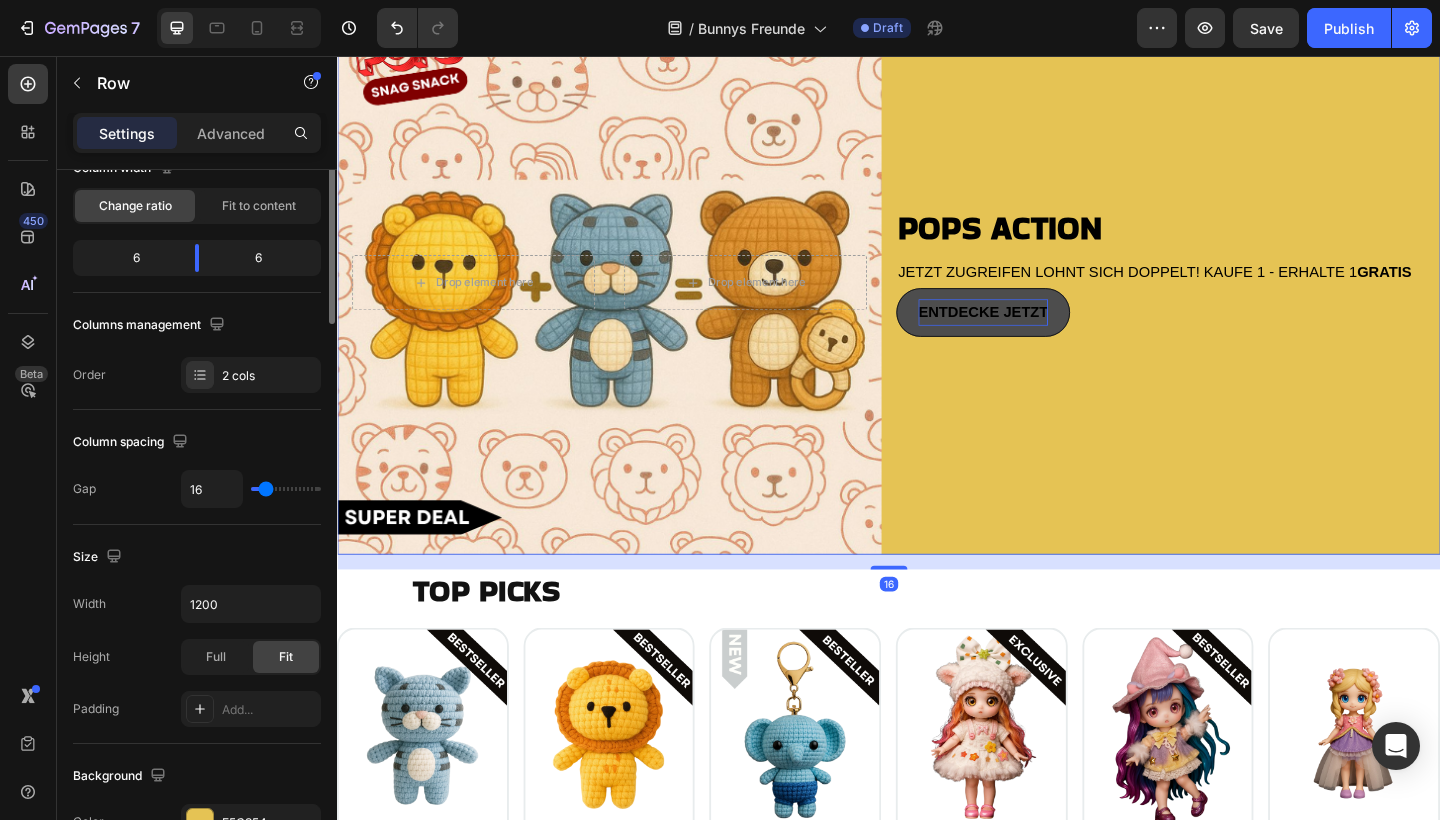 scroll, scrollTop: 0, scrollLeft: 0, axis: both 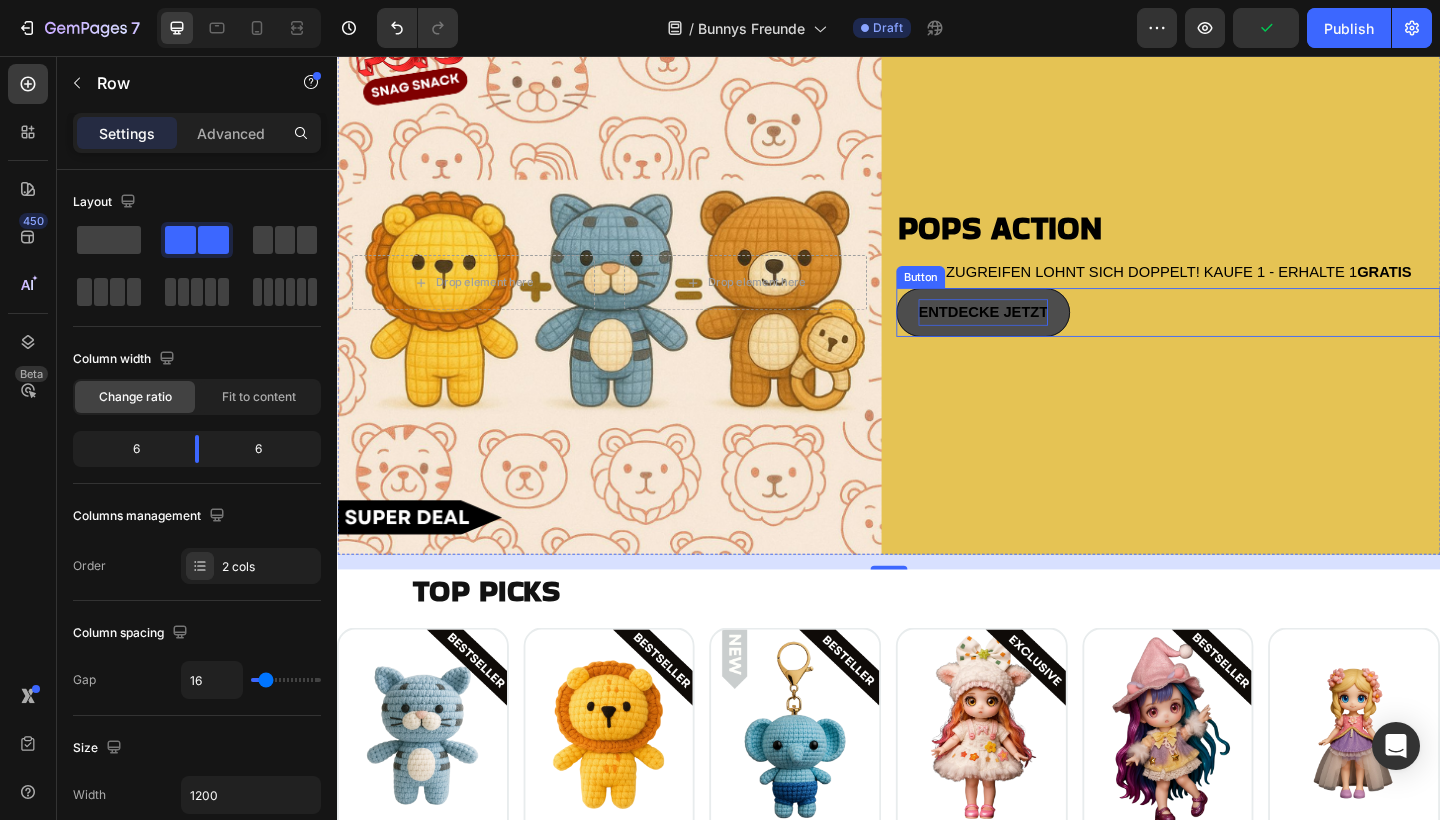 click on "ENTDECKE JETZT Button" at bounding box center [1241, 335] 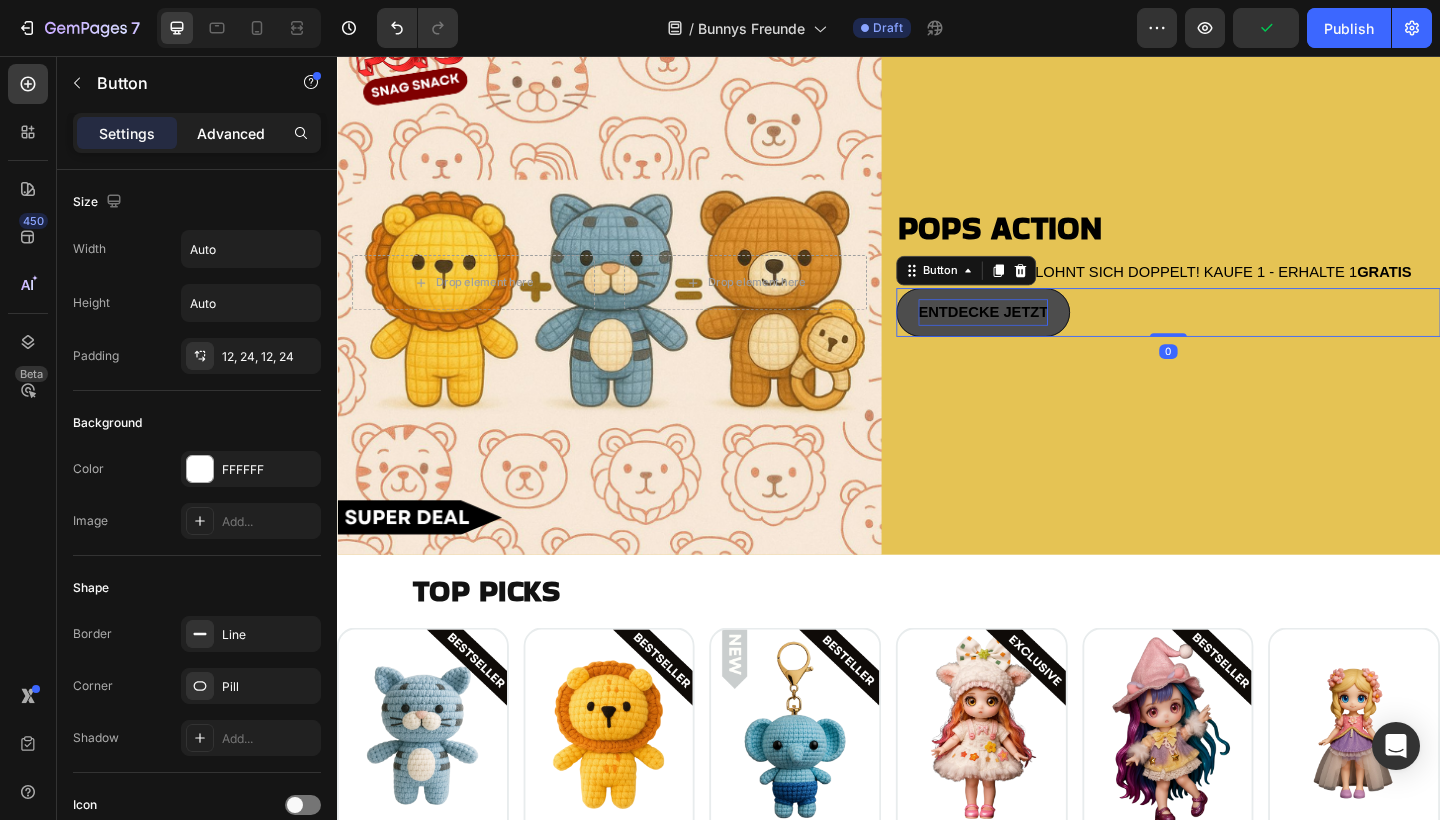 click on "Advanced" 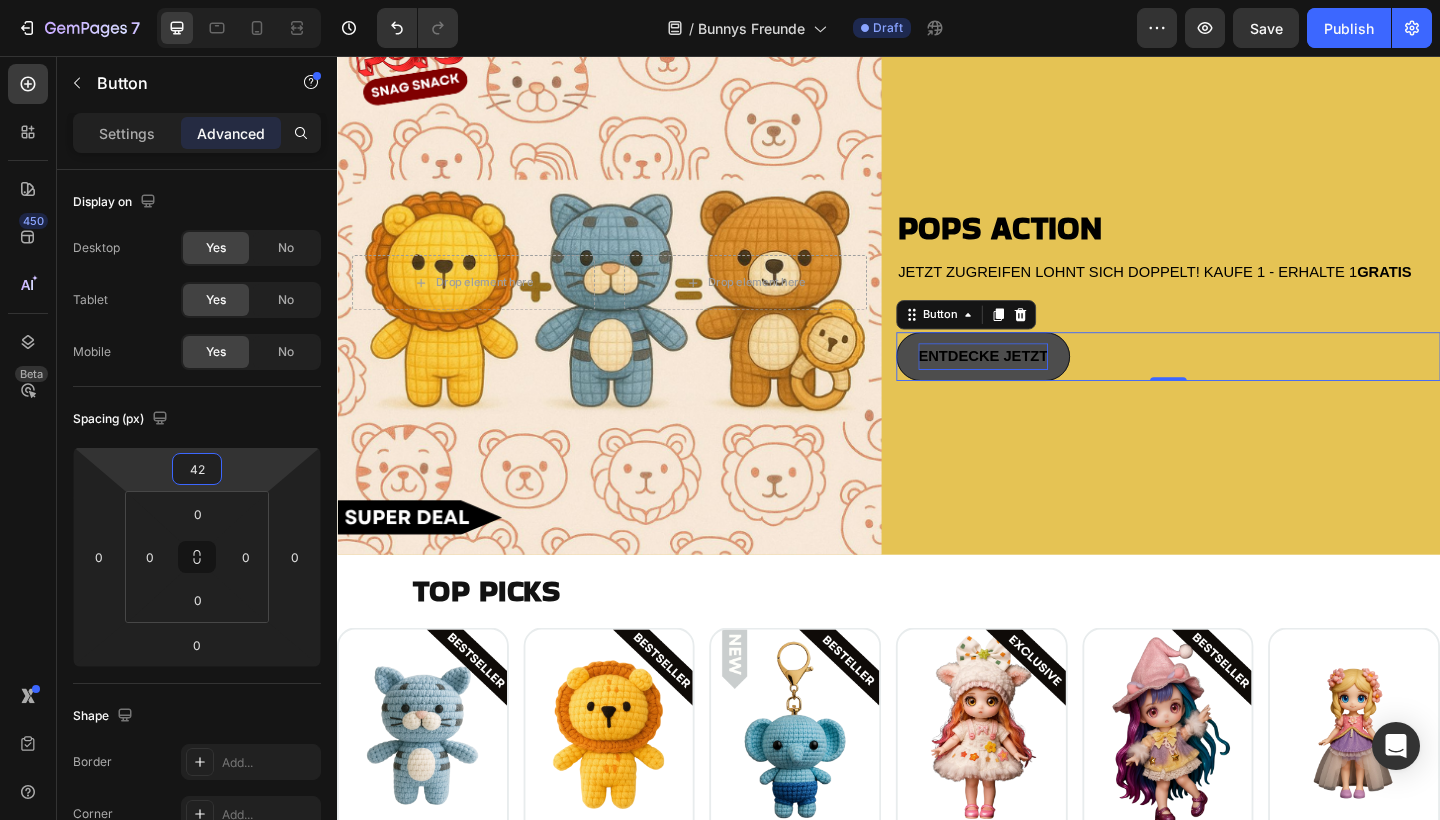 type on "40" 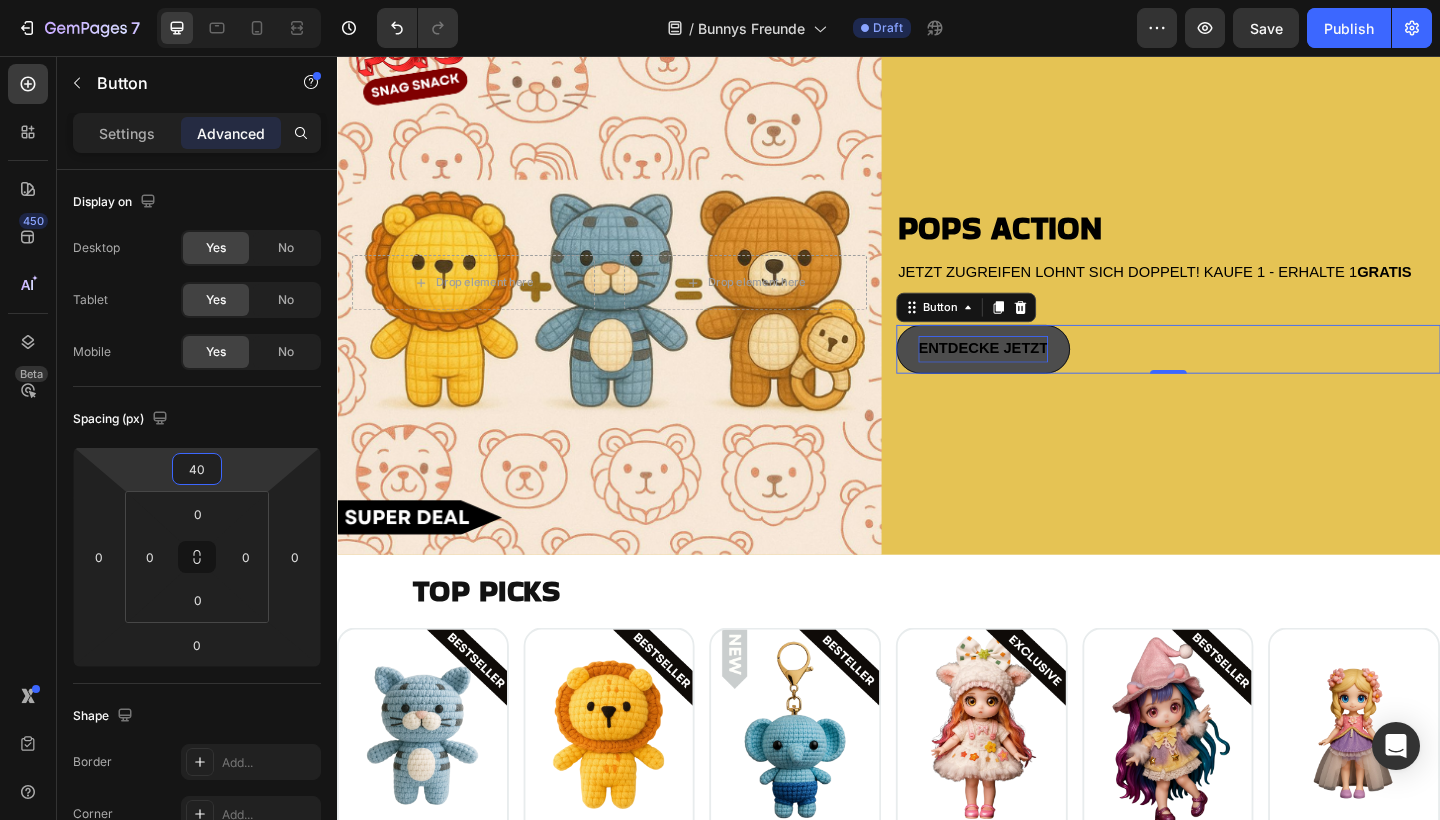 drag, startPoint x: 273, startPoint y: 461, endPoint x: 283, endPoint y: 420, distance: 42.201897 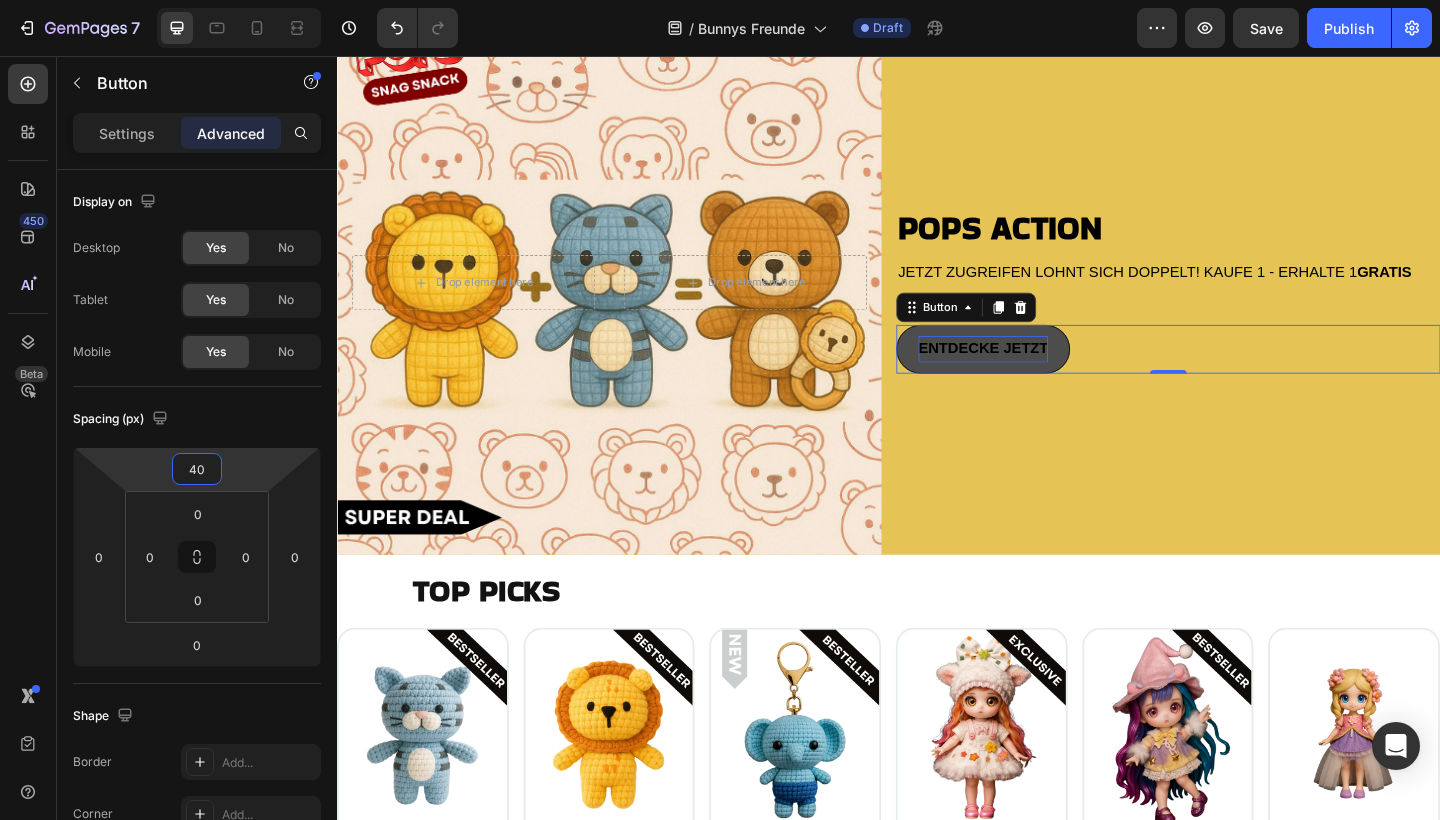 click on "7  Version history  /  Bunnys Freunde Draft Preview  Save   Publish  450 Beta Sections(18) Elements(83) Section Element Hero Section Product Detail Brands Trusted Badges Guarantee Product Breakdown How to use Testimonials Compare Bundle FAQs Social Proof Brand Story Product List Collection Blog List Contact Sticky Add to Cart Custom Footer Browse Library 450 Layout
Row
Row
Row
Row Text
Heading
Text Block Button
Button
Button Media
Image
Image" at bounding box center (720, 0) 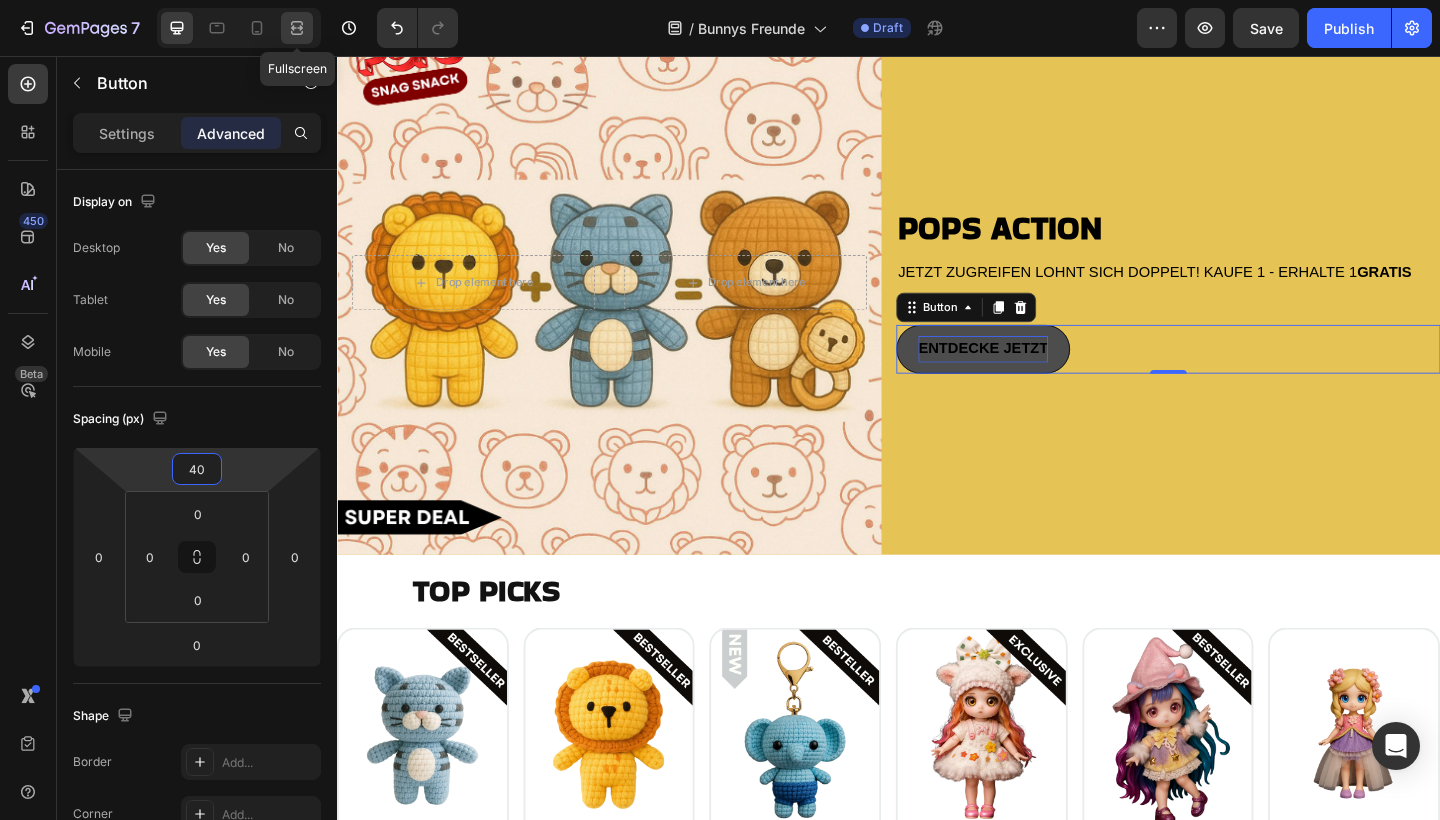click 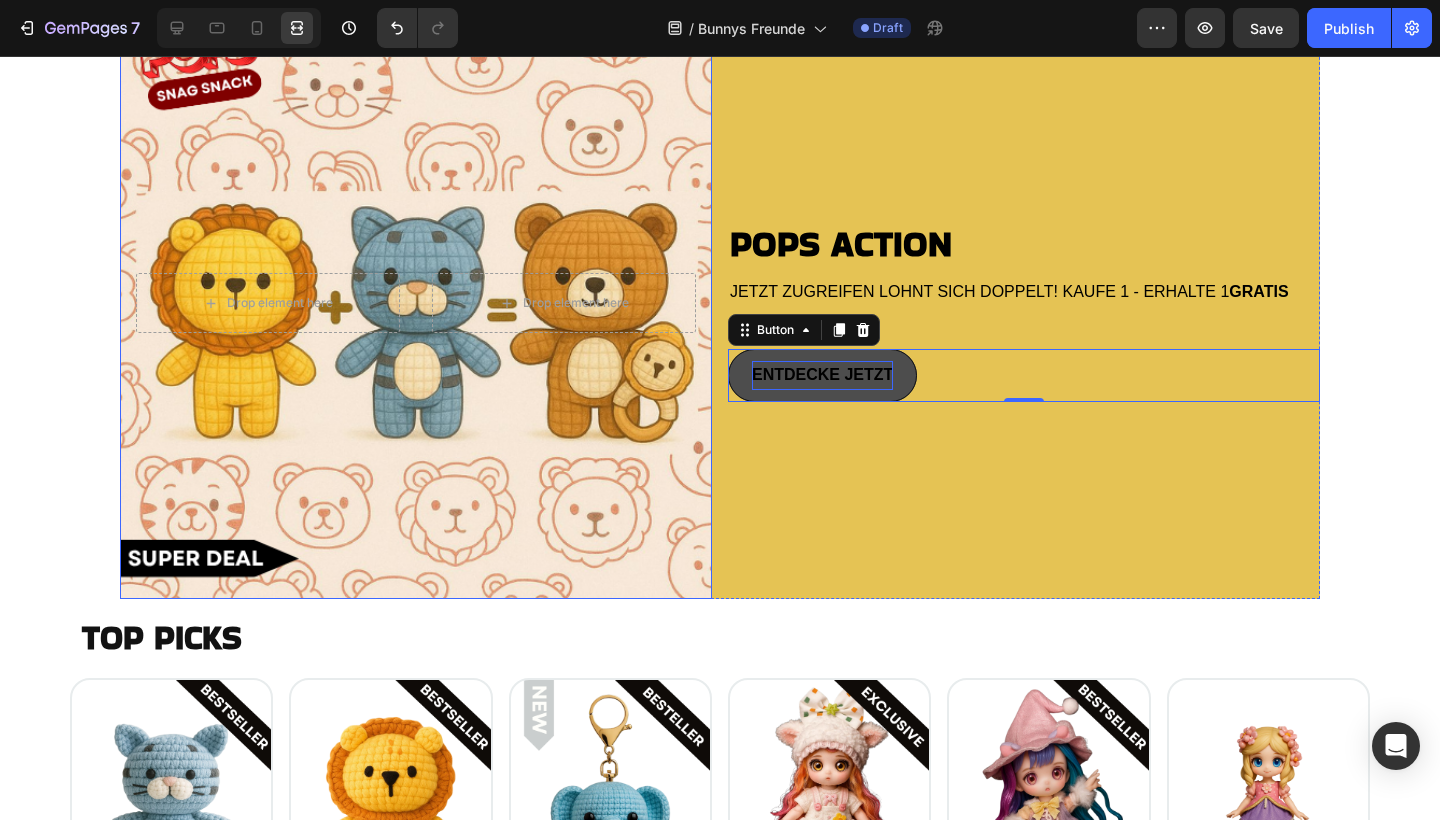 click on "⁠⁠⁠⁠⁠⁠⁠ POPS ACTION Heading JETZT ZUGREIFEN LOHNT SICH DOPPELT! KAUFE 1 - ERHALTE 1  GRATIS Text Block ENTDECKE JETZT Button   0" at bounding box center (1024, 303) 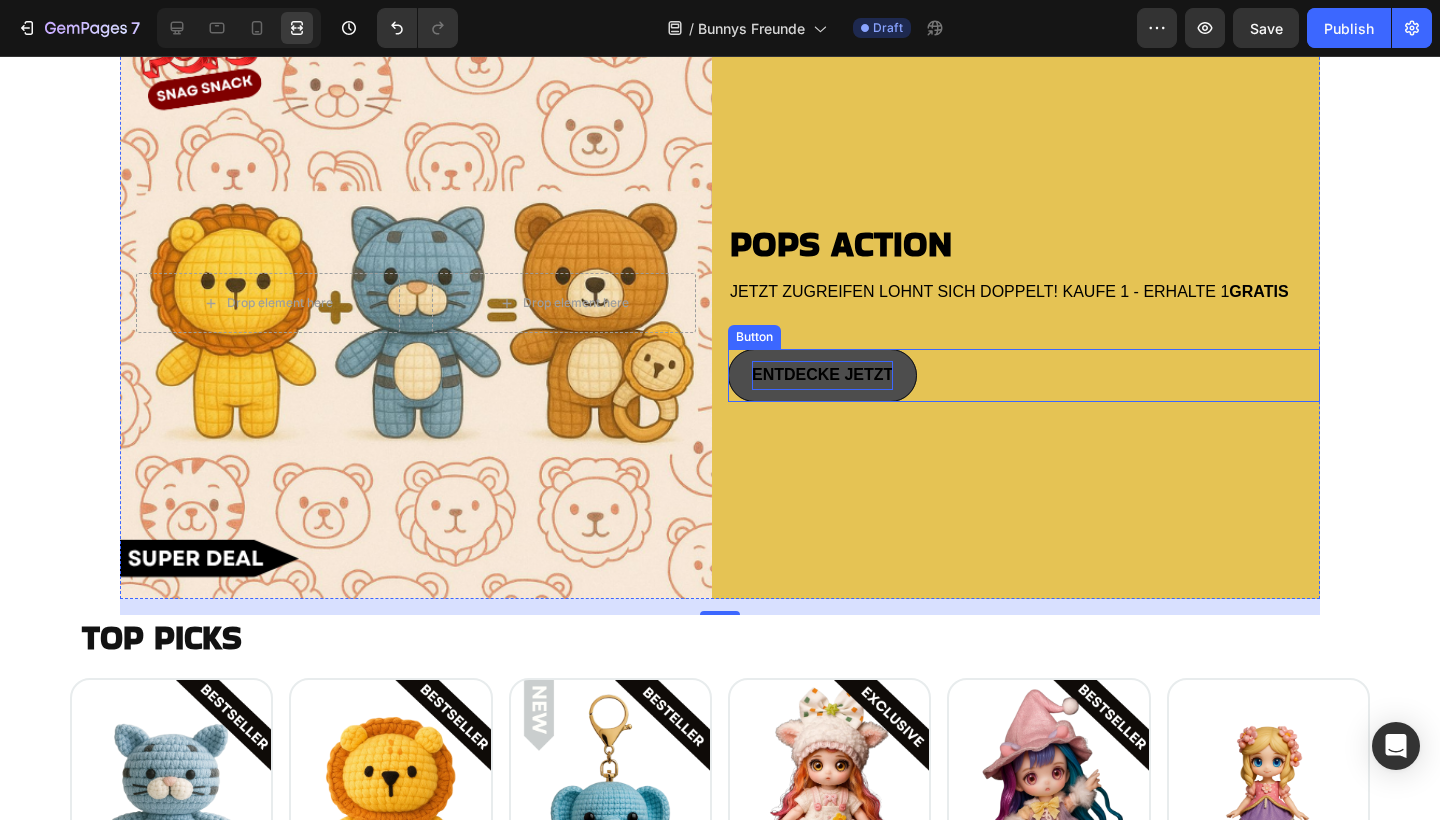 click on "ENTDECKE JETZT Button" at bounding box center (1024, 375) 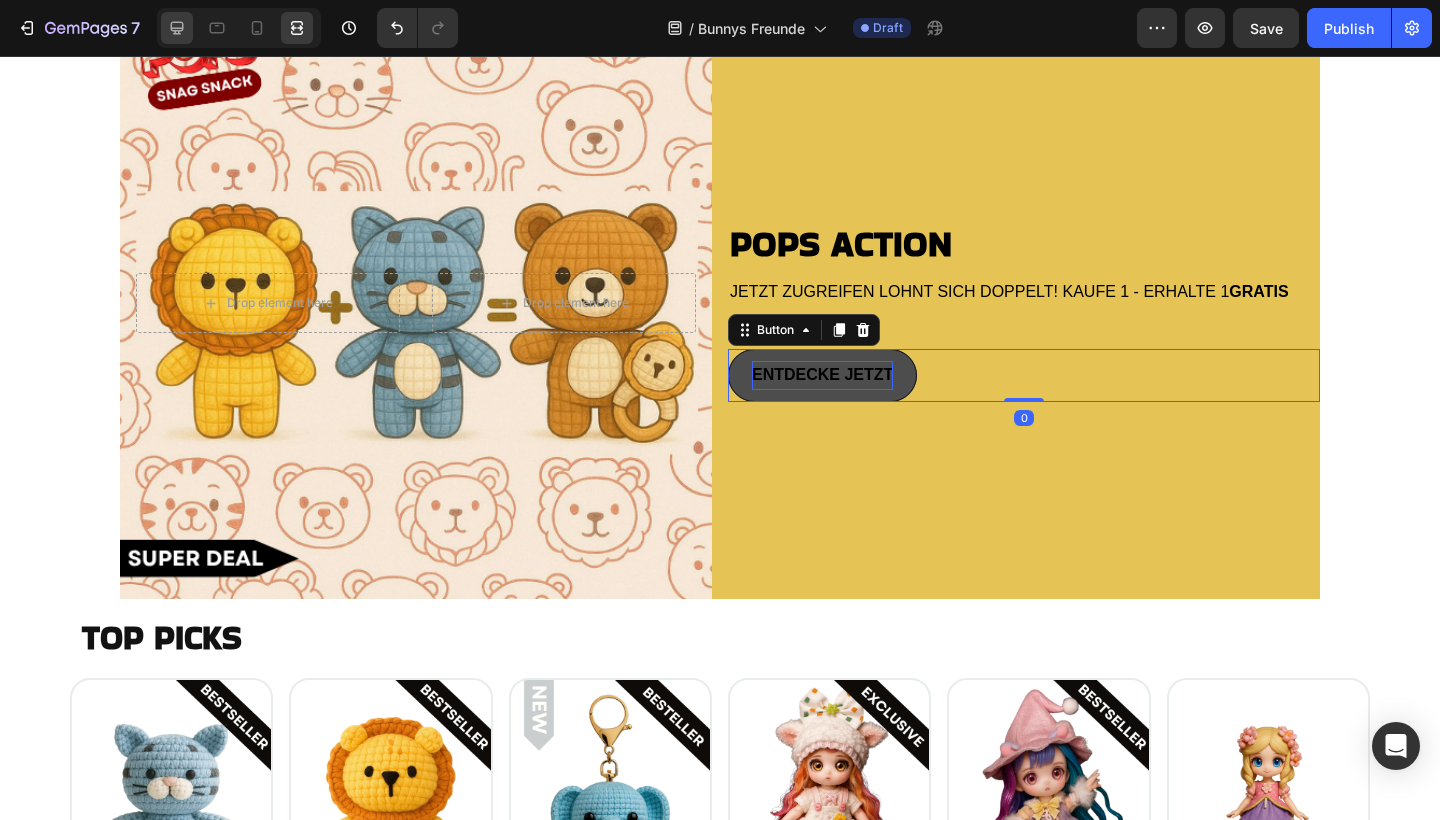 click 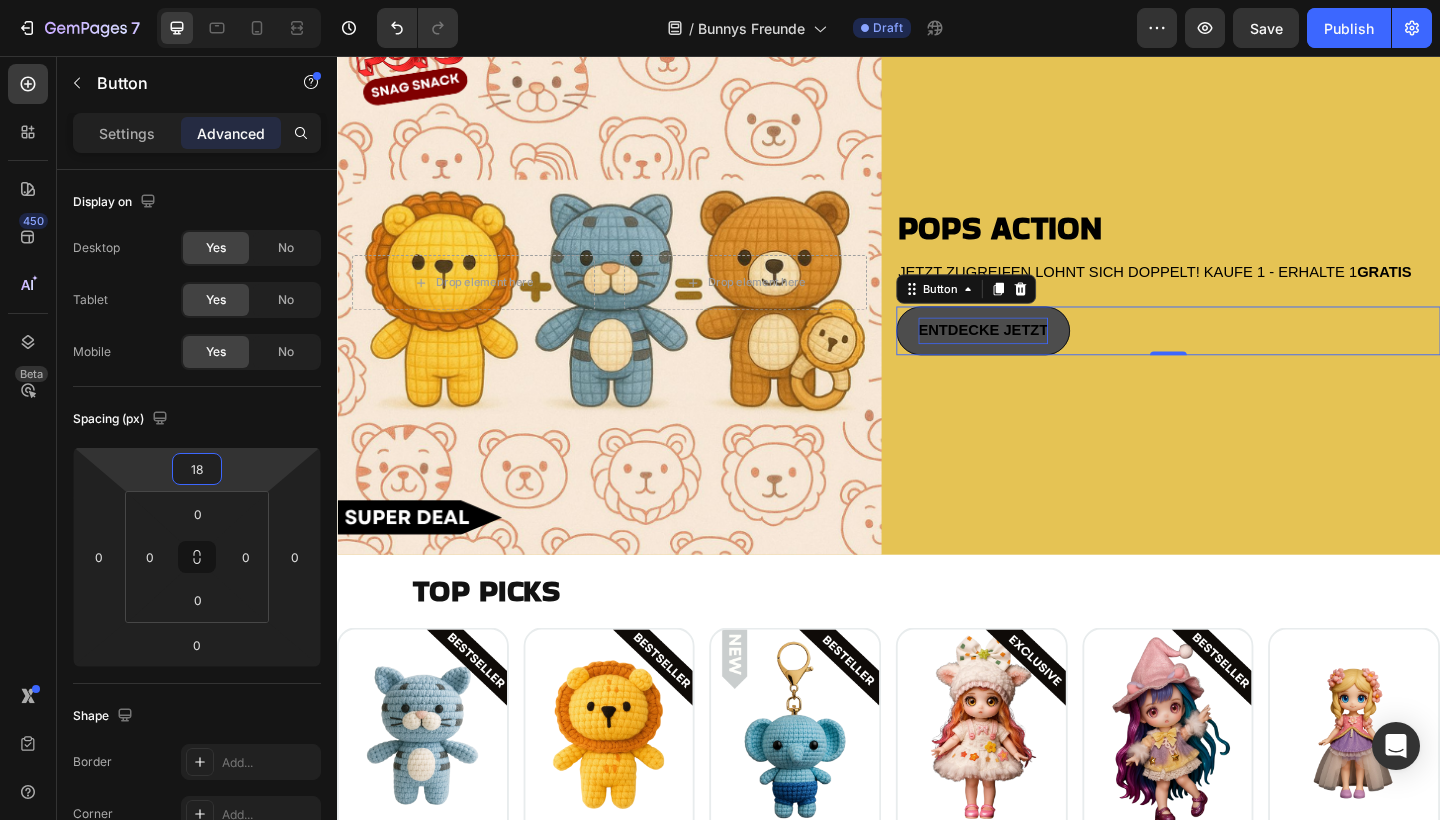 type on "20" 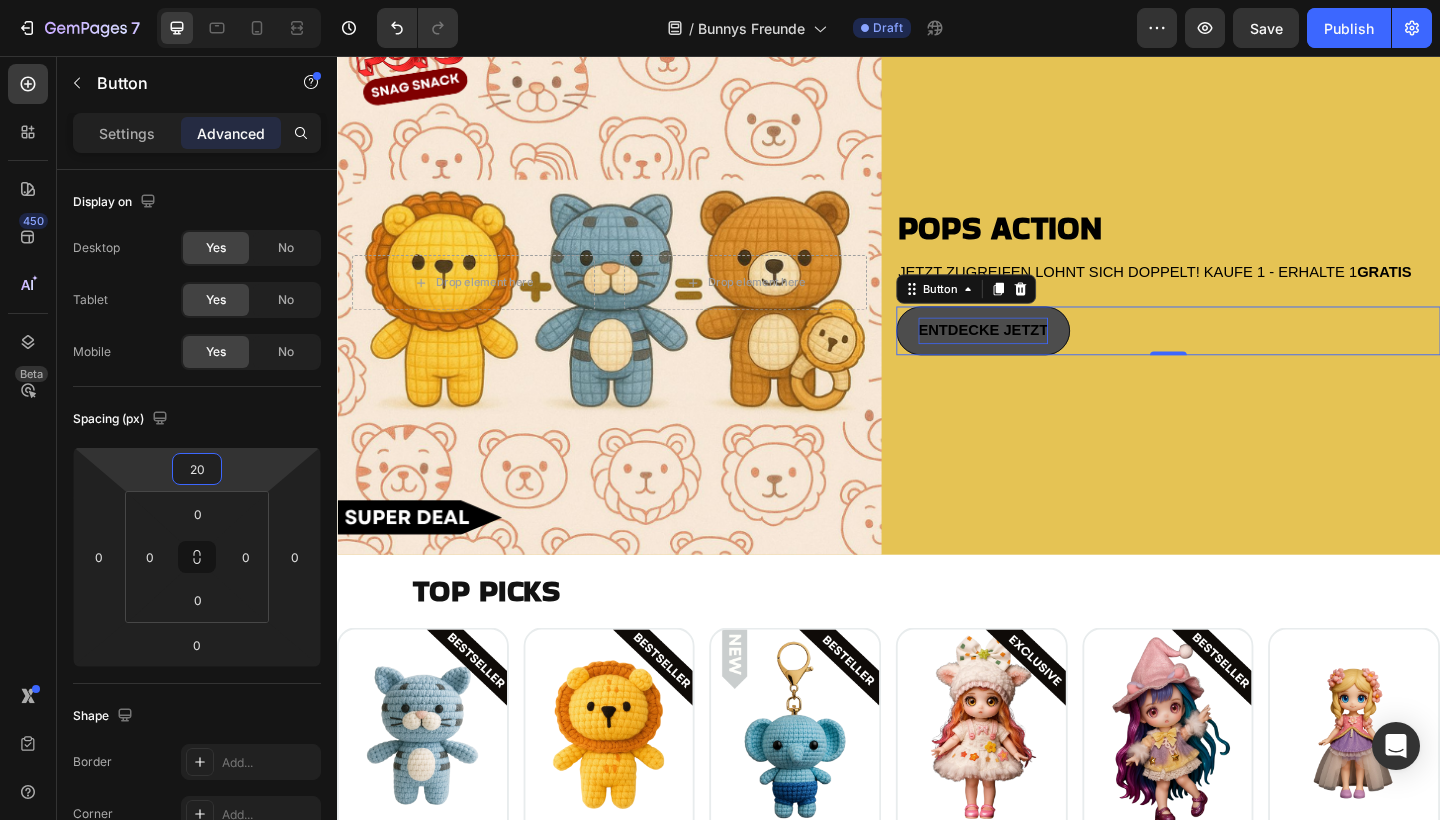 click on "7  Version history  /  Bunnys Freunde Draft Preview  Save   Publish  450 Beta Sections(18) Elements(83) Section Element Hero Section Product Detail Brands Trusted Badges Guarantee Product Breakdown How to use Testimonials Compare Bundle FAQs Social Proof Brand Story Product List Collection Blog List Contact Sticky Add to Cart Custom Footer Browse Library 450 Layout
Row
Row
Row
Row Text
Heading
Text Block Button
Button
Button Media
Image
Image" at bounding box center (720, 0) 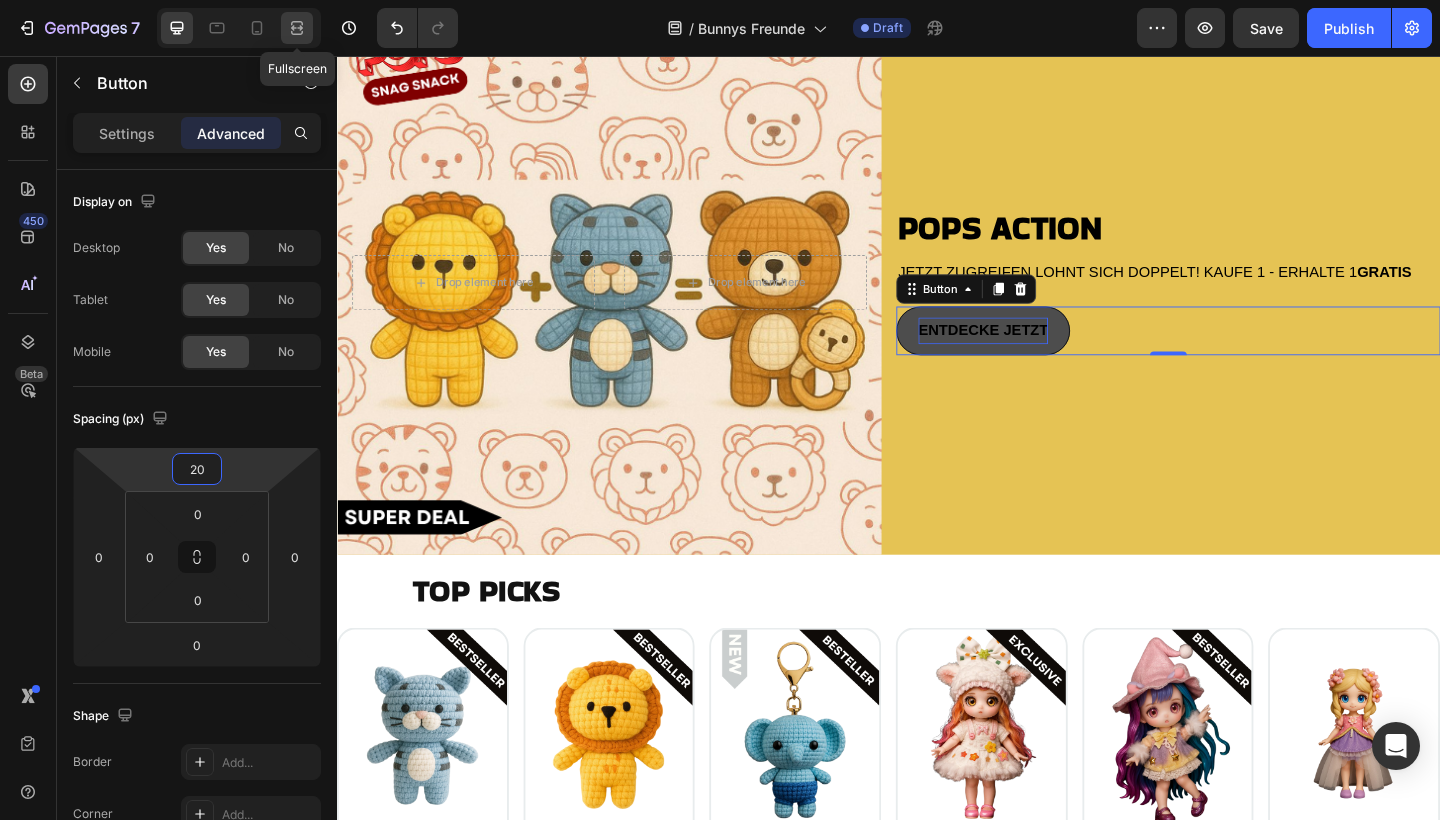 click 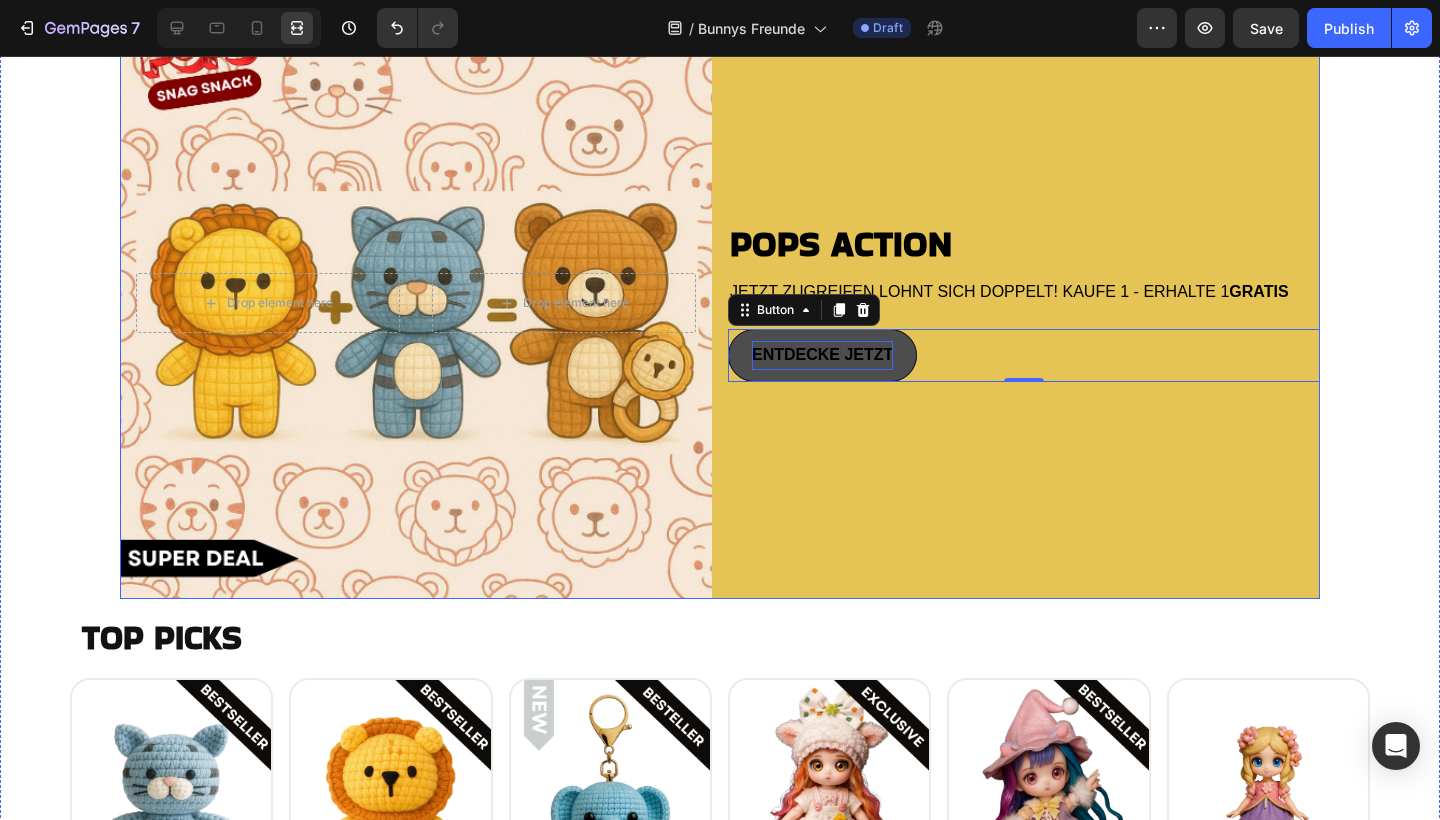click on "⁠⁠⁠⁠⁠⁠⁠ POPS ACTION Heading JETZT ZUGREIFEN LOHNT SICH DOPPELT! KAUFE 1 - ERHALTE 1  GRATIS Text Block ENTDECKE JETZT Button   0" at bounding box center (1024, 303) 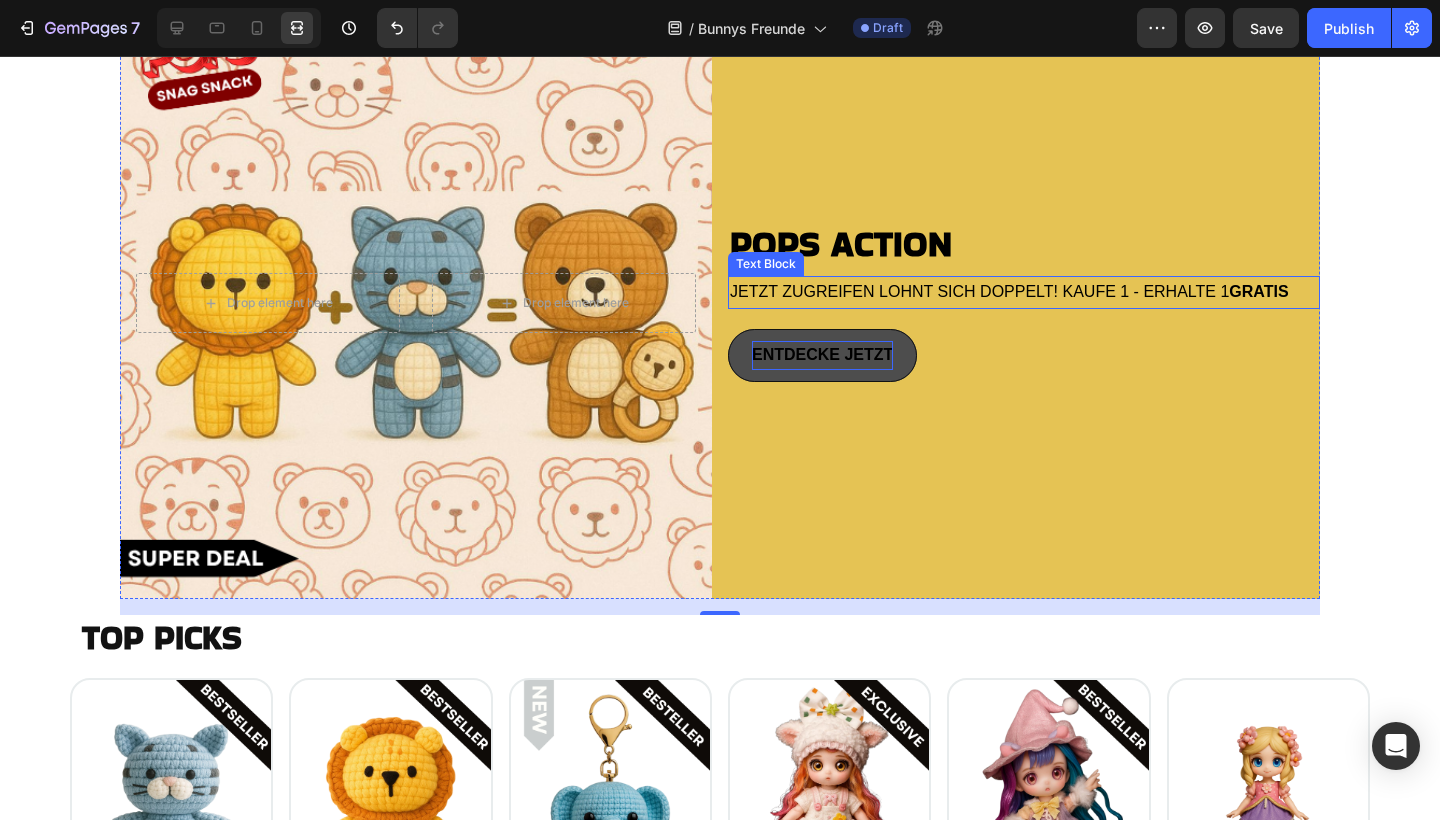 click on "JETZT ZUGREIFEN LOHNT SICH DOPPELT! KAUFE 1 - ERHALTE 1  GRATIS" at bounding box center [1009, 291] 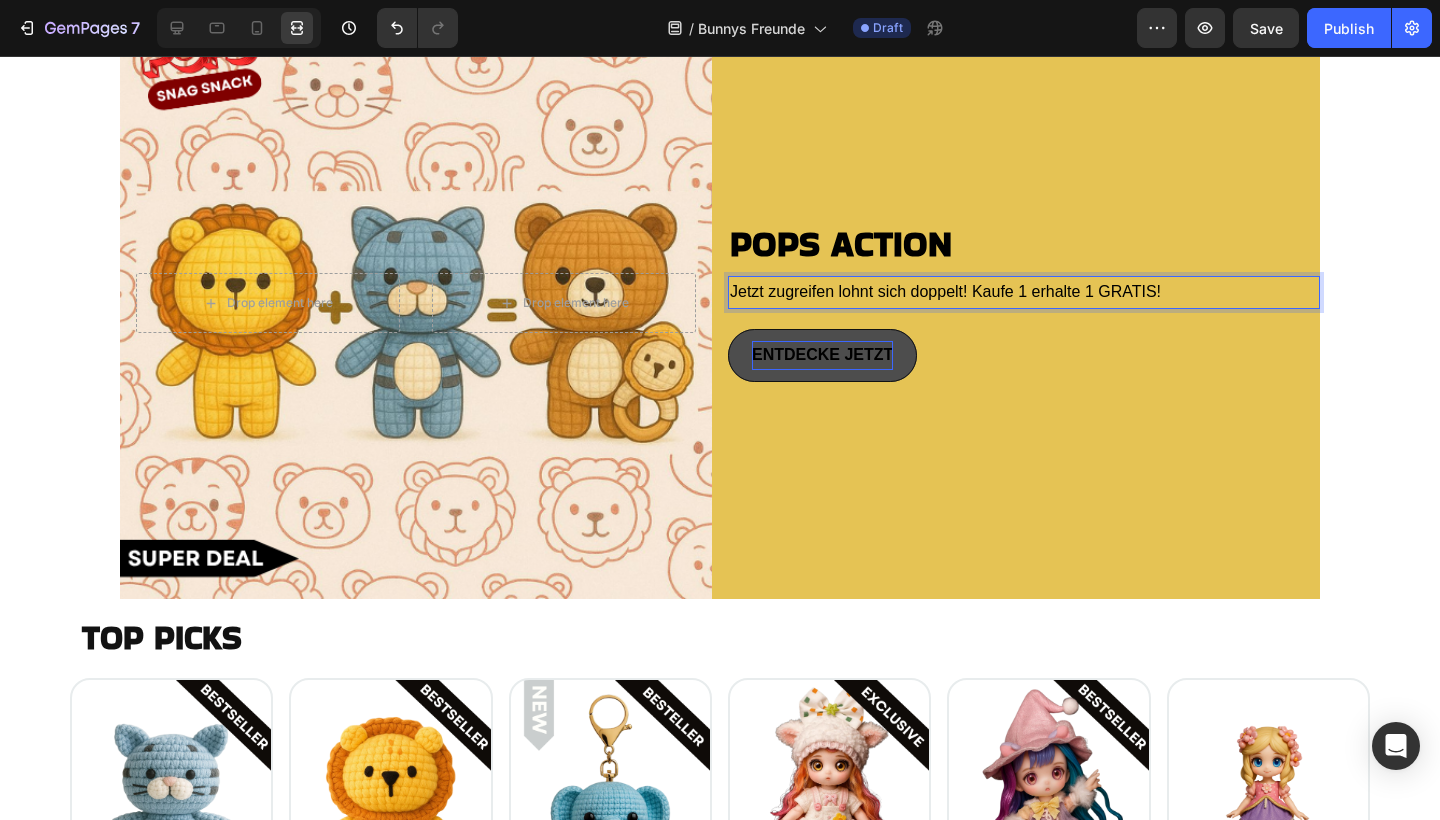 click on "Jetzt zugreifen lohnt sich doppelt! Kaufe 1 erhalte 1 GRATIS!" at bounding box center [945, 291] 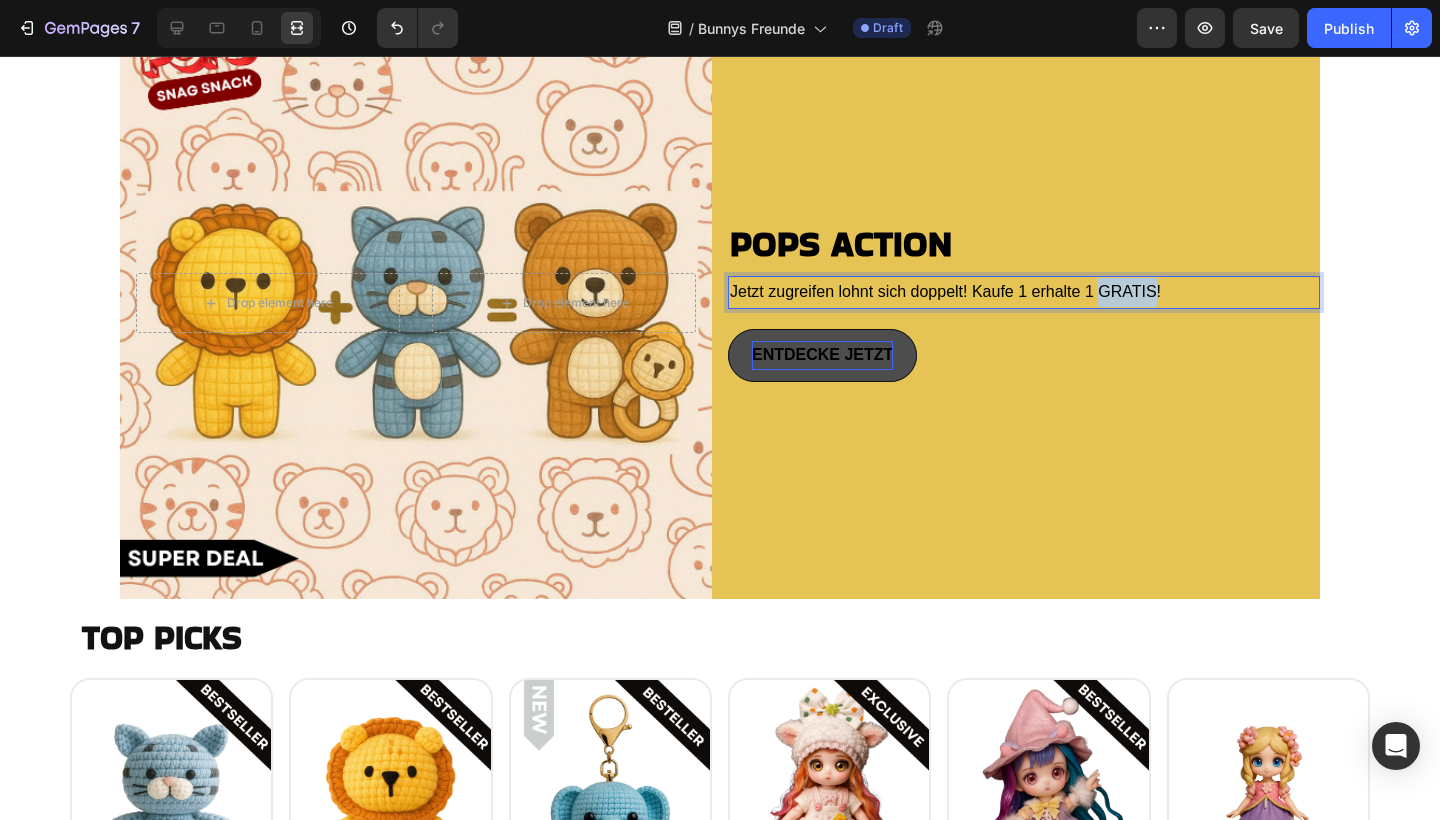 click on "Jetzt zugreifen lohnt sich doppelt! Kaufe 1 erhalte 1 GRATIS!" at bounding box center (945, 291) 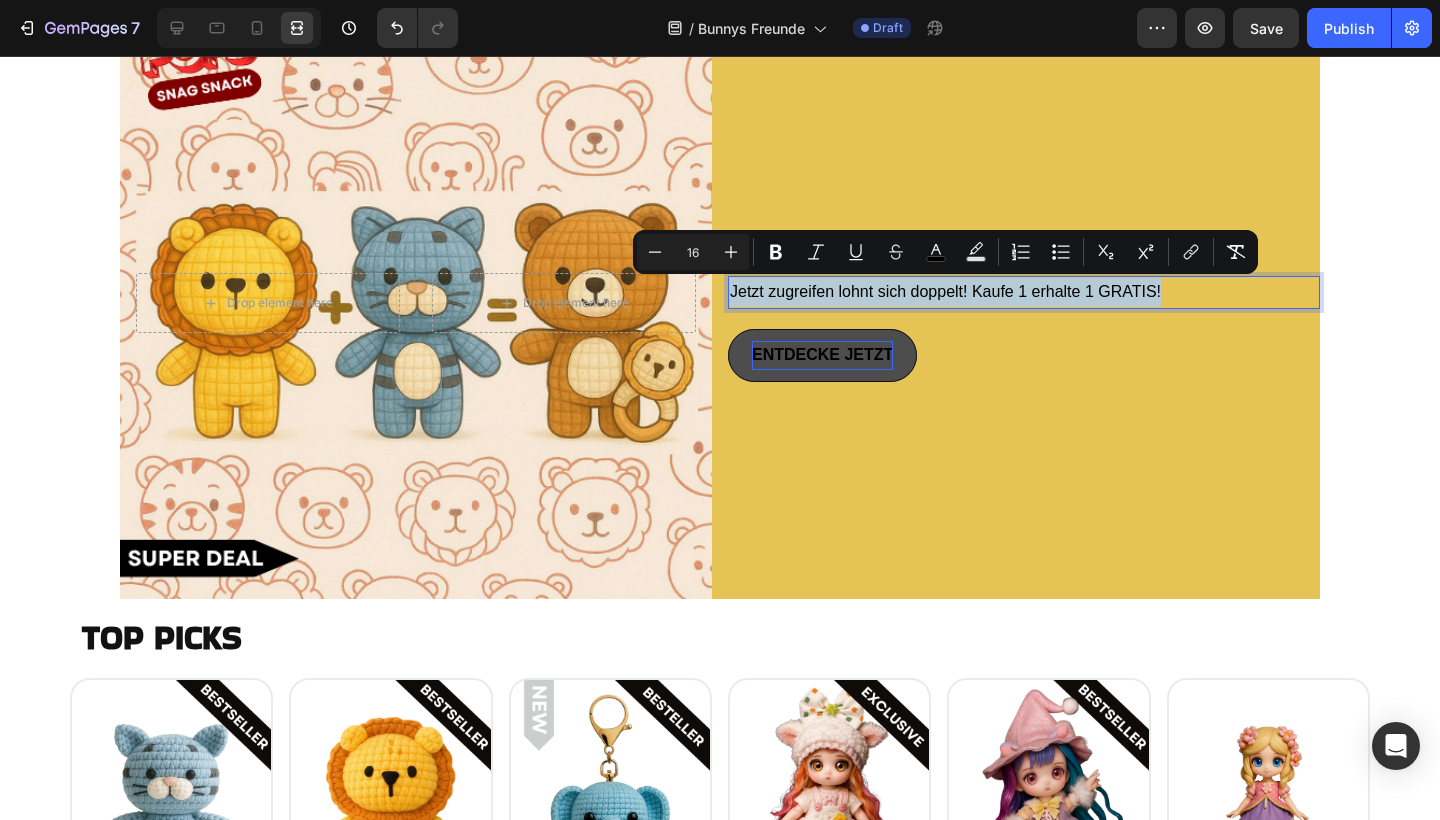 click on "Jetzt zugreifen lohnt sich doppelt! Kaufe 1 erhalte 1 GRATIS!" at bounding box center [945, 291] 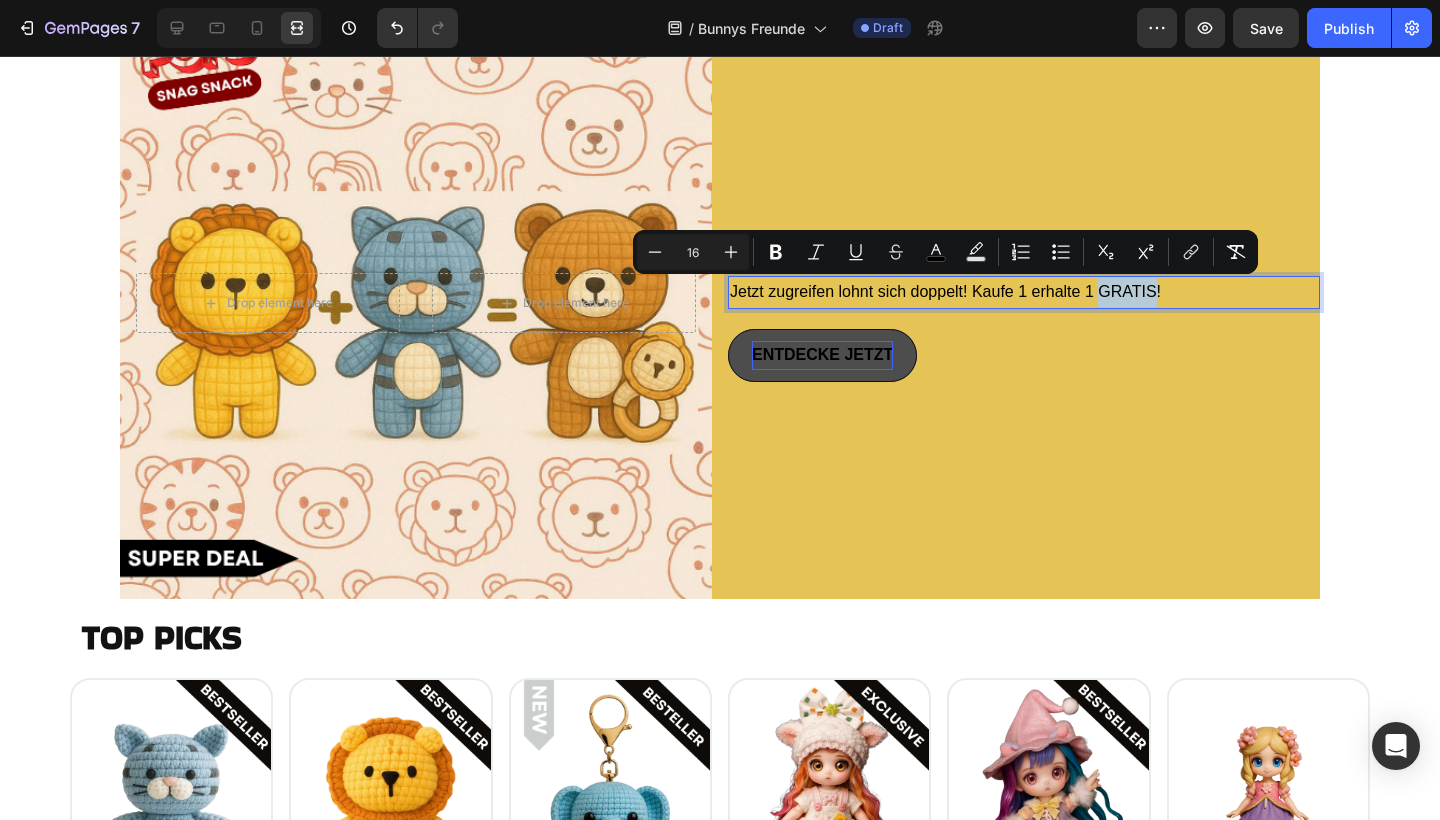 click on "Jetzt zugreifen lohnt sich doppelt! Kaufe 1 erhalte 1 GRATIS!" at bounding box center (945, 291) 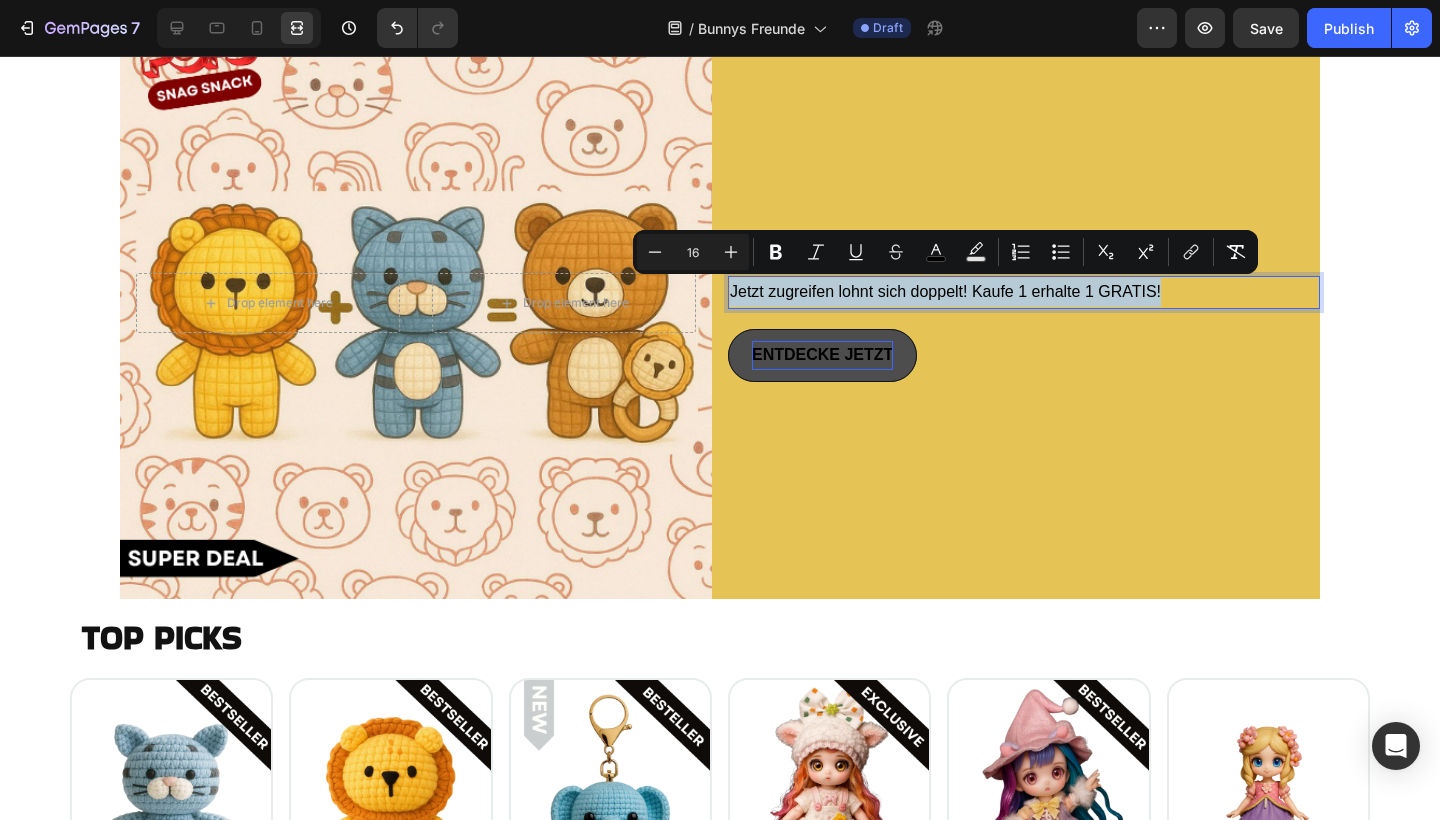 click on "Jetzt zugreifen lohnt sich doppelt! Kaufe 1 erhalte 1 GRATIS!" at bounding box center (945, 291) 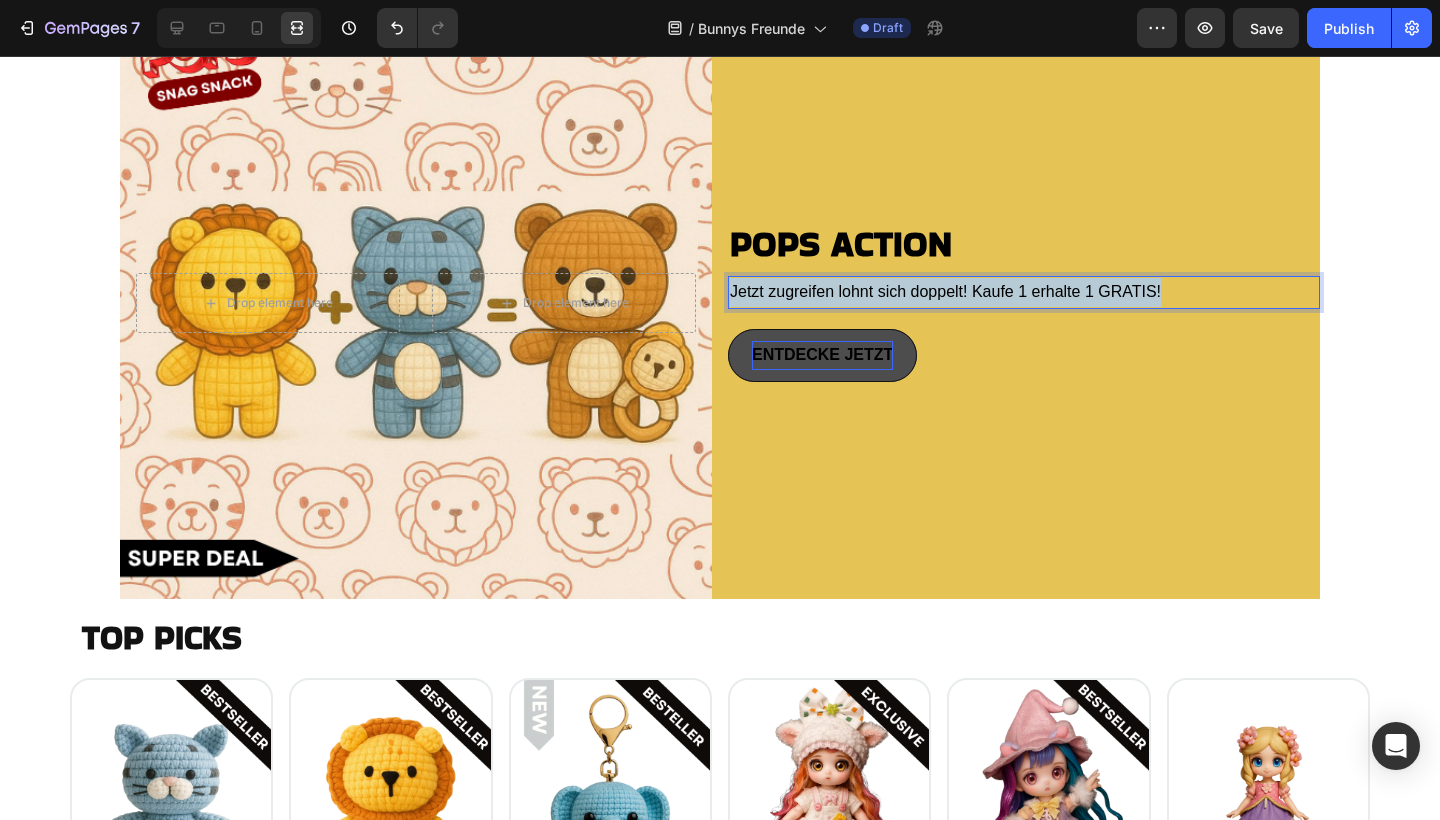 click on "Jetzt zugreifen lohnt sich doppelt! Kaufe 1 erhalte 1 GRATIS!" at bounding box center [945, 291] 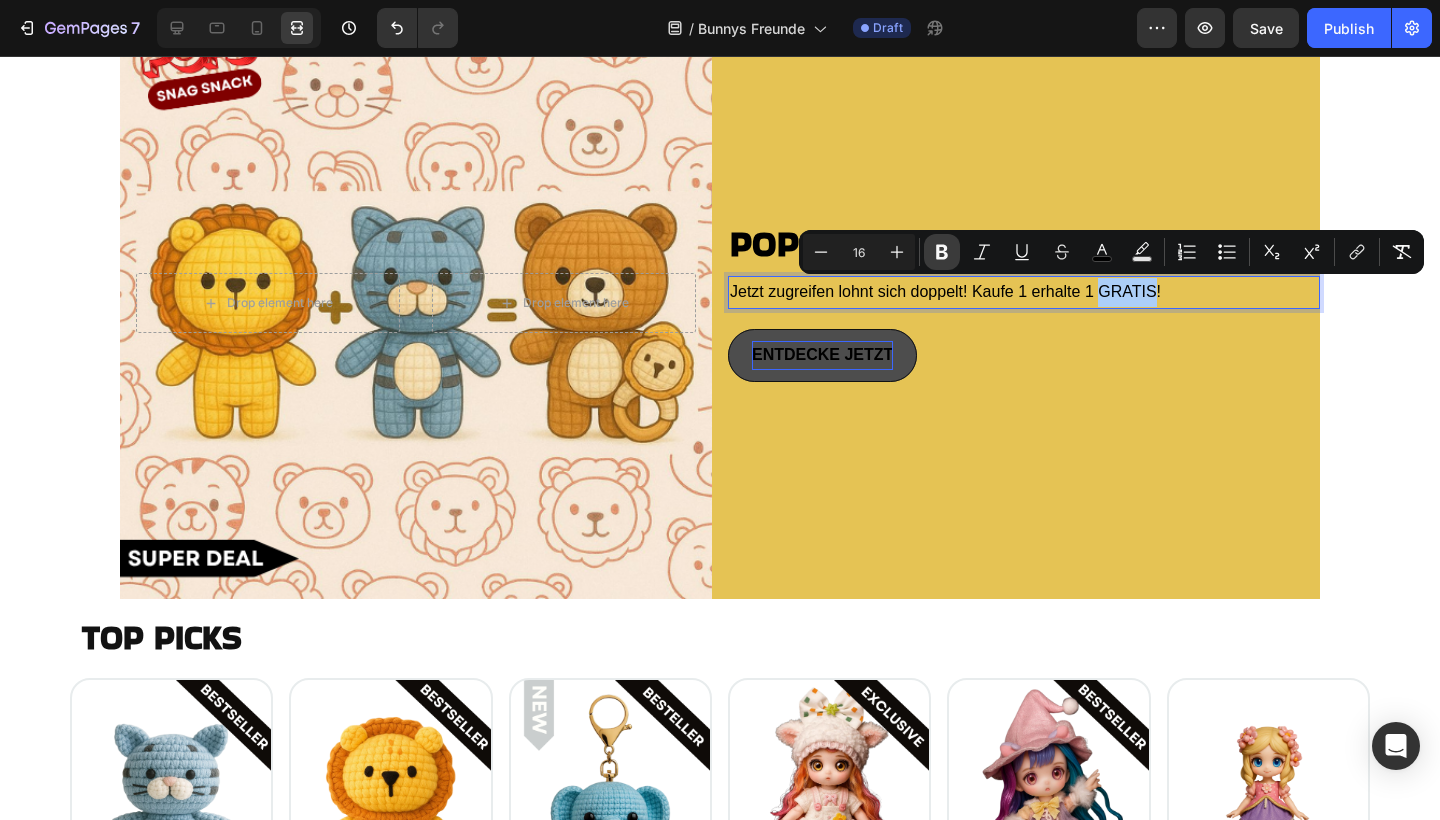 click 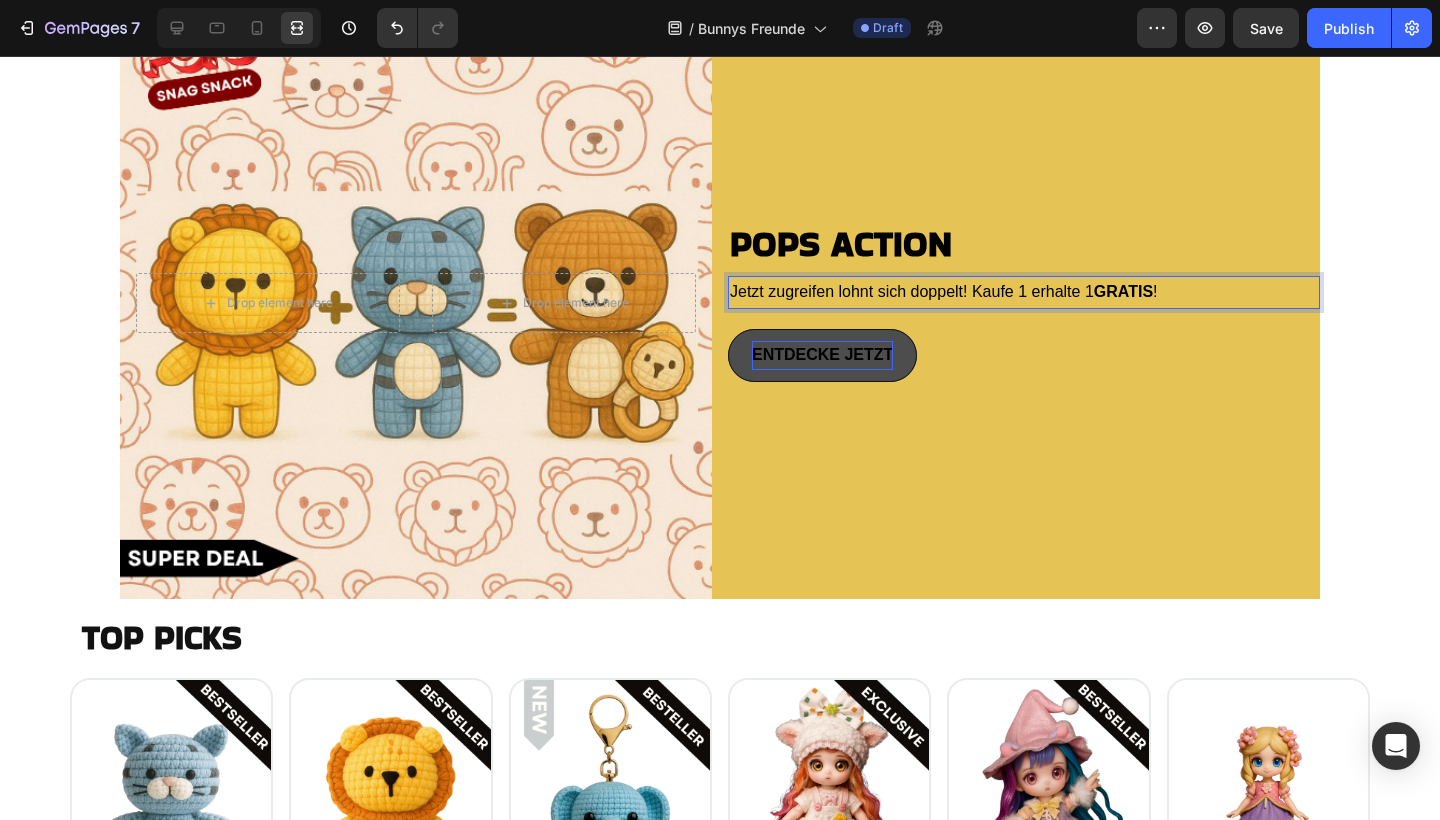 click on "Jetzt zugreifen lohnt sich doppelt! Kaufe 1 erhalte 1  GRATIS !" at bounding box center [944, 291] 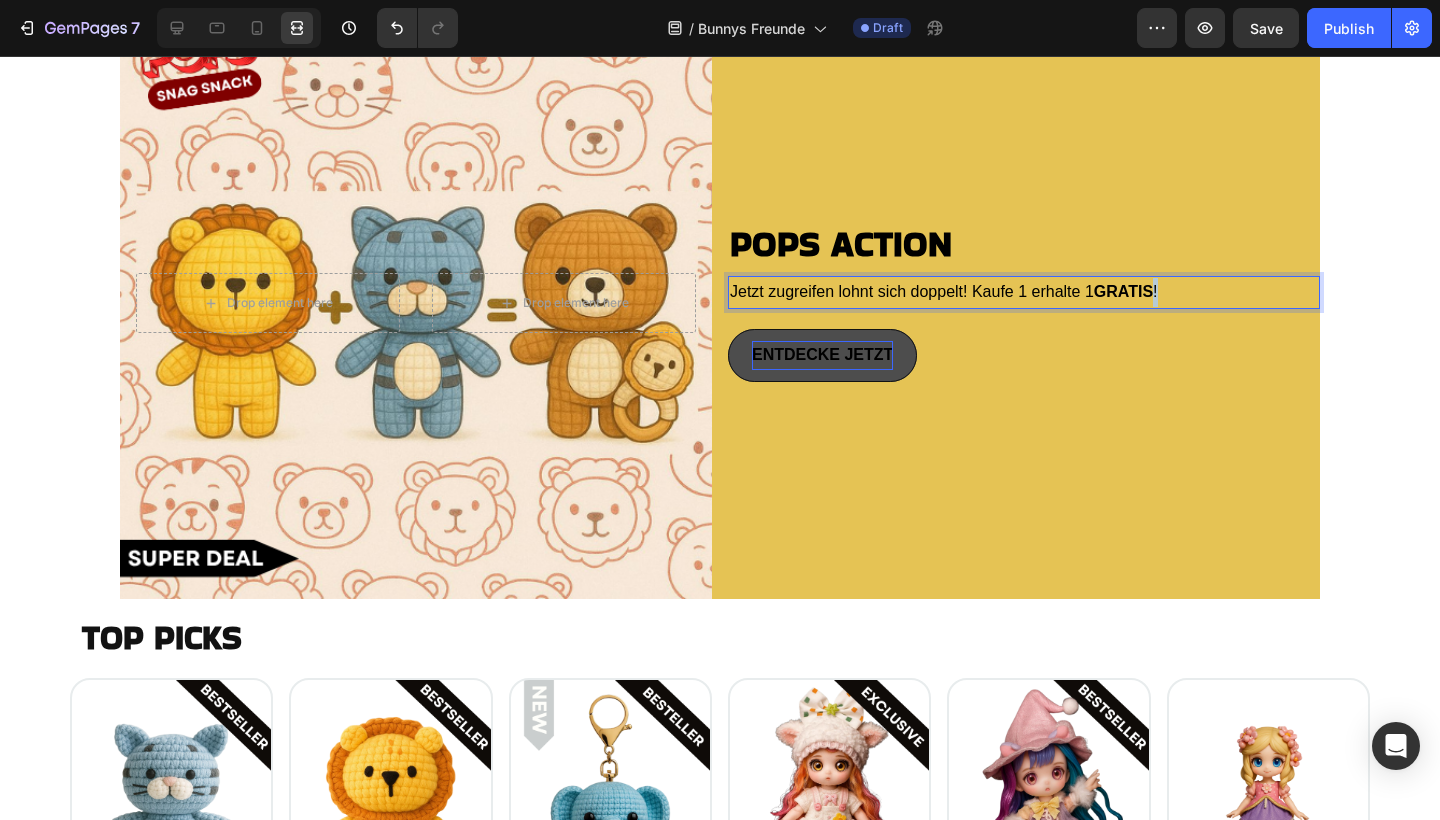 click on "GRATIS" at bounding box center (1123, 291) 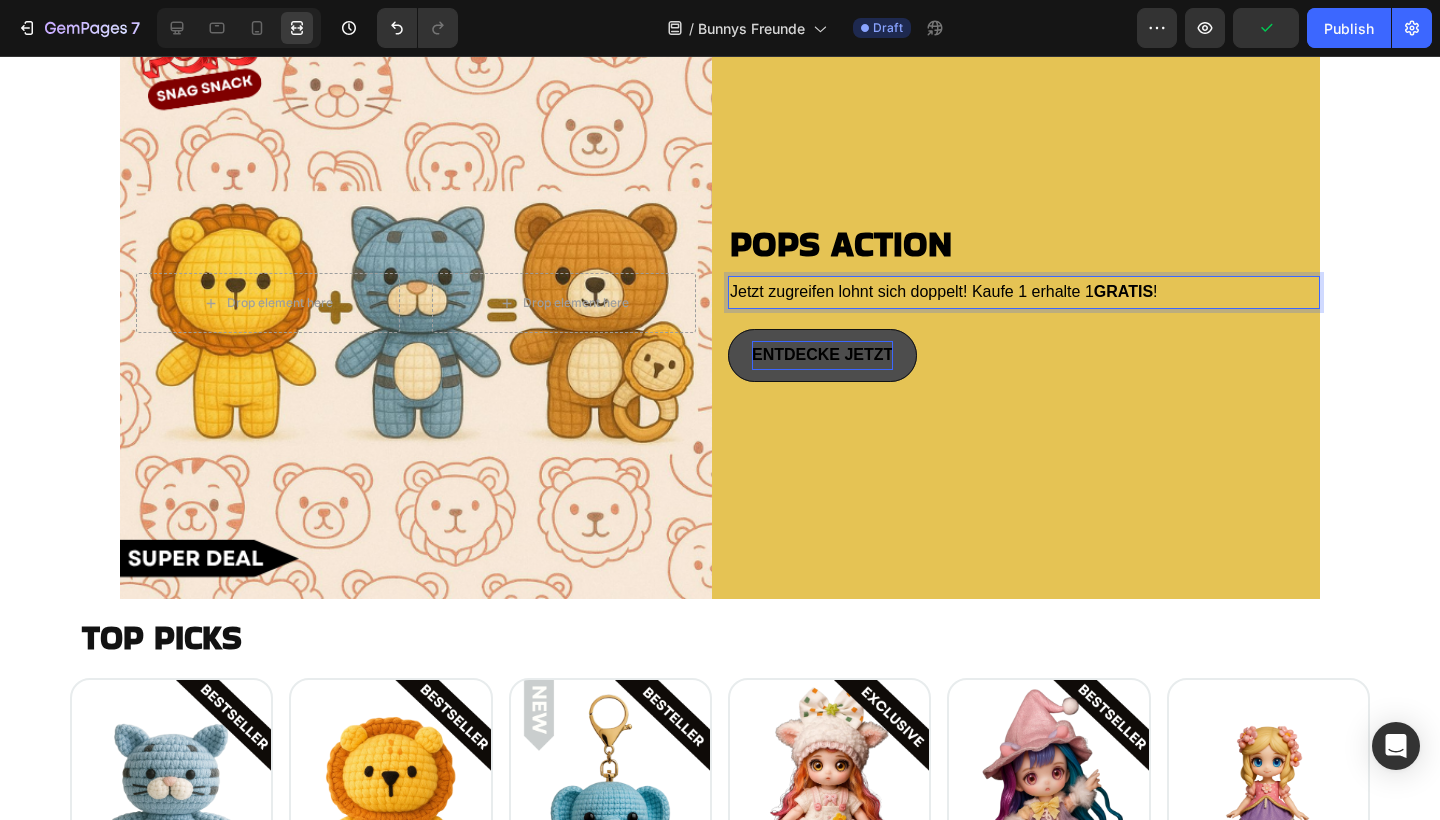 click on "Jetzt zugreifen lohnt sich doppelt! Kaufe 1 erhalte 1  GRATIS !" at bounding box center (1024, 292) 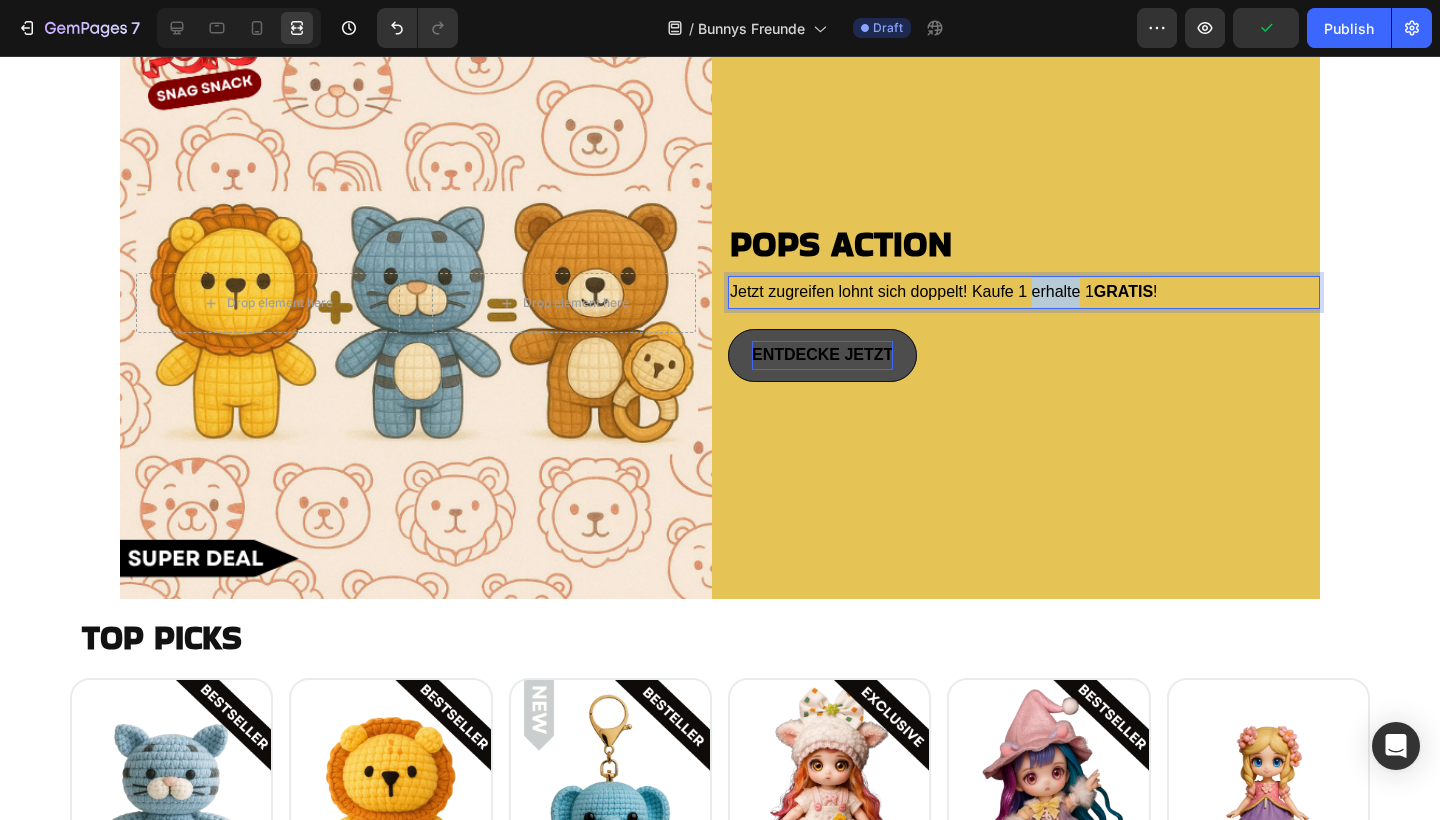click on "Jetzt zugreifen lohnt sich doppelt! Kaufe 1 erhalte 1  GRATIS !" at bounding box center (944, 291) 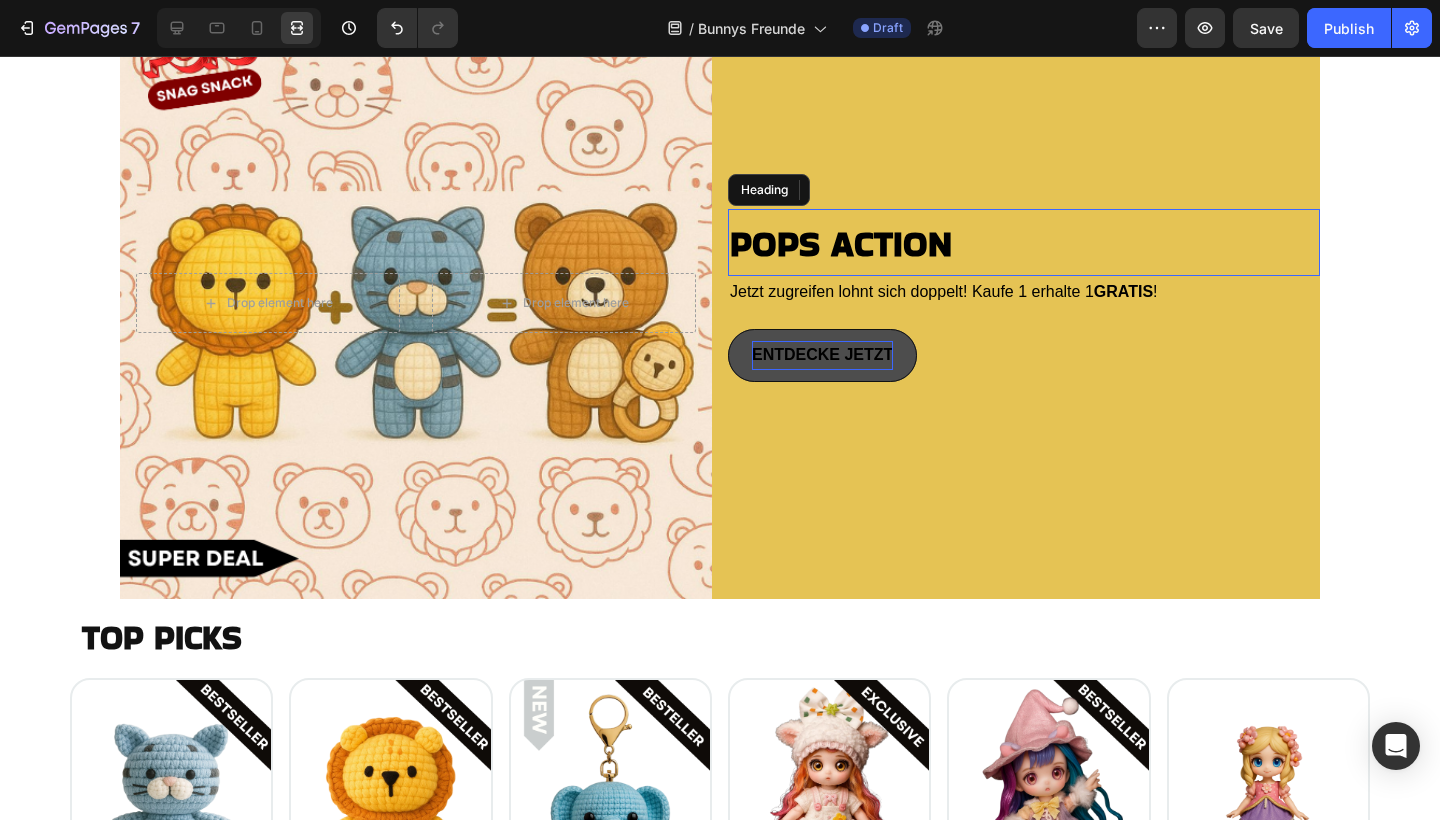 click on "⁠⁠⁠⁠⁠⁠⁠ POPS ACTION" at bounding box center (1024, 242) 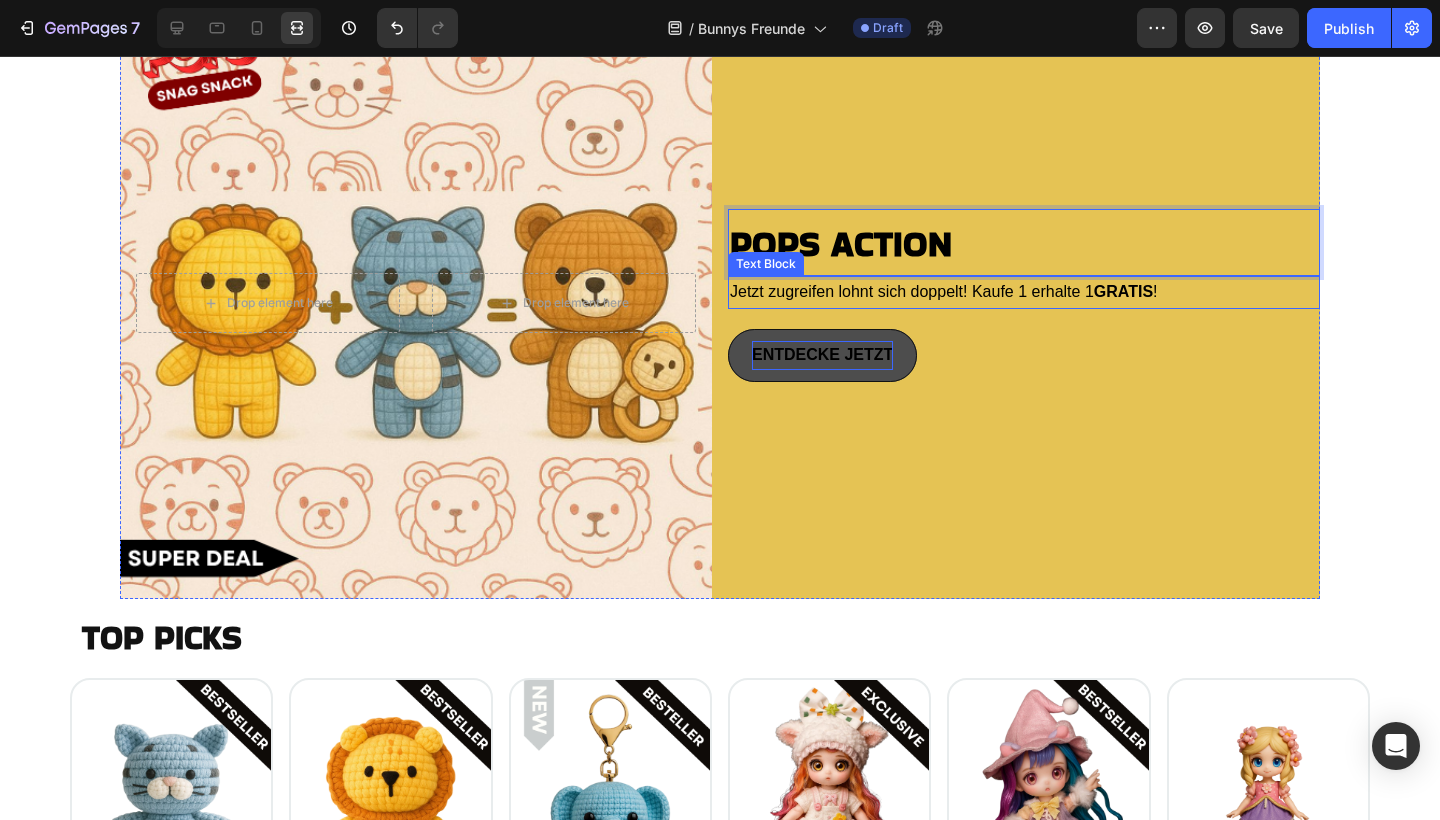 click on "Jetzt zugreifen lohnt sich doppelt! Kaufe 1 erhalte 1  GRATIS !" at bounding box center (944, 291) 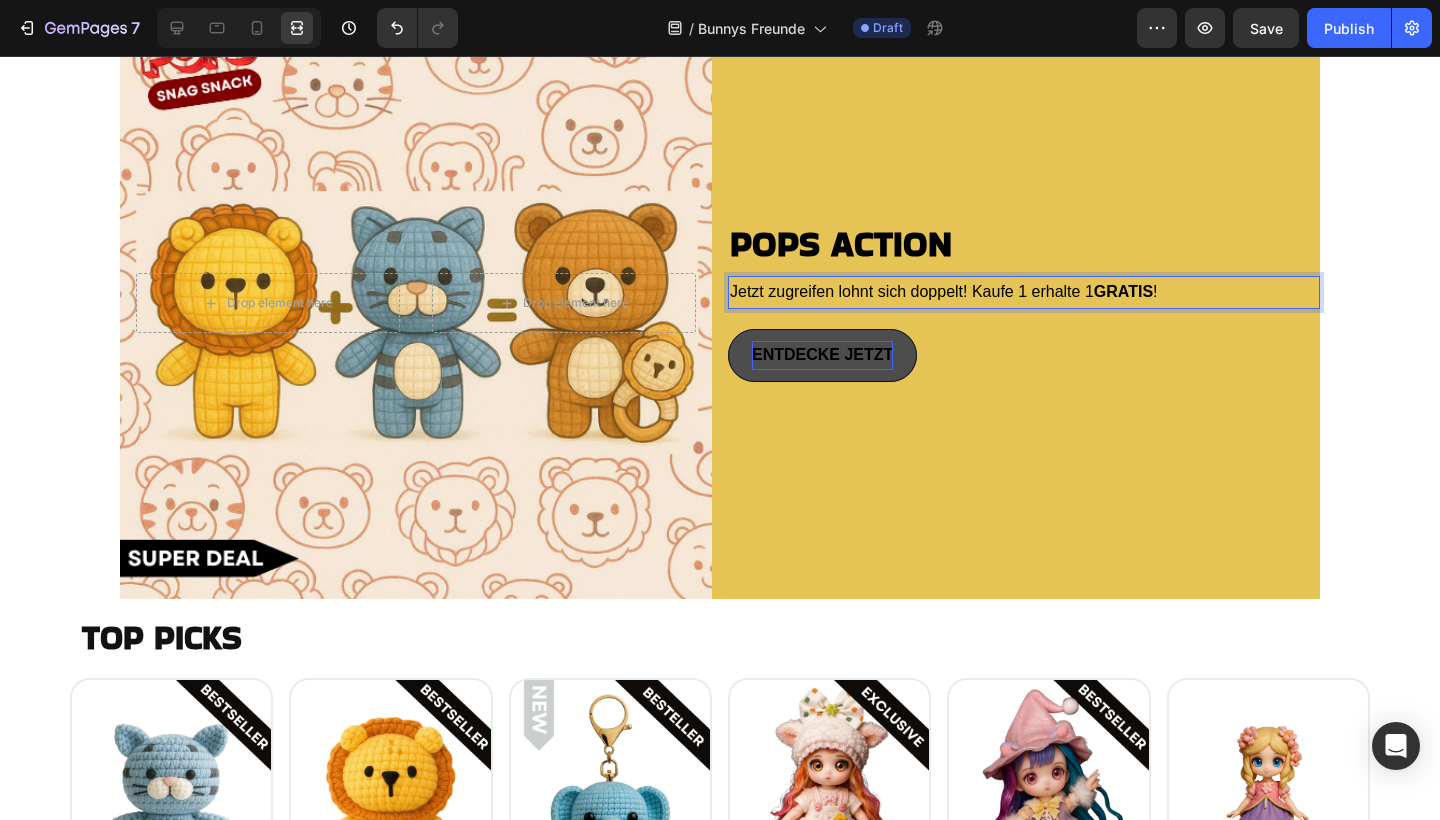 click on "Jetzt zugreifen lohnt sich doppelt! Kaufe 1 erhalte 1  GRATIS !" at bounding box center [944, 291] 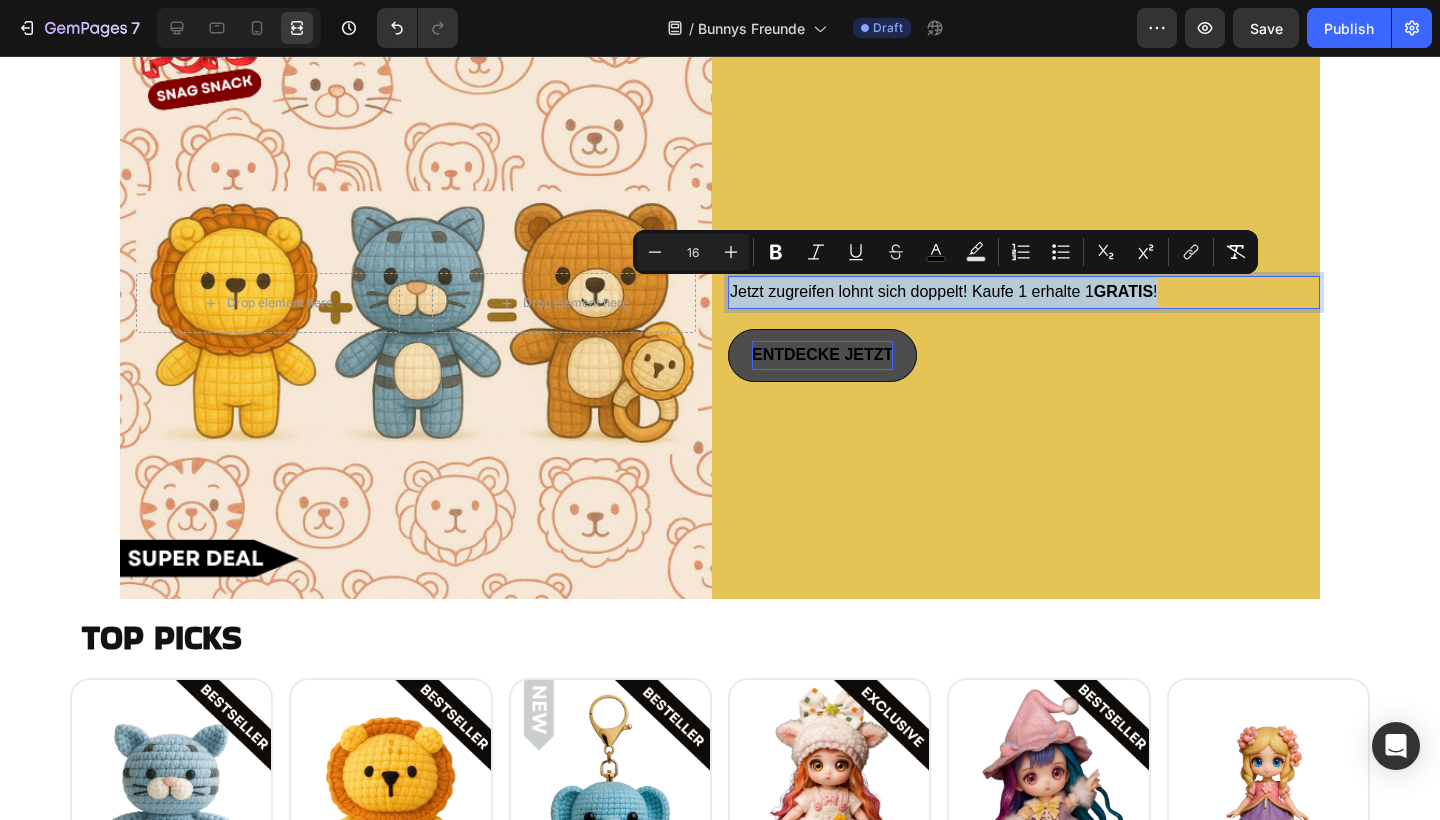 click on "Jetzt zugreifen lohnt sich doppelt! Kaufe 1 erhalte 1  GRATIS !" at bounding box center [944, 291] 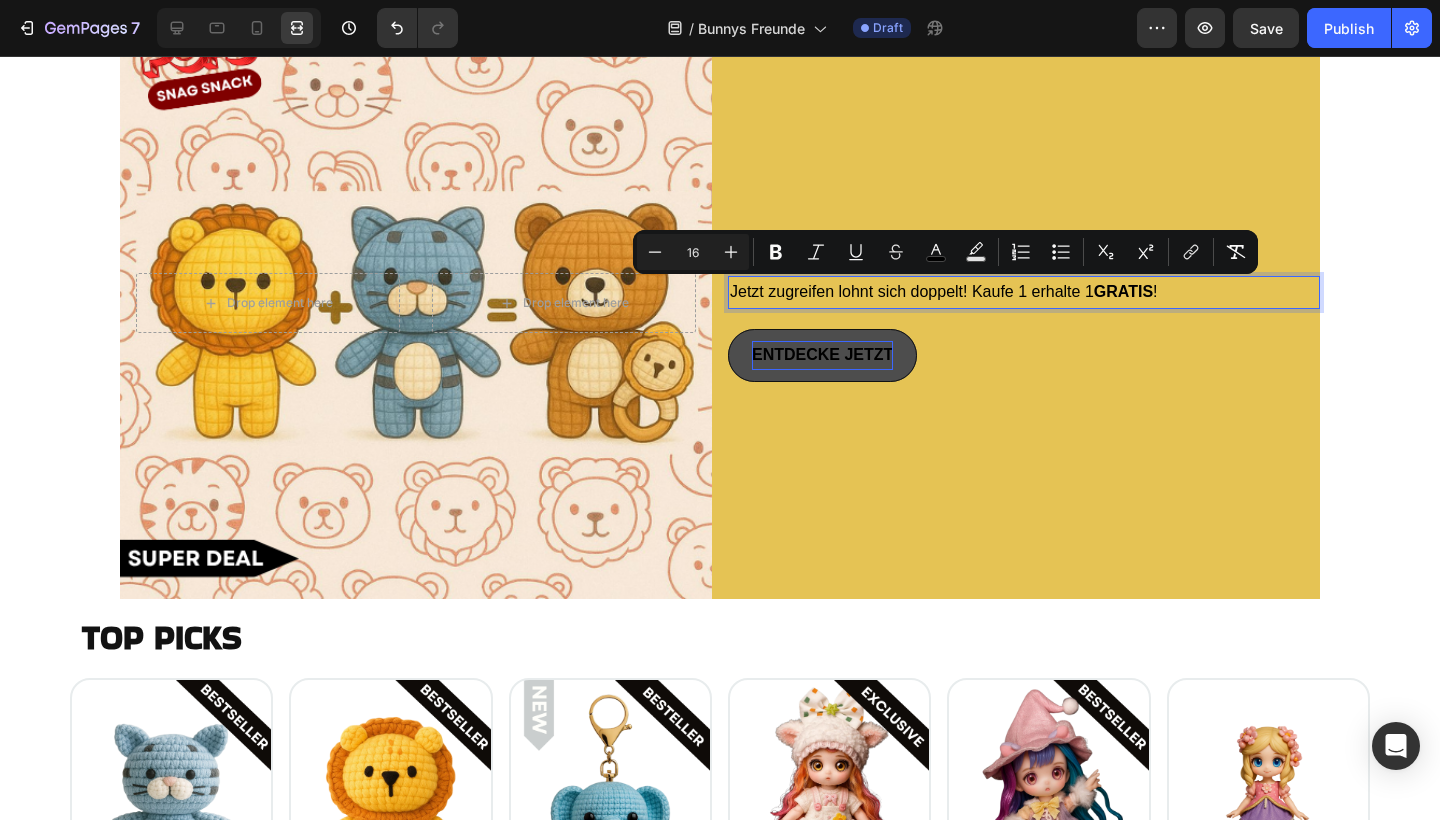 click on "Jetzt zugreifen lohnt sich doppelt! Kaufe 1 erhalte 1  GRATIS !" at bounding box center [944, 291] 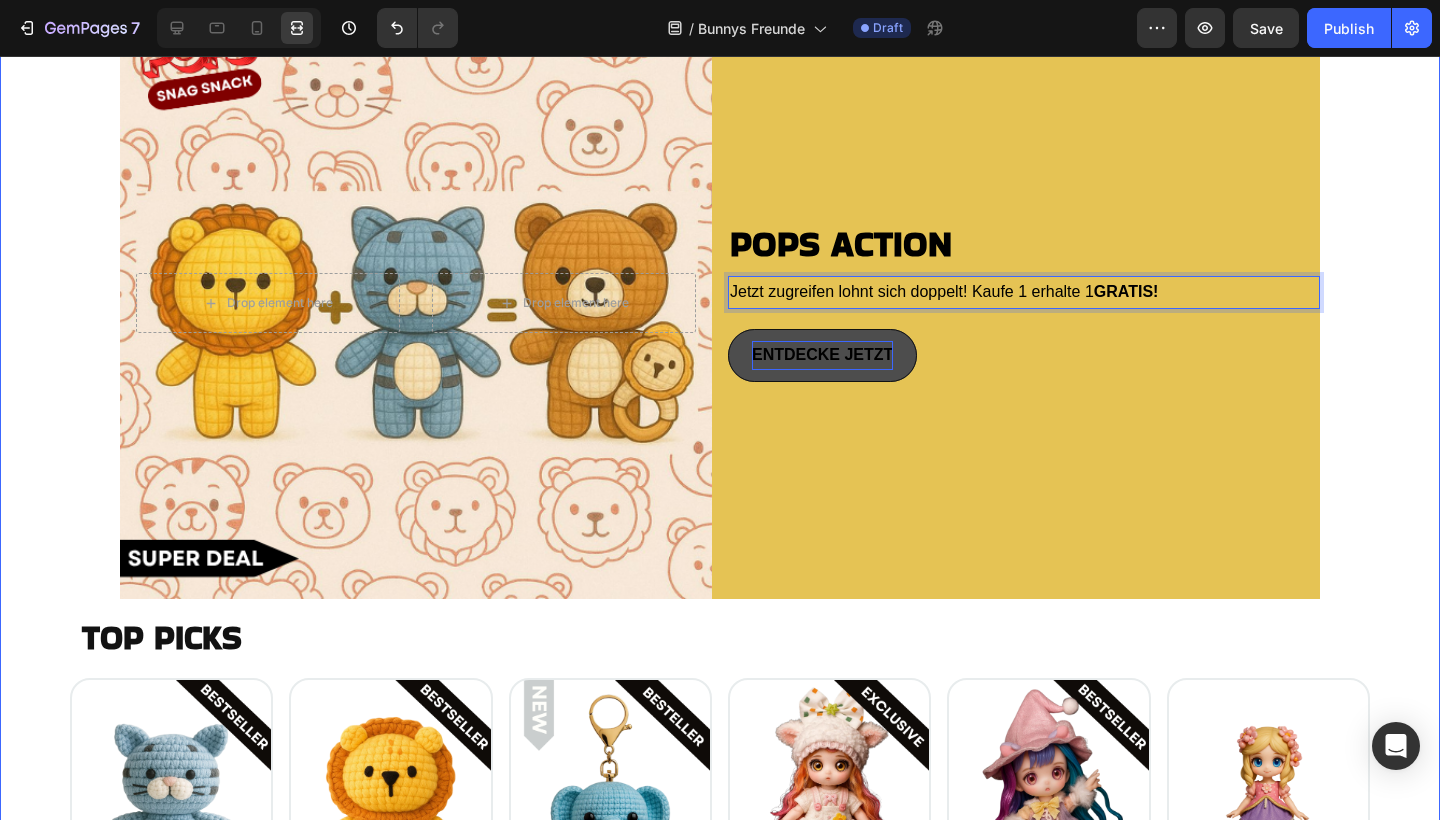 click on "Drop element here
Drop element here Hero Banner ⁠⁠⁠⁠⁠⁠⁠ POPS ACTION Heading Jetzt zugreifen lohnt sich doppelt! Kaufe 1 erhalte 1  GRATIS! Text Block   0 ENTDECKE JETZT Button Row TOP PICKS Heading Image Your  Heading Replace this text with your content Text Block Replace this text with your content Text Block ADD TO CART Button Row Image Your  Heading Replace this text with your content Text Block Replace this text with your content Text Block ADD TO CART Button Row Image Your  Heading Replace this text with your content Text Block Replace this text with your content Text Block ADD TO CART Button Row Image Your  Heading Replace this text with your content Text Block Replace this text with your content Text Block ADD TO CART Button Row Image Your  Heading Replace this text with your content Text Block Replace this text with your content Text Block ADD TO CART Button Row Image Your  Heading Replace this text with your content Text Block Text Block Button" at bounding box center (720, 587) 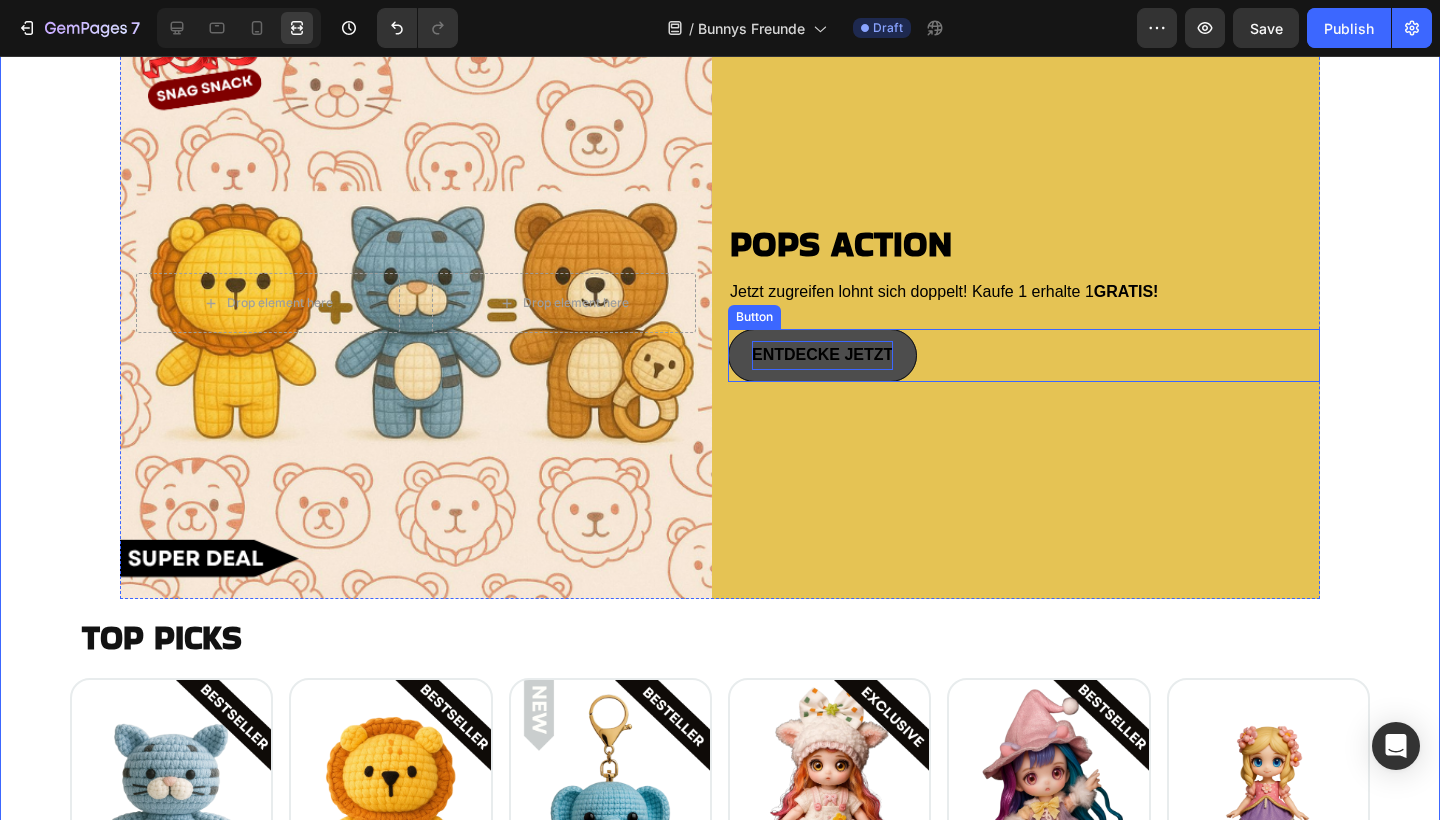 scroll, scrollTop: 2595, scrollLeft: 0, axis: vertical 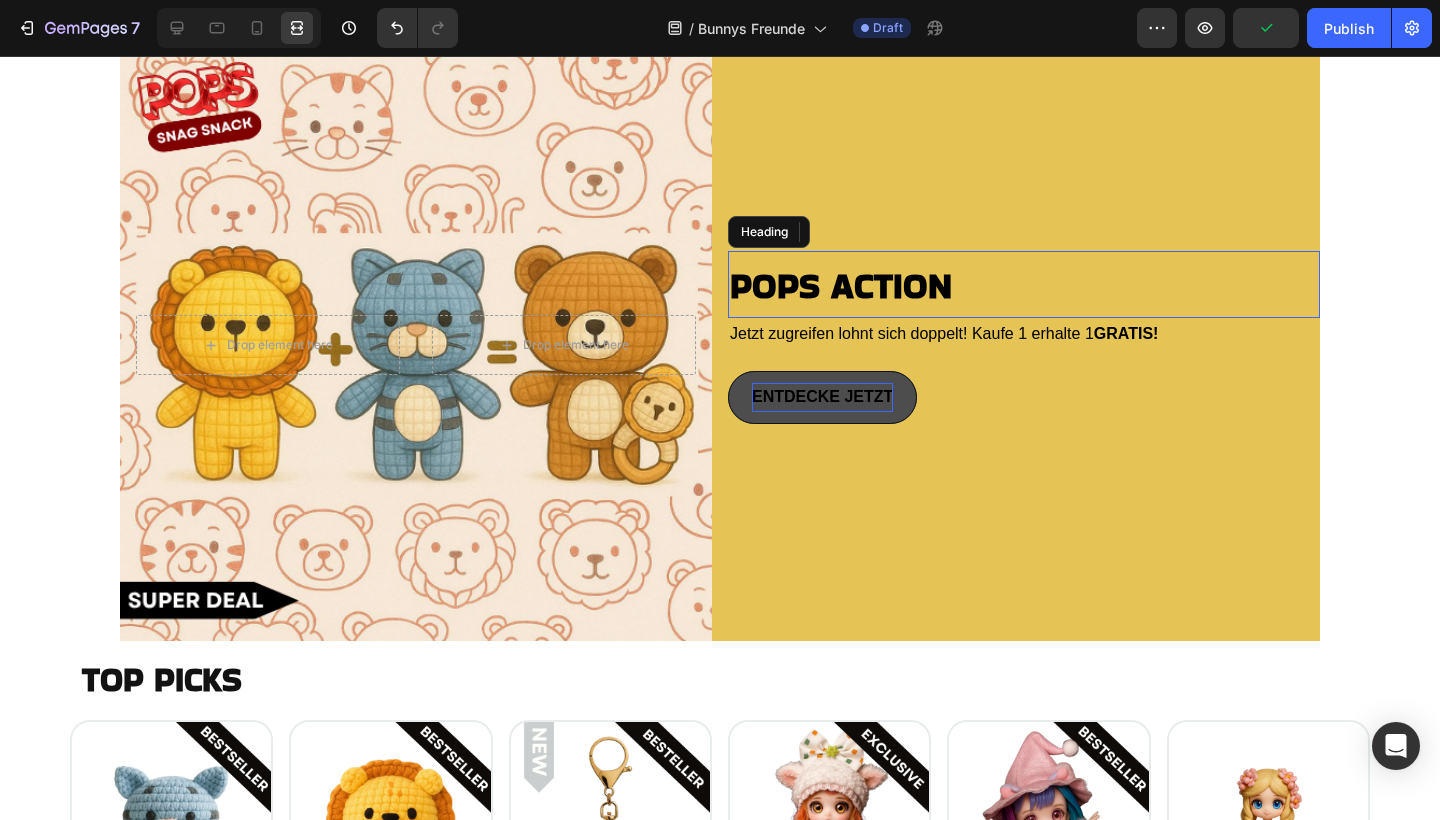 click on "POPS ACTION" at bounding box center (841, 285) 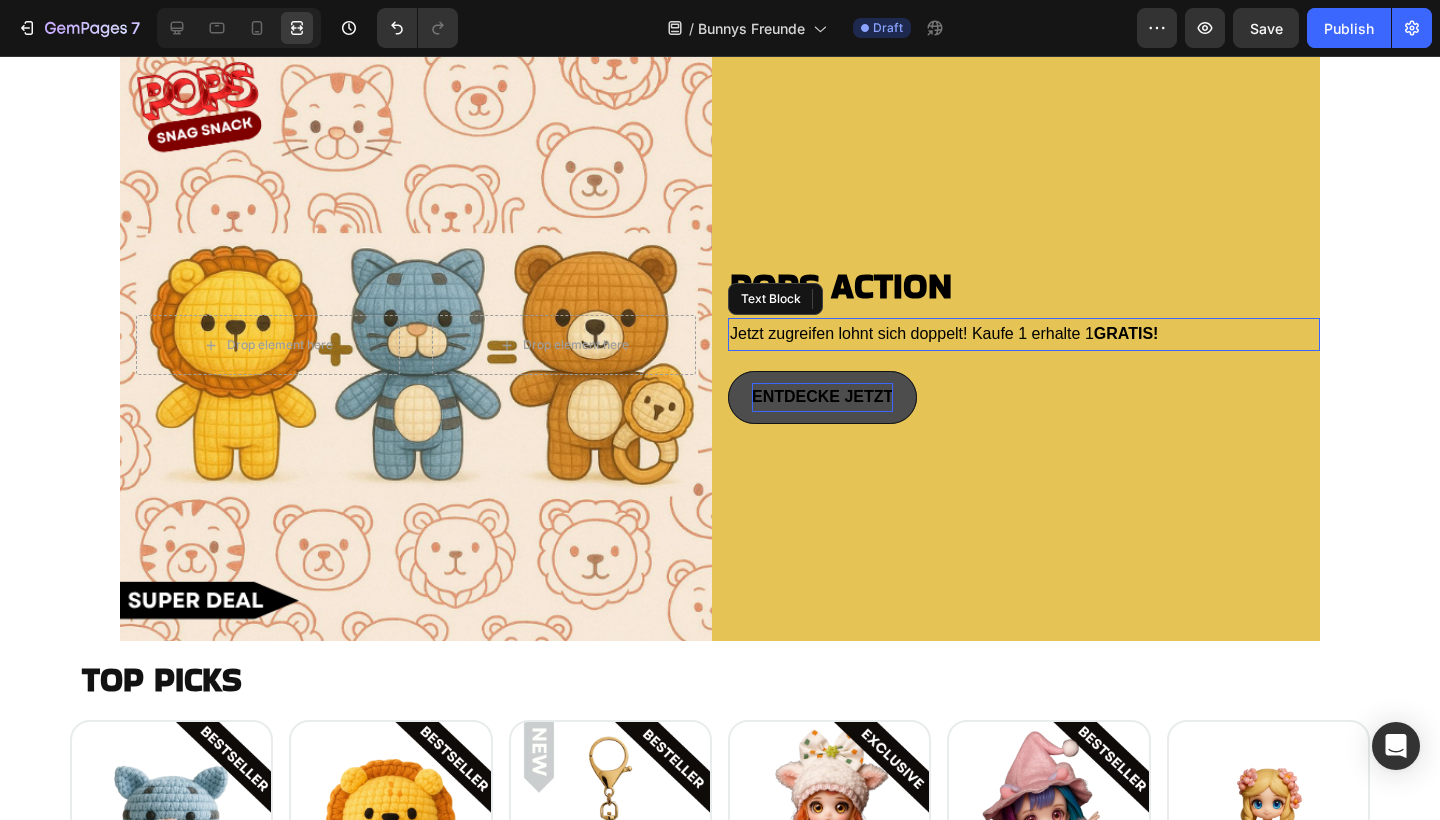 click on "Jetzt zugreifen lohnt sich doppelt! Kaufe 1 erhalte 1  GRATIS!" at bounding box center [944, 333] 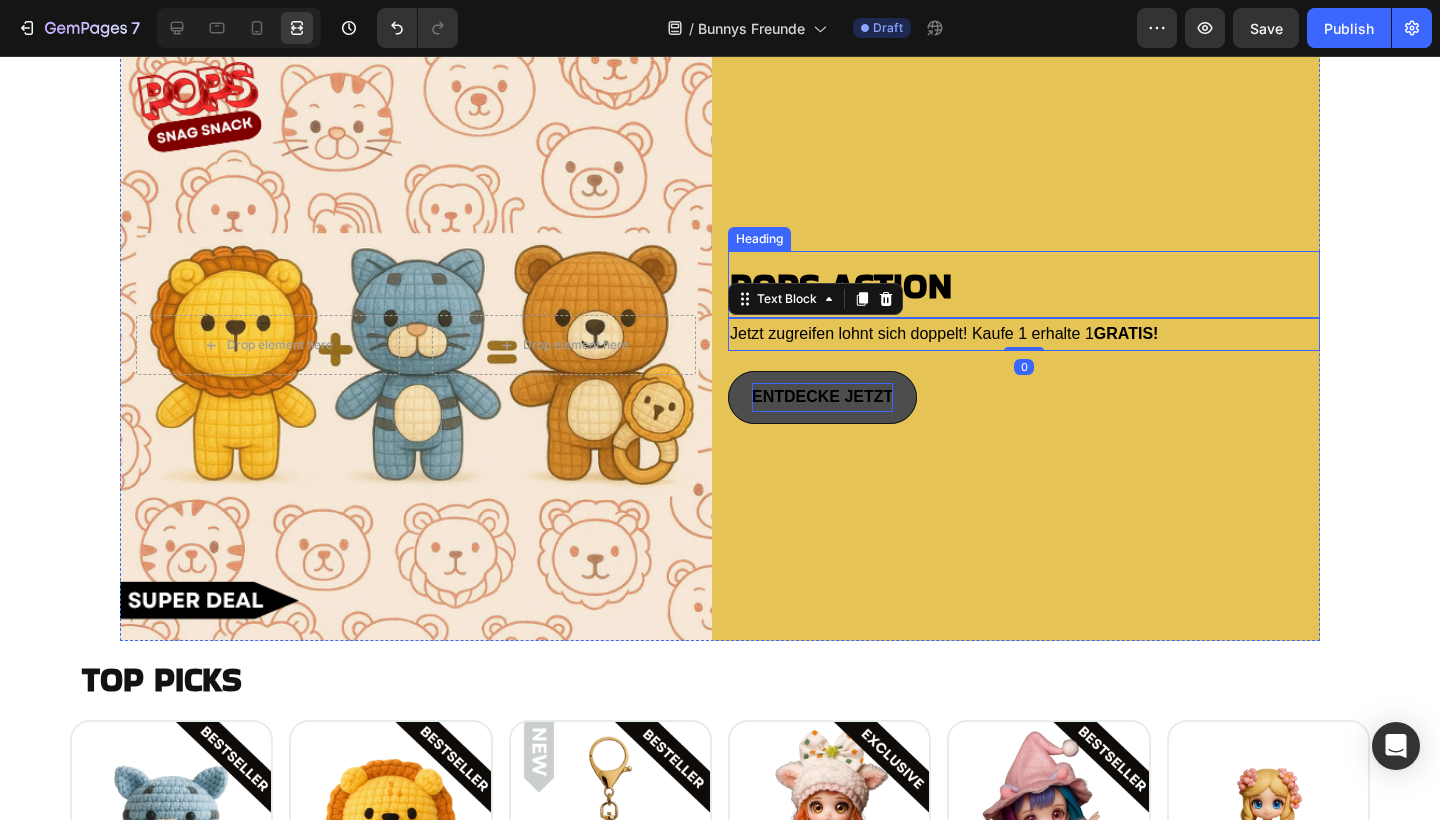 click on "POPS ACTION" at bounding box center (841, 285) 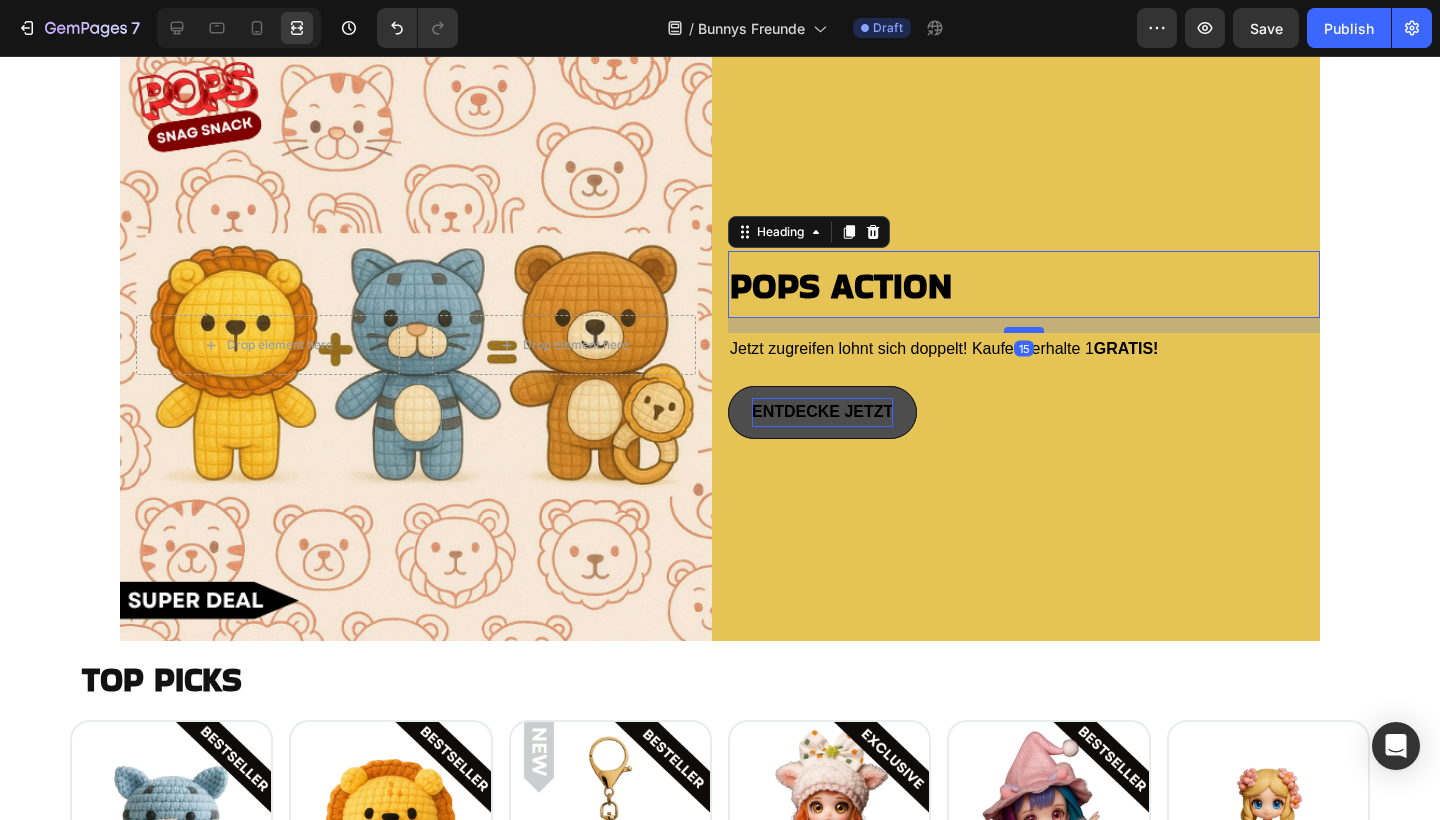 drag, startPoint x: 1031, startPoint y: 315, endPoint x: 1031, endPoint y: 330, distance: 15 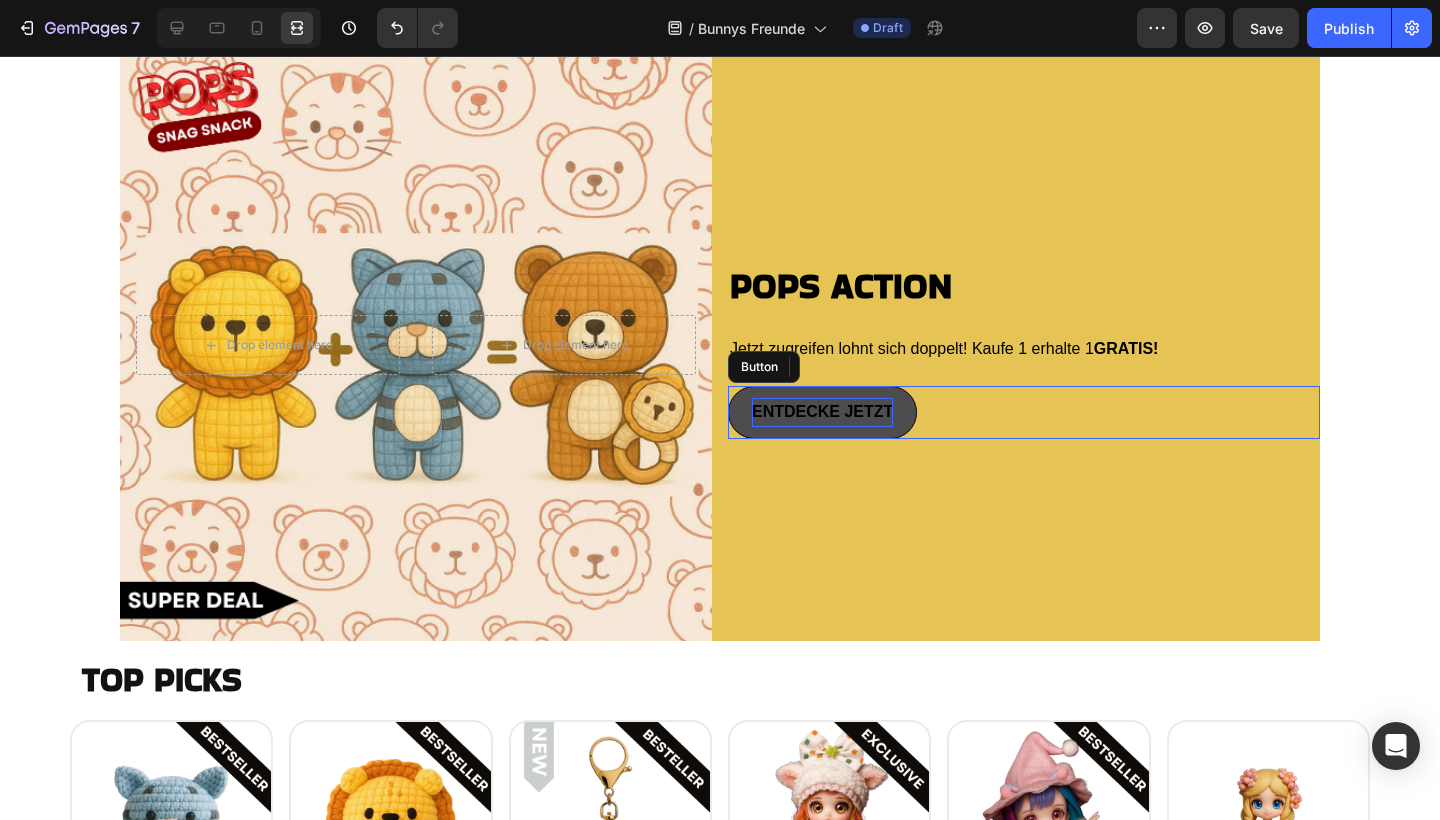 click on "ENTDECKE JETZT Button" at bounding box center (1024, 412) 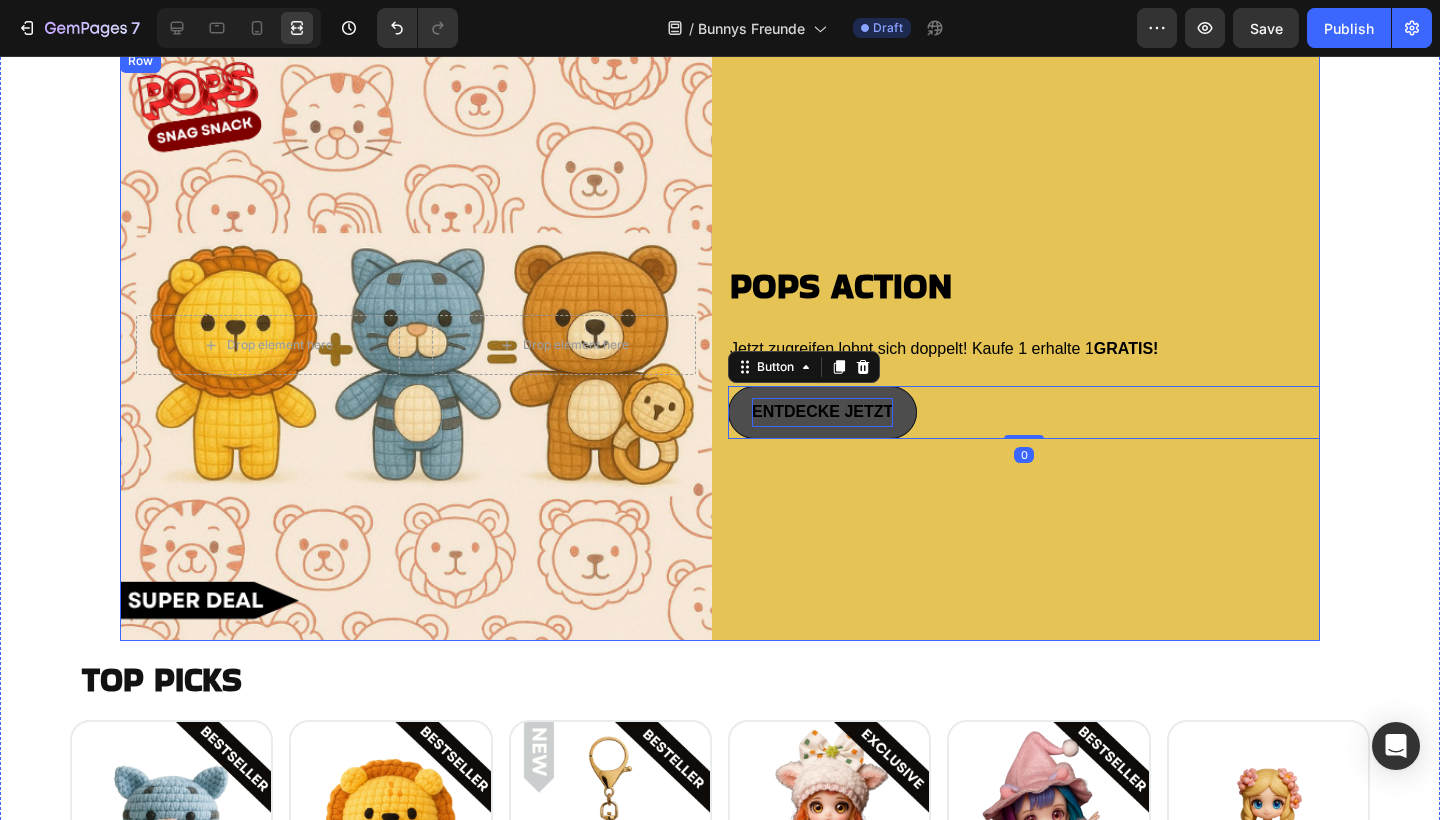 click on "⁠⁠⁠⁠⁠⁠⁠ POPS ACTION Heading Jetzt zugreifen lohnt sich doppelt! Kaufe 1 erhalte 1  GRATIS! Text Block ENTDECKE JETZT Button   0" at bounding box center [1024, 345] 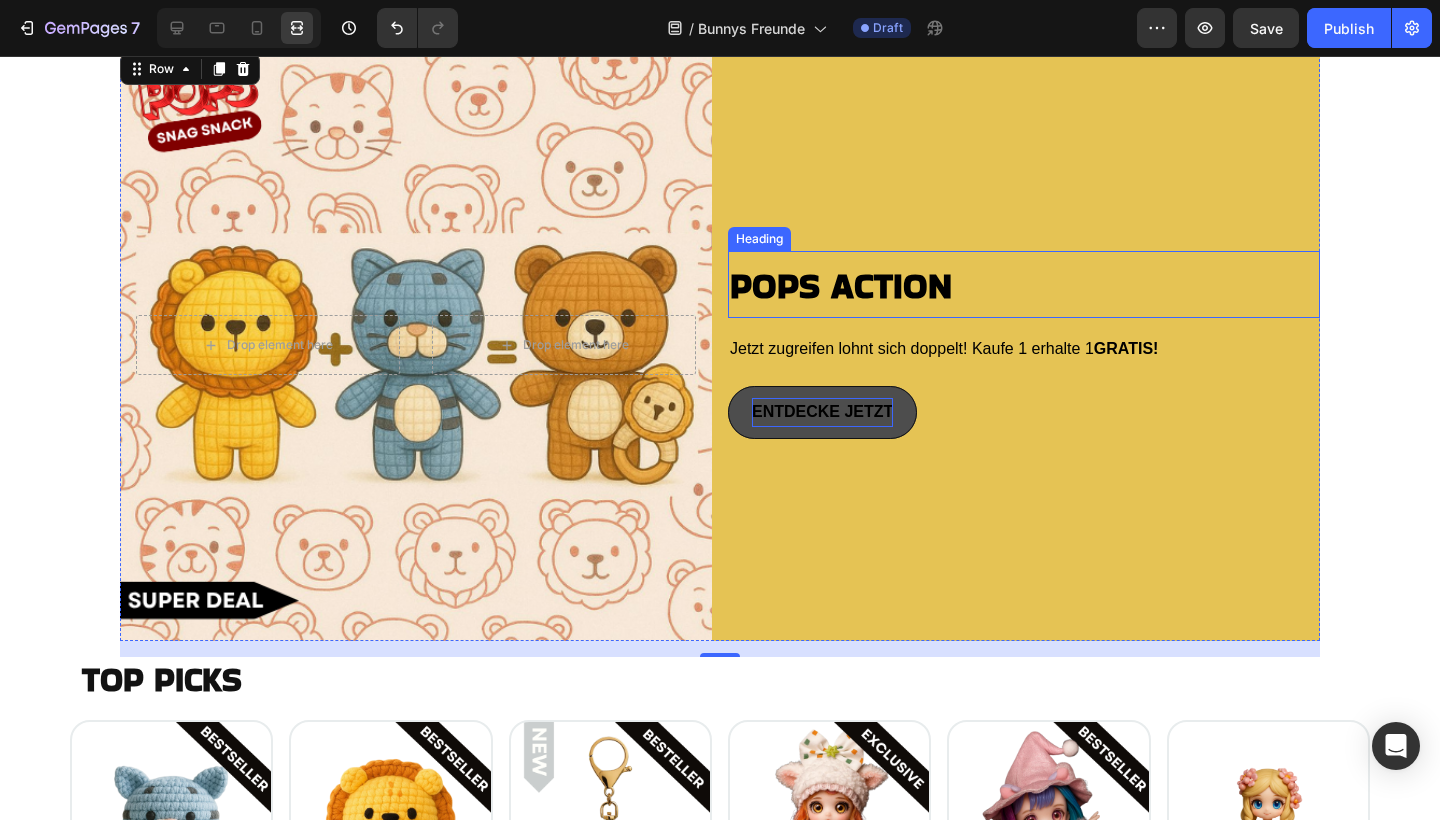 click on "POPS ACTION" at bounding box center (841, 285) 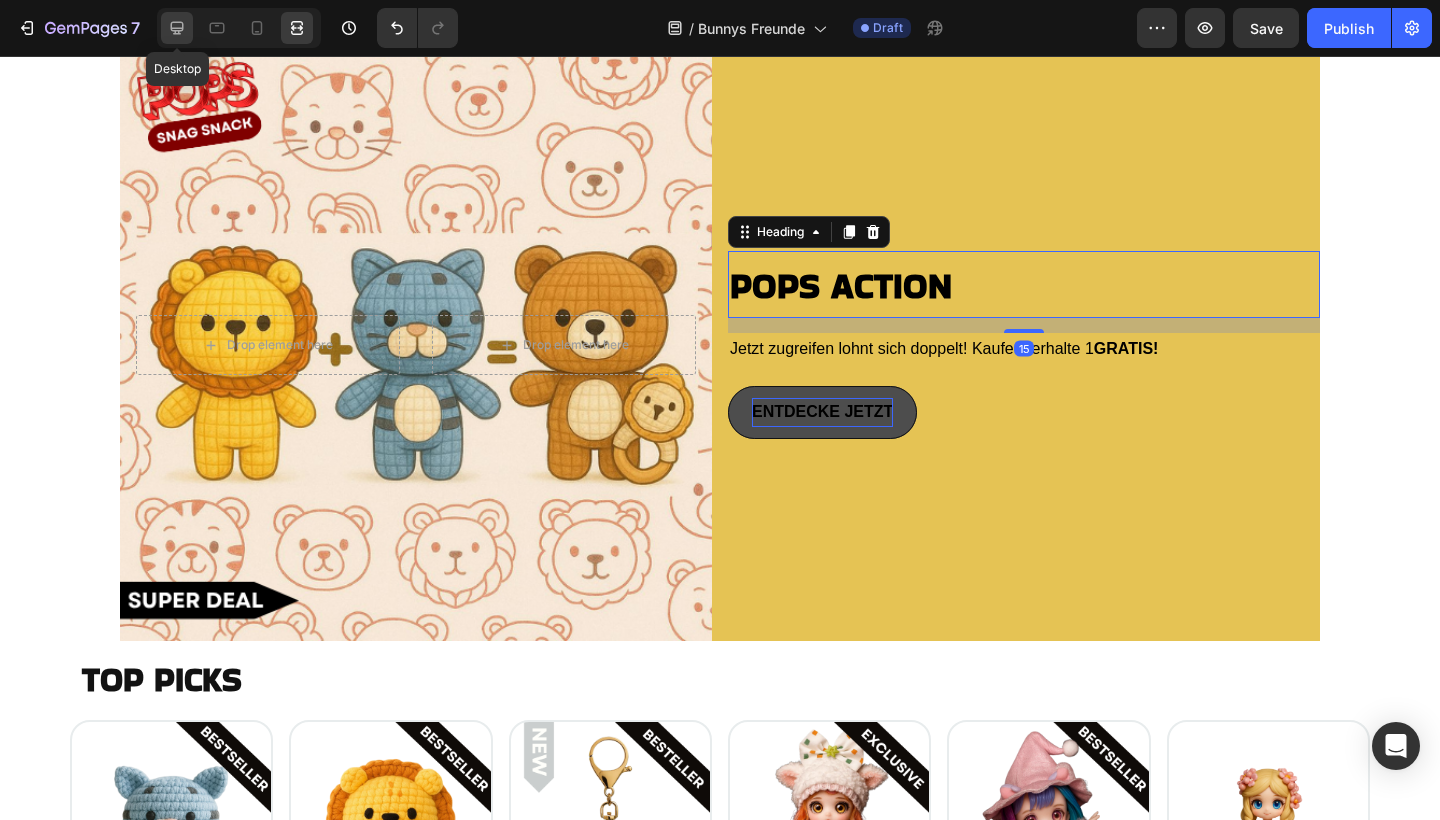 click 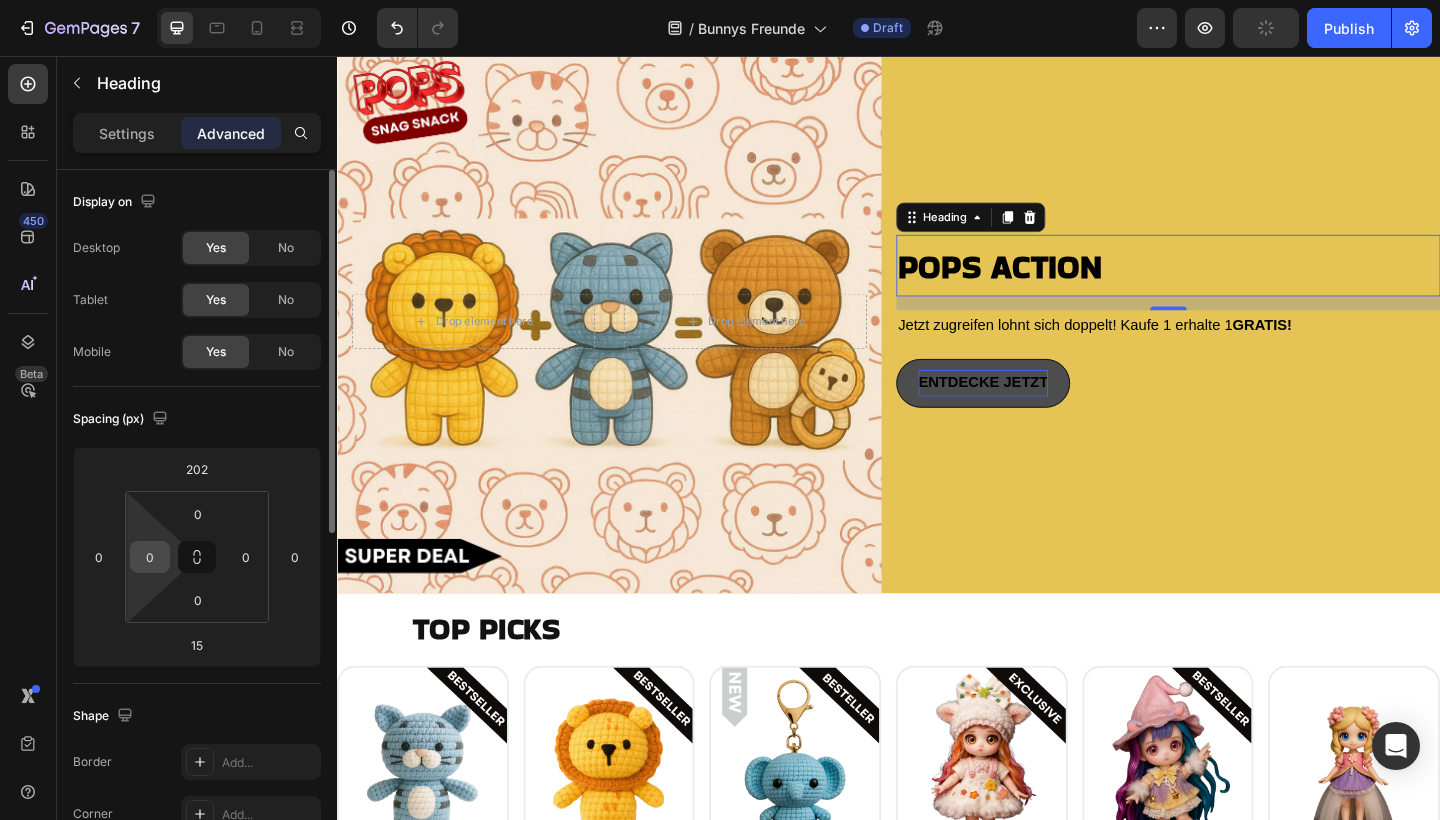 click on "0" at bounding box center (150, 557) 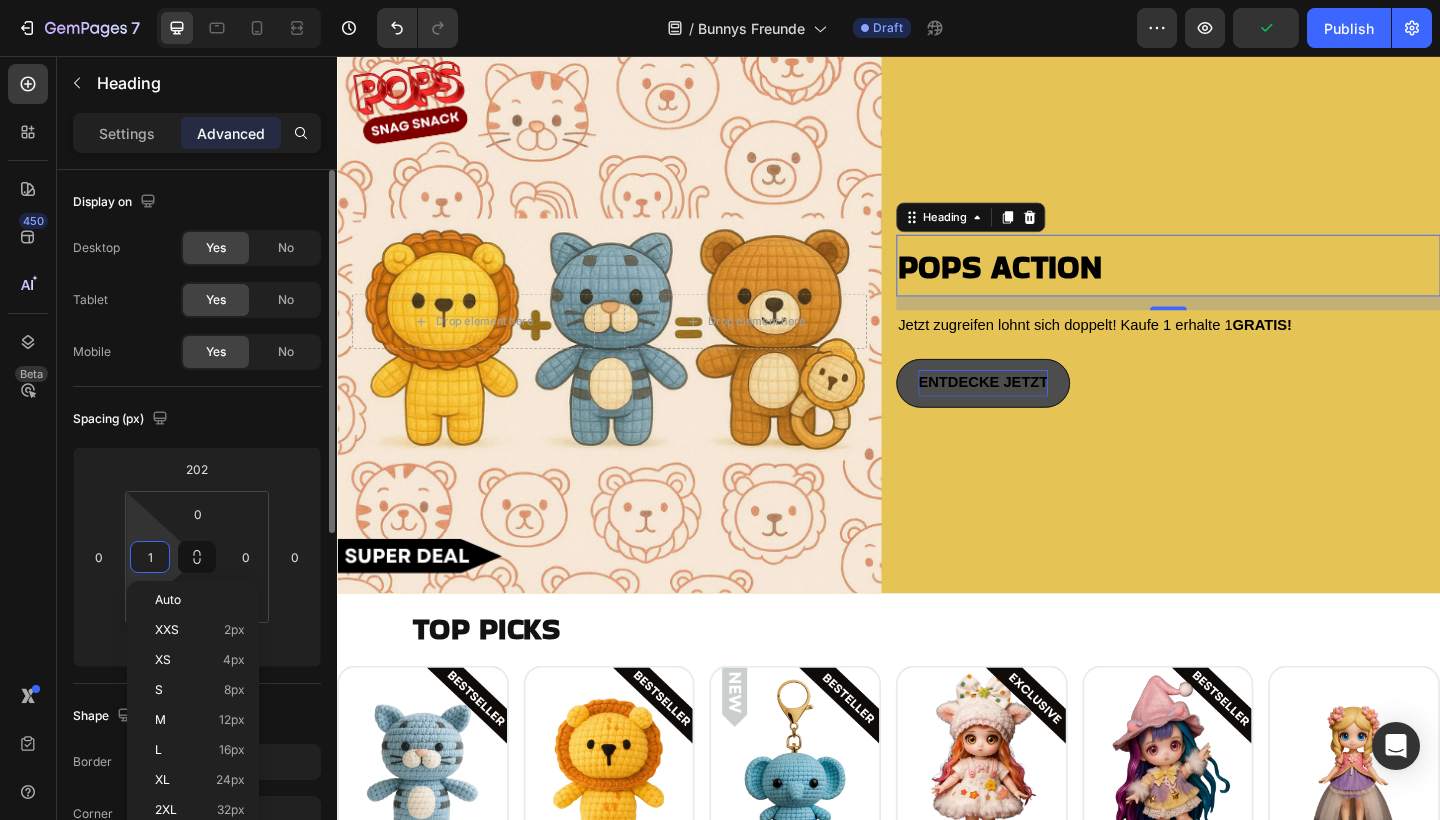 type on "15" 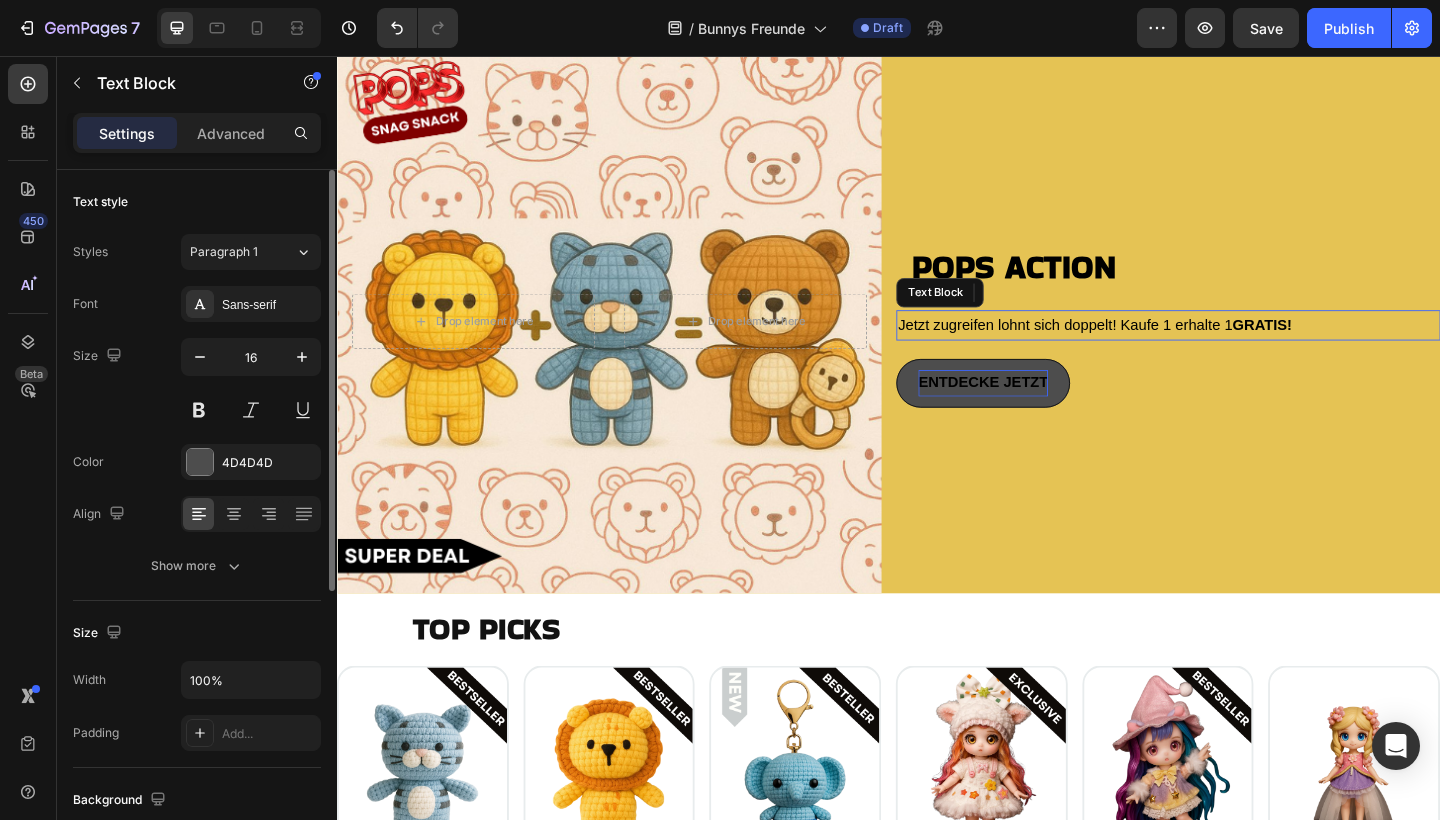 click on "Jetzt zugreifen lohnt sich doppelt! Kaufe 1 erhalte 1  GRATIS!" at bounding box center [1161, 348] 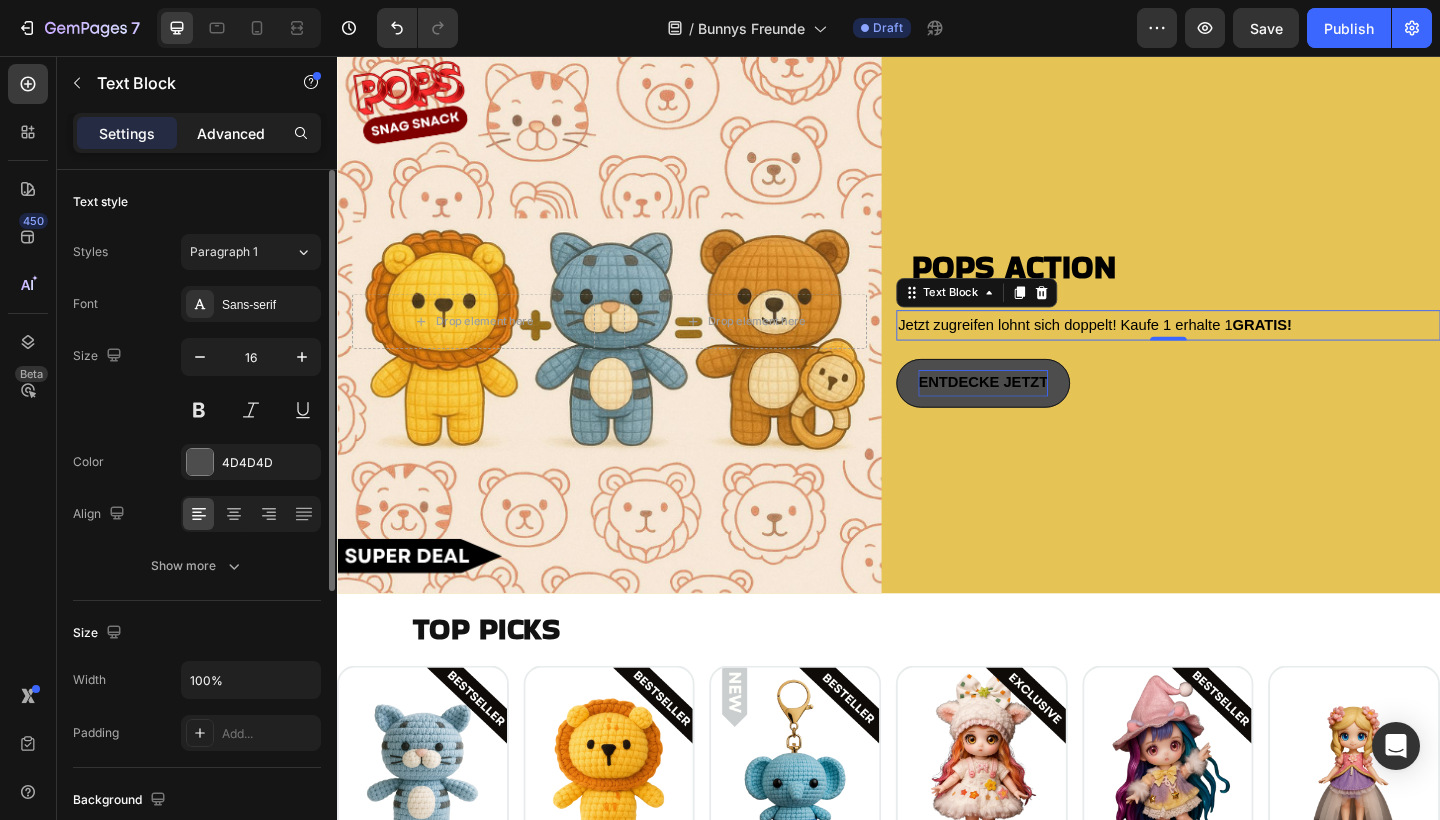 click on "Advanced" at bounding box center (231, 133) 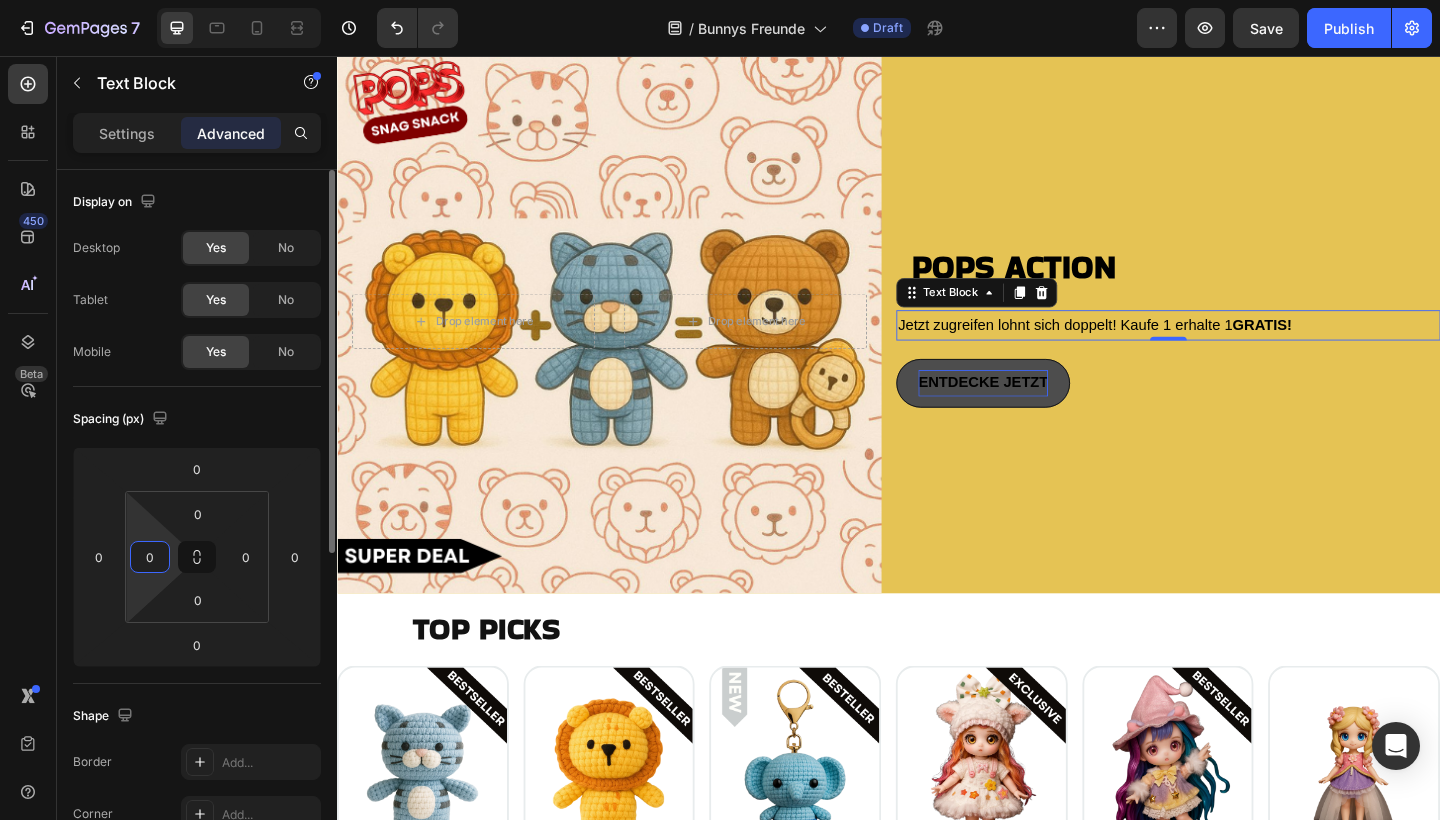 click on "0" at bounding box center [150, 557] 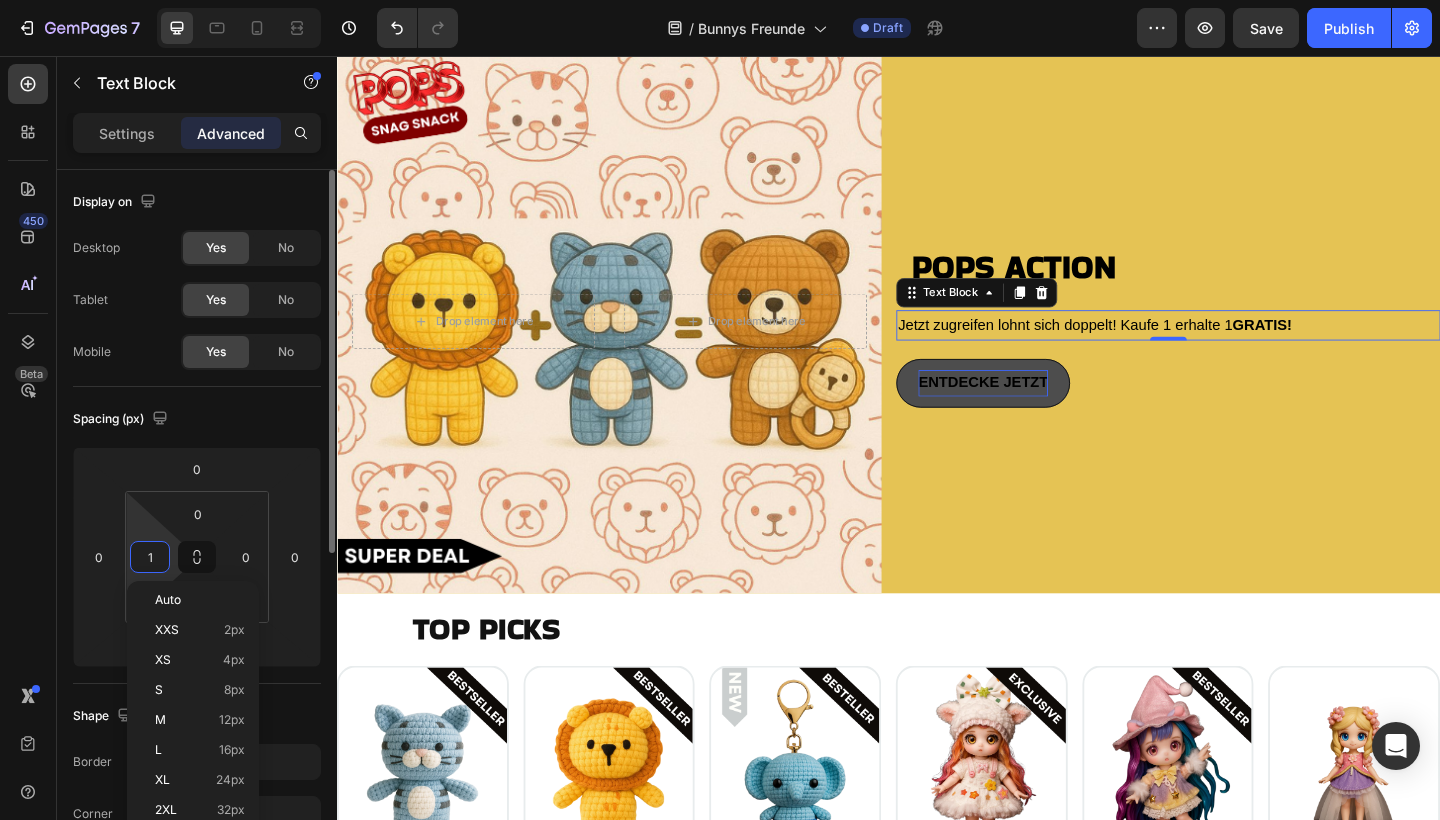 type on "15" 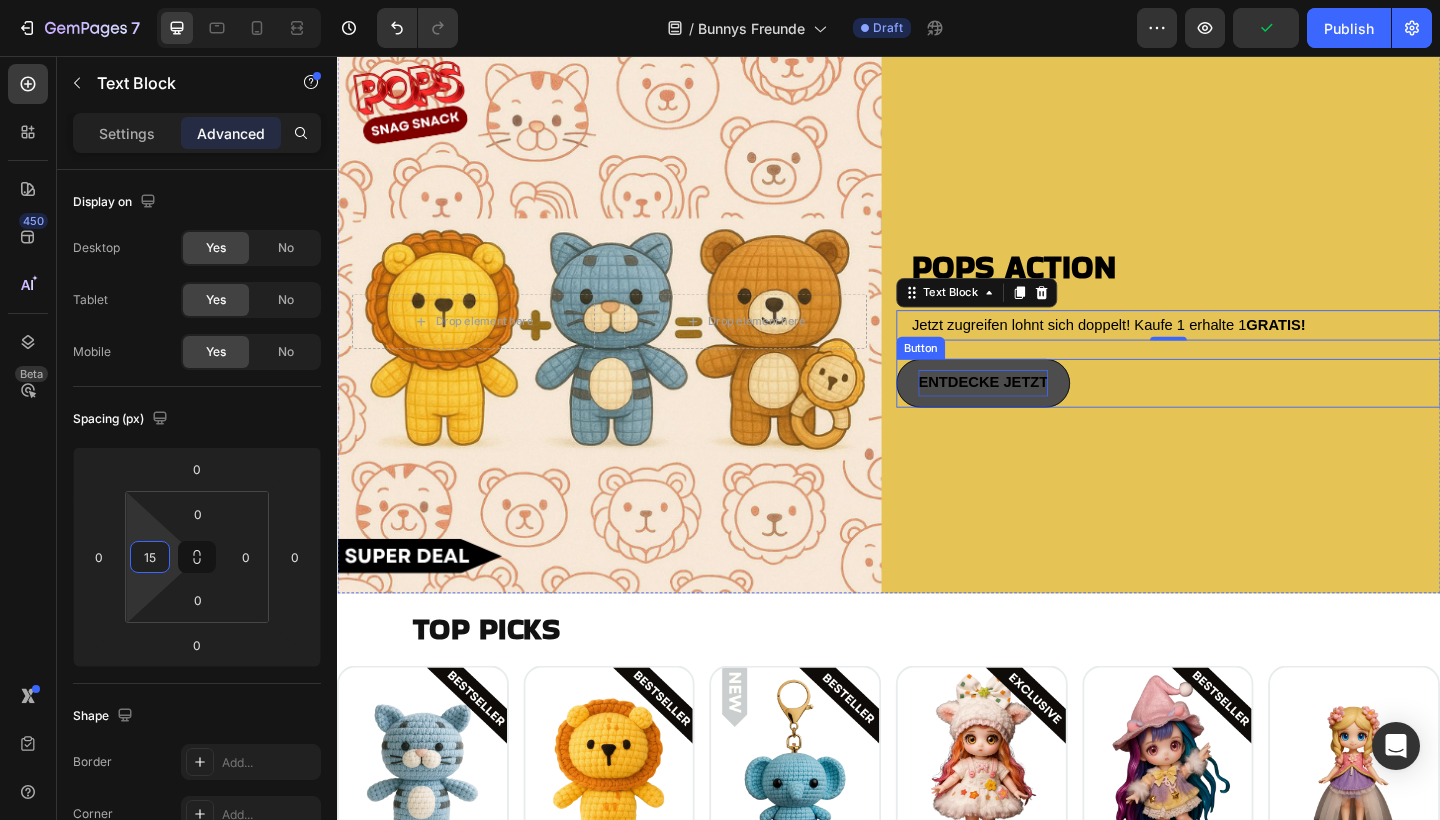 click on "ENTDECKE JETZT Button" at bounding box center [1241, 412] 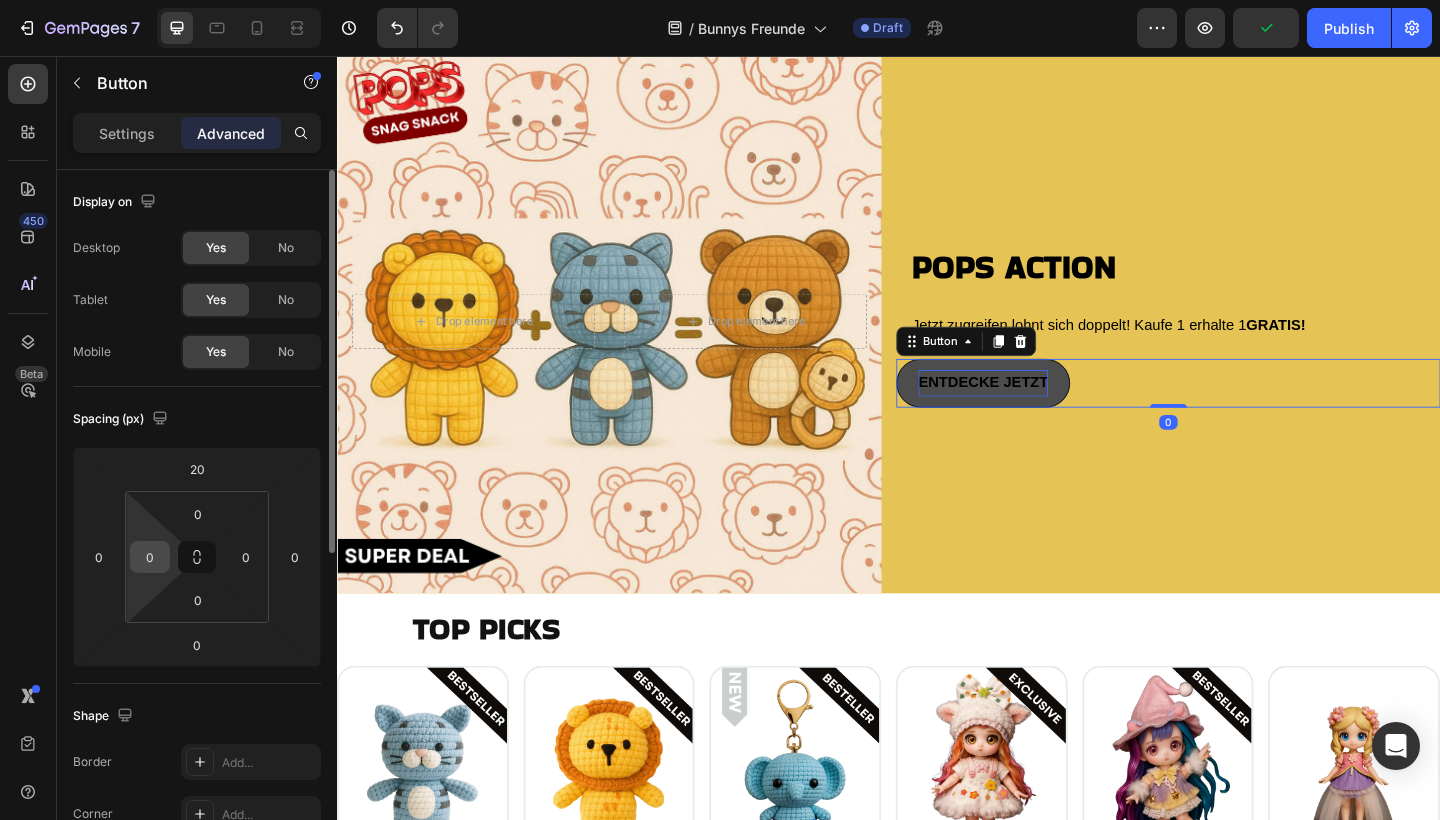 click on "0" at bounding box center [150, 557] 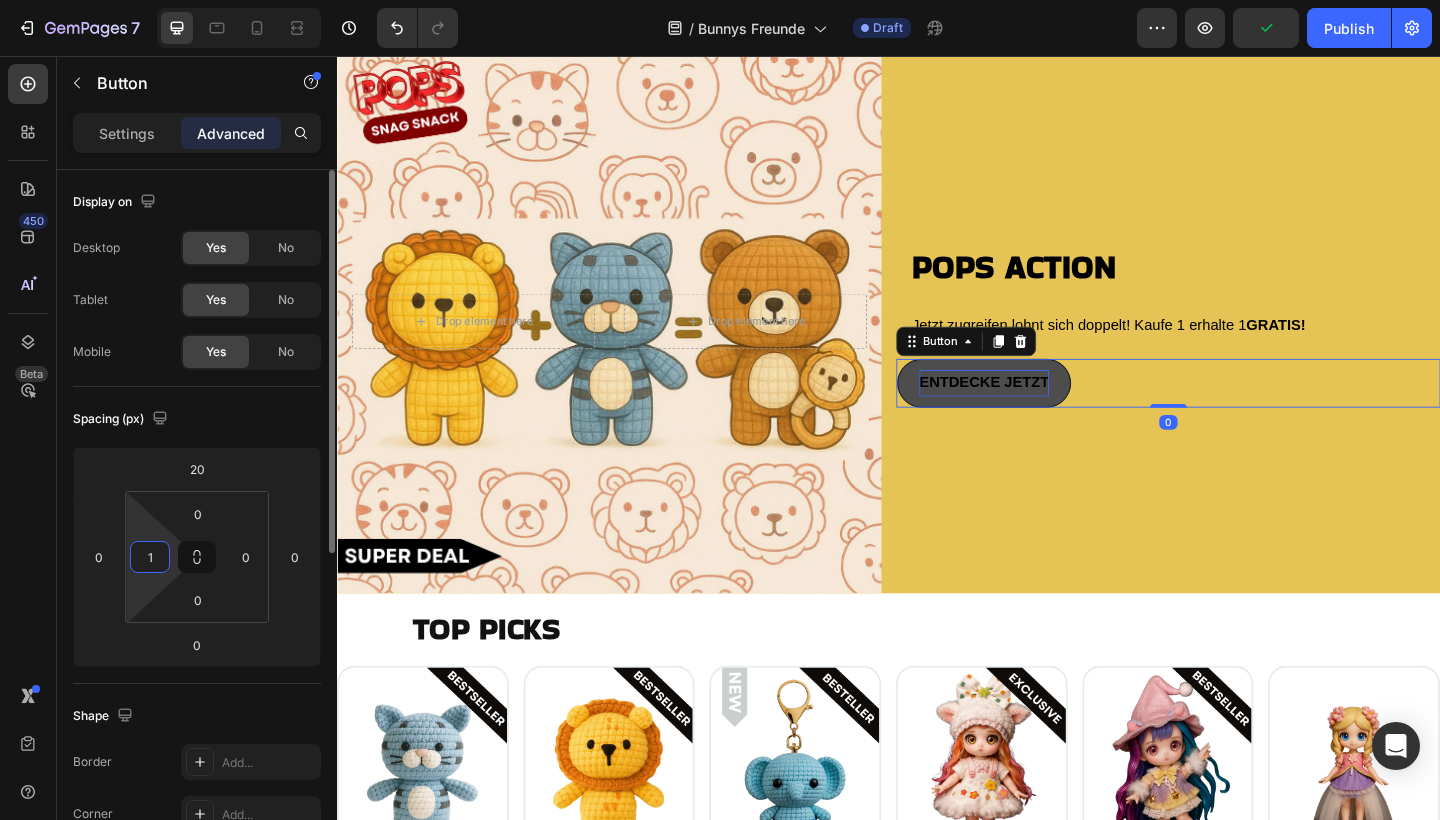 type on "15" 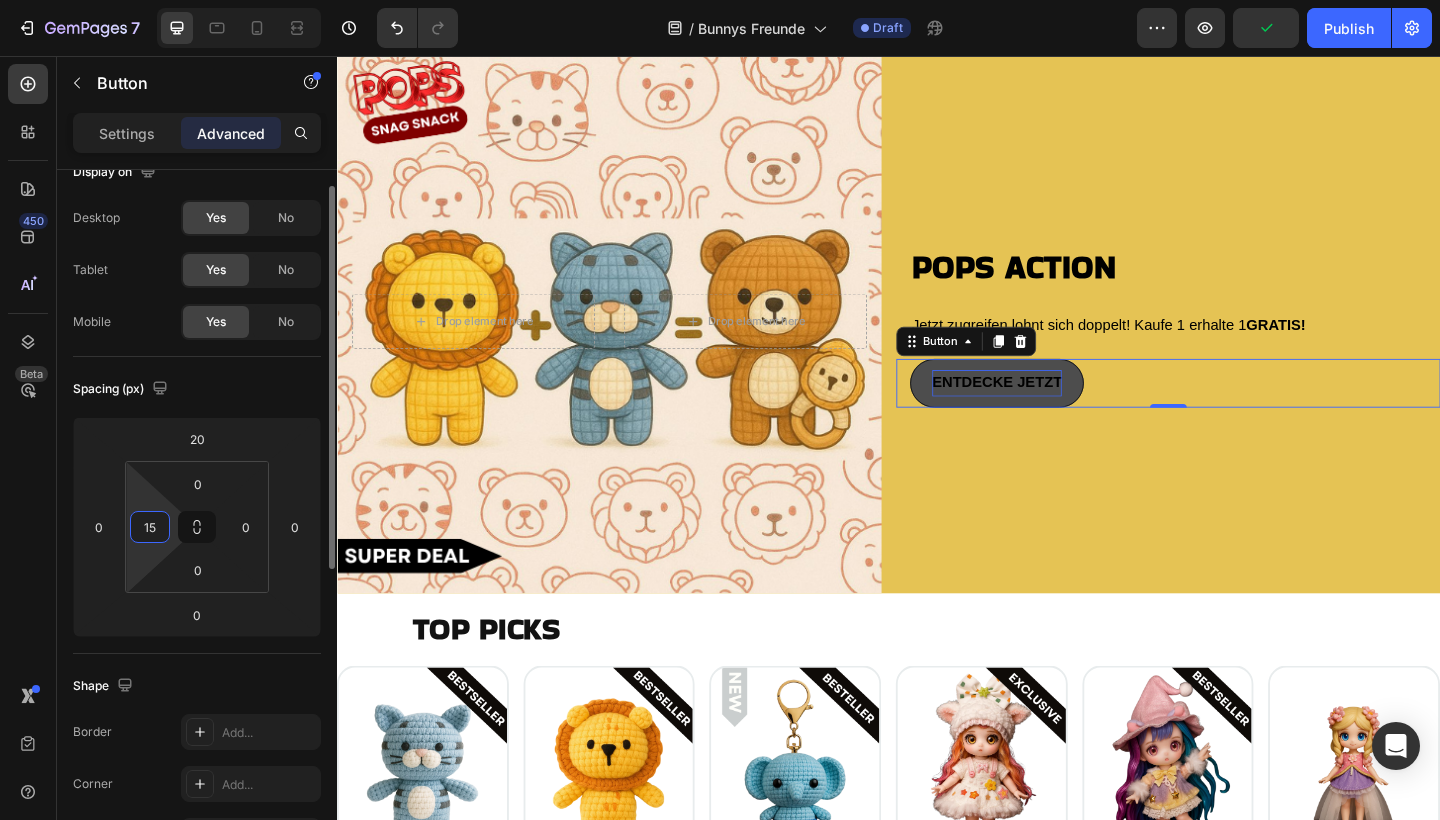 scroll, scrollTop: 49, scrollLeft: 0, axis: vertical 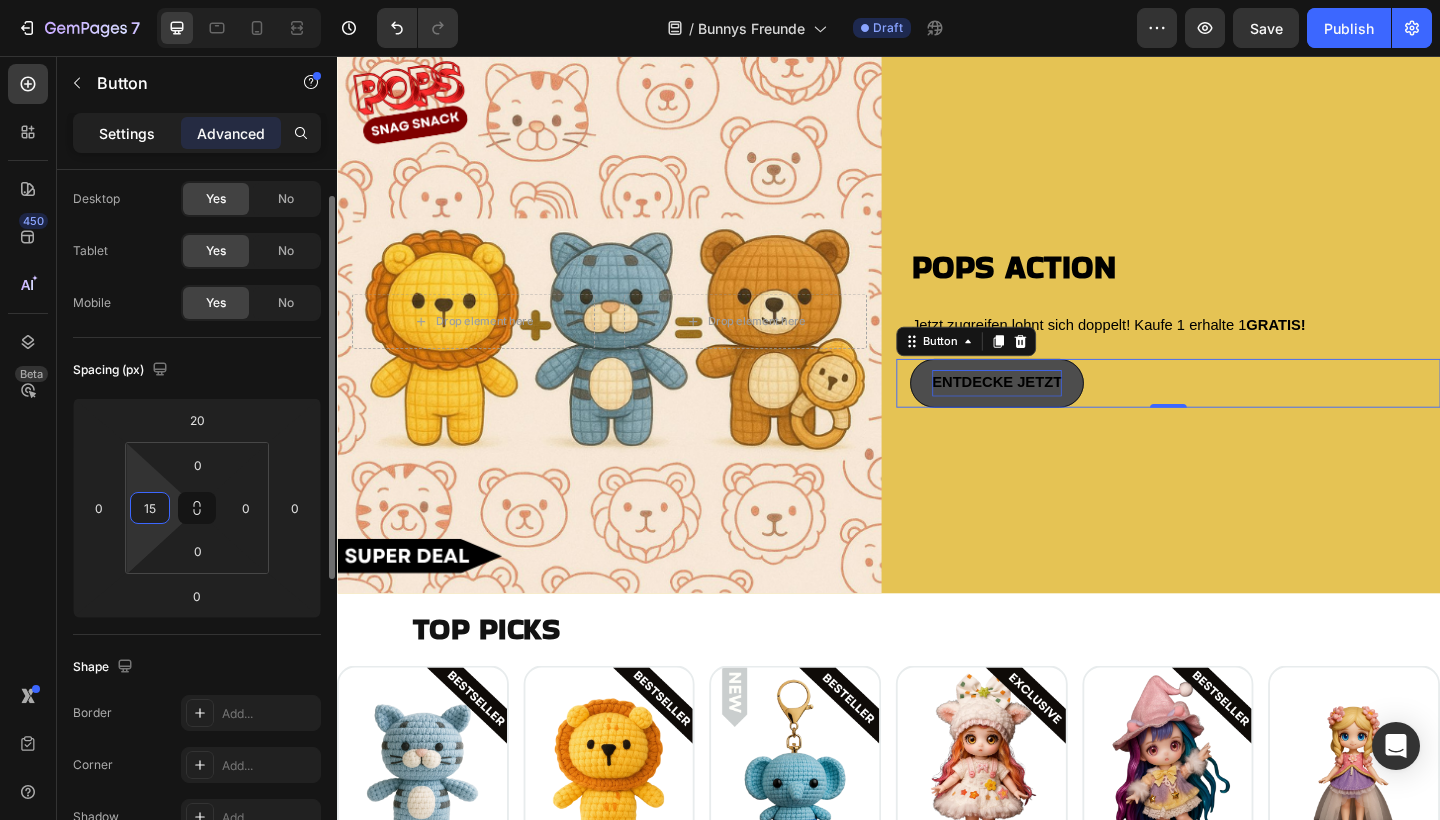 click on "Settings" at bounding box center (127, 133) 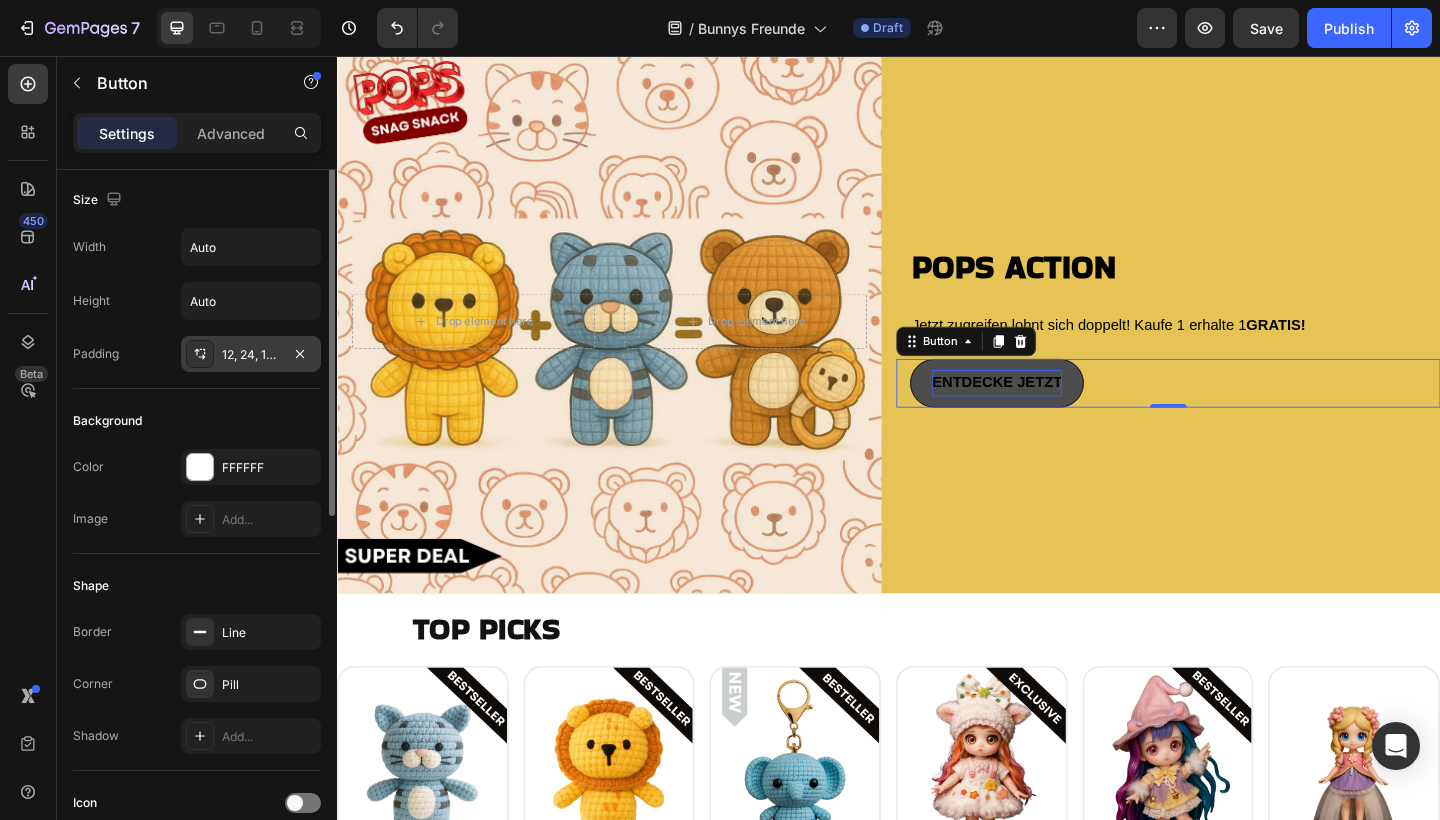 scroll, scrollTop: 0, scrollLeft: 0, axis: both 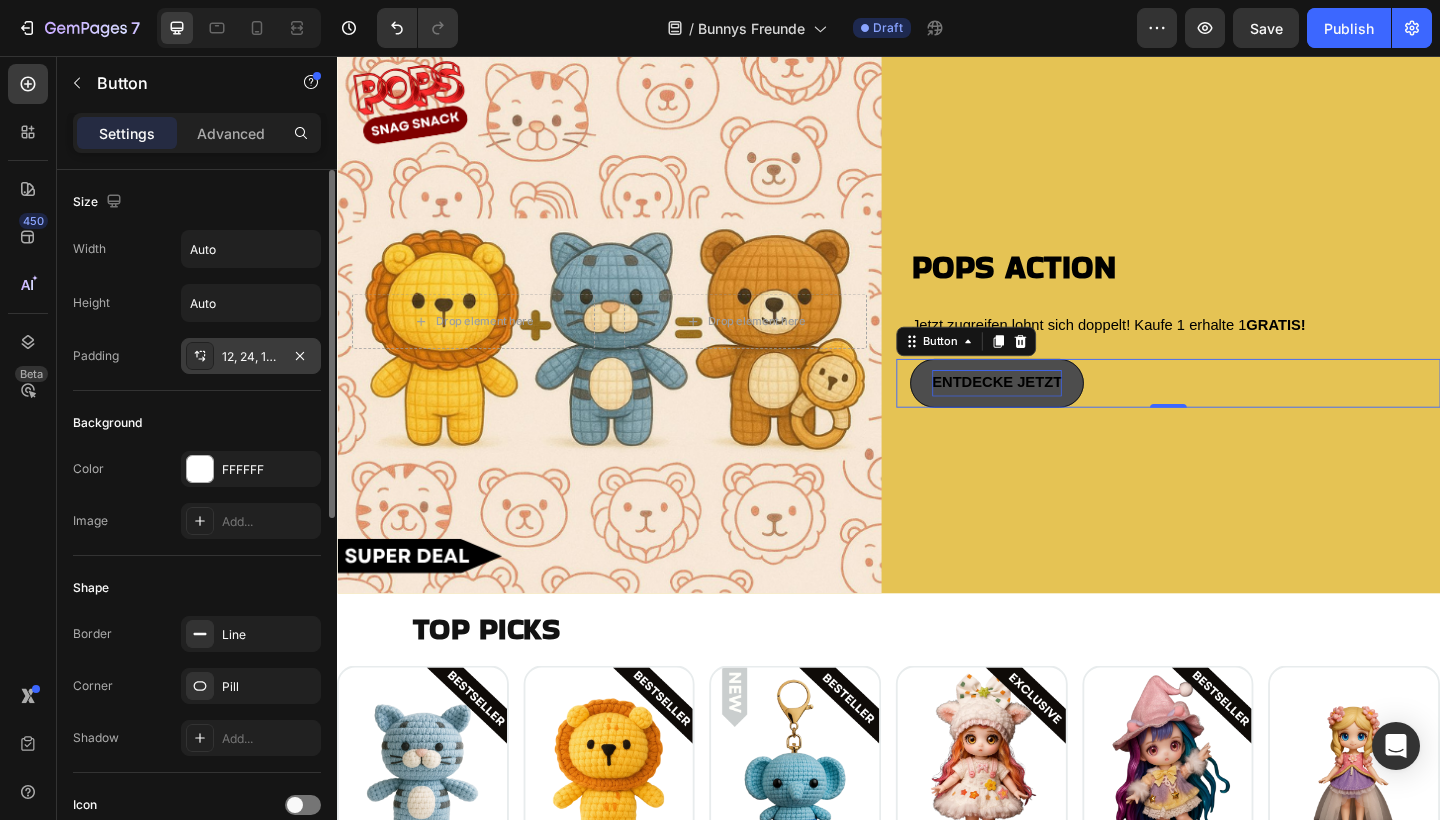 click on "12, 24, 12, 24" at bounding box center [251, 357] 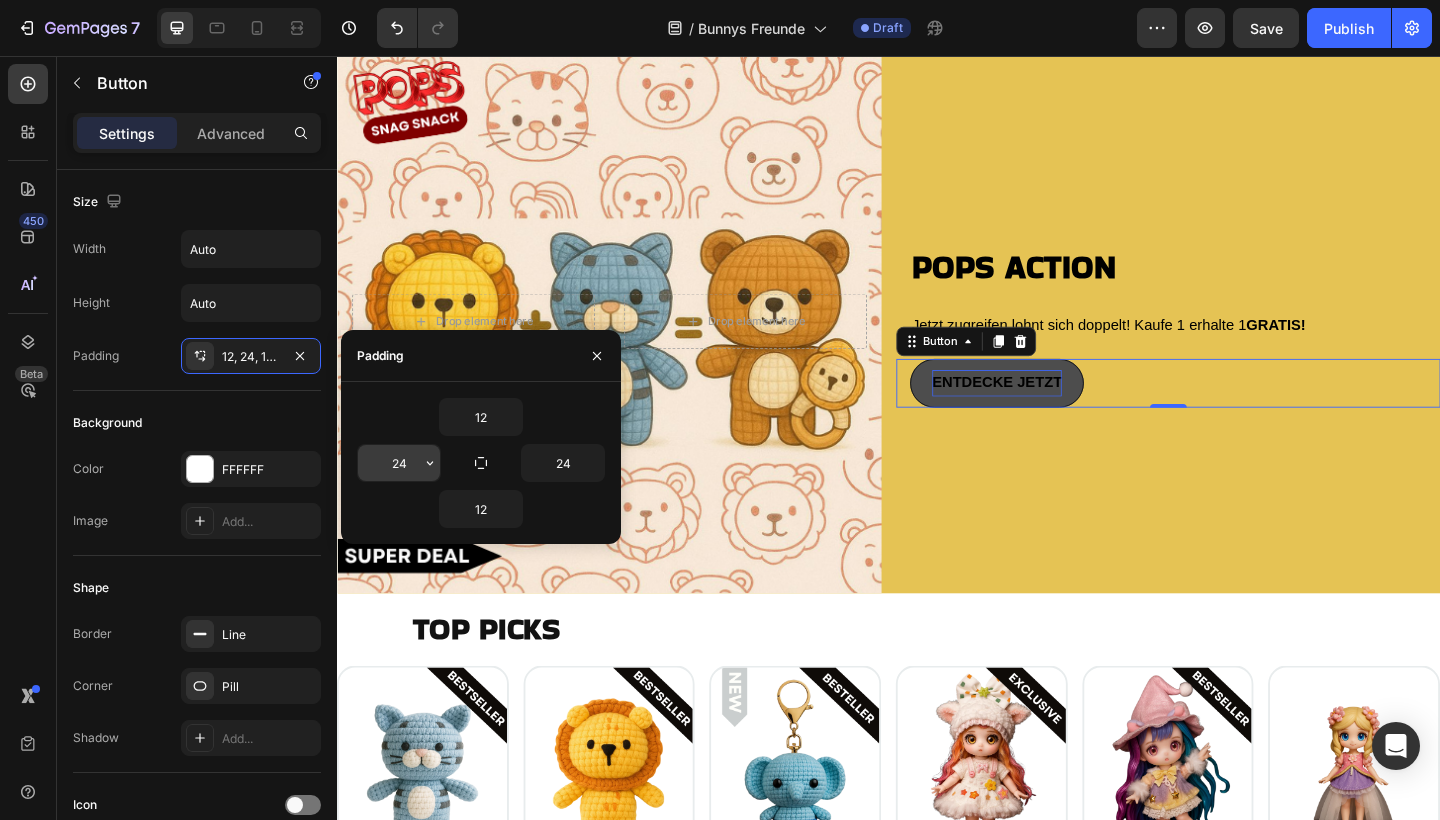 click on "24" at bounding box center (399, 463) 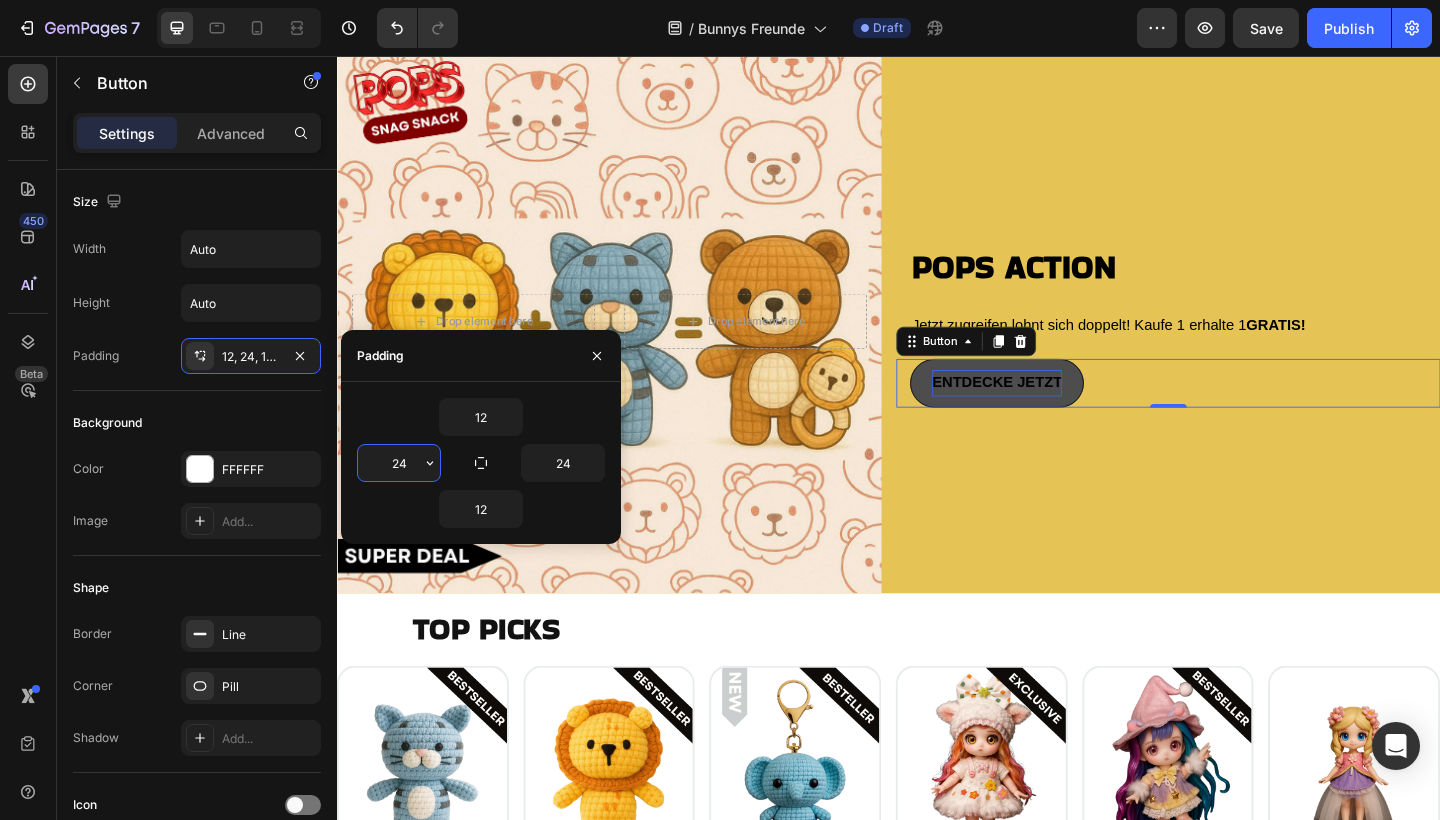 click on "24" at bounding box center [399, 463] 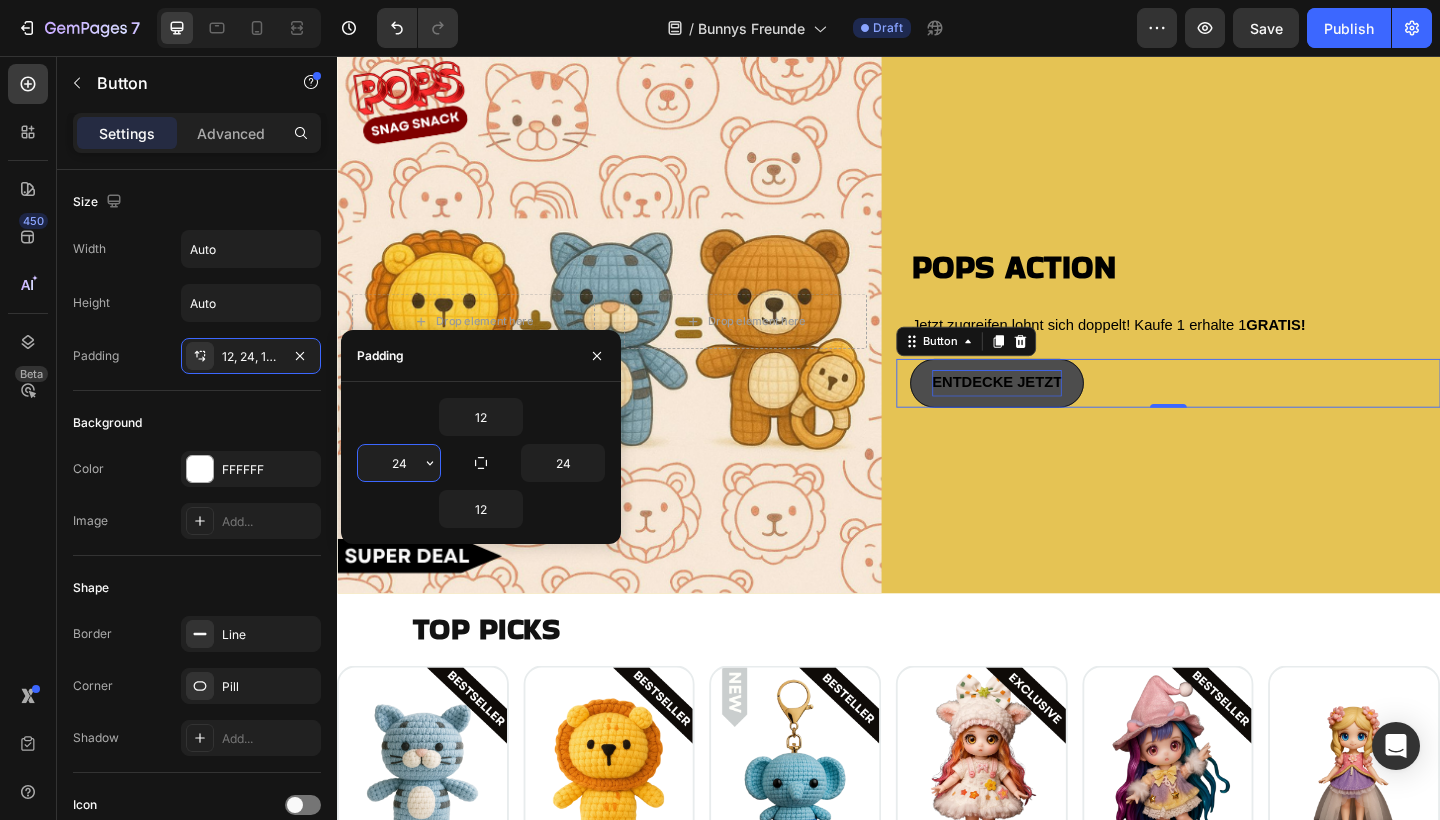 click on "24" at bounding box center (399, 463) 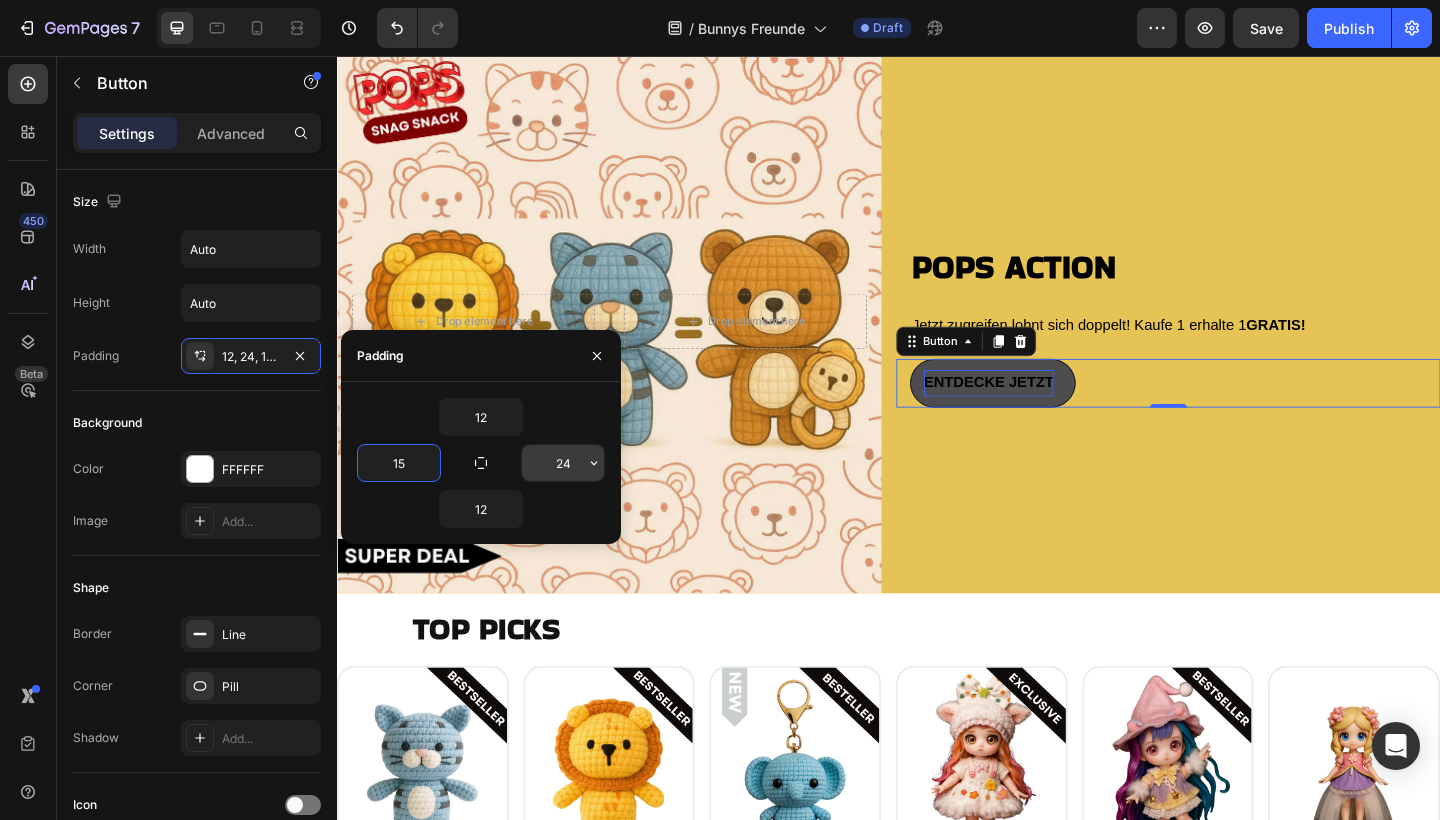 type on "15" 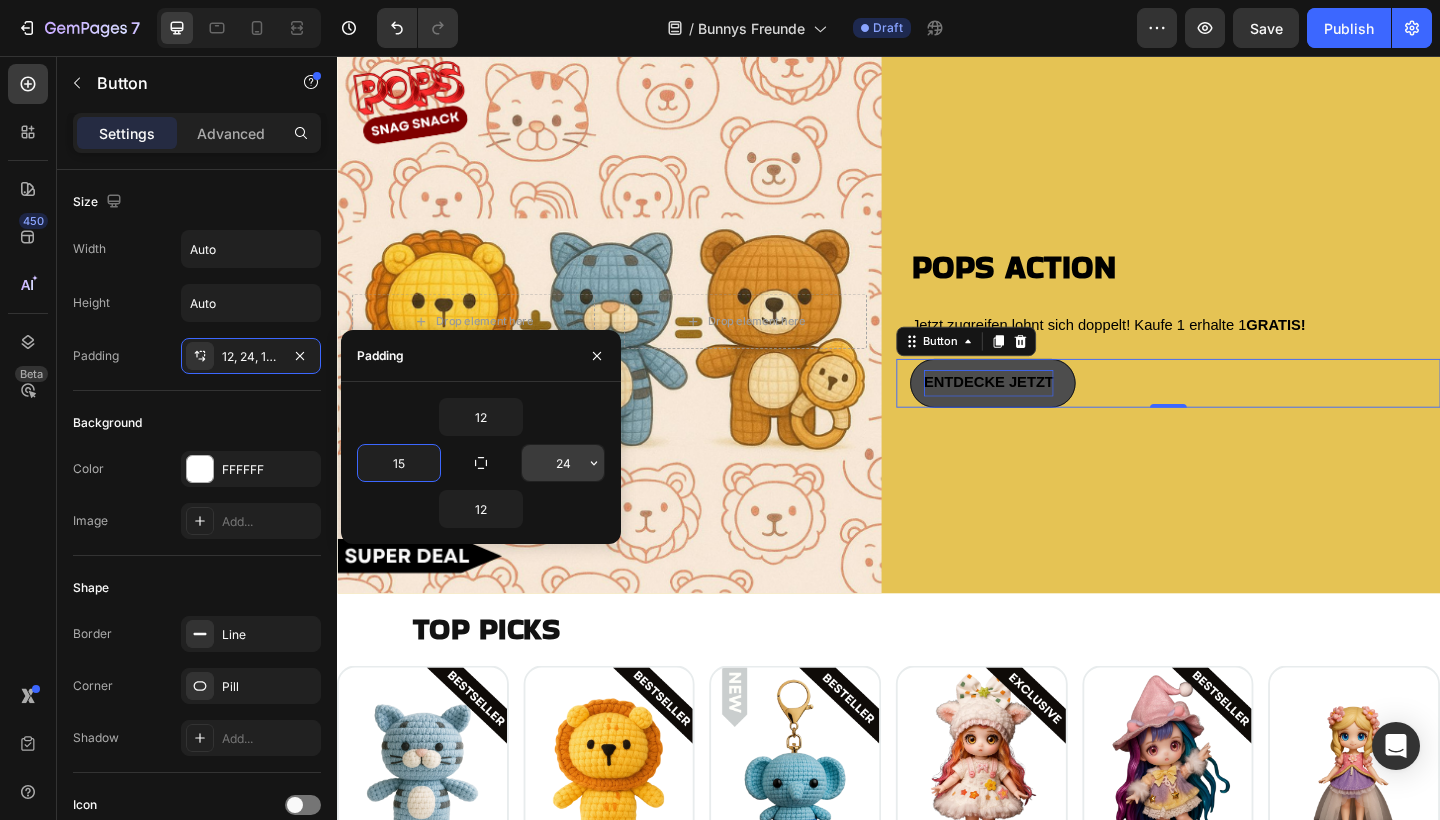 click on "24" at bounding box center [563, 463] 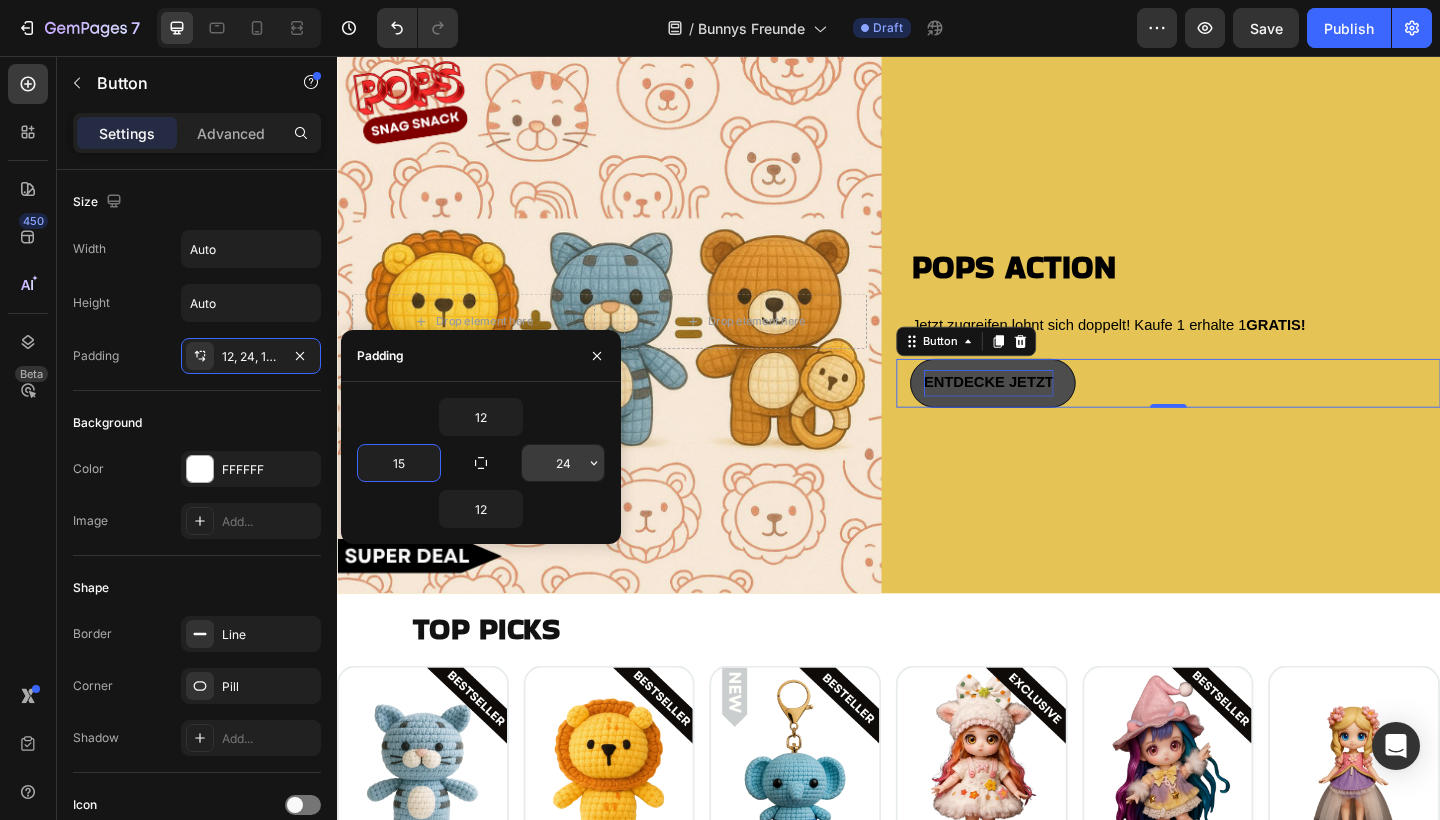 click on "24" at bounding box center [563, 463] 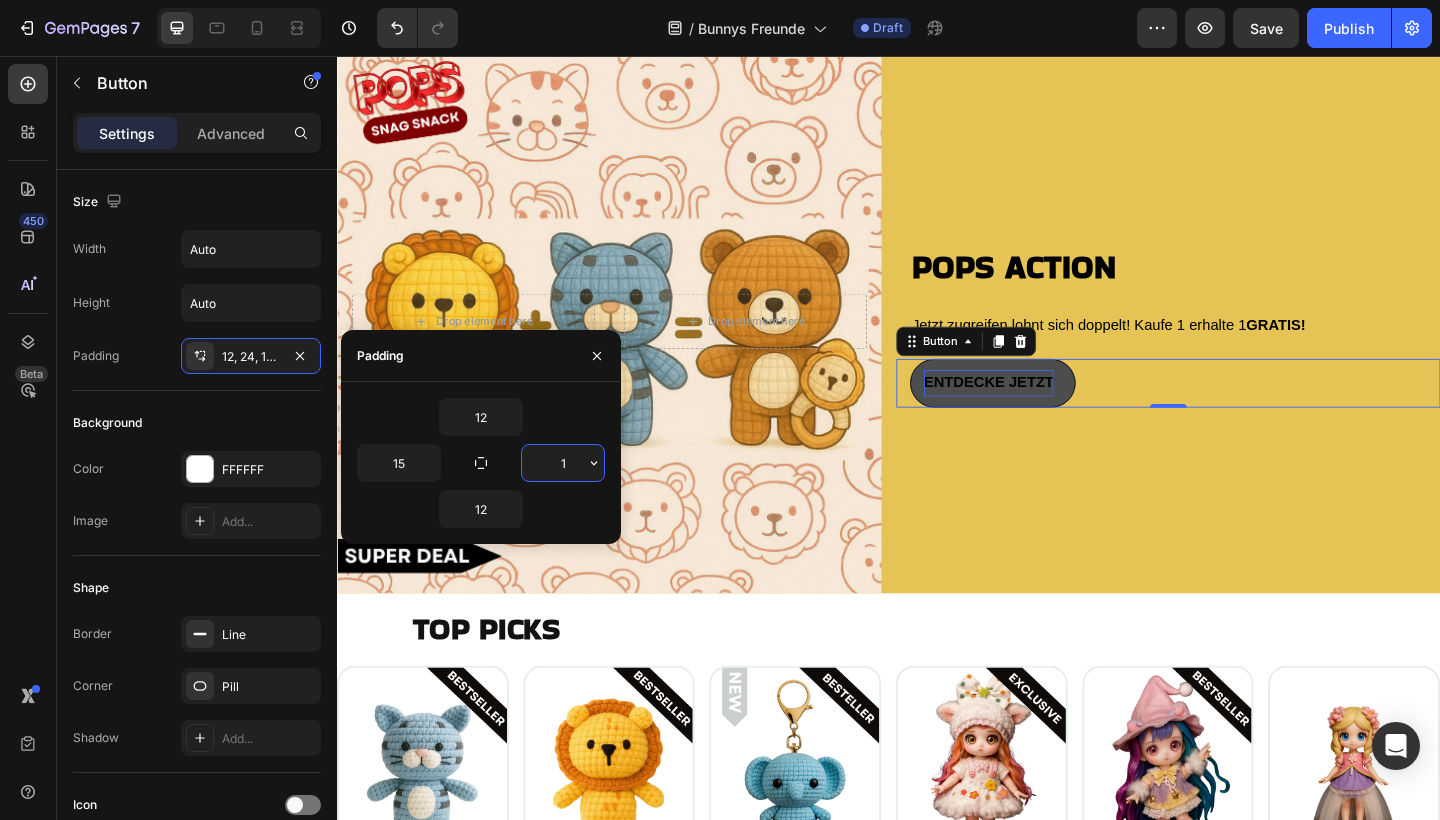 type on "15" 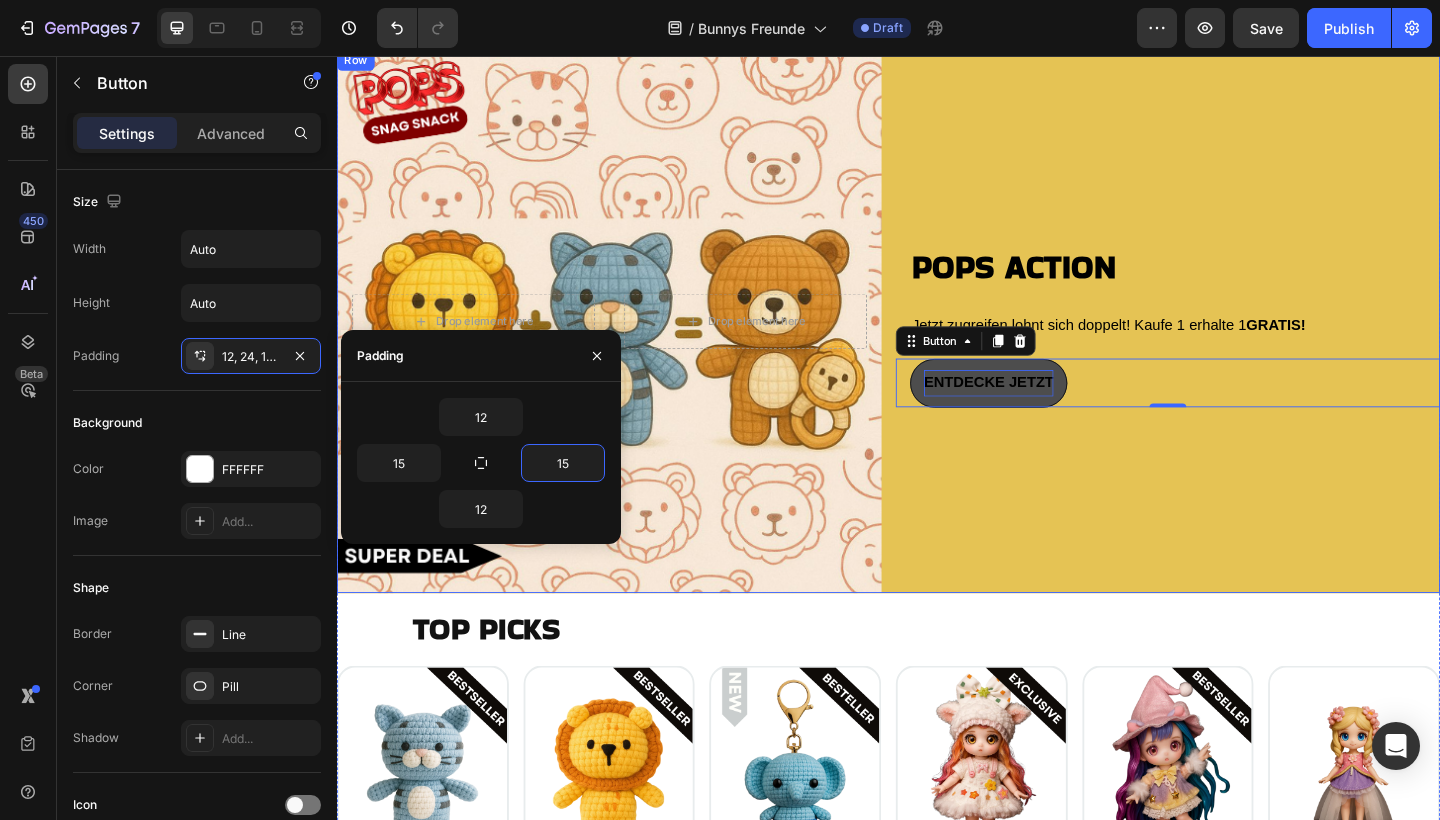 click on "⁠⁠⁠⁠⁠⁠⁠ POPS ACTION Heading Jetzt zugreifen lohnt sich doppelt! Kaufe 1 erhalte 1  GRATIS! Text Block ENTDECKE JETZT Button   0" at bounding box center (1241, 345) 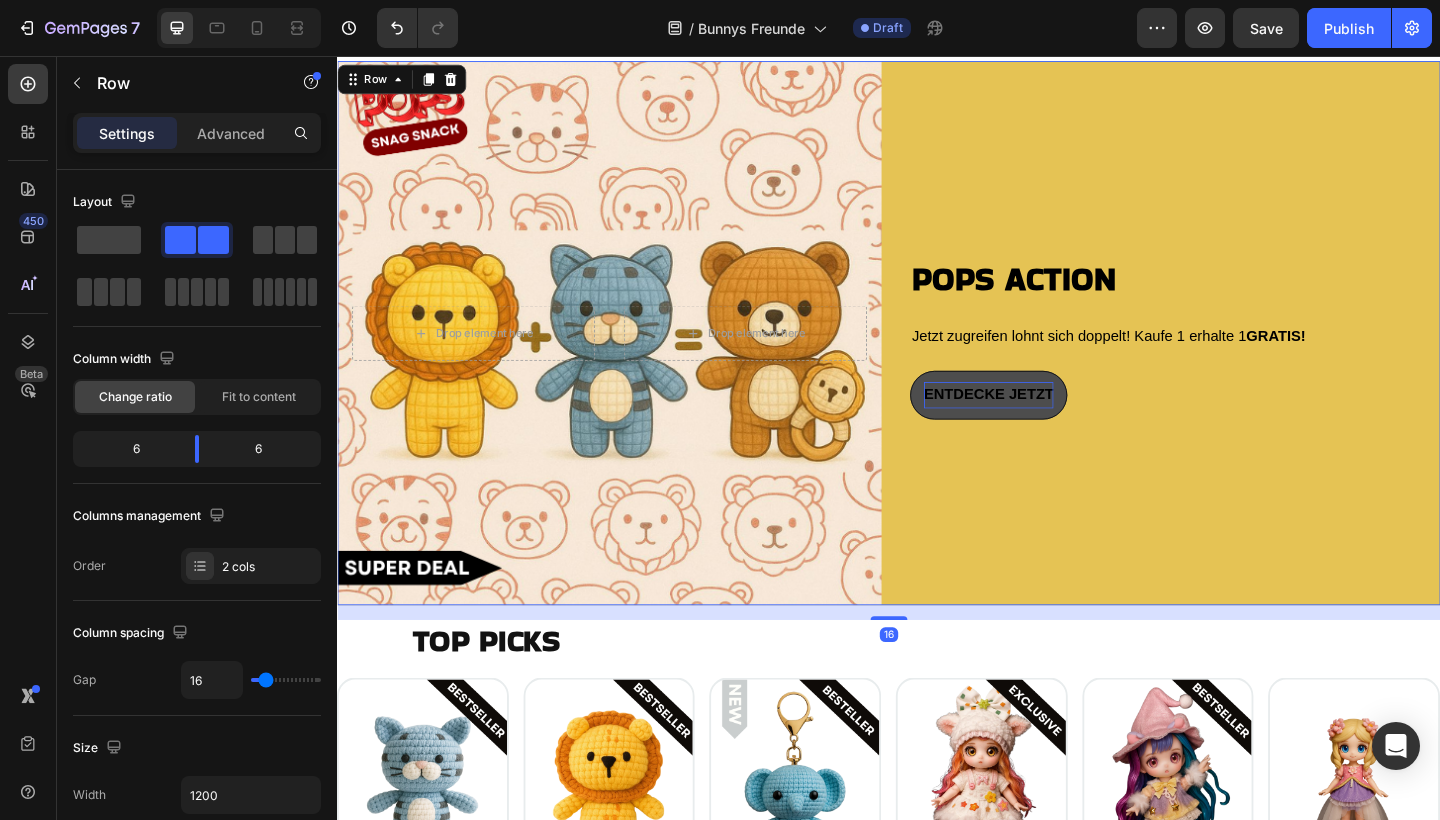 scroll, scrollTop: 2581, scrollLeft: 0, axis: vertical 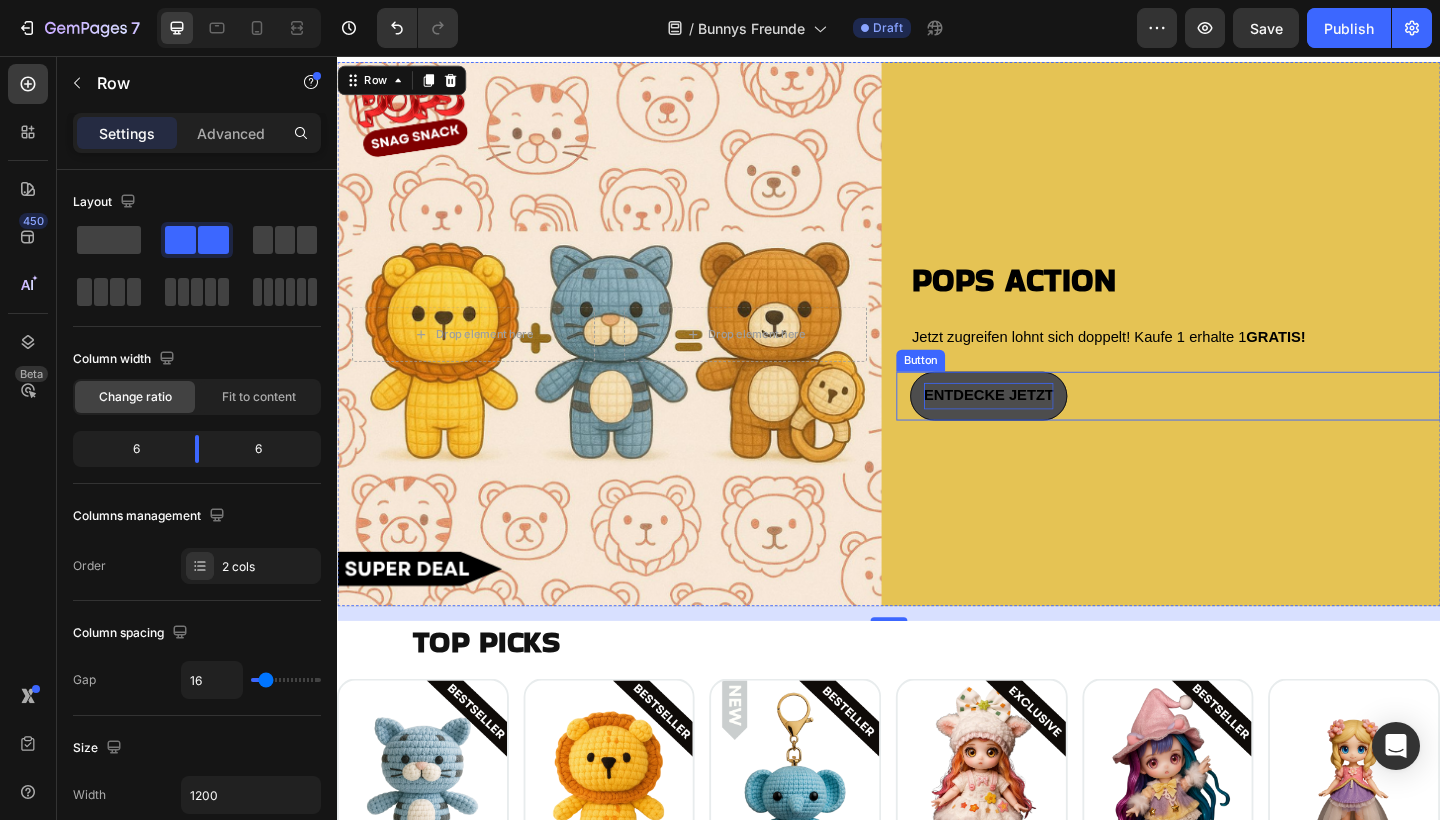click on "ENTDECKE JETZT Button" at bounding box center (1241, 426) 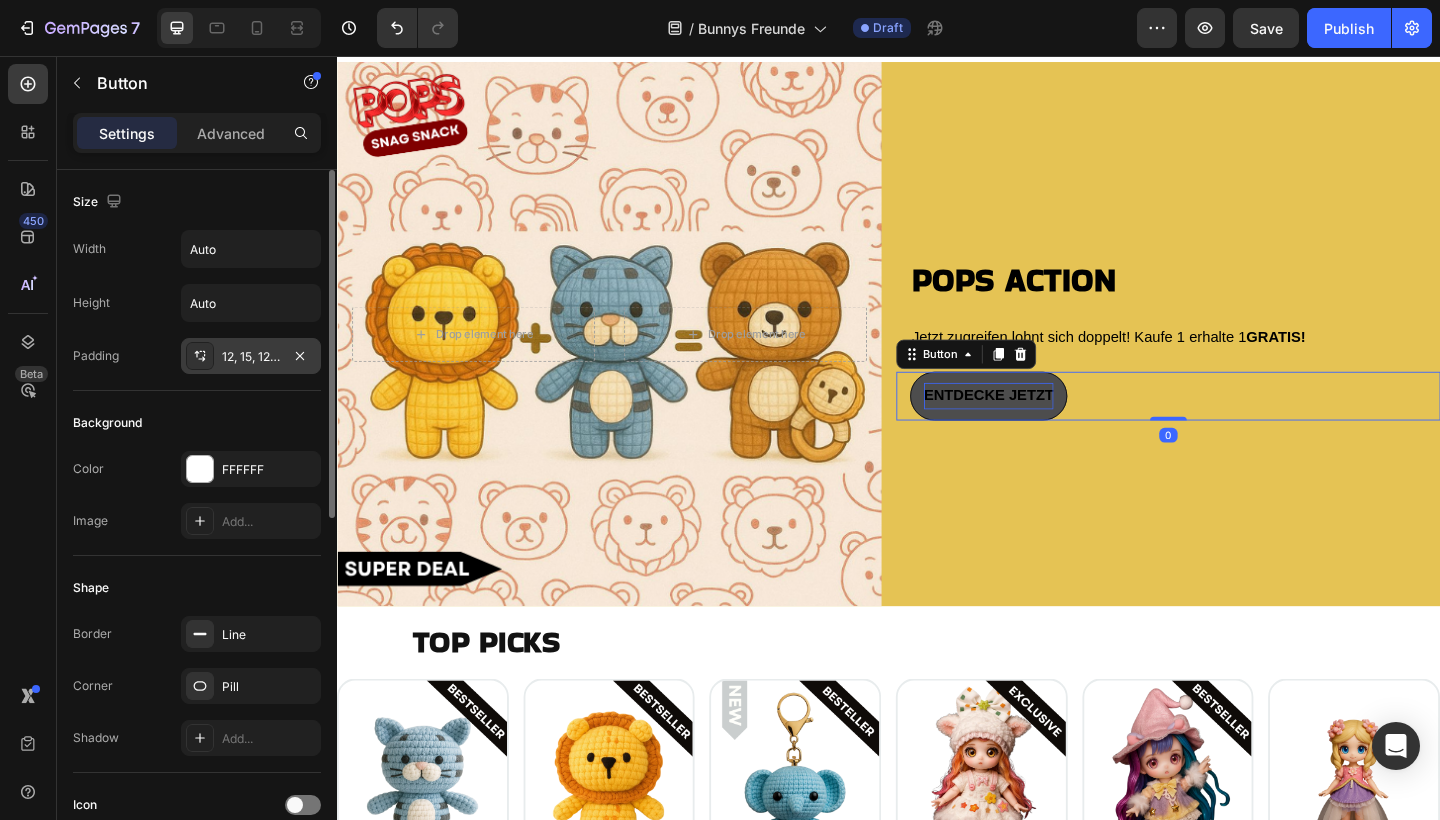click on "12, 15, 12, 15" at bounding box center [251, 356] 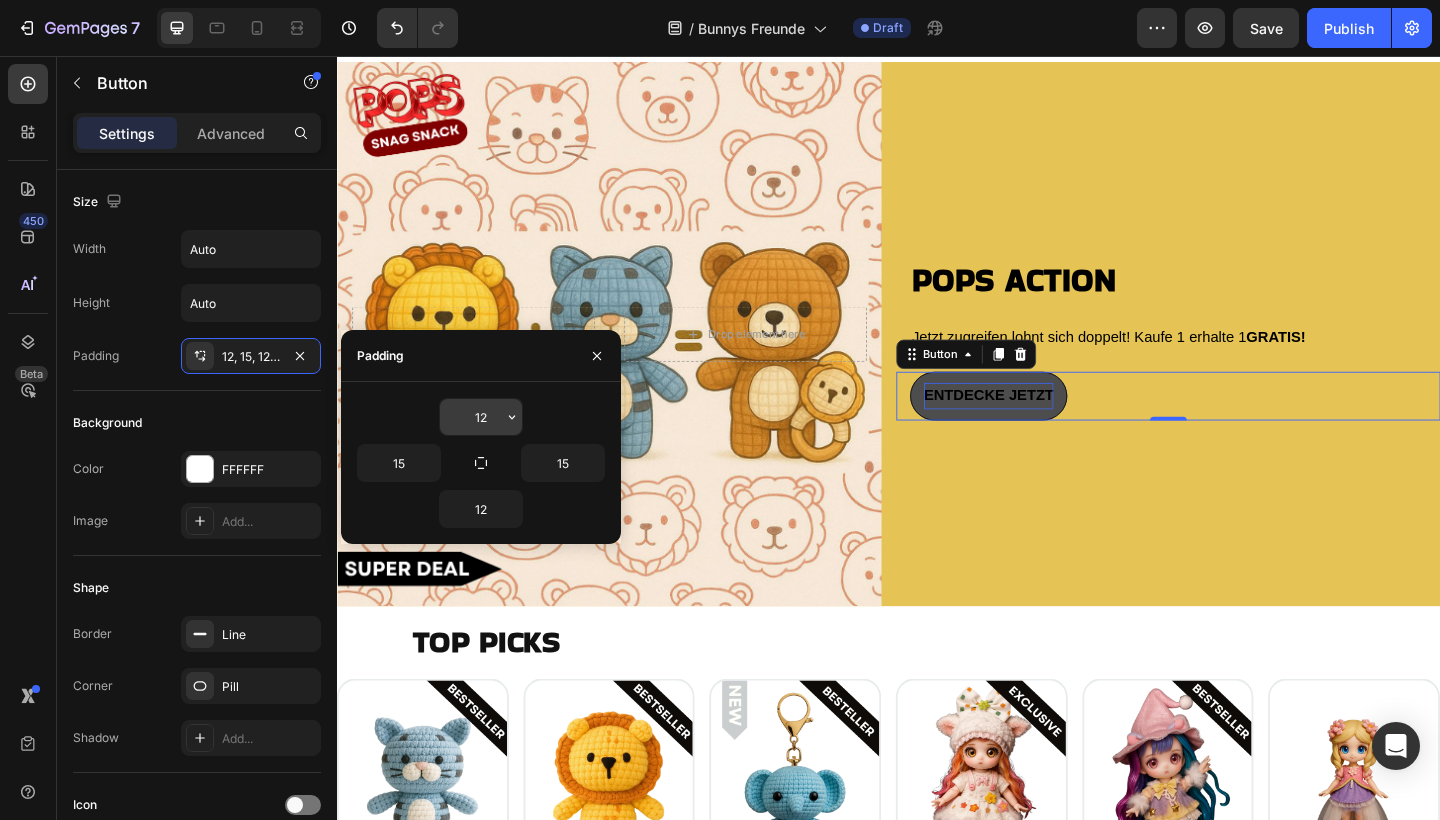 click on "12" at bounding box center [481, 417] 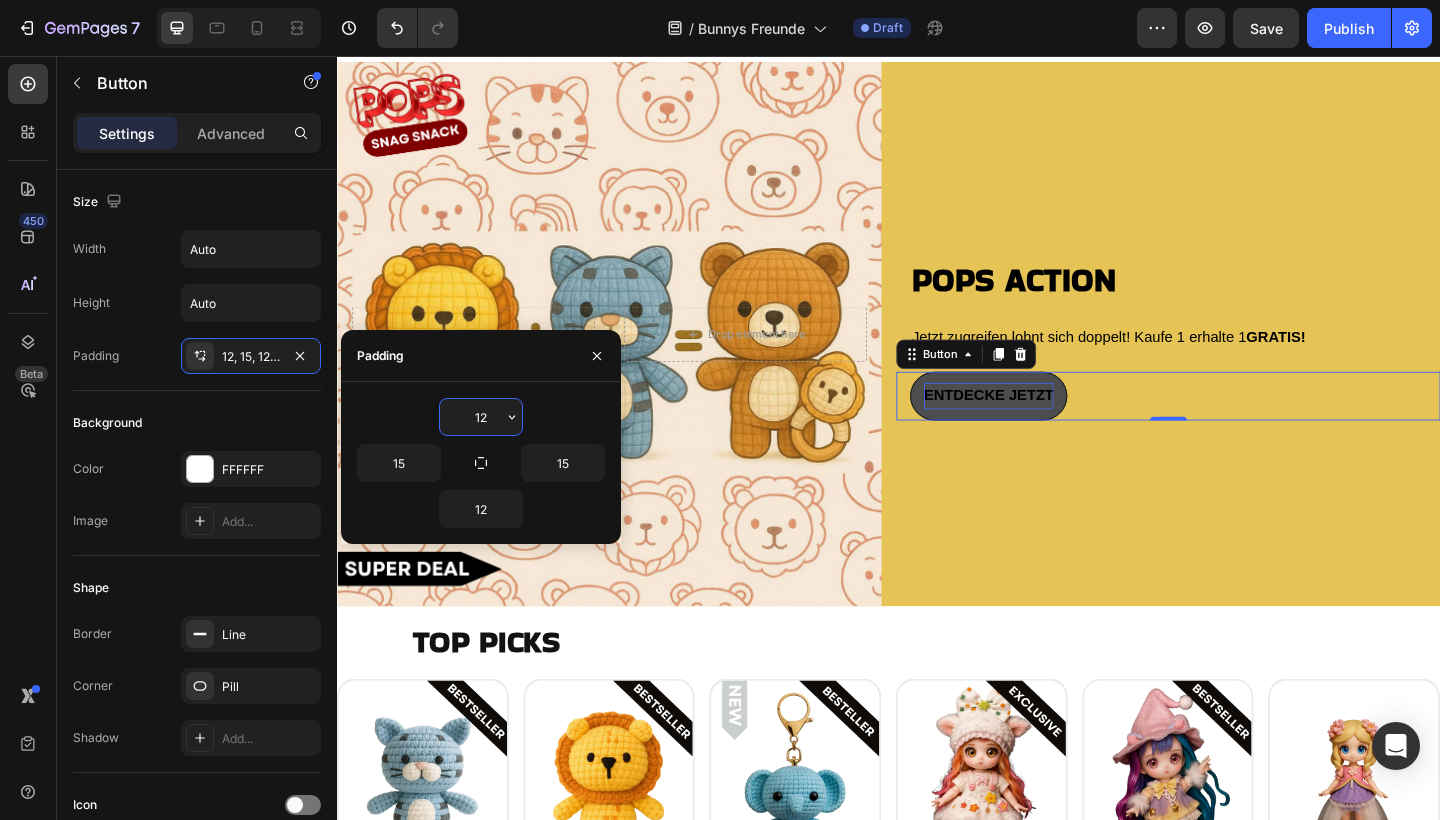 click on "12" at bounding box center (481, 417) 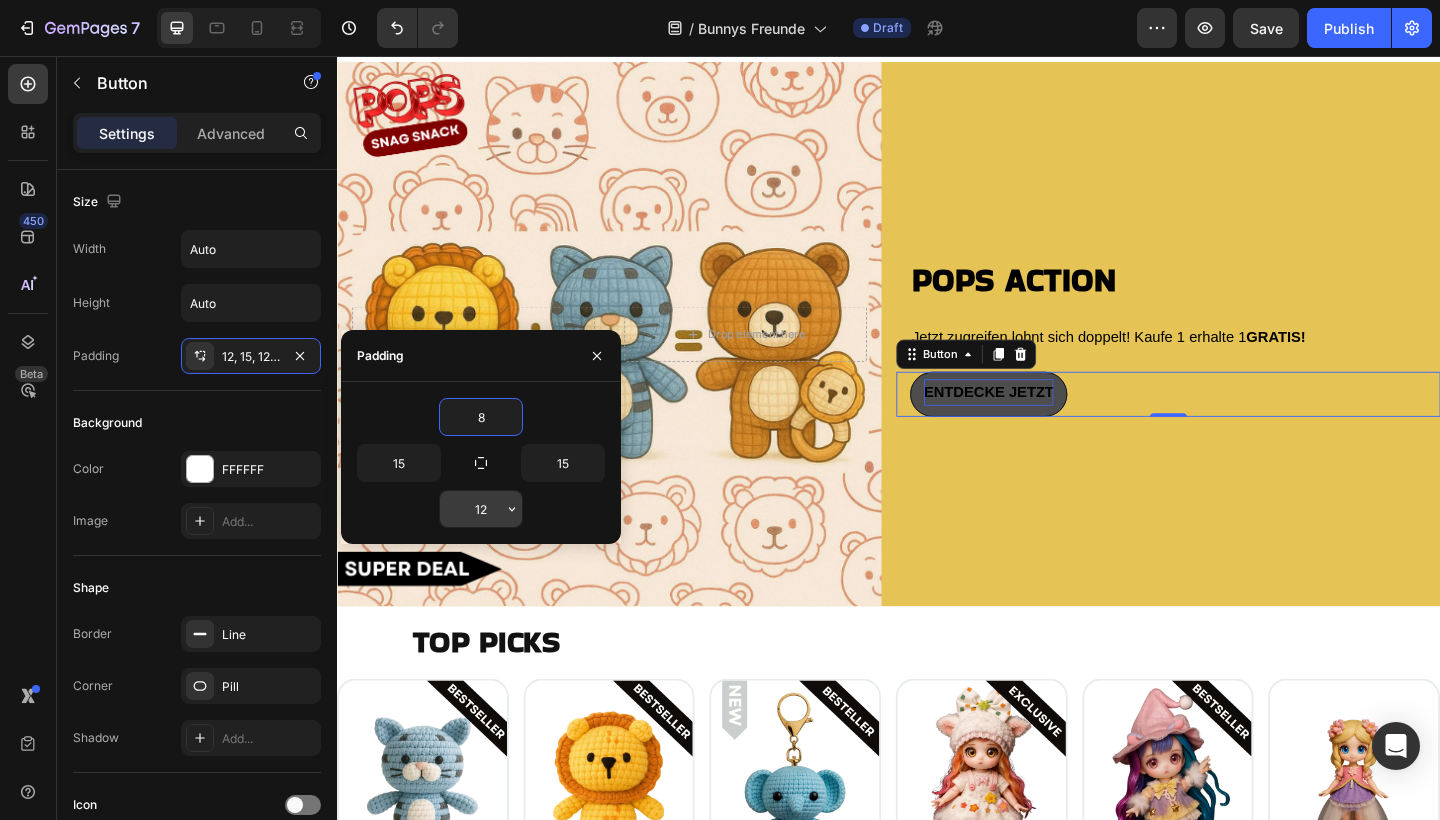 type on "8" 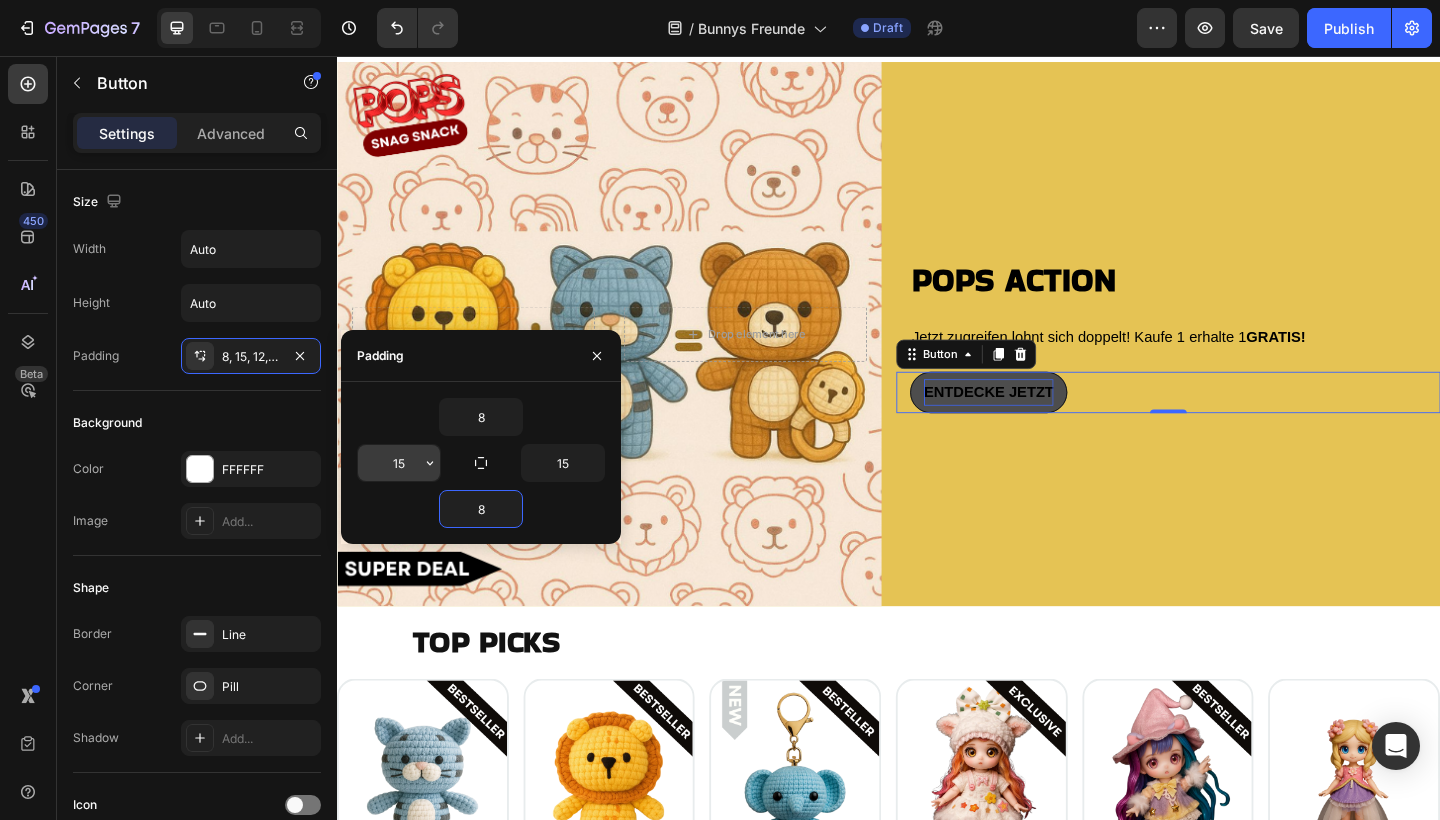 type on "8" 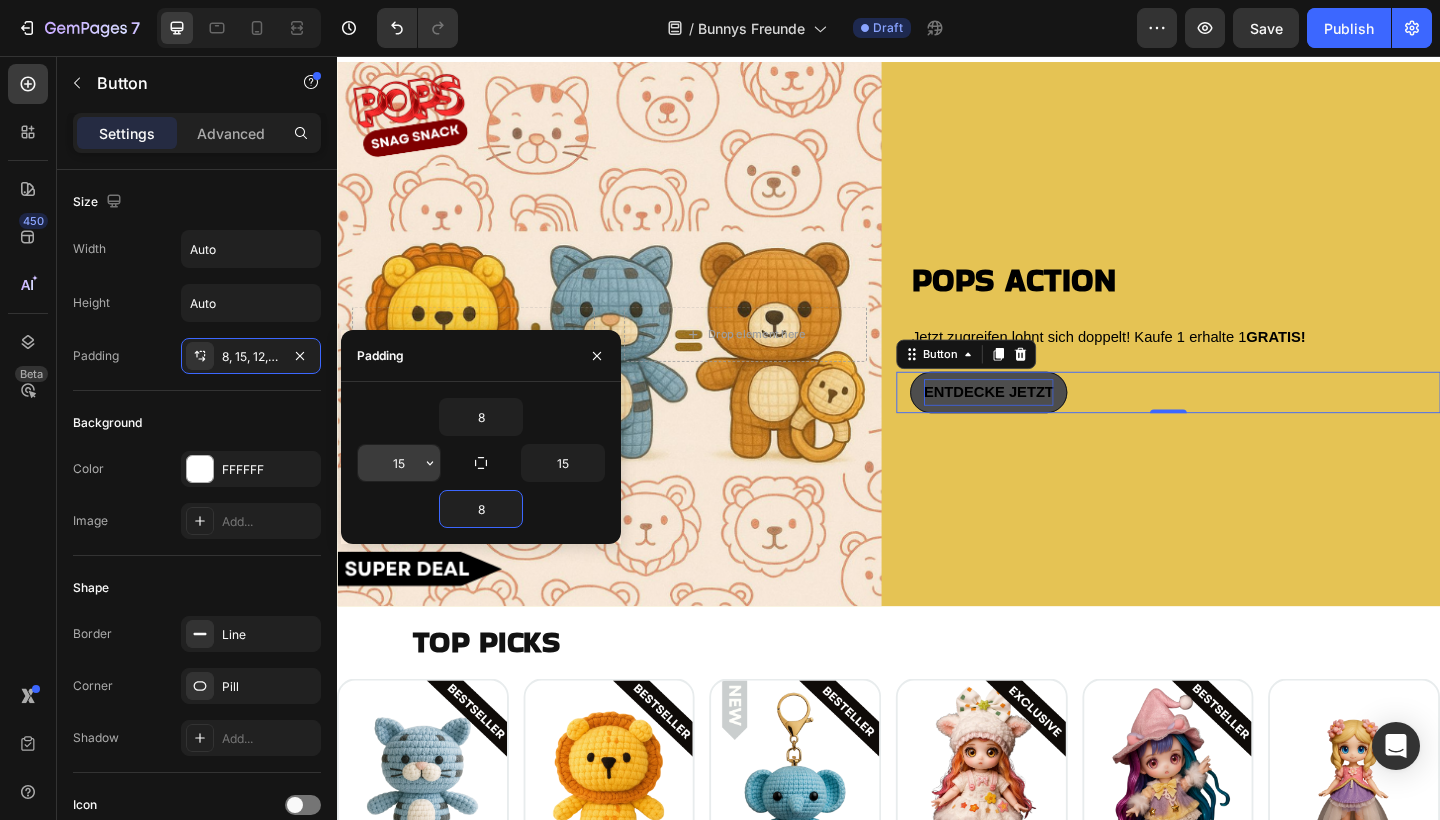 click on "15" at bounding box center (399, 463) 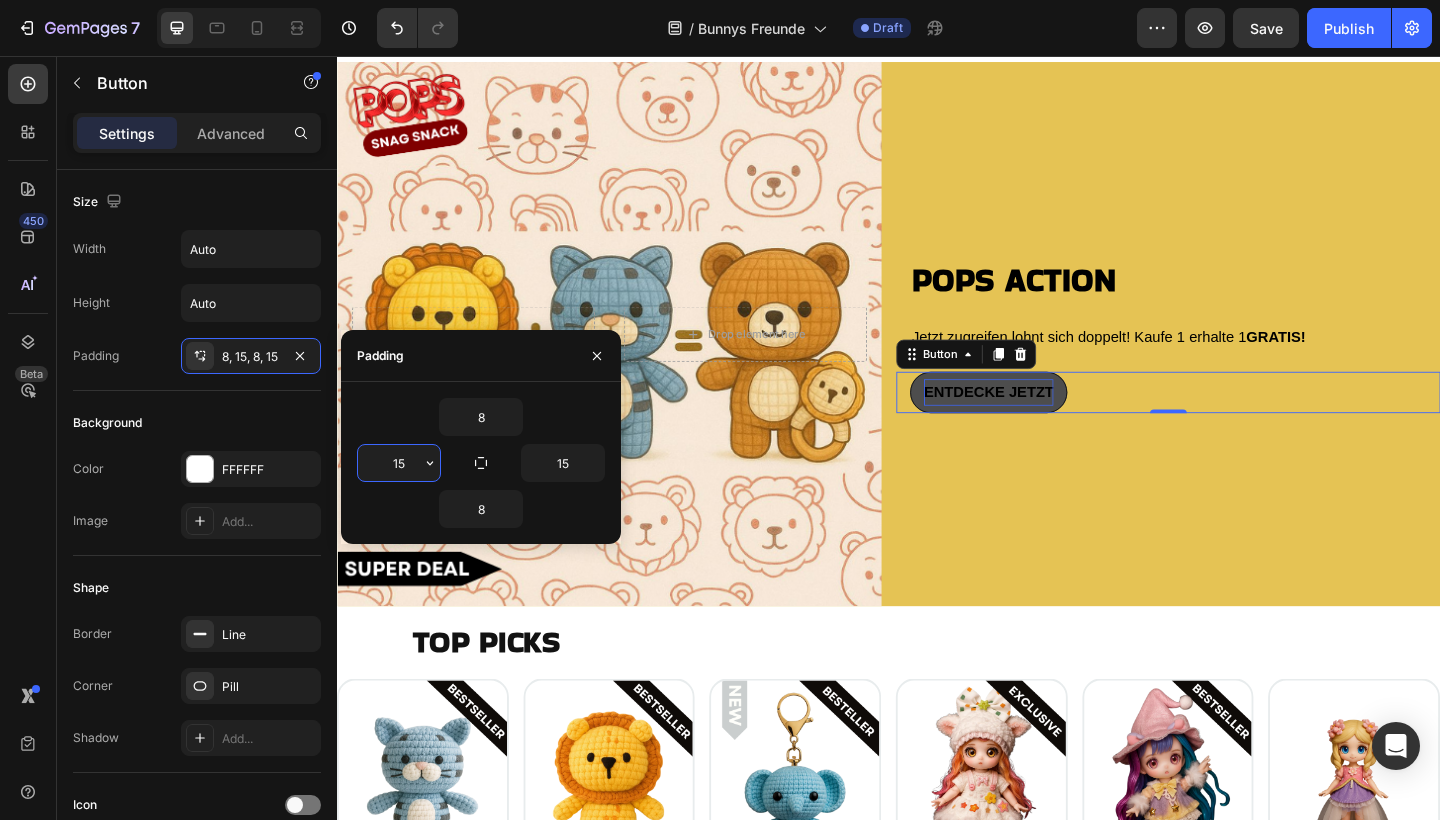 click on "15" at bounding box center (399, 463) 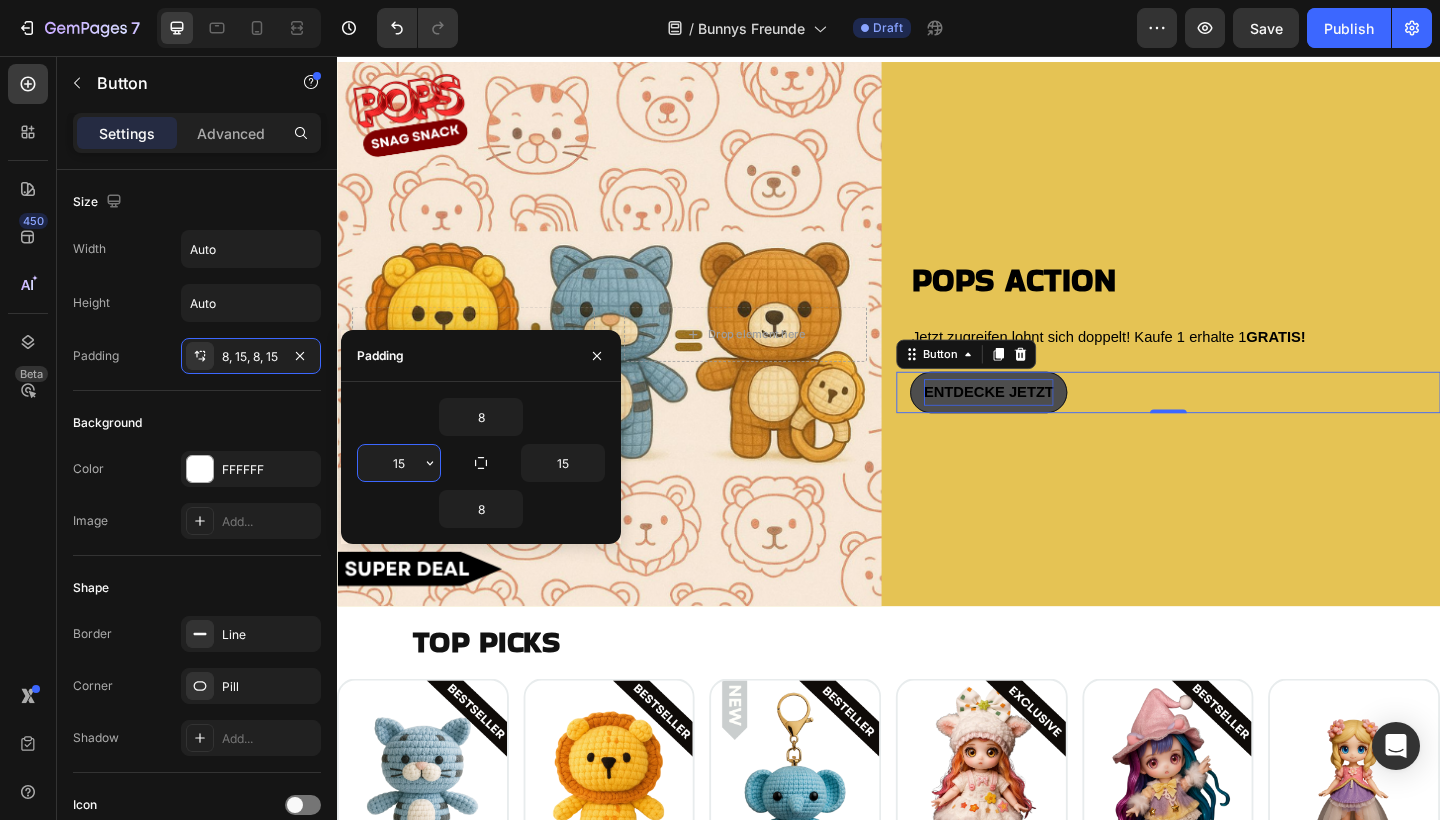 click on "15" at bounding box center [399, 463] 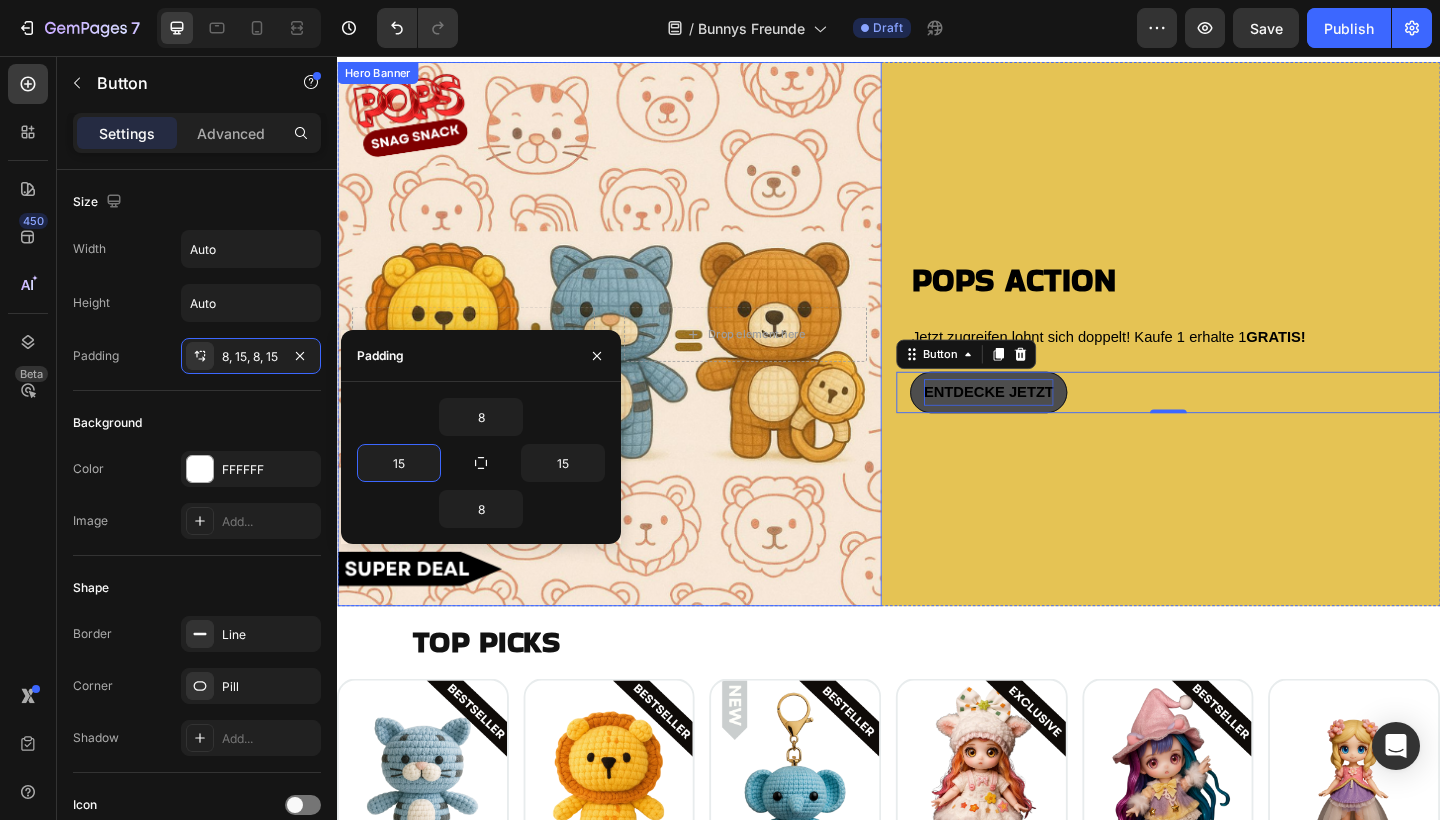 click at bounding box center (633, 359) 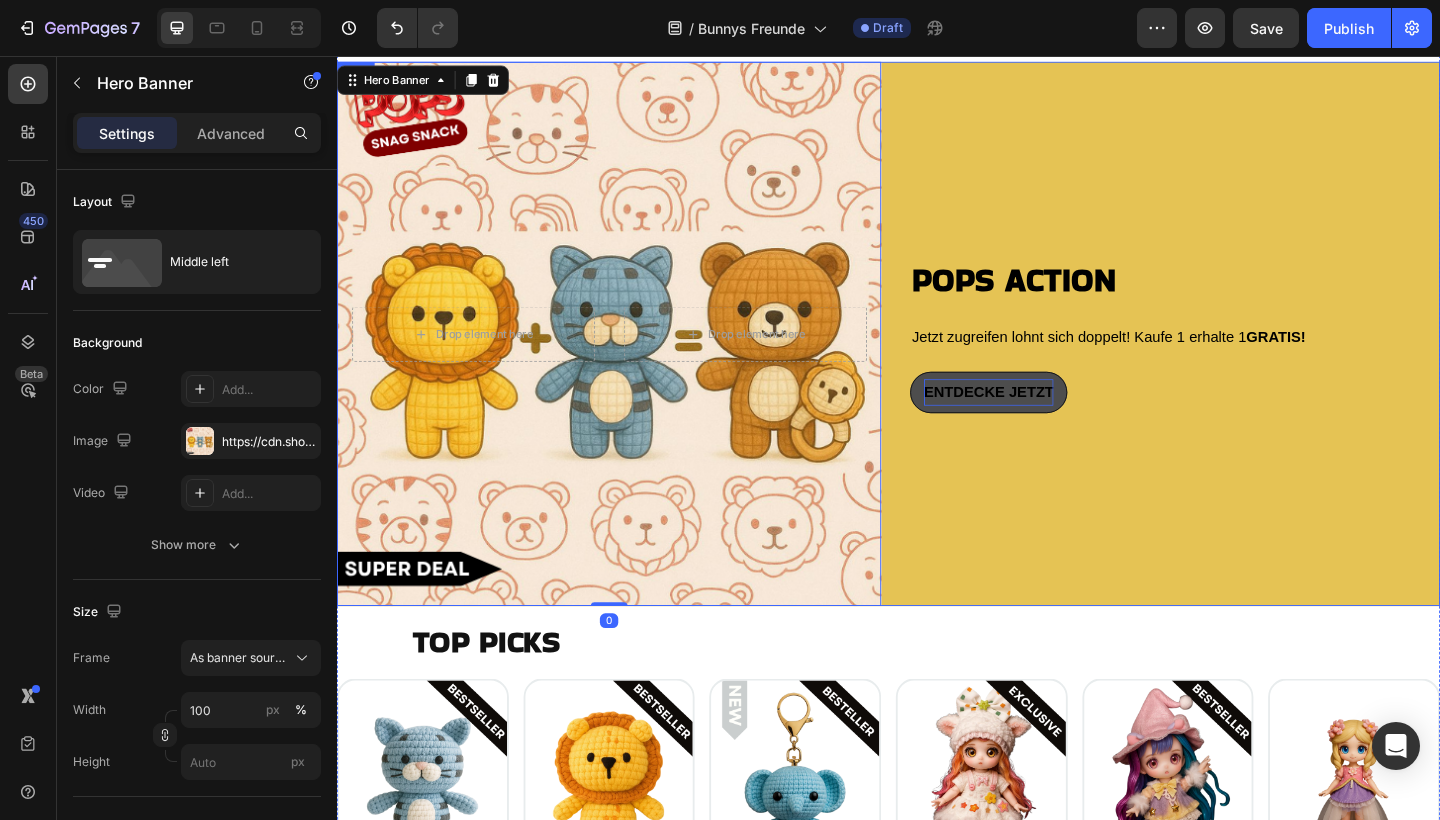 scroll, scrollTop: 2572, scrollLeft: 0, axis: vertical 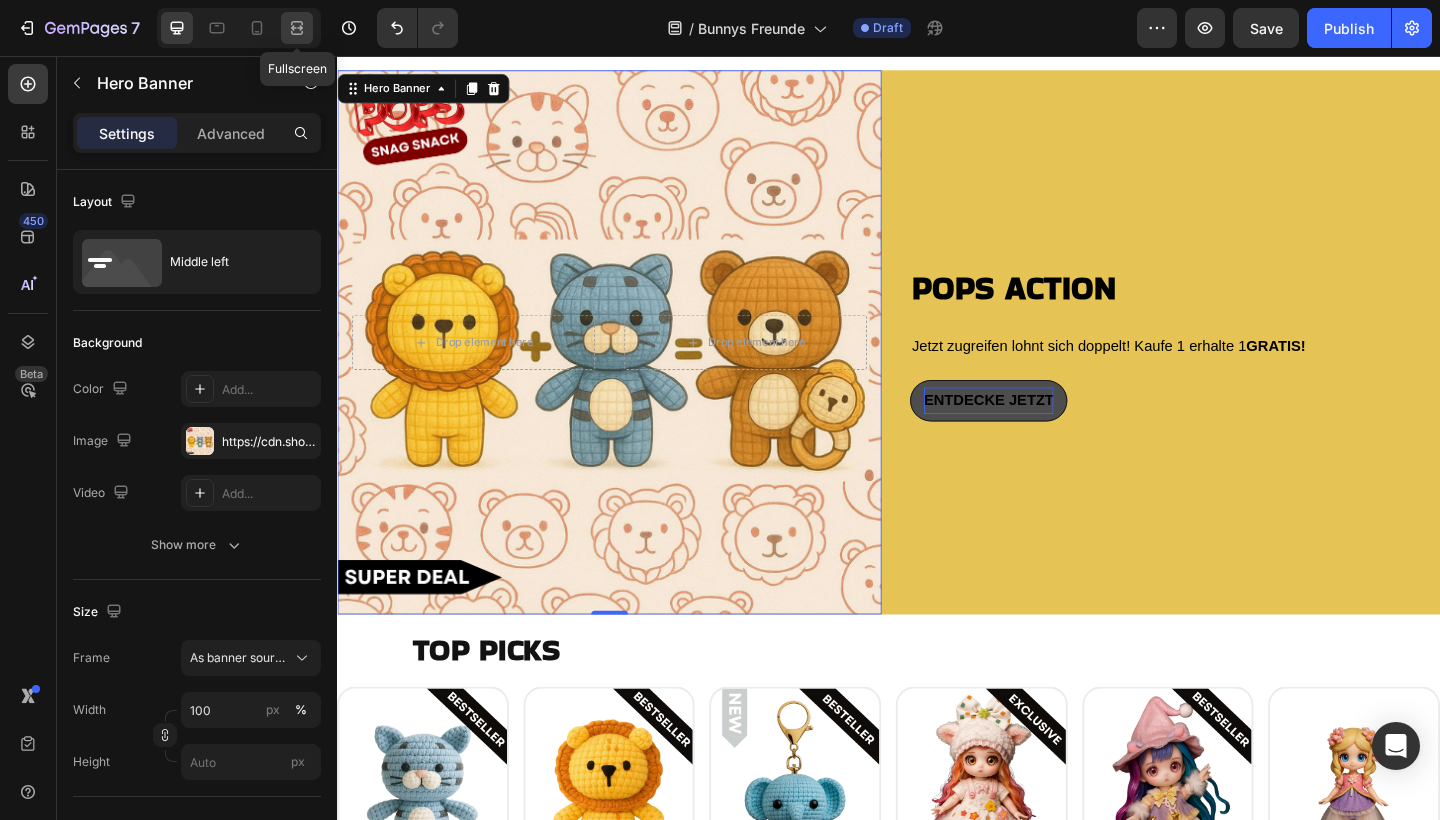 click 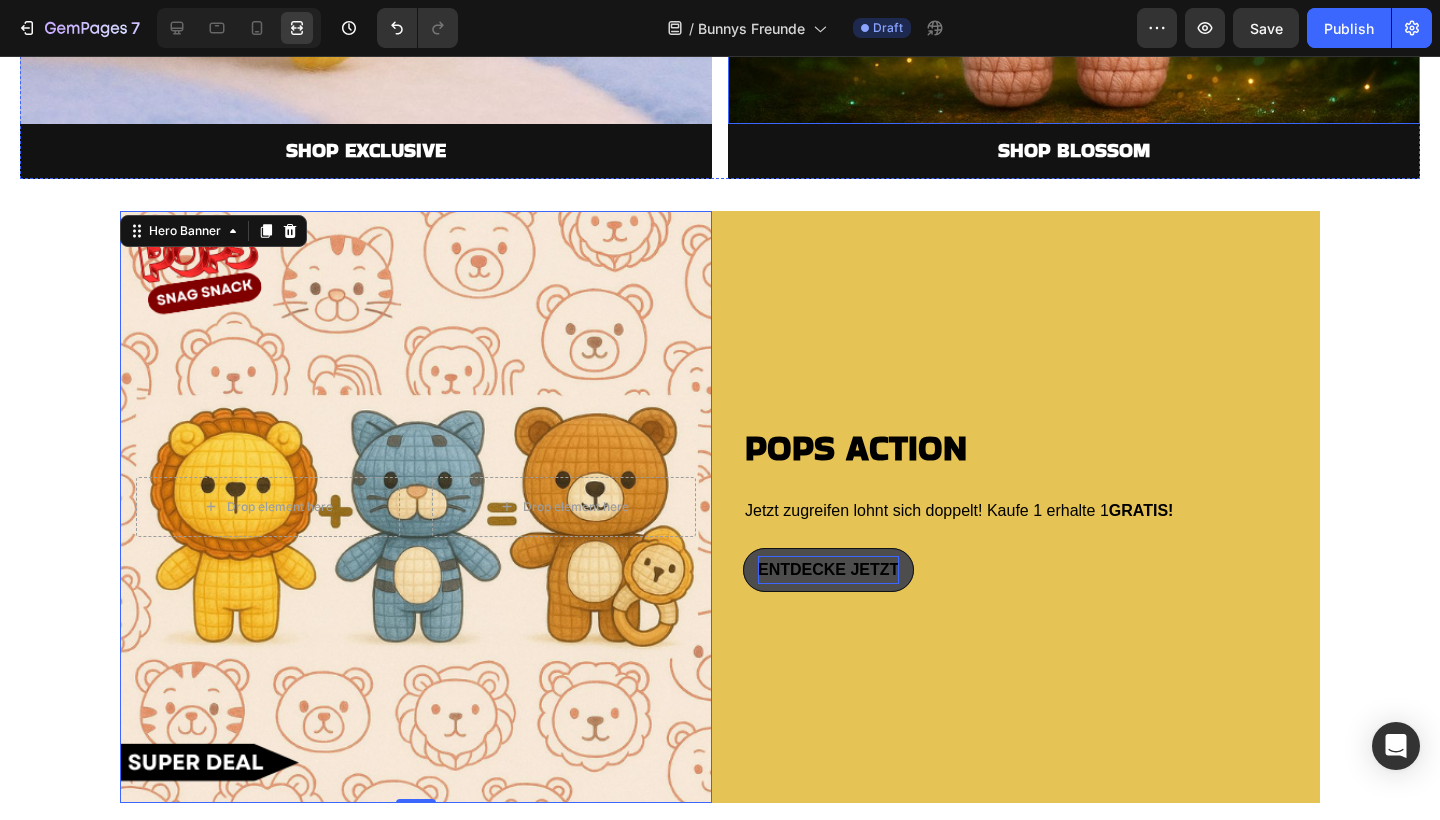 scroll, scrollTop: 2580, scrollLeft: 0, axis: vertical 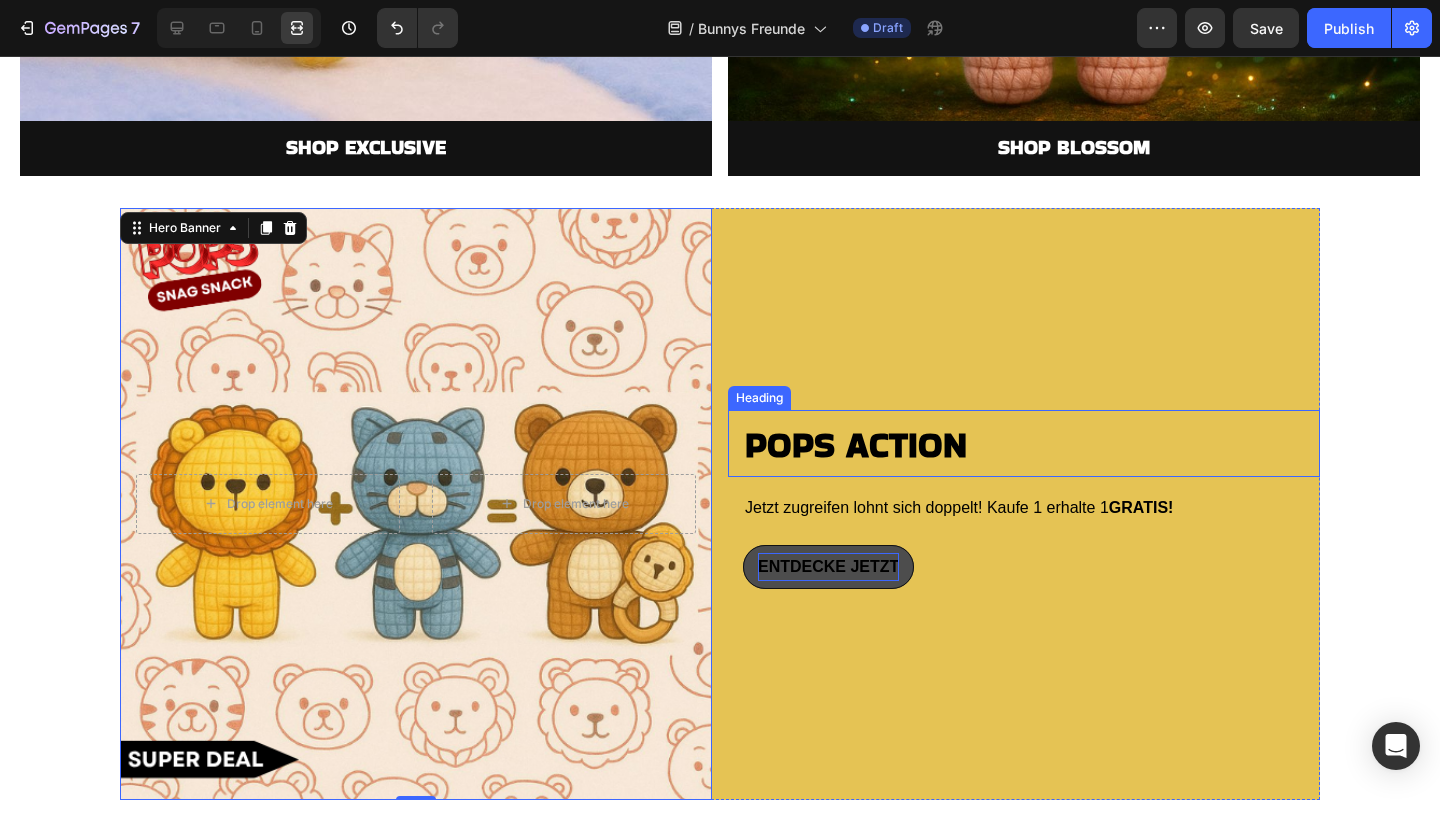 click on "⁠⁠⁠⁠⁠⁠⁠ POPS ACTION" at bounding box center (1031, 443) 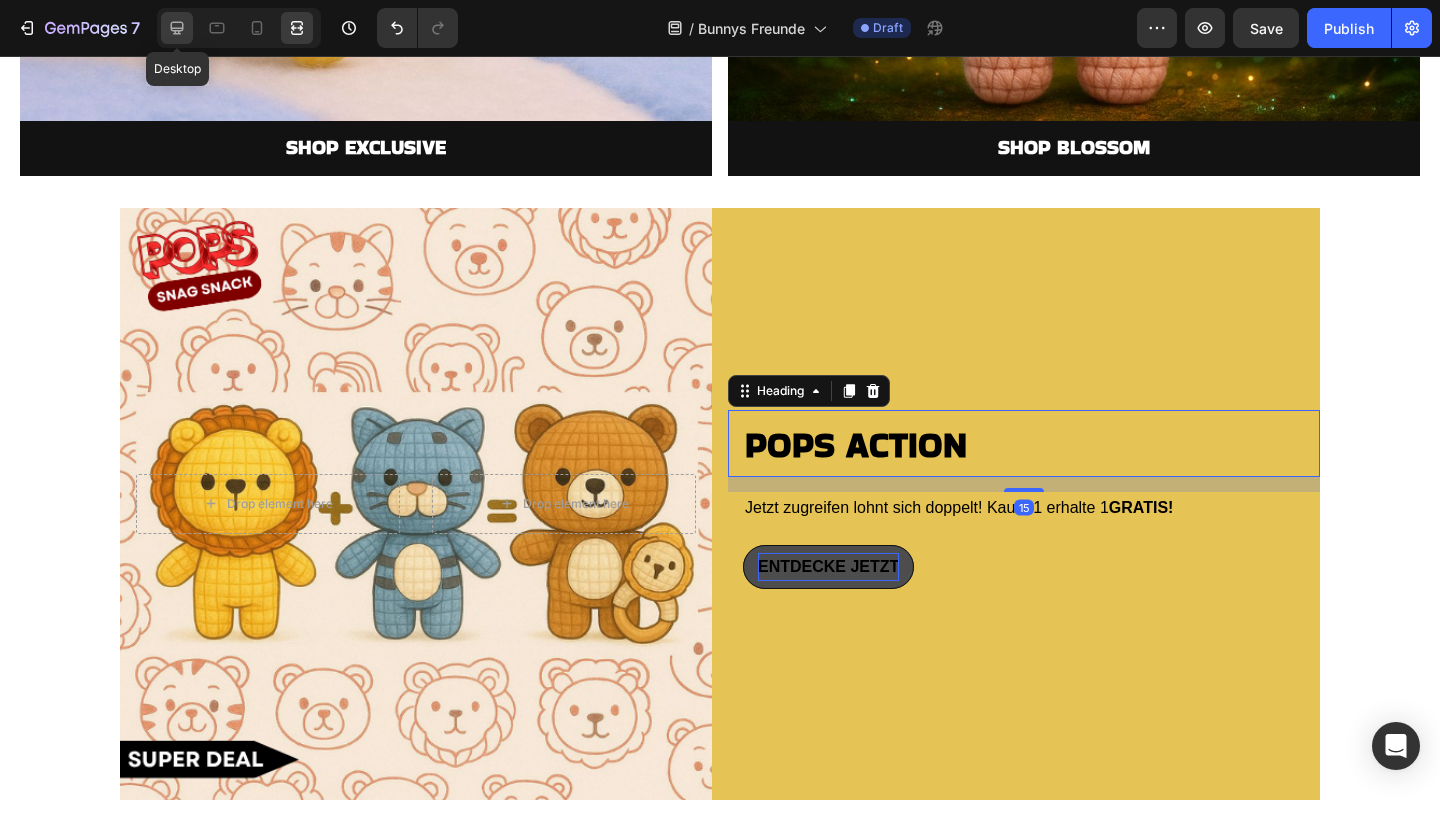 click 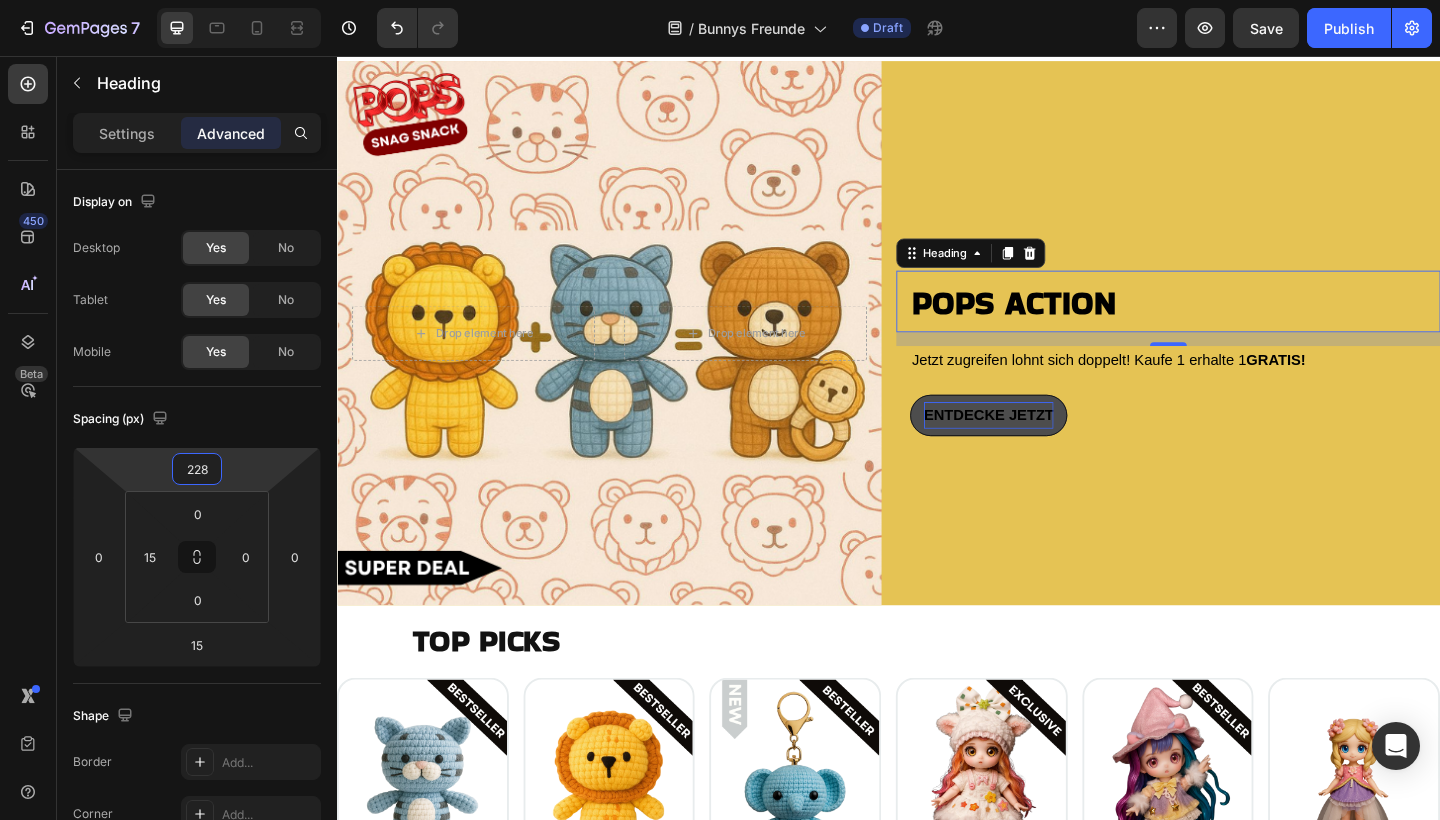 type on "230" 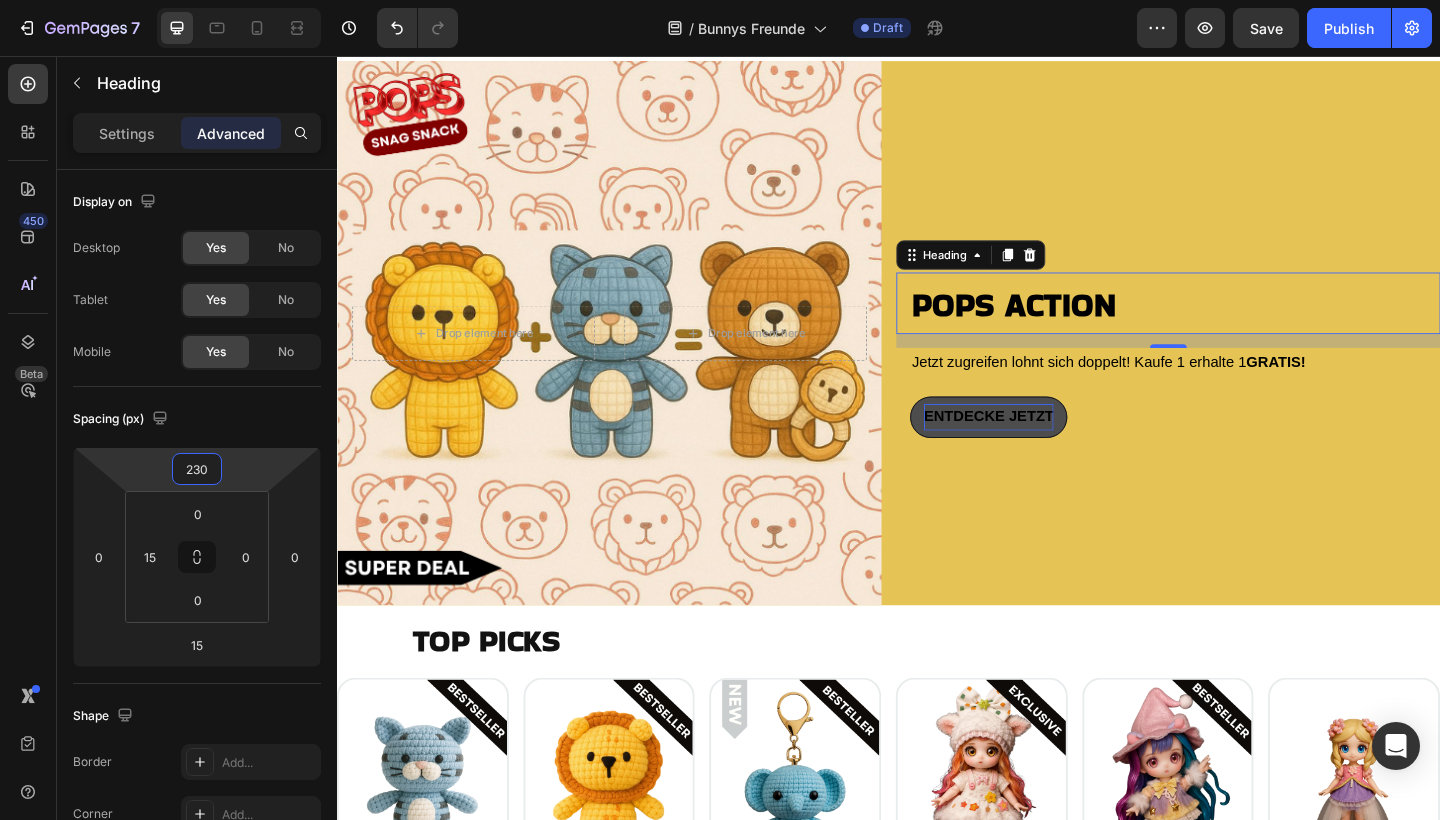 drag, startPoint x: 222, startPoint y: 450, endPoint x: 219, endPoint y: 435, distance: 15.297058 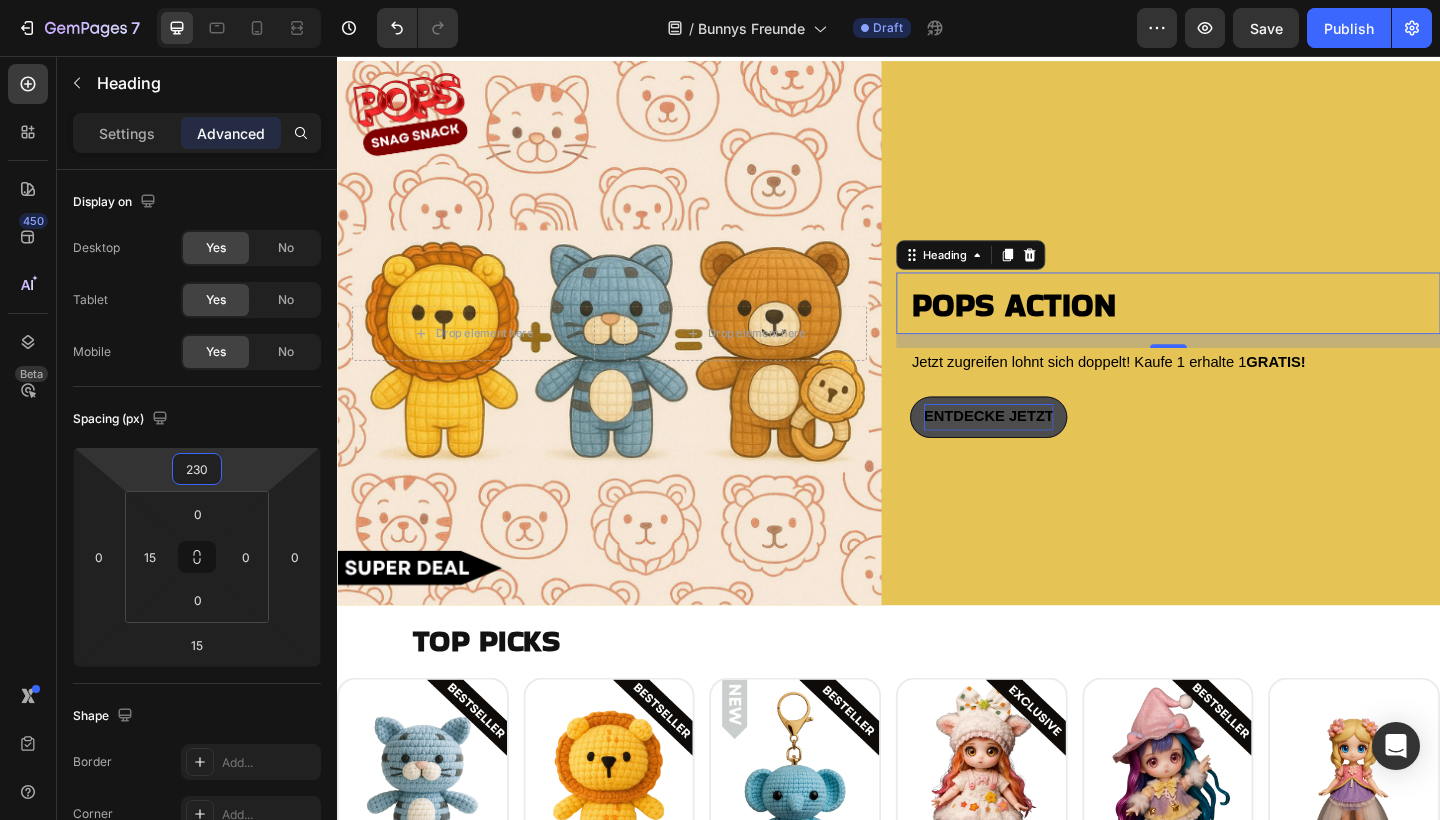 click on "7  Version history  /  Bunnys Freunde Draft Preview  Save   Publish  450 Beta Sections(18) Elements(83) Section Element Hero Section Product Detail Brands Trusted Badges Guarantee Product Breakdown How to use Testimonials Compare Bundle FAQs Social Proof Brand Story Product List Collection Blog List Contact Sticky Add to Cart Custom Footer Browse Library 450 Layout
Row
Row
Row
Row Text
Heading
Text Block Button
Button
Button Media
Image
Image" at bounding box center (720, 0) 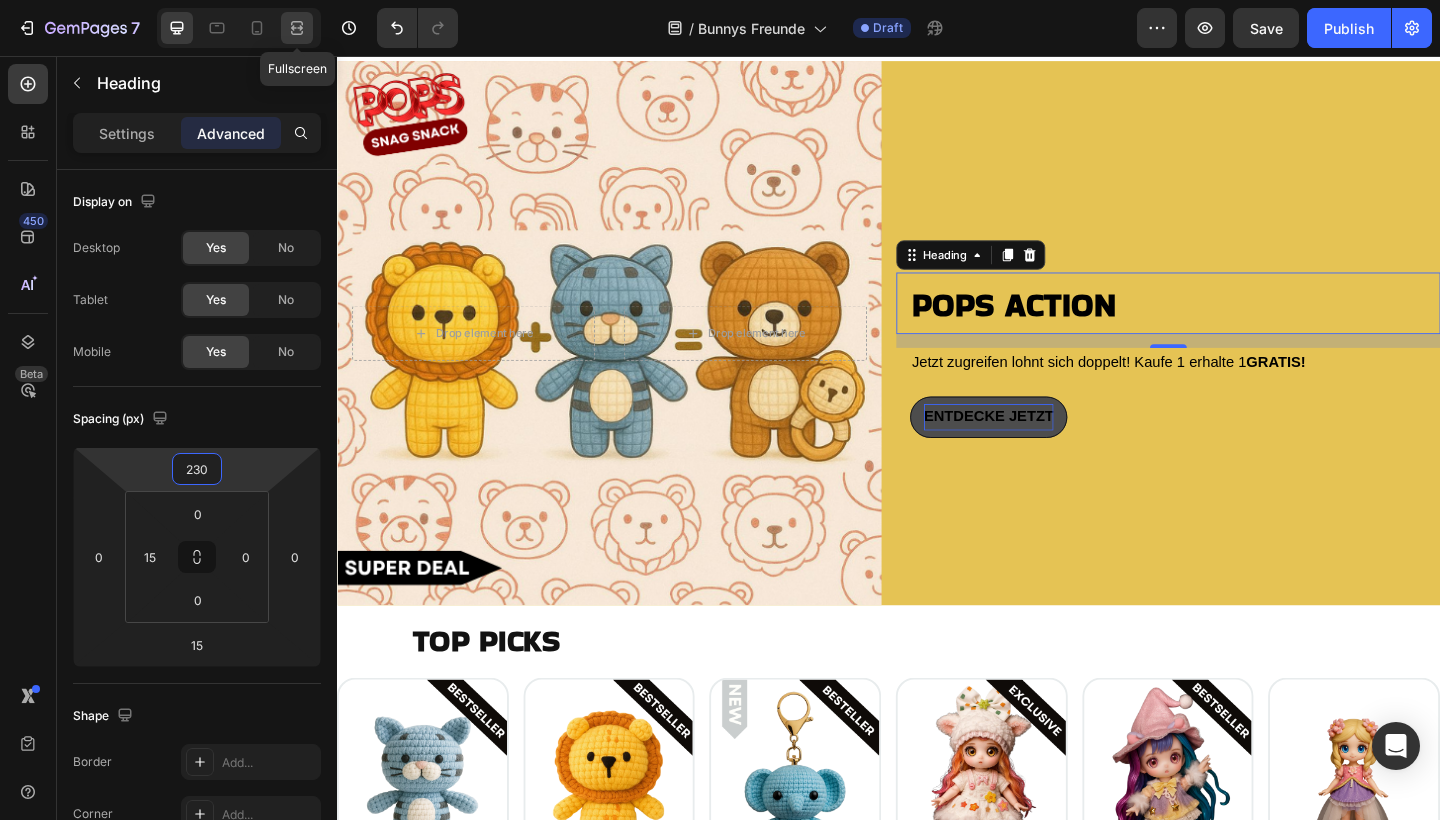 click 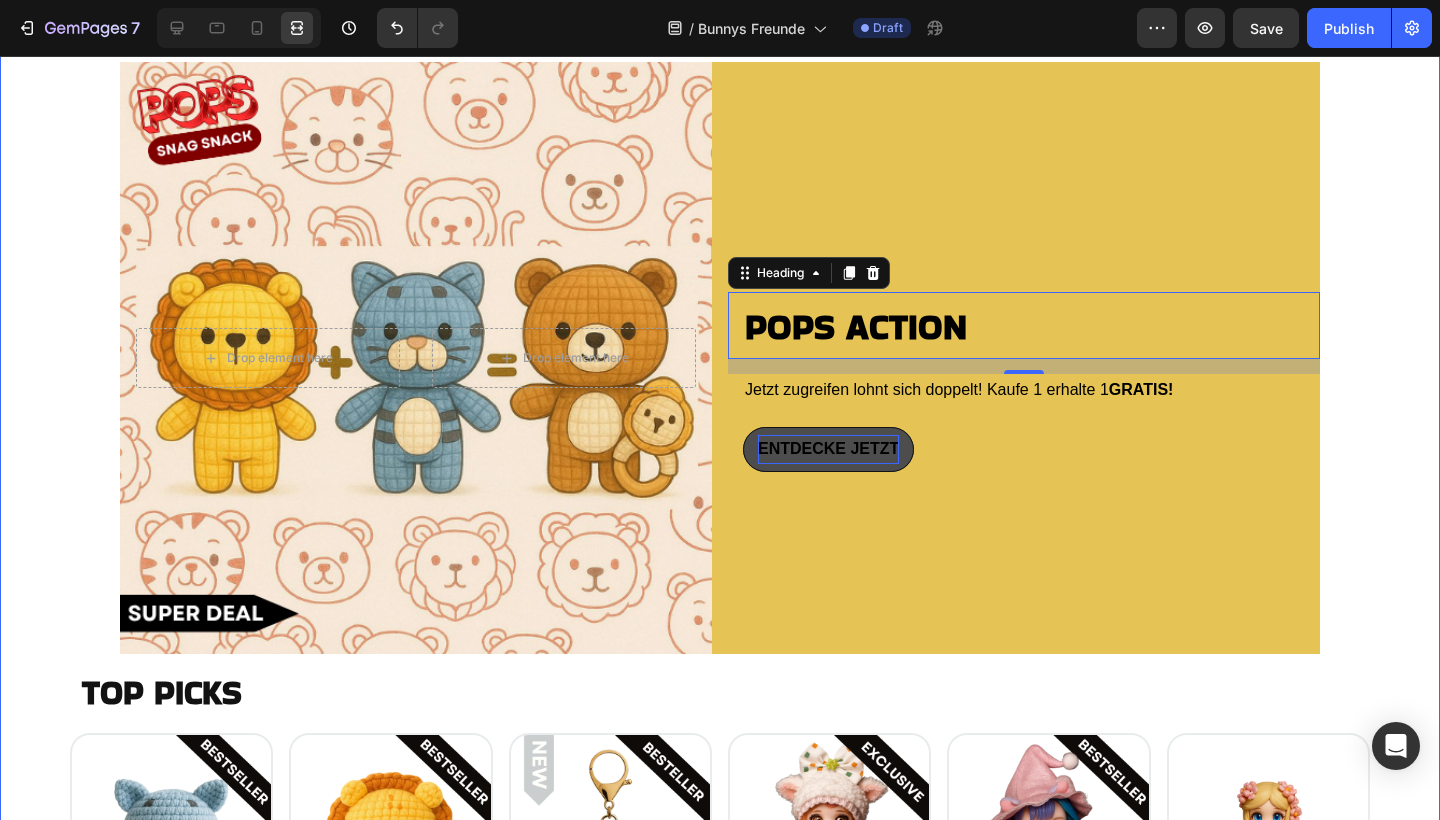 click on "Drop element here
Drop element here Hero Banner ⁠⁠⁠⁠⁠⁠⁠ POPS ACTION Heading   15 Jetzt zugreifen lohnt sich doppelt! Kaufe 1 erhalte 1  GRATIS! Text Block ENTDECKE JETZT Button Row TOP PICKS Heading Image Your  Heading Replace this text with your content Text Block Replace this text with your content Text Block ADD TO CART Button Row Image Your  Heading Replace this text with your content Text Block Replace this text with your content Text Block ADD TO CART Button Row Image Your  Heading Replace this text with your content Text Block Replace this text with your content Text Block ADD TO CART Button Row Image Your  Heading Replace this text with your content Text Block Replace this text with your content Text Block ADD TO CART Button Row Image Your  Heading Replace this text with your content Text Block Replace this text with your content Text Block ADD TO CART Button Row Image Your  Heading Replace this text with your content Text Block Text Block Button" at bounding box center [720, 642] 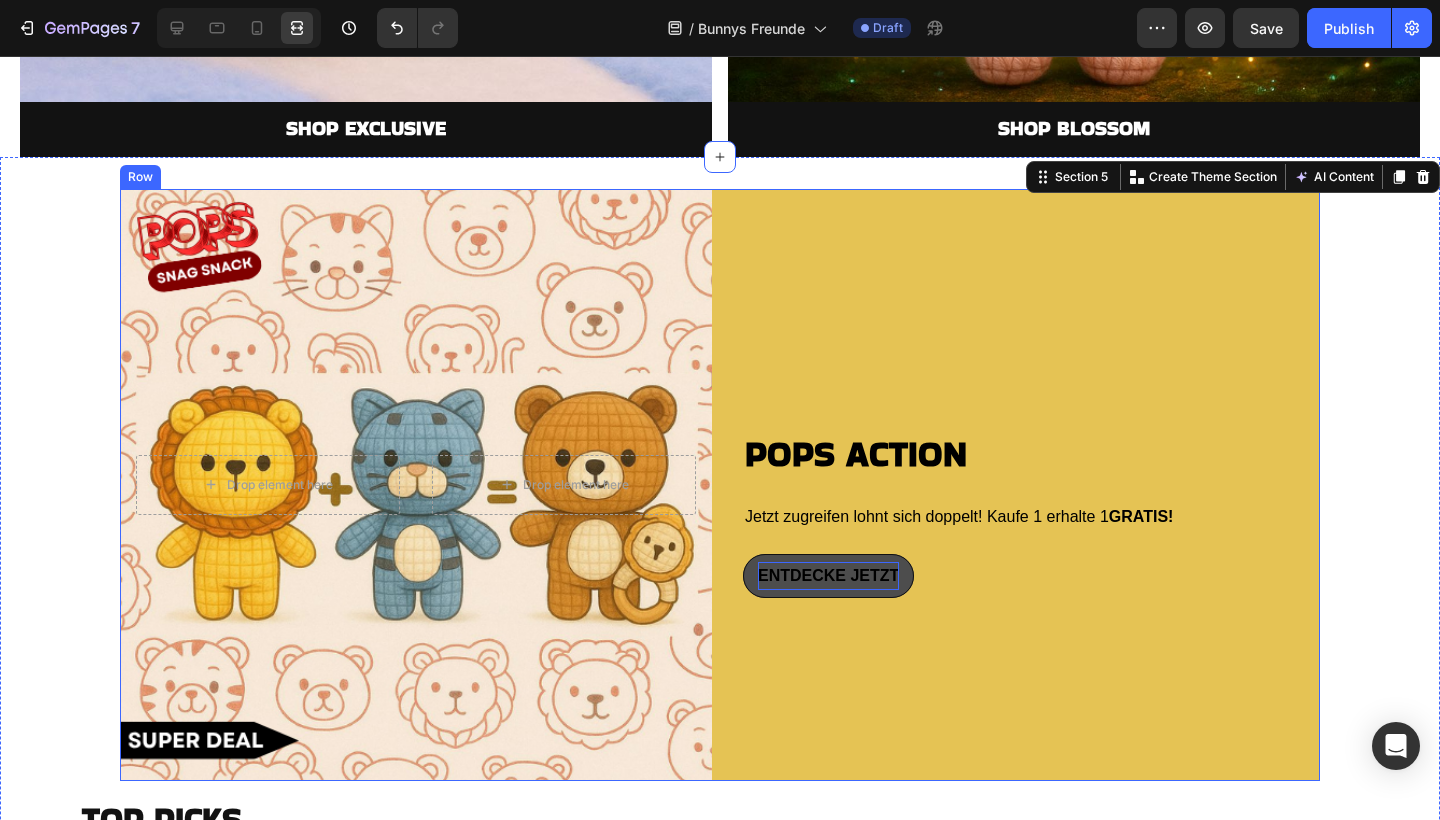 scroll, scrollTop: 2586, scrollLeft: 0, axis: vertical 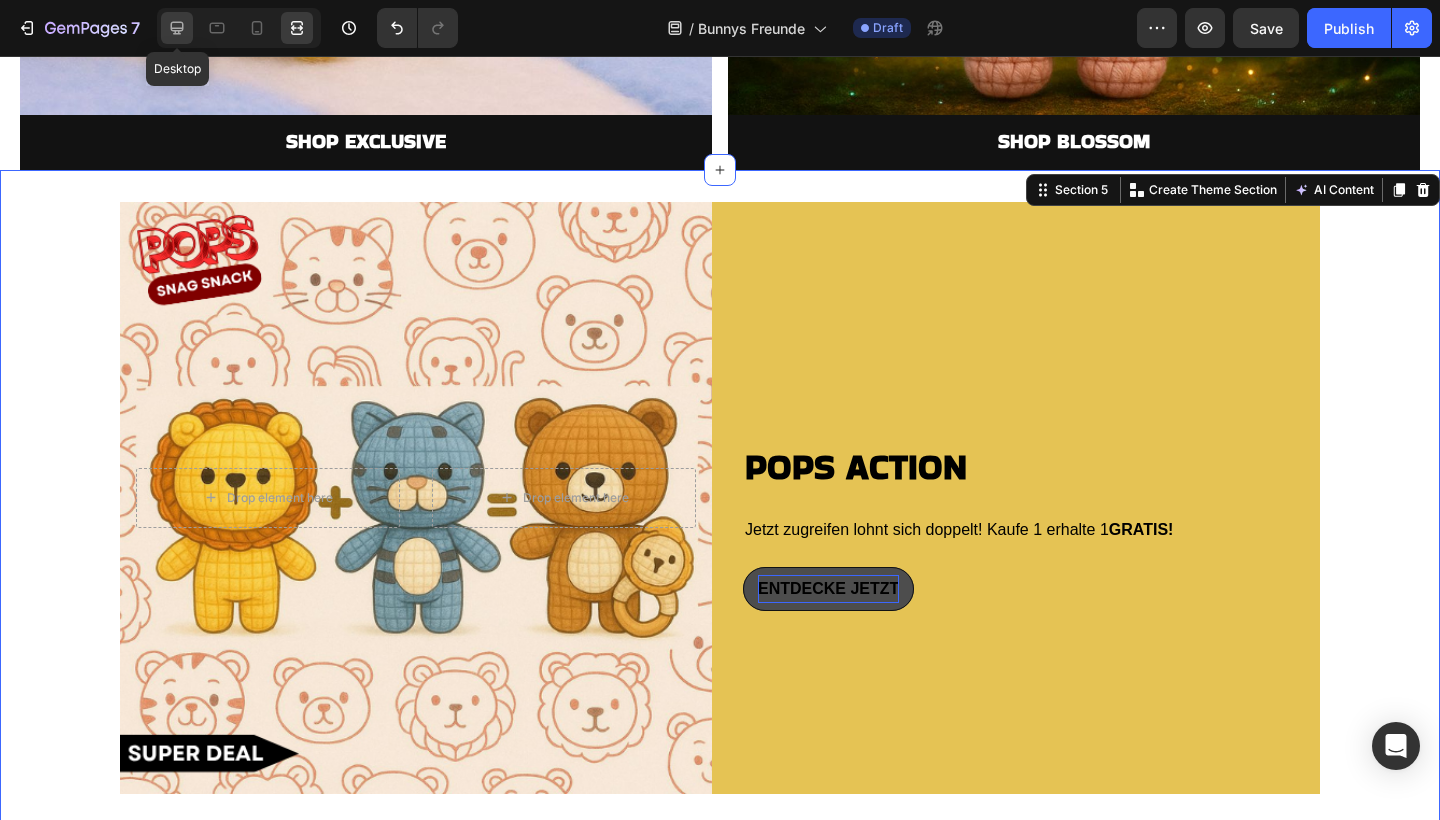 click 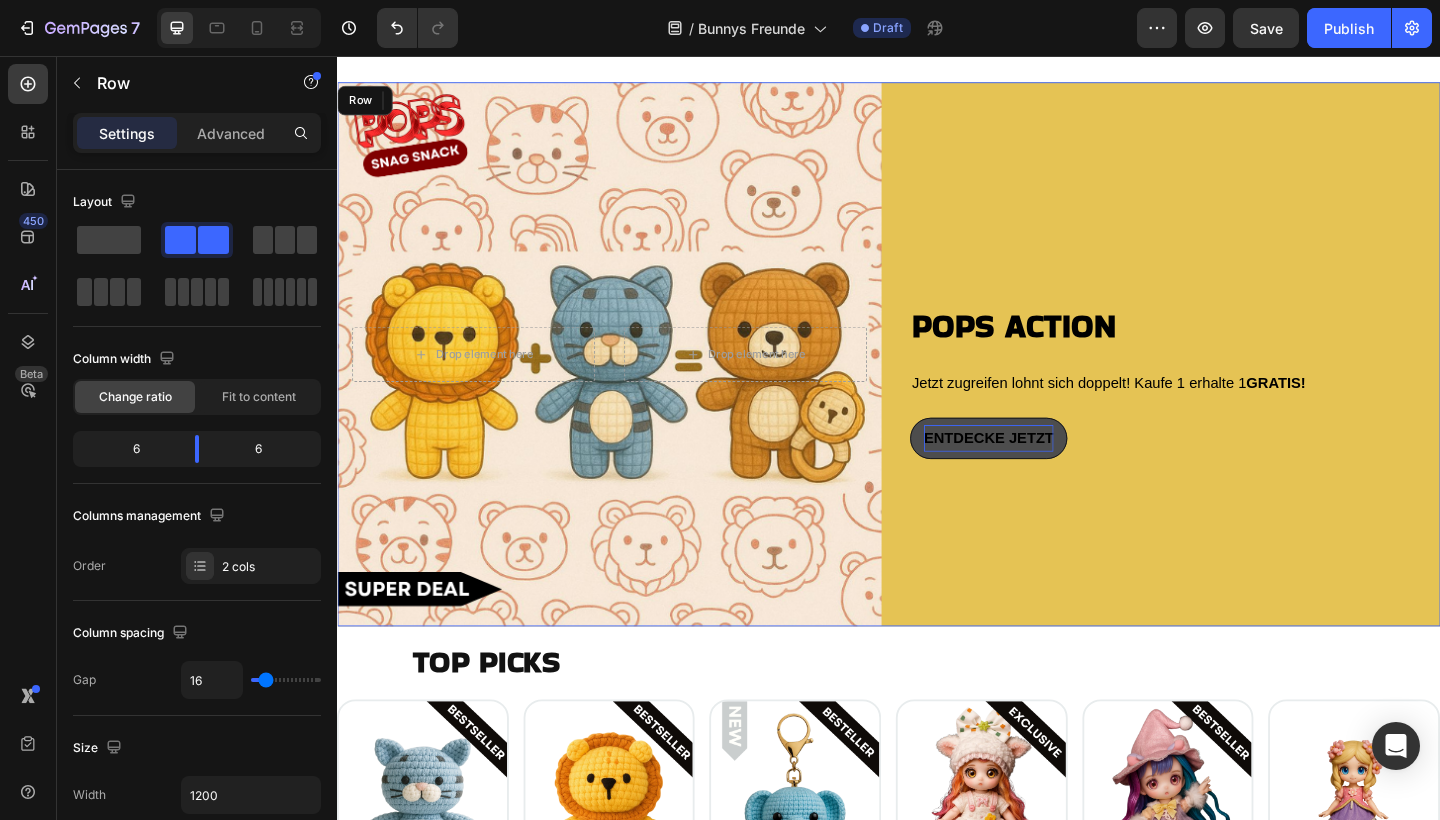 click on "Drop element here
Drop element here Hero Banner ⁠⁠⁠⁠⁠⁠⁠ POPS ACTION Heading Jetzt zugreifen lohnt sich doppelt! Kaufe 1 erhalte 1  GRATIS! Text Block ENTDECKE JETZT Button Row" at bounding box center (937, 381) 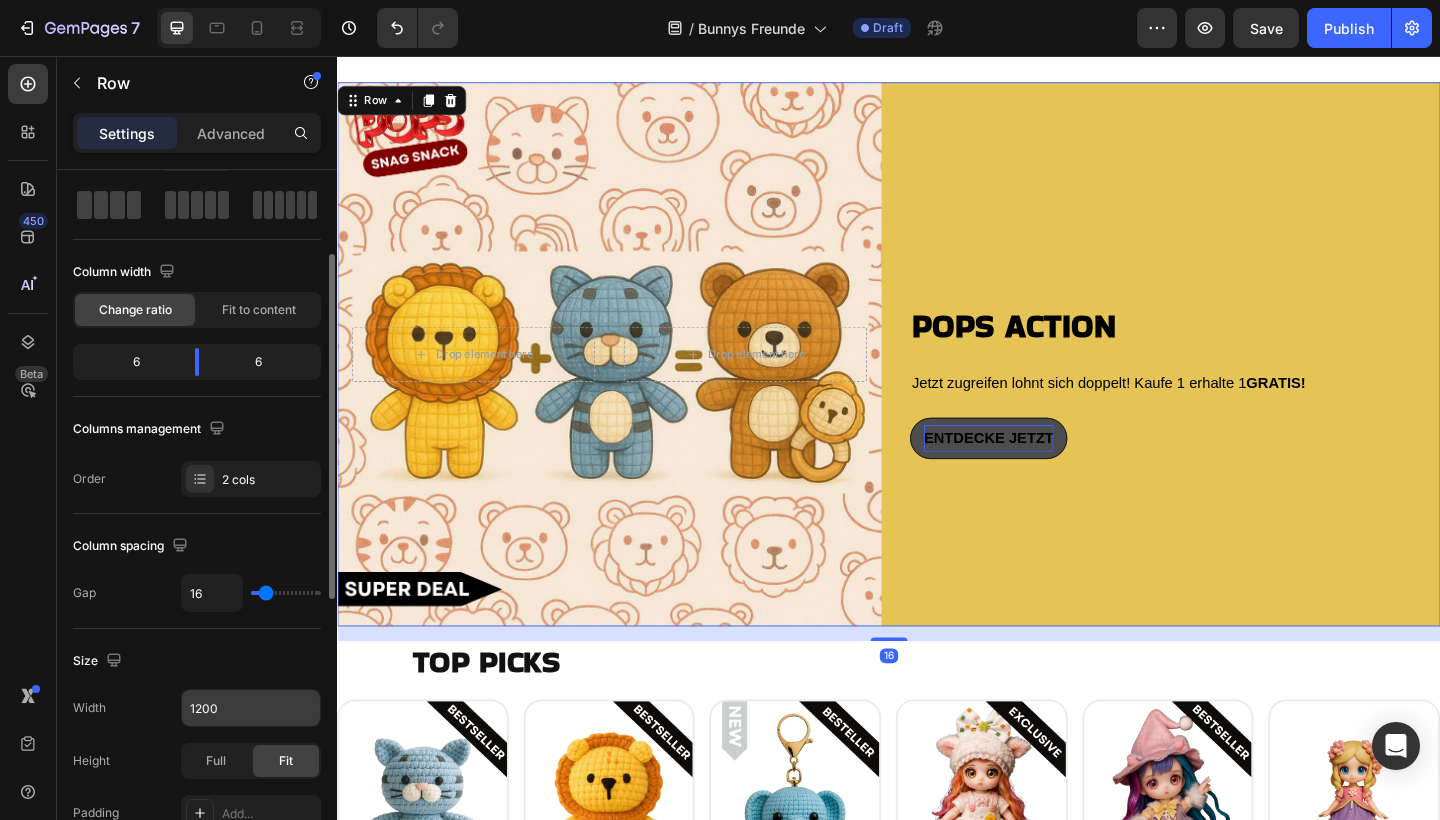 scroll, scrollTop: 115, scrollLeft: 0, axis: vertical 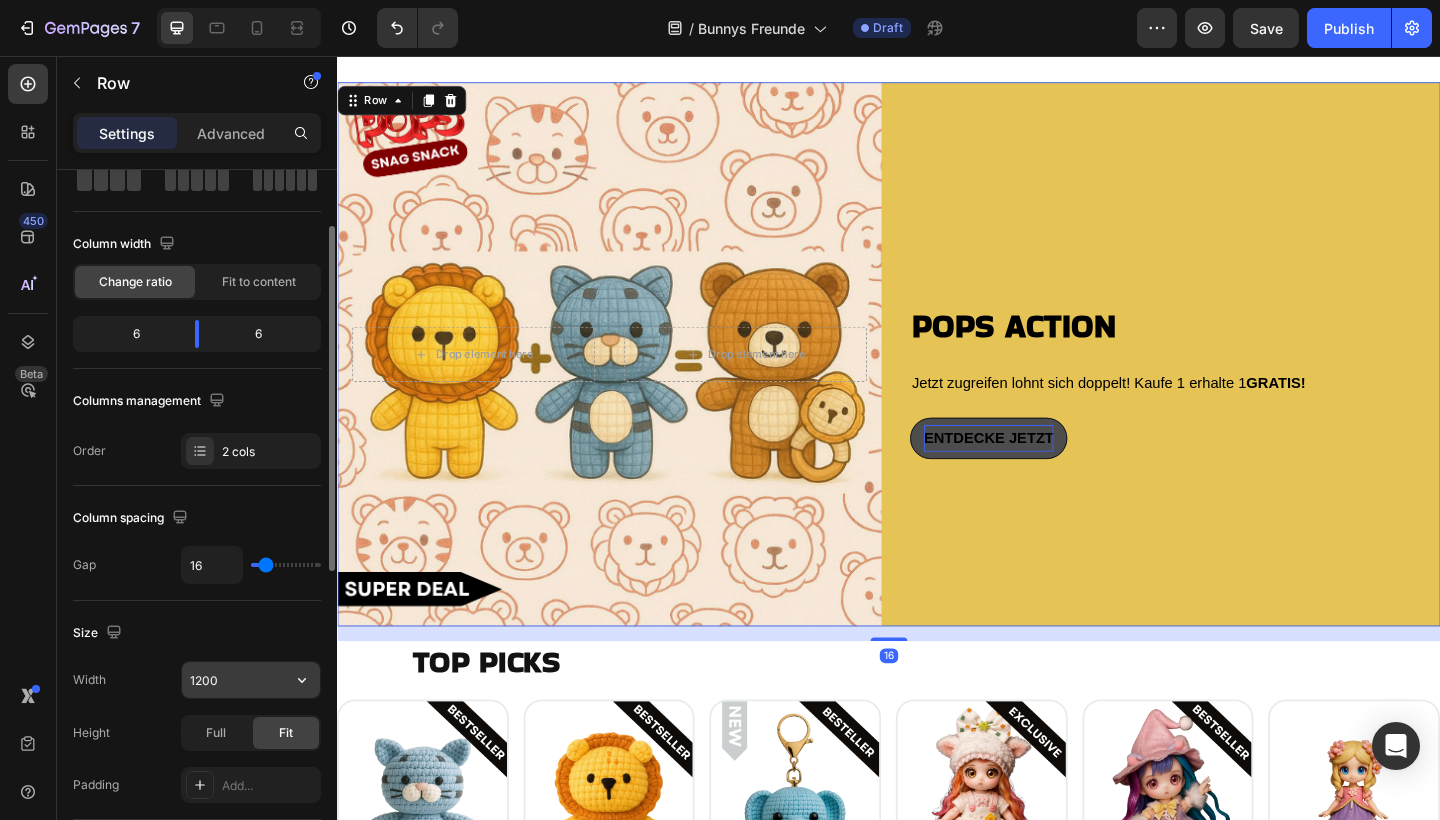 click on "1200" at bounding box center [251, 680] 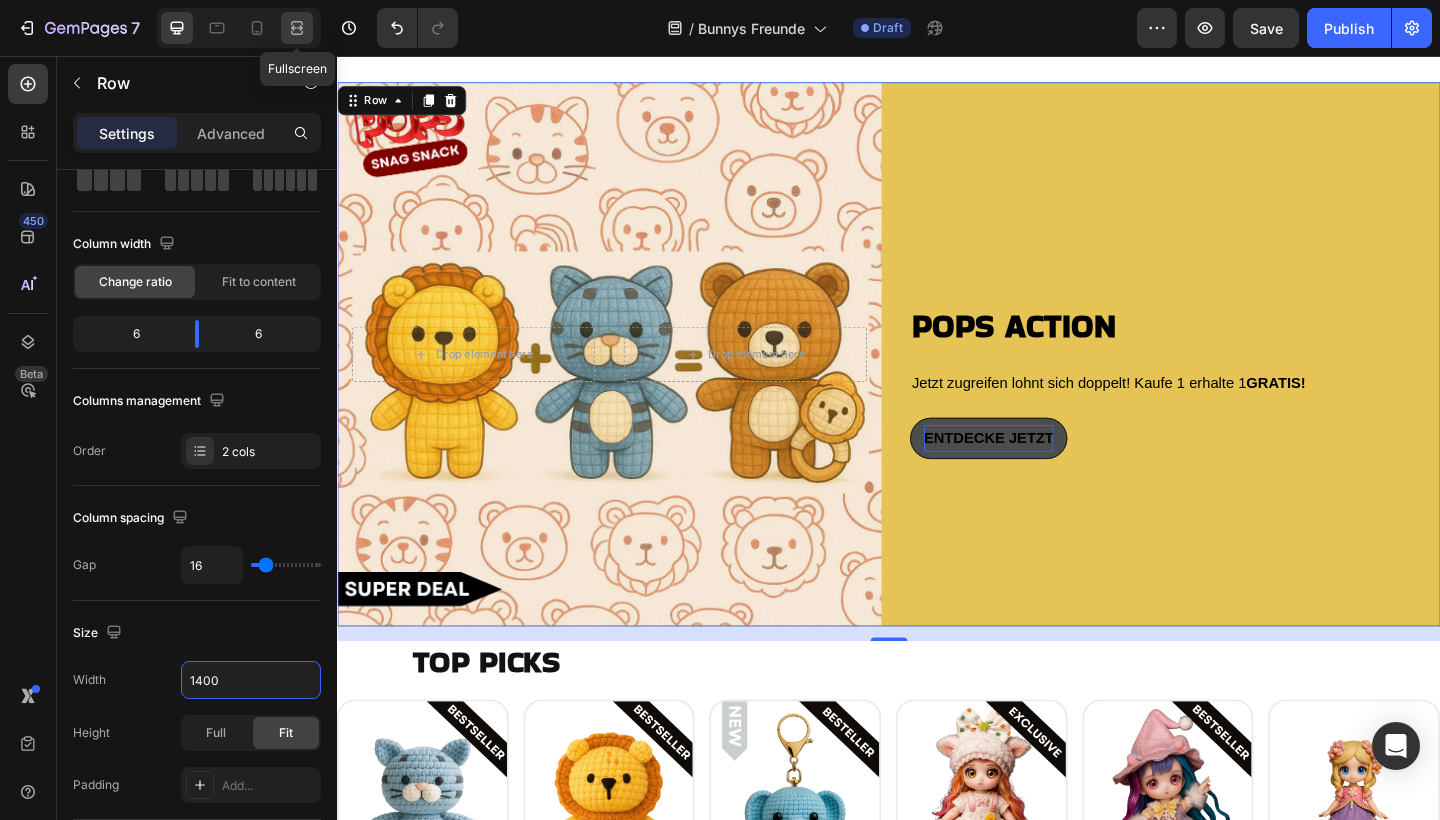 type on "1400" 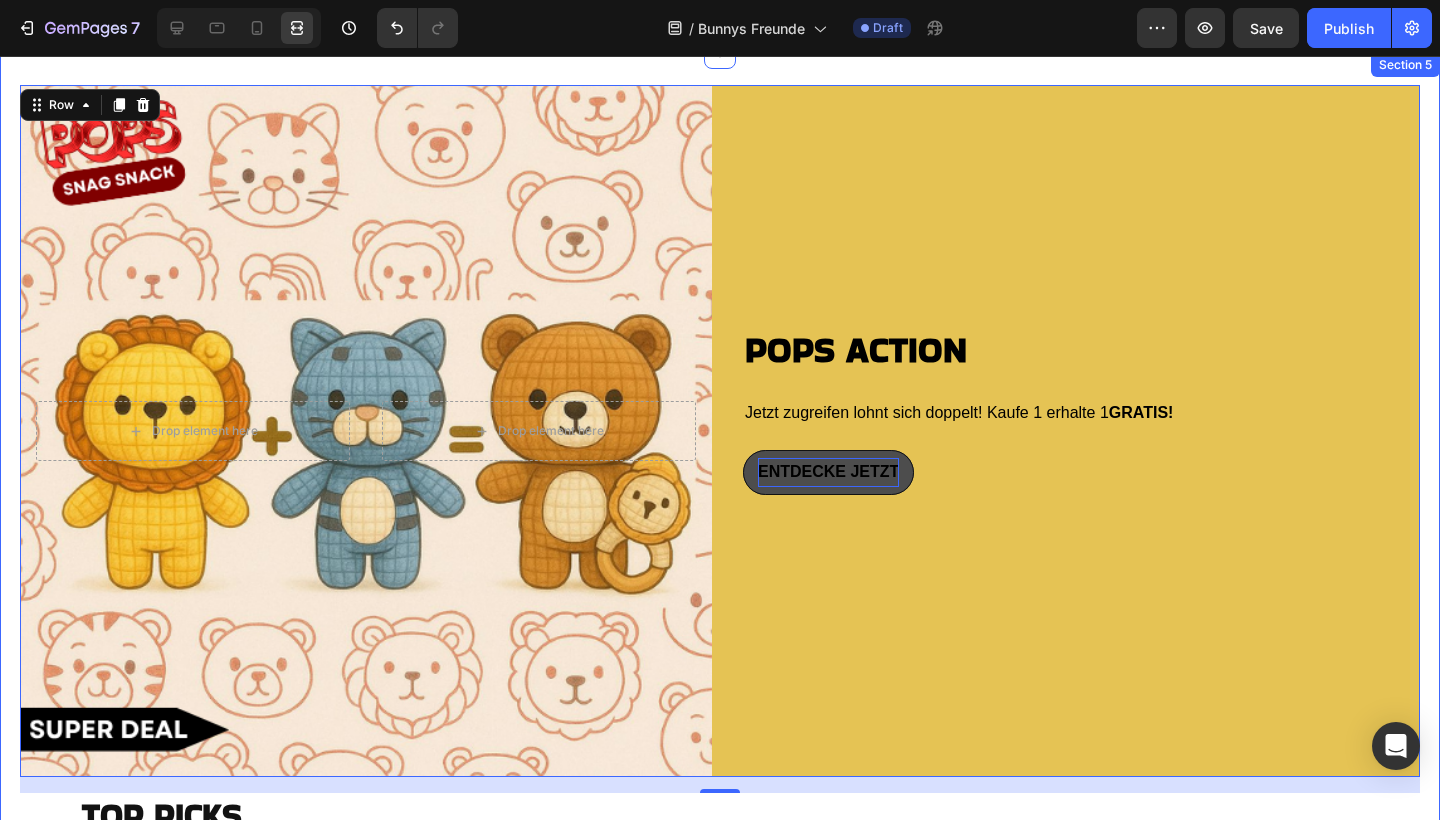 click on "Drop element here
Drop element here Hero Banner ⁠⁠⁠⁠⁠⁠⁠ POPS ACTION Heading Jetzt zugreifen lohnt sich doppelt! Kaufe 1 erhalte 1  GRATIS! Text Block ENTDECKE JETZT Button Row   16 TOP PICKS Heading Image Your  Heading Replace this text with your content Text Block Replace this text with your content Text Block ADD TO CART Button Row Image Your  Heading Replace this text with your content Text Block Replace this text with your content Text Block ADD TO CART Button Row Image Your  Heading Replace this text with your content Text Block Replace this text with your content Text Block ADD TO CART Button Row Image Your  Heading Replace this text with your content Text Block Replace this text with your content Text Block ADD TO CART Button Row Image Your  Heading Replace this text with your content Text Block Replace this text with your content Text Block ADD TO CART Button Row Image Your  Heading Replace this text with your content Text Block Text Block Button" at bounding box center (720, 699) 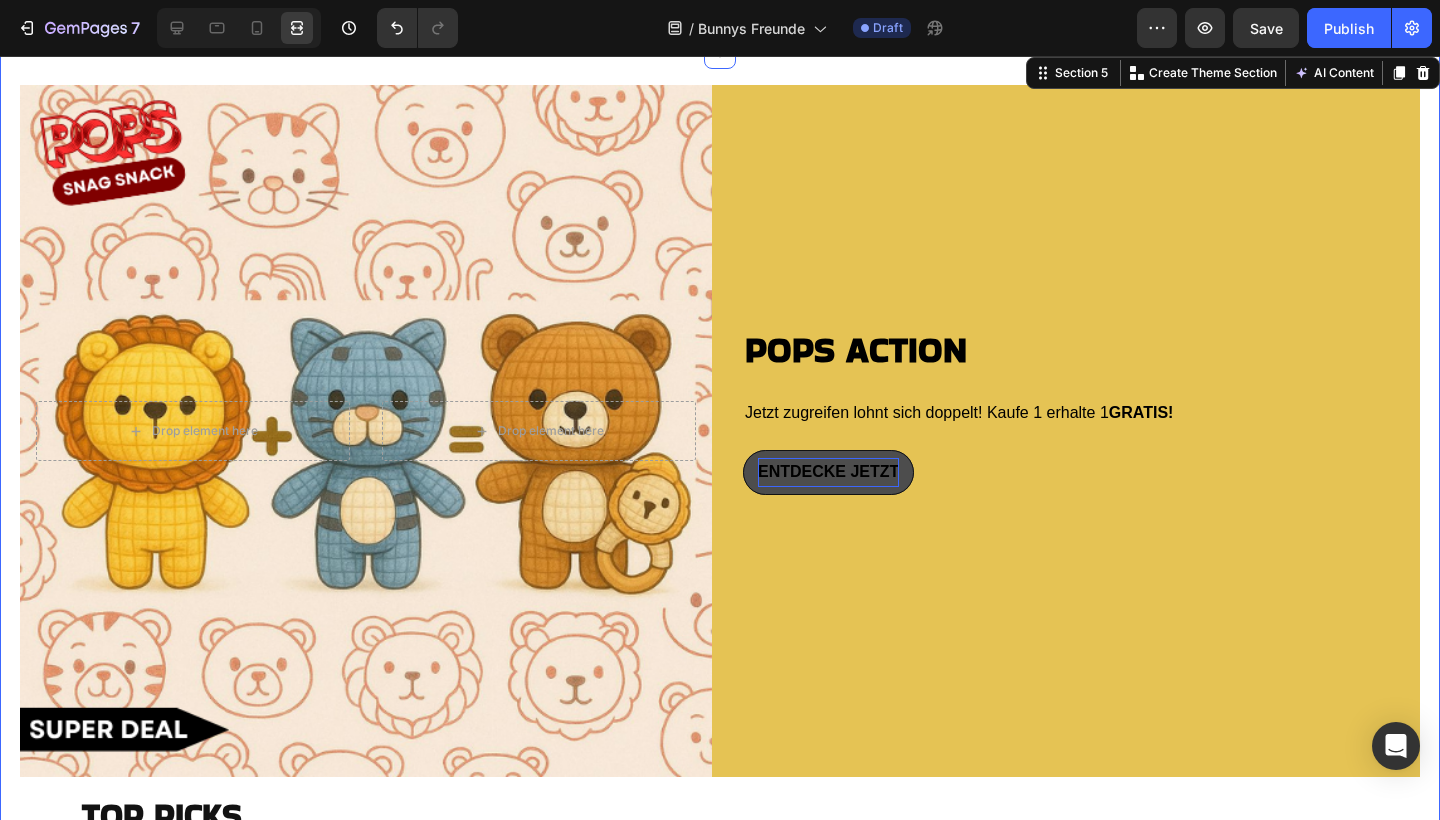 scroll, scrollTop: 0, scrollLeft: 0, axis: both 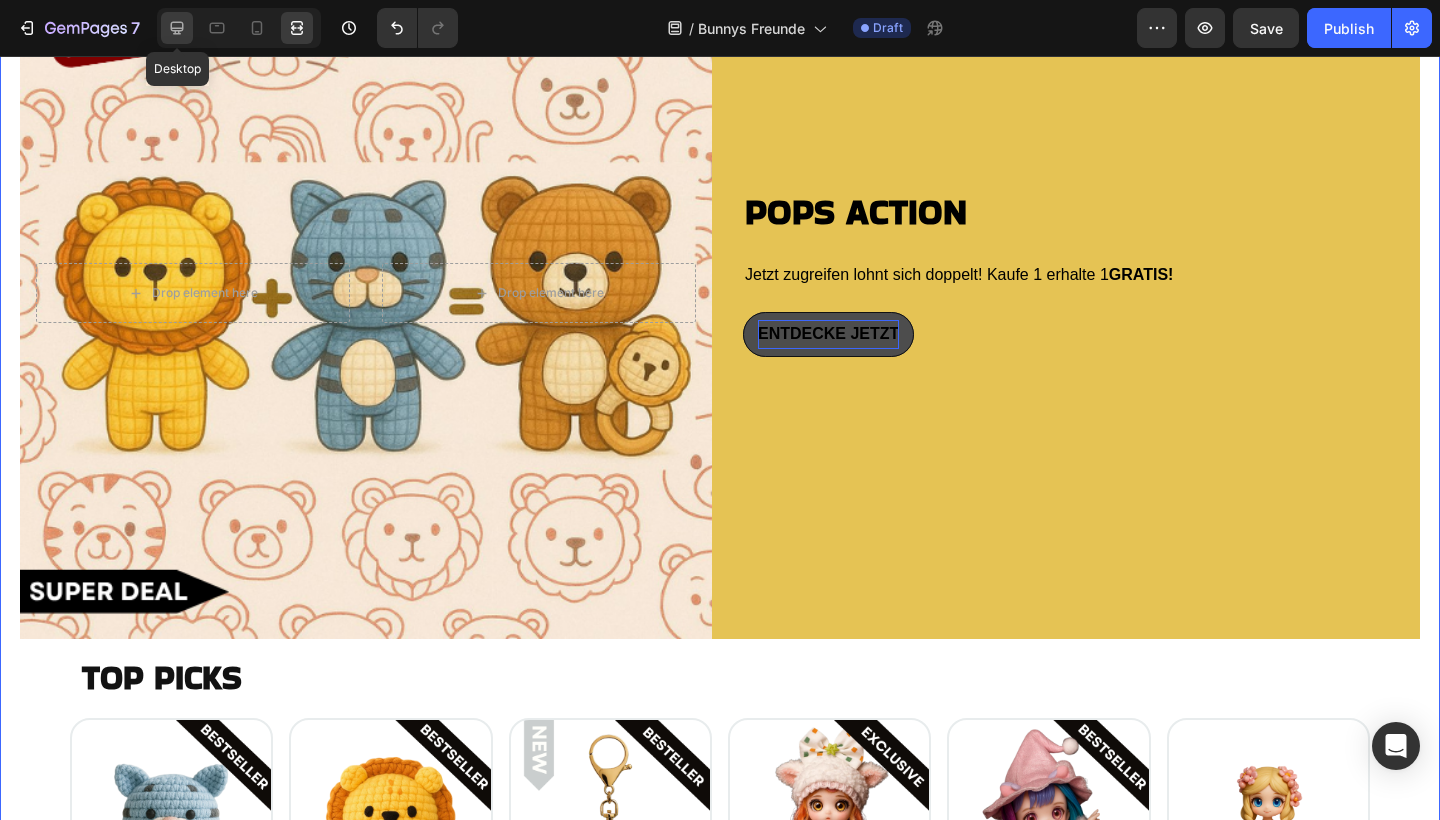 click 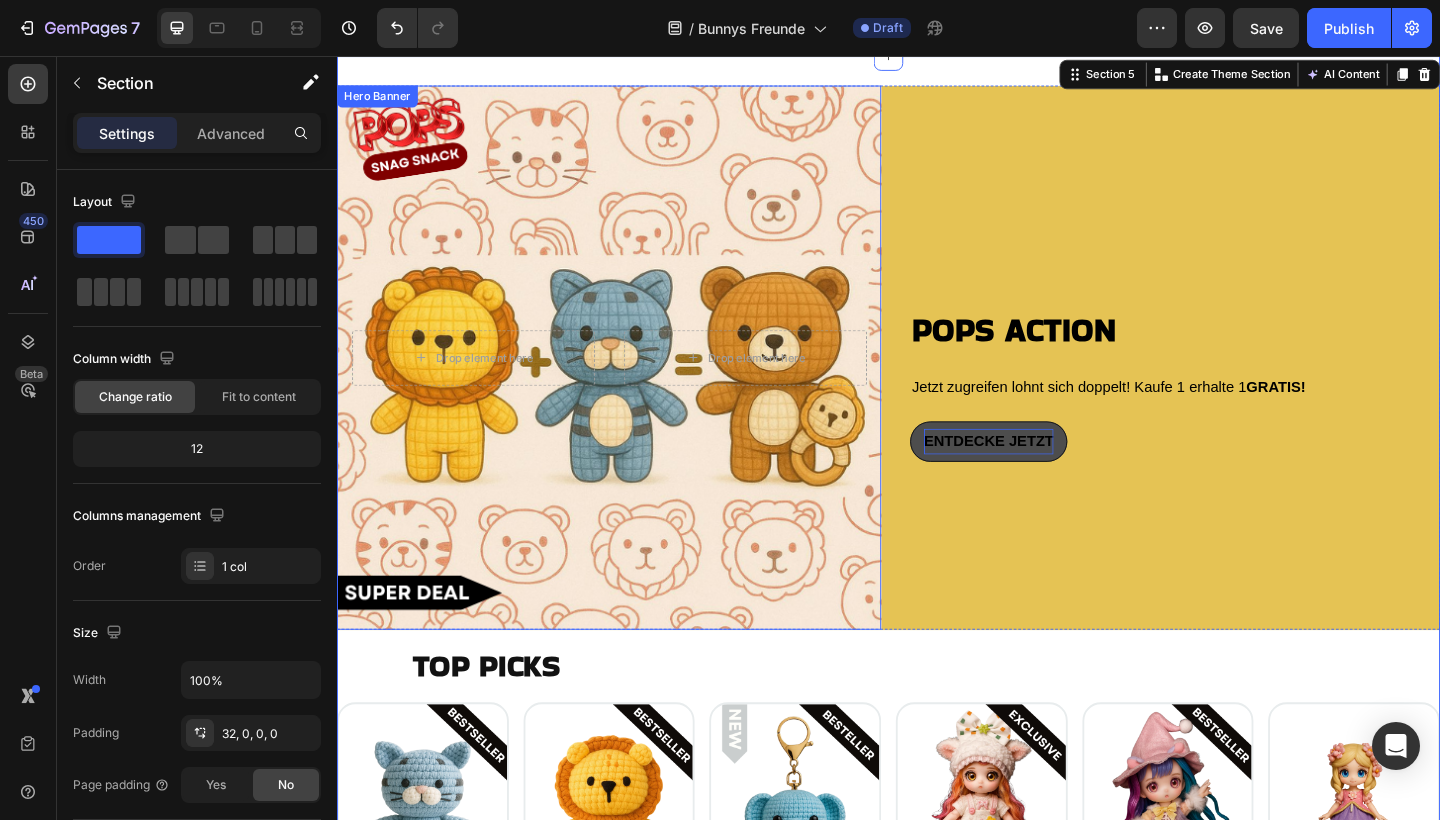 scroll, scrollTop: 2451, scrollLeft: 0, axis: vertical 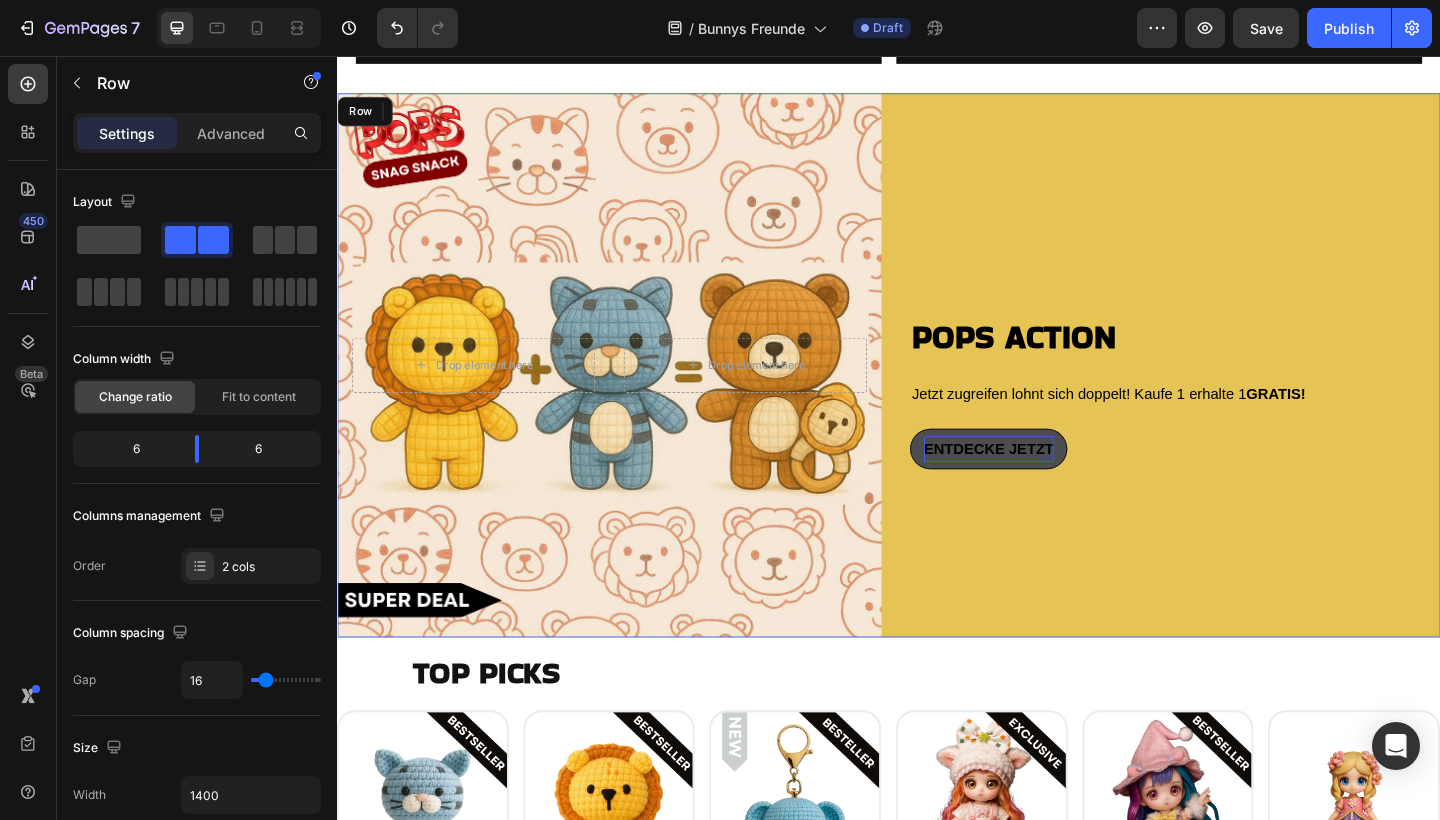 click on "Drop element here
Drop element here Hero Banner ⁠⁠⁠⁠⁠⁠⁠ POPS ACTION Heading Jetzt zugreifen lohnt sich doppelt! Kaufe 1 erhalte 1  GRATIS! Text Block ENTDECKE JETZT Button Row" at bounding box center [937, 393] 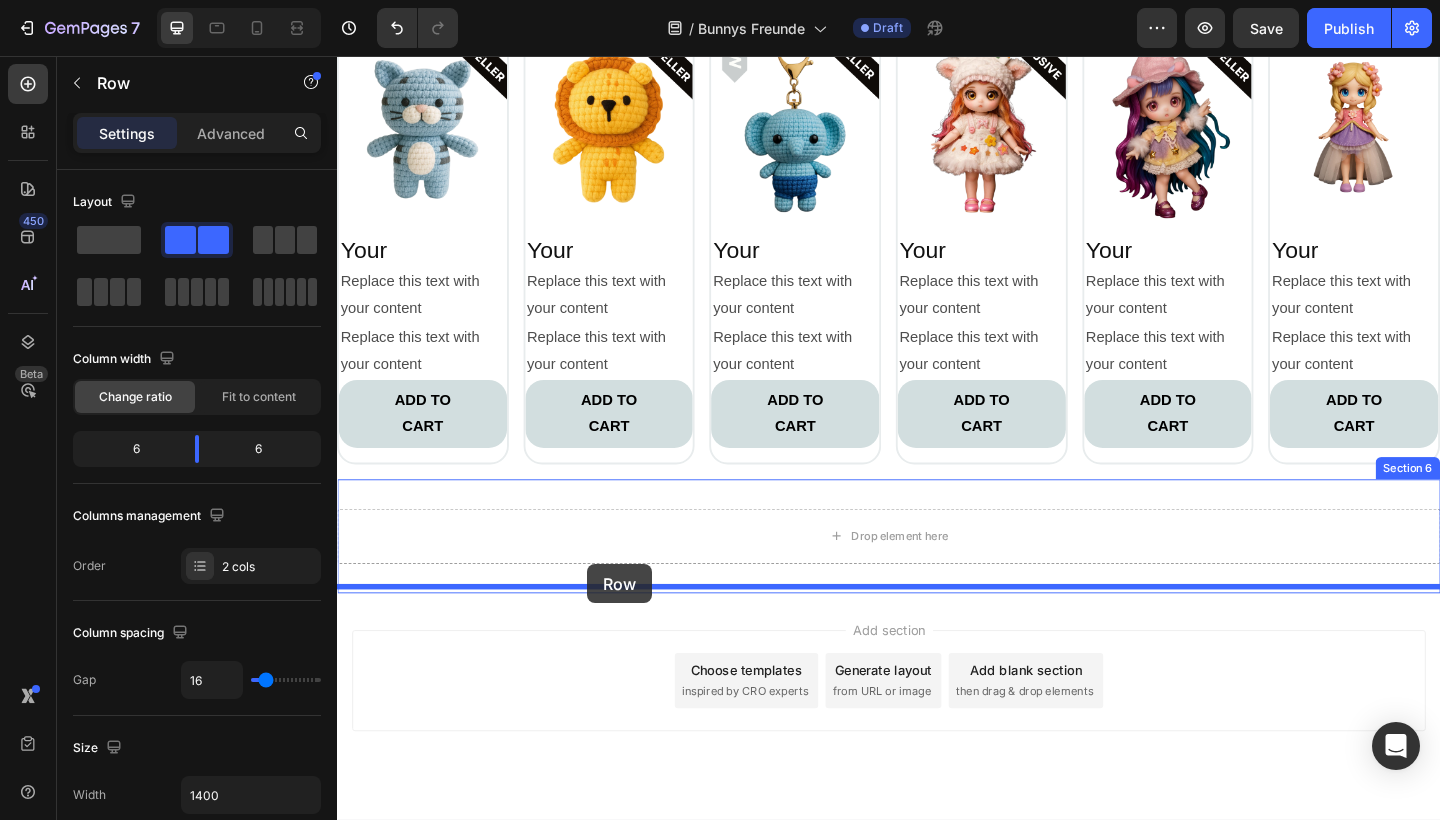 scroll, scrollTop: 3234, scrollLeft: 0, axis: vertical 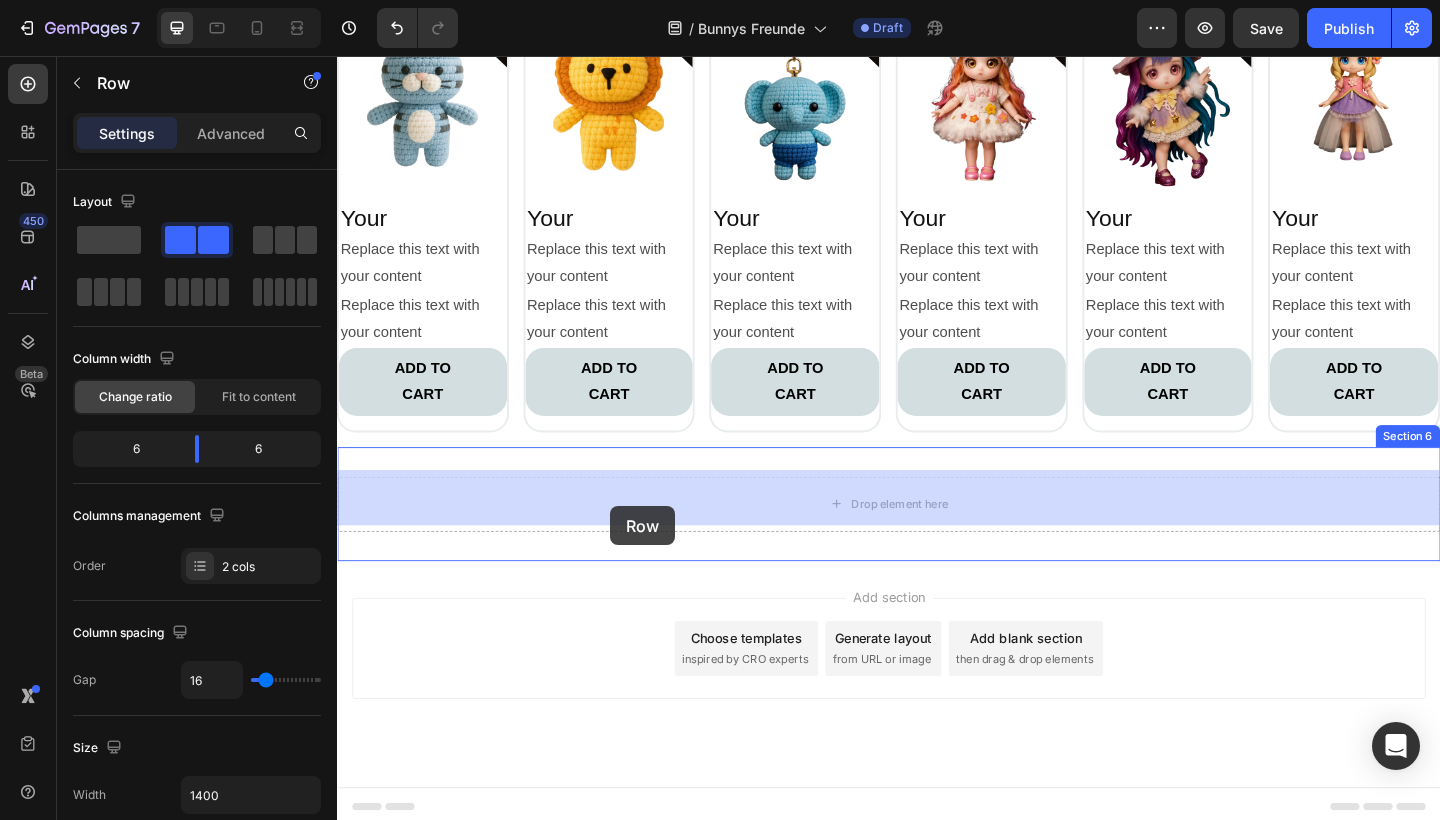 drag, startPoint x: 362, startPoint y: 120, endPoint x: 634, endPoint y: 546, distance: 505.4305 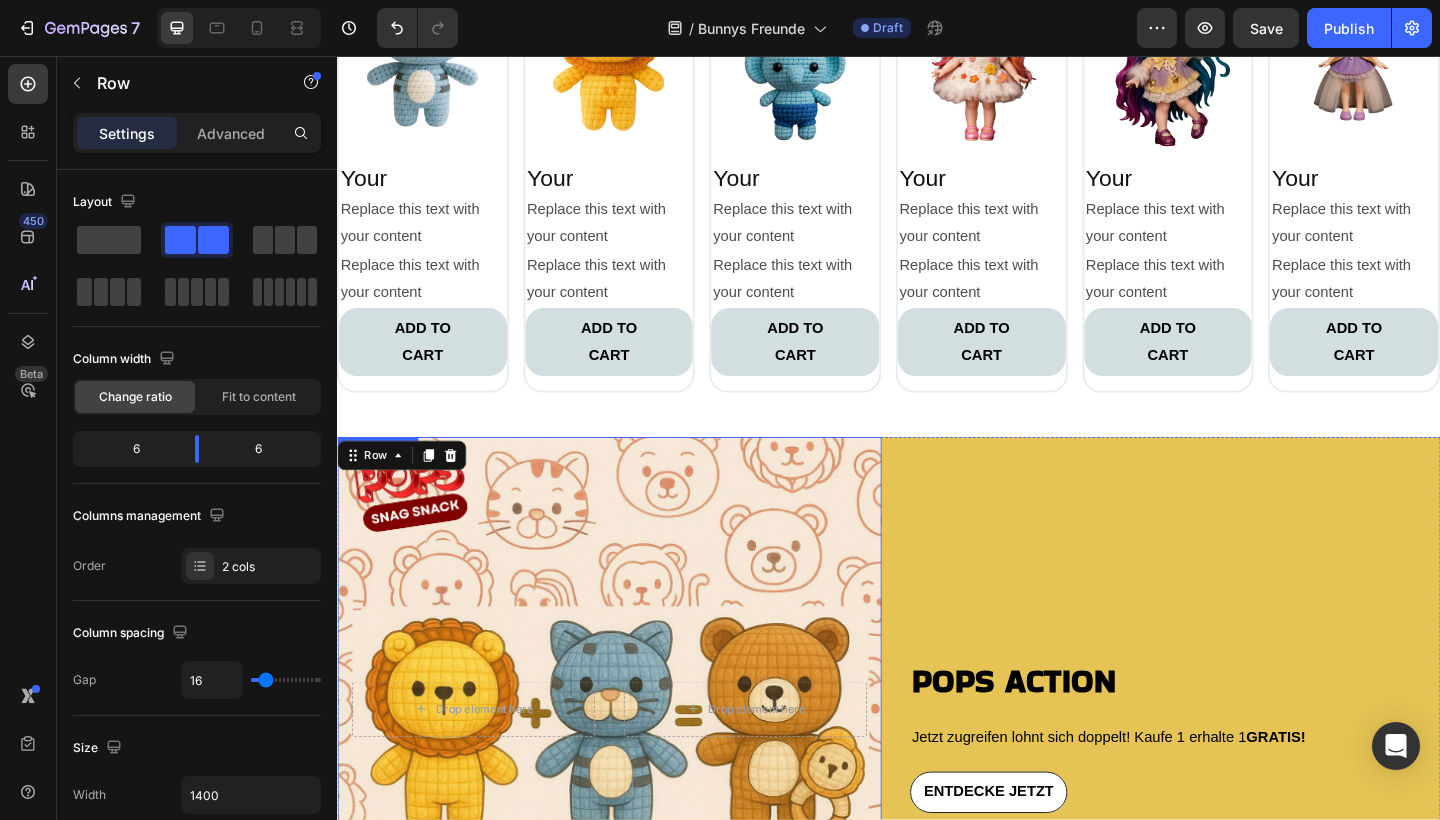 scroll, scrollTop: 2668, scrollLeft: 0, axis: vertical 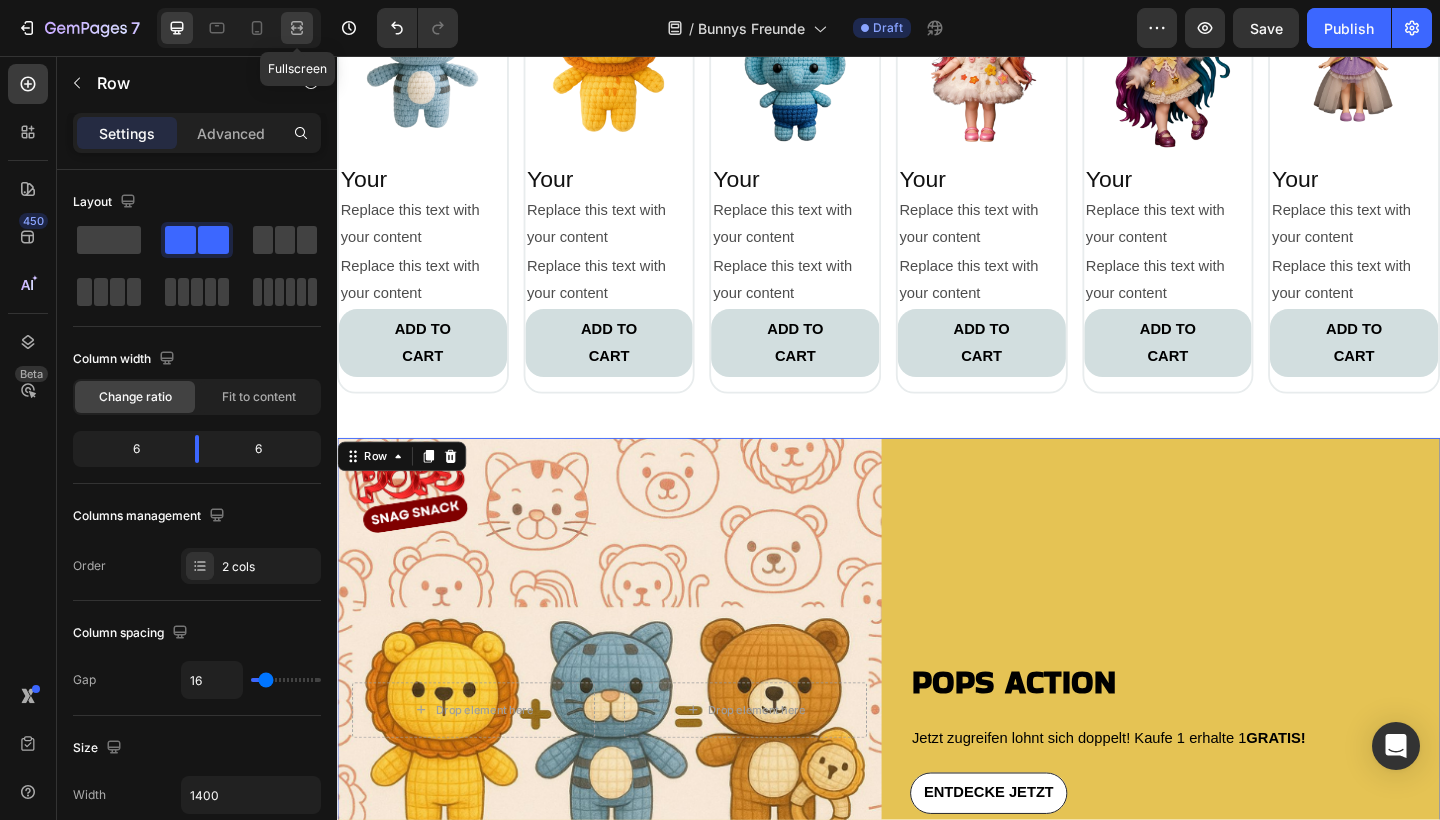 click 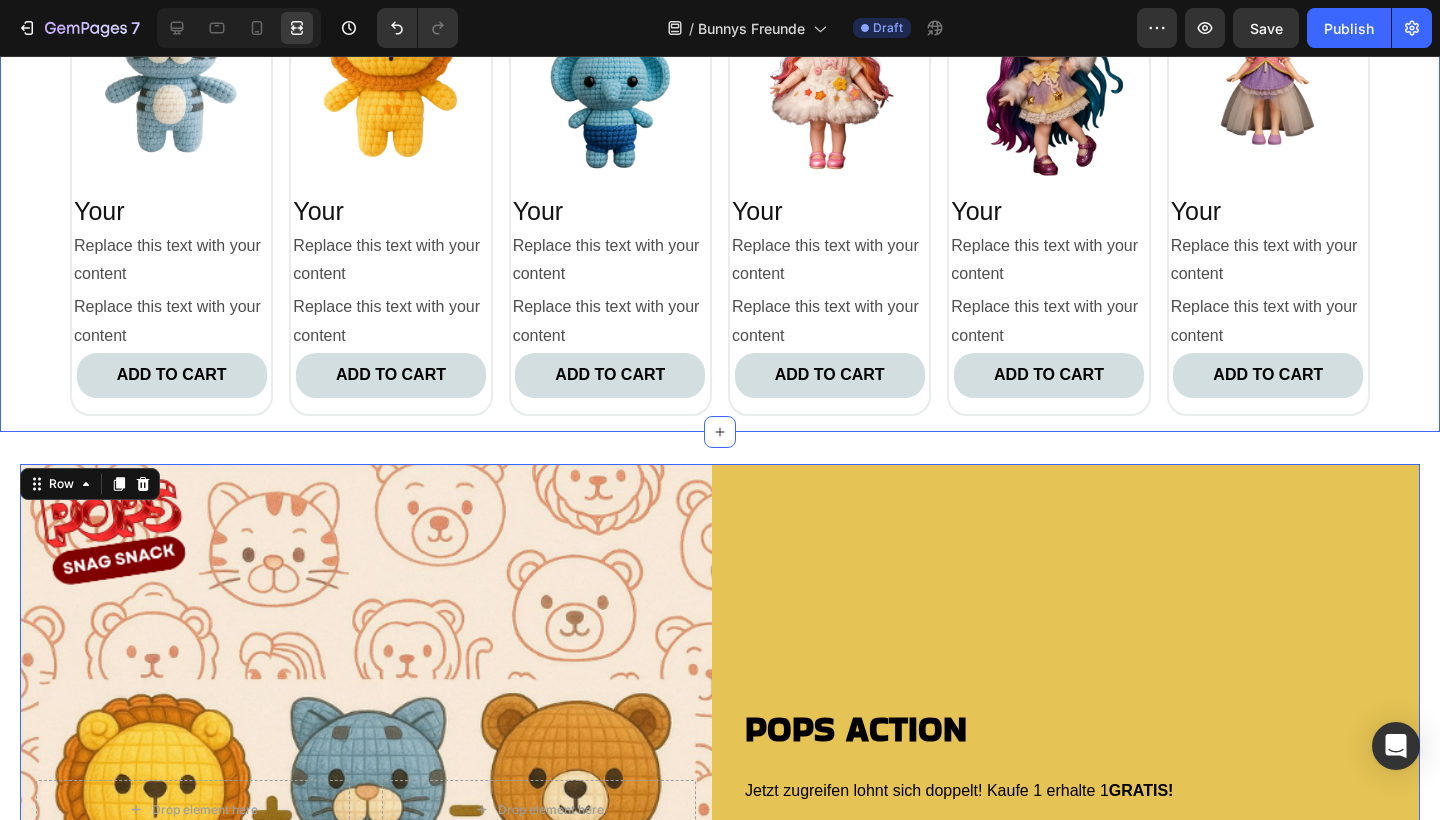 click on "Image Your  Heading Replace this text with your content Text Block Replace this text with your content Text Block ADD TO CART Button Row Image Your  Heading Replace this text with your content Text Block Replace this text with your content Text Block ADD TO CART Button Row Image Your  Heading Replace this text with your content Text Block Replace this text with your content Text Block ADD TO CART Button Row Image Your  Heading Replace this text with your content Text Block Replace this text with your content Text Block ADD TO CART Button Row Image Your  Heading Replace this text with your content Text Block Replace this text with your content Text Block ADD TO CART Button Row Image Your  Heading Replace this text with your content Text Block Replace this text with your content Text Block ADD TO CART Button Row Carousel" at bounding box center (720, 187) 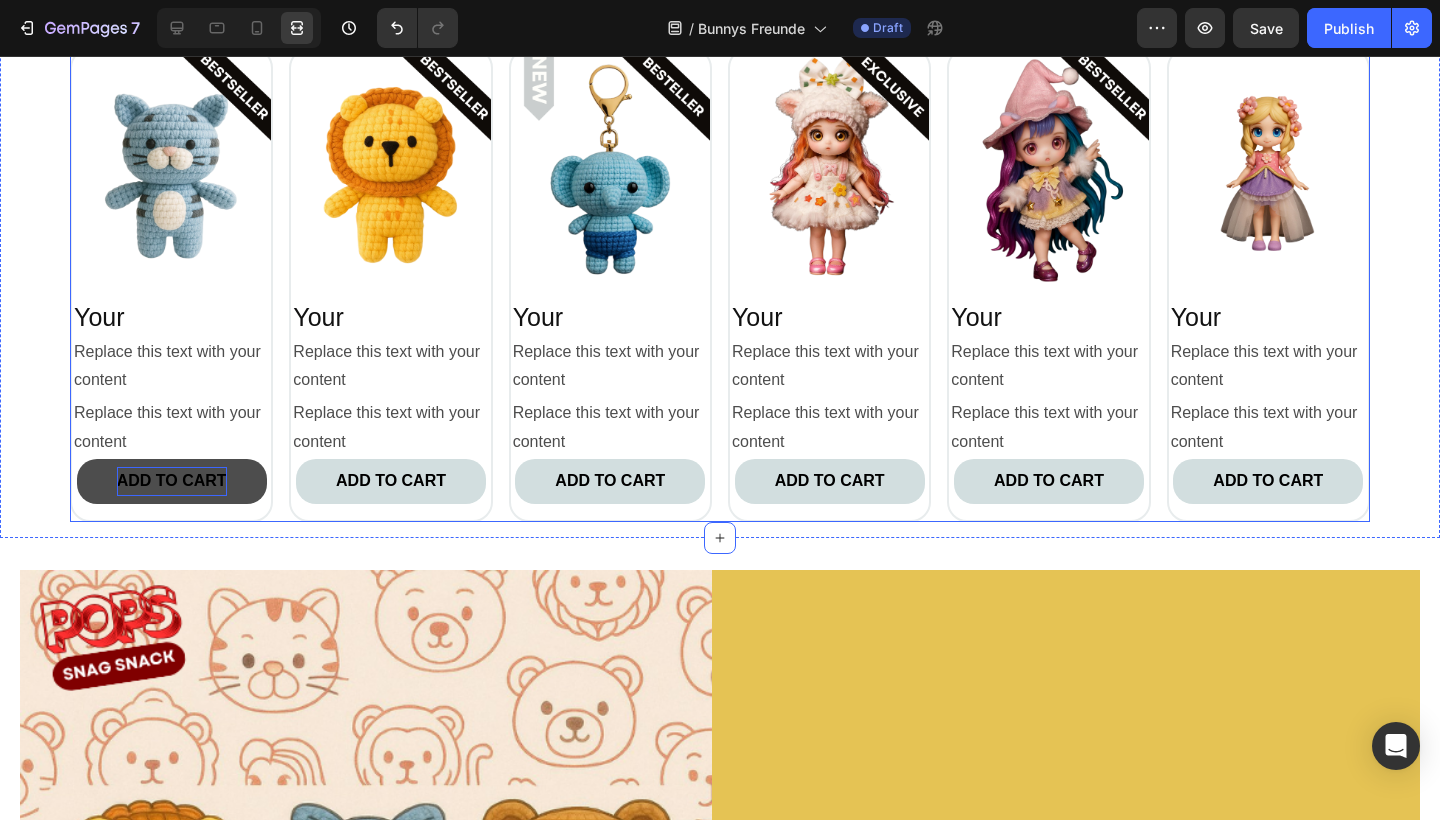 scroll, scrollTop: 2822, scrollLeft: 0, axis: vertical 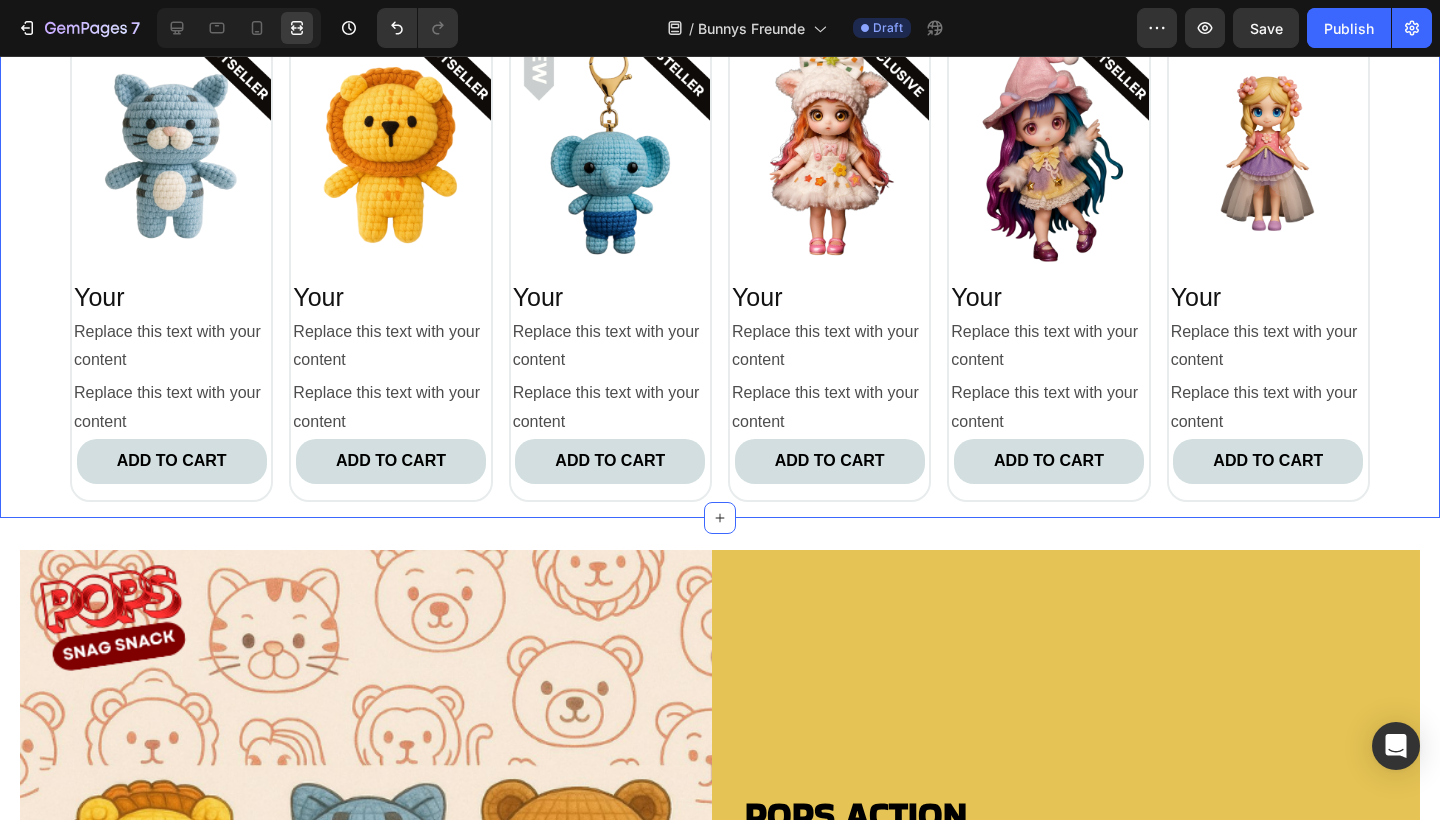 click on "Image Your  Heading Replace this text with your content Text Block Replace this text with your content Text Block ADD TO CART Button Row Image Your  Heading Replace this text with your content Text Block Replace this text with your content Text Block ADD TO CART Button Row Image Your  Heading Replace this text with your content Text Block Replace this text with your content Text Block ADD TO CART Button Row Image Your  Heading Replace this text with your content Text Block Replace this text with your content Text Block ADD TO CART Button Row Image Your  Heading Replace this text with your content Text Block Replace this text with your content Text Block ADD TO CART Button Row Image Your  Heading Replace this text with your content Text Block Replace this text with your content Text Block ADD TO CART Button Row Carousel" at bounding box center (720, 273) 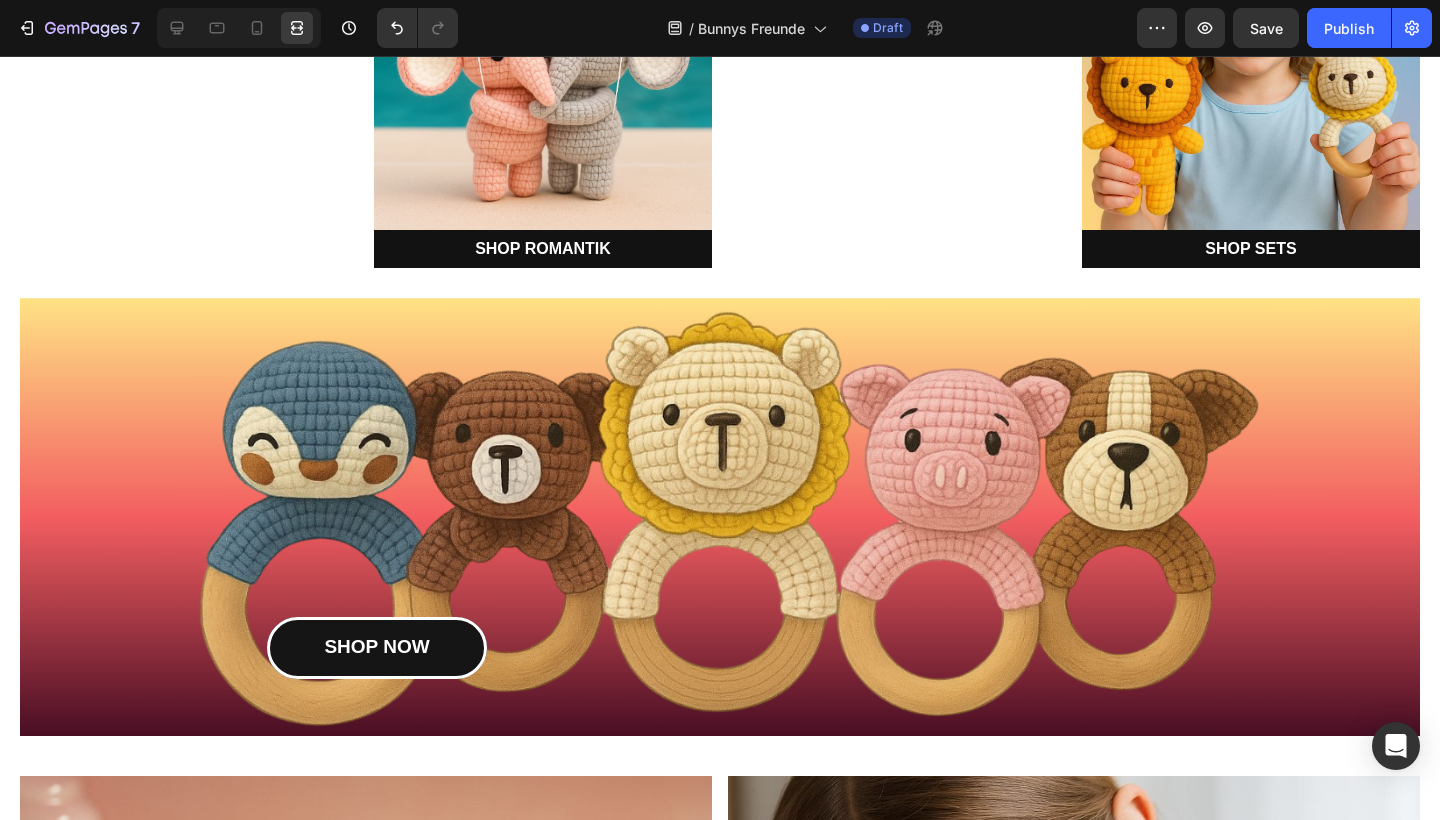 scroll, scrollTop: 677, scrollLeft: 0, axis: vertical 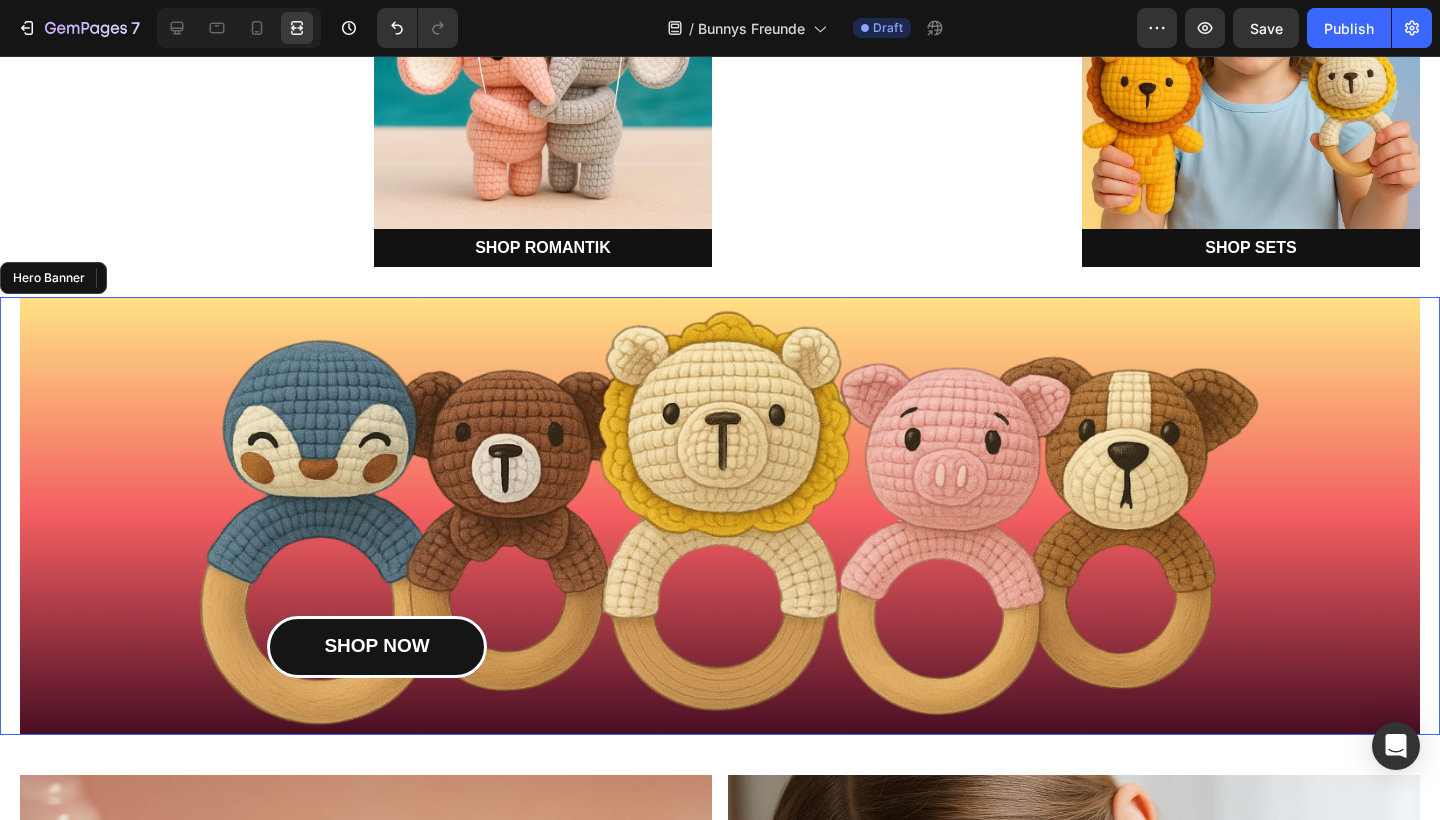click at bounding box center [720, 516] 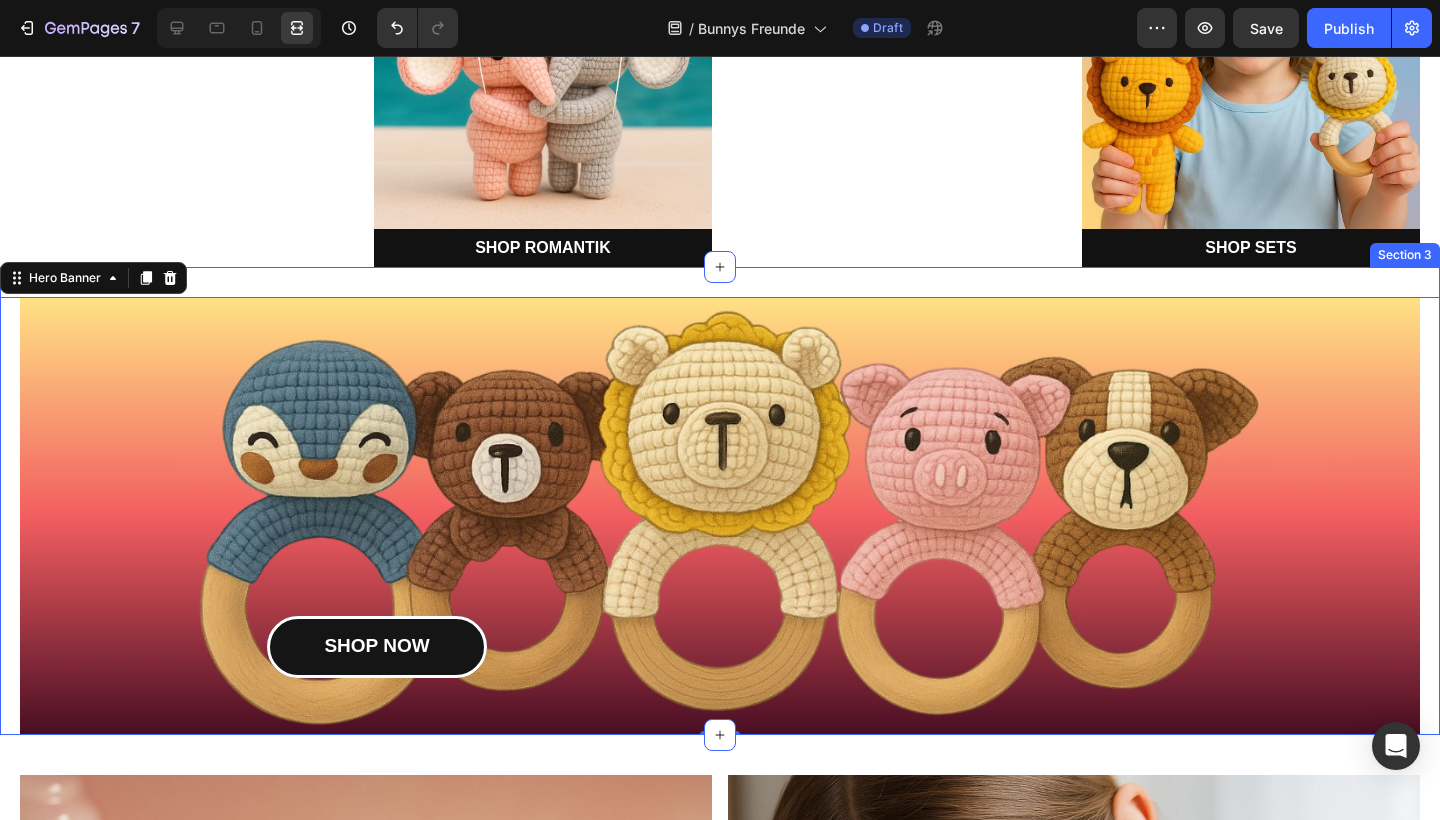 click on "SHOP NOW Button Hero Banner   [NUMBER]" at bounding box center (720, 506) 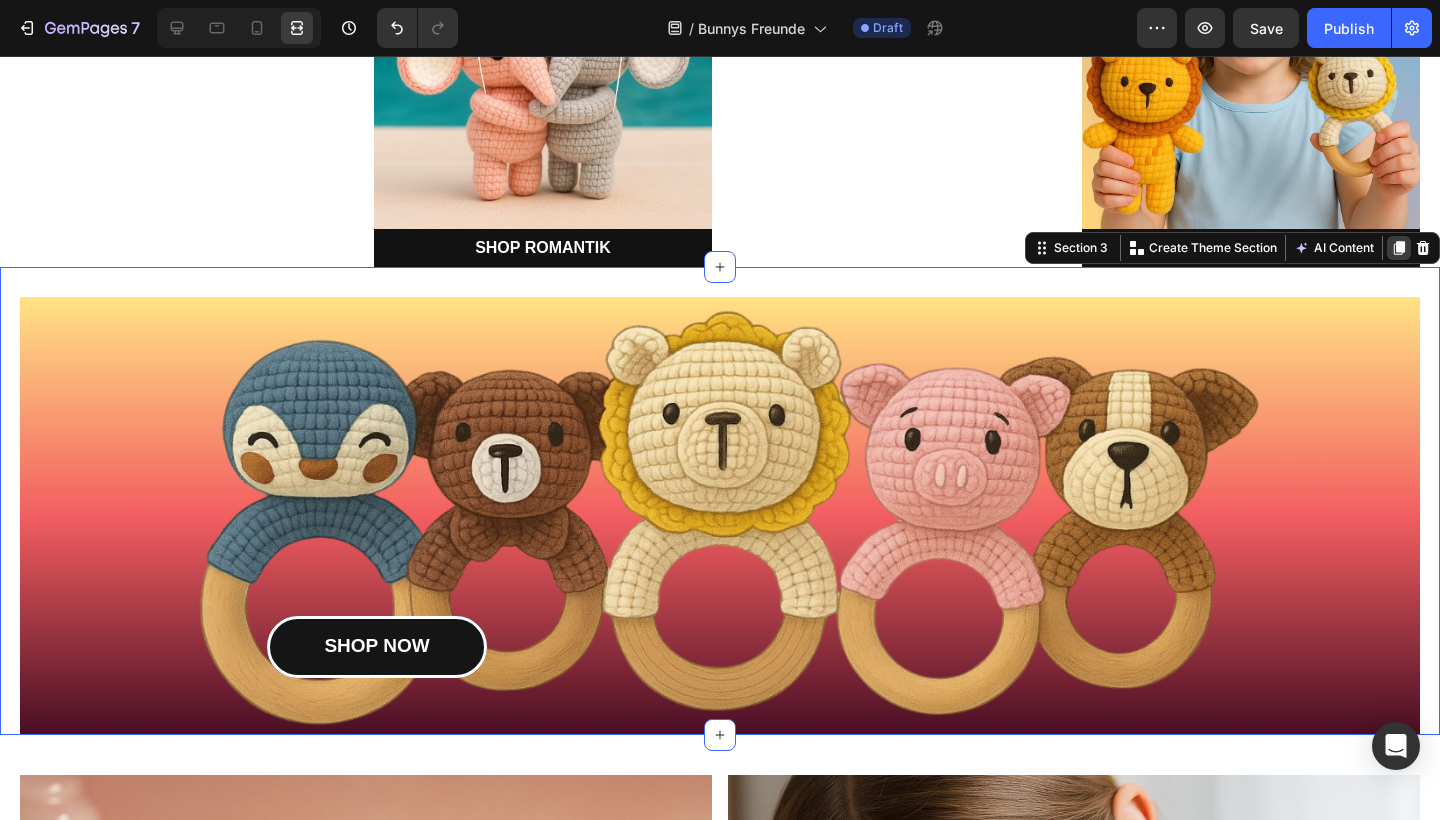 click 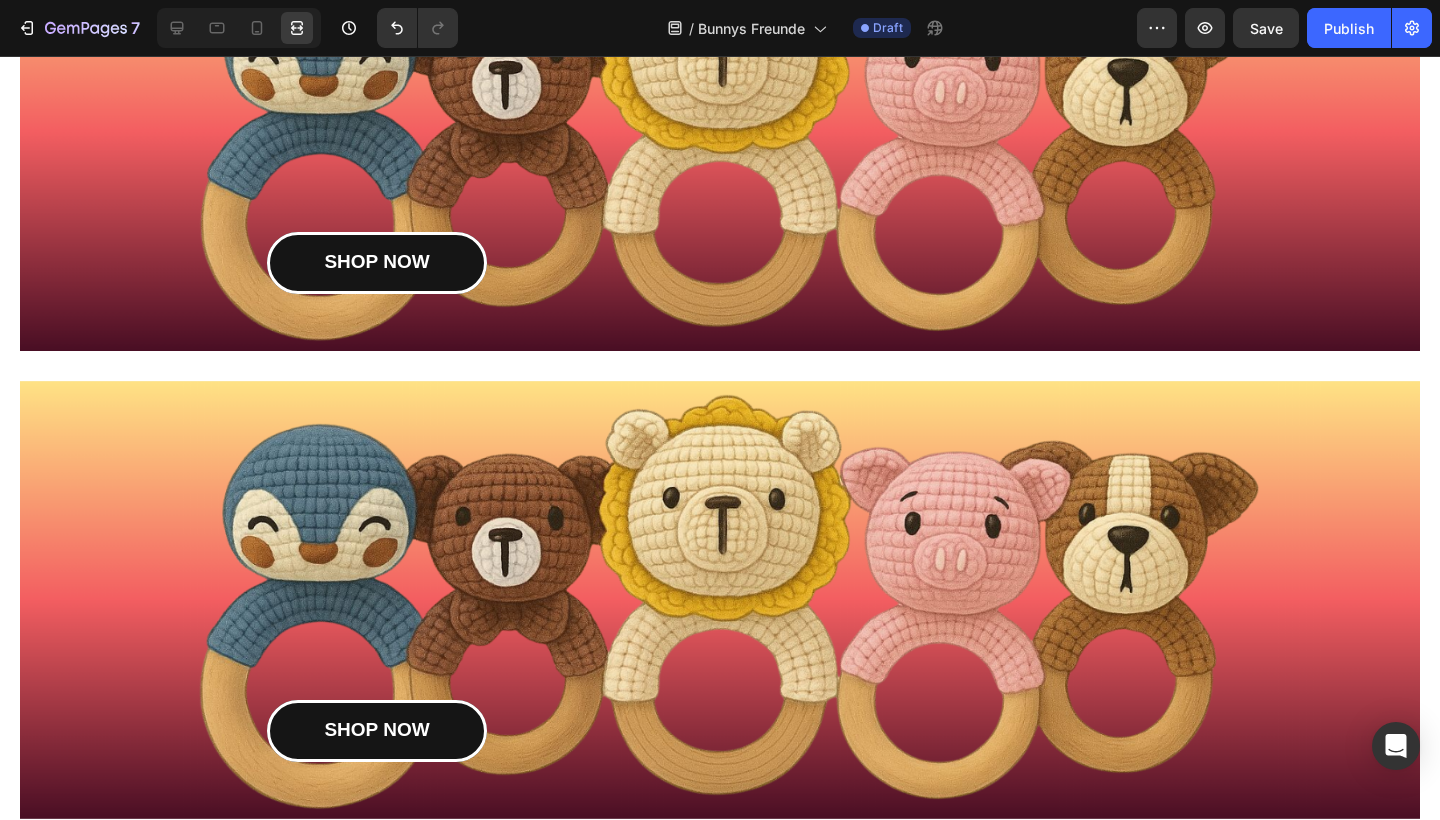 scroll, scrollTop: 1151, scrollLeft: 0, axis: vertical 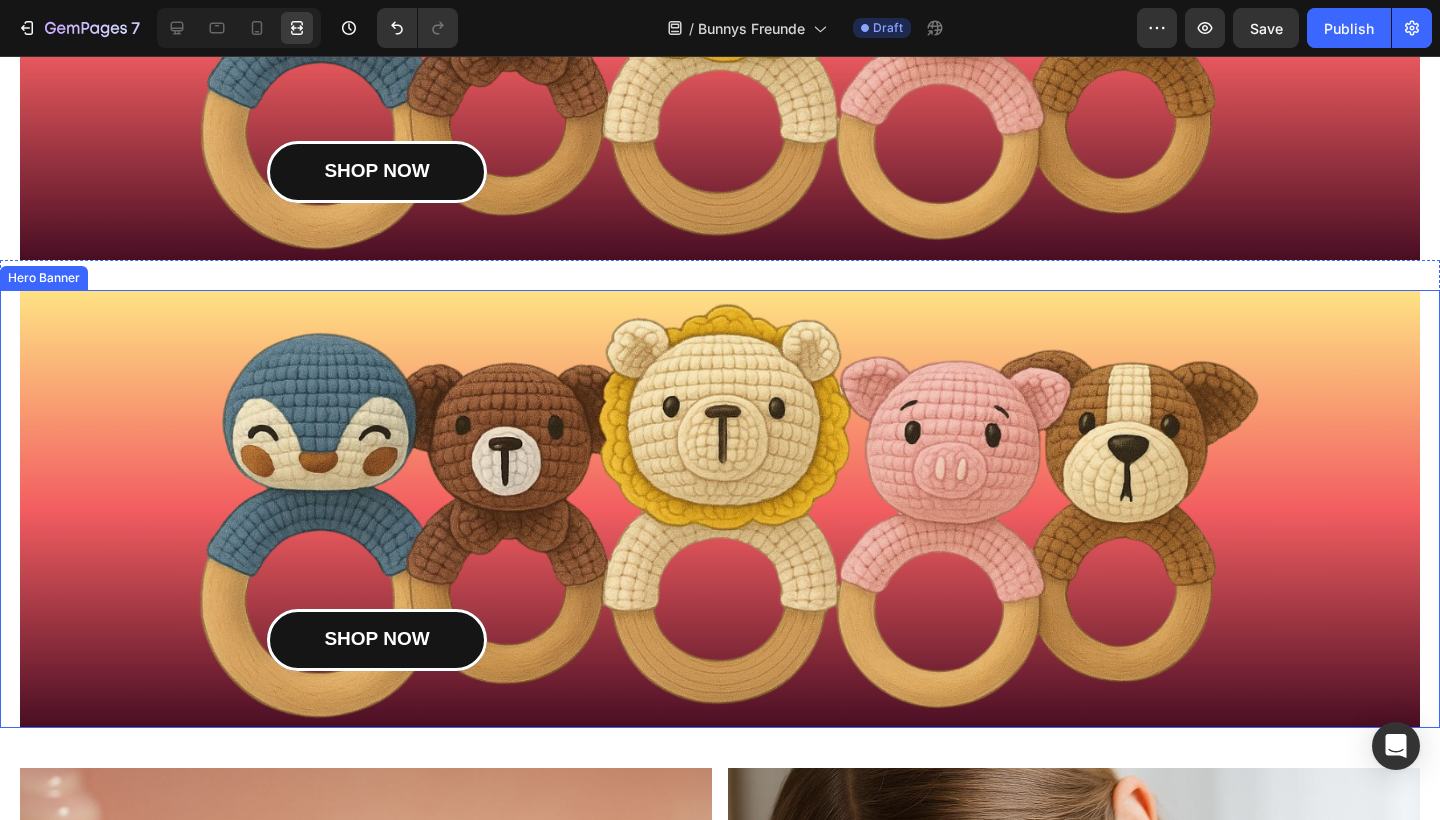 click on "SHOP NOW Button Hero Banner" at bounding box center [720, 509] 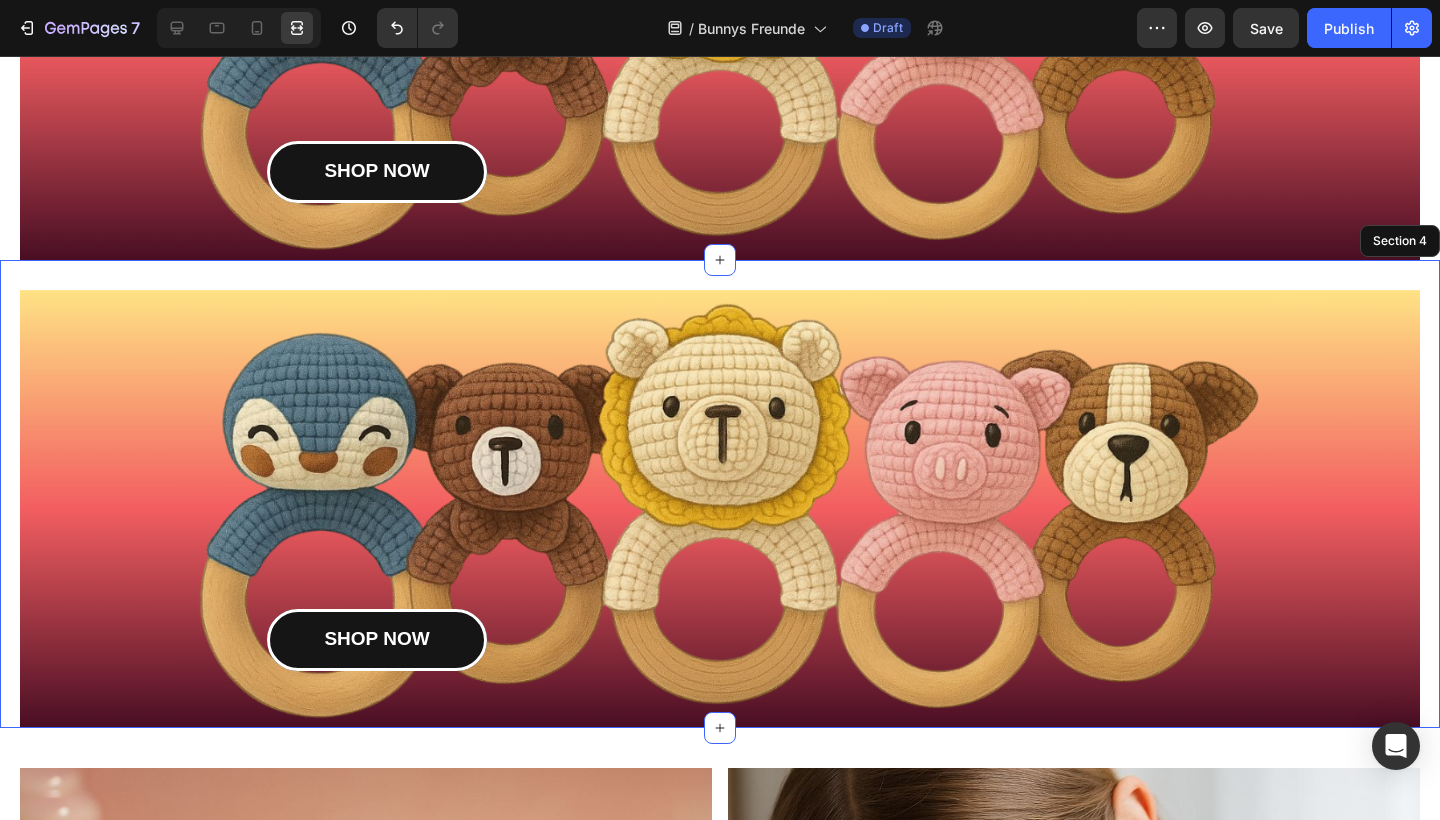 click on "SHOP NOW Button Hero Banner   [NUMBER]" at bounding box center [720, 499] 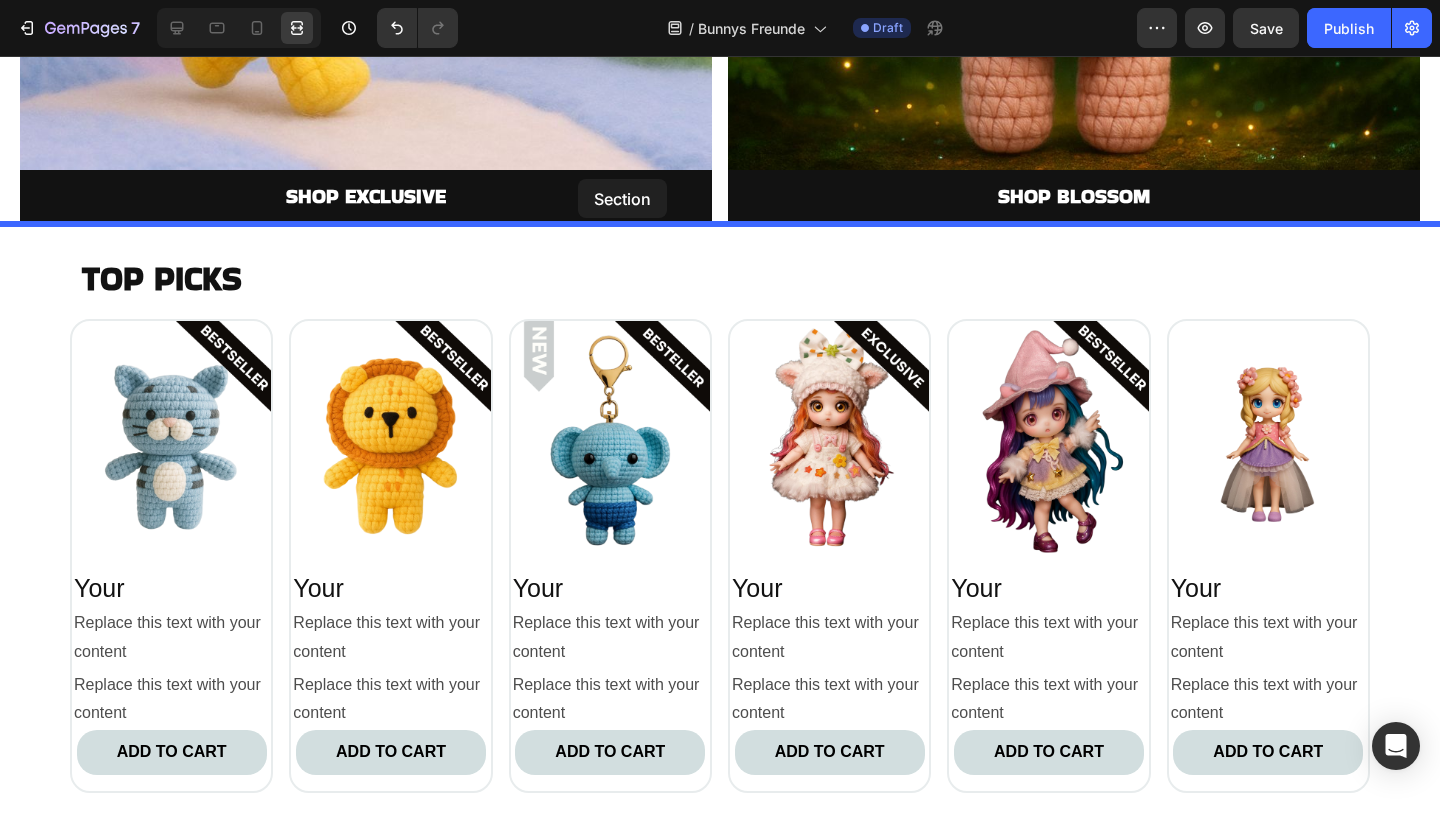 scroll, scrollTop: 3149, scrollLeft: 0, axis: vertical 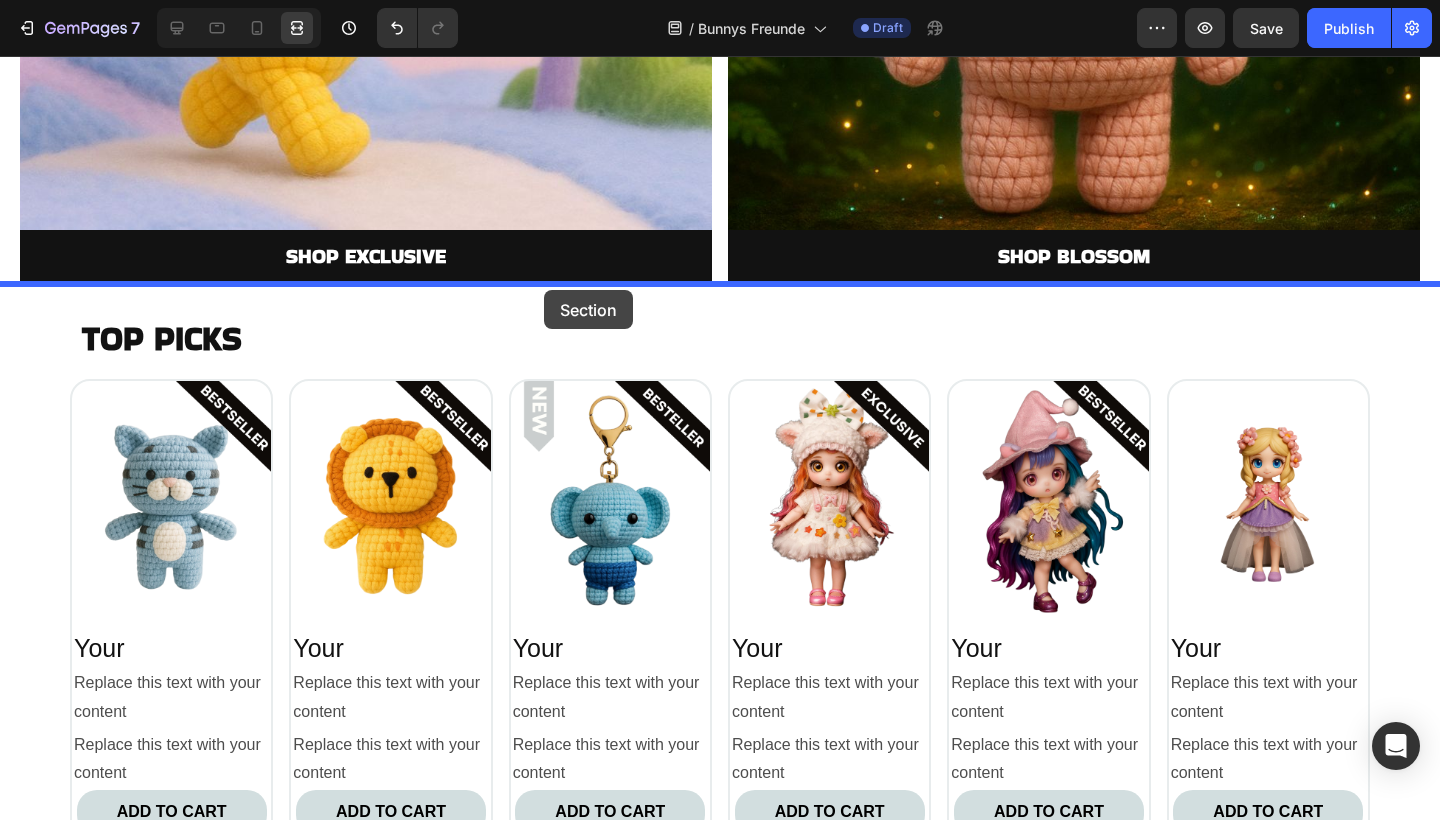 drag, startPoint x: 1041, startPoint y: 244, endPoint x: 544, endPoint y: 290, distance: 499.12424 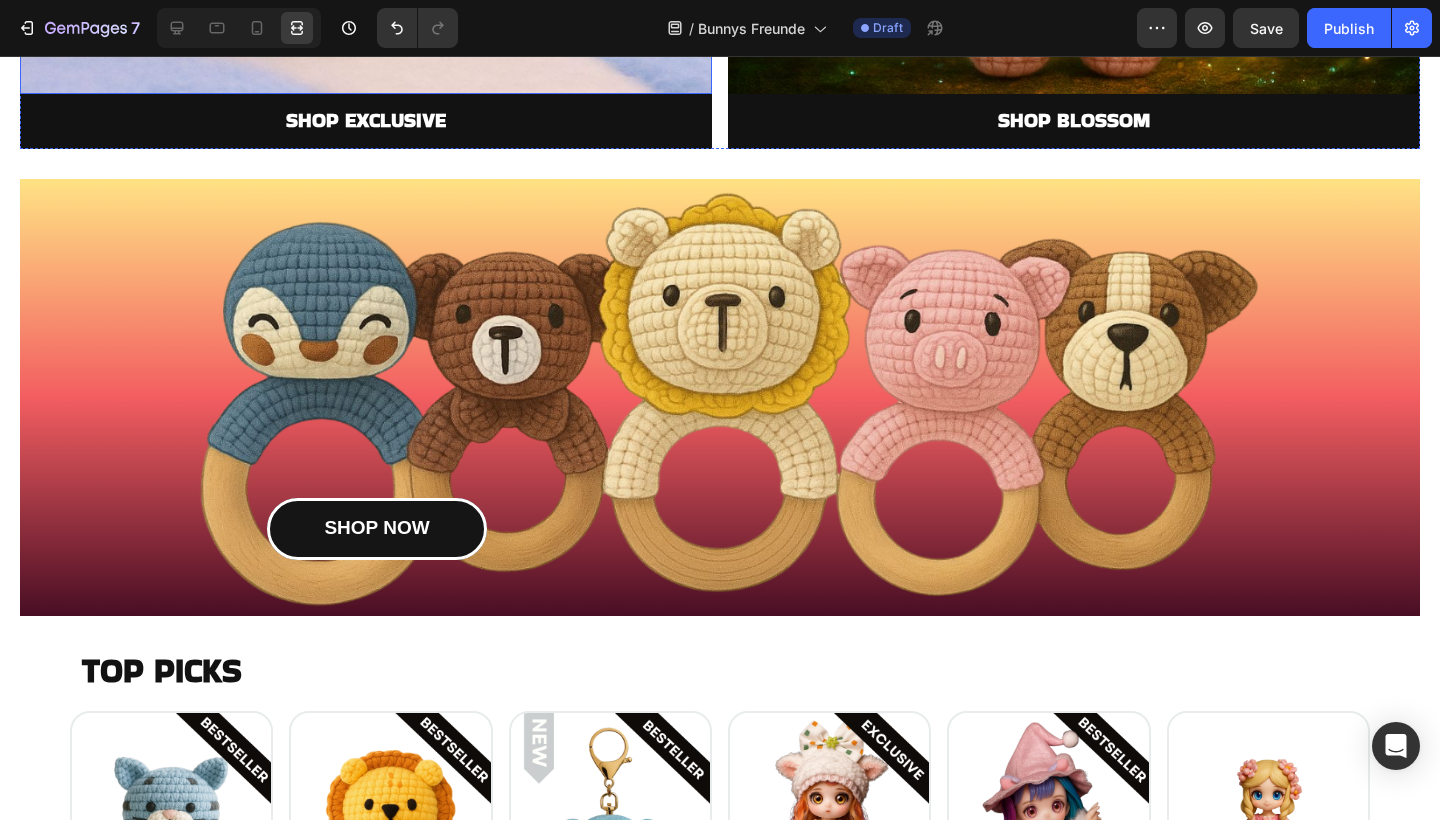 scroll, scrollTop: 2834, scrollLeft: 0, axis: vertical 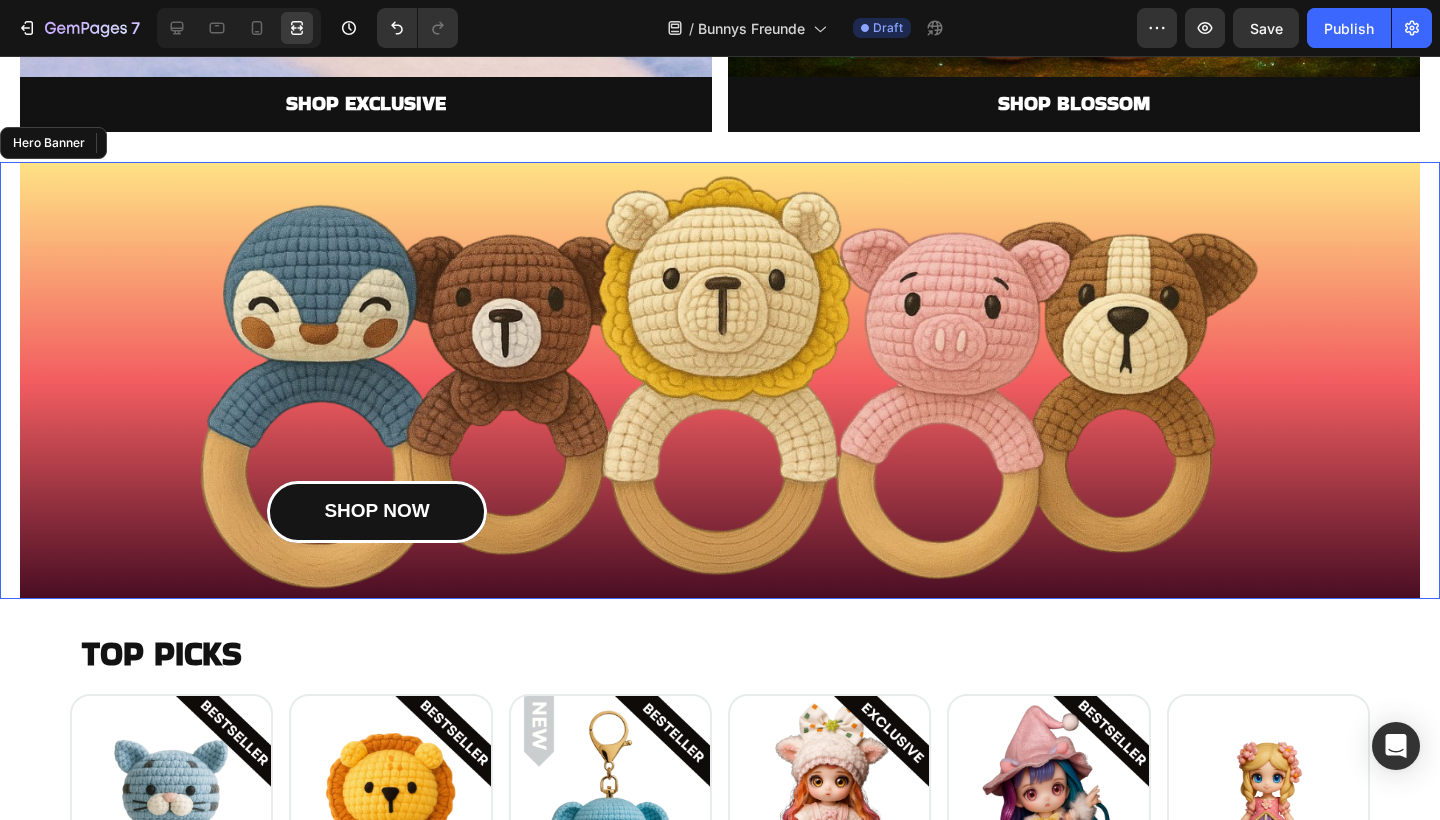 click on "SHOP NOW Button" at bounding box center (720, 381) 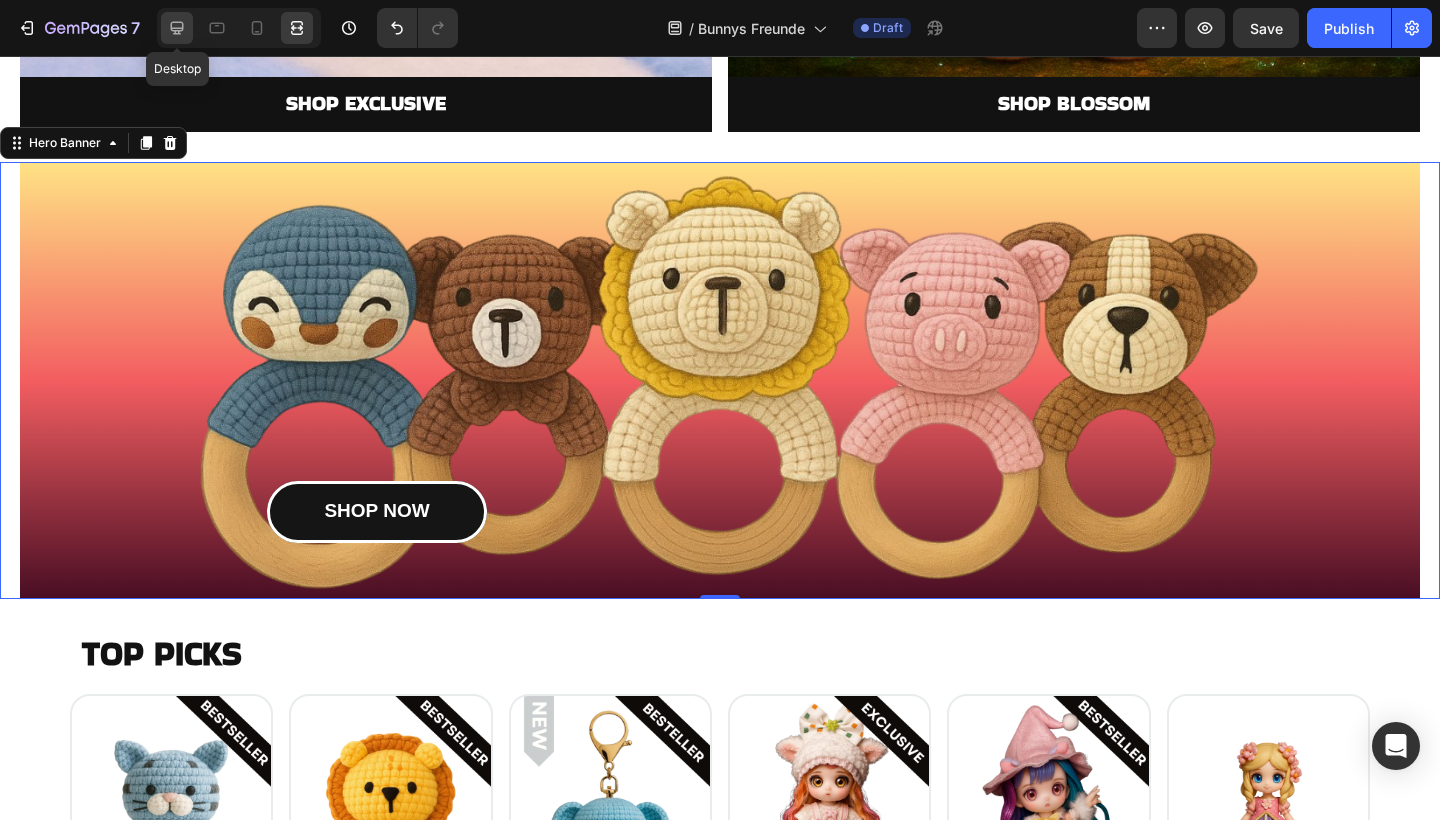 click 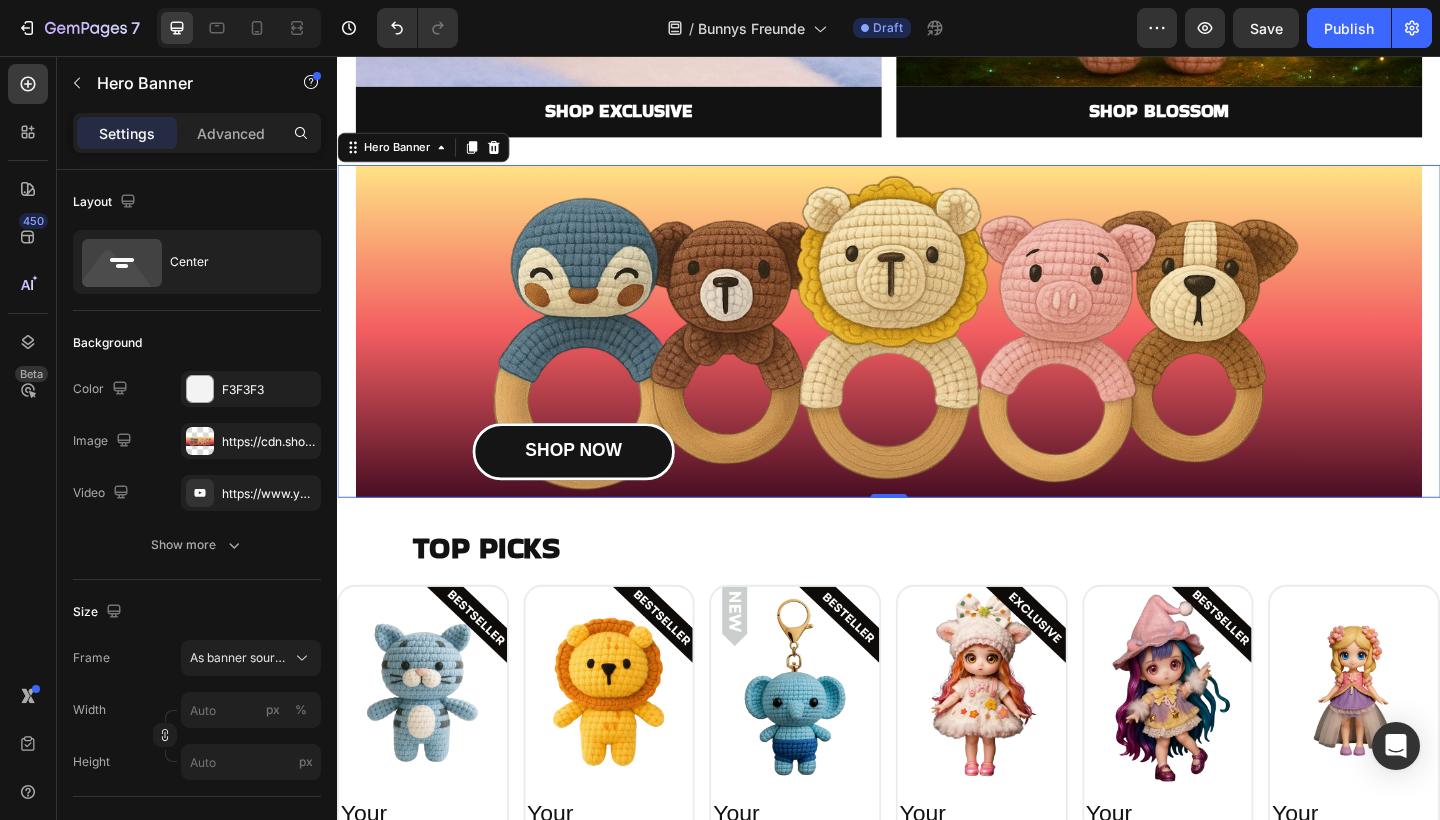 scroll, scrollTop: 2578, scrollLeft: 0, axis: vertical 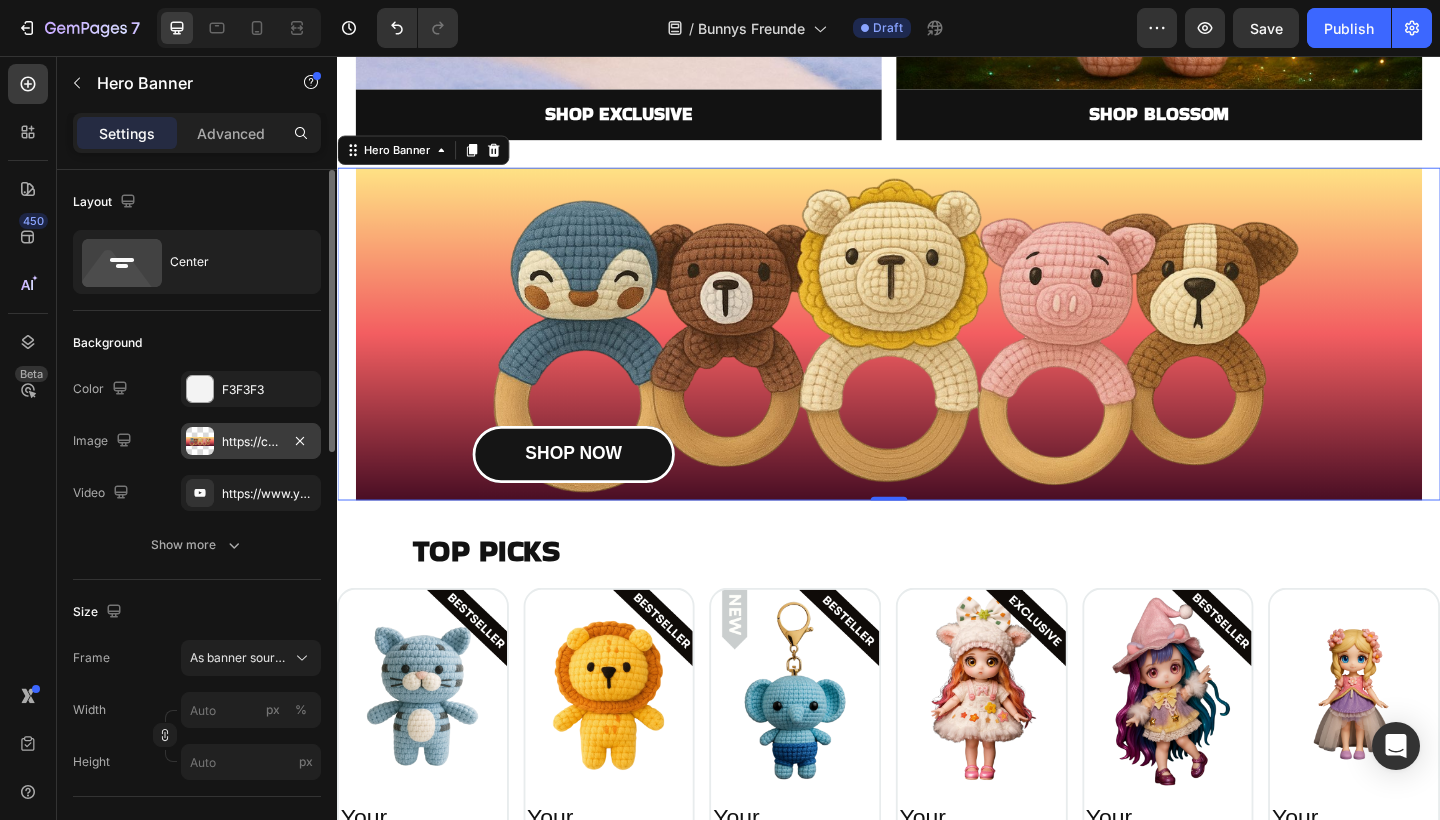 click on "https://cdn.shopify.com/s/files/1/0883/4033/2880/files/gempages_570780491876139904-e71aebdf-27c1-4272-a574-4fb3f7d4541d.png" at bounding box center [251, 442] 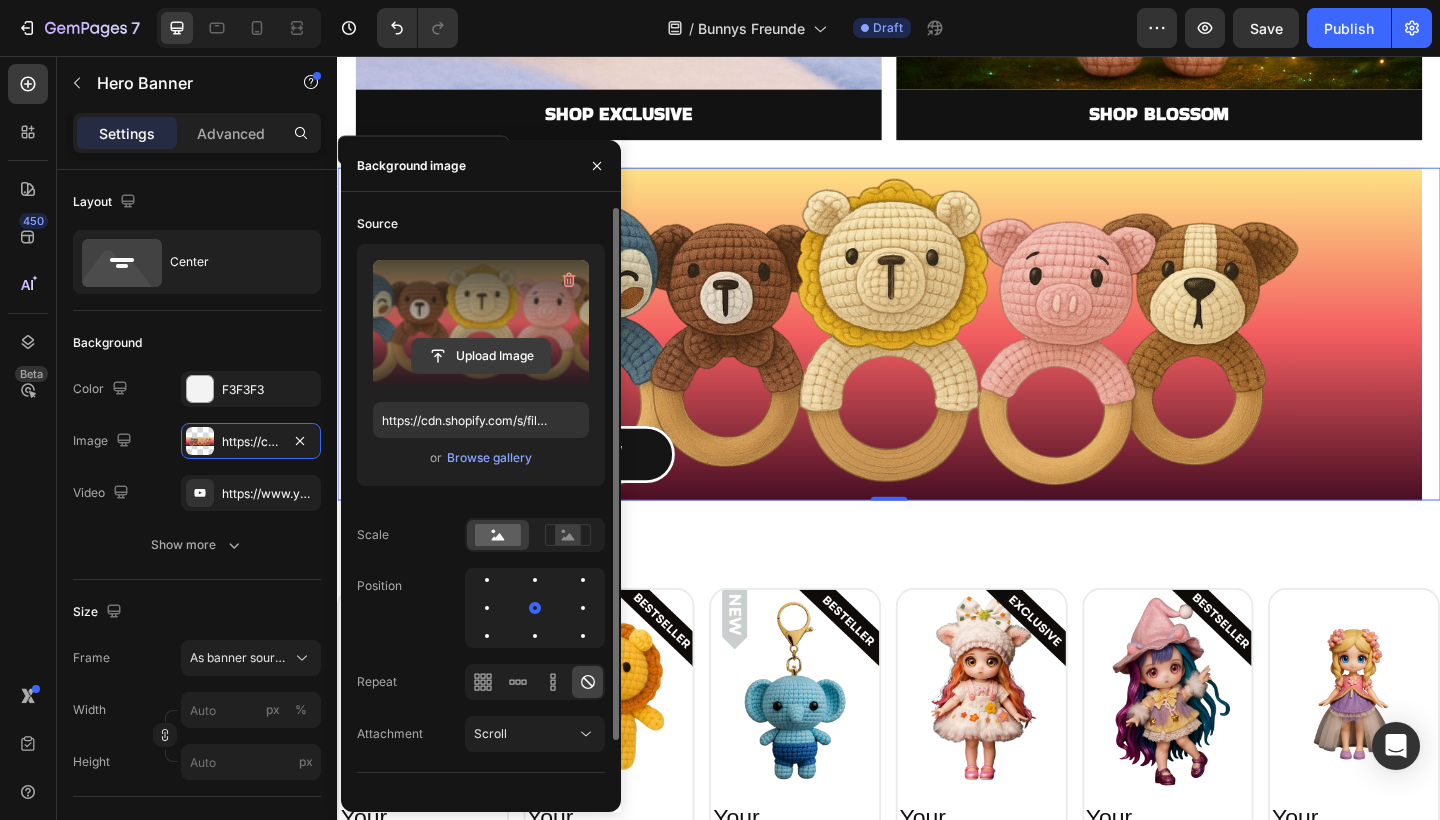 click 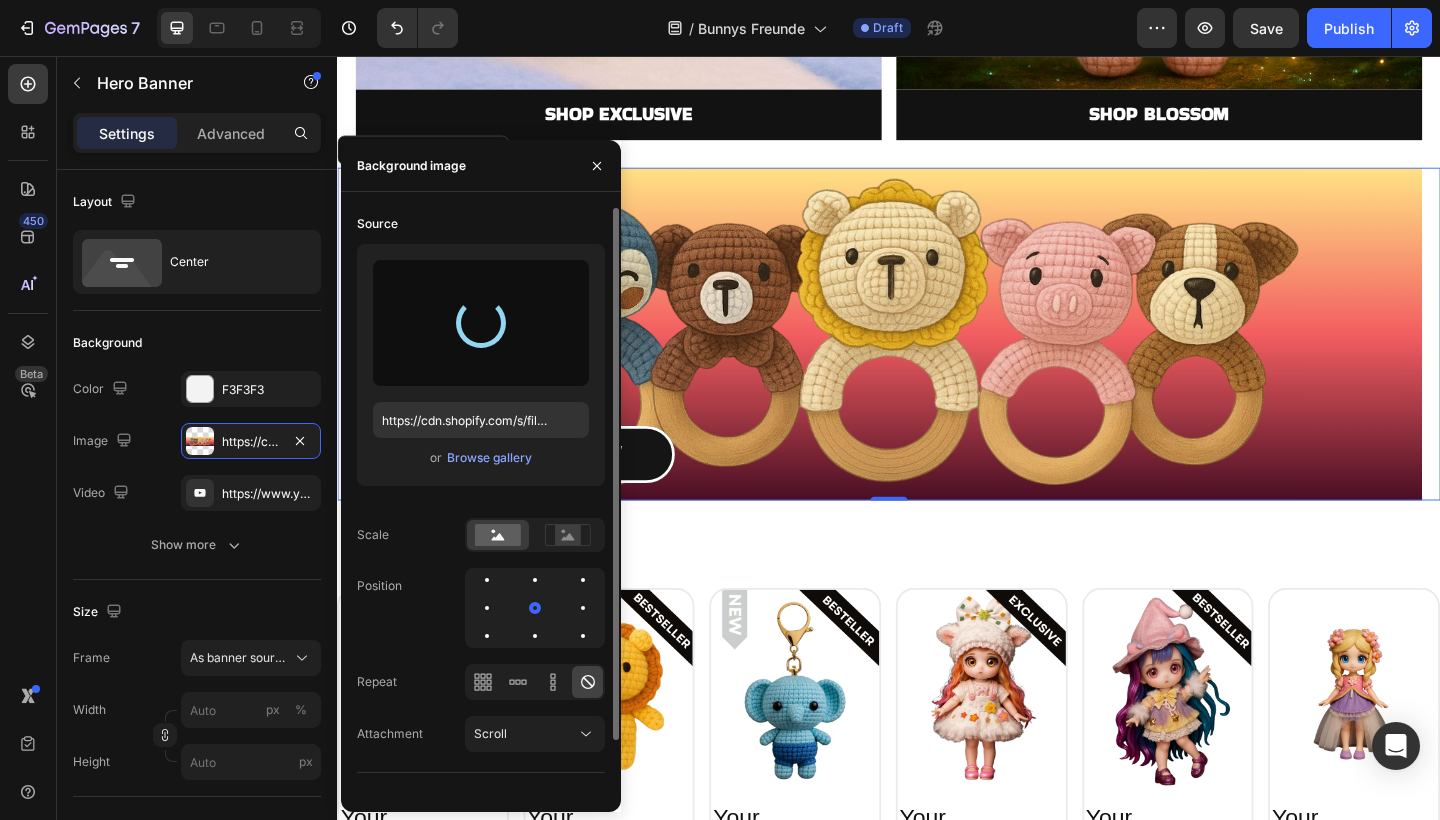 type on "https://cdn.shopify.com/s/files/1/0883/4033/2880/files/gempages_570780491876139904-fac328f6-0519-49f8-940a-530af19ed20e.png" 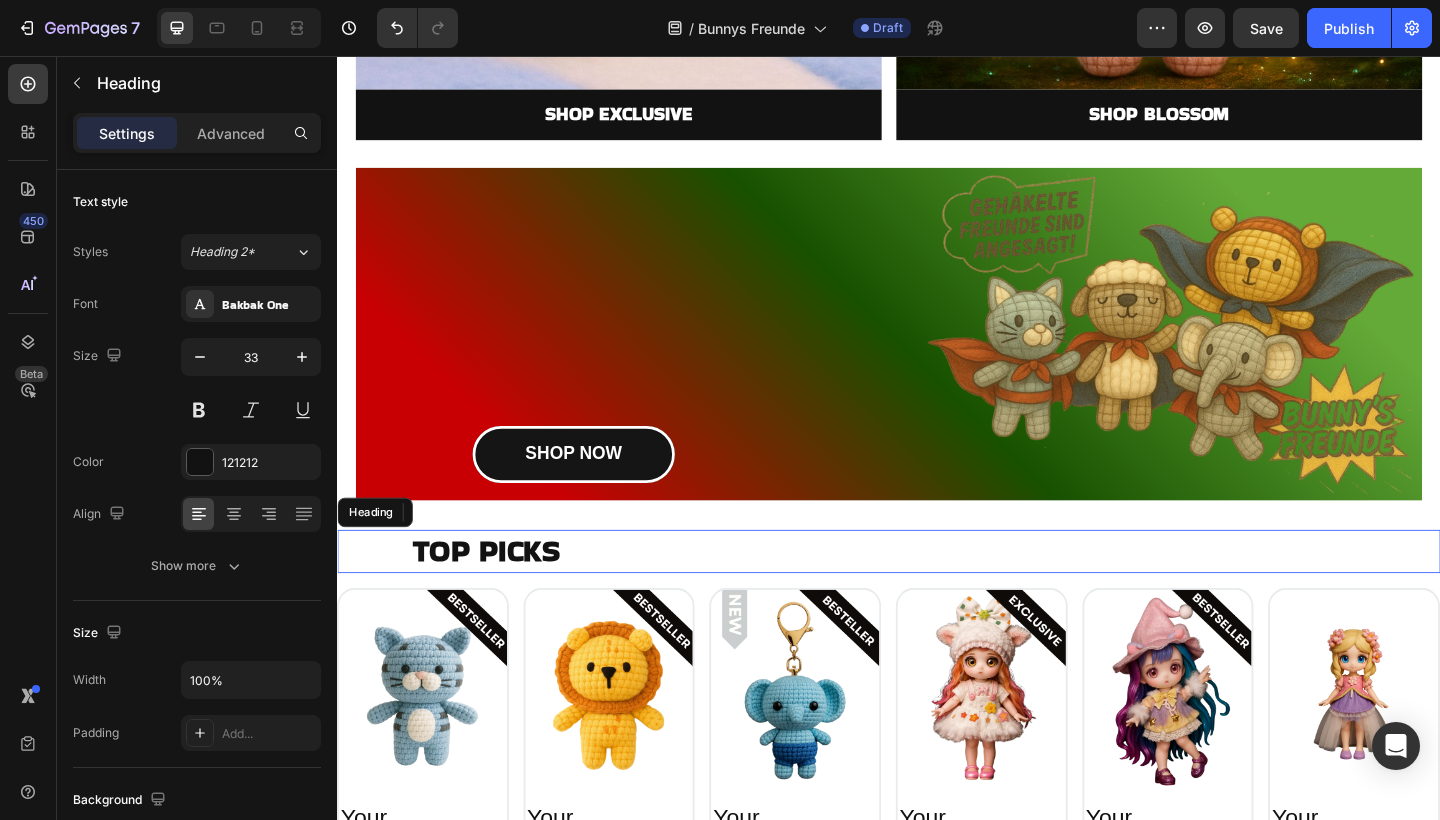 click on "TOP PICKS" at bounding box center [977, 595] 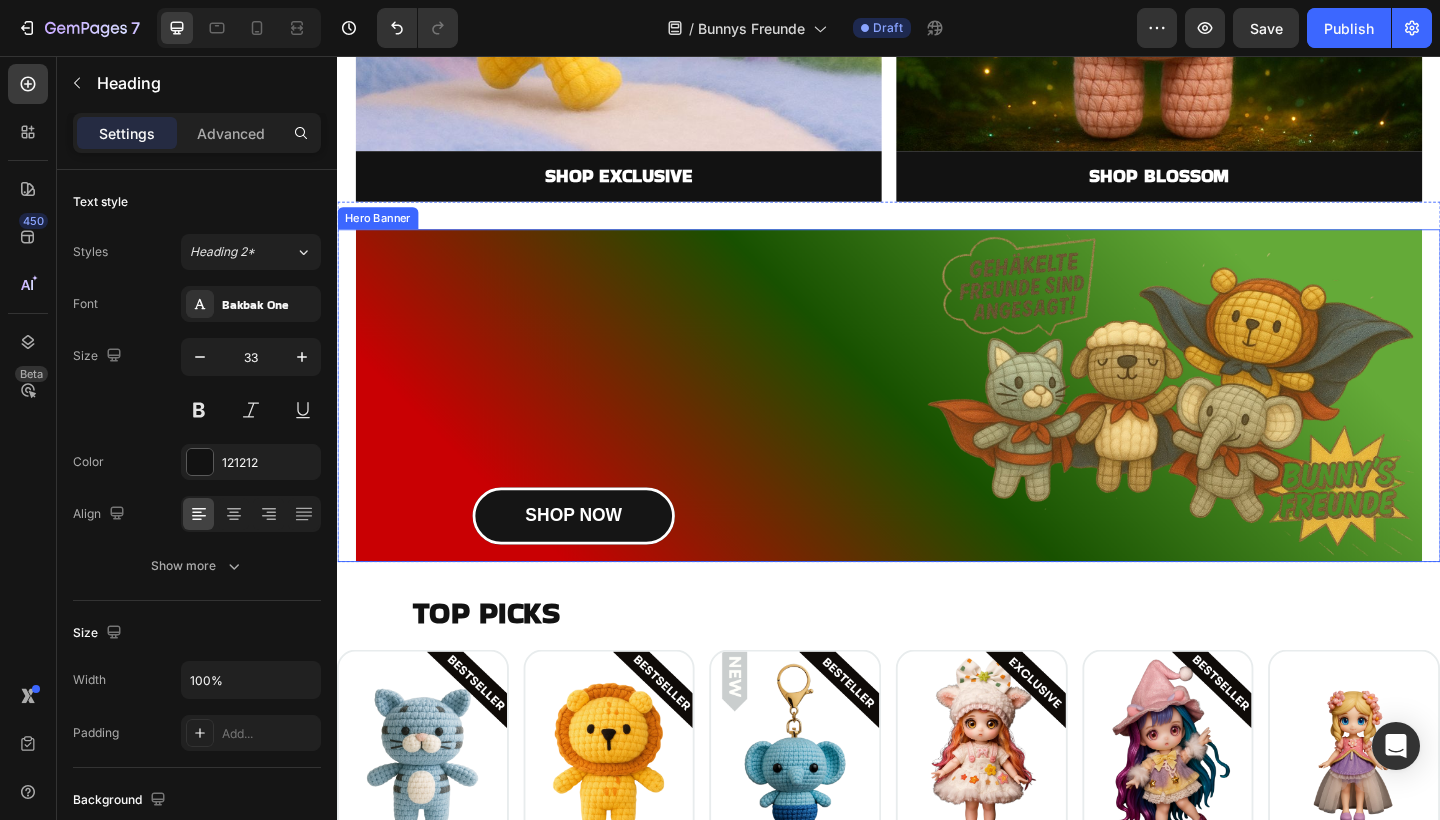 scroll, scrollTop: 2300, scrollLeft: 0, axis: vertical 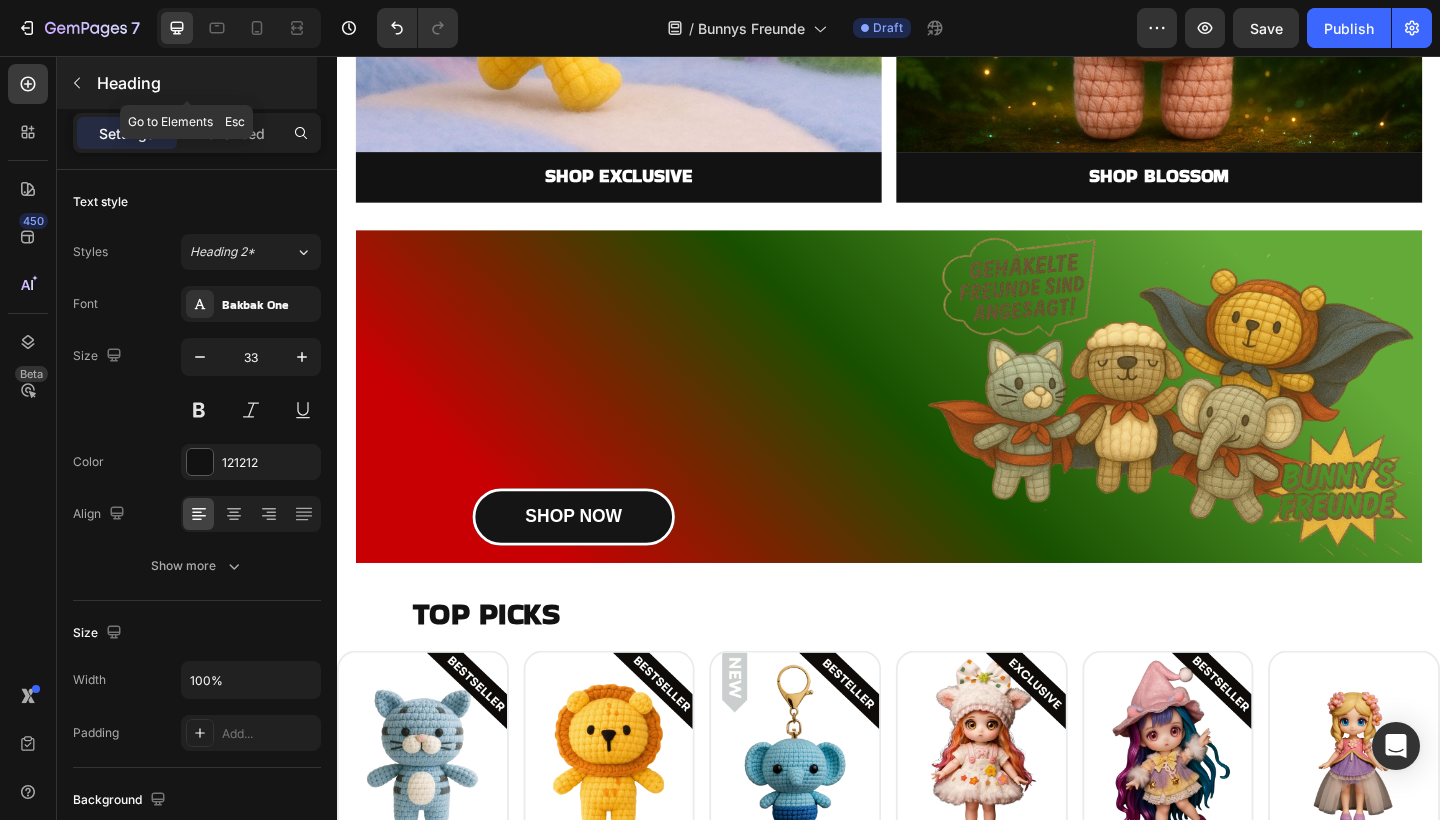 click at bounding box center [77, 83] 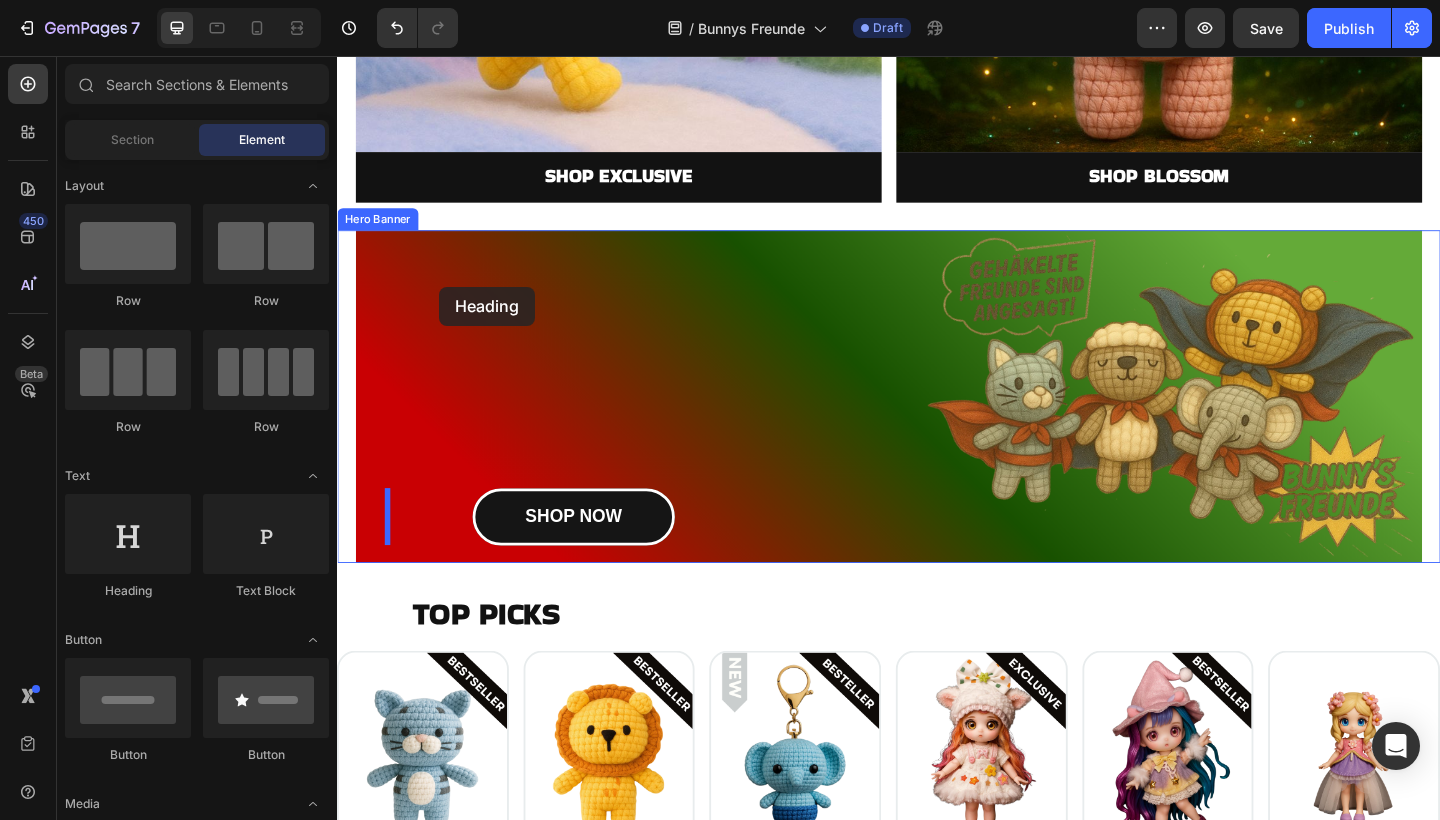 drag, startPoint x: 492, startPoint y: 542, endPoint x: 448, endPoint y: 307, distance: 239.08366 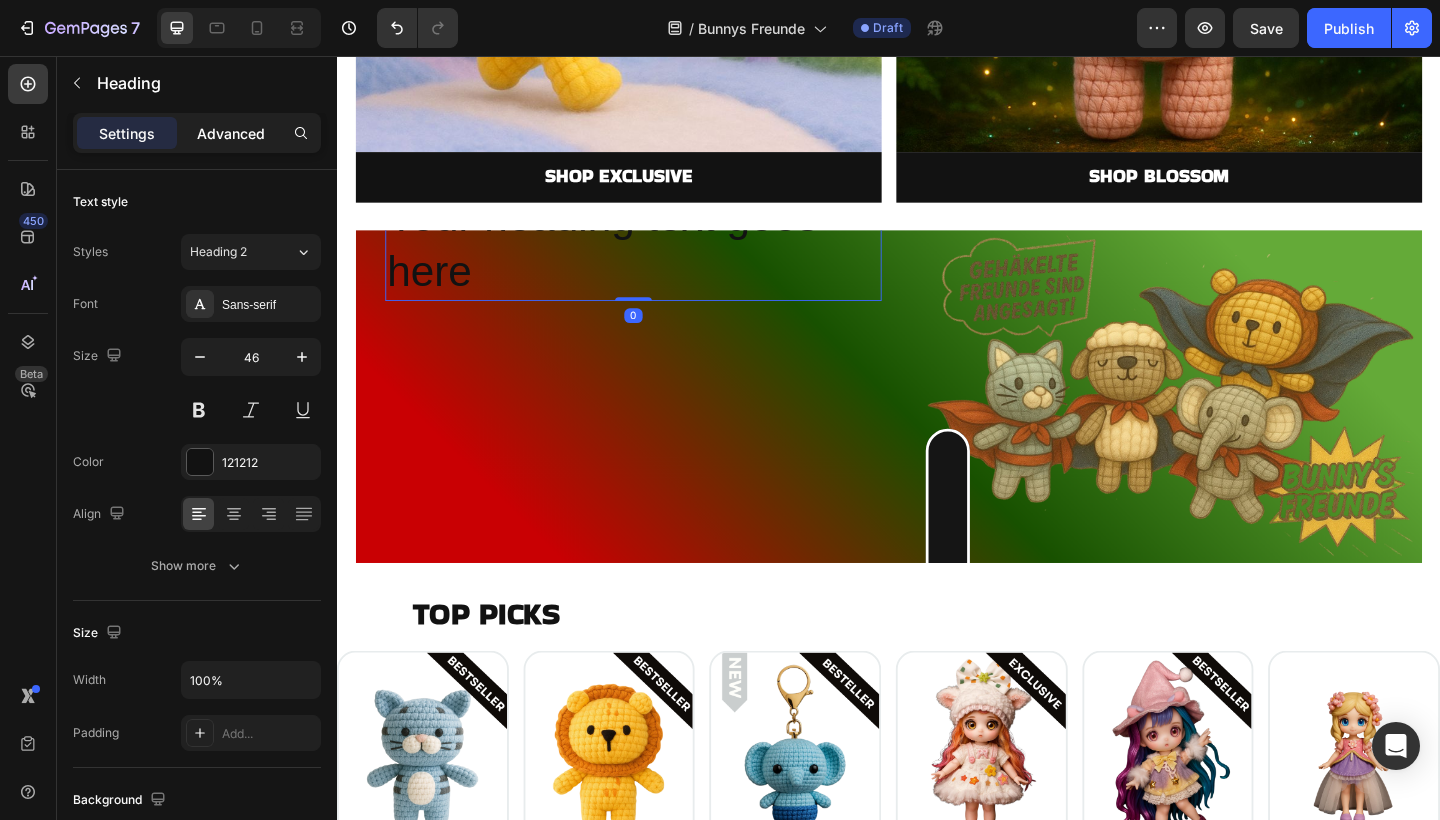 click on "Advanced" at bounding box center [231, 133] 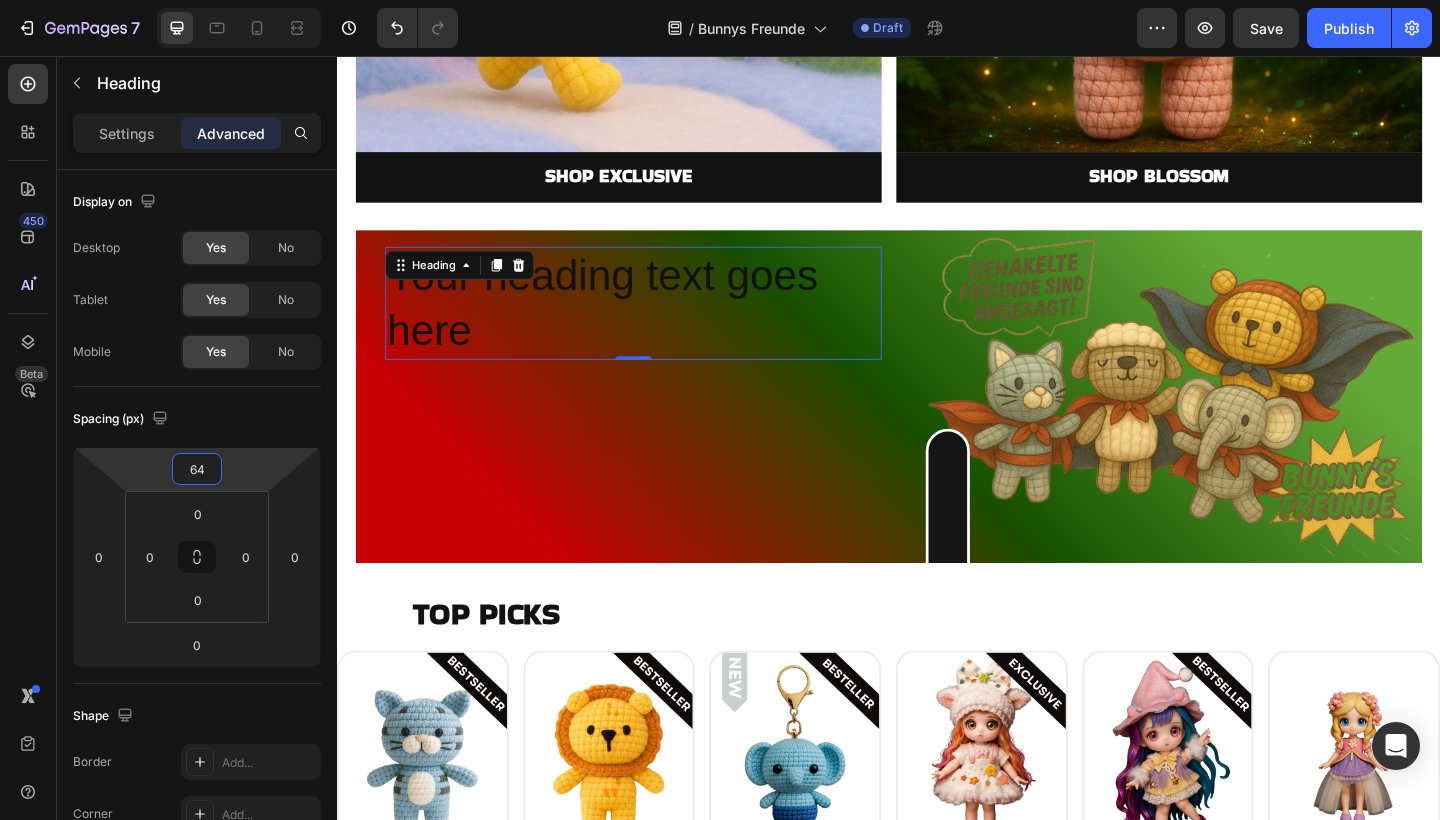 type on "68" 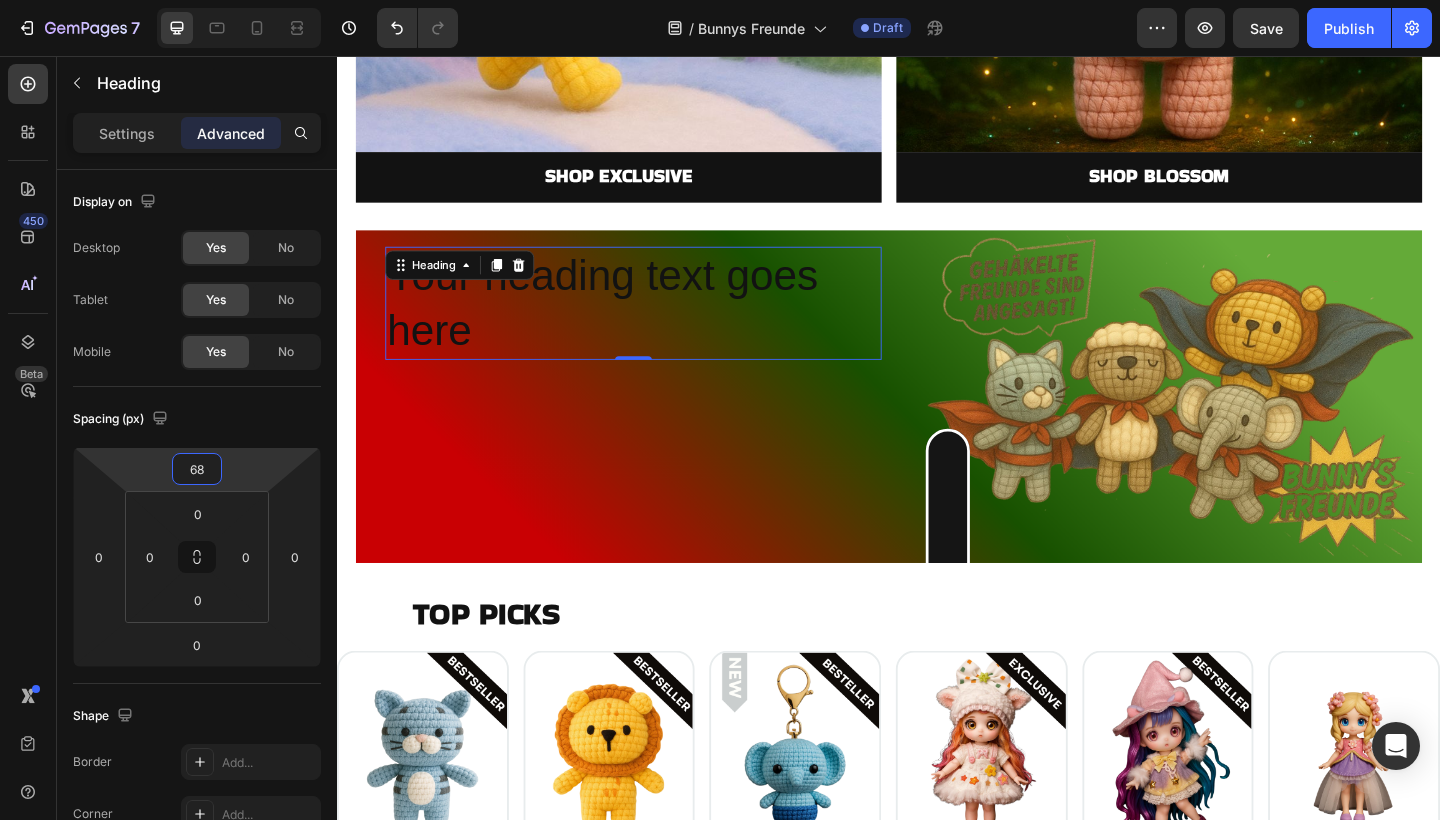drag, startPoint x: 249, startPoint y: 458, endPoint x: 249, endPoint y: 410, distance: 48 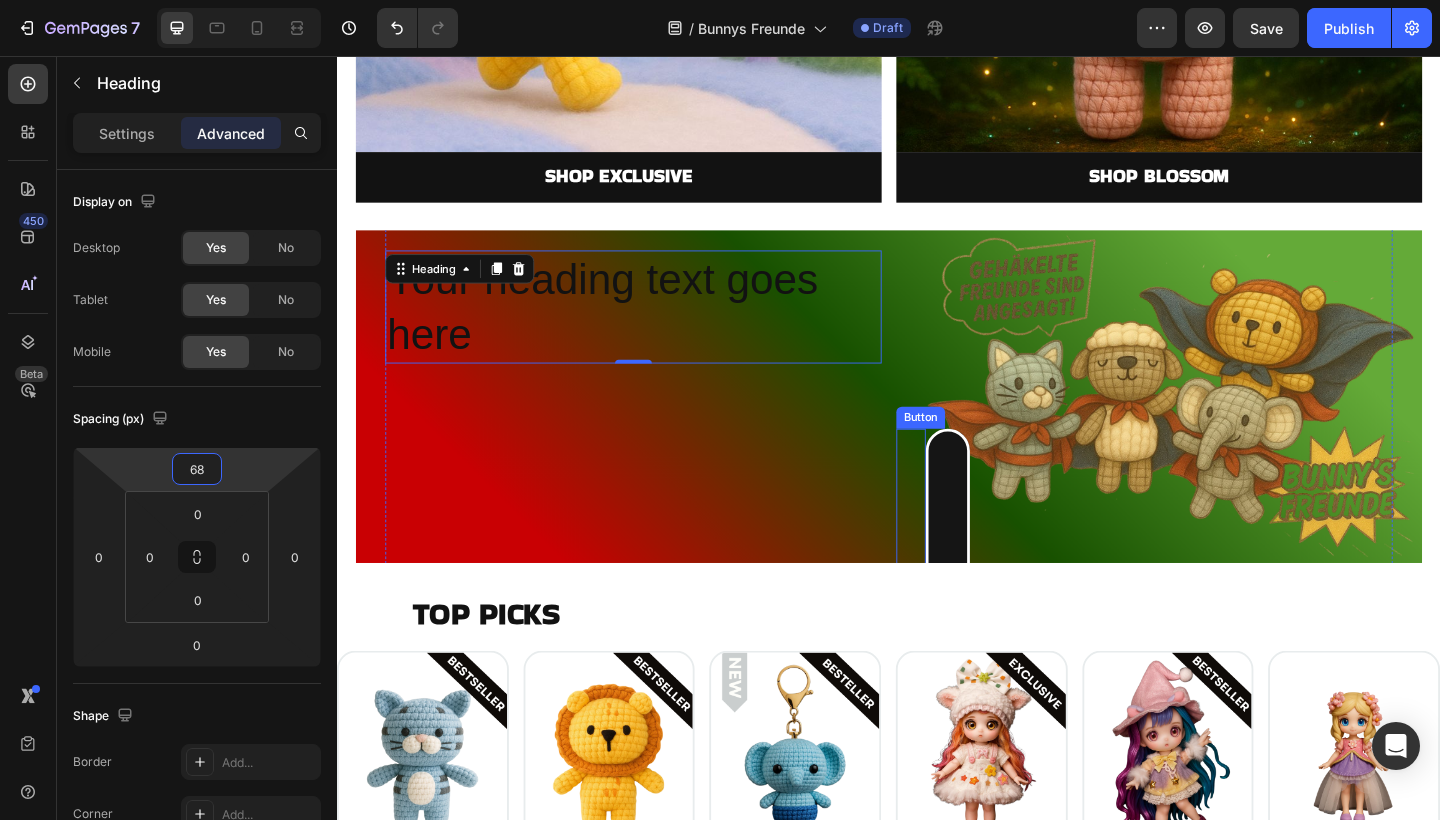 click on "SHOP NOW Button" at bounding box center [961, 558] 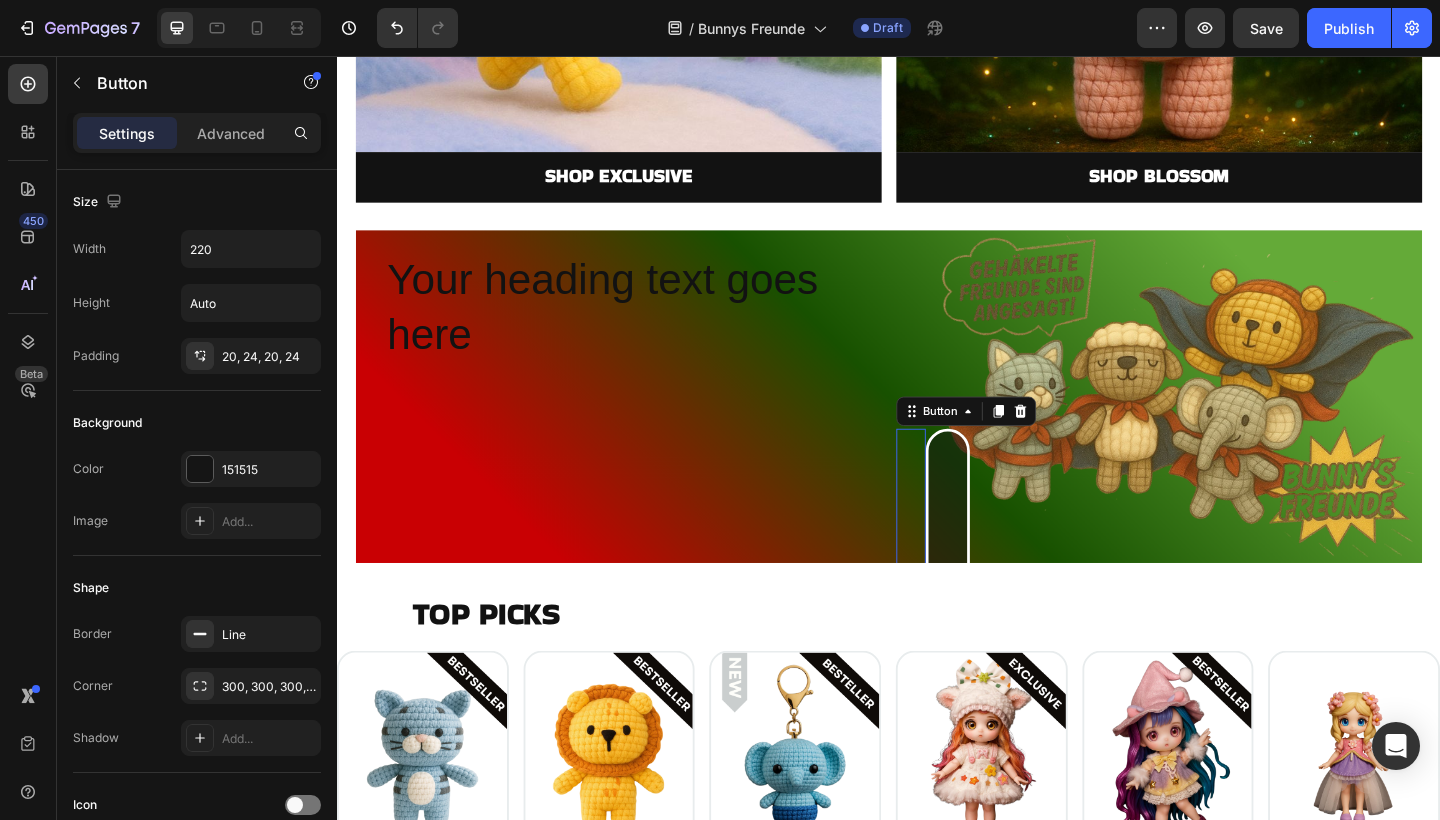 click on "SHOP NOW" at bounding box center [1001, 558] 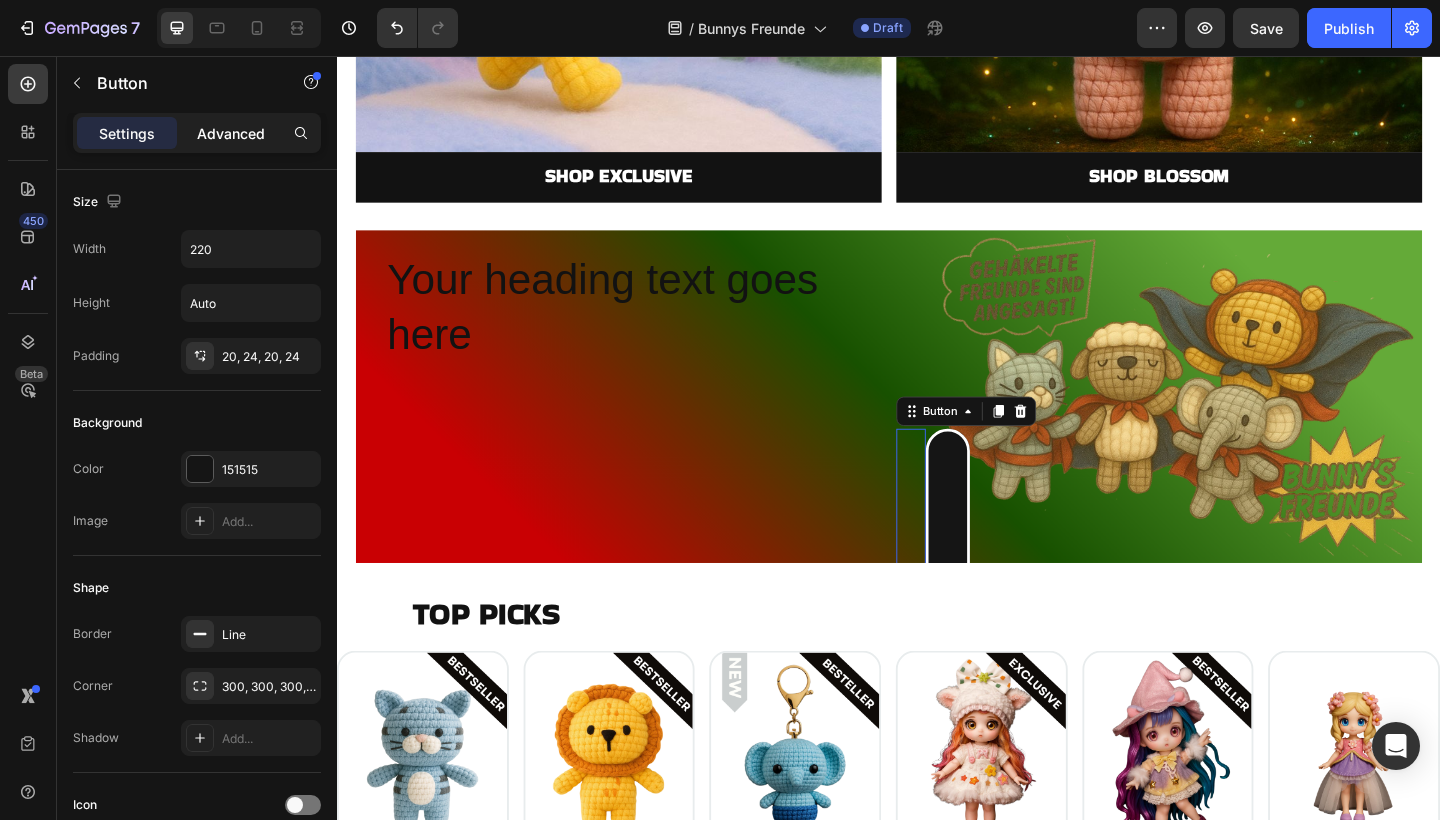 click on "Advanced" at bounding box center [231, 133] 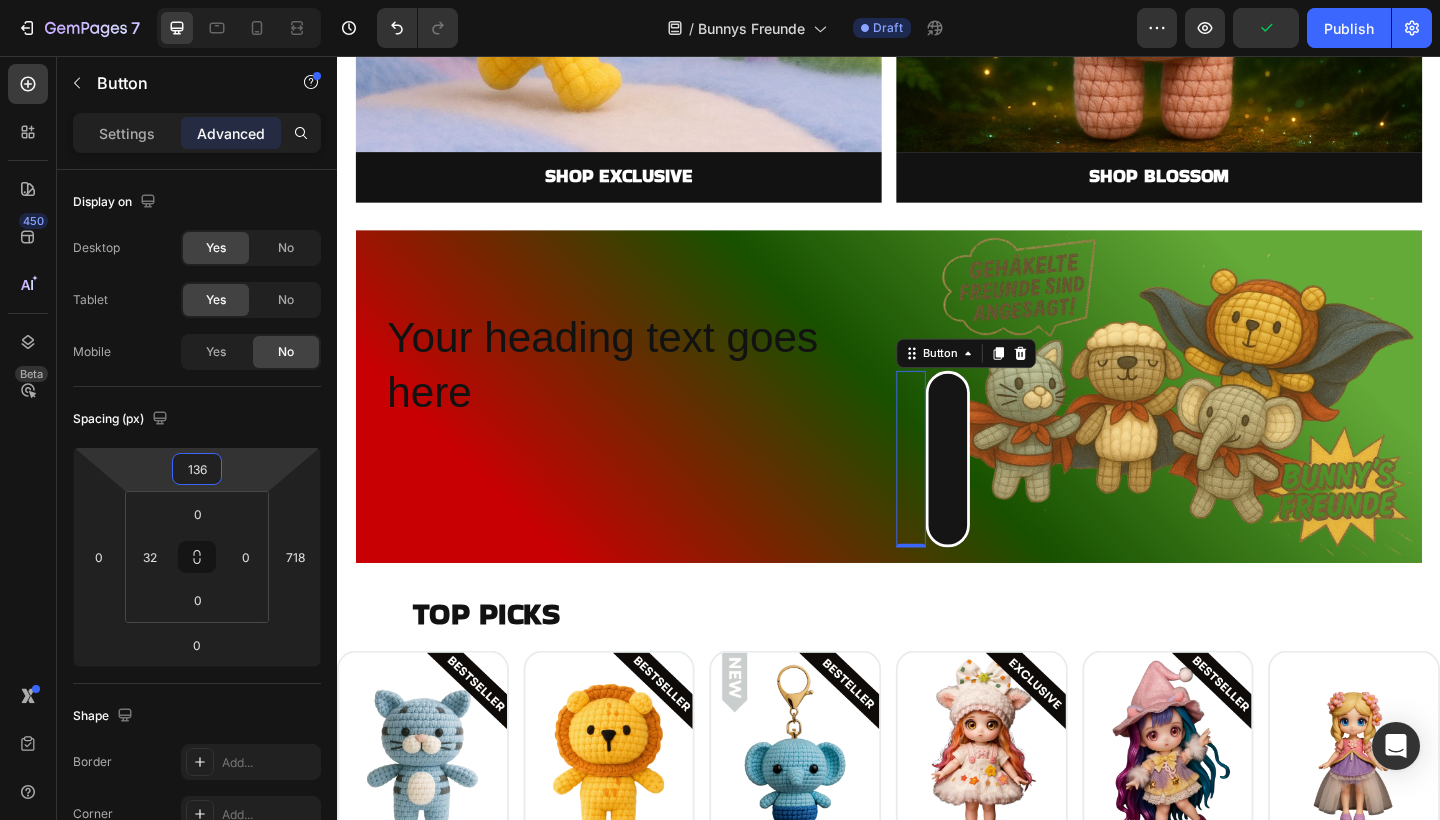 type on "138" 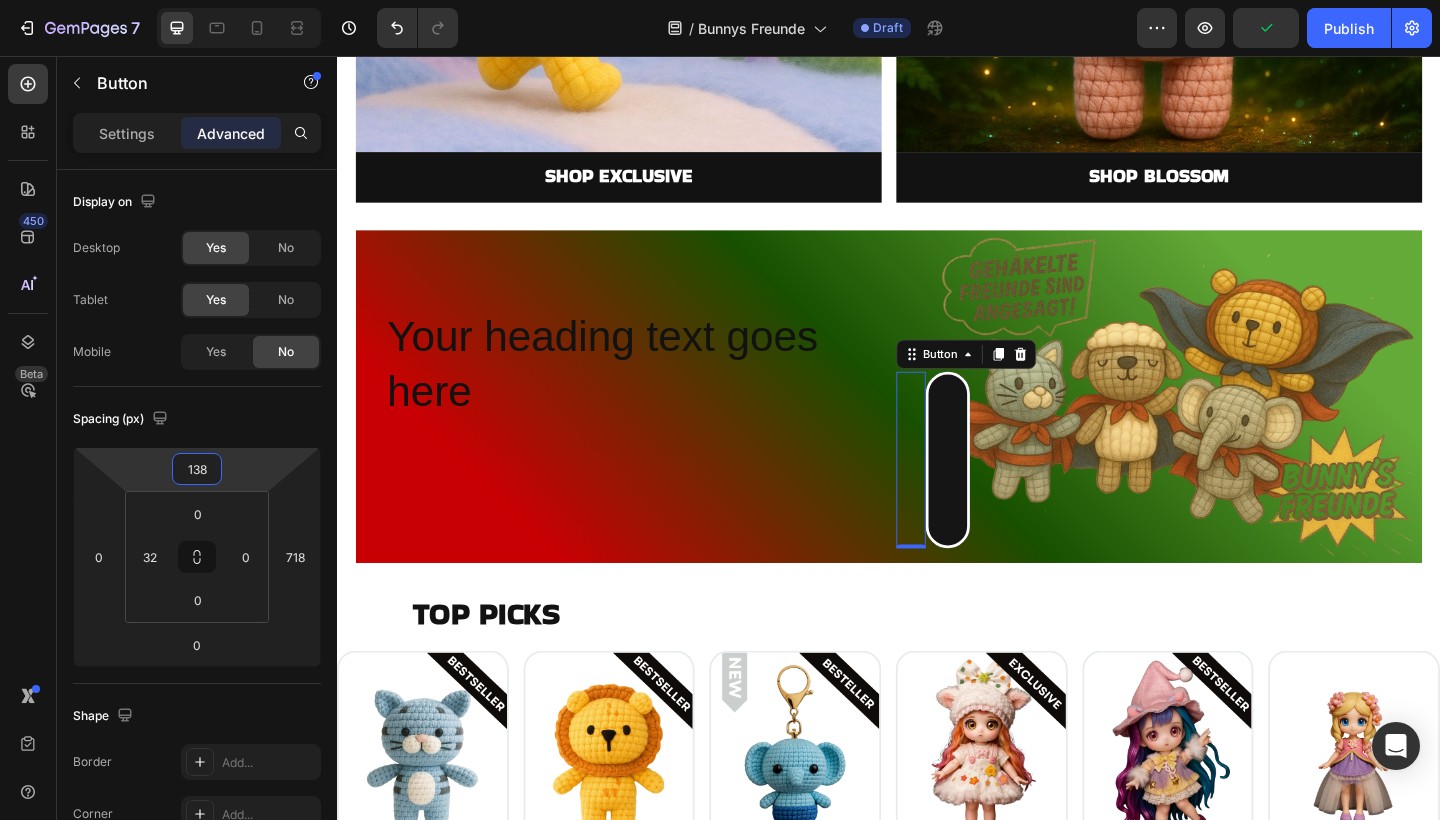 drag, startPoint x: 242, startPoint y: 471, endPoint x: 256, endPoint y: 532, distance: 62.58594 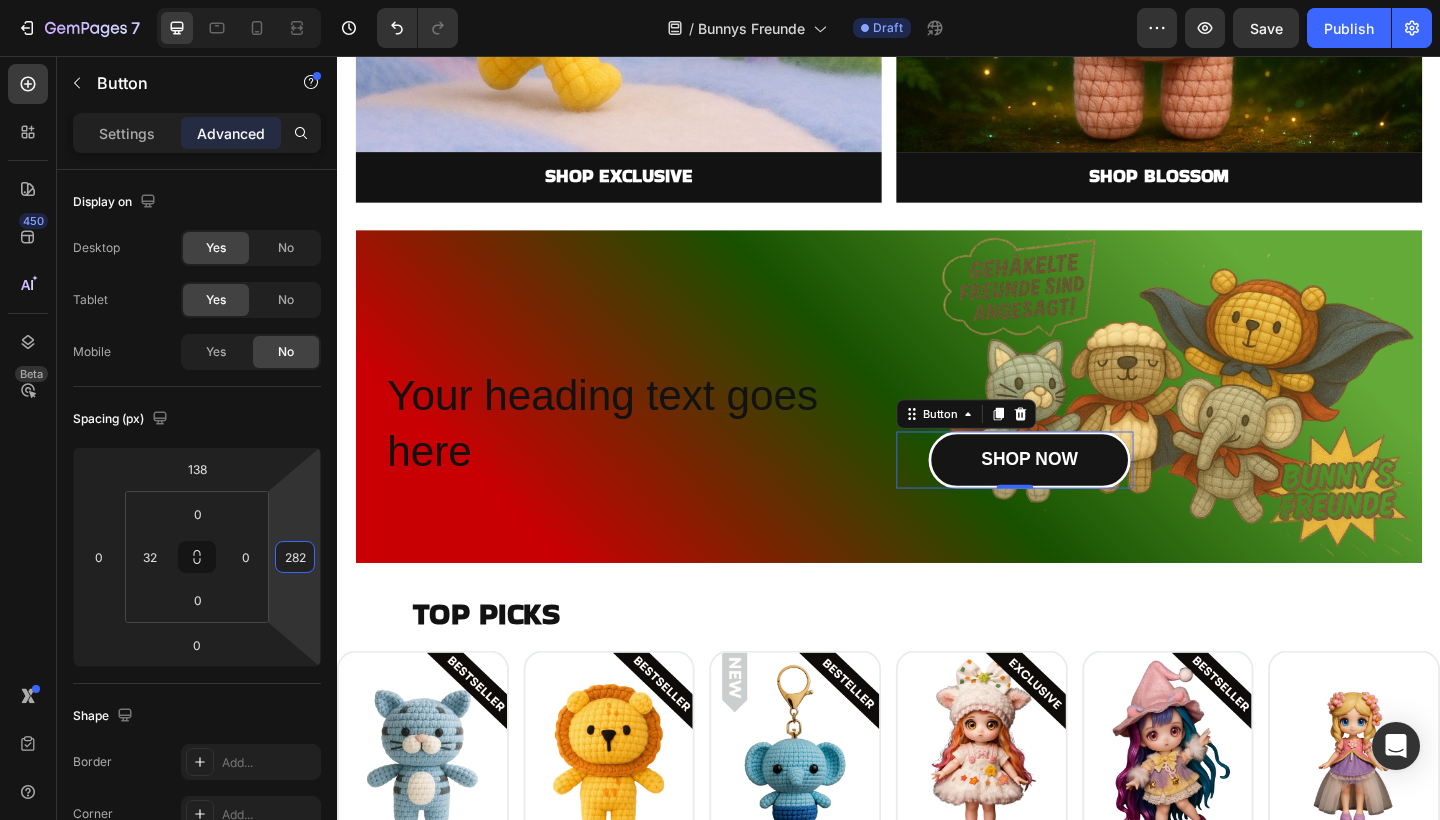 type on "280" 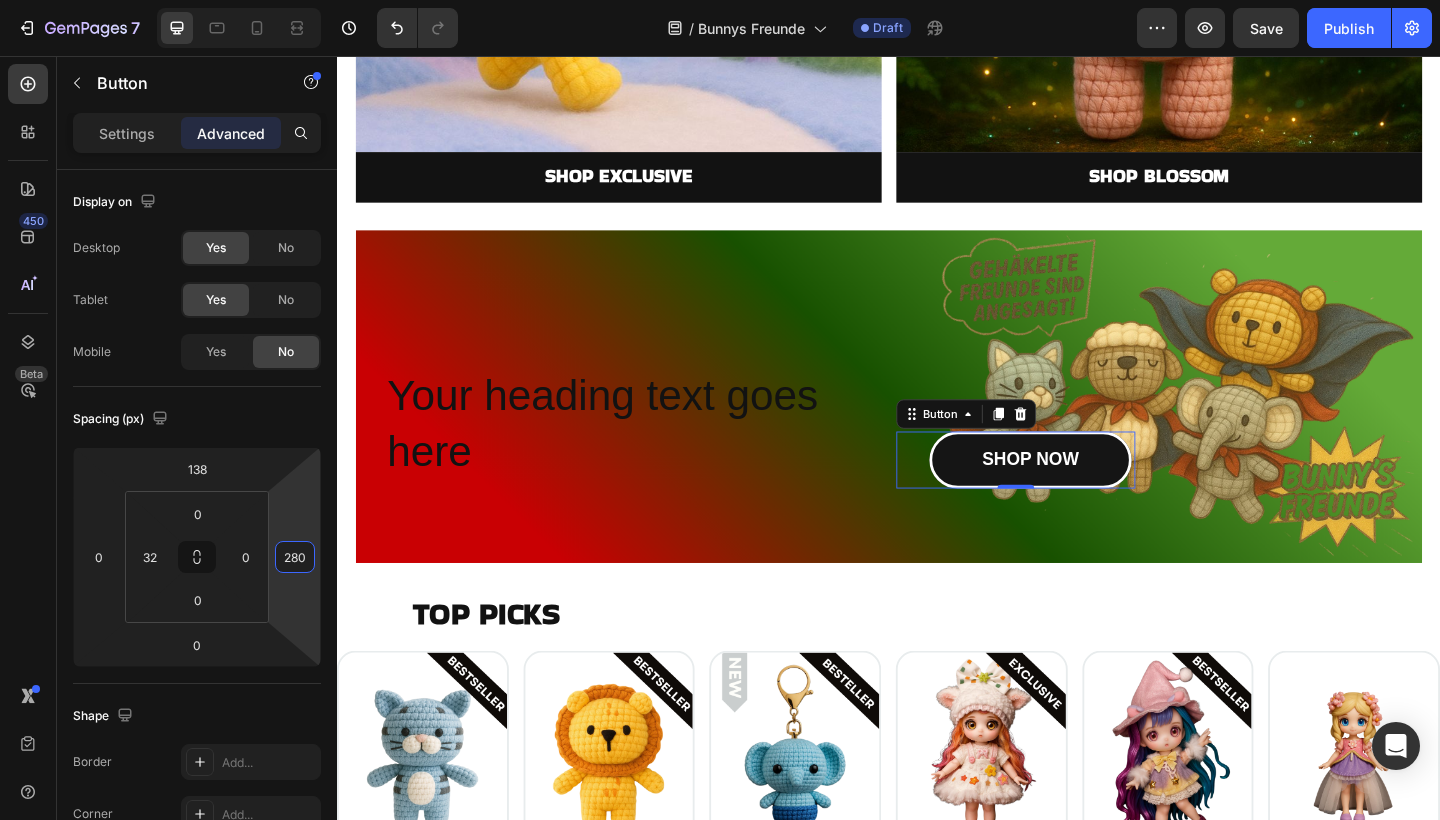 drag, startPoint x: 309, startPoint y: 534, endPoint x: 306, endPoint y: 751, distance: 217.02074 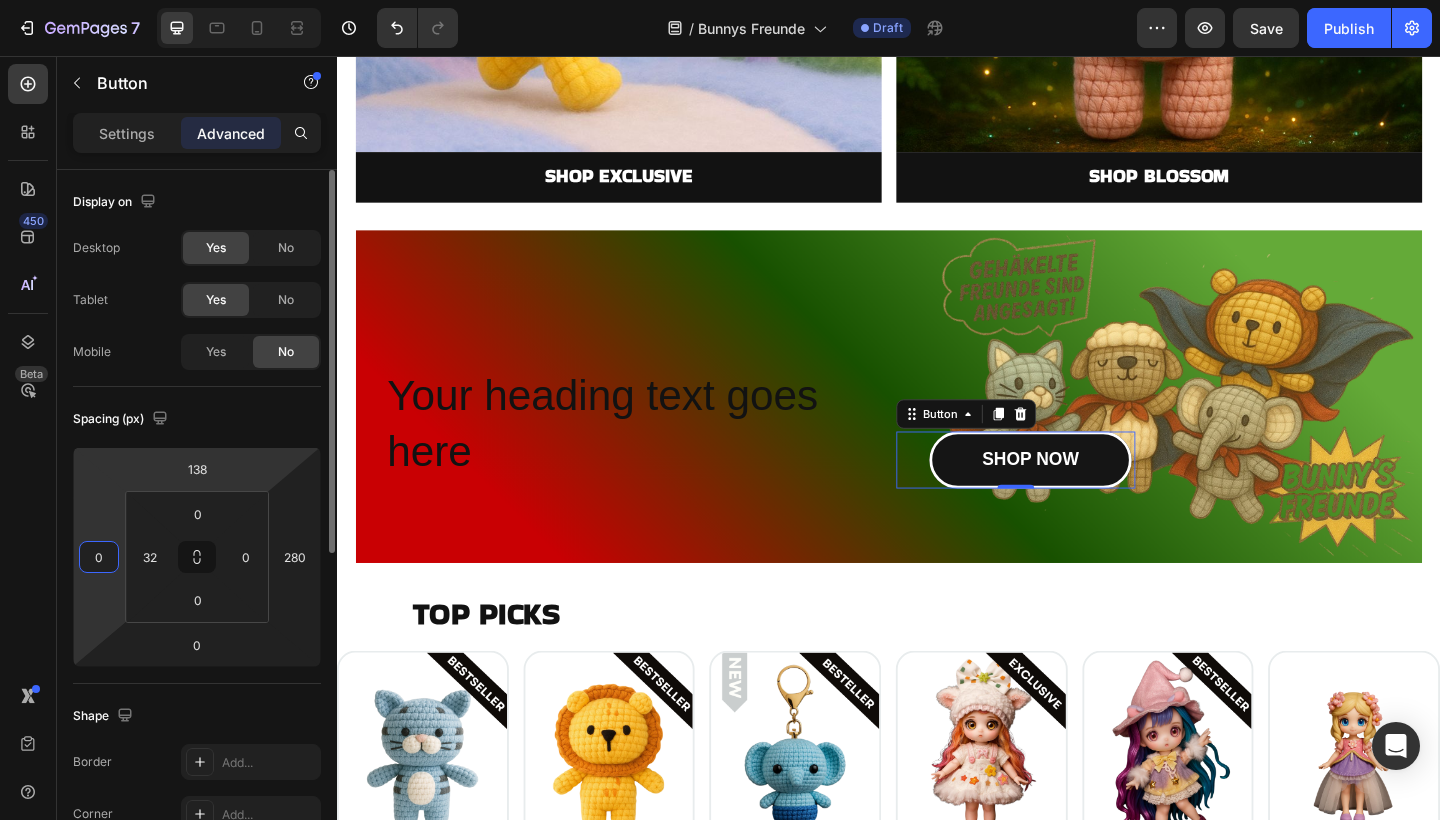 drag, startPoint x: 105, startPoint y: 543, endPoint x: 104, endPoint y: 460, distance: 83.00603 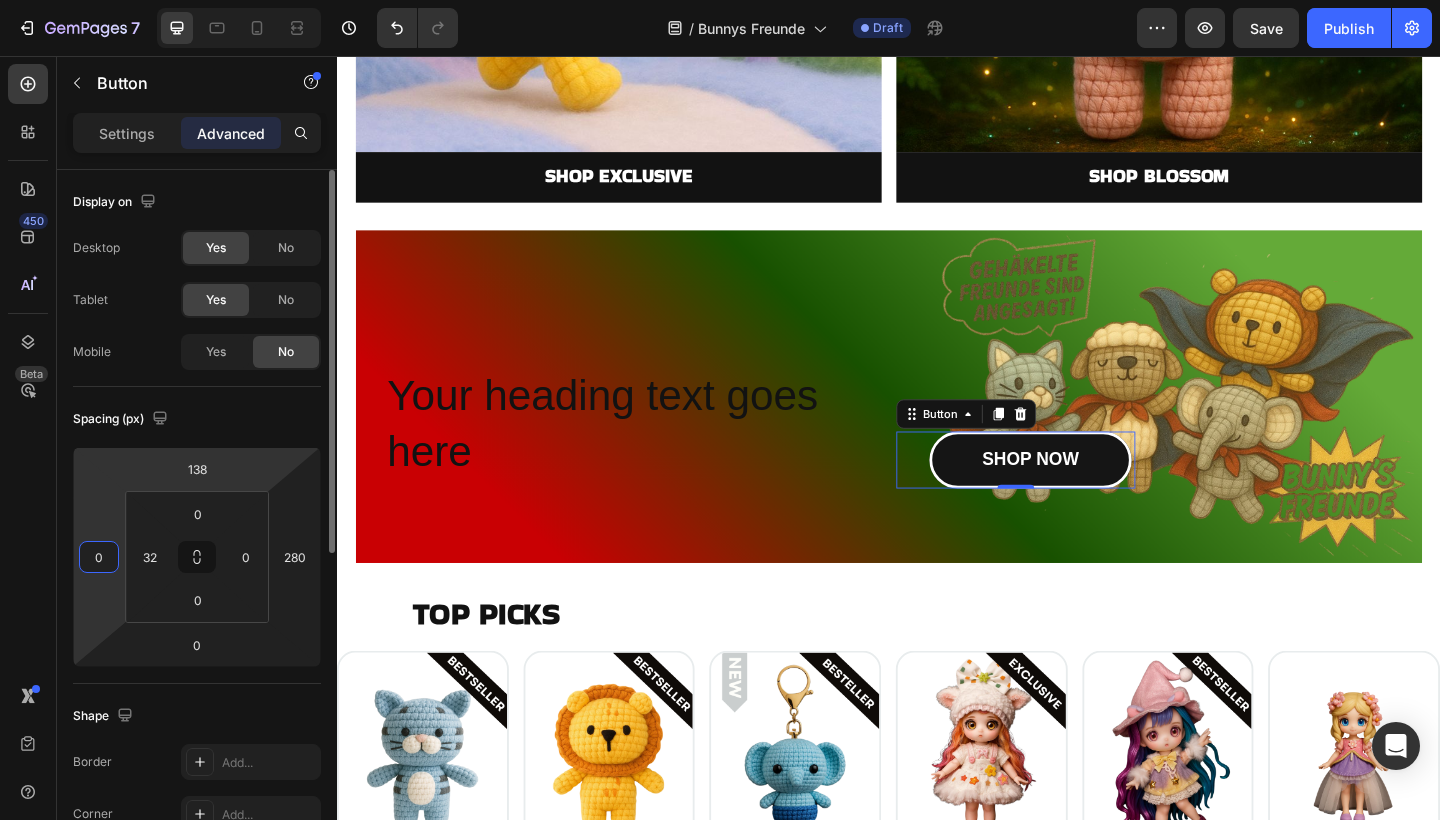 click on "138 0 0 280" at bounding box center [197, 557] 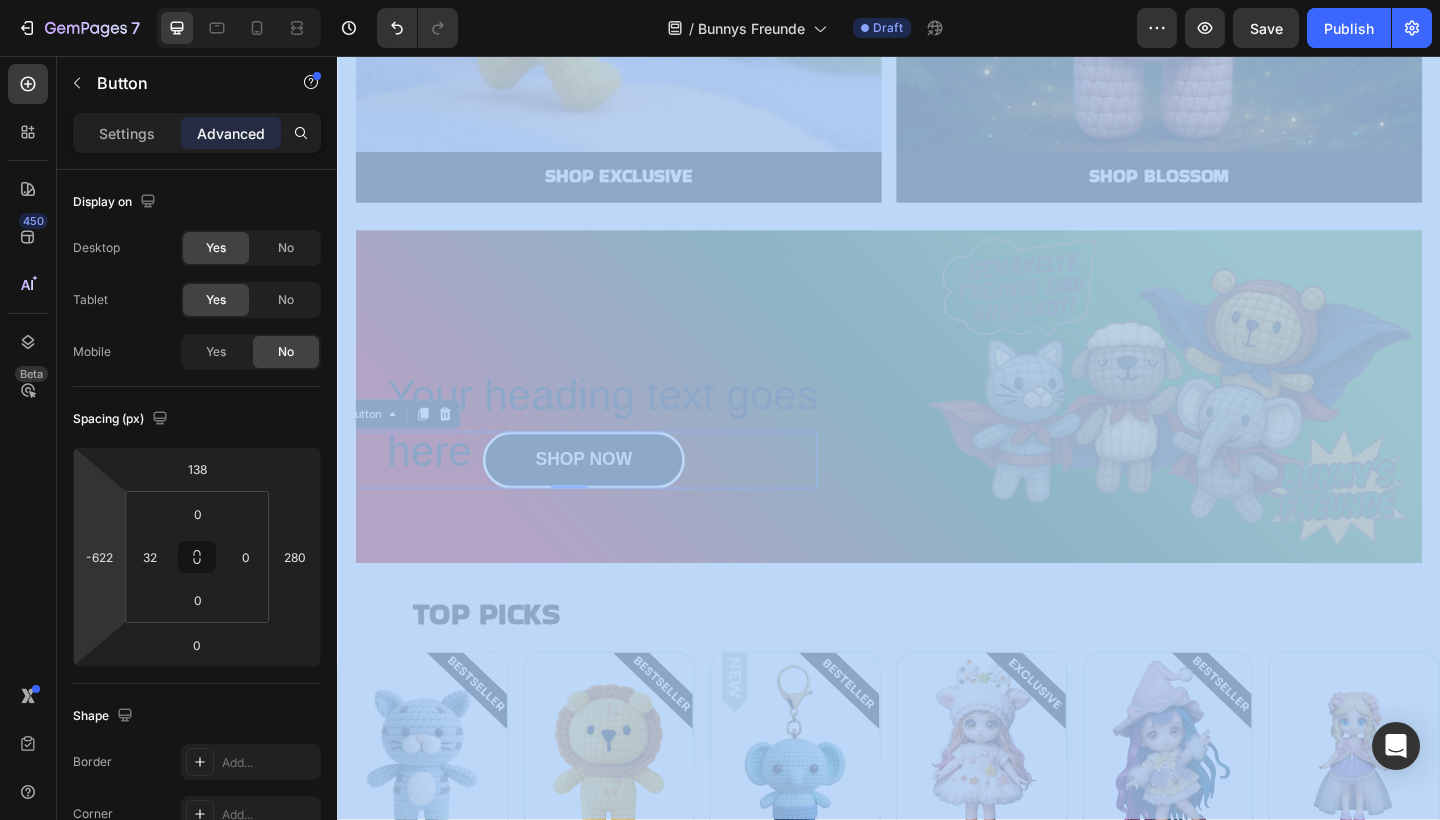 type on "-620" 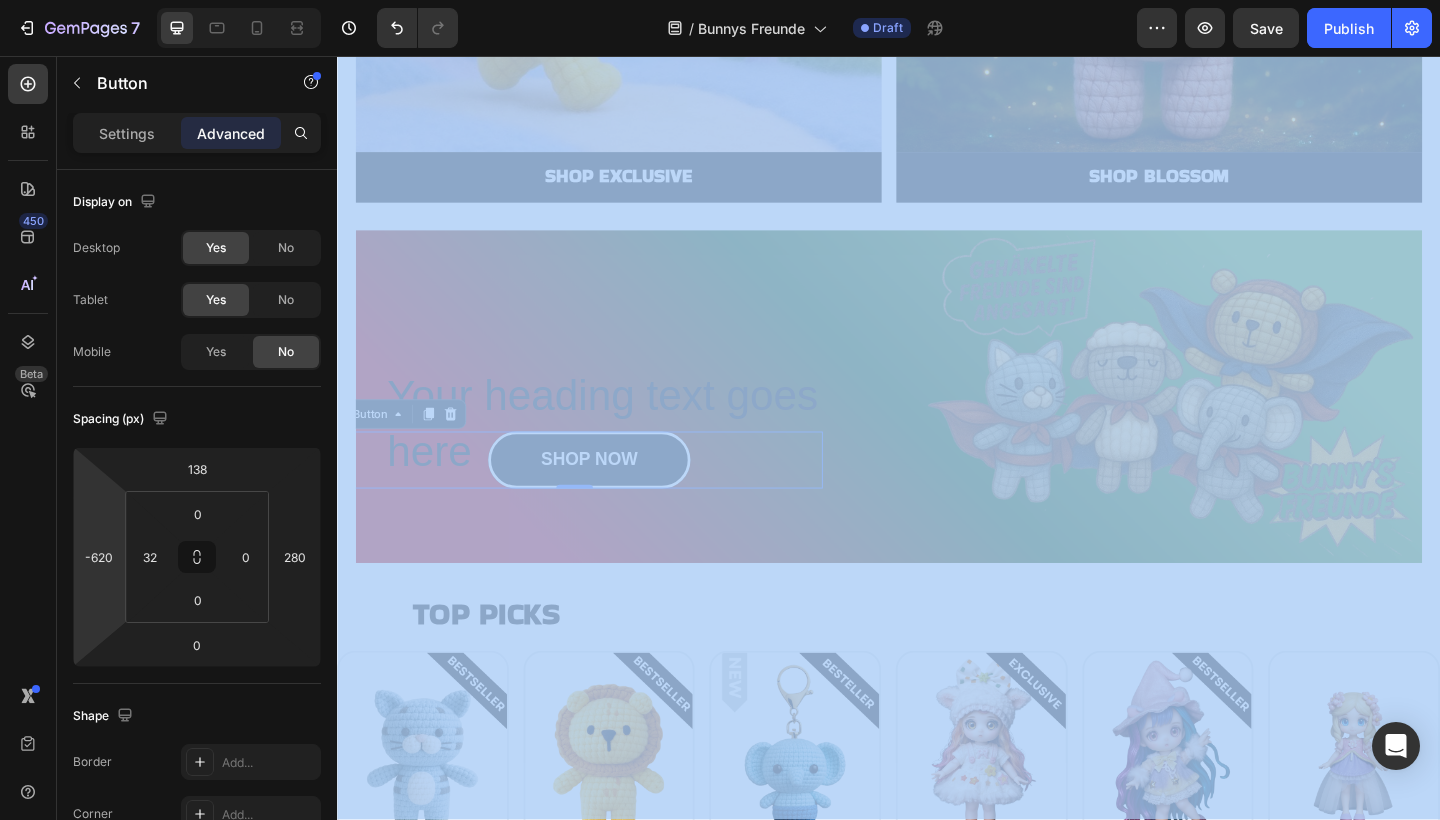 drag, startPoint x: 105, startPoint y: 506, endPoint x: 63, endPoint y: 809, distance: 305.89703 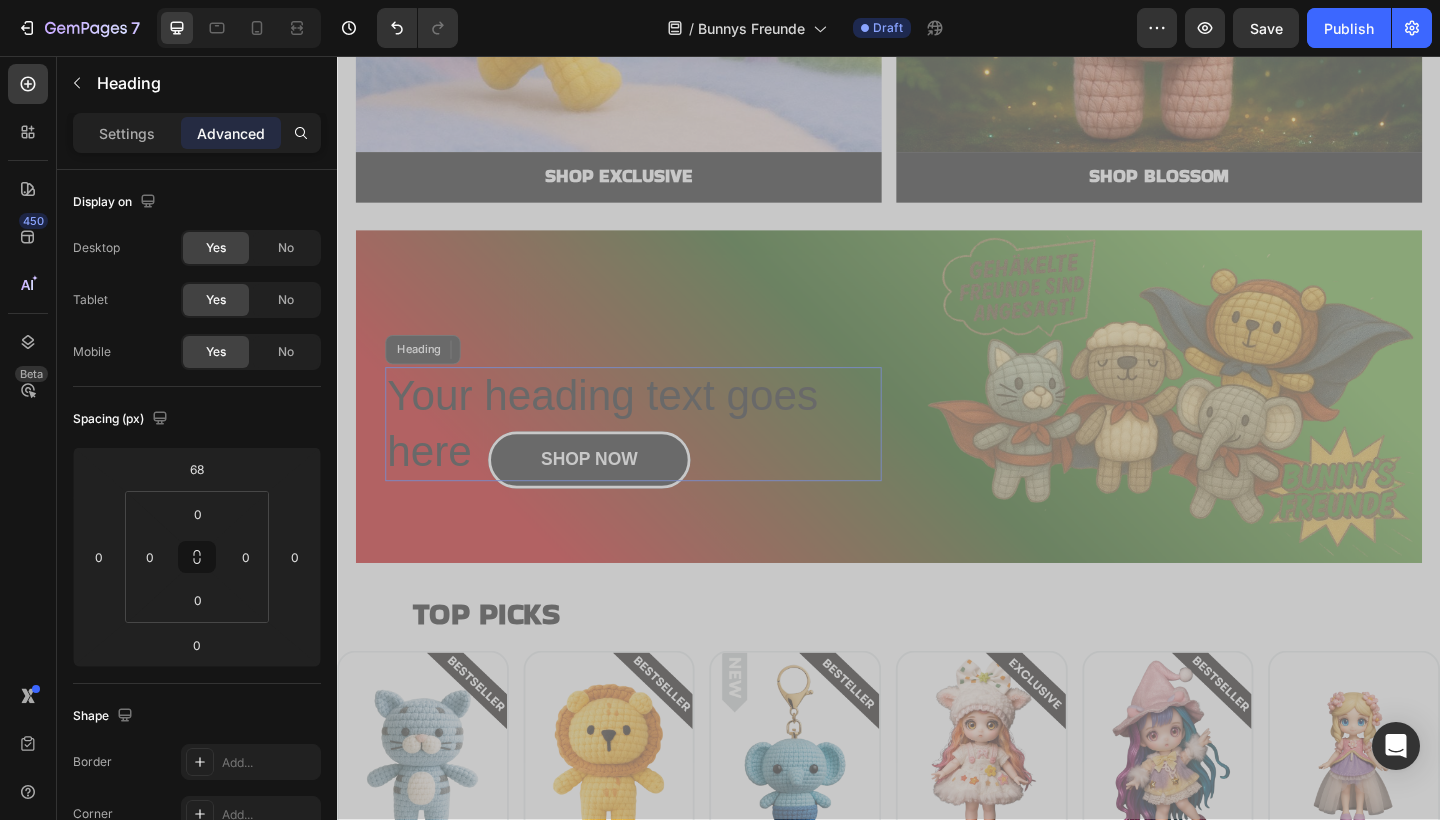 click on "Your heading text goes here" at bounding box center [659, 457] 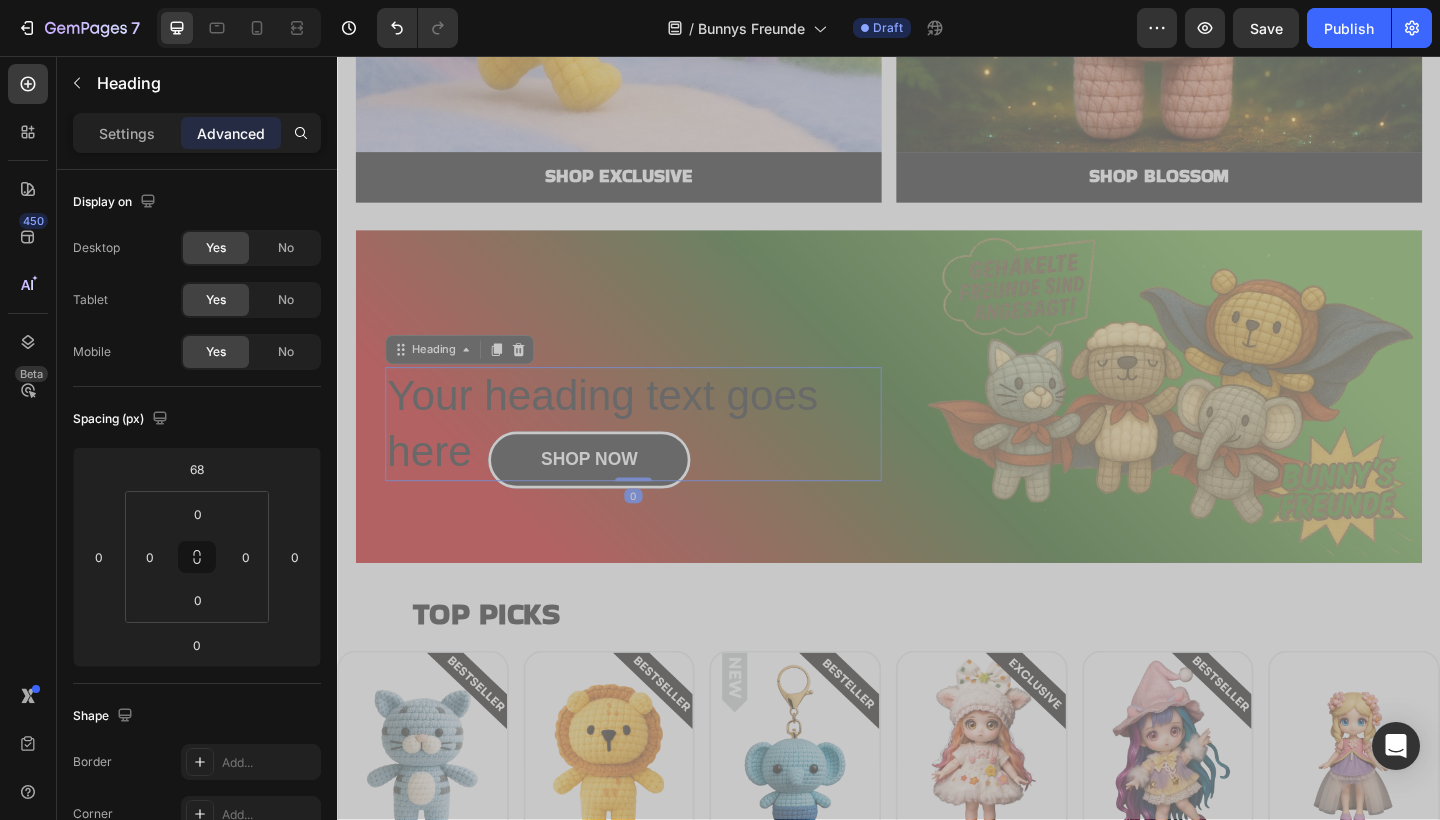 click on "Your heading text goes here" at bounding box center [659, 457] 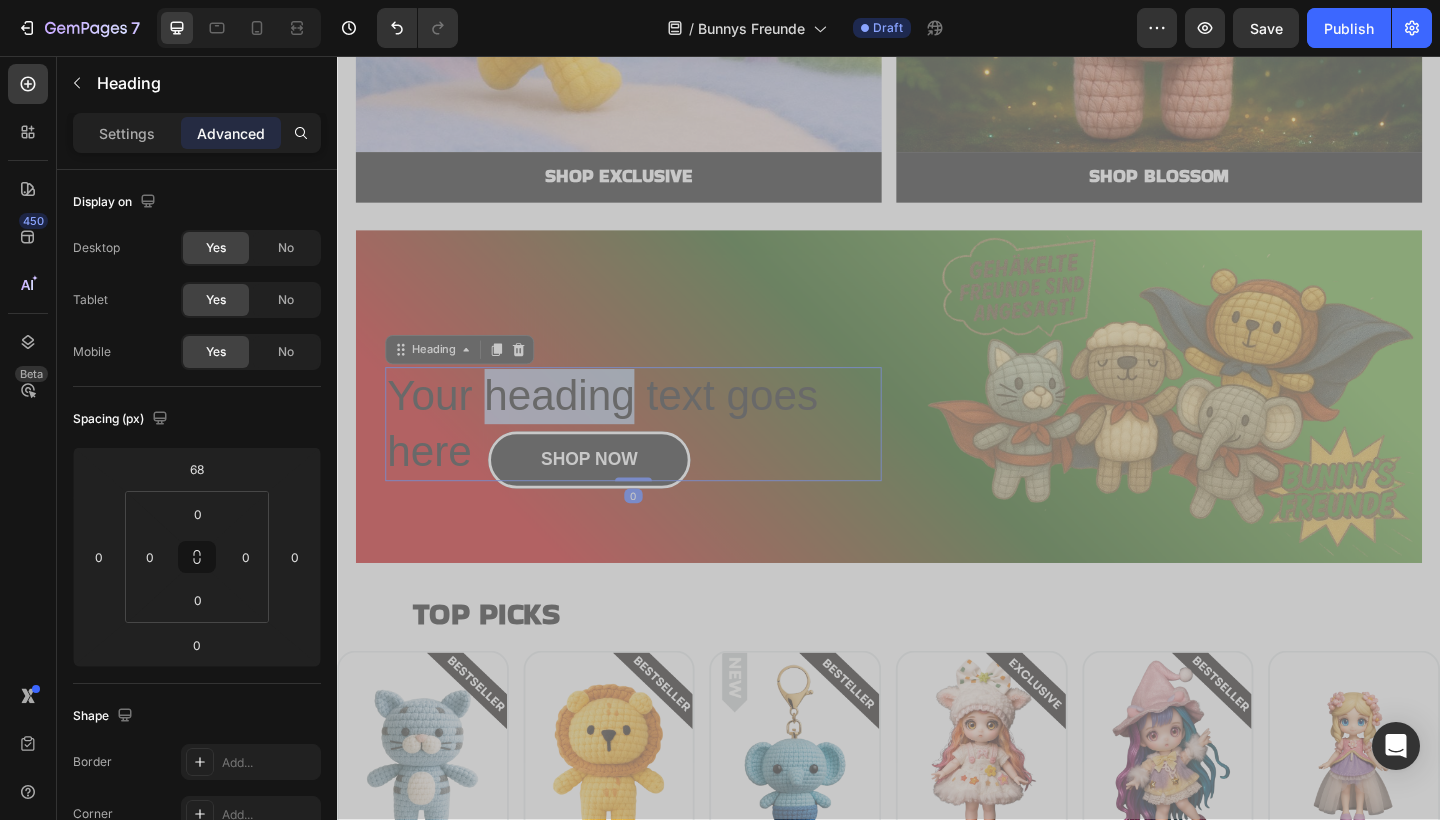 click on "Your heading text goes here" at bounding box center (659, 457) 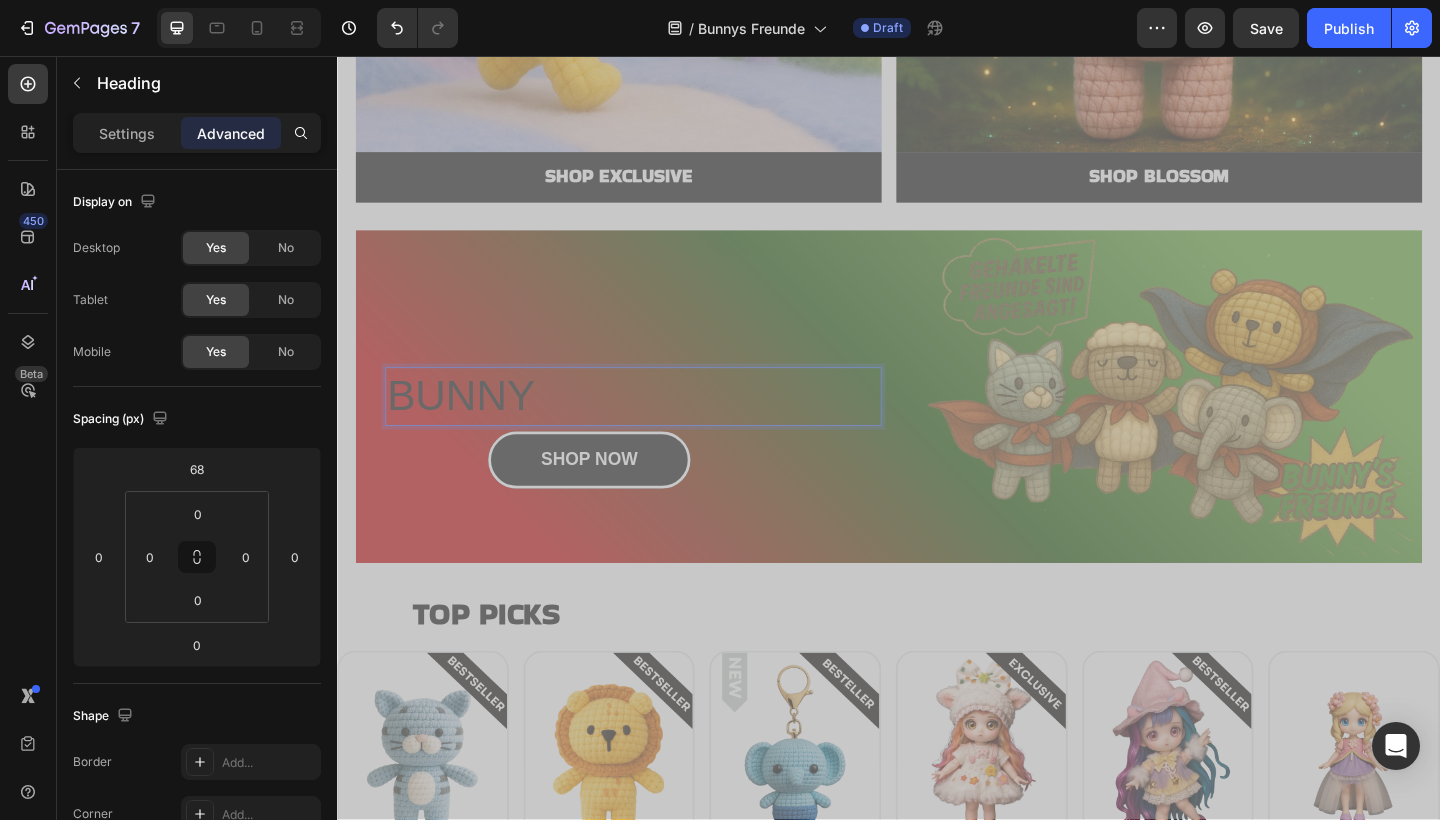 type 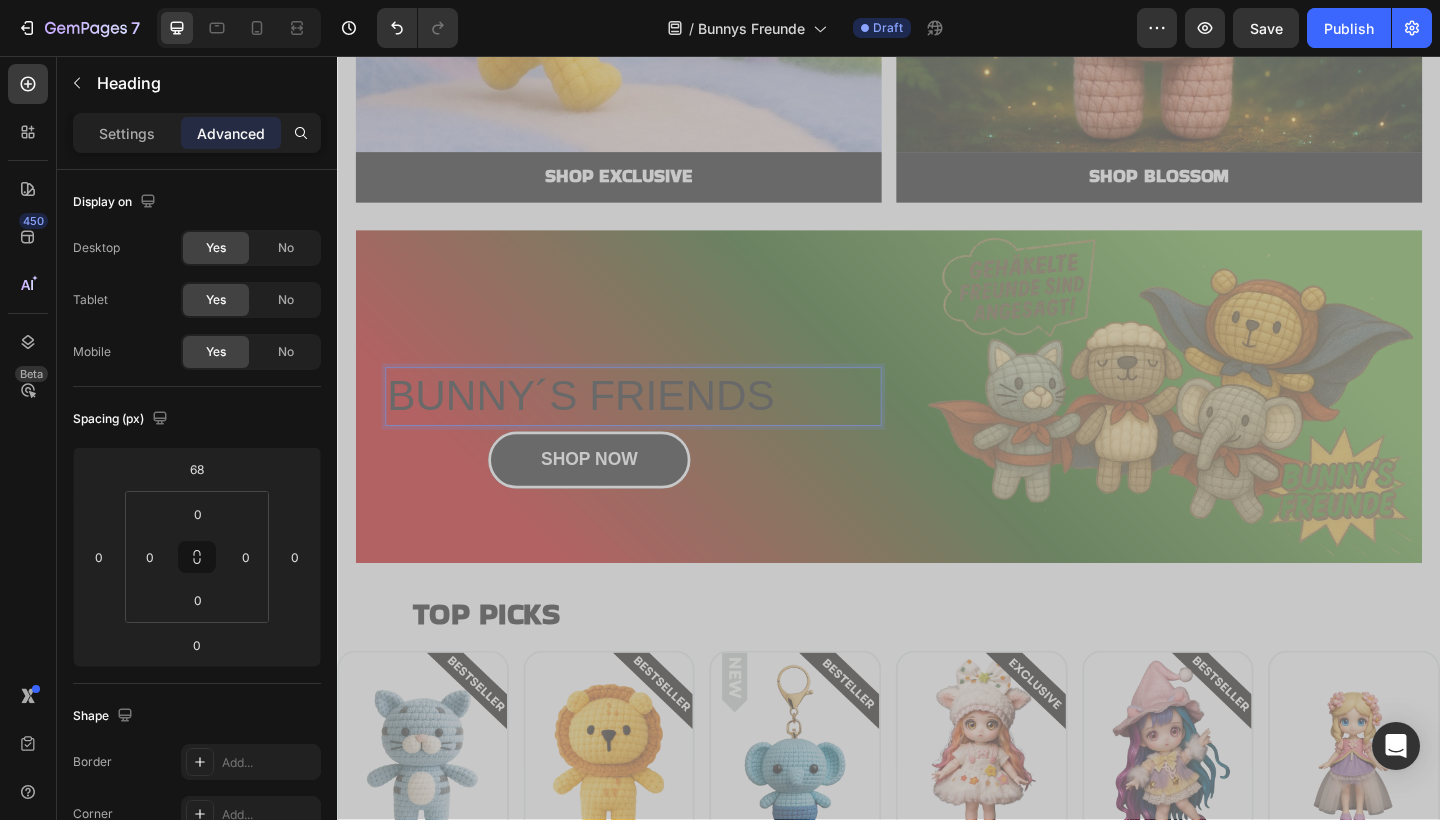 click on "BUNNY´S FRIENDS" at bounding box center (659, 427) 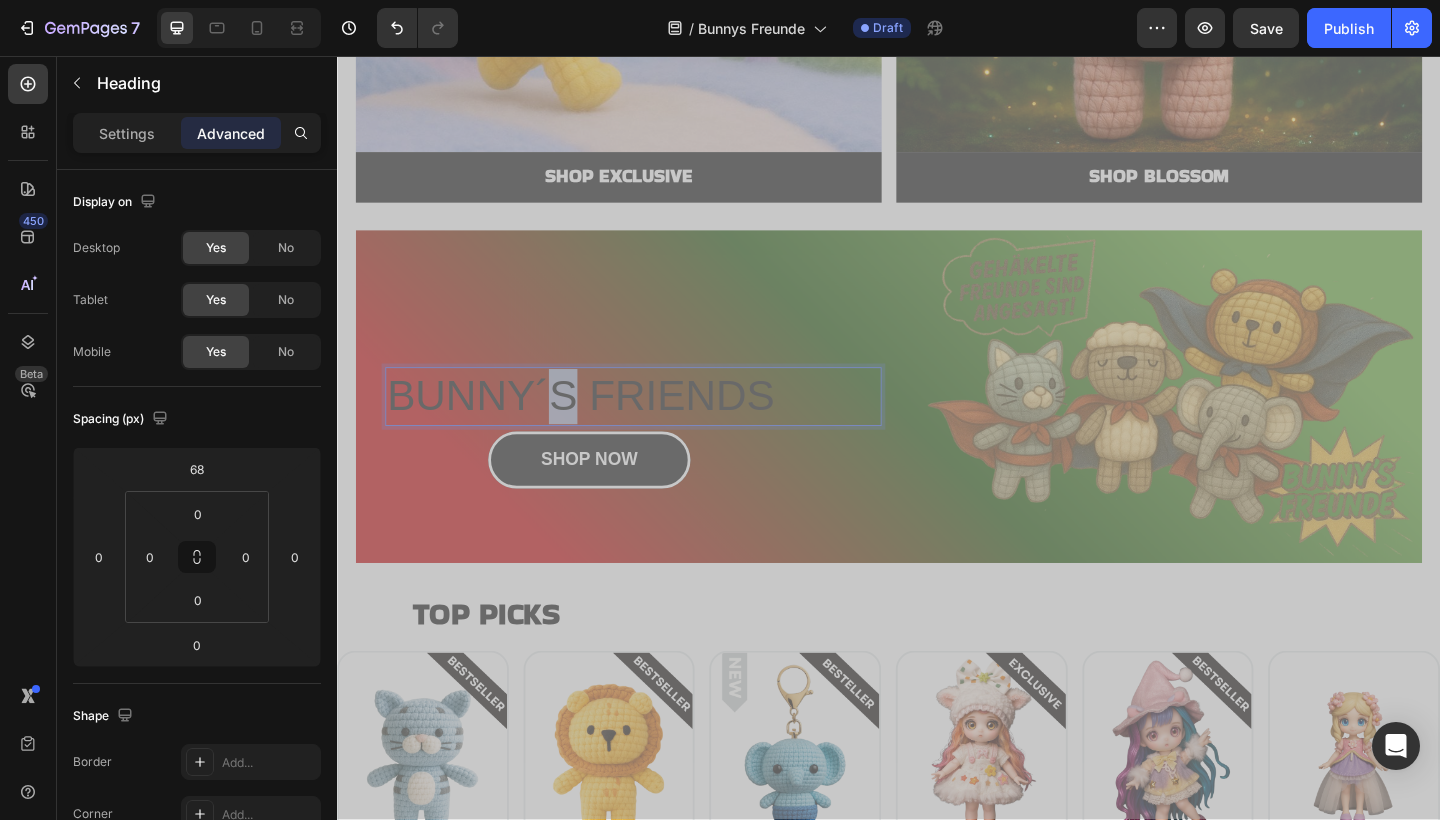 click on "BUNNY´S FRIENDS" at bounding box center (659, 427) 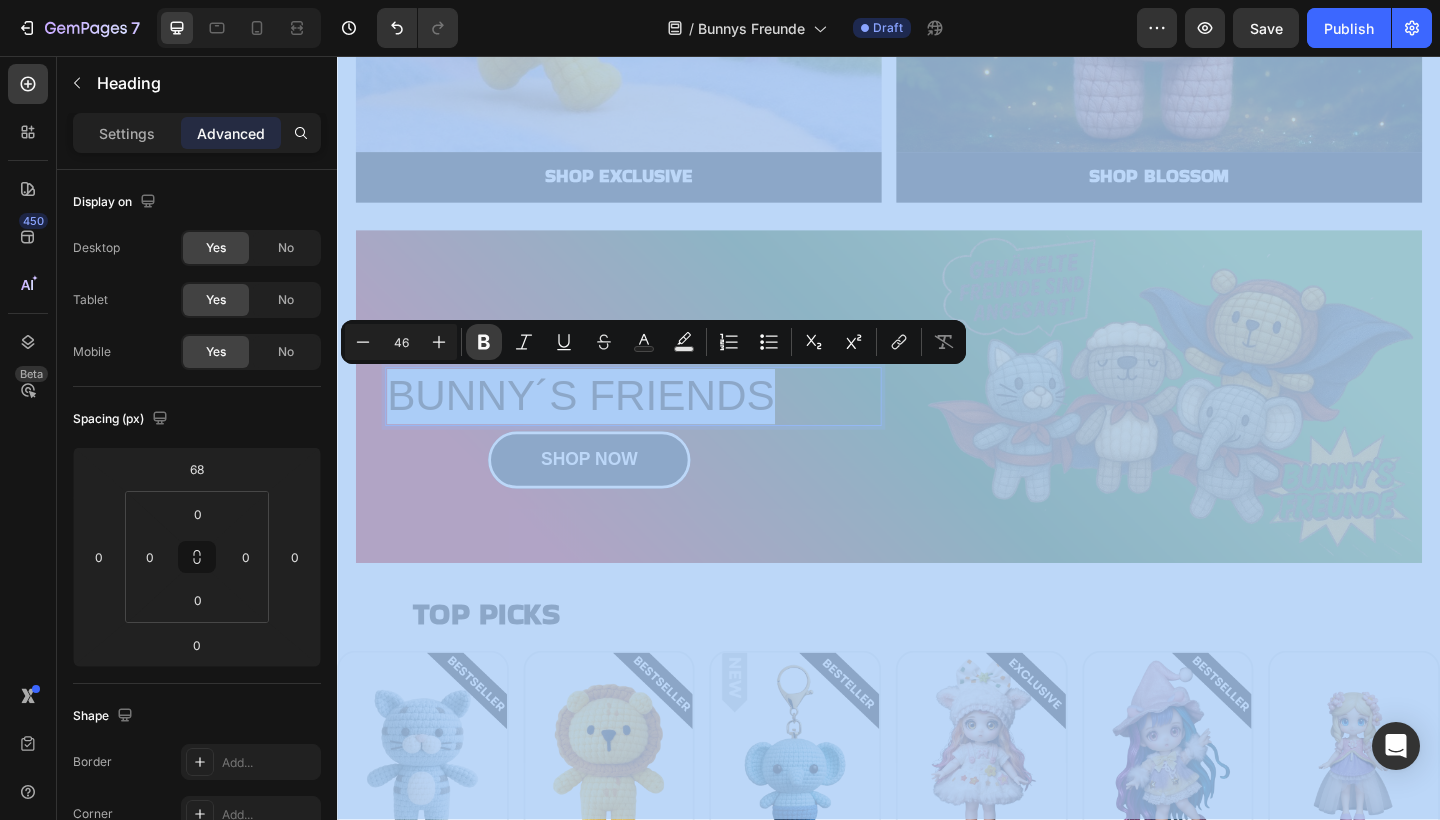 click 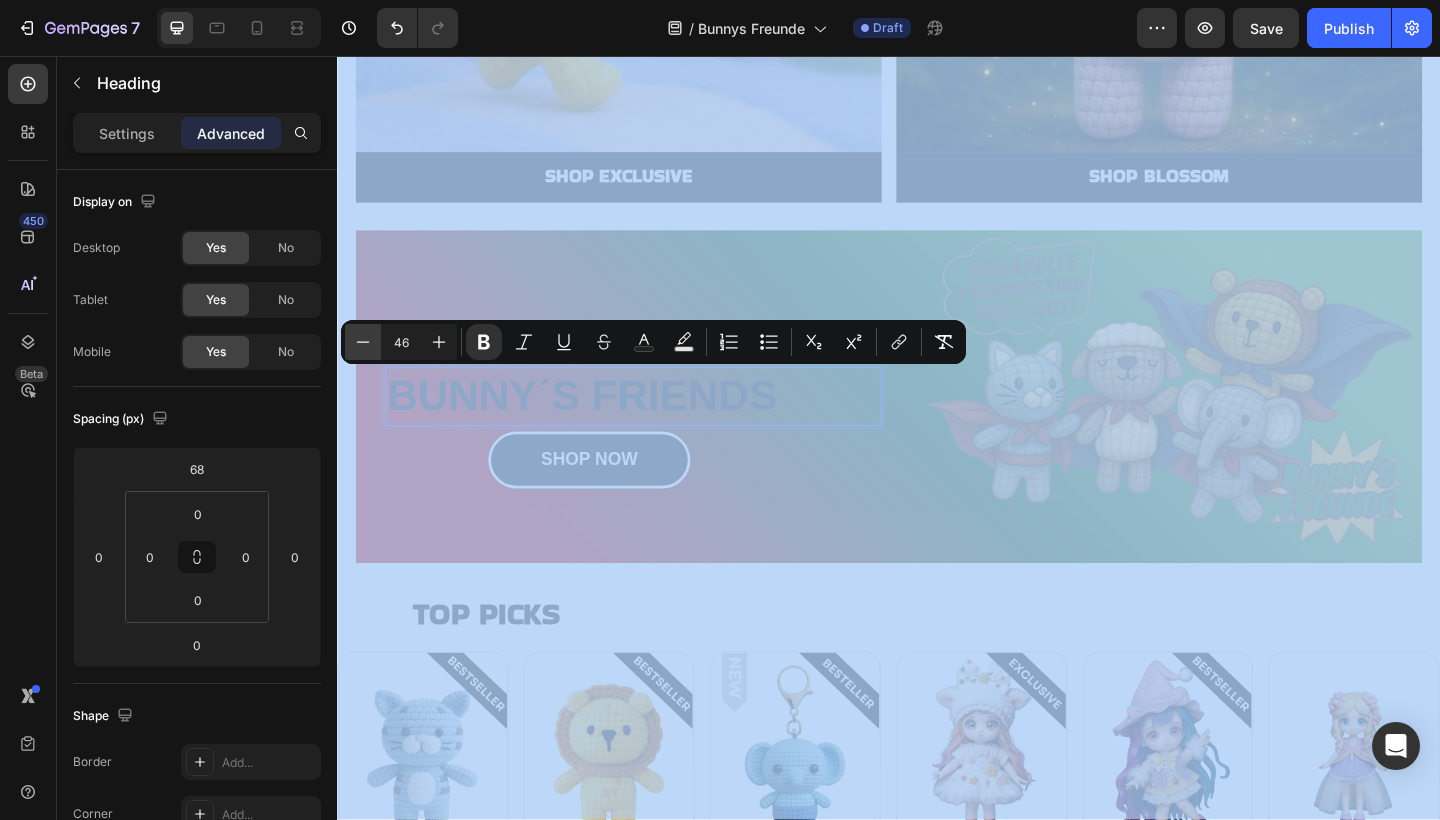 click 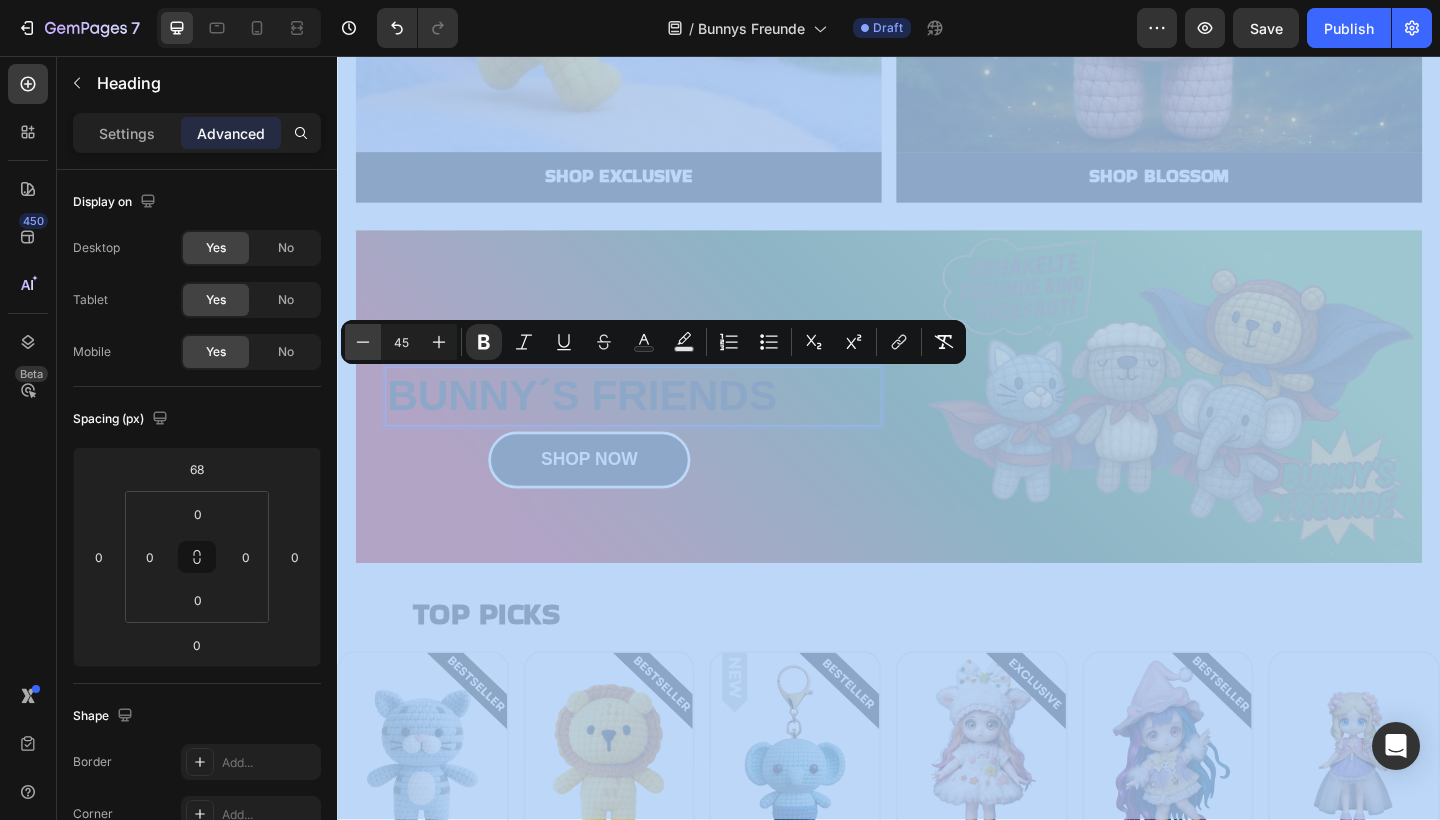 click 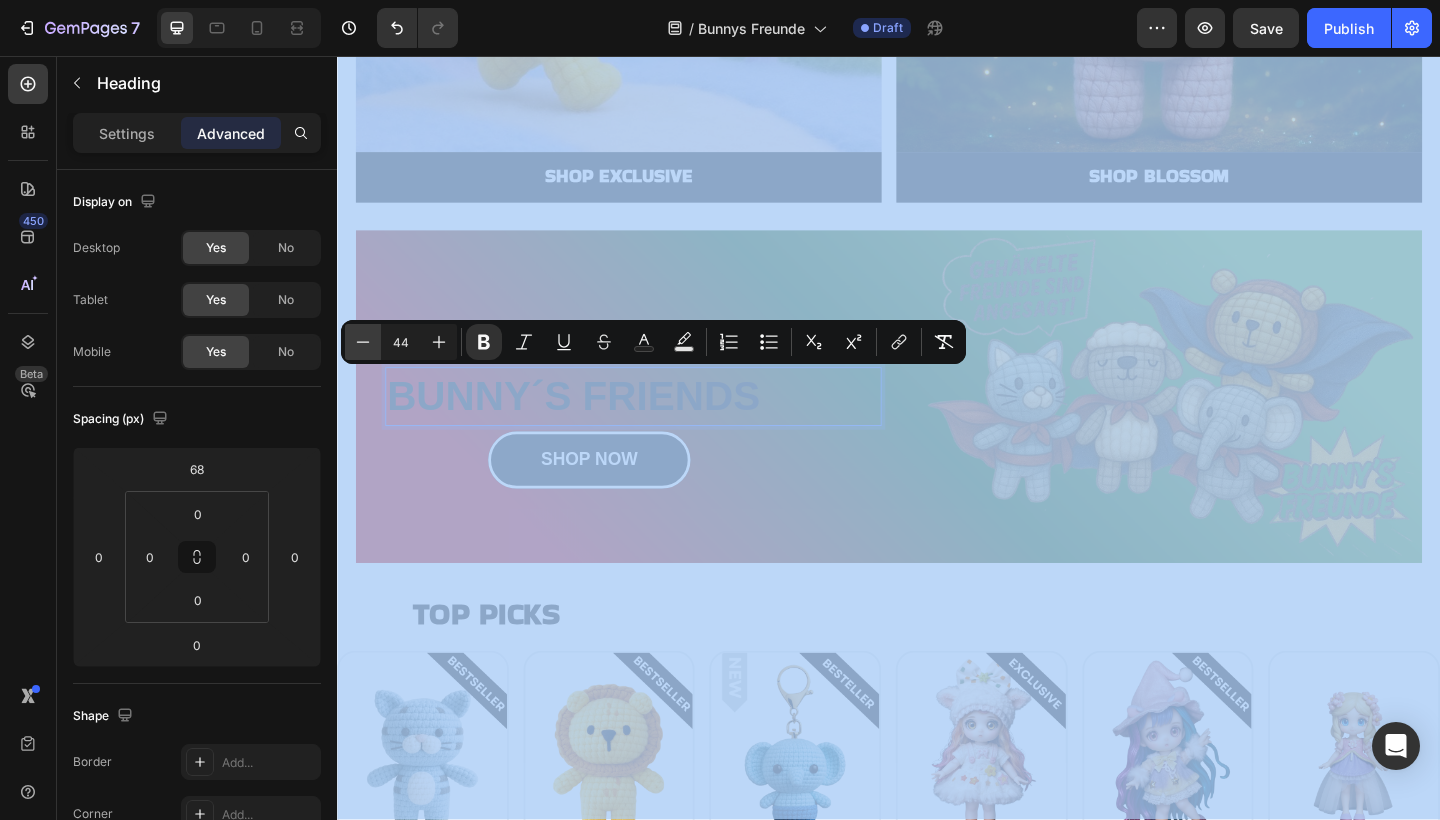 click 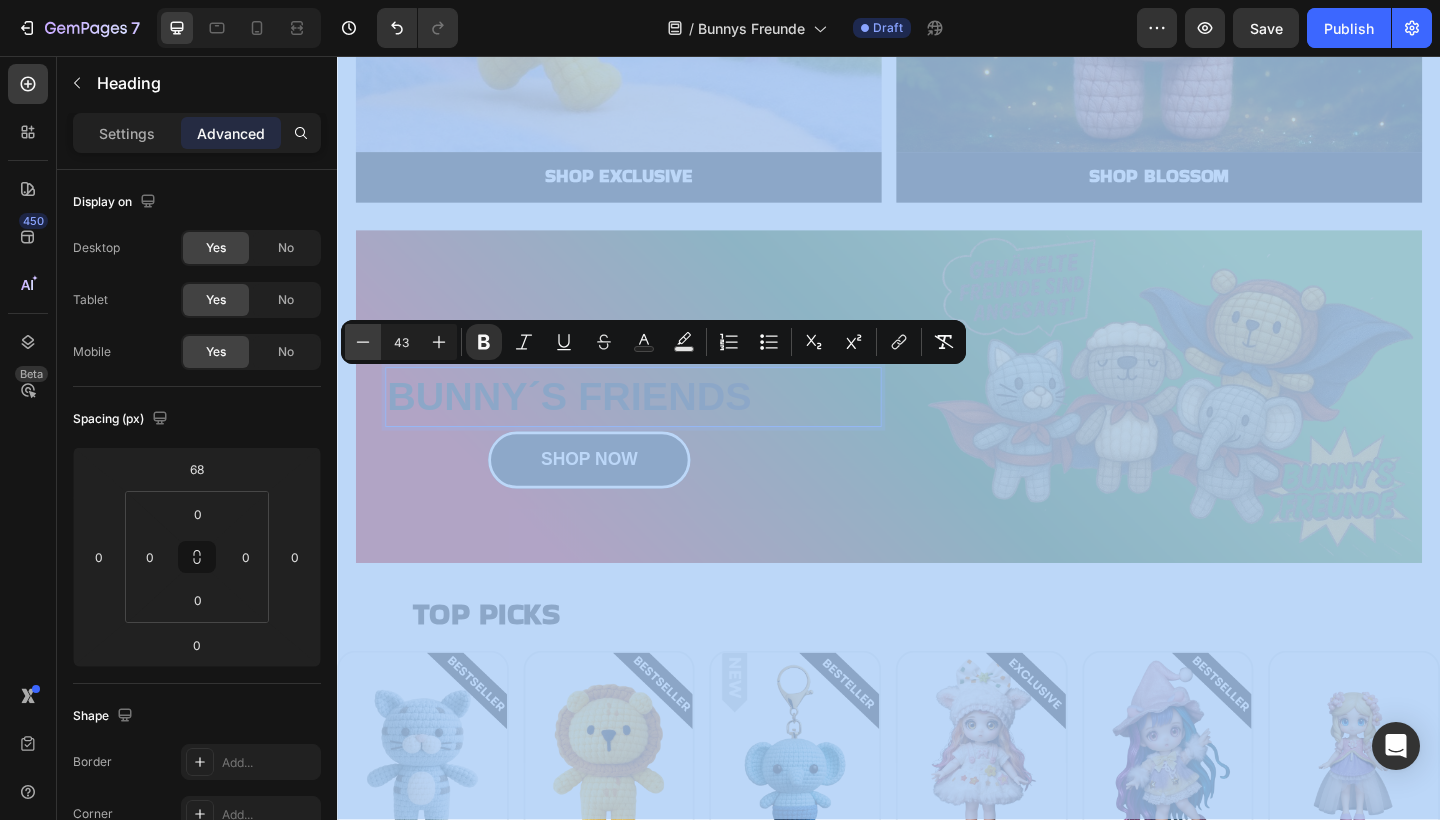 click 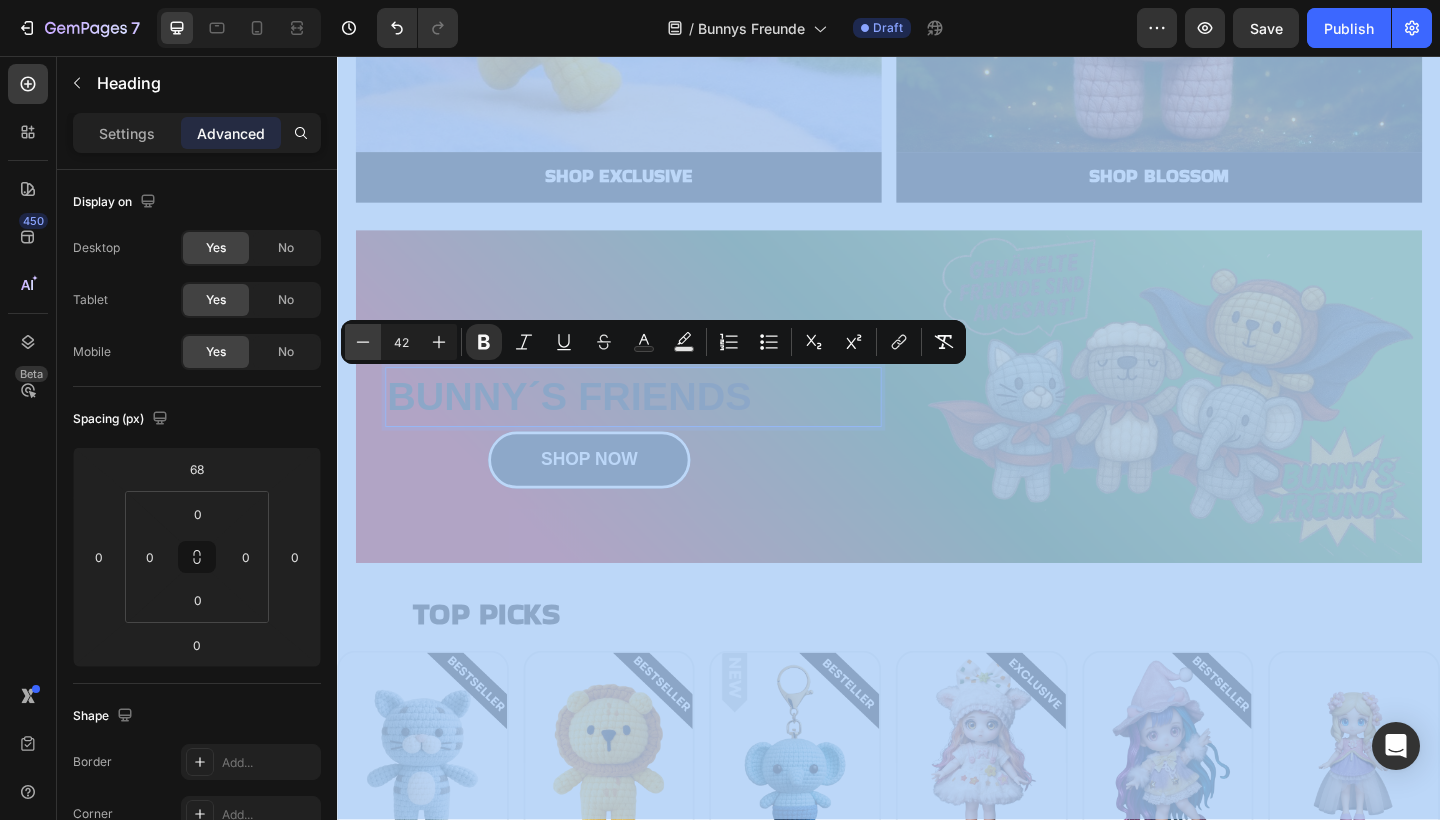 click 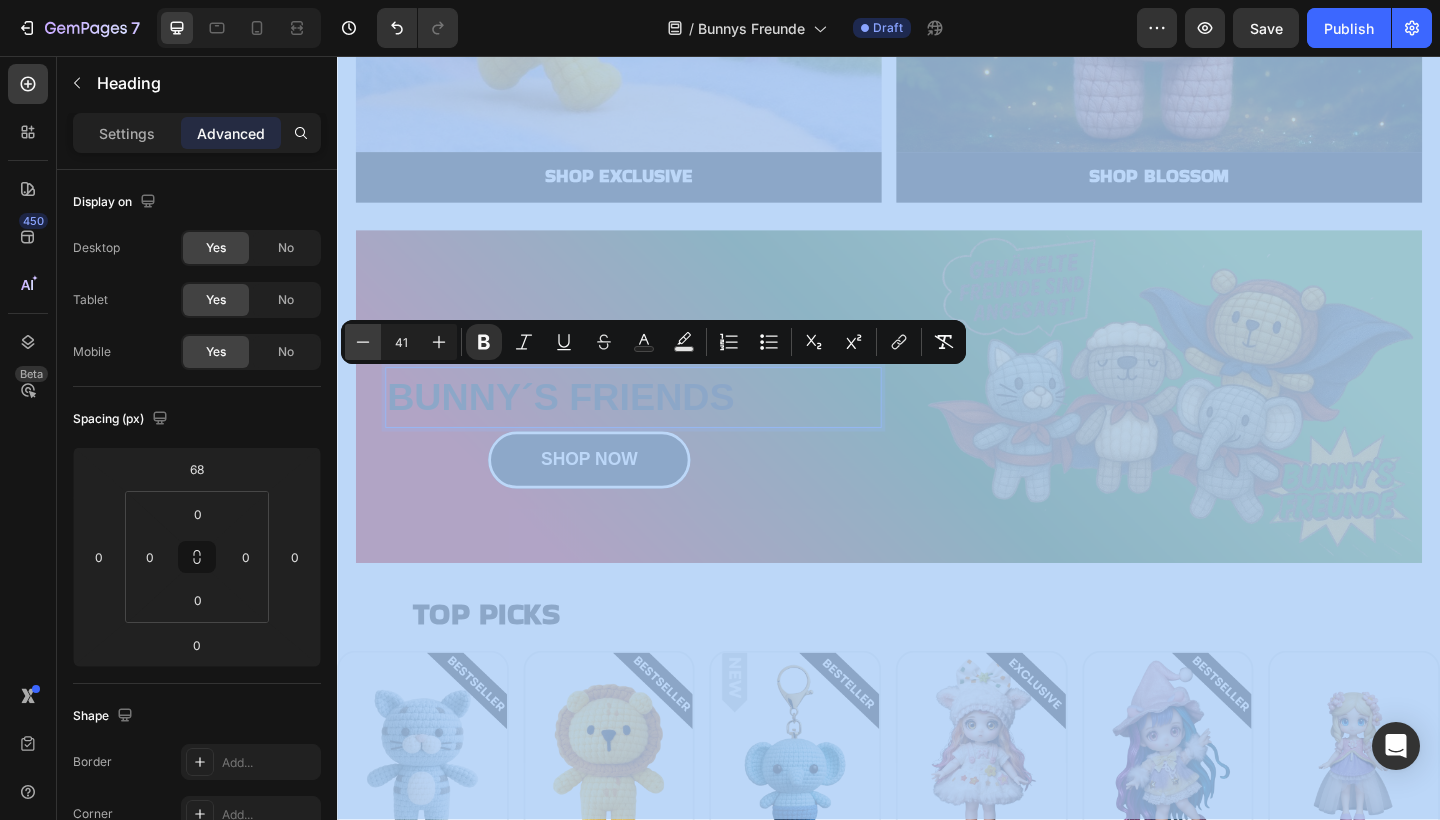 click 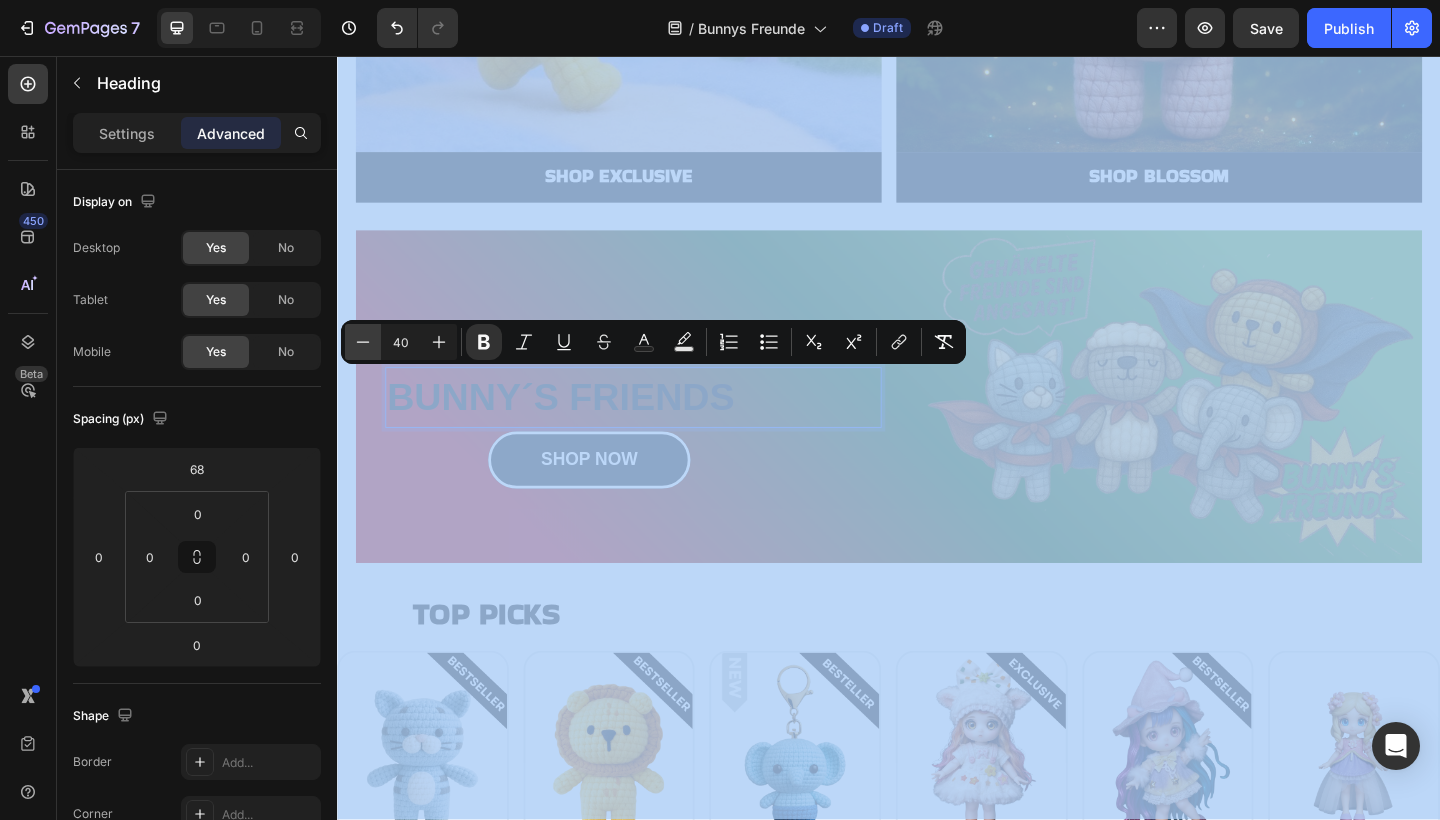 click 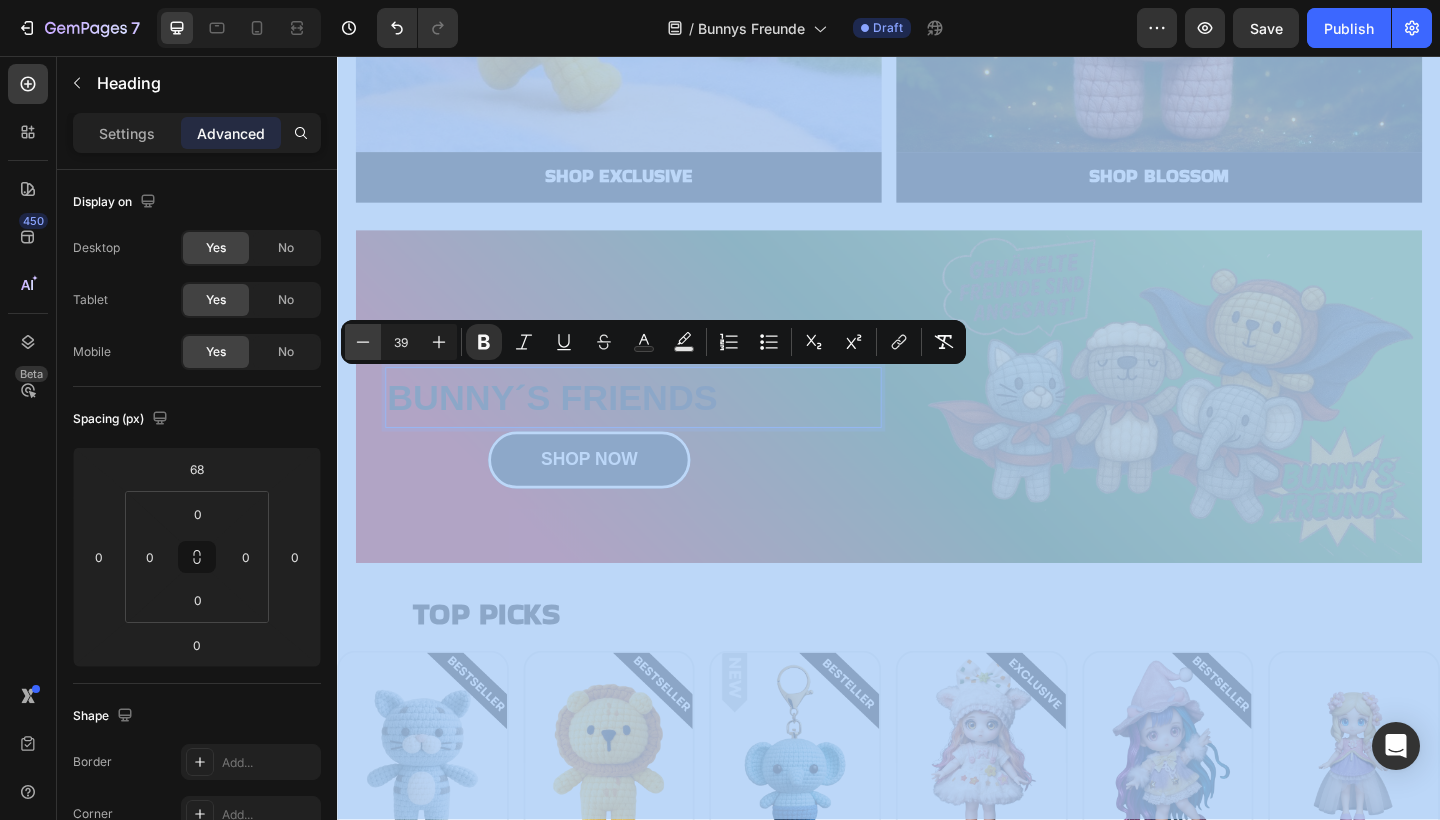 click 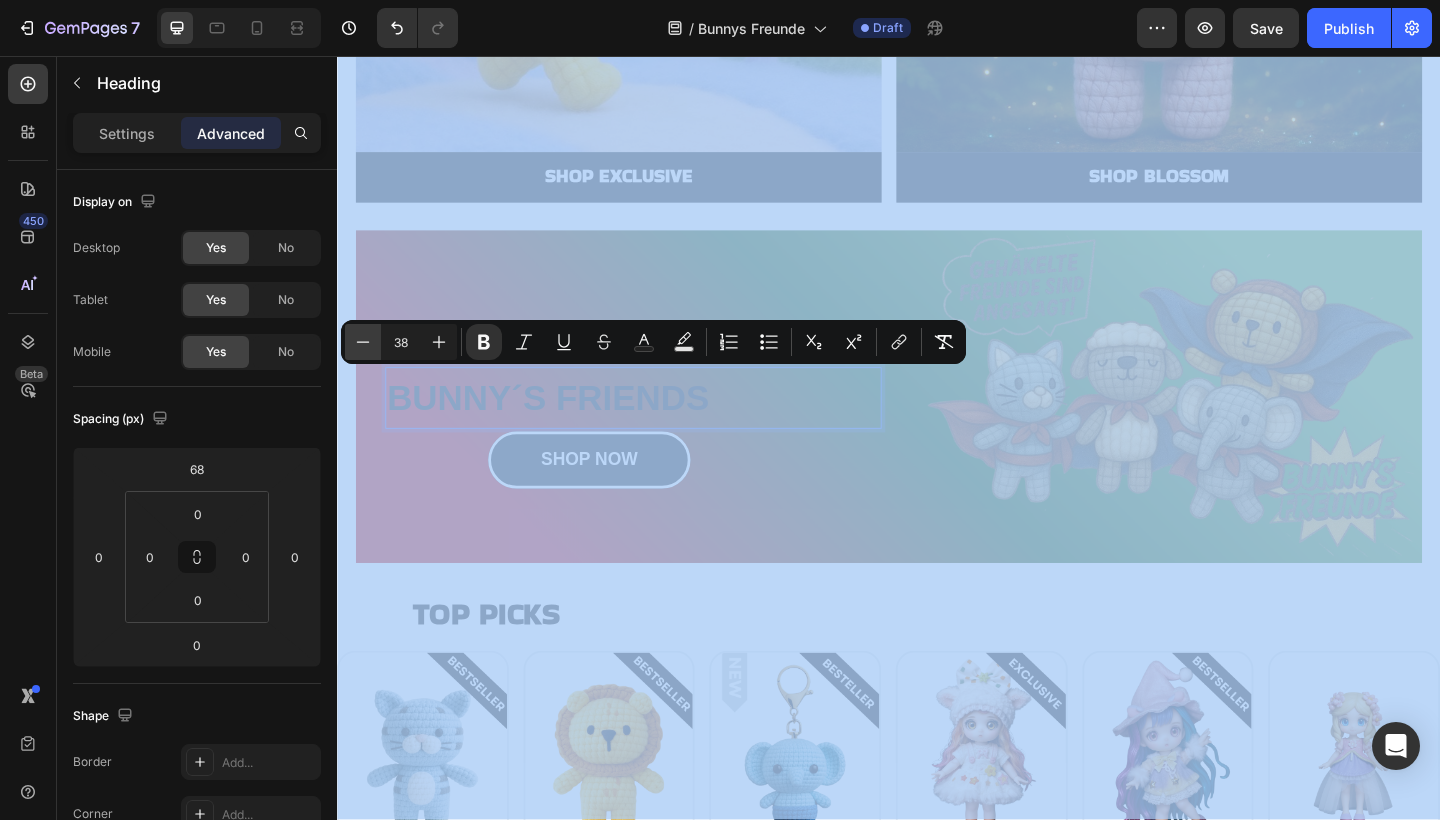 click 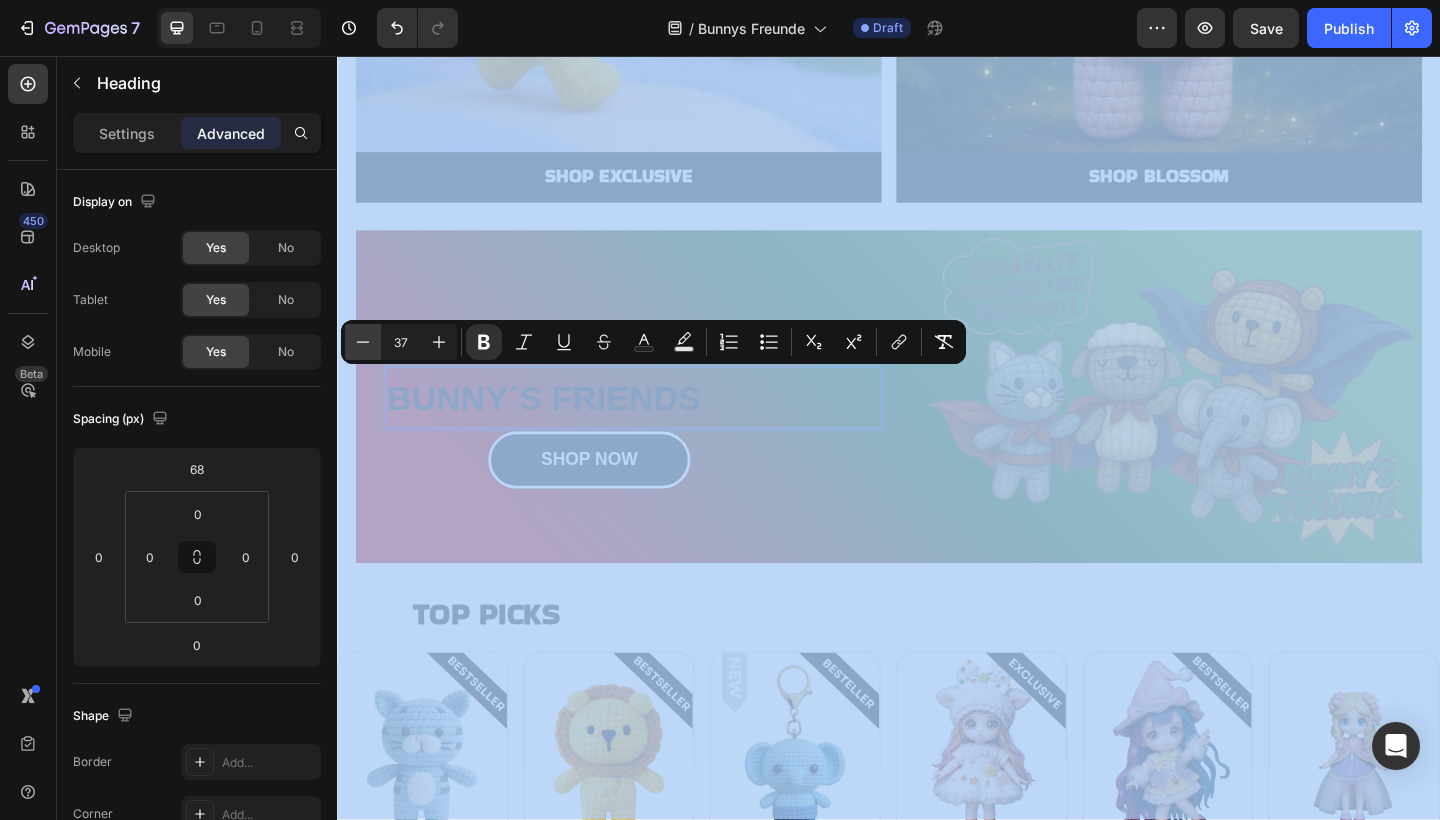 click 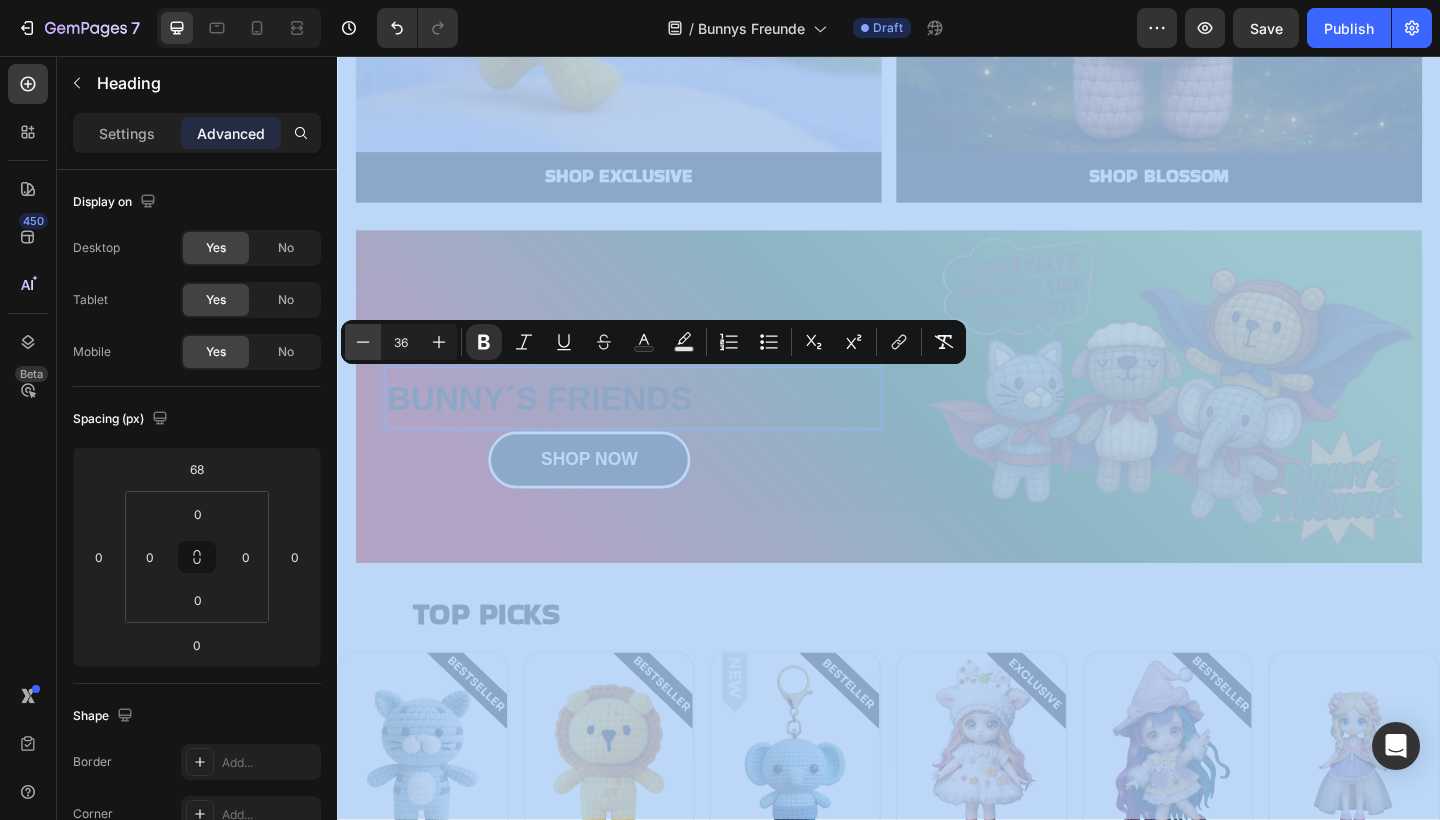 click 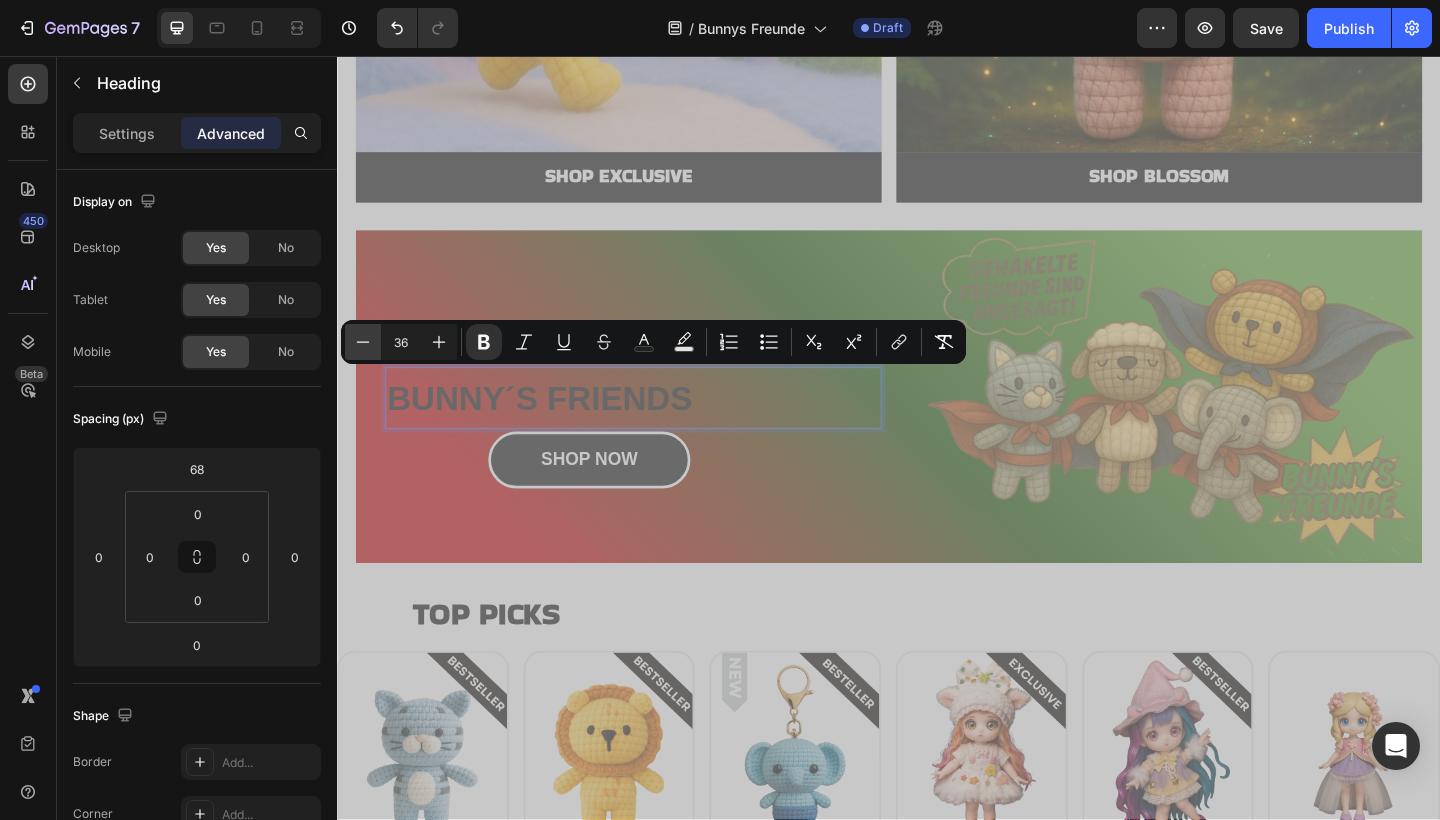 type on "35" 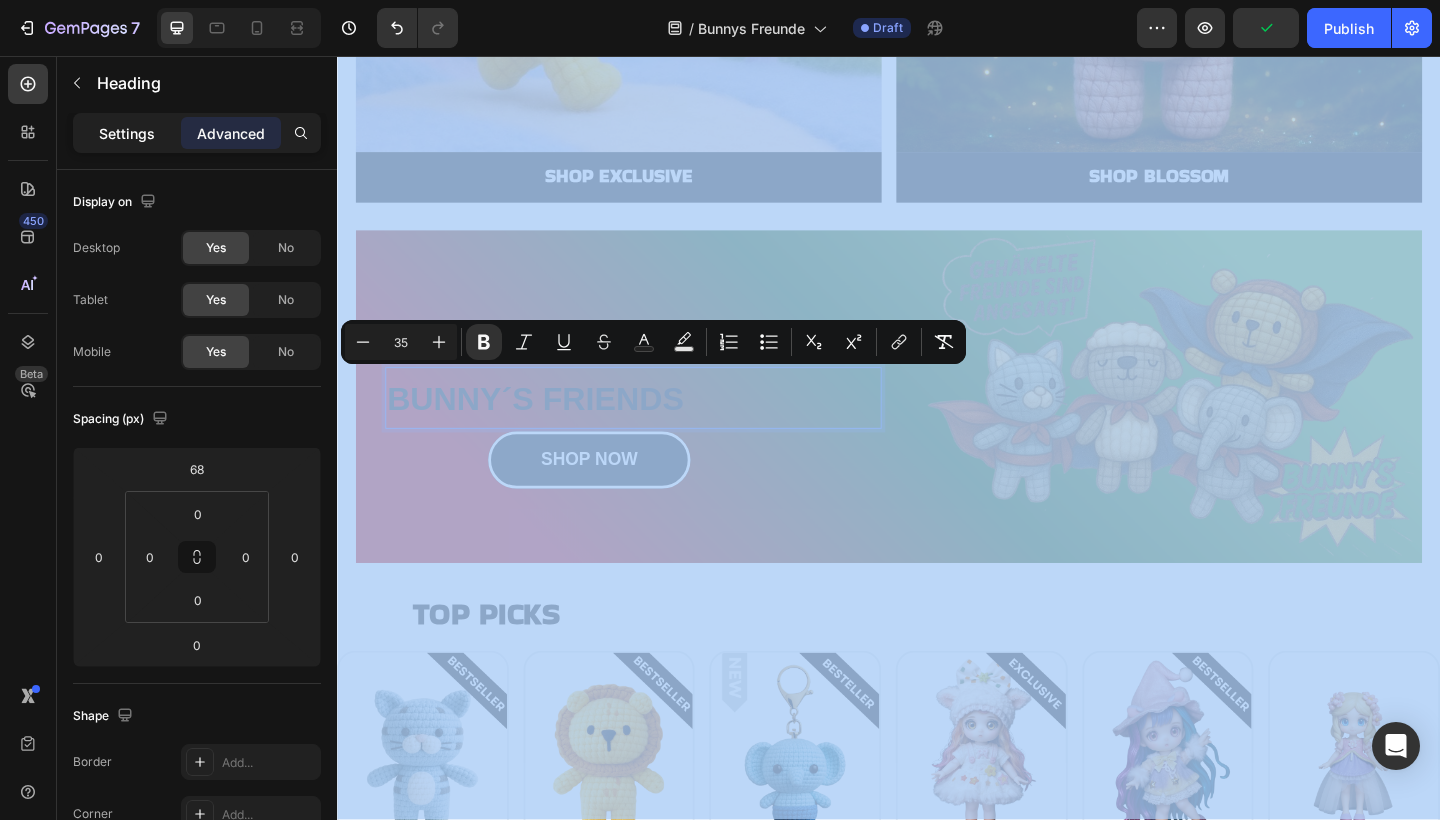 click on "Settings" 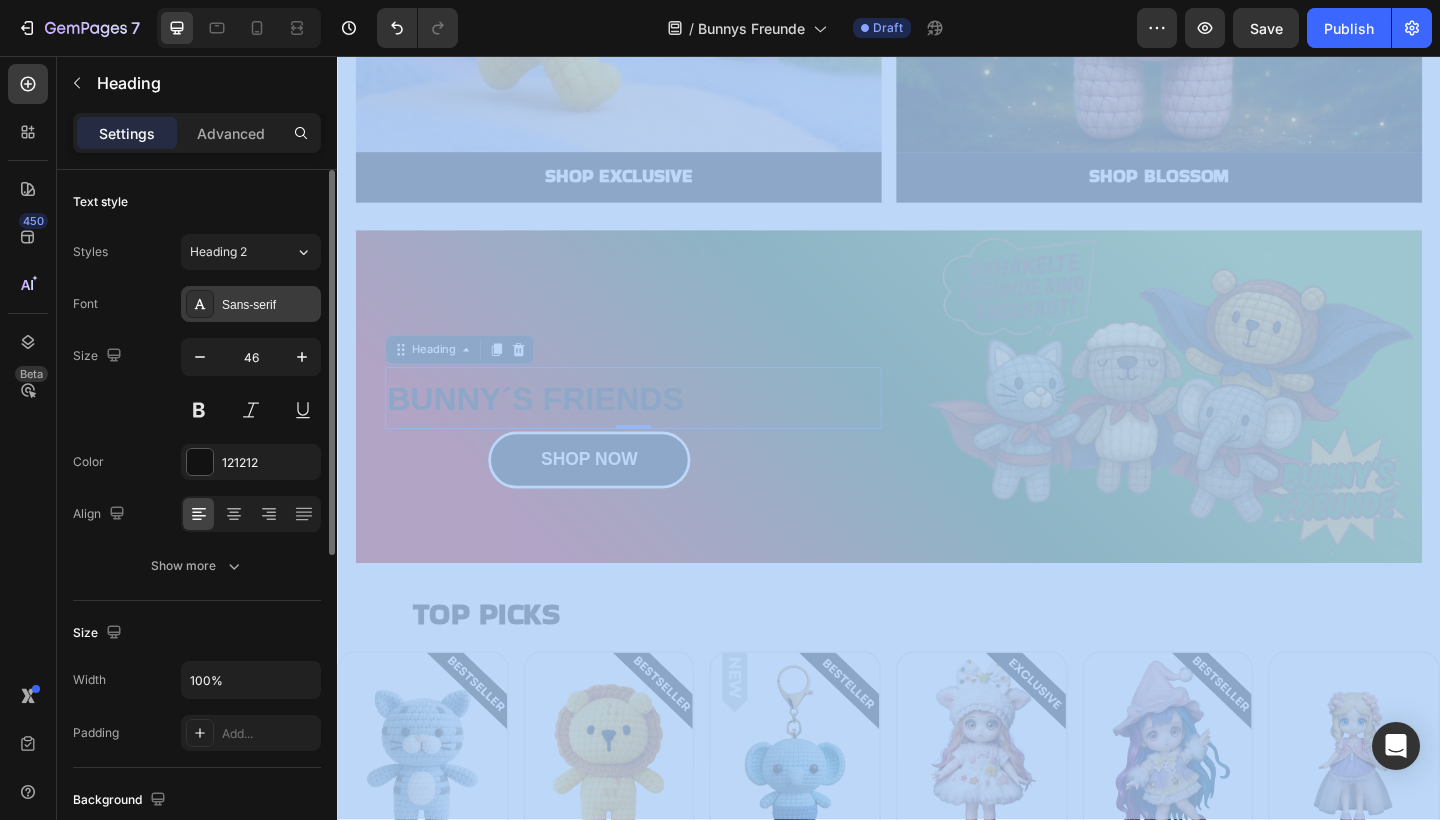 click on "Sans-serif" at bounding box center (251, 304) 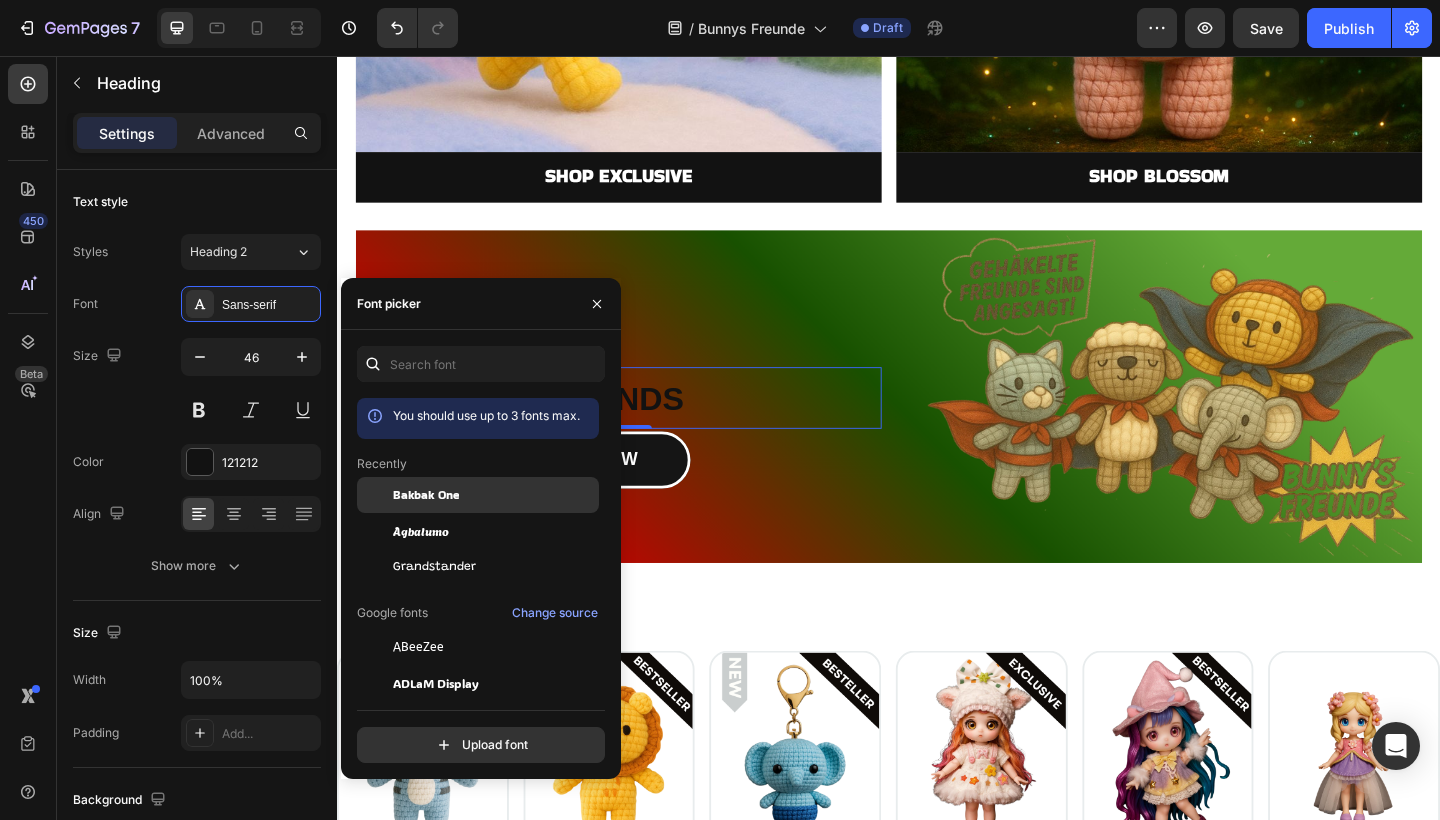 click on "Bakbak One" at bounding box center [494, 495] 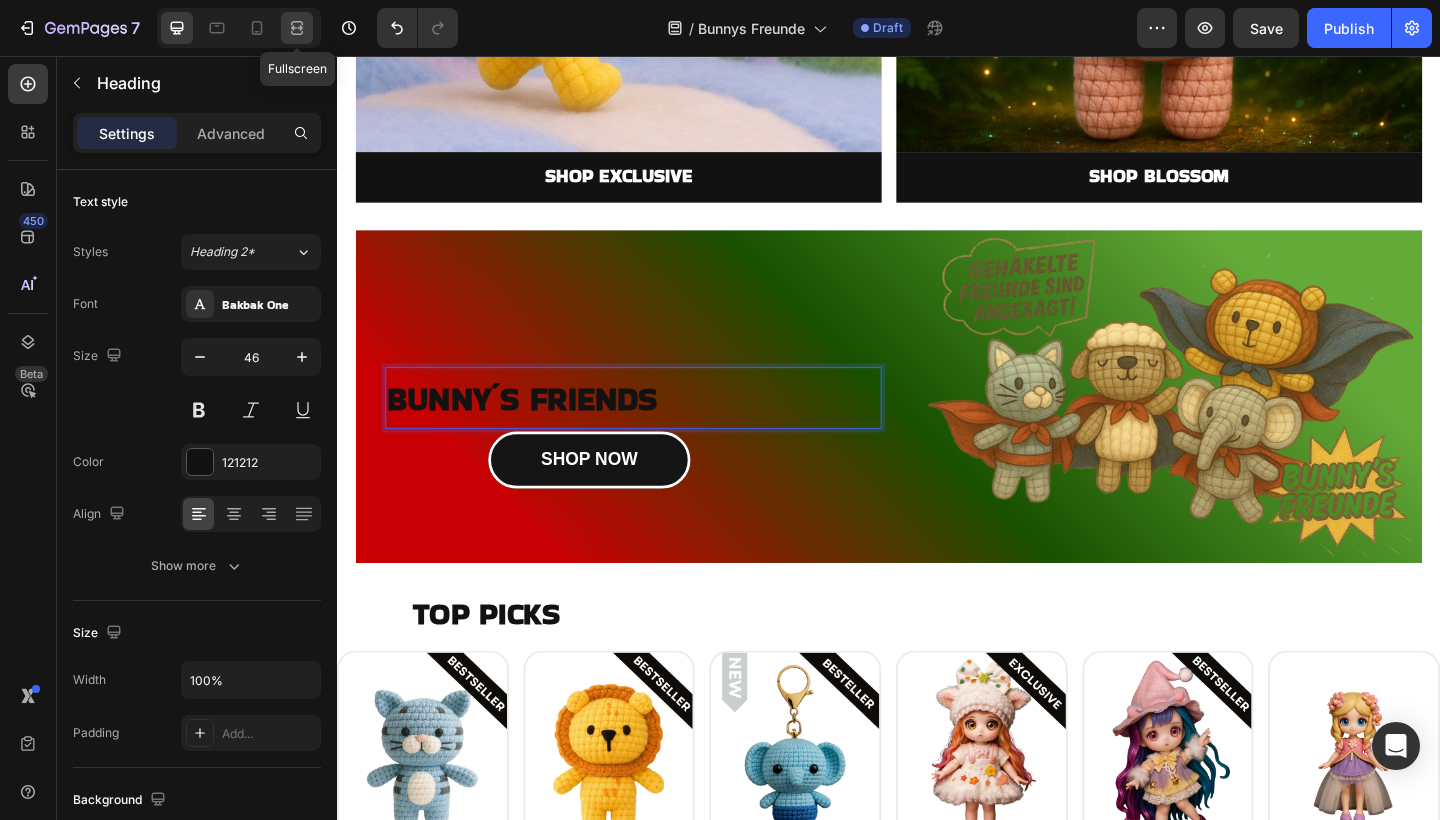 click 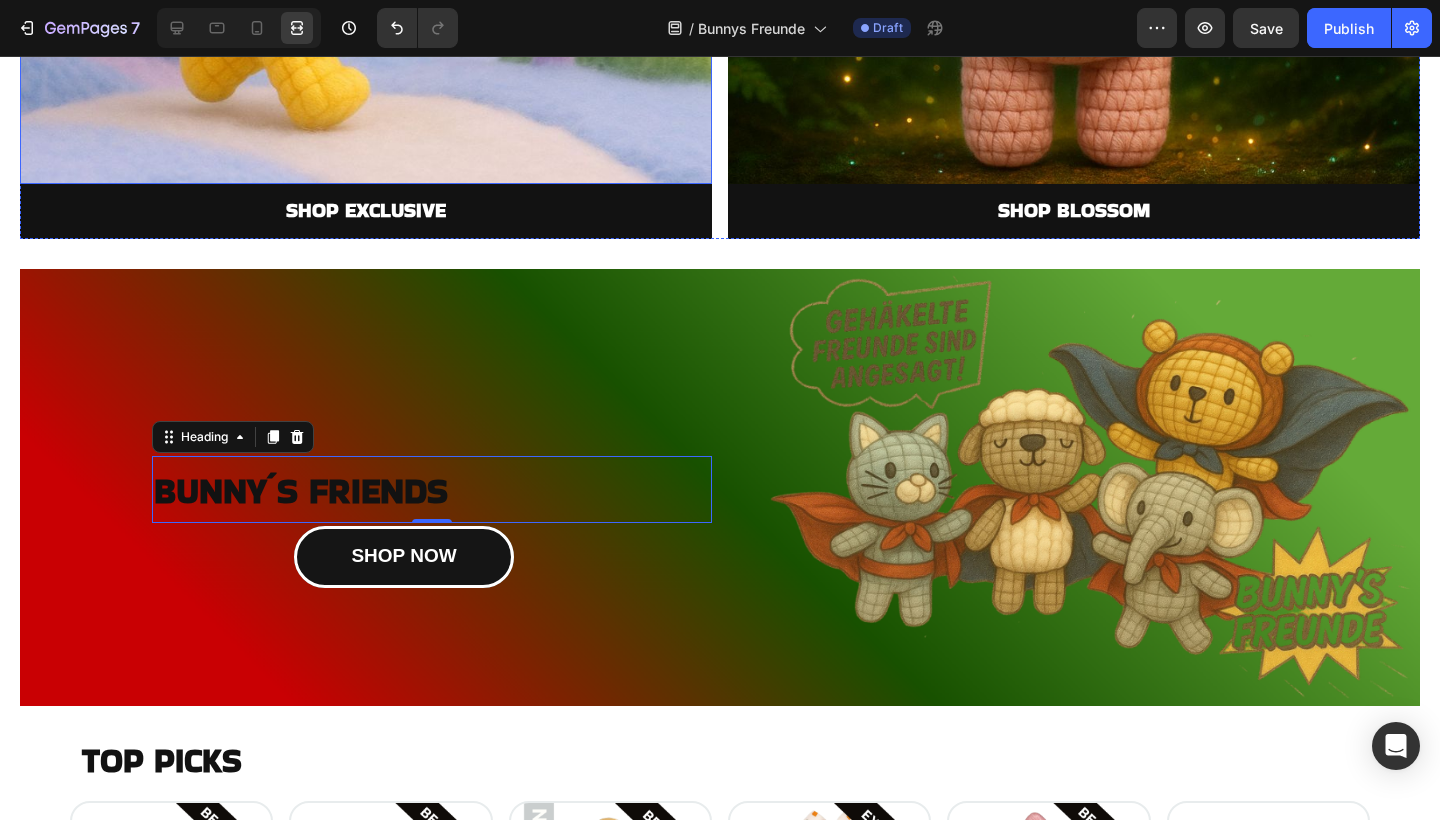 scroll, scrollTop: 2521, scrollLeft: 0, axis: vertical 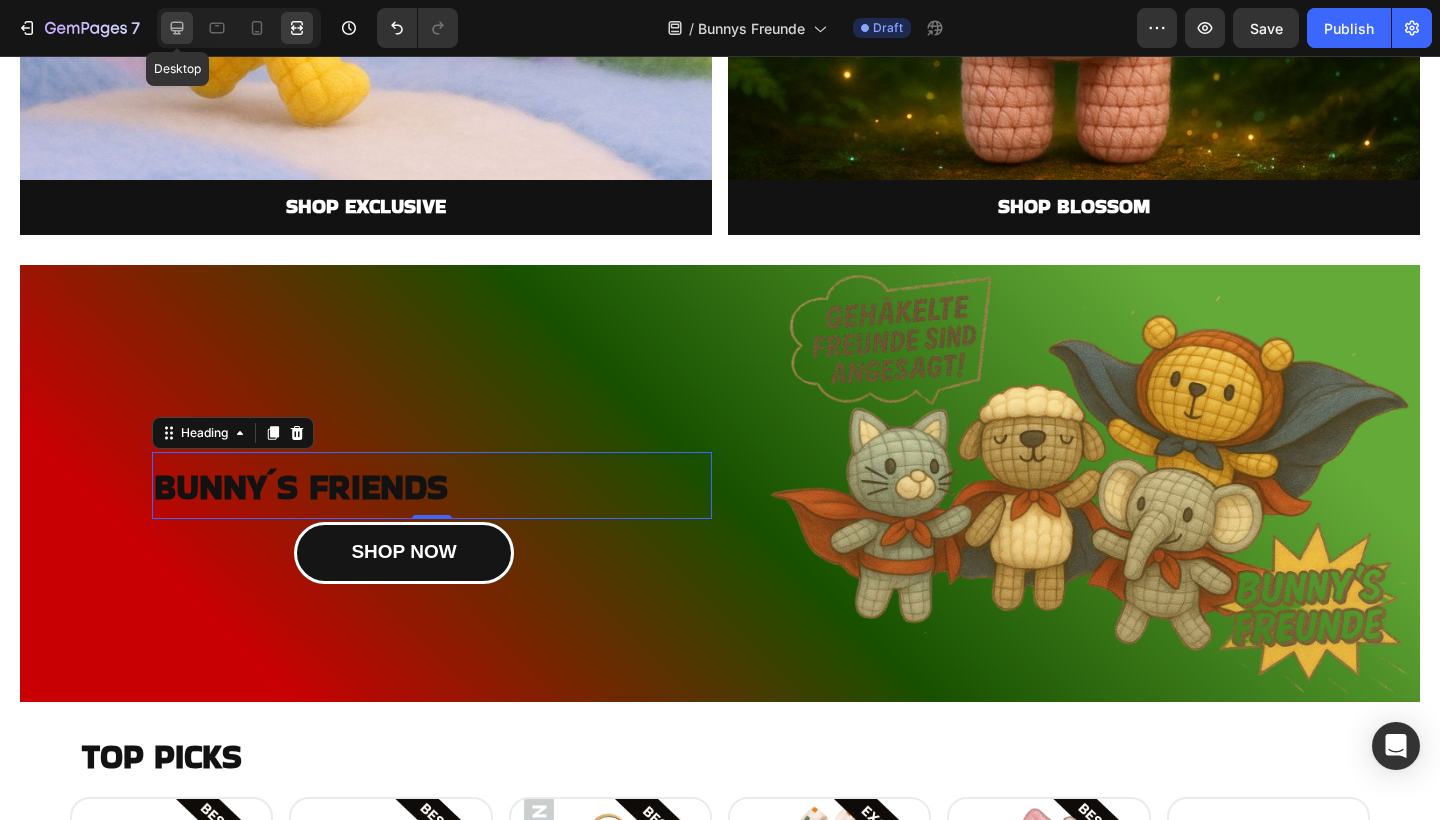 click 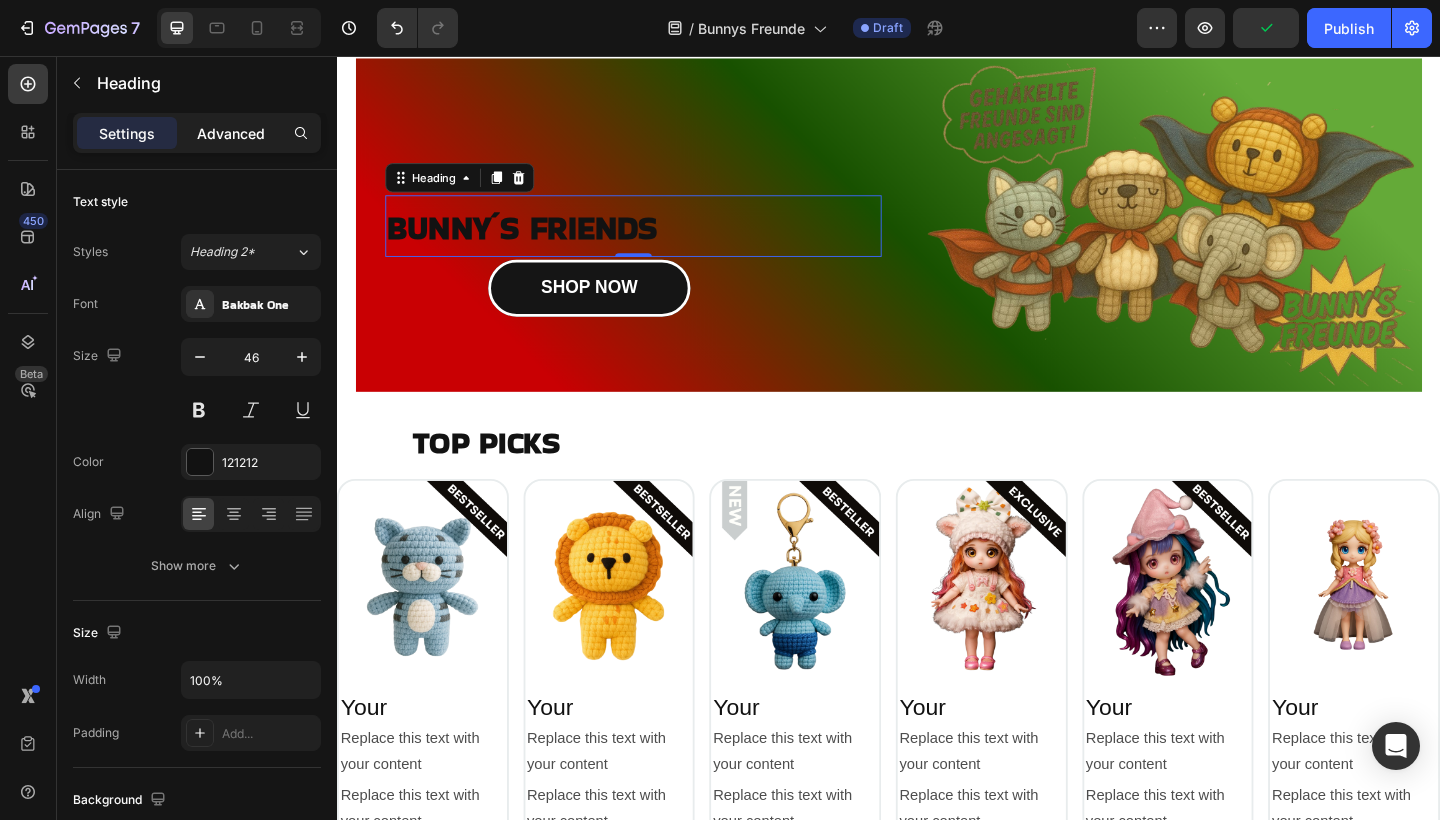 click on "Advanced" at bounding box center [231, 133] 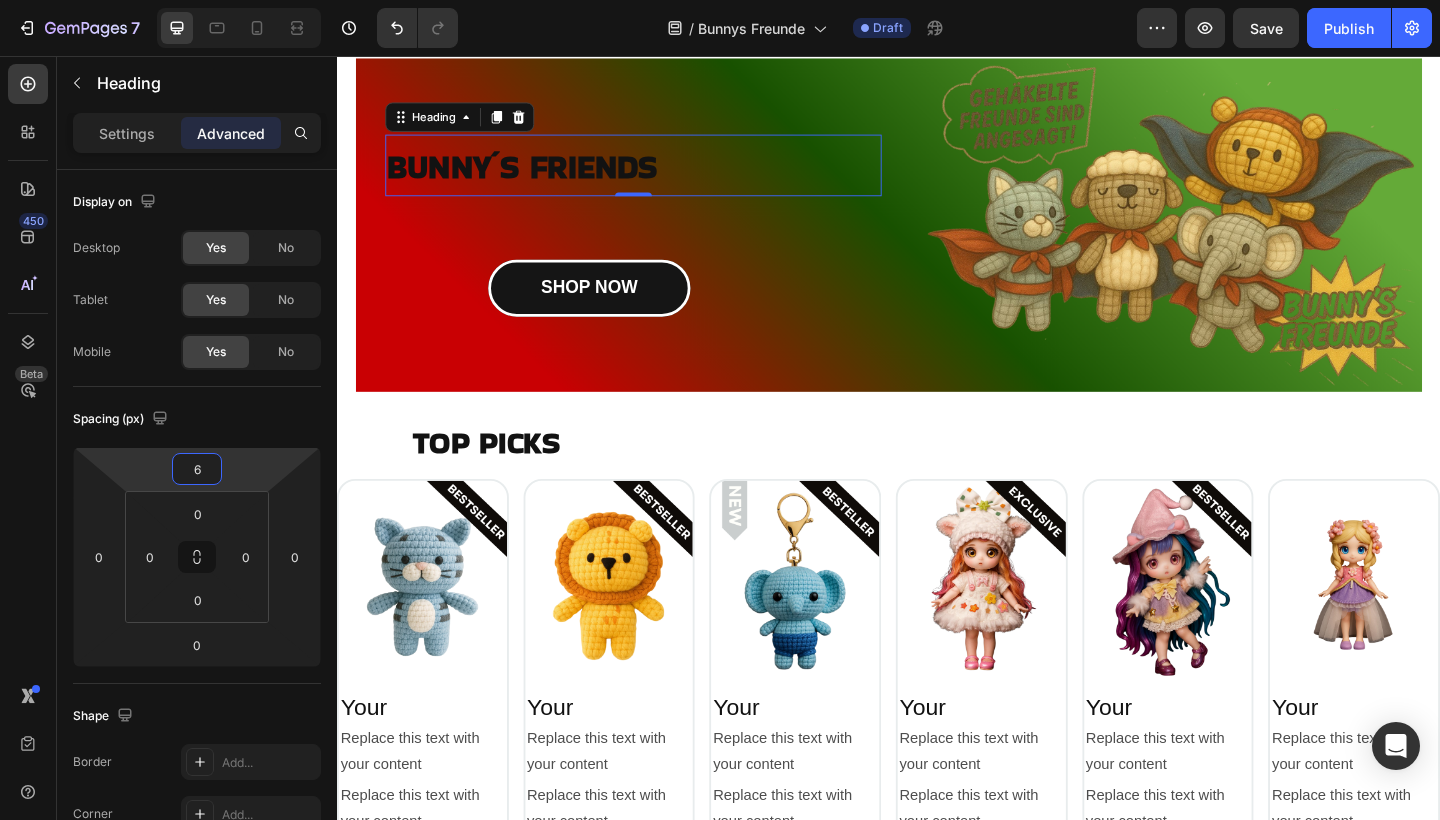 type on "8" 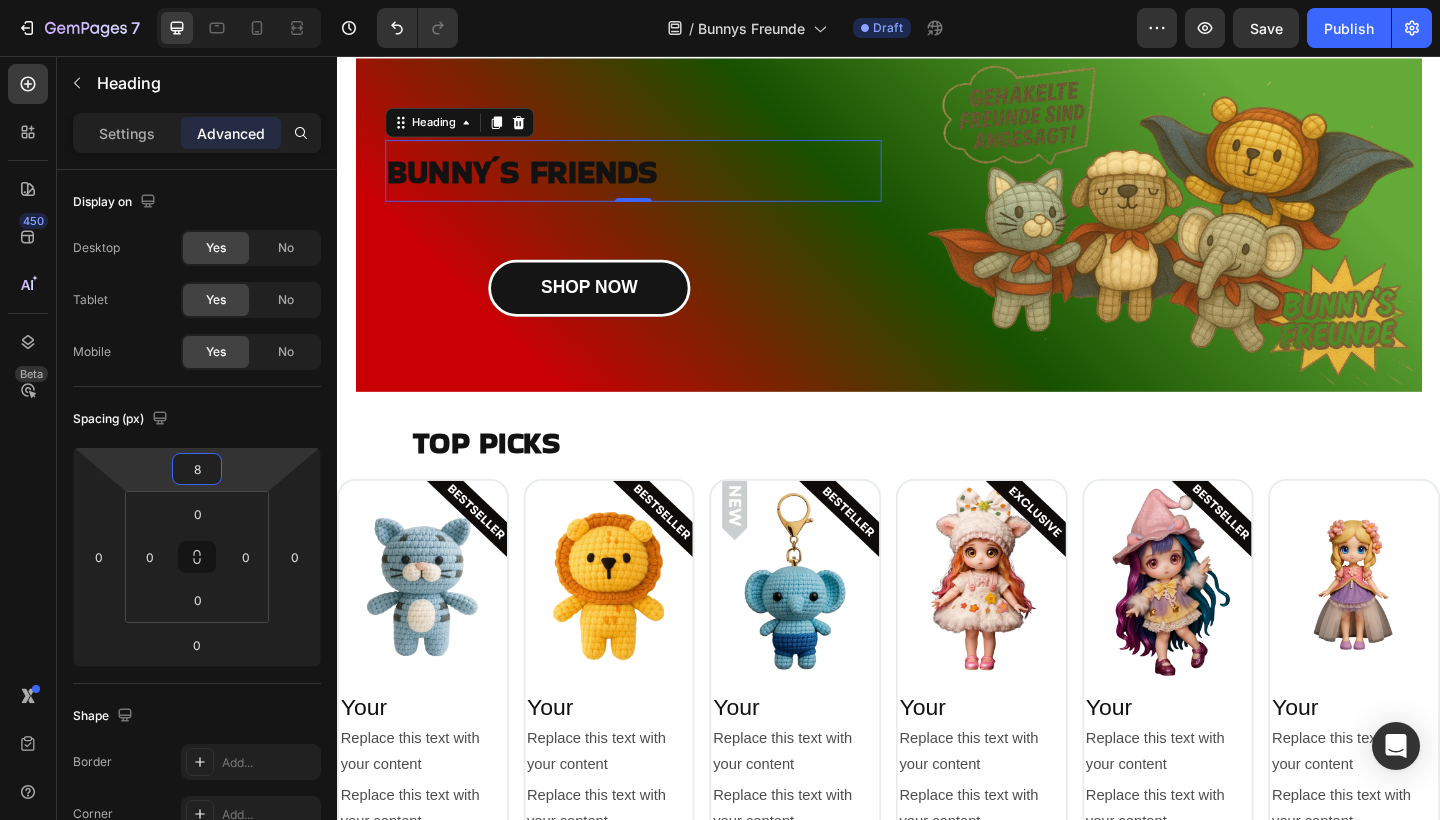 drag, startPoint x: 248, startPoint y: 452, endPoint x: 246, endPoint y: 477, distance: 25.079872 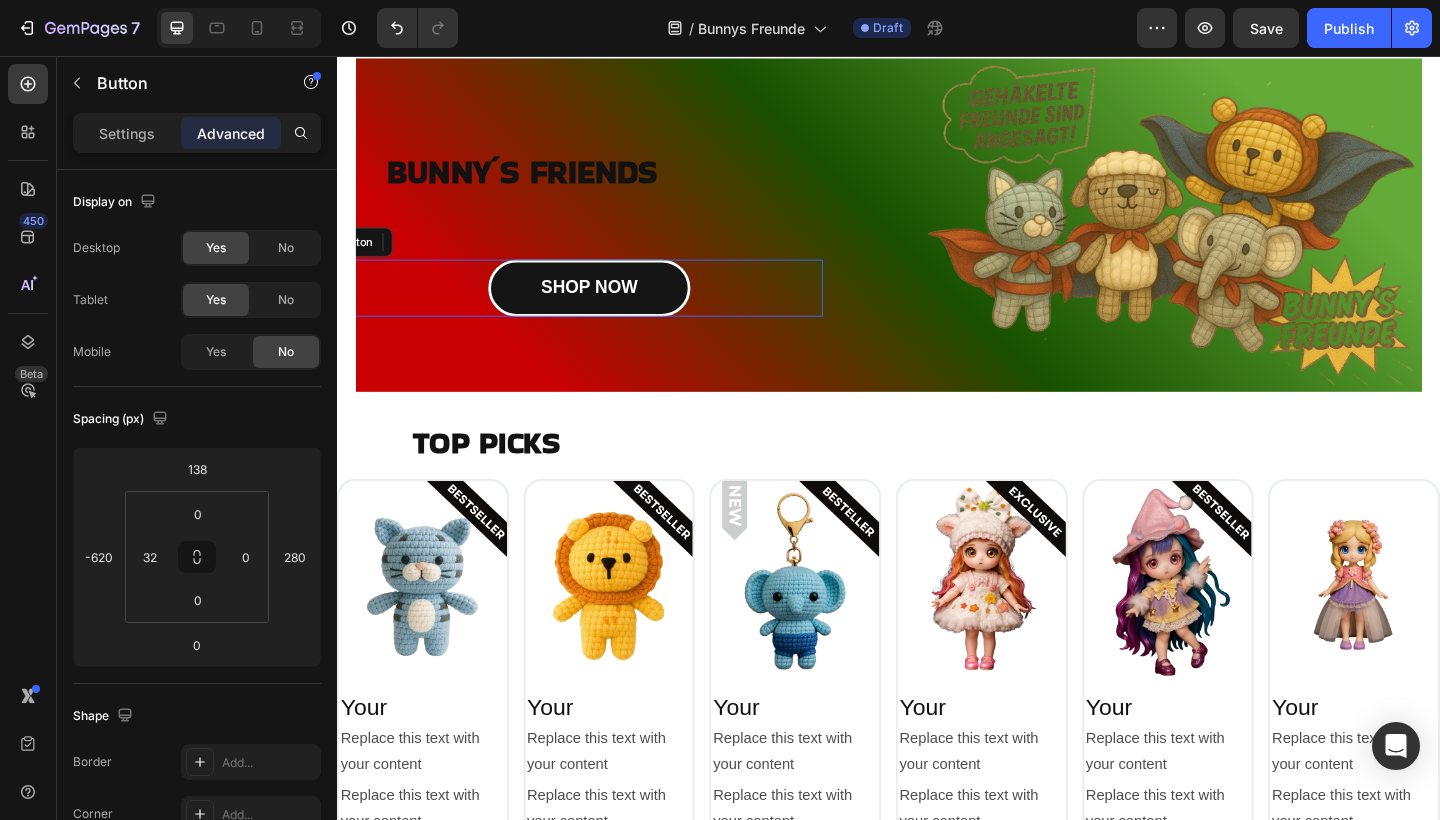 click on "SHOP NOW Button" at bounding box center (595, 309) 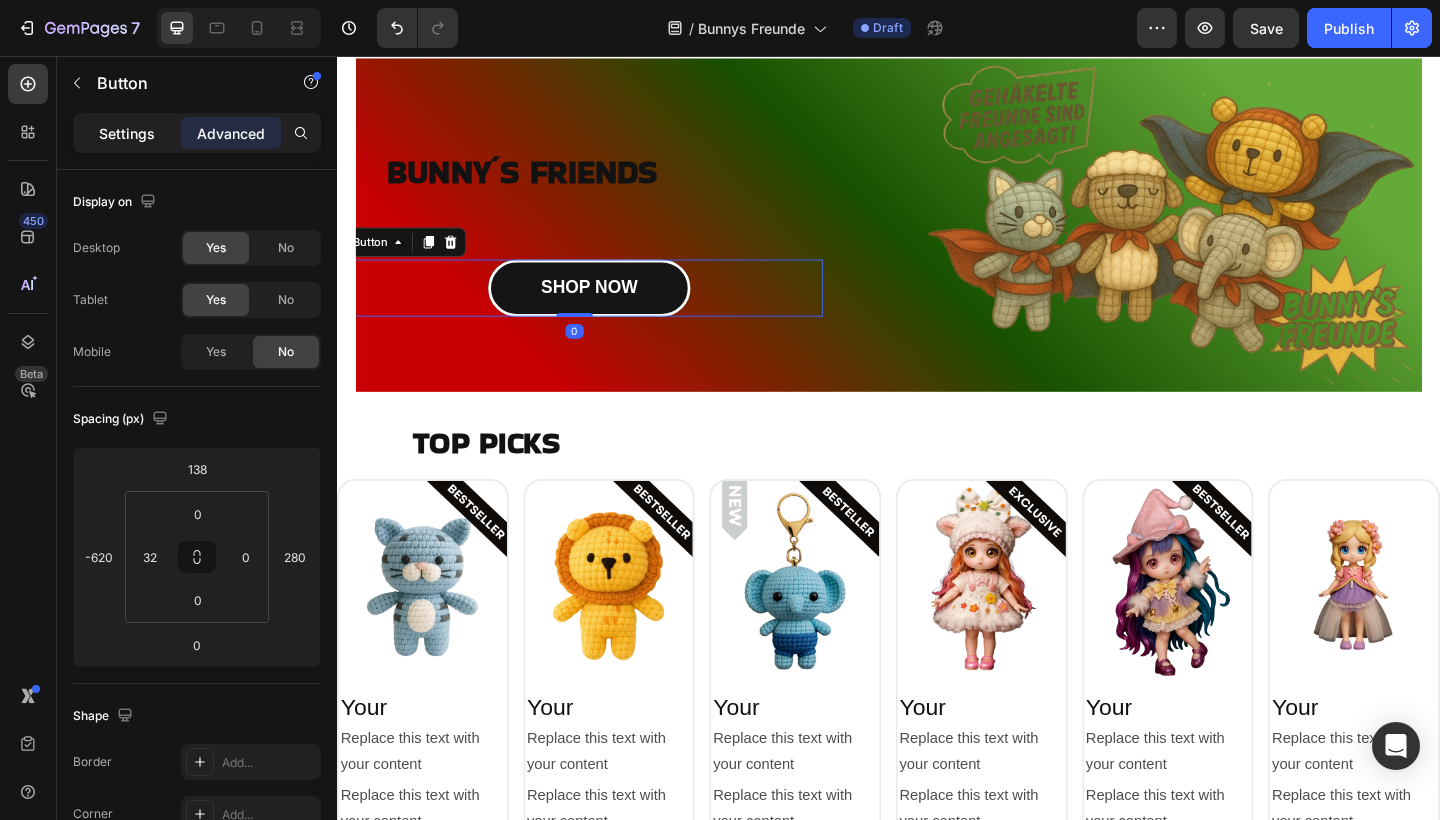 click on "Settings" 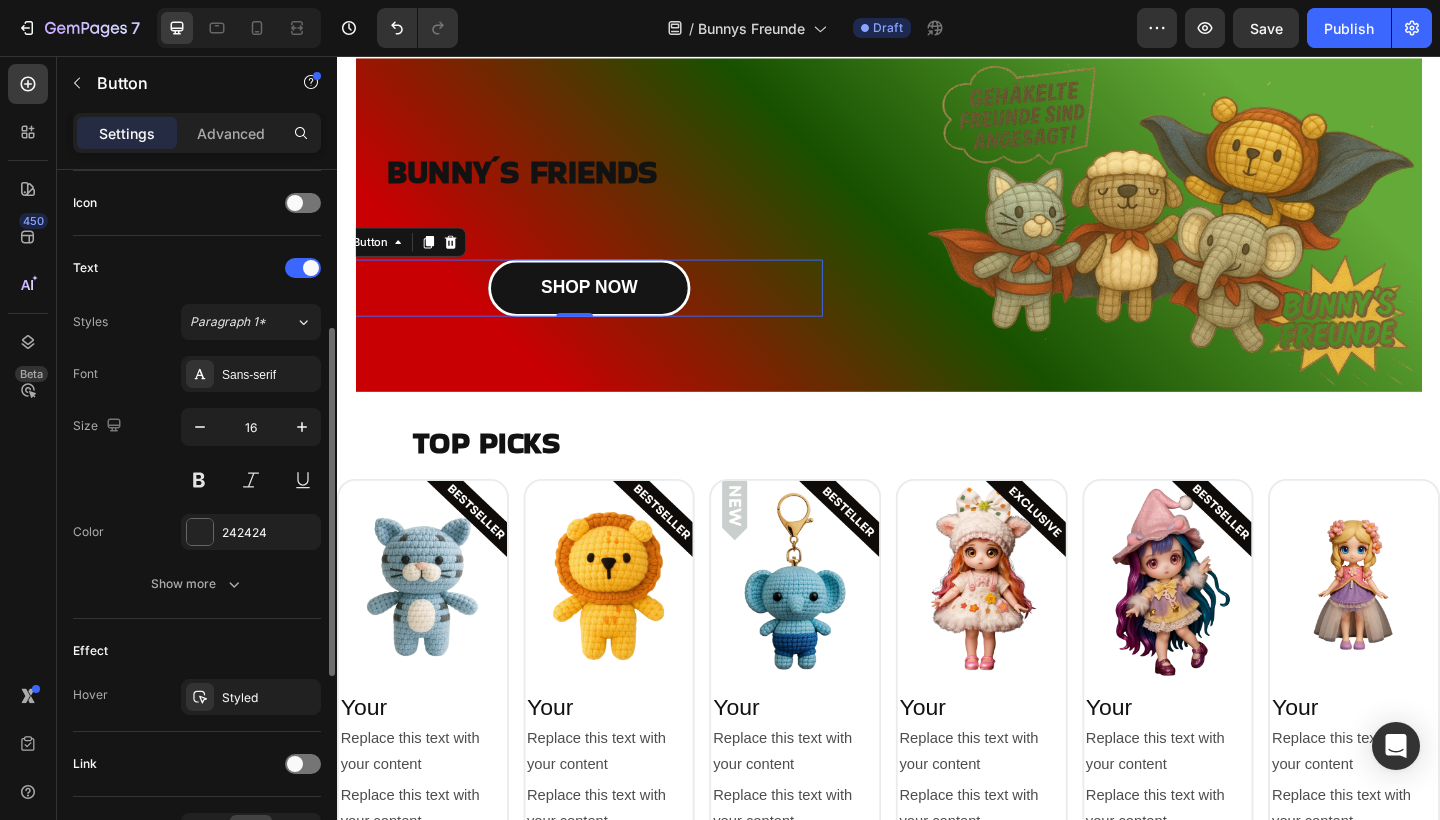 scroll, scrollTop: 727, scrollLeft: 0, axis: vertical 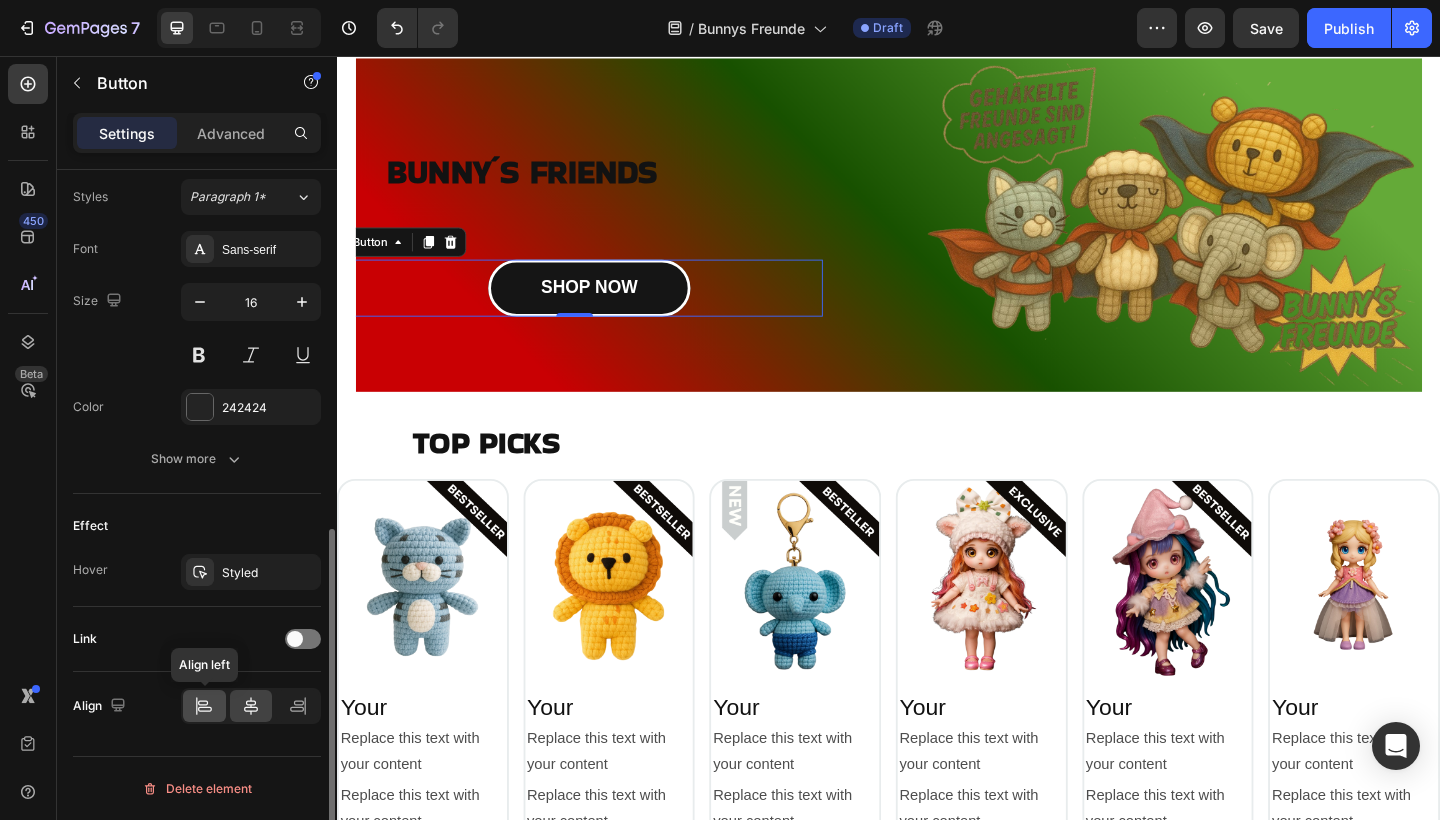click 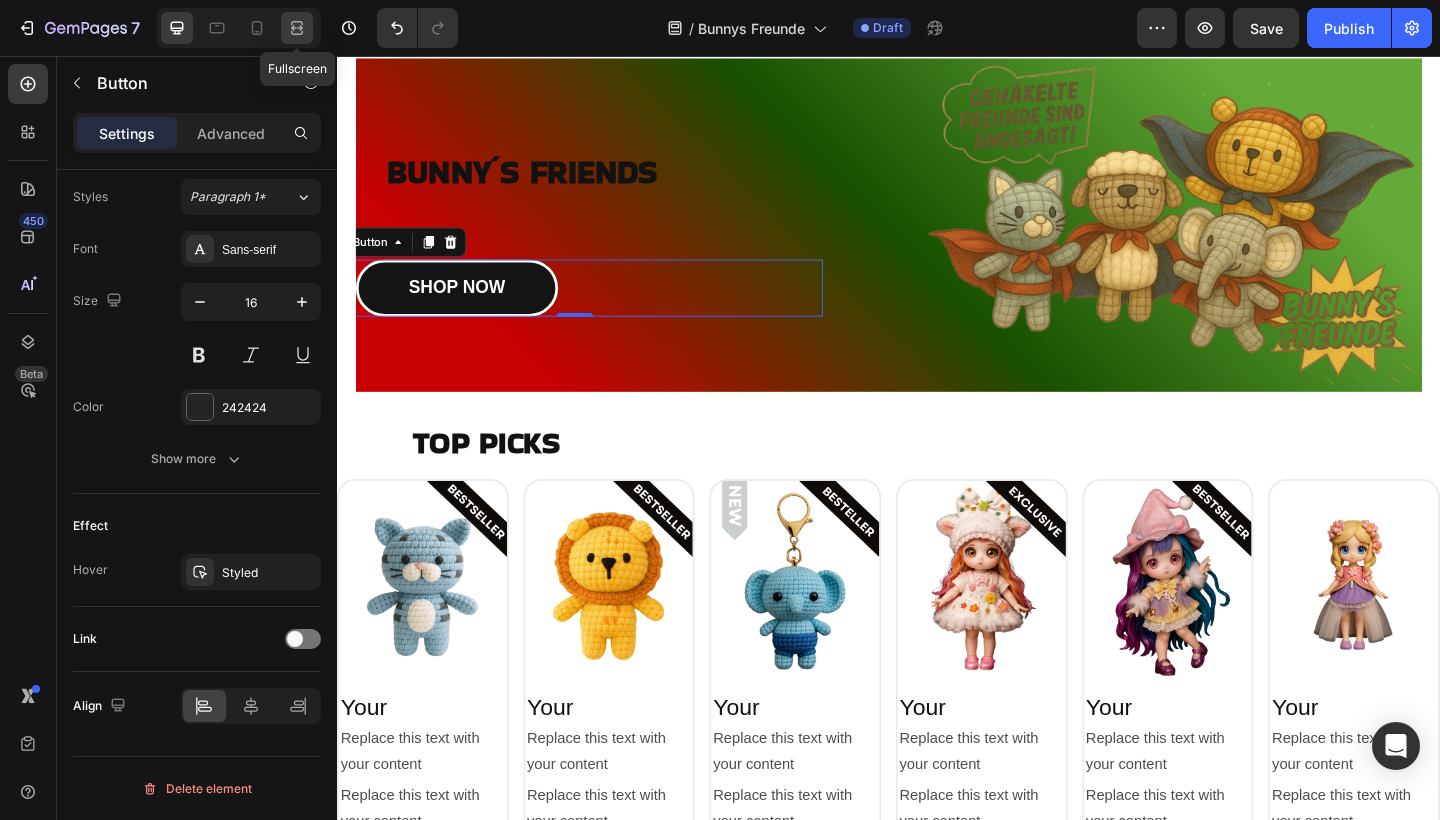 click 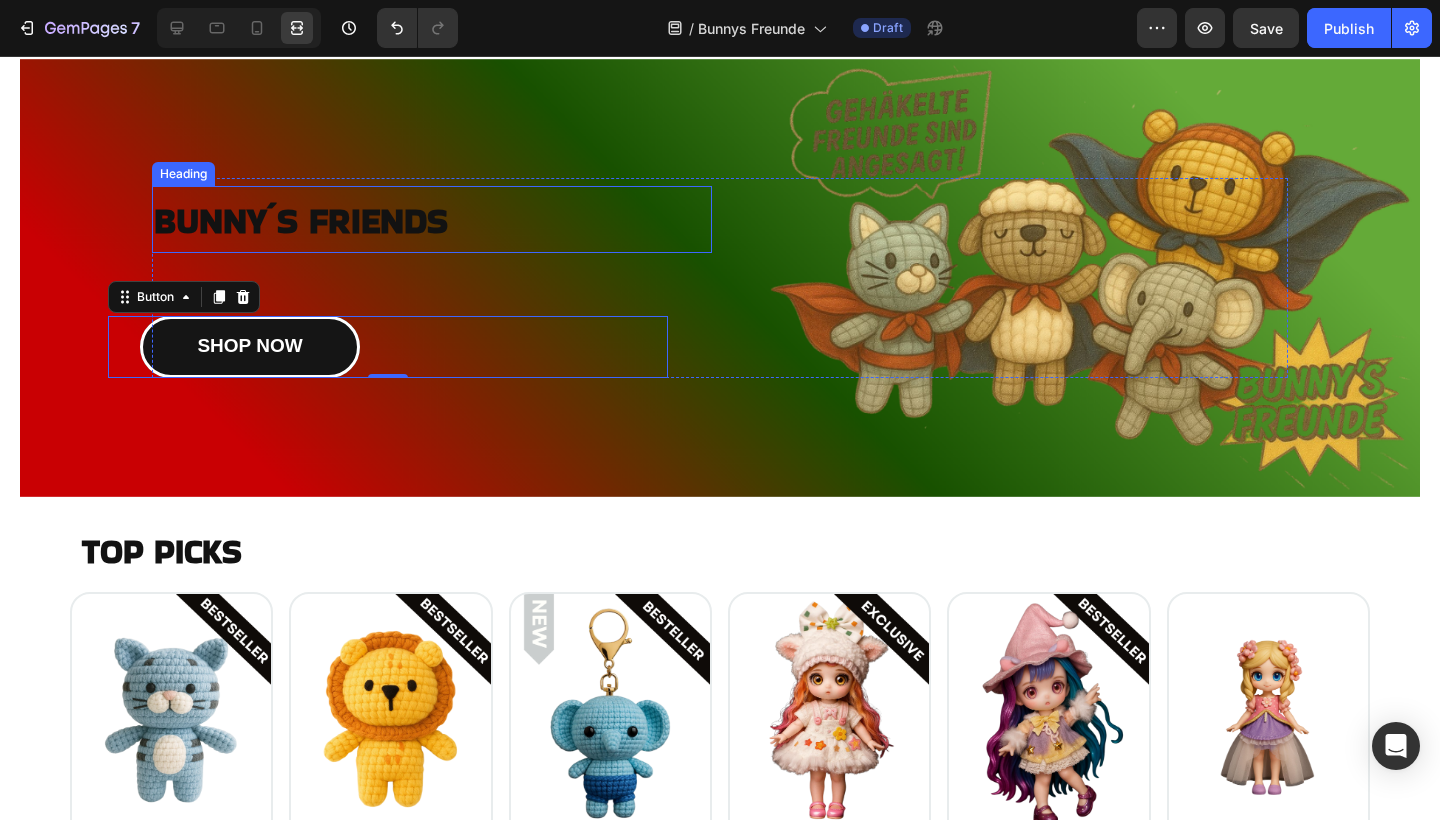 click on "BUNNY´S FRIENDS" at bounding box center [301, 220] 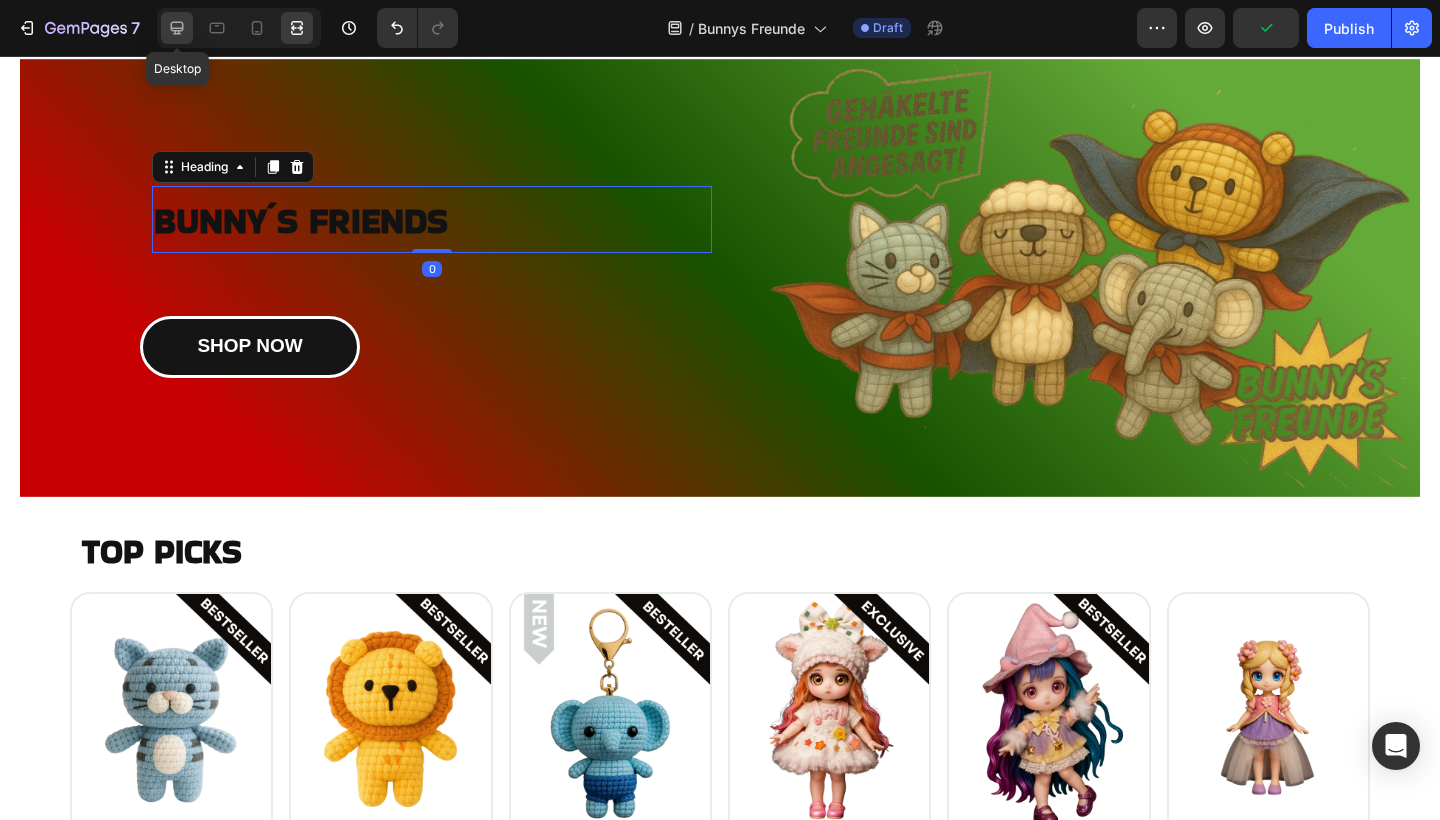click 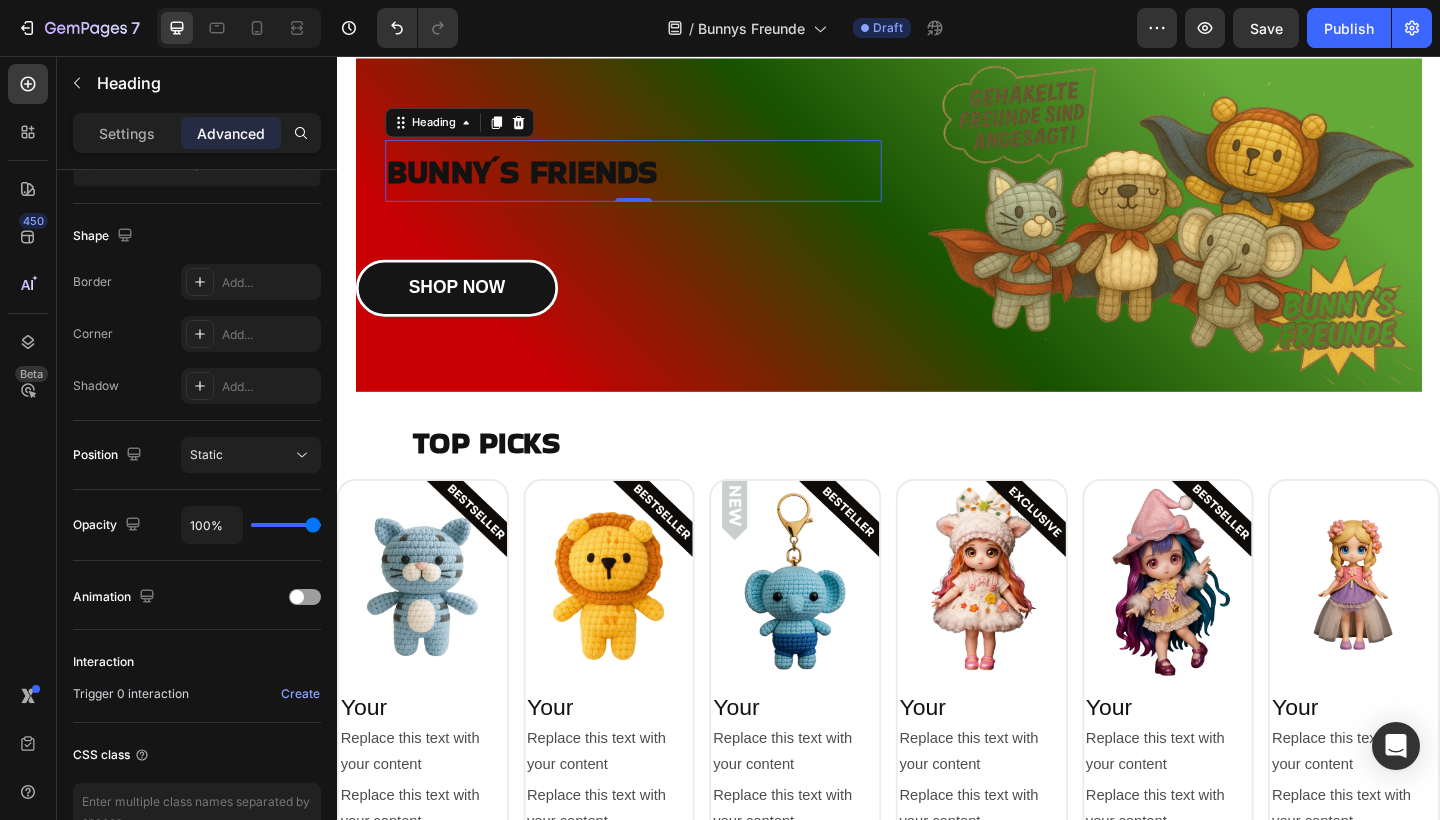 scroll, scrollTop: 0, scrollLeft: 0, axis: both 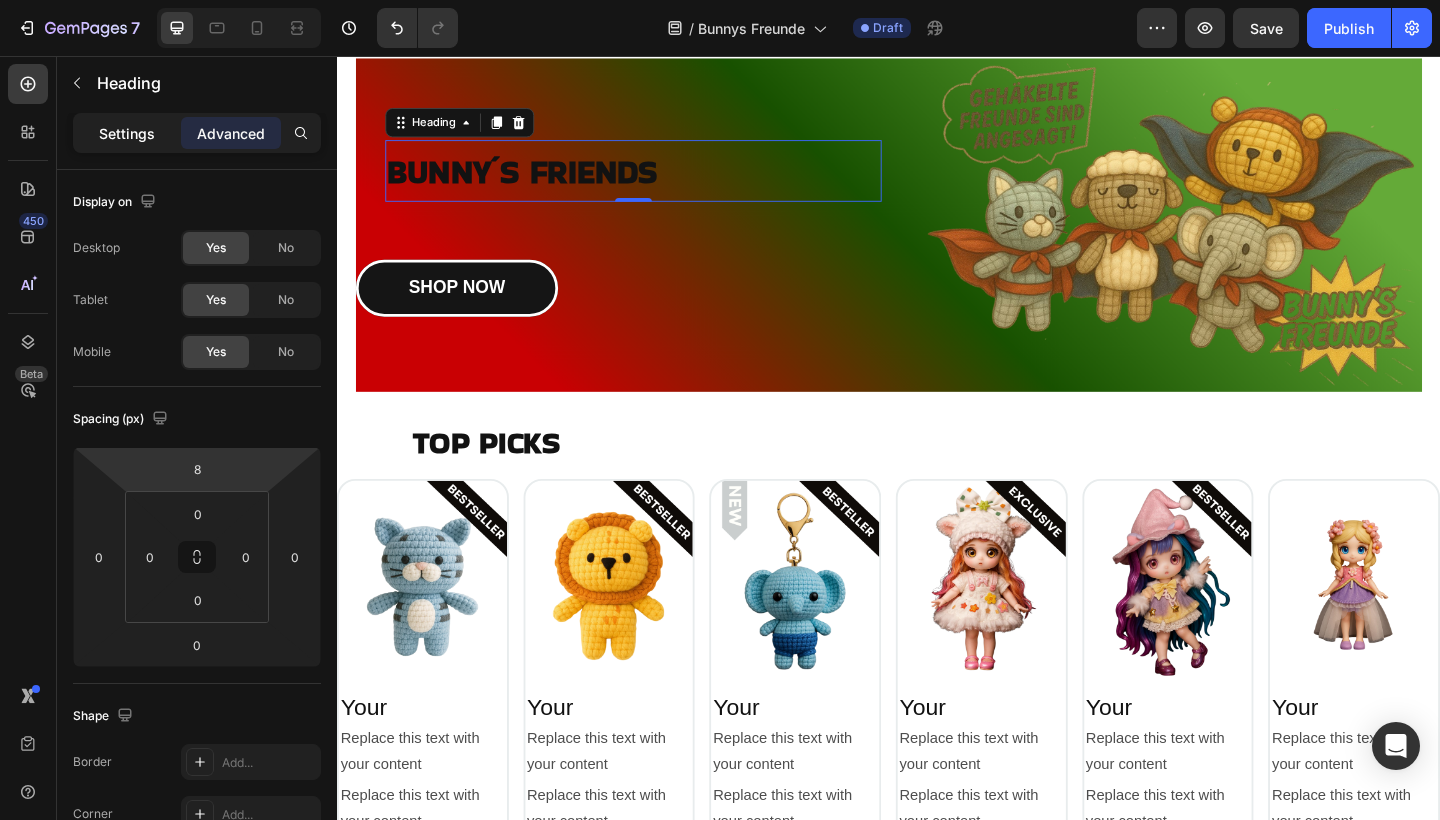 click on "Settings" at bounding box center [127, 133] 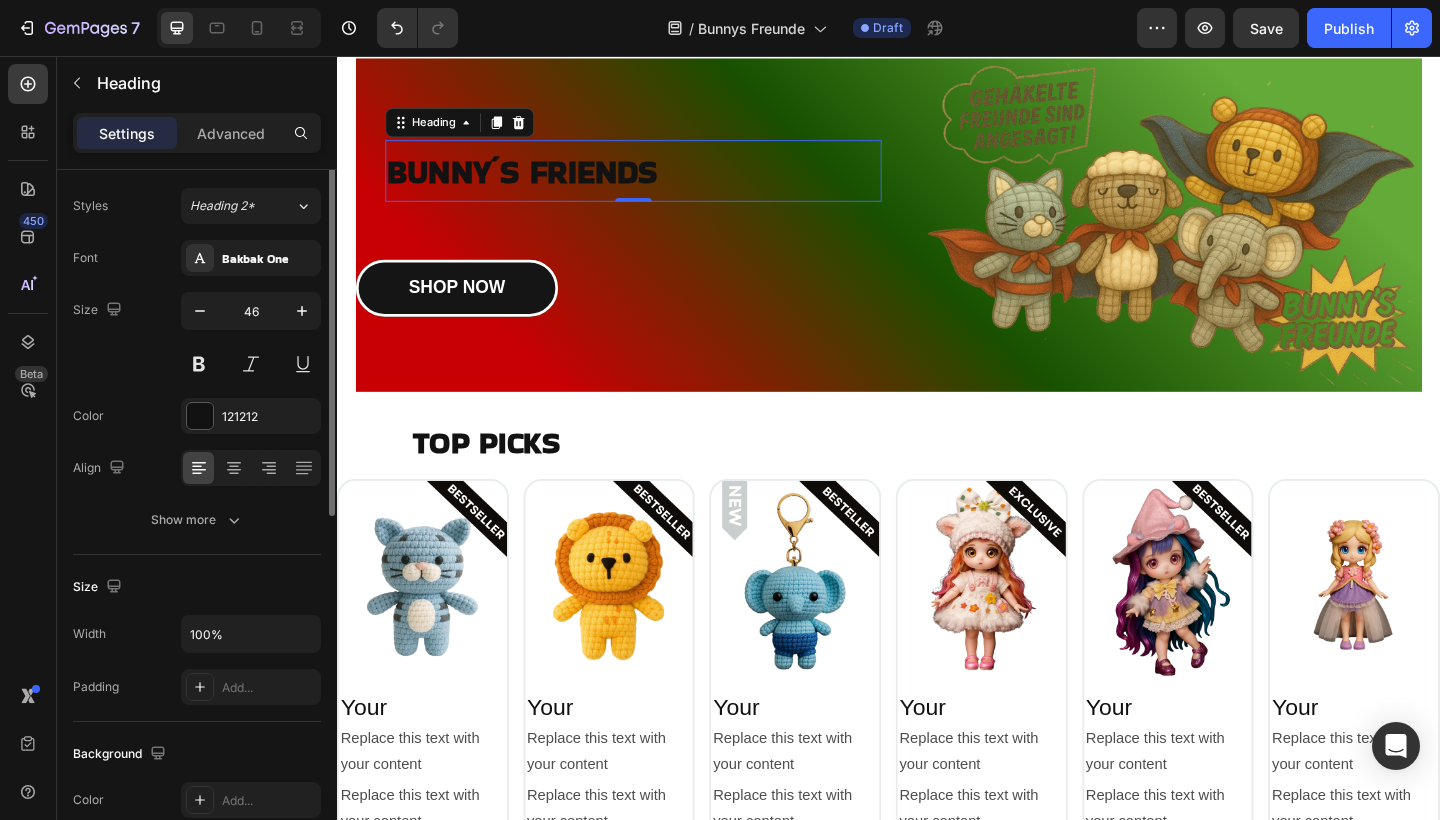 scroll, scrollTop: 0, scrollLeft: 0, axis: both 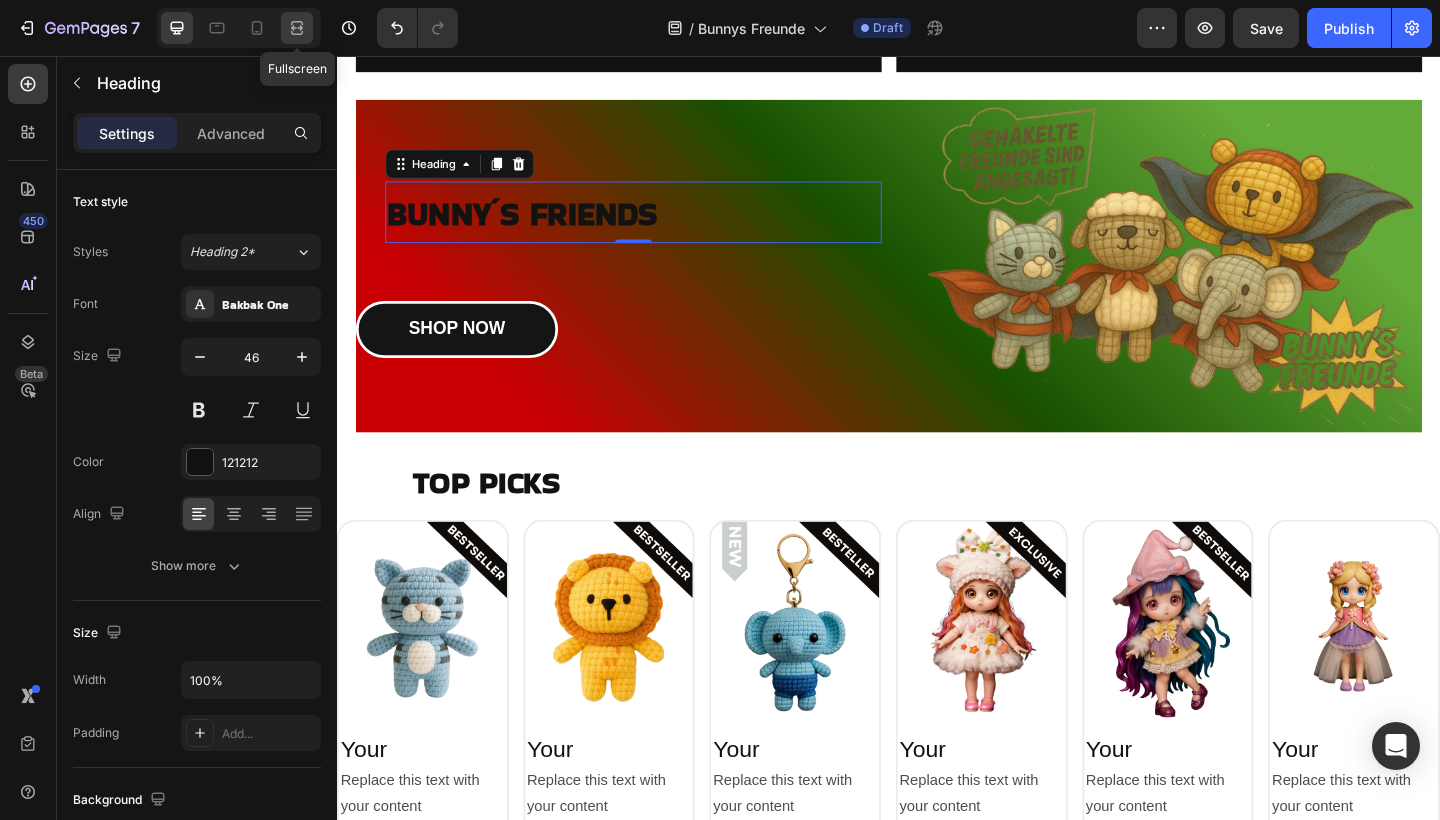 click 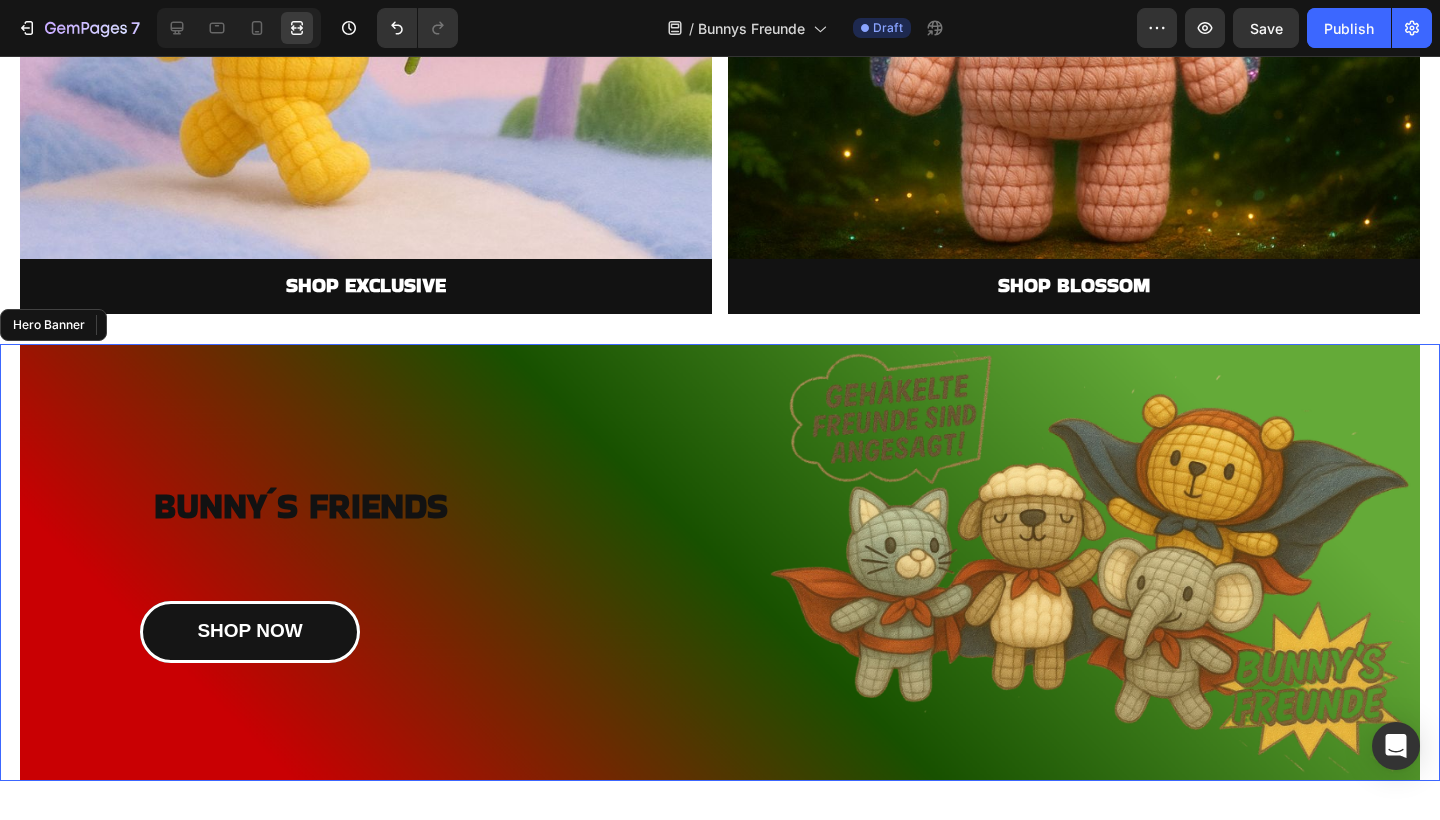 click on "⁠⁠⁠⁠⁠⁠⁠ BUNNY´S FRIENDS Heading   0 SHOP NOW Button Row" at bounding box center [720, 563] 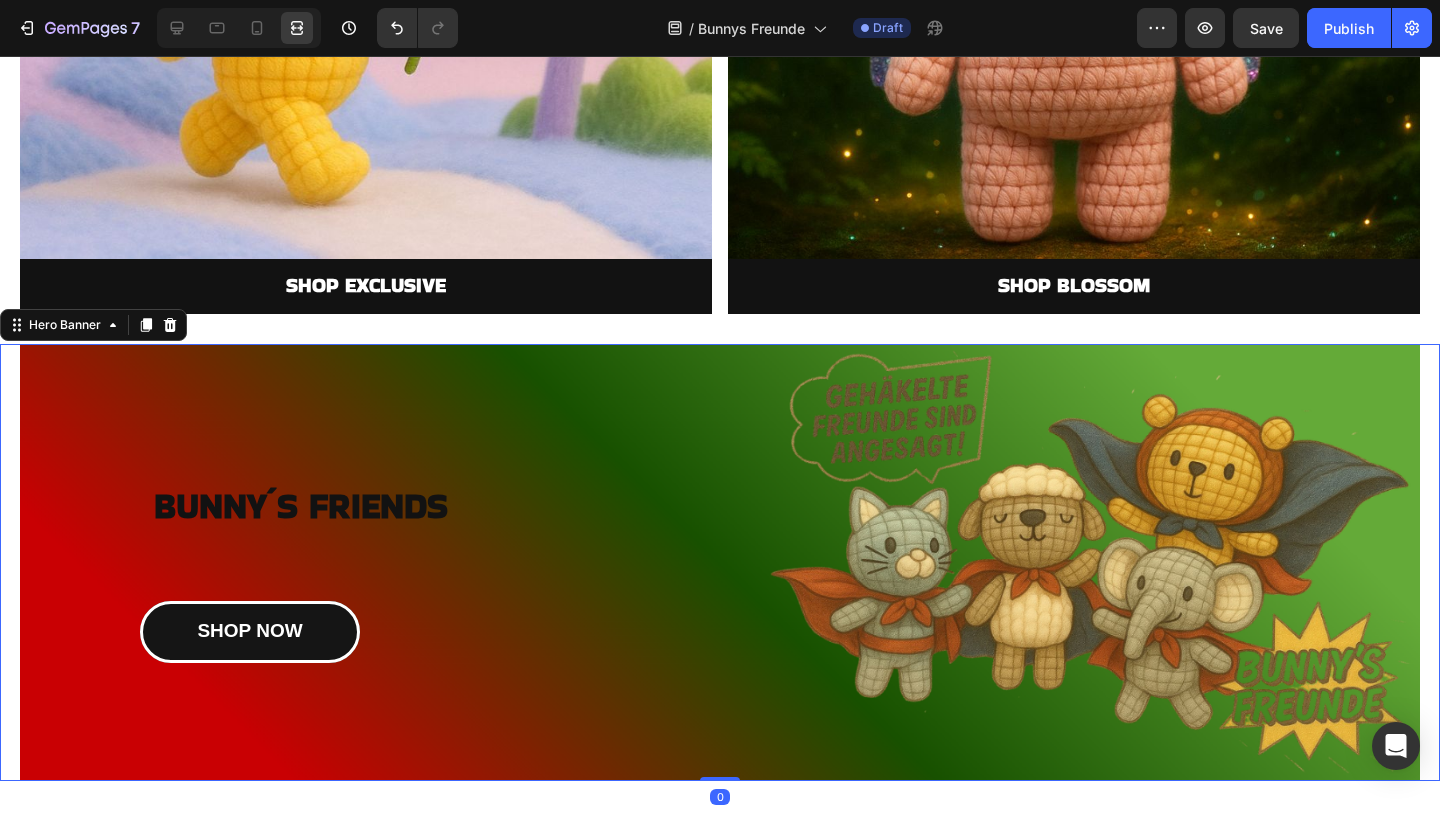 click at bounding box center (720, 563) 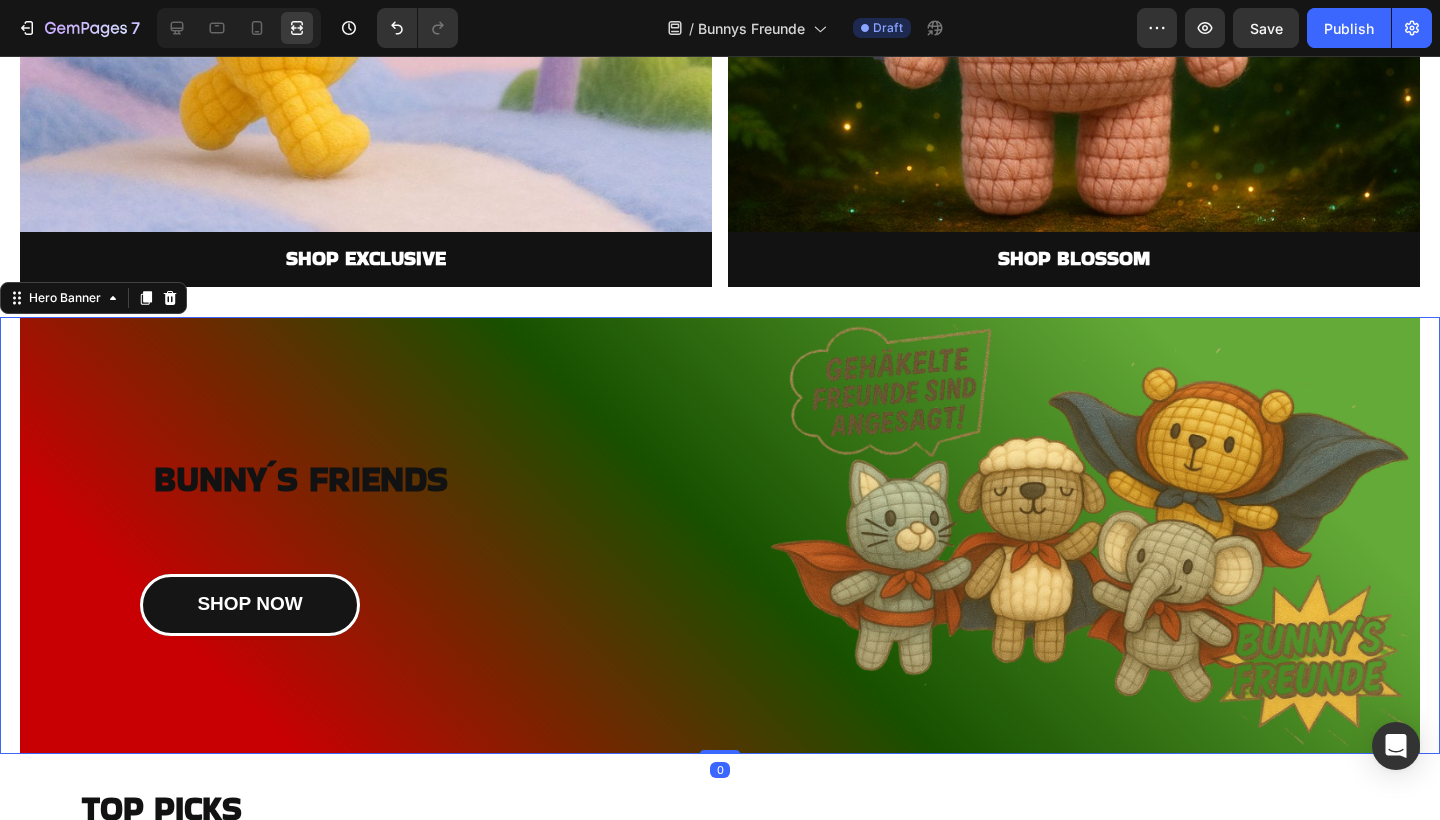 scroll, scrollTop: 2470, scrollLeft: 0, axis: vertical 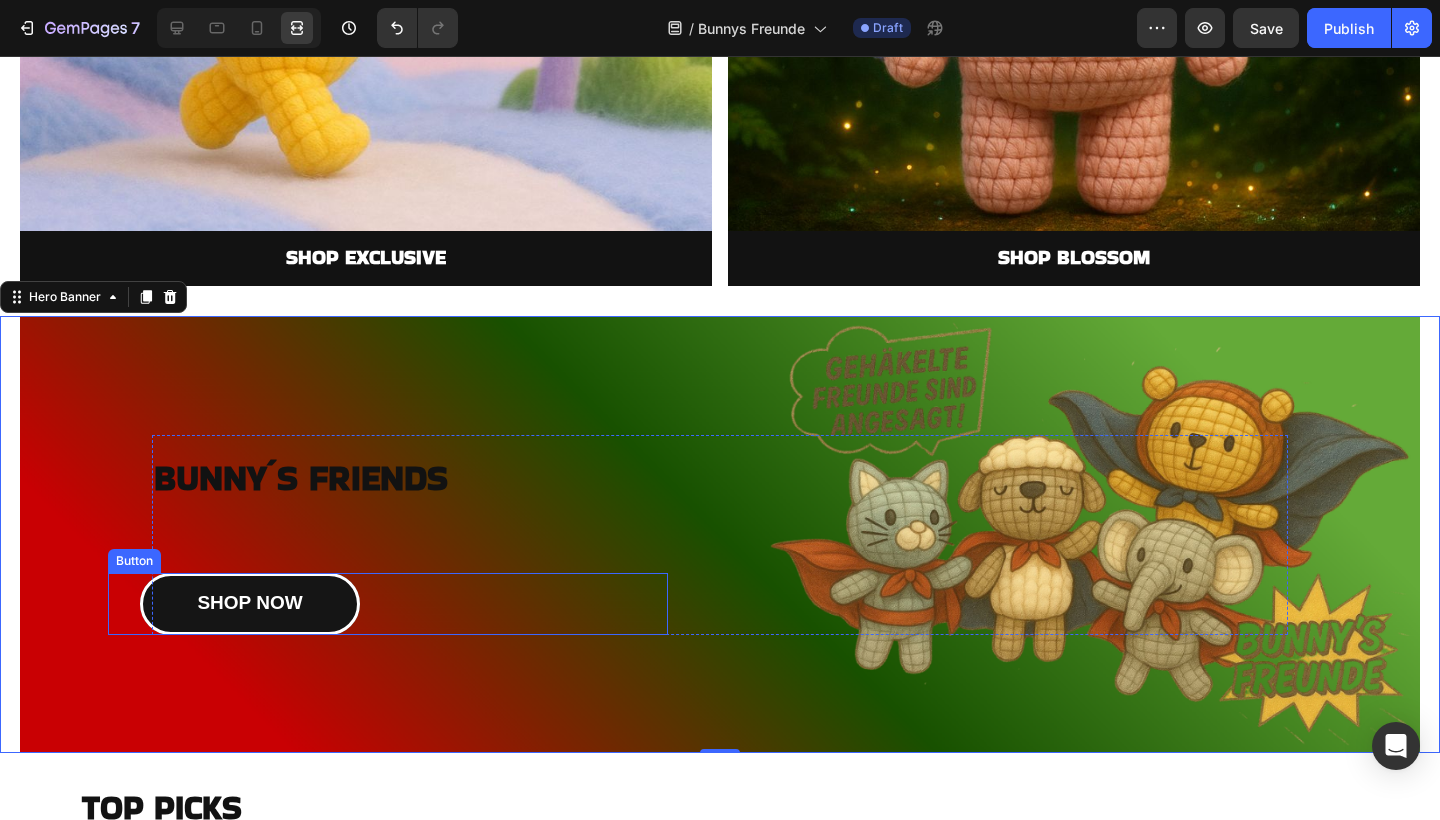 click on "SHOP NOW Button" at bounding box center (388, 604) 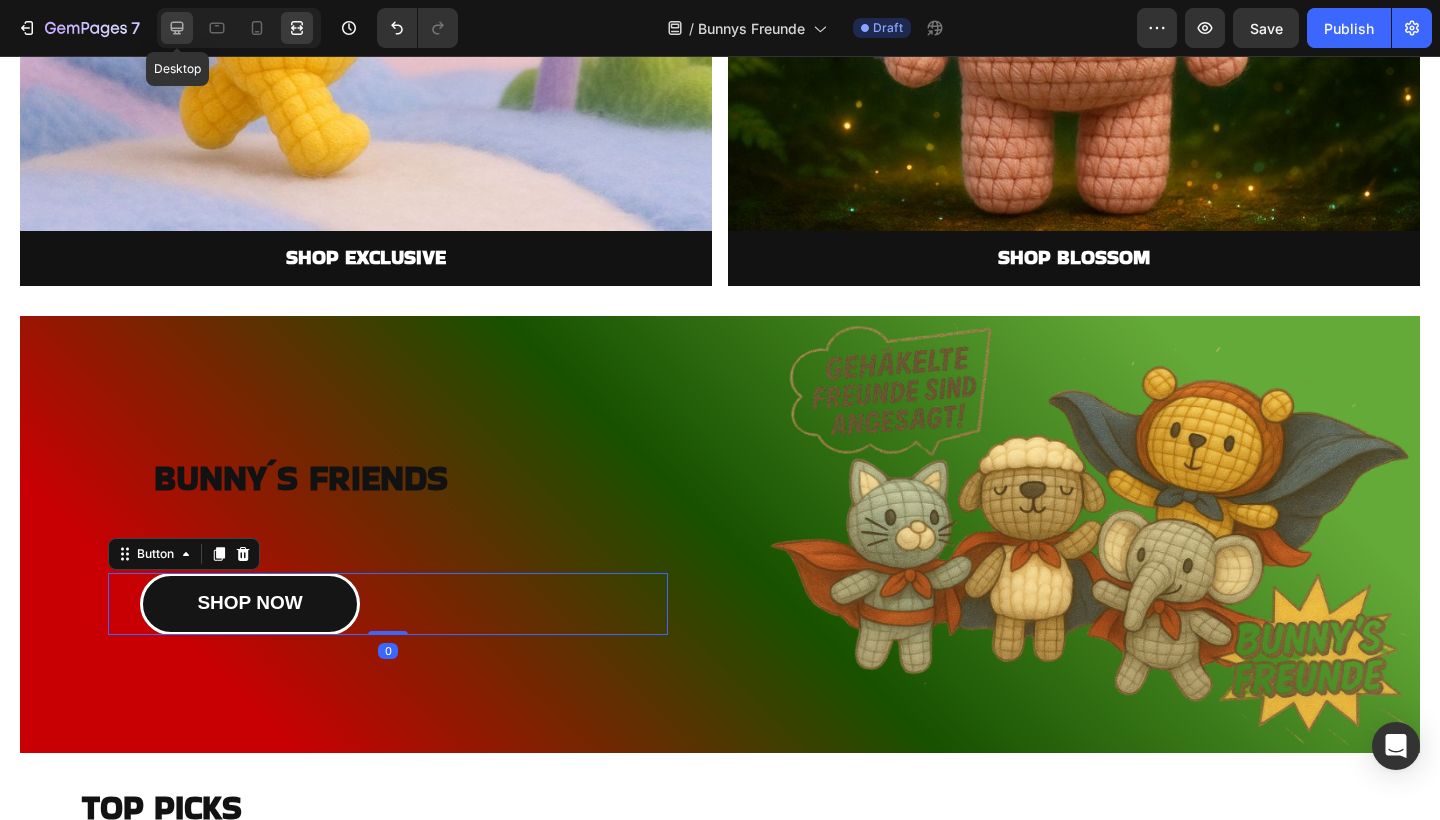 click 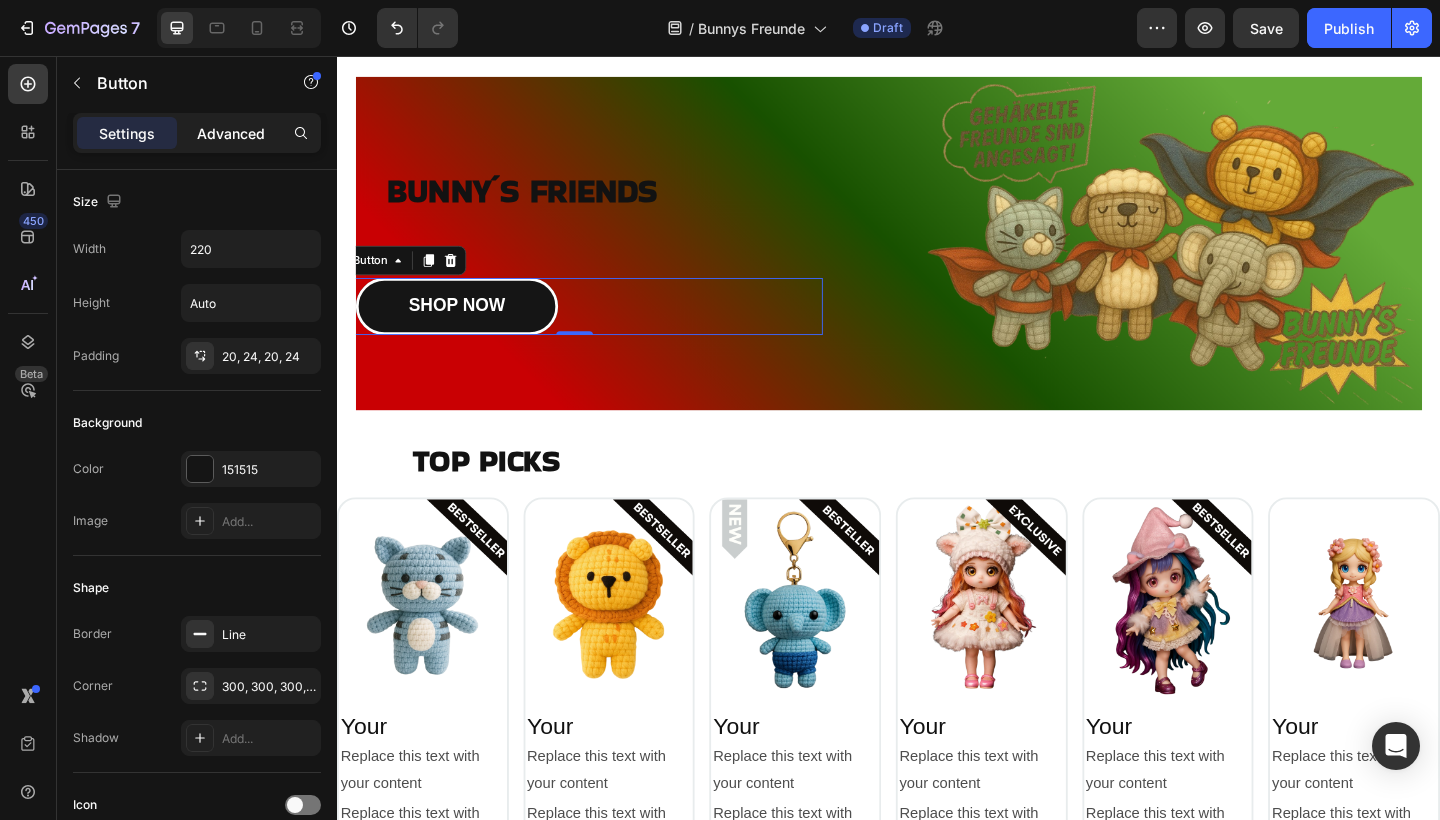 click on "Advanced" at bounding box center [231, 133] 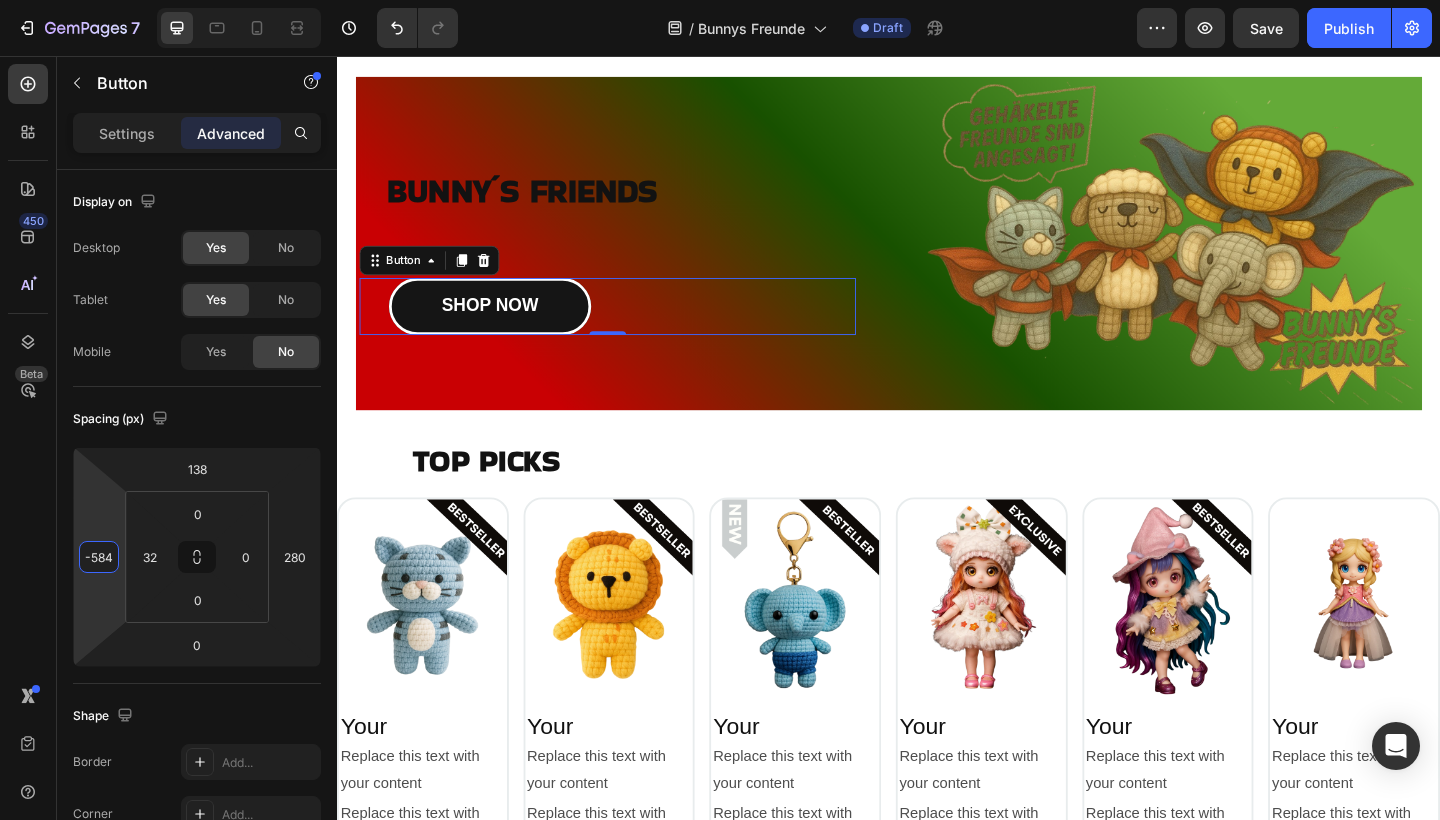 drag, startPoint x: 91, startPoint y: 484, endPoint x: 92, endPoint y: 466, distance: 18.027756 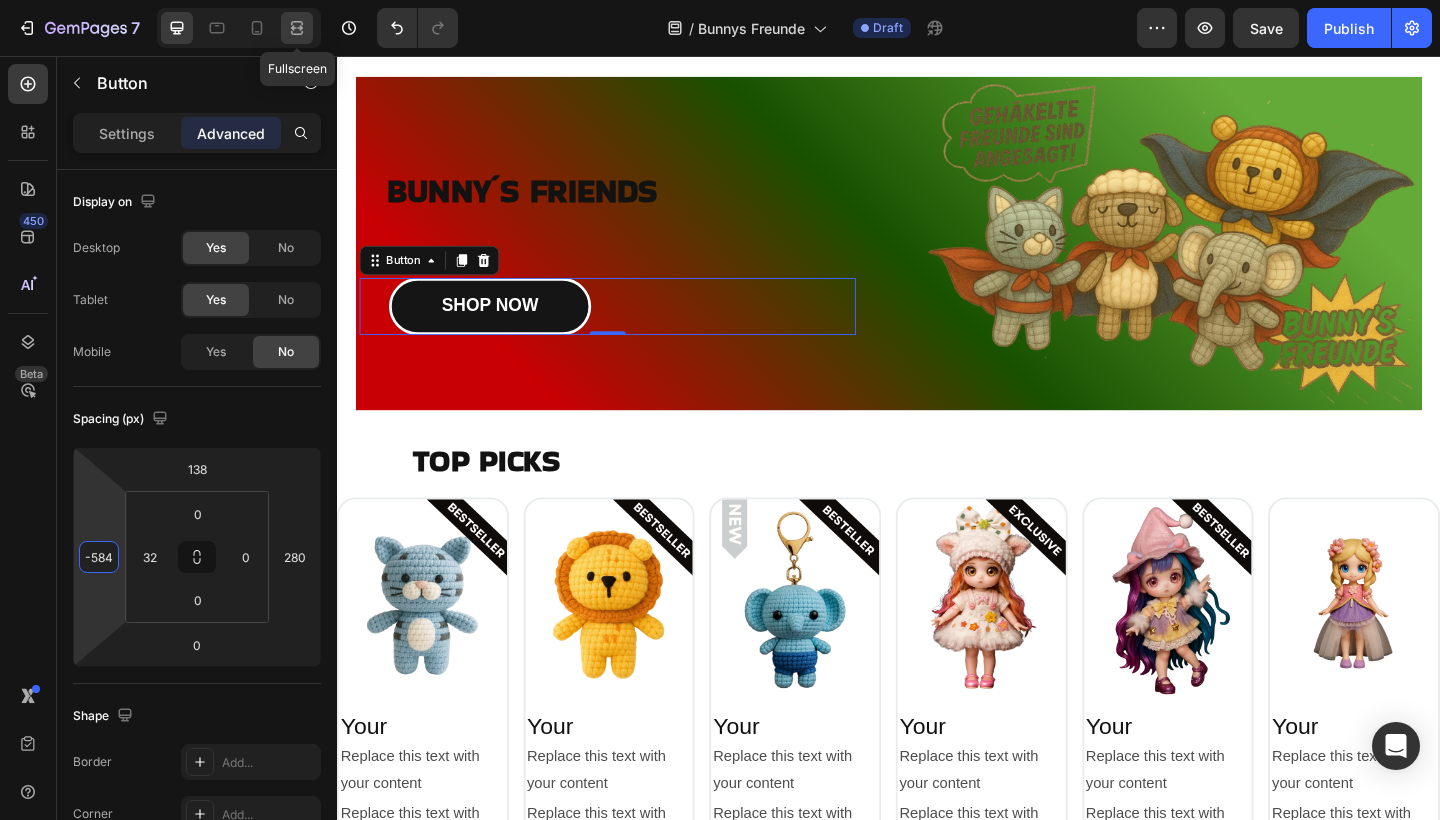click 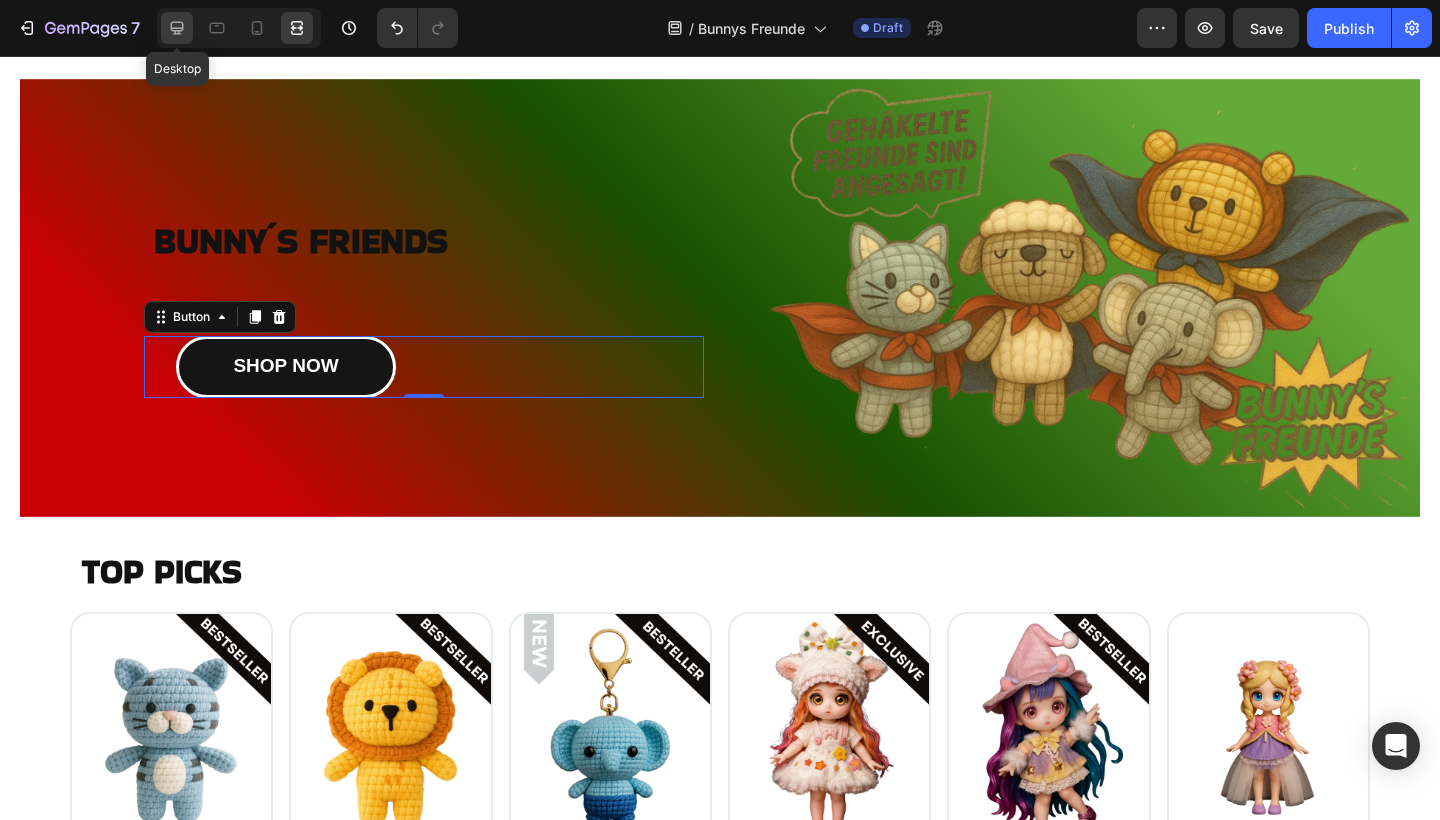 click 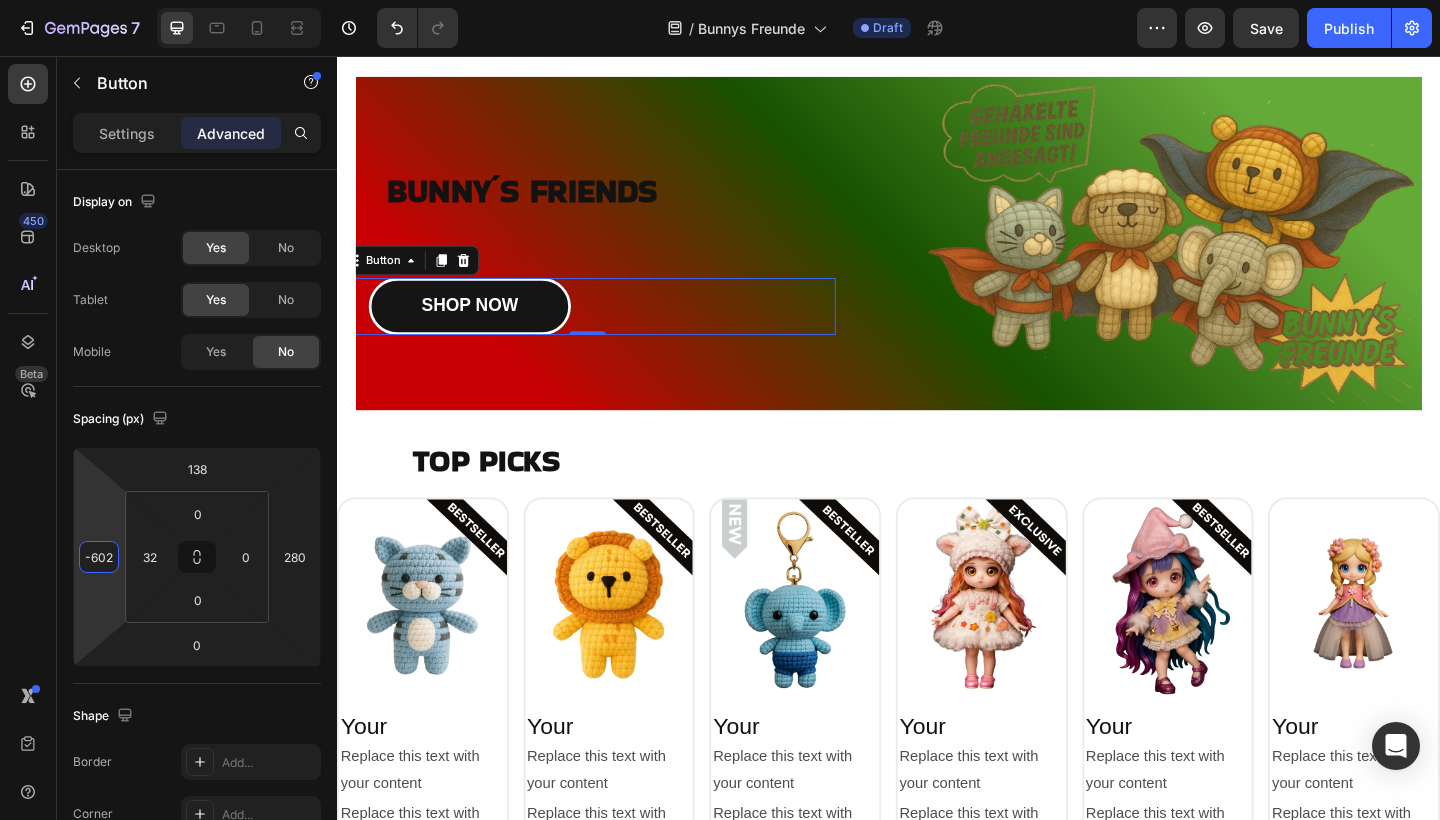 click on "7  Version history  /  Bunnys Freunde Draft Preview  Save   Publish  450 Beta Sections(18) Elements(83) Section Element Hero Section Product Detail Brands Trusted Badges Guarantee Product Breakdown How to use Testimonials Compare Bundle FAQs Social Proof Brand Story Product List Collection Blog List Contact Sticky Add to Cart Custom Footer Browse Library 450 Layout
Row
Row
Row
Row Text
Heading
Text Block Button
Button
Button Media
Image
Image" at bounding box center (720, 0) 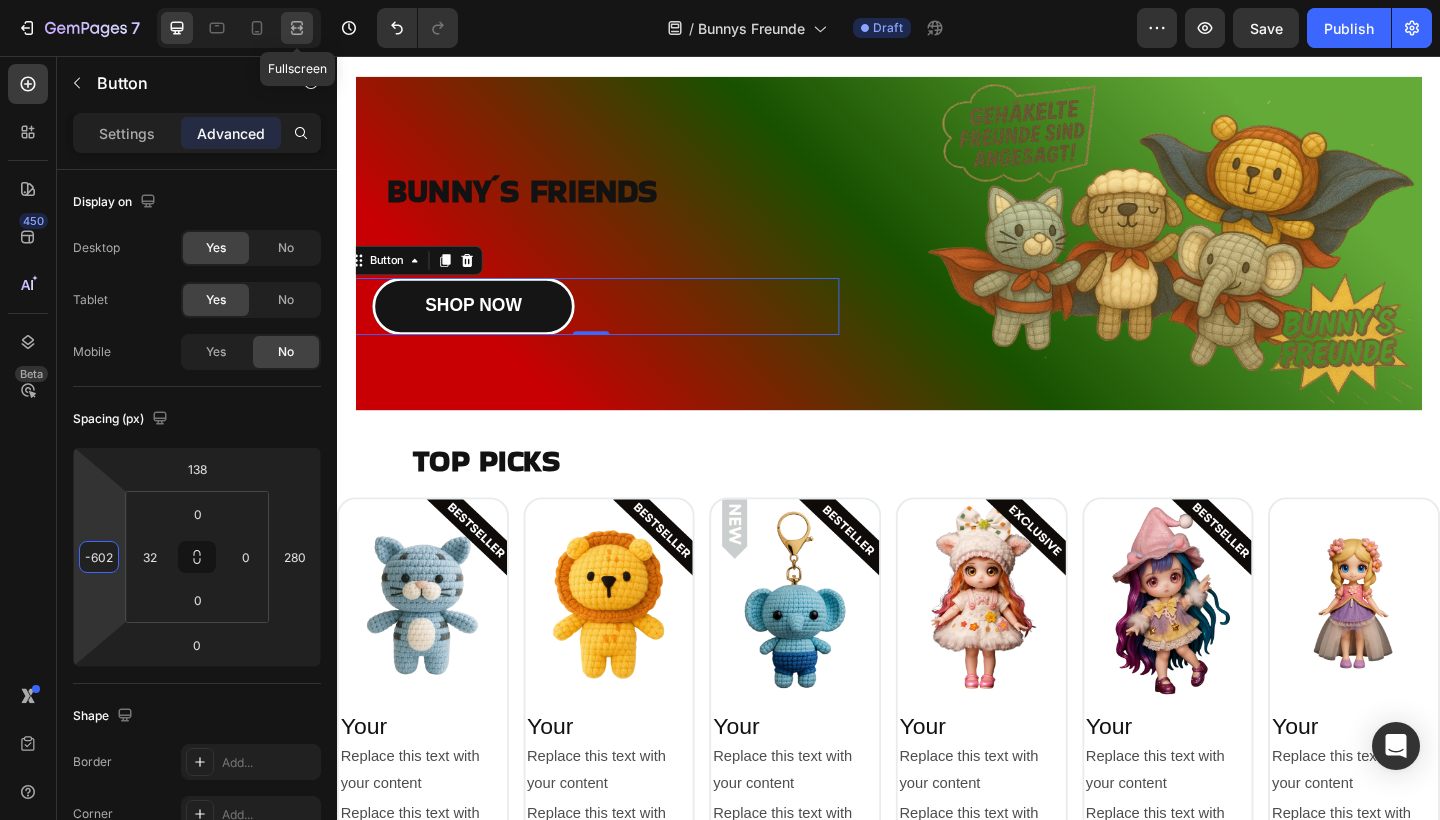click 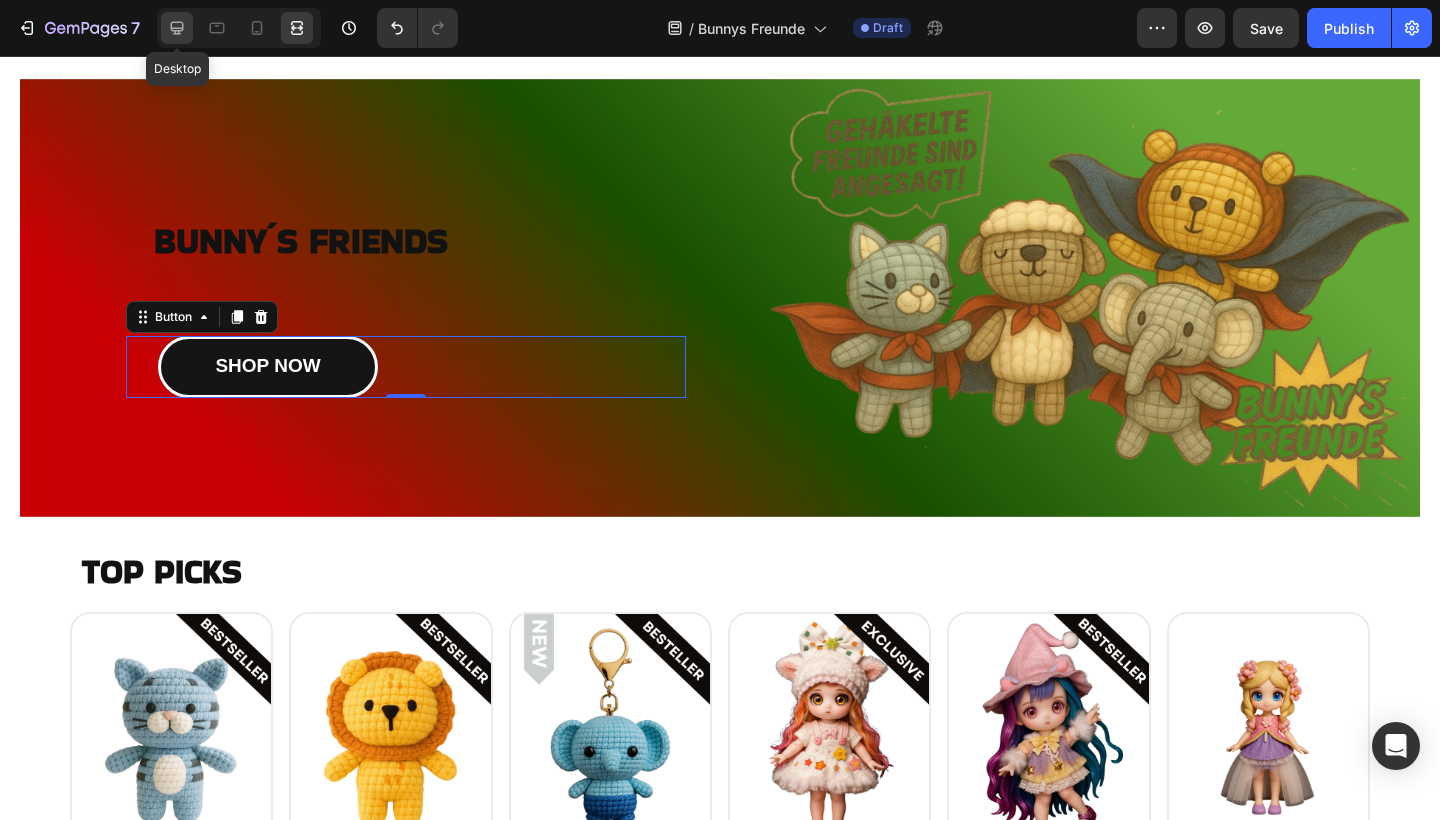click 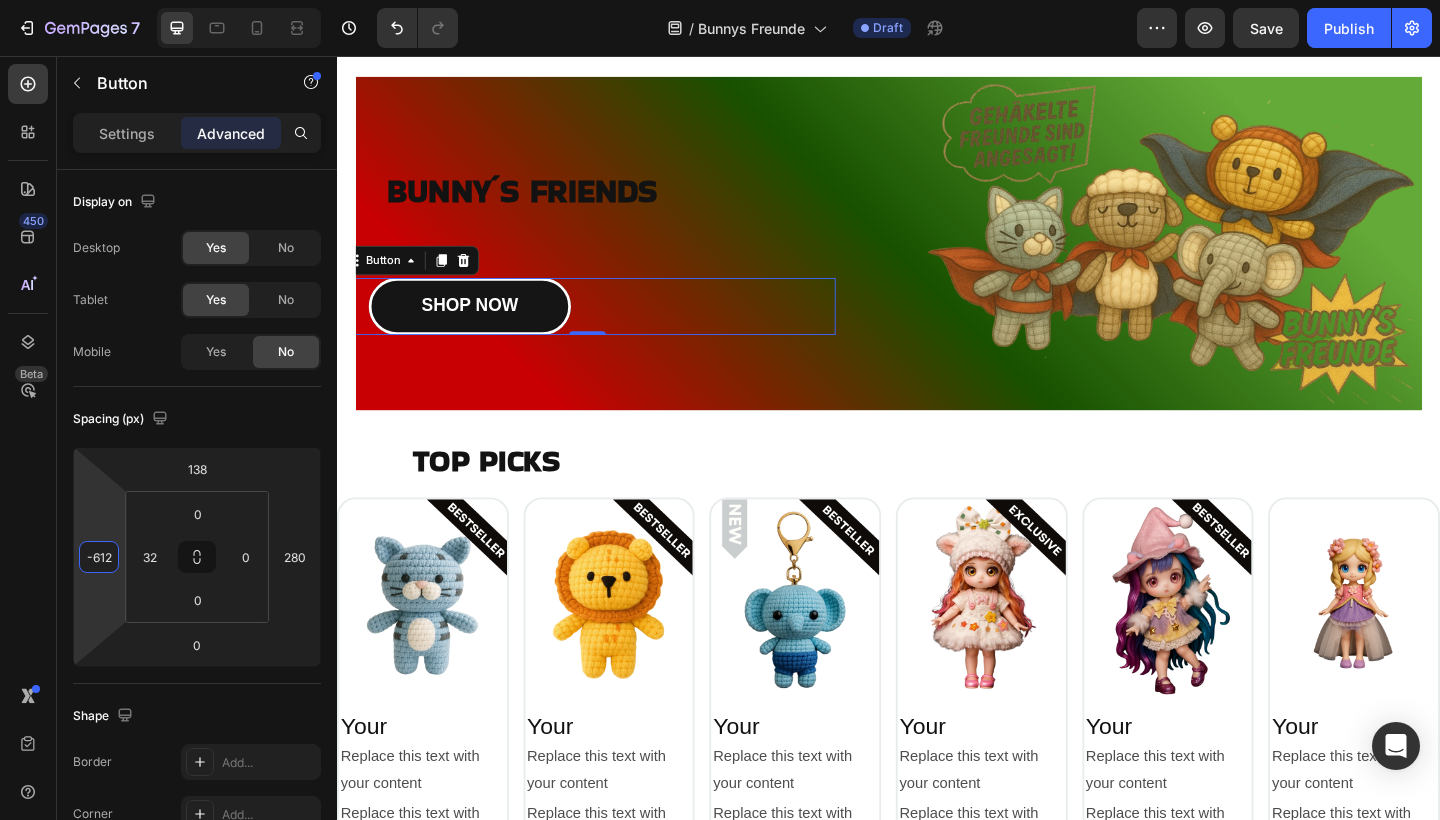 type on "-616" 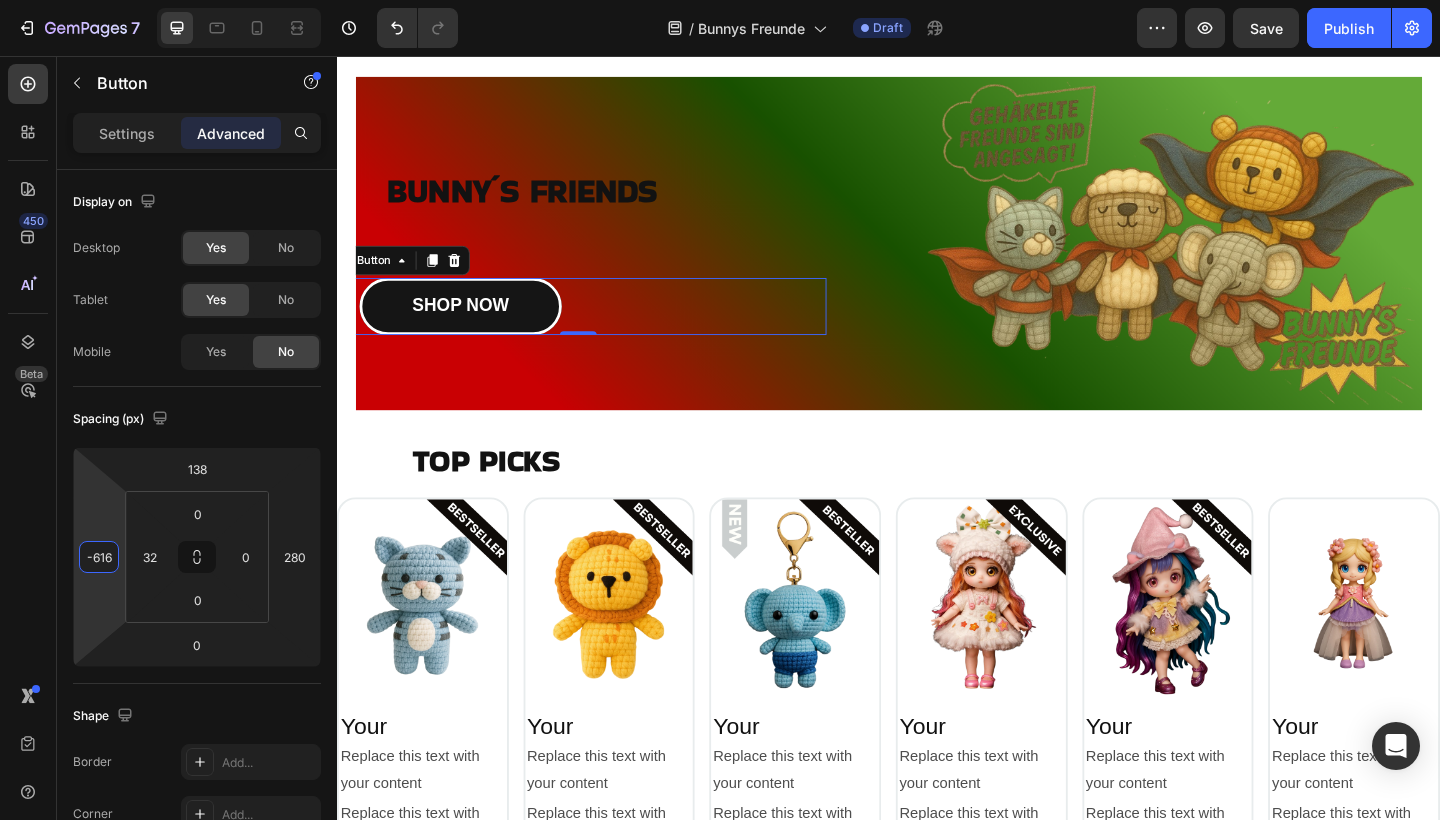 click on "7  Version history  /  Bunnys Freunde Draft Preview  Save   Publish  450 Beta Sections(18) Elements(83) Section Element Hero Section Product Detail Brands Trusted Badges Guarantee Product Breakdown How to use Testimonials Compare Bundle FAQs Social Proof Brand Story Product List Collection Blog List Contact Sticky Add to Cart Custom Footer Browse Library 450 Layout
Row
Row
Row
Row Text
Heading
Text Block Button
Button
Button Media
Image
Image" at bounding box center [720, 0] 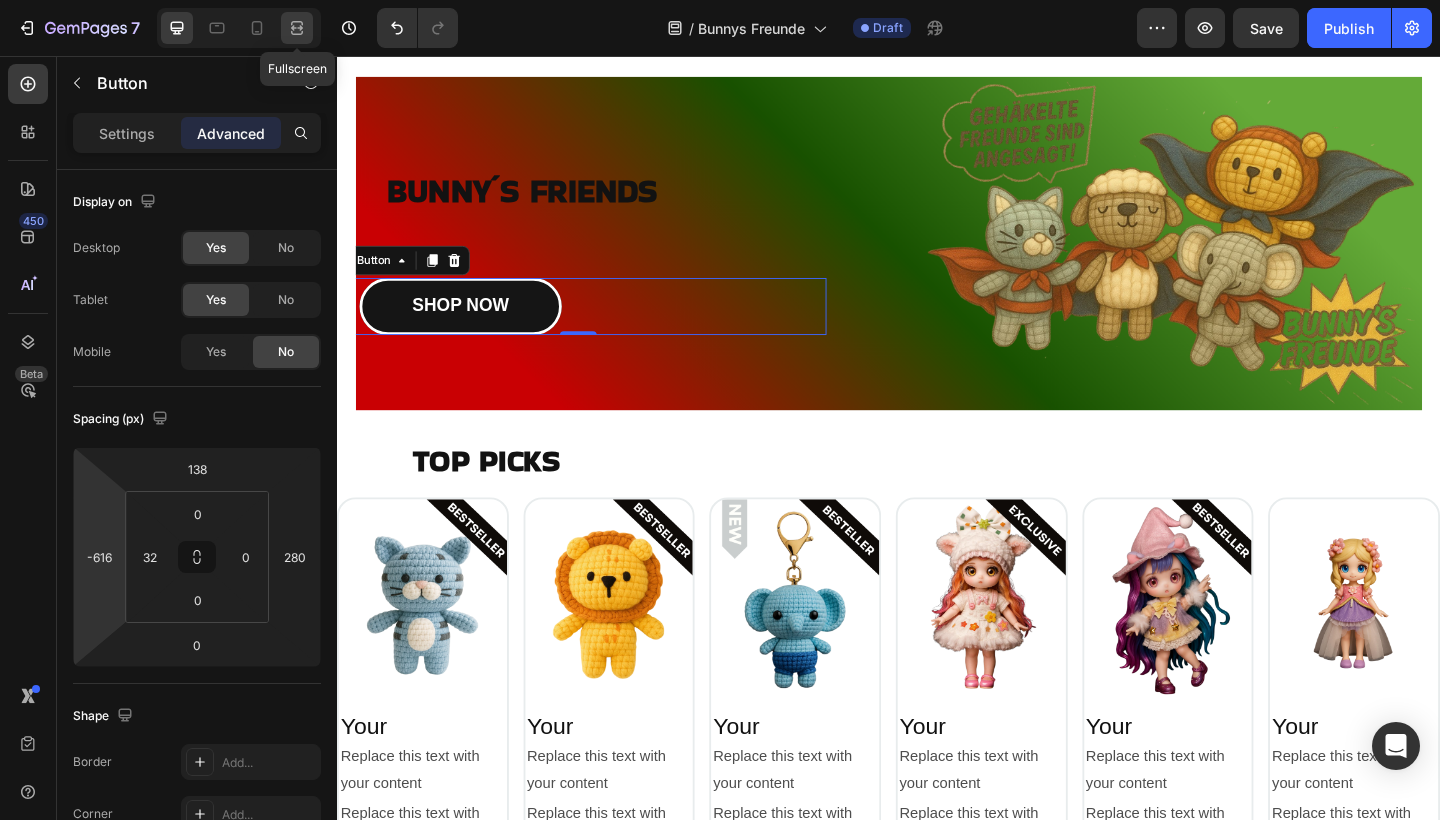 click 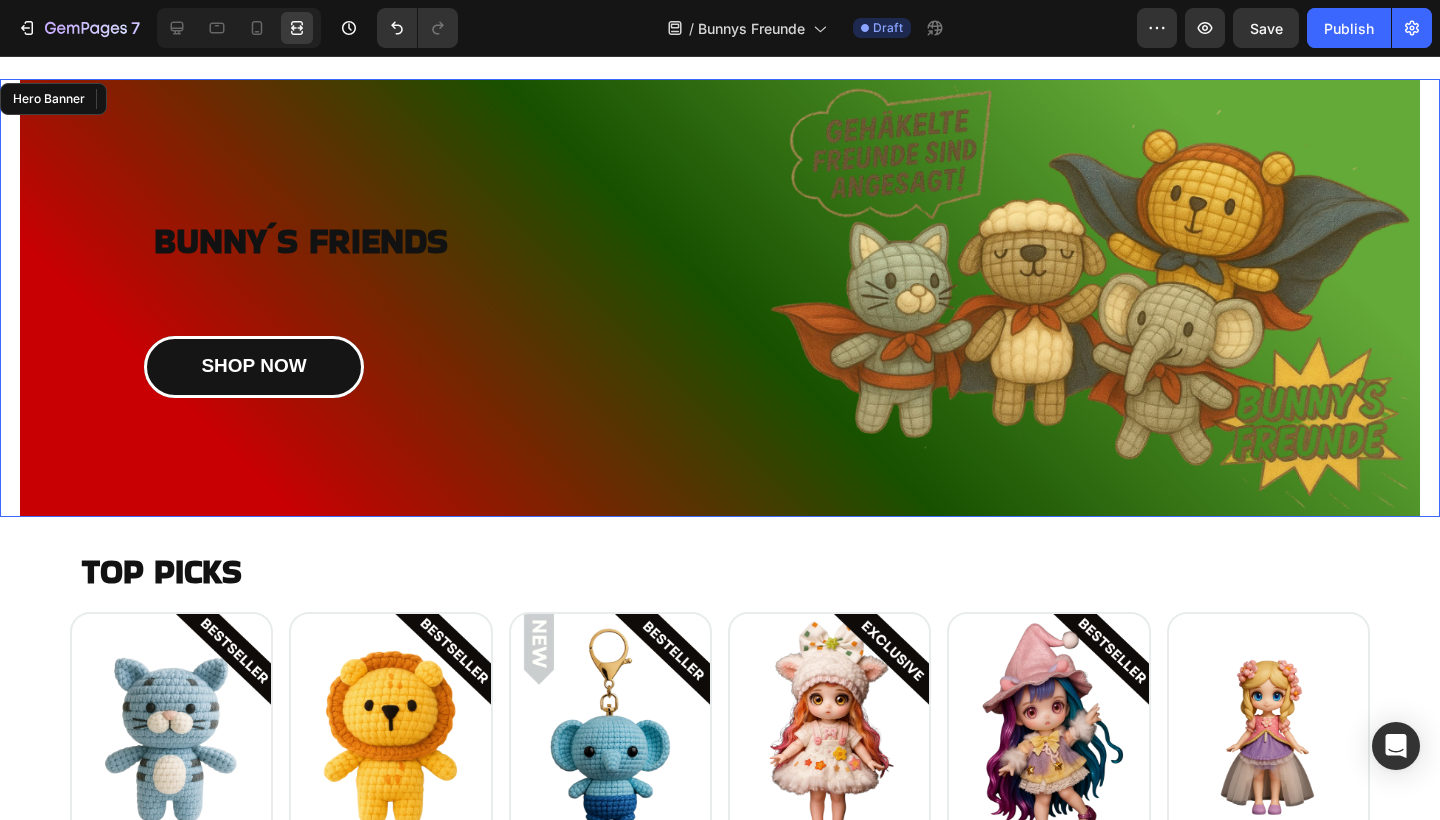 click at bounding box center [720, 298] 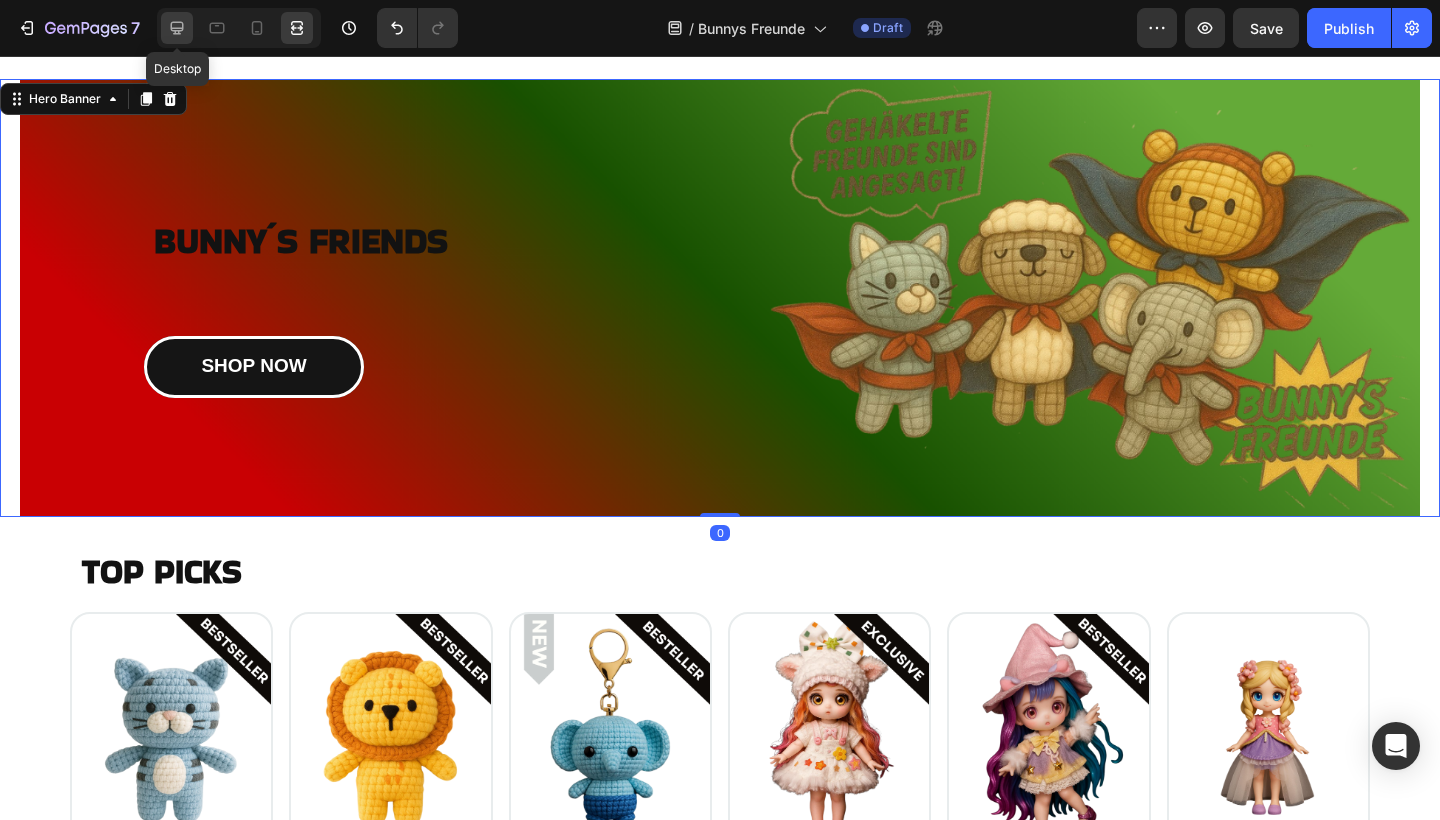 click 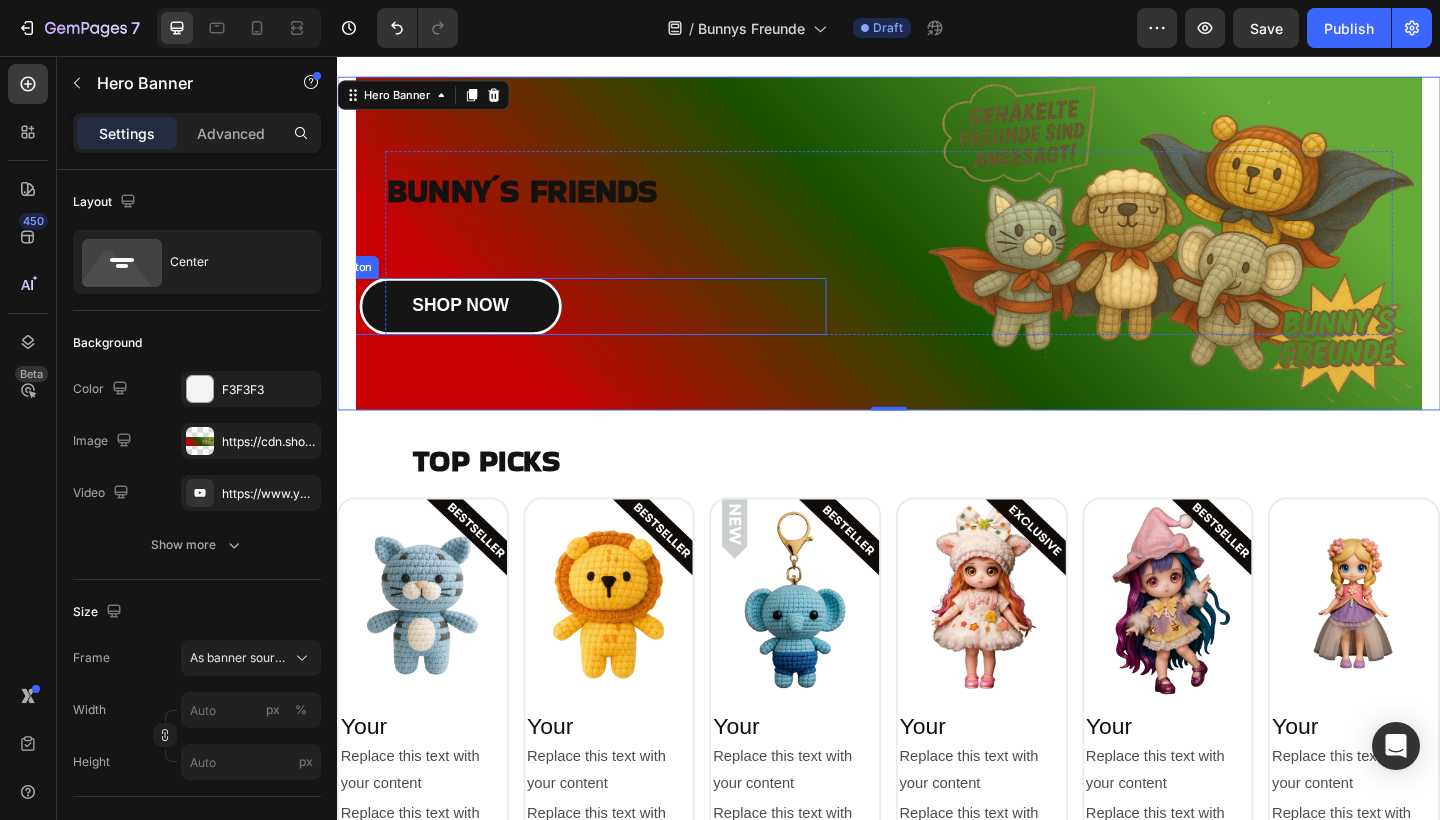 click on "SHOP NOW Button" at bounding box center (599, 329) 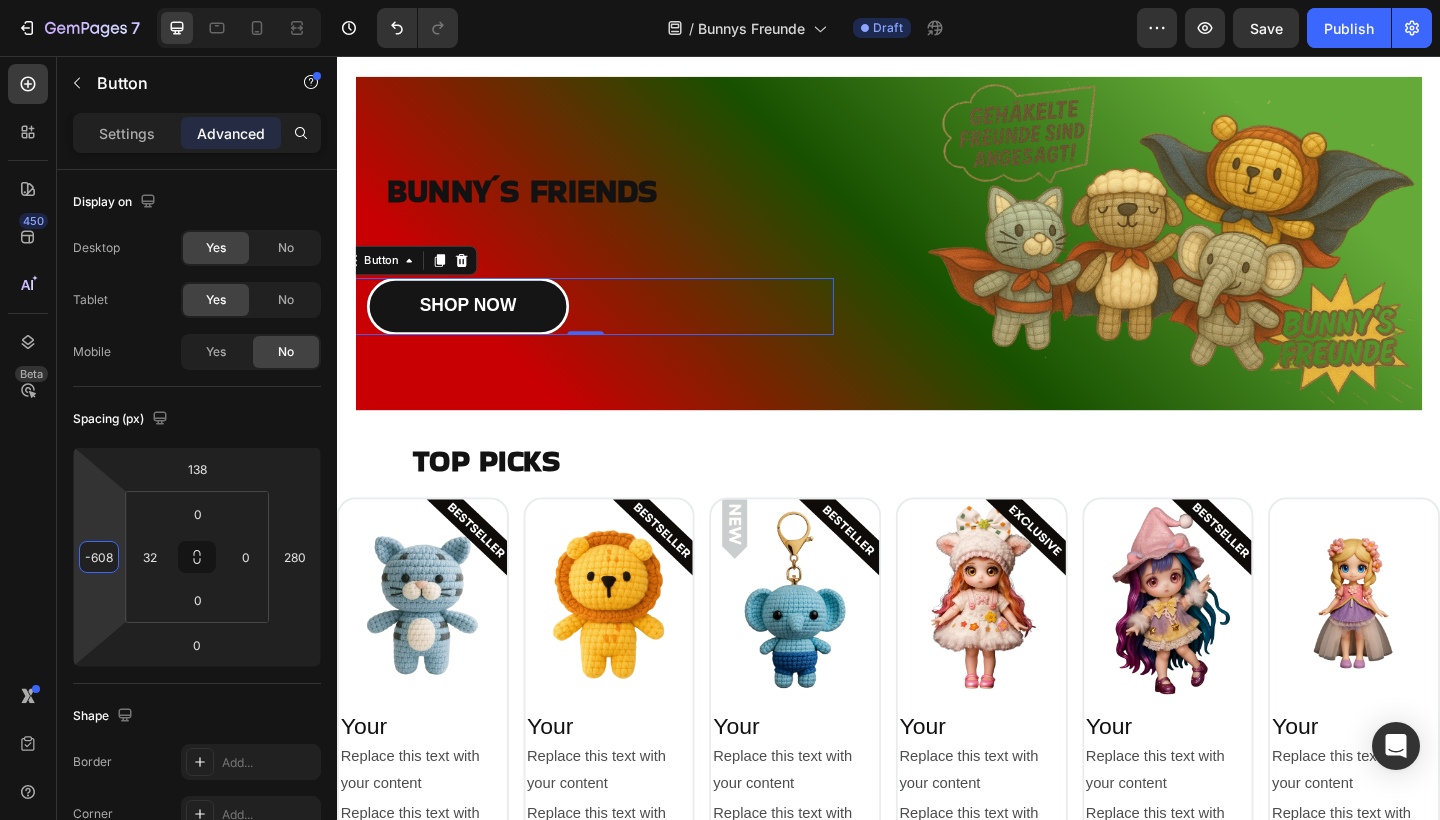 type on "-606" 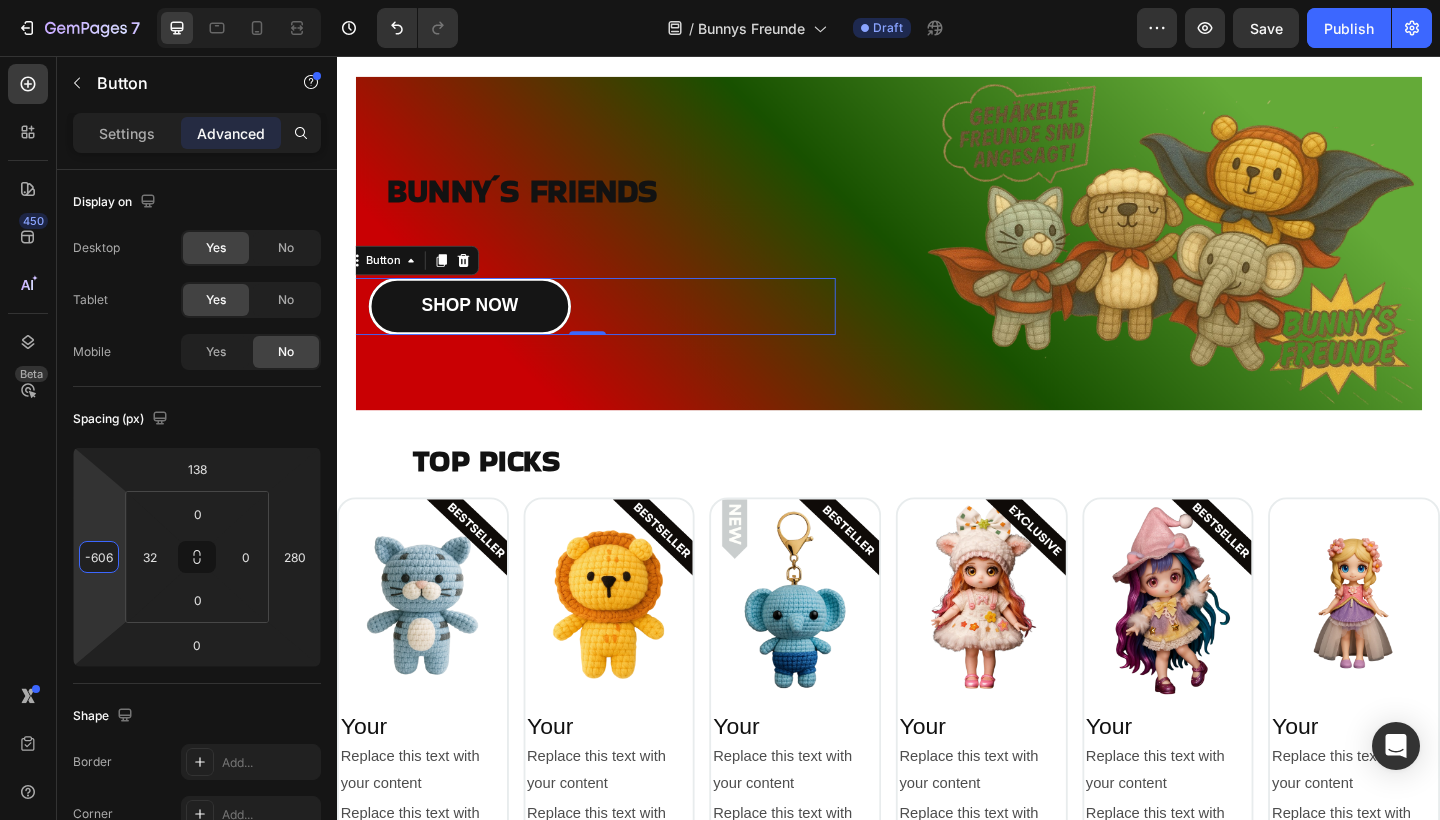 click on "7  Version history  /  Bunnys Freunde Draft Preview  Save   Publish  450 Beta Sections(18) Elements(83) Section Element Hero Section Product Detail Brands Trusted Badges Guarantee Product Breakdown How to use Testimonials Compare Bundle FAQs Social Proof Brand Story Product List Collection Blog List Contact Sticky Add to Cart Custom Footer Browse Library 450 Layout
Row
Row
Row
Row Text
Heading
Text Block Button
Button
Button Media
Image
Image" at bounding box center (720, 0) 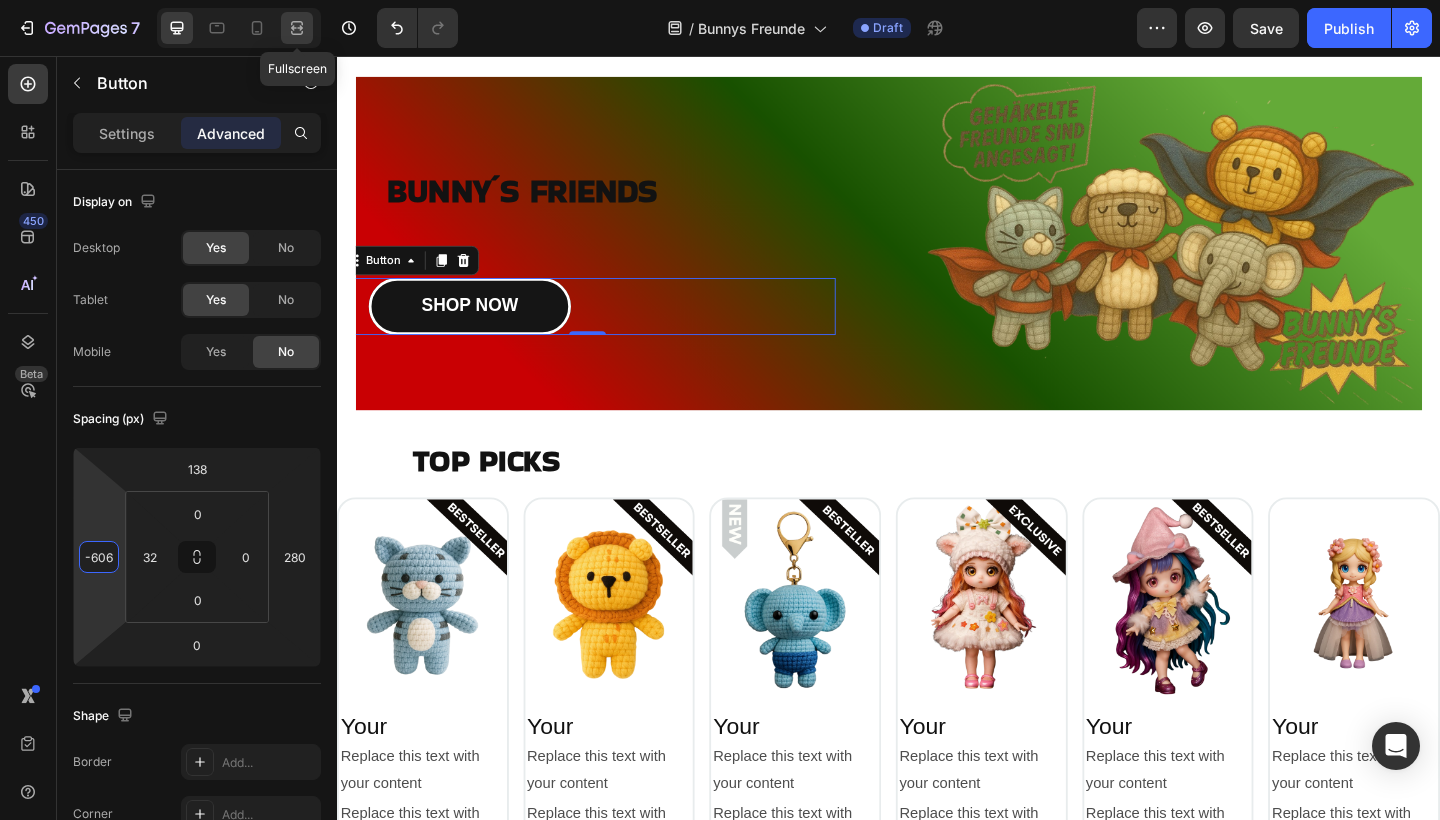click 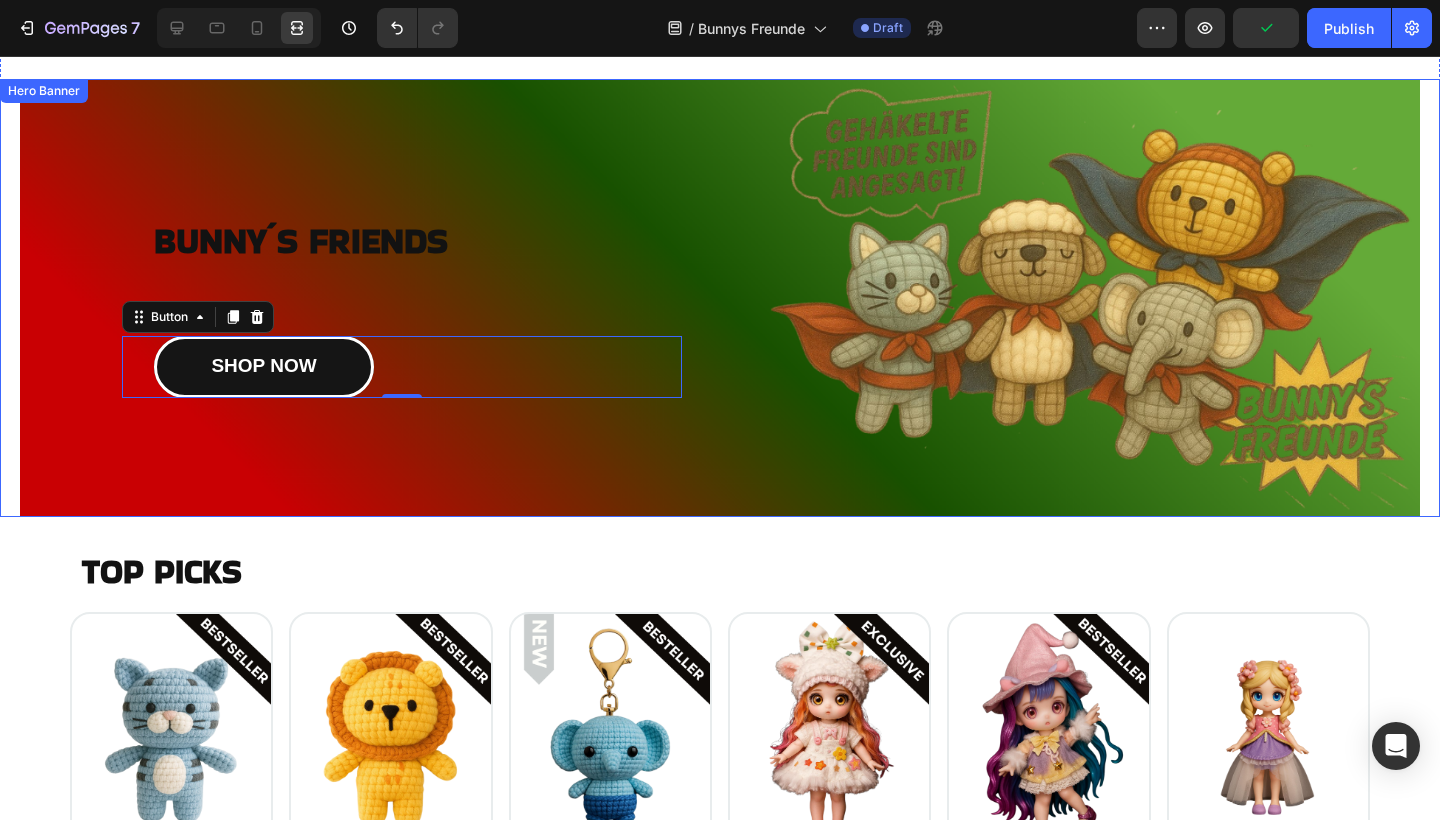 click at bounding box center [720, 298] 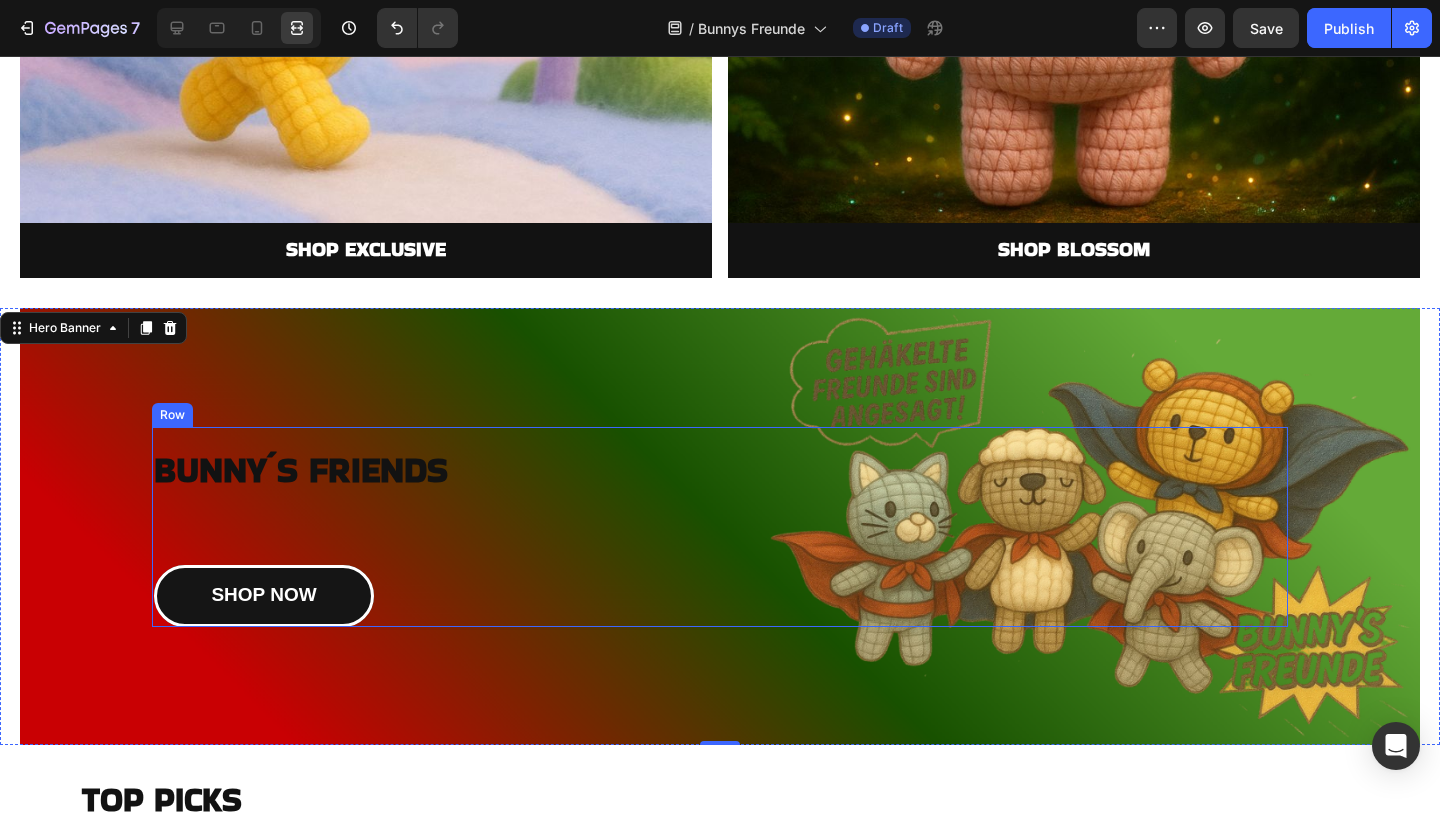 scroll, scrollTop: 2438, scrollLeft: 0, axis: vertical 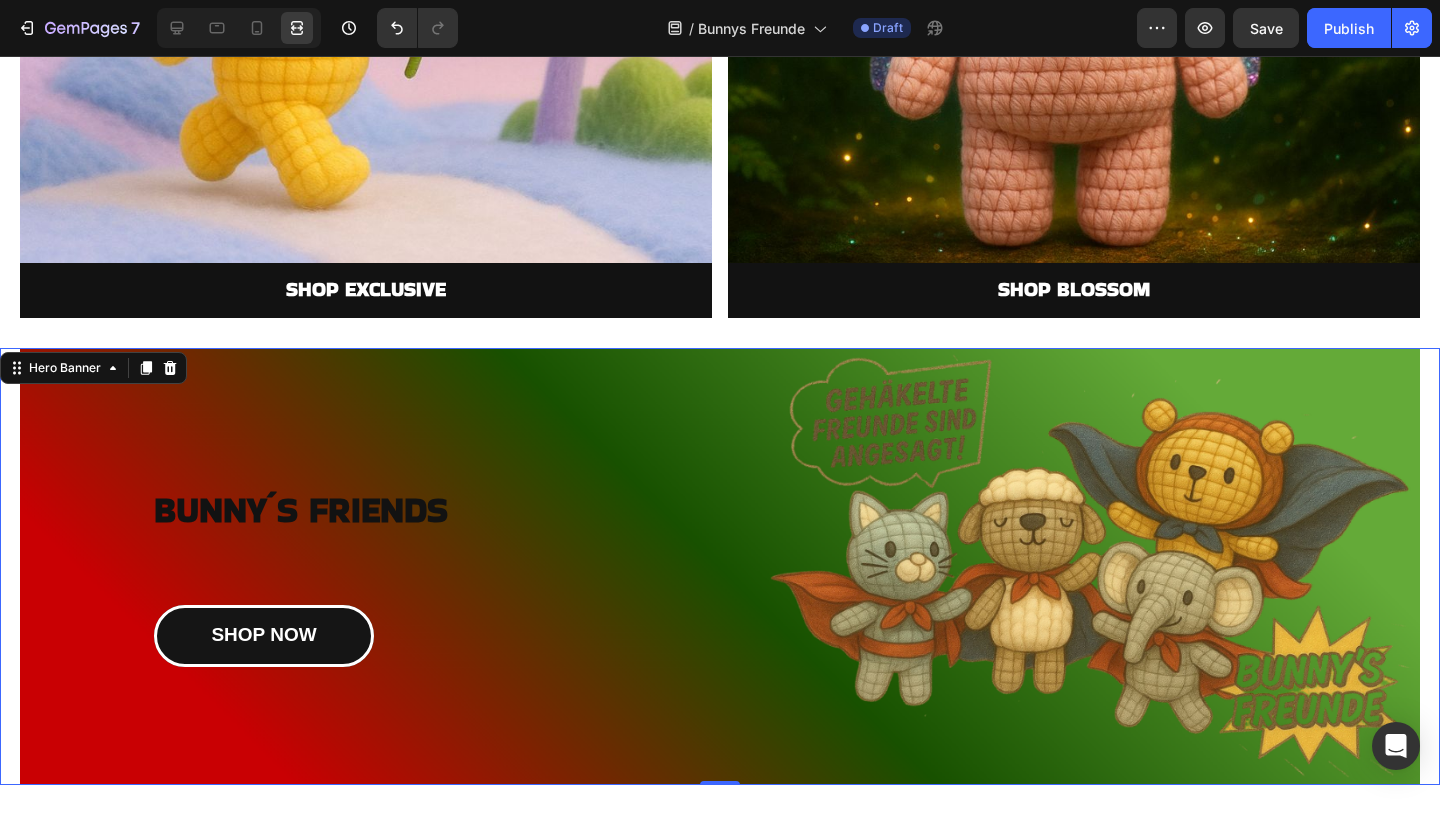 click at bounding box center (720, 567) 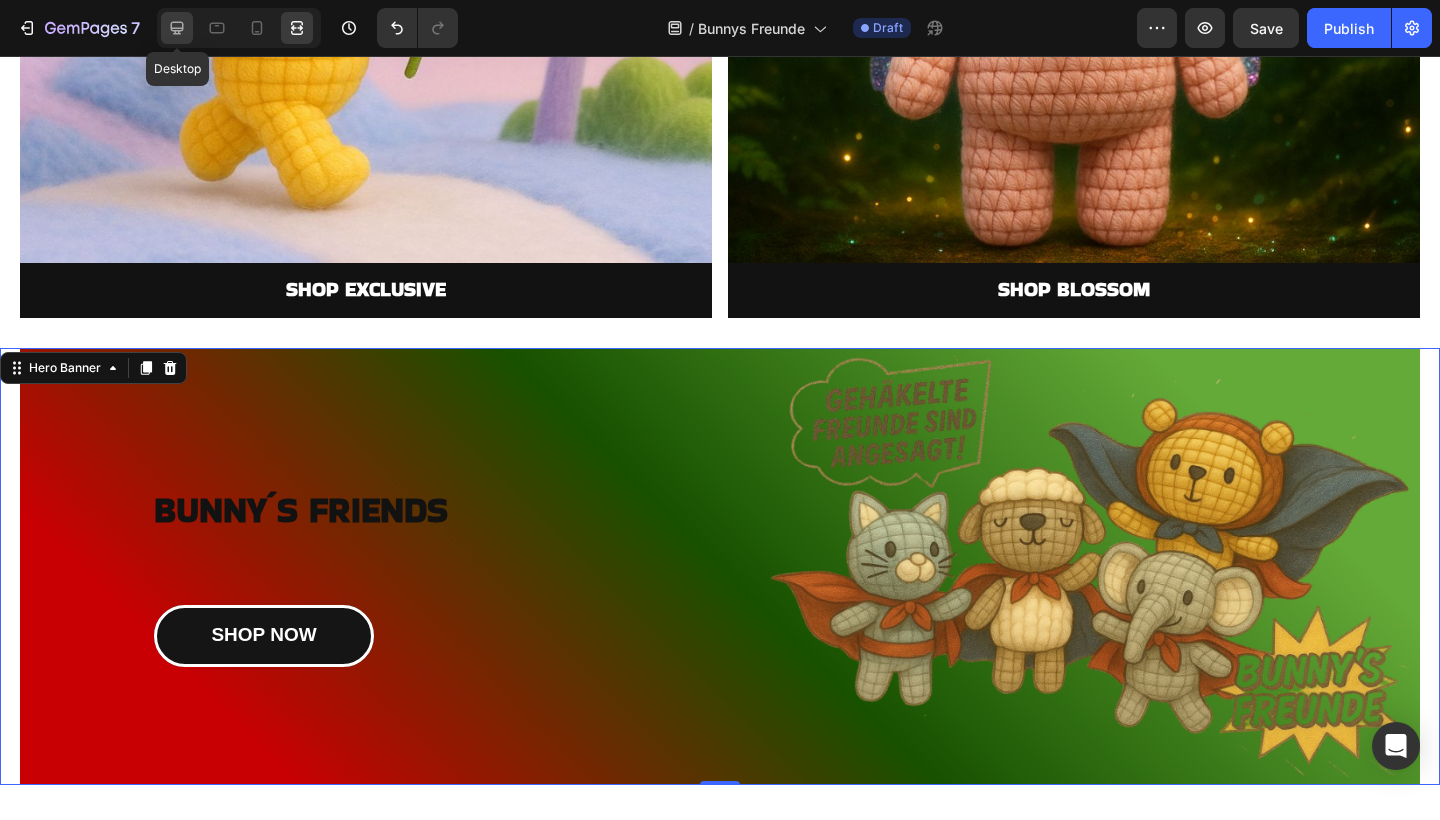 click 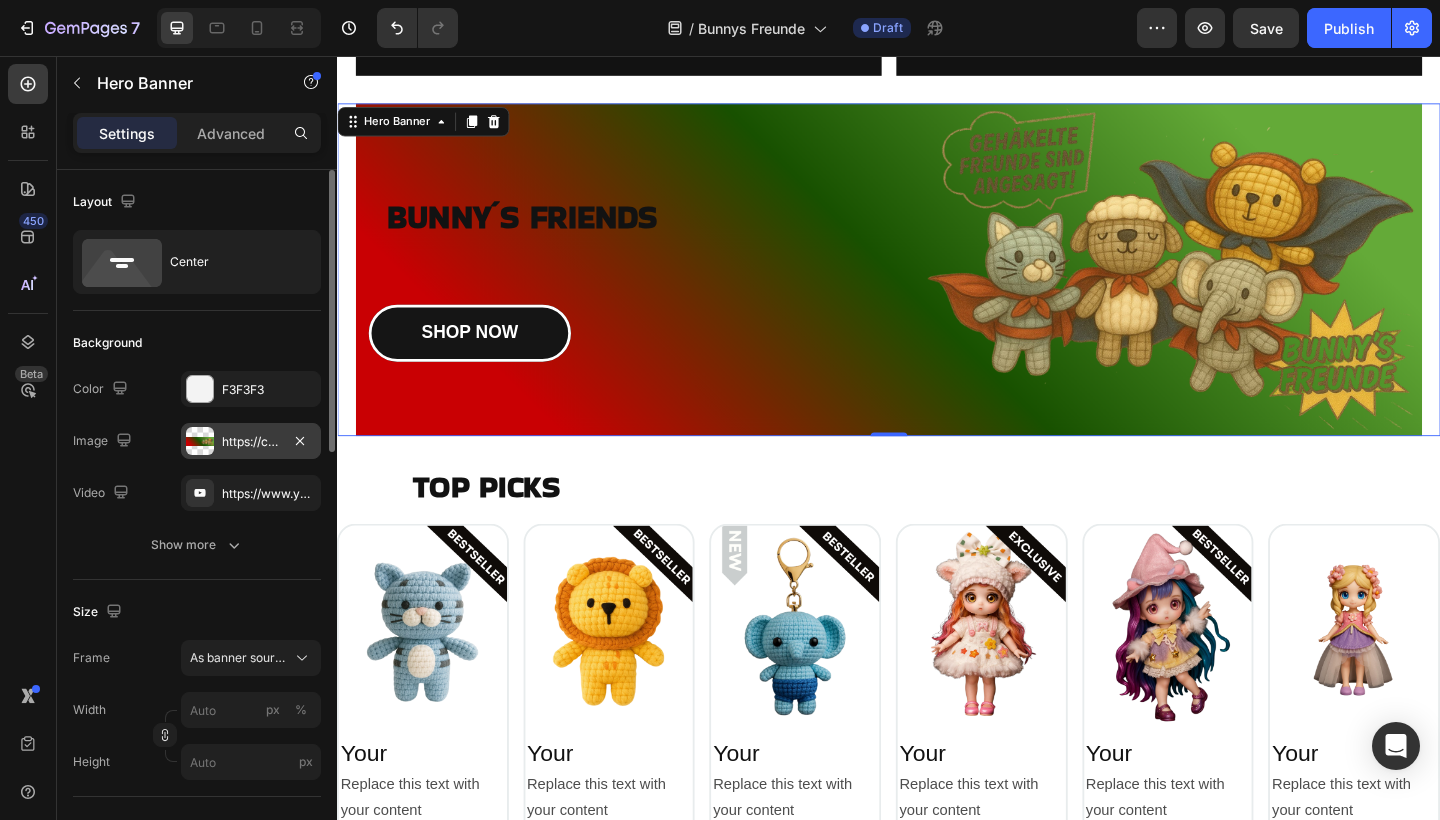 click on "https://cdn.shopify.com/s/files/1/0883/4033/2880/files/gempages_570780491876139904-fac328f6-0519-49f8-940a-530af19ed20e.png" at bounding box center [251, 441] 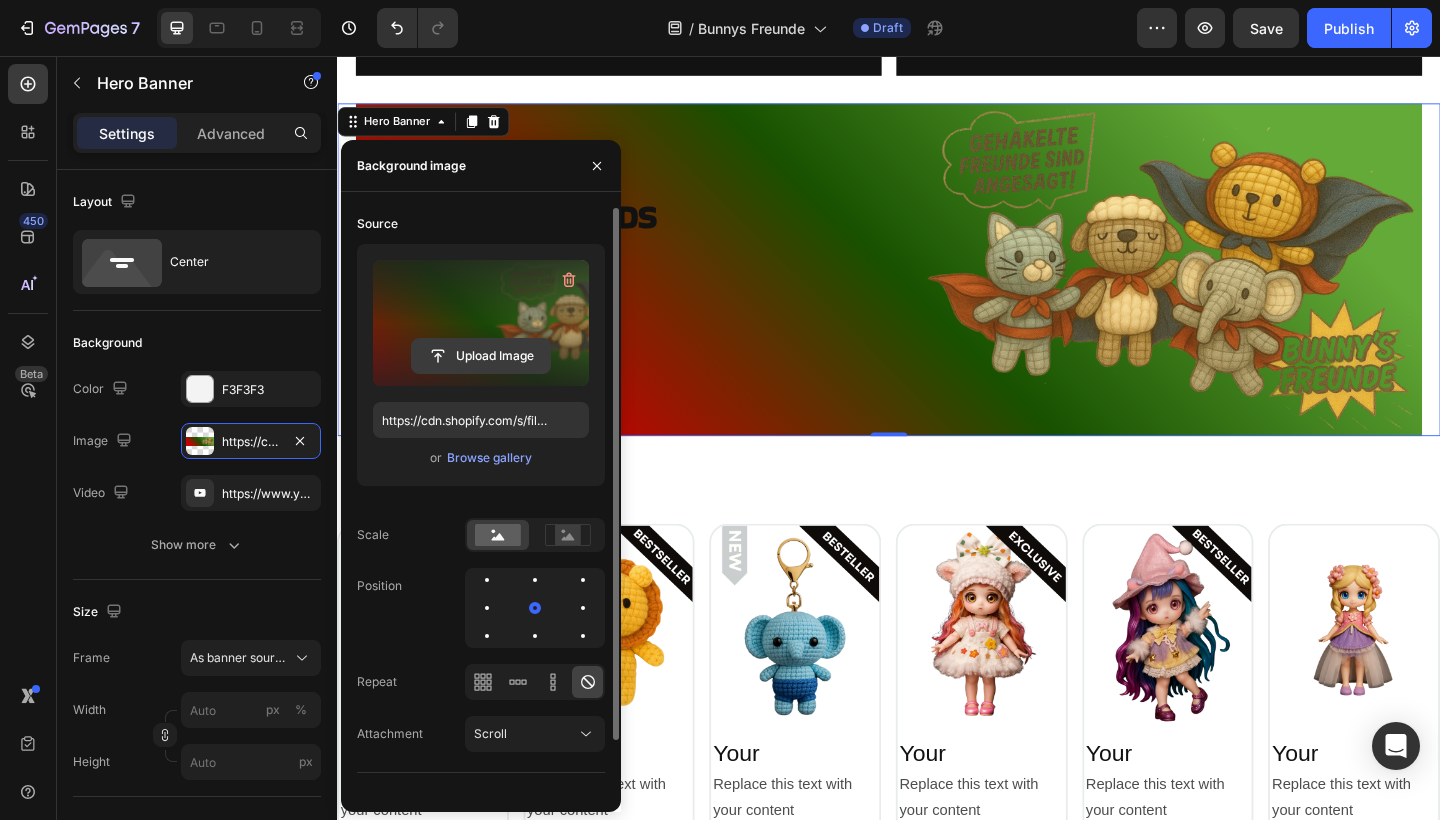click 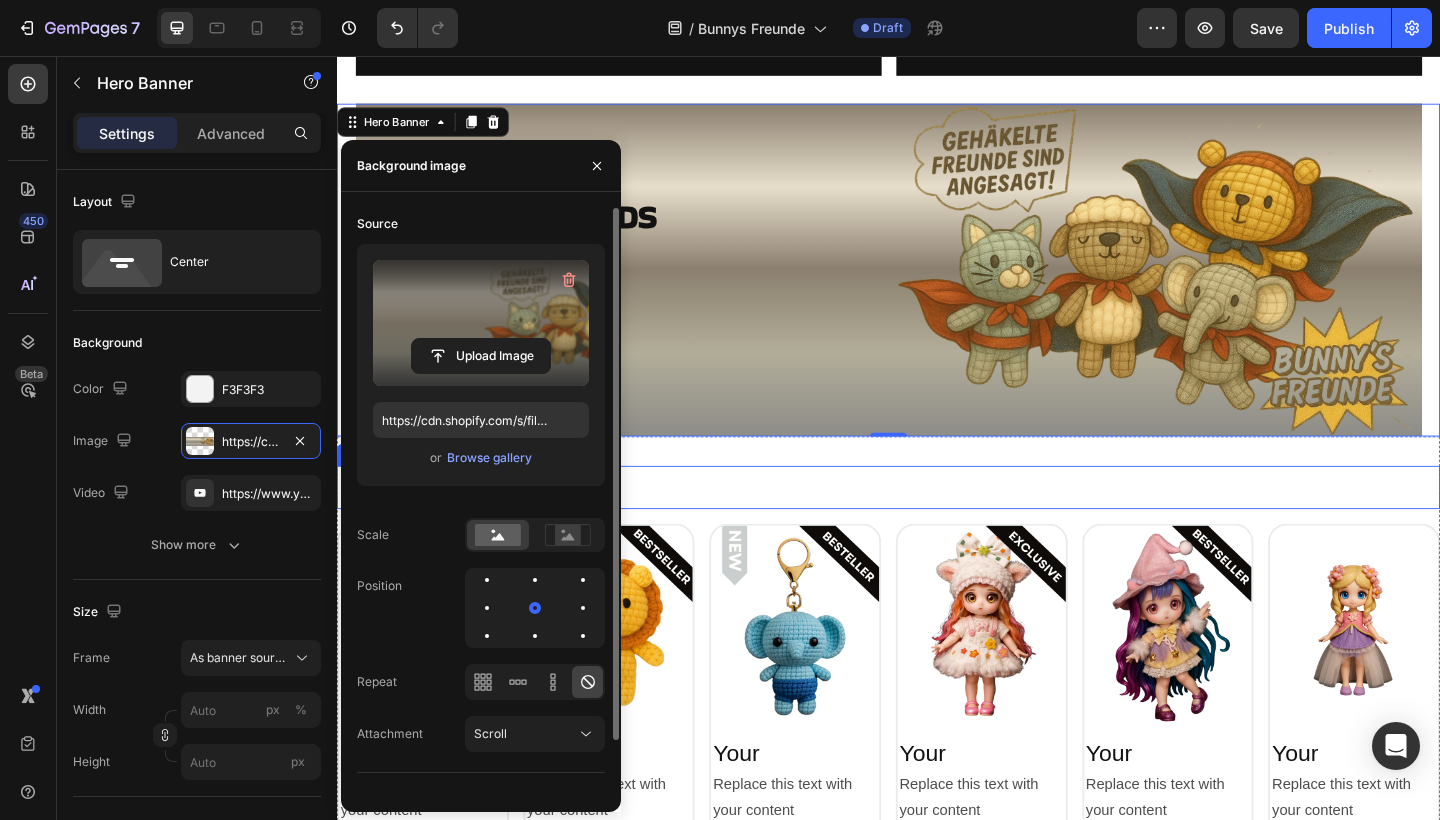 type on "https://cdn.shopify.com/s/files/1/0883/4033/2880/files/gempages_570780491876139904-dcd78c34-75e6-4b50-8b89-e42f699c83cc.png" 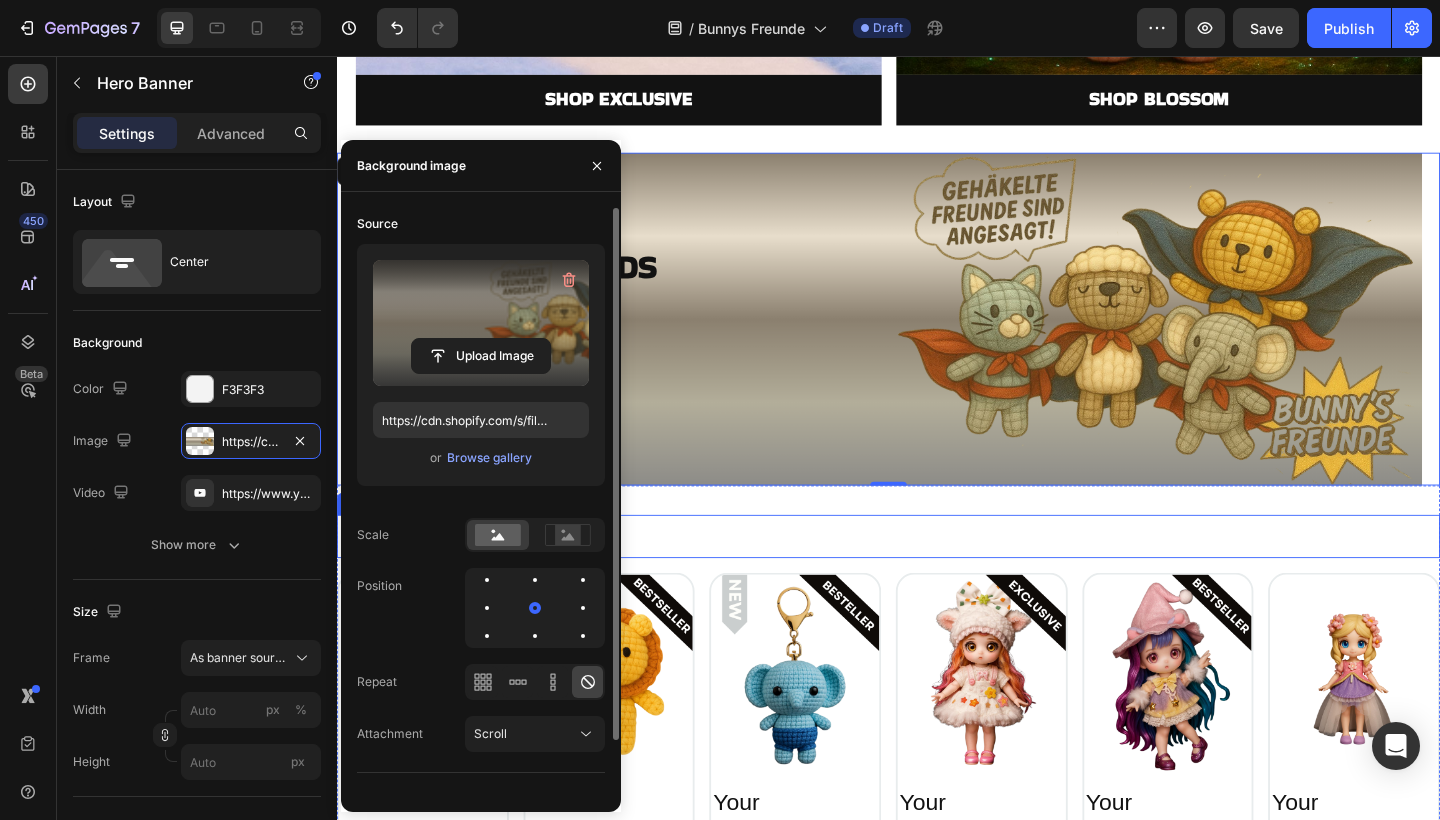 scroll, scrollTop: 2366, scrollLeft: 0, axis: vertical 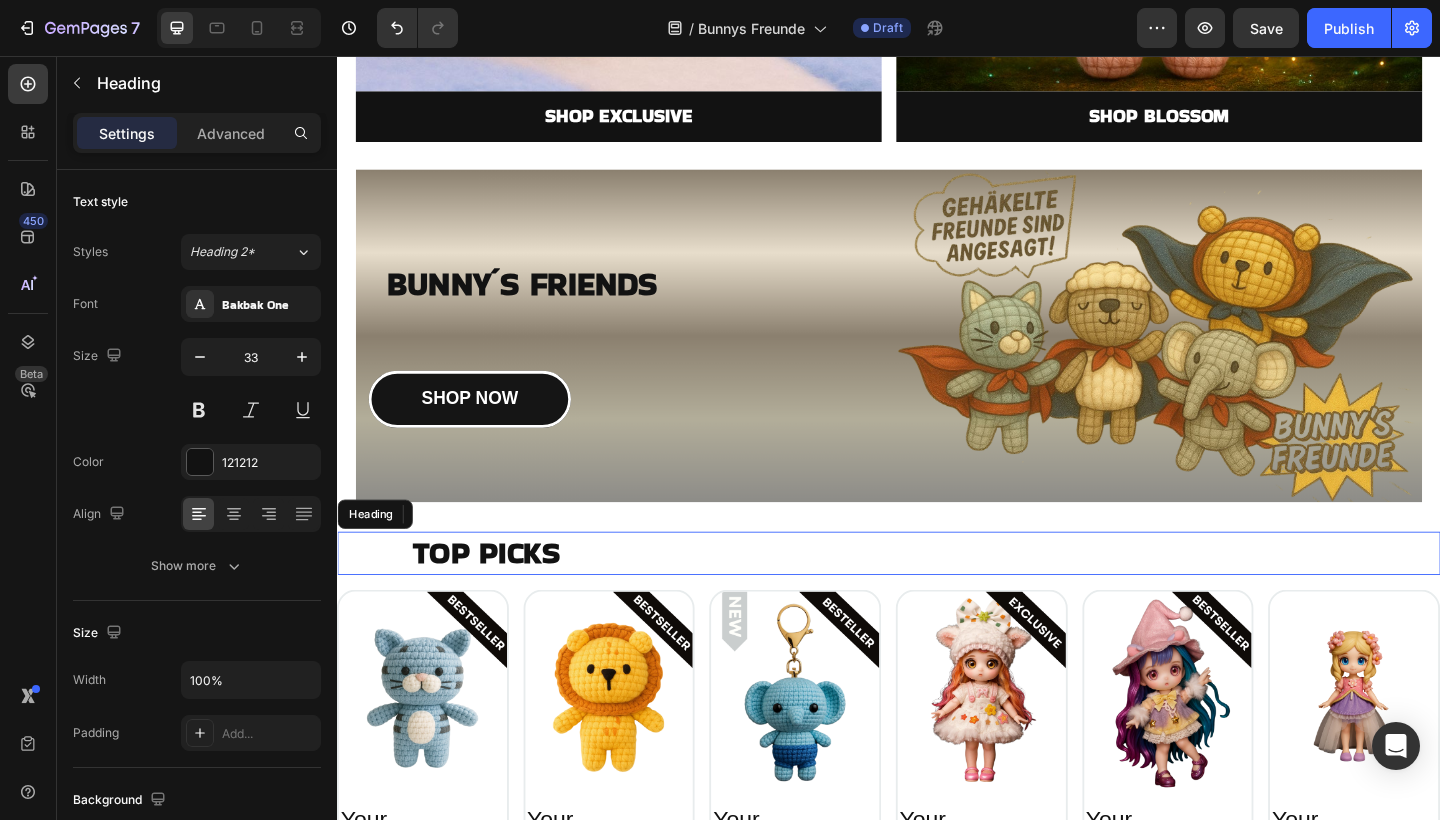 click on "TOP PICKS" at bounding box center (977, 597) 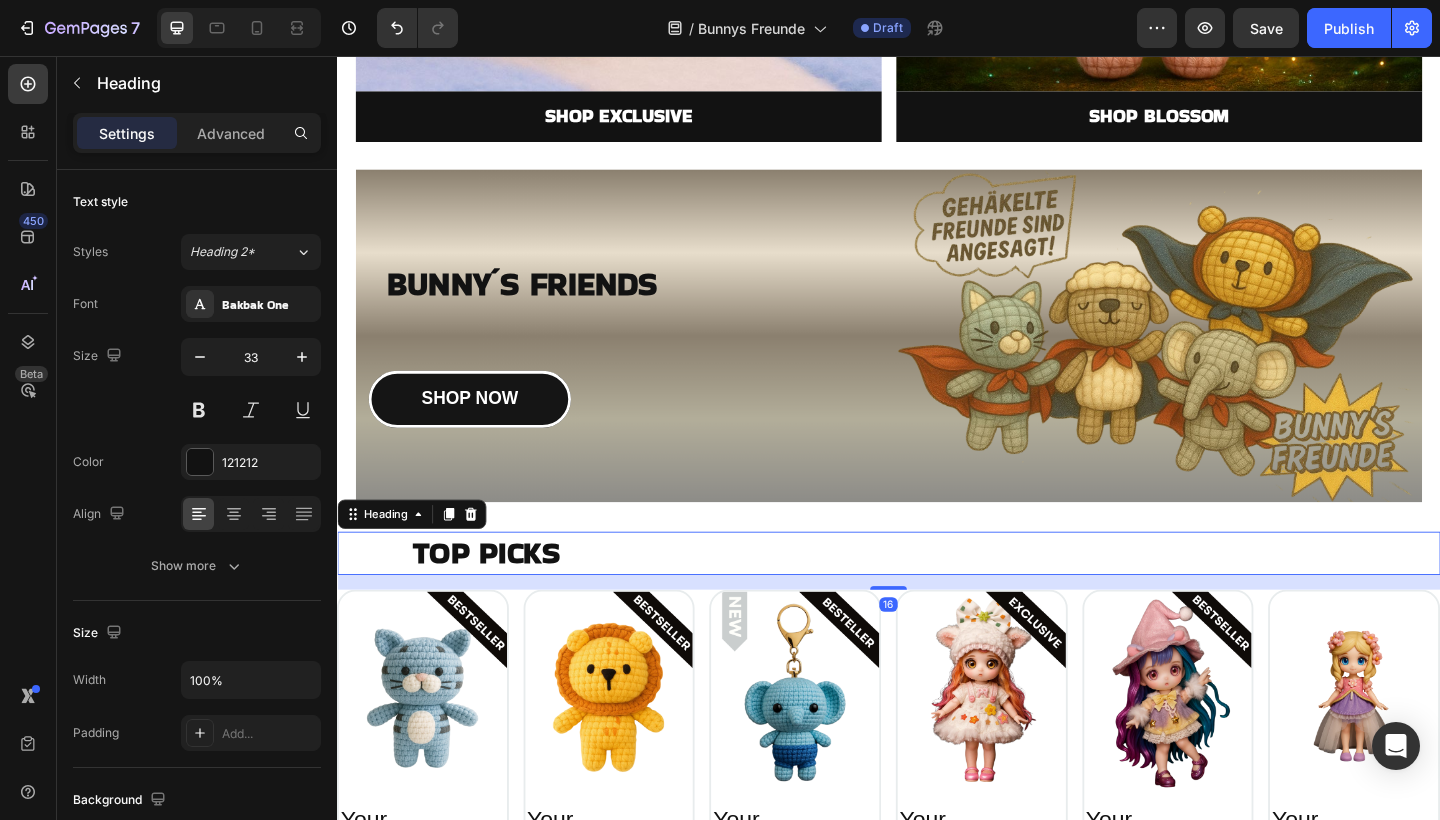 scroll, scrollTop: 2333, scrollLeft: 0, axis: vertical 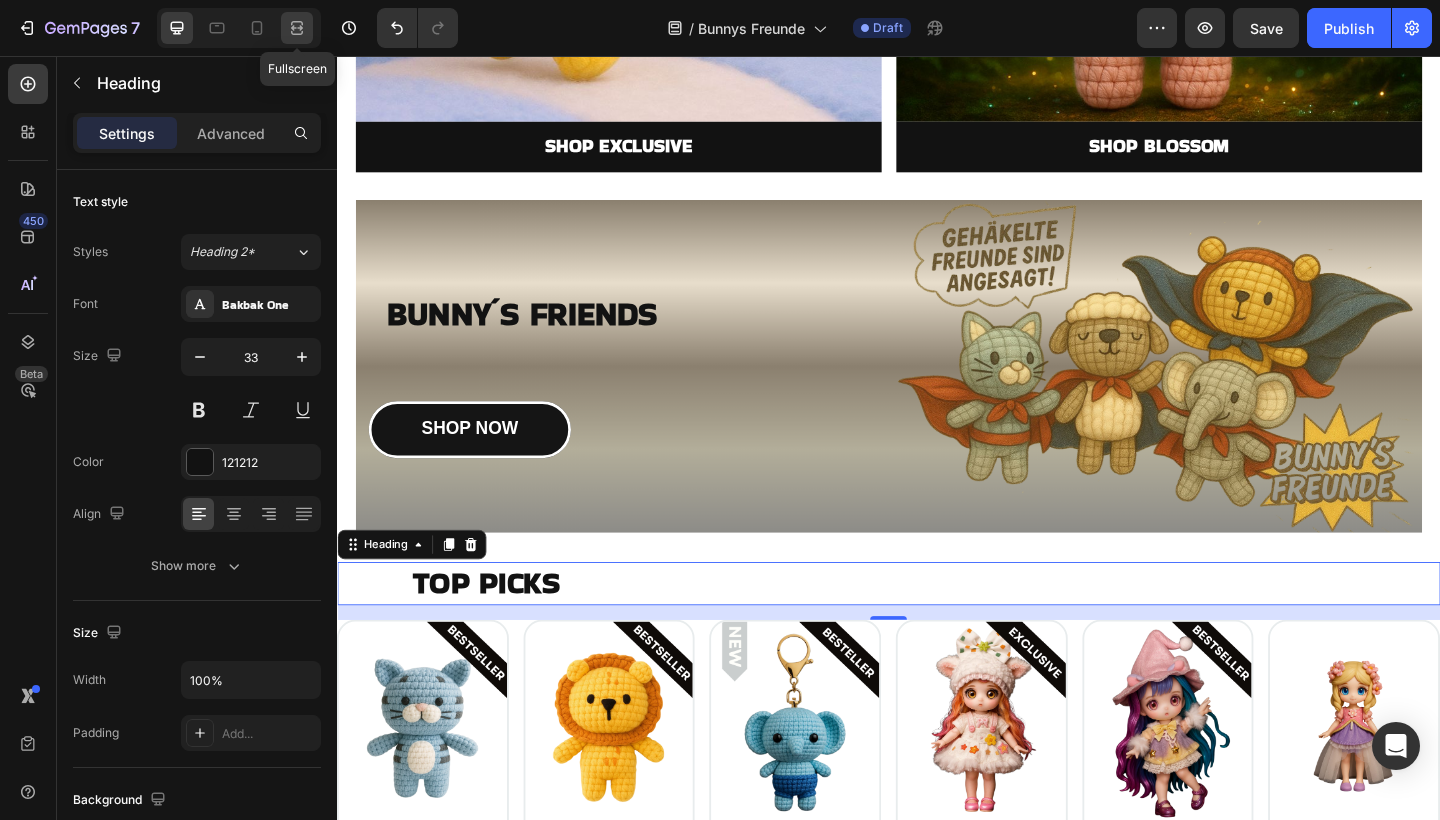 click 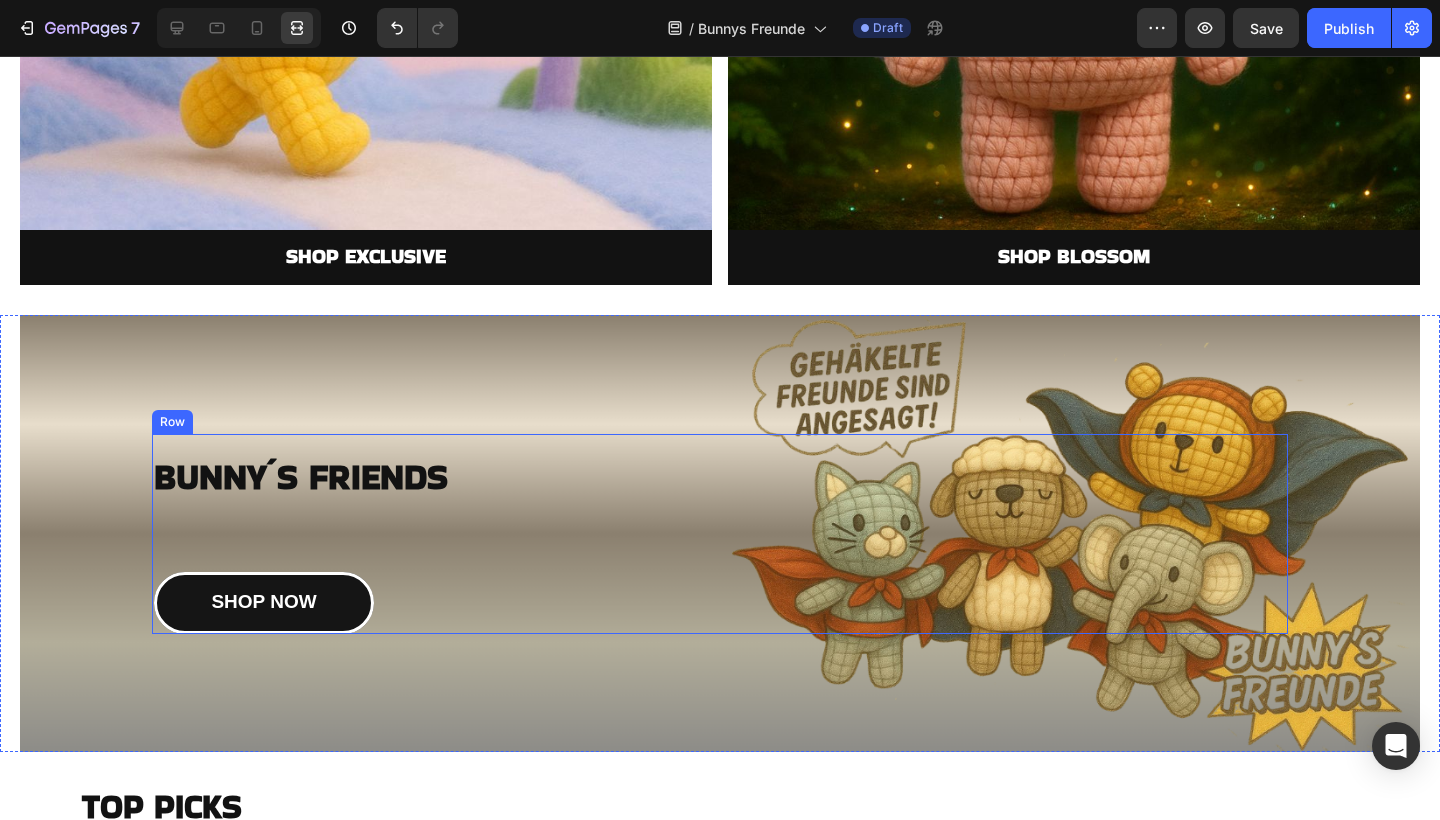 scroll, scrollTop: 2503, scrollLeft: 0, axis: vertical 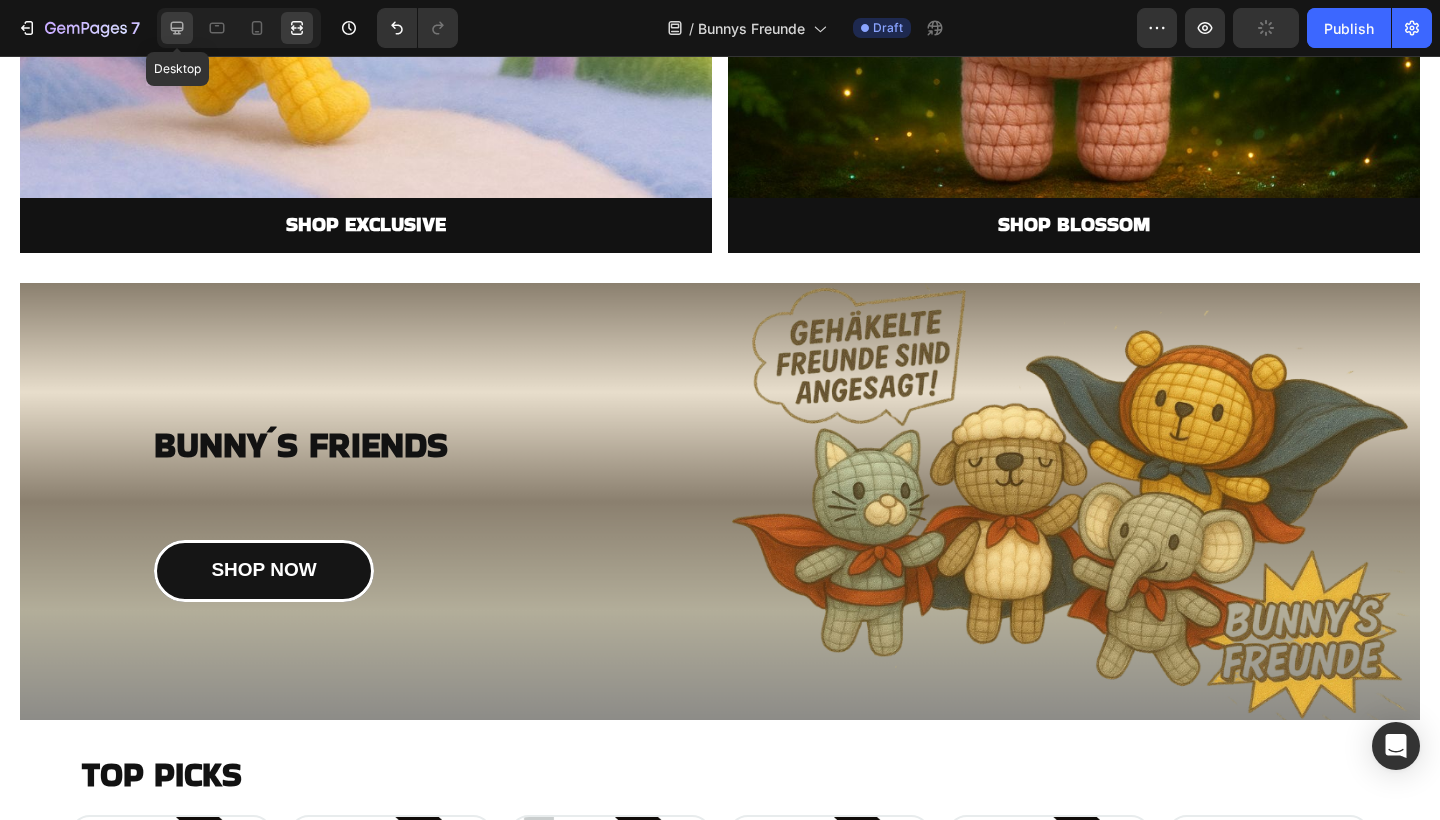 click 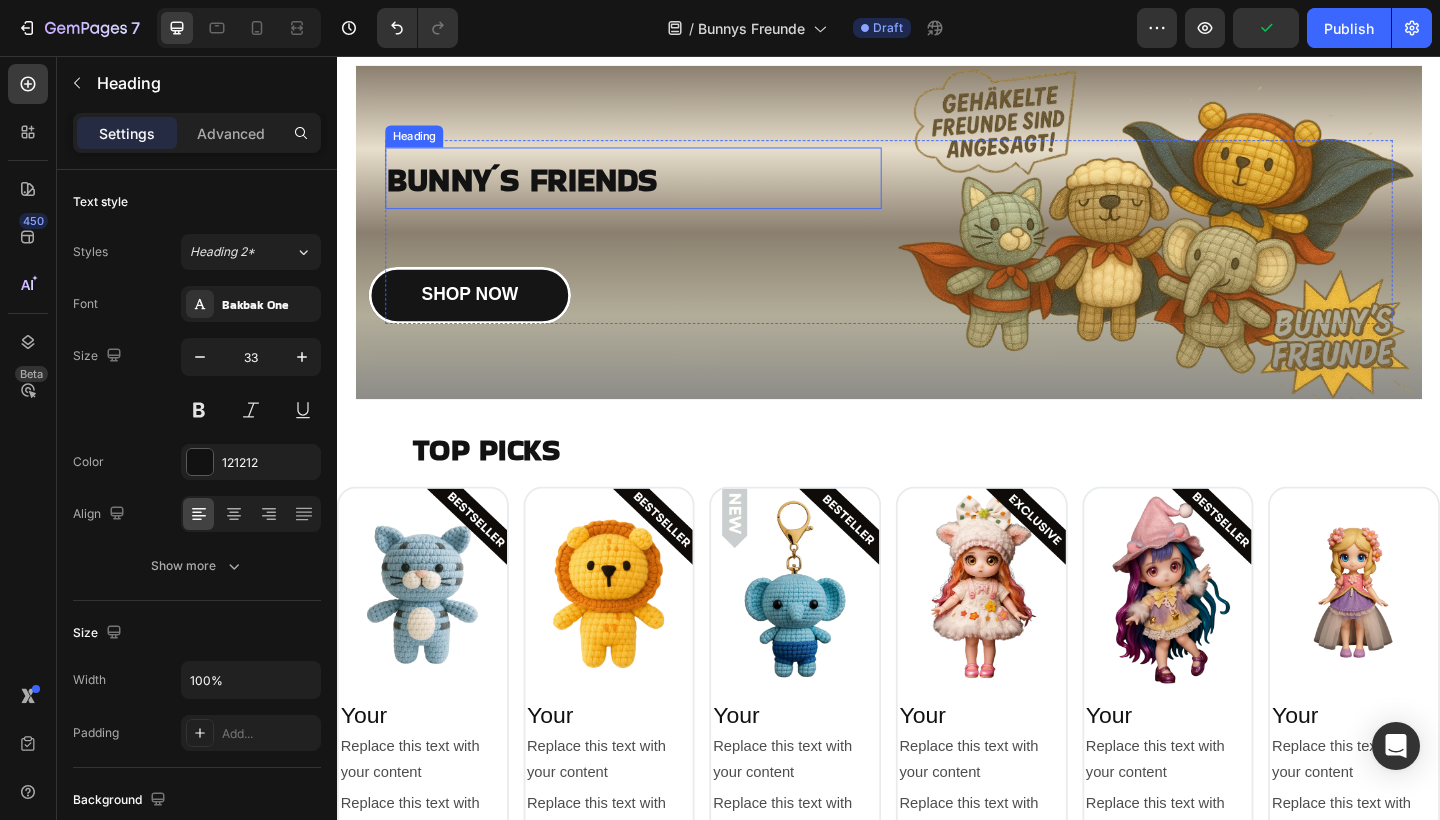 click on "BUNNY´S FRIENDS" at bounding box center [538, 190] 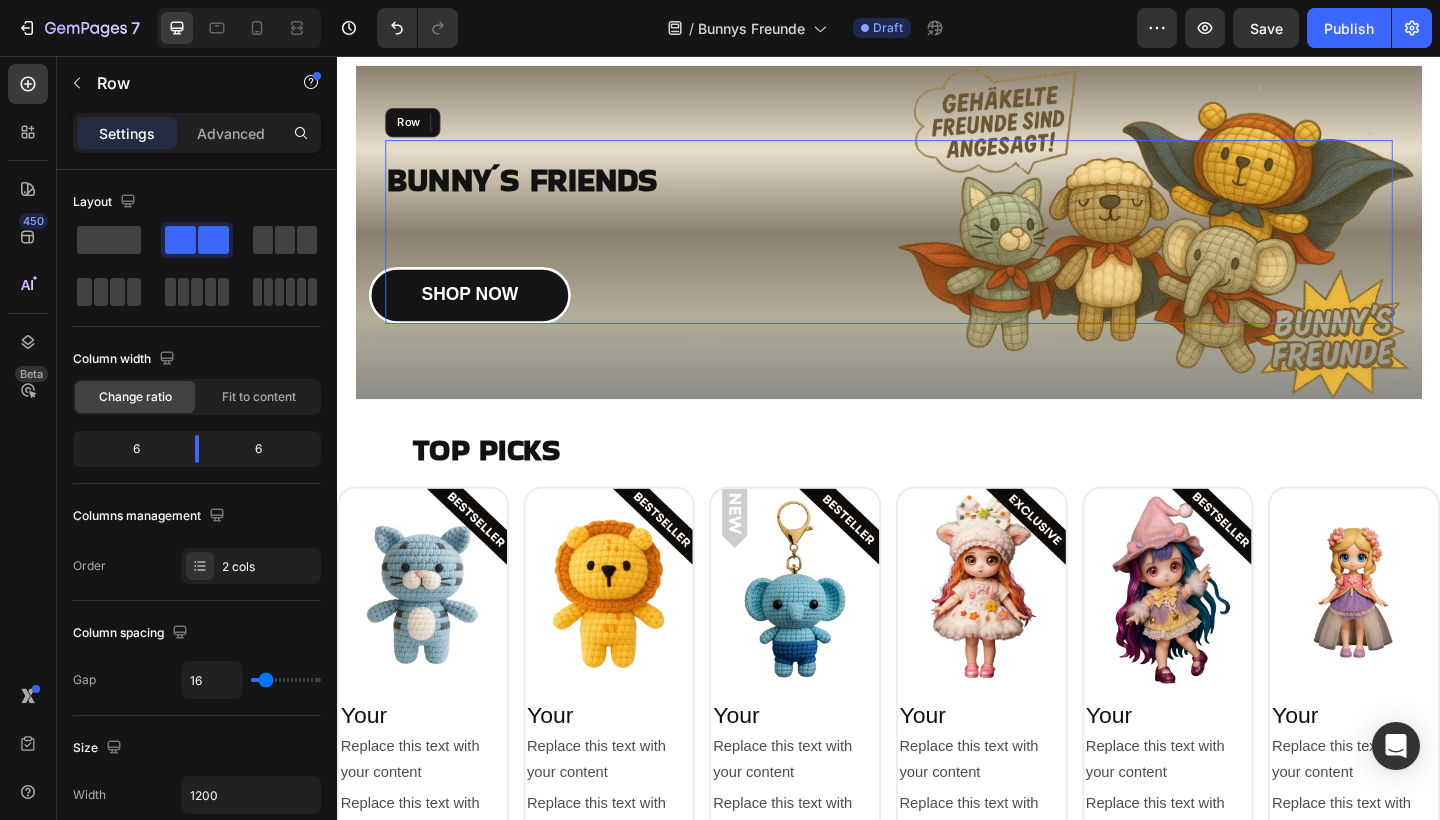 click on "SHOP NOW Button" at bounding box center (1215, 248) 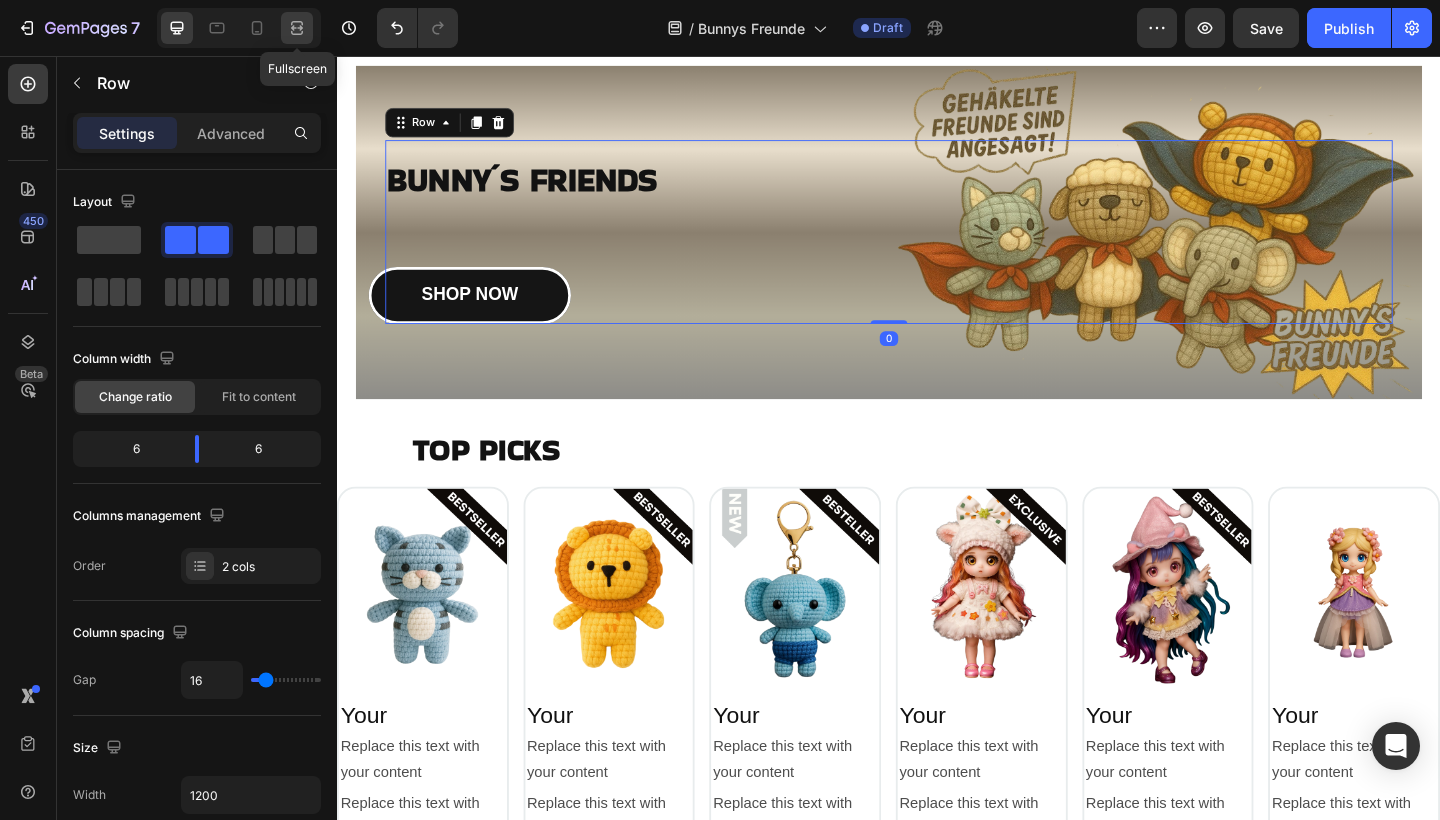 click 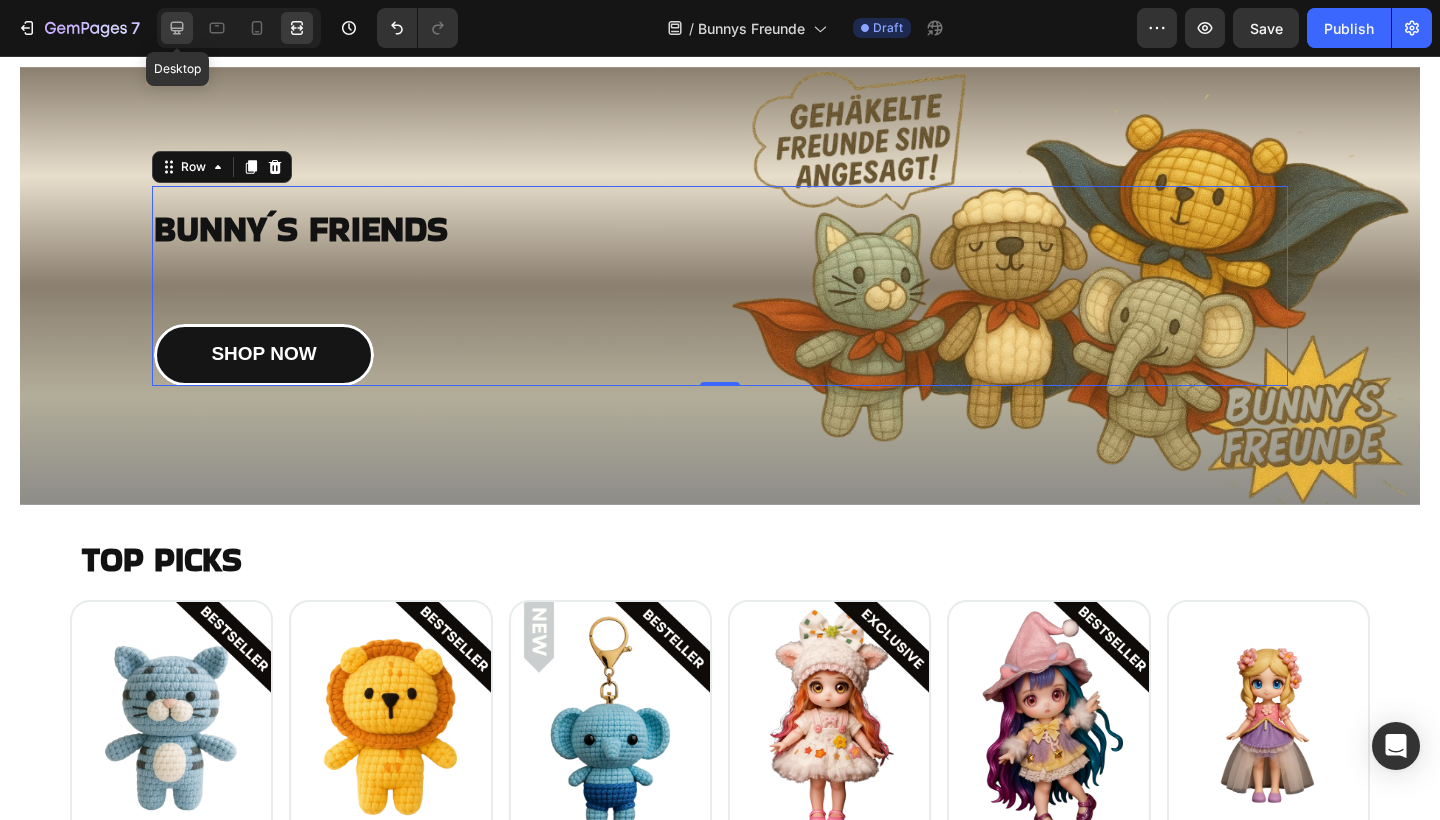 click 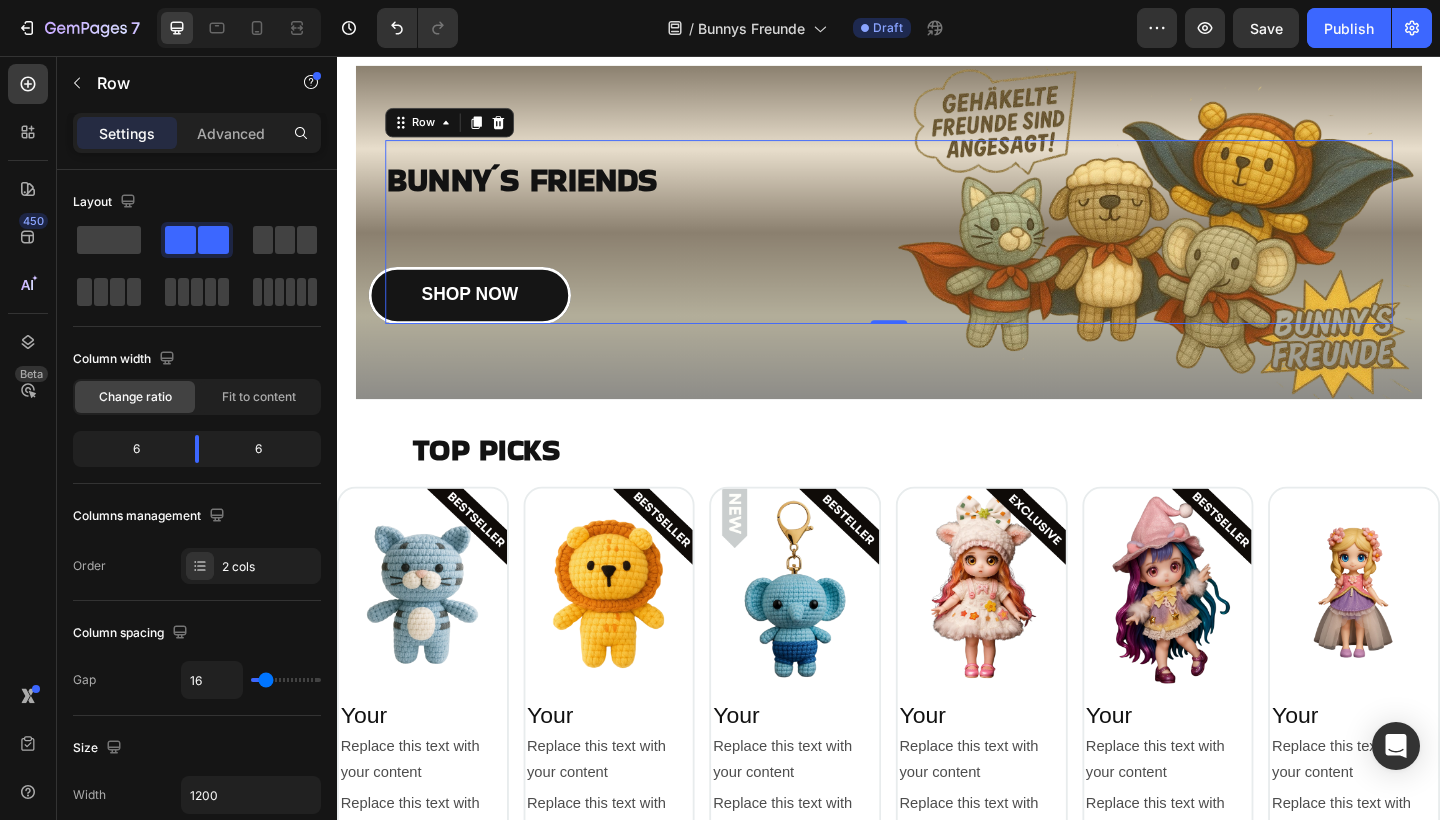 click on "Settings Advanced" at bounding box center [197, 133] 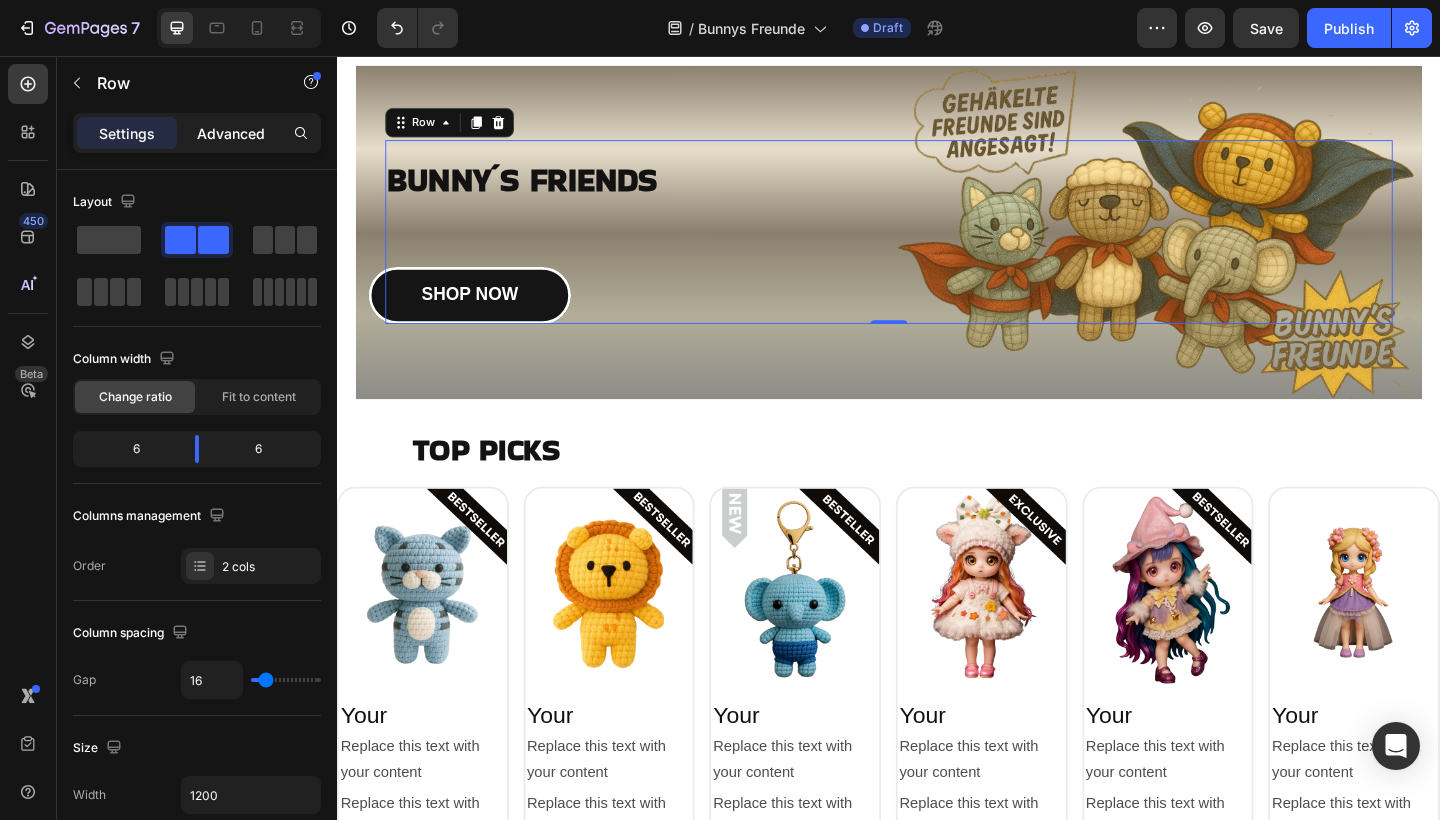 click on "Advanced" at bounding box center (231, 133) 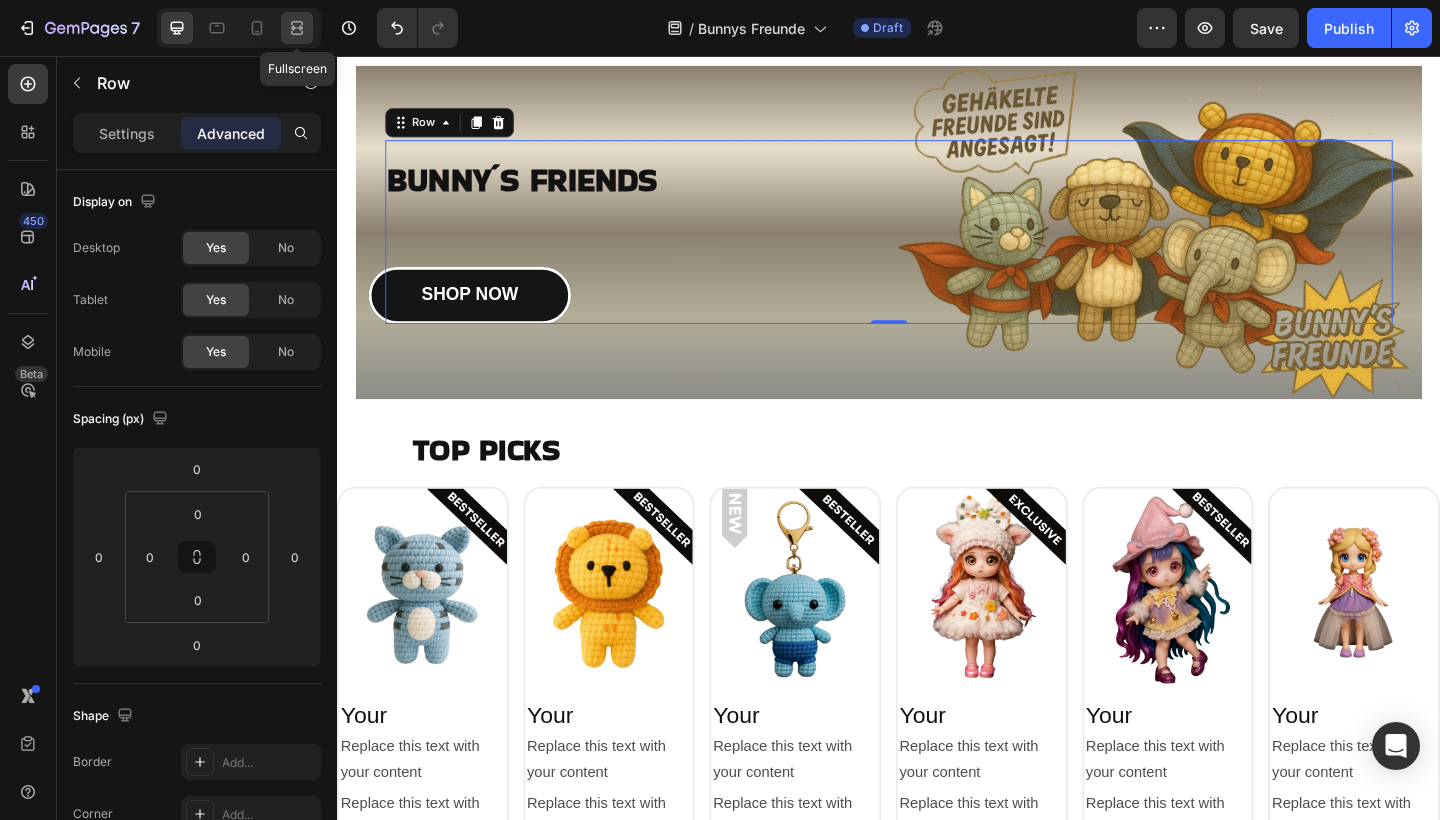 click 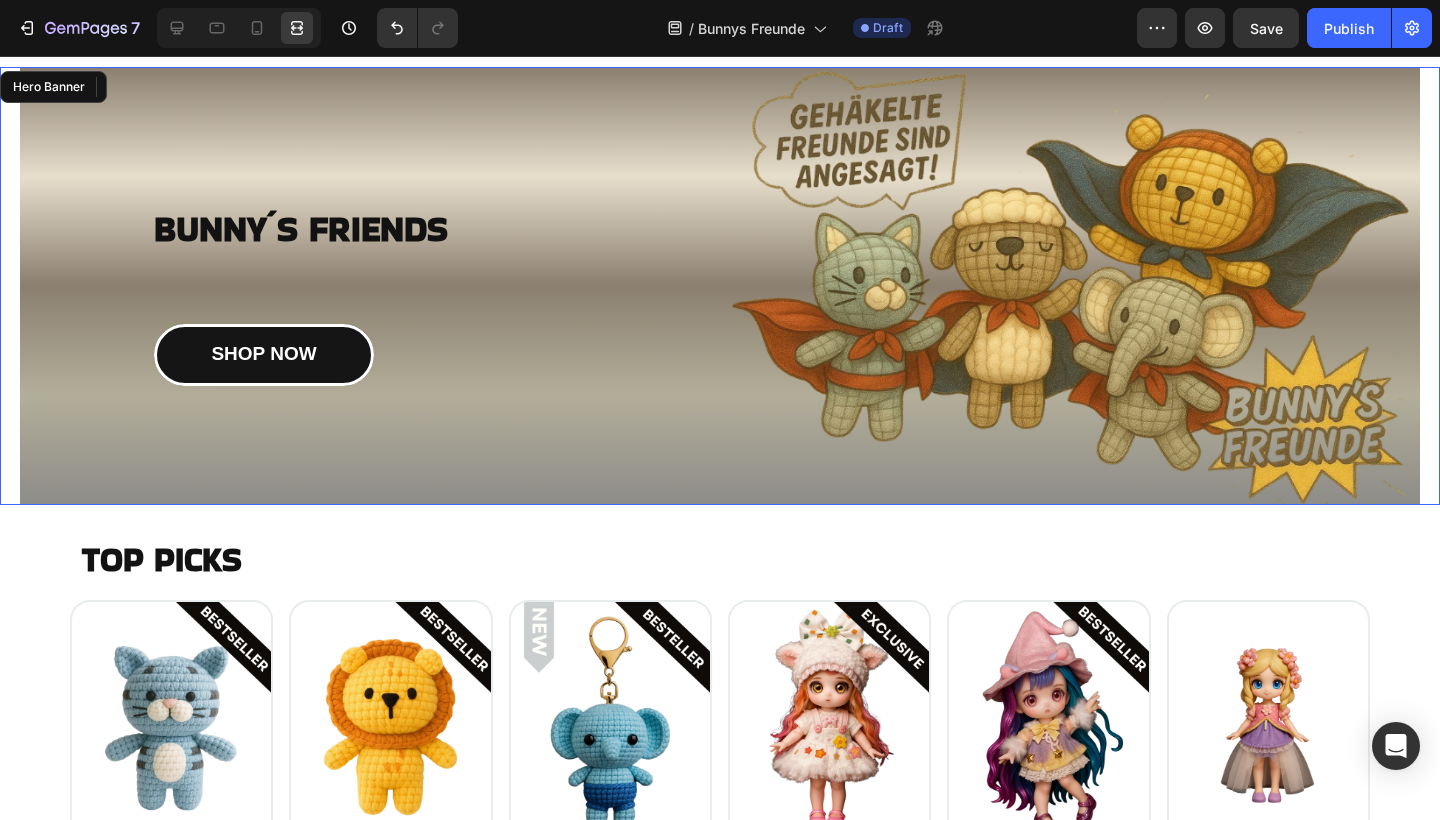 click at bounding box center (720, 286) 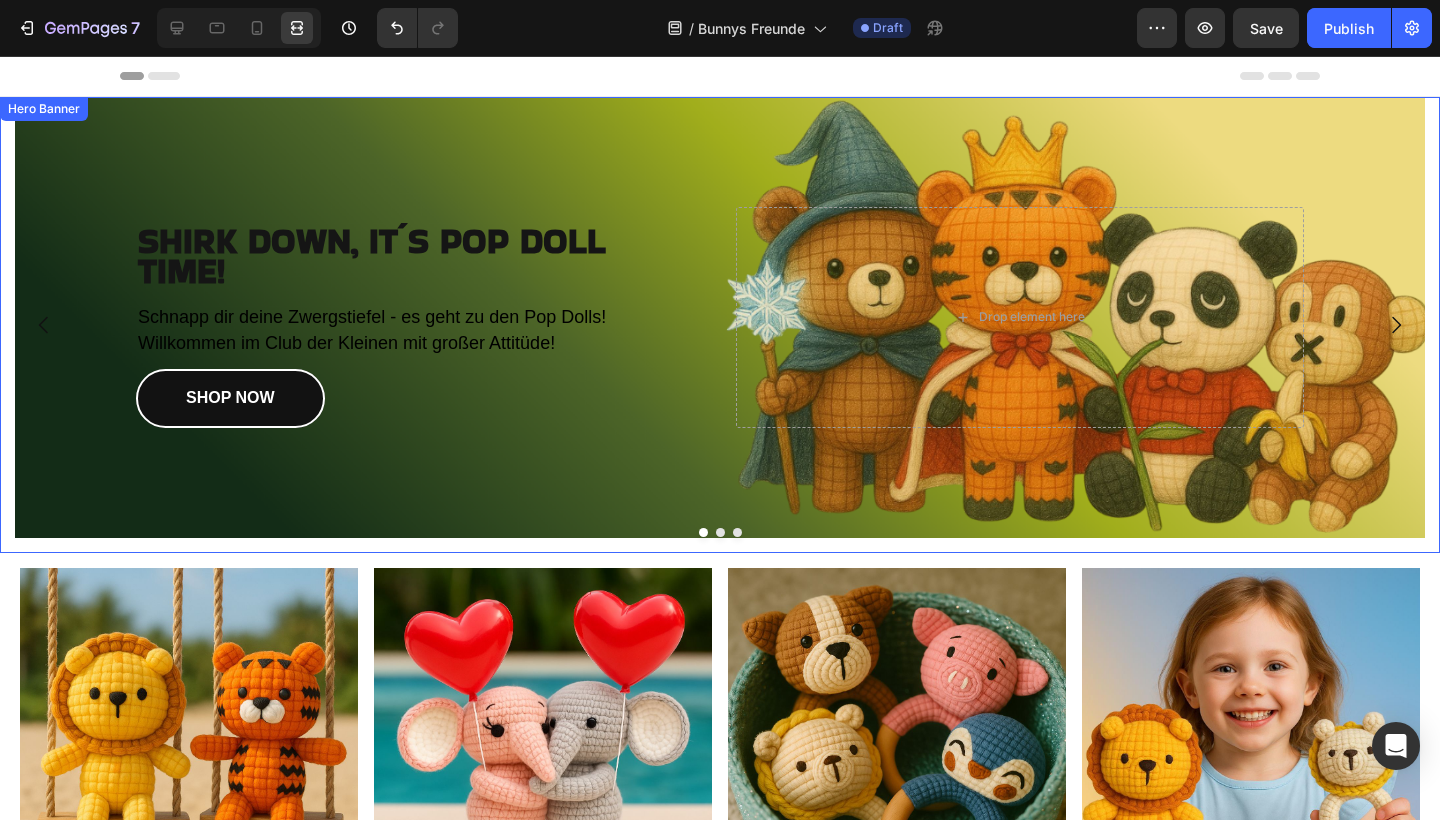 scroll, scrollTop: 0, scrollLeft: 0, axis: both 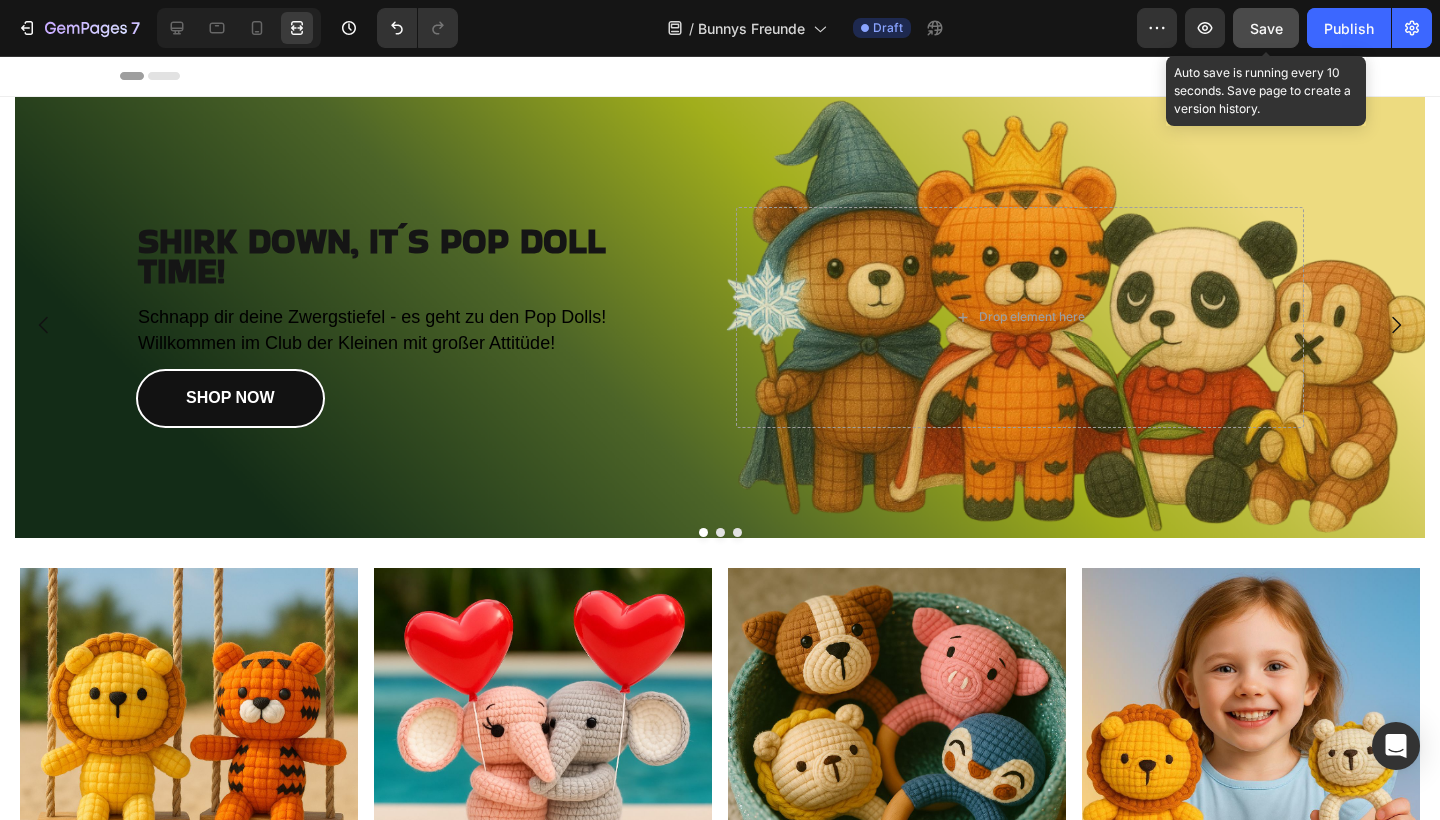 click on "Save" at bounding box center (1266, 28) 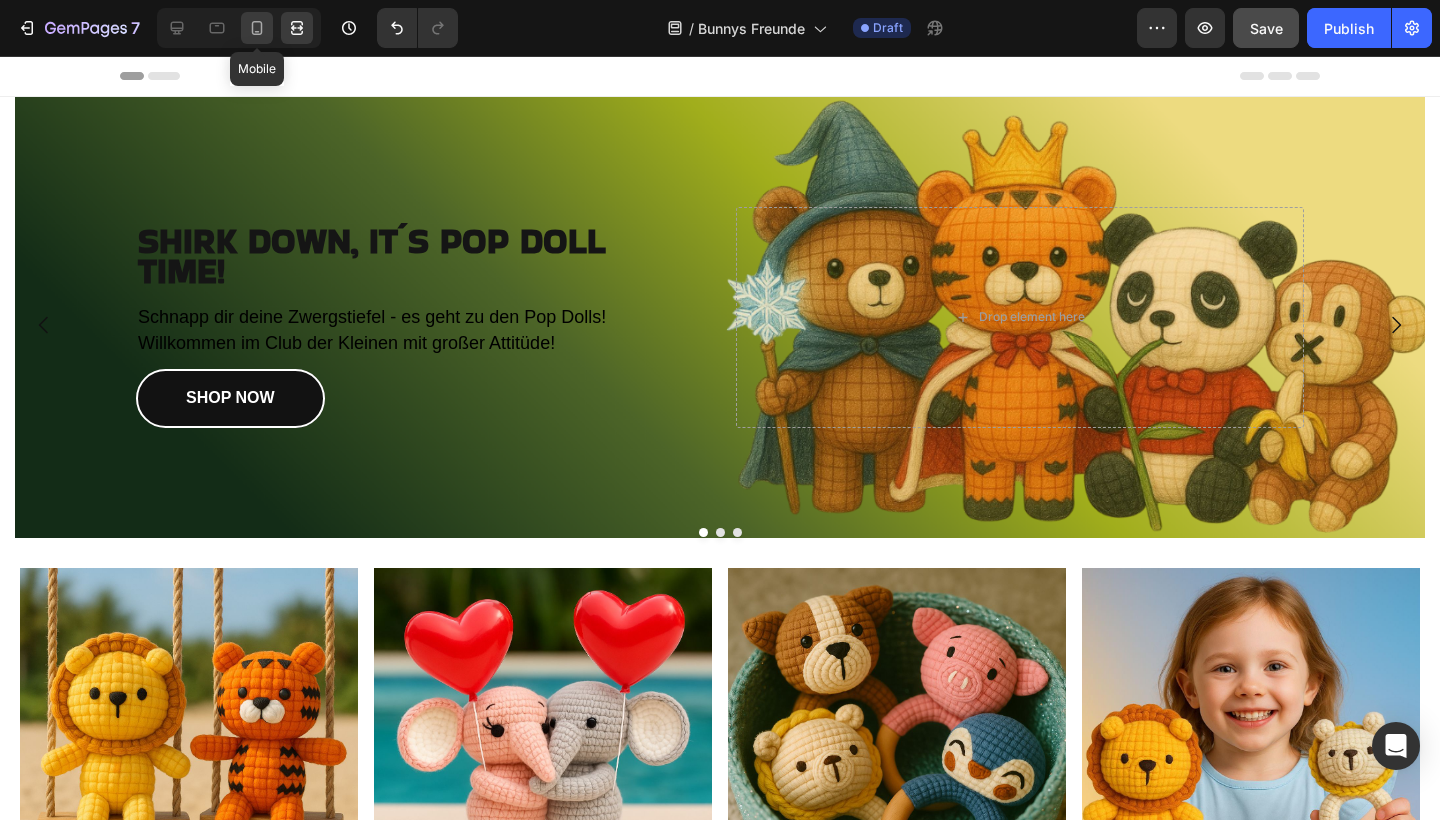 click 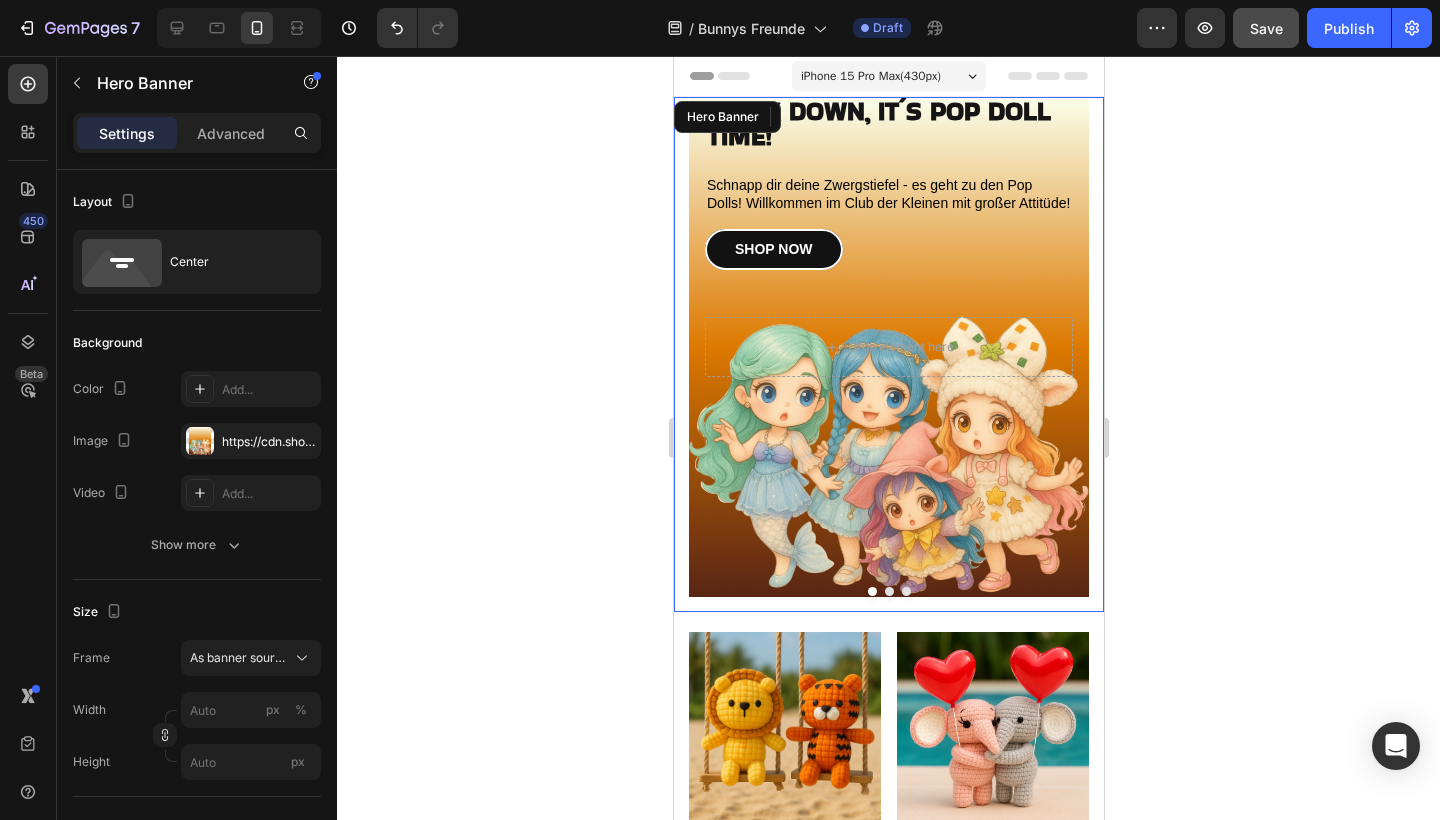 click at bounding box center (888, 347) 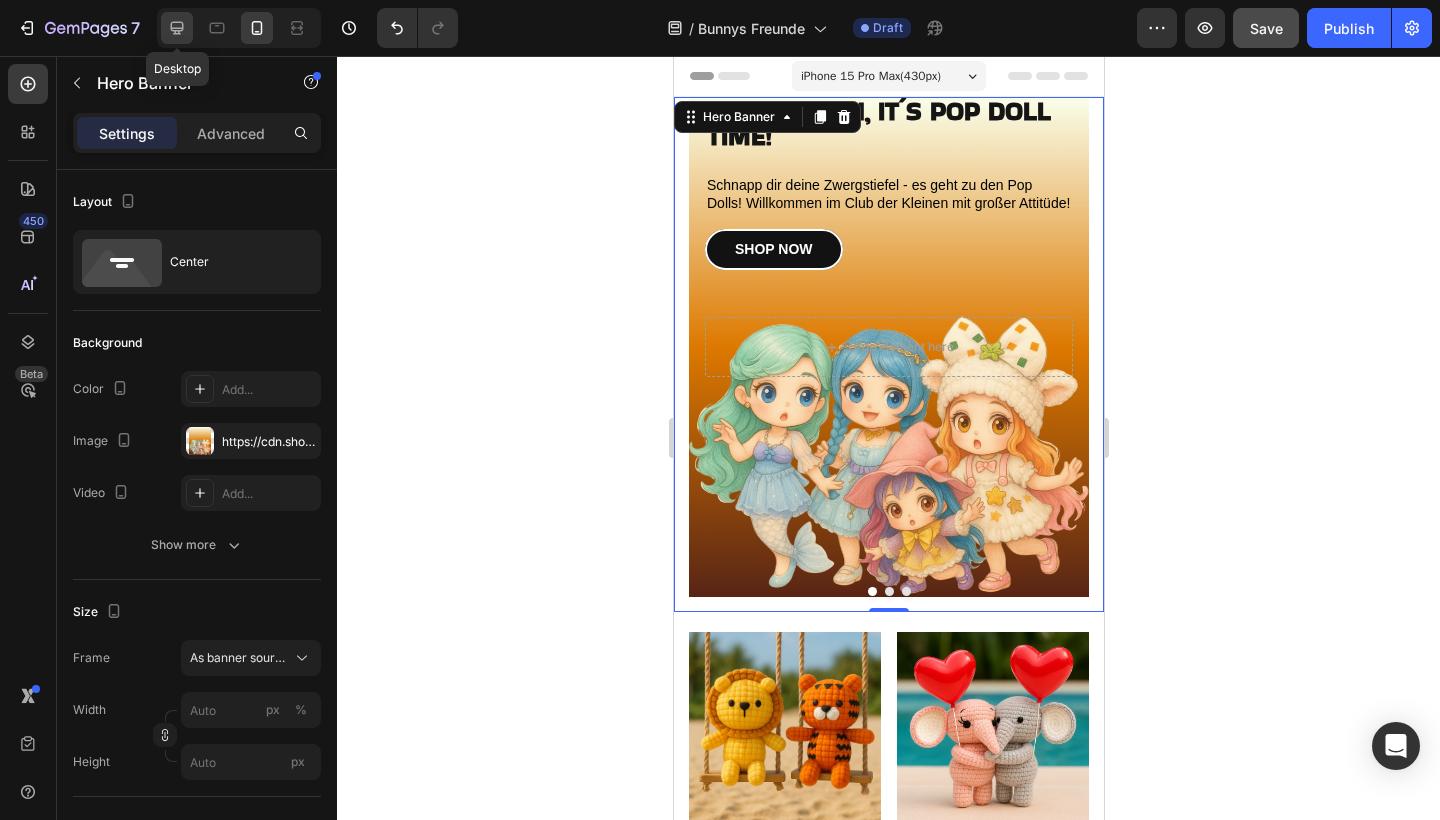 click 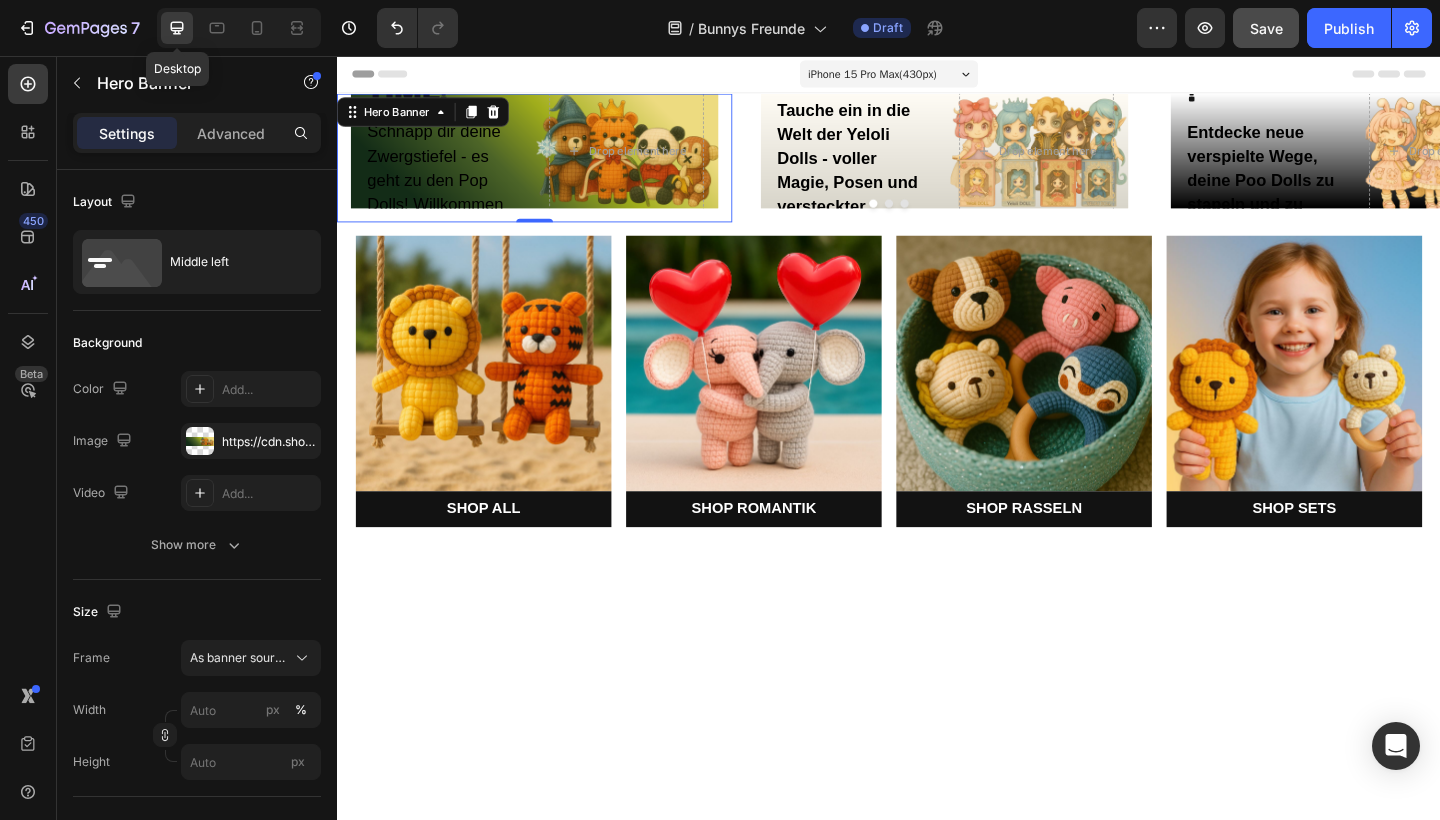type on "100" 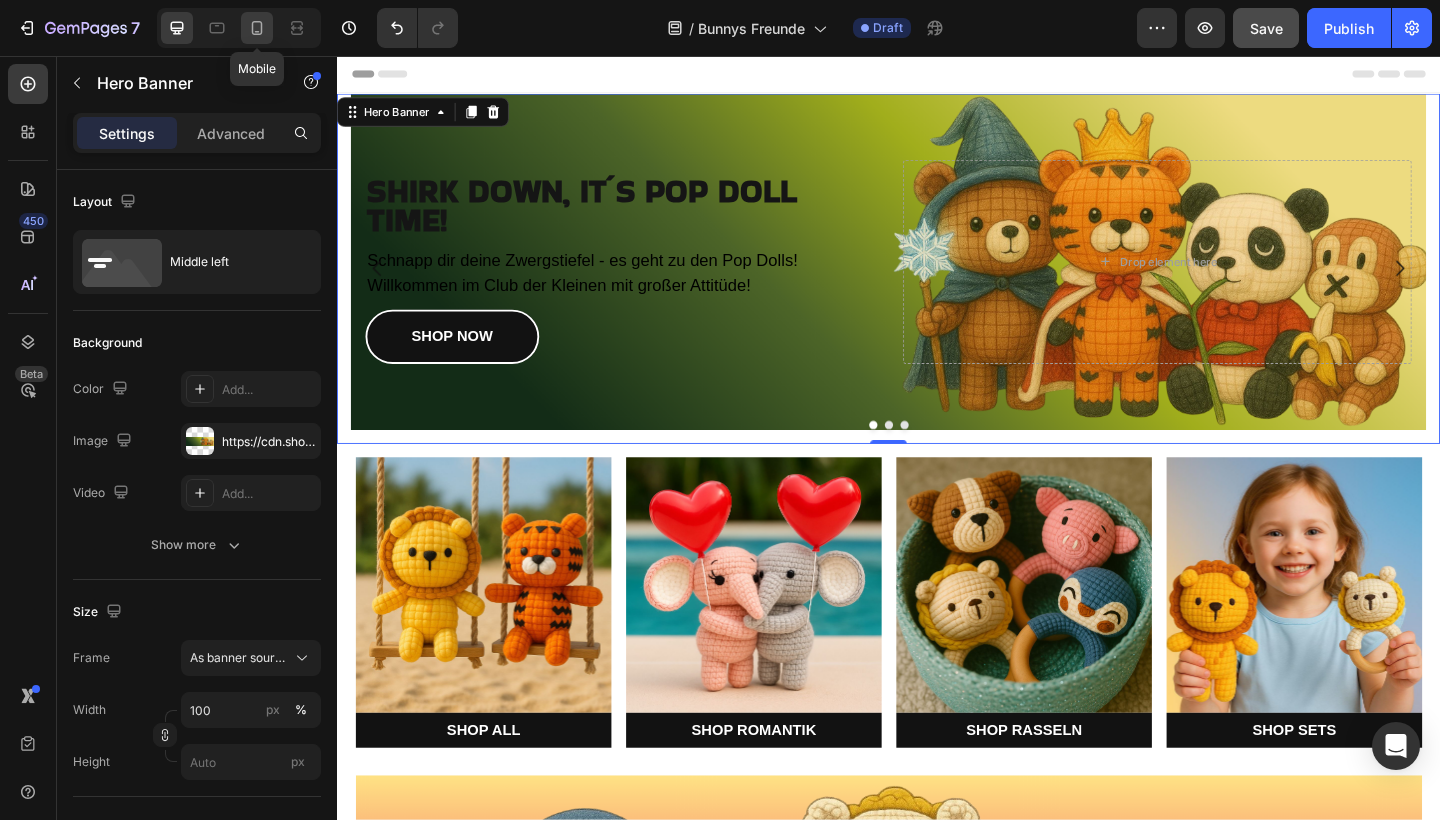 click 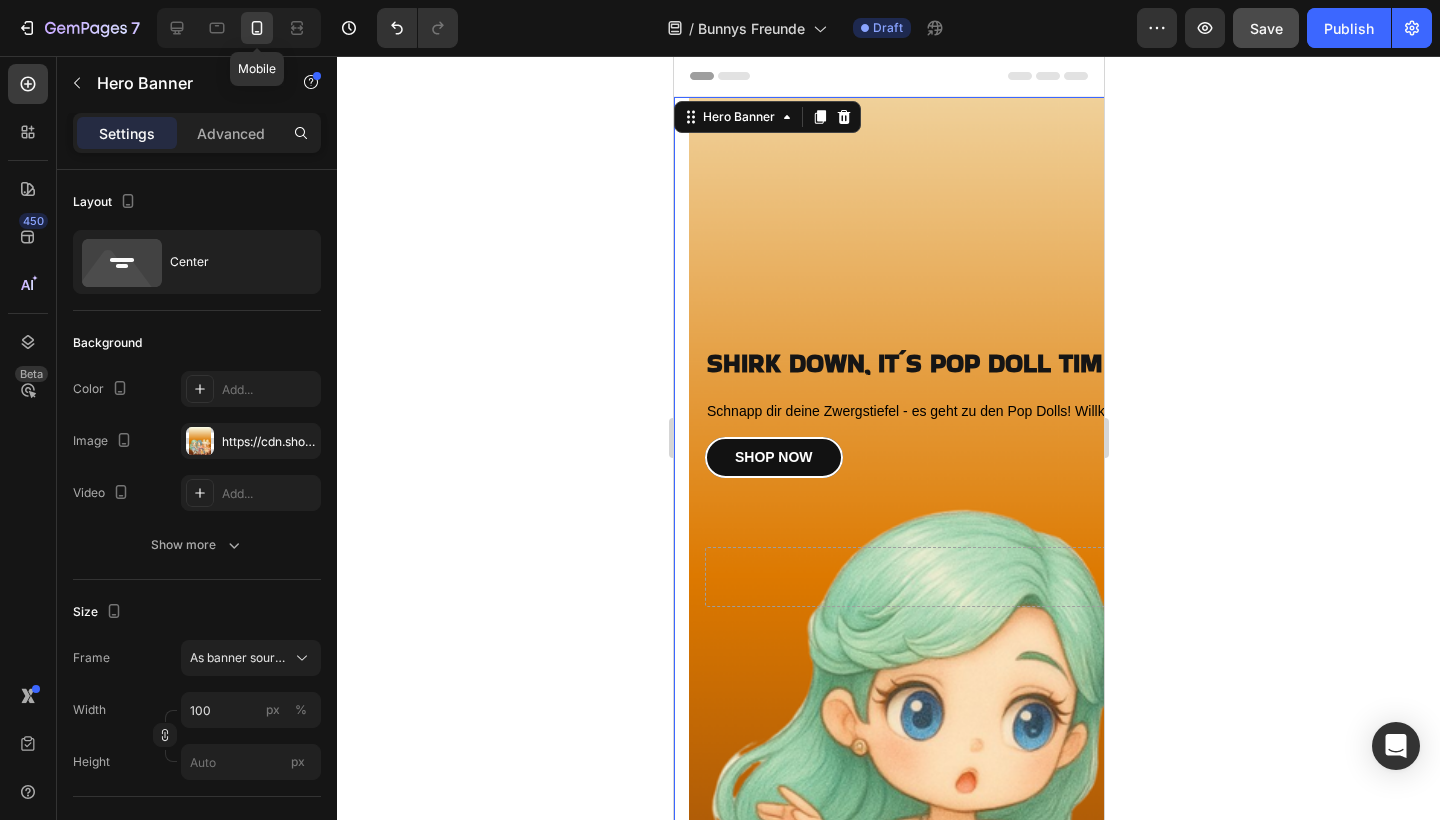 type 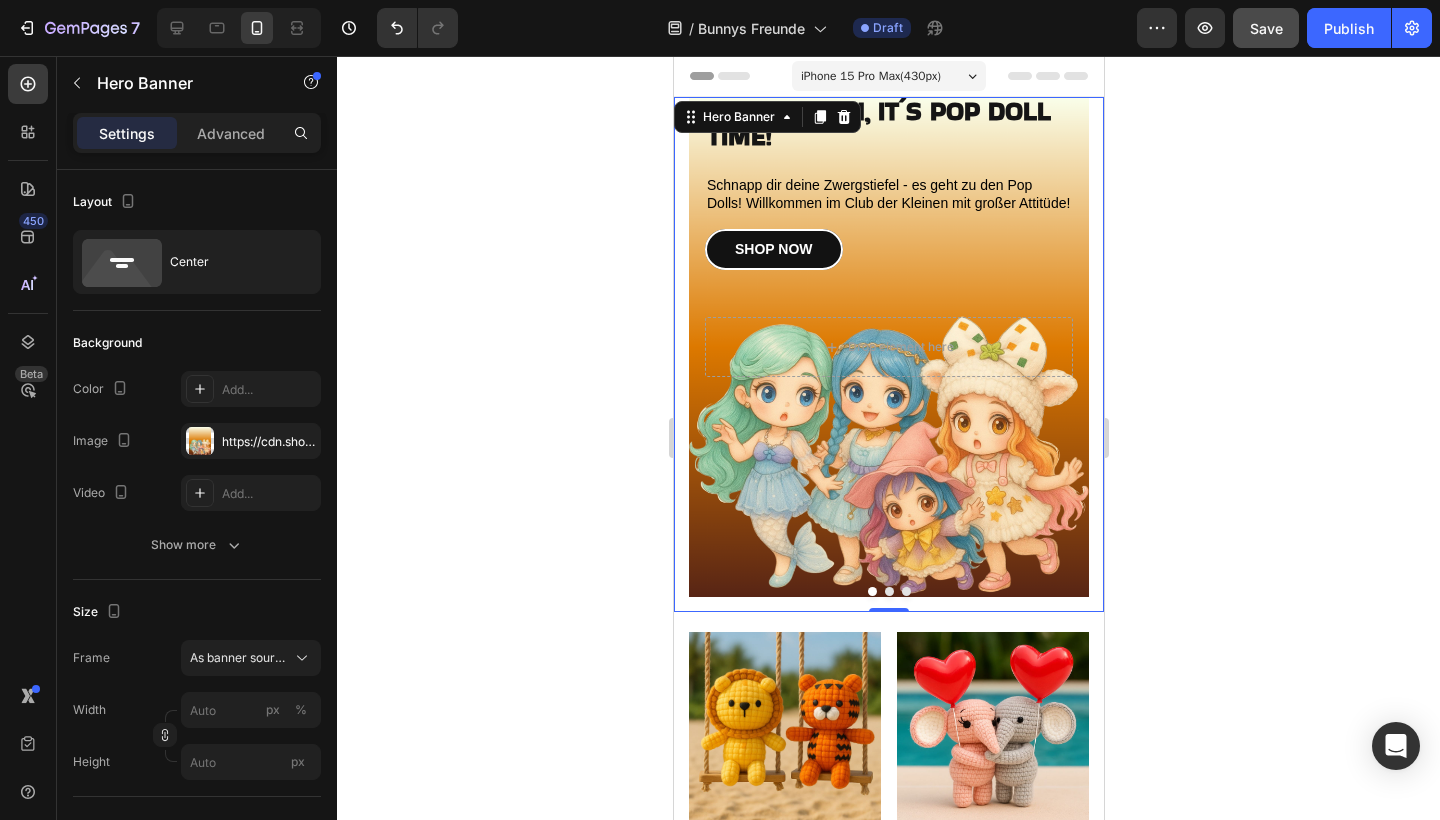click at bounding box center [888, 347] 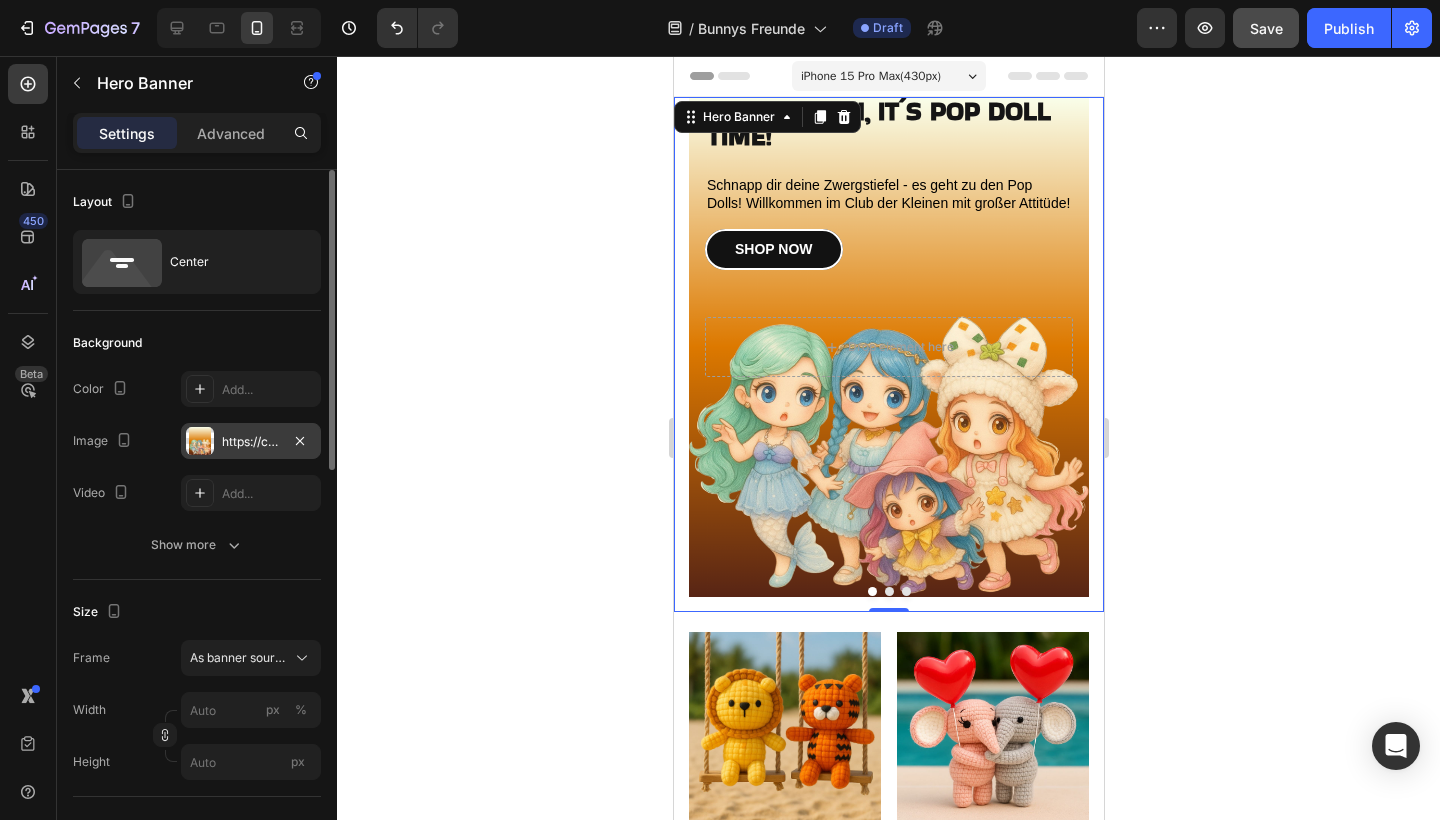 click on "https://cdn.shopify.com/s/files/1/0883/4033/2880/files/gempages_570780491876139904-24c4f16e-110a-41e3-a048-a00cbf292cbc.png" at bounding box center [251, 442] 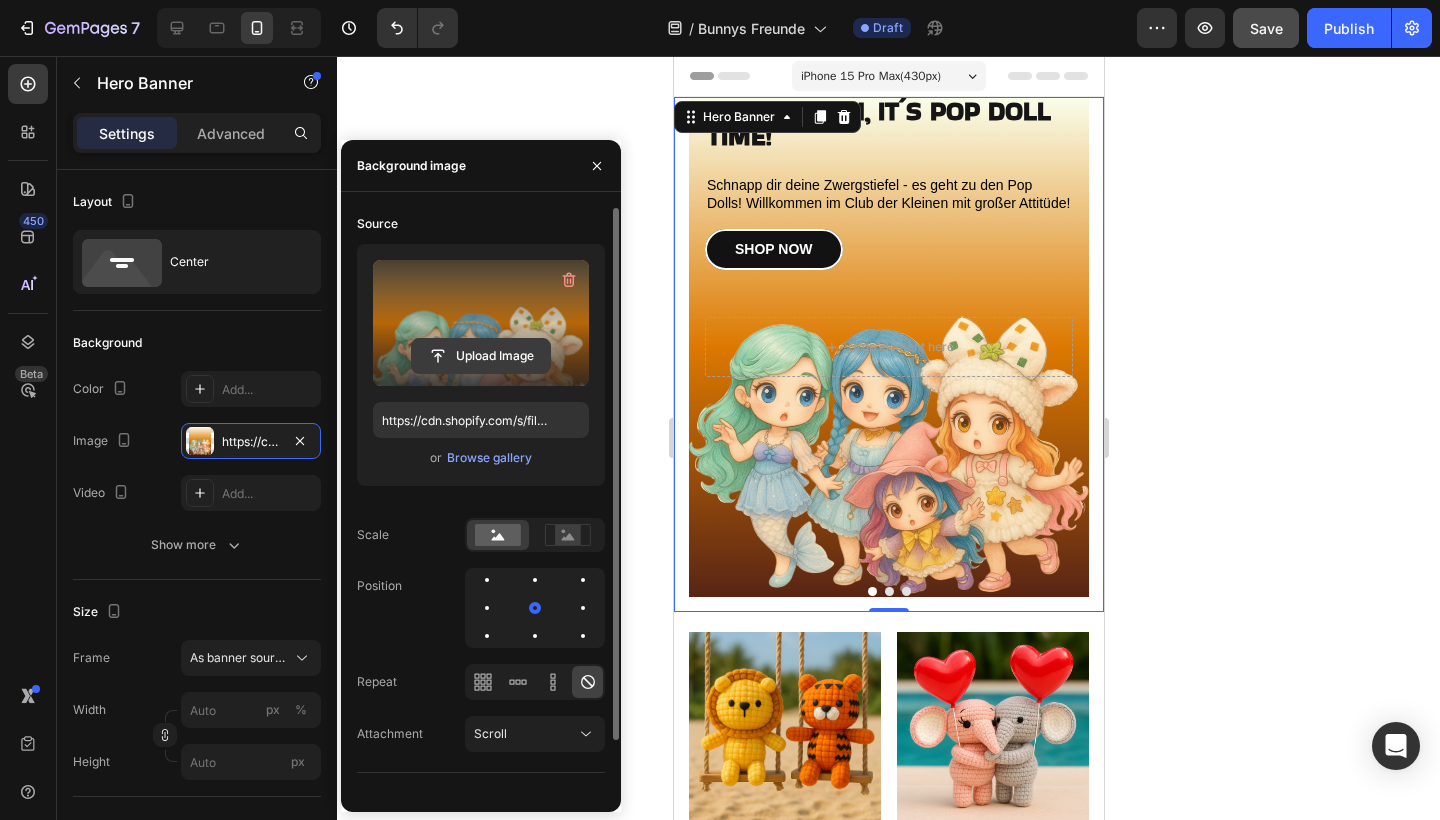 click 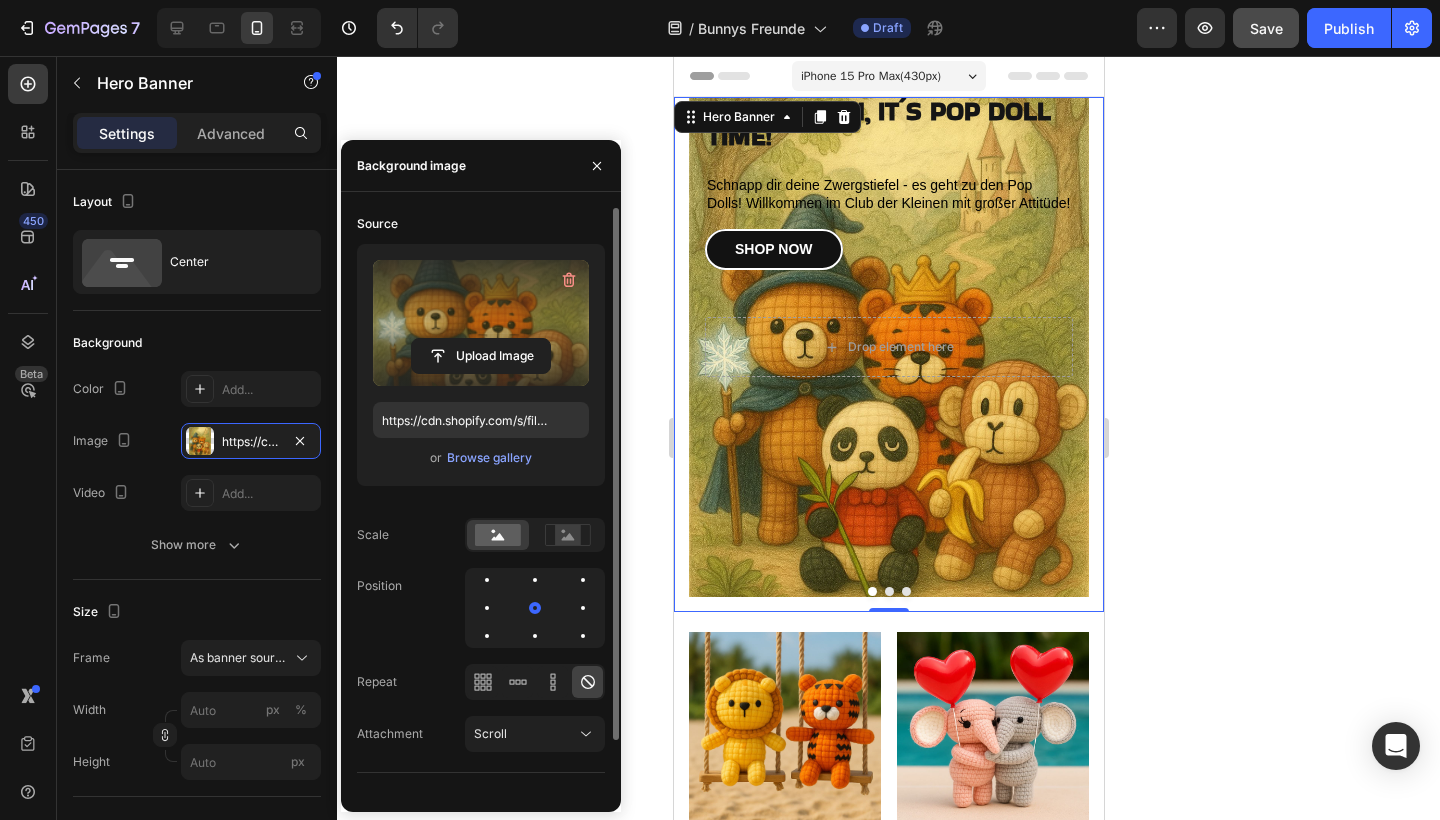 type on "https://cdn.shopify.com/s/files/1/0883/4033/2880/files/gempages_570780491876139904-16a0f115-e17e-461b-a014-5ac7732bca4d.png" 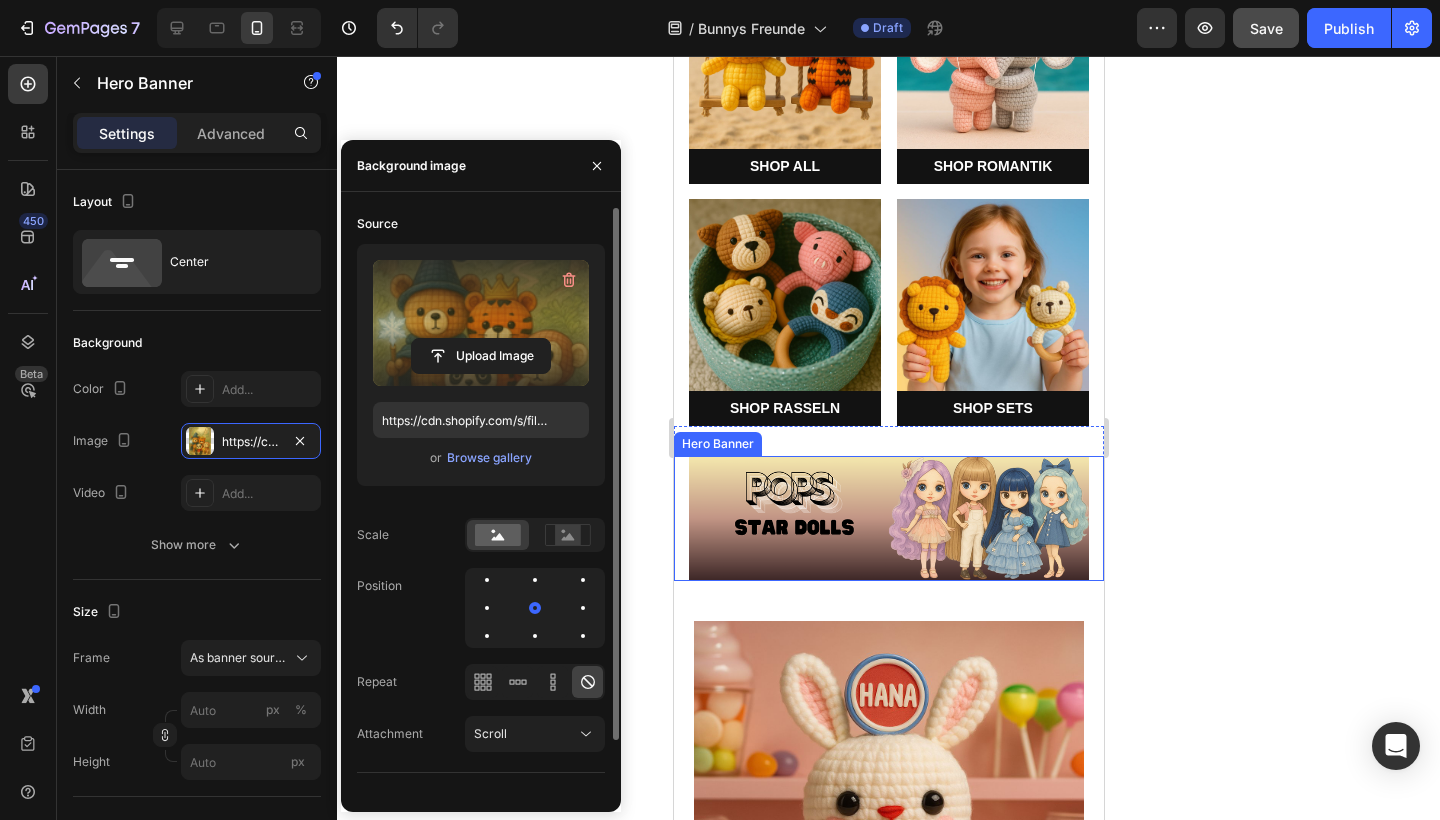 scroll, scrollTop: 677, scrollLeft: 0, axis: vertical 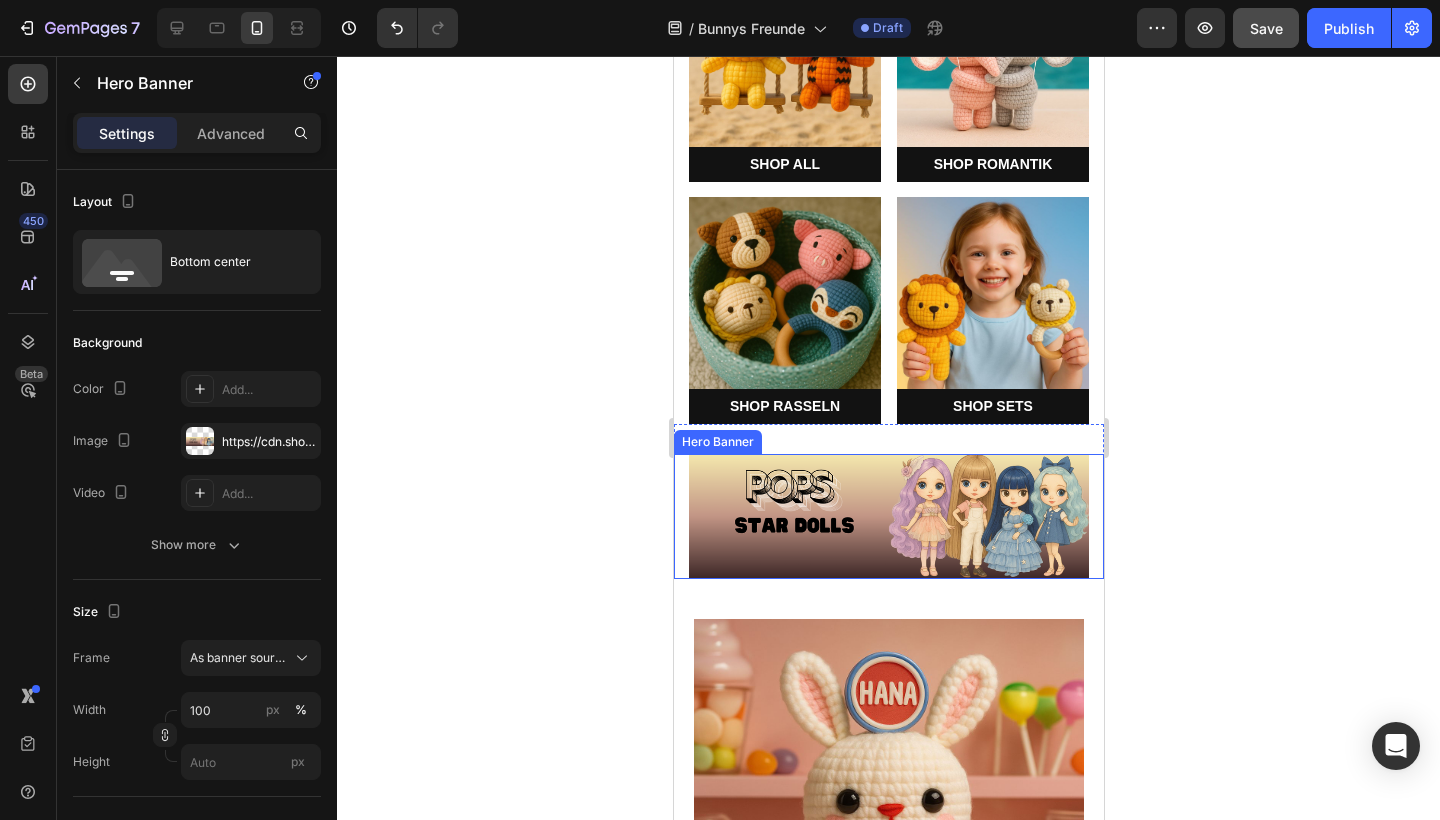 click at bounding box center (888, 516) 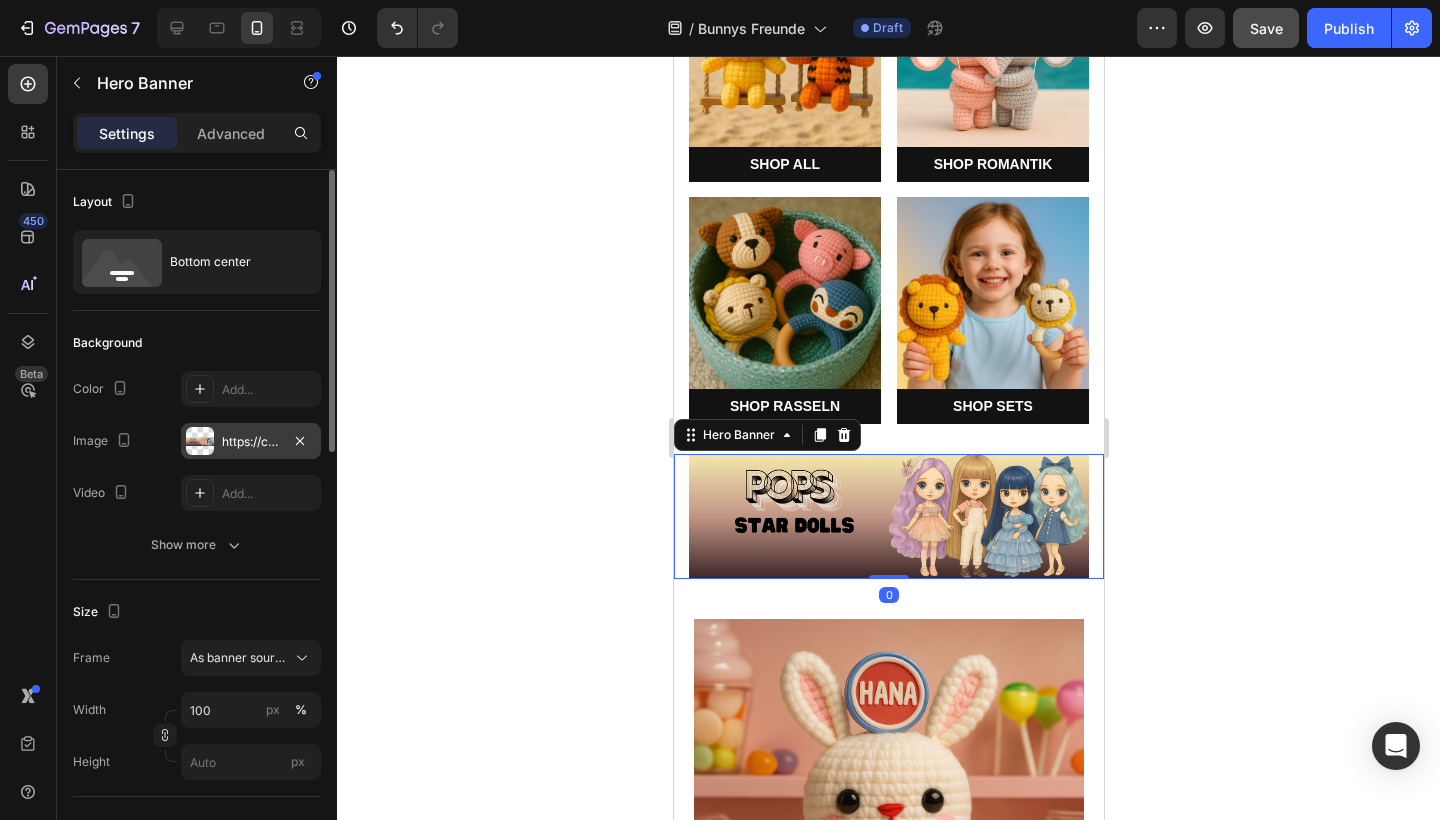 click on "https://cdn.shopify.com/s/files/1/0883/4033/2880/files/gempages_570780491876139904-9b4c4c42-758e-45a6-bffb-1108f248f3f1.png" at bounding box center (251, 442) 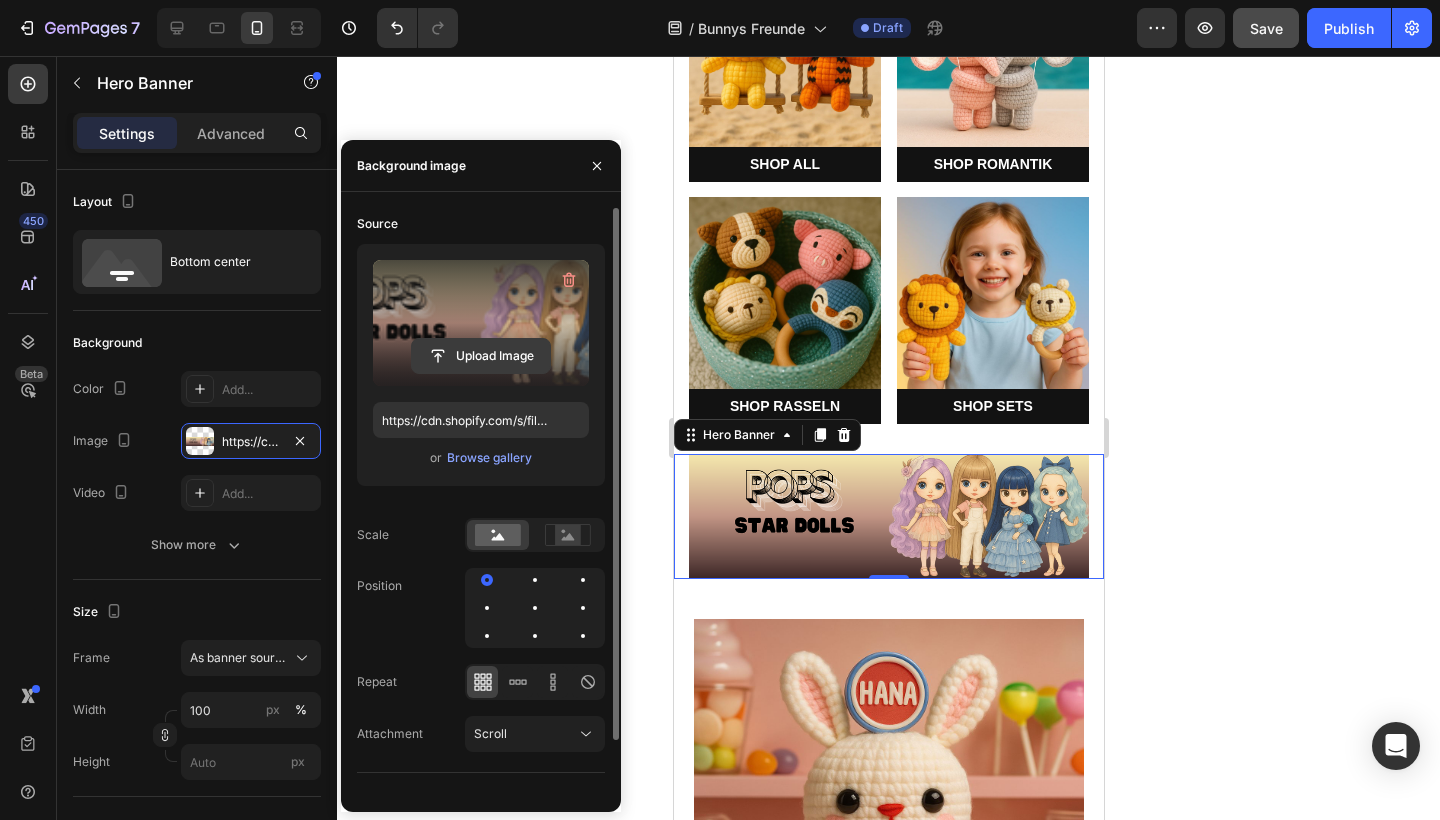 click 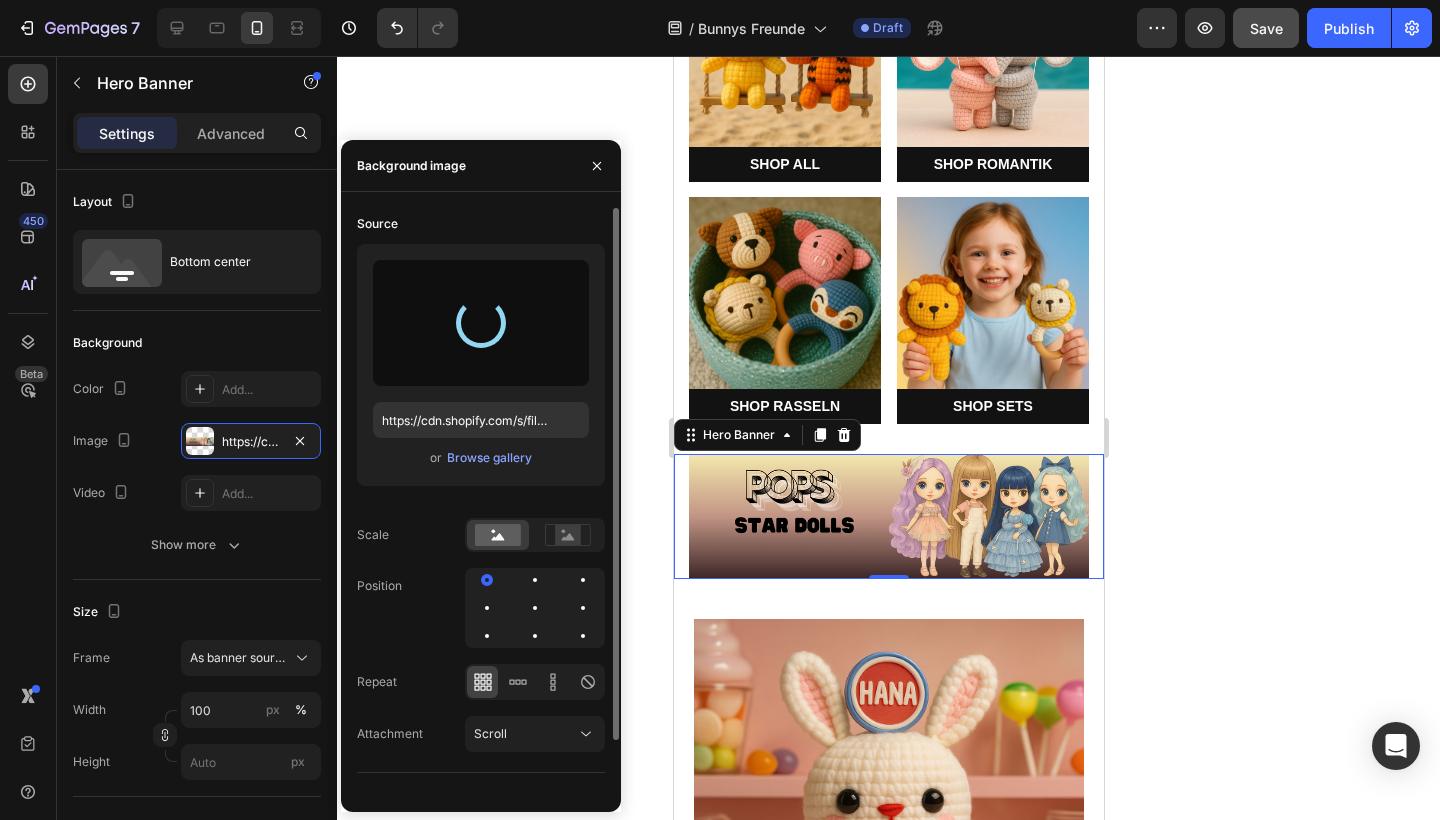 type on "https://cdn.shopify.com/s/files/1/0883/4033/2880/files/gempages_570780491876139904-36574b96-bebf-4071-a194-184fcbfe0b06.png" 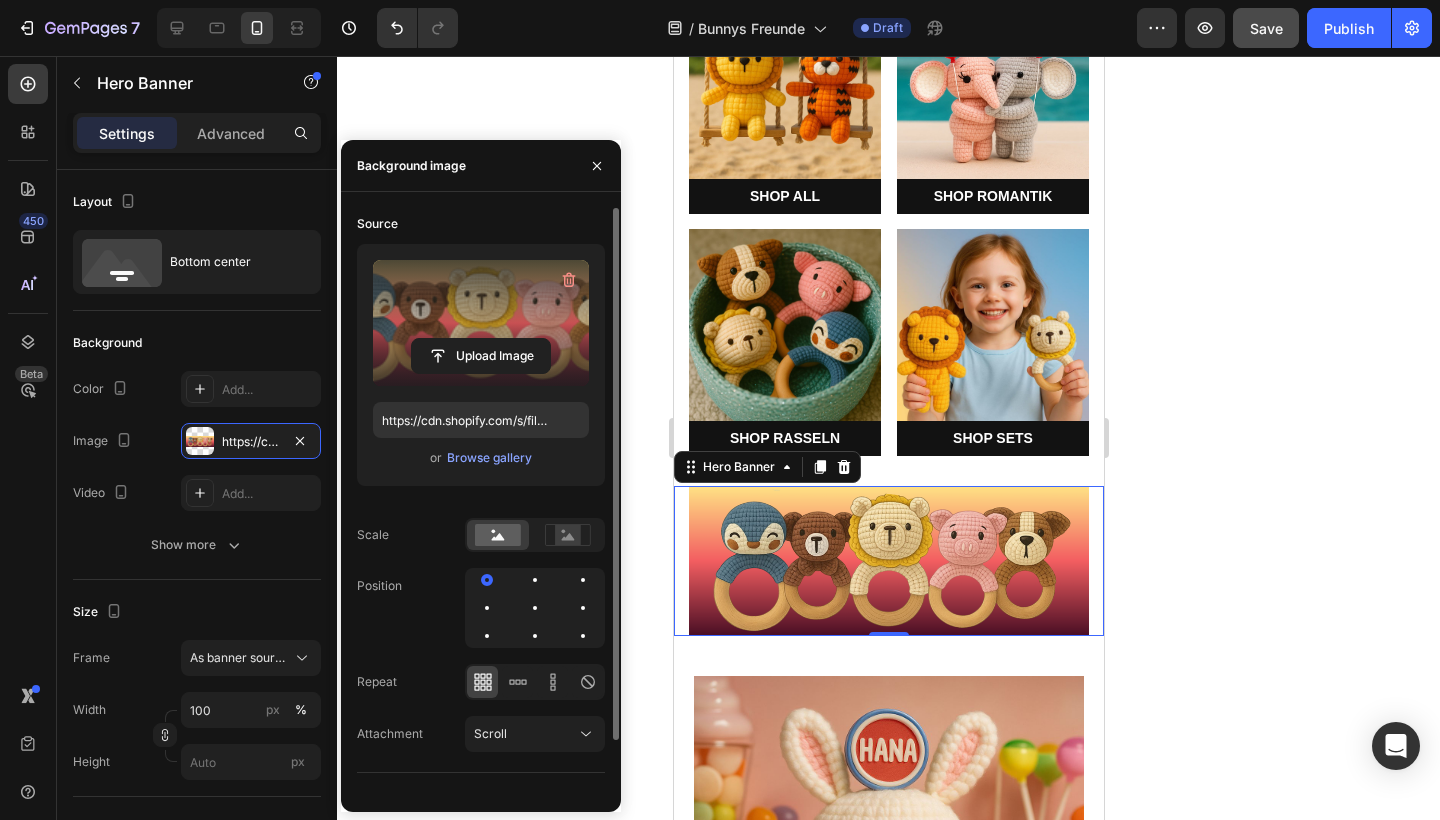 scroll, scrollTop: 632, scrollLeft: 0, axis: vertical 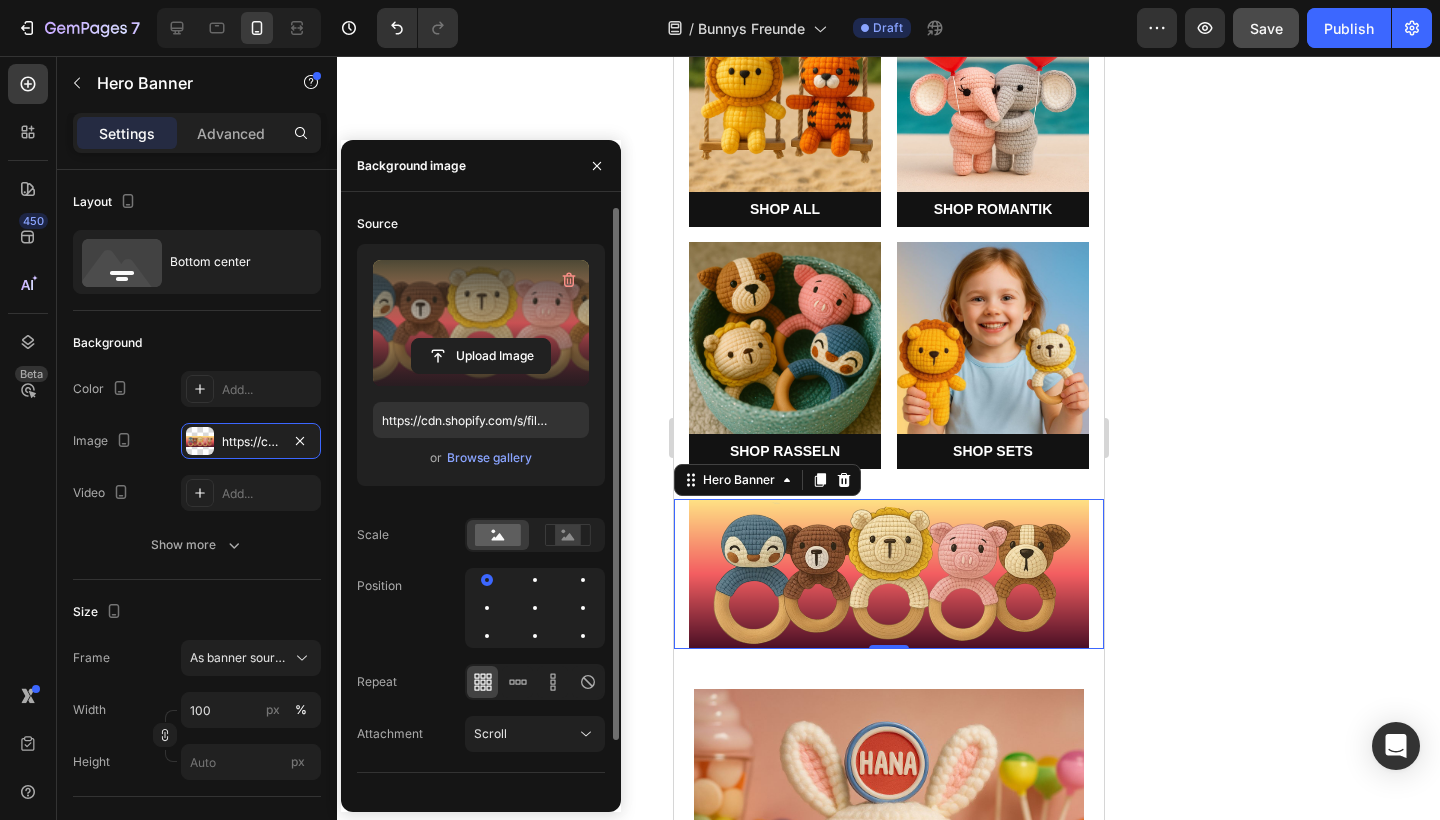click 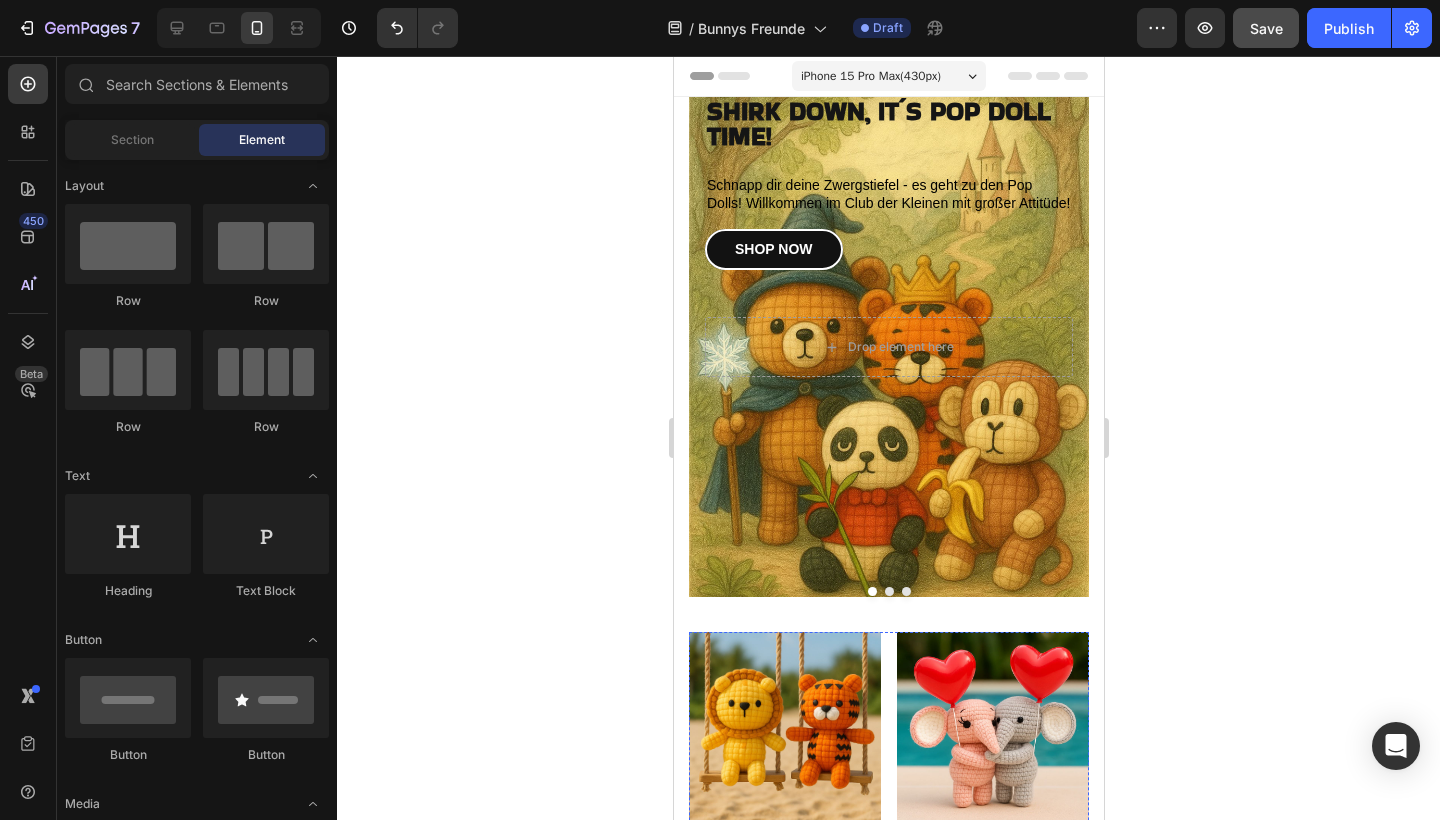 scroll, scrollTop: 0, scrollLeft: 0, axis: both 